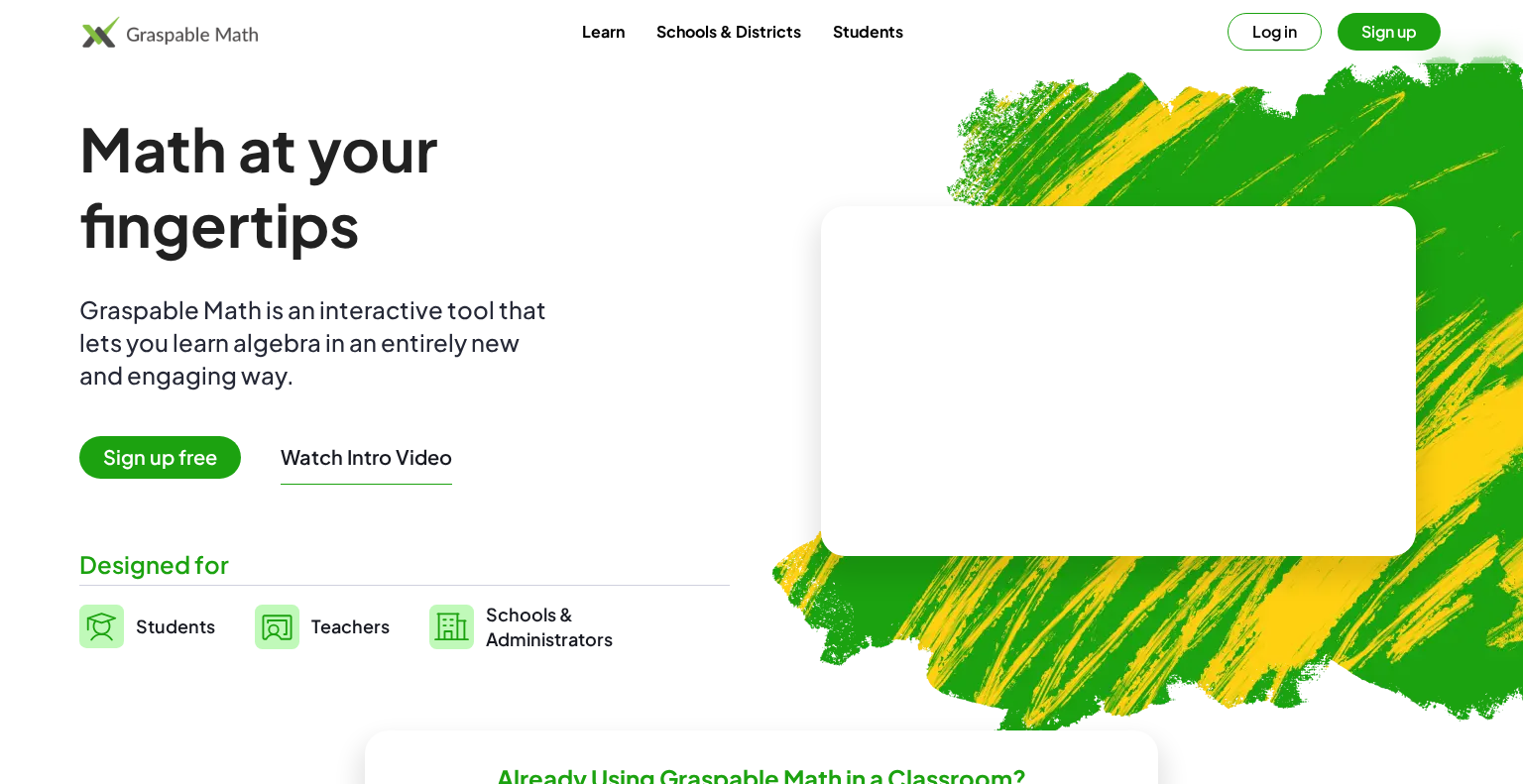scroll, scrollTop: 0, scrollLeft: 0, axis: both 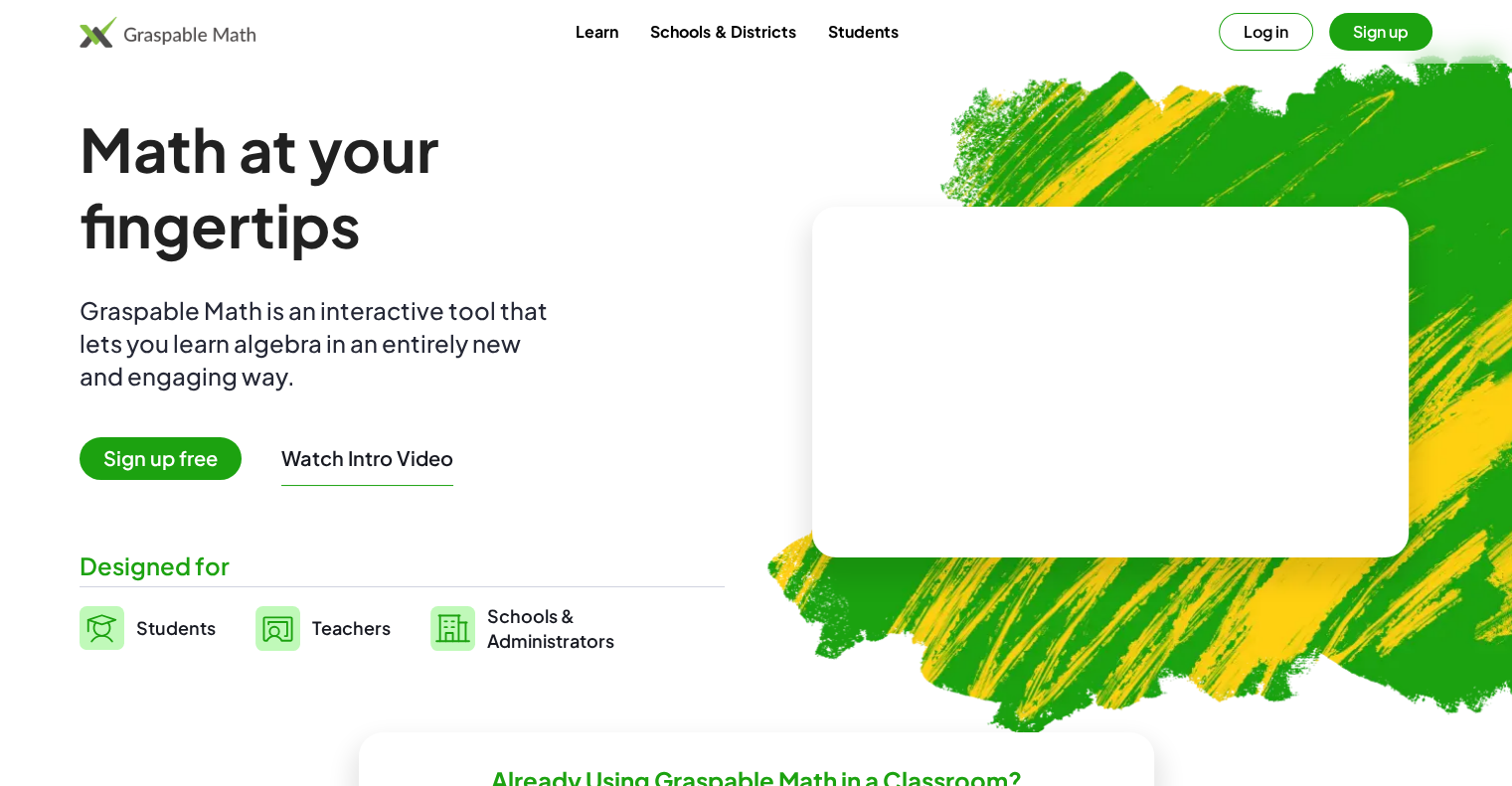 click on "Sign up free" at bounding box center [160, 458] 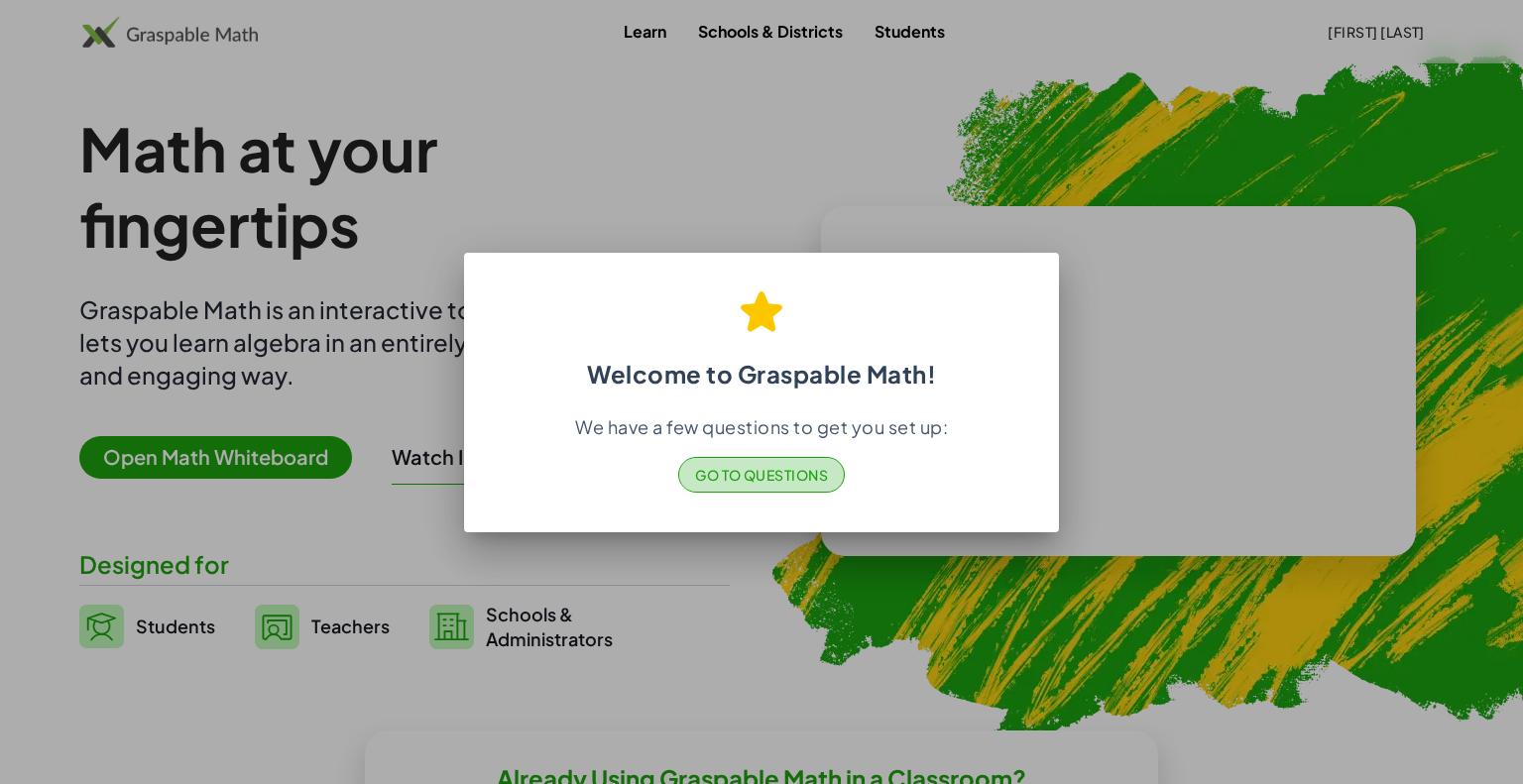 click on "Go to Questions" at bounding box center [762, 475] 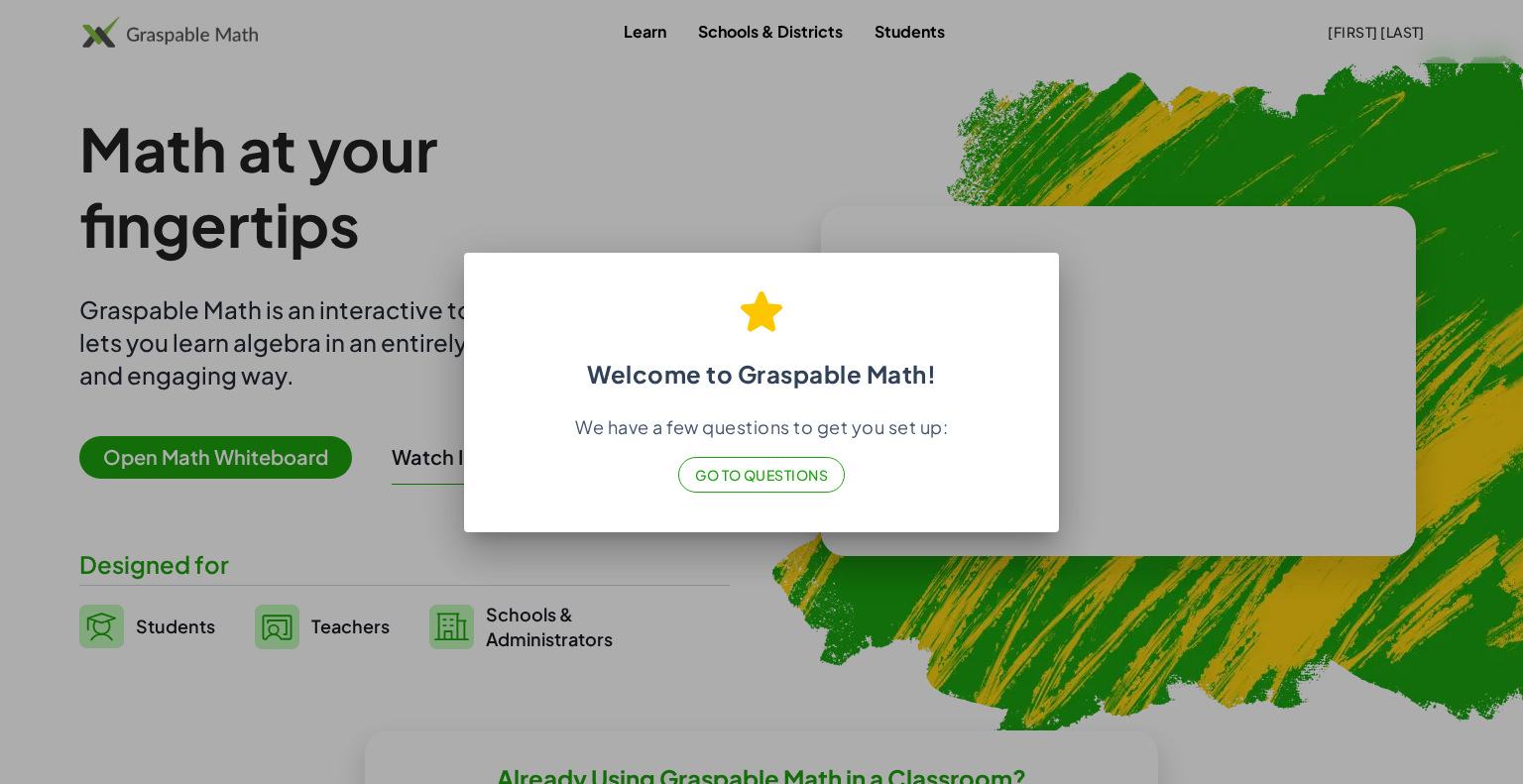 click at bounding box center (762, 392) 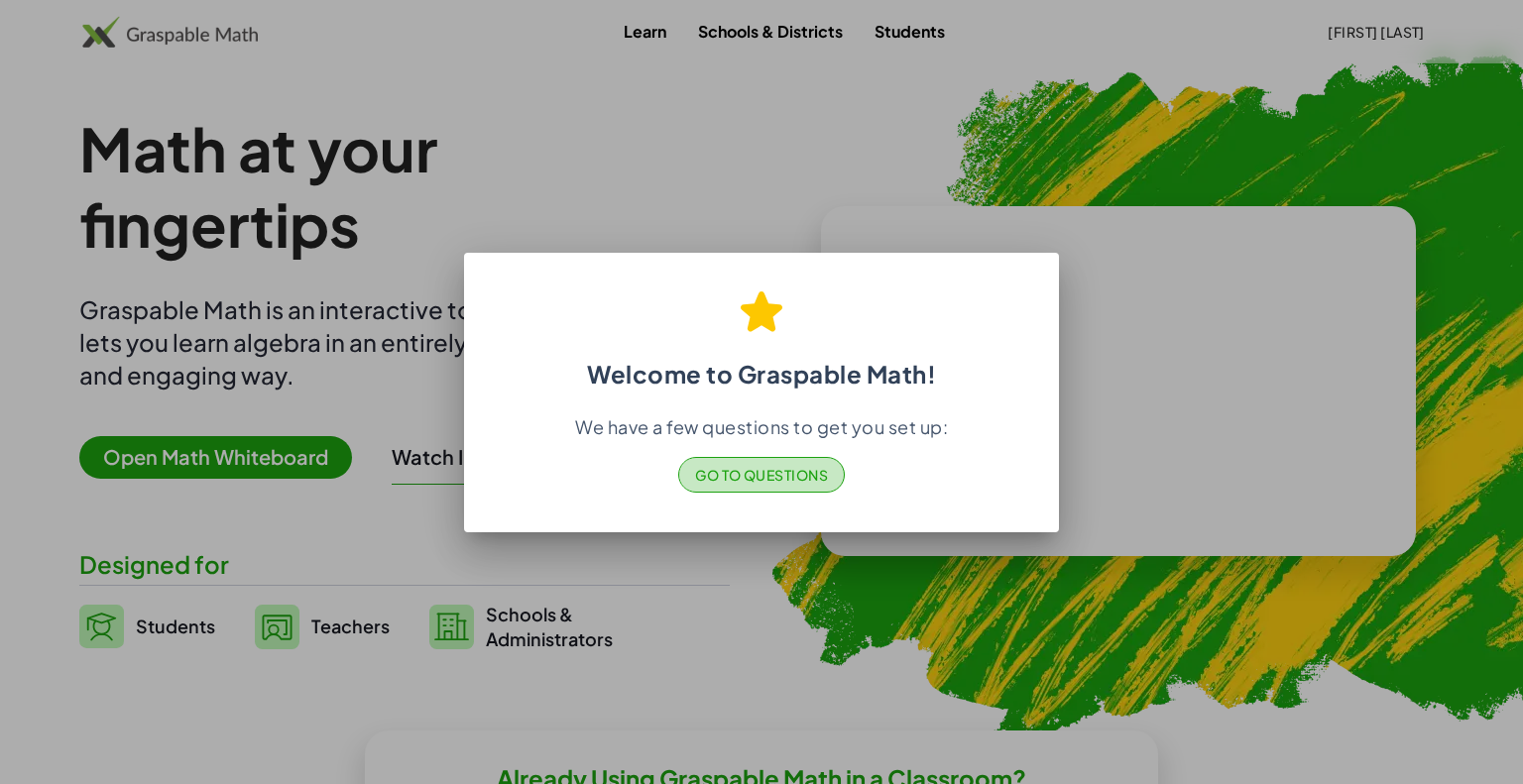click on "Go to Questions" 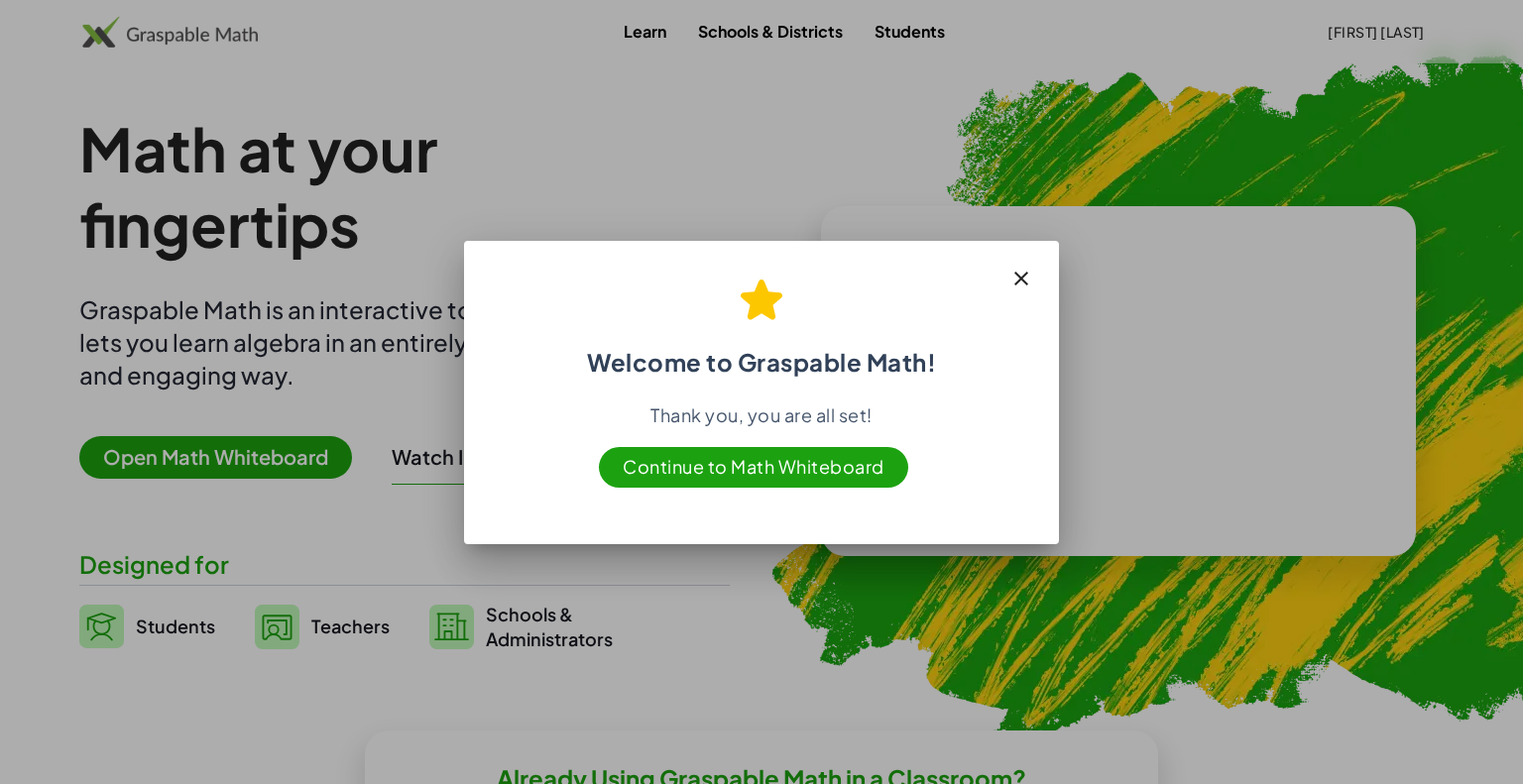 drag, startPoint x: 1019, startPoint y: 275, endPoint x: 936, endPoint y: 265, distance: 83.60024 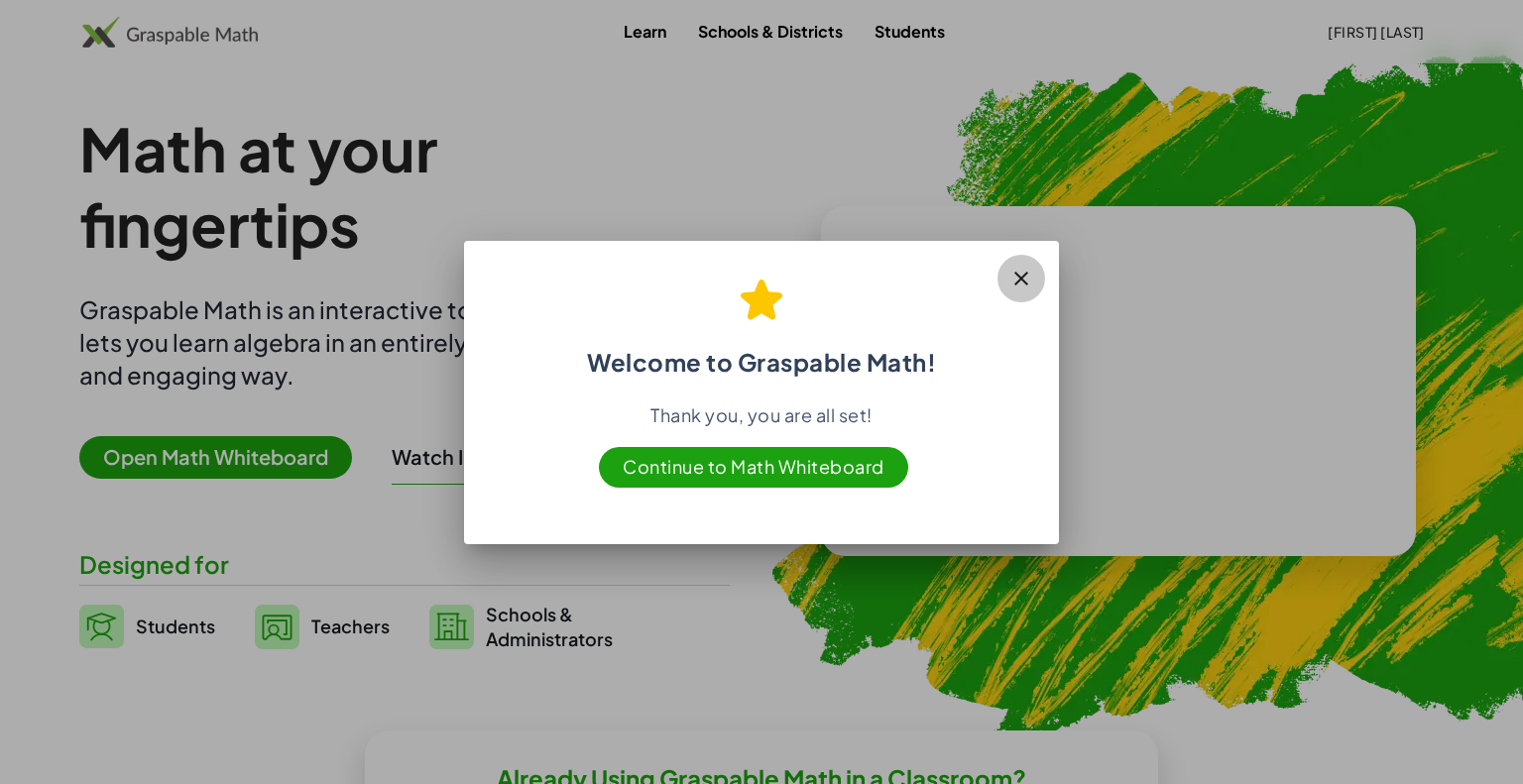 click 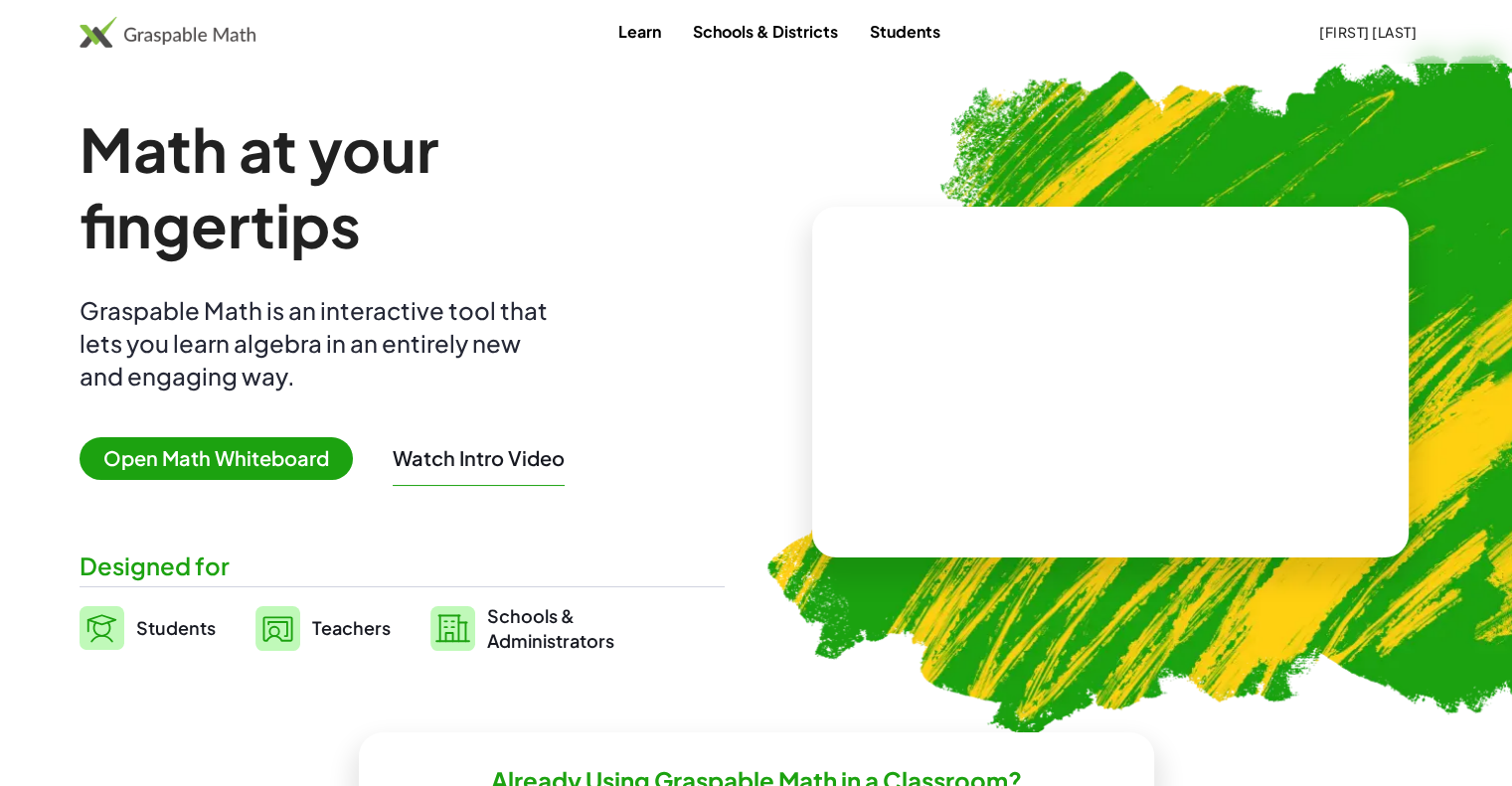 click on "Math at your fingertips Graspable Math is an interactive tool that lets you learn algebra in an entirely new and engaging way. Open Math Whiteboard  Watch Intro Video   Designed for  Students Teachers Schools &   Administrators" at bounding box center (402, 382) 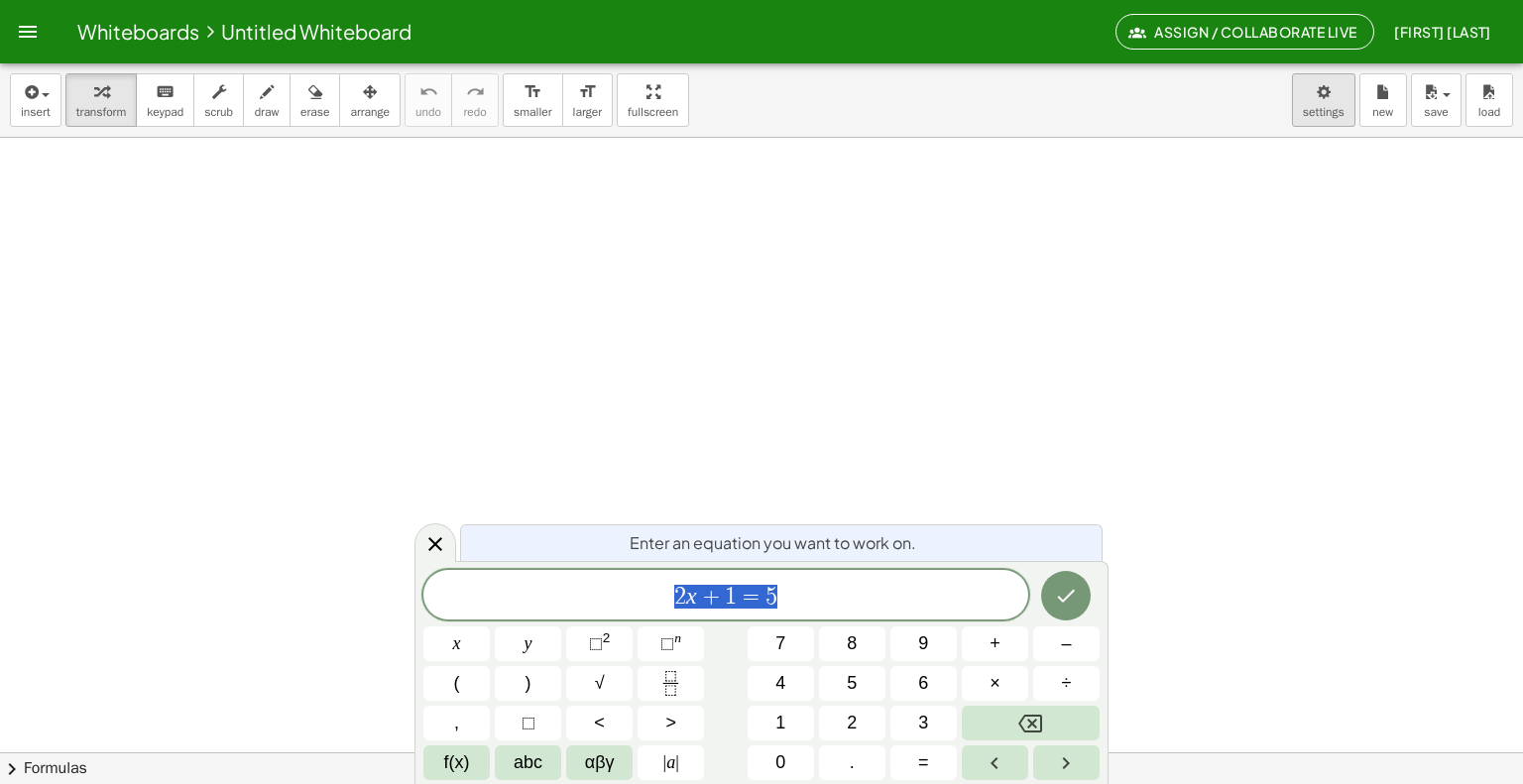 click on "Whiteboards     Untitled Whiteboard Assign / Collaborate Live  [FIRST] [LAST] Graspable Math Activities Get Started Activity Bank Assigned Work Classes Whiteboards Go Premium! Reference Account   insert select one: Math Expression Function Text Youtube Video Graphing Geometry Geometry 3D transform keyboard keypad scrub draw erase arrange undo undo redo redo format_size smaller format_size larger fullscreen load   save new settings × chevron_right  Formulas
Drag one side of a formula onto a highlighted expression on the canvas to apply it.
Quadratic Formula
+ · a · x 2 + · b · x + c = 0
⇔
x = · ( − b ± 2 √ ( + b 2 − · 4 · a · c ) ) · 2 · a
+ x 2 + · p · x + q = 0
⇔
x = ·" at bounding box center [762, 392] 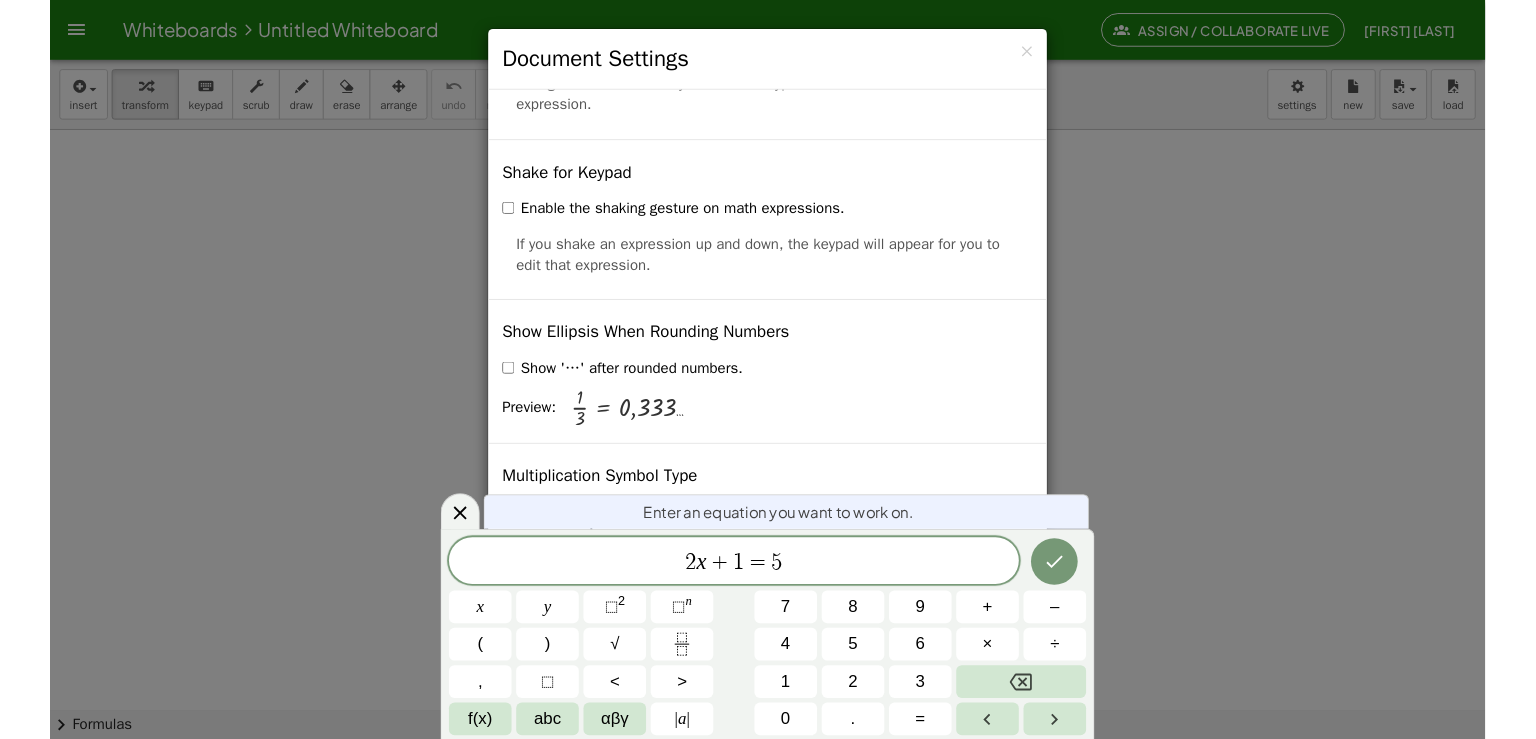 scroll, scrollTop: 4777, scrollLeft: 0, axis: vertical 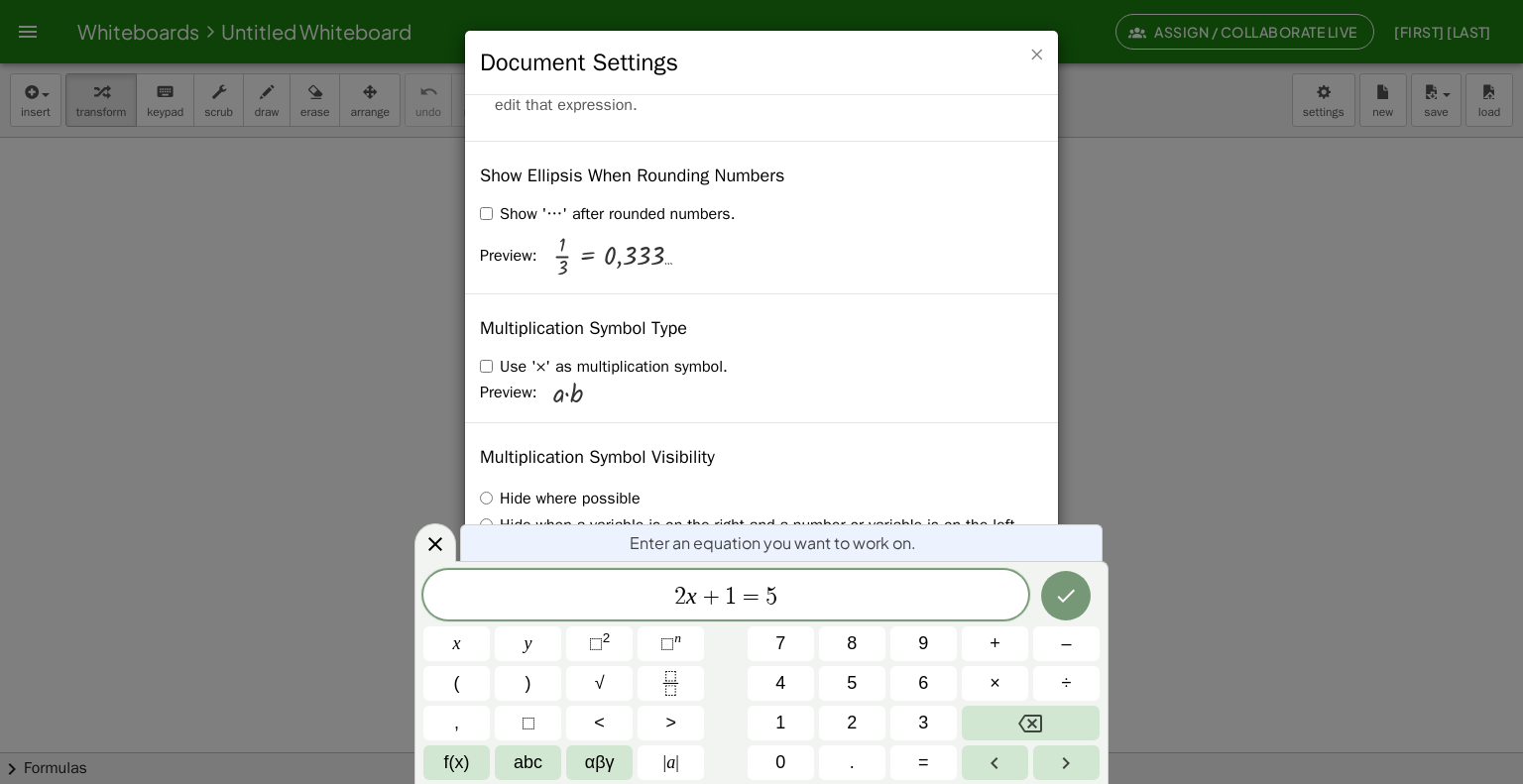 click on "×" at bounding box center (1036, 54) 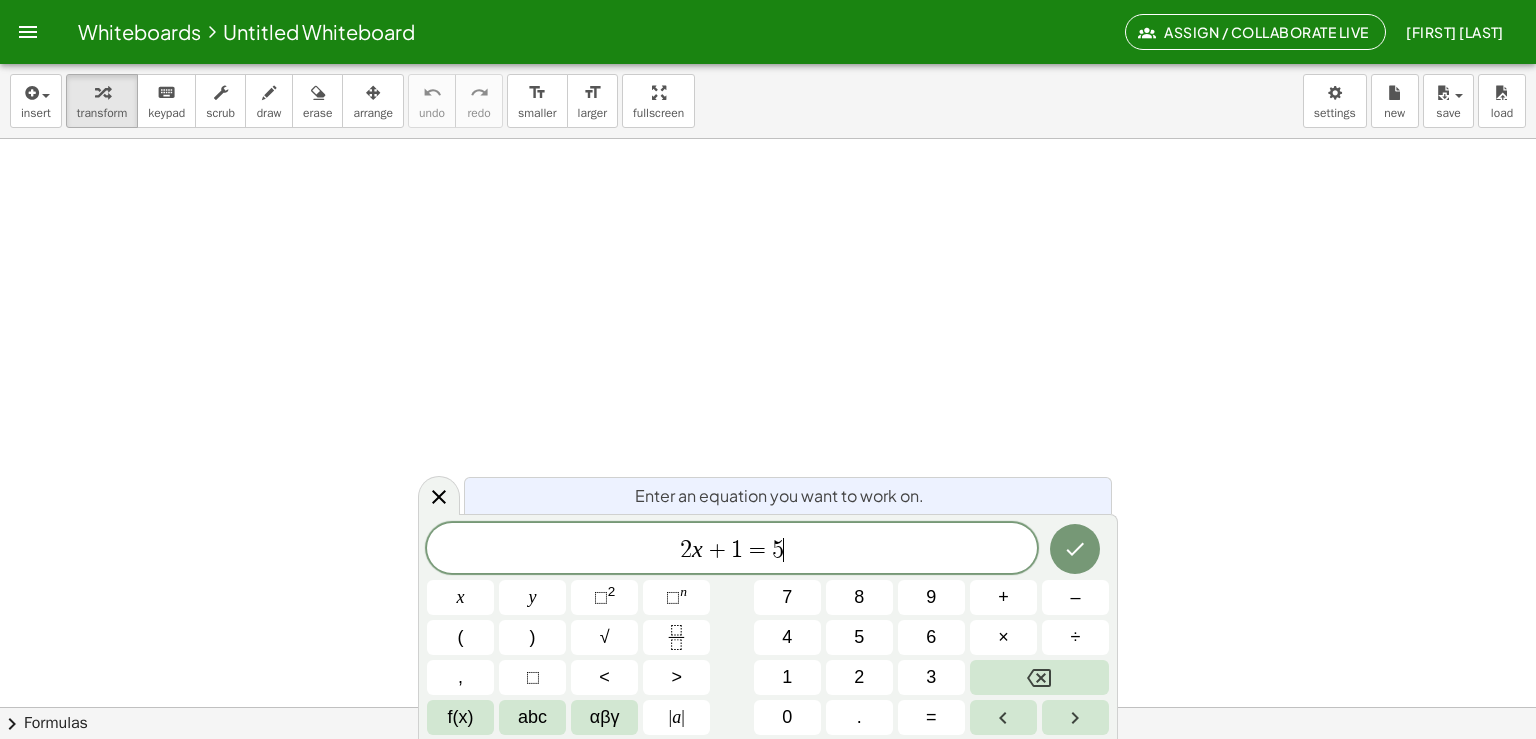 click on "2 x + 1 = 5 ​" at bounding box center (732, 550) 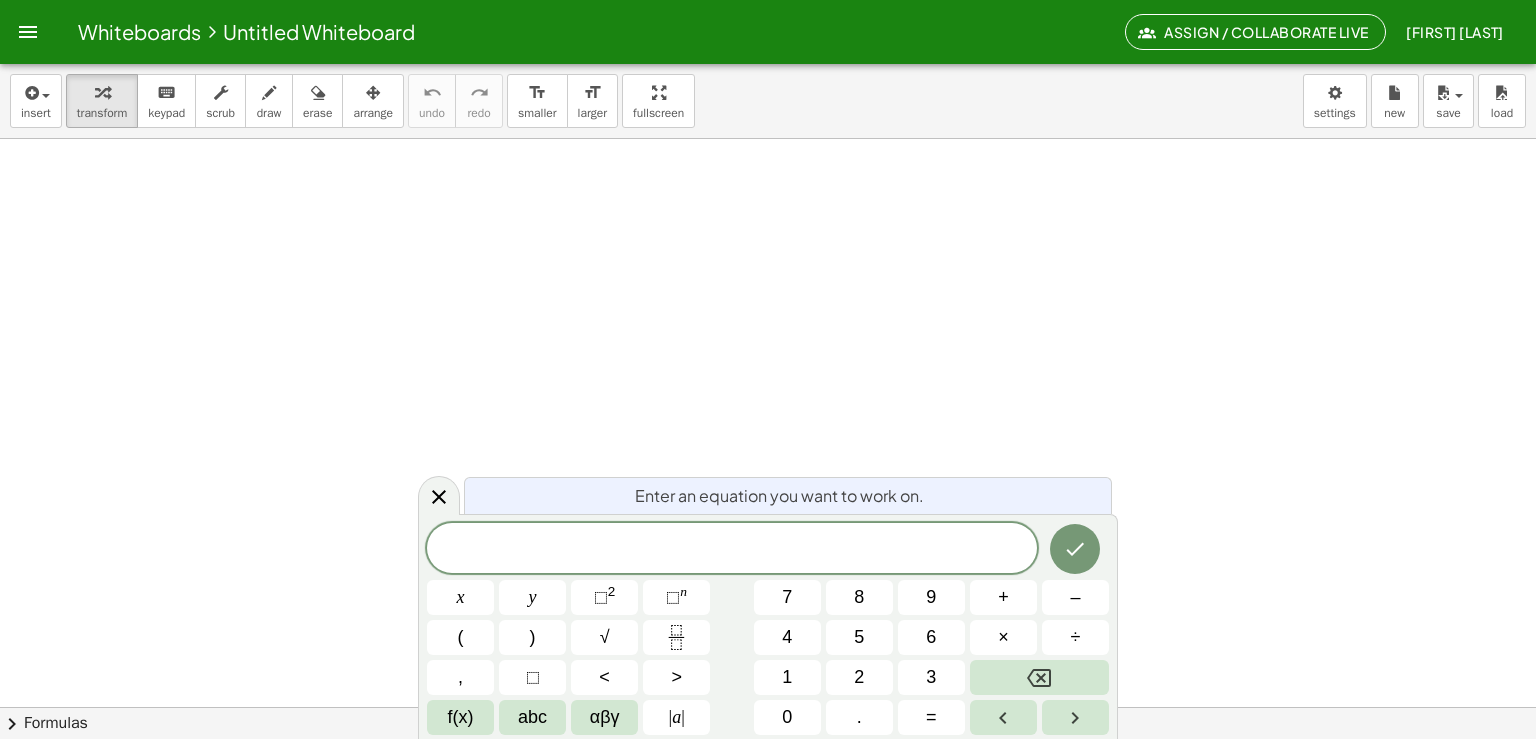 click at bounding box center [768, 824] 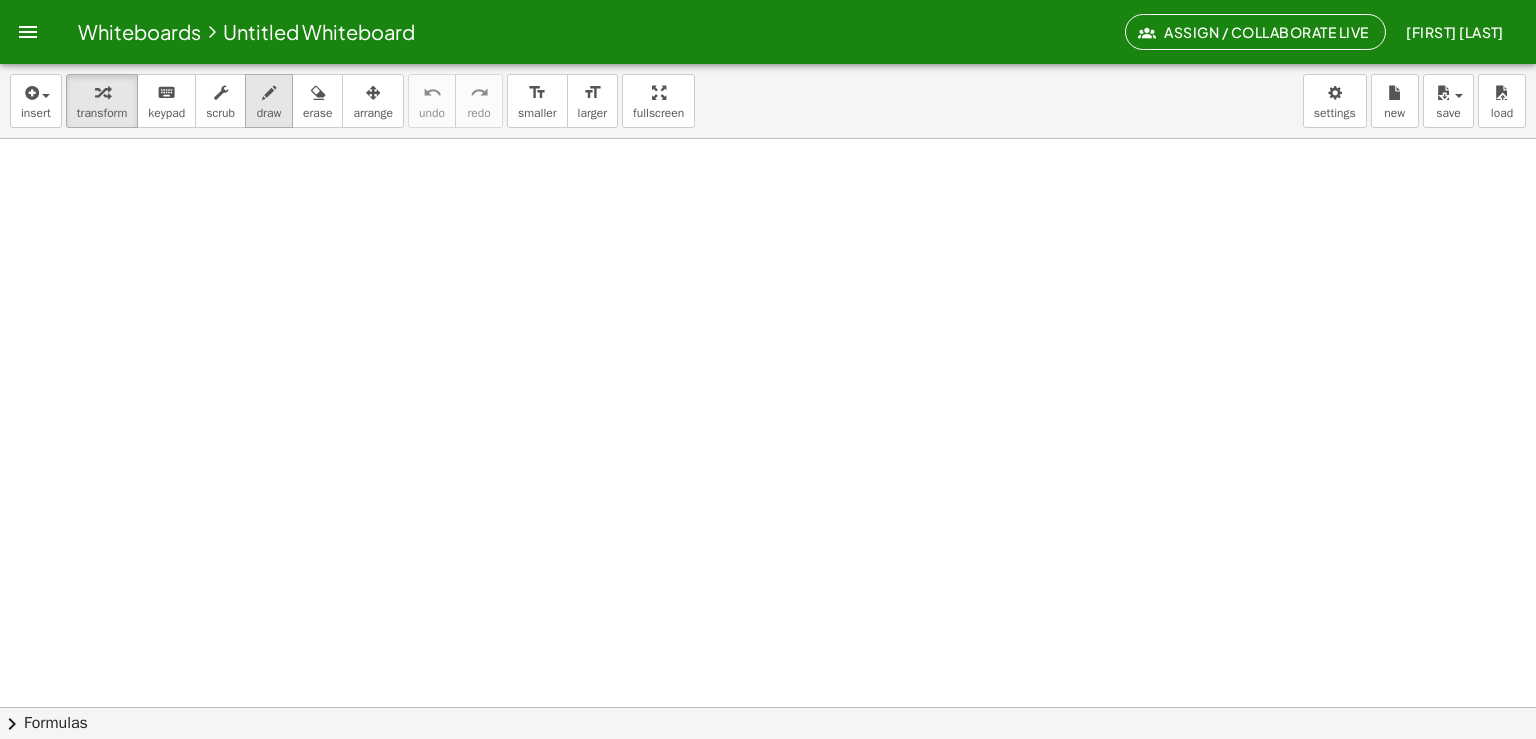 click on "draw" at bounding box center [269, 113] 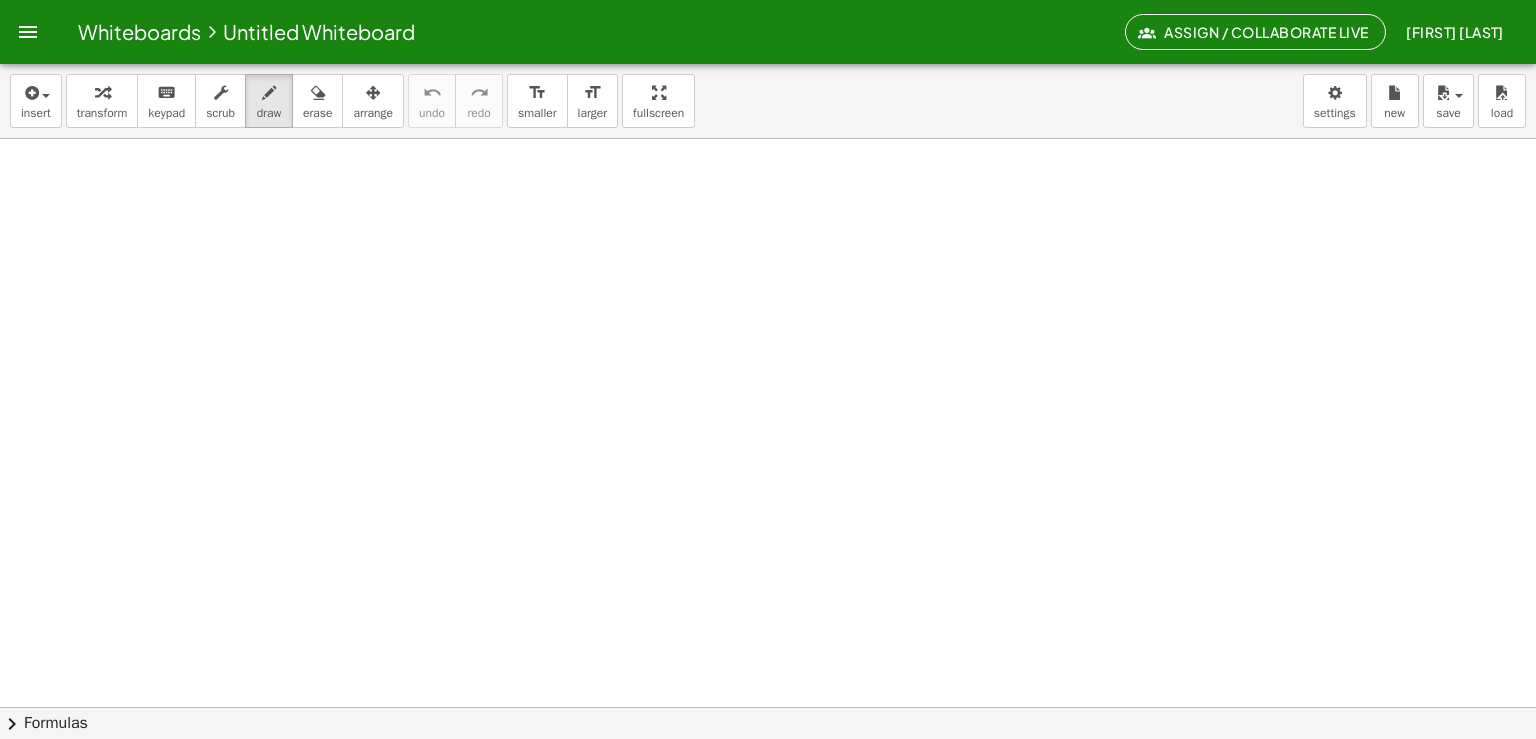 click at bounding box center [768, 824] 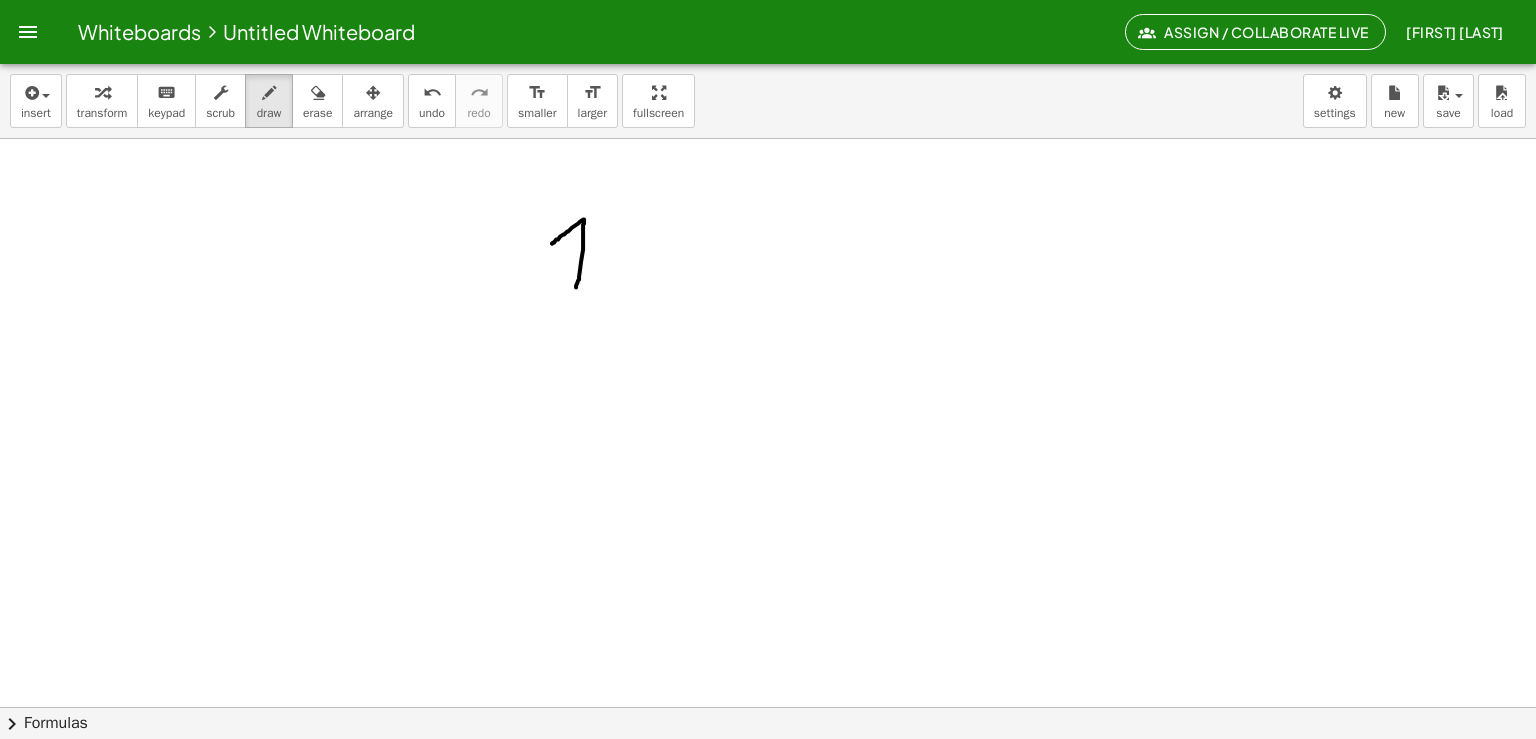 drag, startPoint x: 552, startPoint y: 243, endPoint x: 576, endPoint y: 287, distance: 50.119858 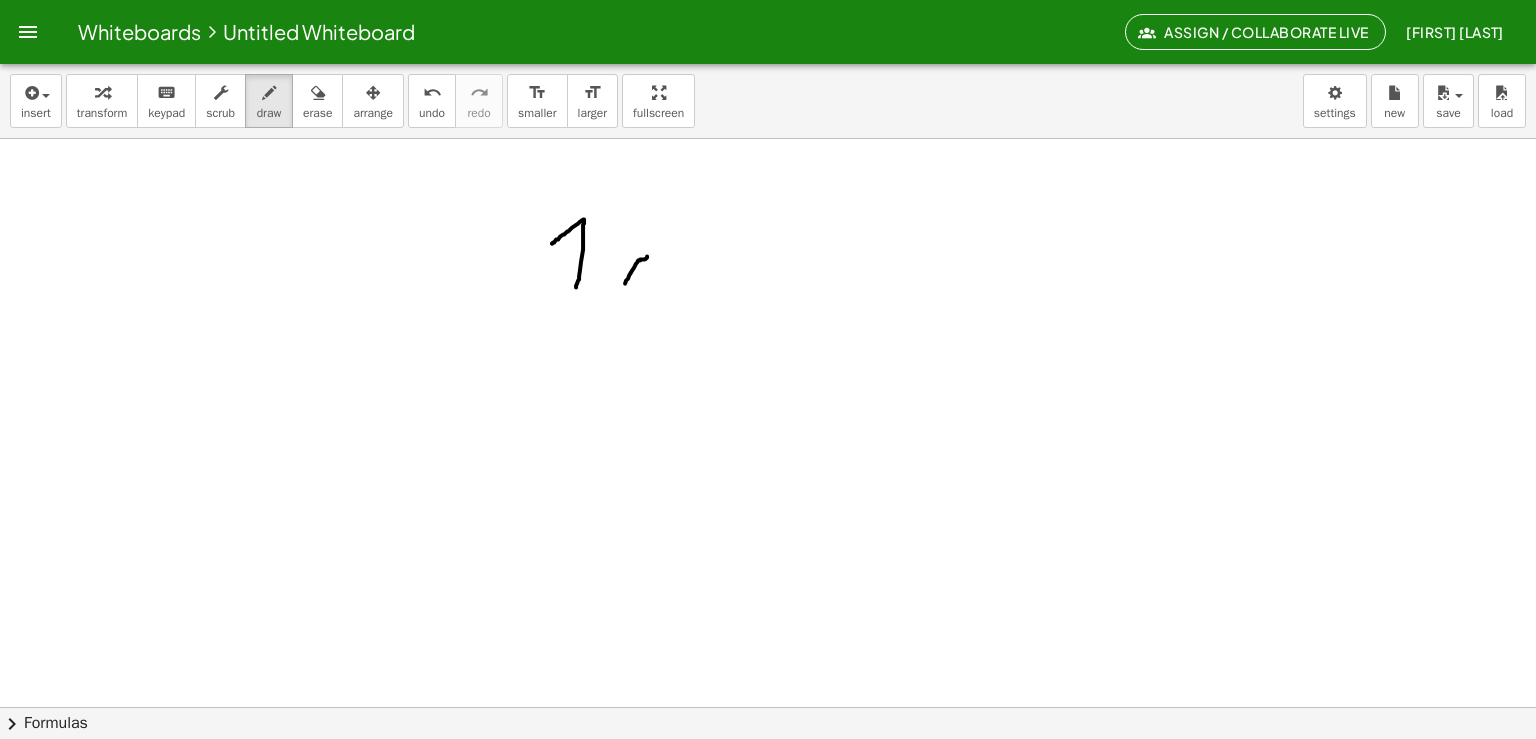 drag, startPoint x: 625, startPoint y: 283, endPoint x: 647, endPoint y: 259, distance: 32.55764 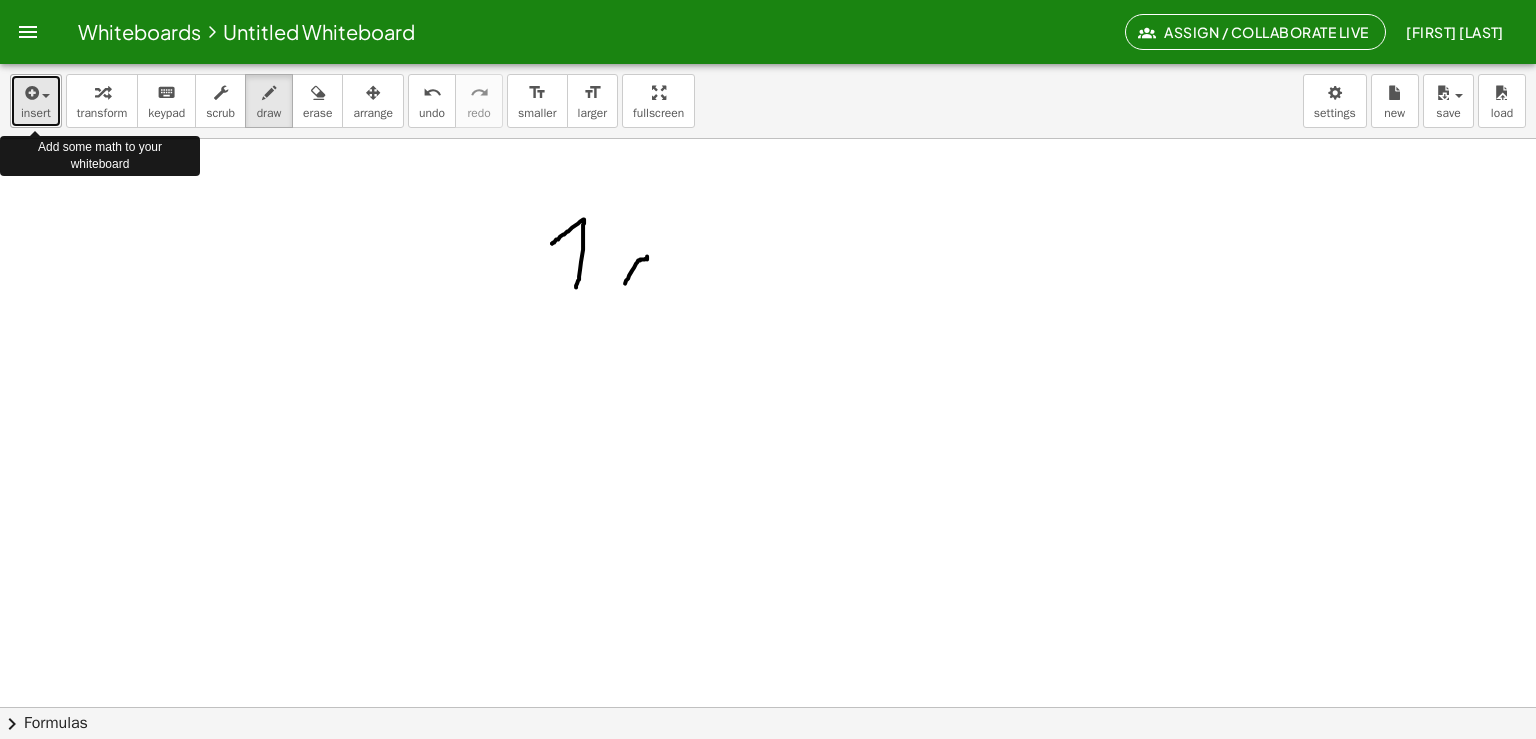 click on "insert" at bounding box center (36, 101) 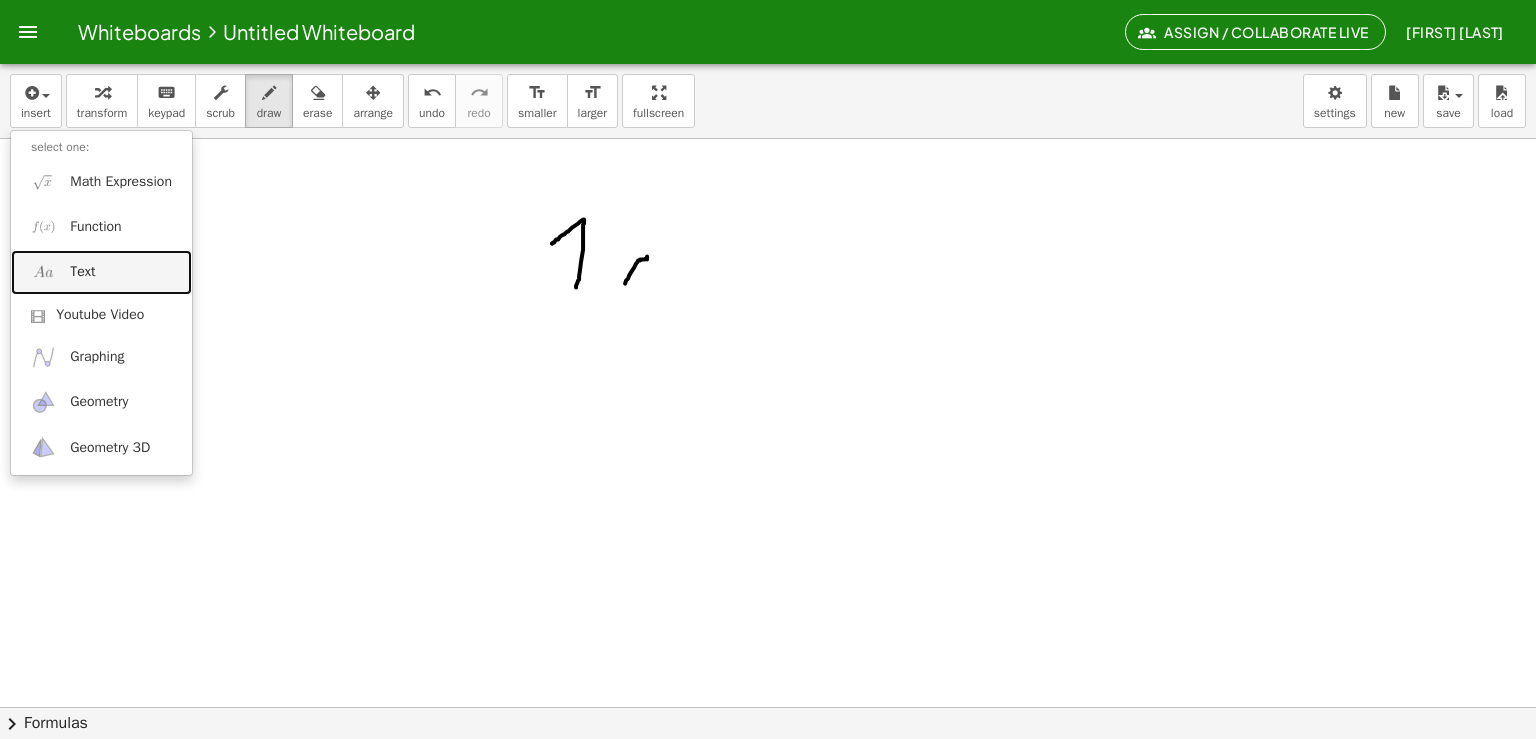 click on "Text" at bounding box center [101, 272] 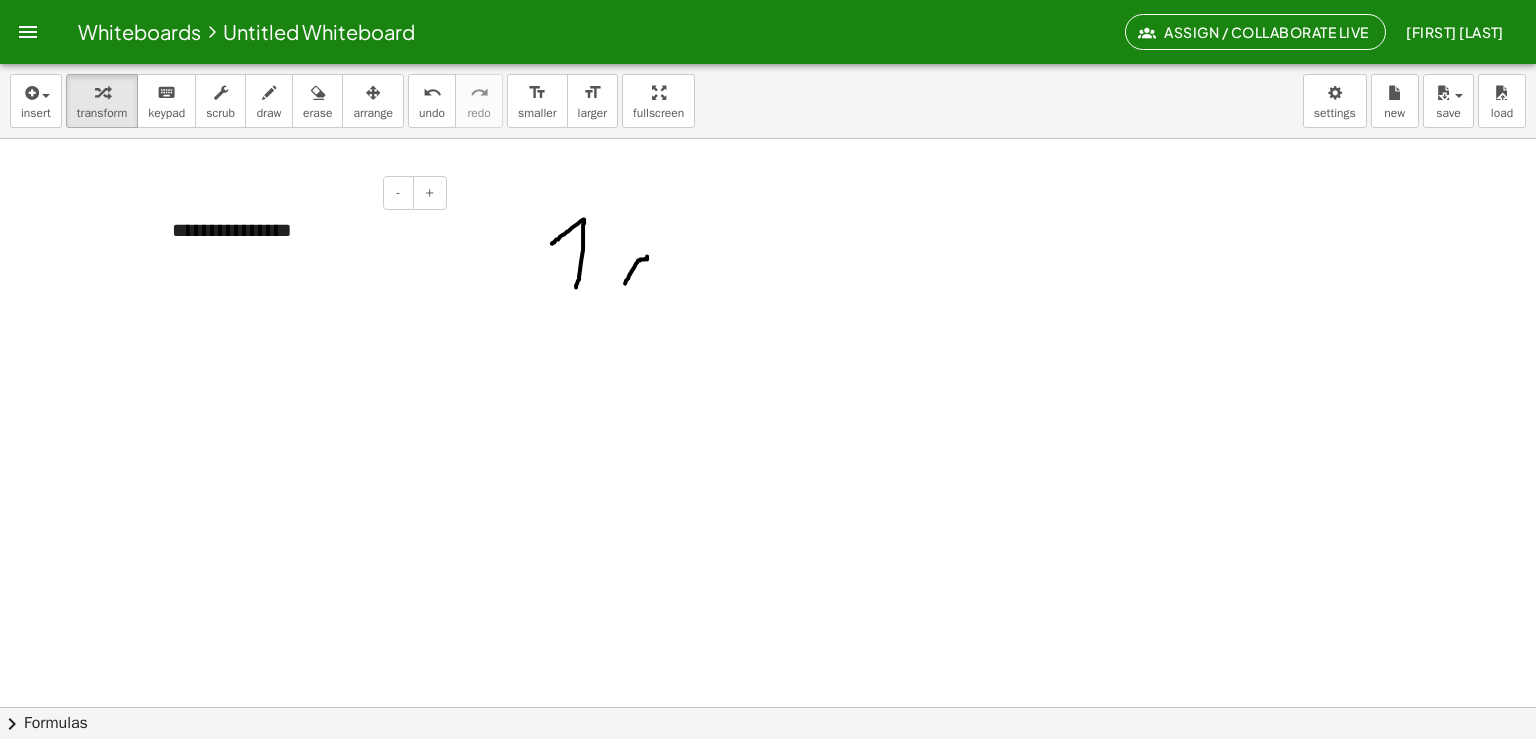 type 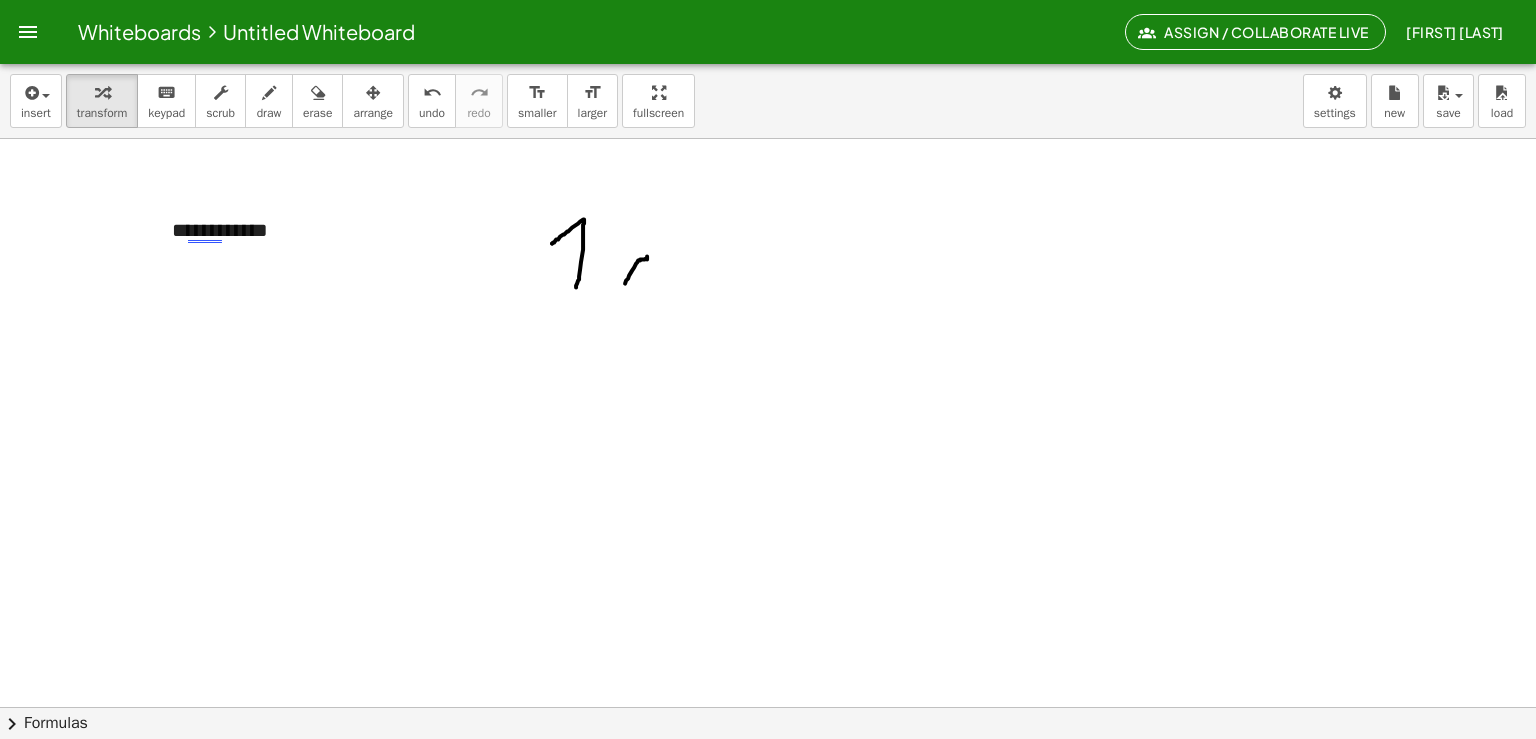 click at bounding box center [768, 824] 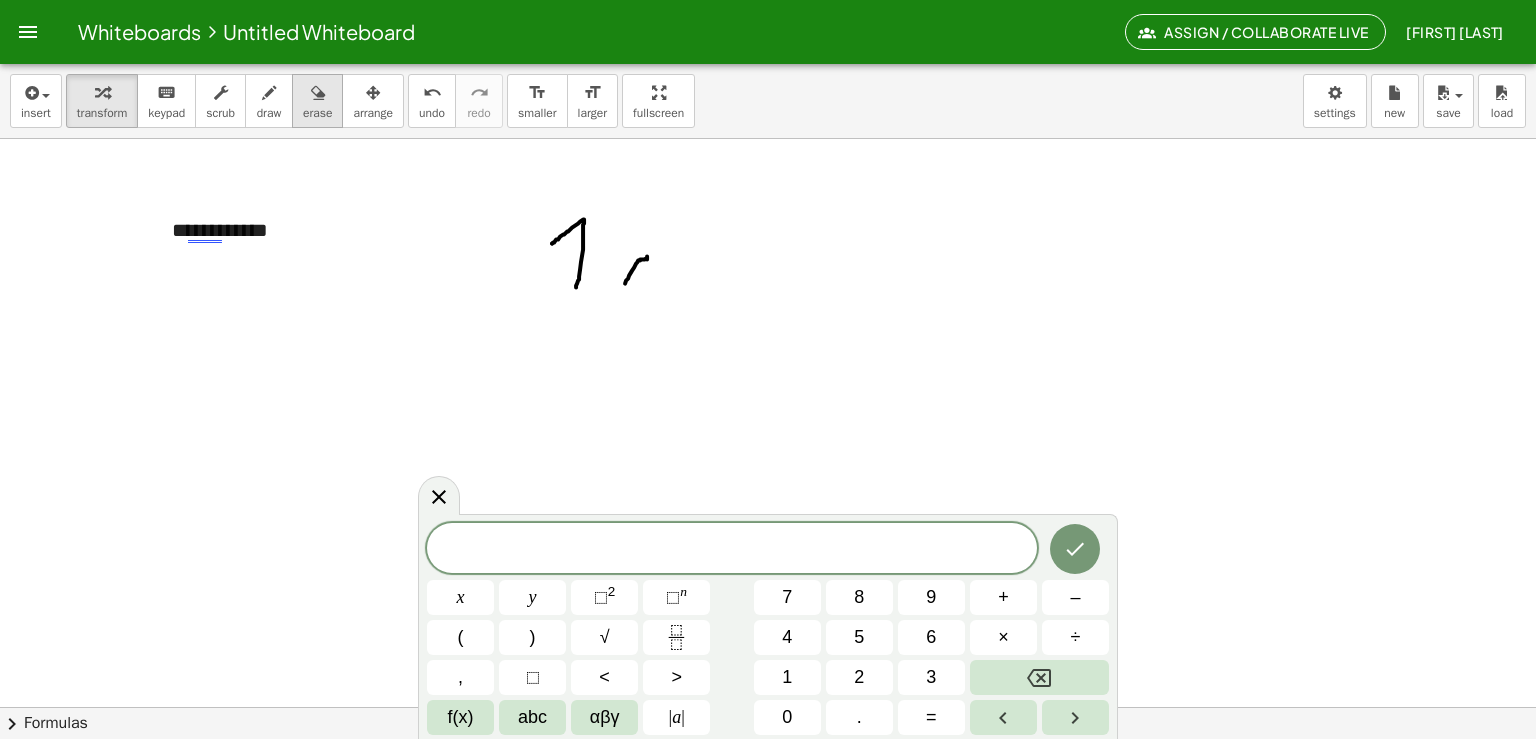 click at bounding box center [318, 93] 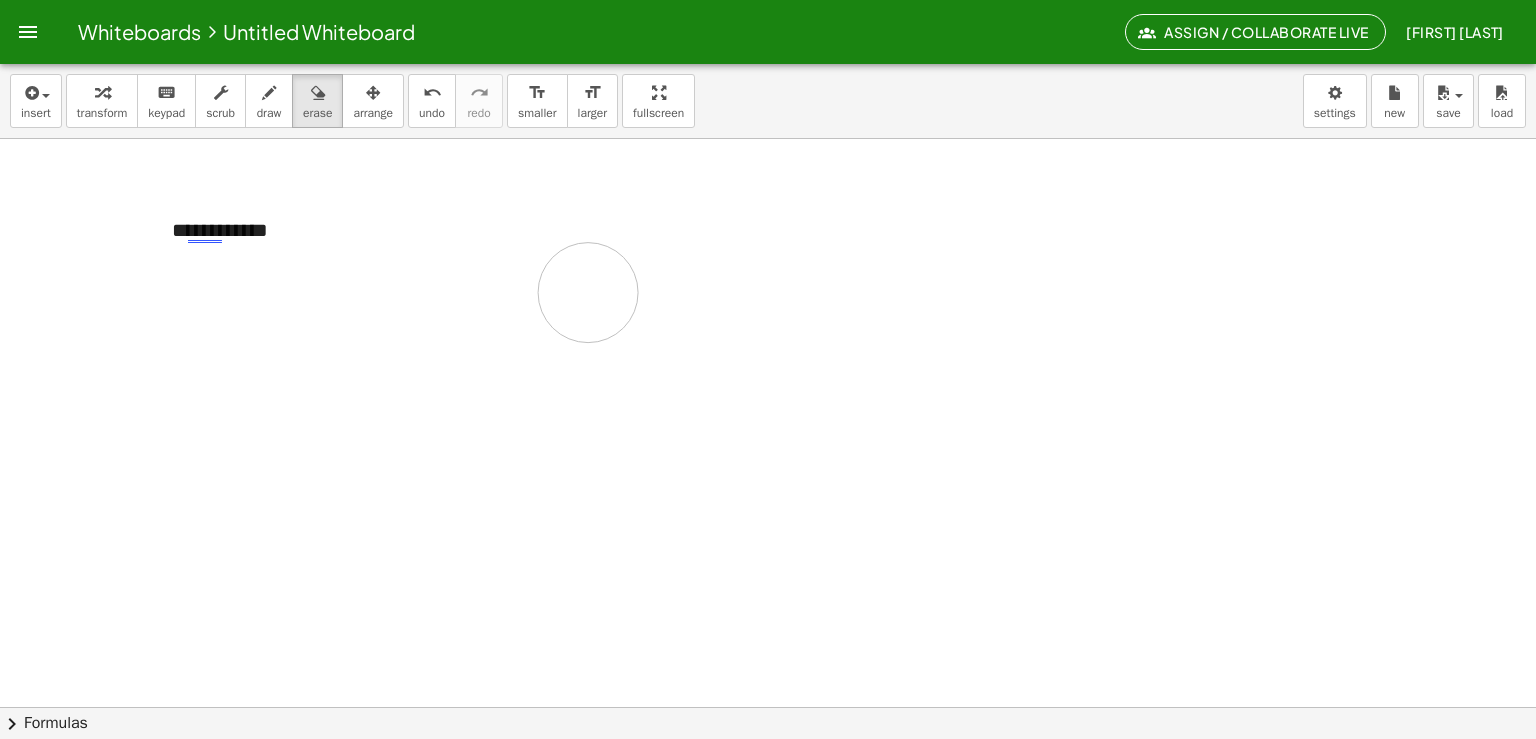 drag, startPoint x: 596, startPoint y: 230, endPoint x: 604, endPoint y: 281, distance: 51.62364 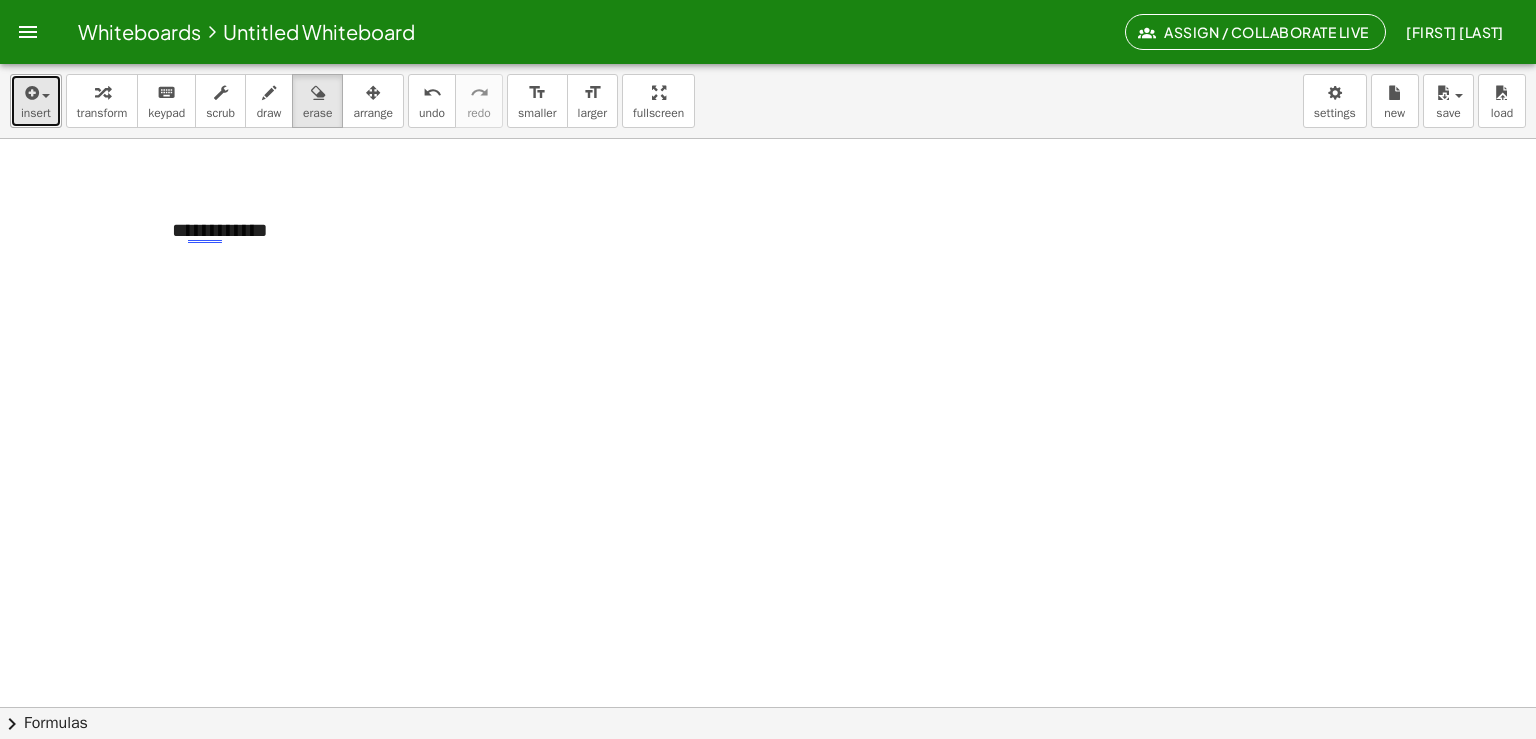 click at bounding box center [36, 92] 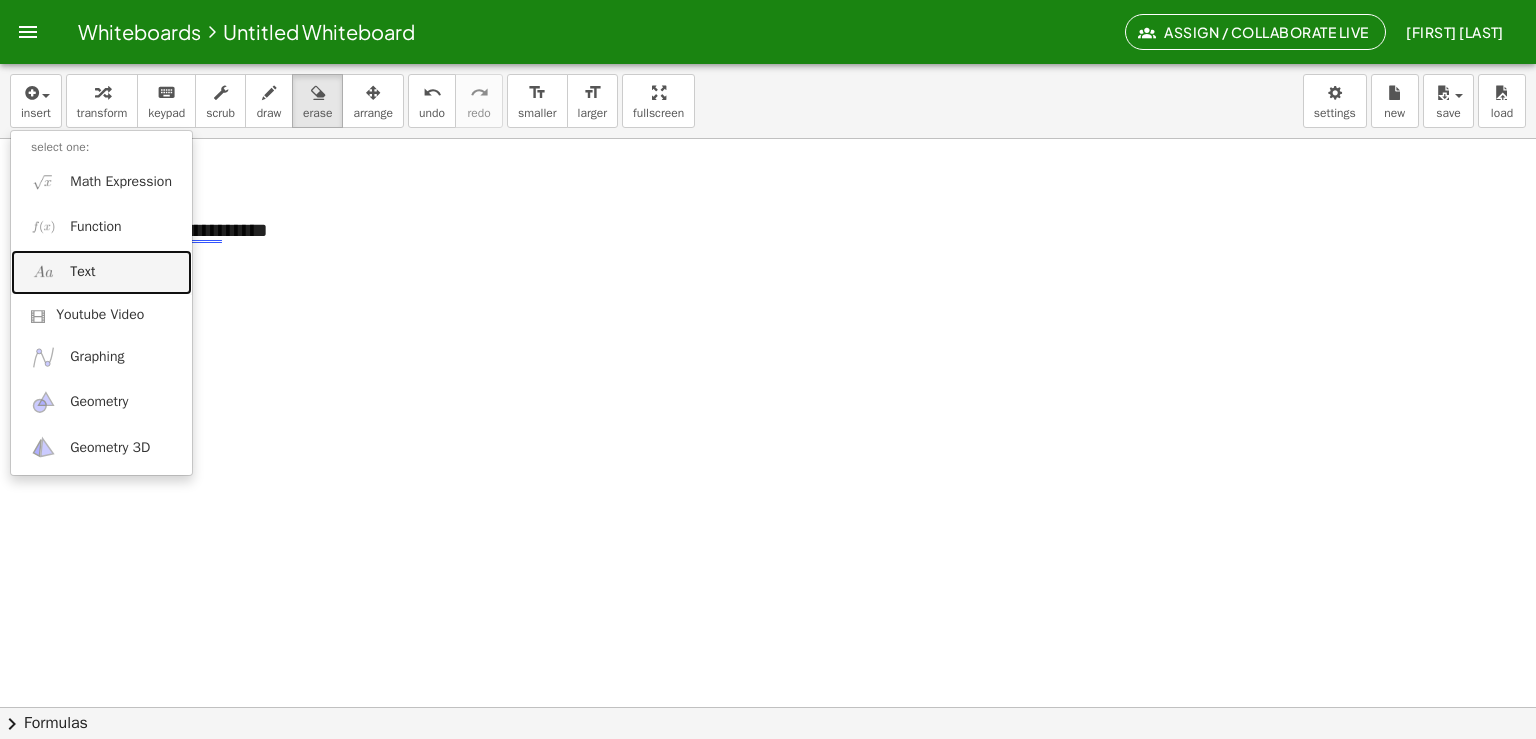 click on "Text" at bounding box center (82, 272) 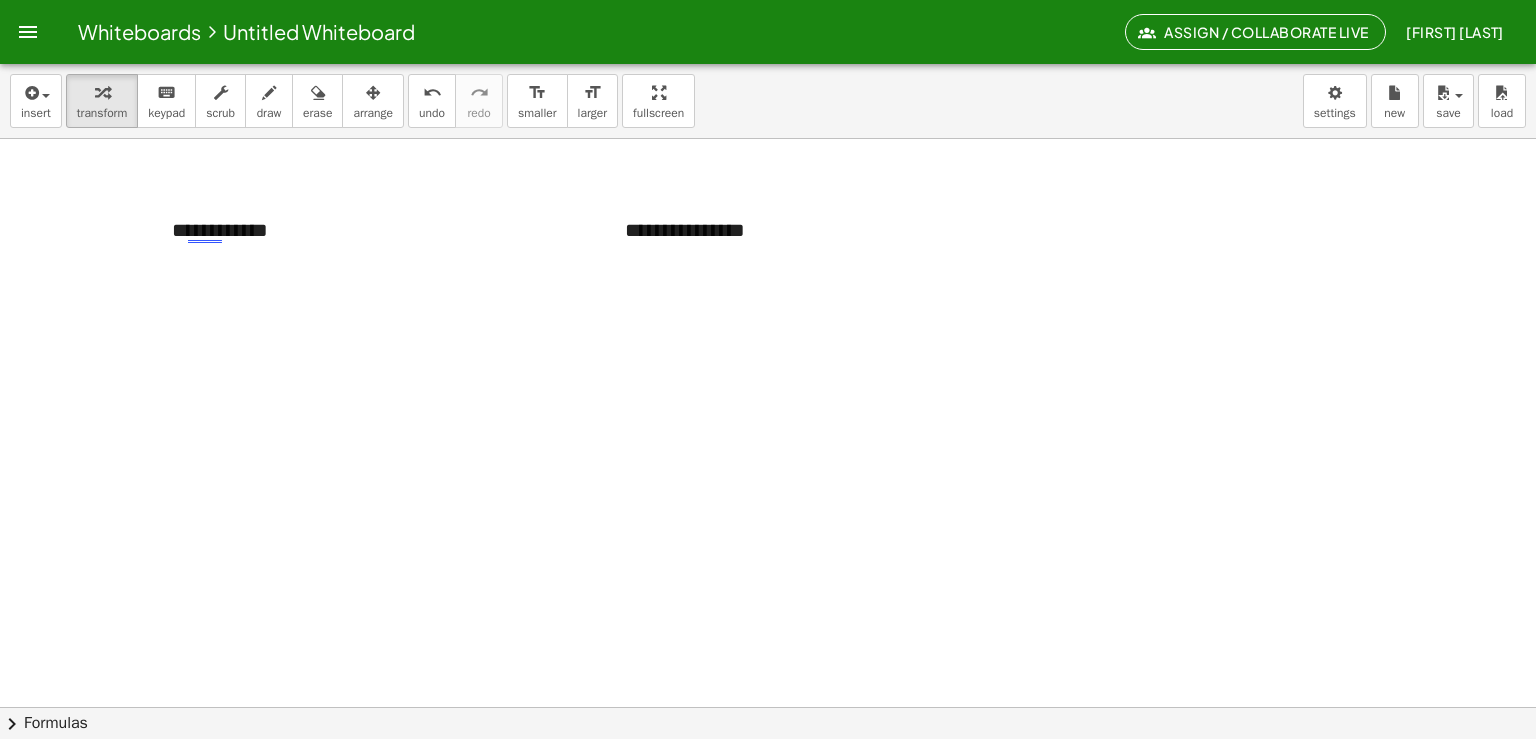 type 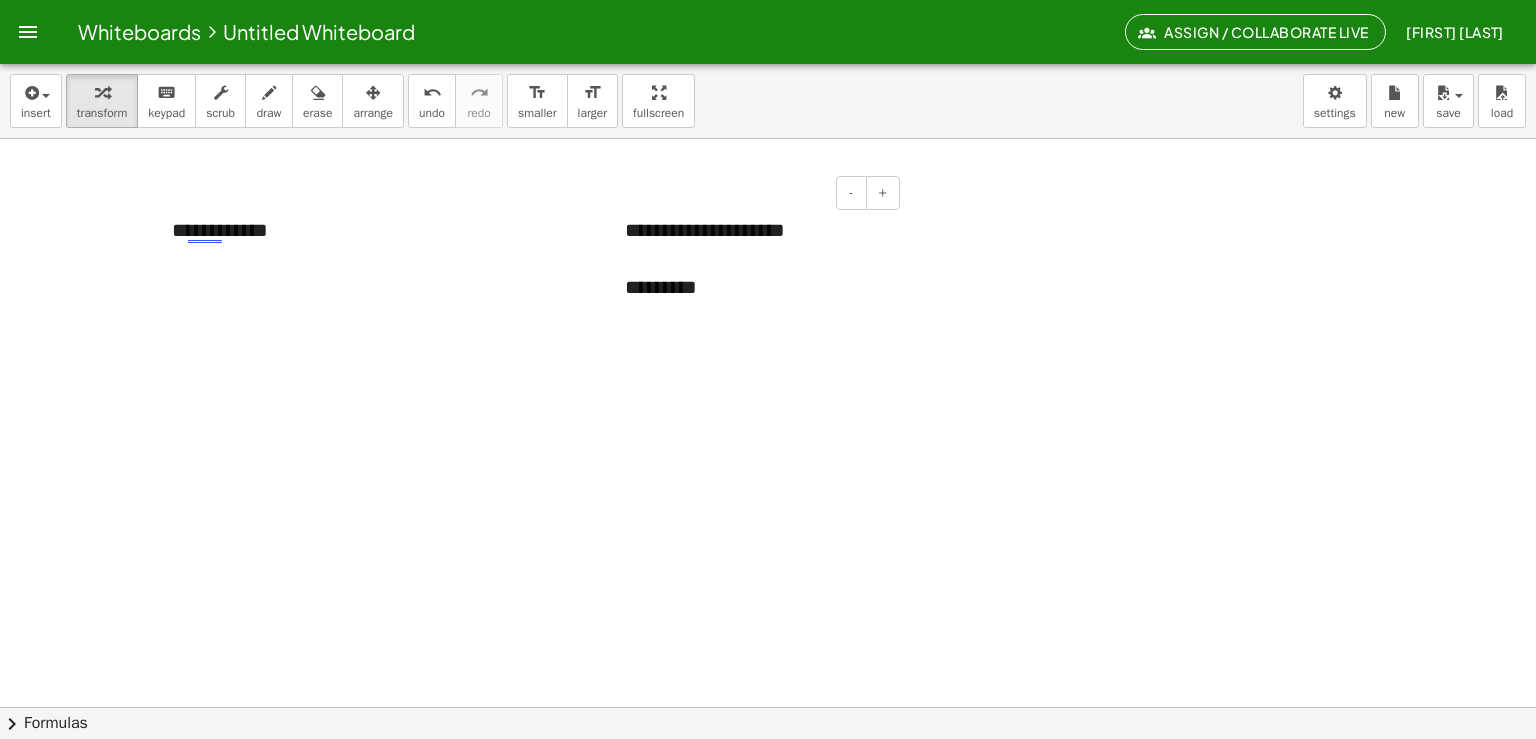 click on "**********" at bounding box center (755, 259) 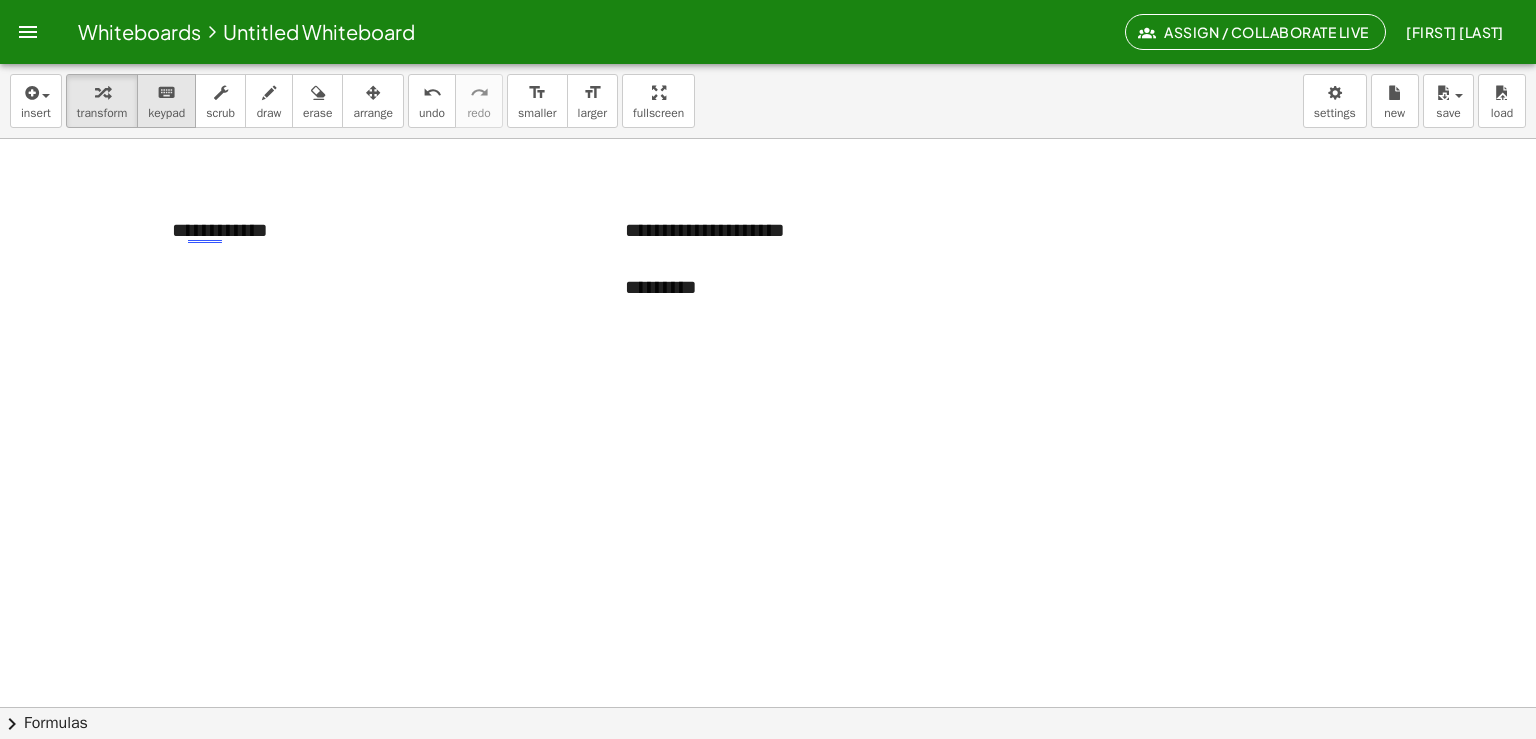 click on "keyboard keypad" at bounding box center [166, 101] 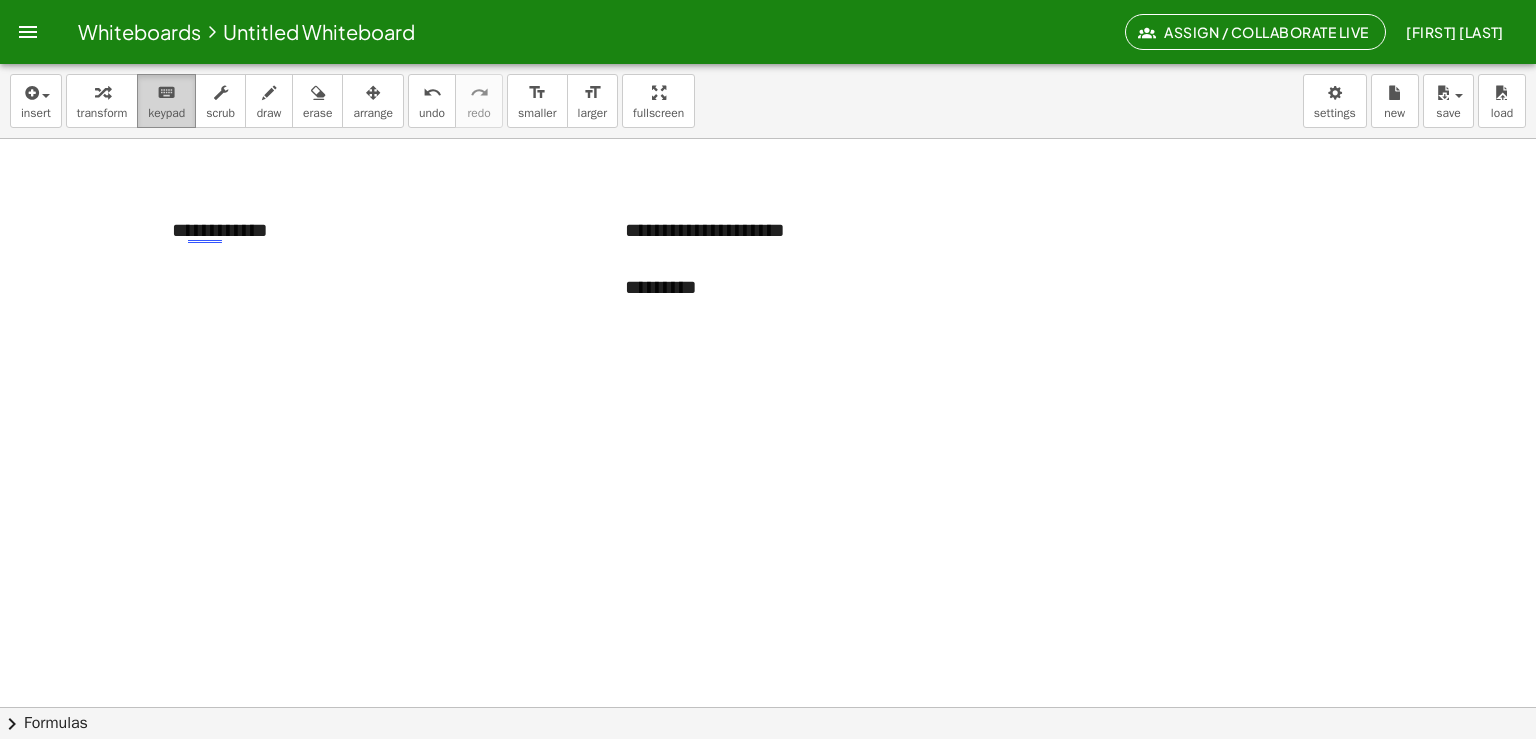 click on "keypad" at bounding box center [166, 113] 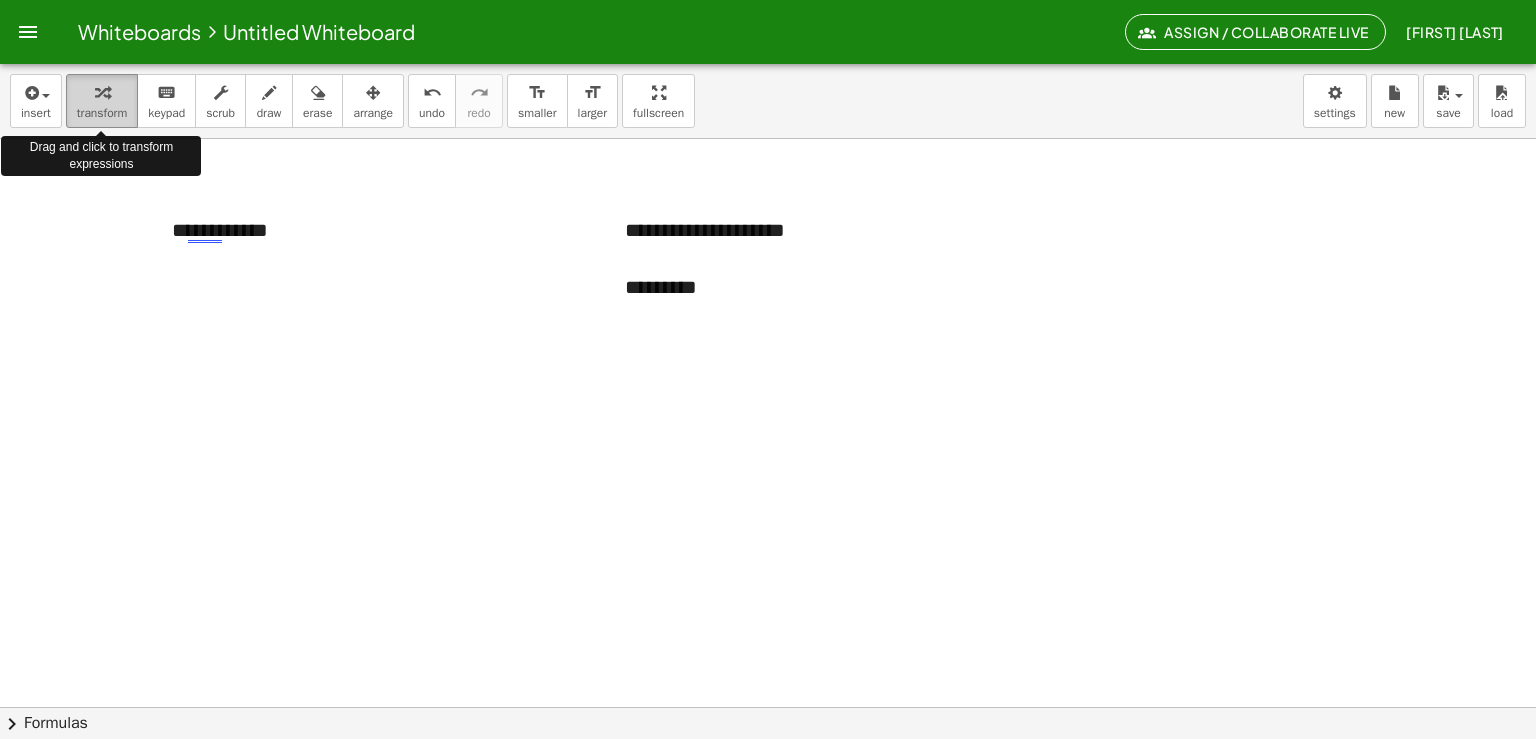 click on "transform" at bounding box center [102, 113] 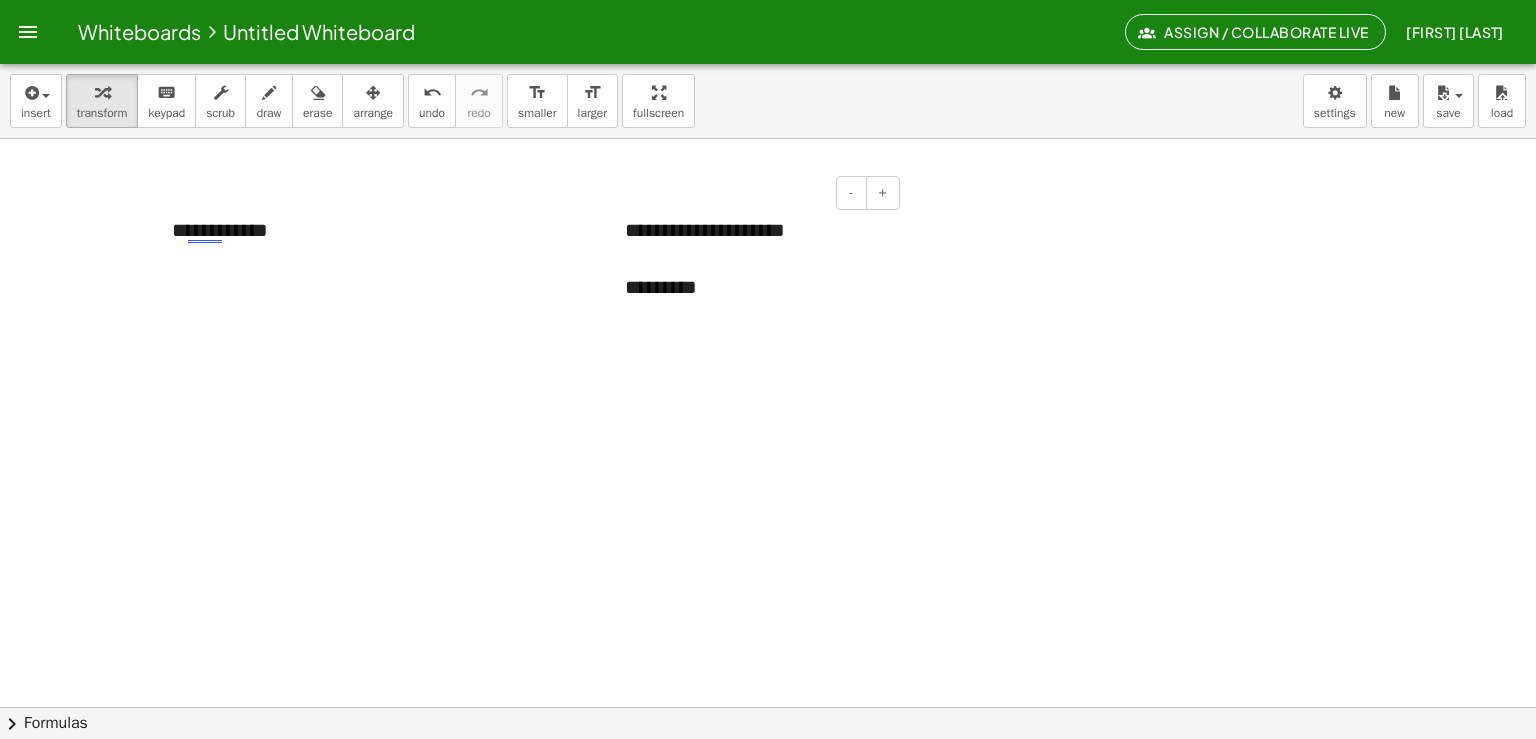click on "**********" at bounding box center (755, 259) 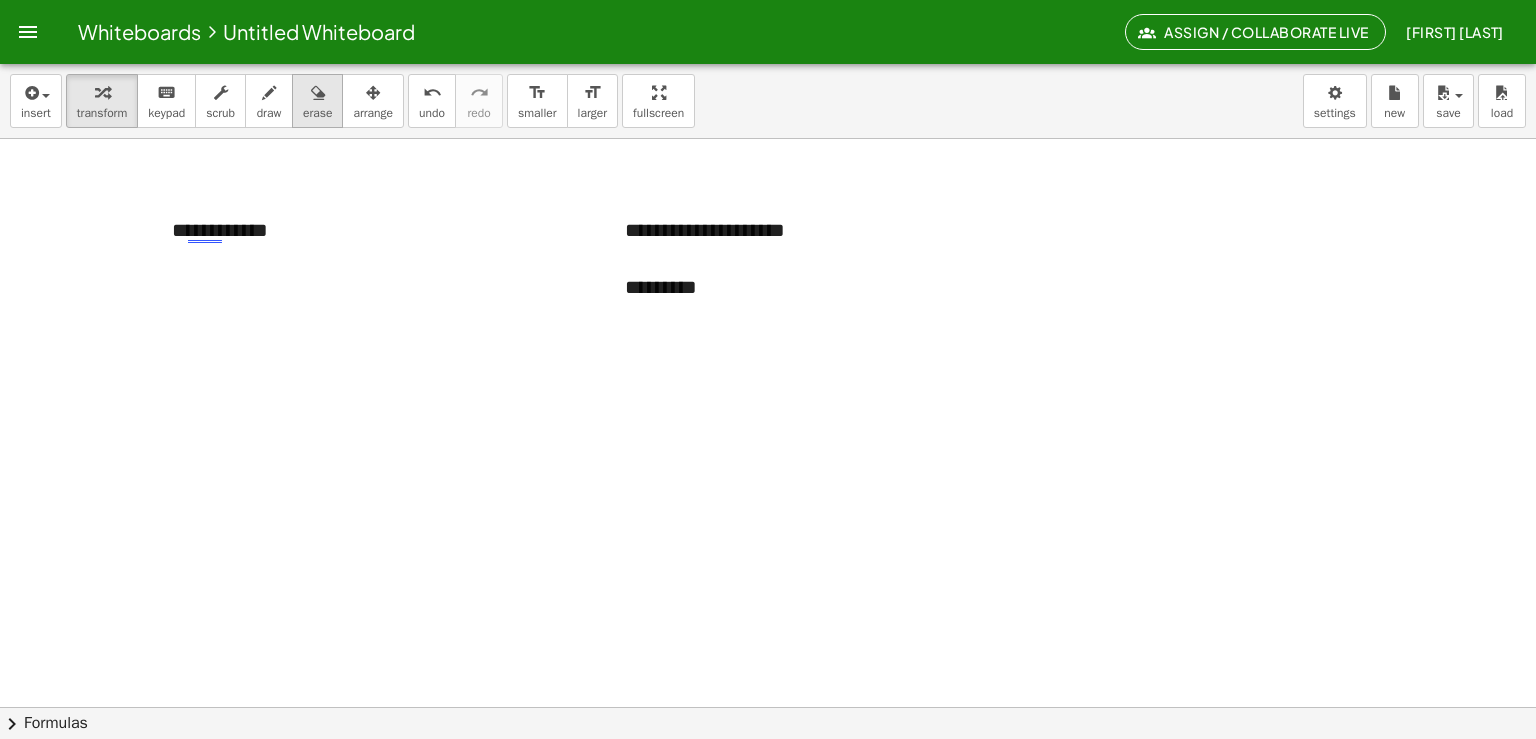 click on "erase" at bounding box center [317, 113] 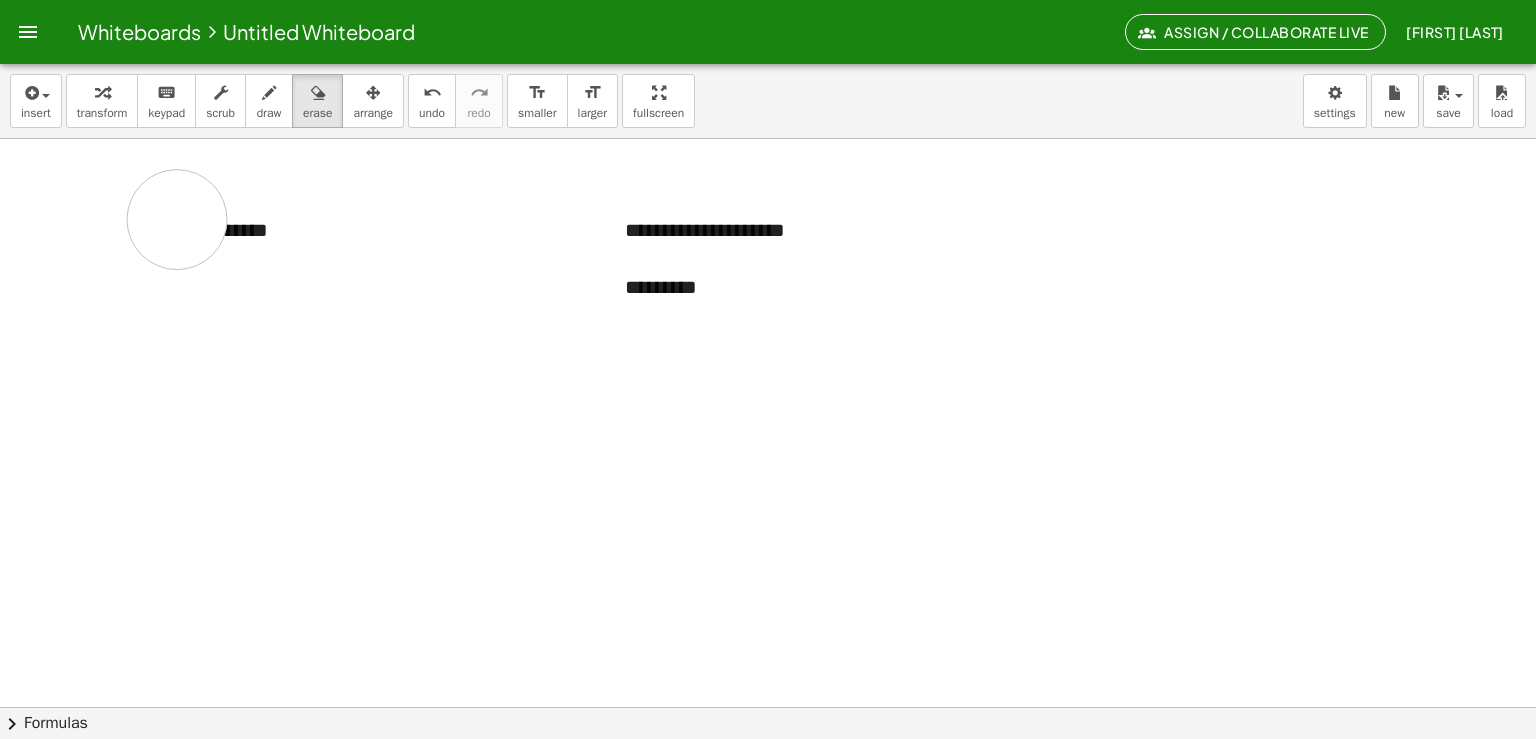 click at bounding box center [768, 824] 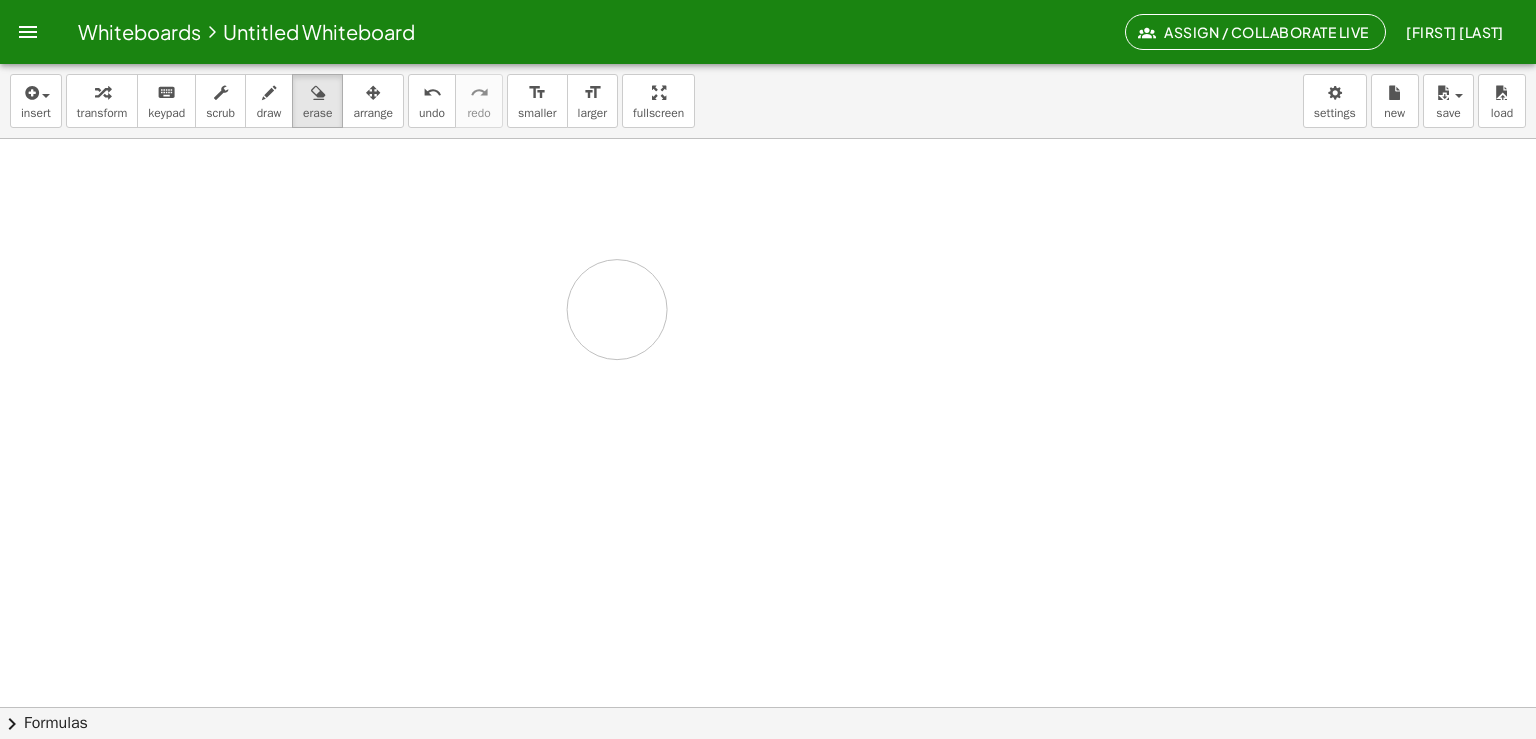 drag, startPoint x: 176, startPoint y: 219, endPoint x: 587, endPoint y: 301, distance: 419.10022 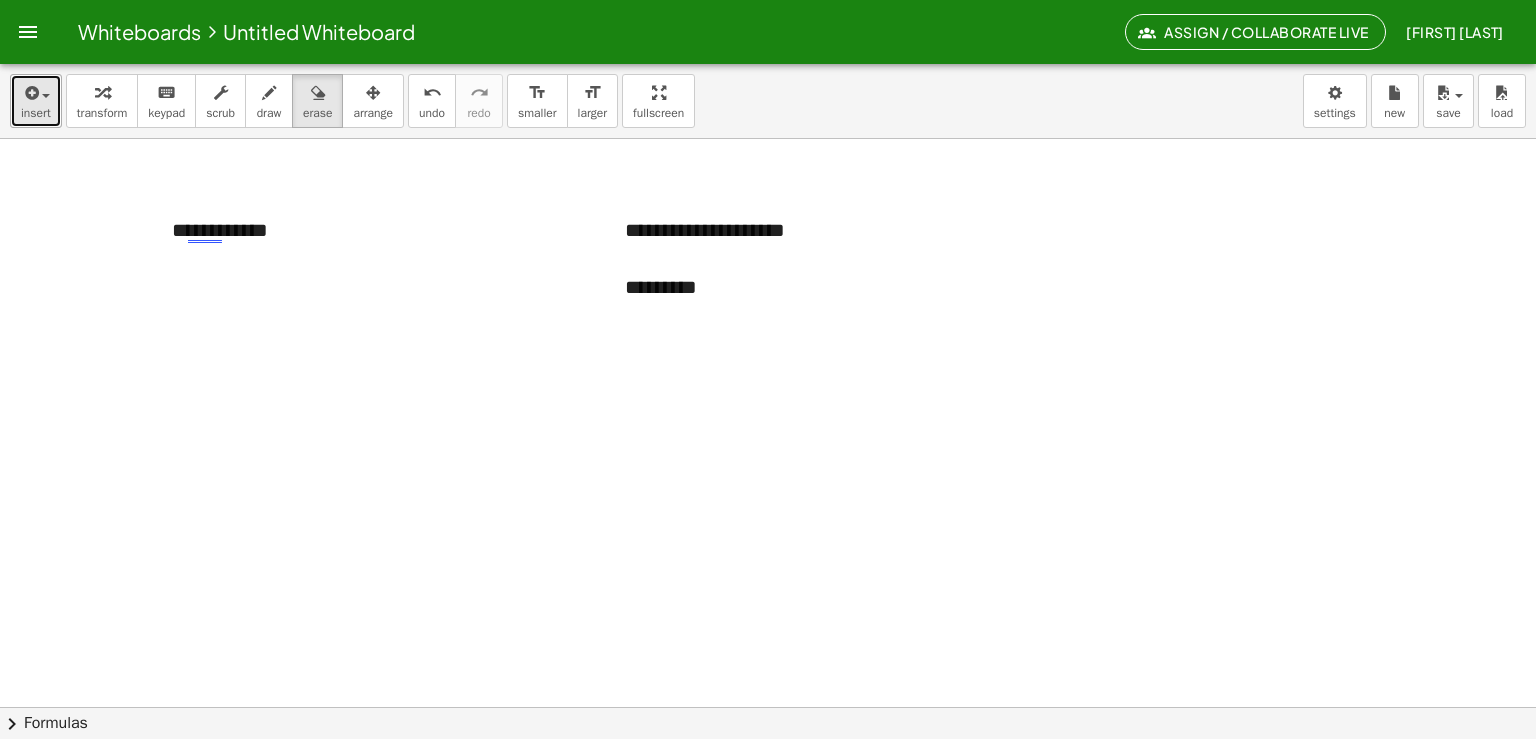 click at bounding box center [36, 92] 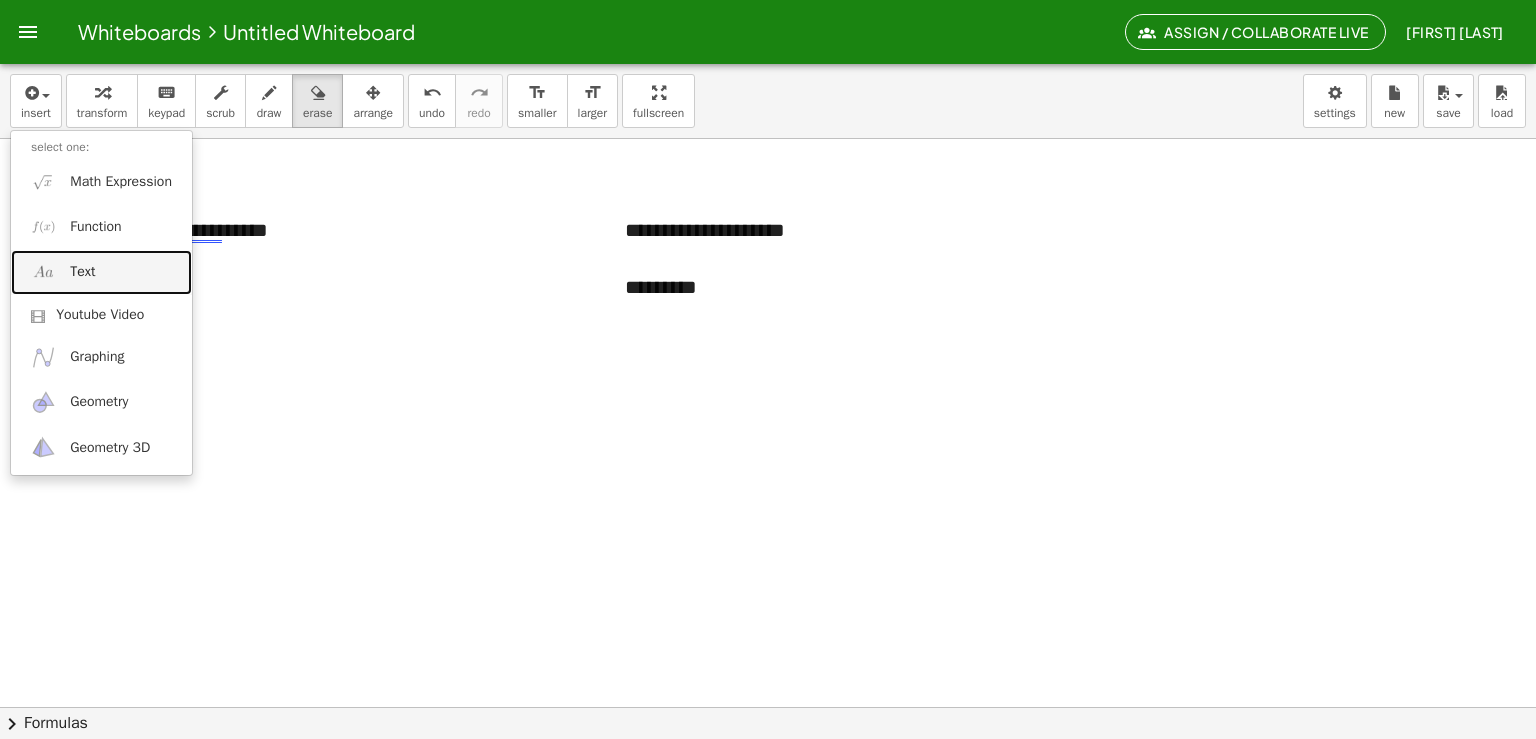 click on "Text" at bounding box center (101, 272) 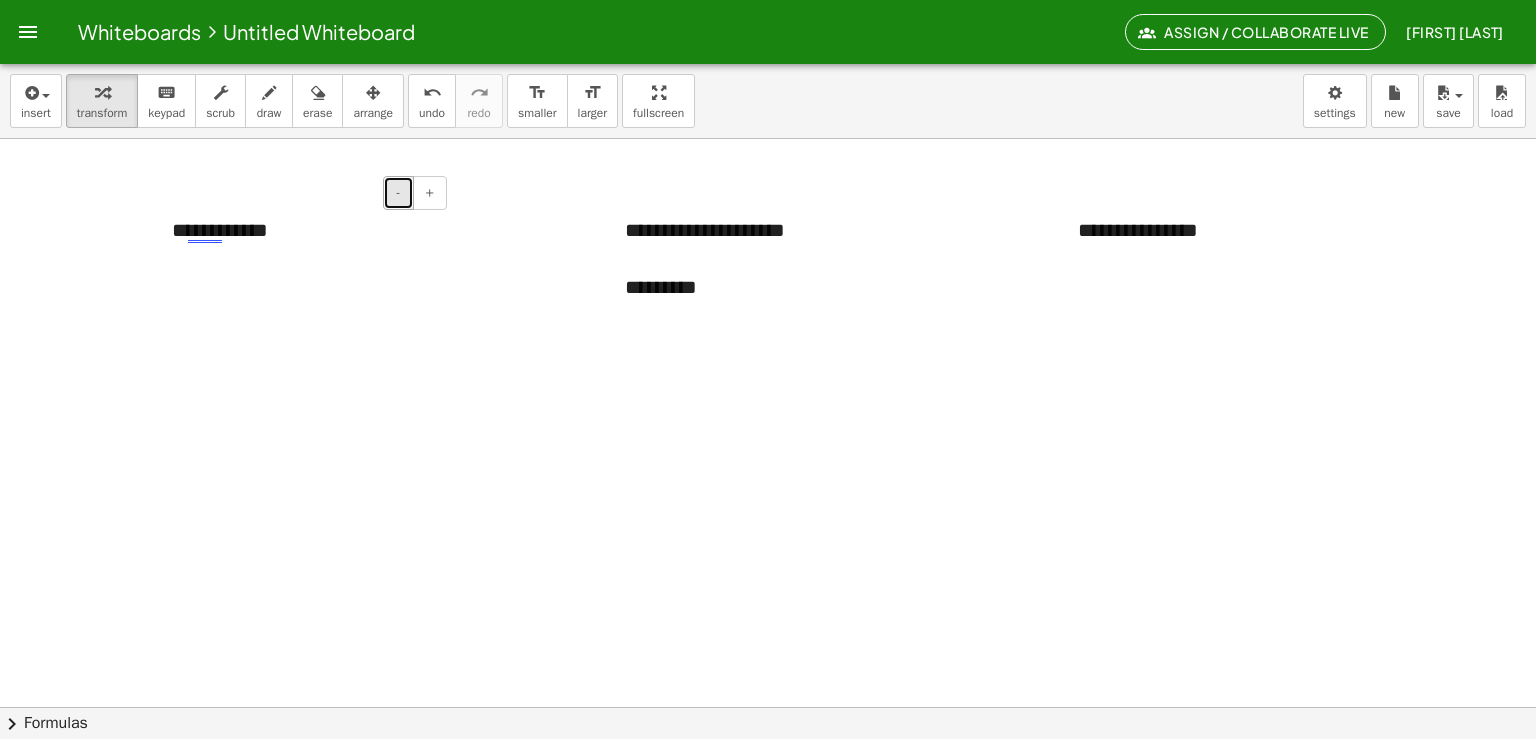 click on "-" at bounding box center [398, 193] 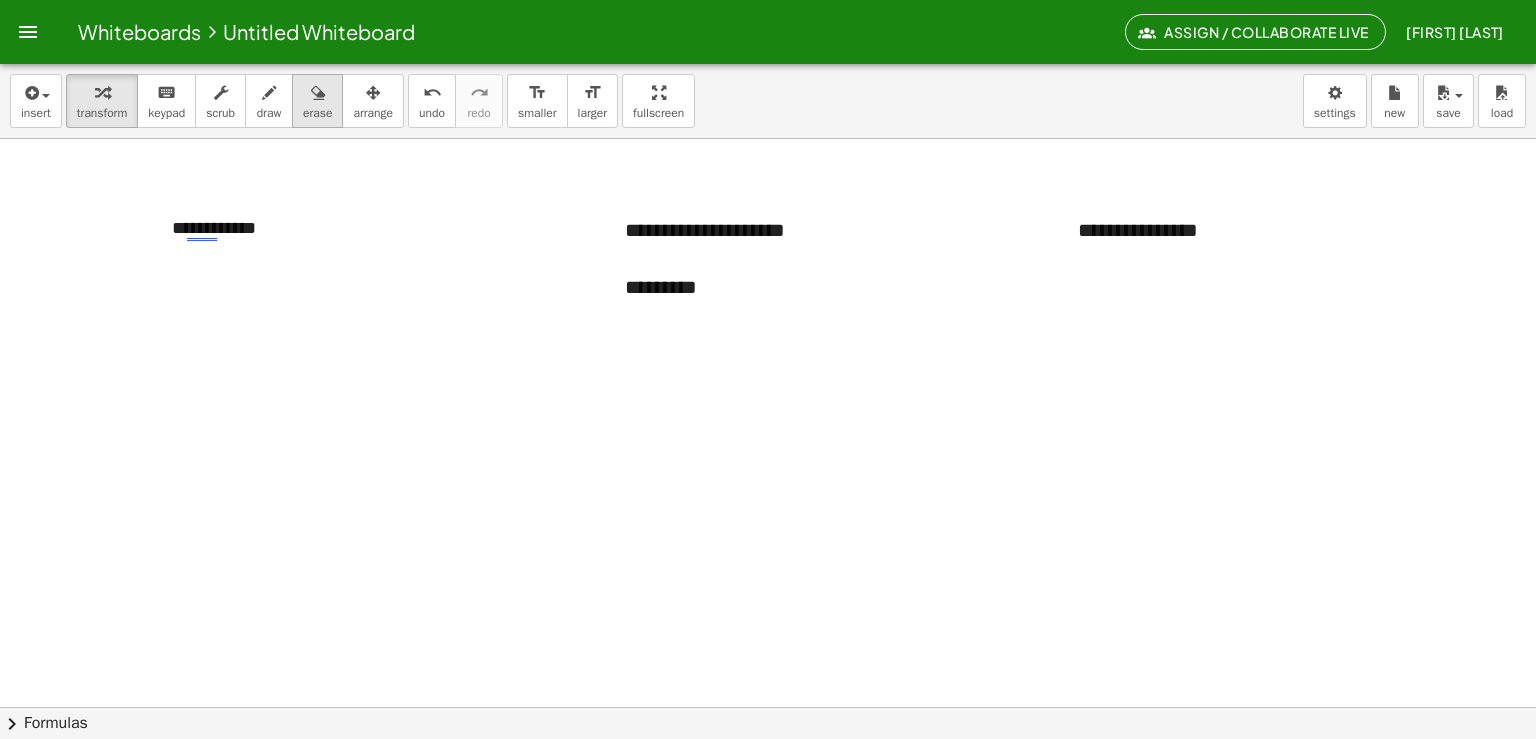 click on "erase" at bounding box center [317, 113] 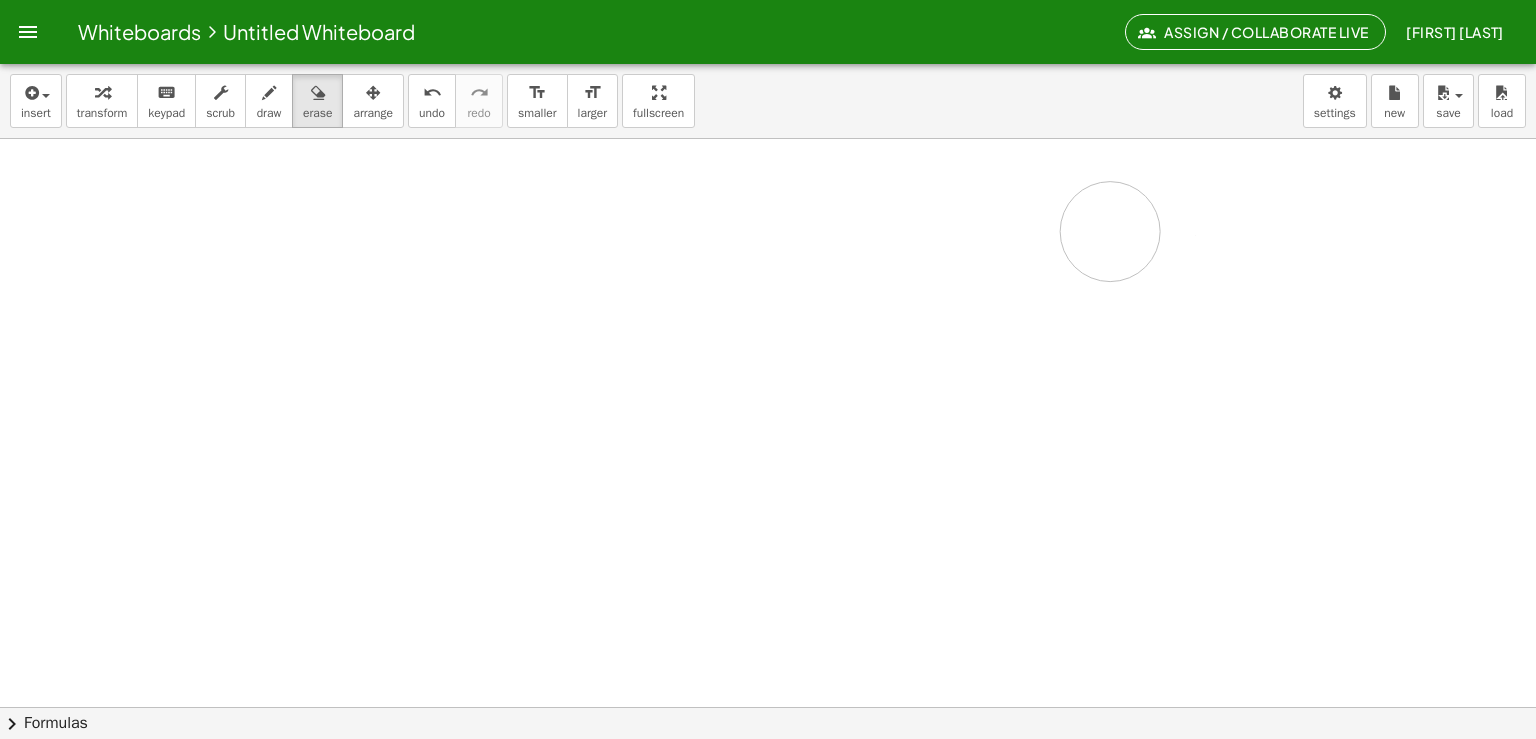 drag, startPoint x: 211, startPoint y: 227, endPoint x: 578, endPoint y: 278, distance: 370.52664 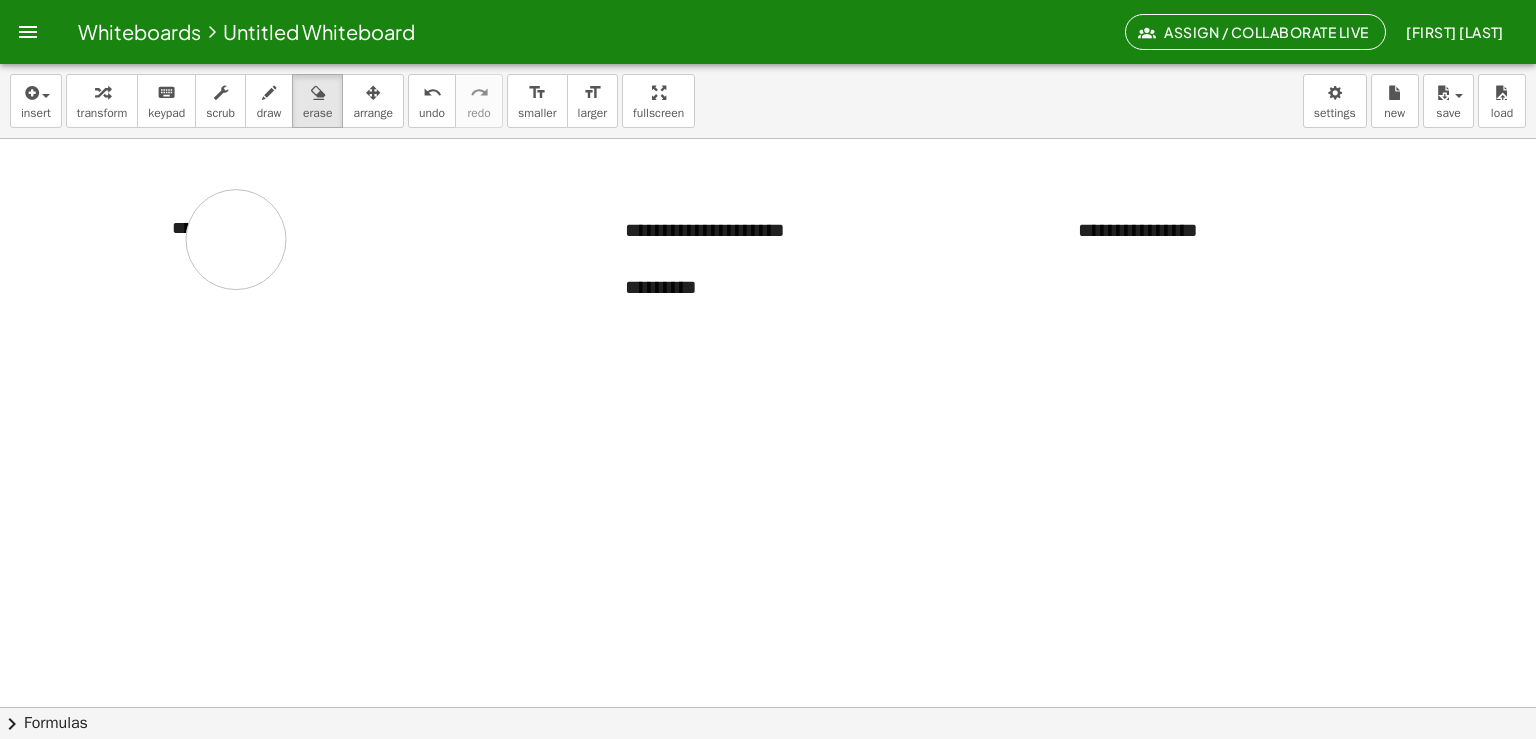 click at bounding box center (768, 824) 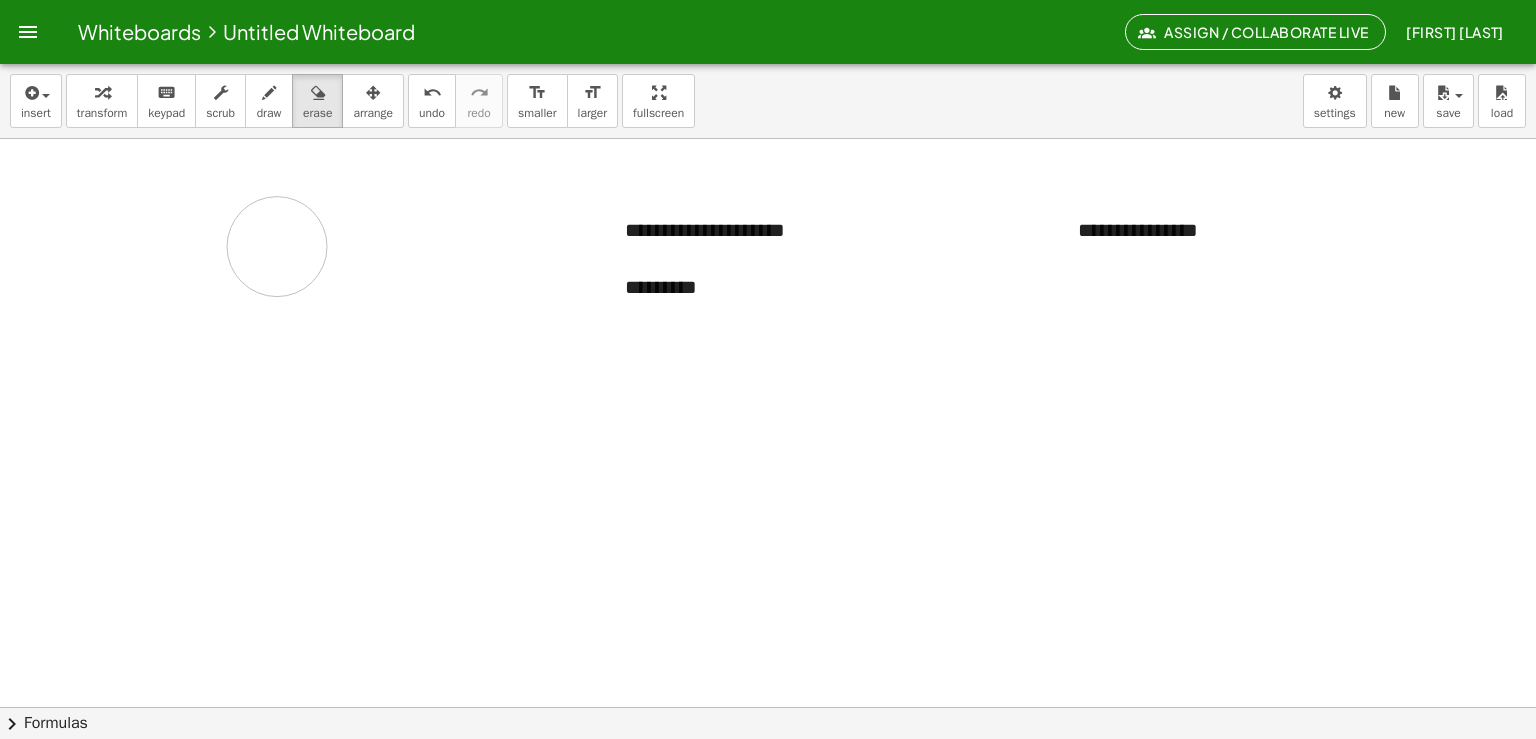 drag, startPoint x: 133, startPoint y: 240, endPoint x: 391, endPoint y: 255, distance: 258.43567 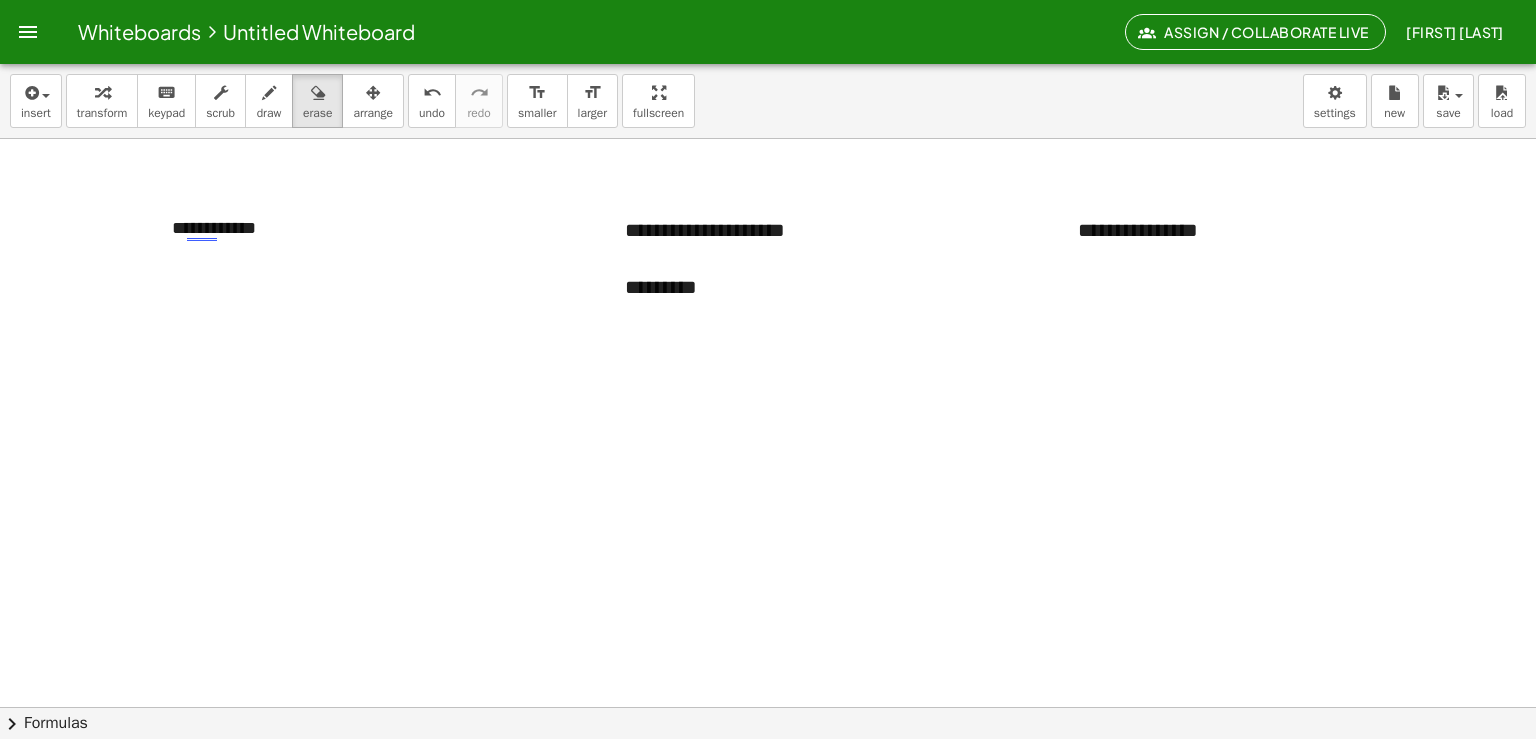 click at bounding box center [768, 824] 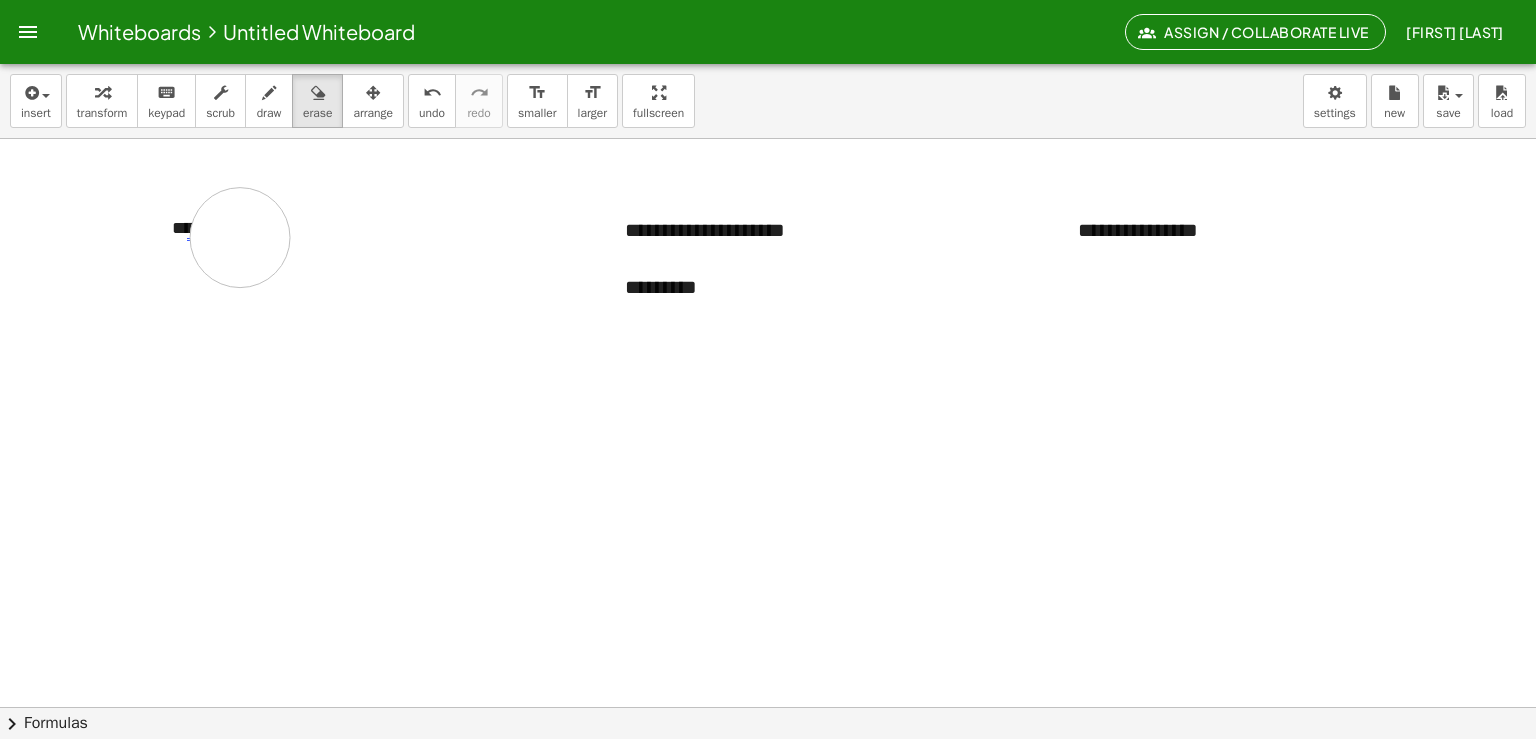 click at bounding box center [768, 824] 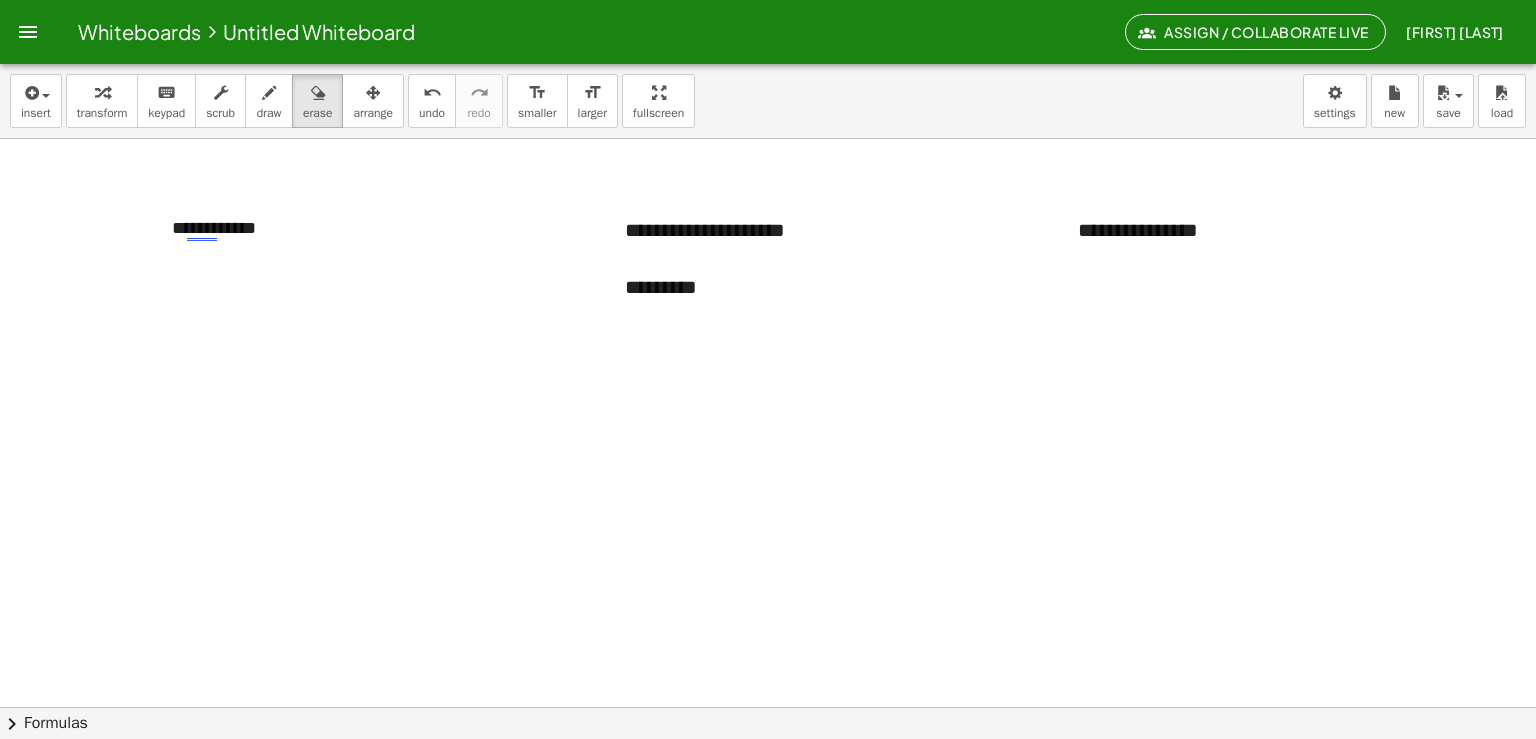 click at bounding box center (768, 824) 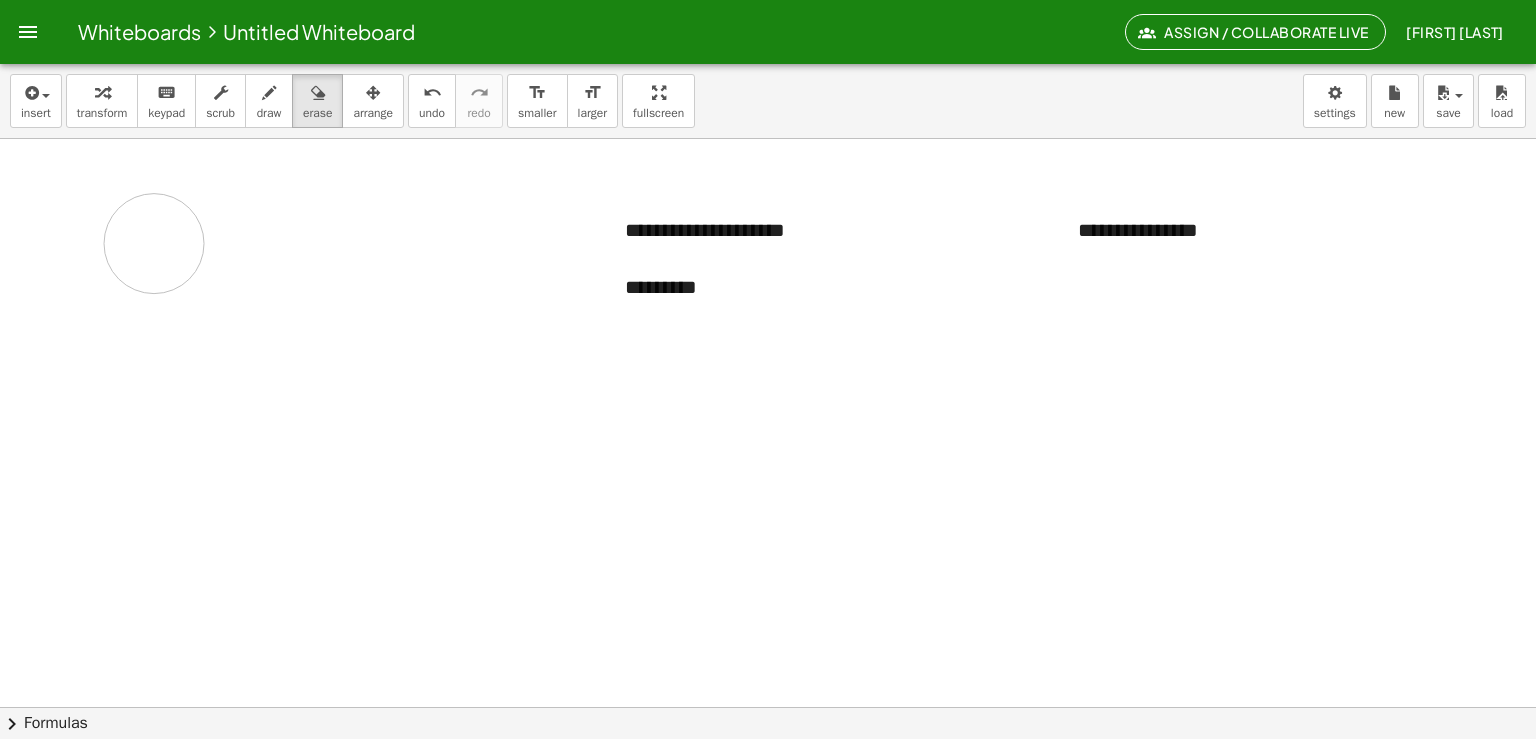 drag, startPoint x: 212, startPoint y: 227, endPoint x: 153, endPoint y: 243, distance: 61.13101 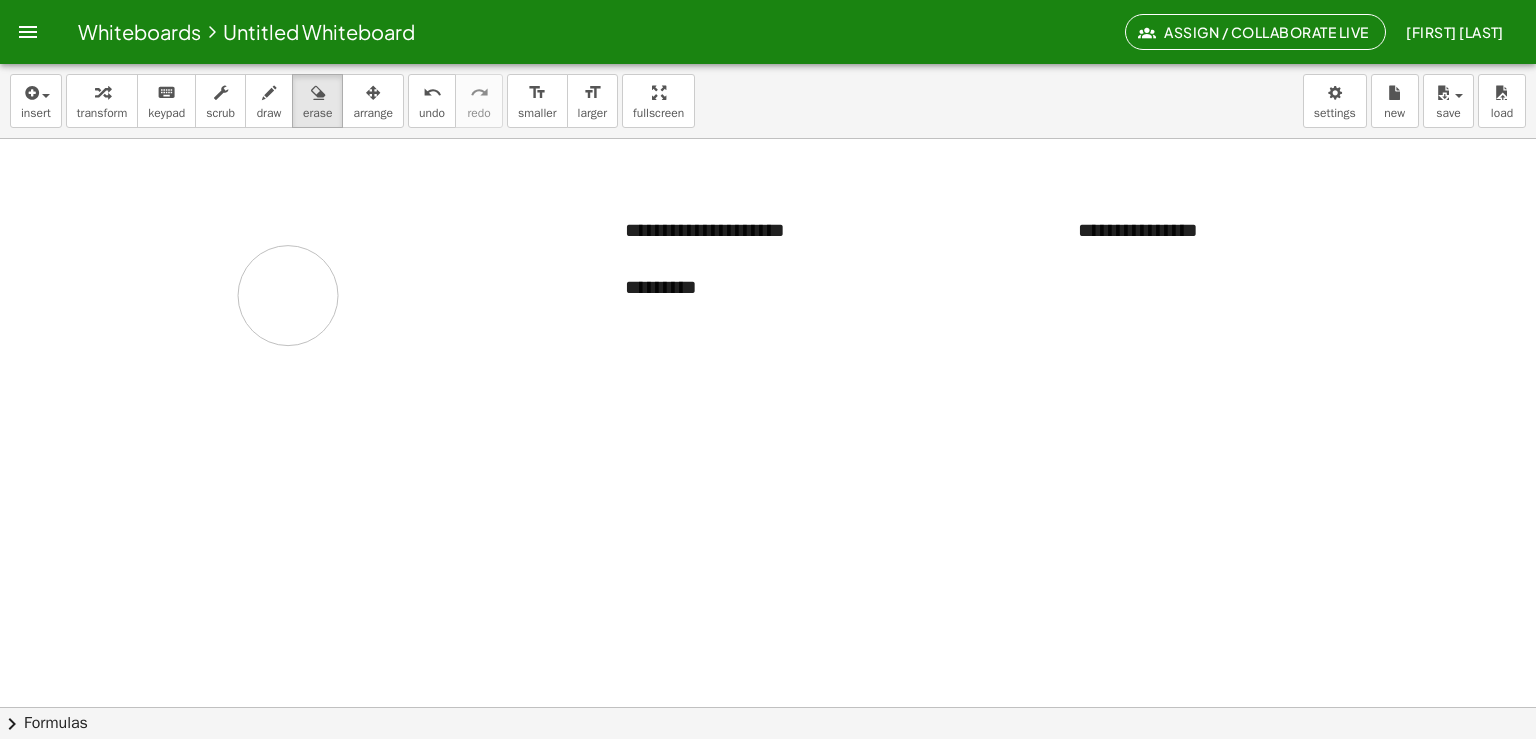 drag, startPoint x: 251, startPoint y: 213, endPoint x: 134, endPoint y: 221, distance: 117.273186 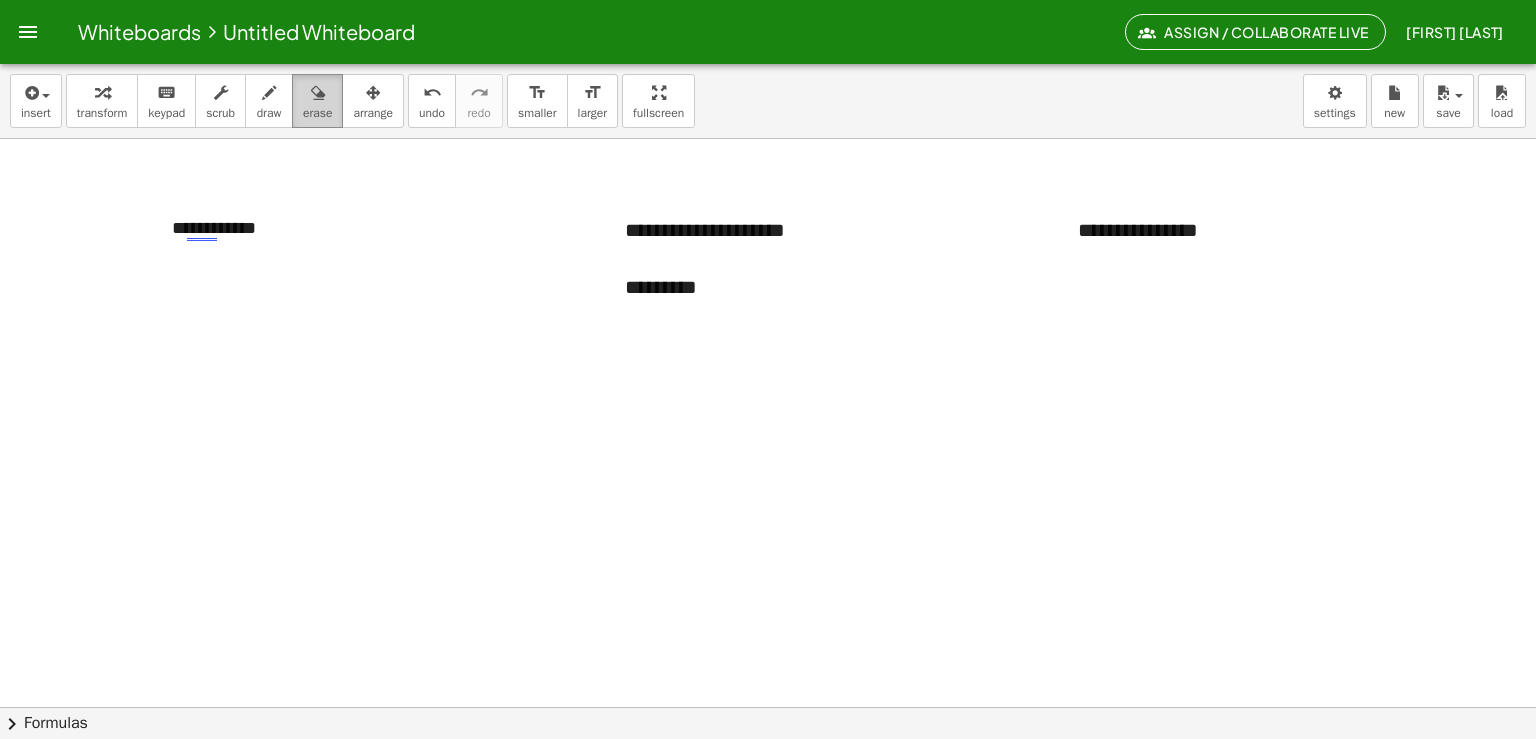 click on "erase" at bounding box center (317, 101) 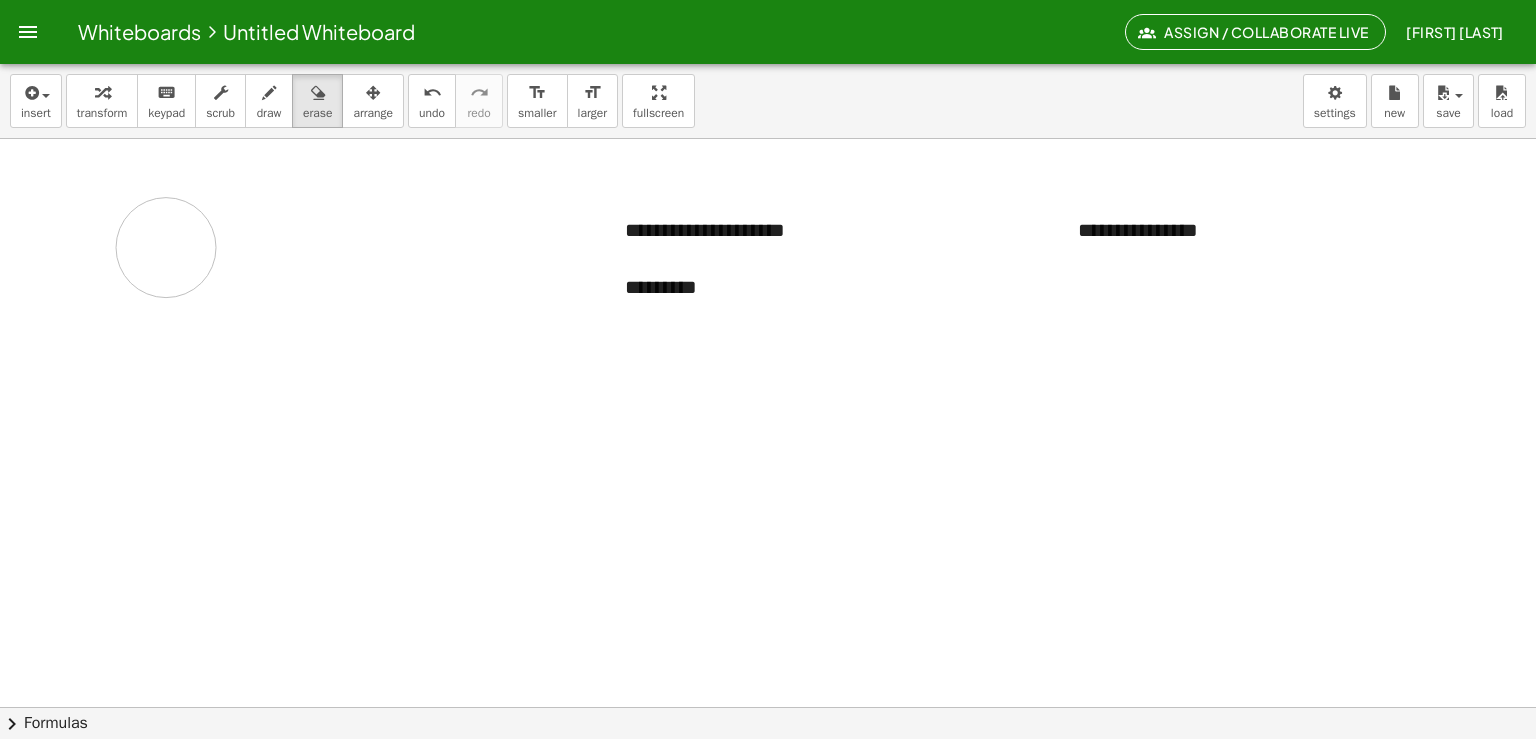 drag, startPoint x: 256, startPoint y: 245, endPoint x: 160, endPoint y: 247, distance: 96.02083 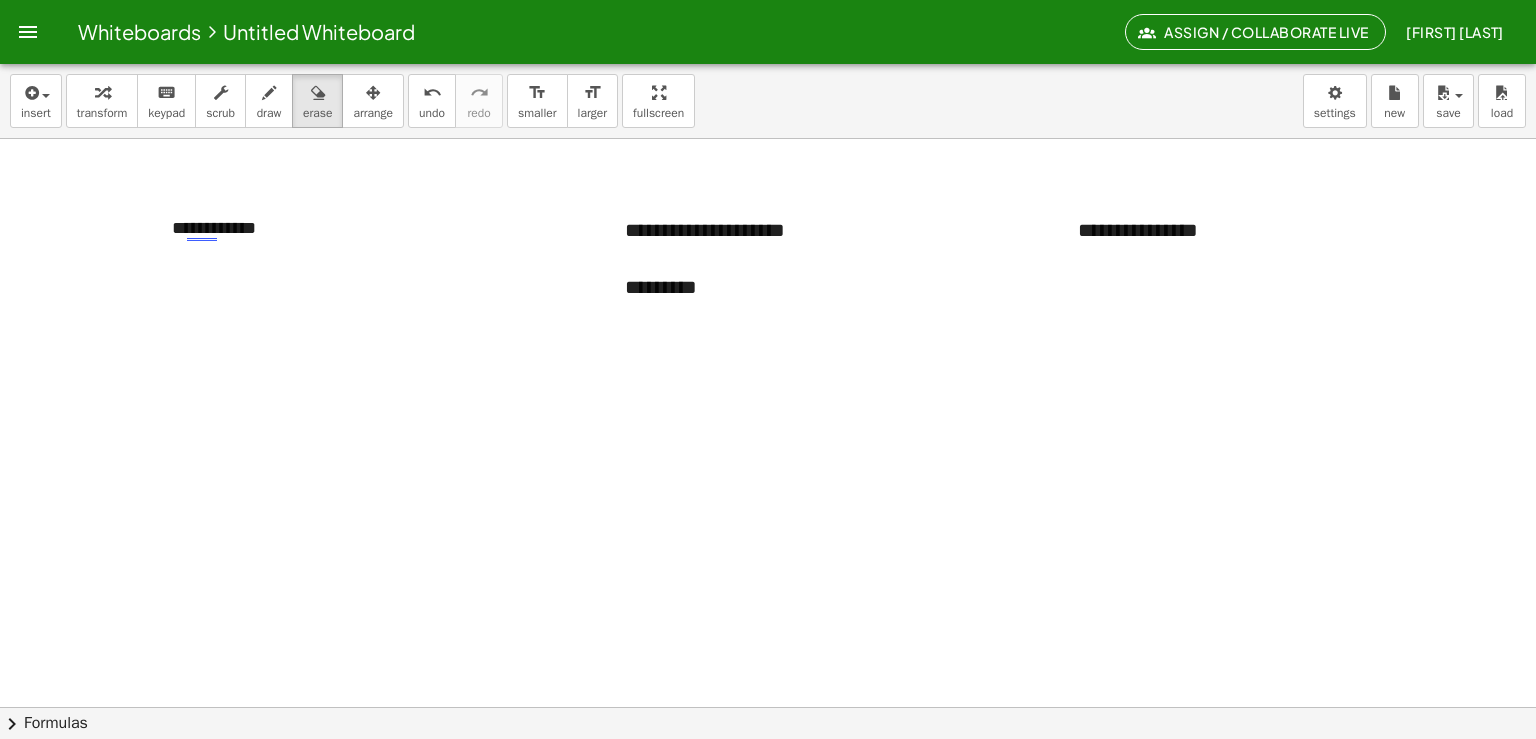 click at bounding box center [768, 824] 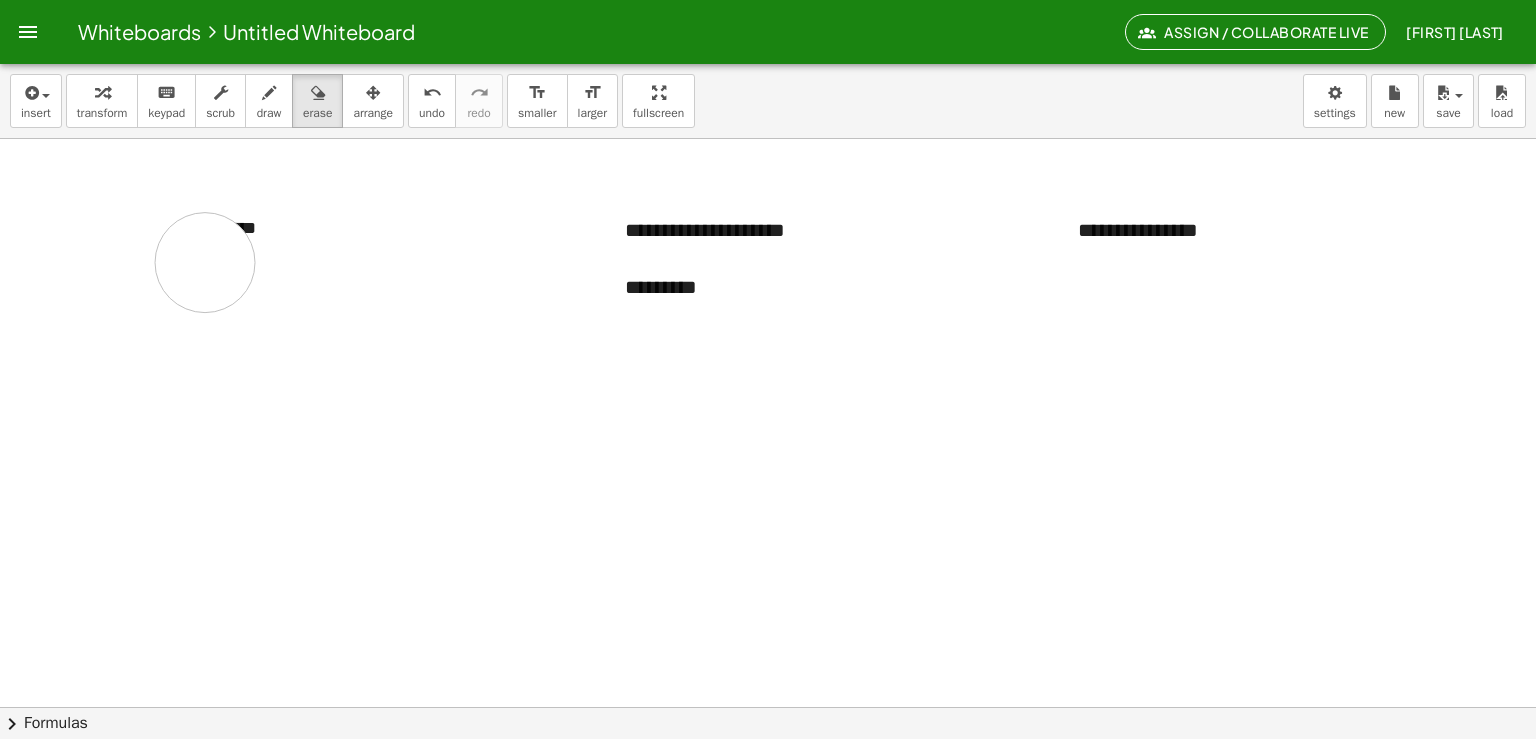 click at bounding box center [768, 824] 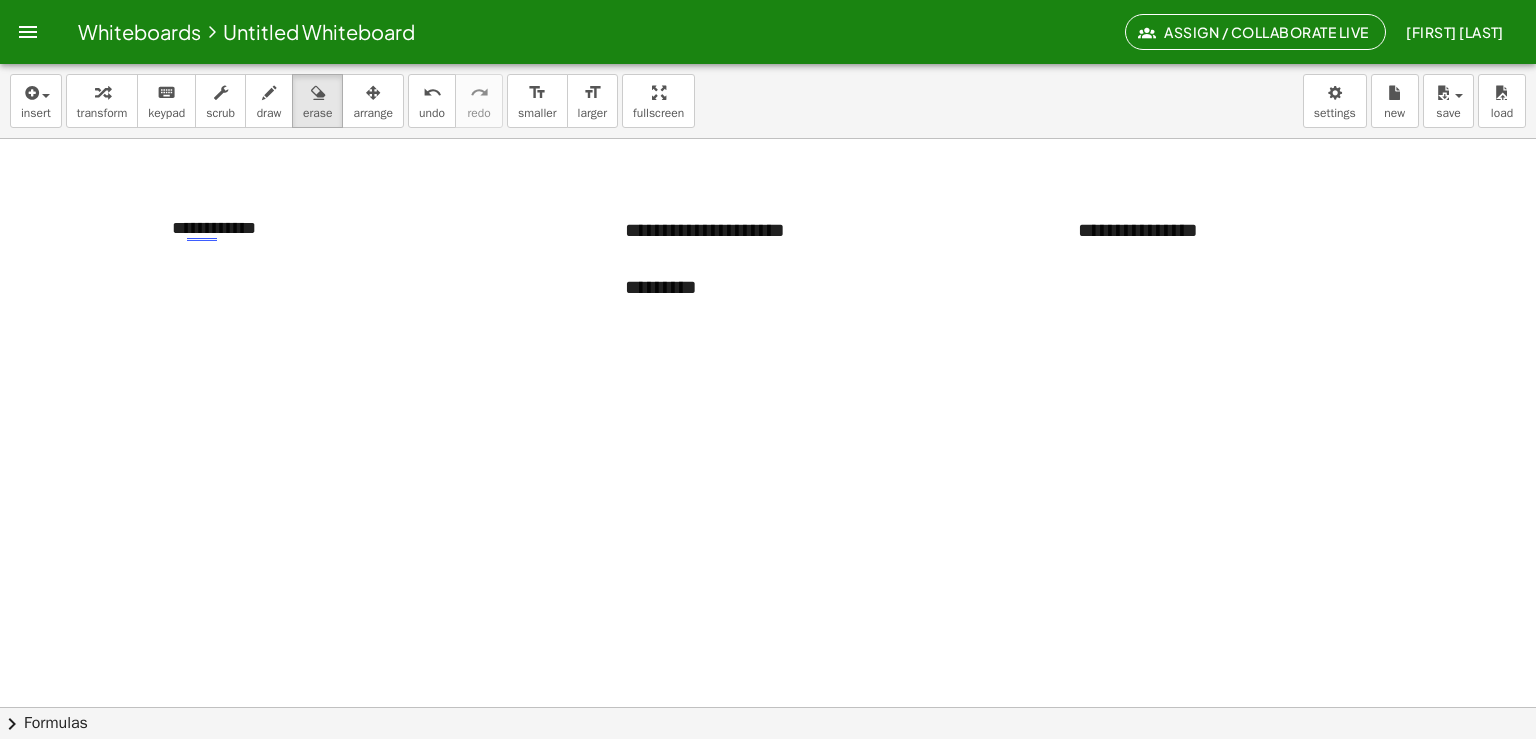 click at bounding box center (768, 824) 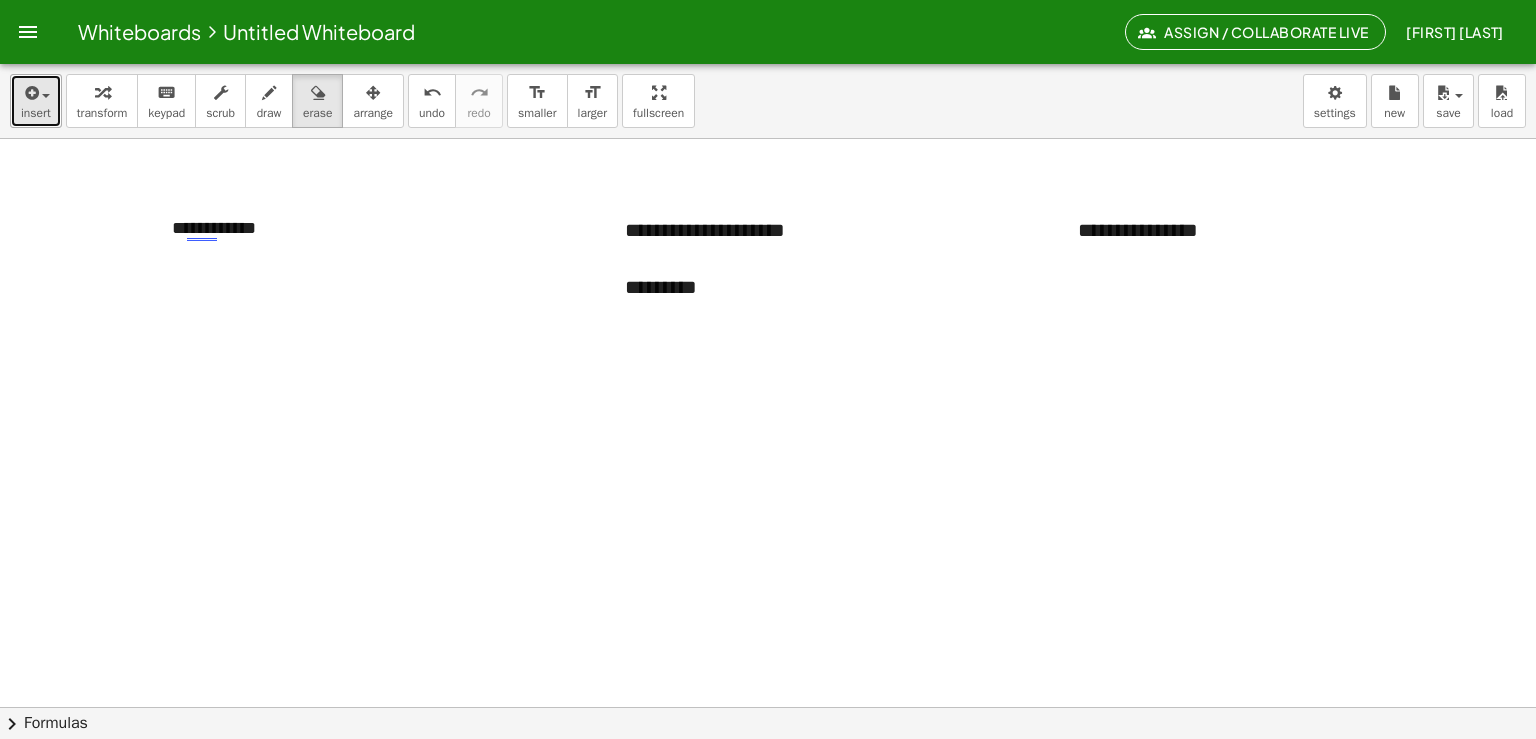 click on "insert" at bounding box center [36, 113] 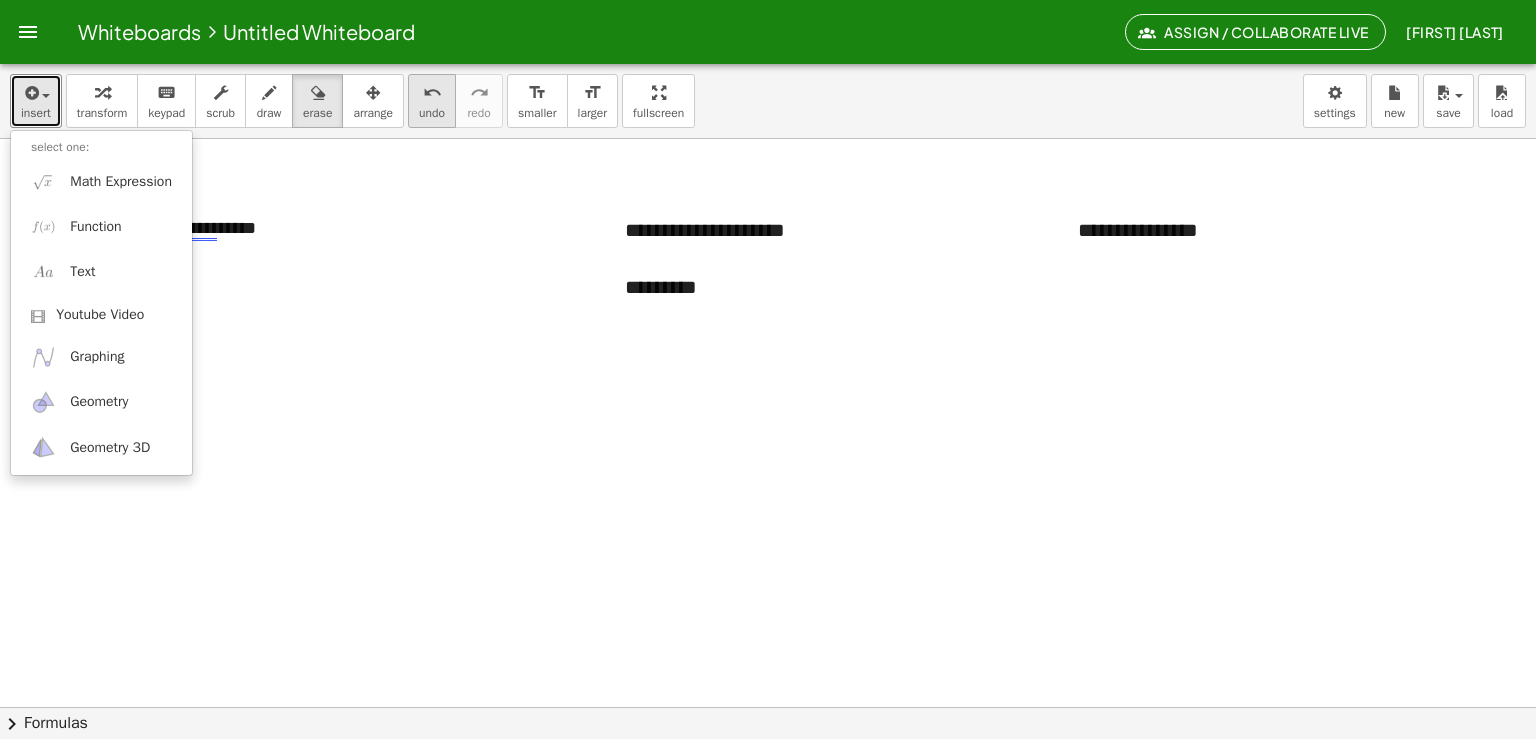 click on "undo" at bounding box center (432, 113) 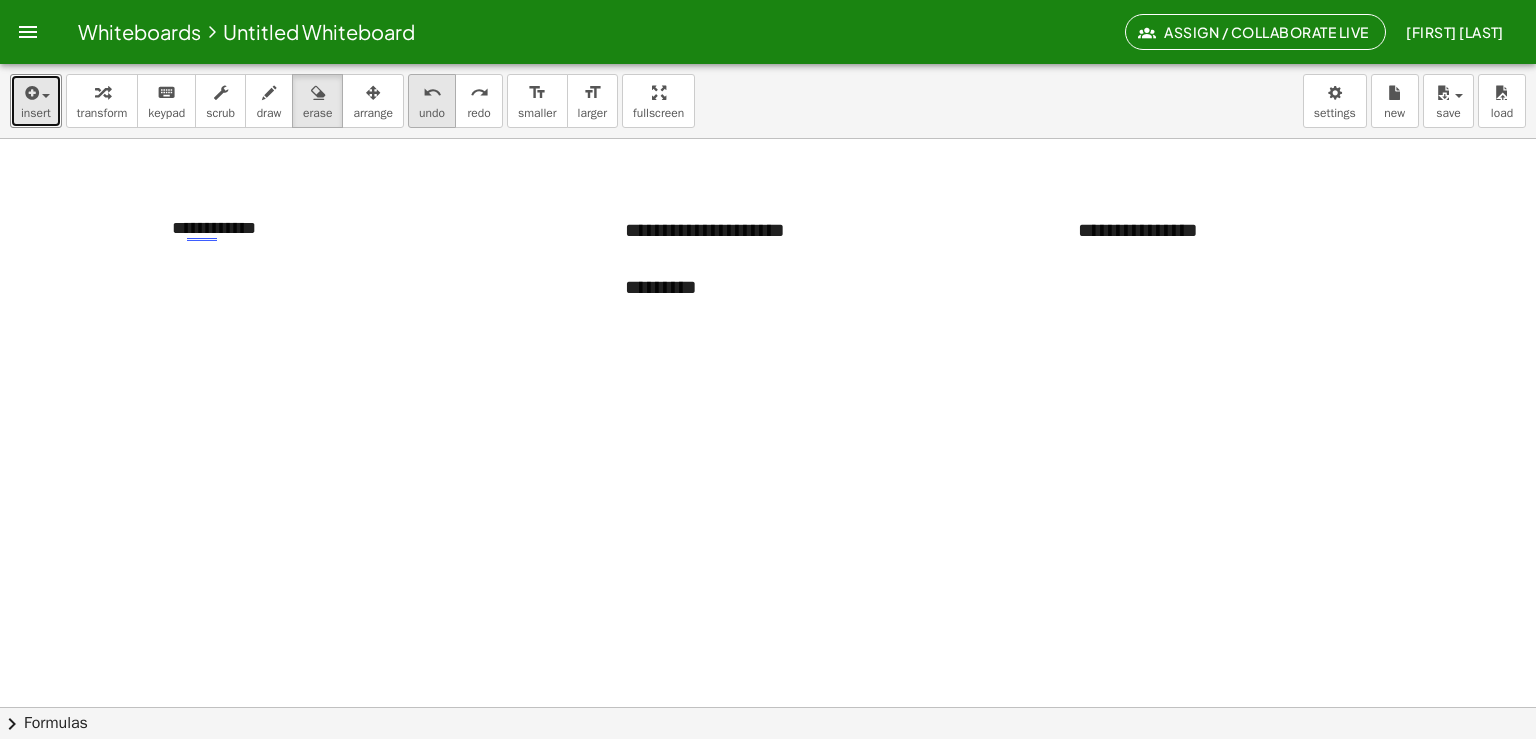 click on "undo" at bounding box center (432, 113) 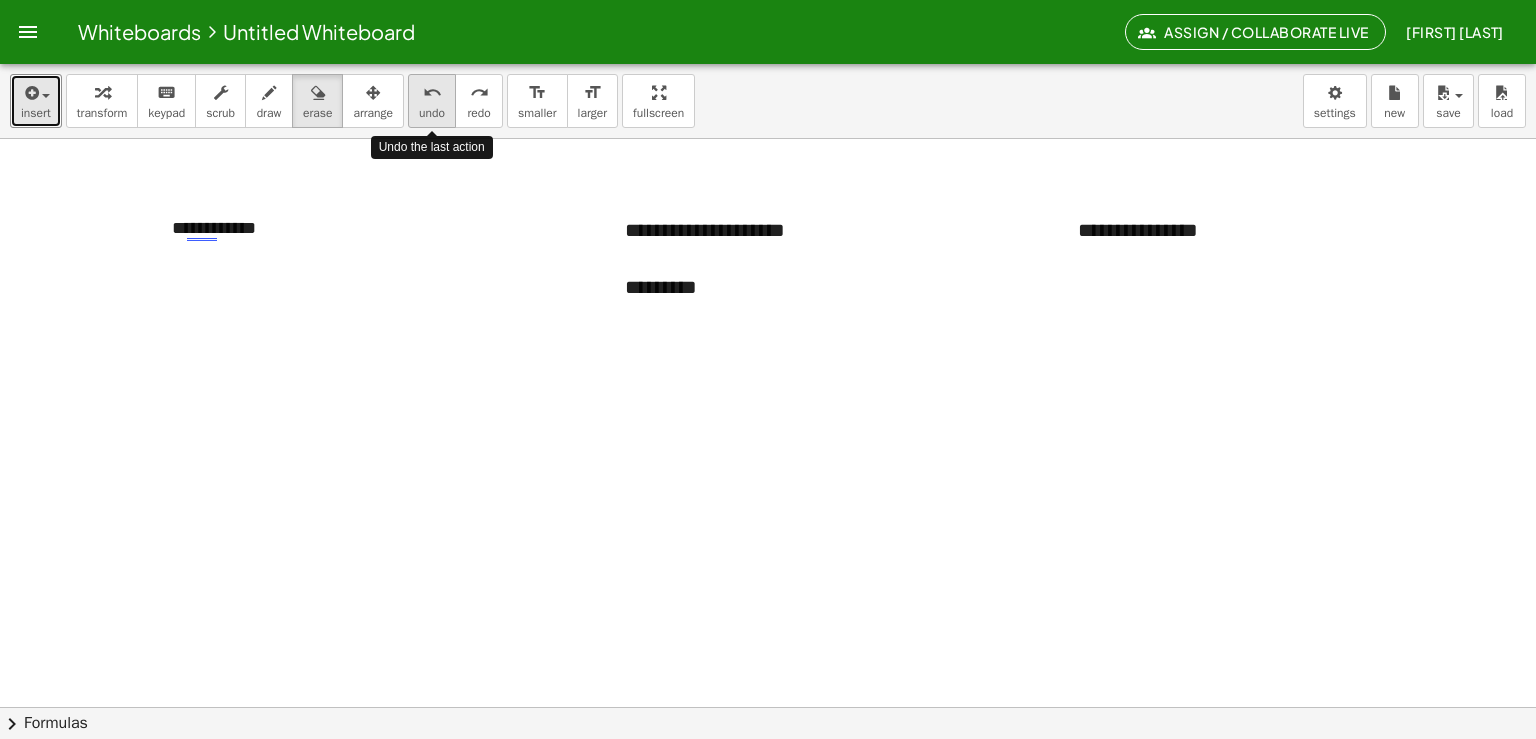 click on "undo" at bounding box center [432, 113] 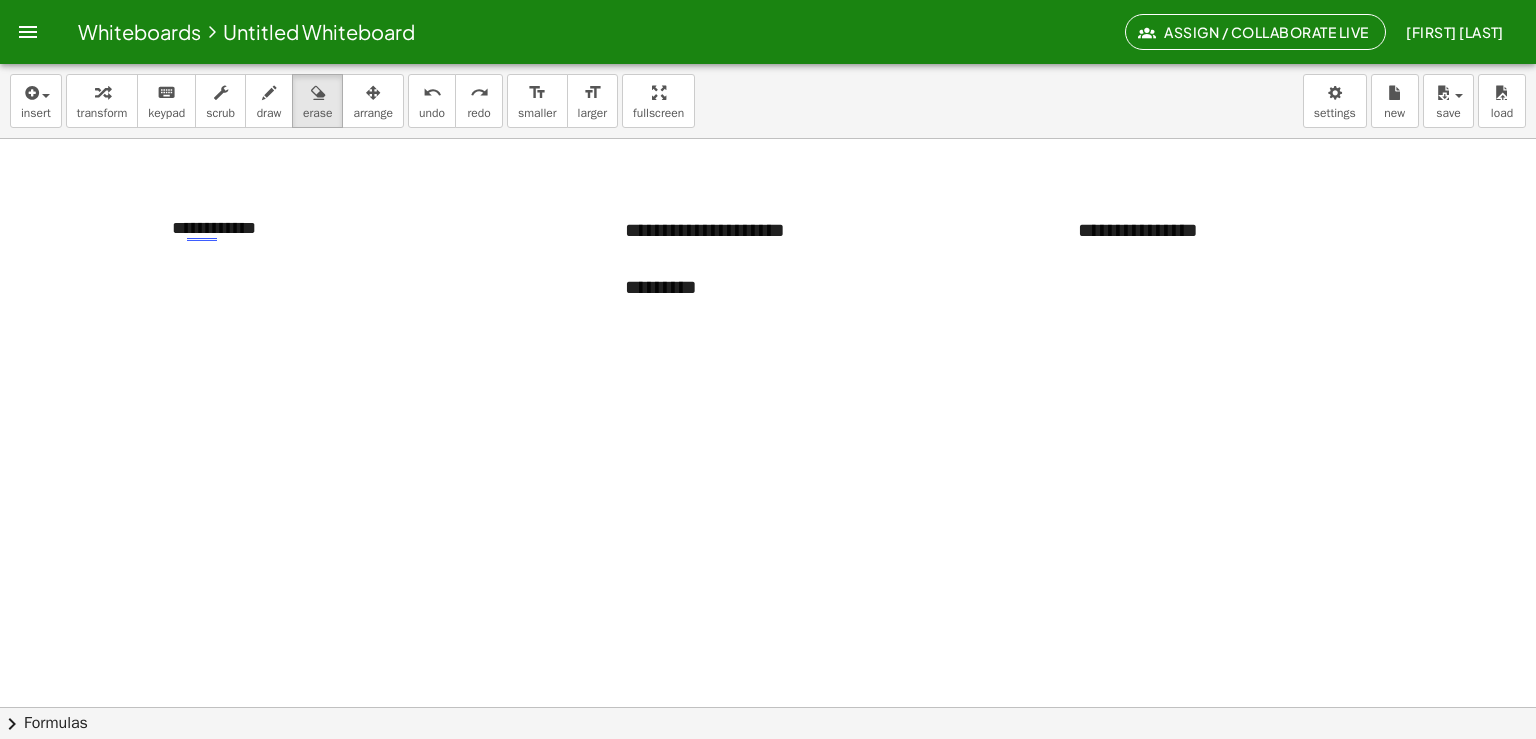 click on "insert select one: Math Expression Function Text Youtube Video Graphing Geometry Geometry 3D transform keyboard keypad scrub draw erase arrange undo undo redo redo format_size smaller format_size larger fullscreen load   save new settings Undo the last action" at bounding box center (768, 101) 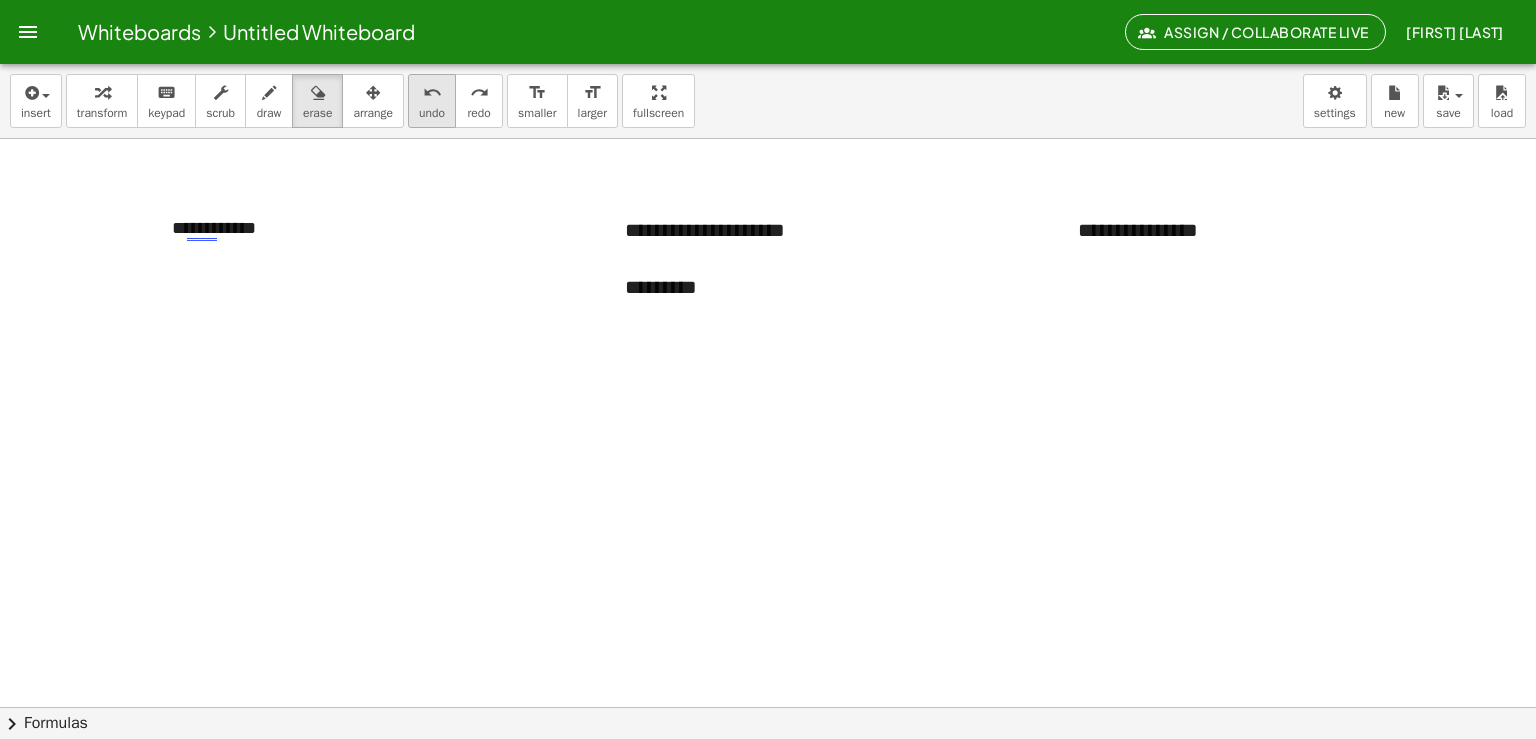 click on "undo undo" at bounding box center (432, 101) 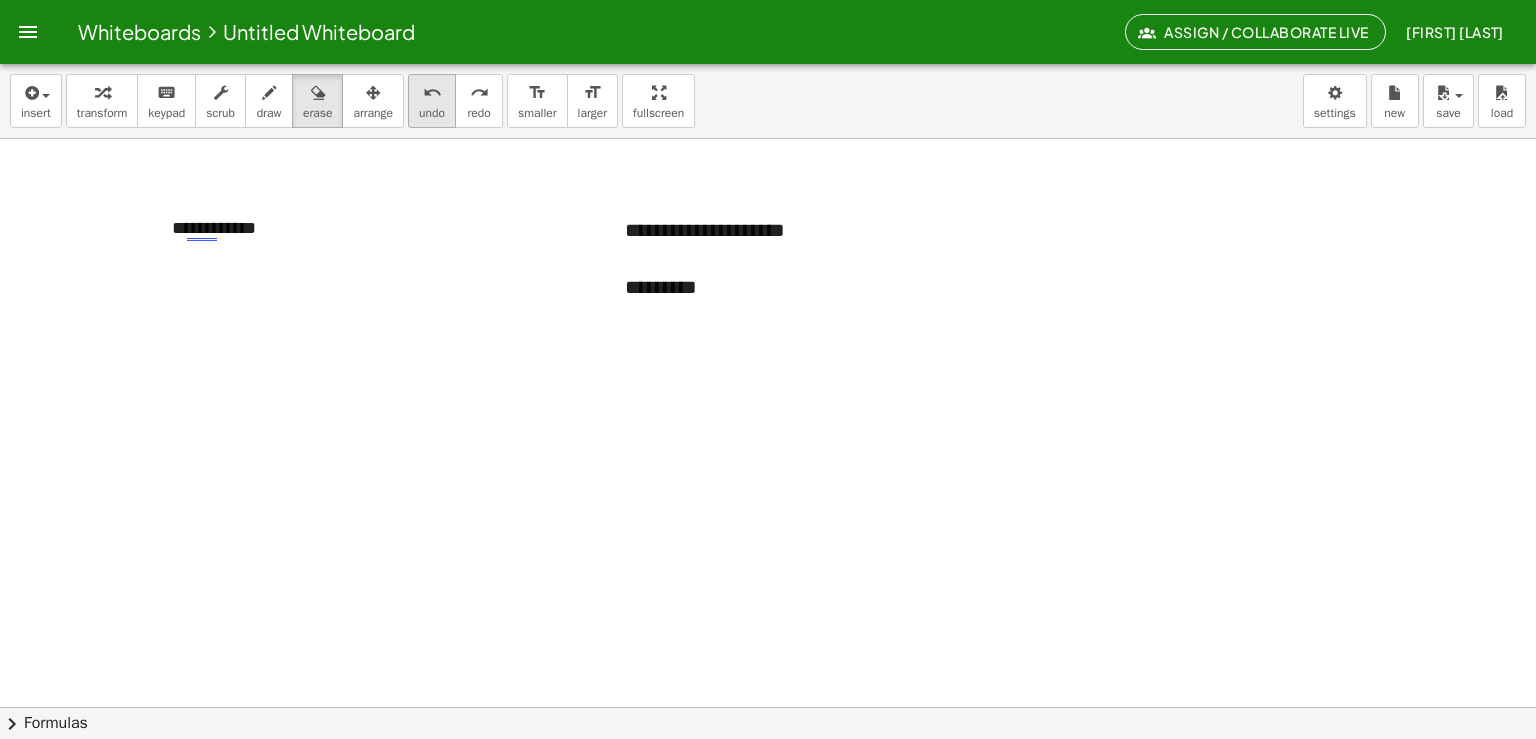 click on "undo undo" at bounding box center (432, 101) 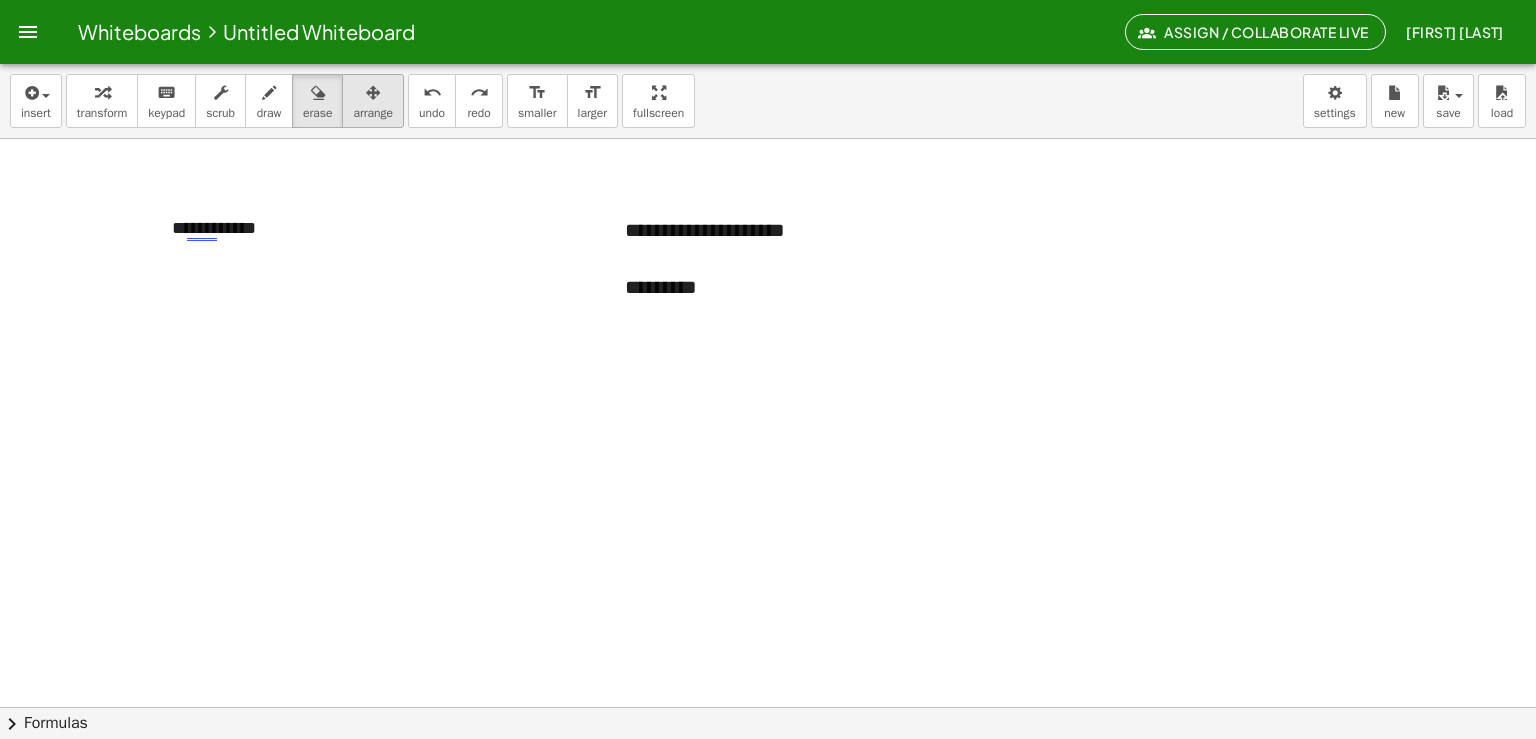 click at bounding box center (373, 92) 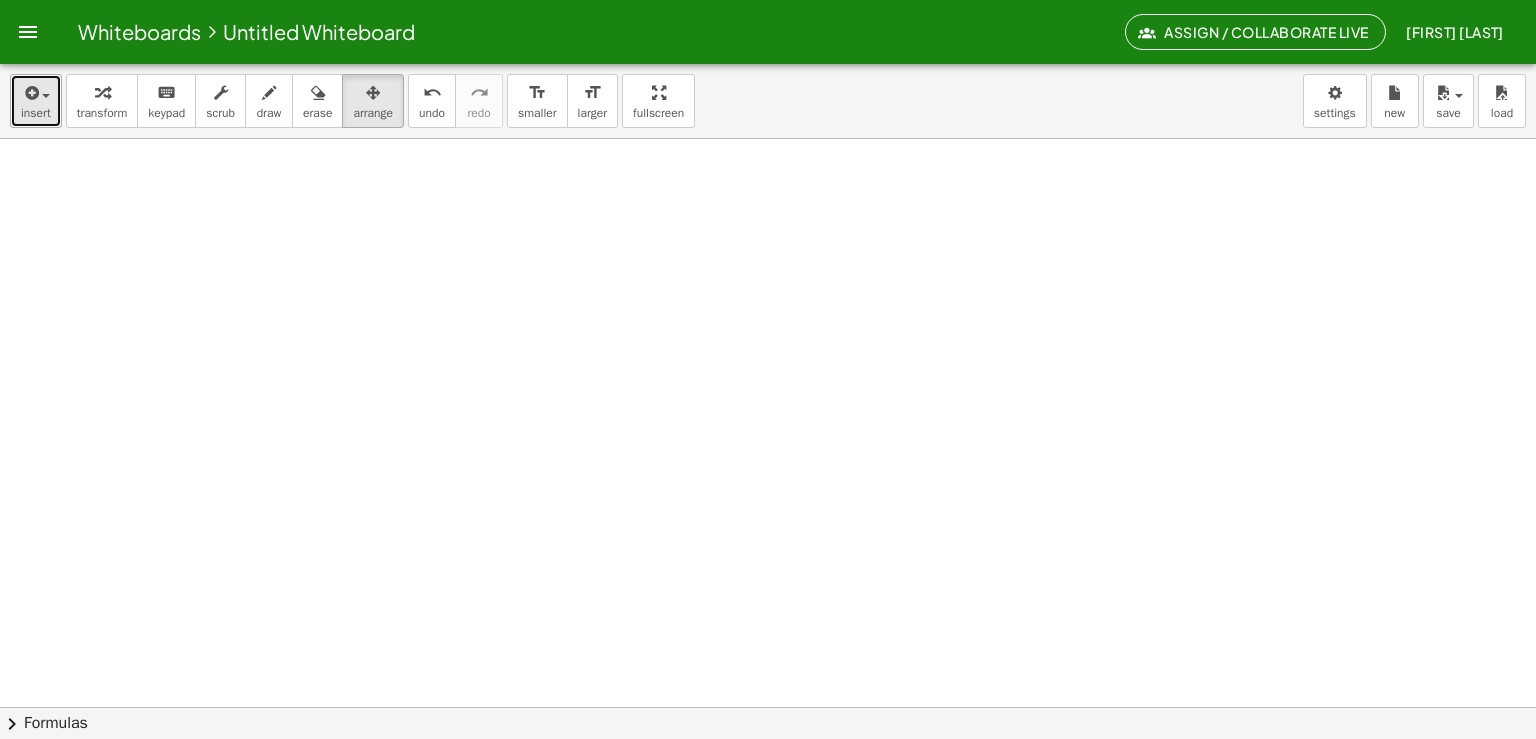click at bounding box center [30, 93] 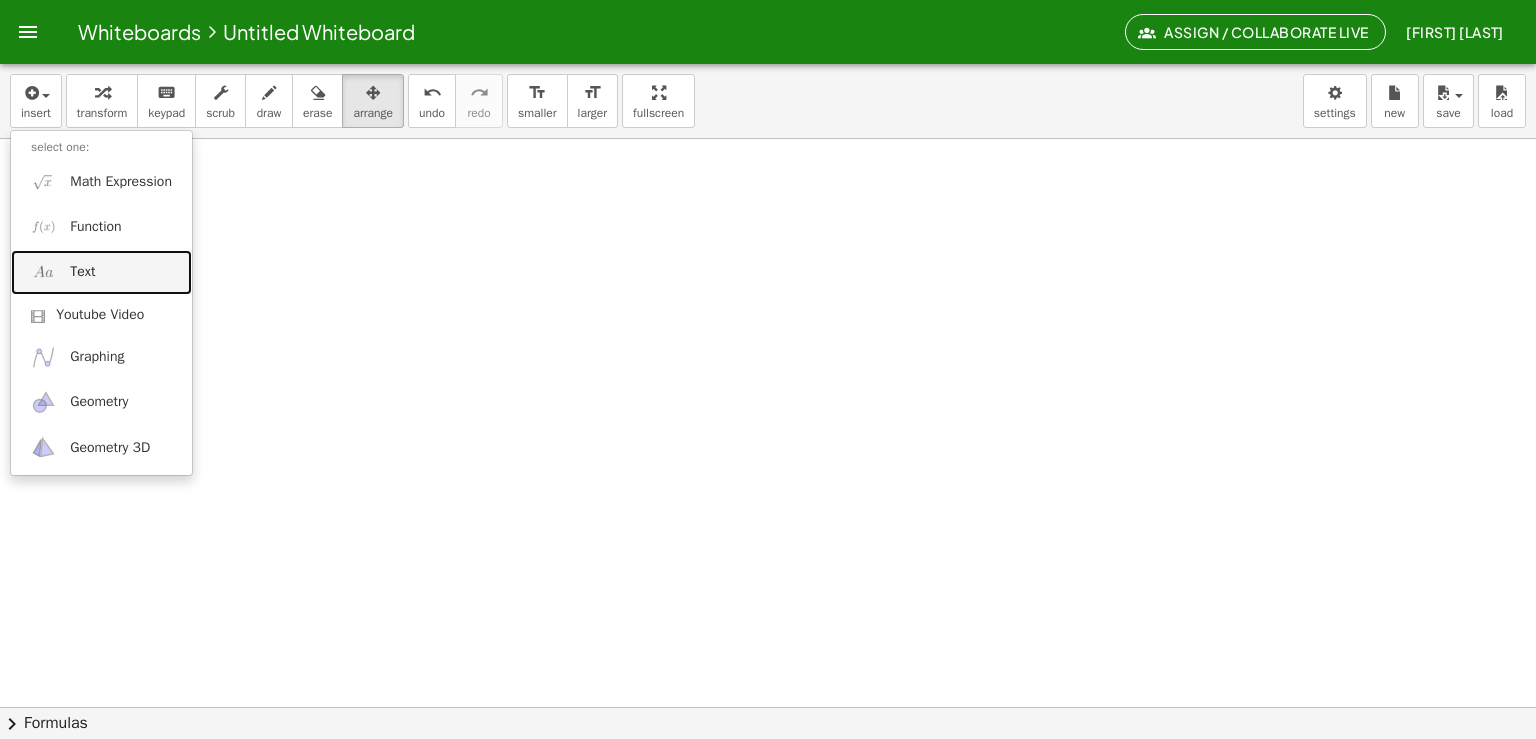 click on "Text" at bounding box center (101, 272) 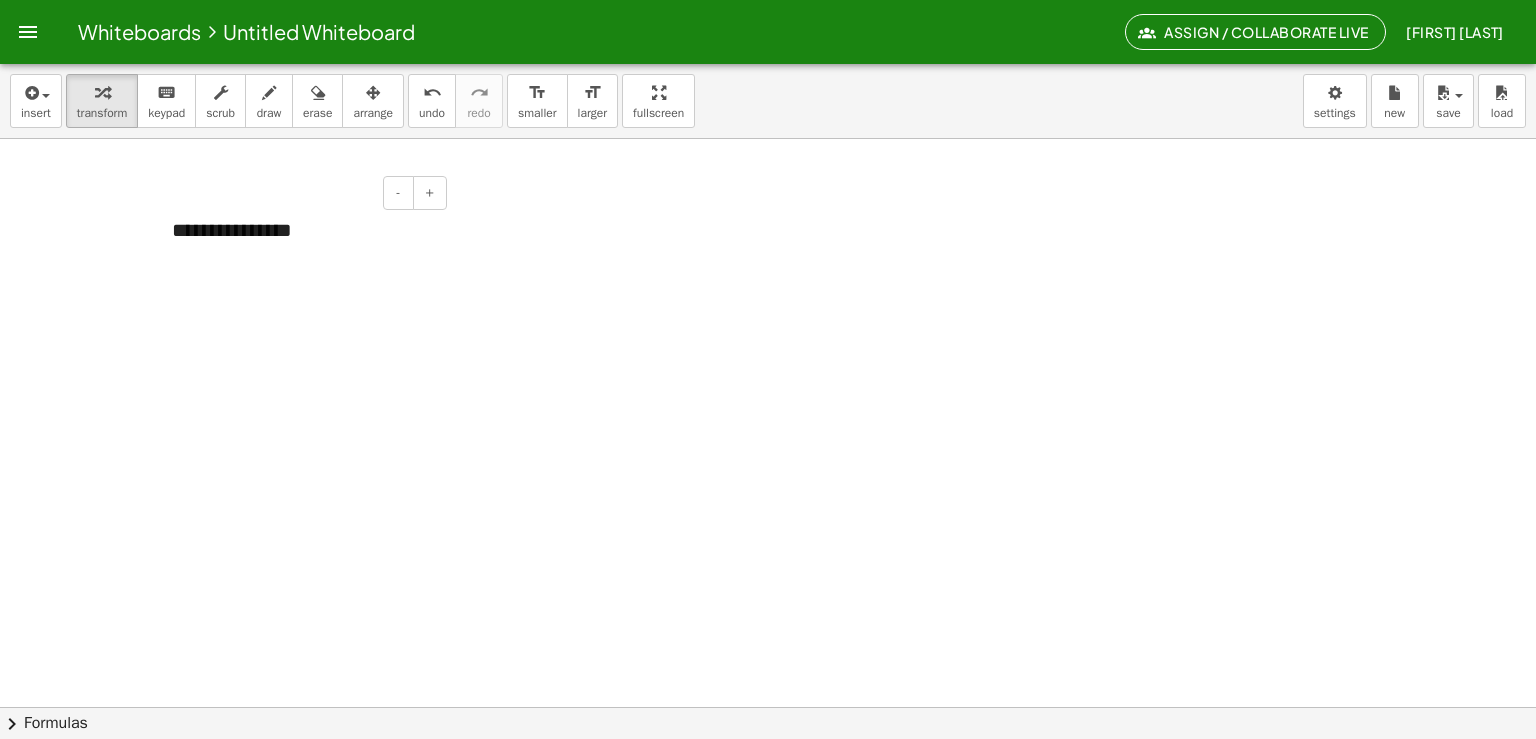 type 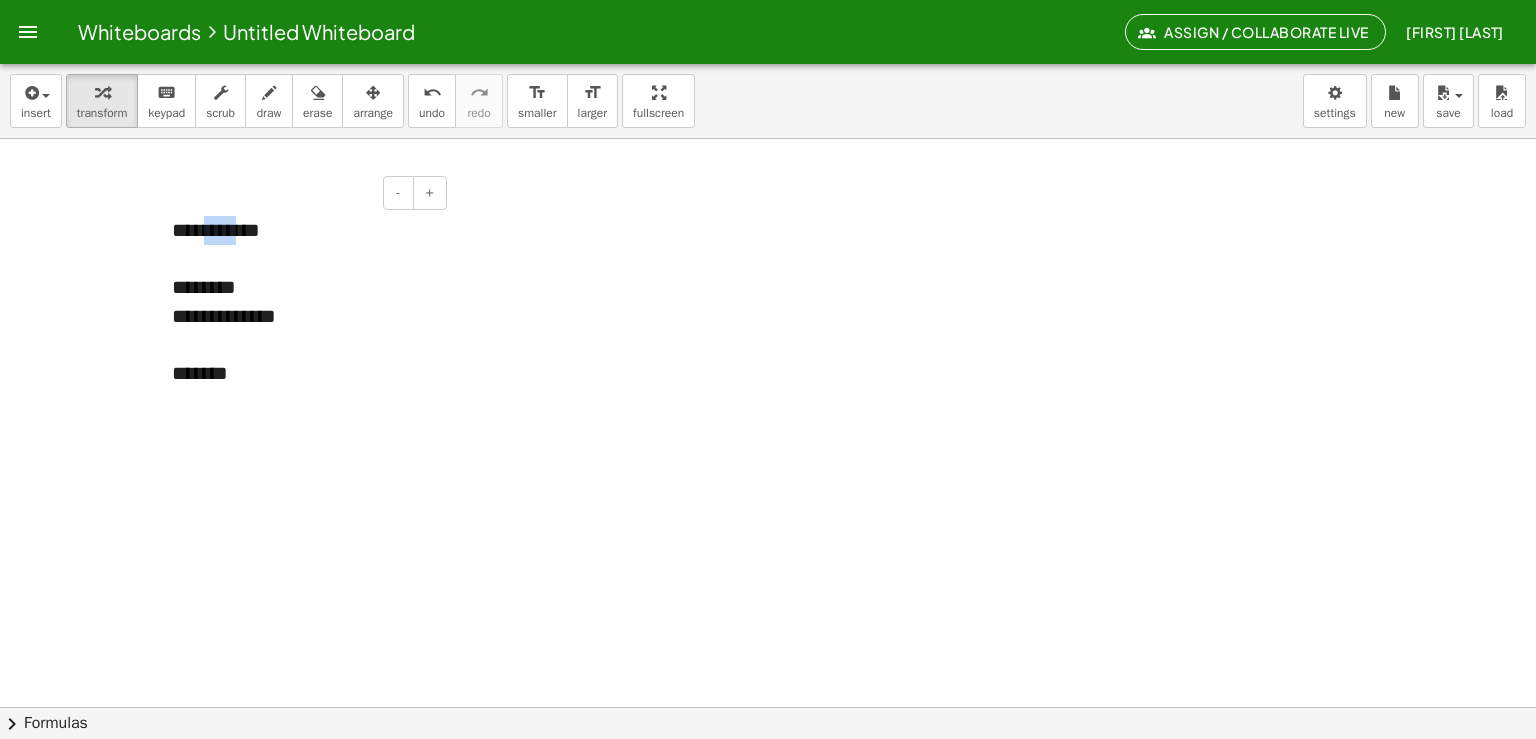 drag, startPoint x: 208, startPoint y: 223, endPoint x: 236, endPoint y: 231, distance: 29.12044 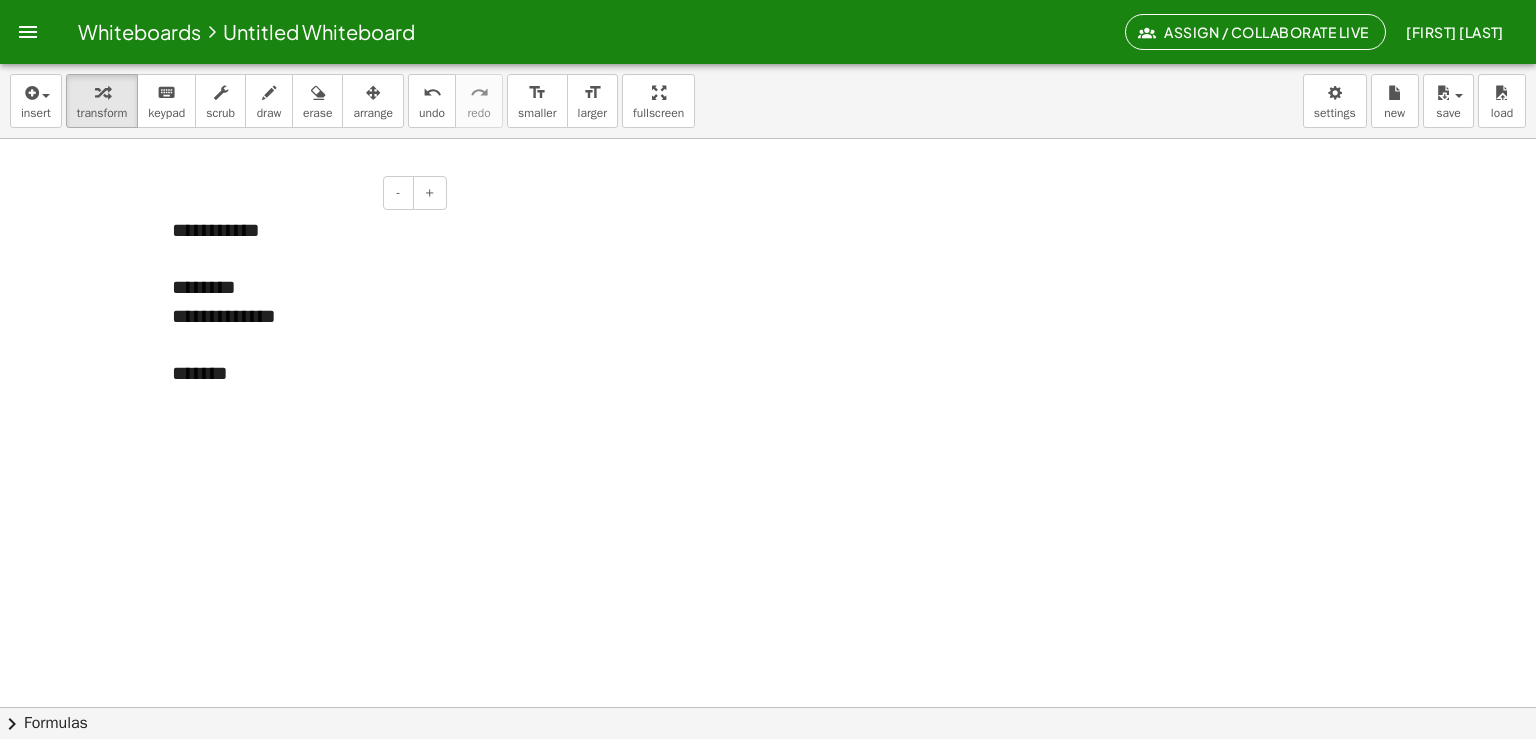 click on "*******" at bounding box center (302, 373) 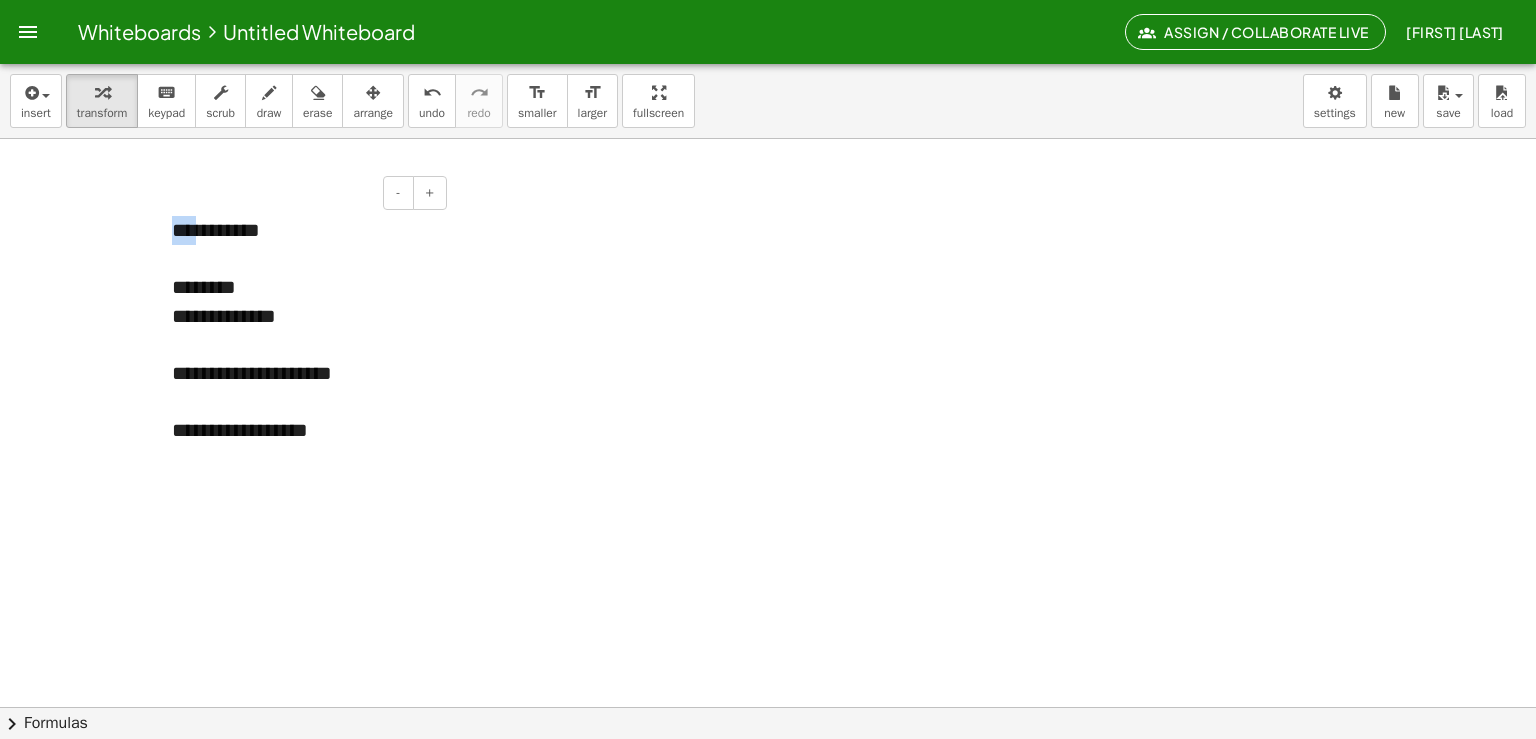 drag, startPoint x: 176, startPoint y: 234, endPoint x: 203, endPoint y: 232, distance: 27.073973 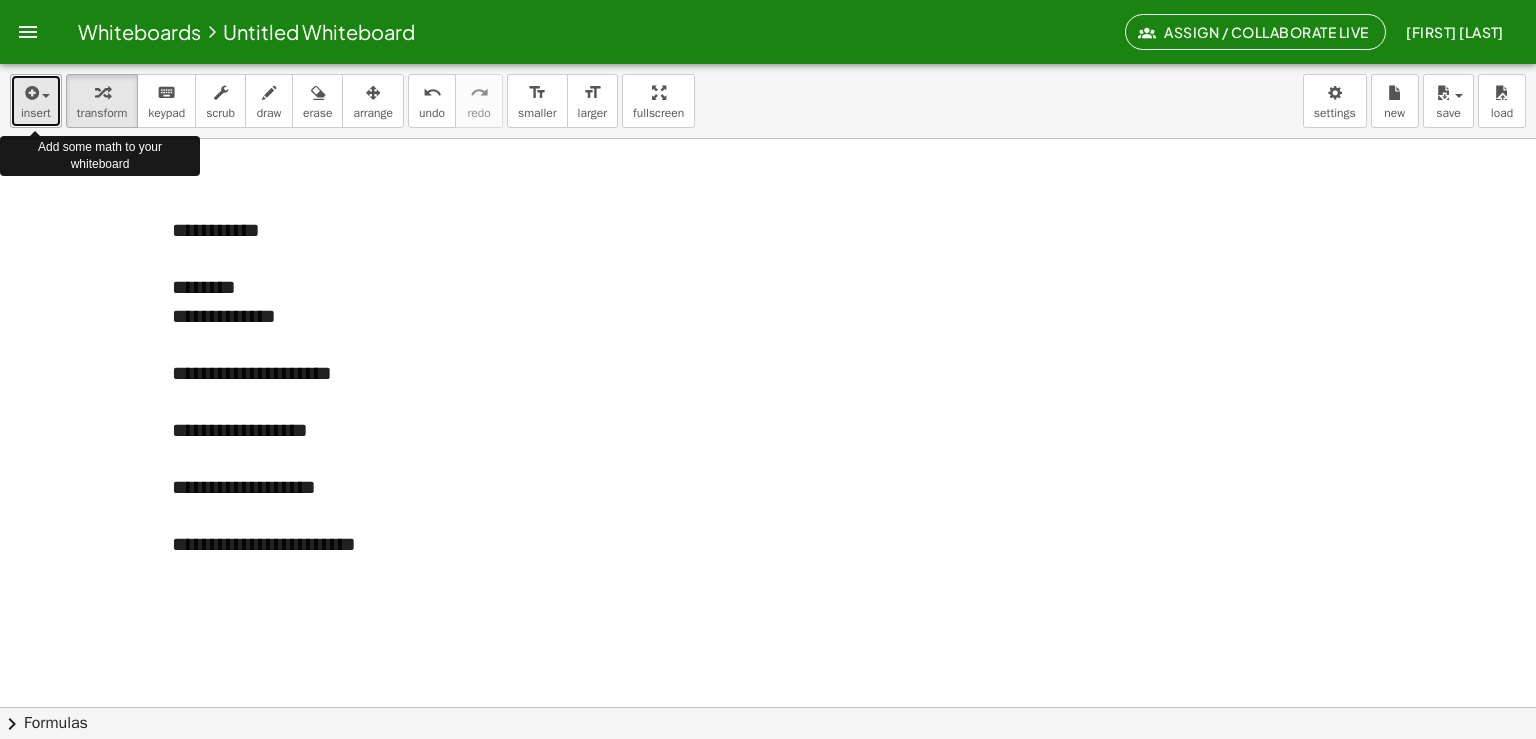 click on "insert" at bounding box center [36, 113] 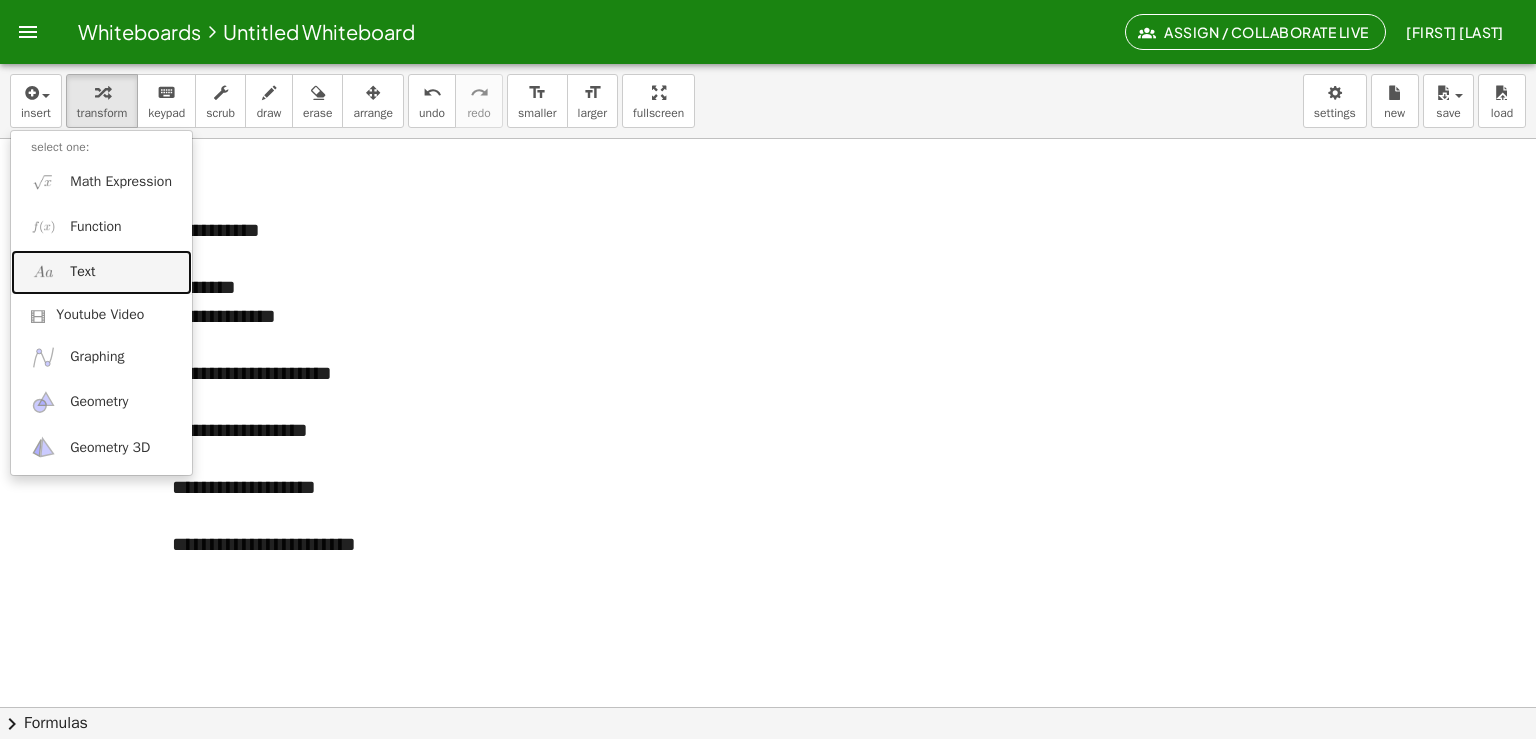 click on "Text" at bounding box center (82, 272) 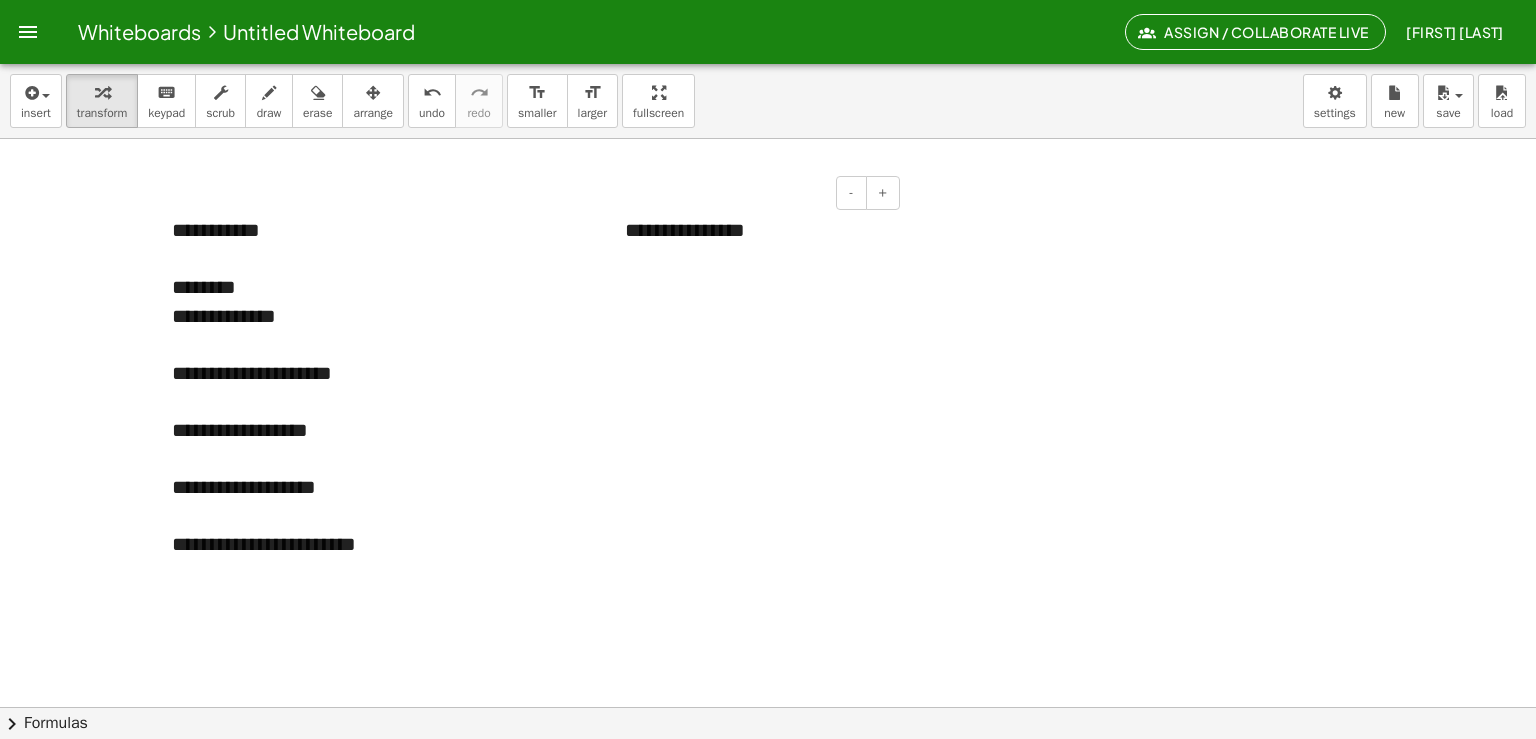 type 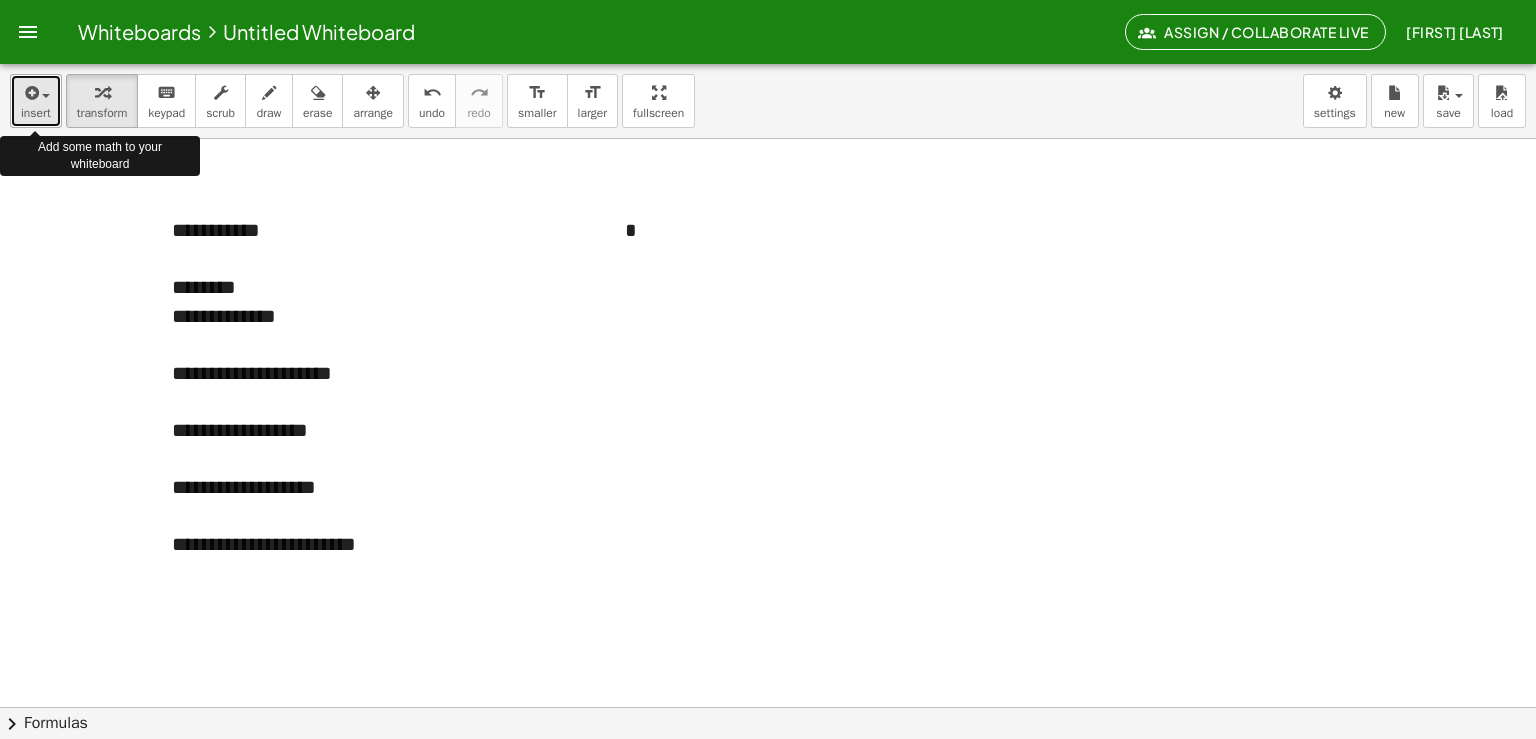 click on "insert" at bounding box center (36, 113) 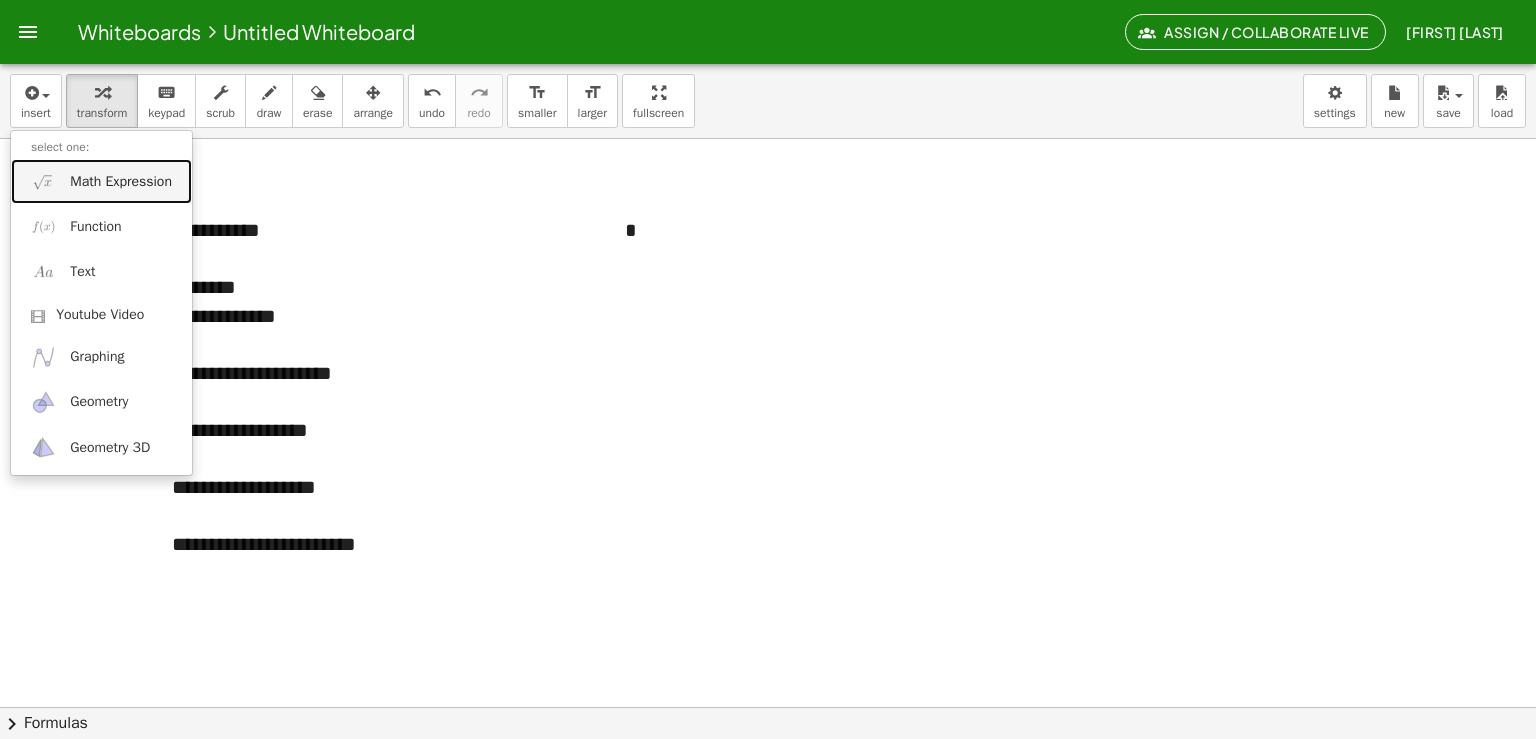 click on "Math Expression" at bounding box center [101, 181] 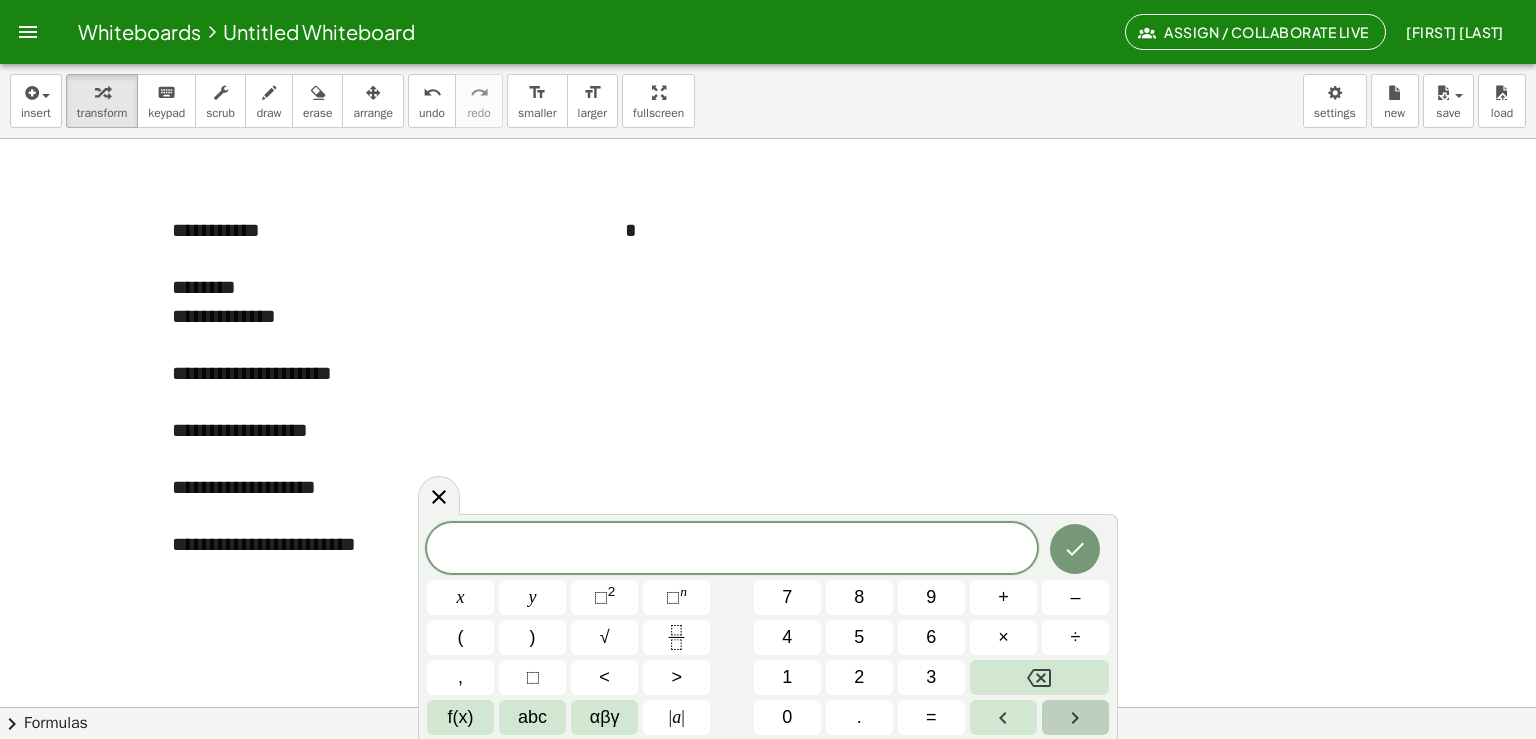 click 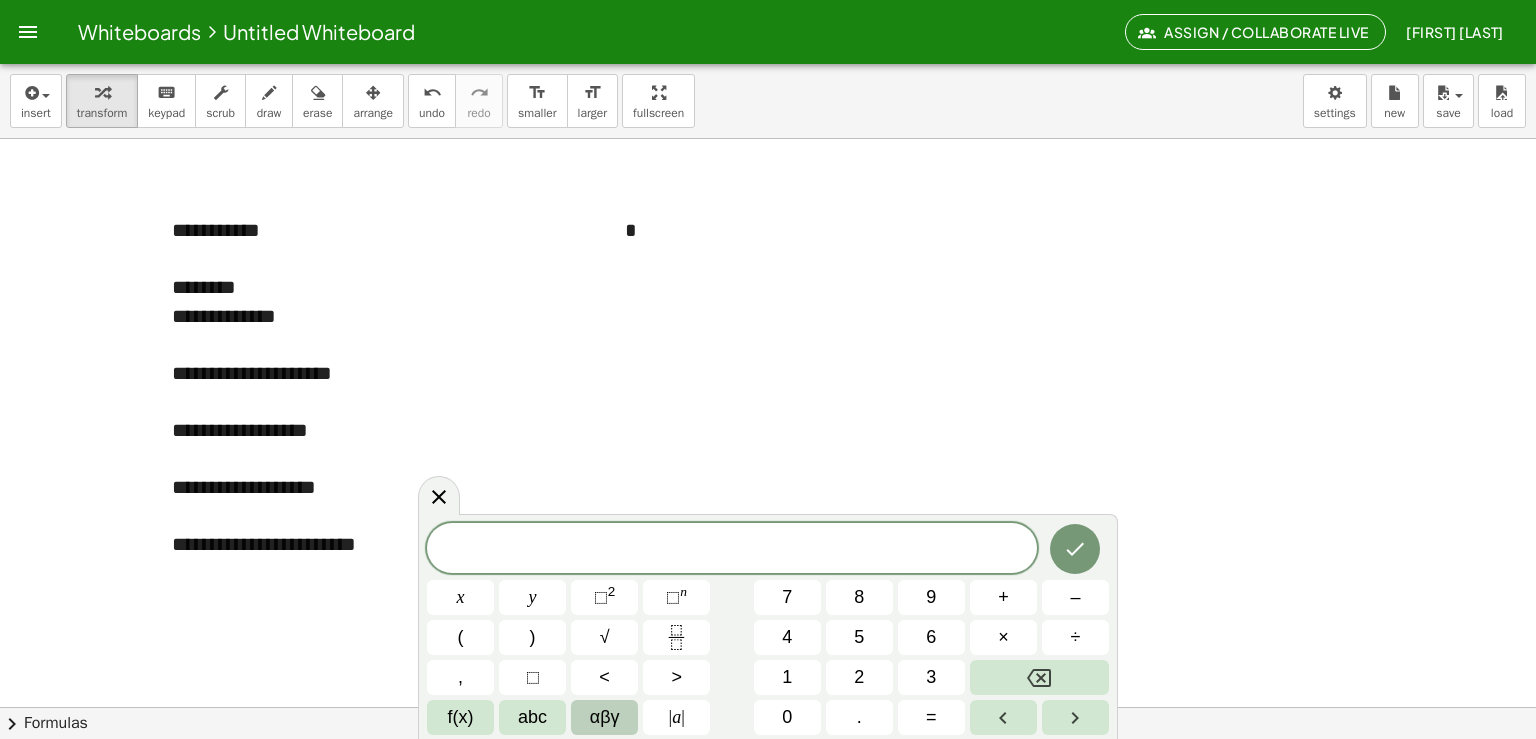 click on "αβγ" at bounding box center (605, 717) 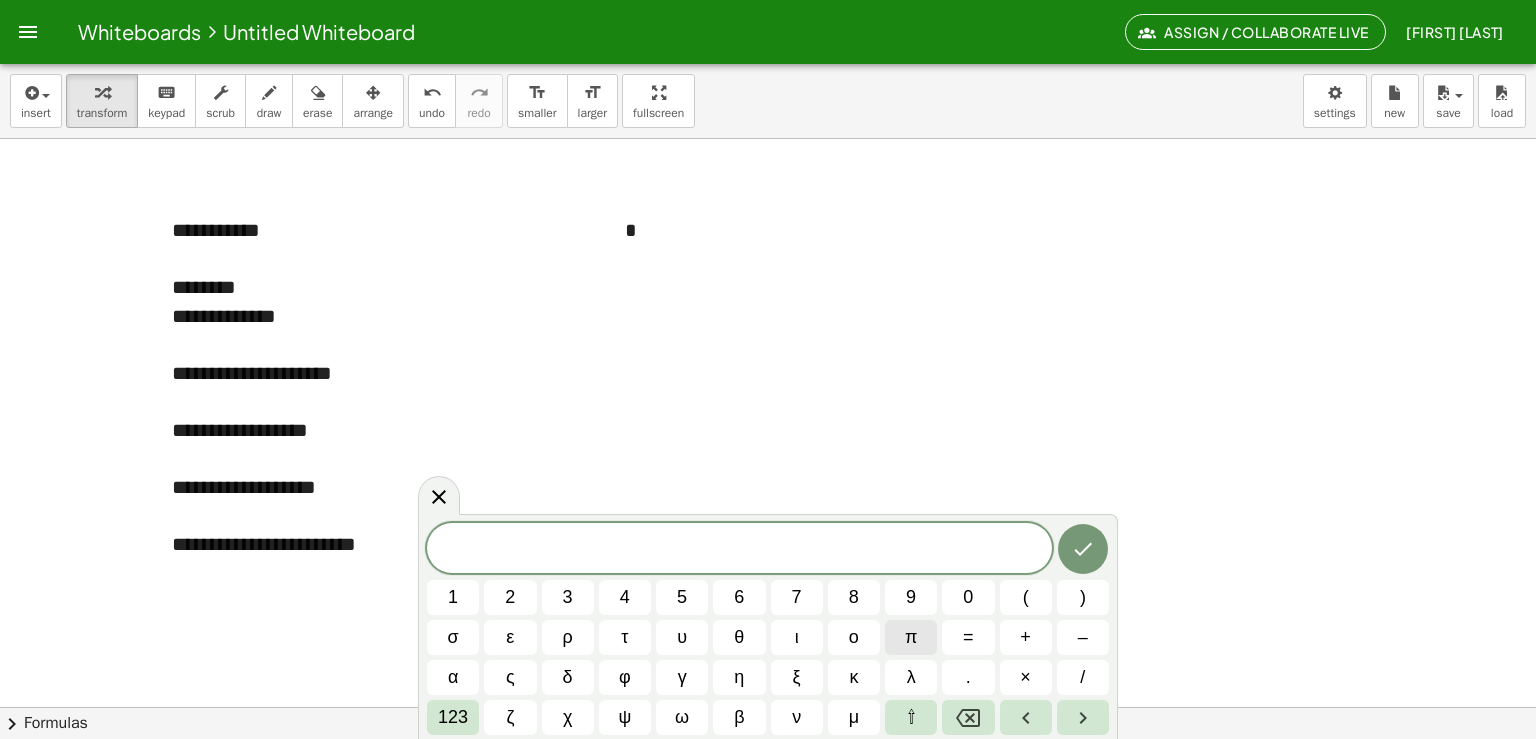 click on "π" at bounding box center (911, 637) 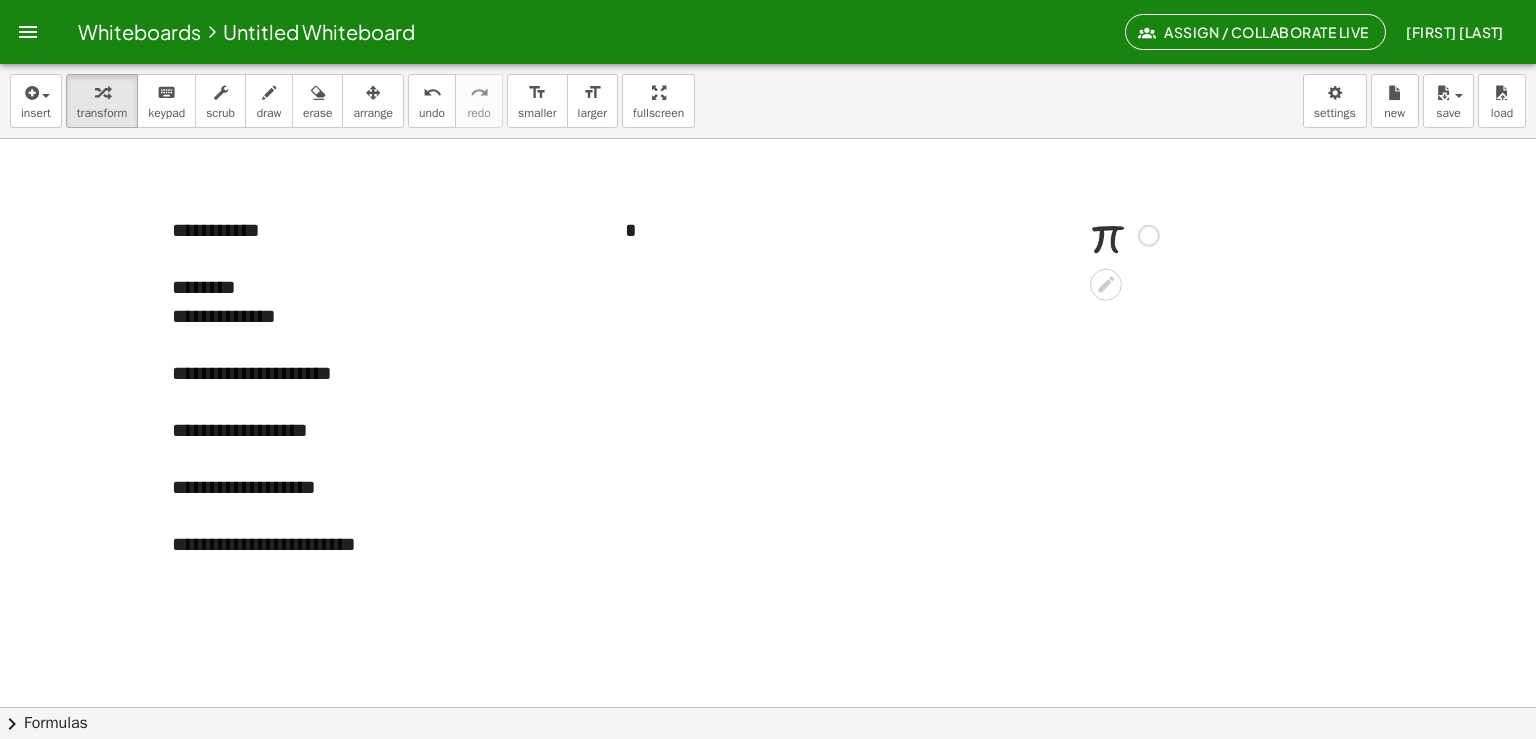 click at bounding box center (1073, 234) 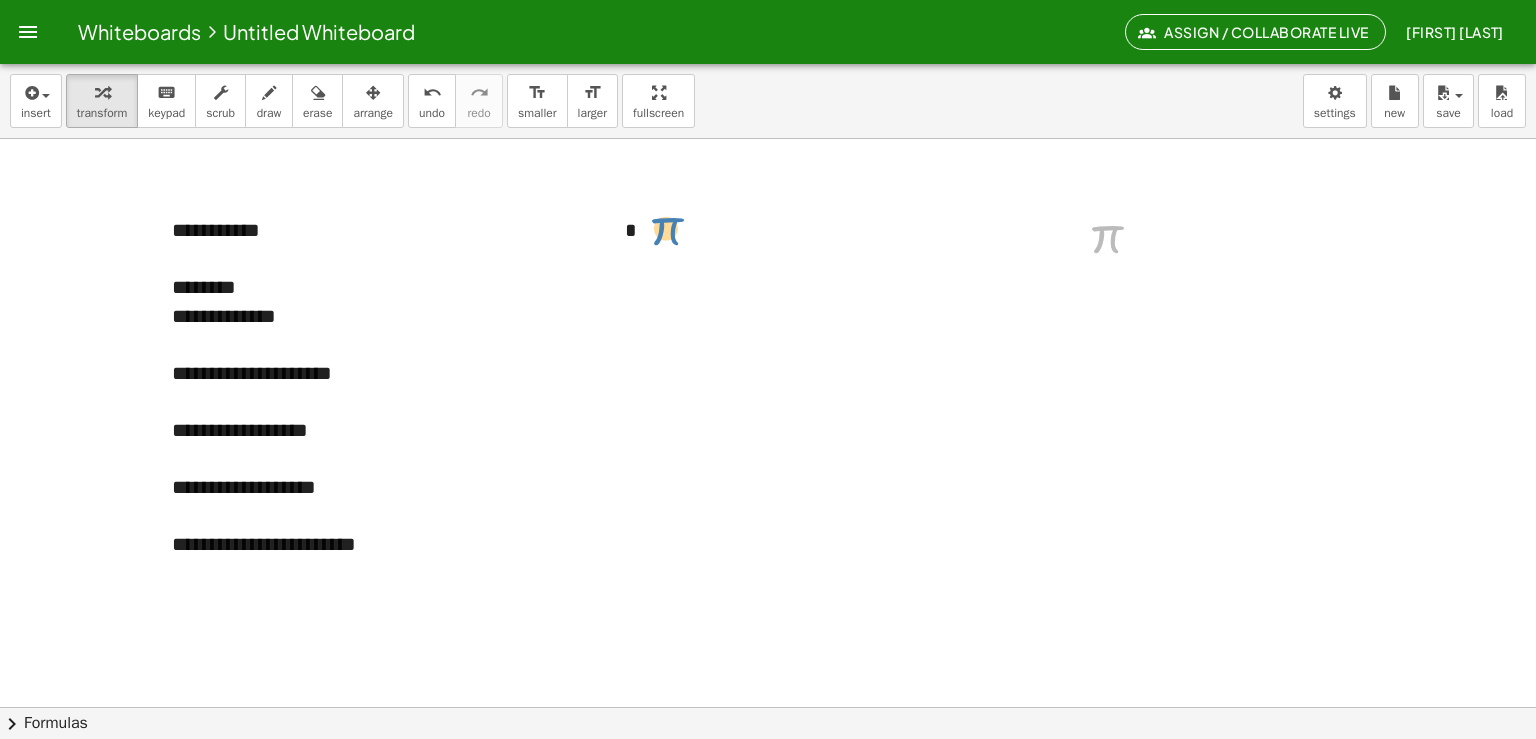 drag, startPoint x: 1103, startPoint y: 243, endPoint x: 664, endPoint y: 237, distance: 439.041 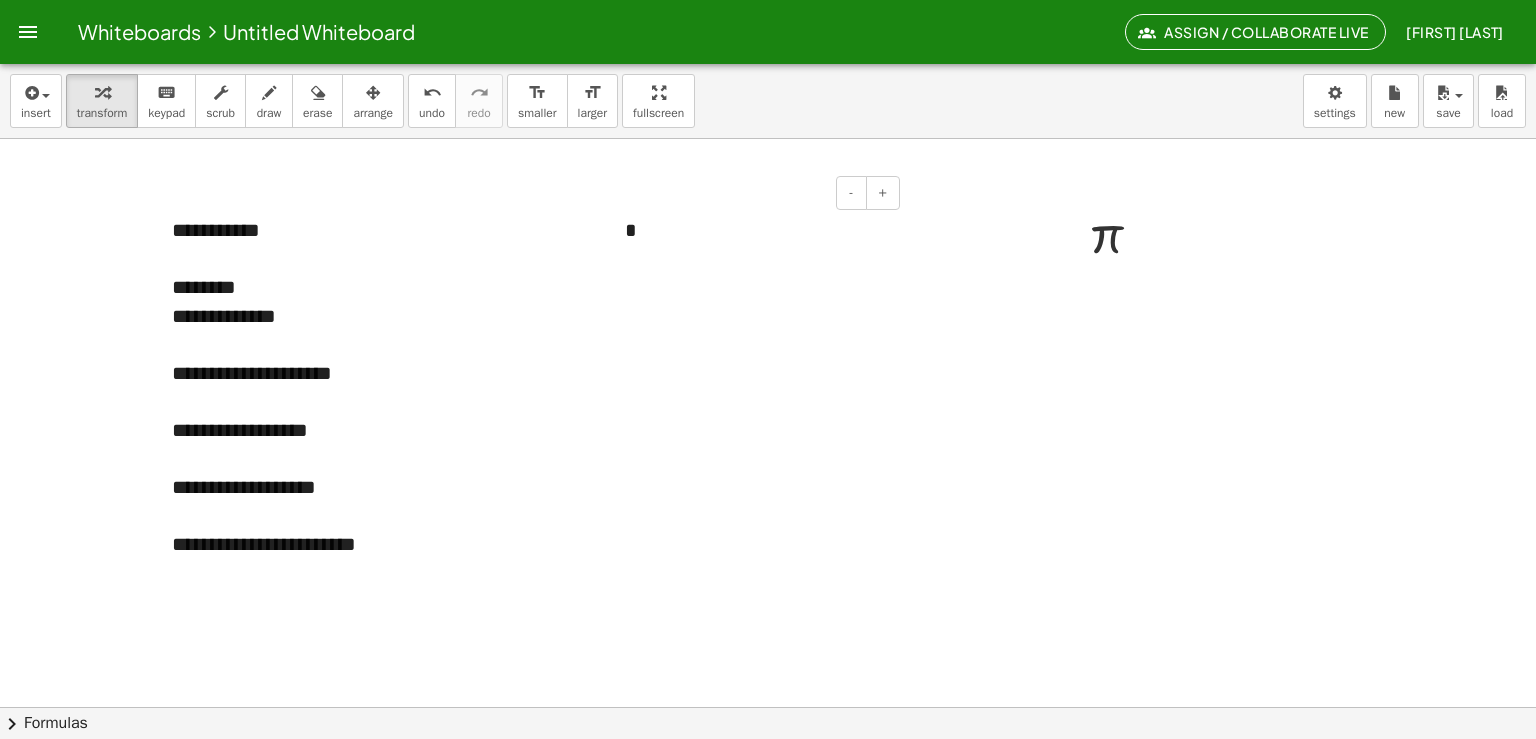 click on "*" at bounding box center [755, 230] 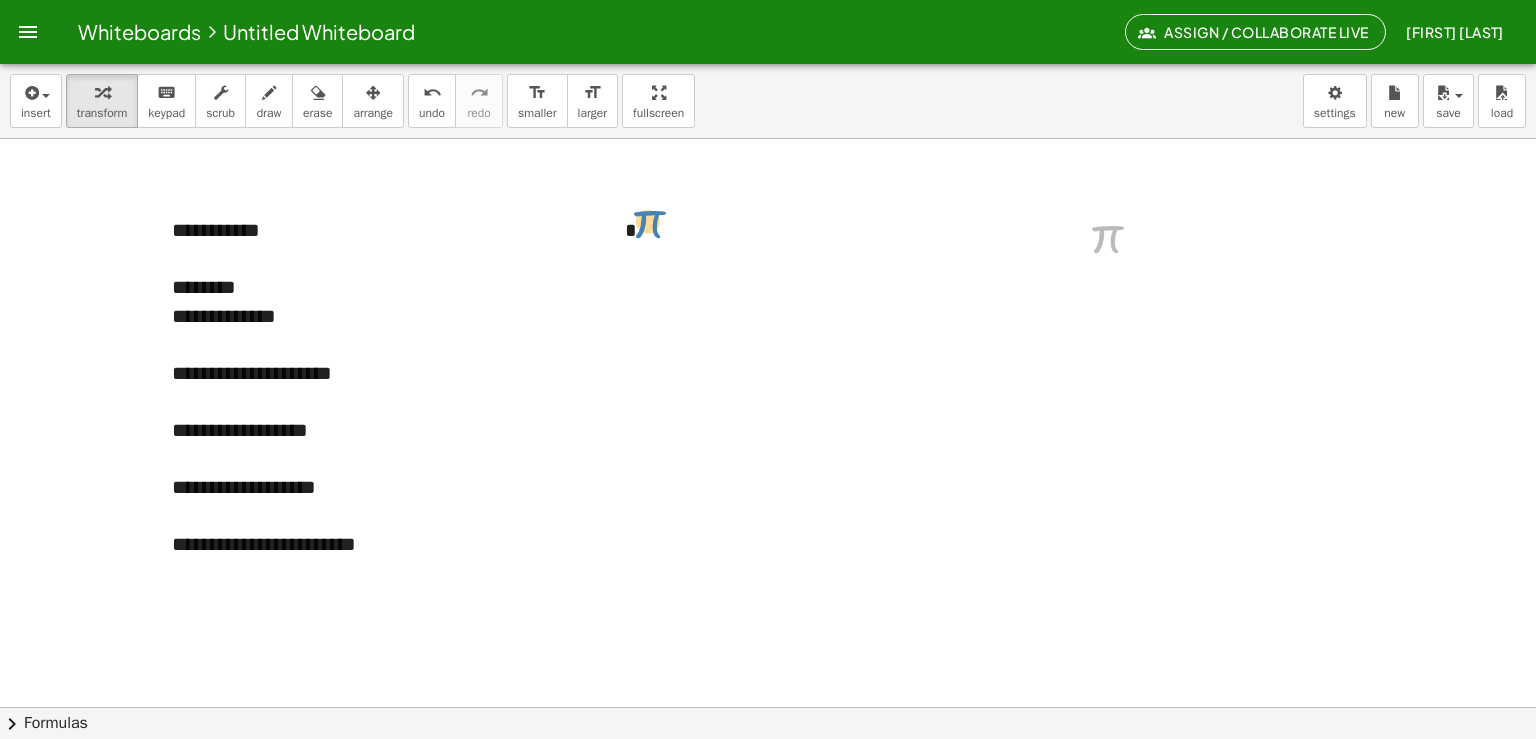 drag, startPoint x: 1103, startPoint y: 242, endPoint x: 652, endPoint y: 230, distance: 451.1596 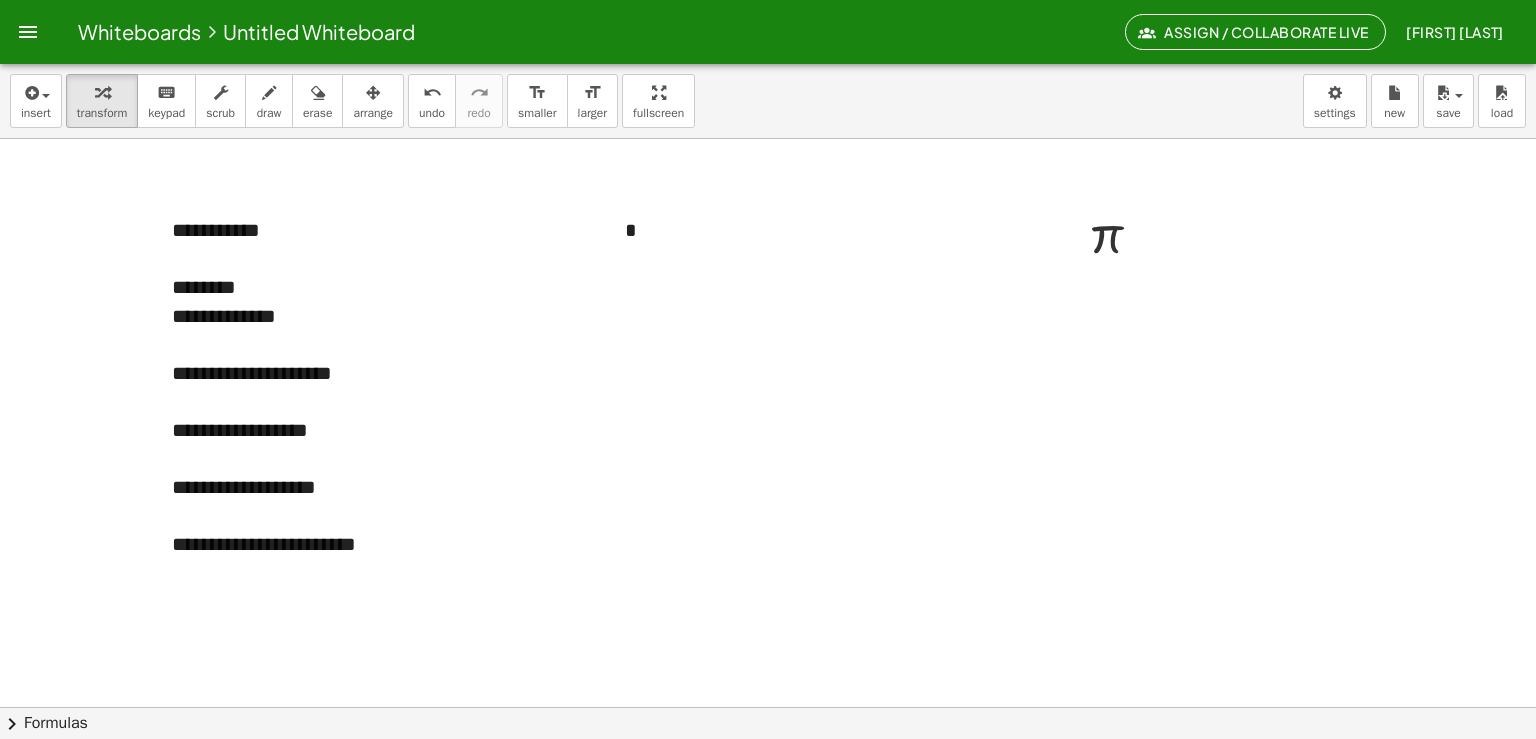 drag, startPoint x: 667, startPoint y: 191, endPoint x: 950, endPoint y: 196, distance: 283.04416 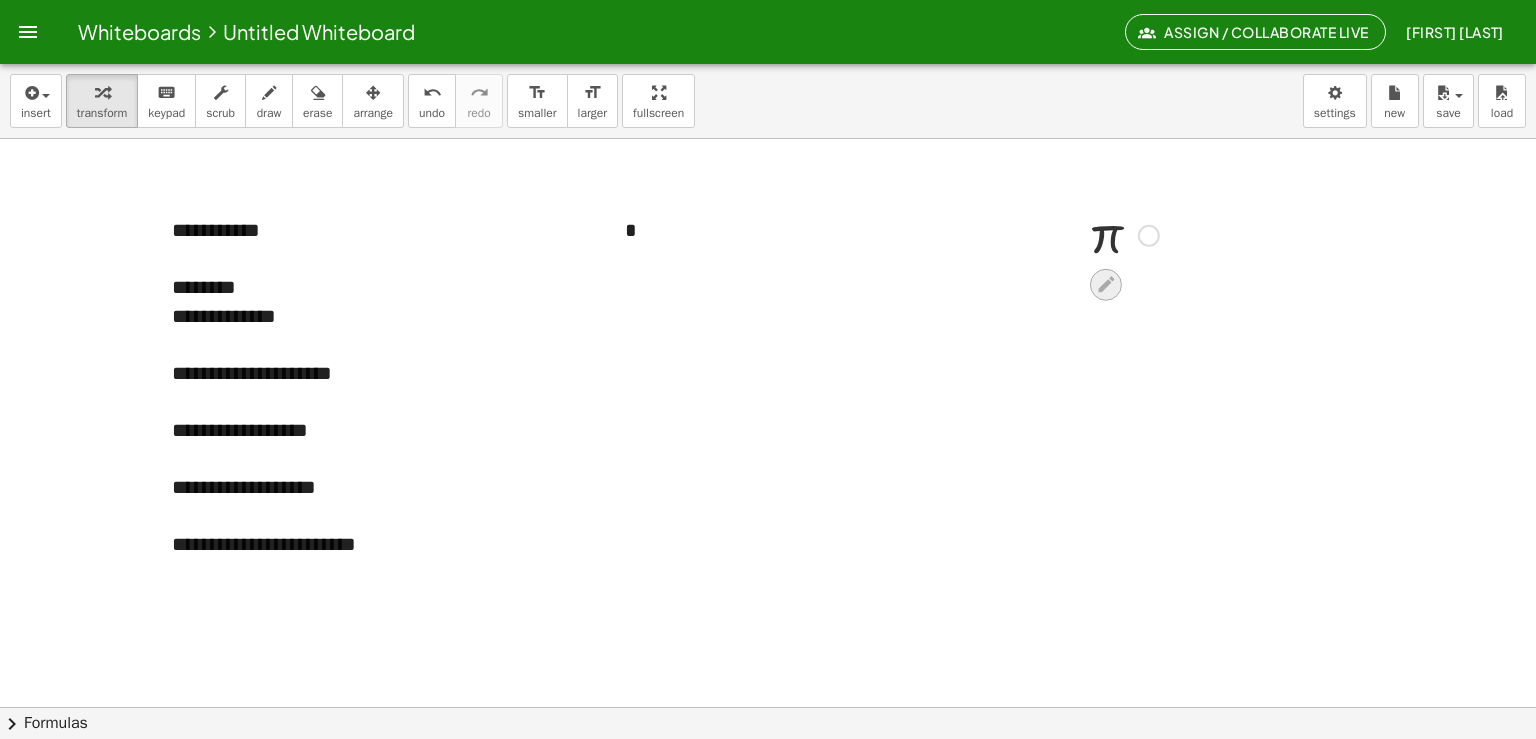 click 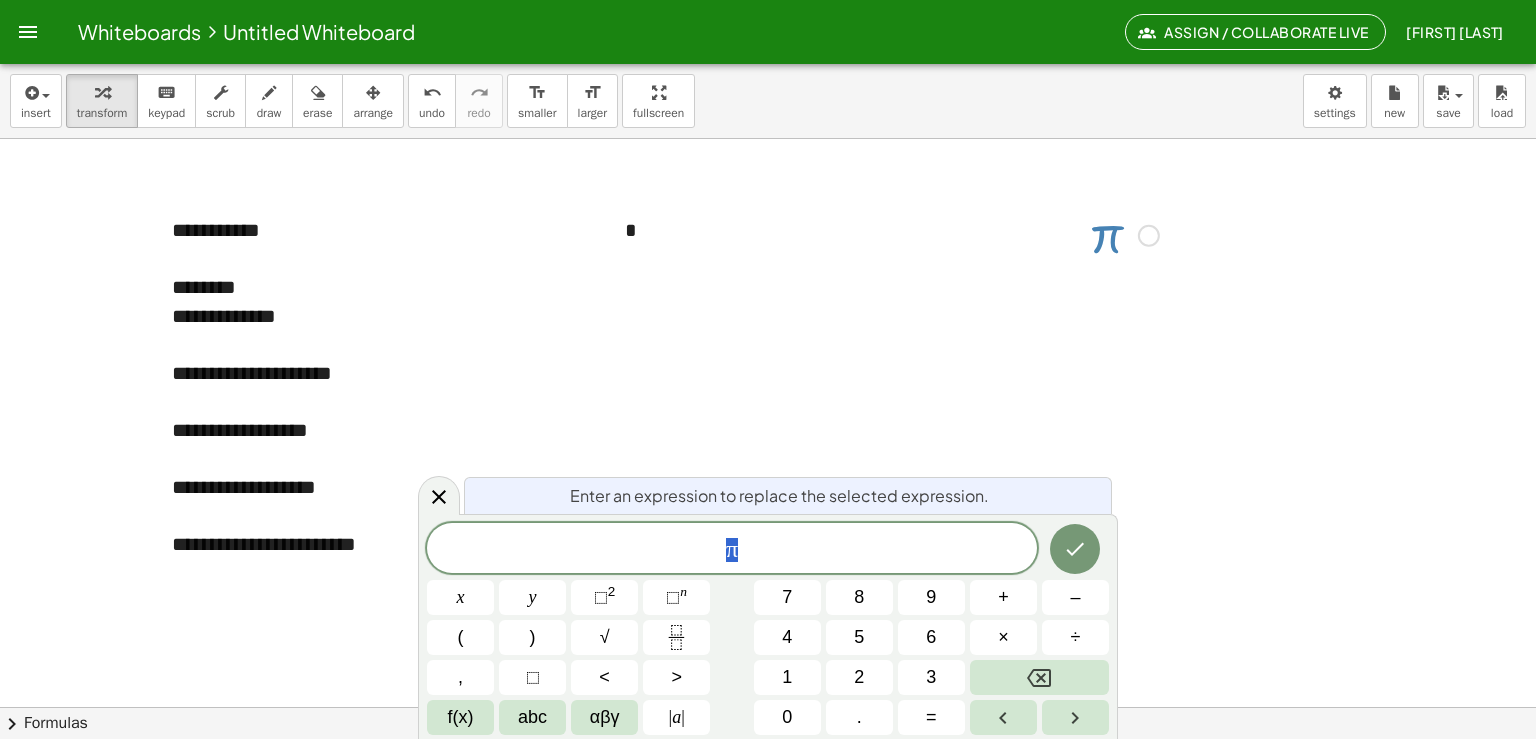 drag, startPoint x: 738, startPoint y: 543, endPoint x: 636, endPoint y: 174, distance: 382.83807 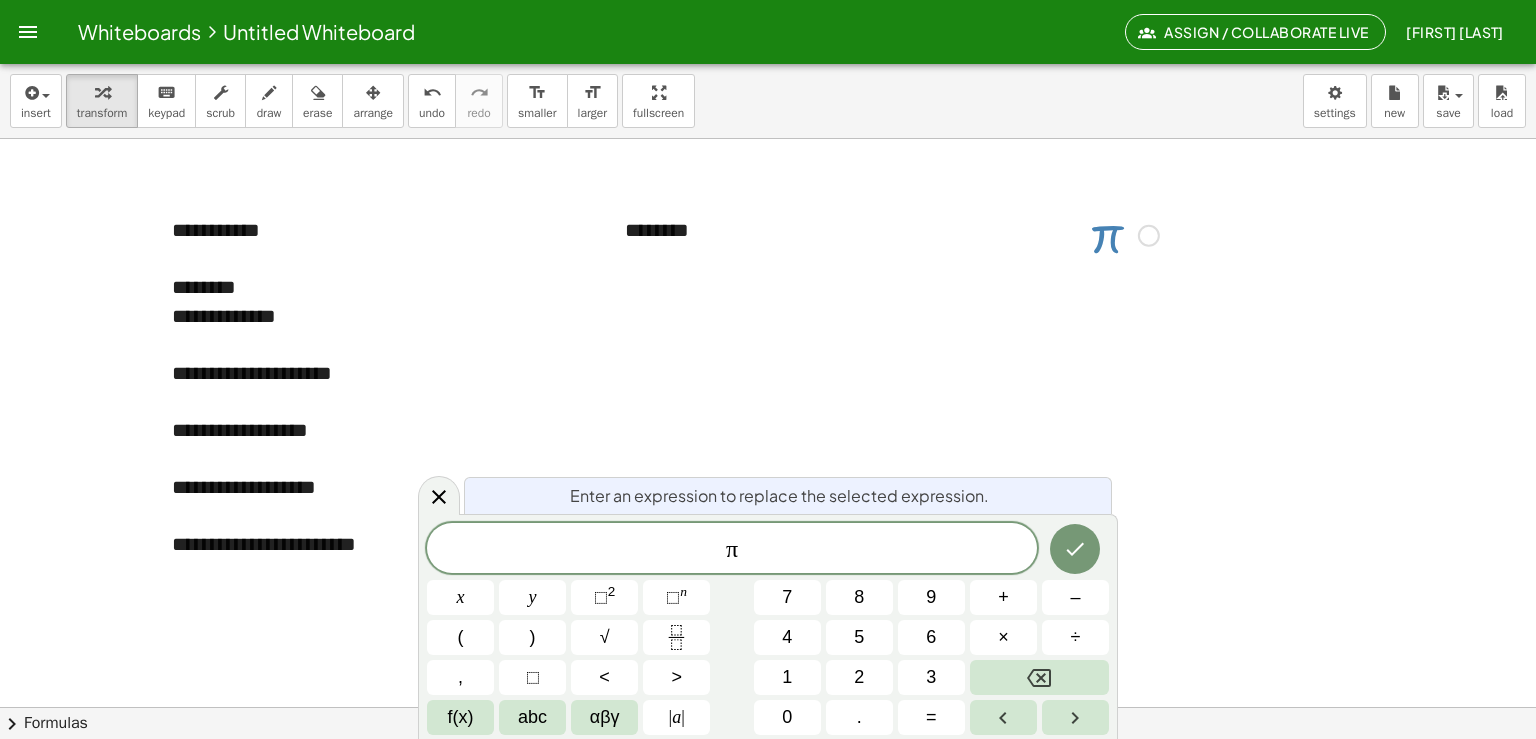 click at bounding box center (1123, 234) 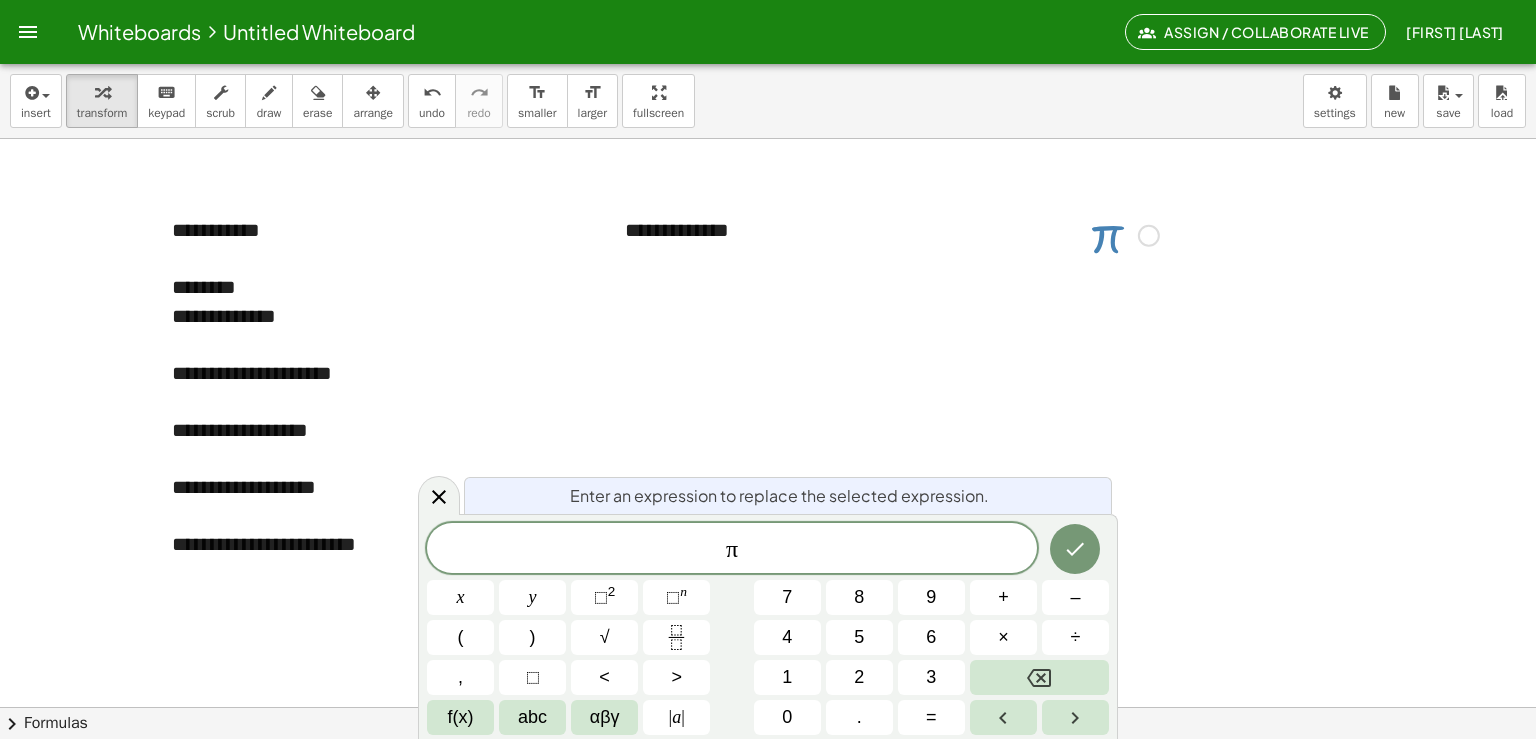 click at bounding box center (1123, 234) 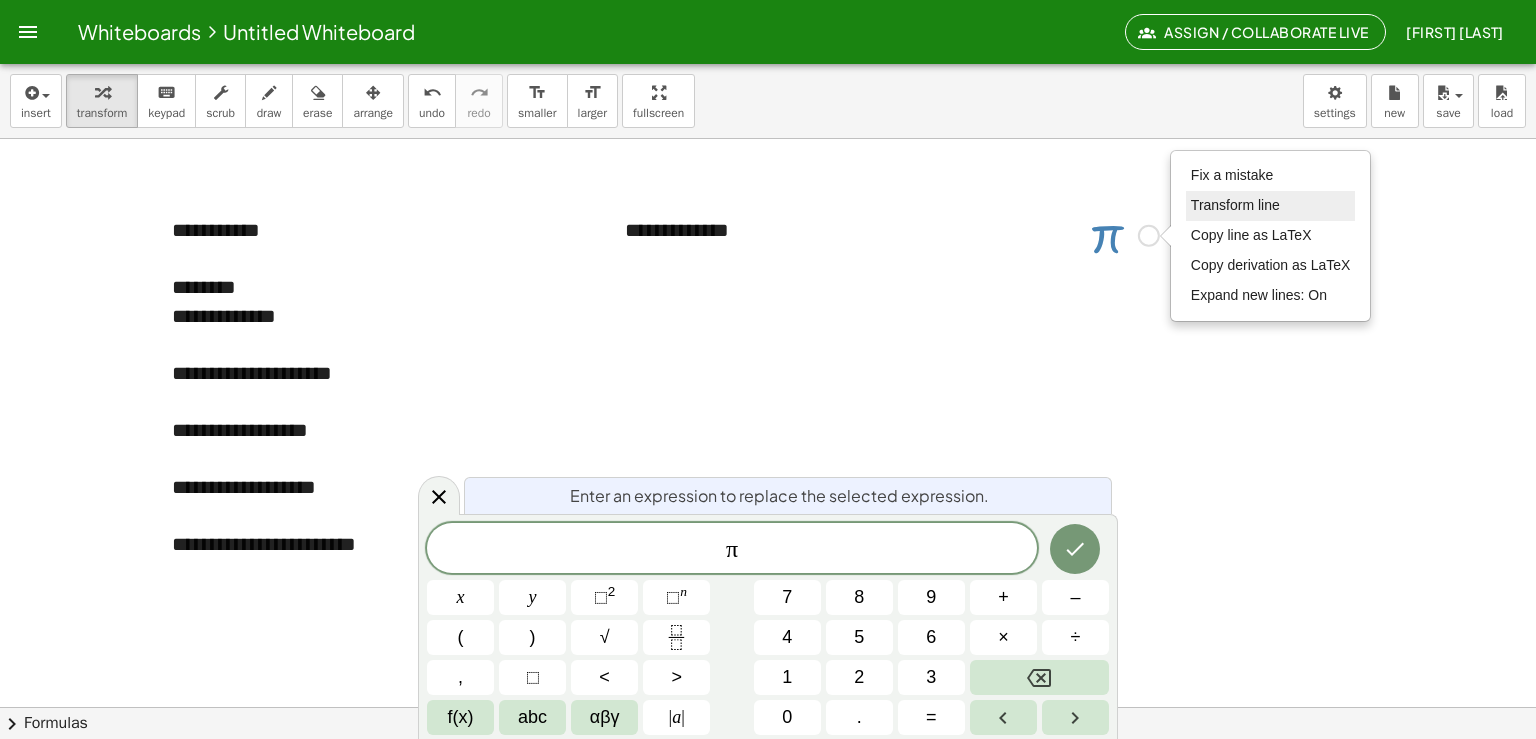 click on "Transform line" at bounding box center (1235, 205) 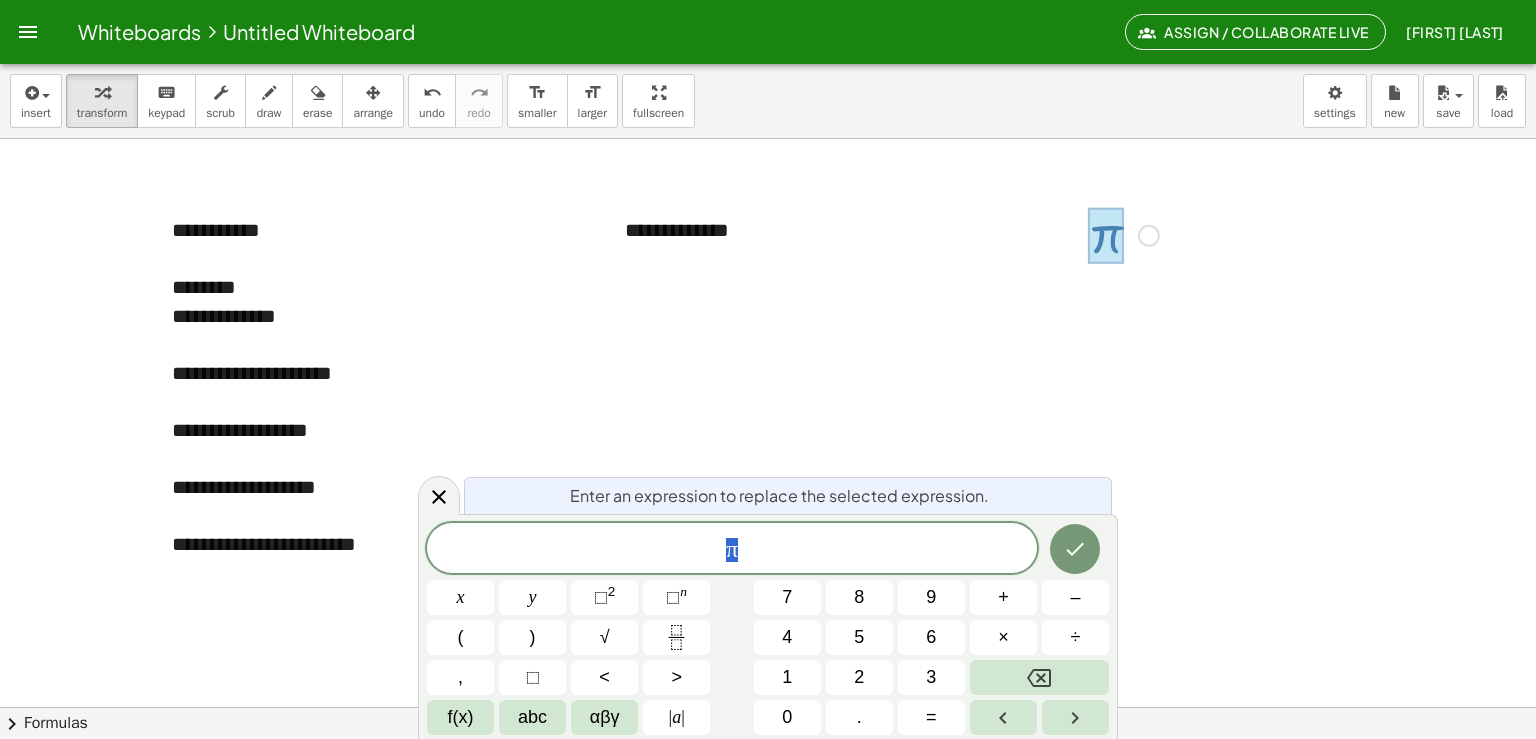 drag, startPoint x: 1096, startPoint y: 252, endPoint x: 675, endPoint y: 275, distance: 421.6278 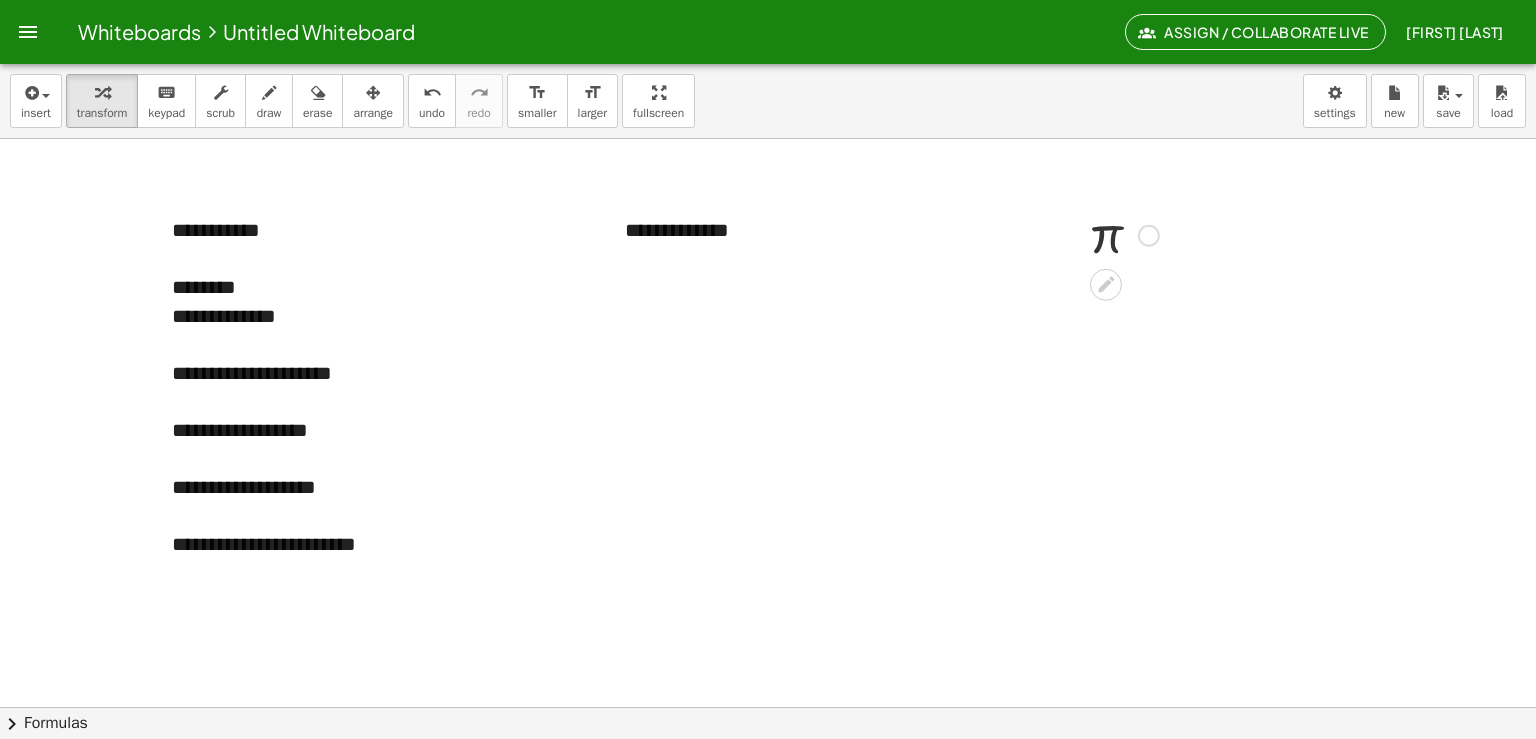 click at bounding box center (1123, 234) 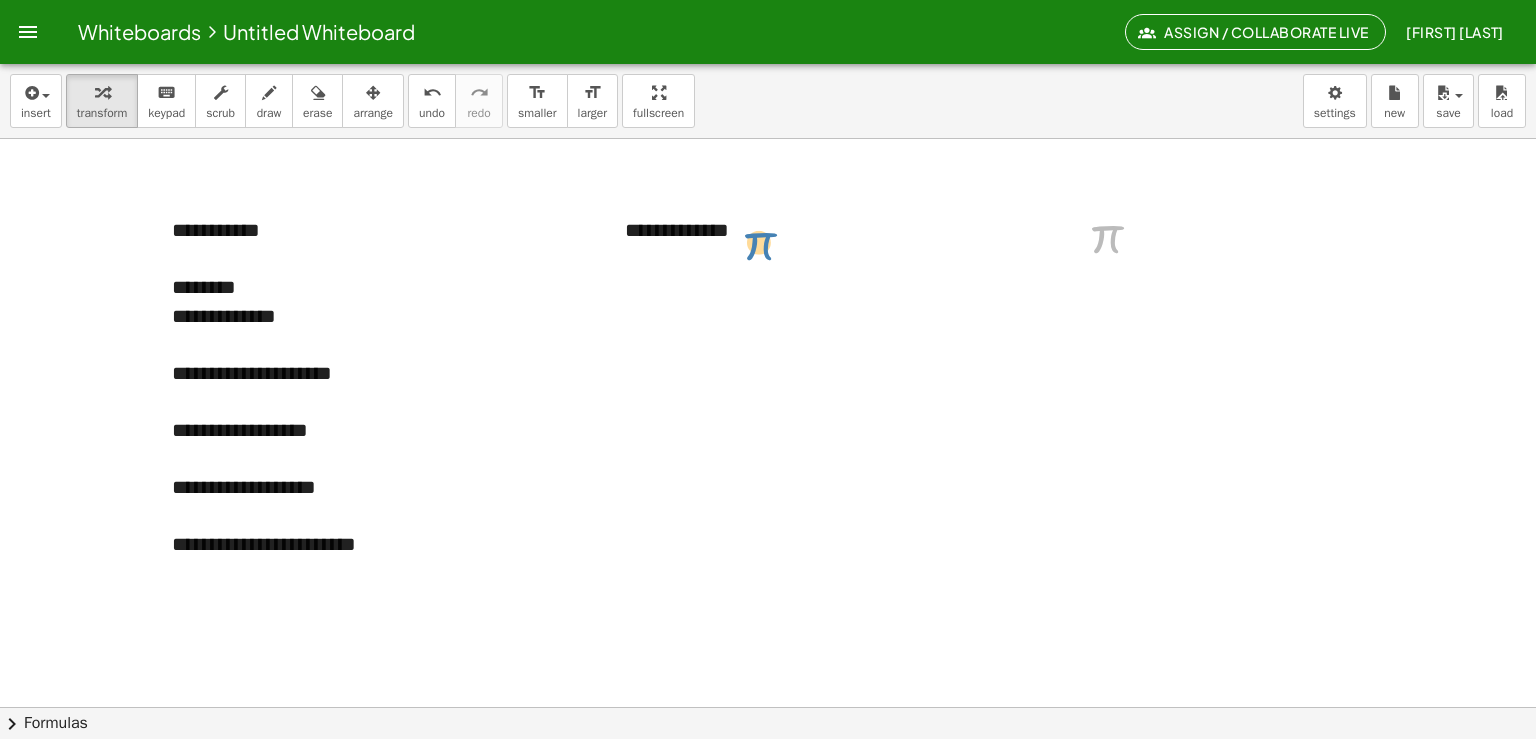 drag, startPoint x: 1104, startPoint y: 239, endPoint x: 760, endPoint y: 243, distance: 344.02325 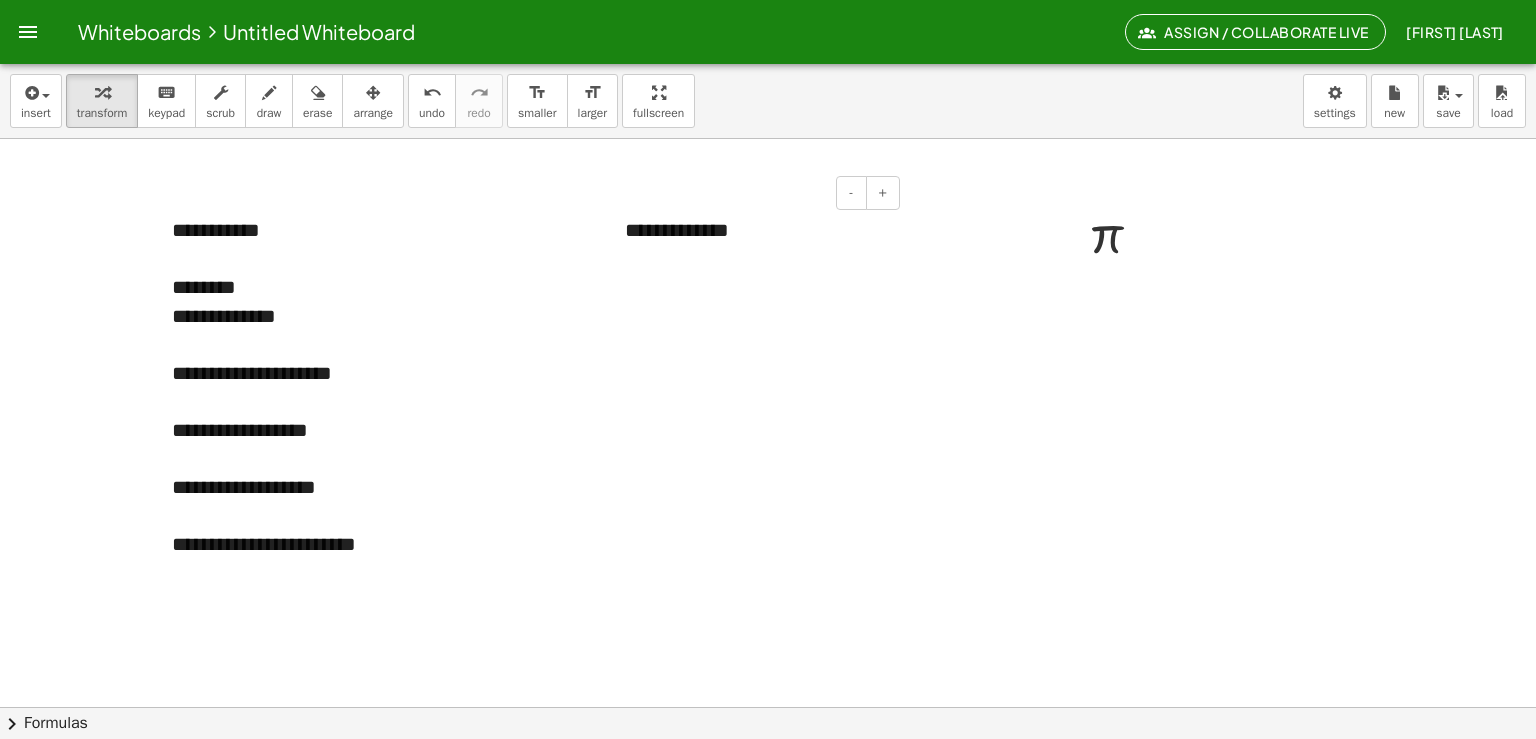 click on "**********" at bounding box center [755, 259] 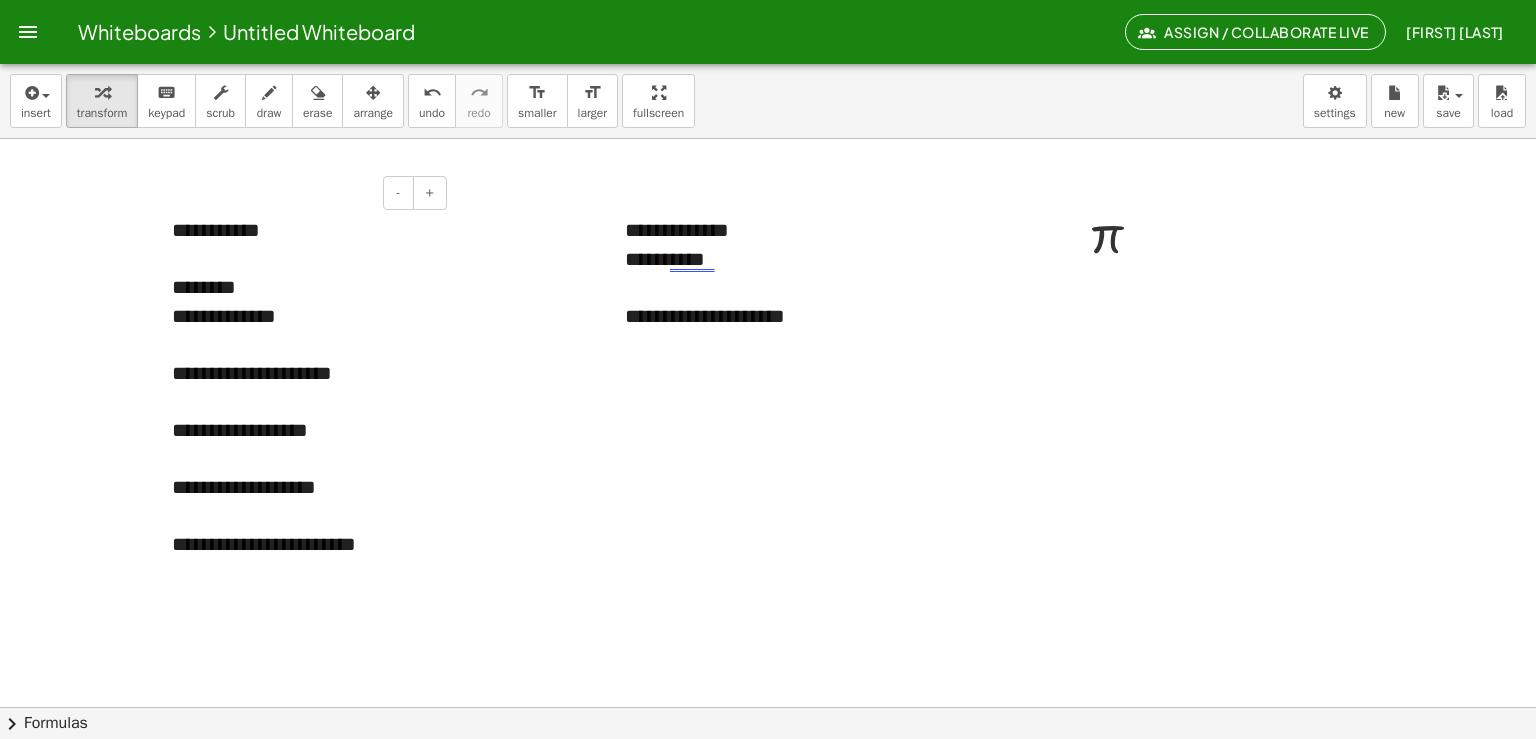 click on "**********" at bounding box center (302, 387) 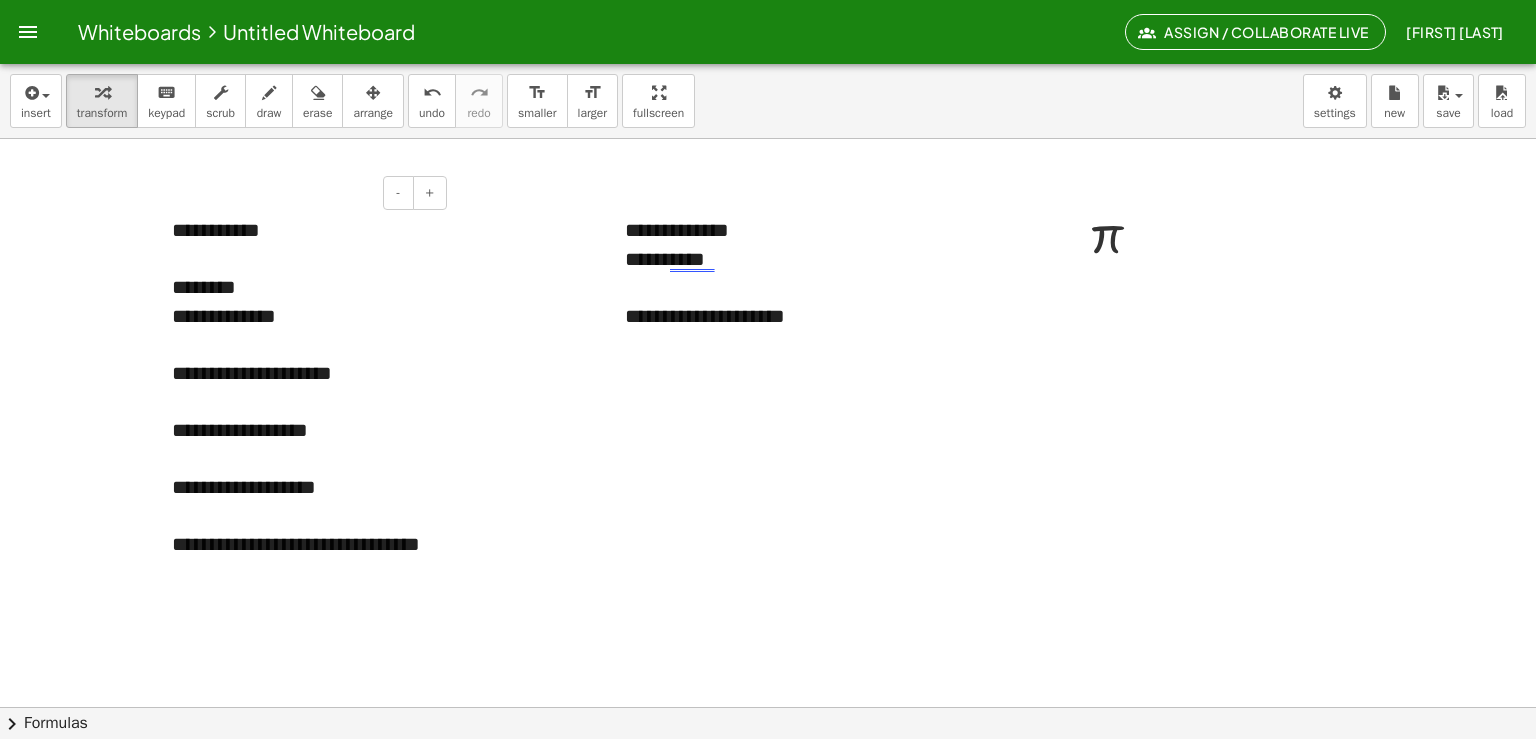 click on "**********" at bounding box center [302, 401] 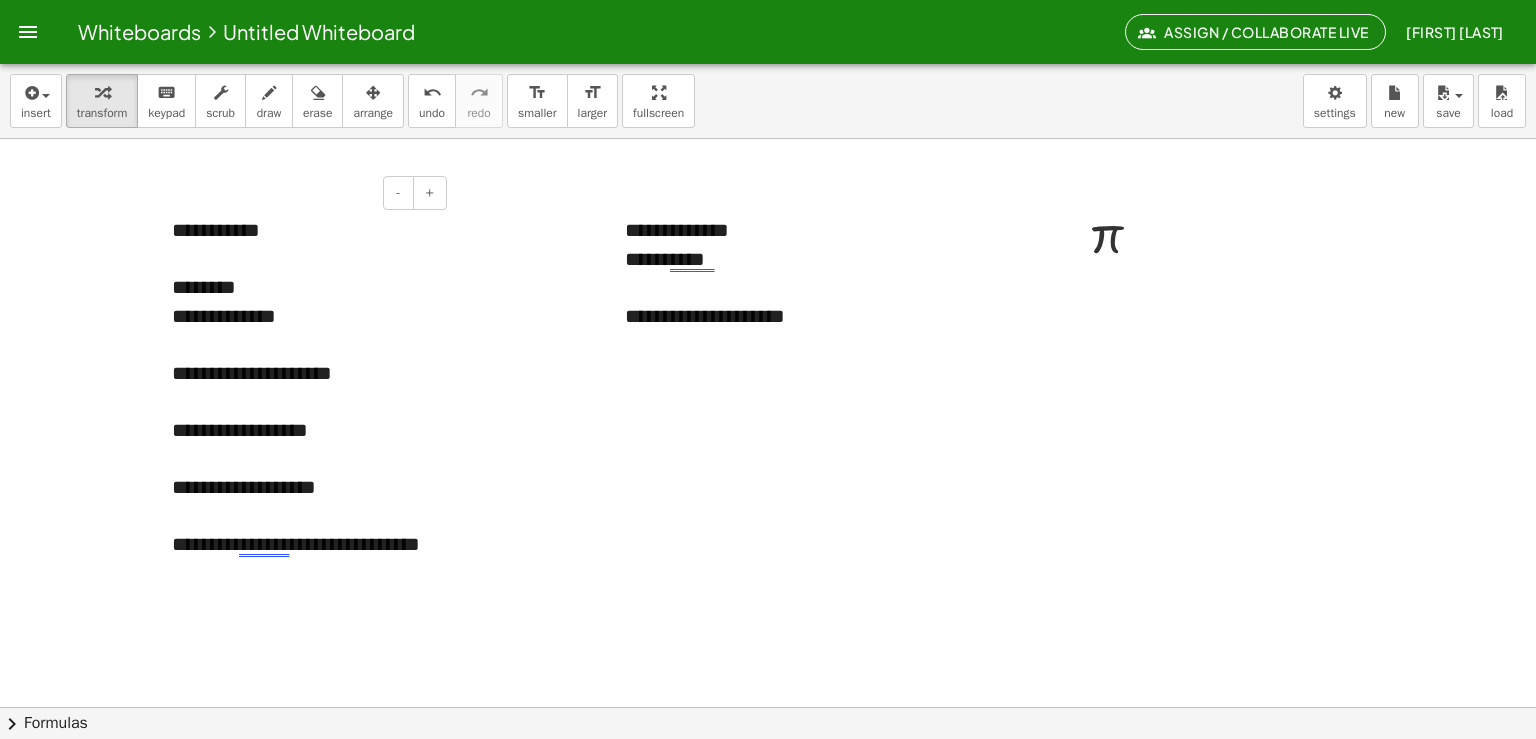 click on "**********" at bounding box center [302, 558] 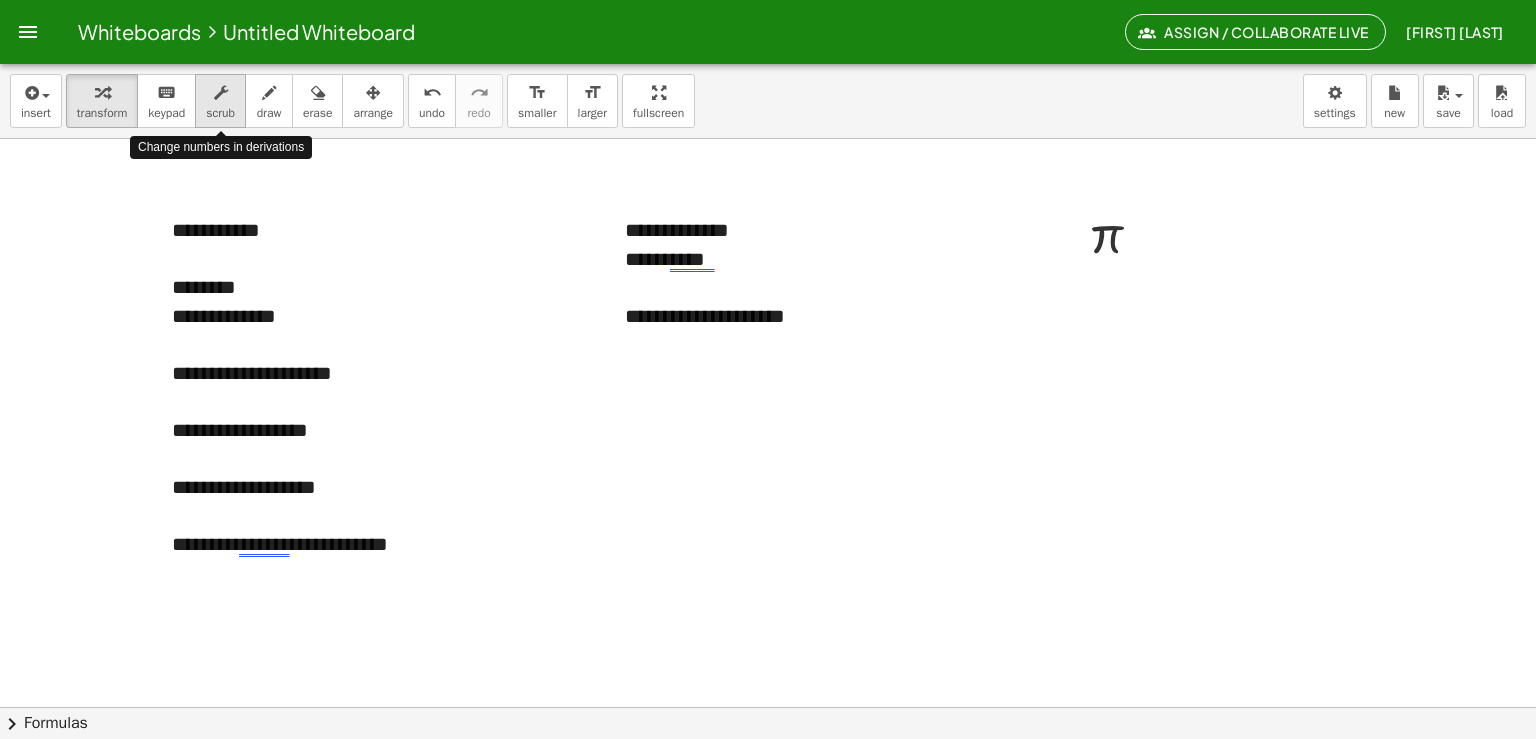 click on "scrub" at bounding box center (220, 113) 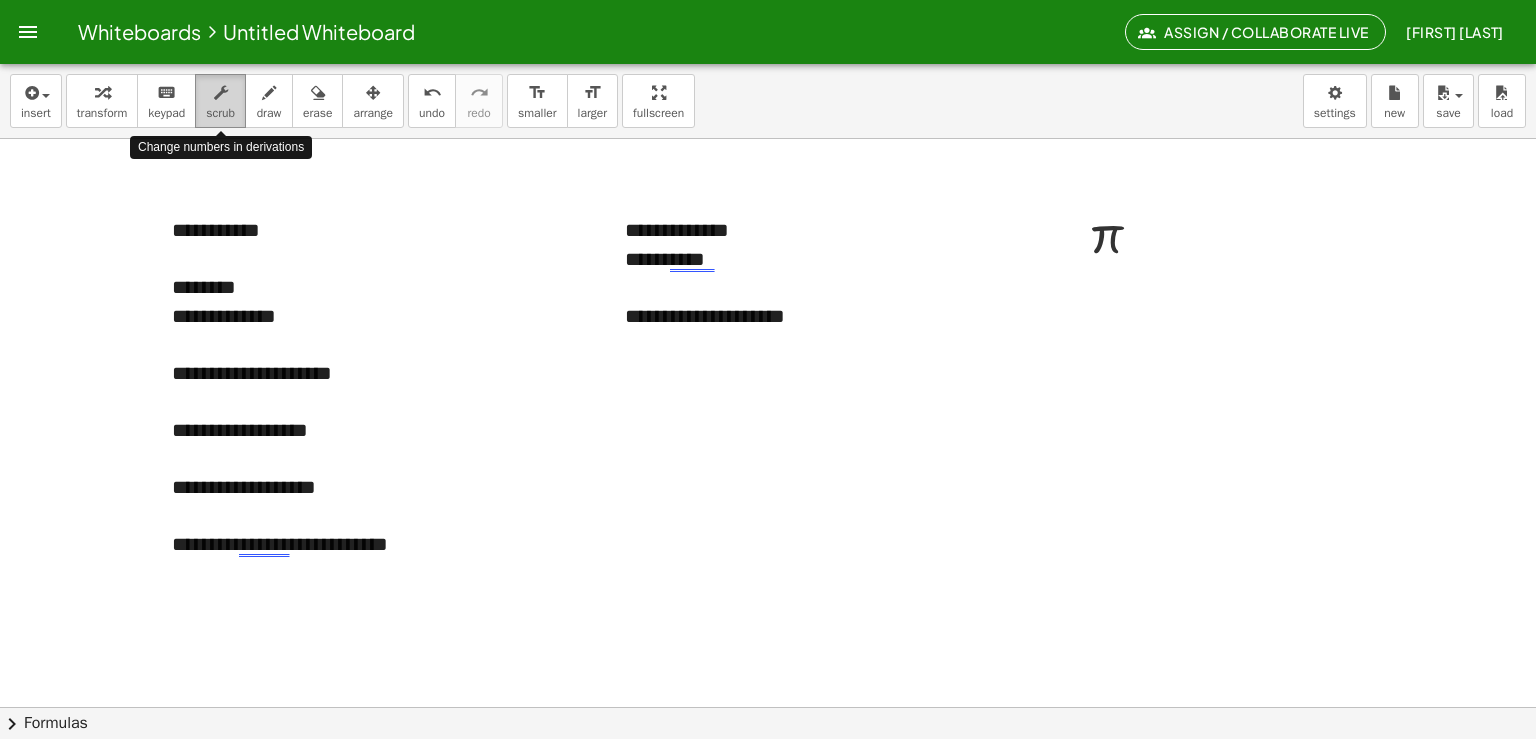 click at bounding box center (221, 93) 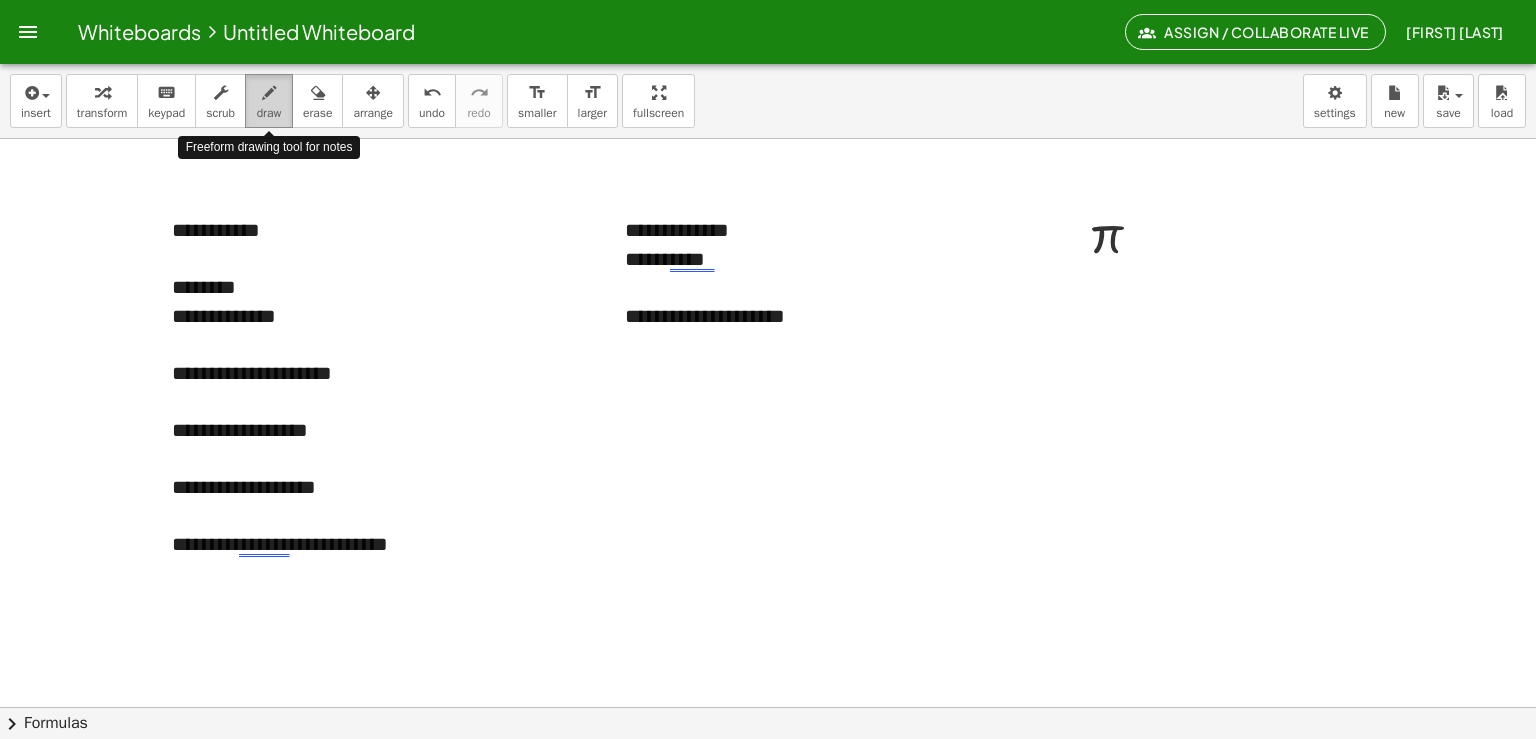 click on "draw" at bounding box center (269, 113) 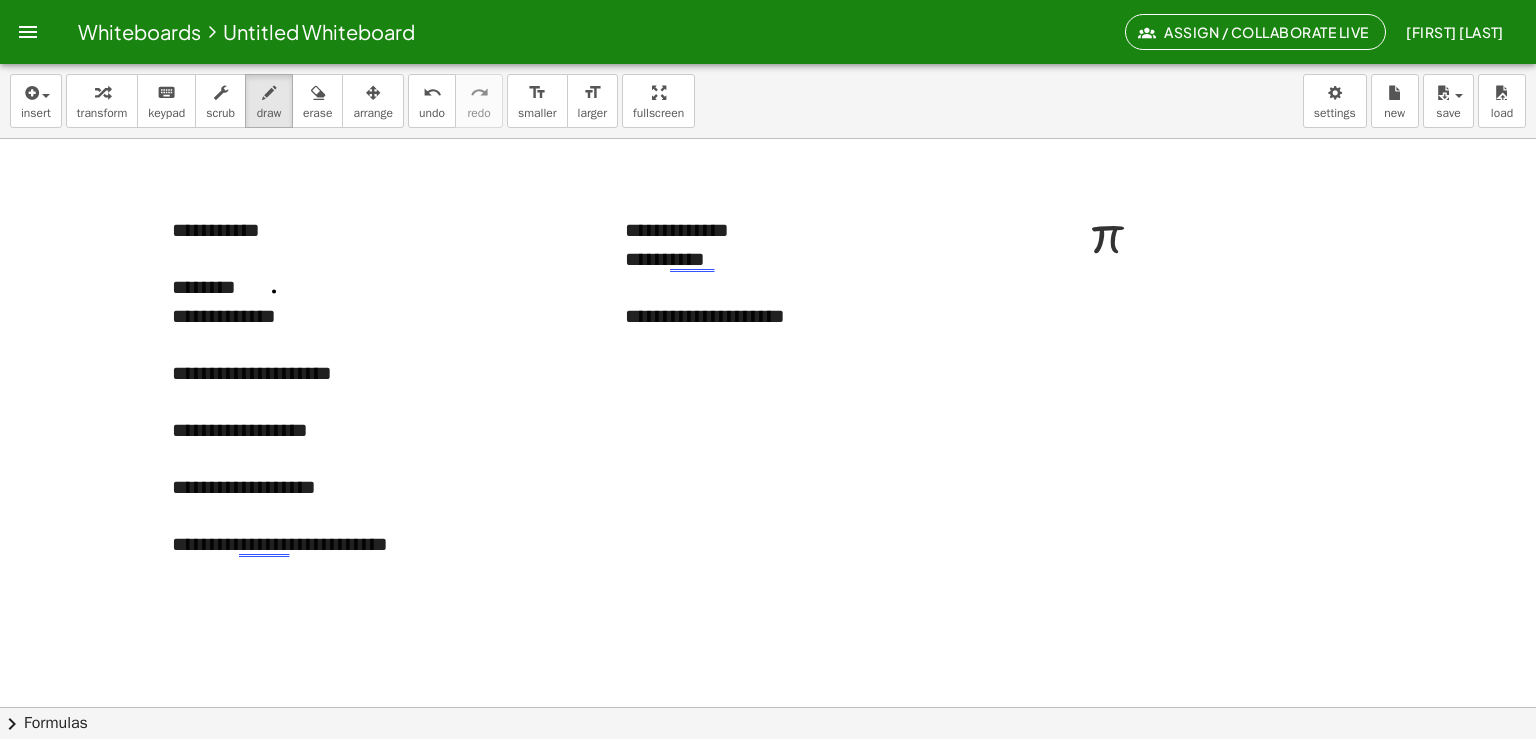 click at bounding box center (768, 824) 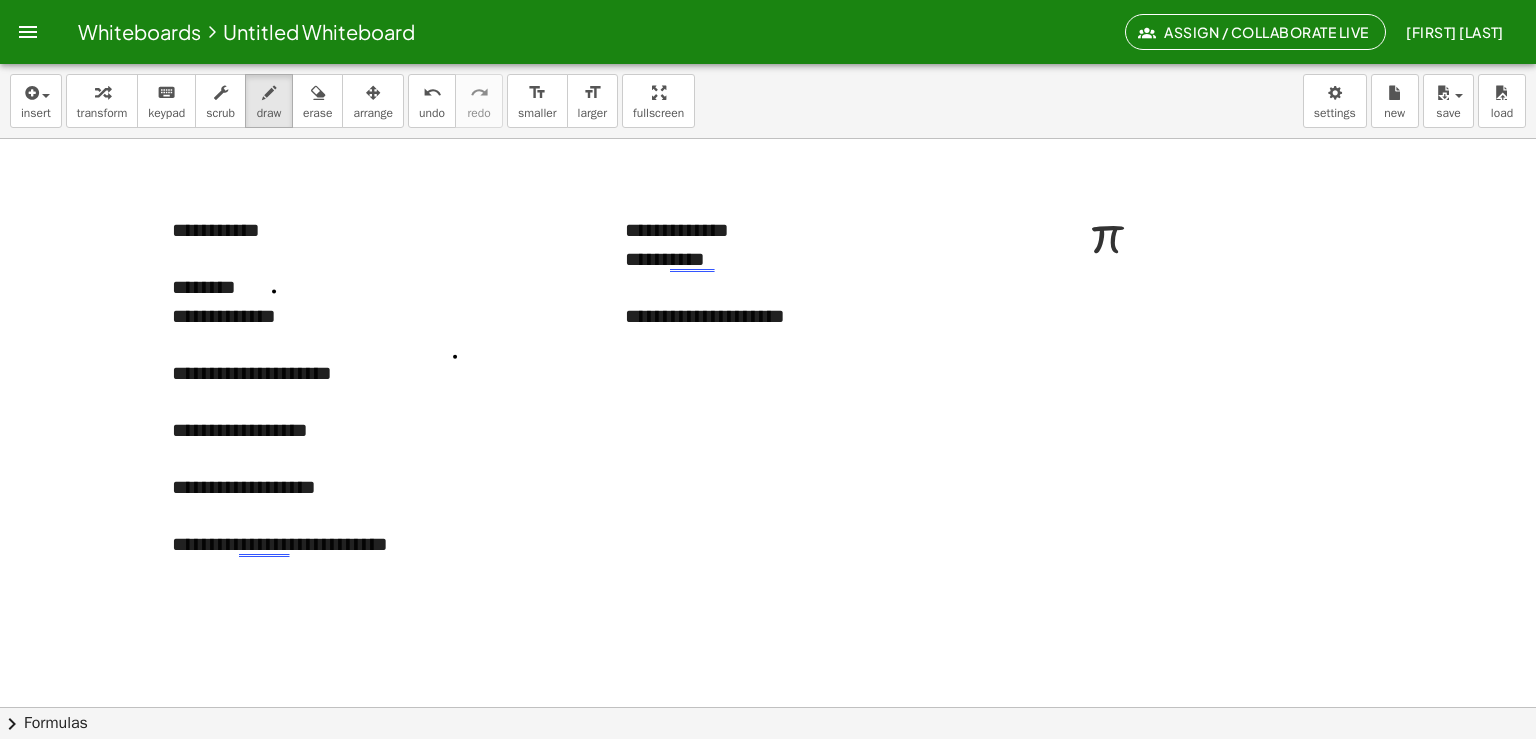 click at bounding box center [768, 824] 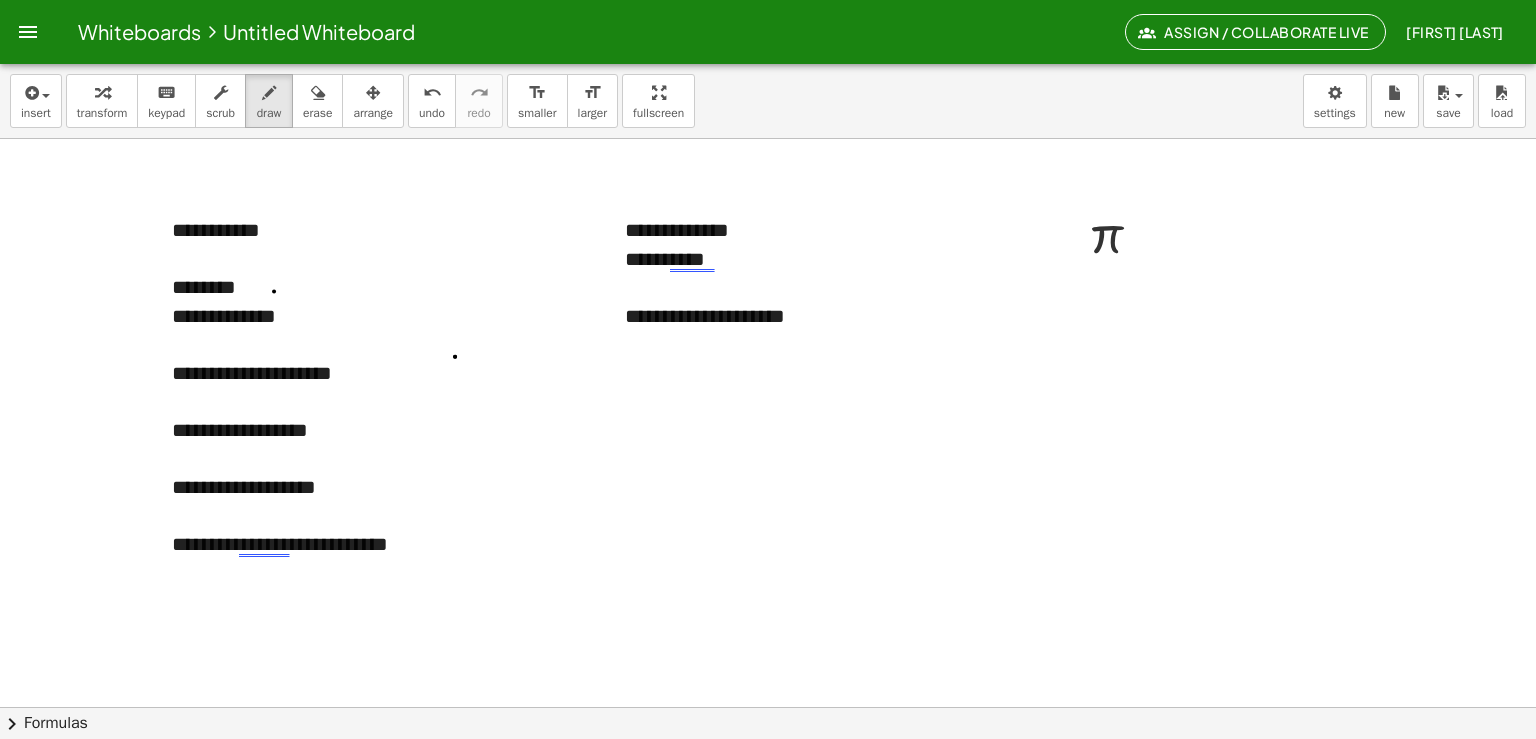 click at bounding box center (768, 824) 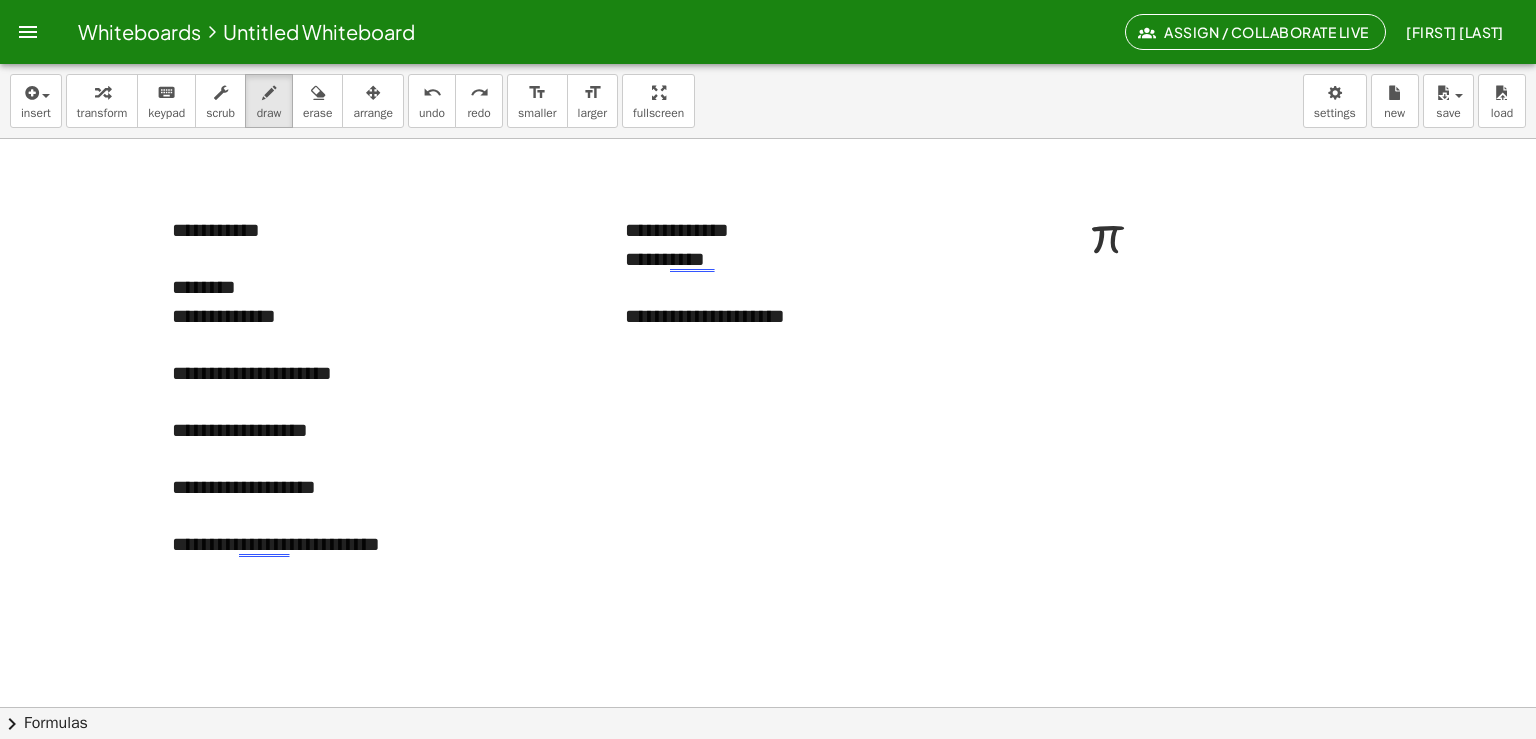 click at bounding box center (768, 824) 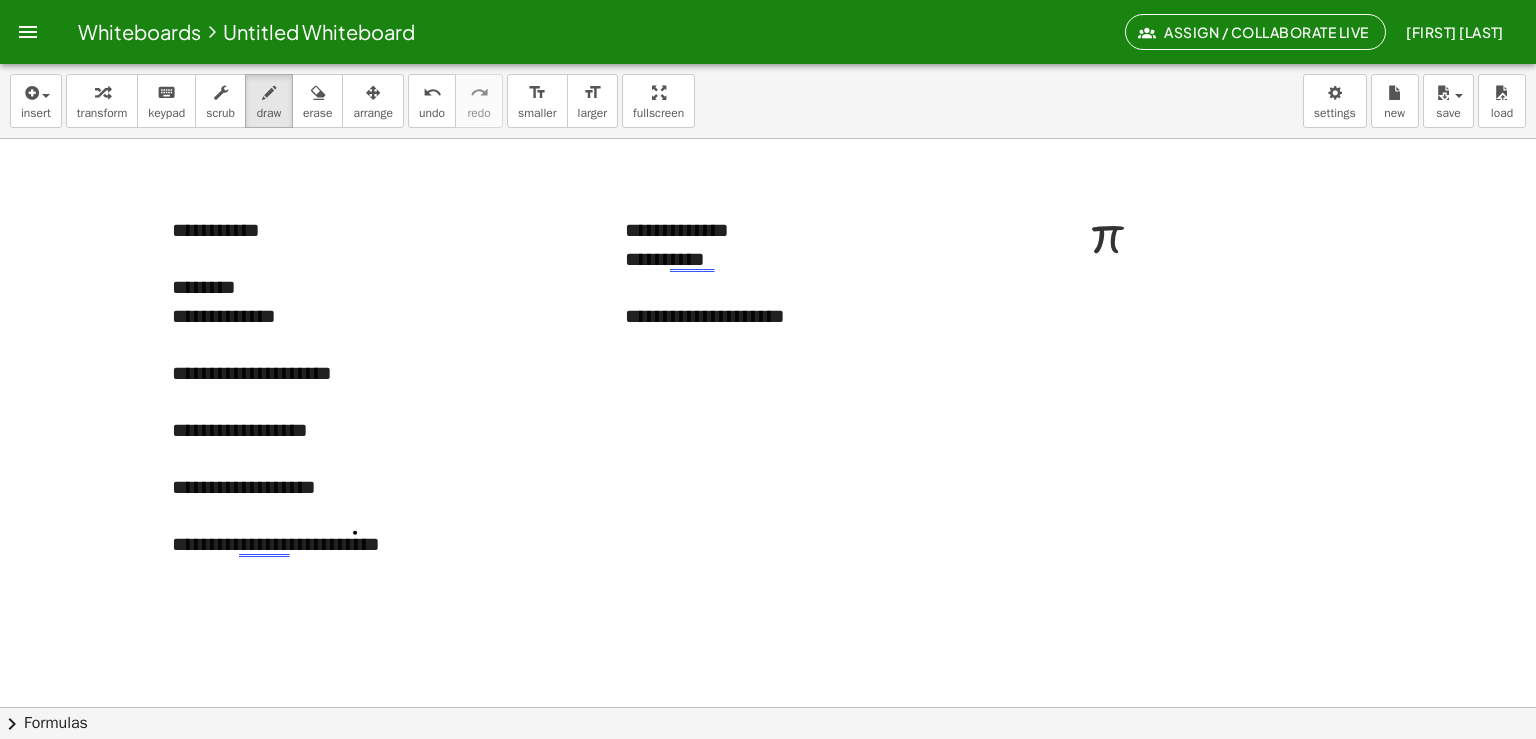 click at bounding box center [768, 824] 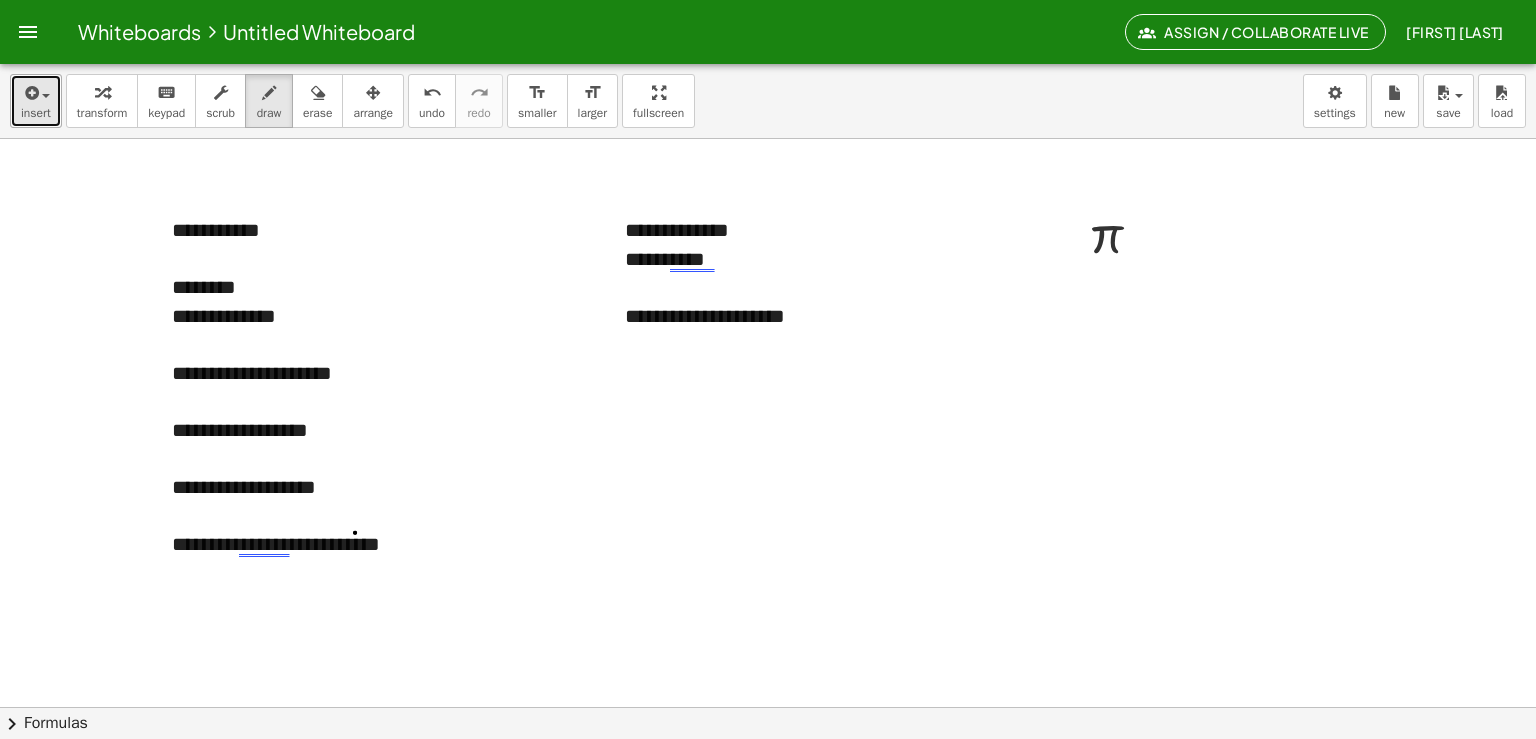 click at bounding box center [30, 93] 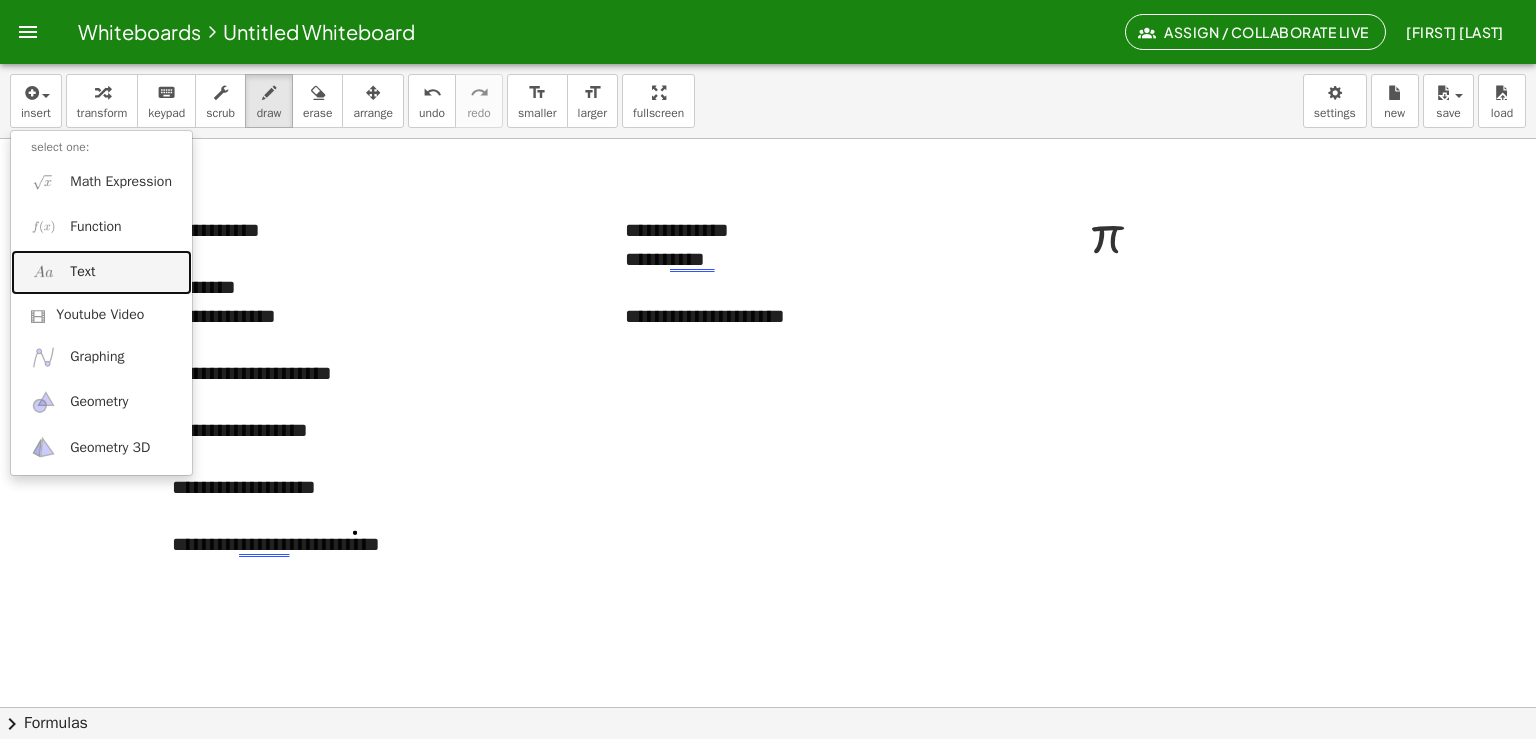click on "Text" at bounding box center [101, 272] 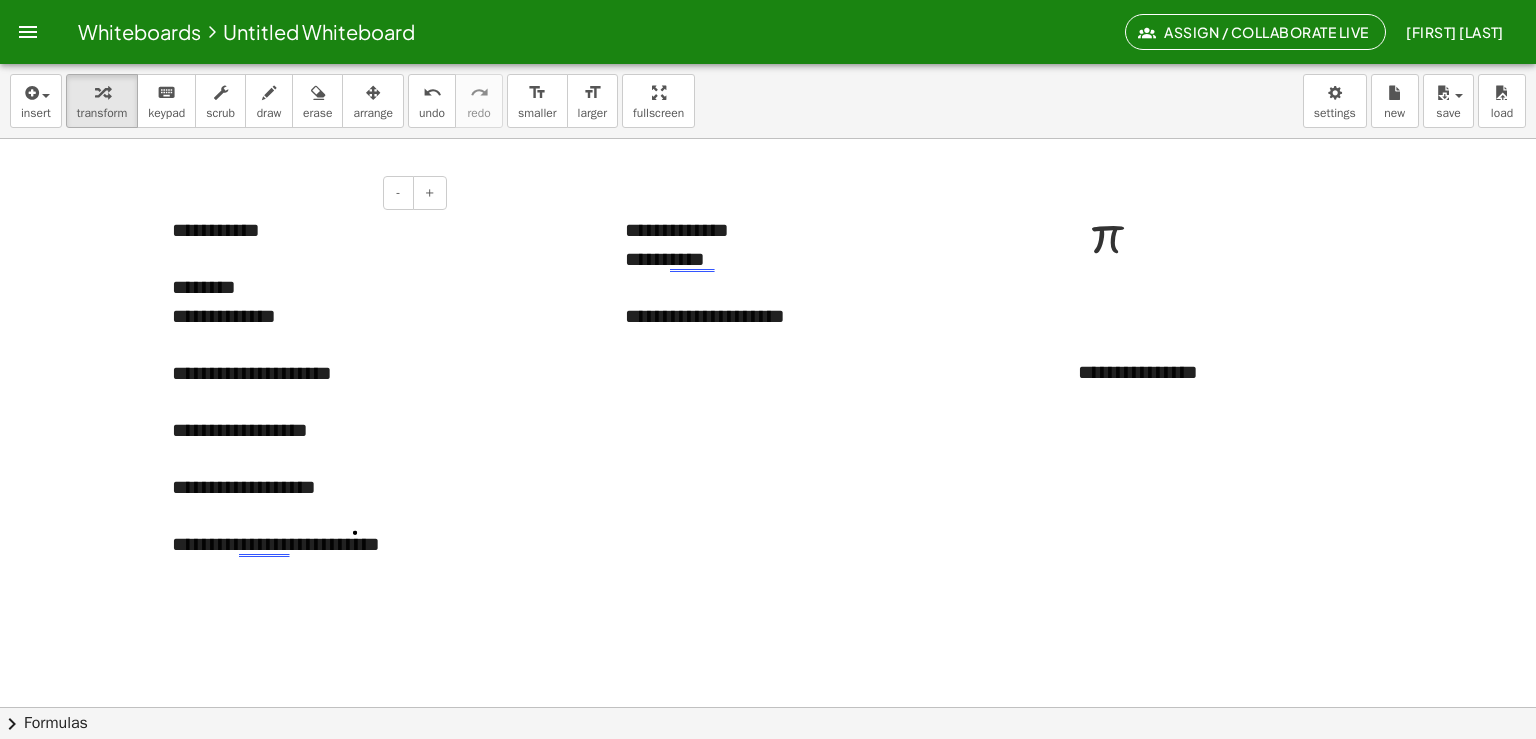 click on "**********" at bounding box center [302, 487] 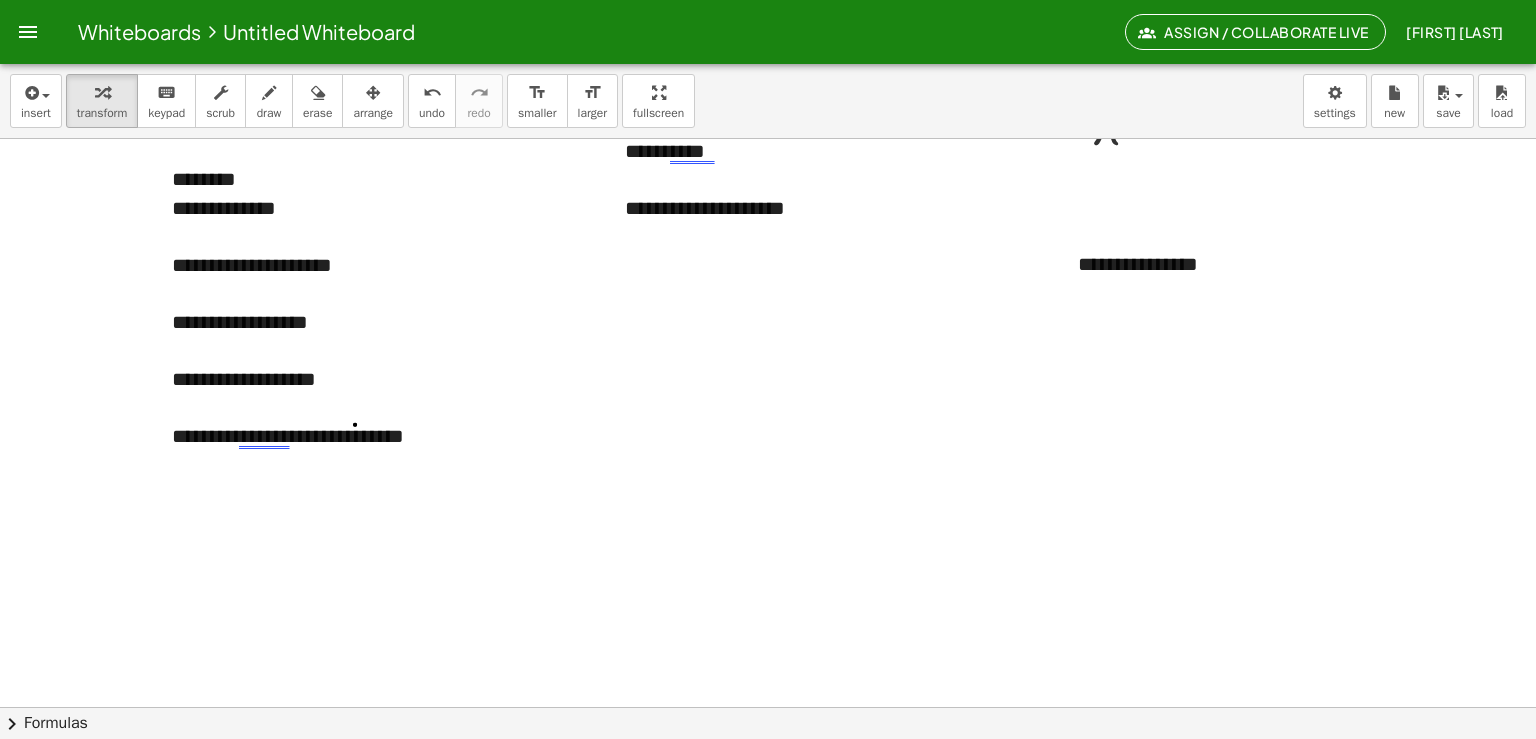 scroll, scrollTop: 139, scrollLeft: 0, axis: vertical 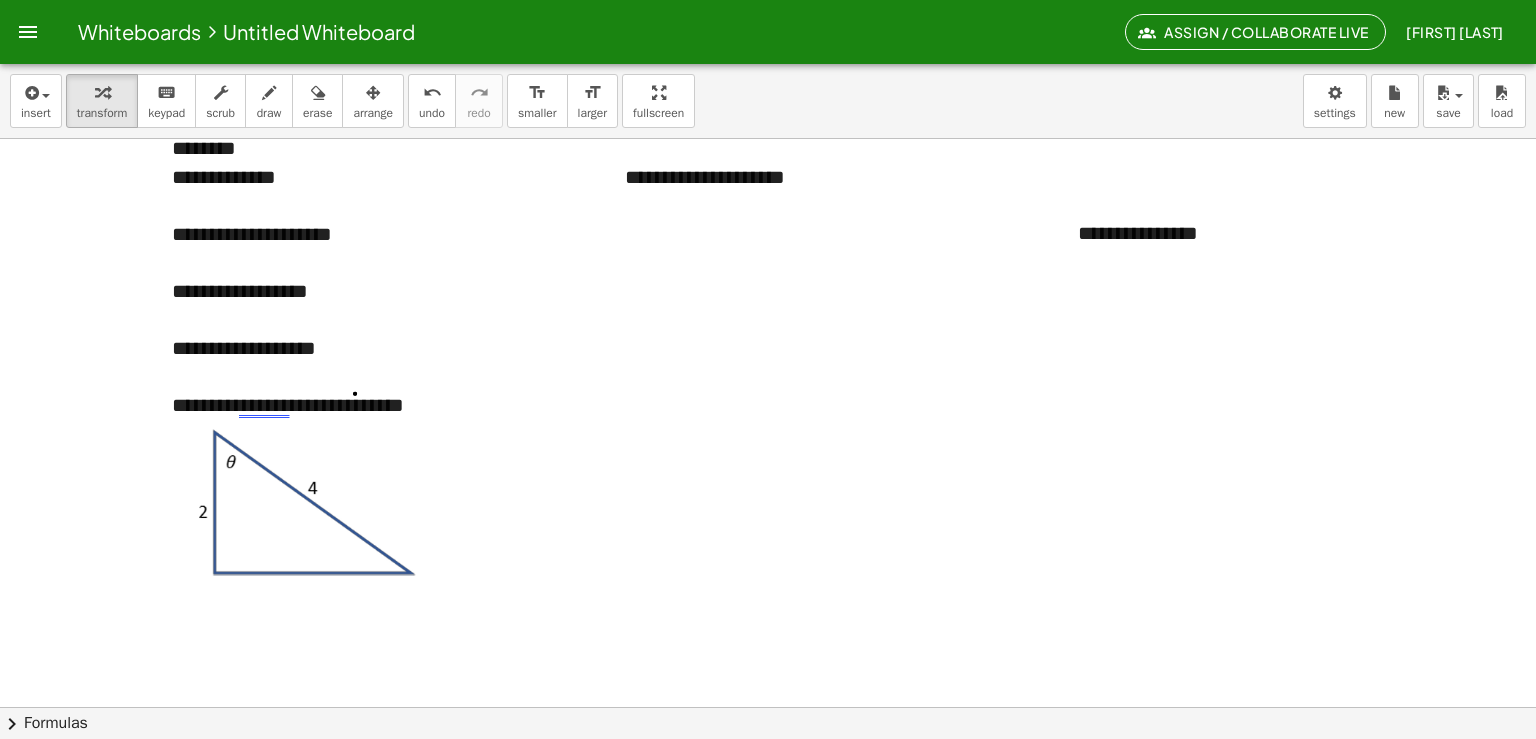 click at bounding box center [302, 503] 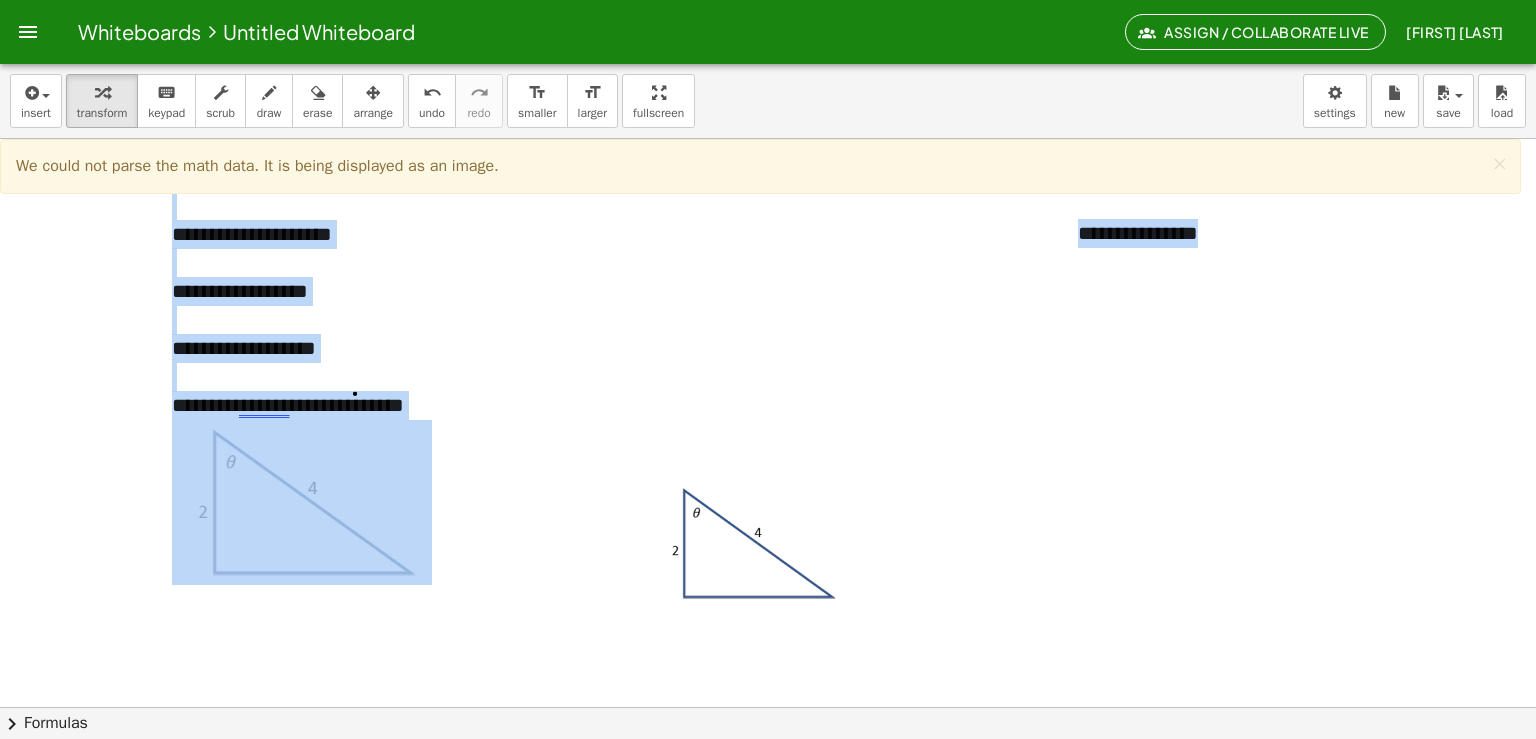 drag, startPoint x: 723, startPoint y: 554, endPoint x: 701, endPoint y: 359, distance: 196.2371 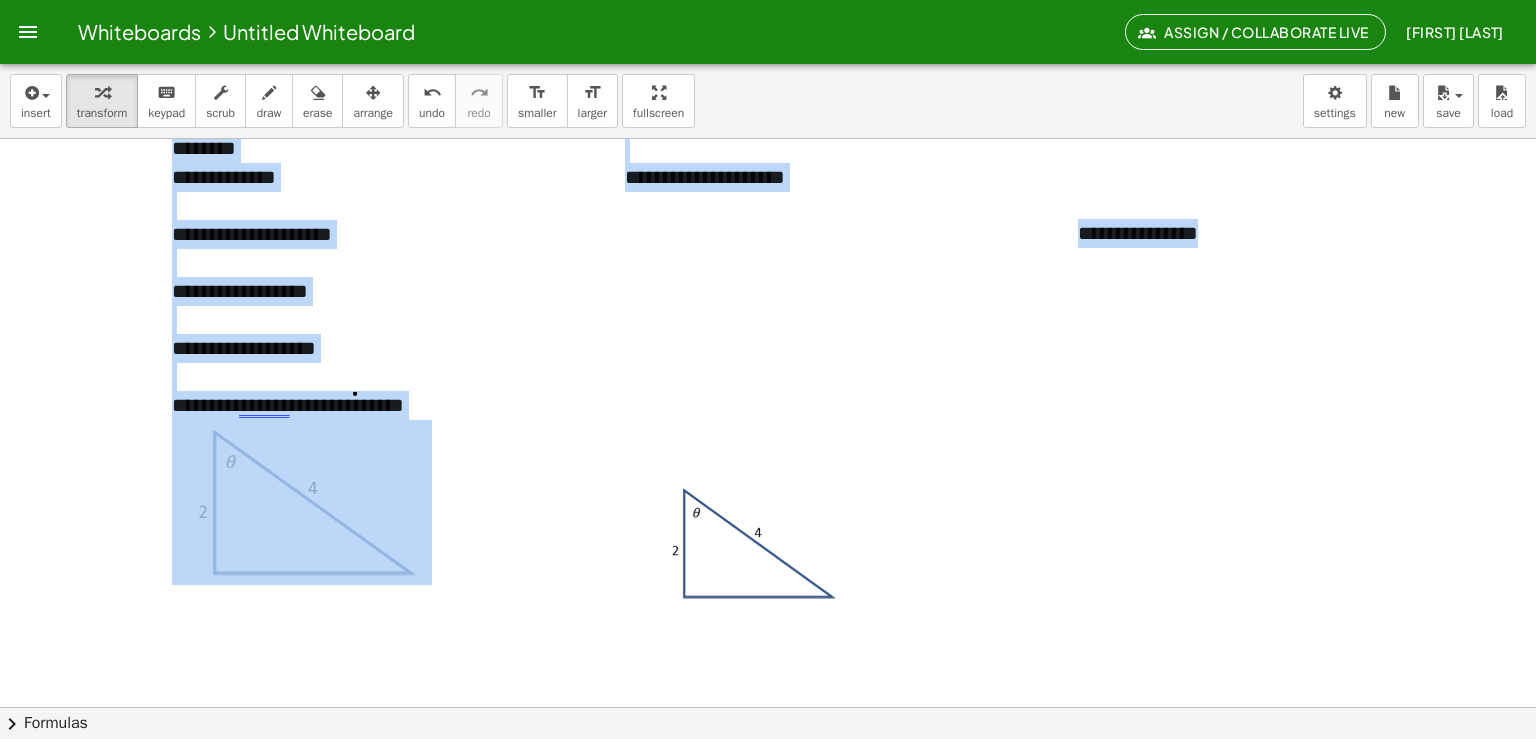 click at bounding box center [768, 685] 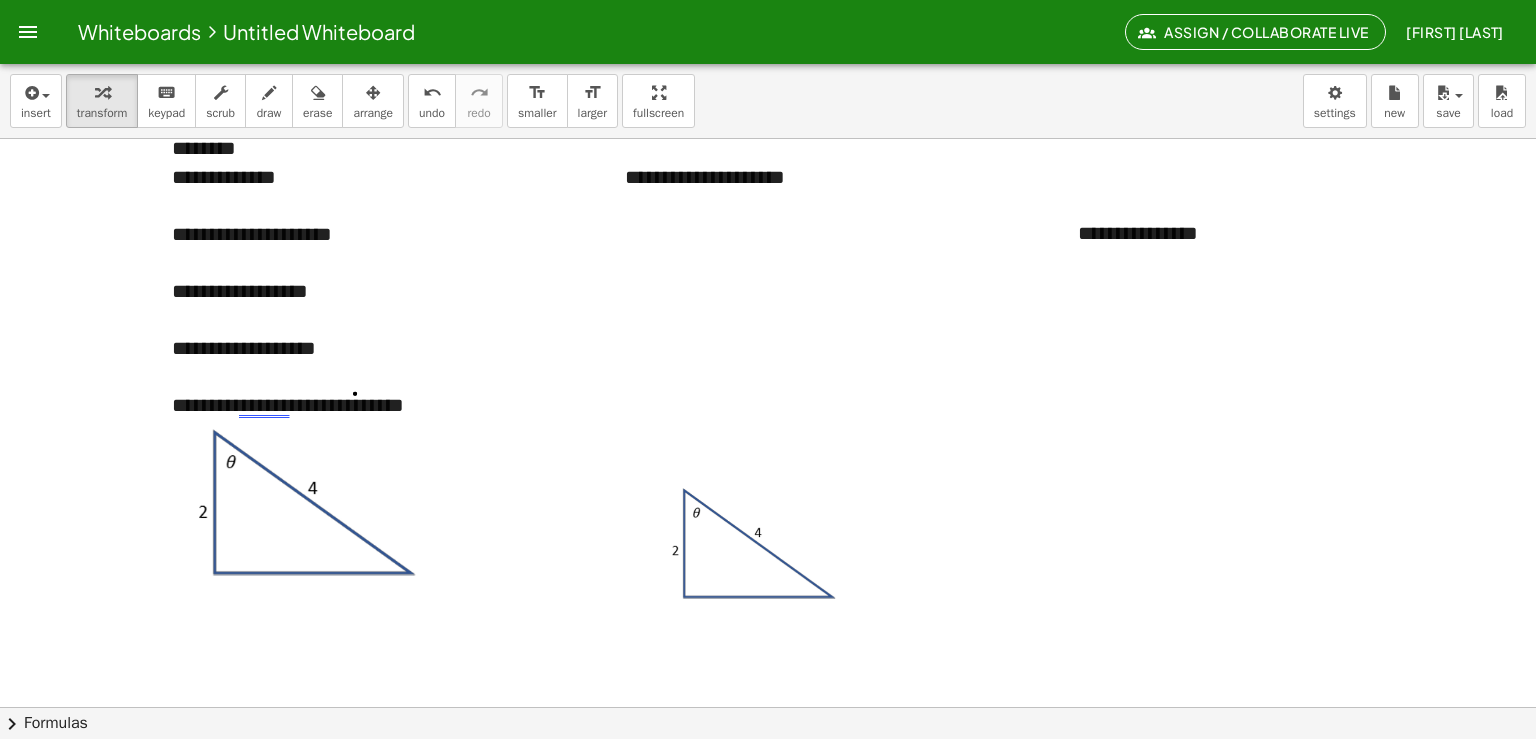 drag, startPoint x: 619, startPoint y: 423, endPoint x: 820, endPoint y: 671, distance: 319.22562 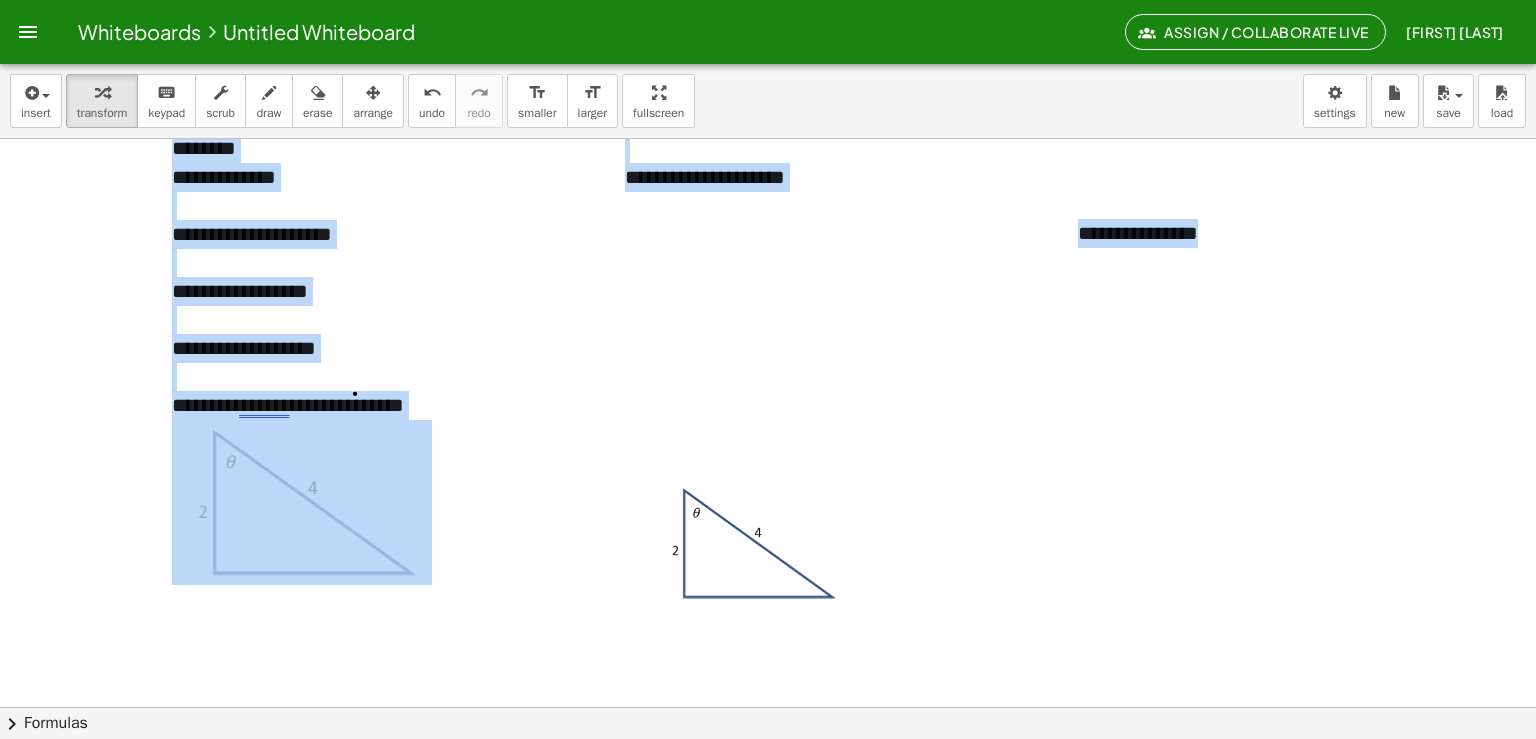 drag, startPoint x: 698, startPoint y: 563, endPoint x: 620, endPoint y: 301, distance: 273.36423 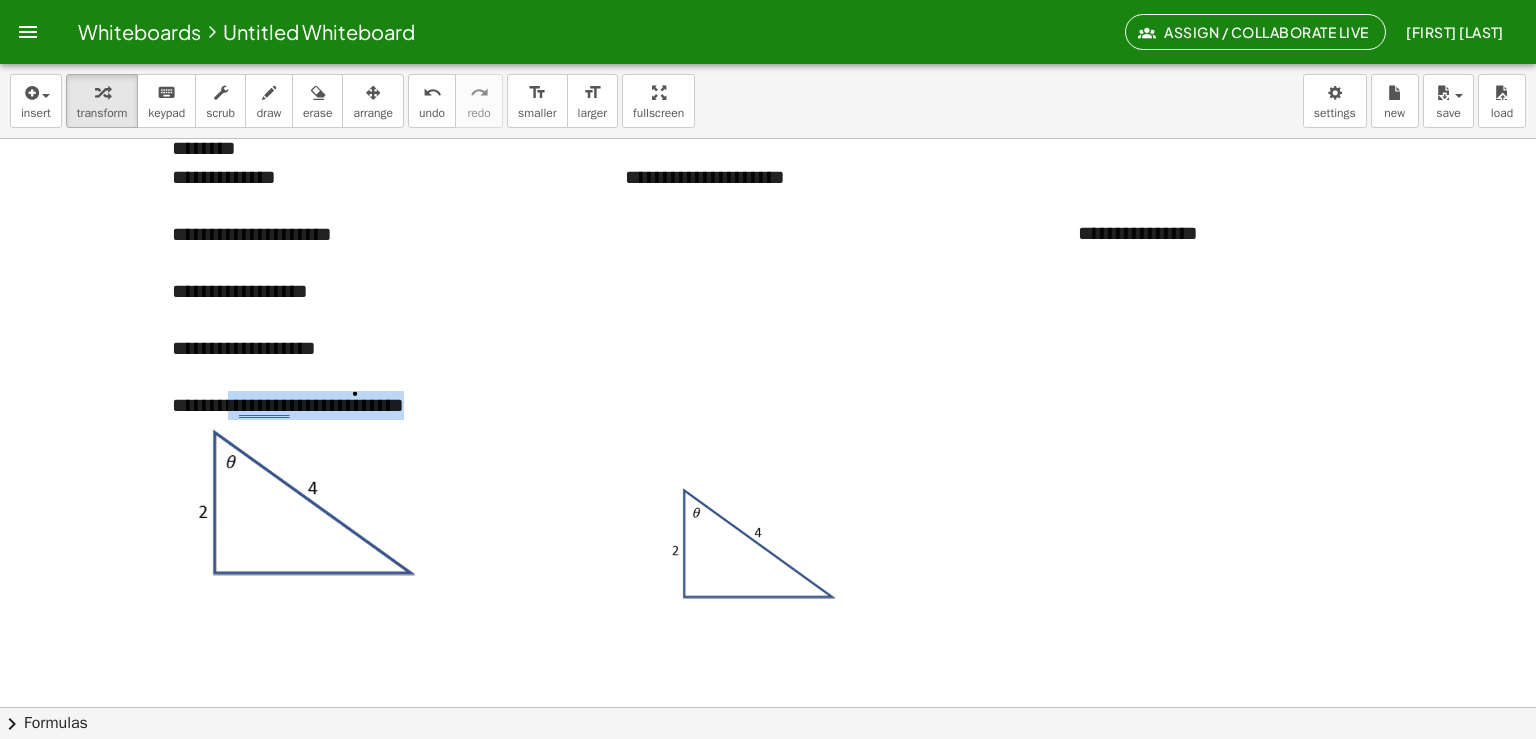 drag, startPoint x: 437, startPoint y: 417, endPoint x: 228, endPoint y: 395, distance: 210.15471 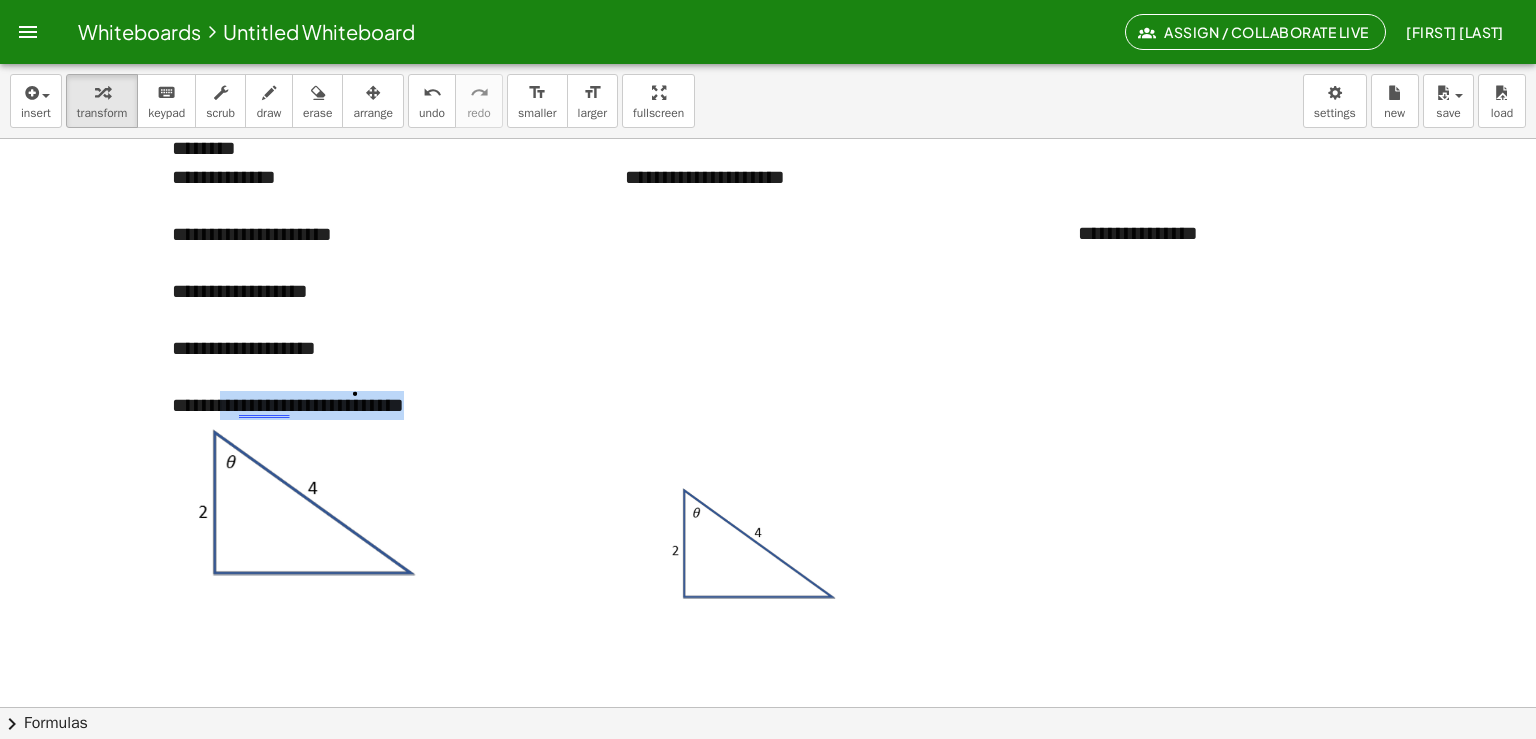 click at bounding box center (302, 503) 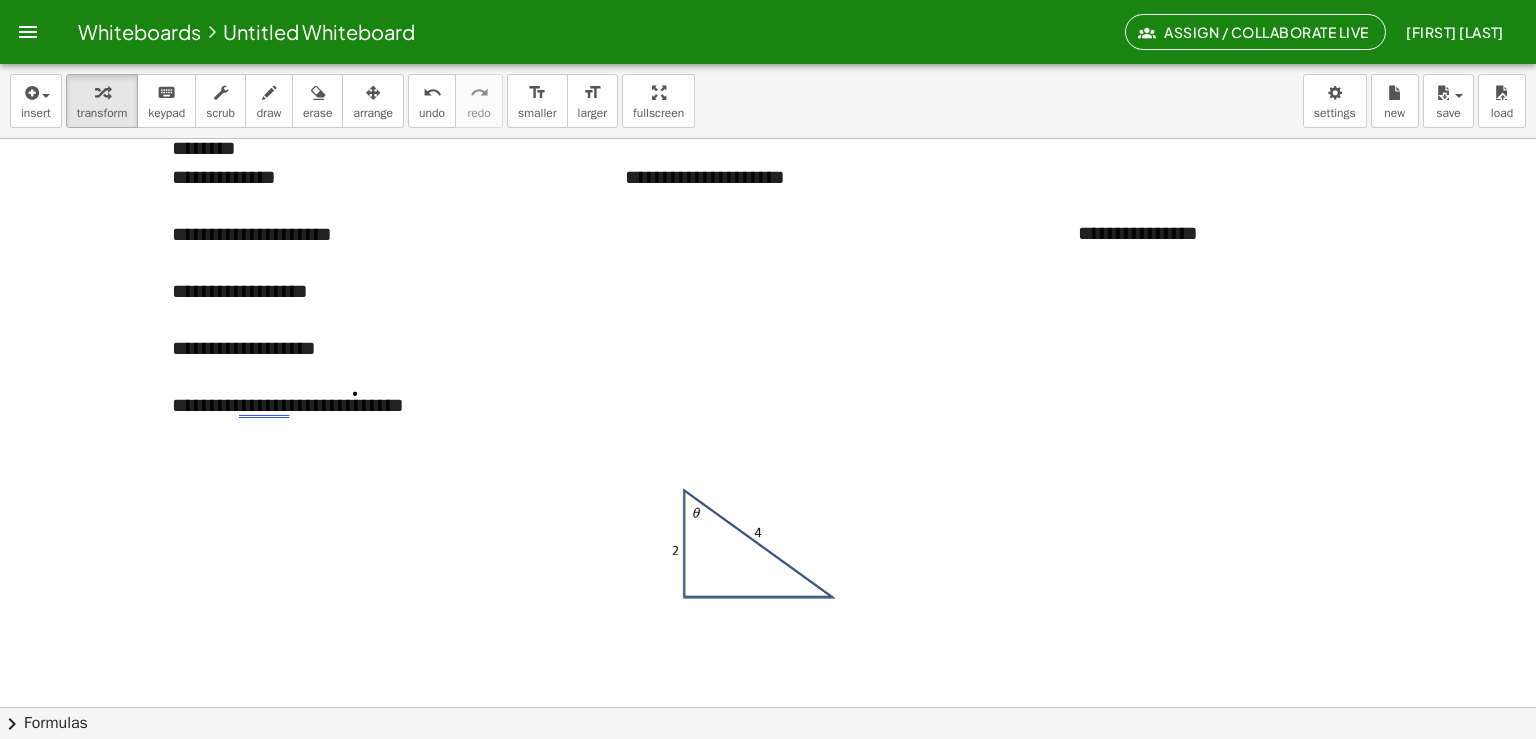 click at bounding box center [752, 544] 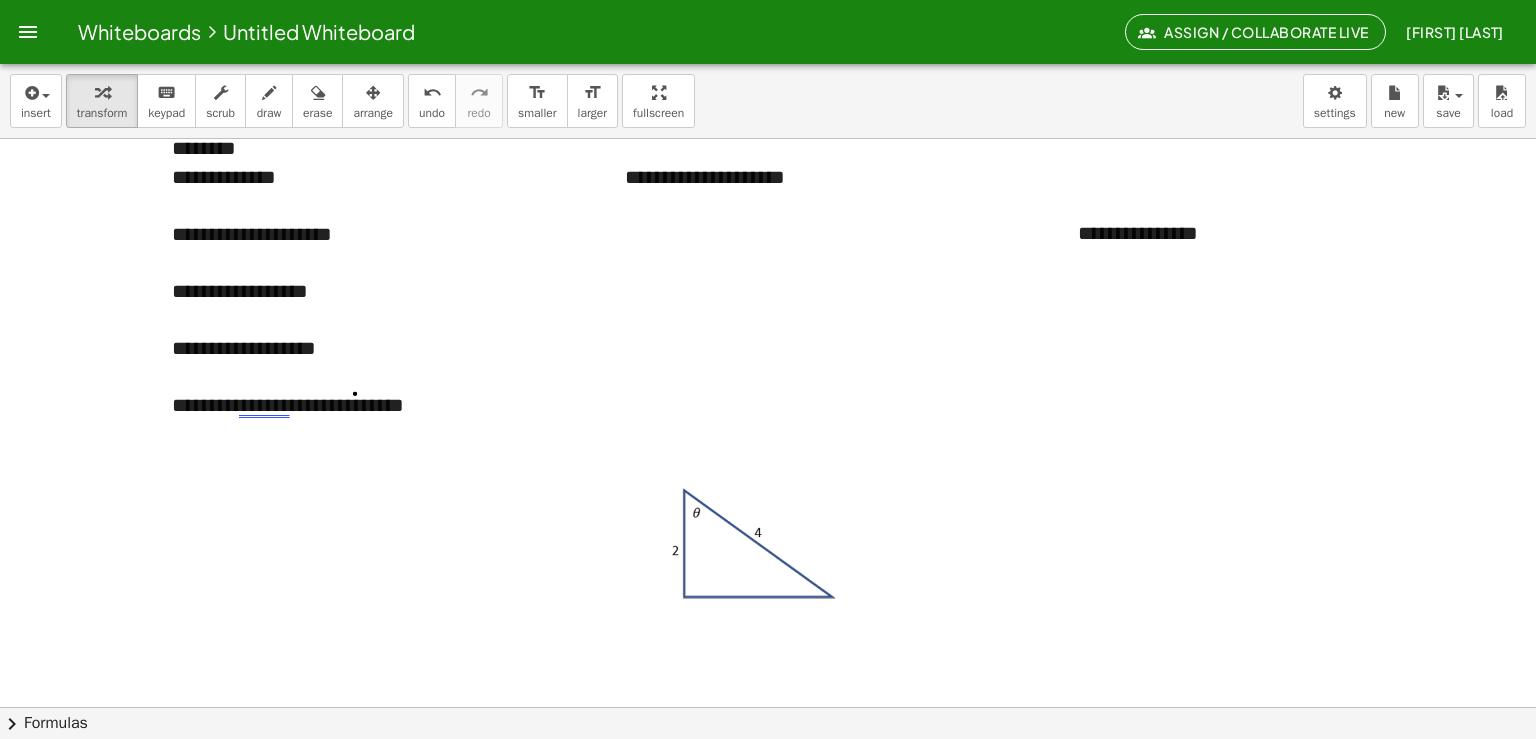 drag, startPoint x: 770, startPoint y: 563, endPoint x: 668, endPoint y: 346, distance: 239.77698 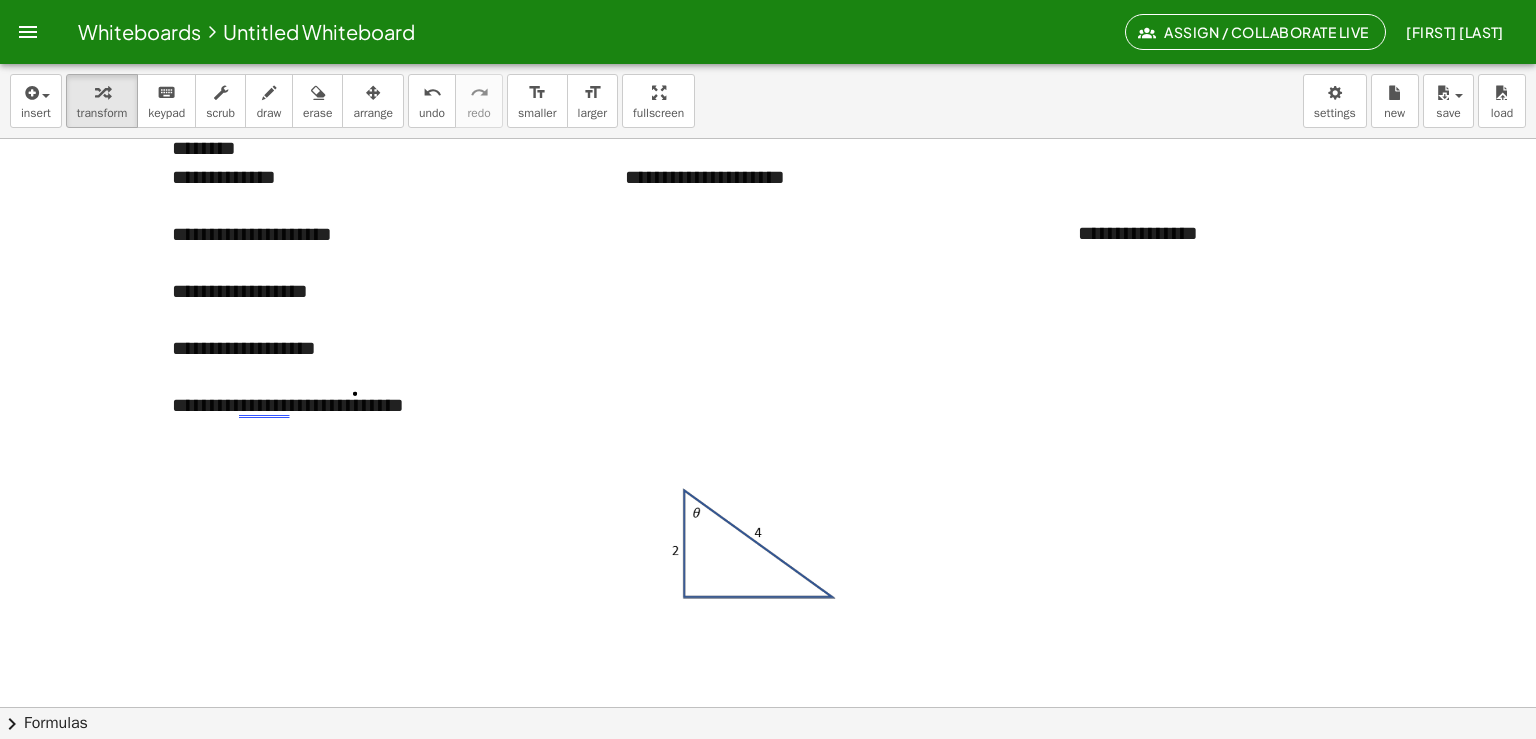 drag, startPoint x: 724, startPoint y: 515, endPoint x: 712, endPoint y: 509, distance: 13.416408 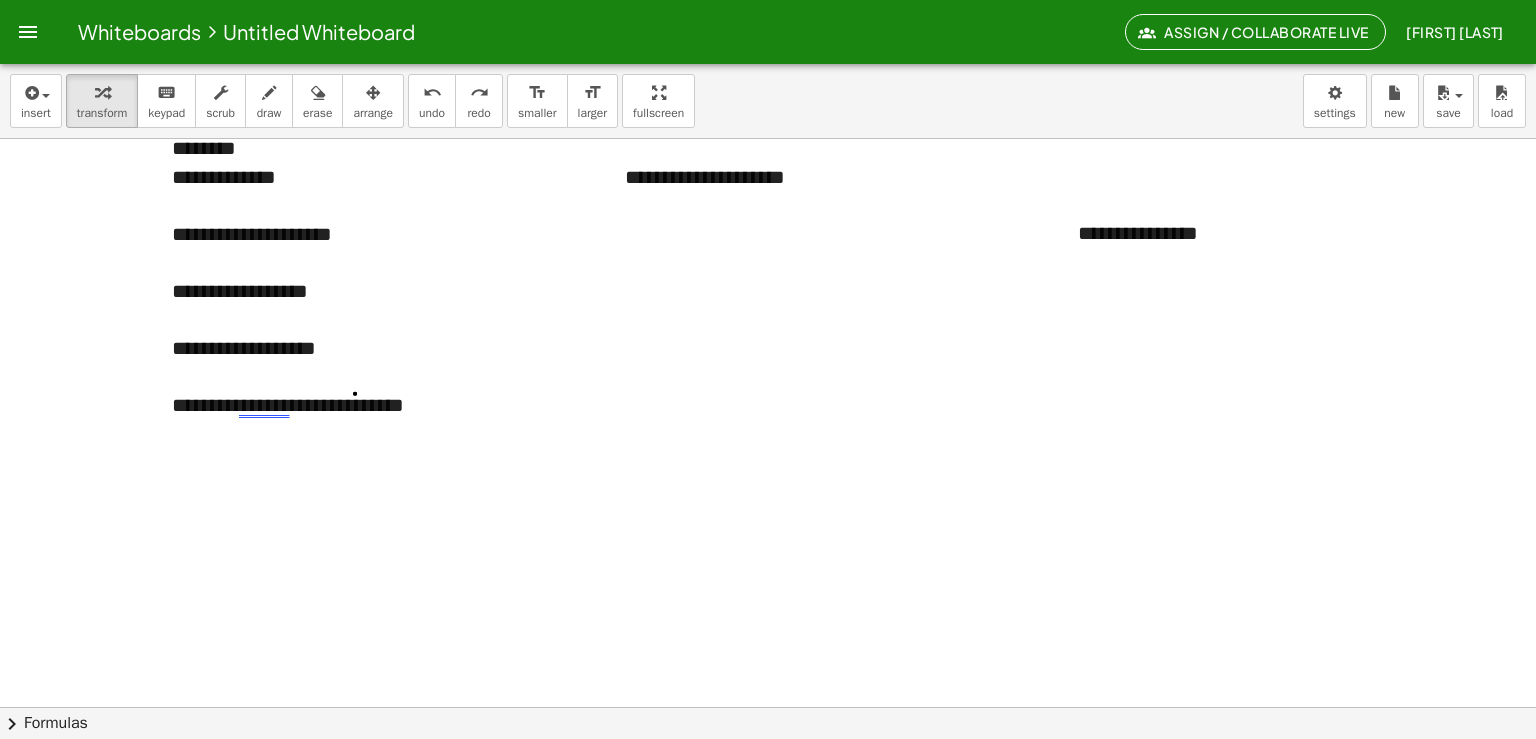 click at bounding box center [768, 685] 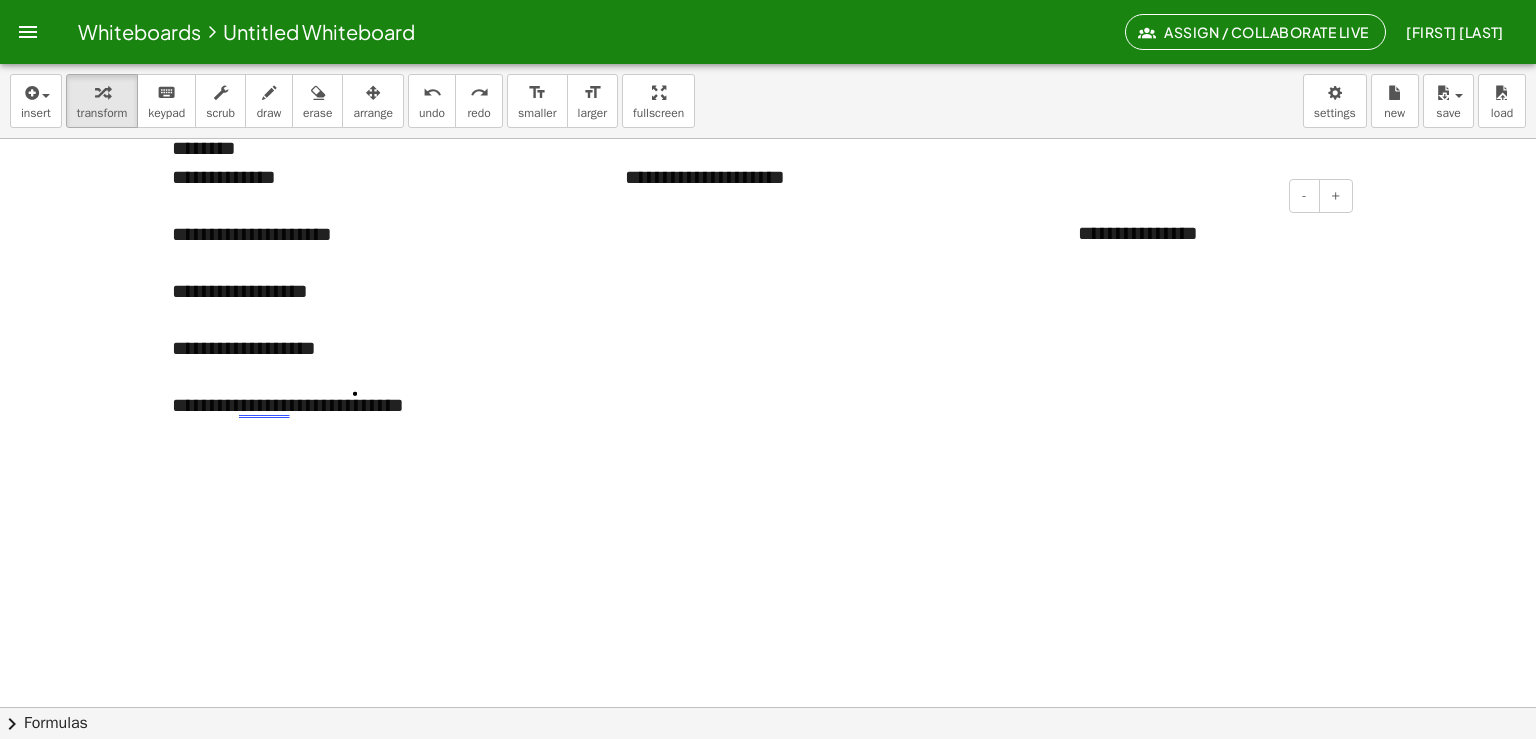 click on "**********" at bounding box center (1208, 233) 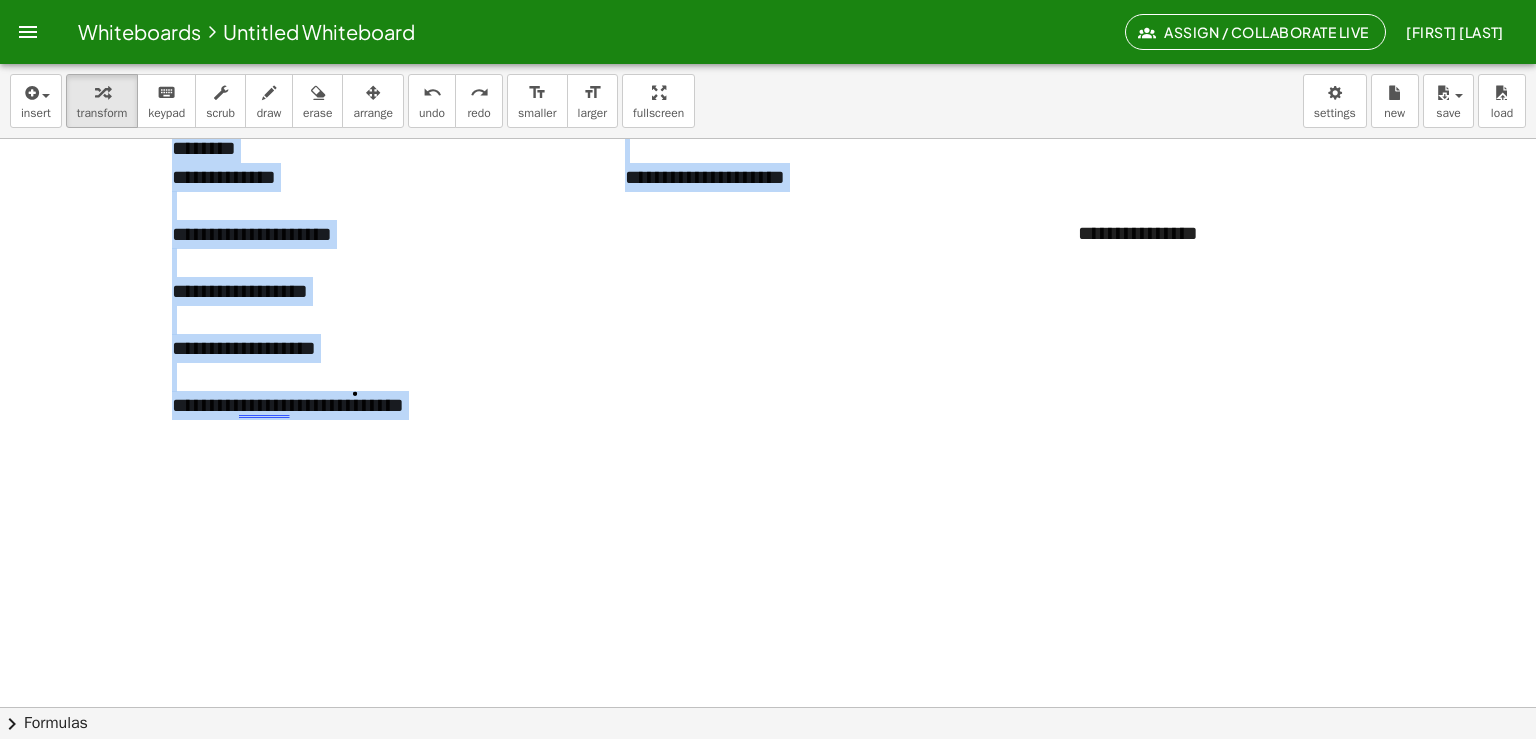 drag, startPoint x: 1079, startPoint y: 197, endPoint x: 725, endPoint y: 317, distance: 373.78604 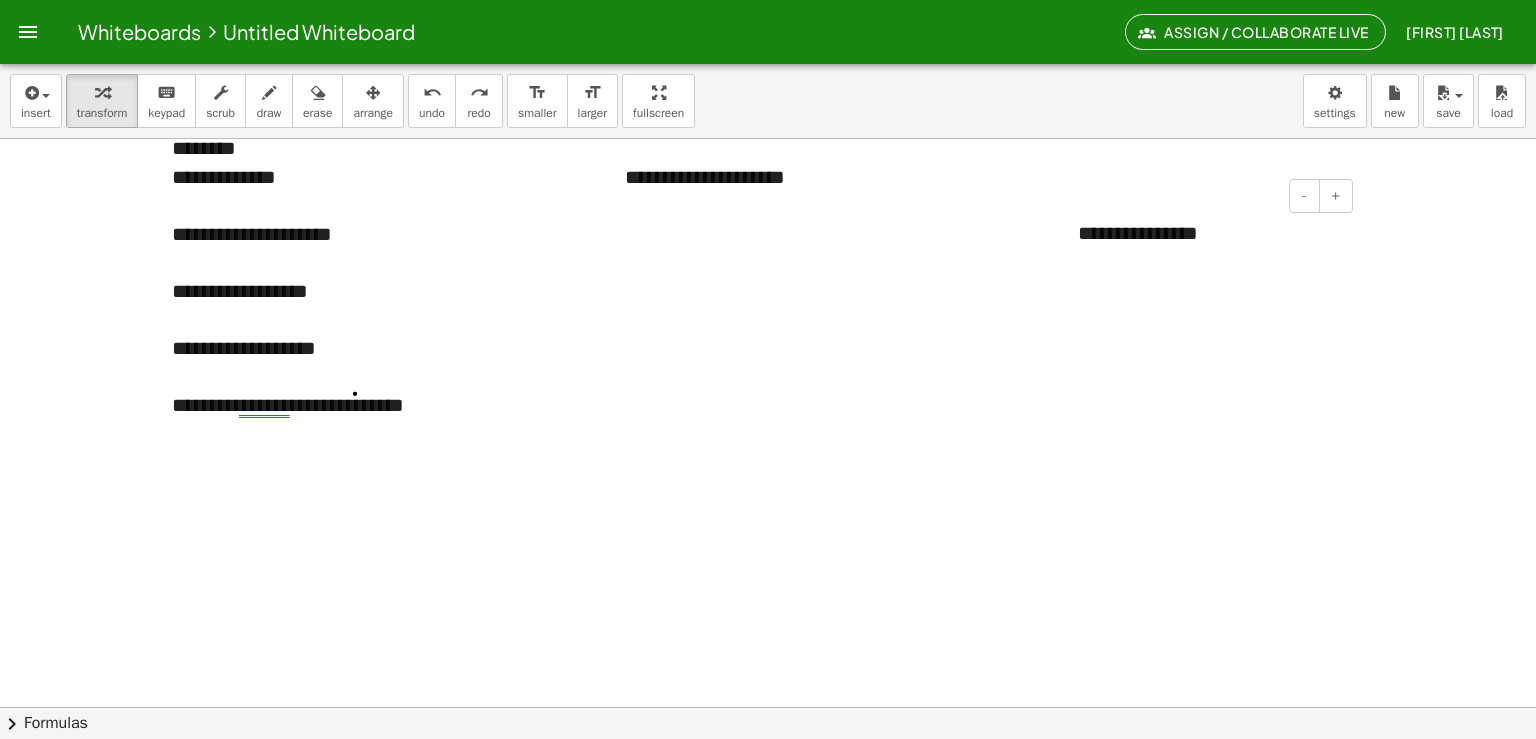 click on "**********" at bounding box center (1208, 233) 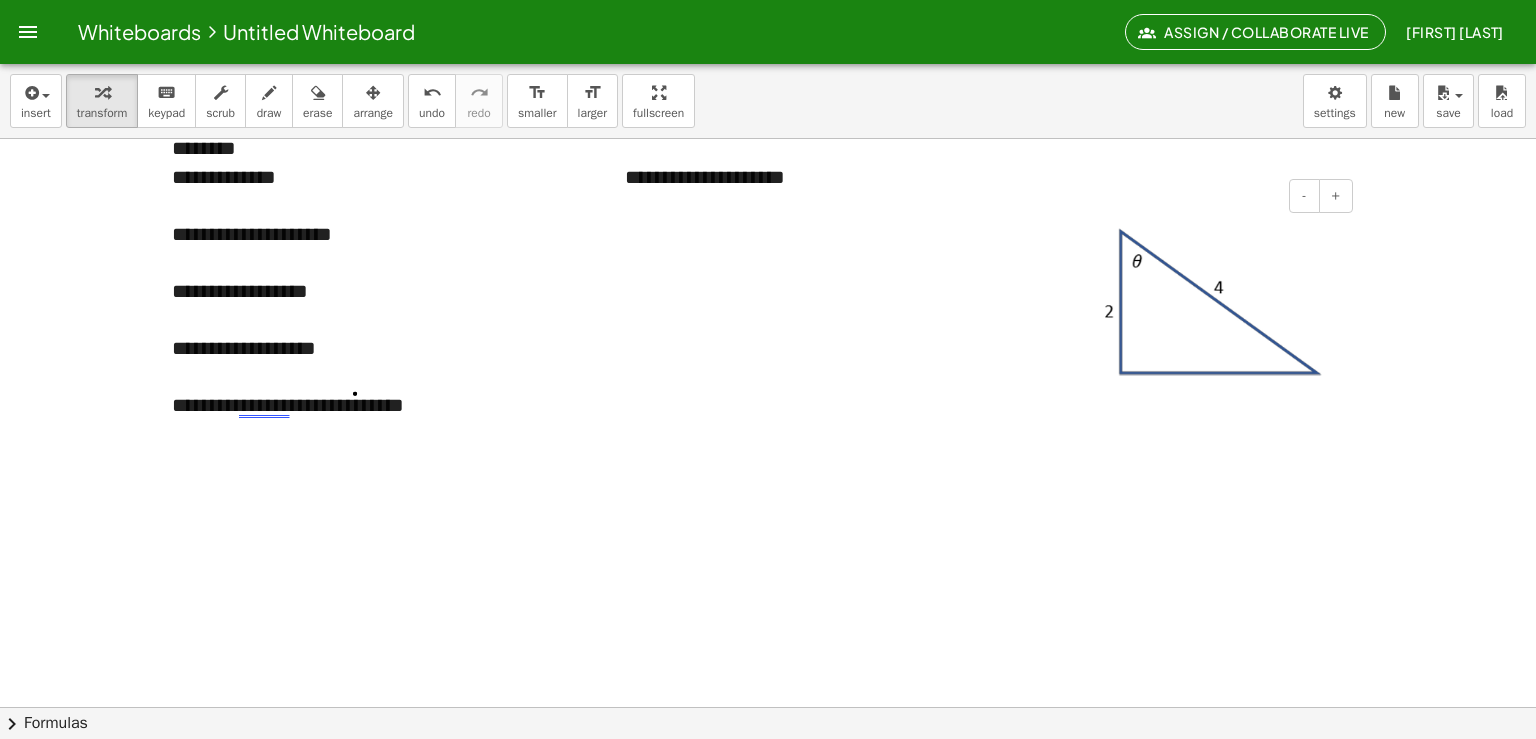 click at bounding box center [1208, 399] 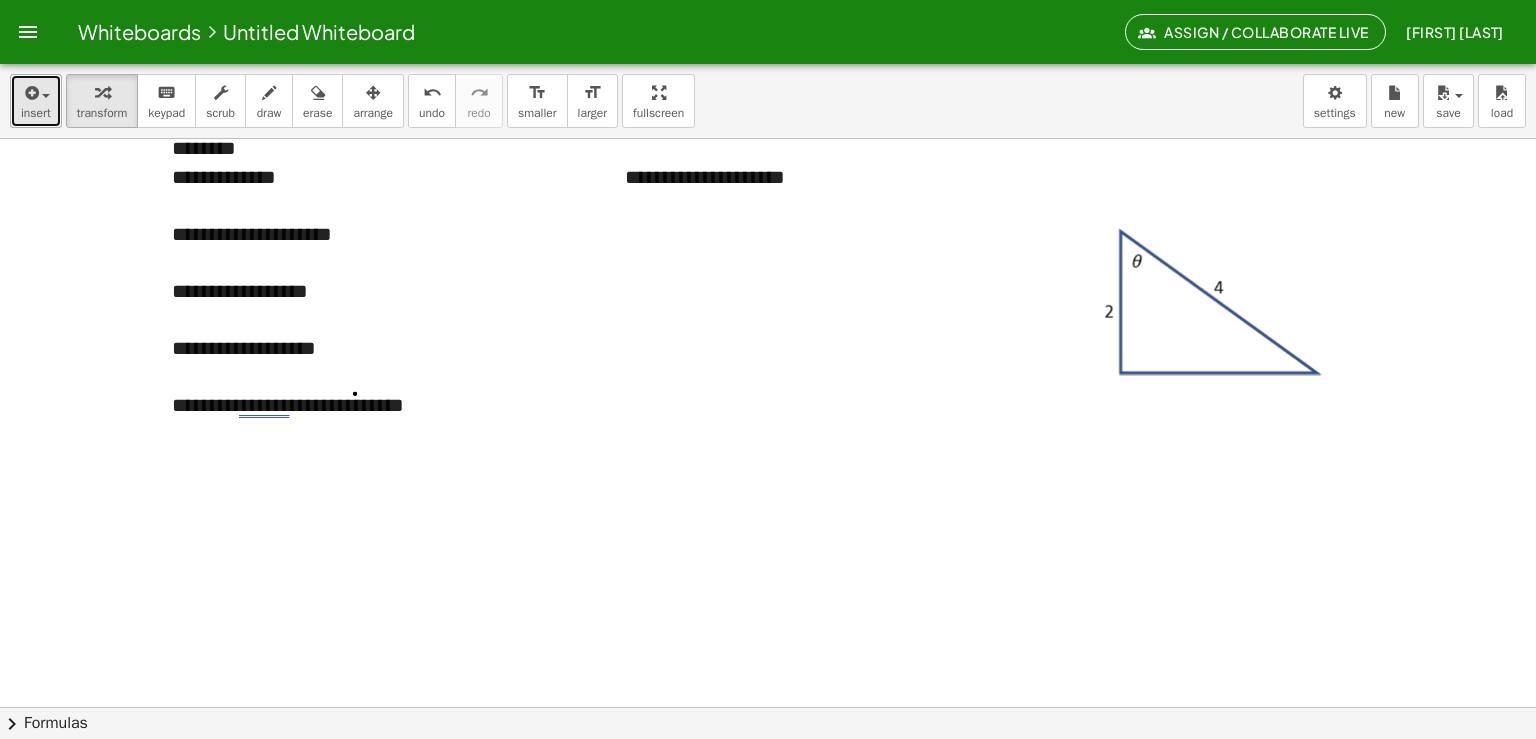 click on "insert" at bounding box center [36, 113] 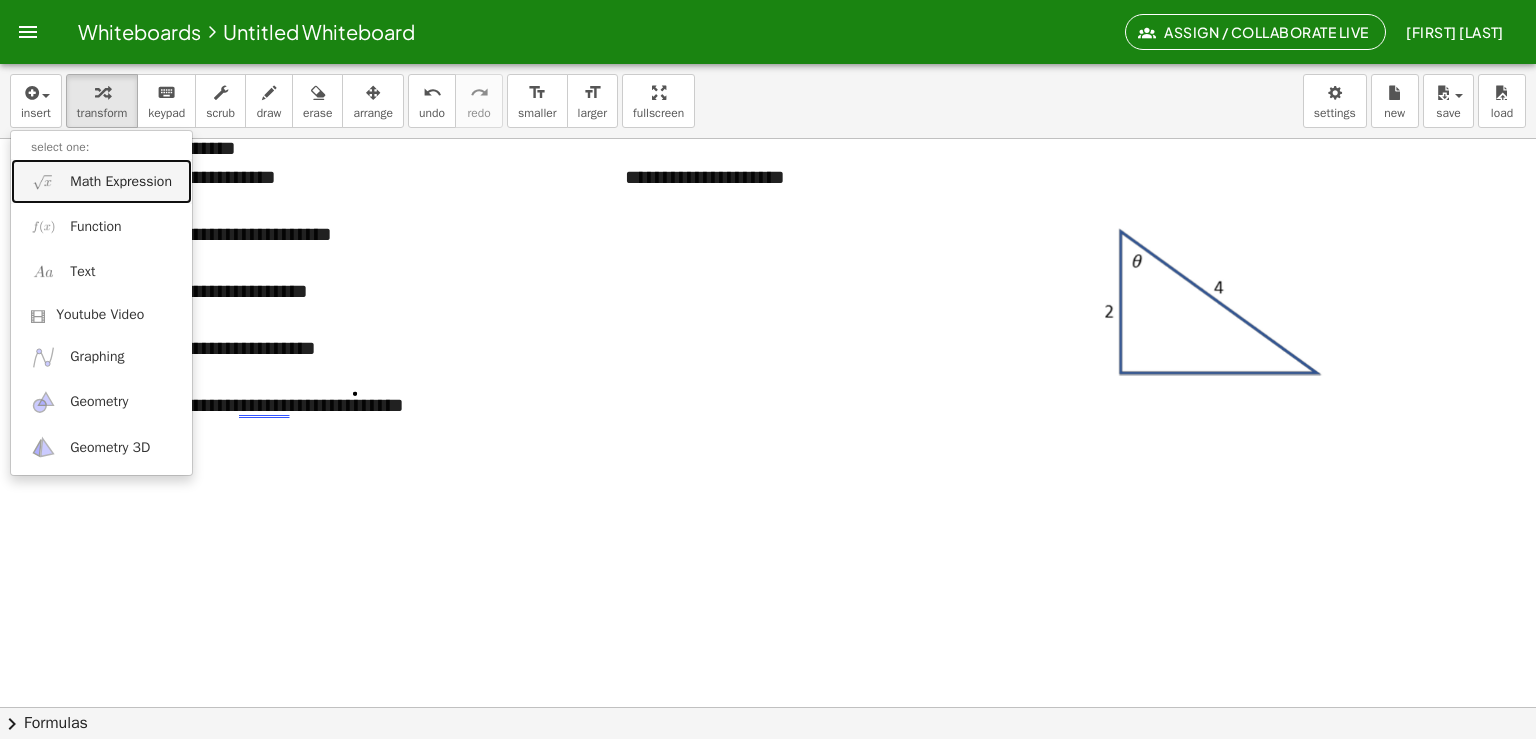 click on "Math Expression" at bounding box center (101, 181) 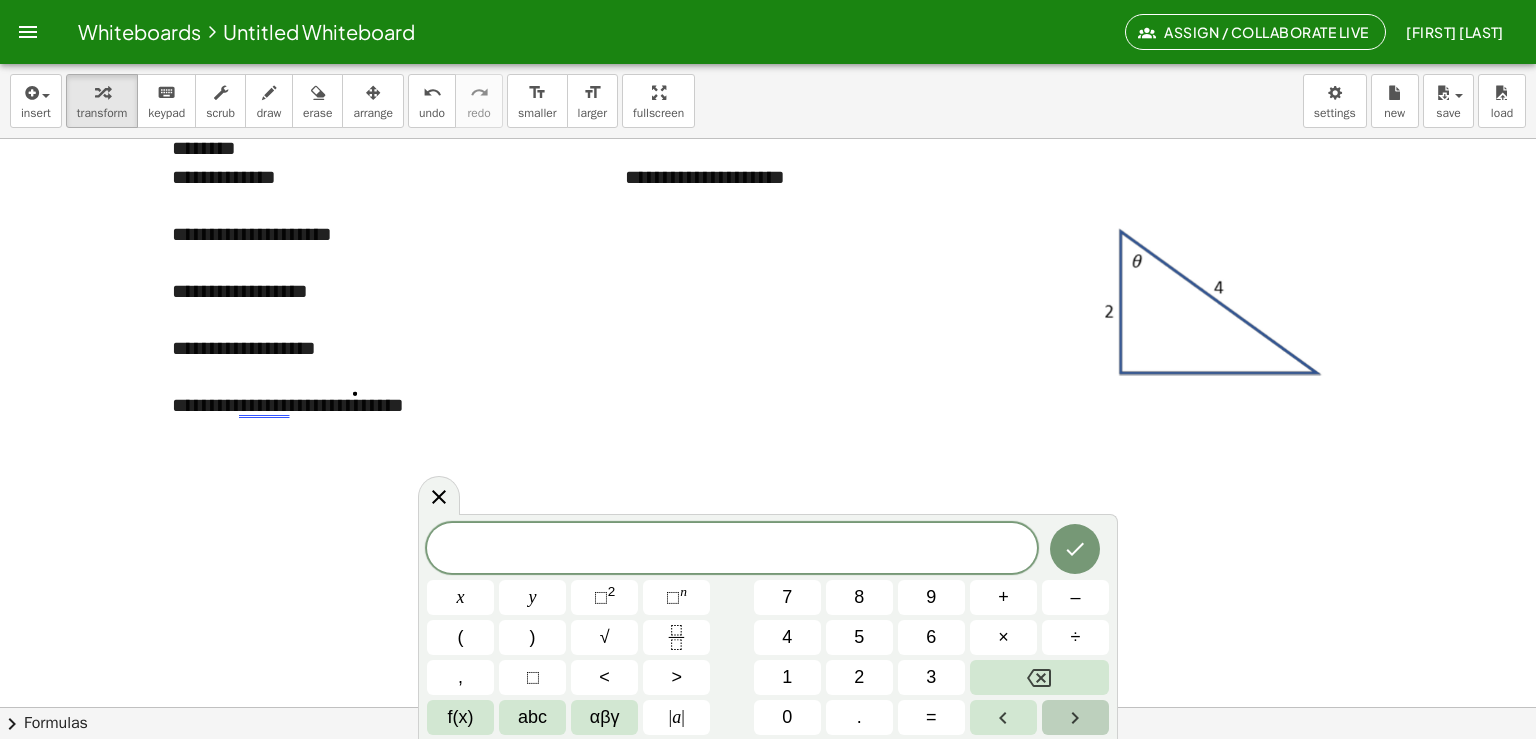 click at bounding box center (1075, 717) 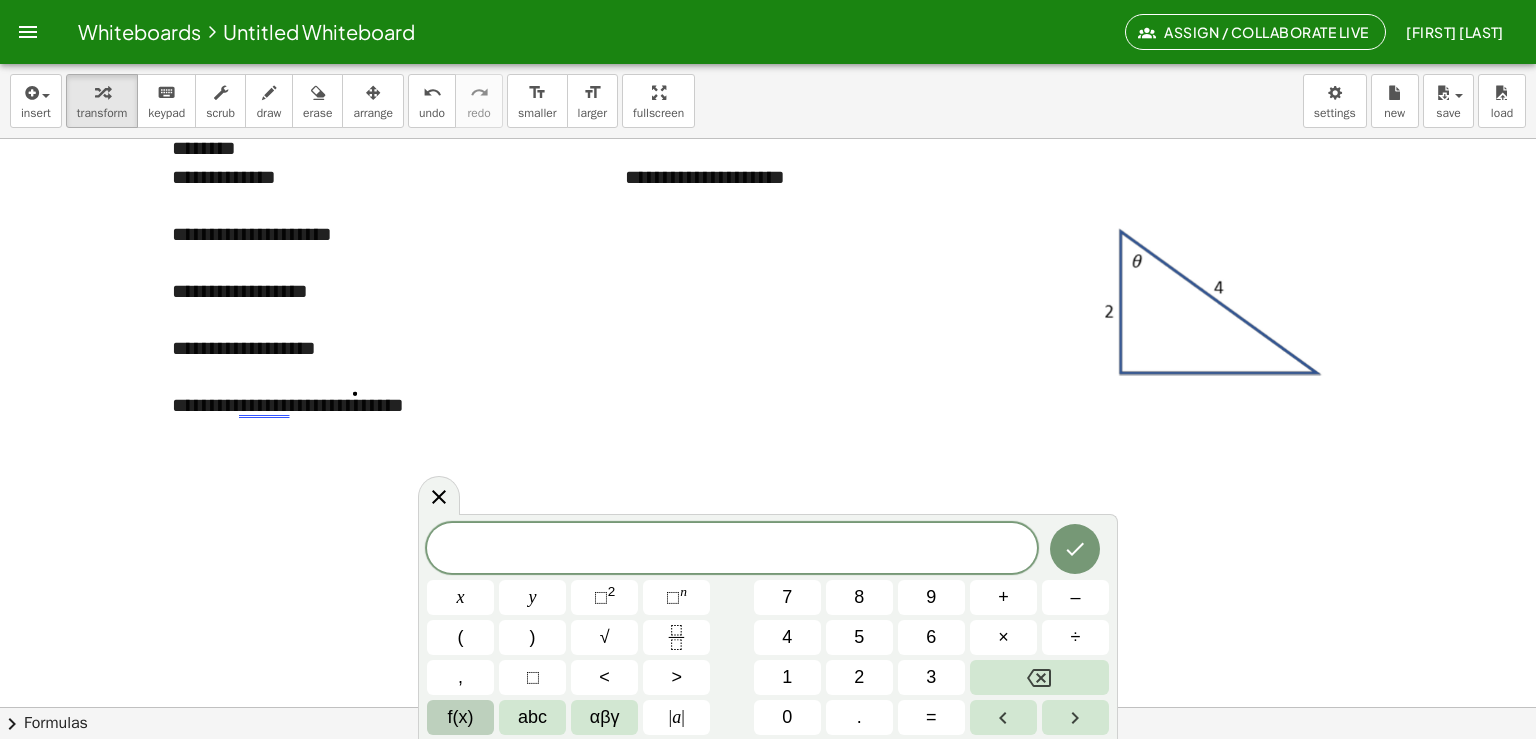 click on "f(x)" at bounding box center (461, 717) 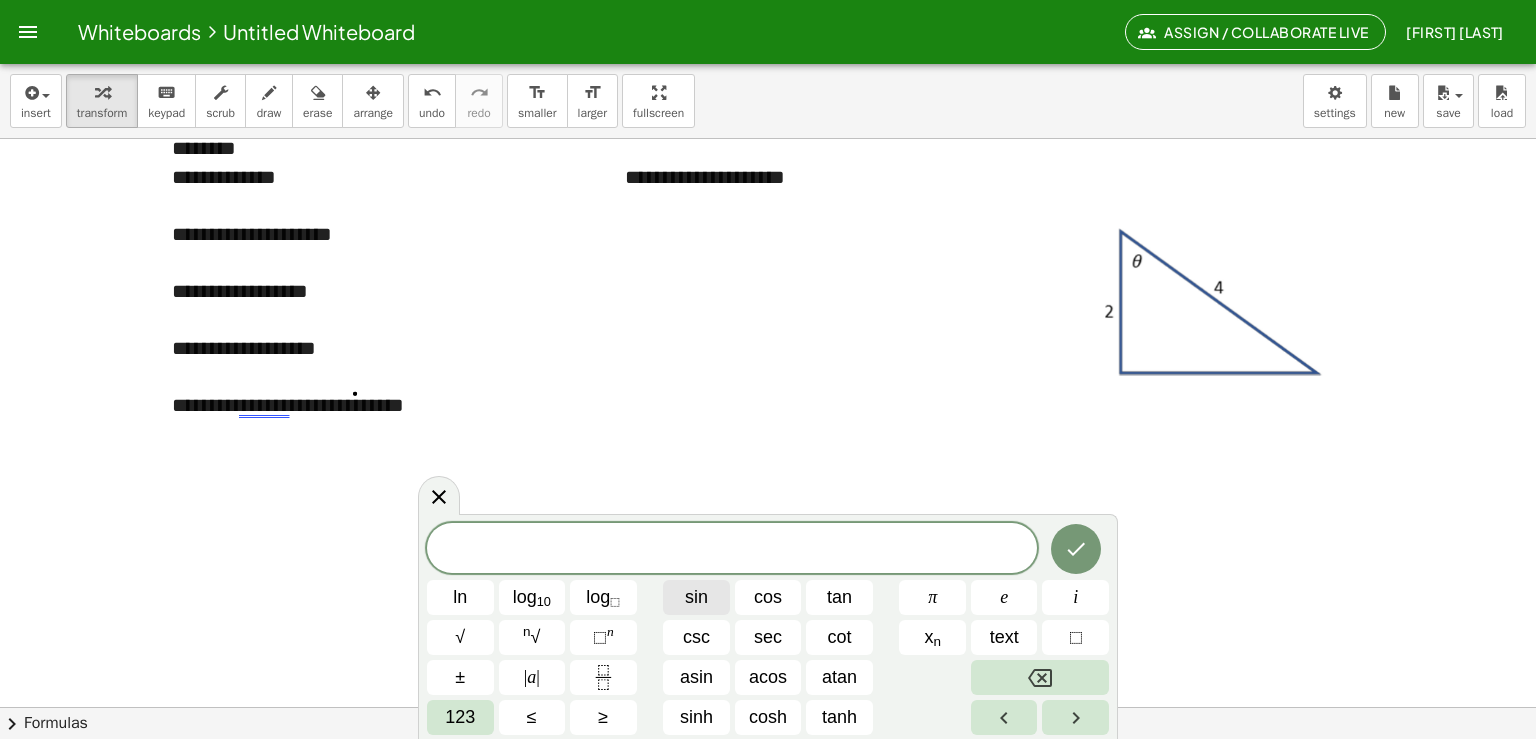 click on "sin" at bounding box center [696, 597] 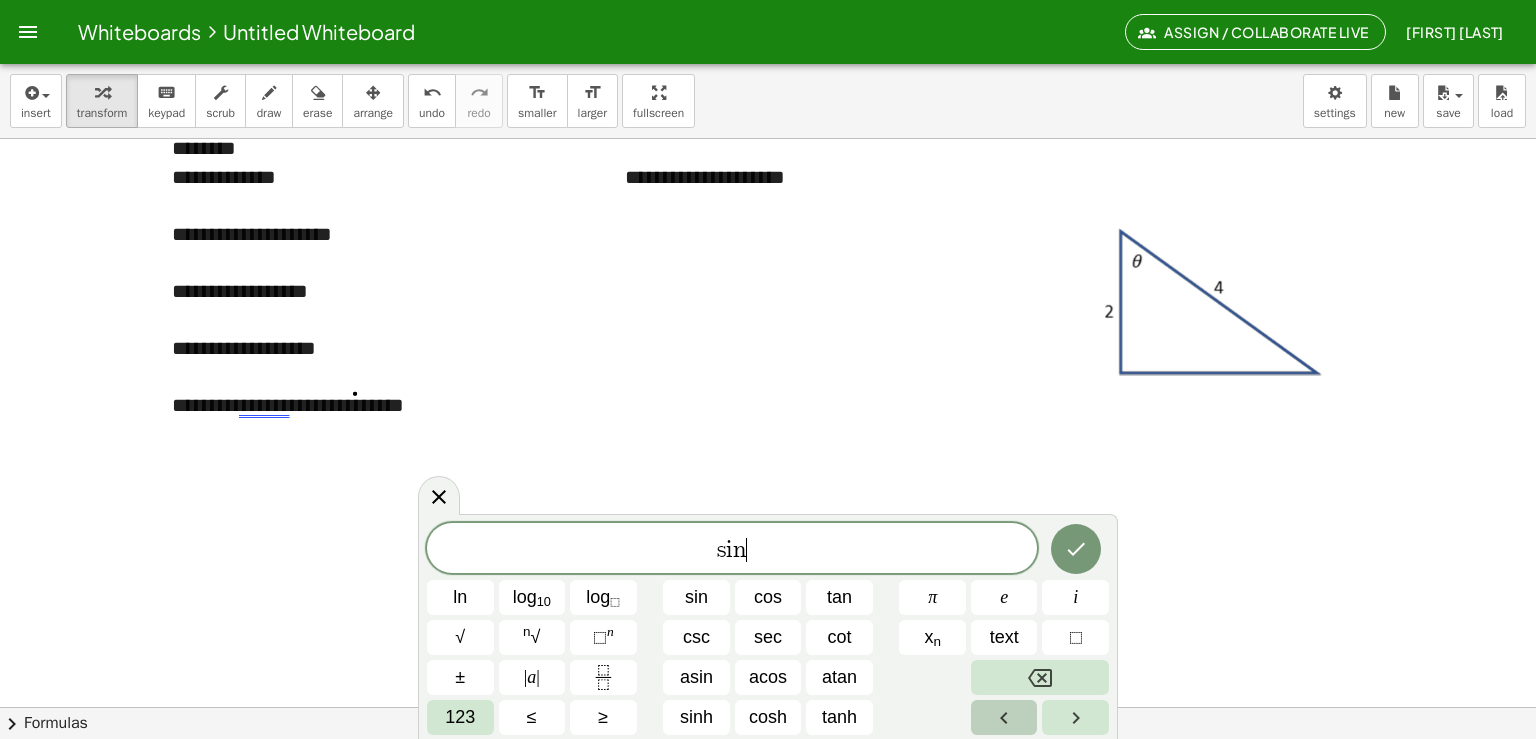 click 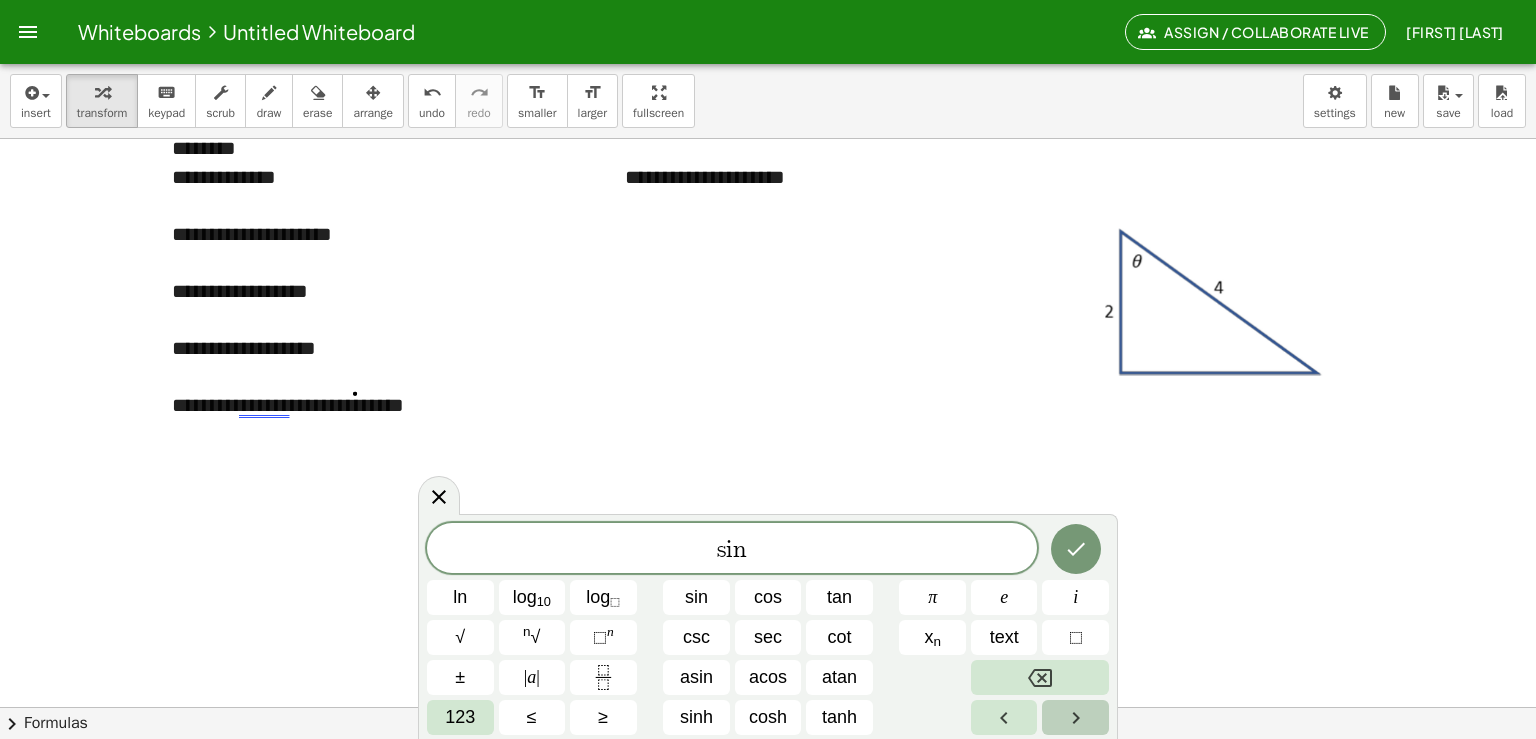 click 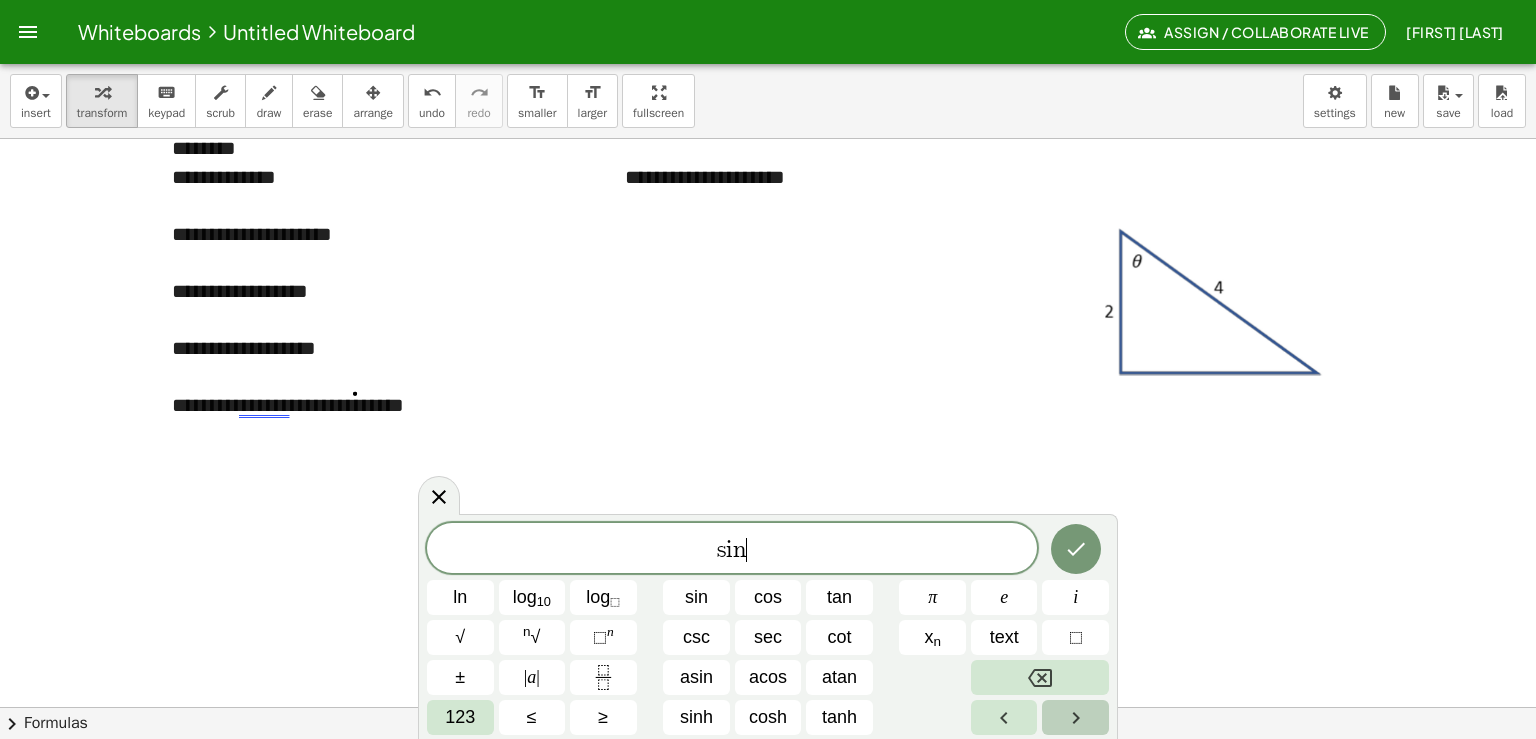 click 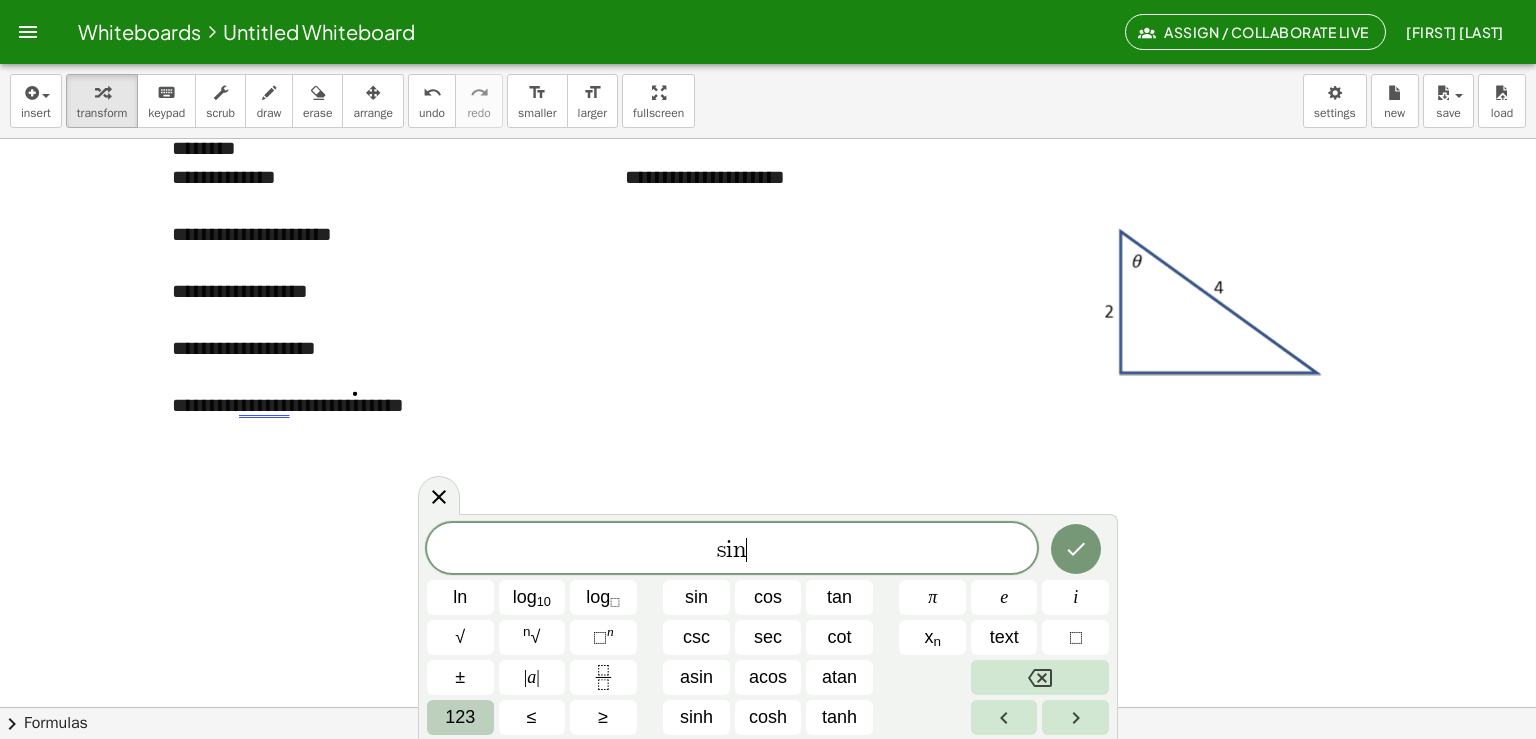 click on "123" at bounding box center (460, 717) 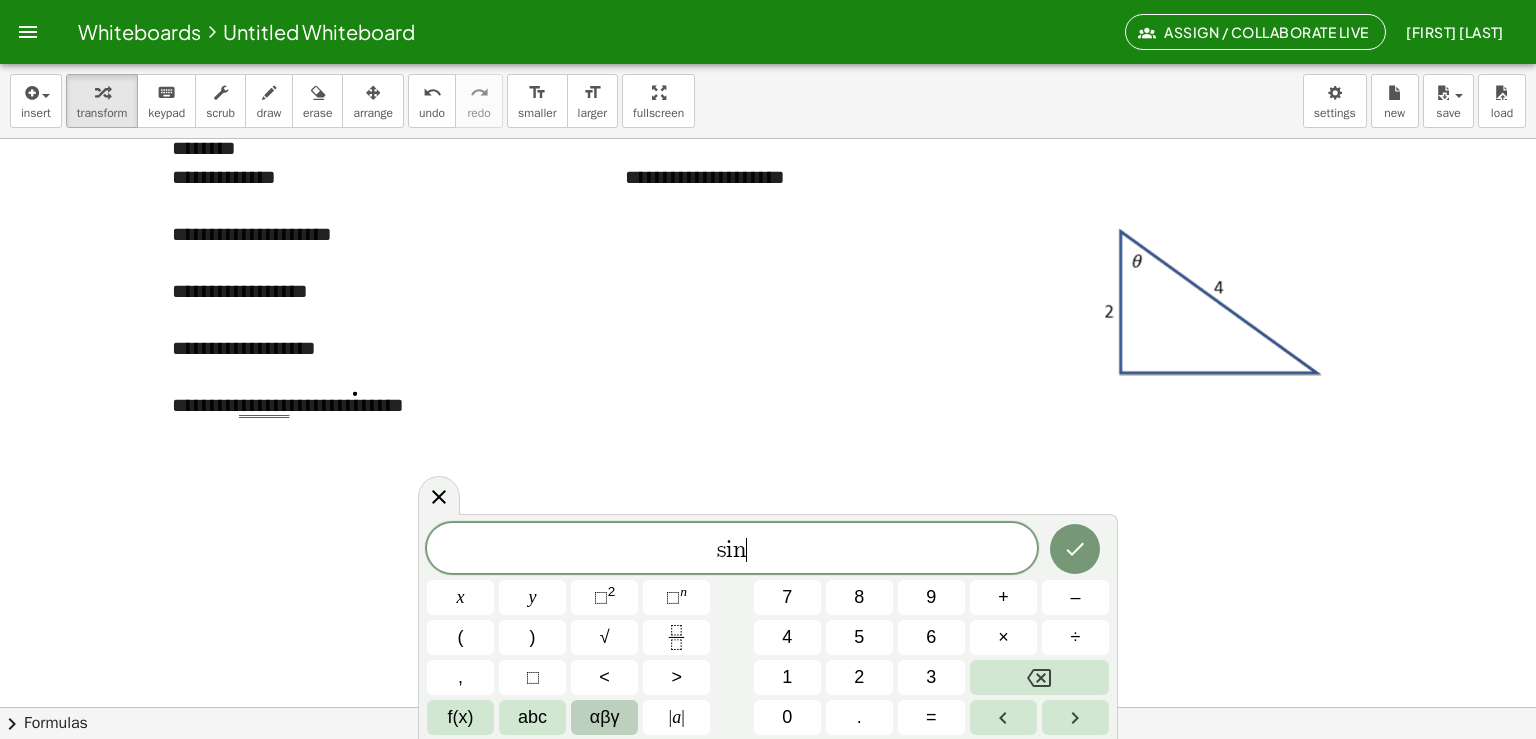 click on "αβγ" at bounding box center (605, 717) 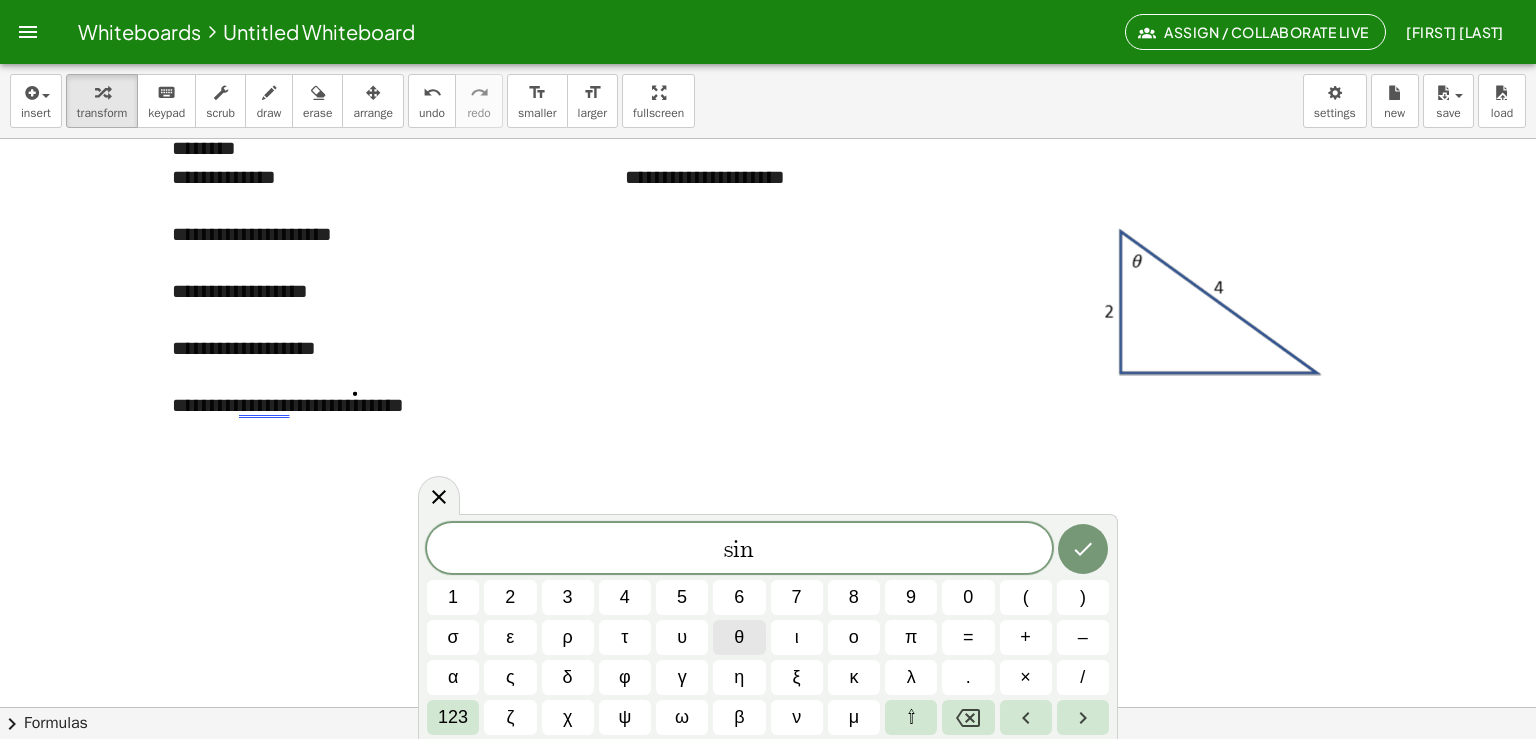 click on "θ" at bounding box center [739, 637] 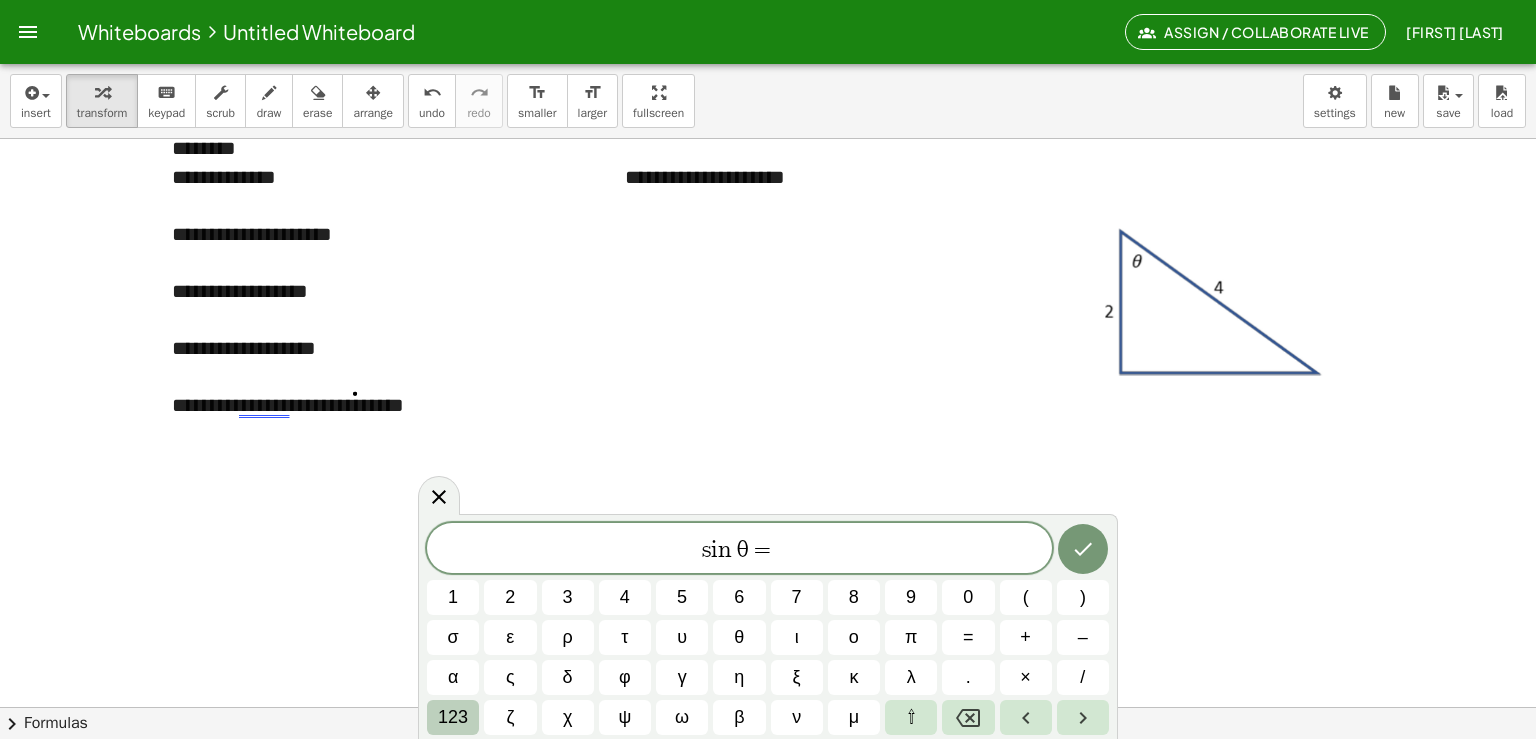 click on "123" at bounding box center [453, 717] 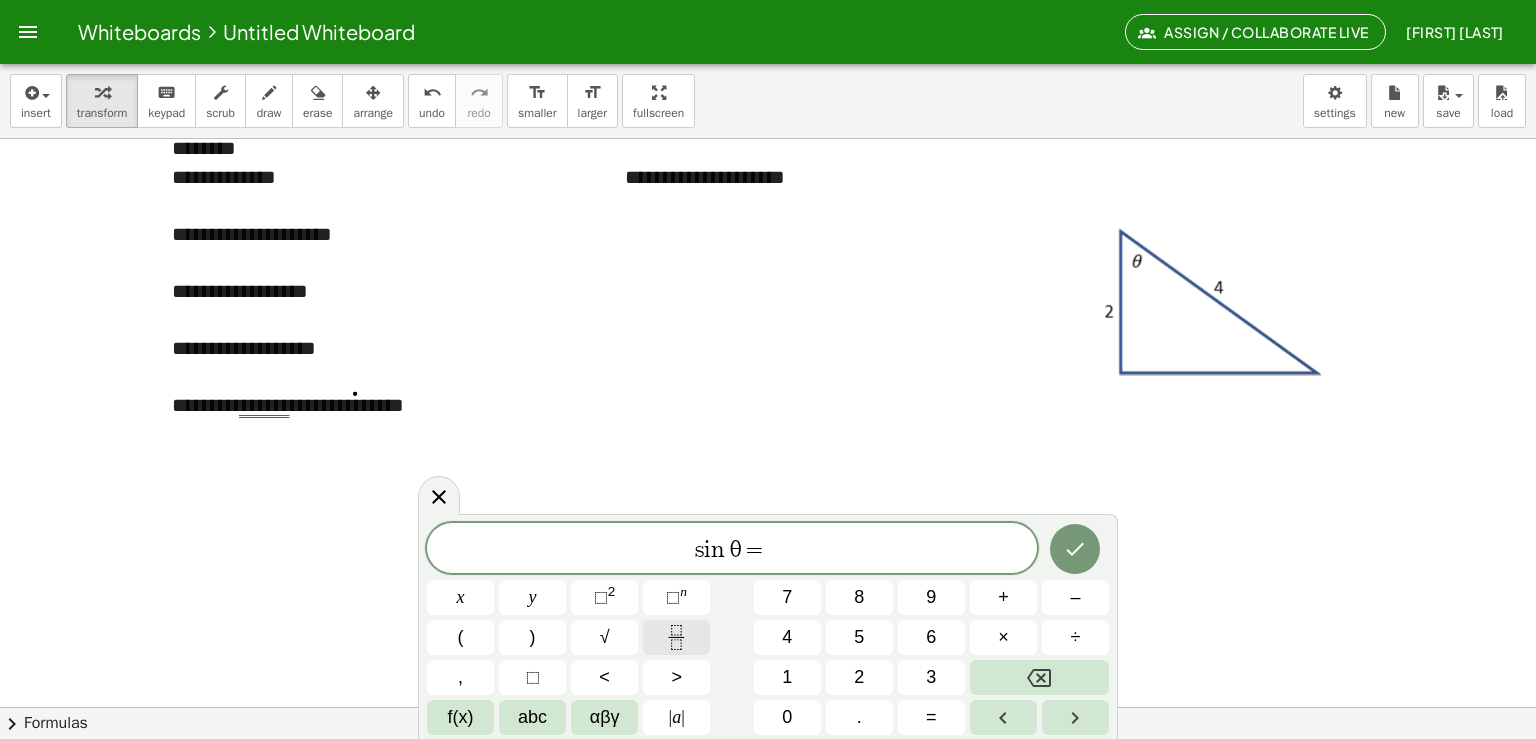 click 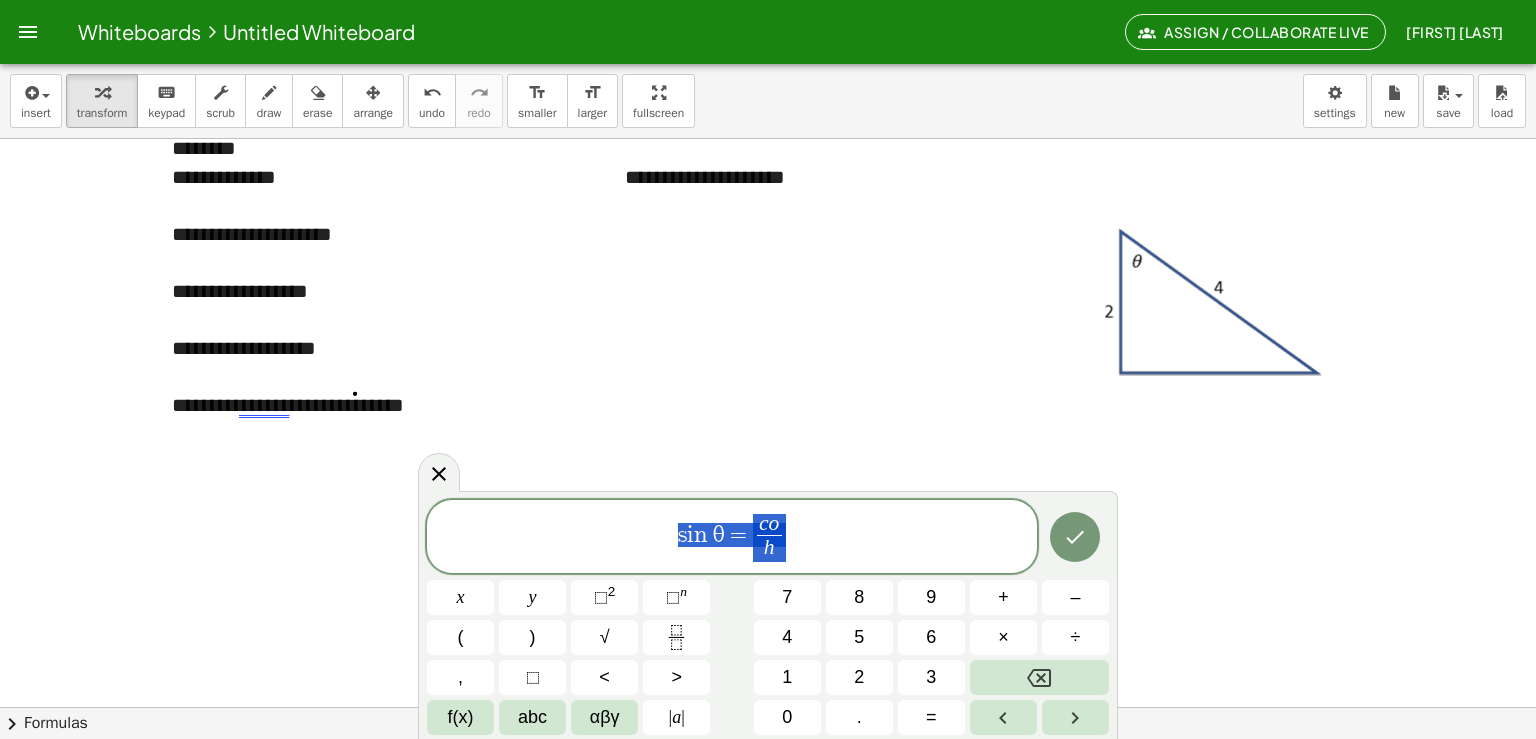 drag, startPoint x: 816, startPoint y: 546, endPoint x: 632, endPoint y: 530, distance: 184.69434 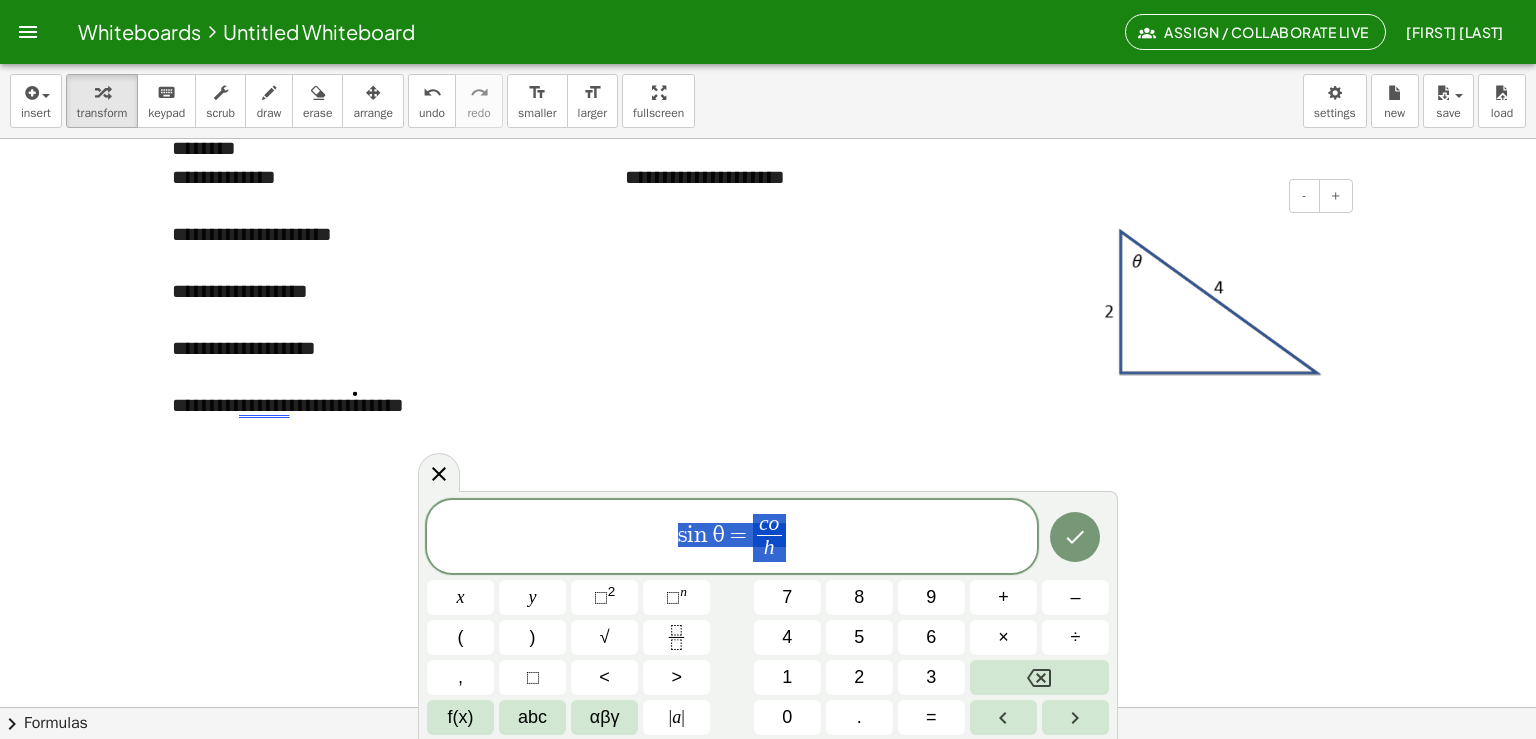 click at bounding box center [1208, 399] 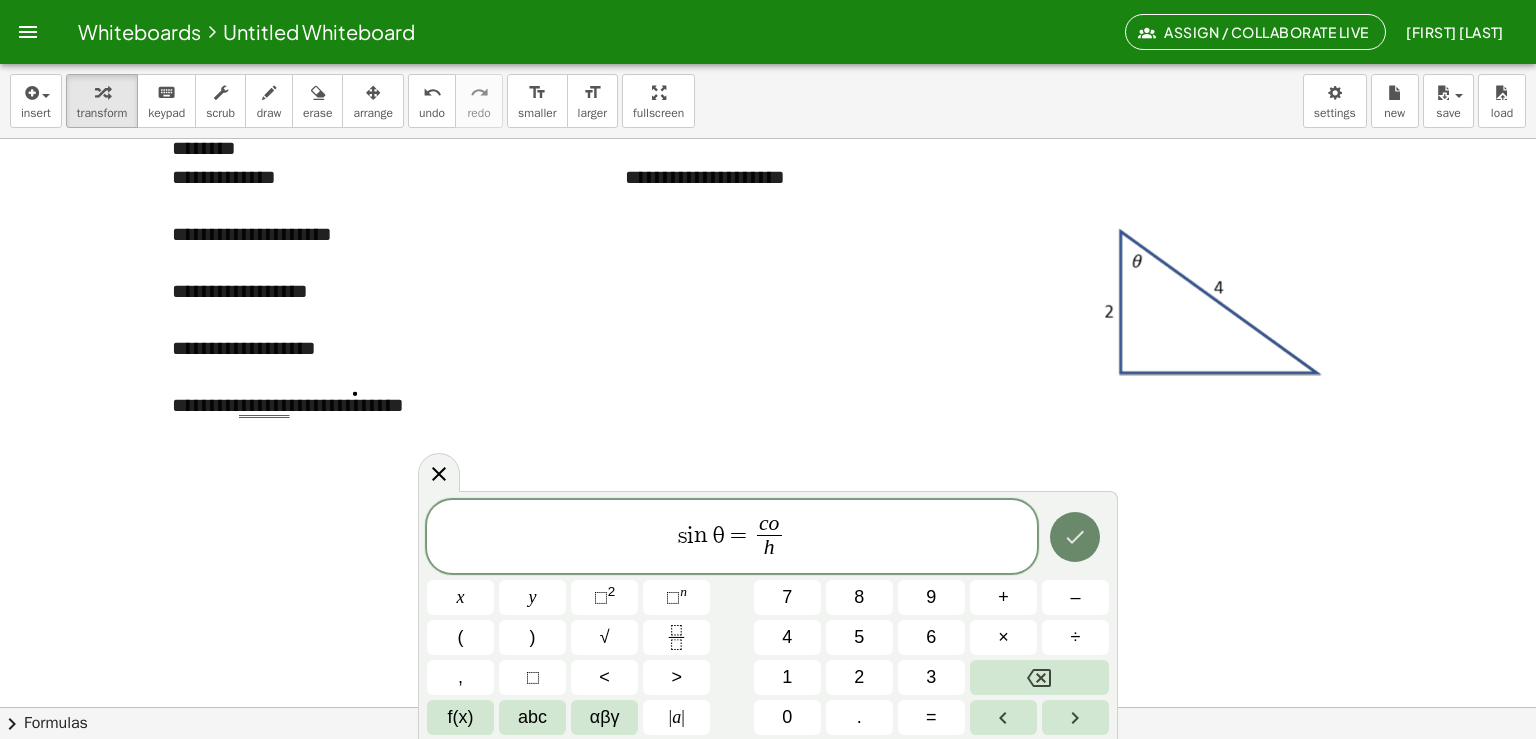 click 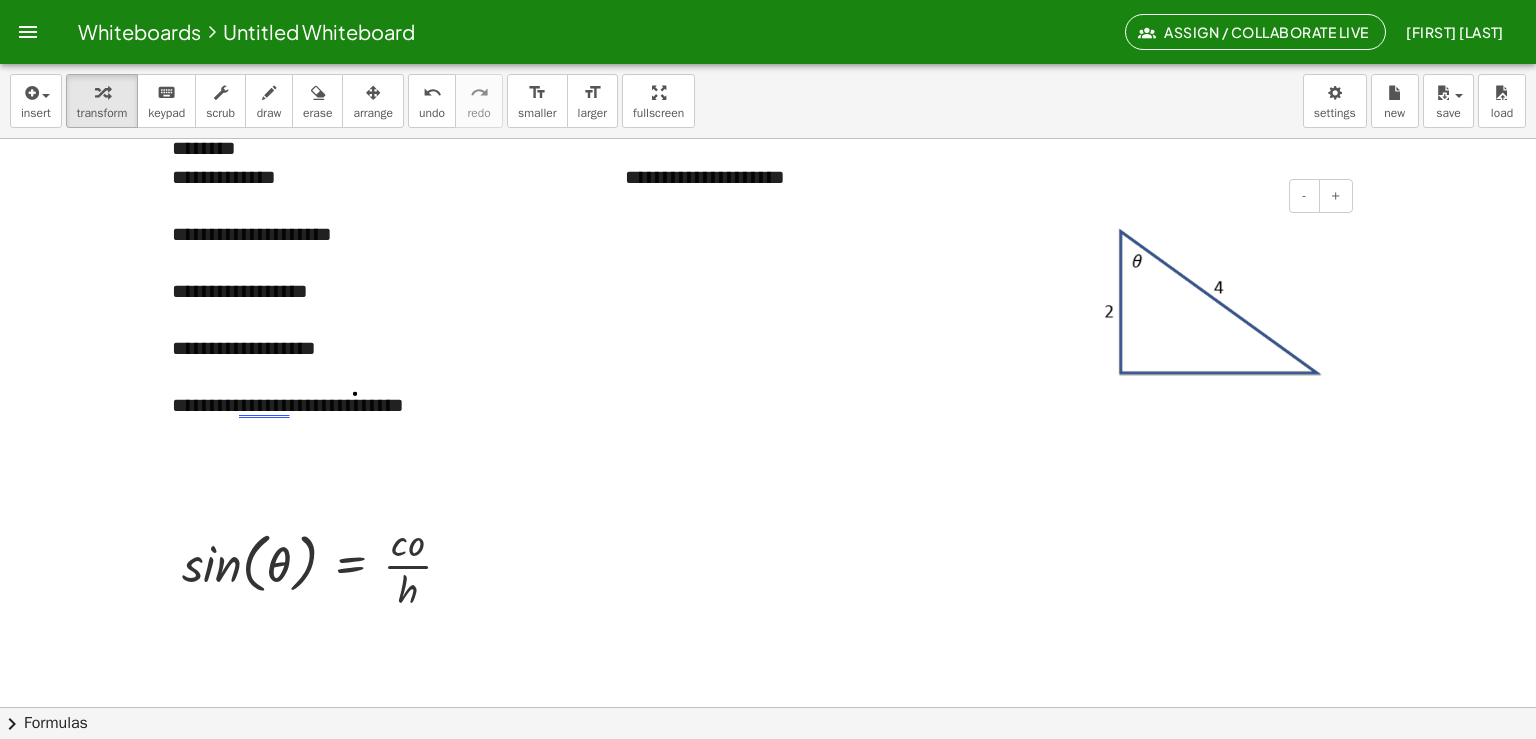 click at bounding box center (1208, 302) 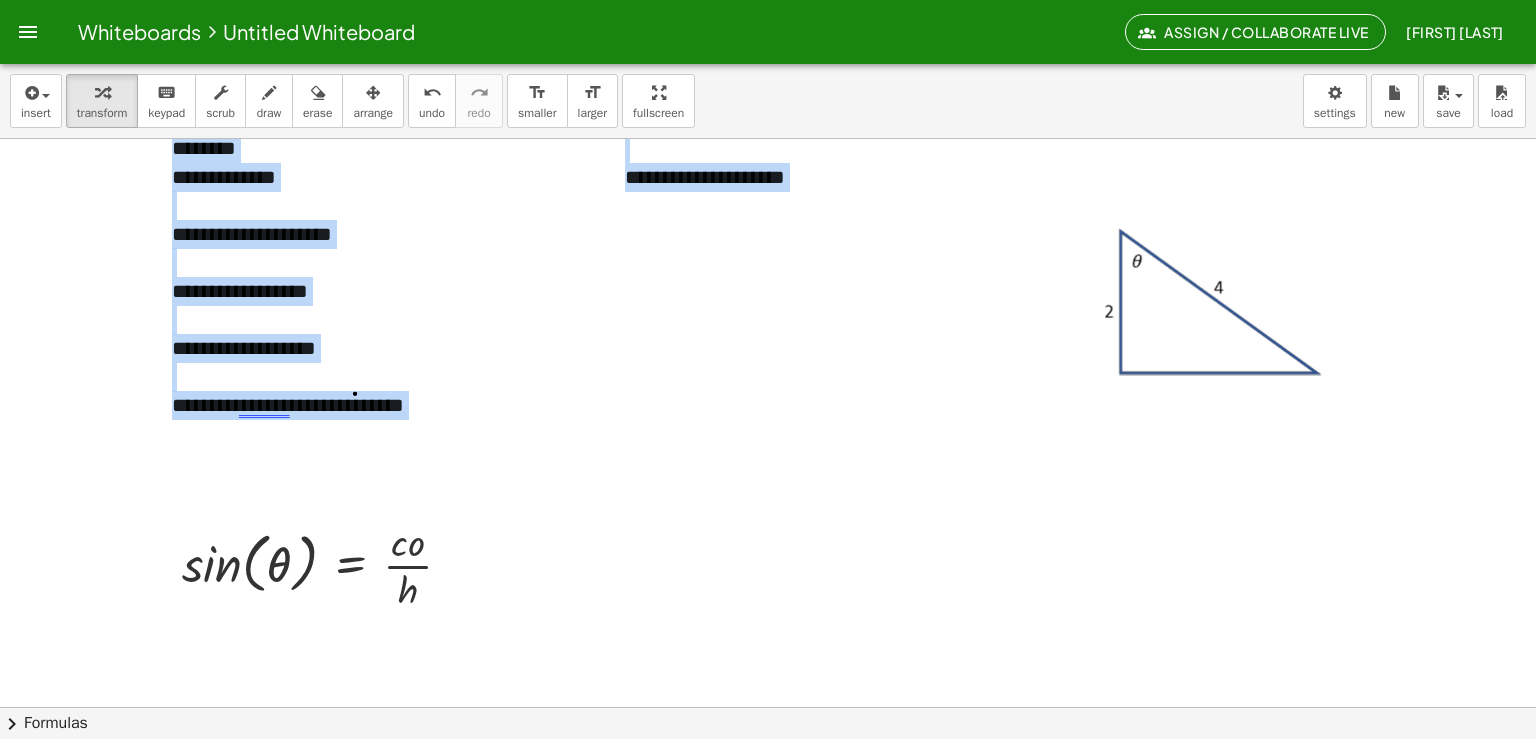 drag, startPoint x: 1084, startPoint y: 200, endPoint x: 1025, endPoint y: 343, distance: 154.69324 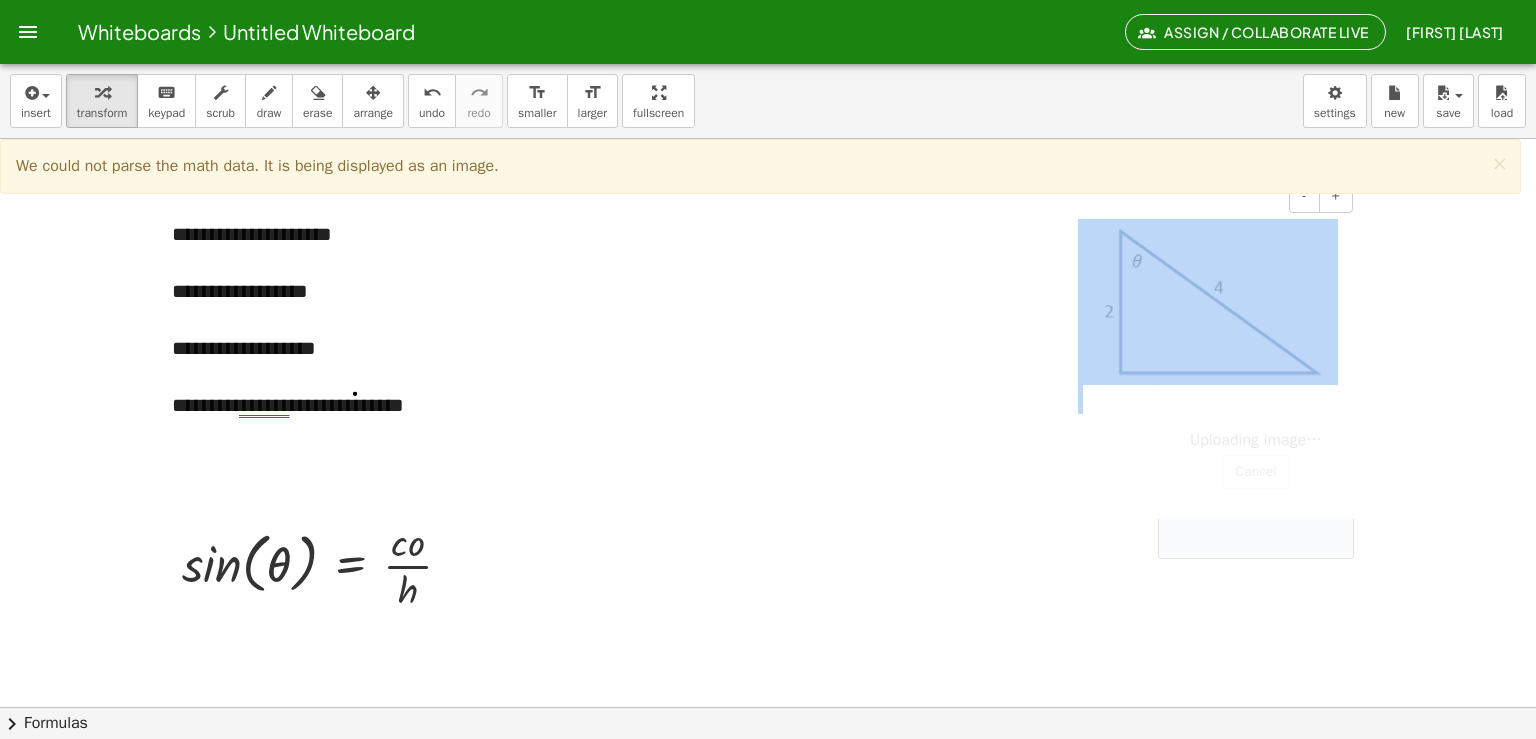 click at bounding box center (1208, 302) 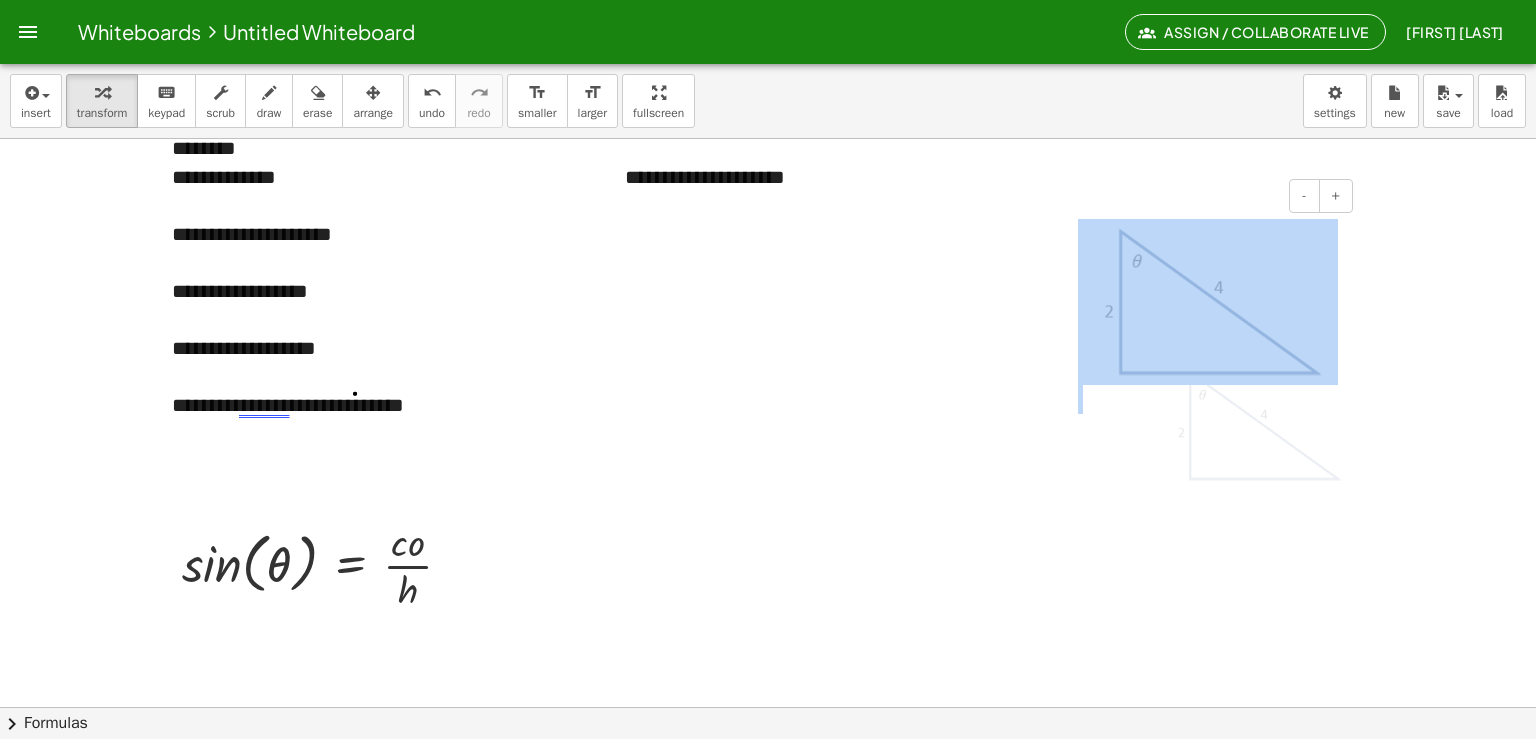 click at bounding box center (1208, 302) 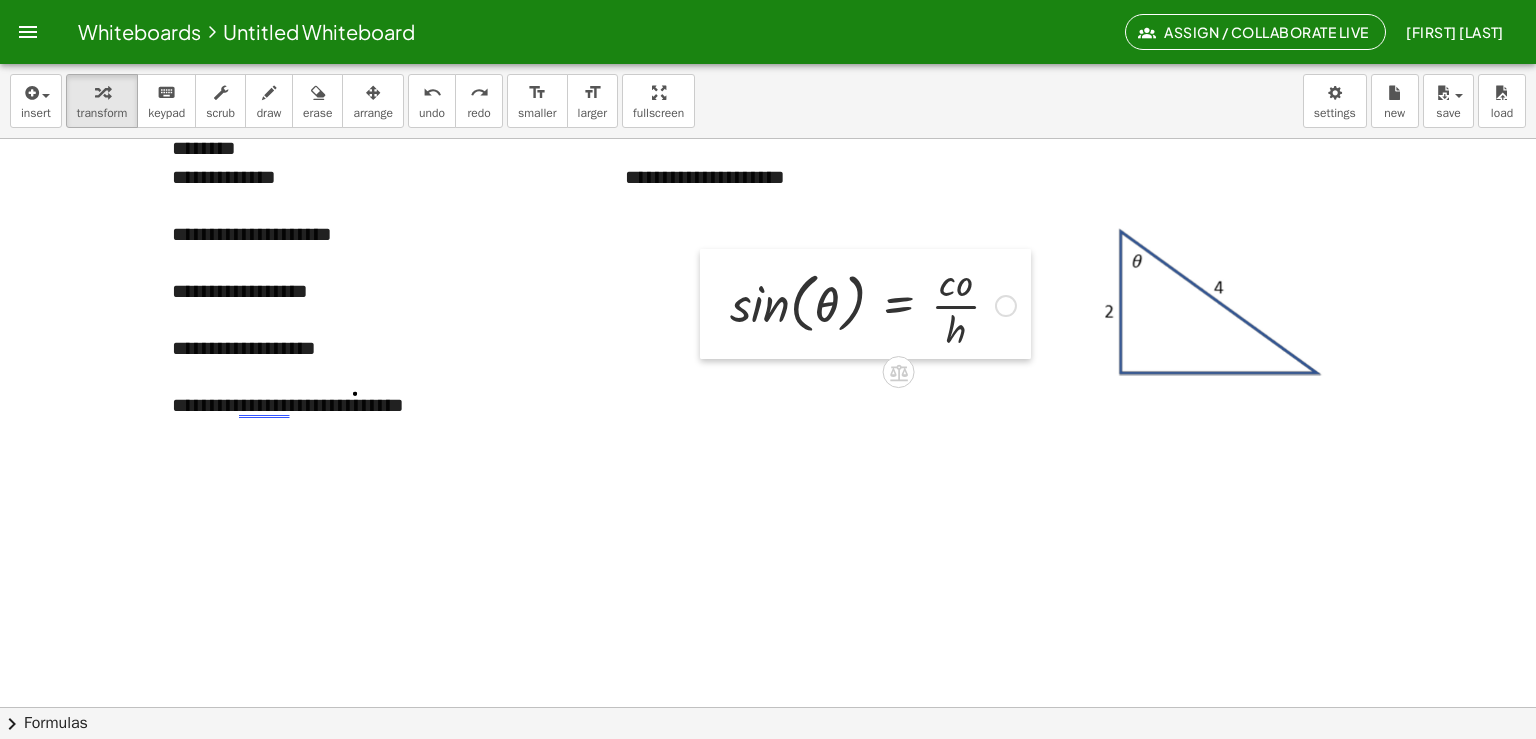 drag, startPoint x: 168, startPoint y: 515, endPoint x: 717, endPoint y: 255, distance: 607.4545 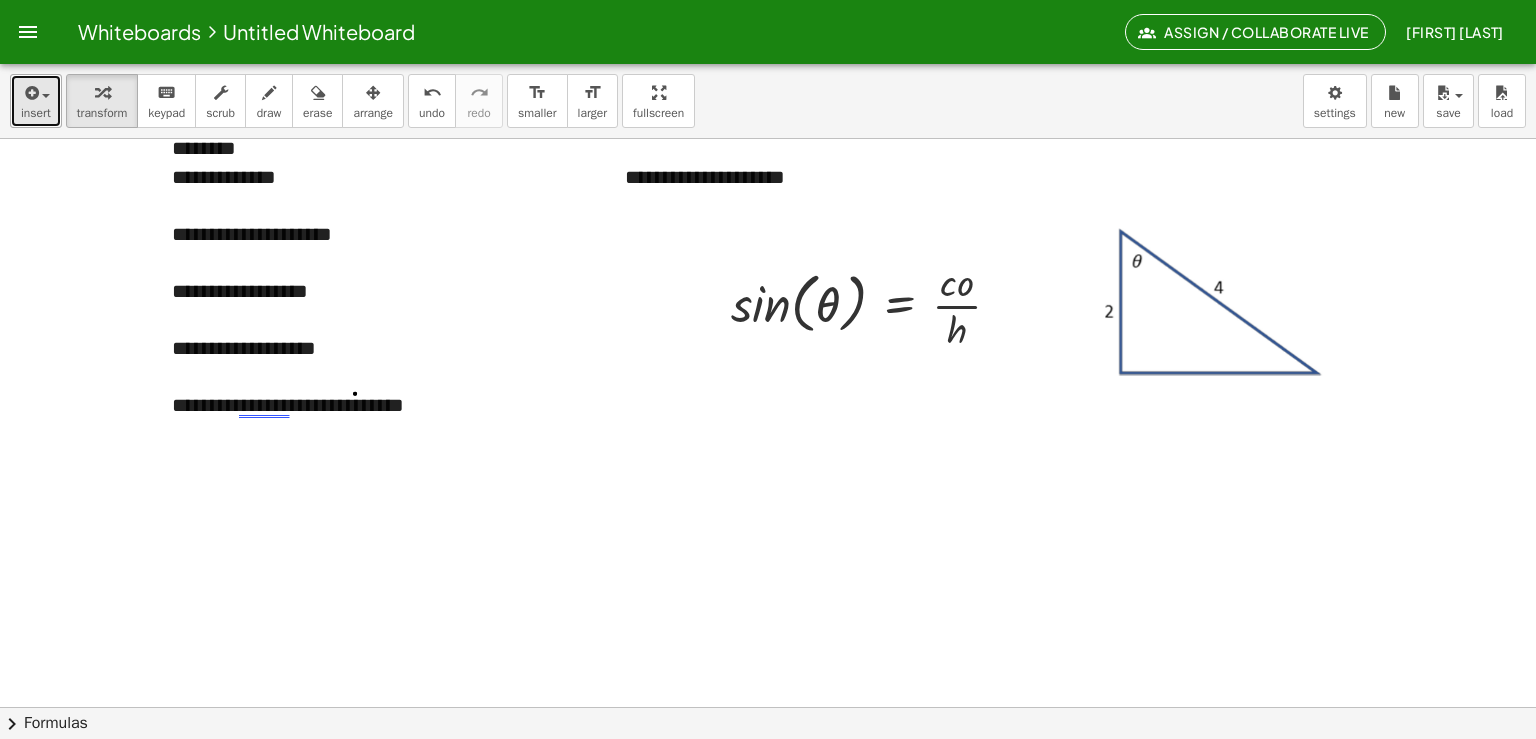 click at bounding box center (30, 93) 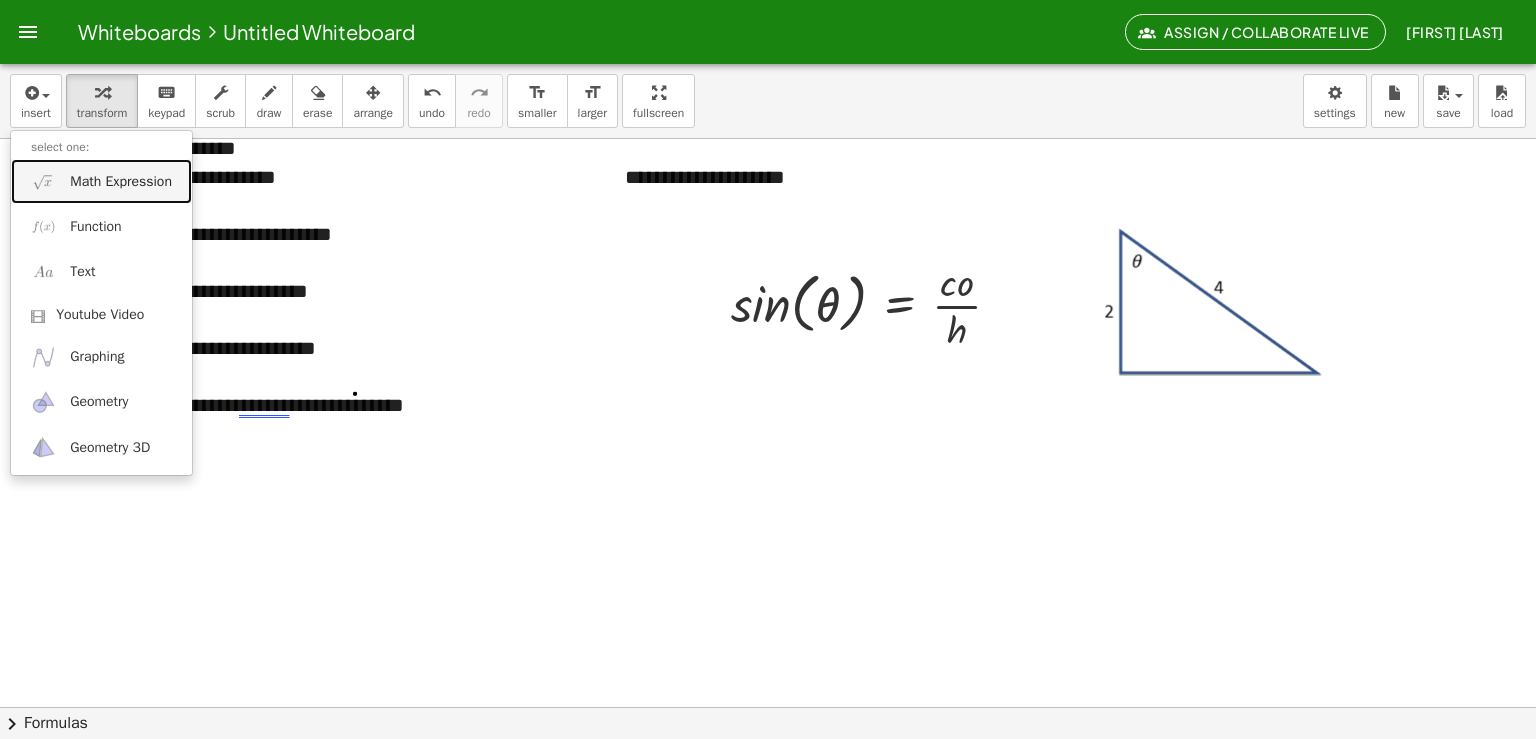 click on "Math Expression" at bounding box center (121, 182) 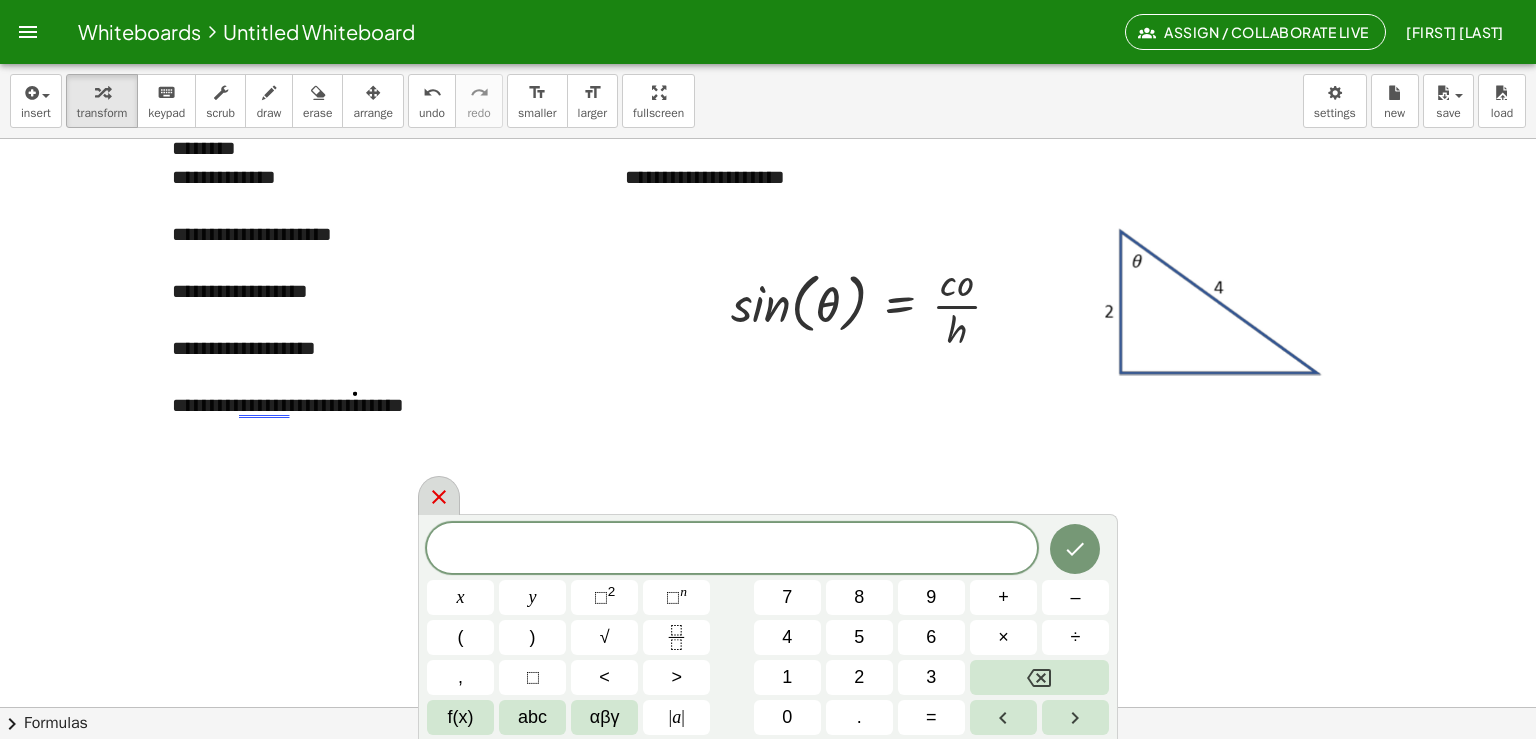 click 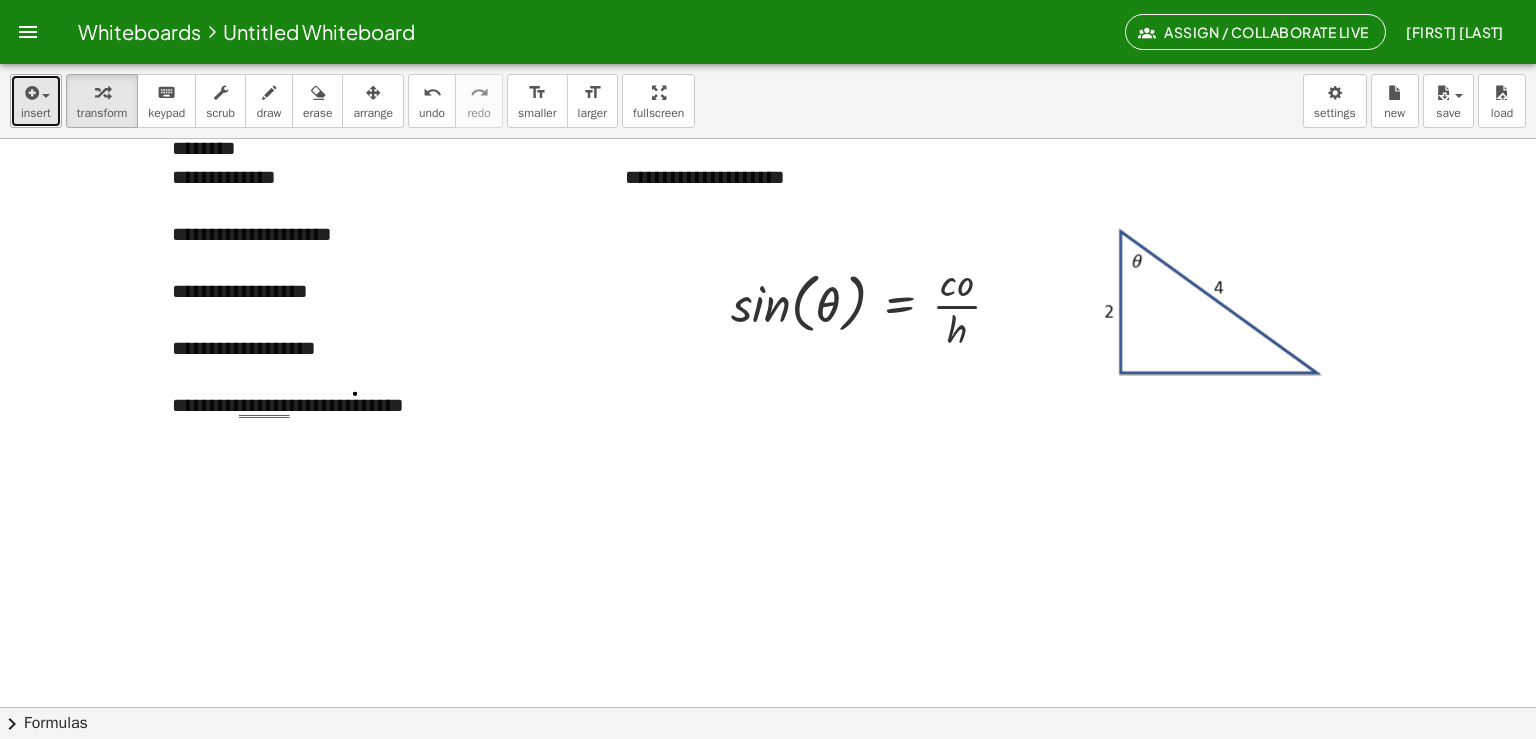click on "insert" at bounding box center [36, 113] 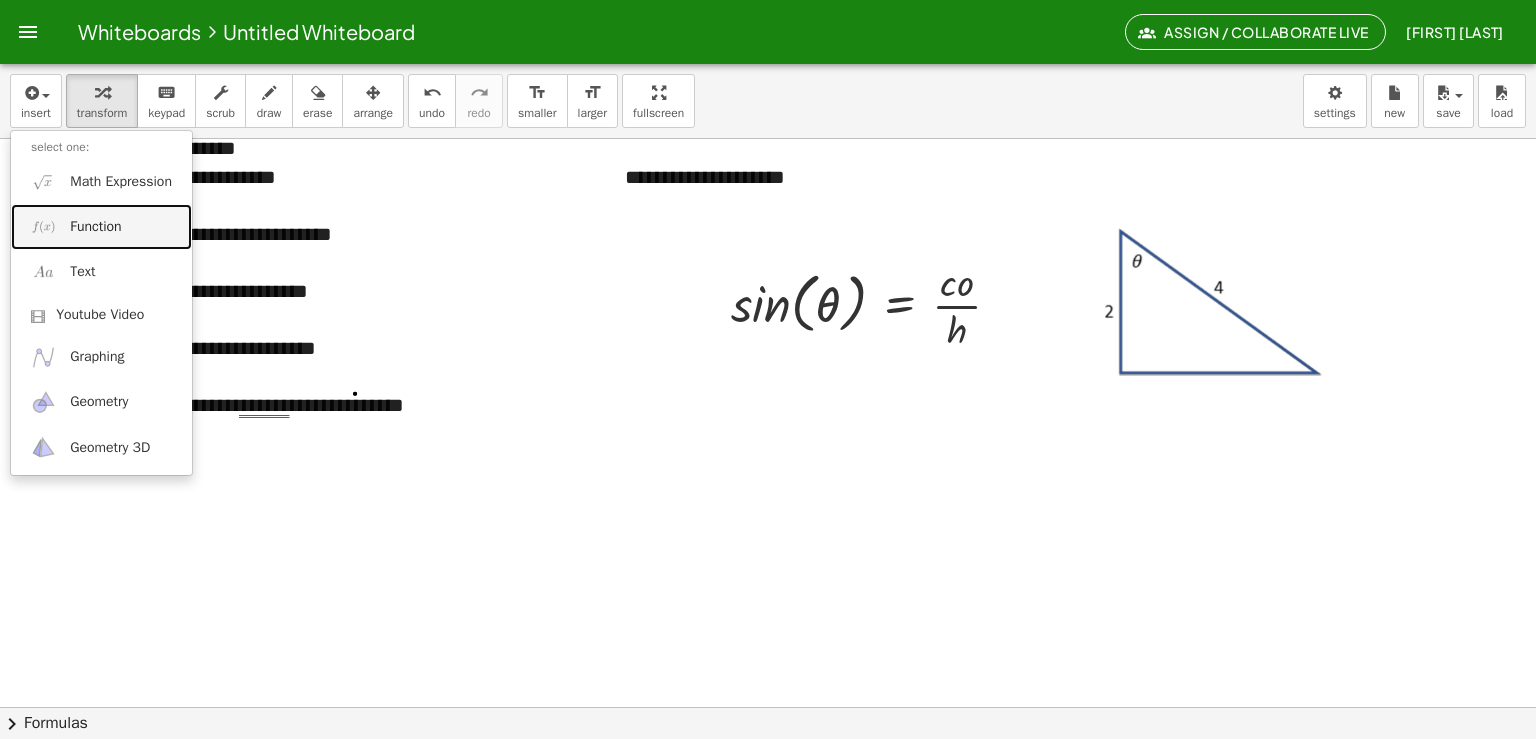 click on "Function" at bounding box center (95, 227) 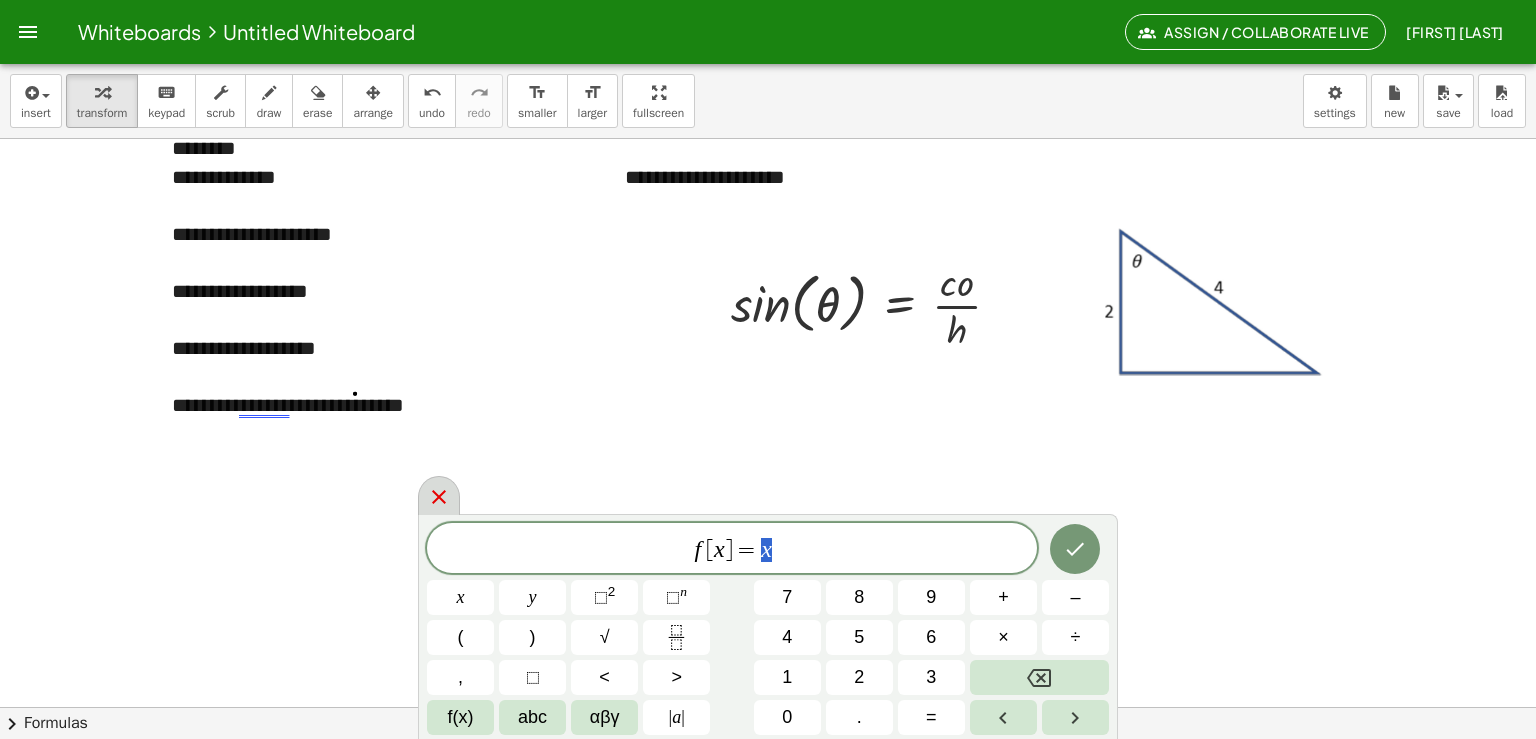 click 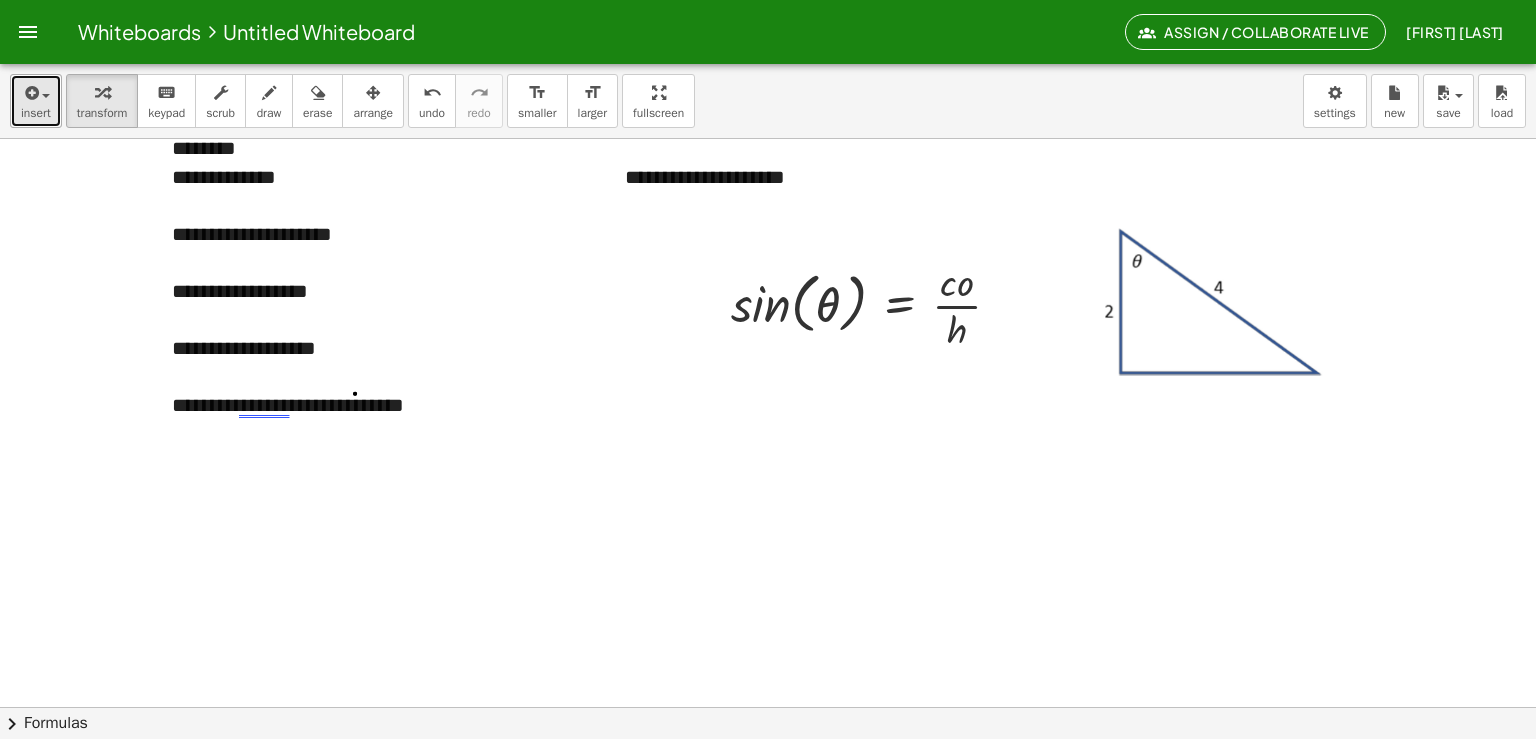 click on "insert" at bounding box center (36, 101) 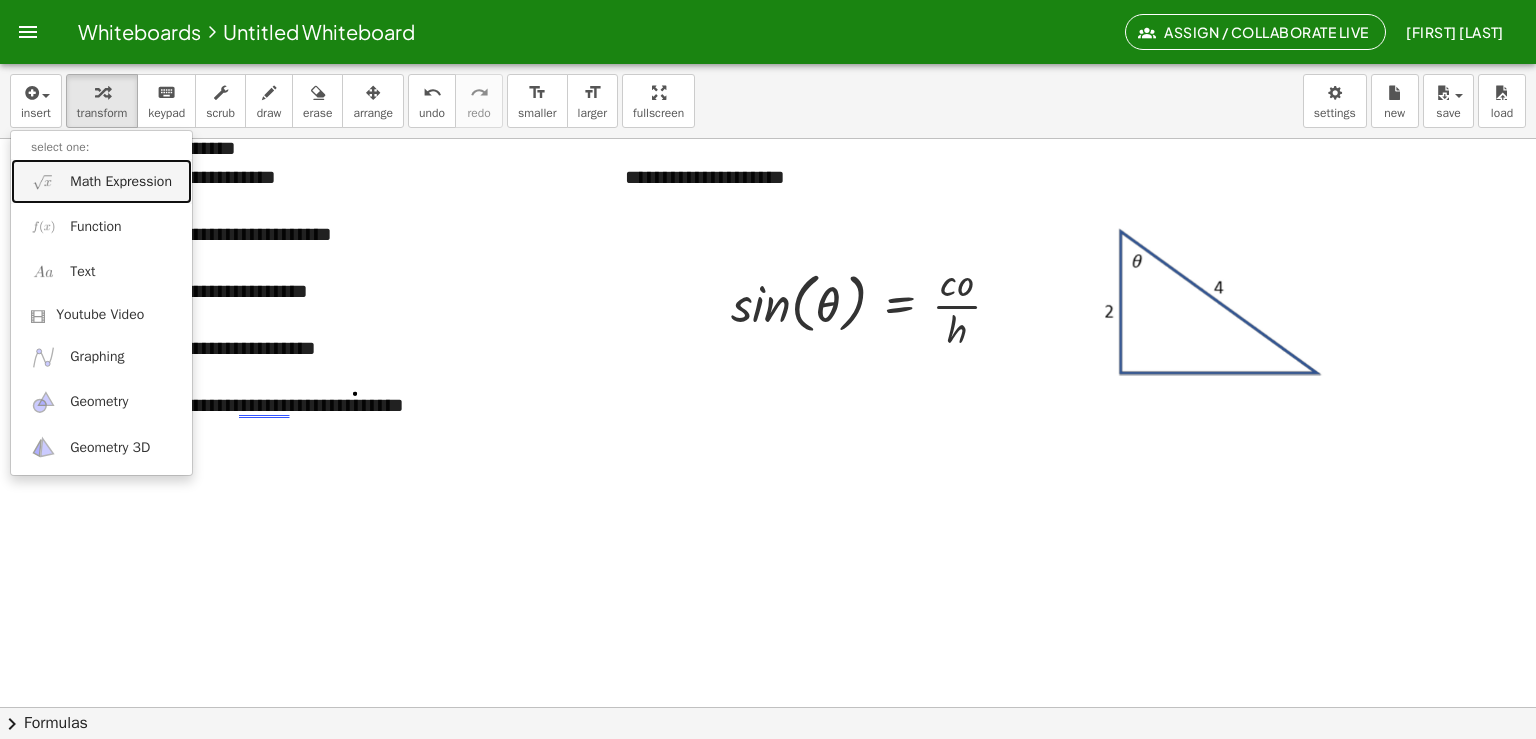 click on "Math Expression" at bounding box center (121, 182) 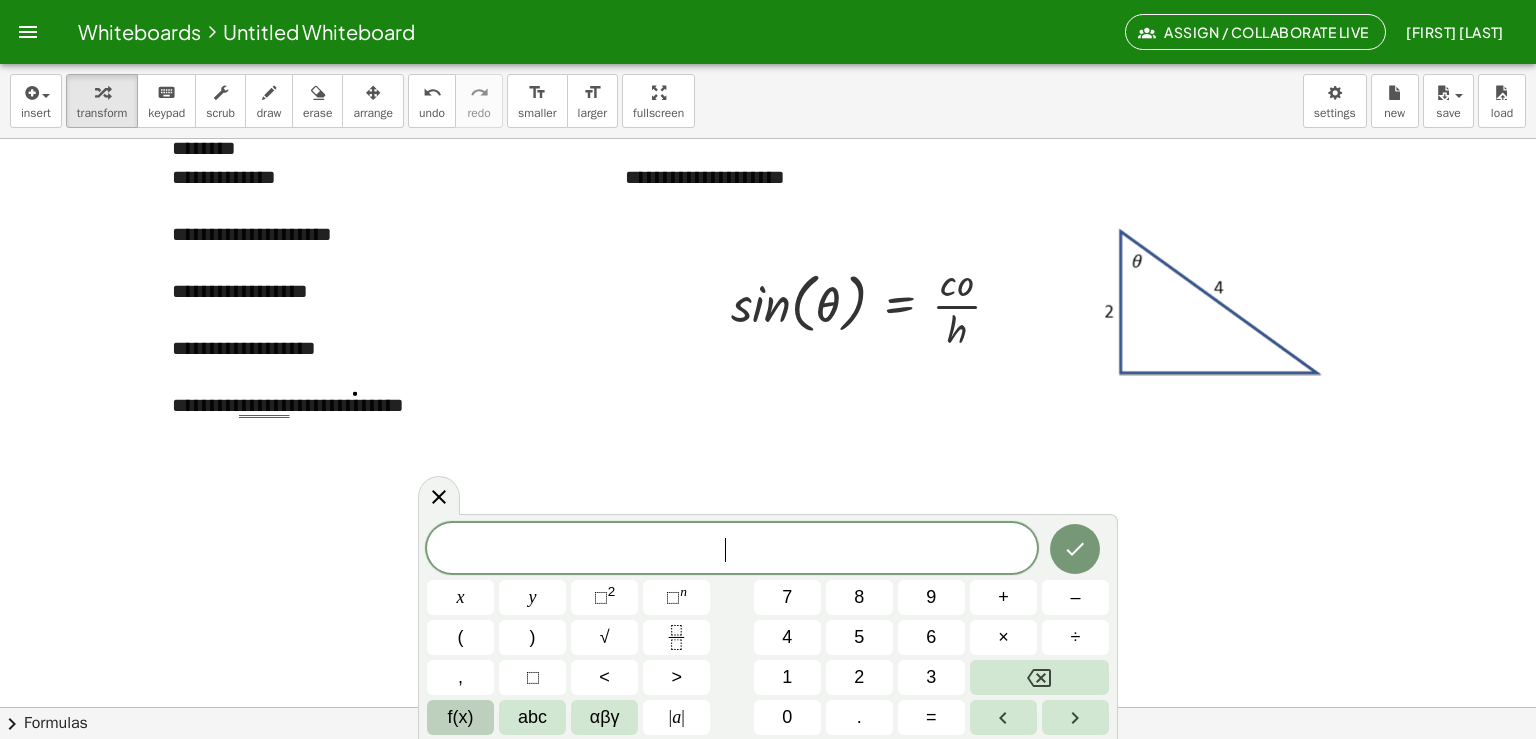 click on "f(x)" at bounding box center (460, 717) 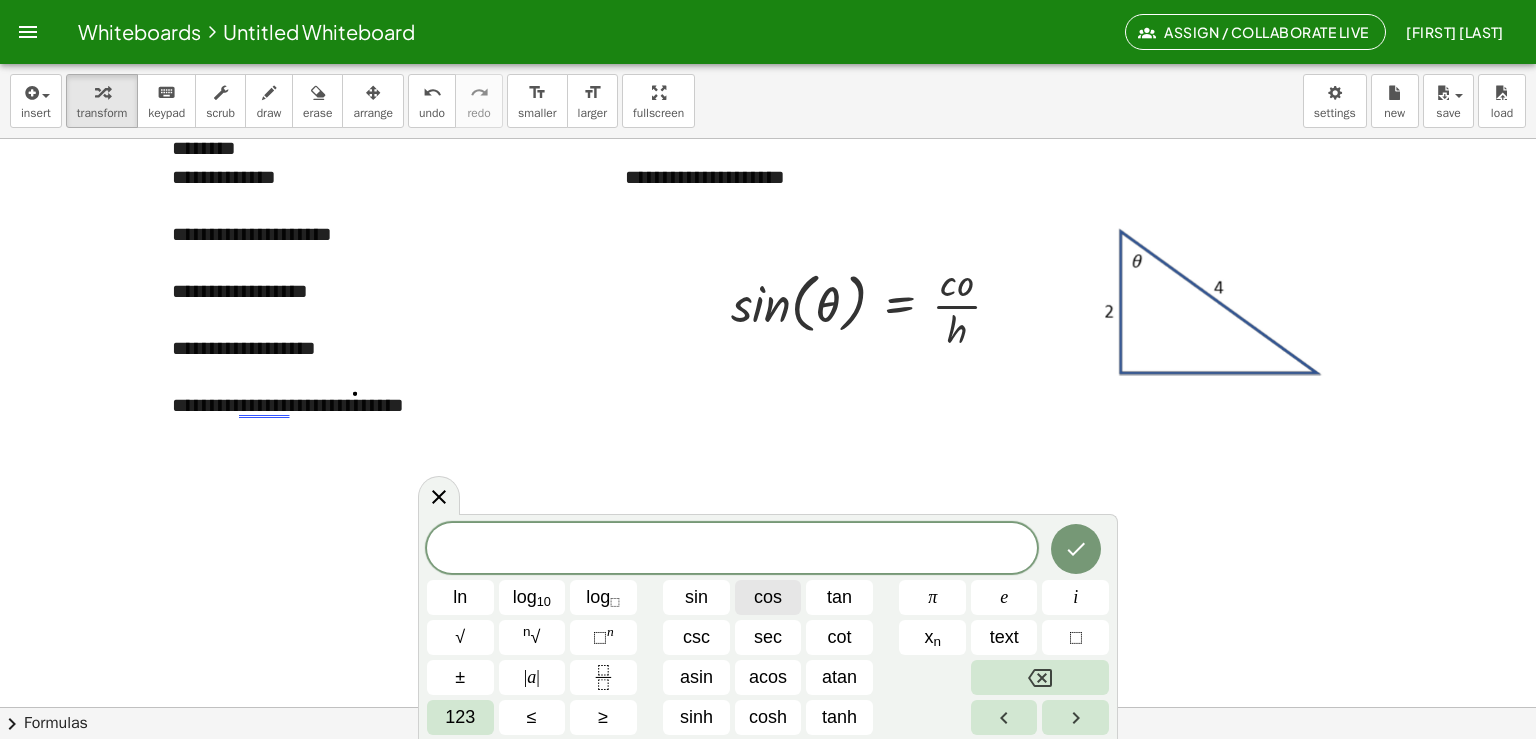 click on "cos" at bounding box center (768, 597) 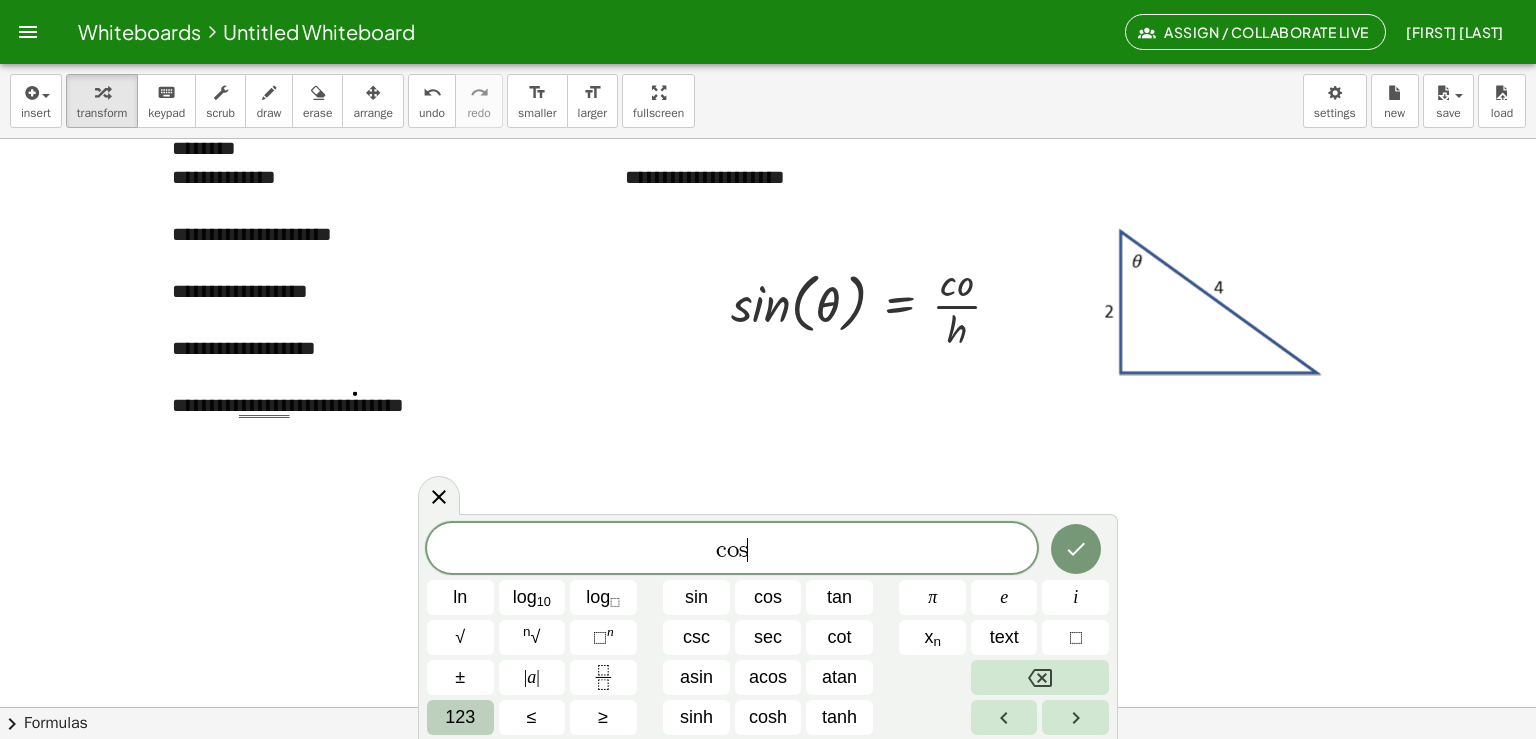 click on "123" at bounding box center (460, 717) 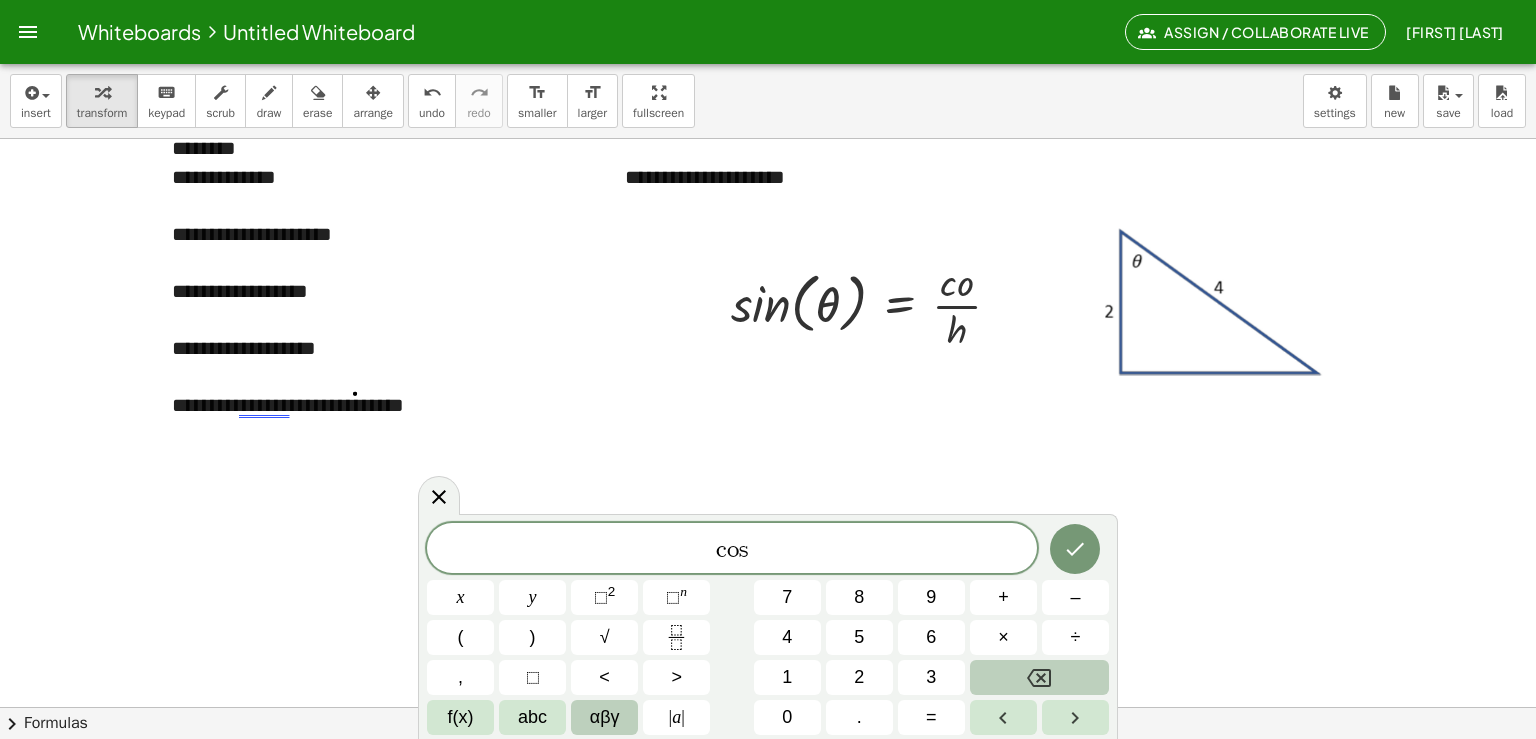 click on "αβγ" at bounding box center (605, 717) 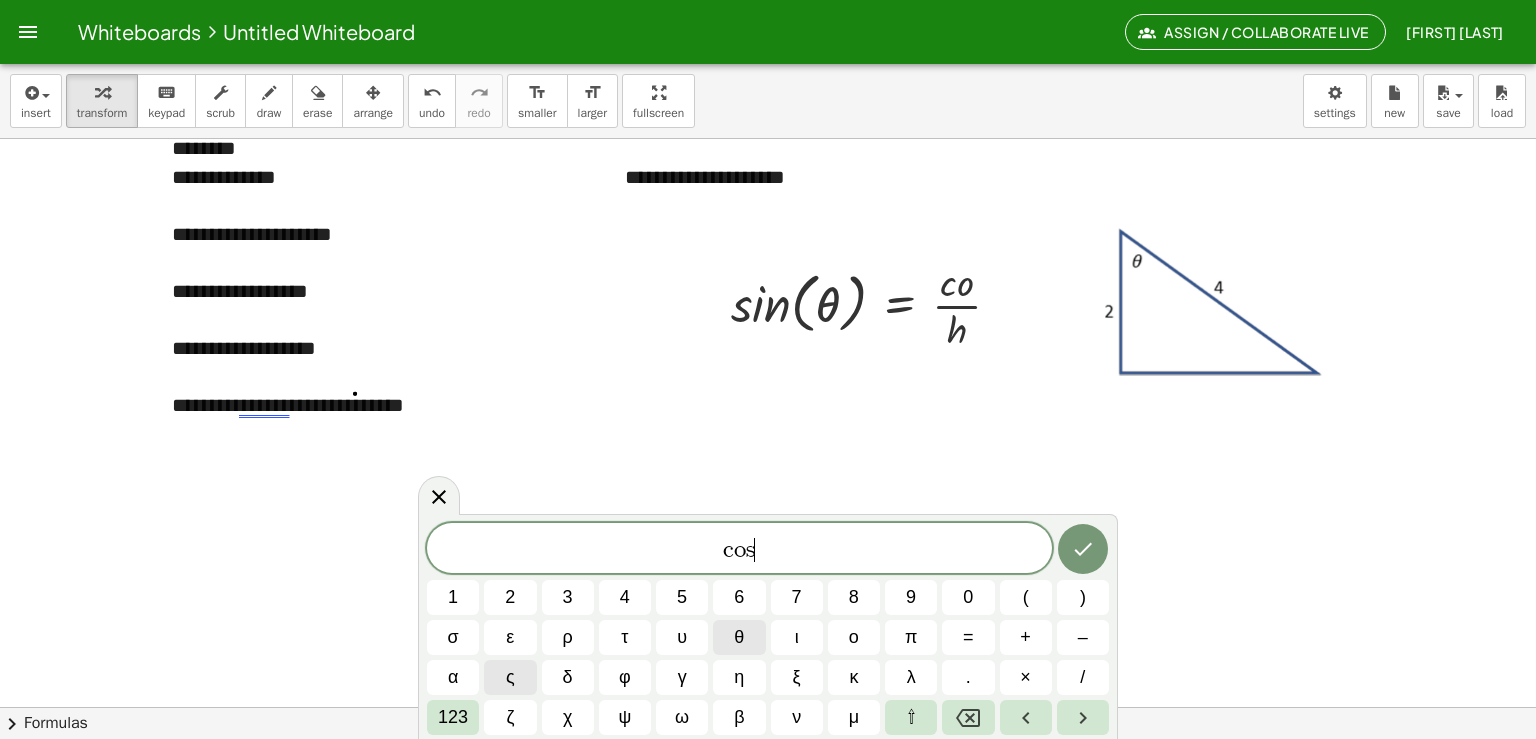 click on "θ" at bounding box center [739, 637] 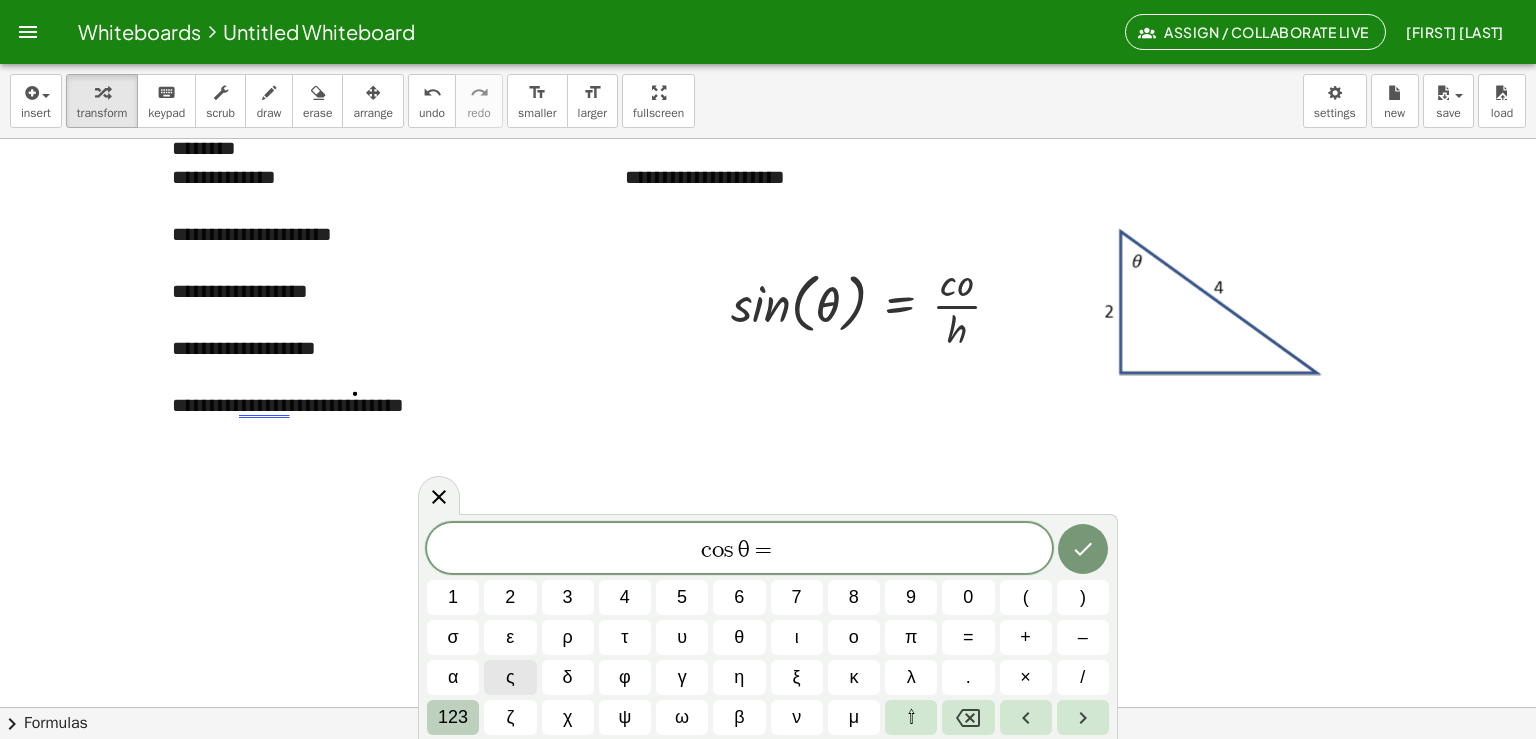 click on "123" at bounding box center [453, 717] 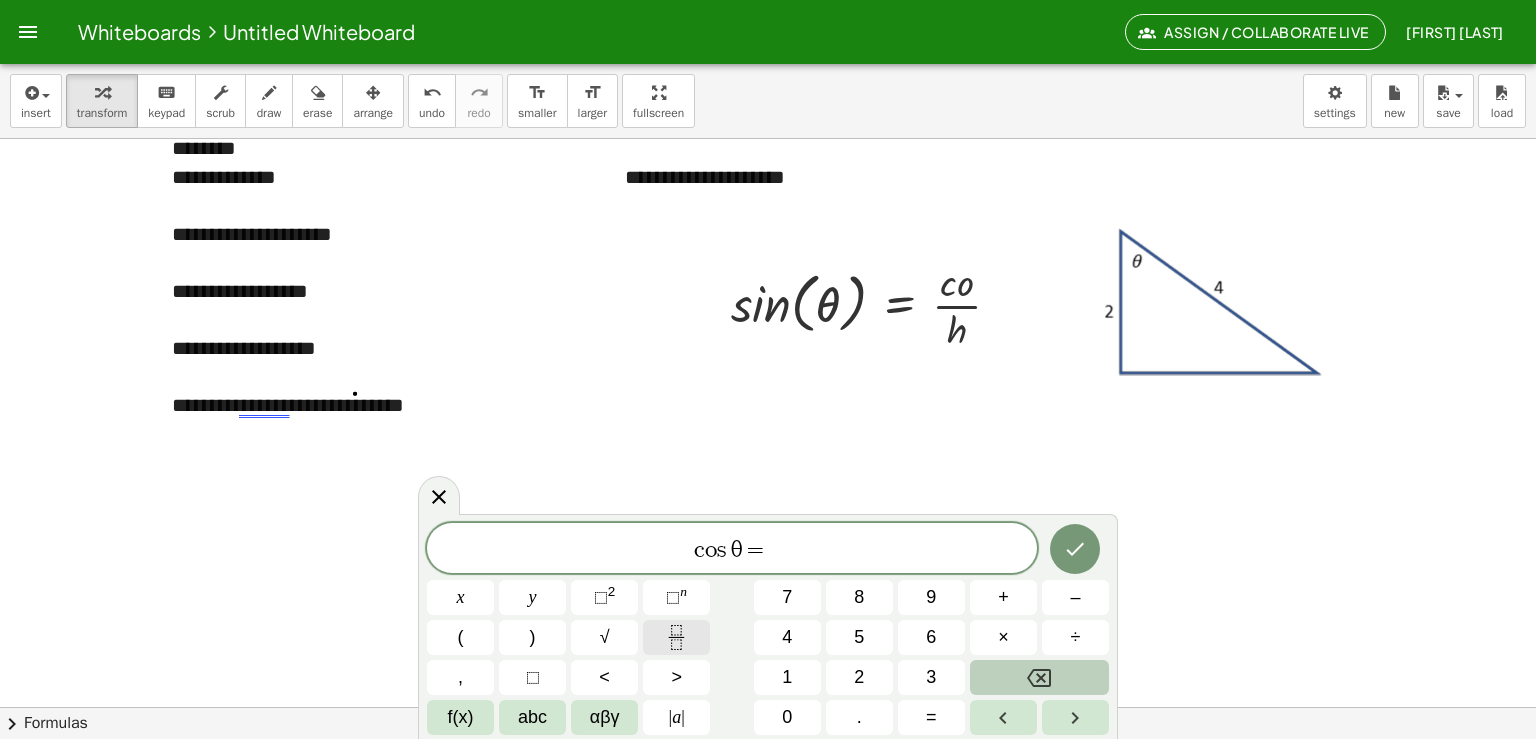 click 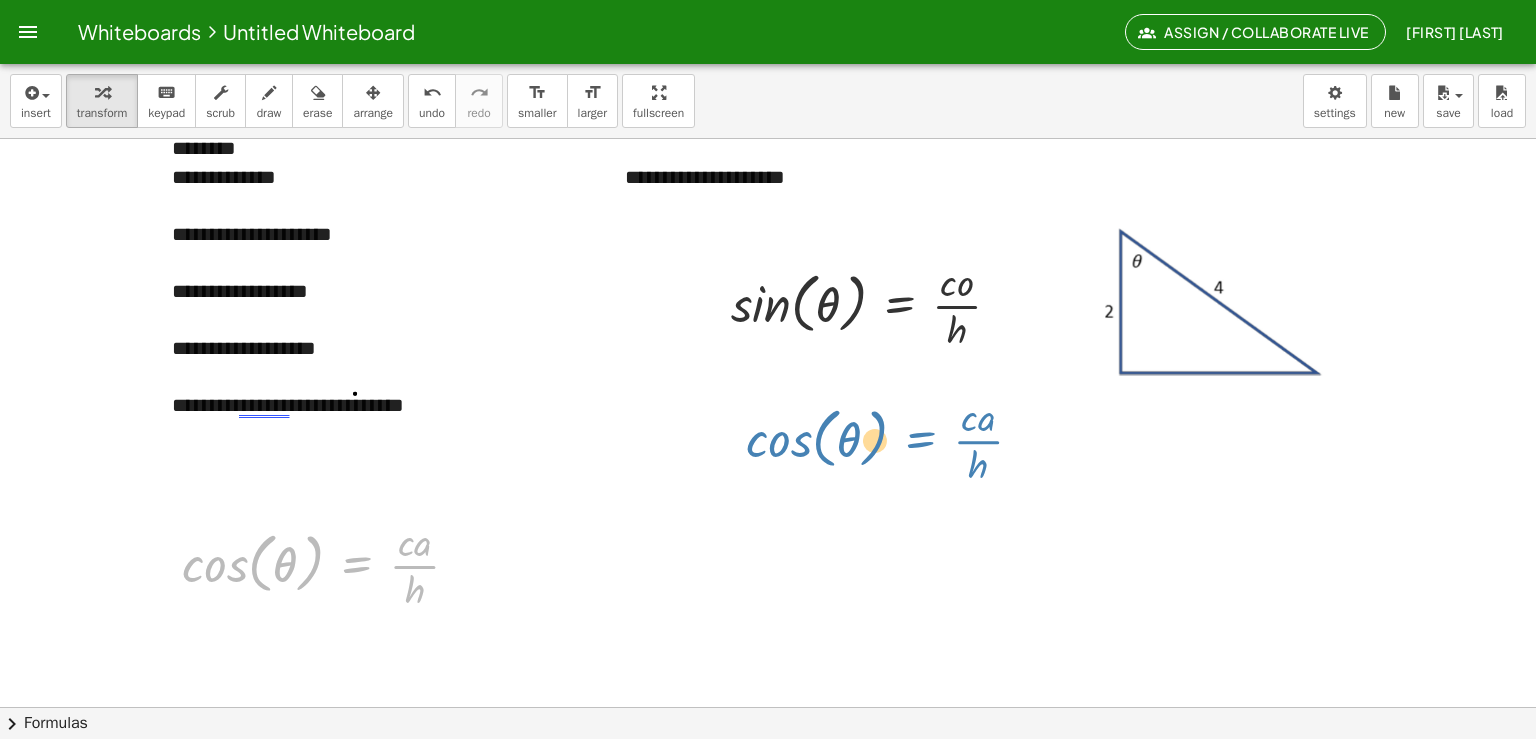 drag, startPoint x: 337, startPoint y: 559, endPoint x: 874, endPoint y: 419, distance: 554.9495 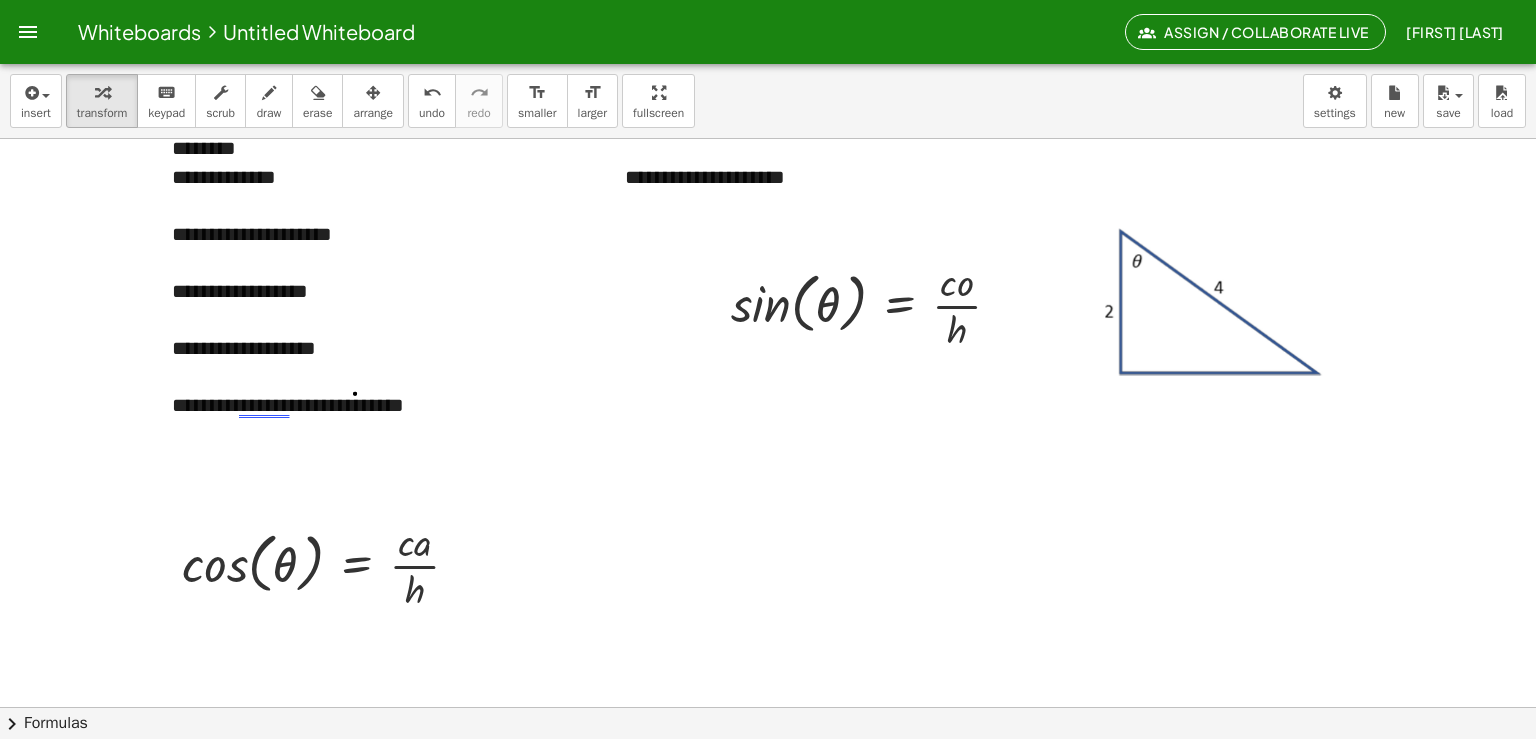 click at bounding box center [768, 685] 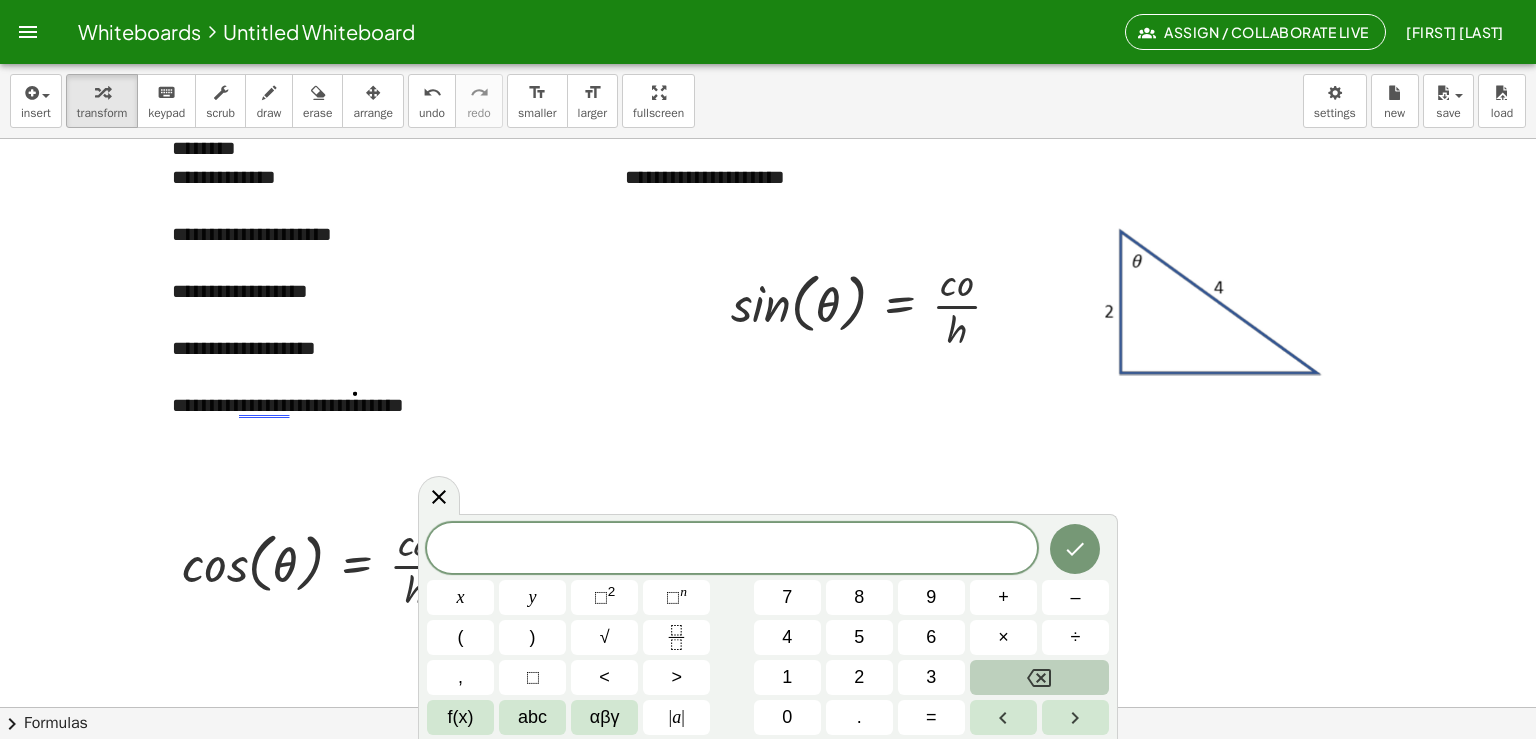 click at bounding box center (768, 685) 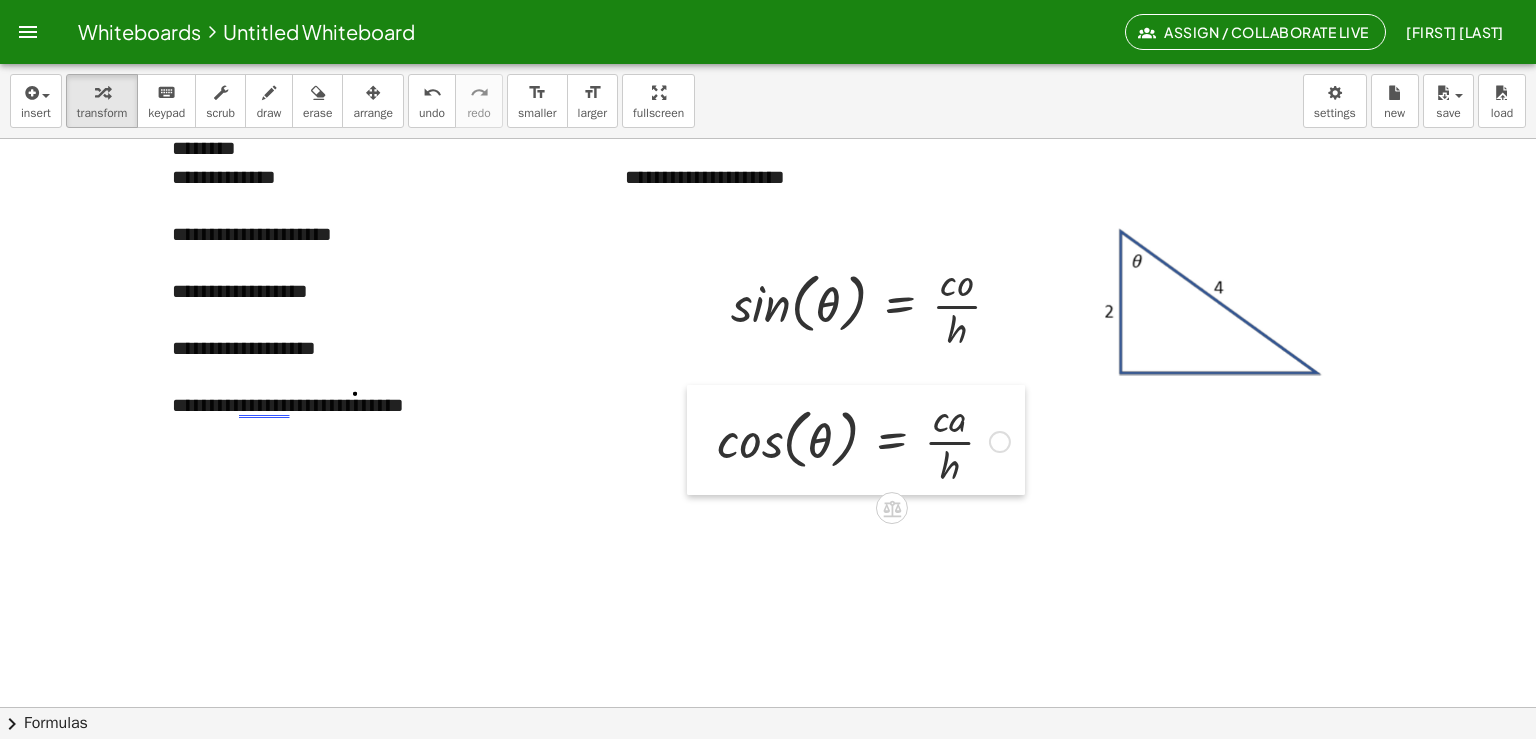 drag, startPoint x: 177, startPoint y: 523, endPoint x: 712, endPoint y: 399, distance: 549.1821 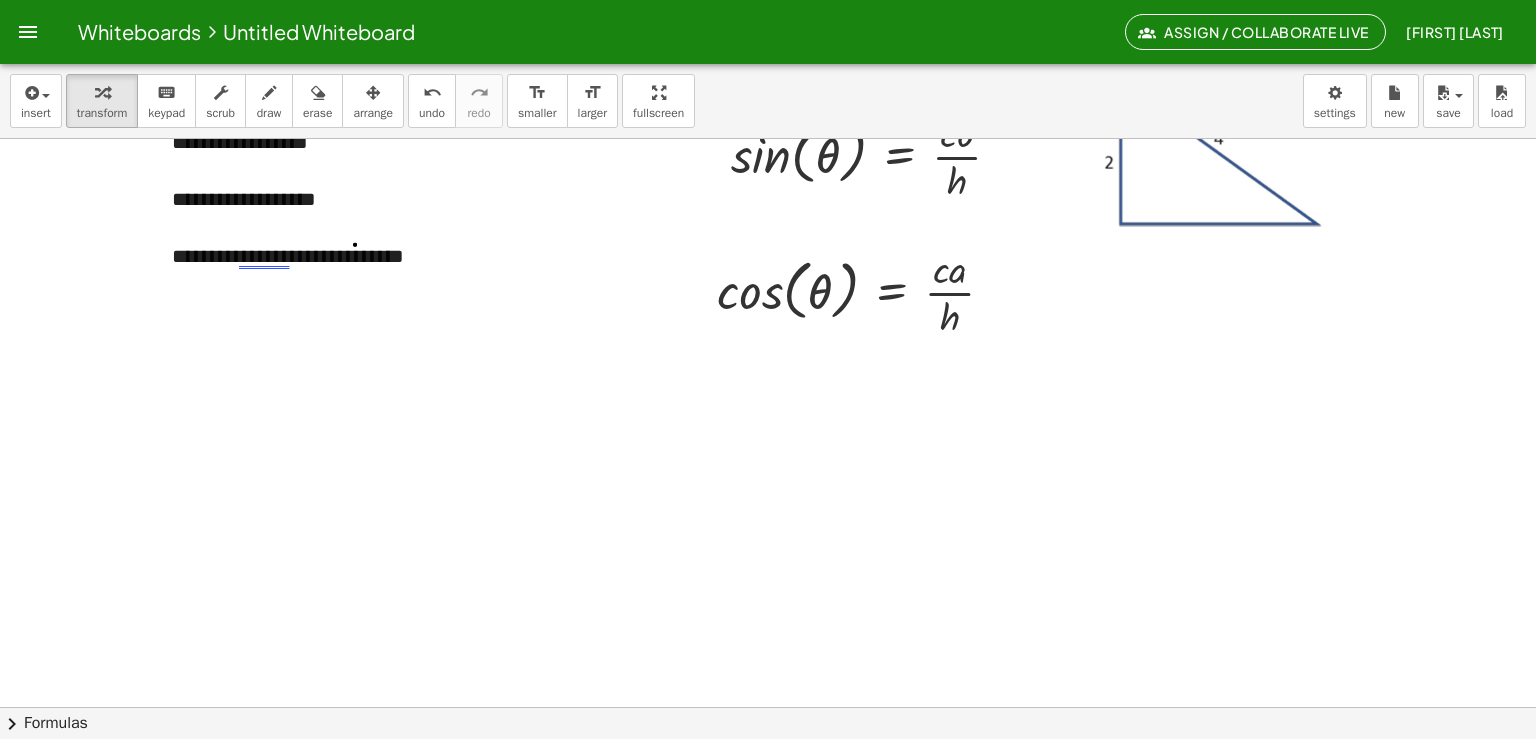 scroll, scrollTop: 228, scrollLeft: 0, axis: vertical 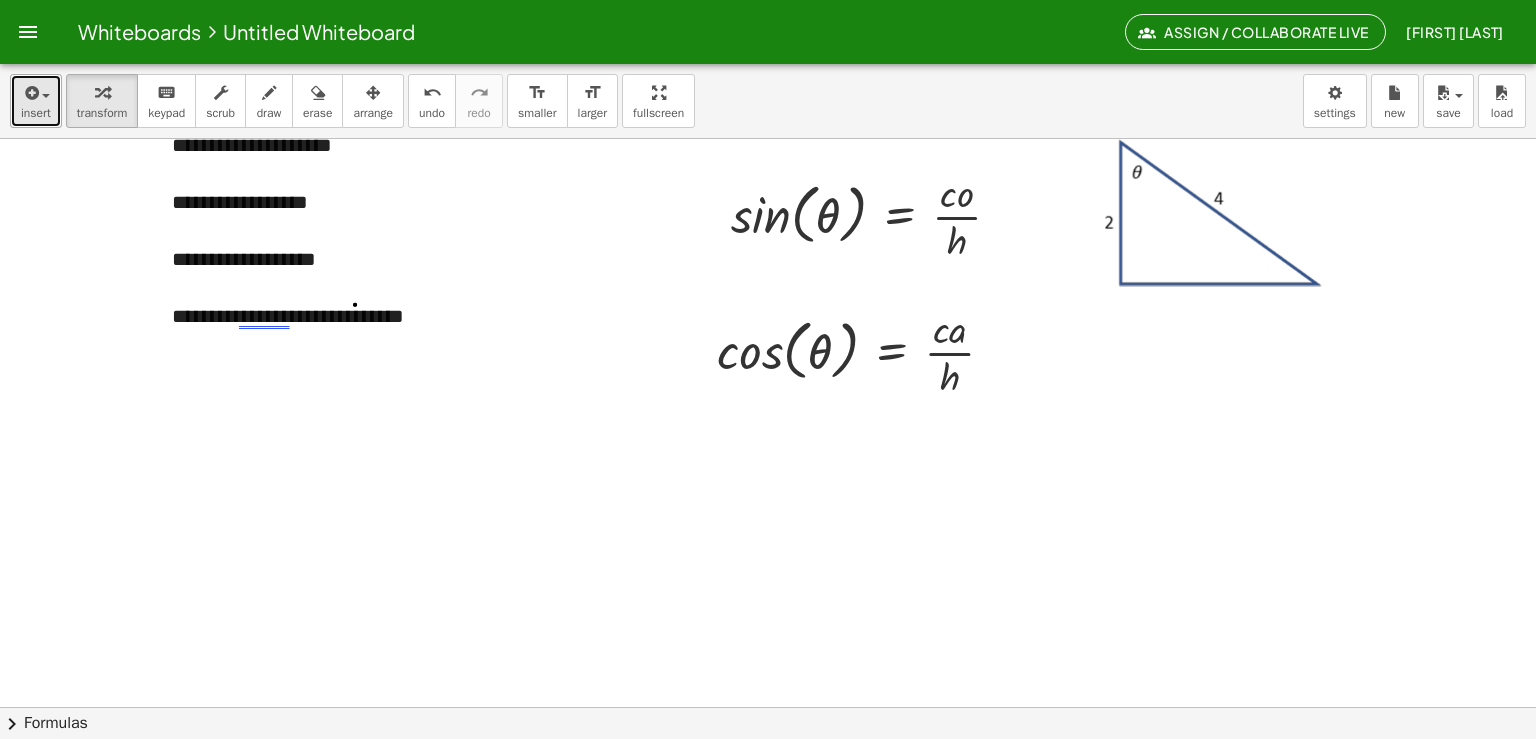 click at bounding box center (36, 92) 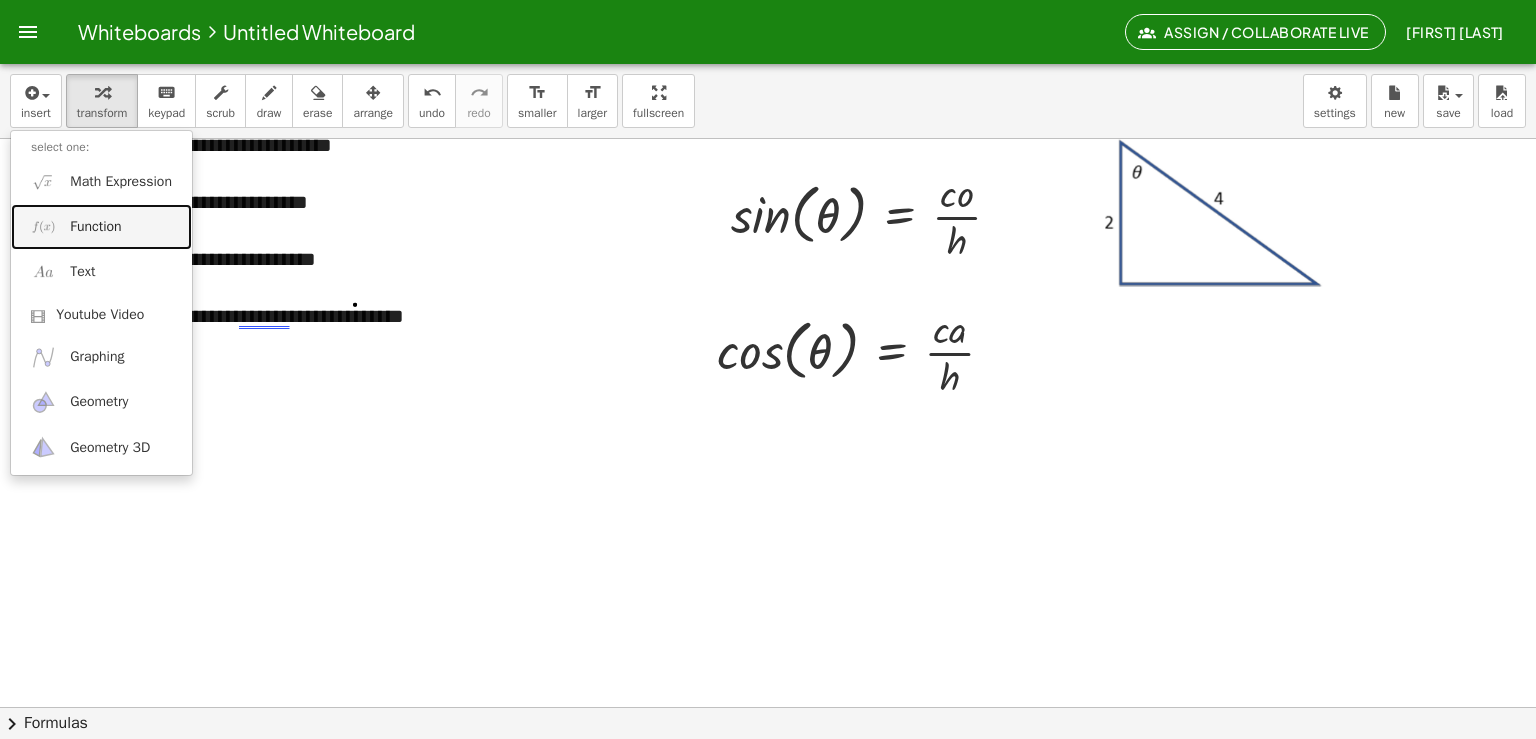 click on "Function" at bounding box center (95, 227) 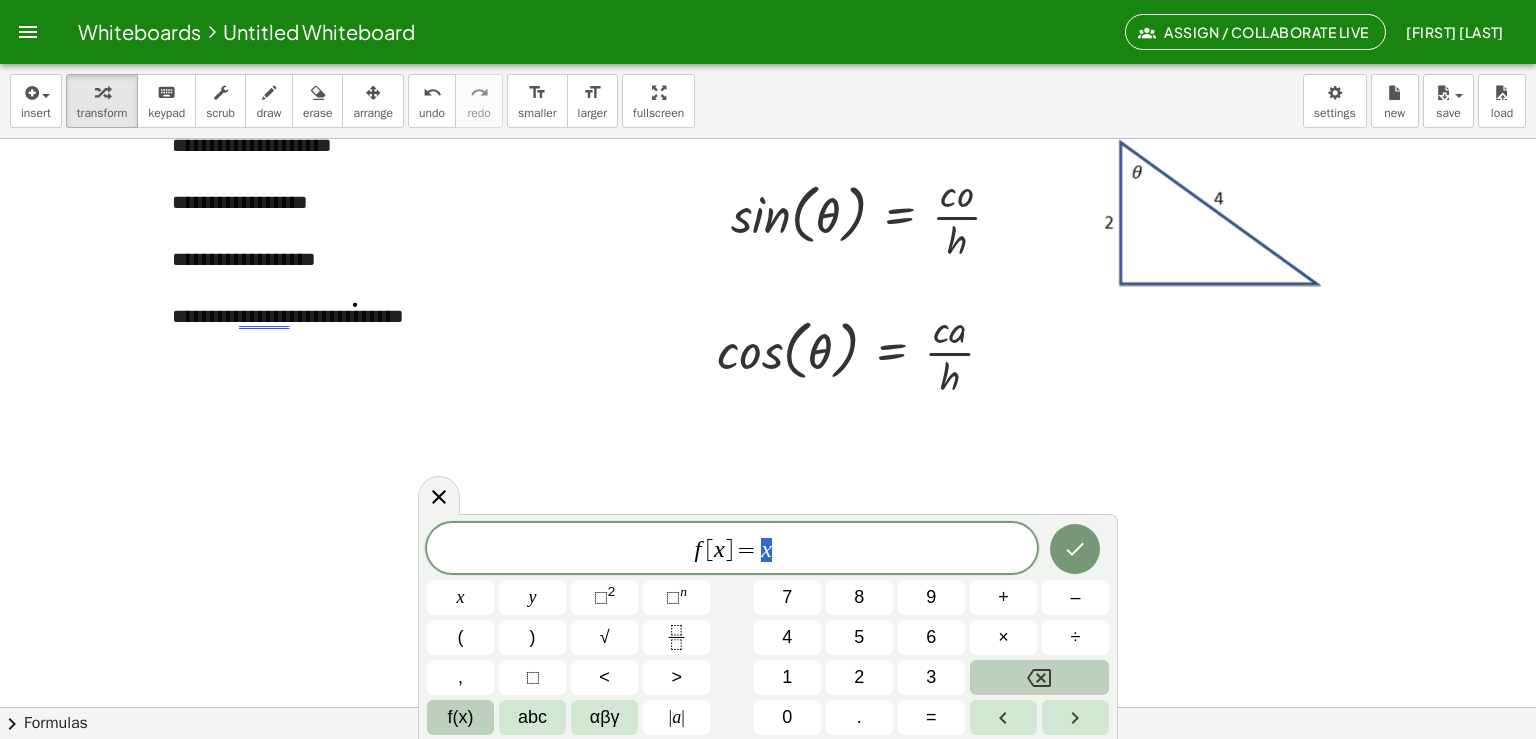 click on "f(x)" at bounding box center (460, 717) 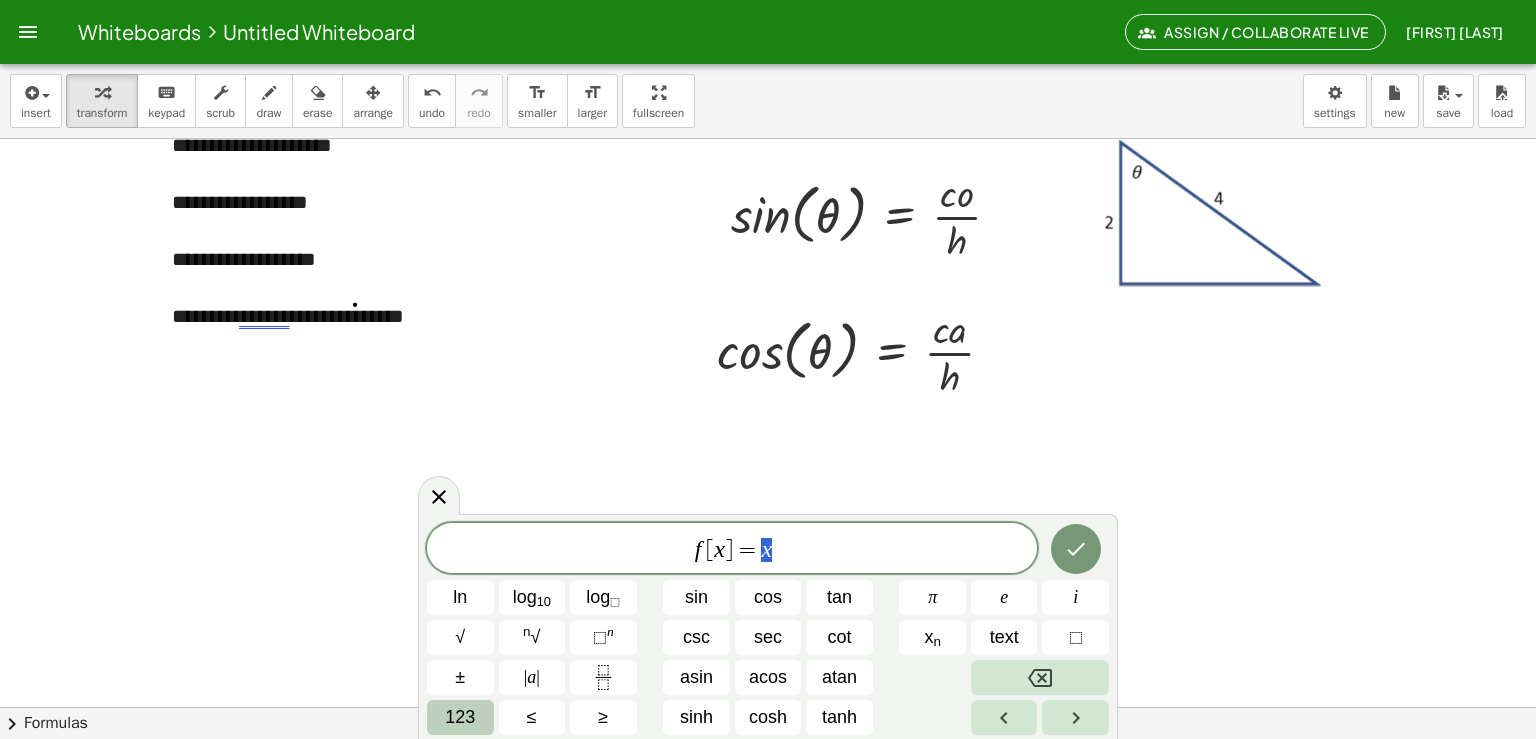 click on "123" at bounding box center [460, 717] 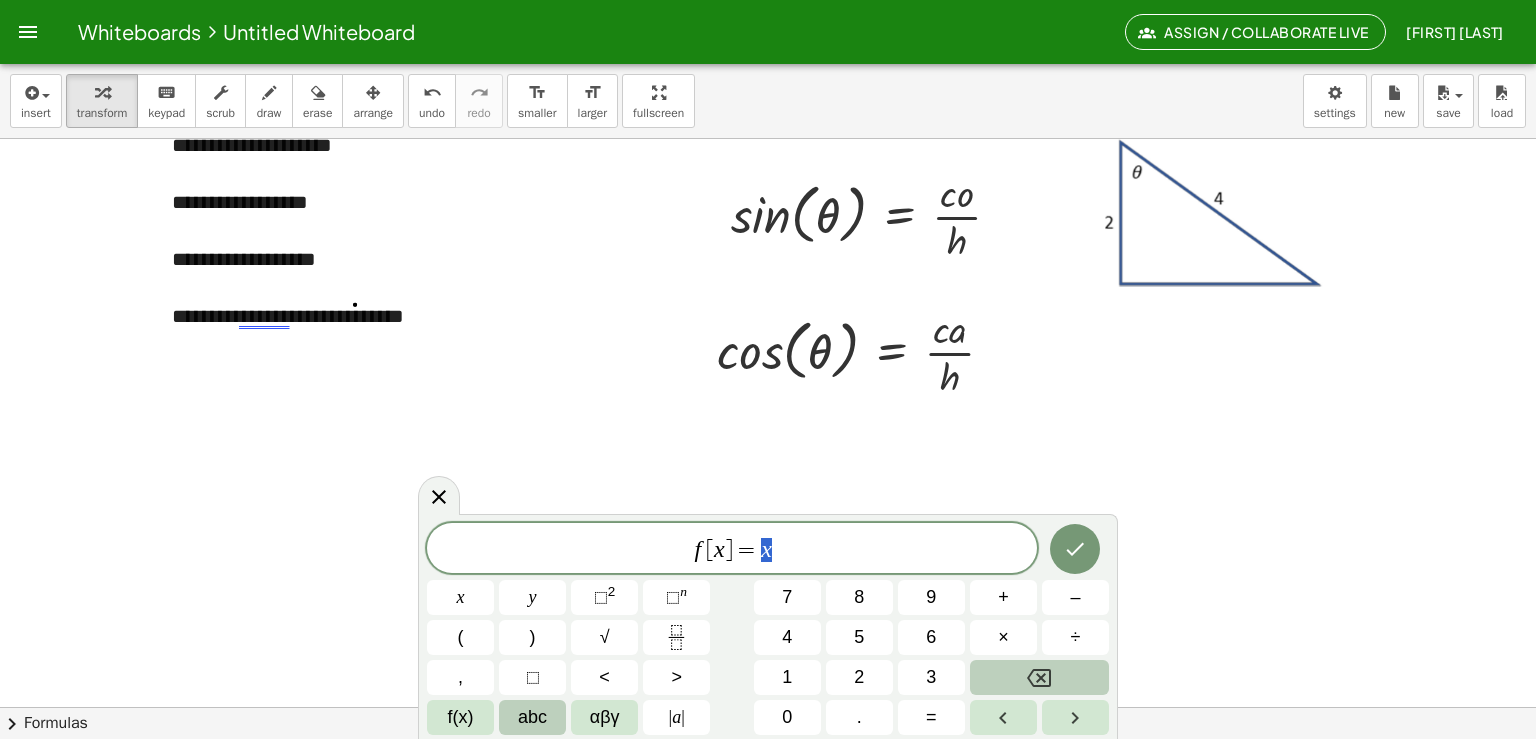 click on "abc" at bounding box center [532, 717] 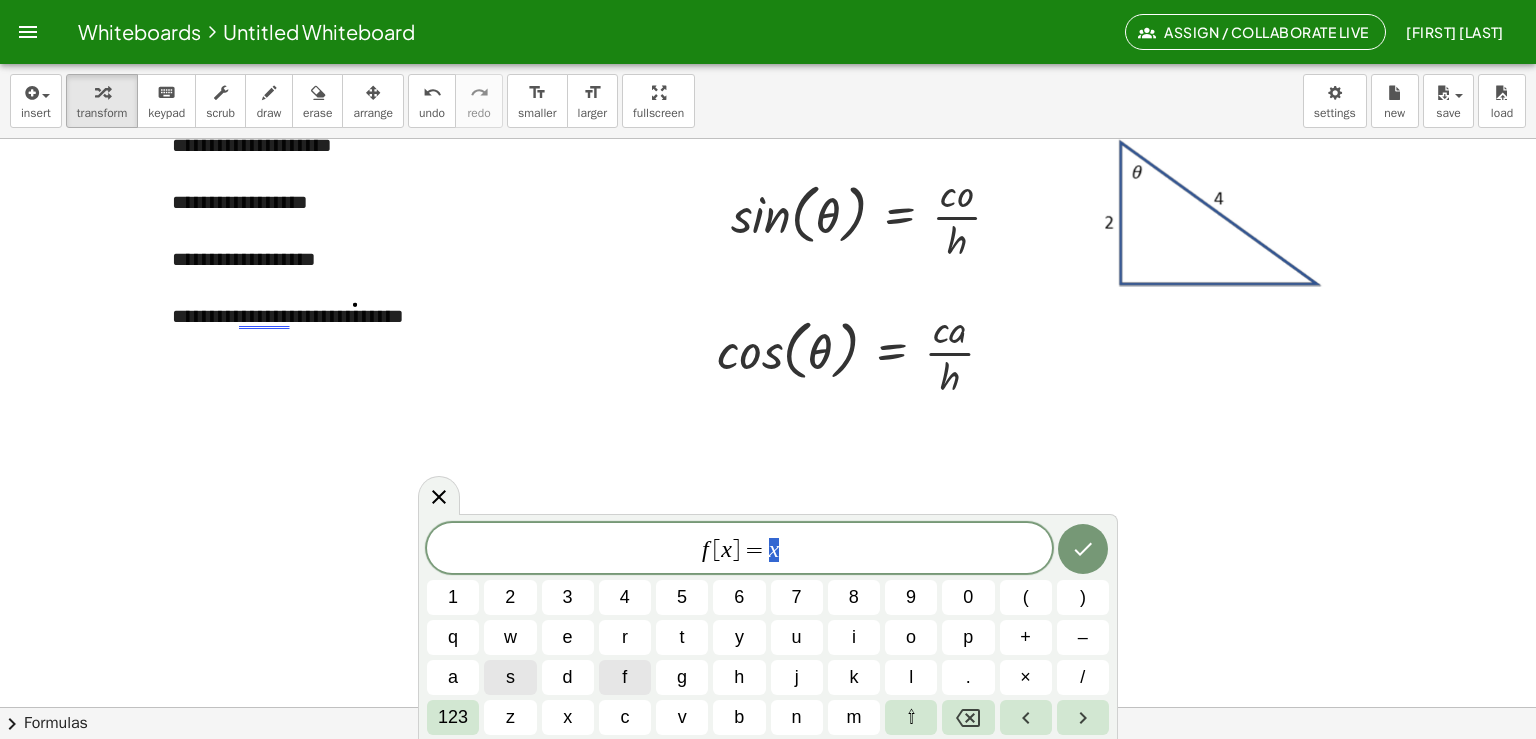 click on "f [ x ] = x 1 2 3 4 5 6 7 8 9 0 ( ) q w e r t y u i o p + – a s d f g h j k l . × / 123 z x c v b n m ⇧" at bounding box center (768, 629) 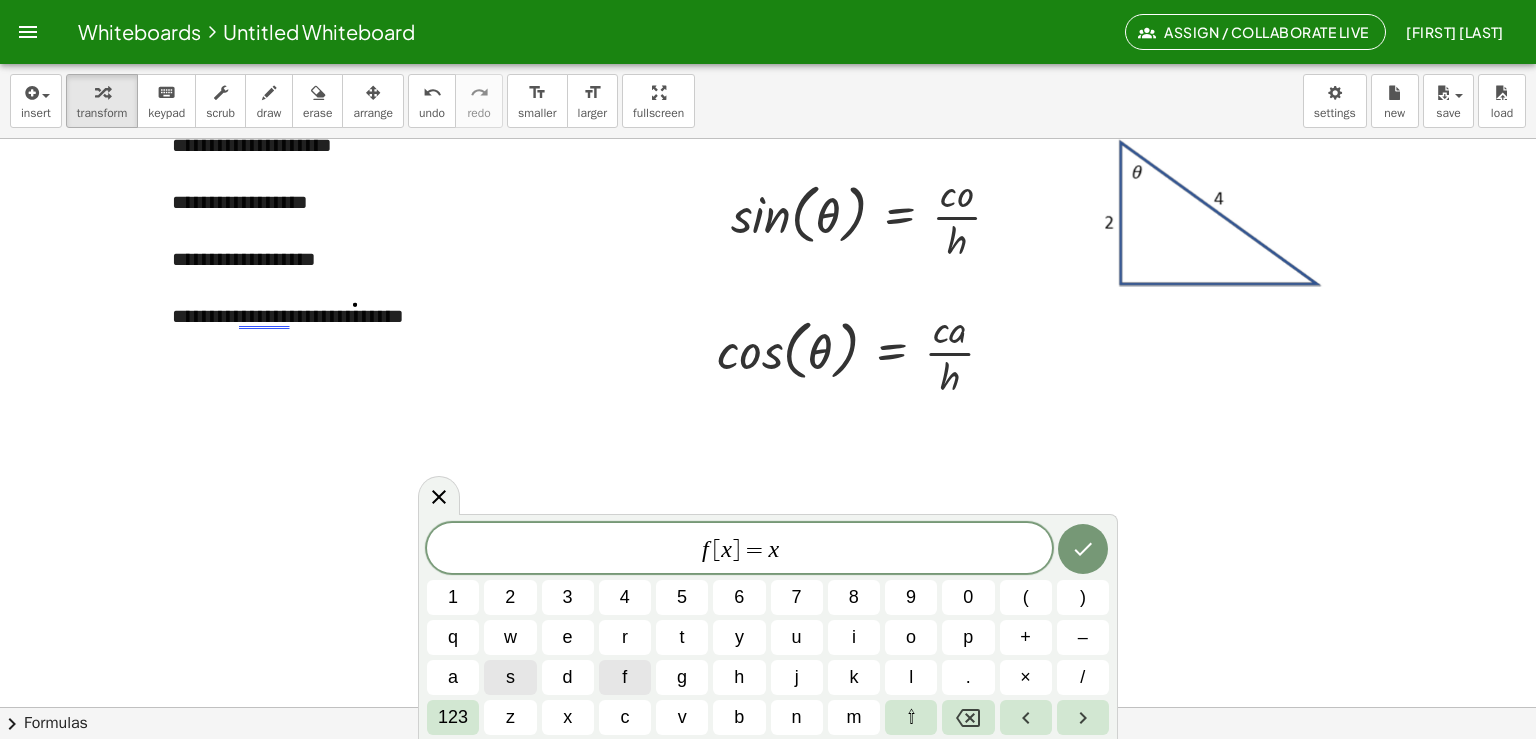 click on "f [ x ] = x 1 2 3 4 5 6 7 8 9 0 ( ) q w e r t y u i o p + – a s d f g h j k l . × / 123 z x c v b n m ⇧" at bounding box center (768, 629) 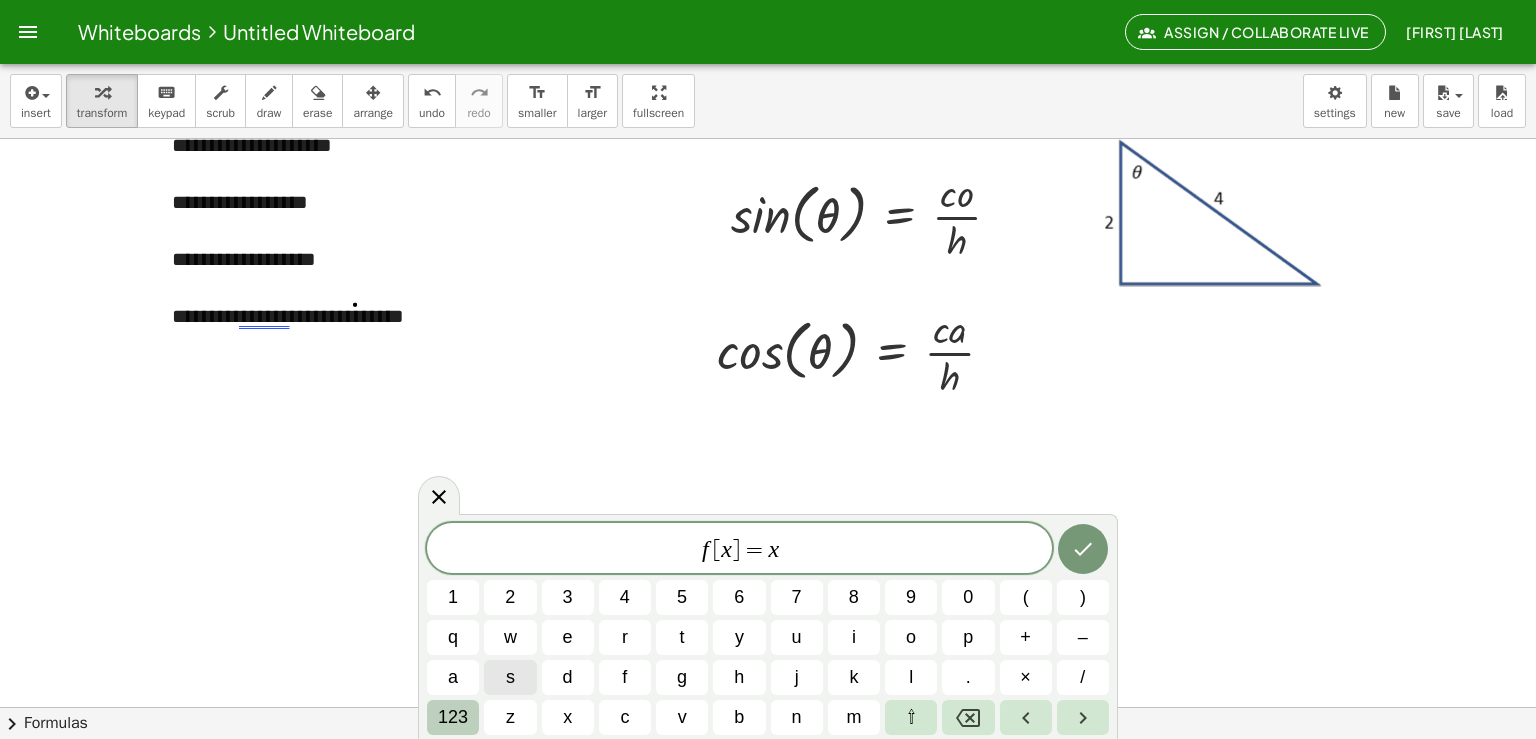 click on "123" at bounding box center [453, 717] 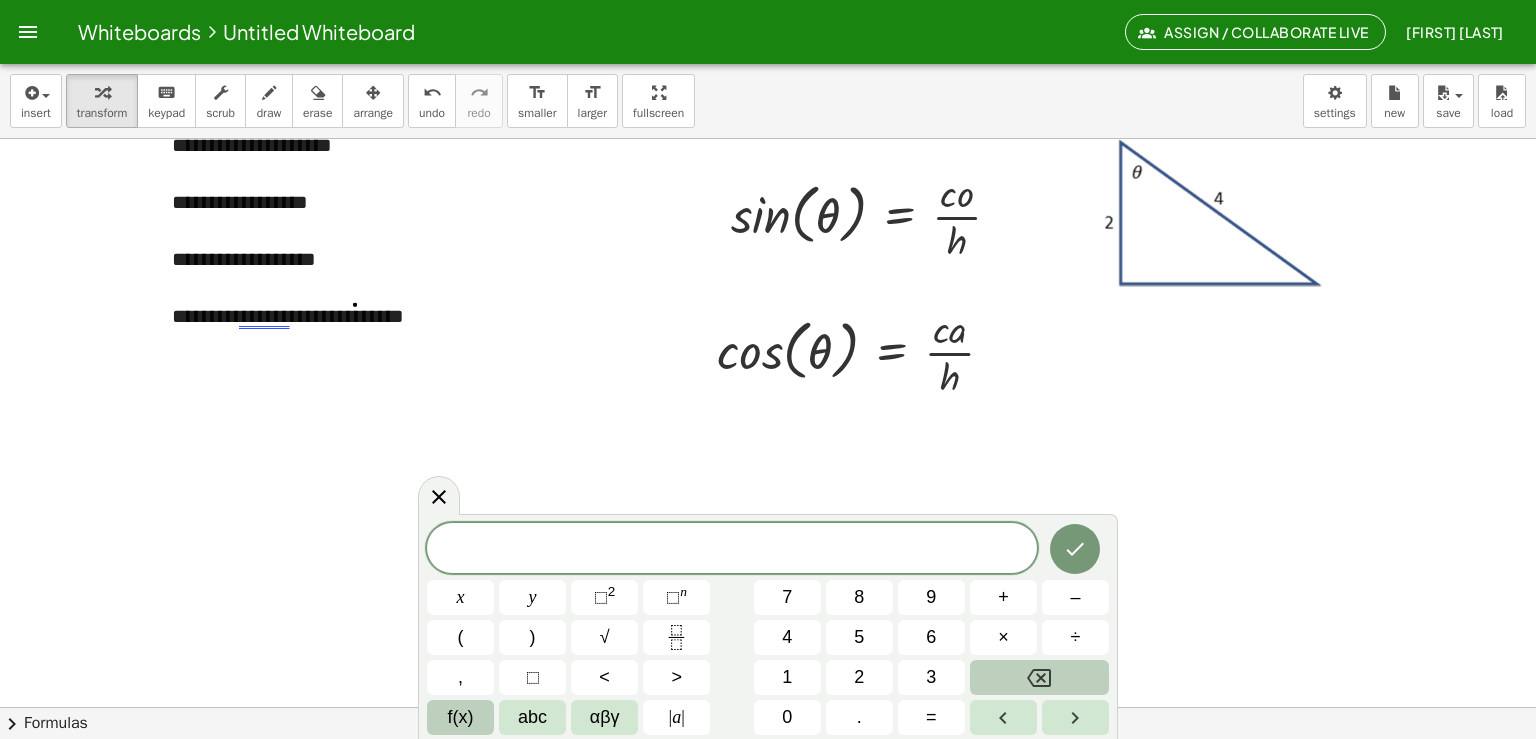 click on "f(x)" at bounding box center (461, 717) 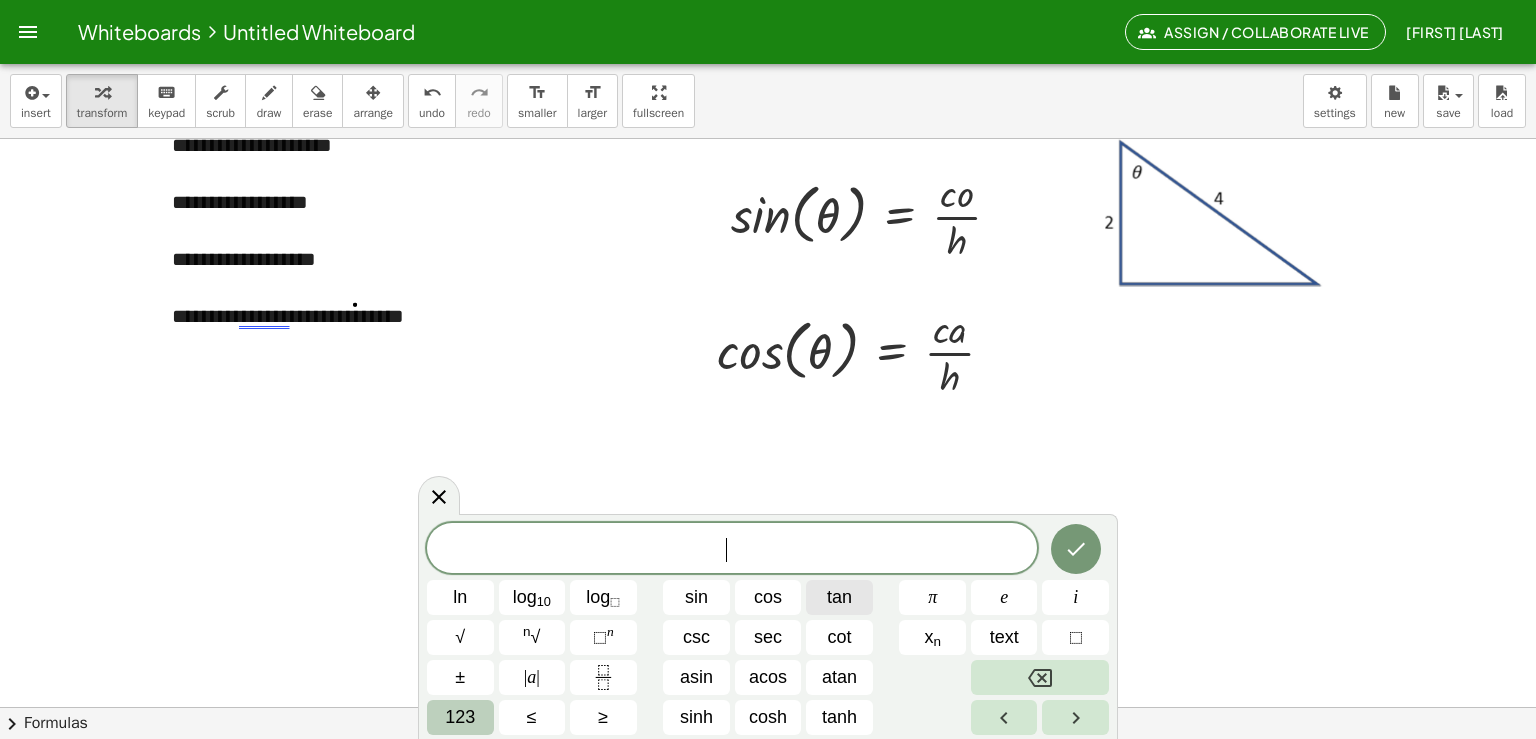 click on "tan" at bounding box center (839, 597) 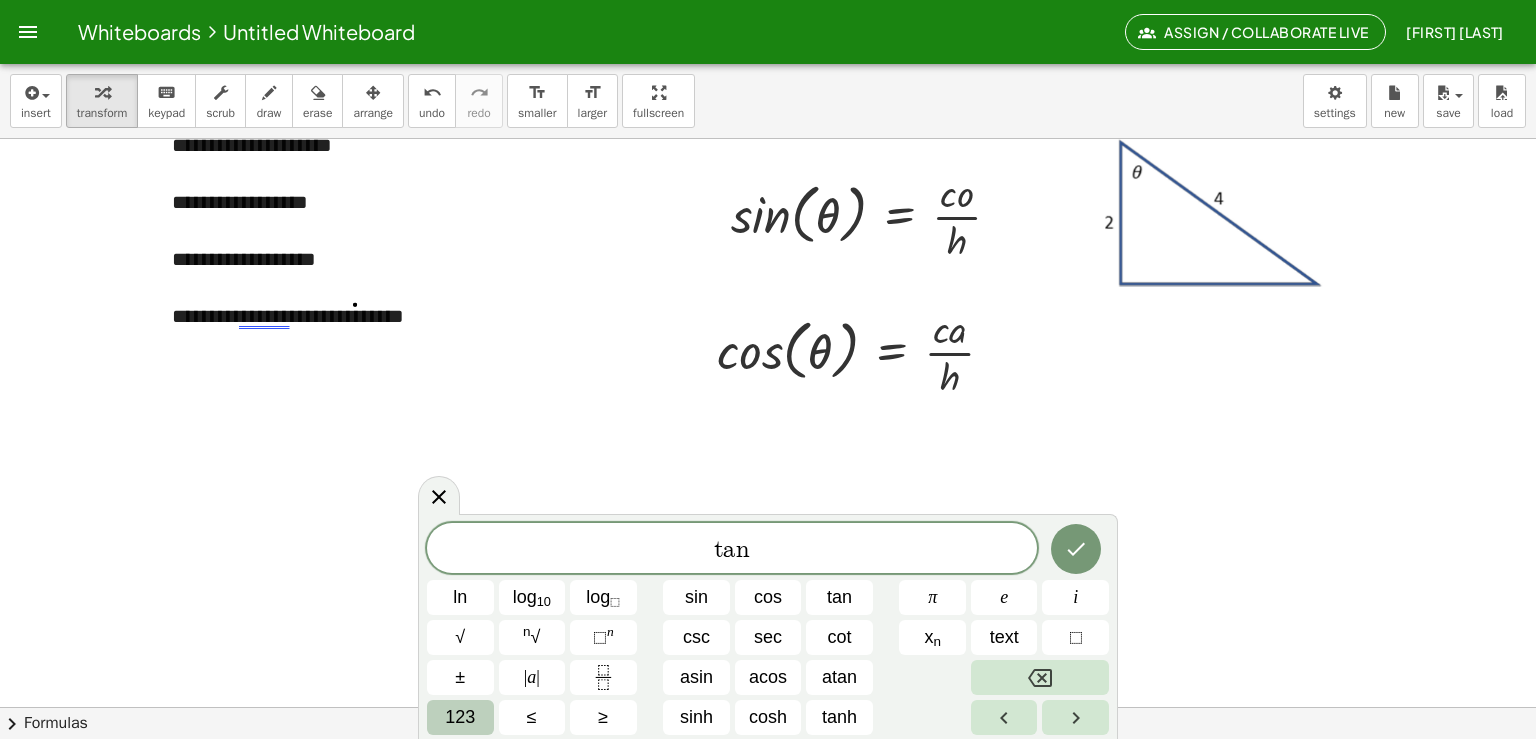 click on "123" at bounding box center (460, 717) 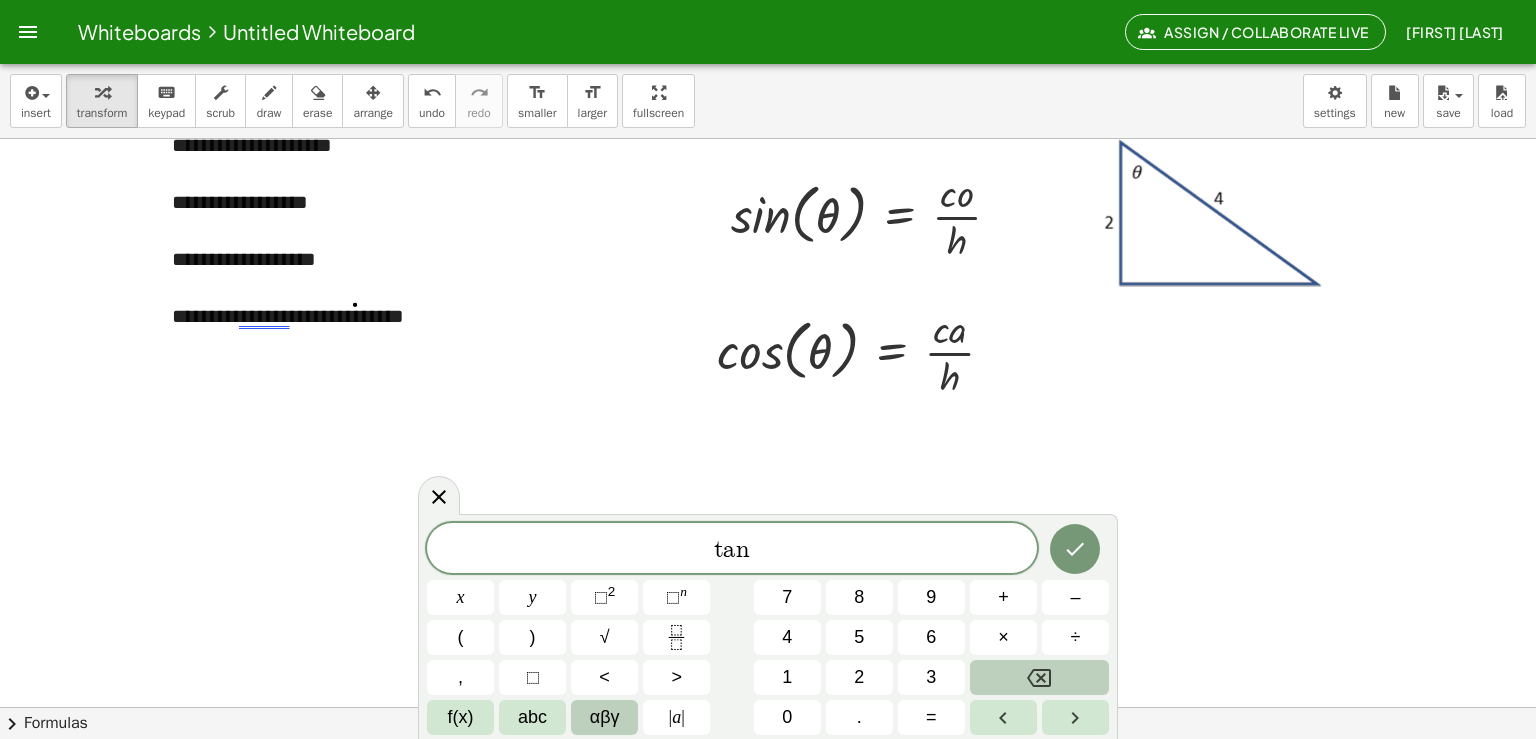 click on "αβγ" at bounding box center (605, 717) 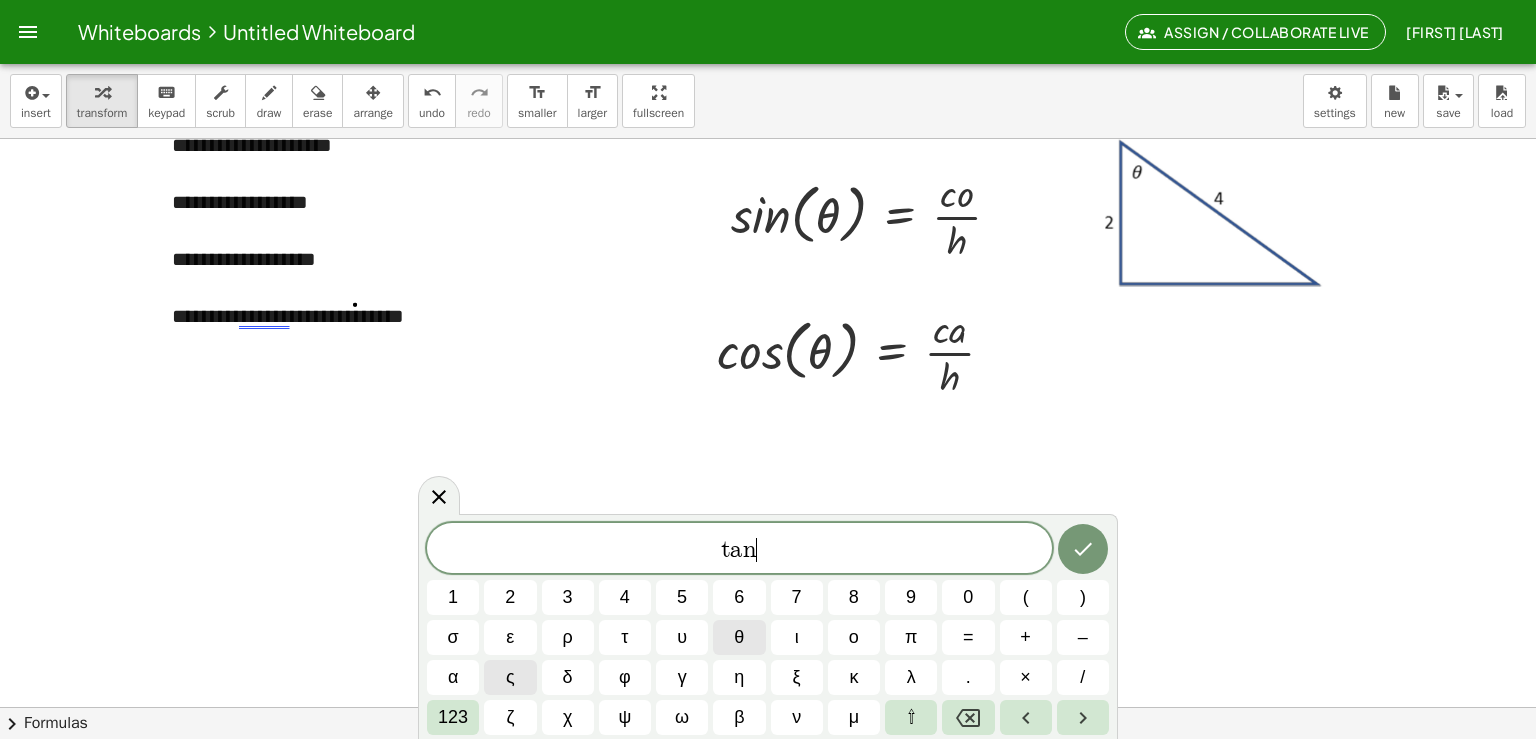 click on "θ" at bounding box center (739, 637) 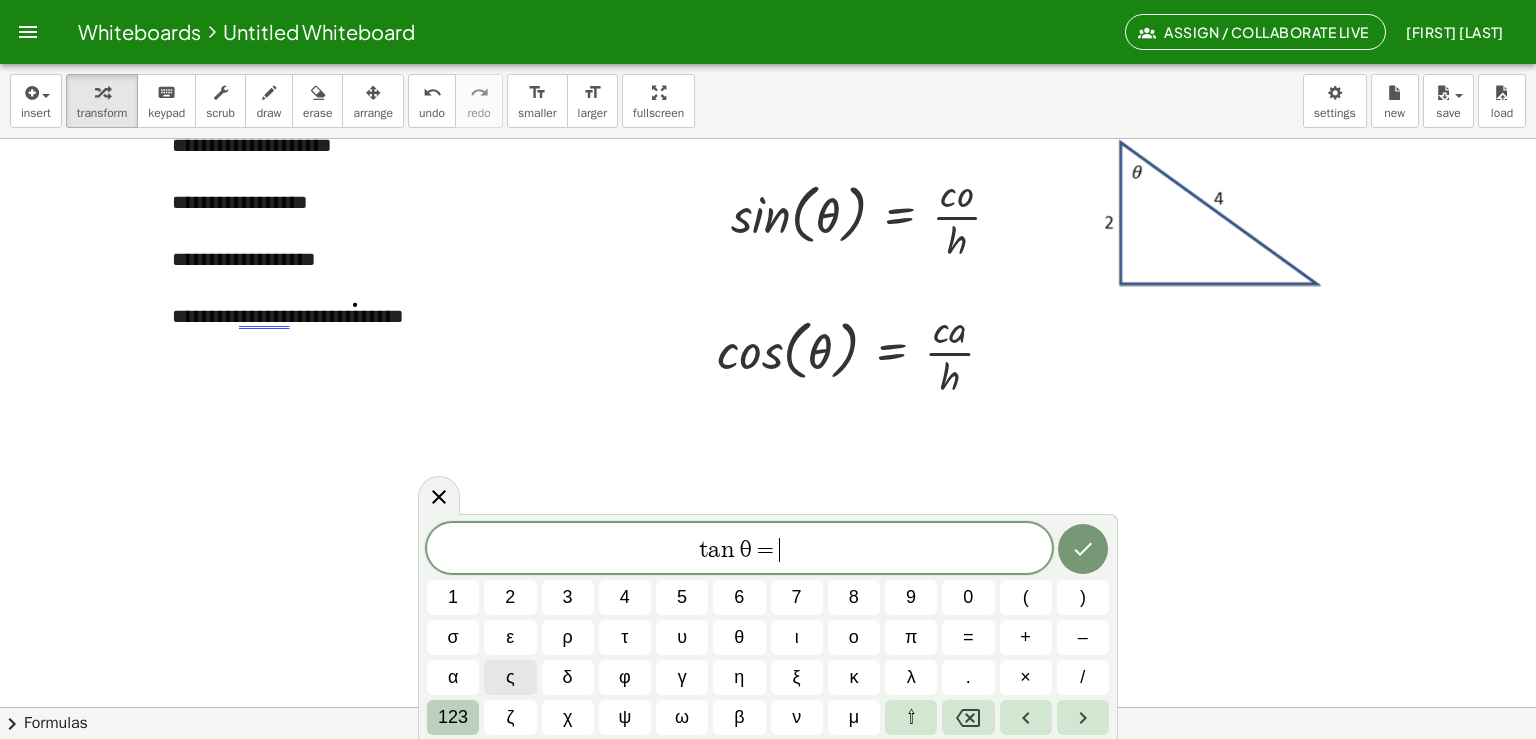click on "123" at bounding box center [453, 717] 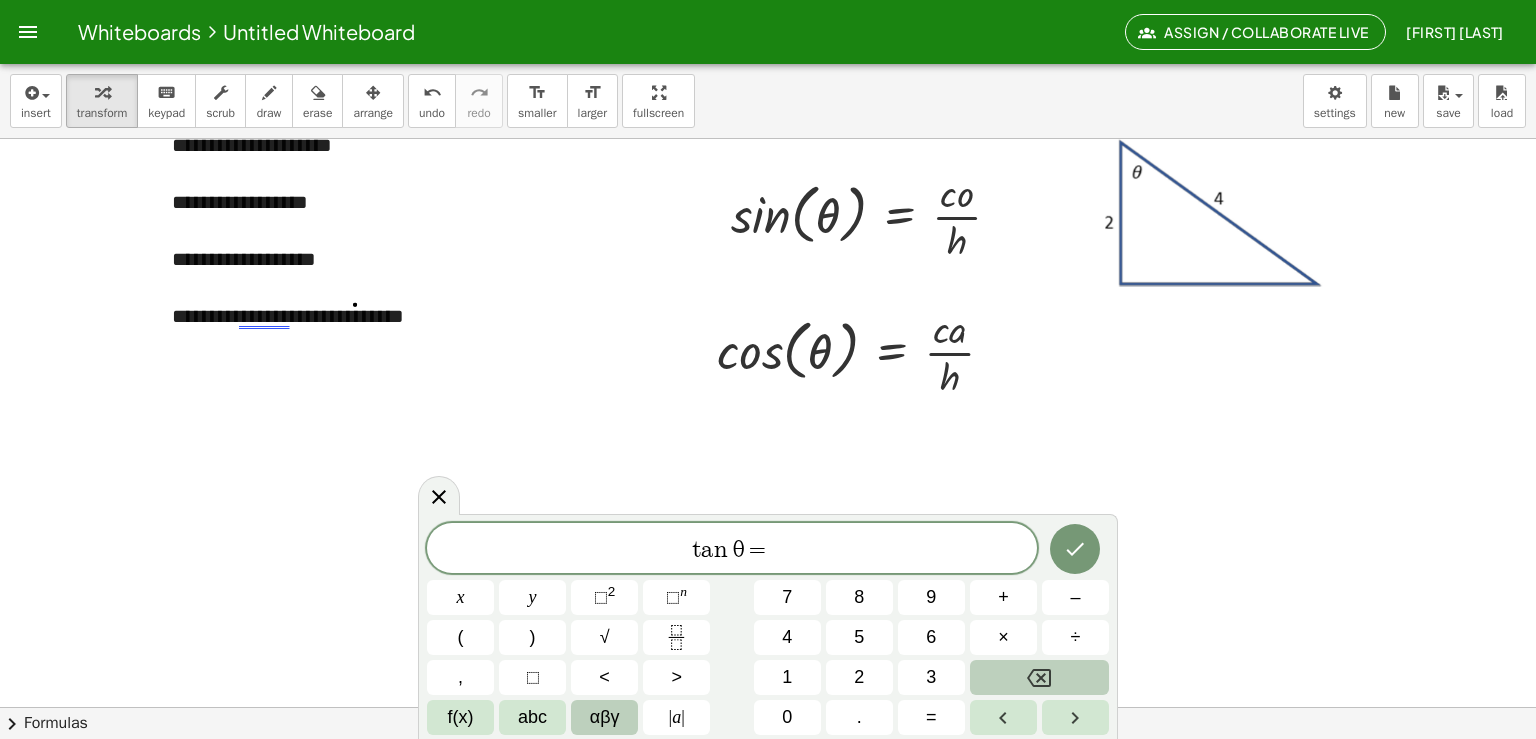 click on "αβγ" at bounding box center (605, 717) 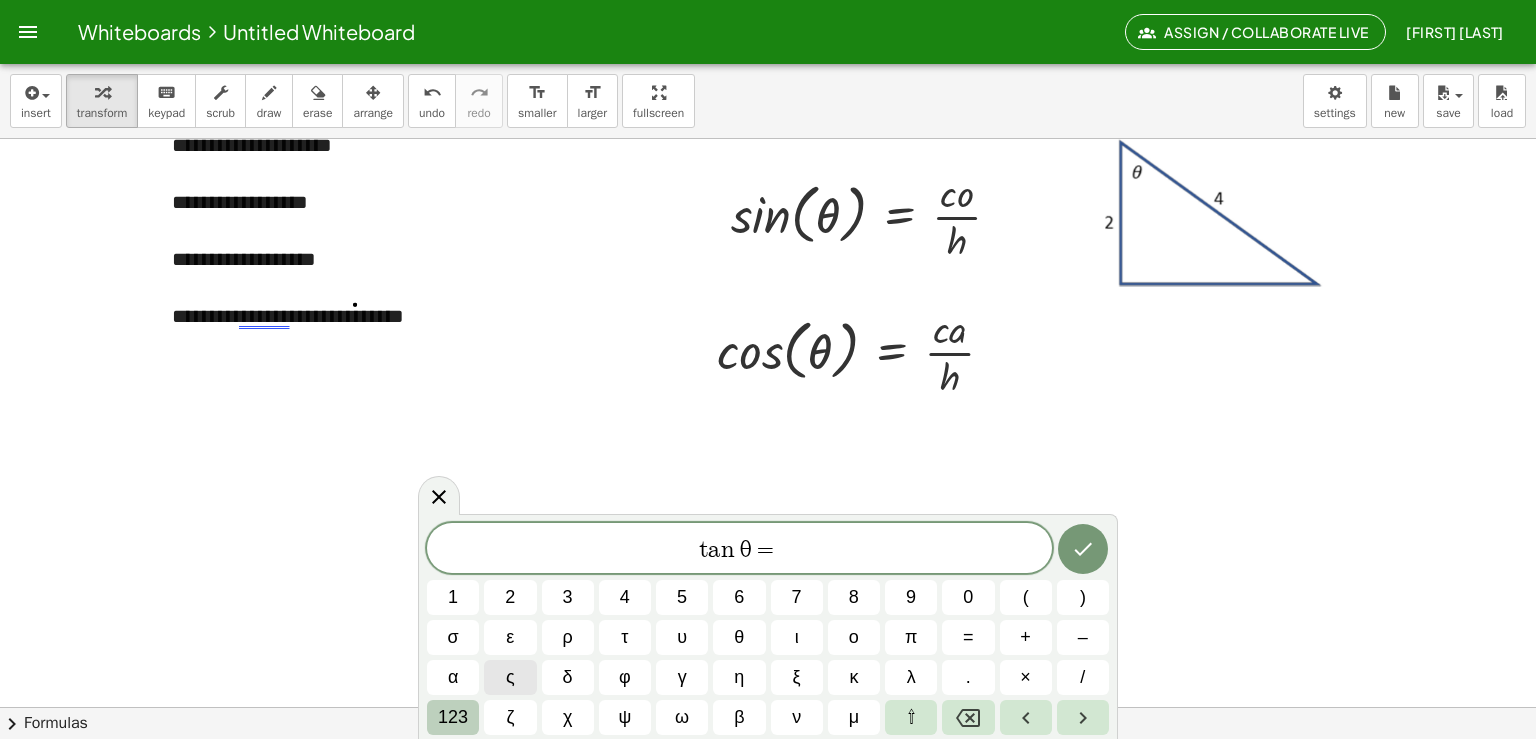 click on "123" at bounding box center [453, 717] 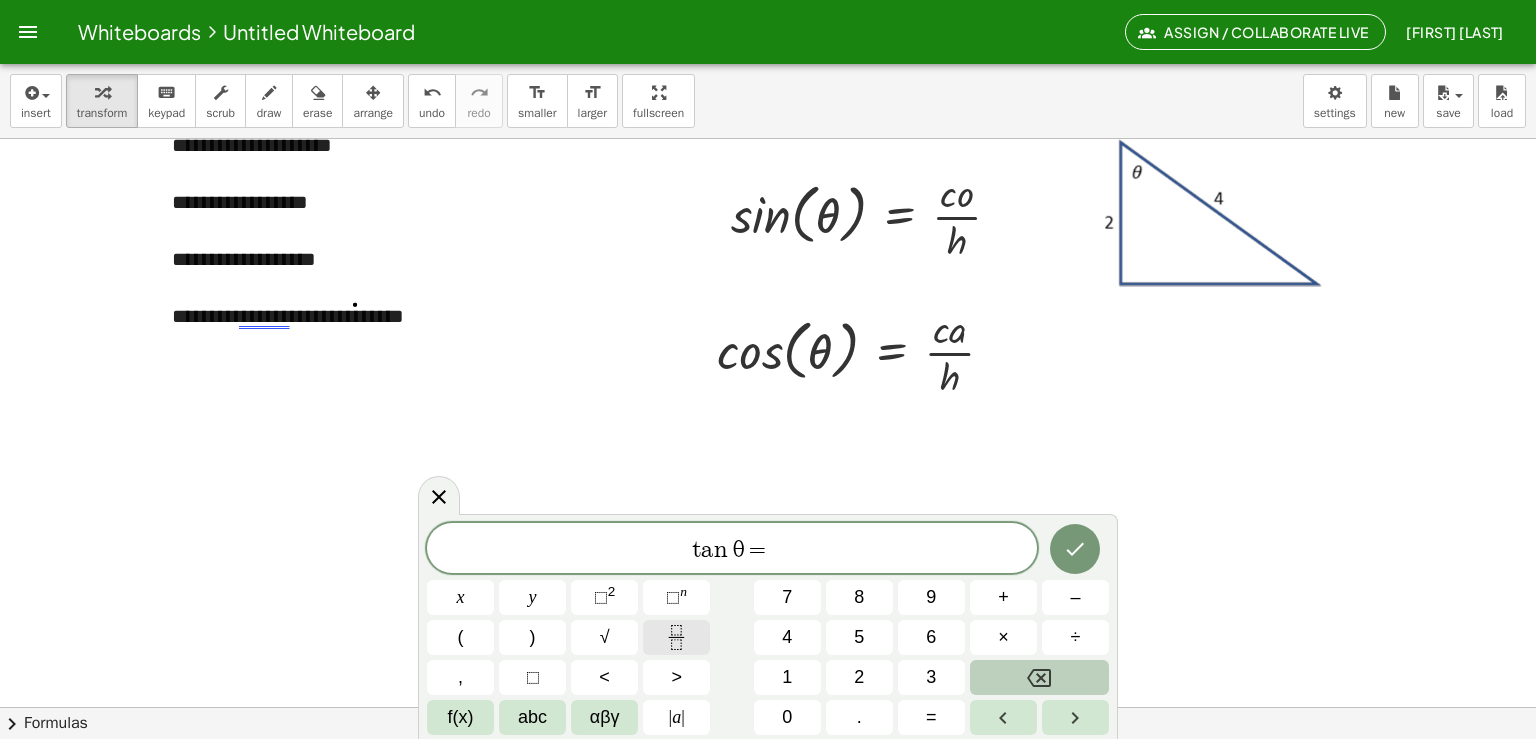click at bounding box center [676, 637] 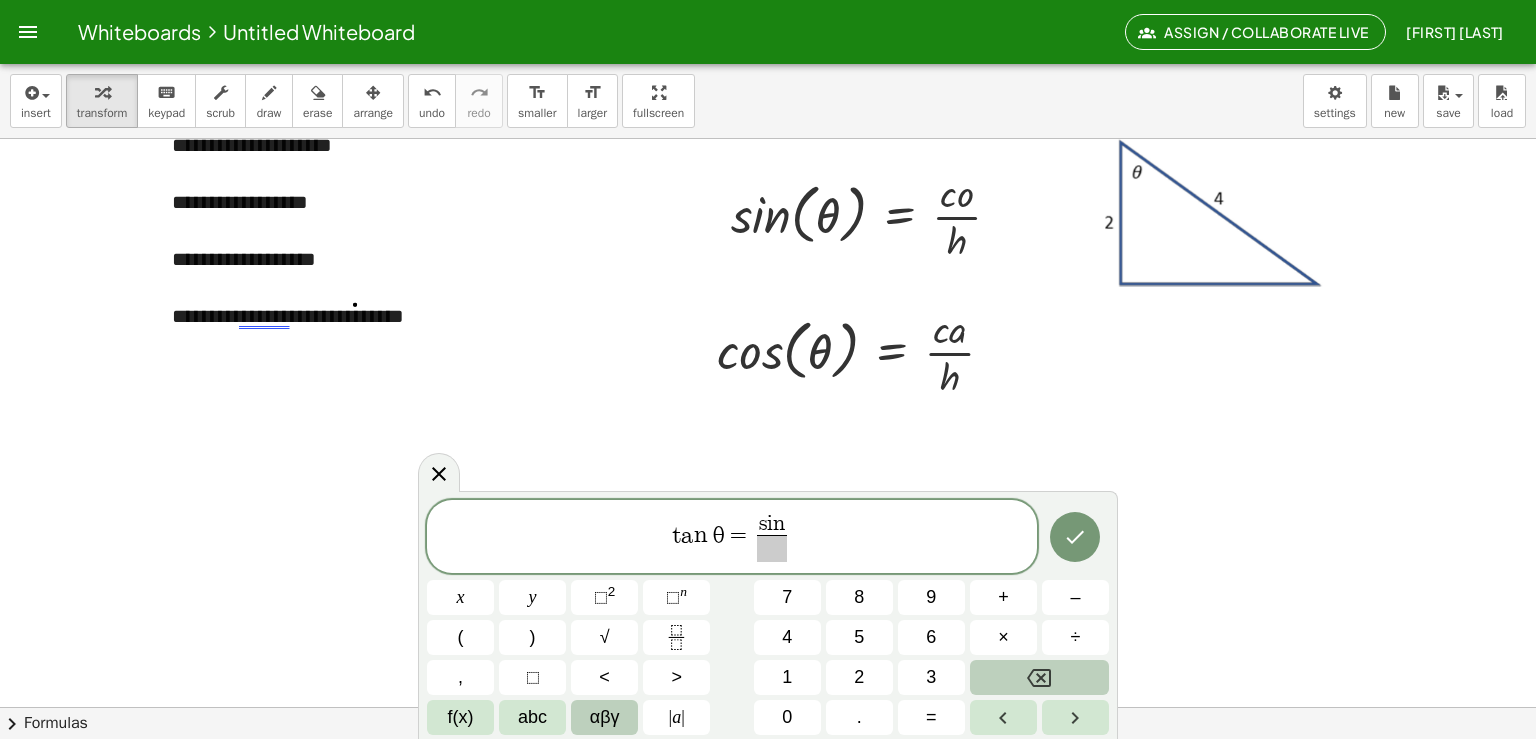click on "αβγ" at bounding box center (605, 717) 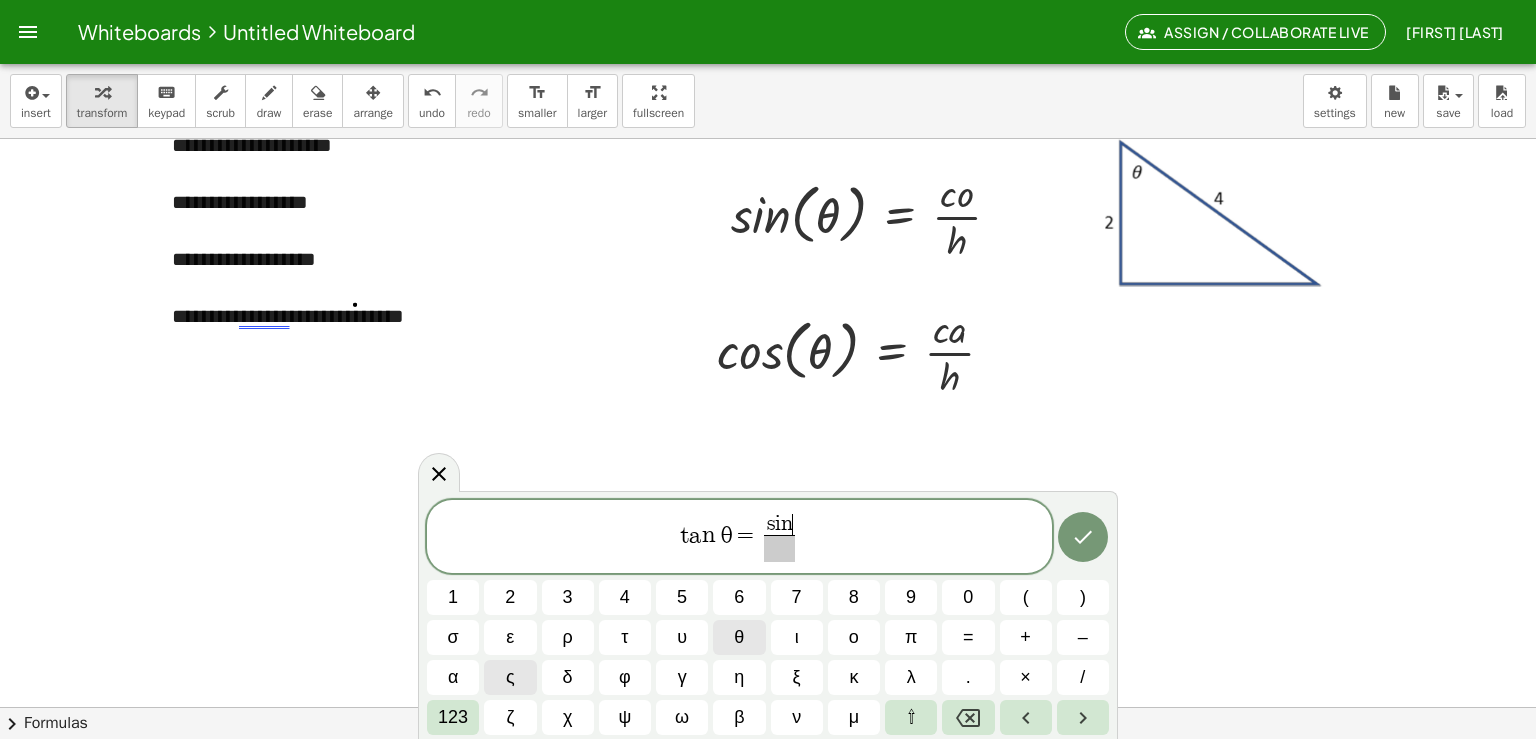 click on "θ" at bounding box center (739, 637) 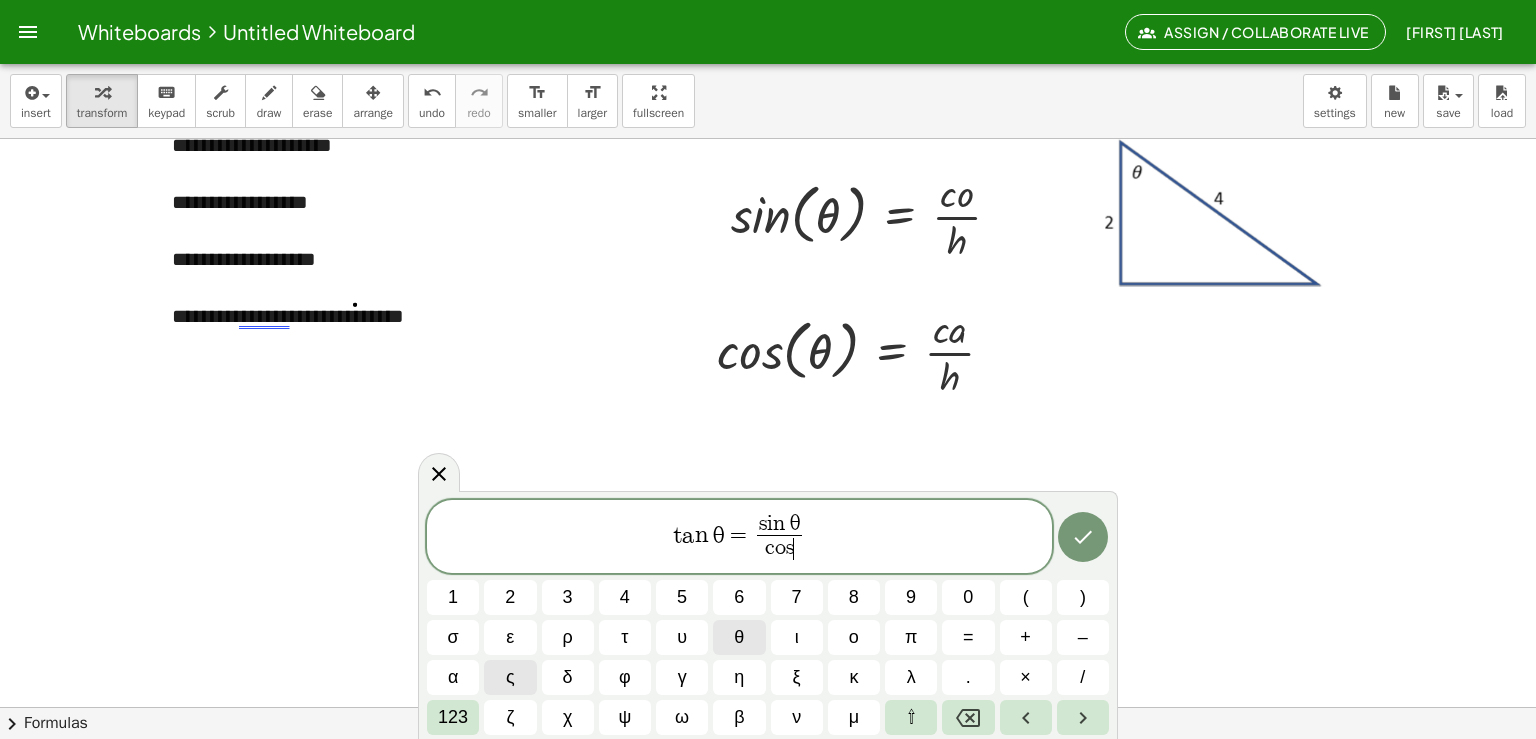 click on "θ" at bounding box center (739, 637) 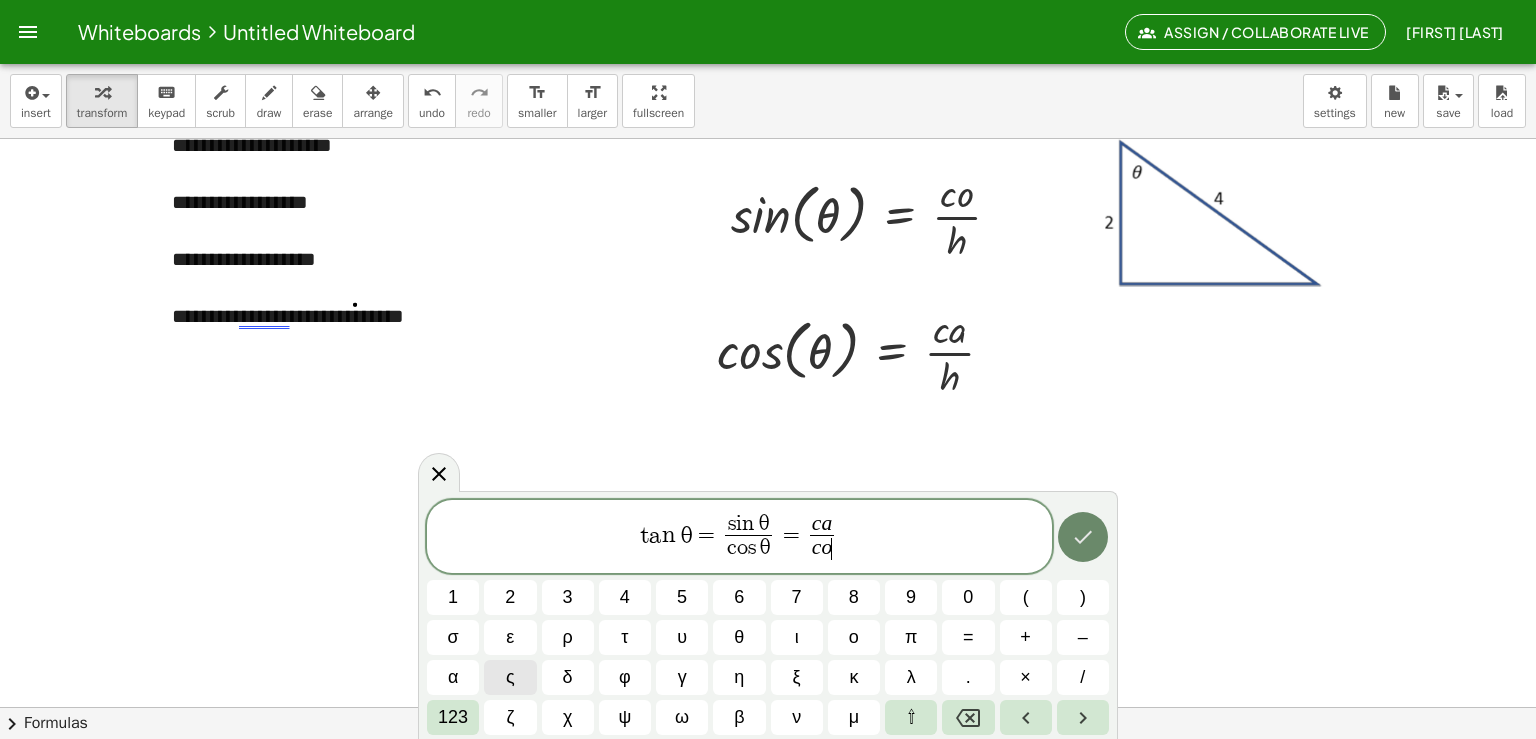 click 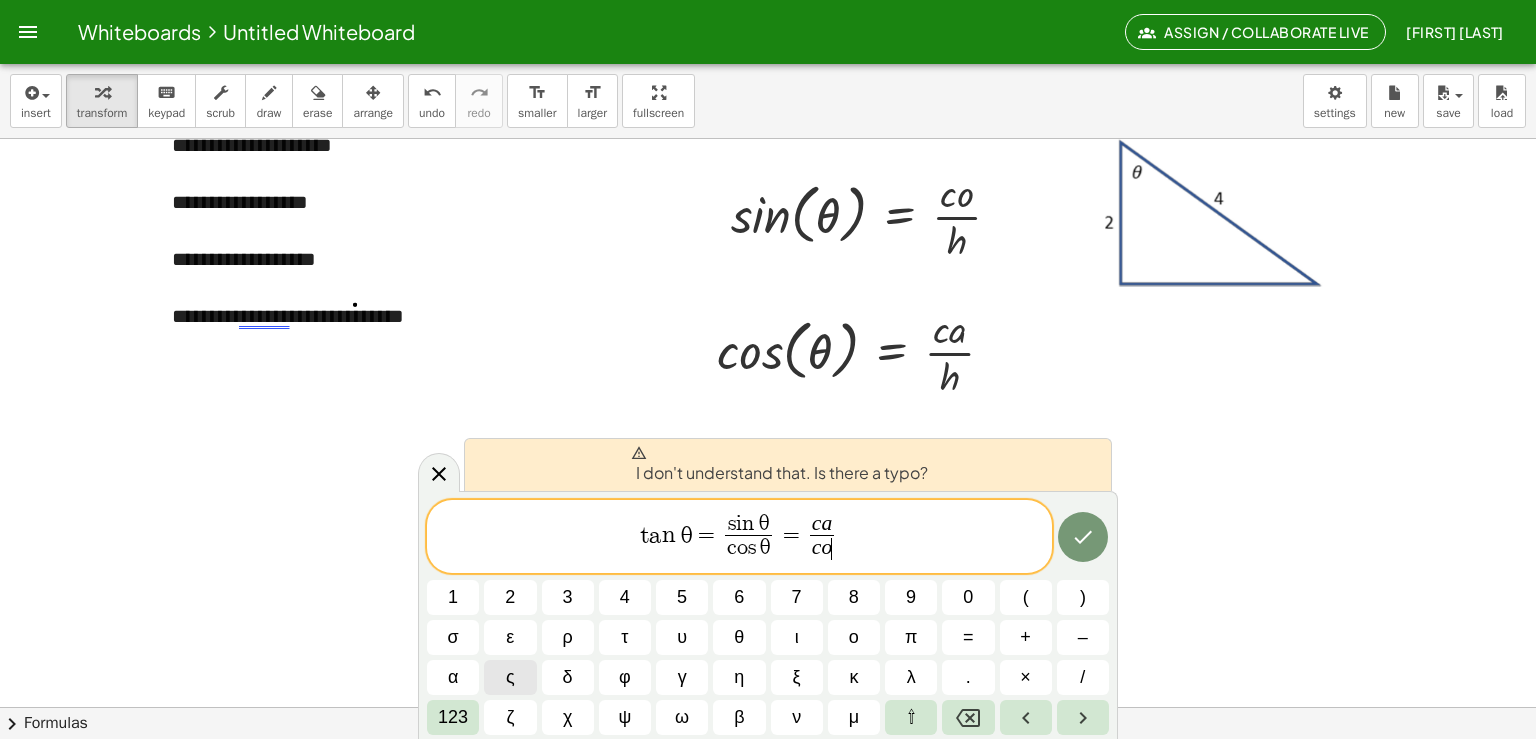 click on "t a n θ = s i n θ c o s θ ​ = c a c o ​ ​" at bounding box center [739, 538] 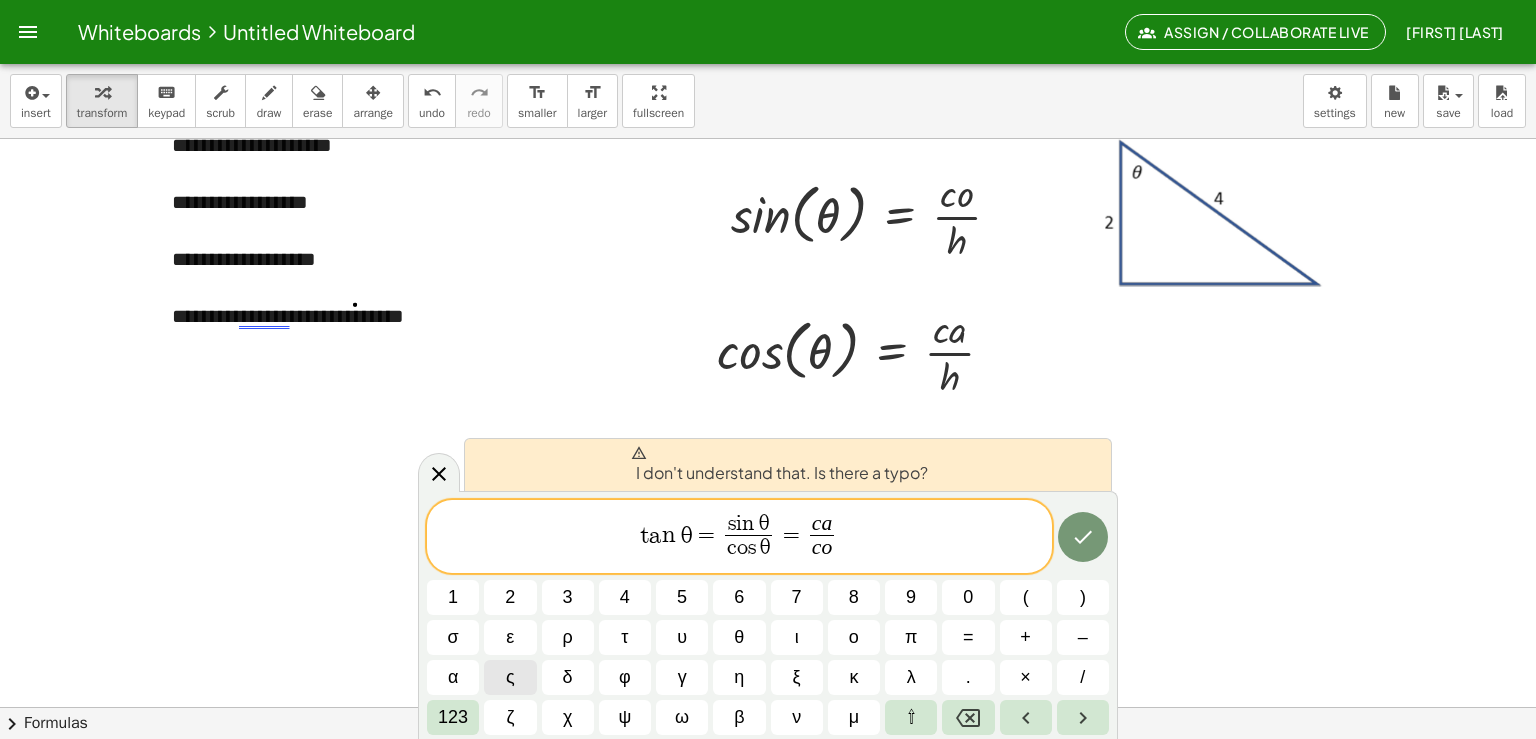 click 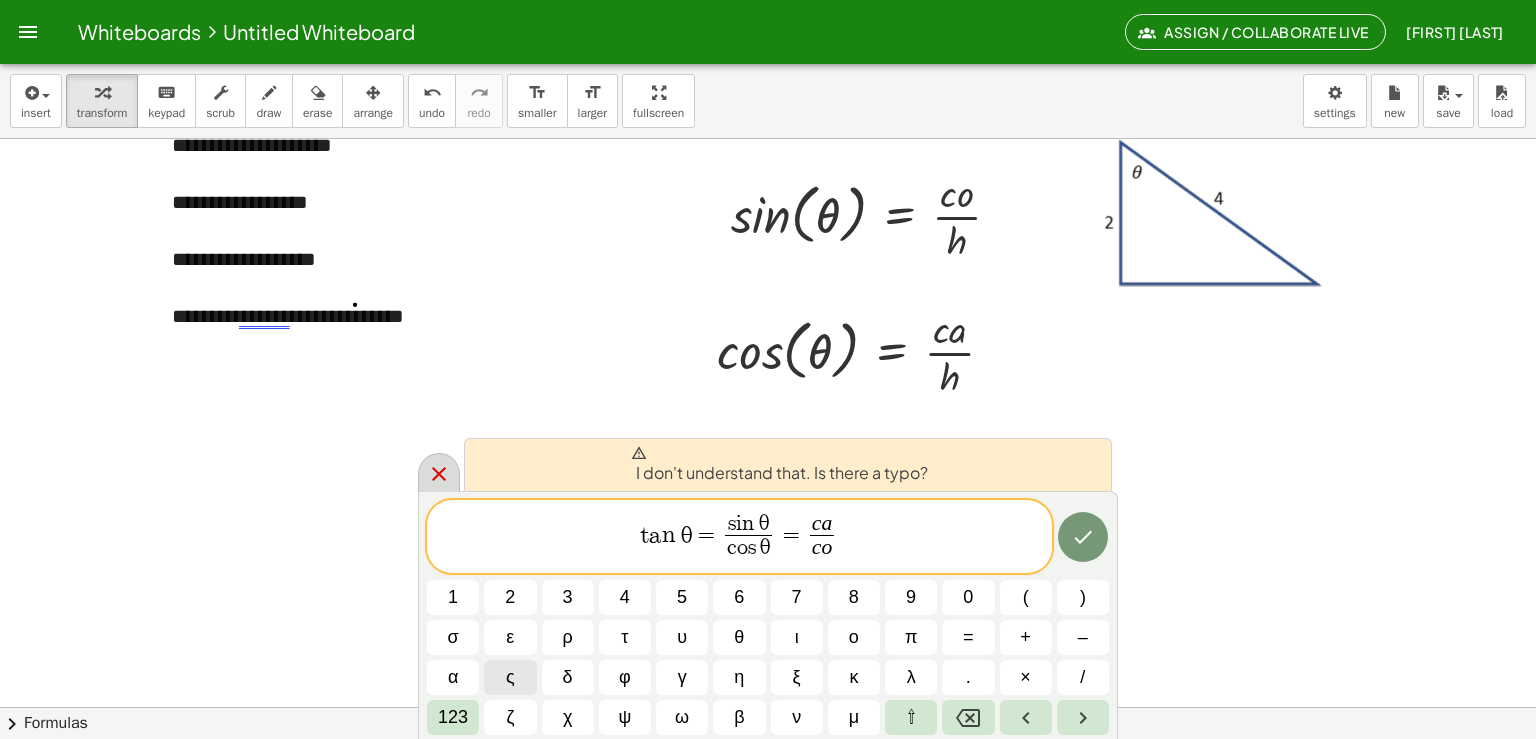 click 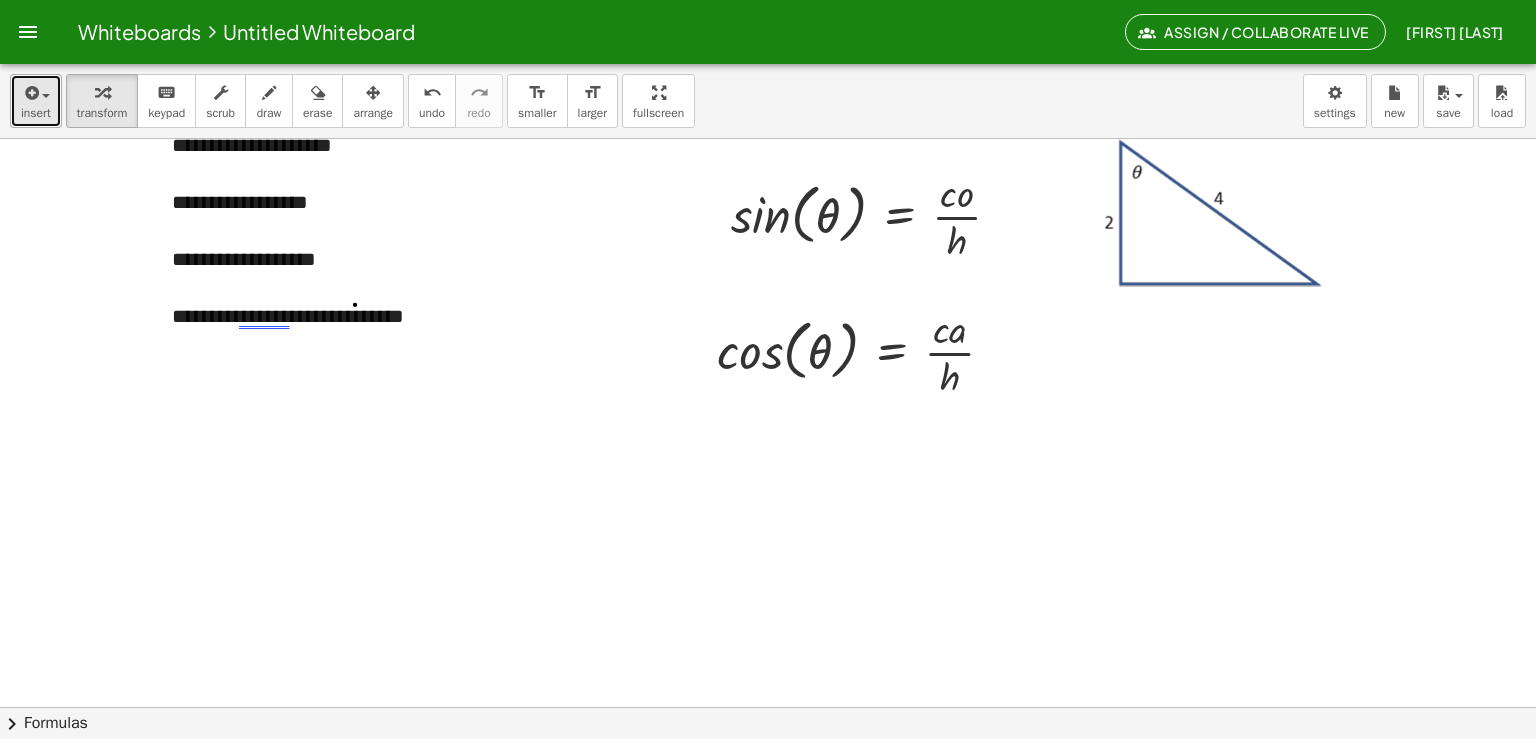 click on "insert" at bounding box center (36, 113) 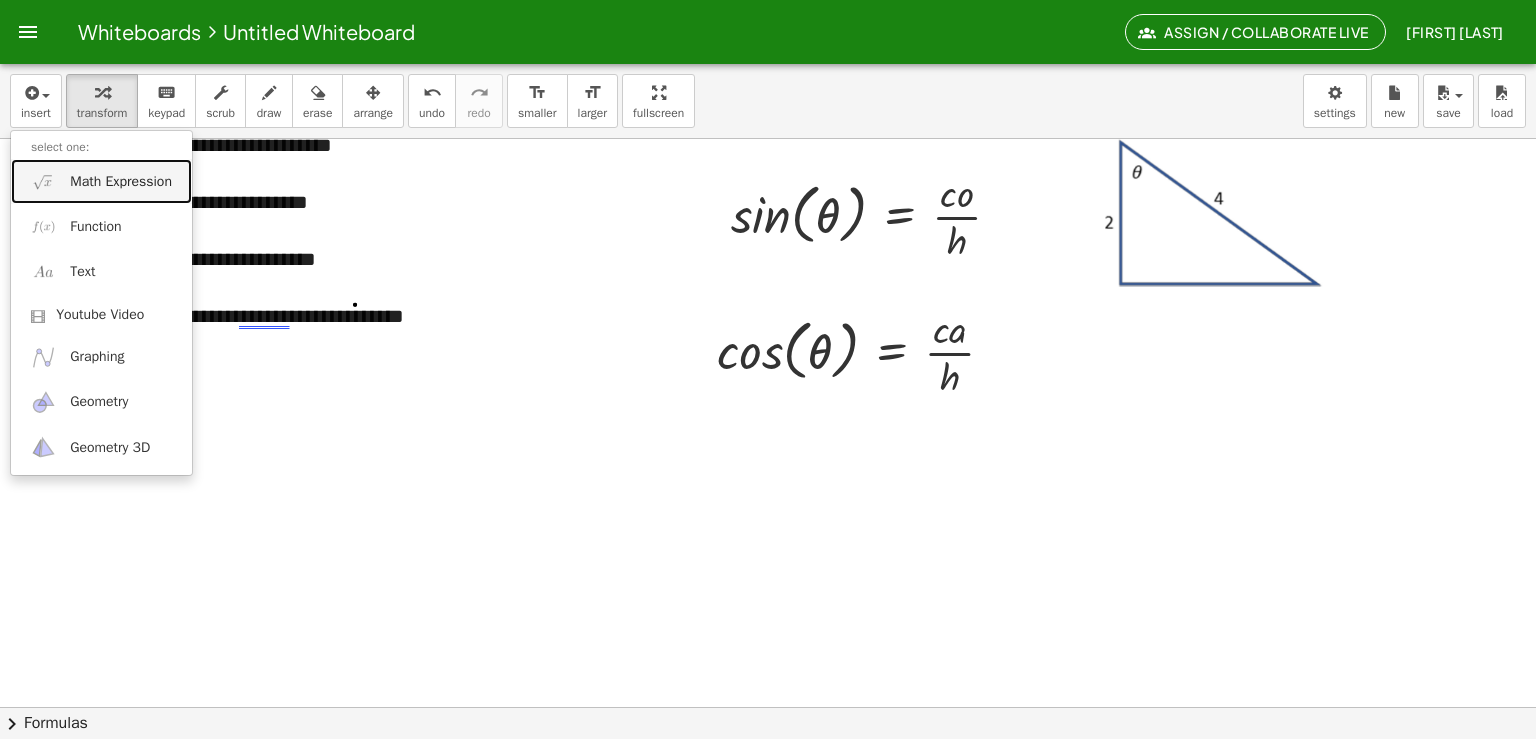click on "Math Expression" at bounding box center (101, 181) 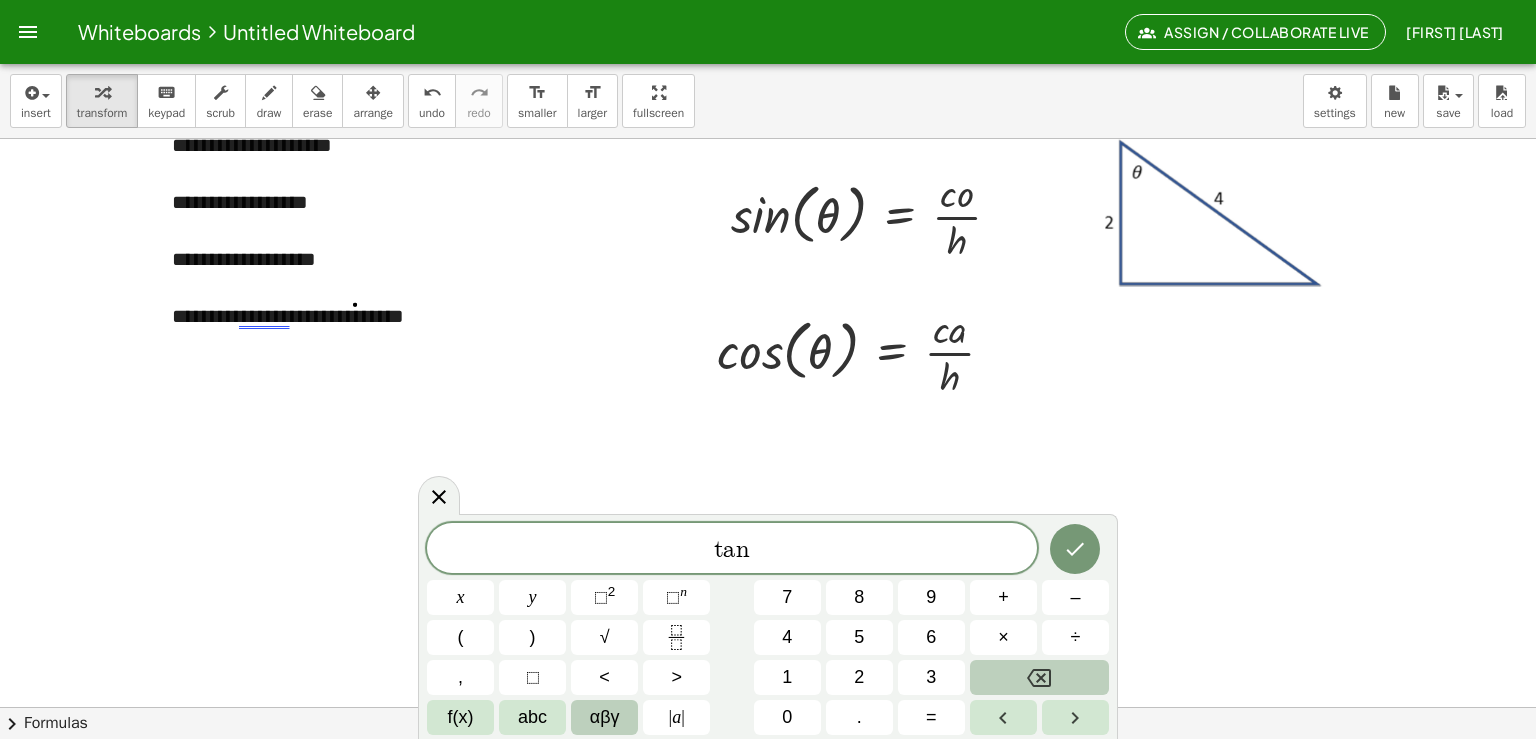 click on "αβγ" at bounding box center (605, 717) 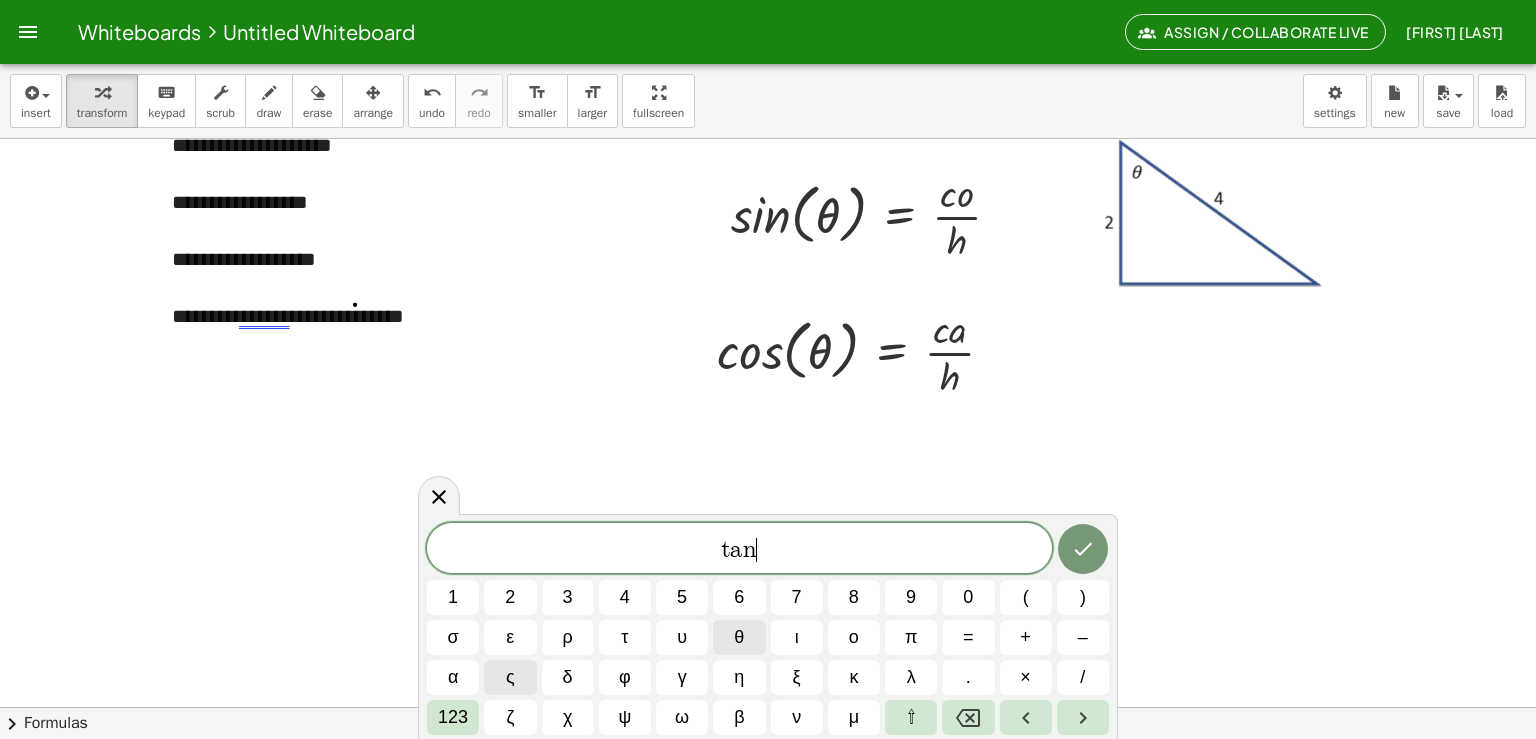 click on "θ" at bounding box center (739, 637) 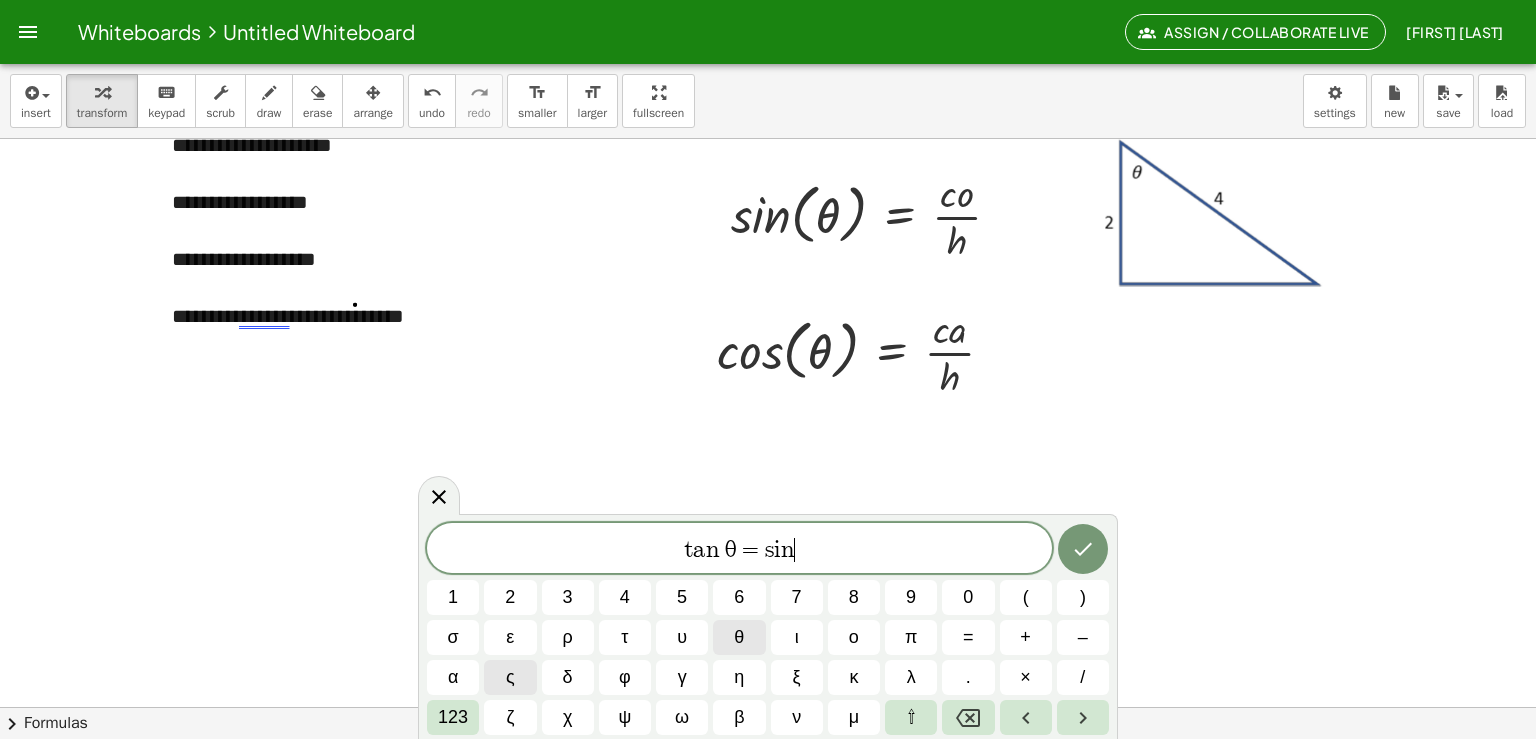 click on "θ" at bounding box center (739, 637) 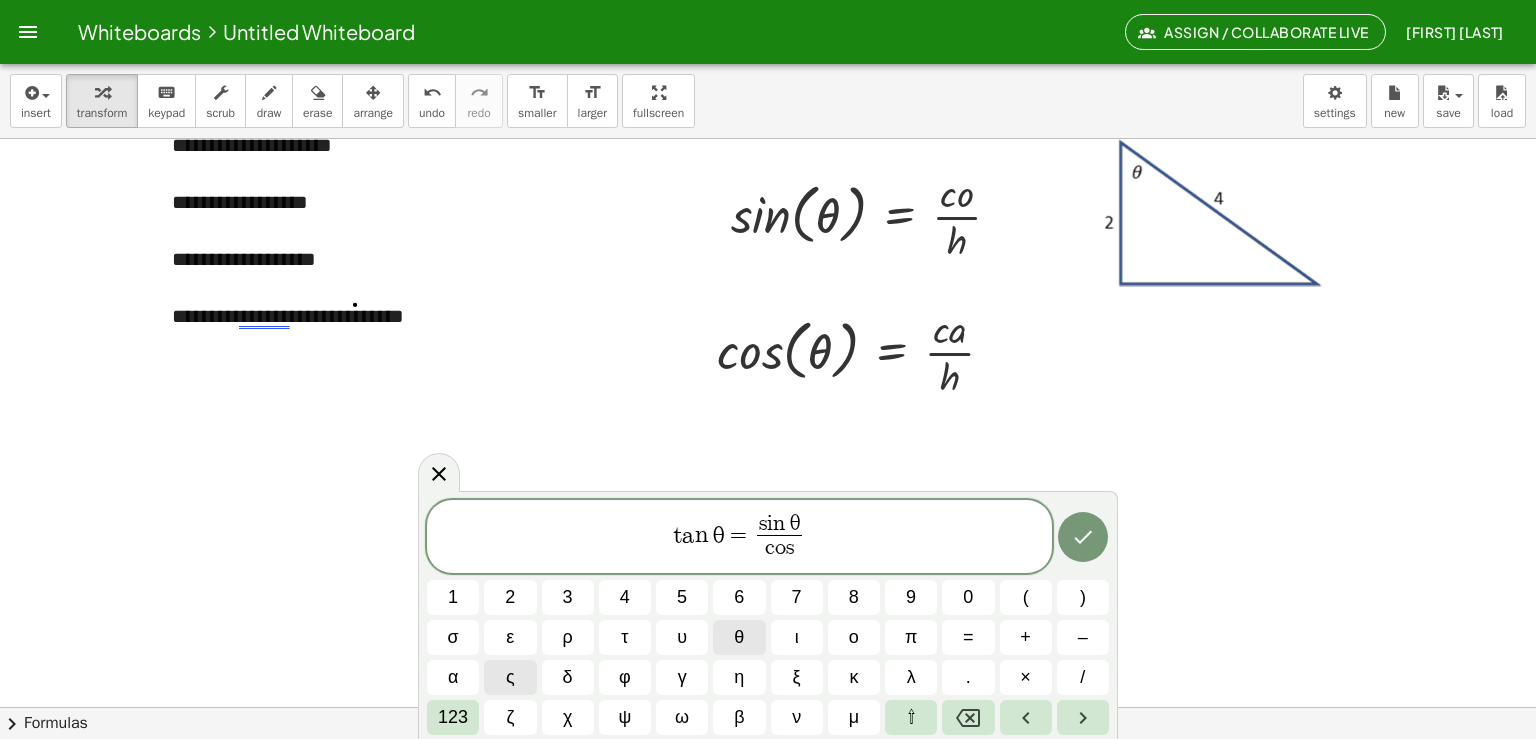 click on "θ" at bounding box center [739, 637] 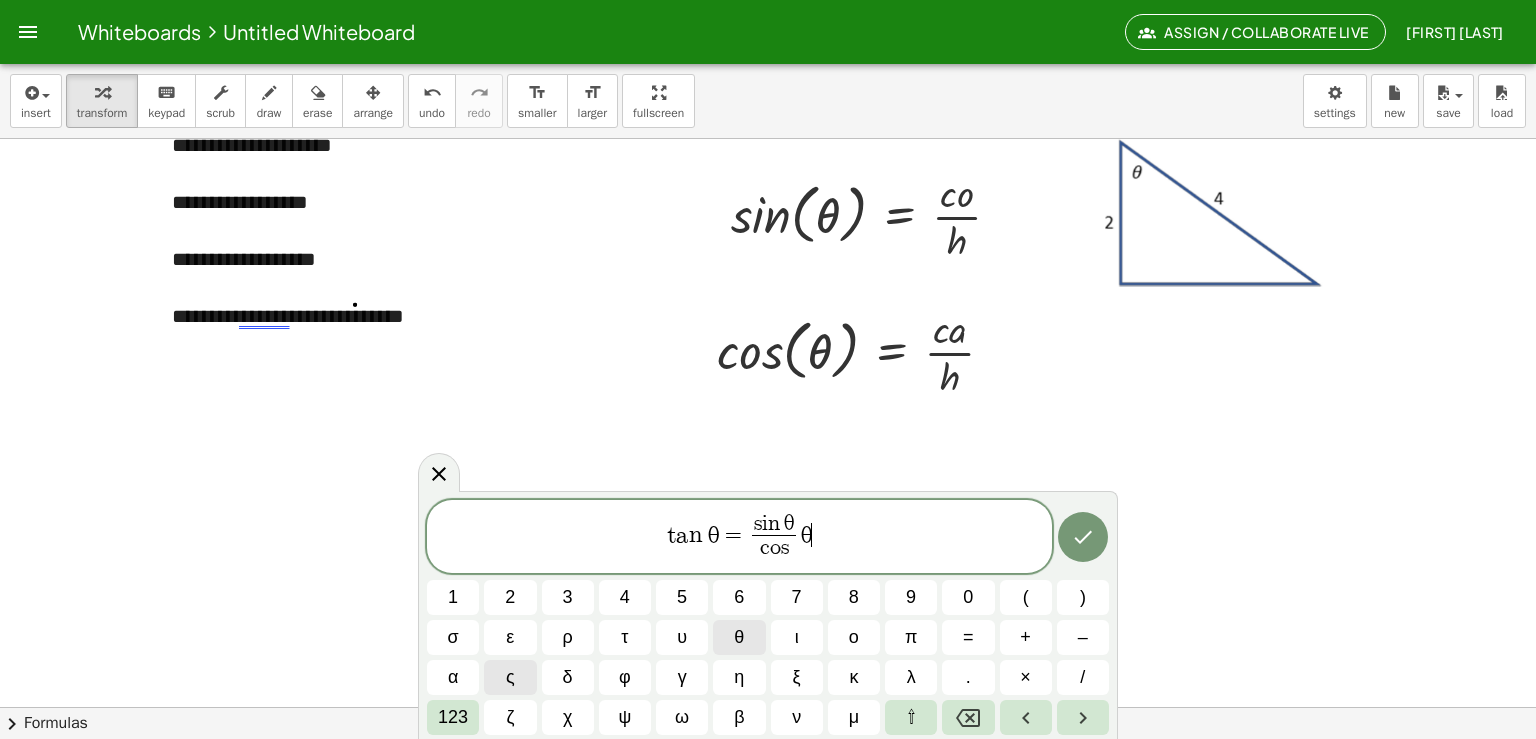click on "θ" at bounding box center (739, 637) 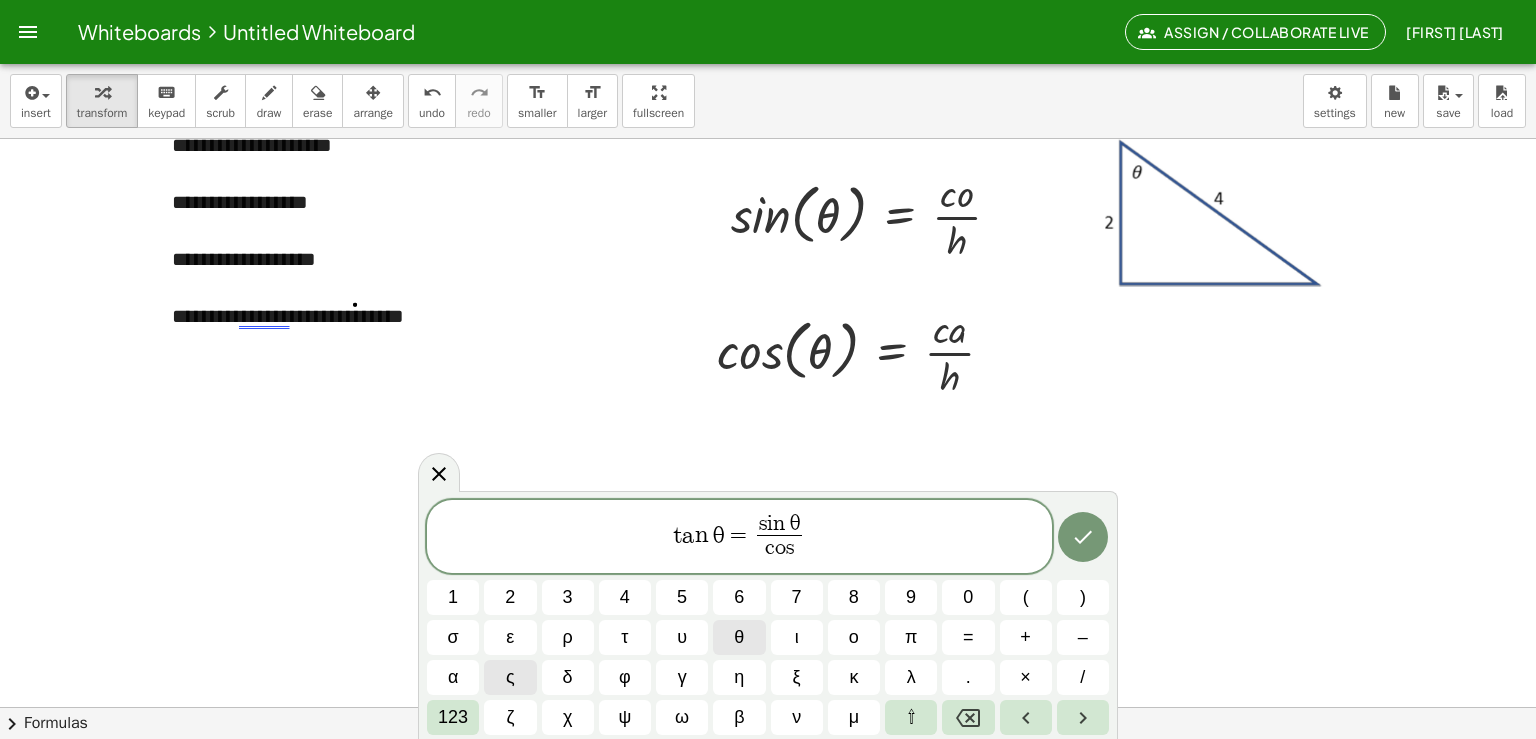 click on "θ" at bounding box center (739, 637) 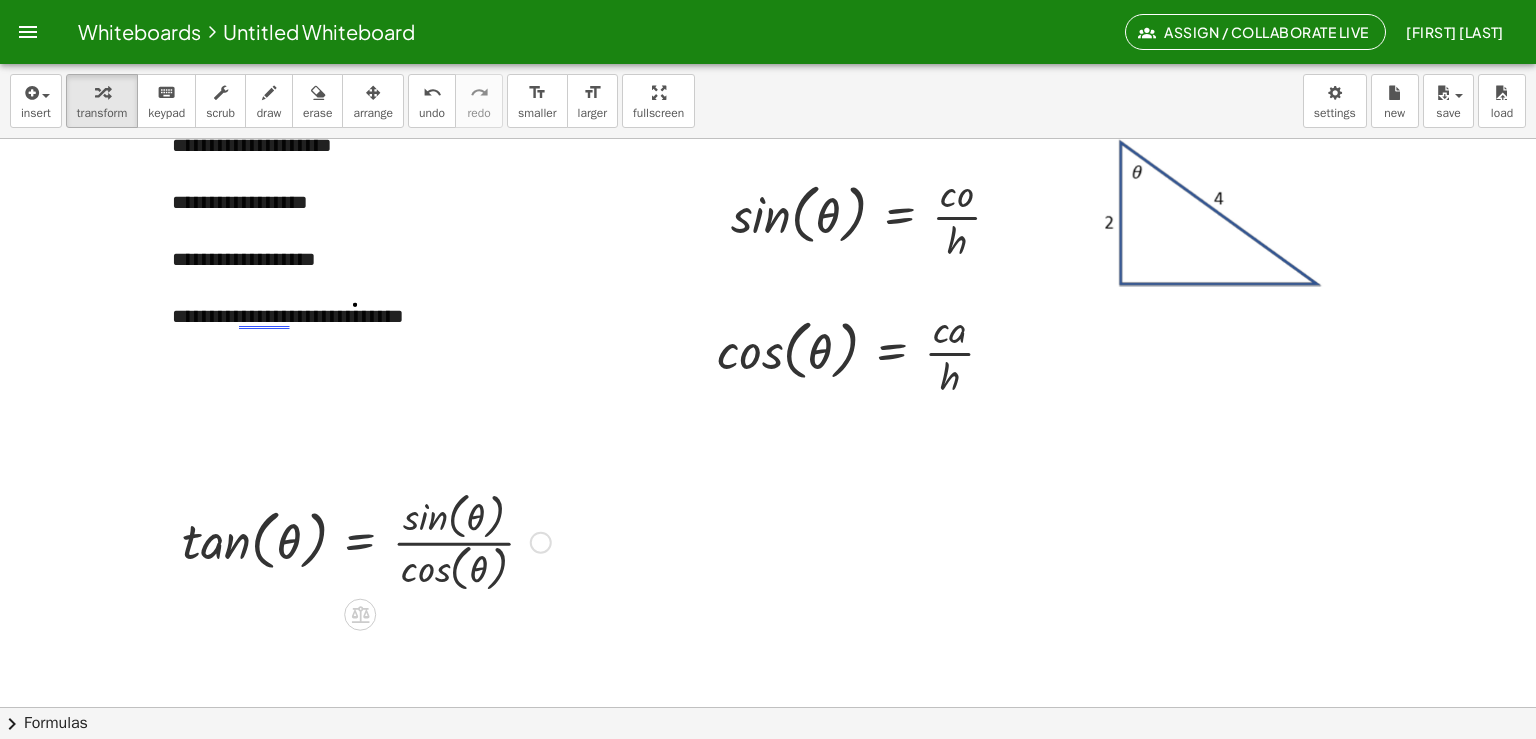 drag, startPoint x: 371, startPoint y: 583, endPoint x: 292, endPoint y: 557, distance: 83.1685 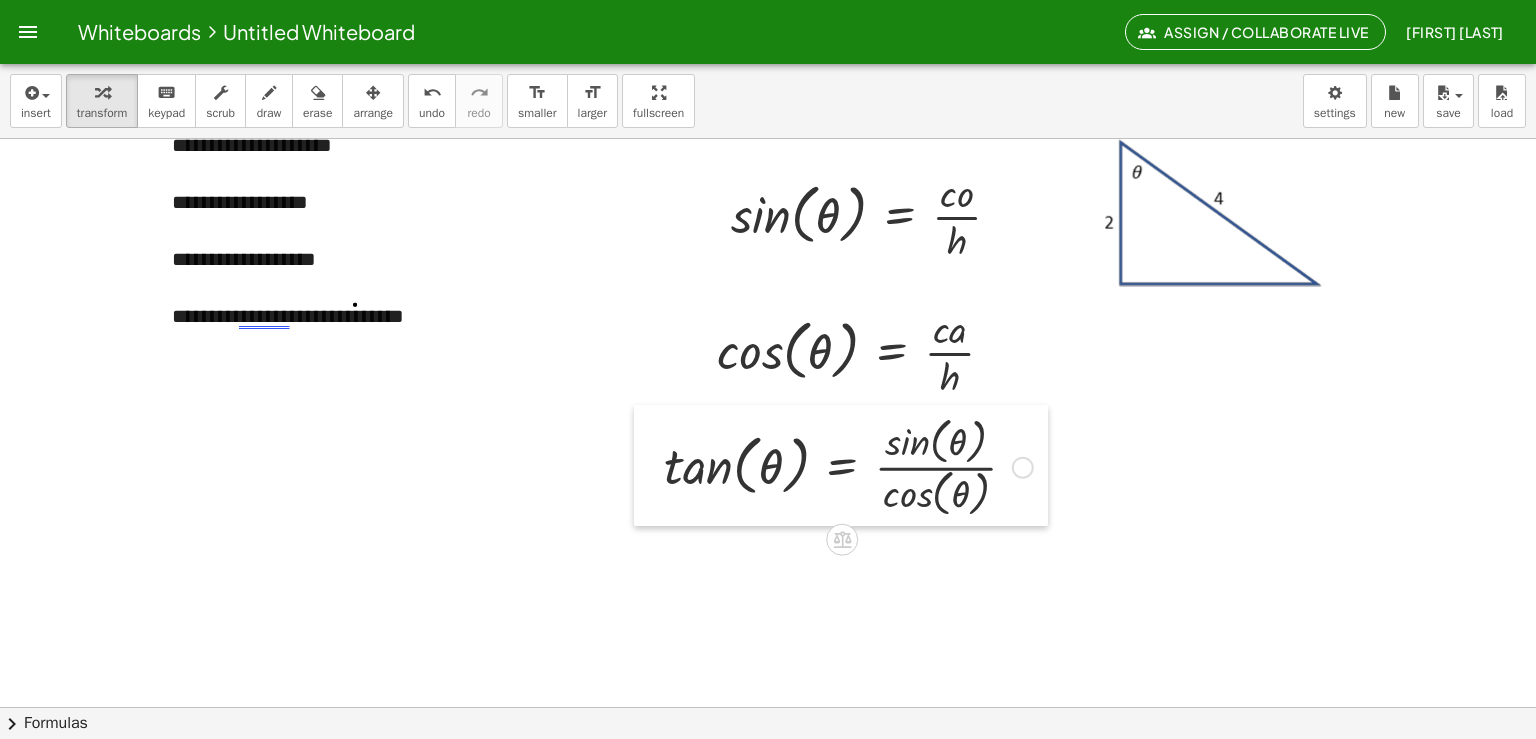 drag, startPoint x: 170, startPoint y: 563, endPoint x: 664, endPoint y: 499, distance: 498.1285 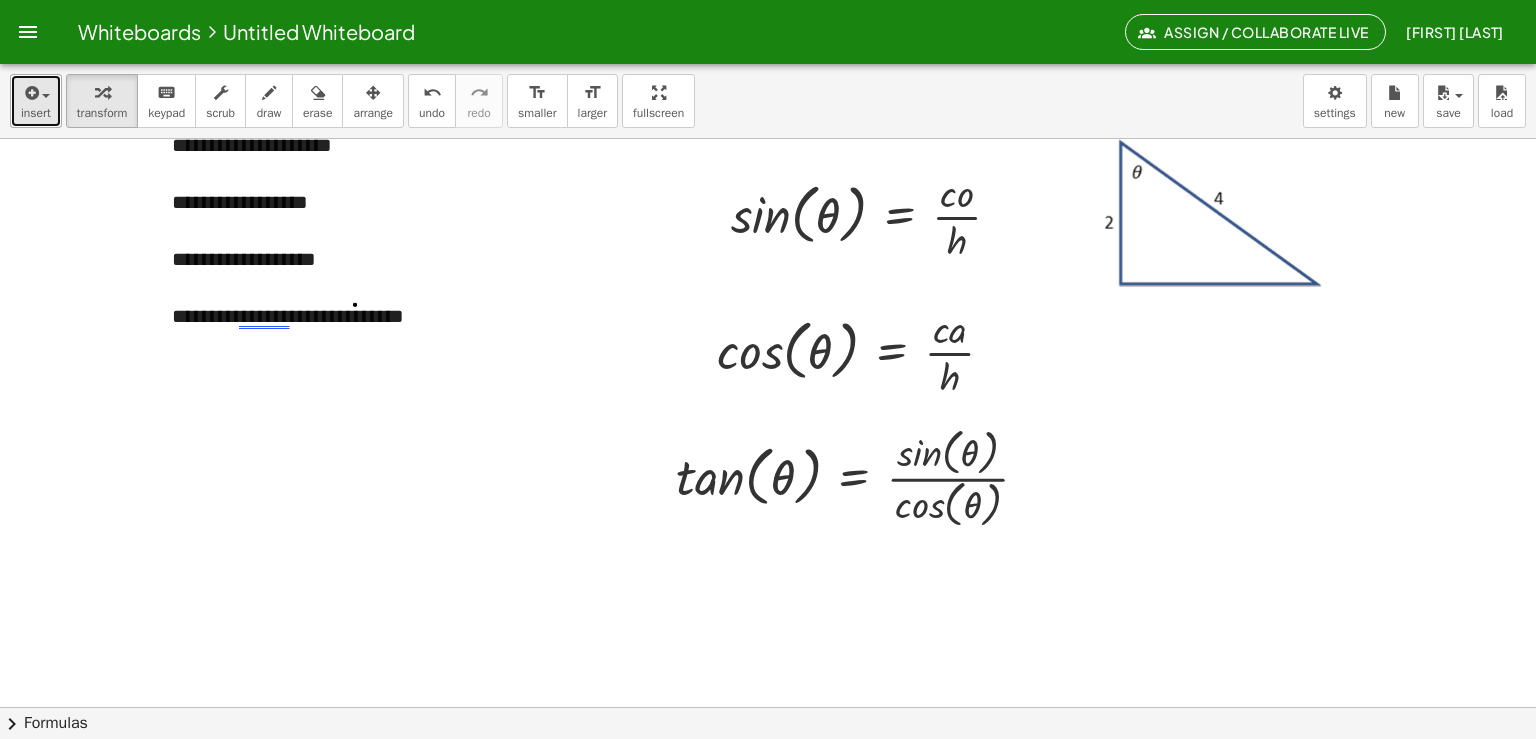 click at bounding box center (30, 93) 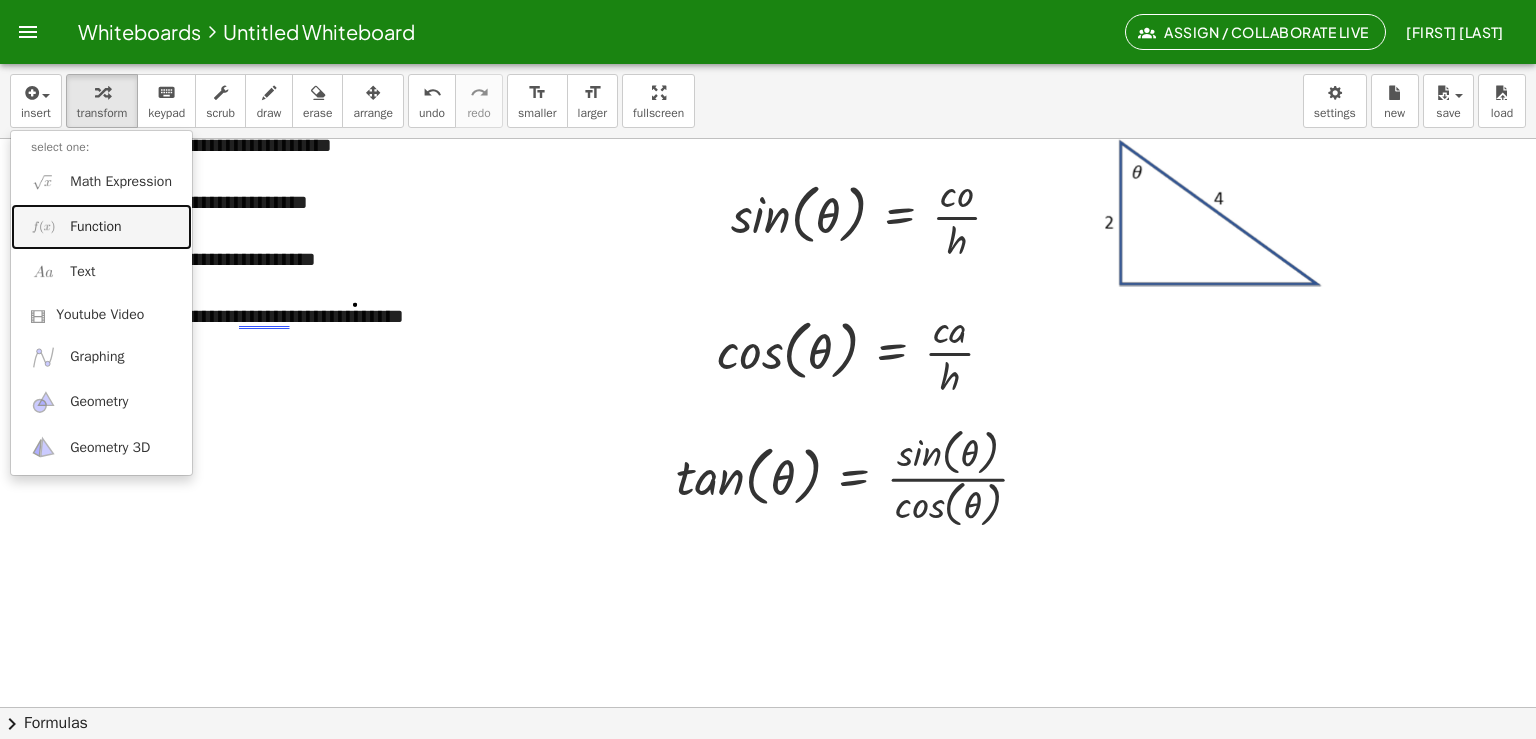 click on "Function" at bounding box center (95, 227) 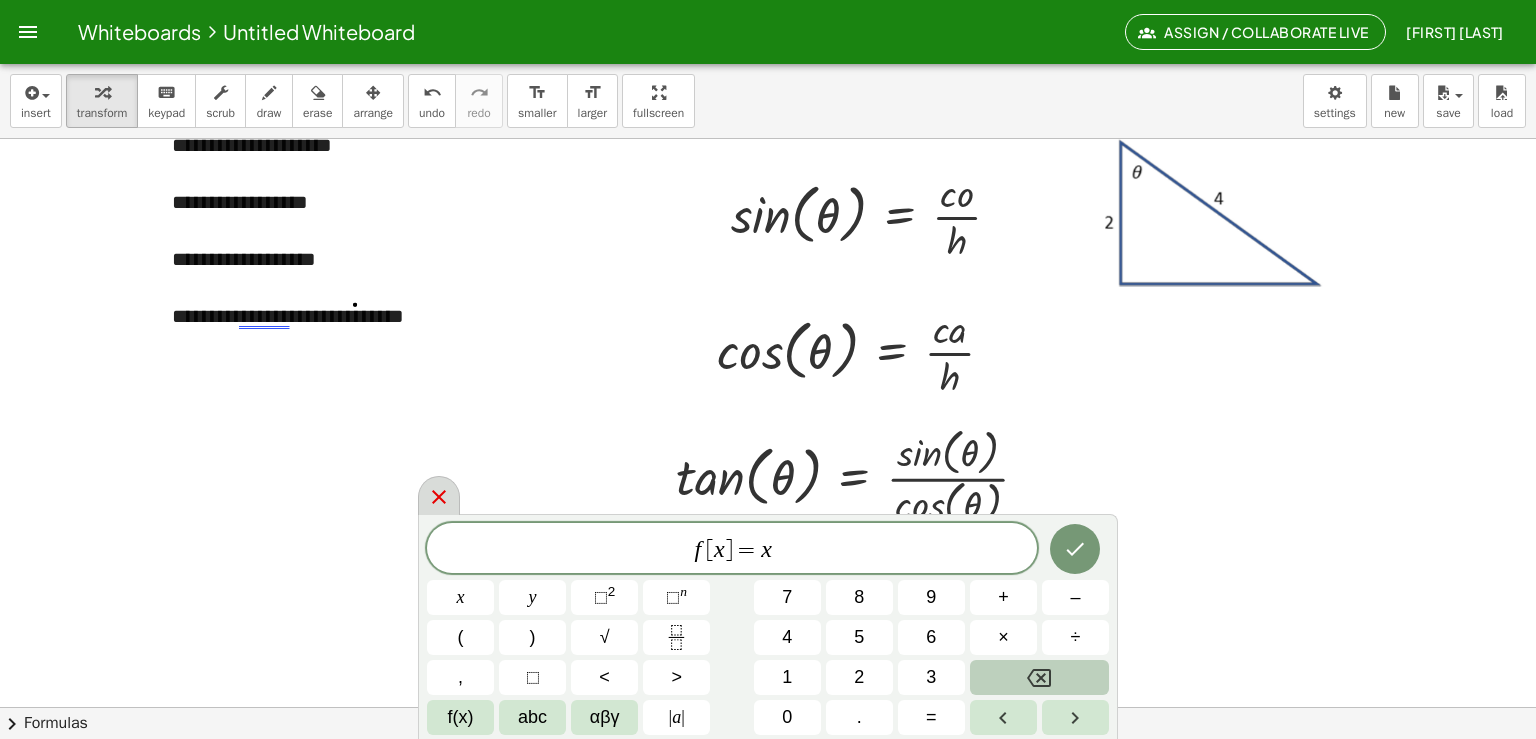 click at bounding box center [439, 495] 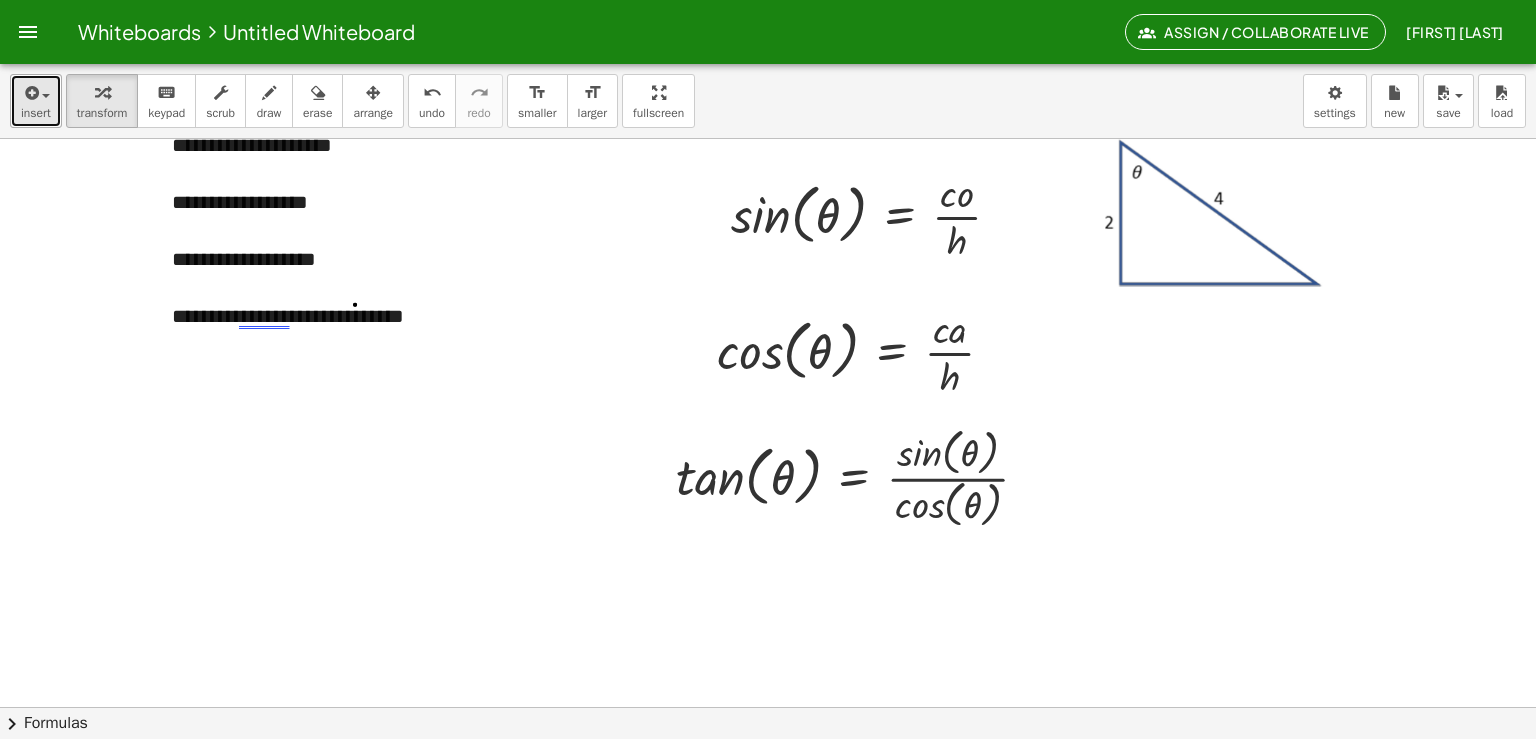 click on "insert" at bounding box center [36, 113] 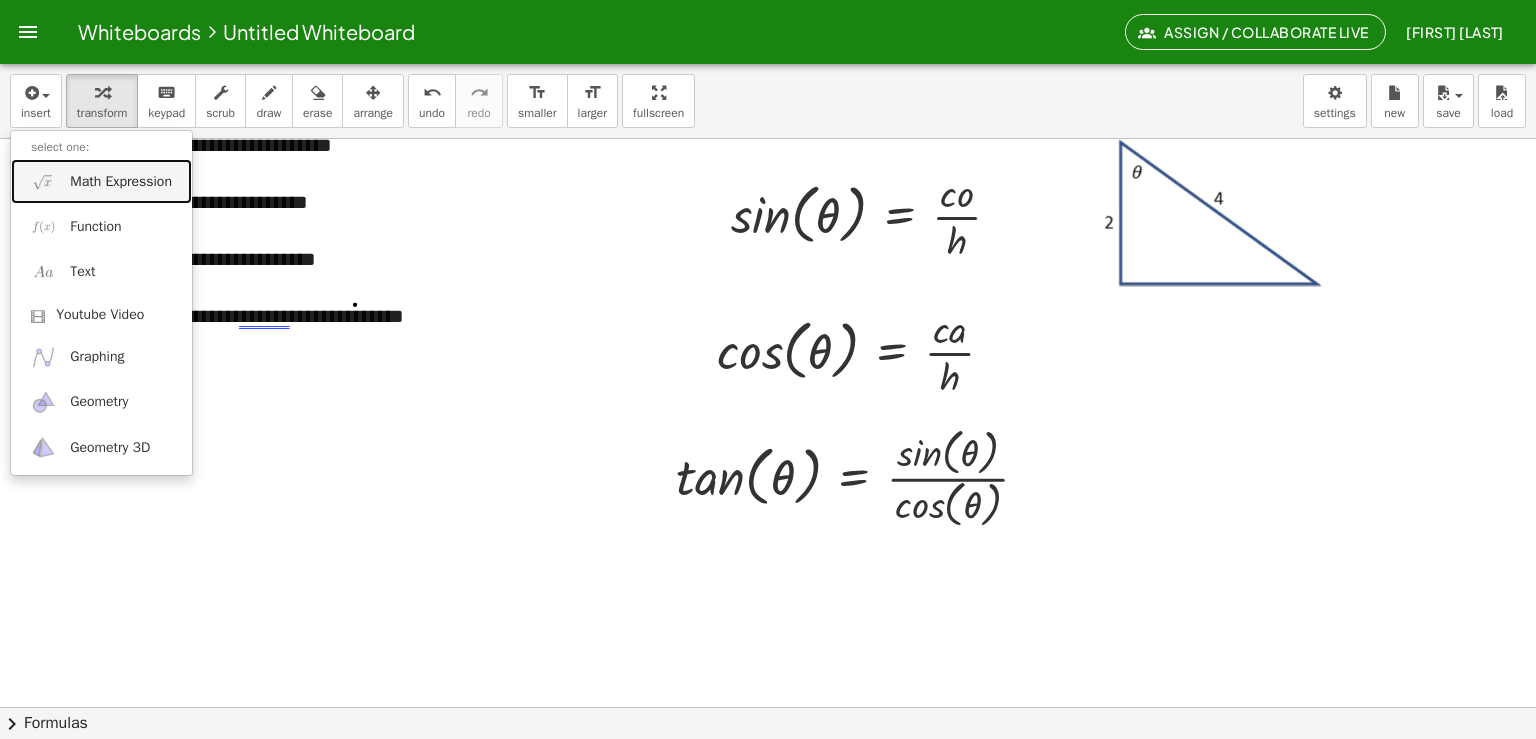 click on "Math Expression" at bounding box center (121, 182) 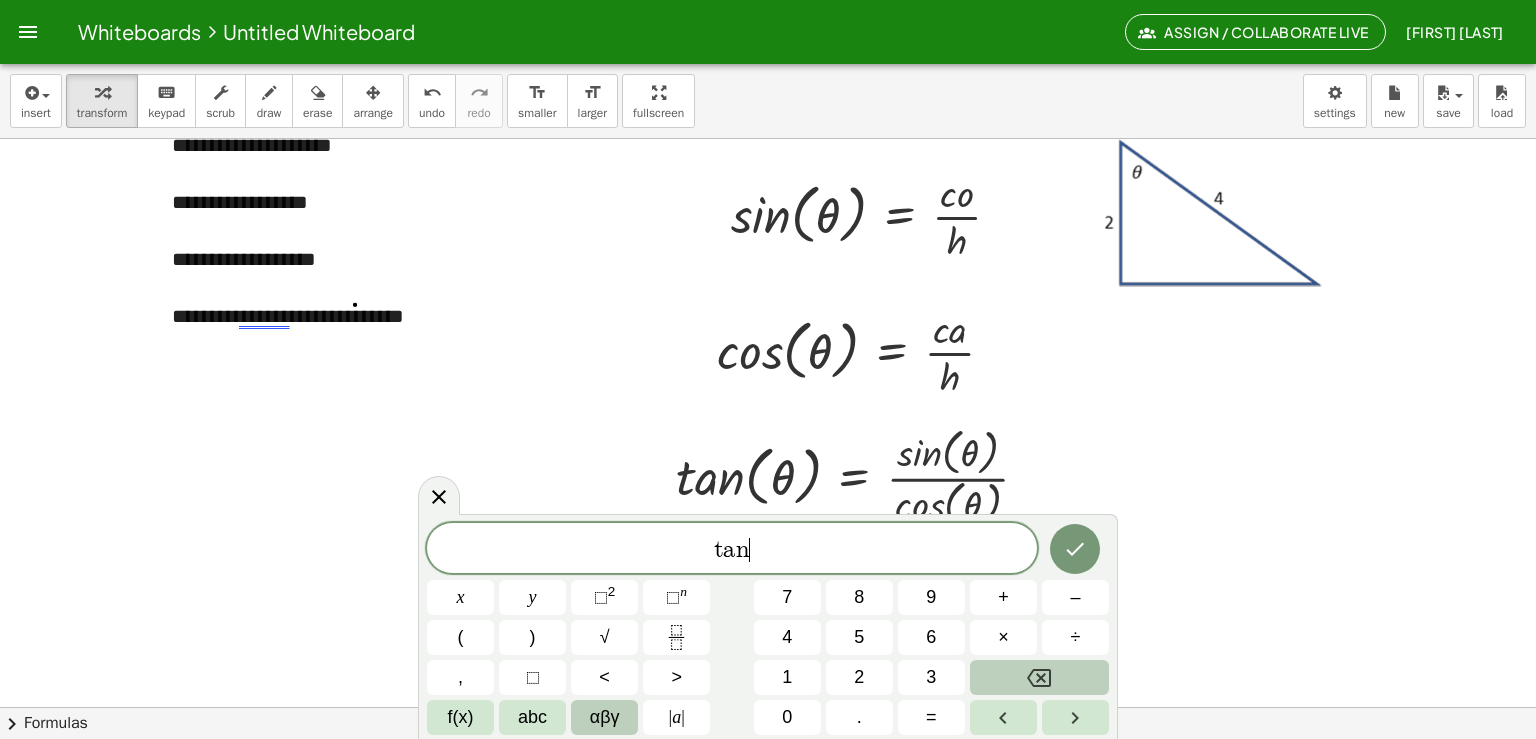 click on "αβγ" at bounding box center [605, 717] 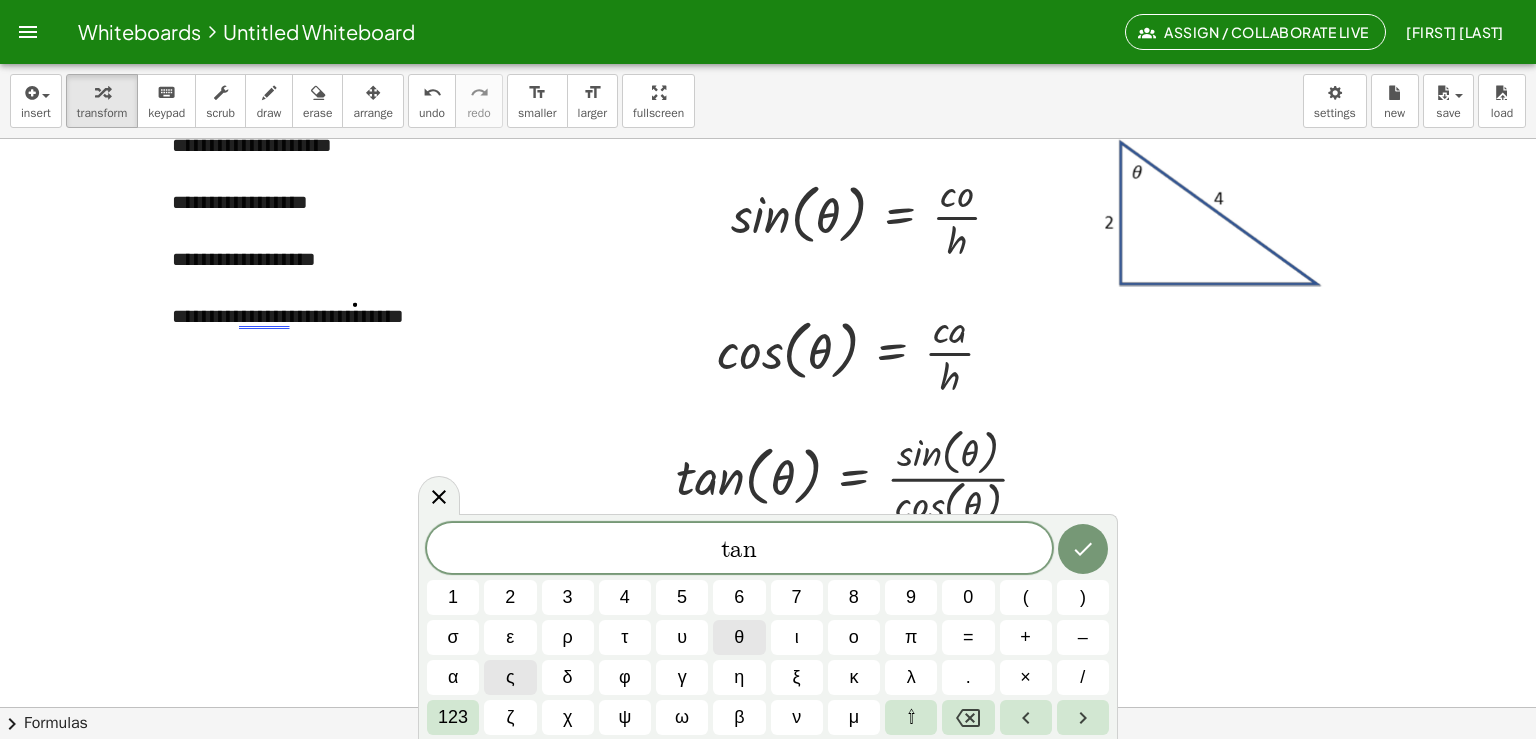 click on "θ" at bounding box center (739, 637) 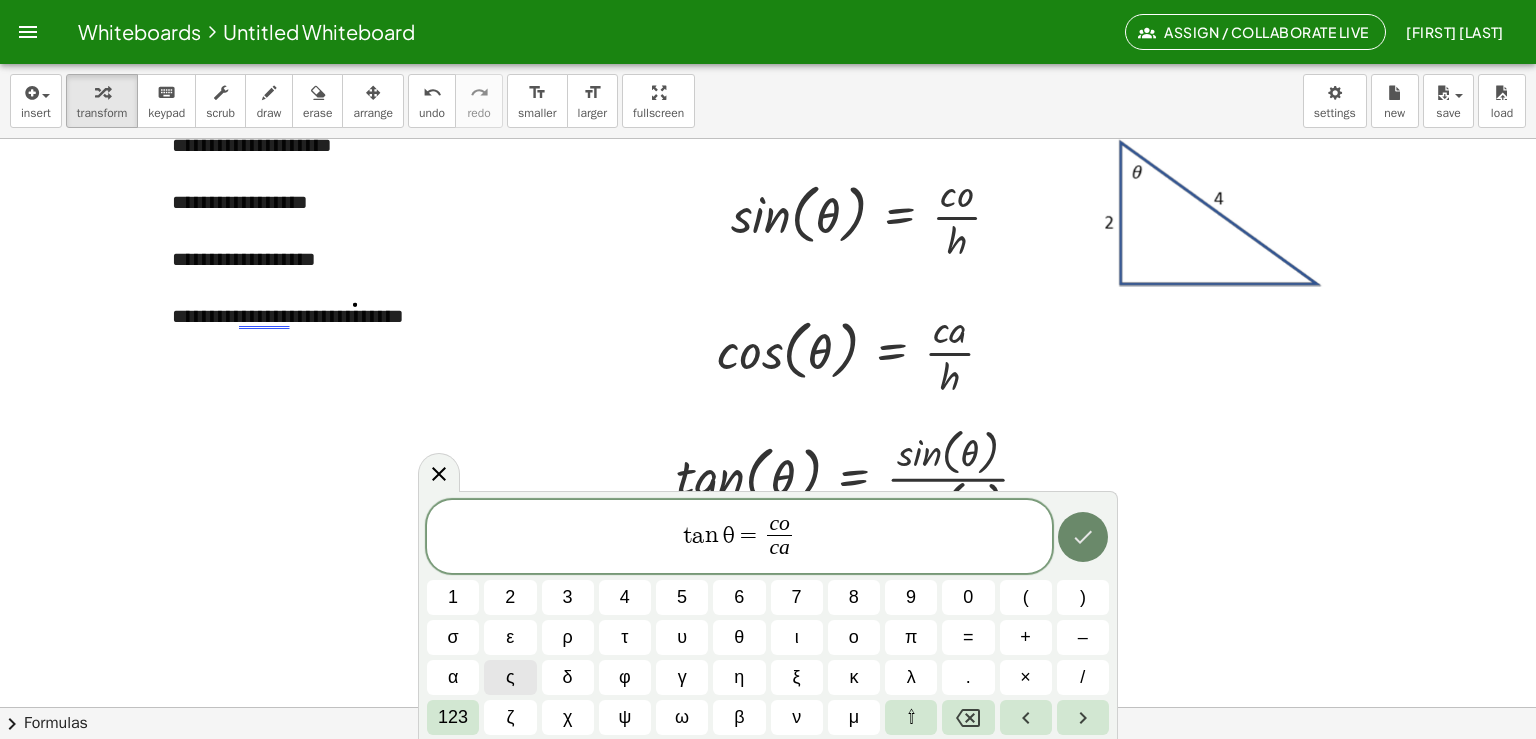 click at bounding box center (1083, 537) 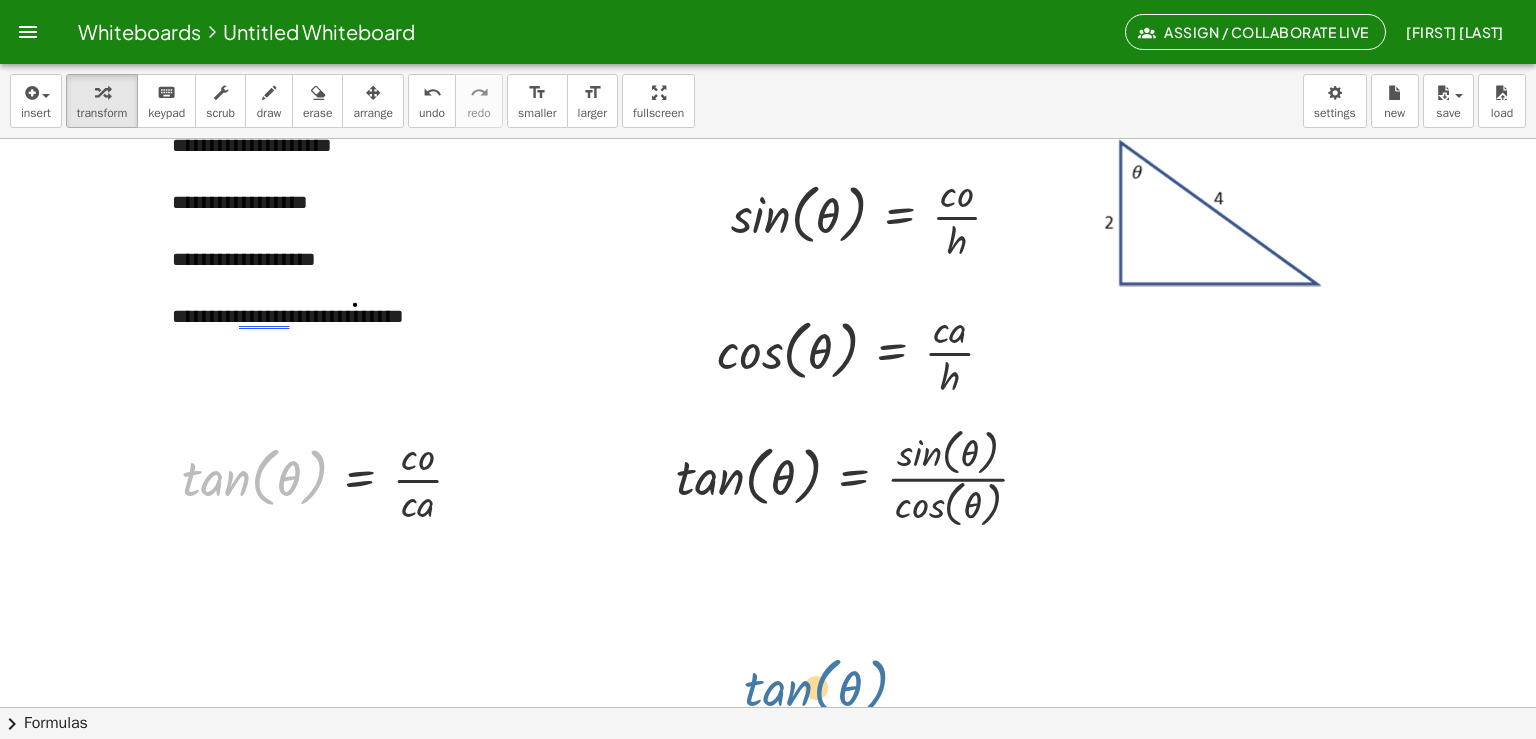 drag, startPoint x: 260, startPoint y: 504, endPoint x: 877, endPoint y: 645, distance: 632.906 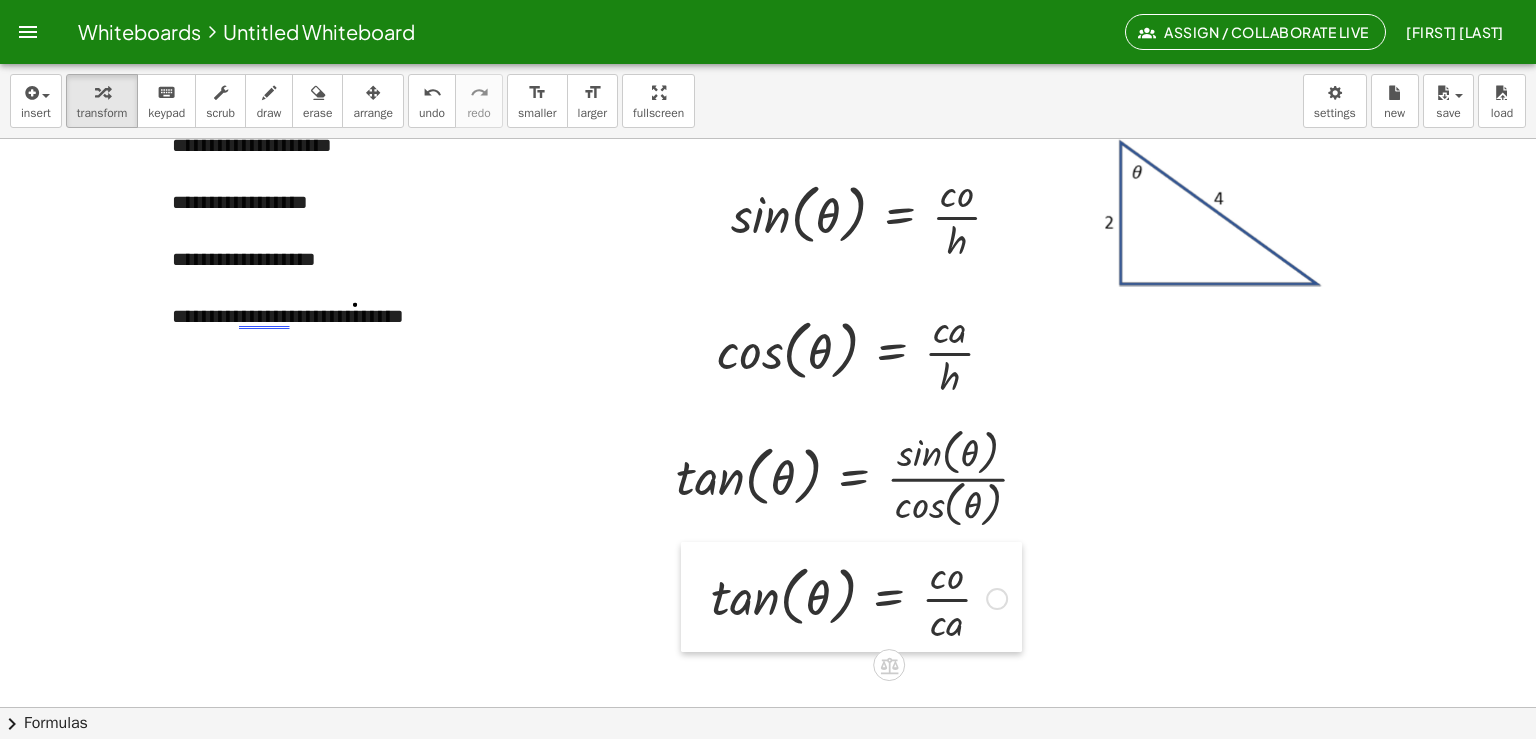 drag, startPoint x: 181, startPoint y: 436, endPoint x: 712, endPoint y: 564, distance: 546.20966 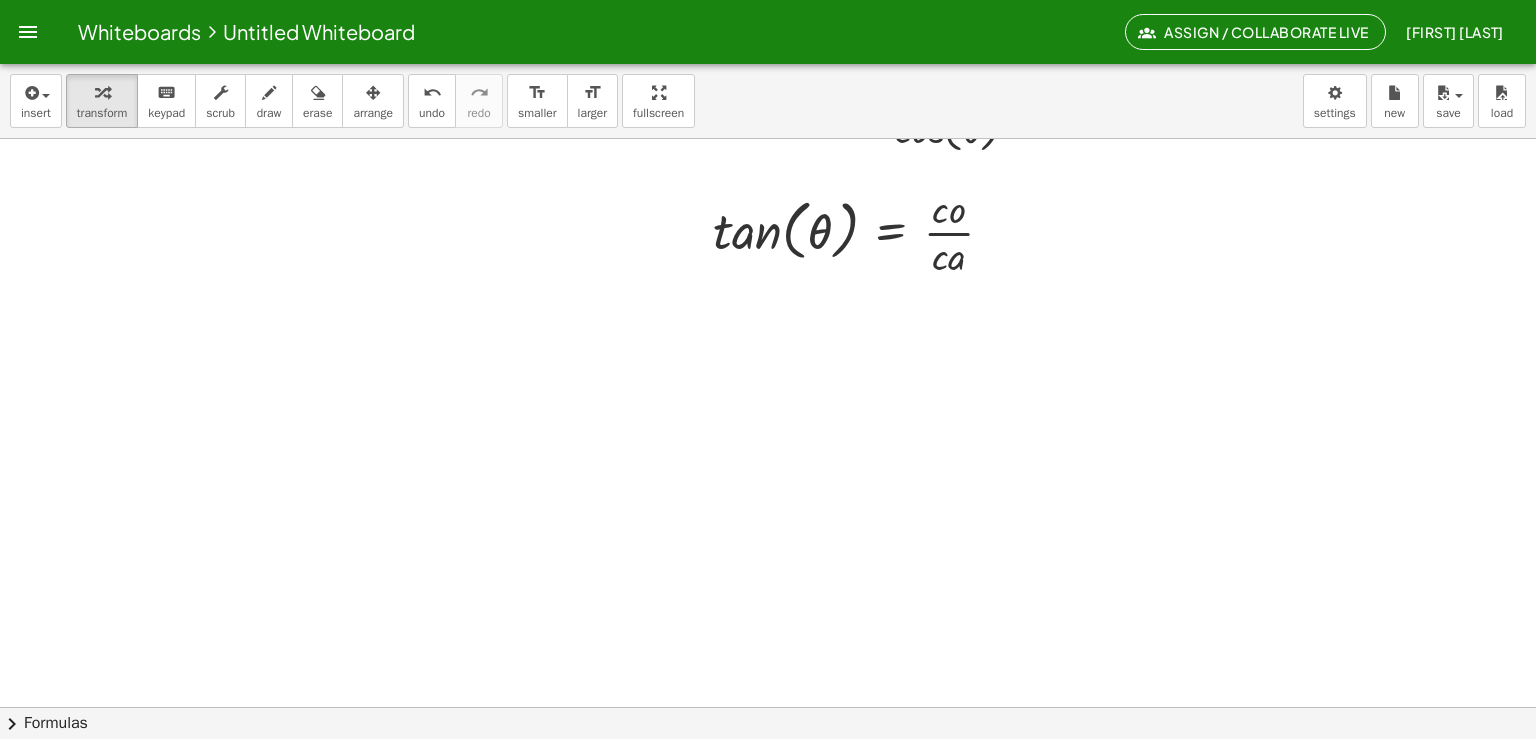 scroll, scrollTop: 604, scrollLeft: 0, axis: vertical 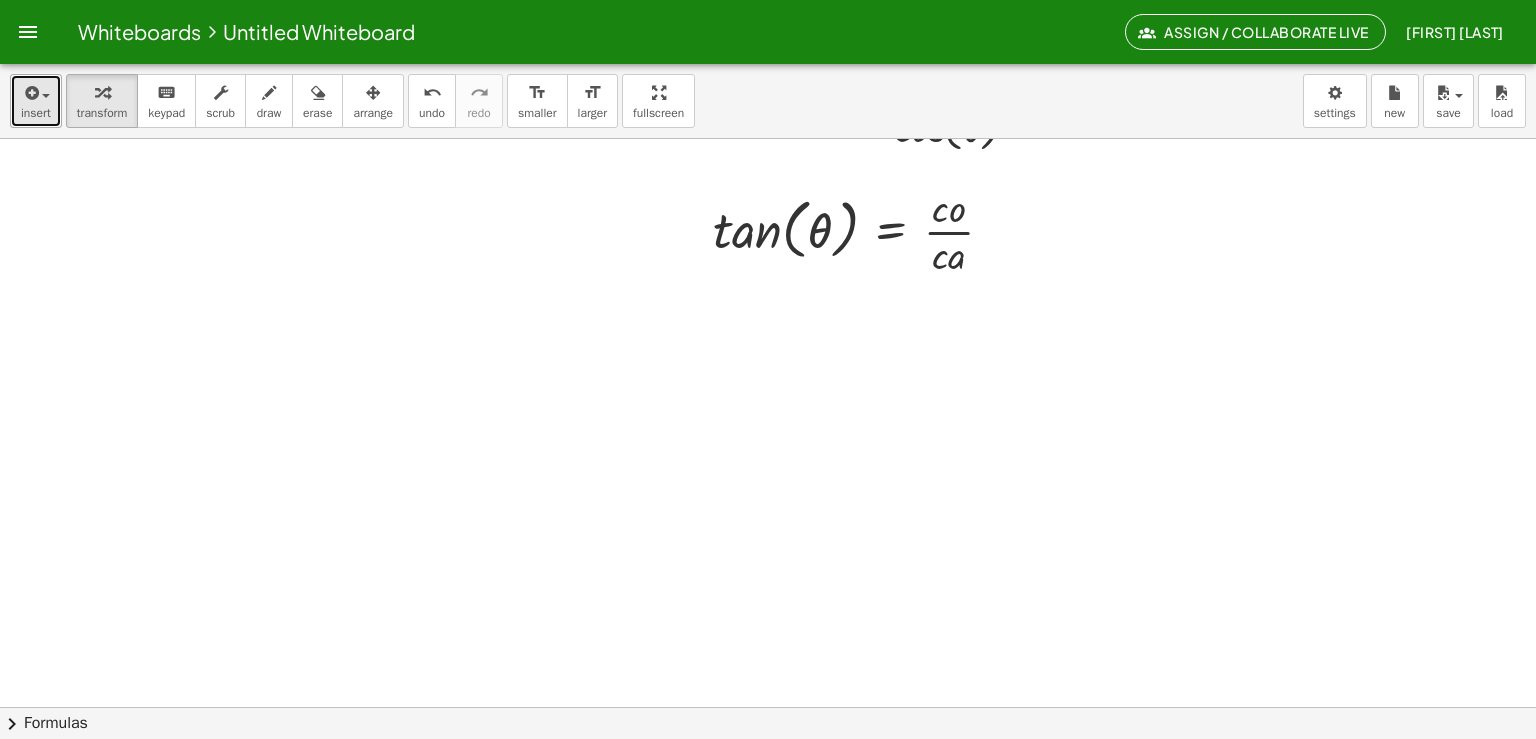 click on "insert" at bounding box center [36, 113] 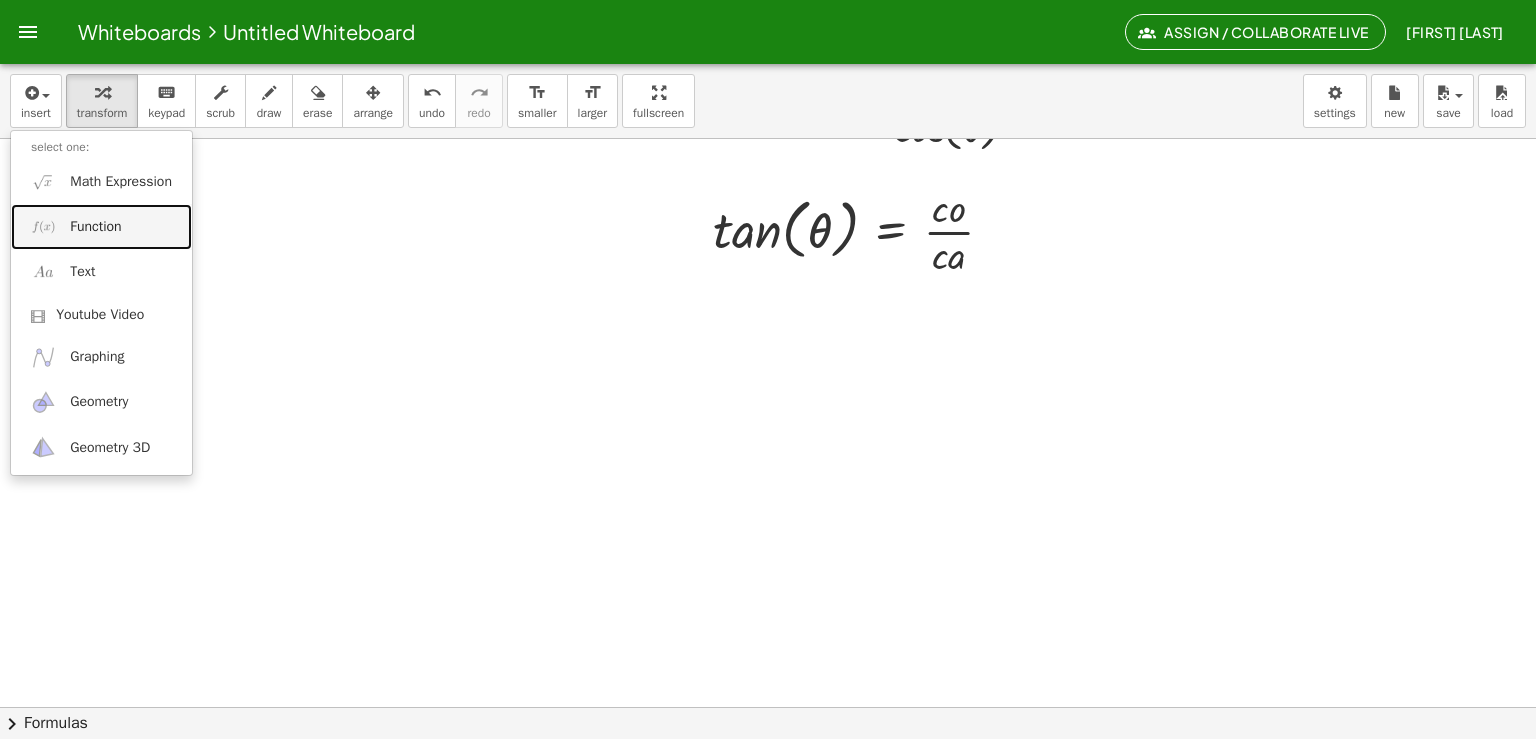 click on "Function" at bounding box center (95, 227) 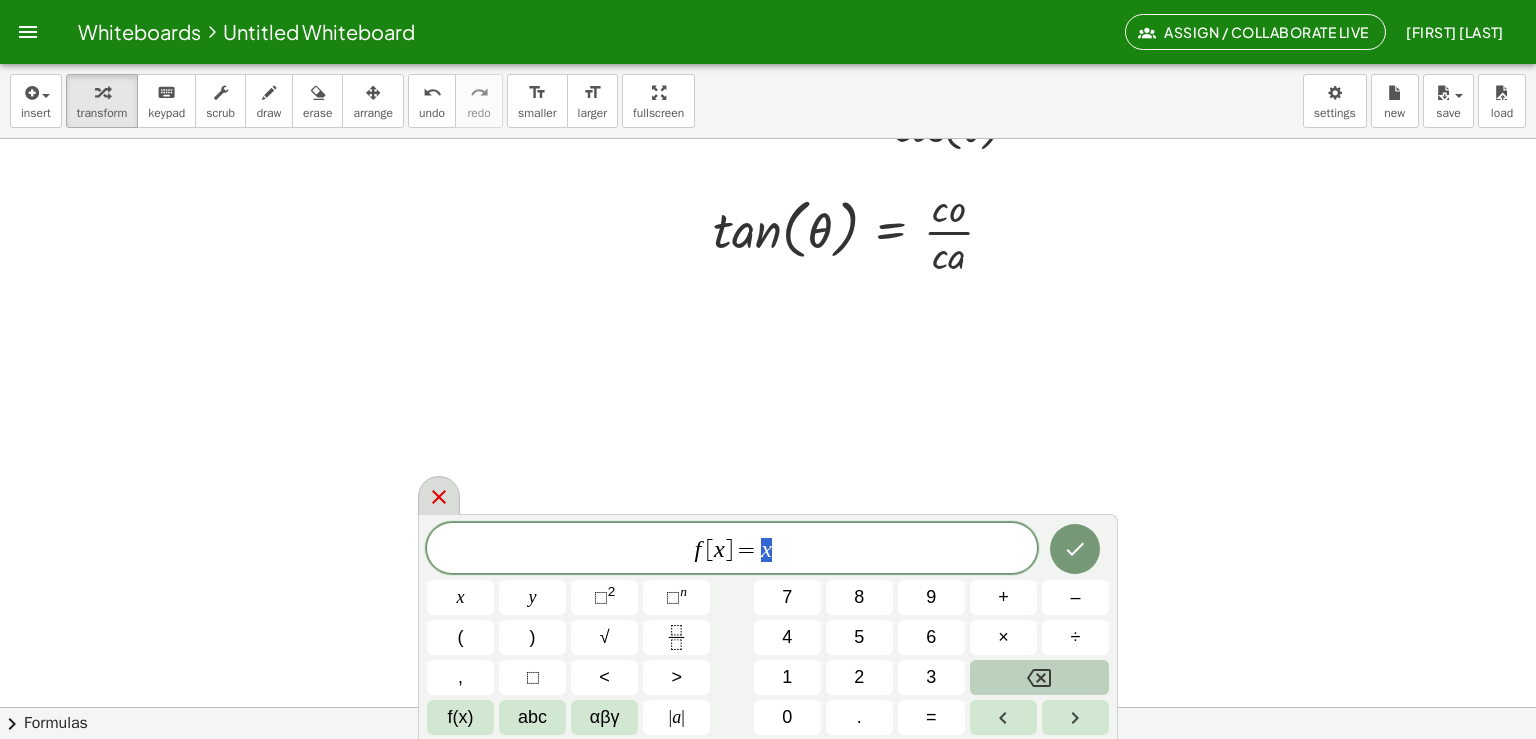 click 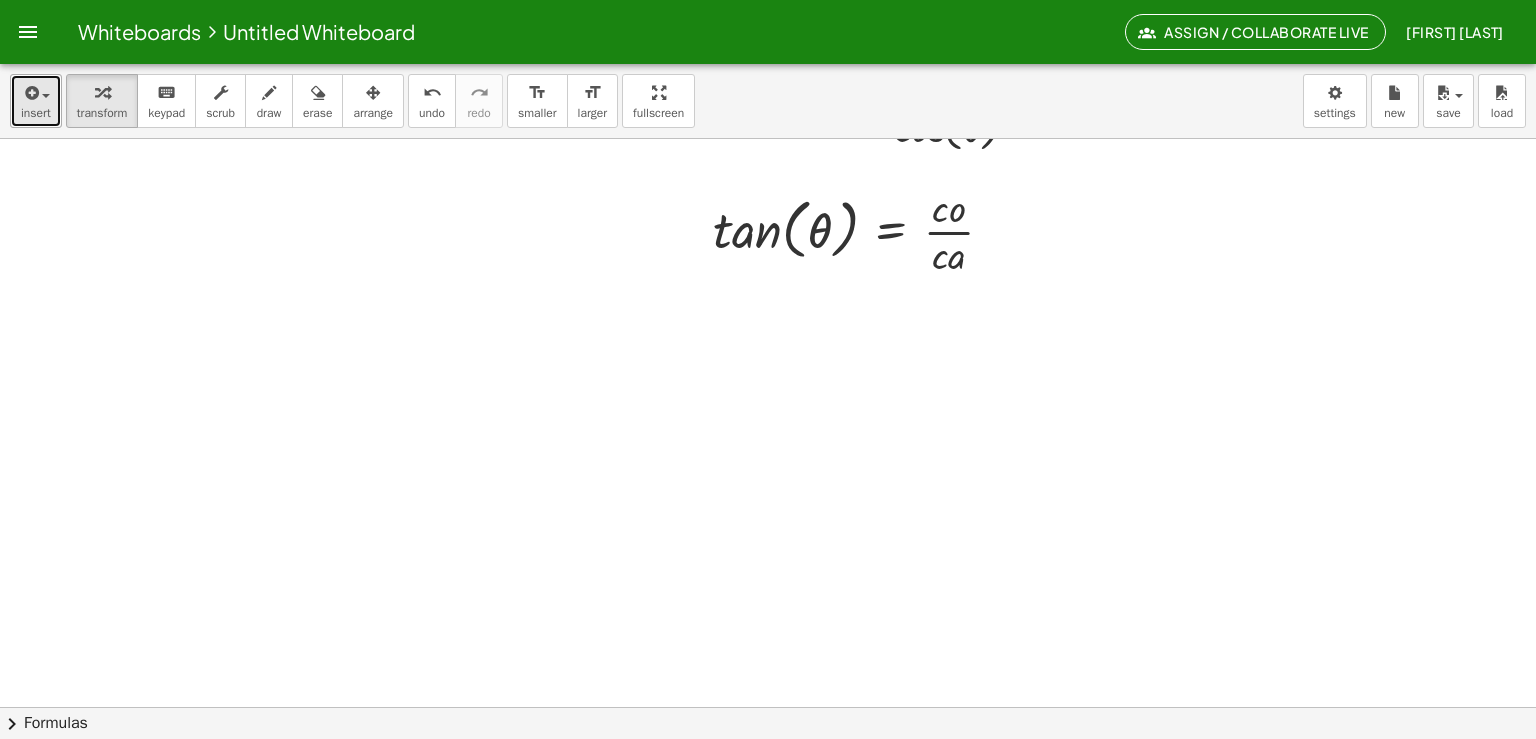 click on "insert" at bounding box center (36, 101) 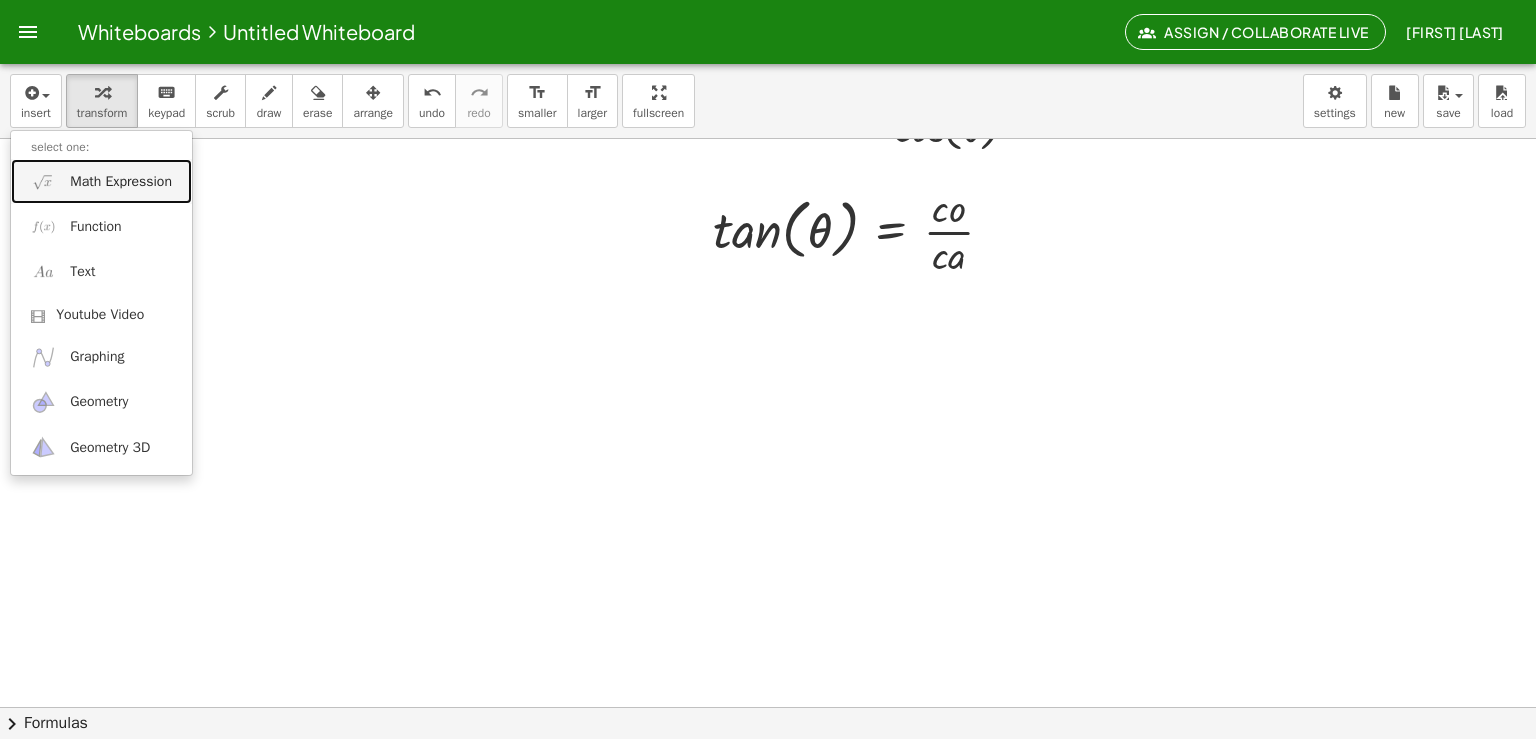 drag, startPoint x: 105, startPoint y: 175, endPoint x: 76, endPoint y: 194, distance: 34.669872 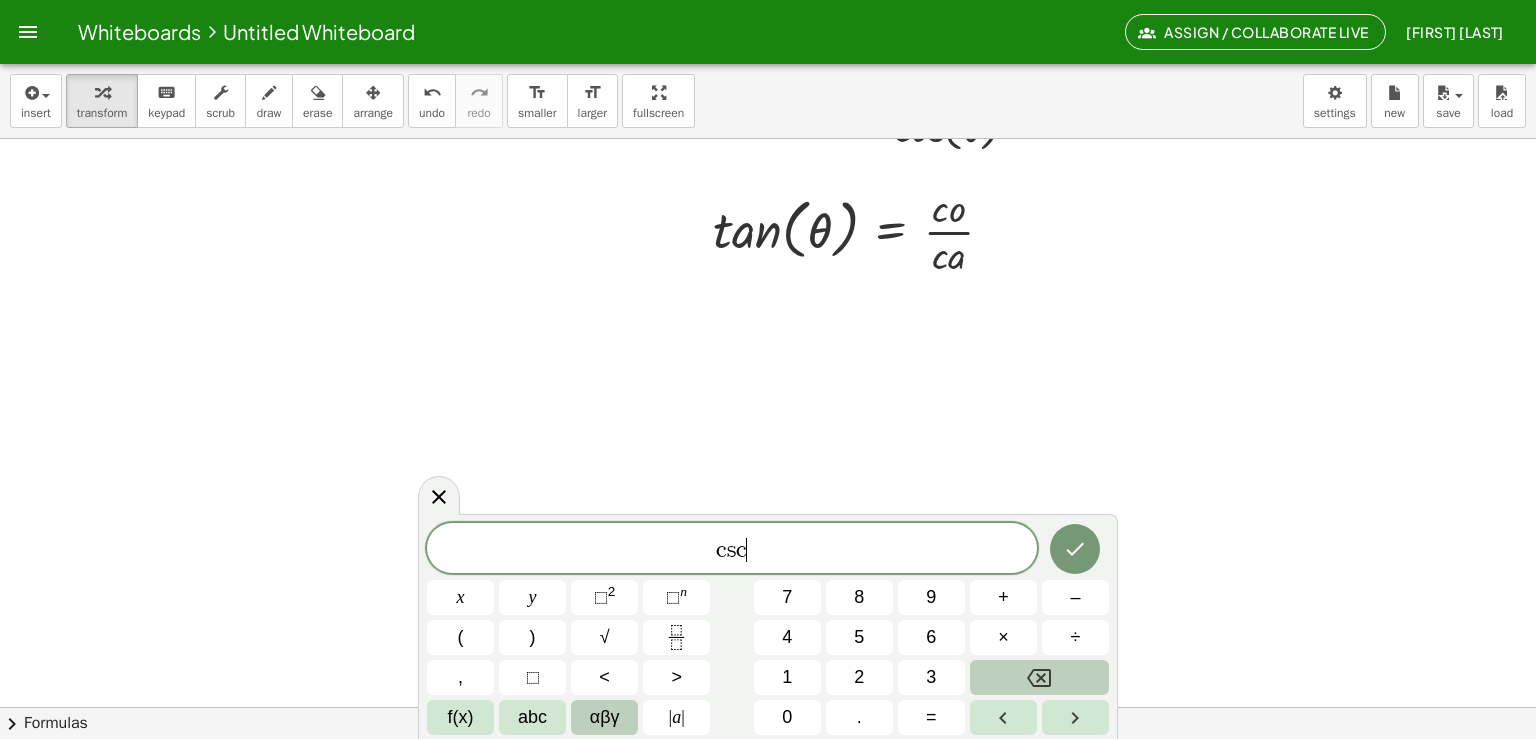 click on "αβγ" at bounding box center (605, 717) 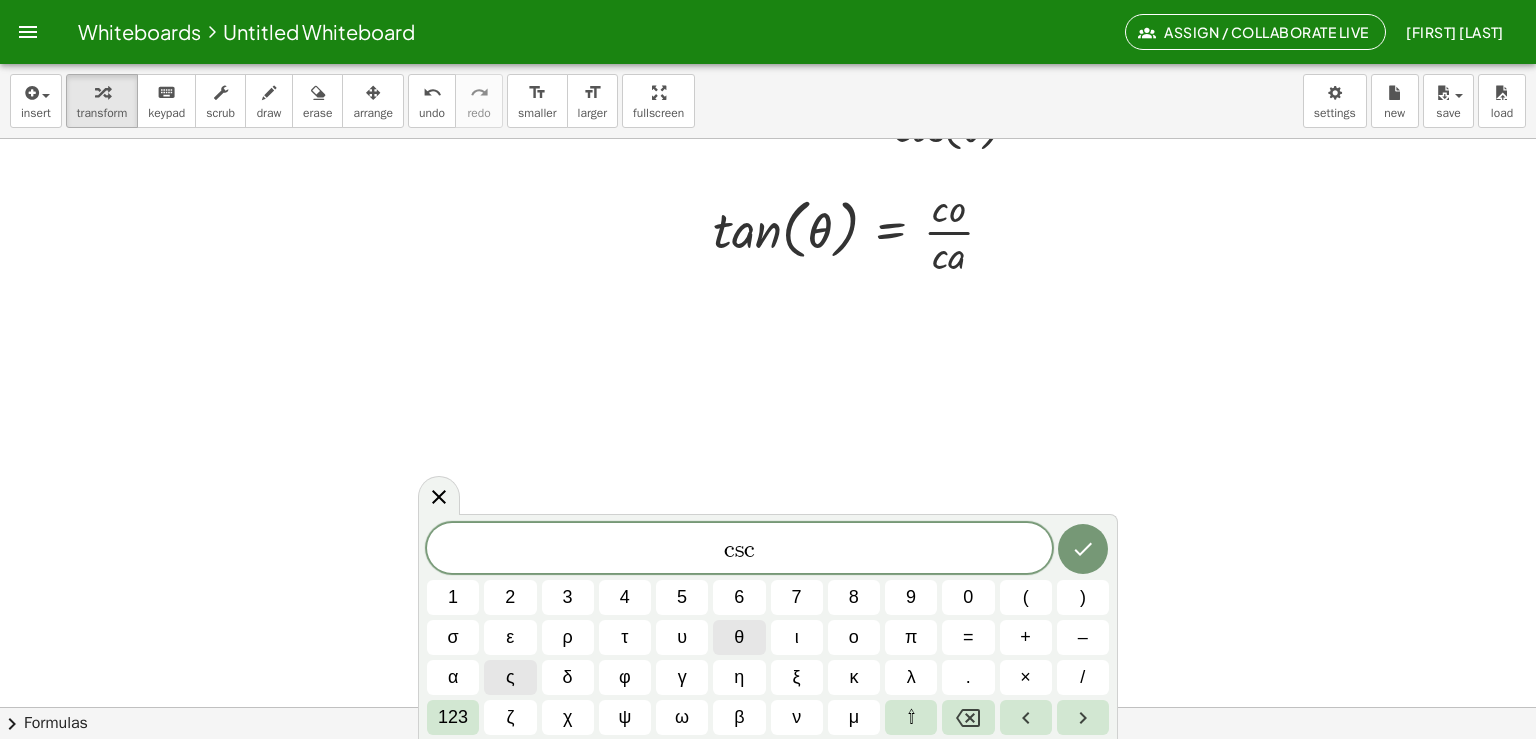click on "θ" at bounding box center (739, 637) 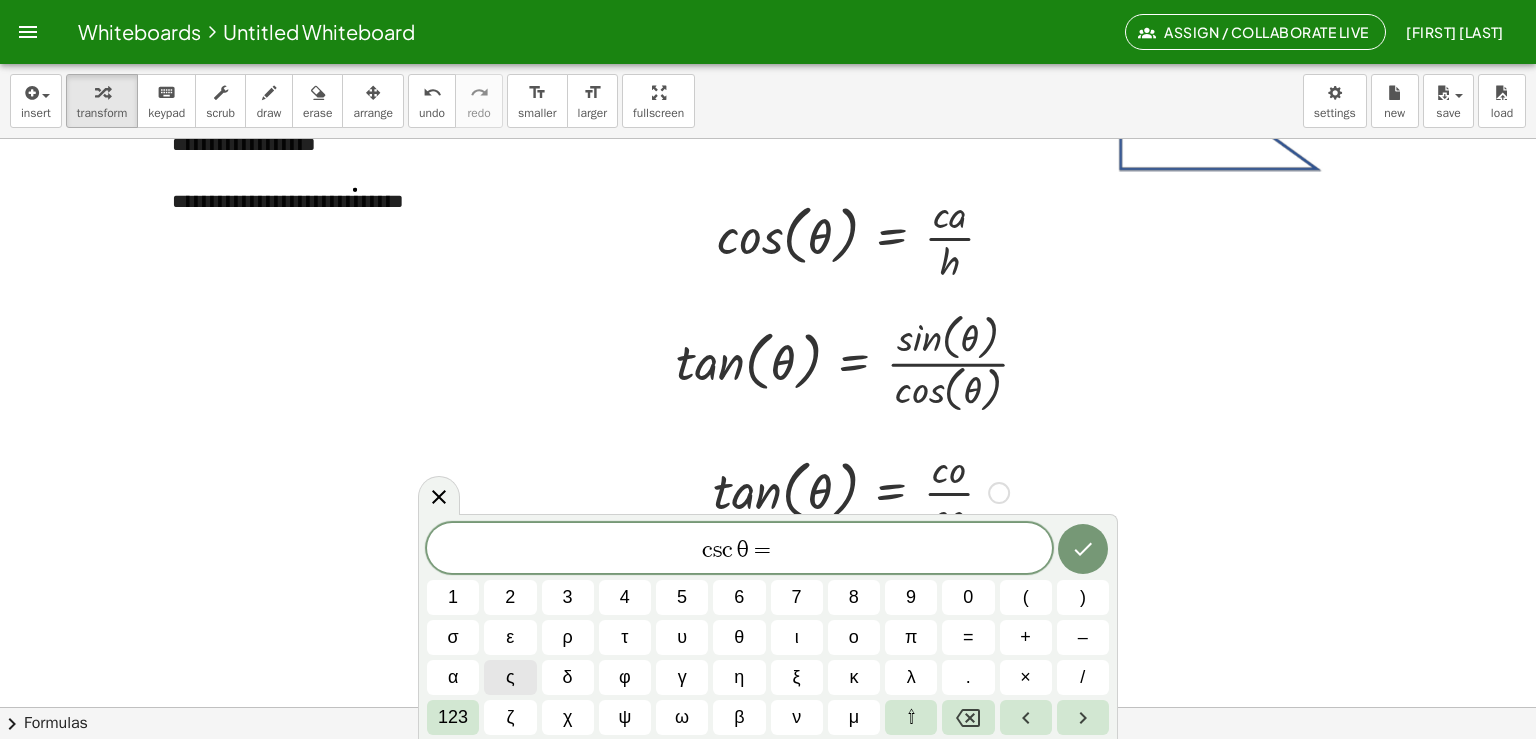 scroll, scrollTop: 295, scrollLeft: 0, axis: vertical 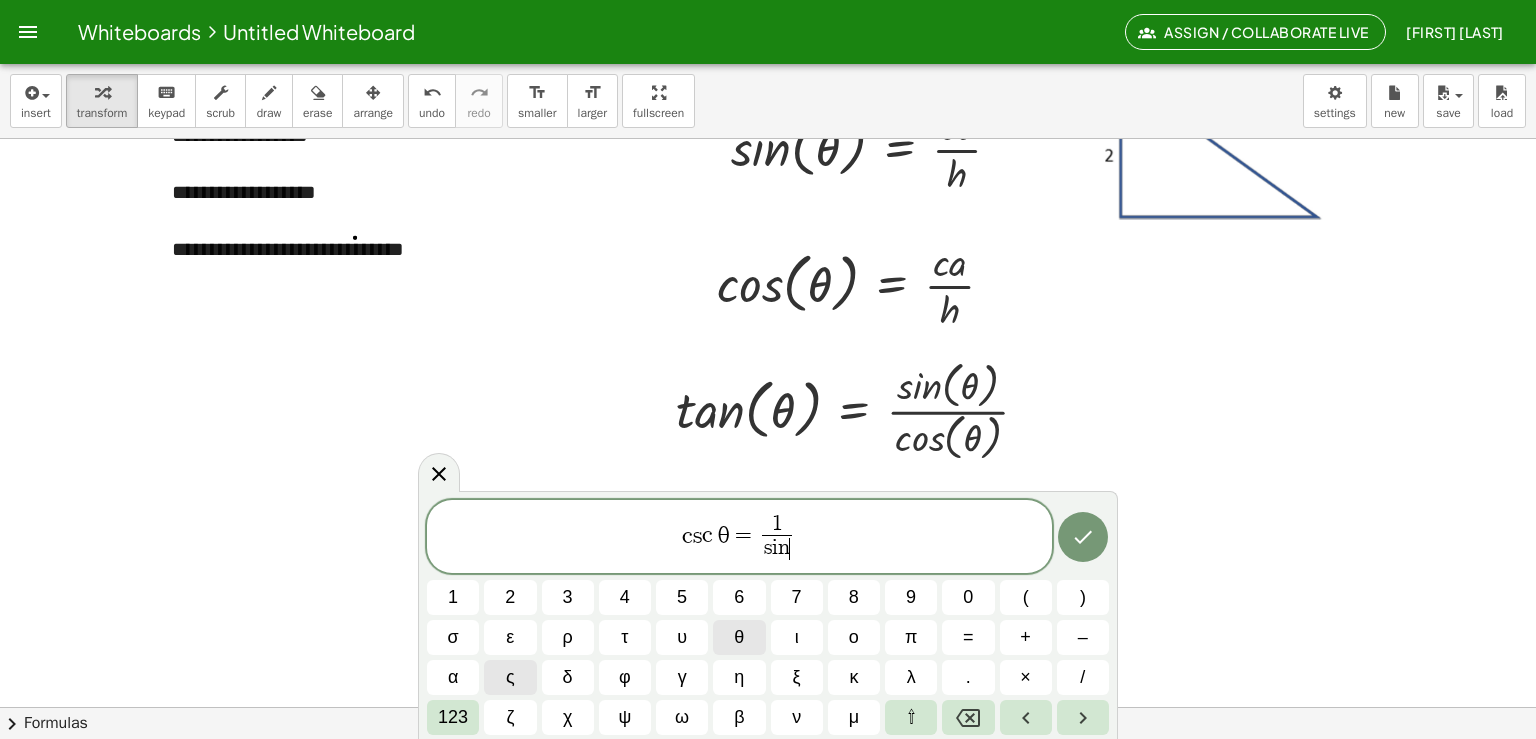 click on "θ" at bounding box center (739, 637) 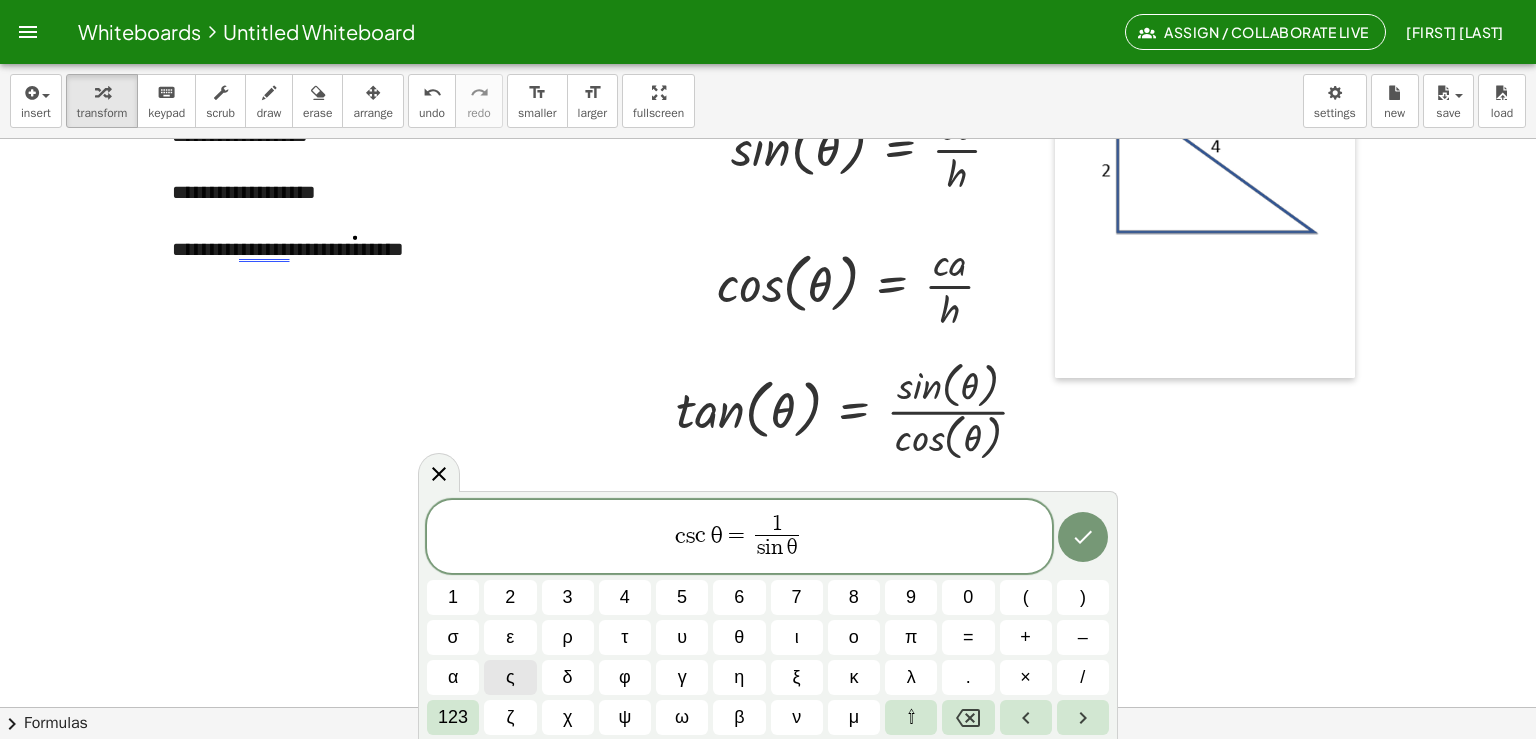 drag, startPoint x: 1076, startPoint y: 210, endPoint x: 1073, endPoint y: 228, distance: 18.248287 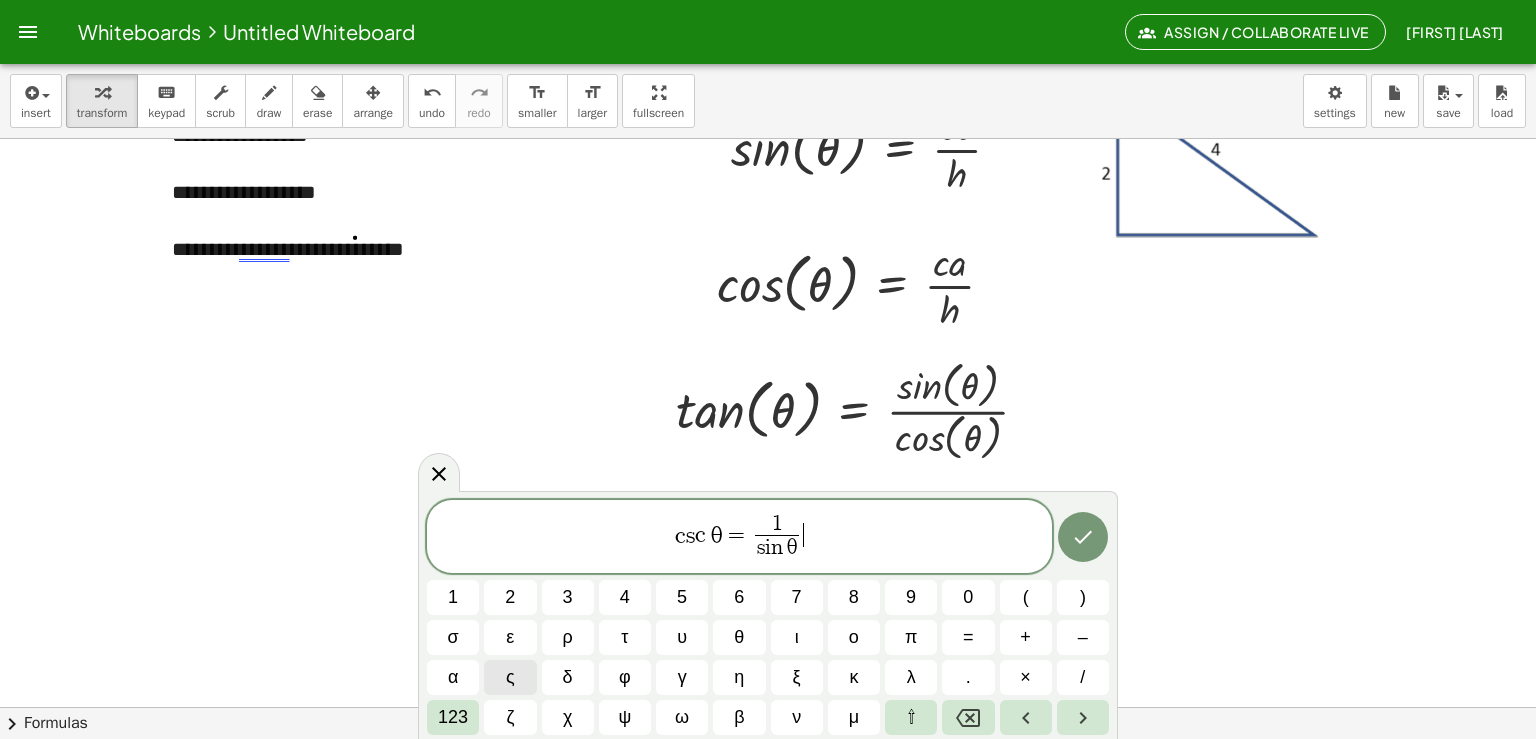 drag, startPoint x: 633, startPoint y: 251, endPoint x: 630, endPoint y: 351, distance: 100.04499 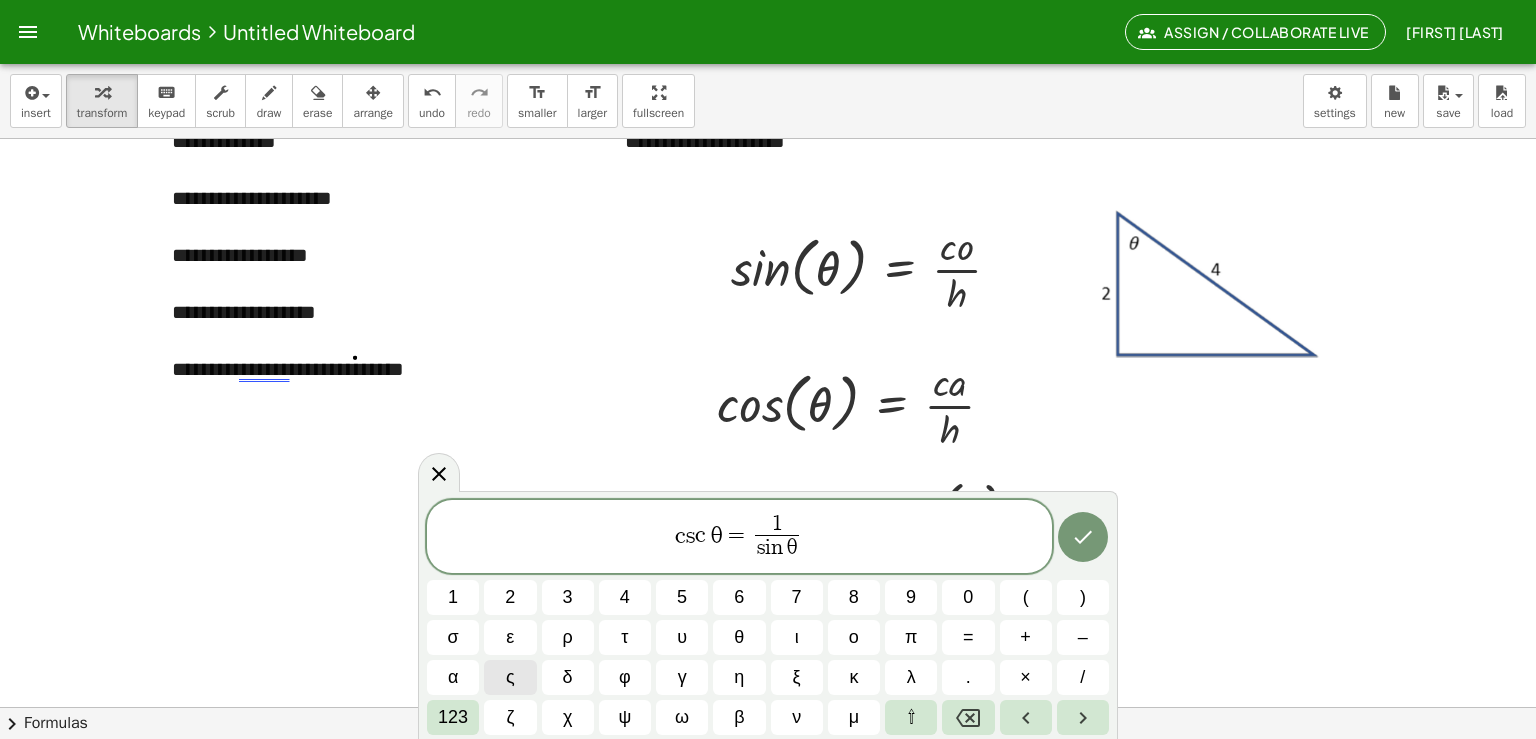 scroll, scrollTop: 179, scrollLeft: 0, axis: vertical 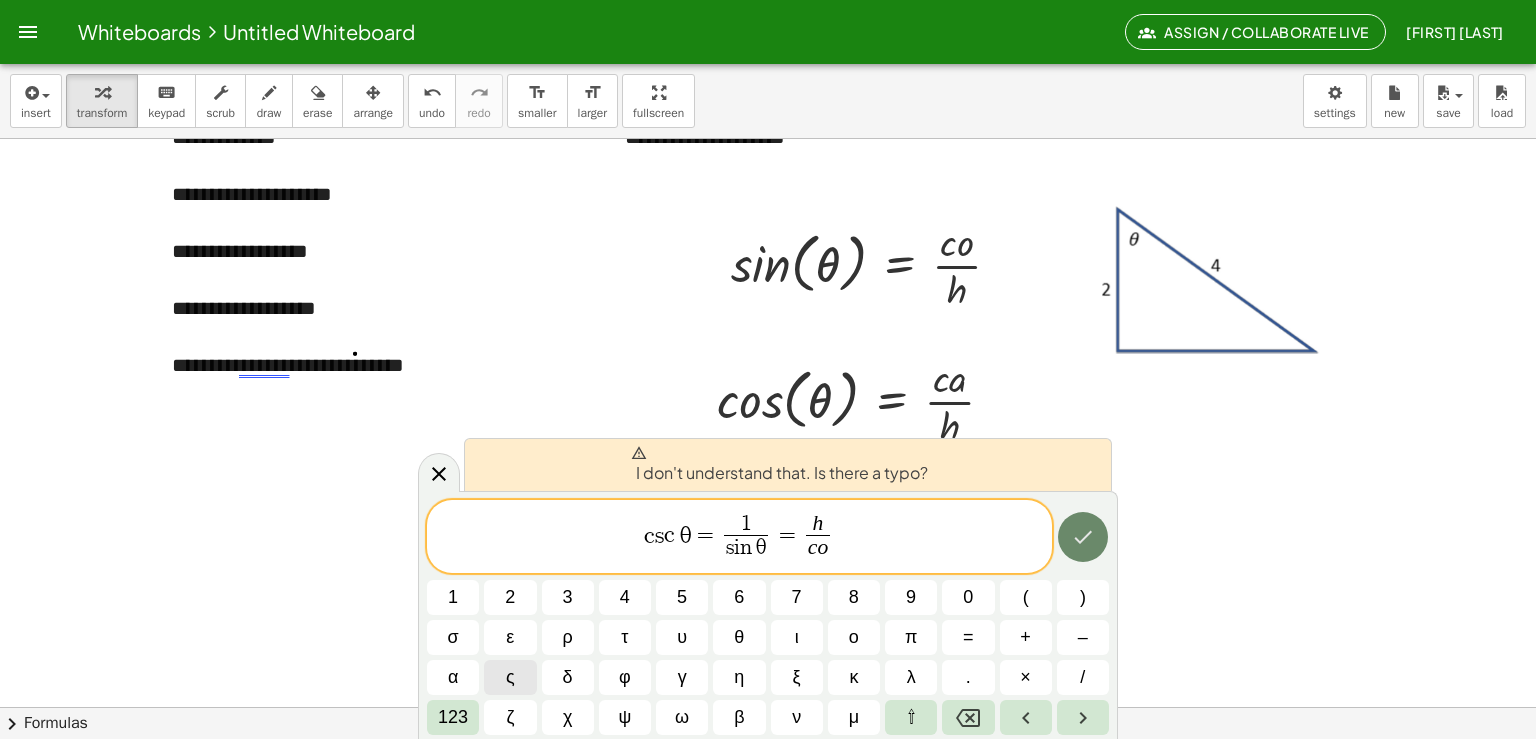 click at bounding box center [1083, 537] 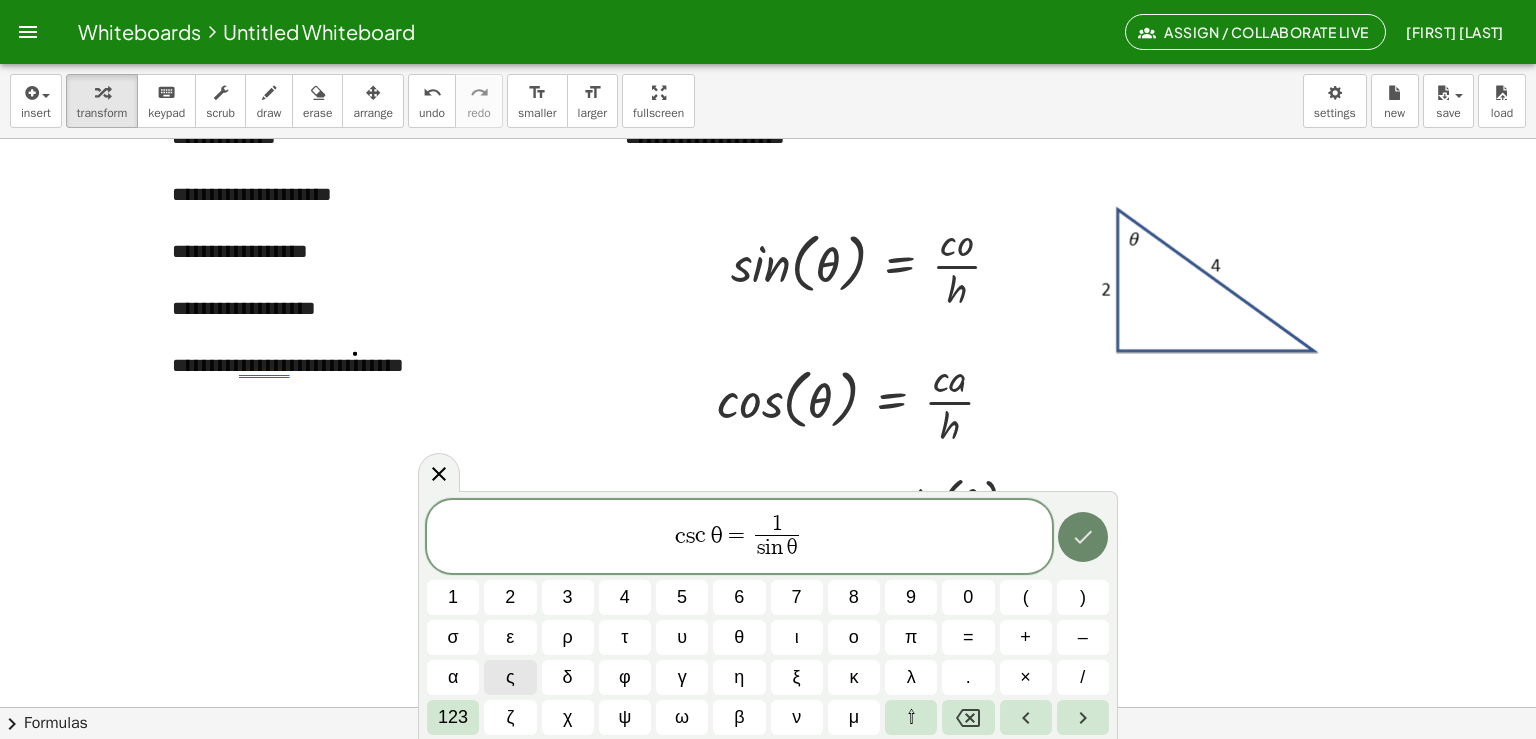 click at bounding box center [1083, 537] 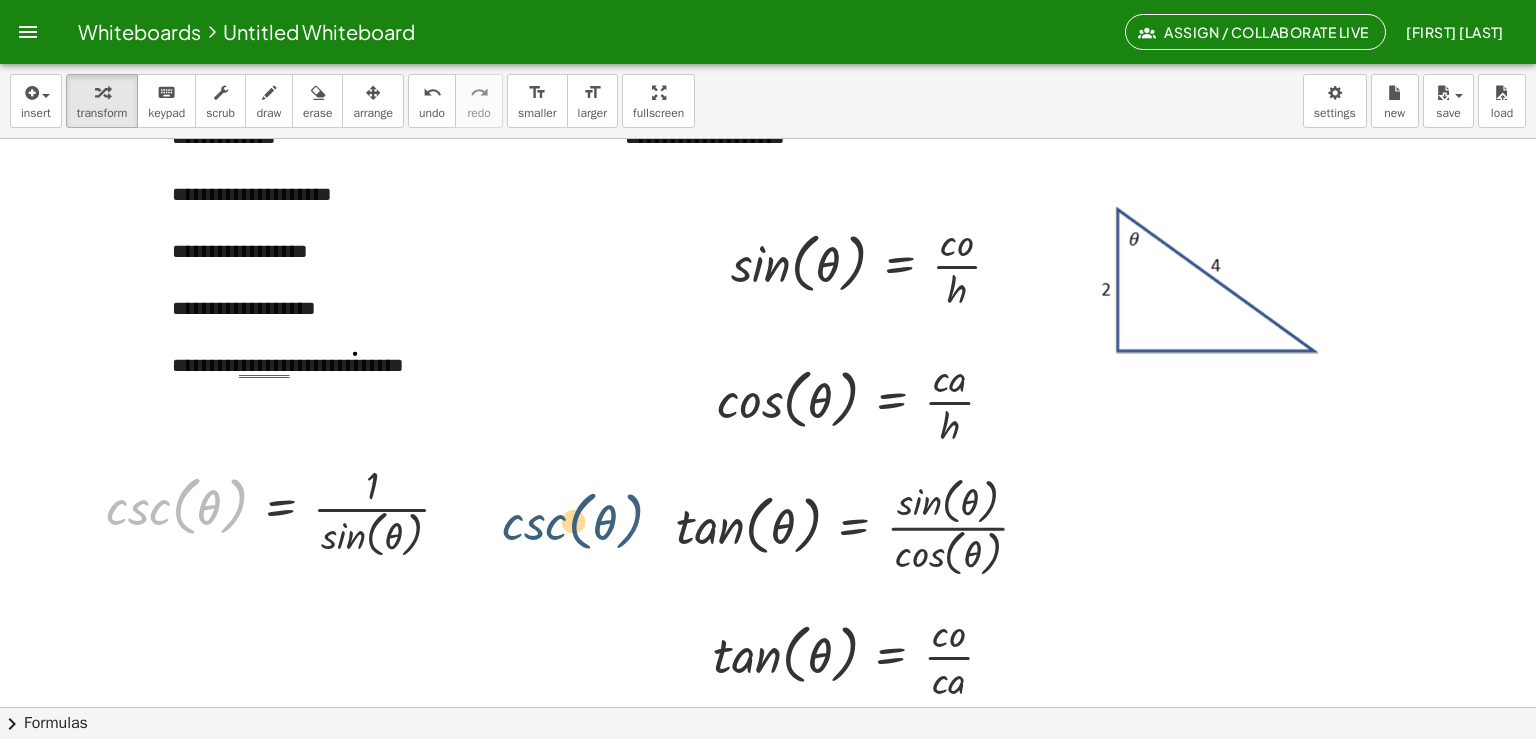 drag, startPoint x: 243, startPoint y: 509, endPoint x: 289, endPoint y: 551, distance: 62.289646 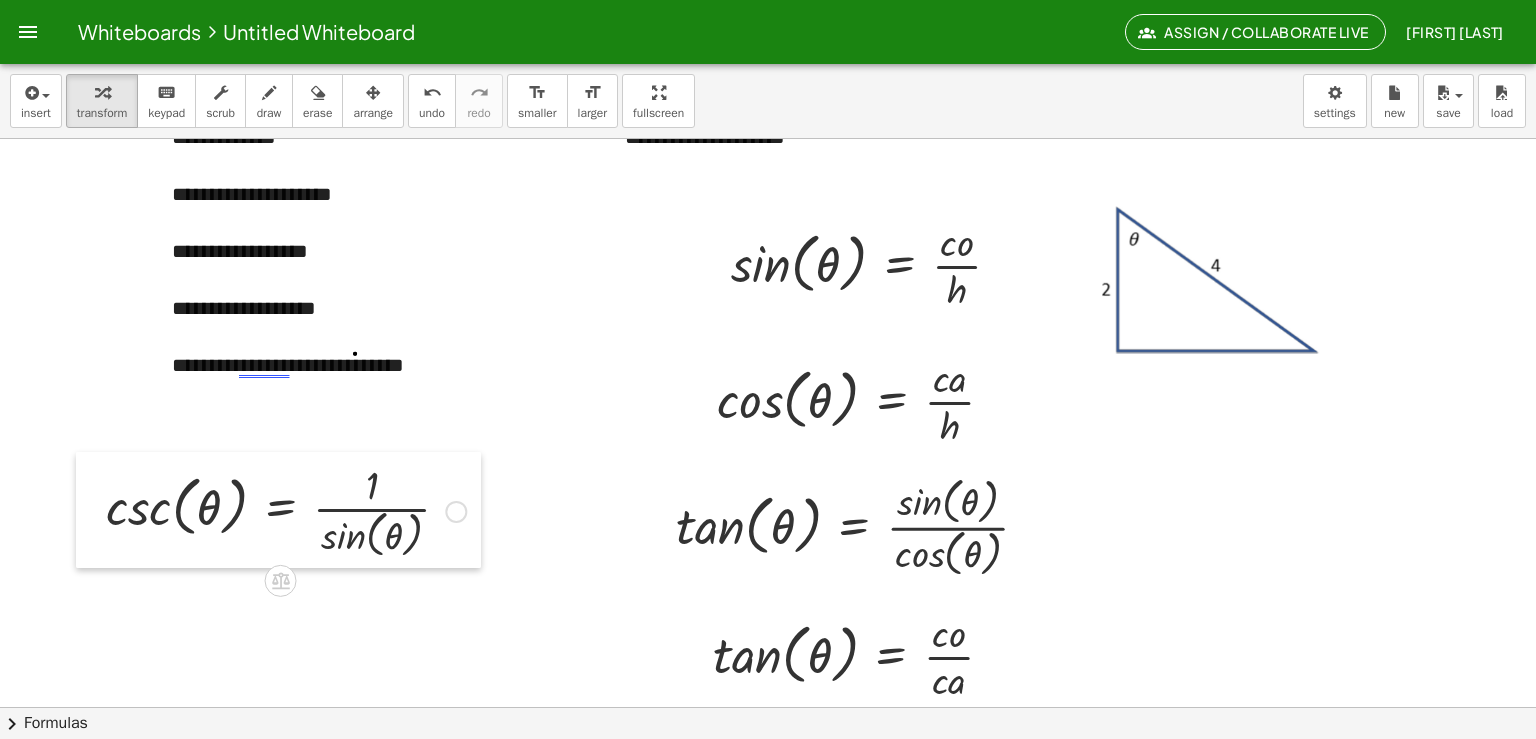 click at bounding box center (91, 510) 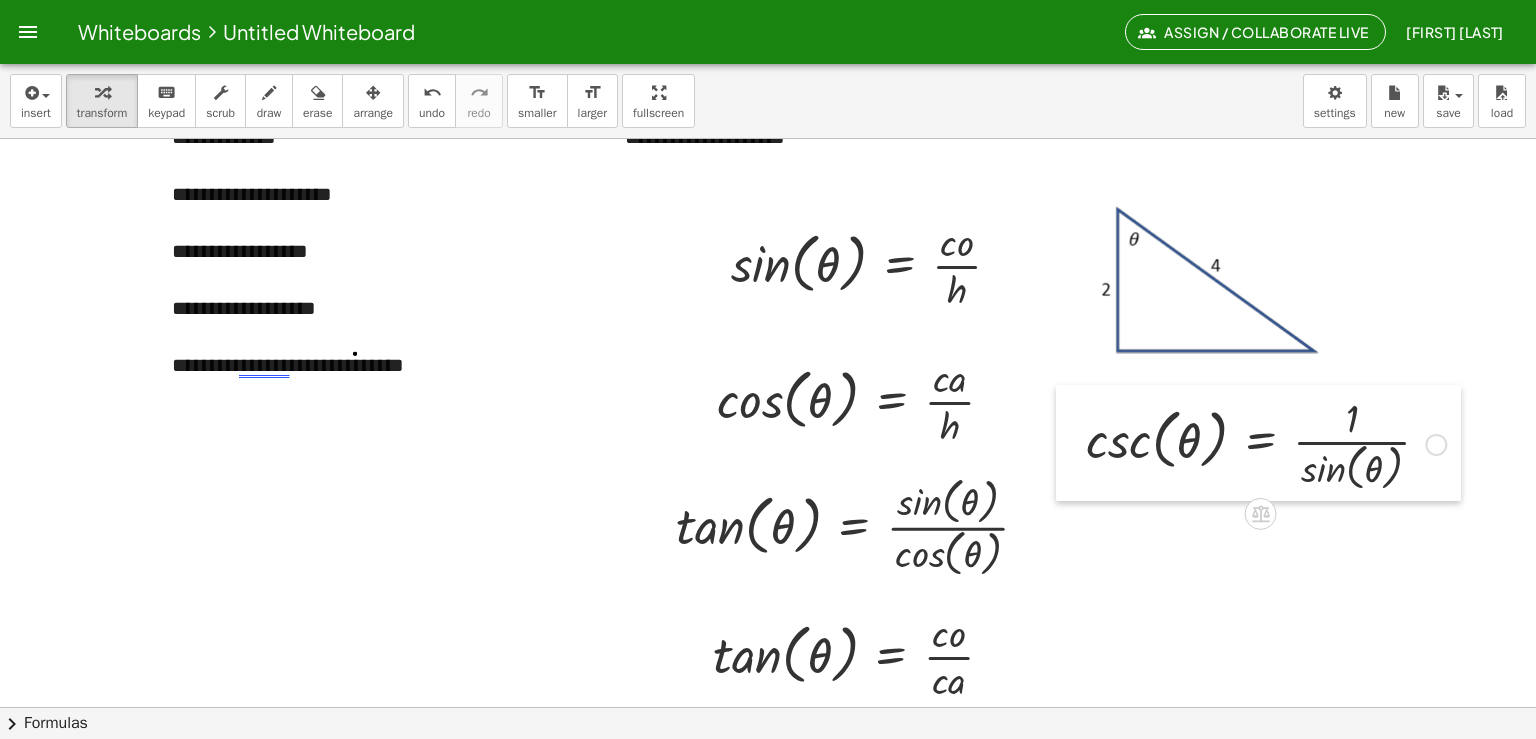 drag, startPoint x: 89, startPoint y: 459, endPoint x: 1069, endPoint y: 387, distance: 982.64136 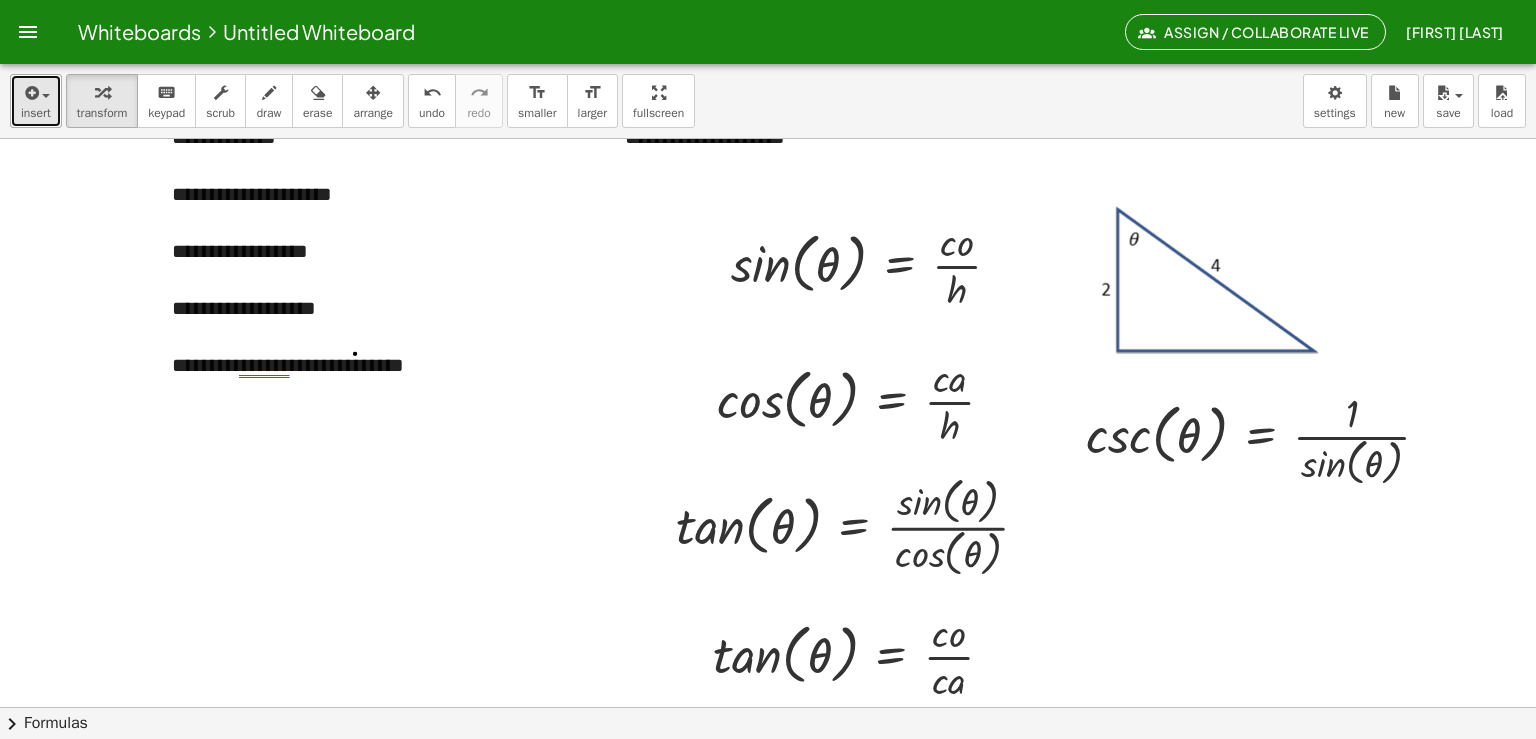 click at bounding box center (30, 93) 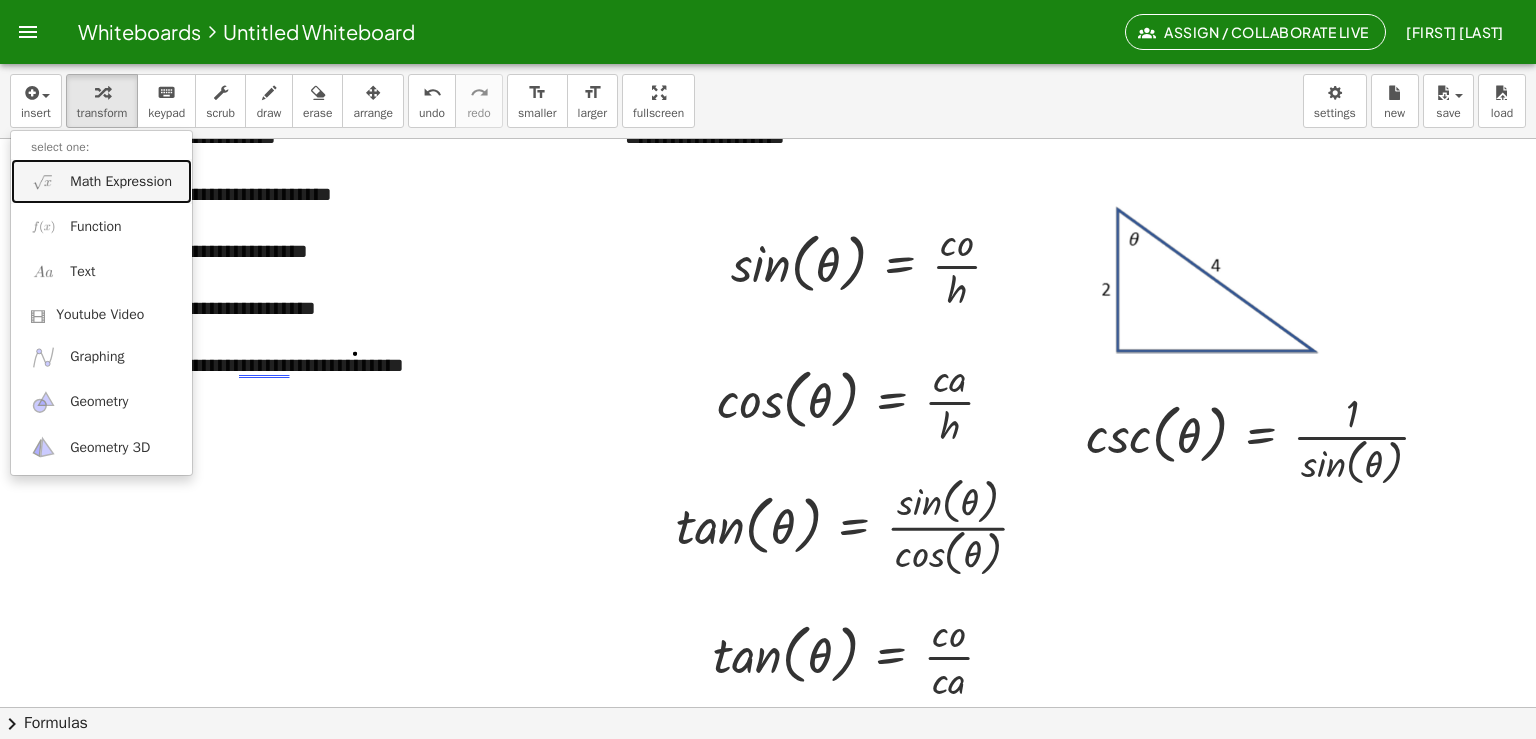 click on "Math Expression" at bounding box center [101, 181] 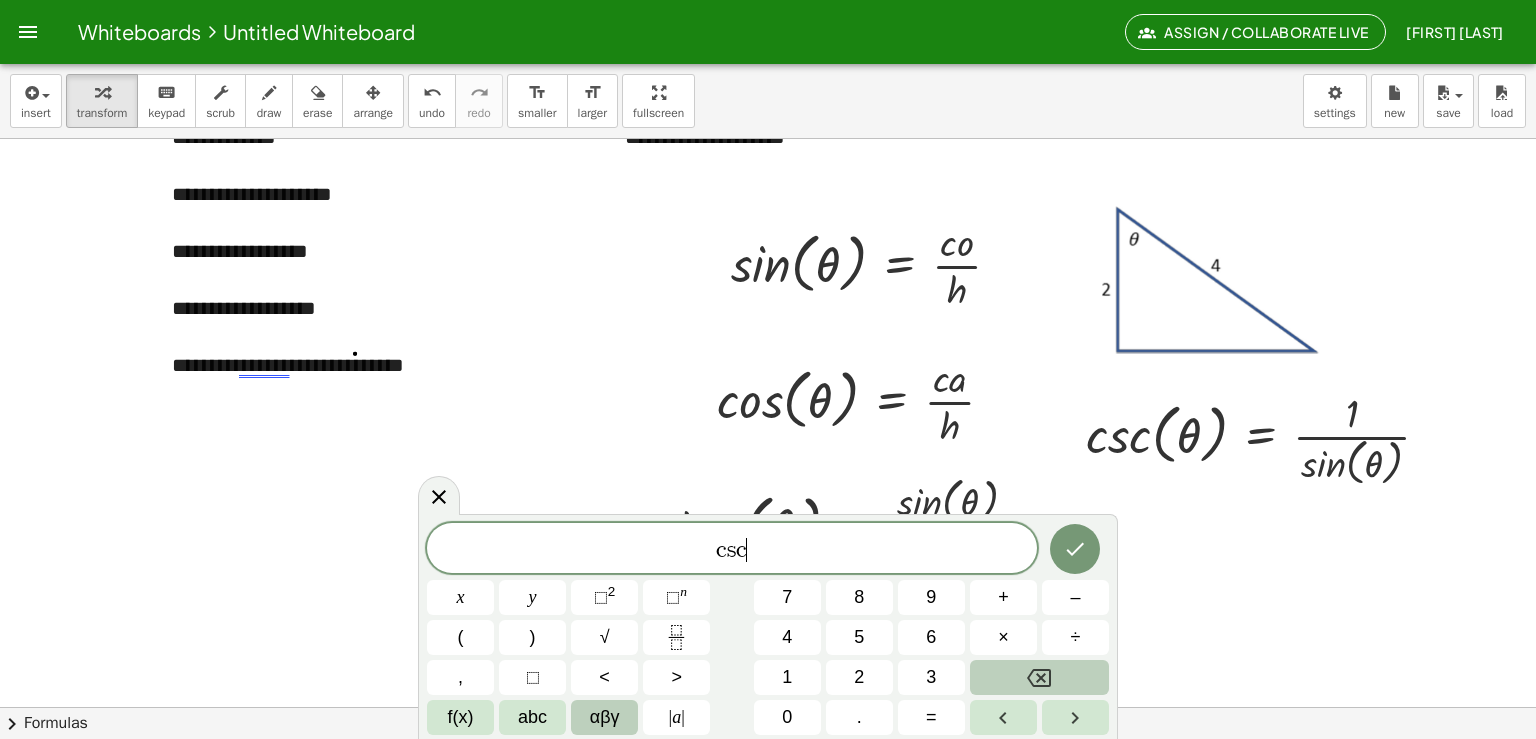 click on "αβγ" at bounding box center (605, 717) 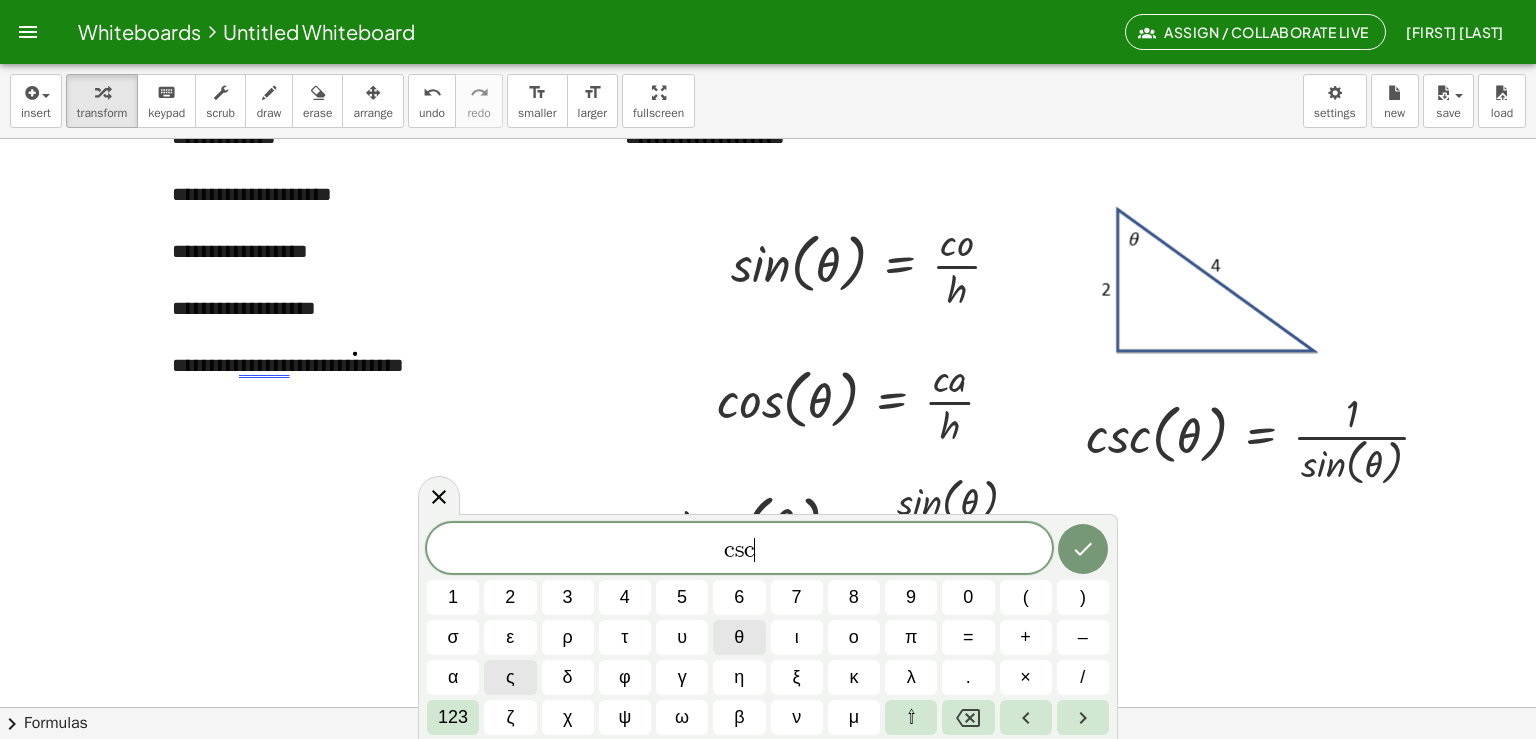click on "θ" at bounding box center (739, 637) 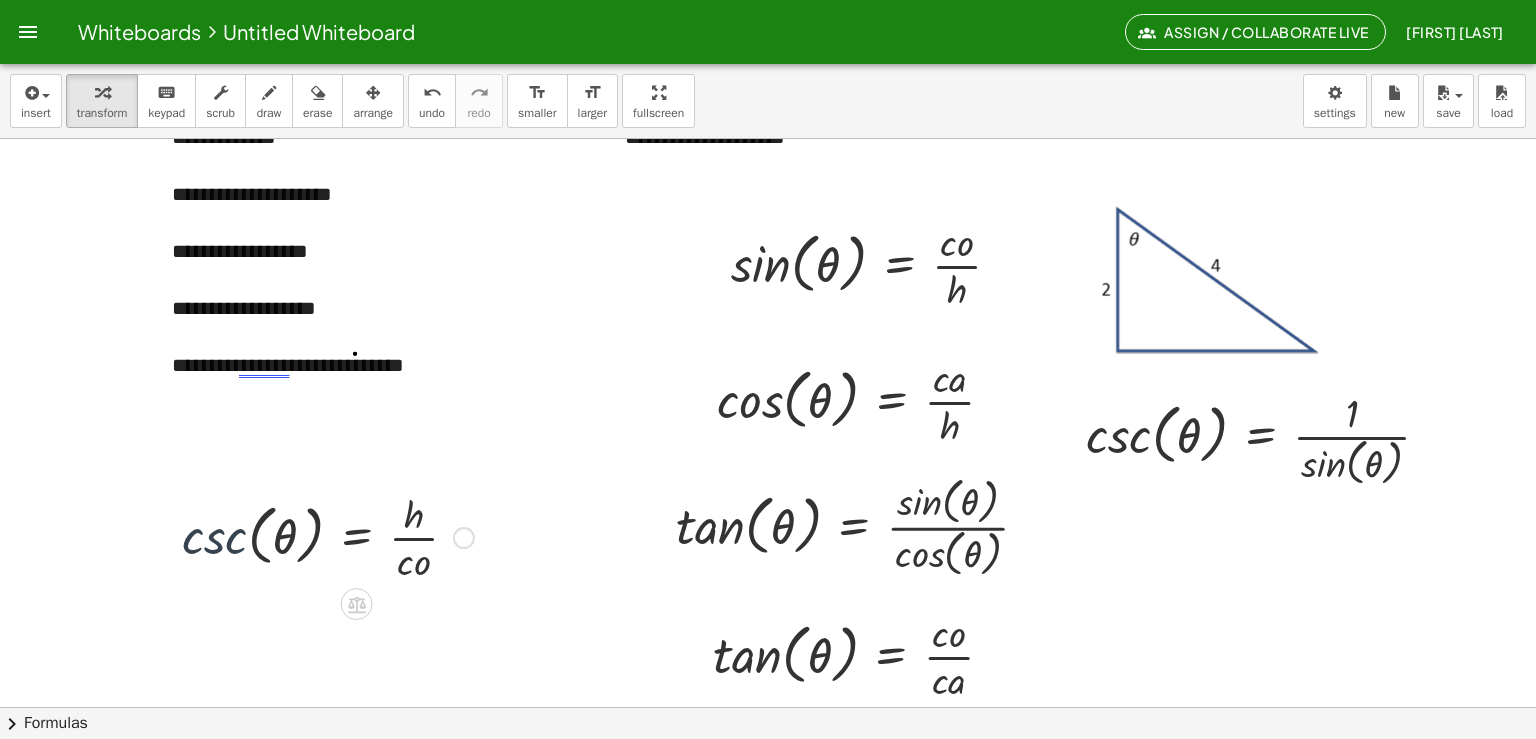 click at bounding box center (328, 536) 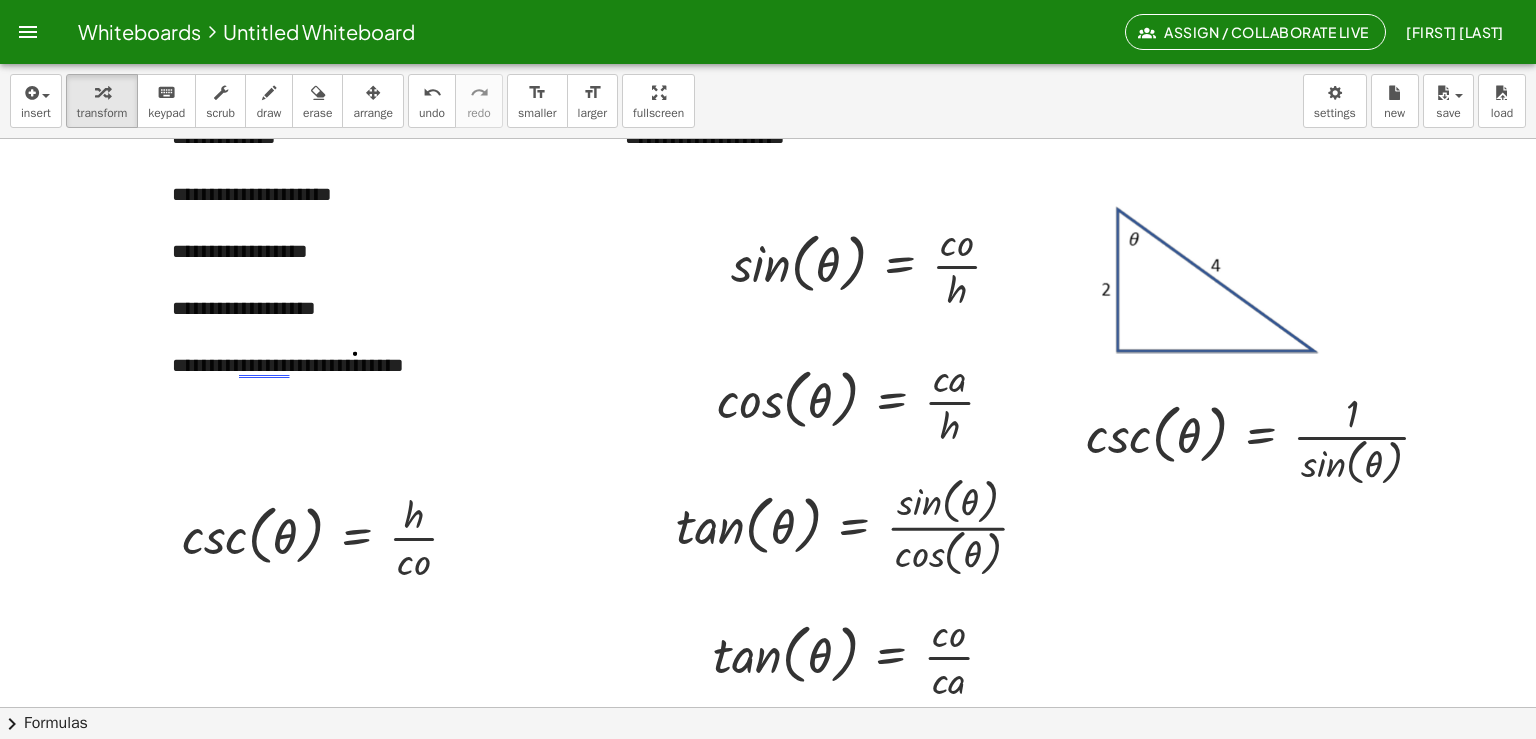 drag, startPoint x: 134, startPoint y: 503, endPoint x: 260, endPoint y: 622, distance: 173.31186 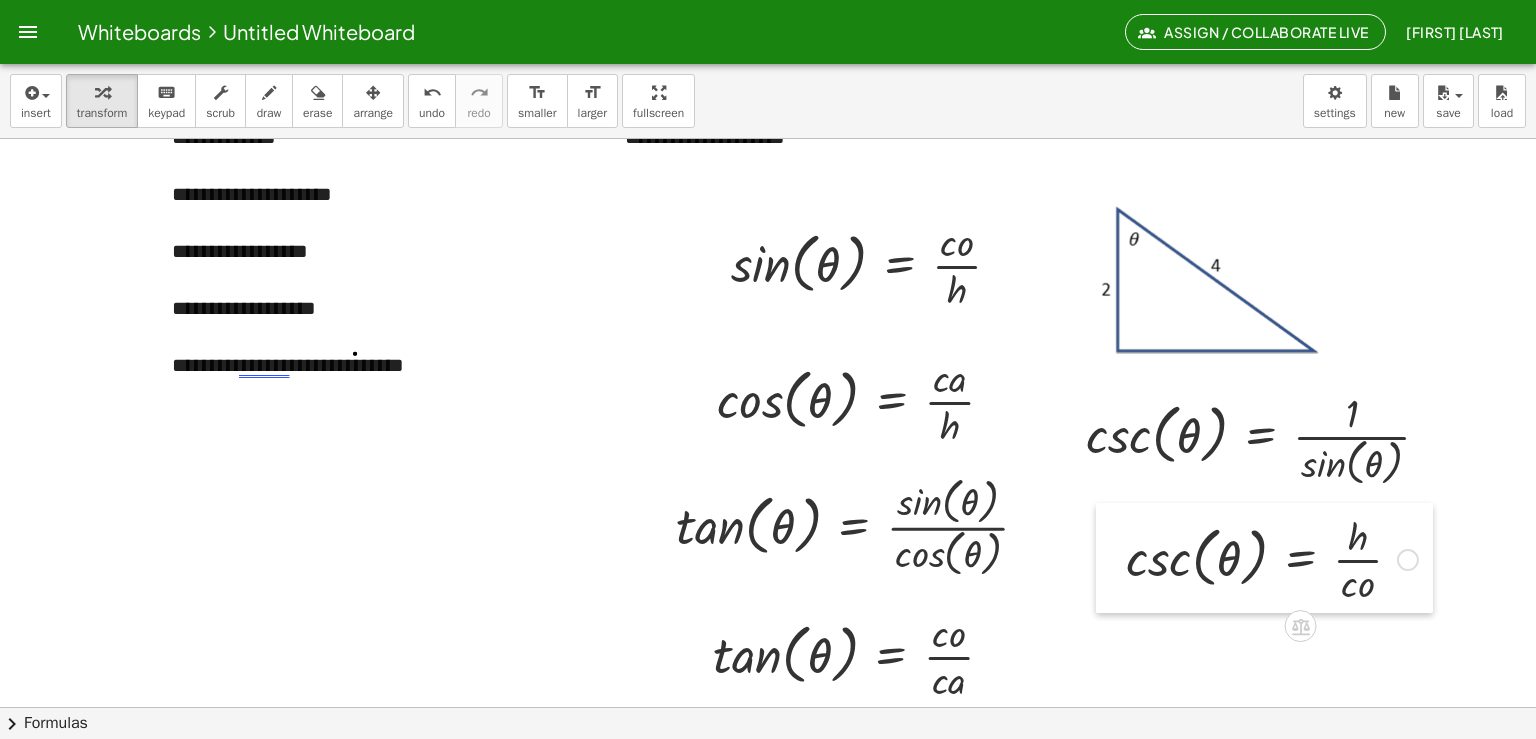 drag, startPoint x: 180, startPoint y: 488, endPoint x: 1124, endPoint y: 510, distance: 944.25635 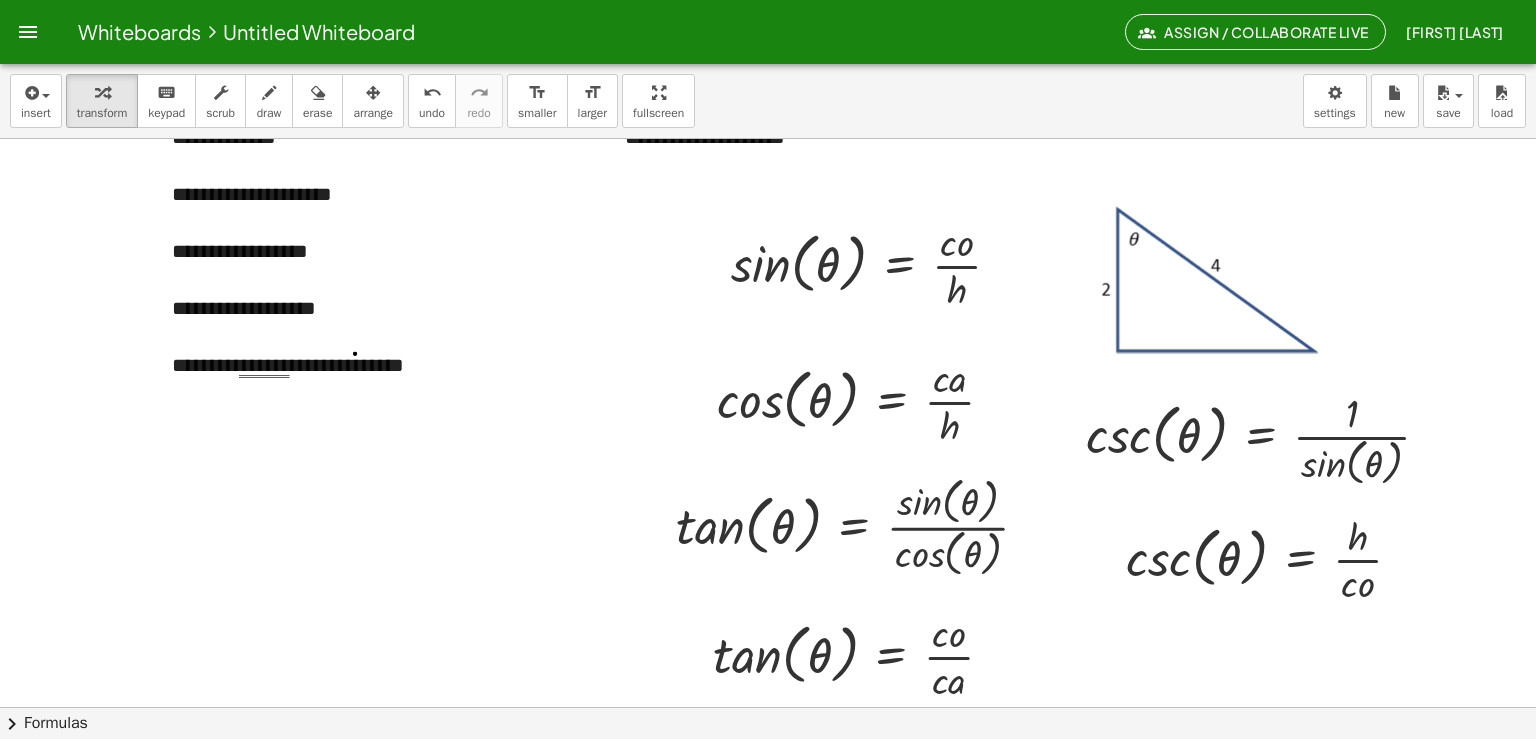 click at bounding box center (768, 645) 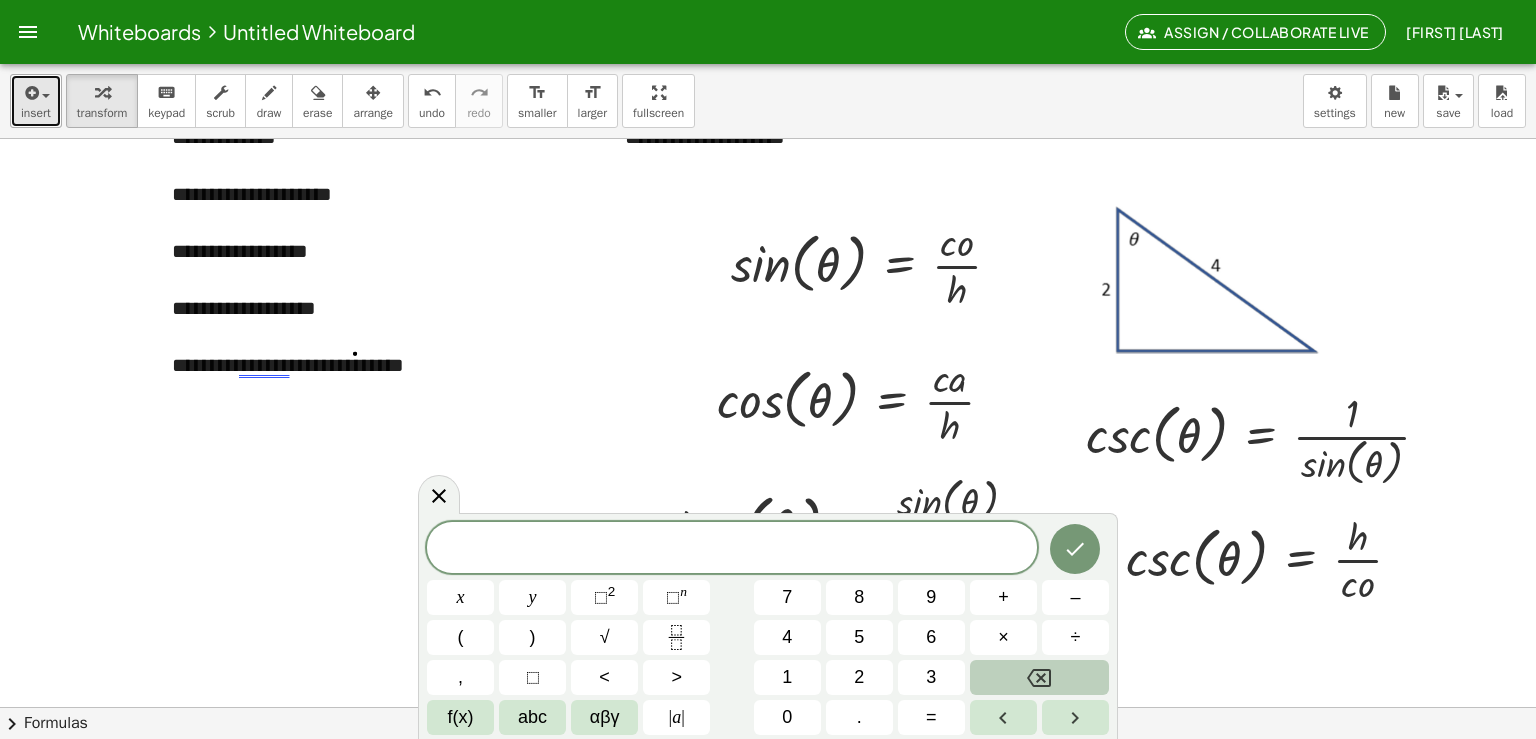 click on "insert" at bounding box center (36, 113) 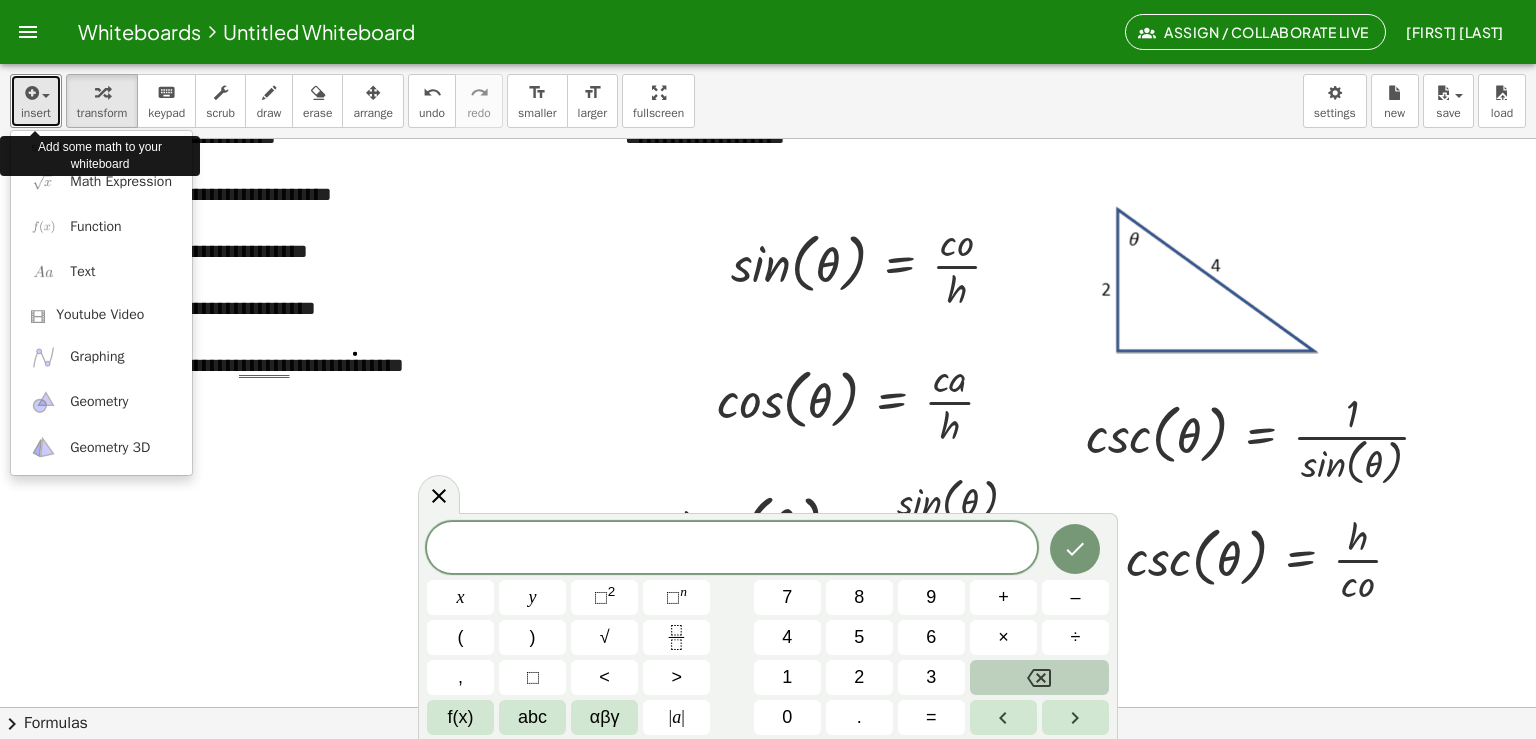 drag, startPoint x: 39, startPoint y: 115, endPoint x: 608, endPoint y: 539, distance: 709.6034 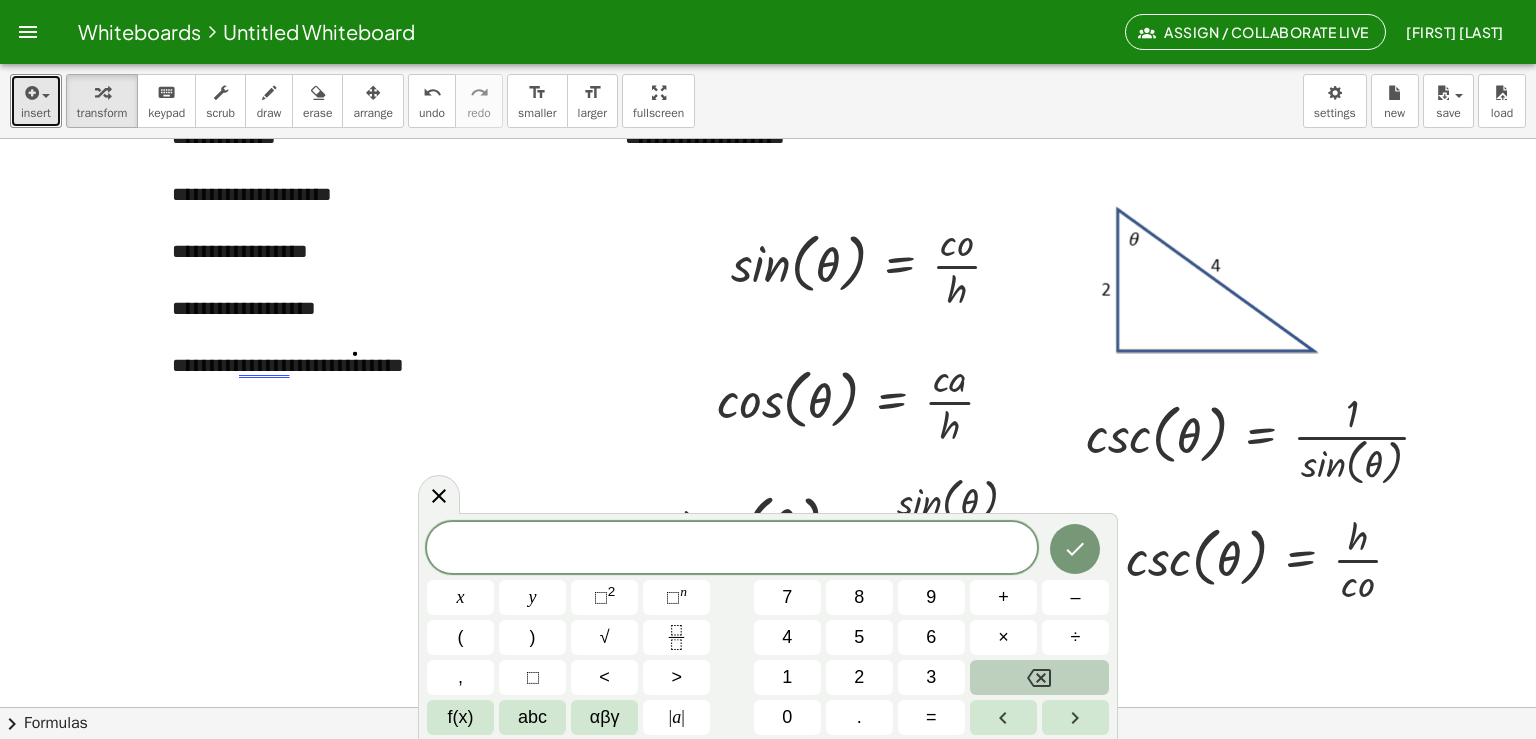 type 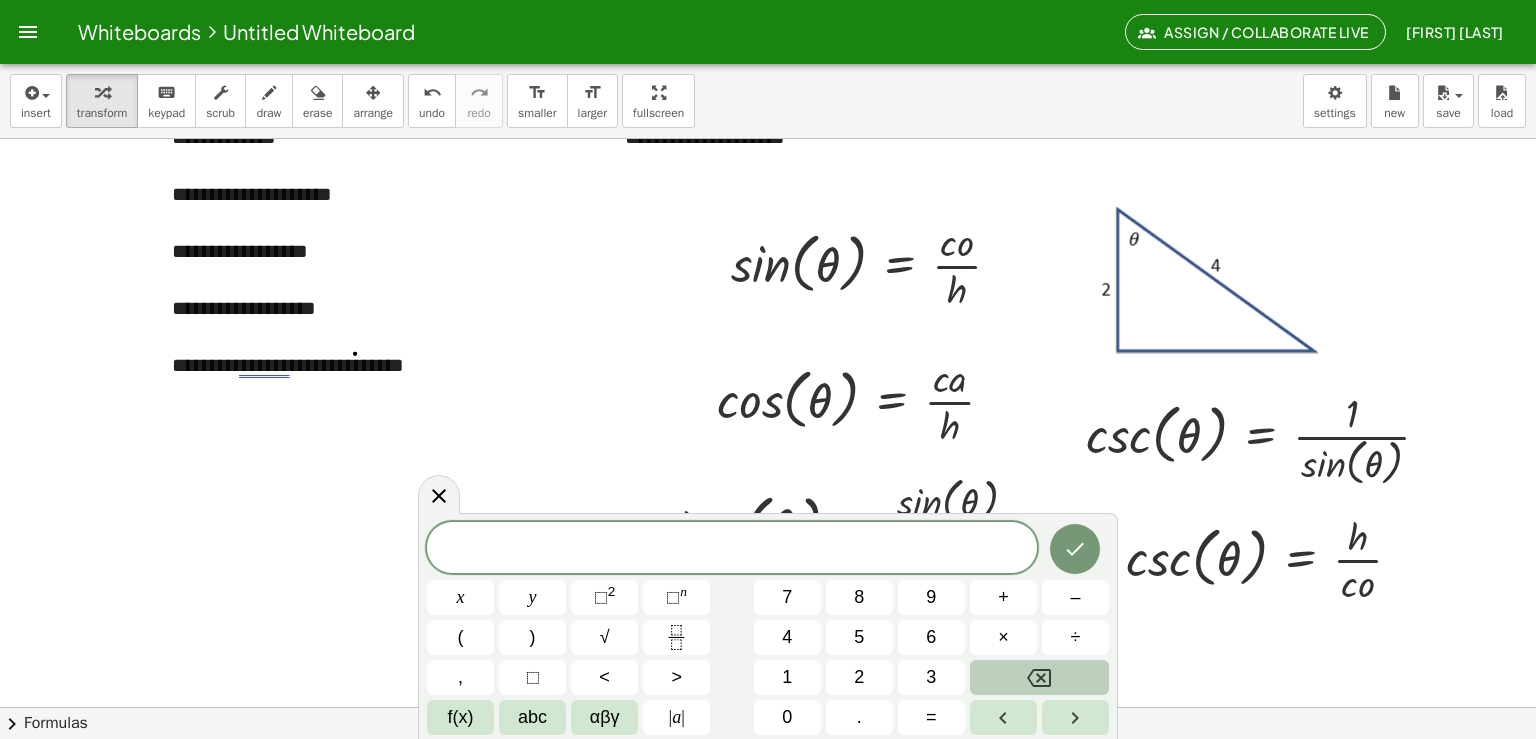 click 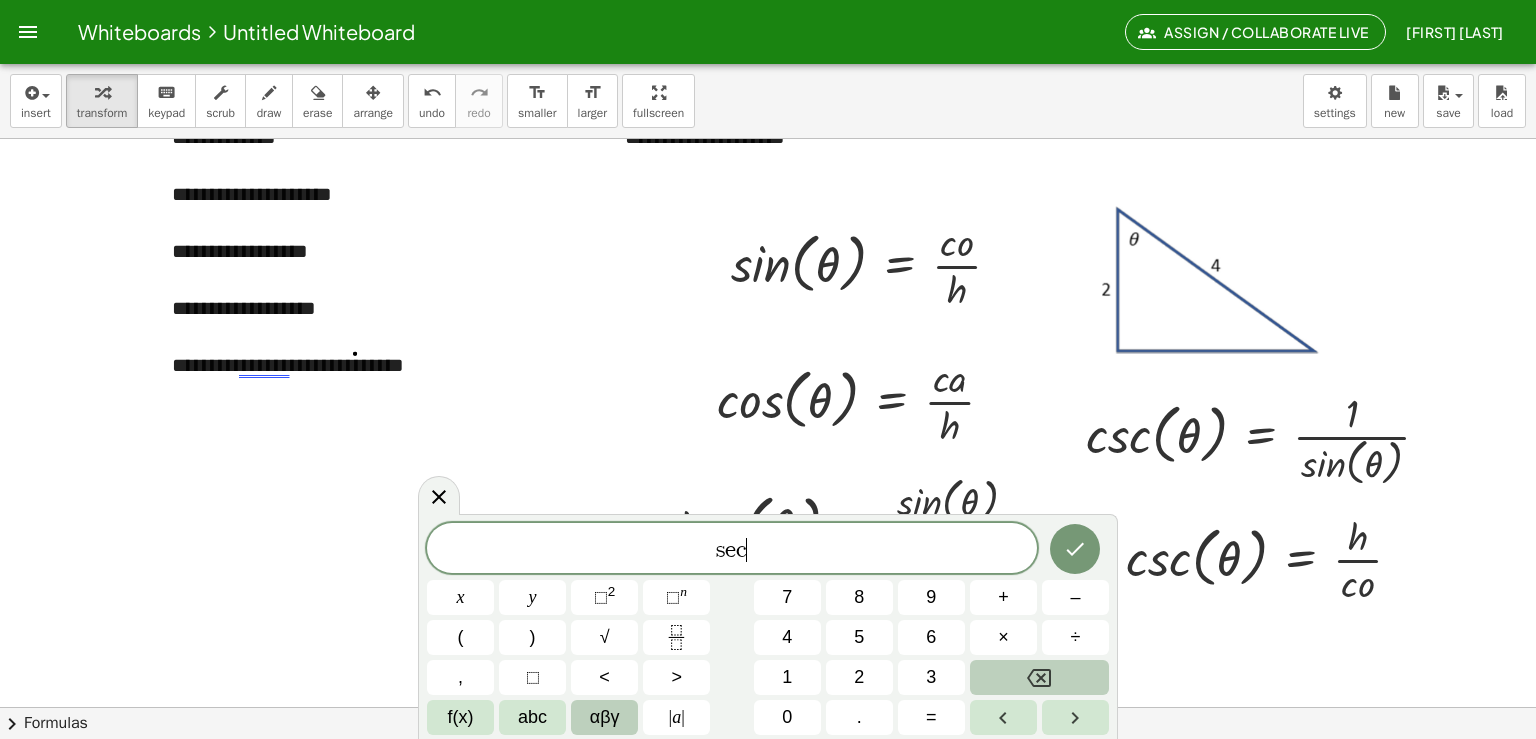 click on "αβγ" at bounding box center (605, 717) 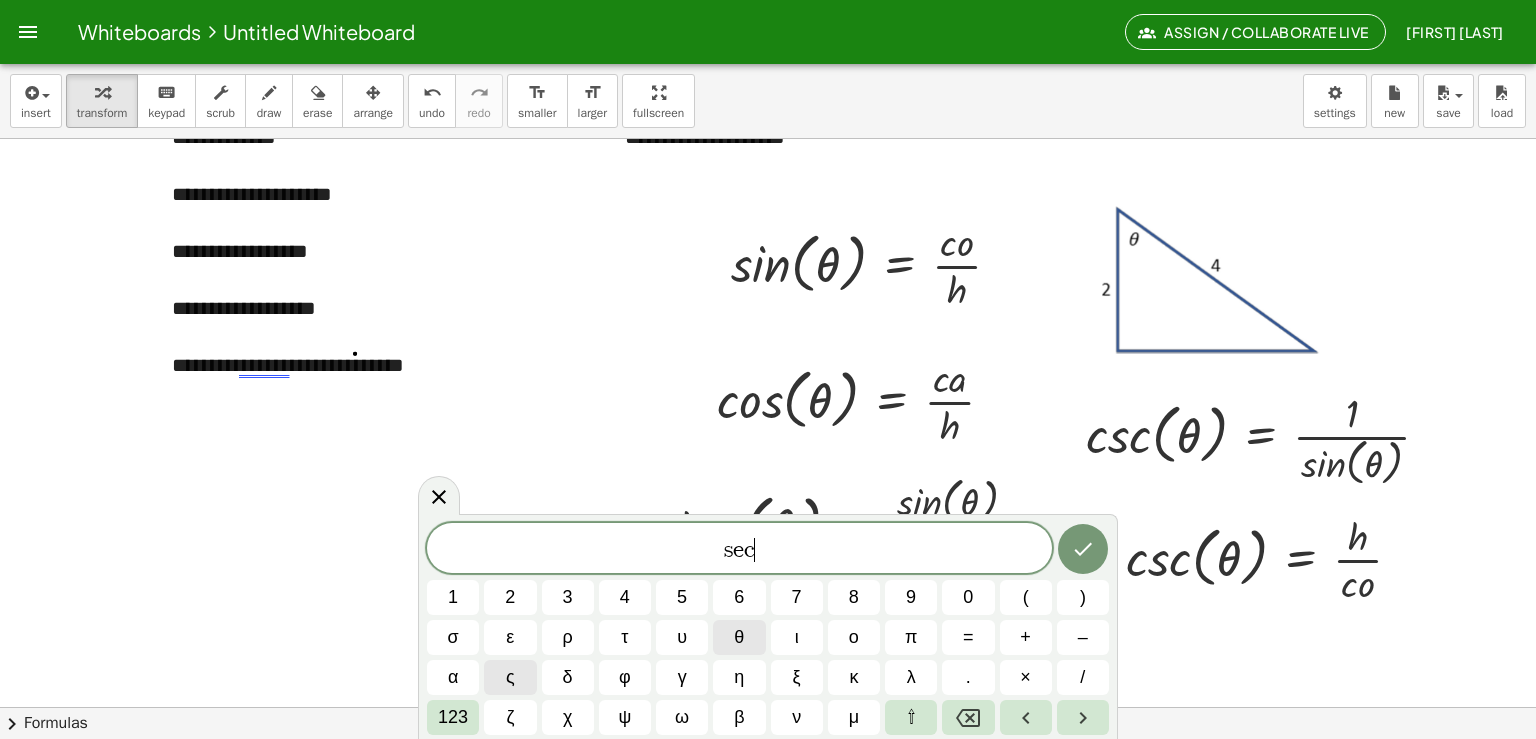 click on "θ" at bounding box center [739, 637] 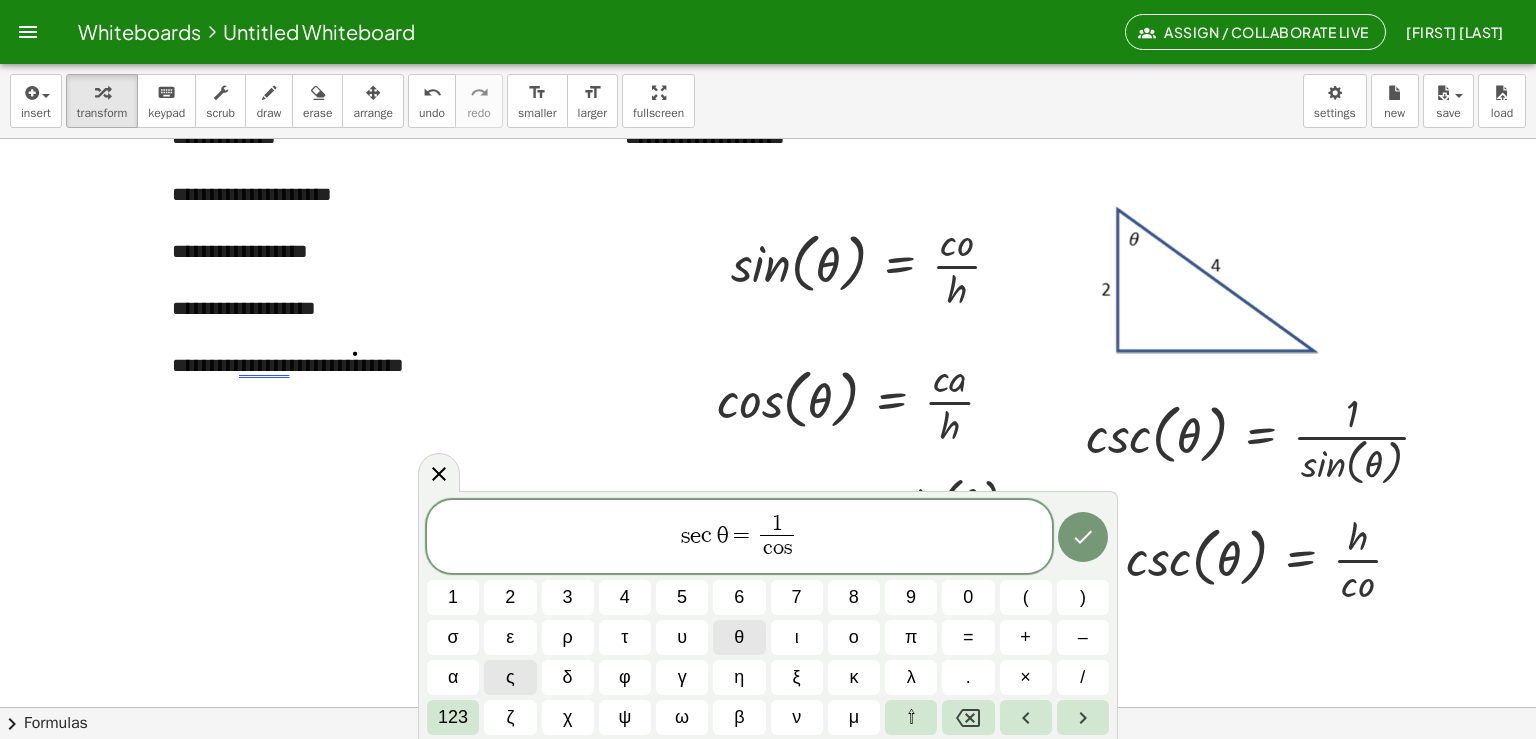 click on "θ" at bounding box center [739, 637] 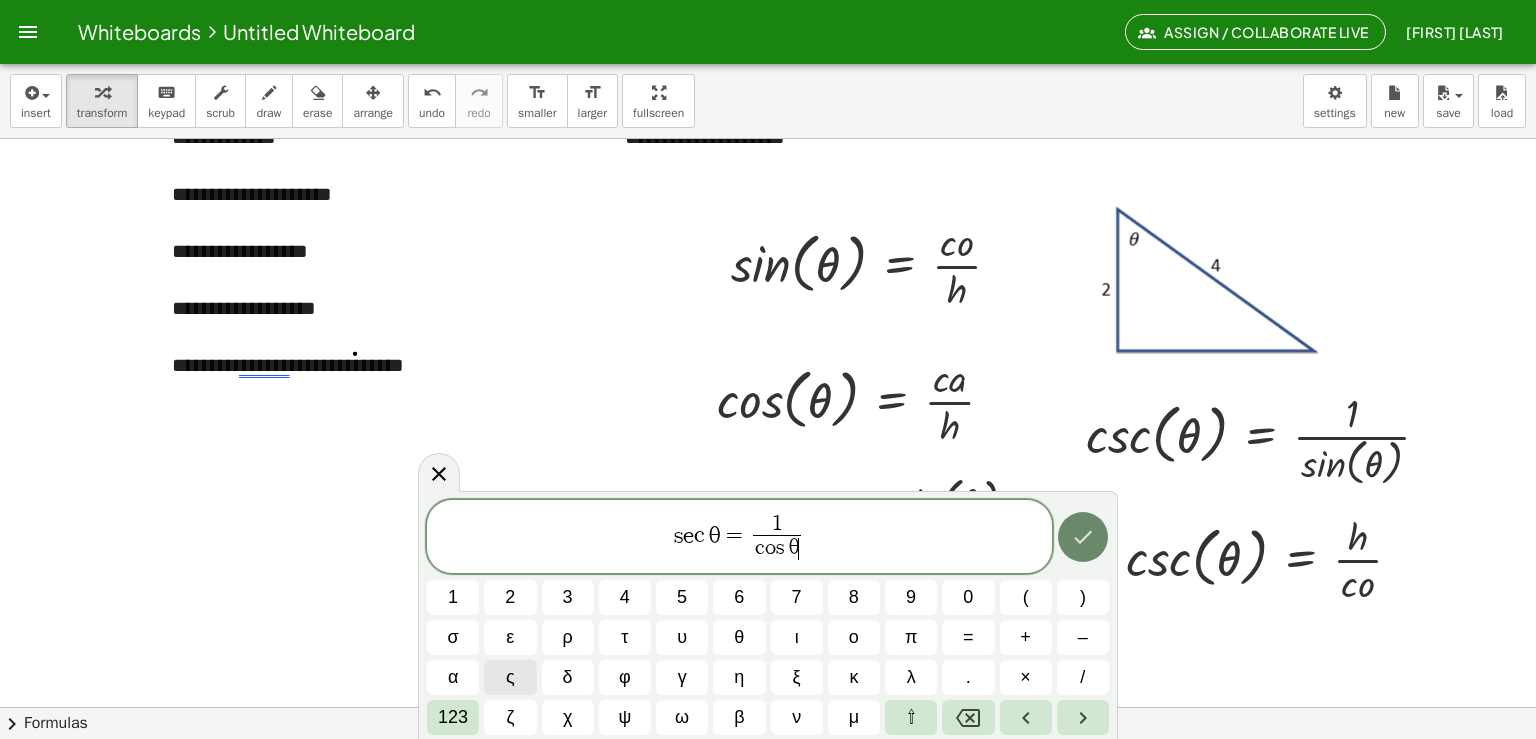 click at bounding box center [1083, 537] 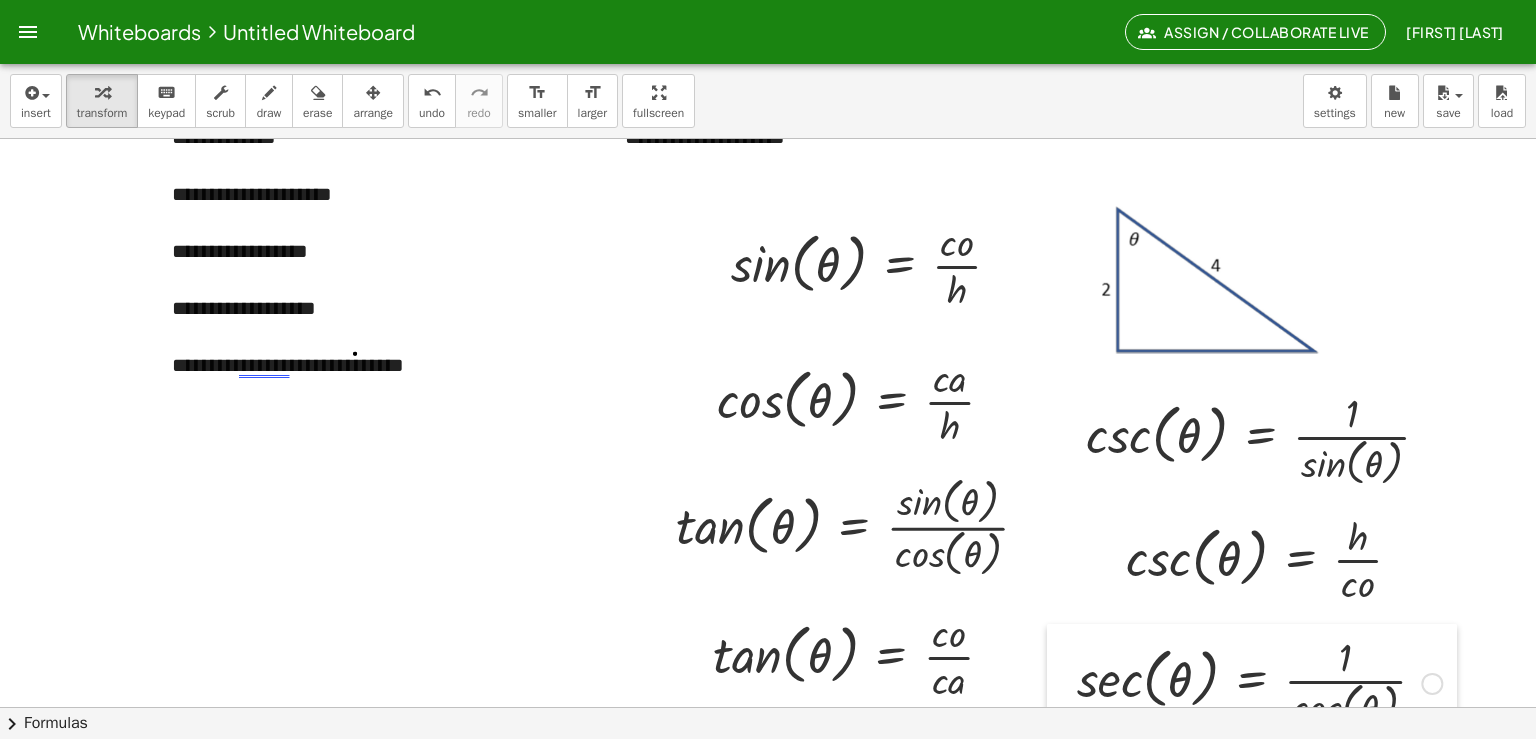drag, startPoint x: 76, startPoint y: 267, endPoint x: 1068, endPoint y: 651, distance: 1063.7292 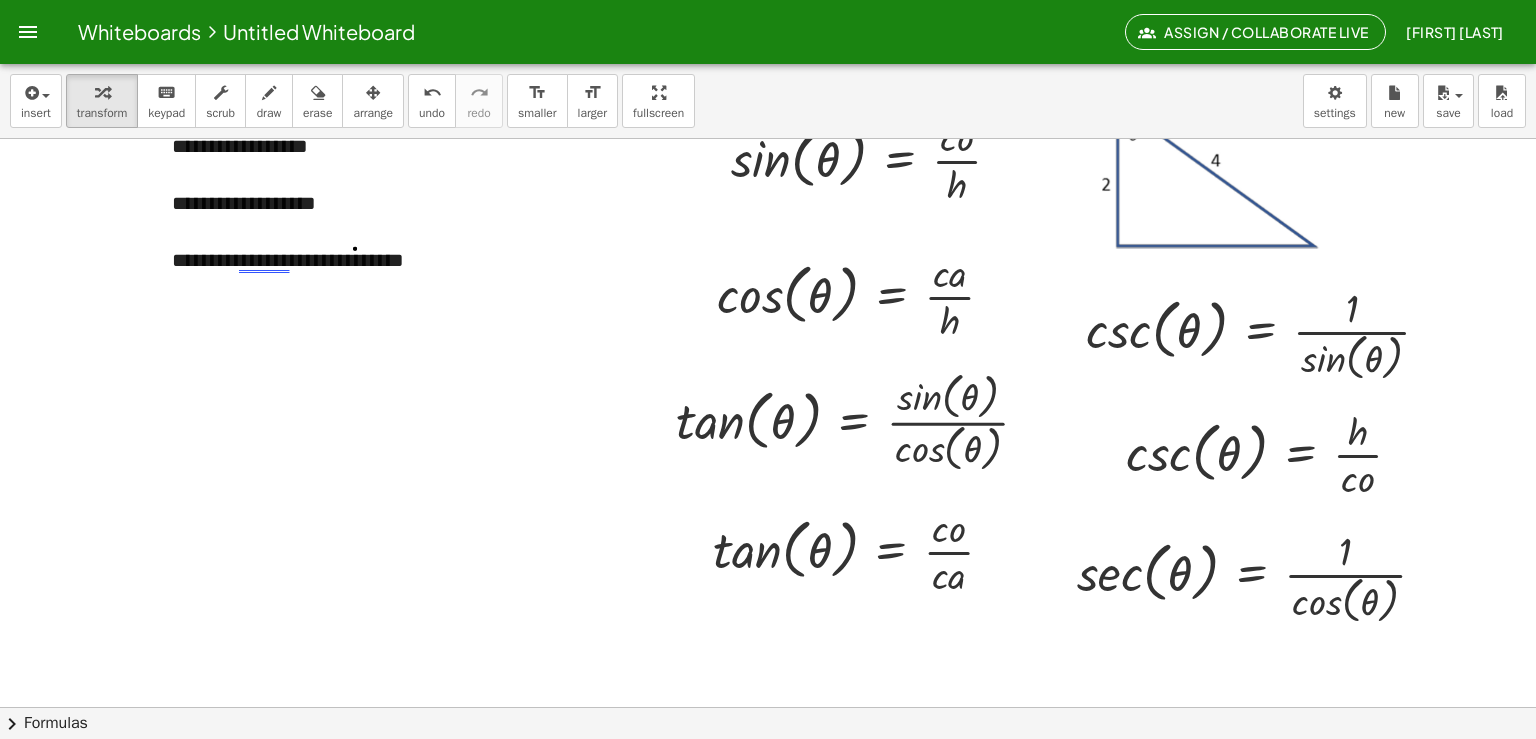 scroll, scrollTop: 284, scrollLeft: 0, axis: vertical 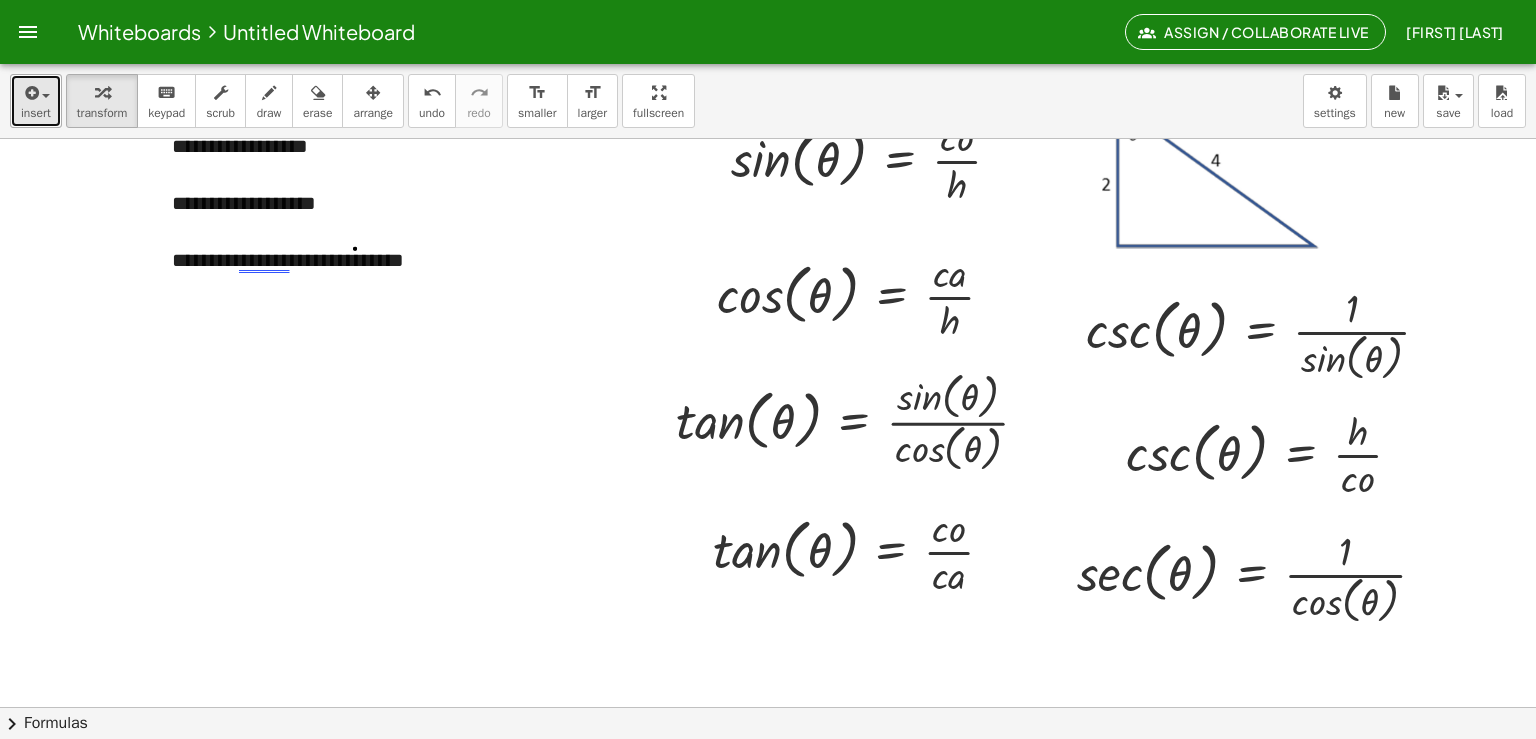 click on "insert" at bounding box center (36, 113) 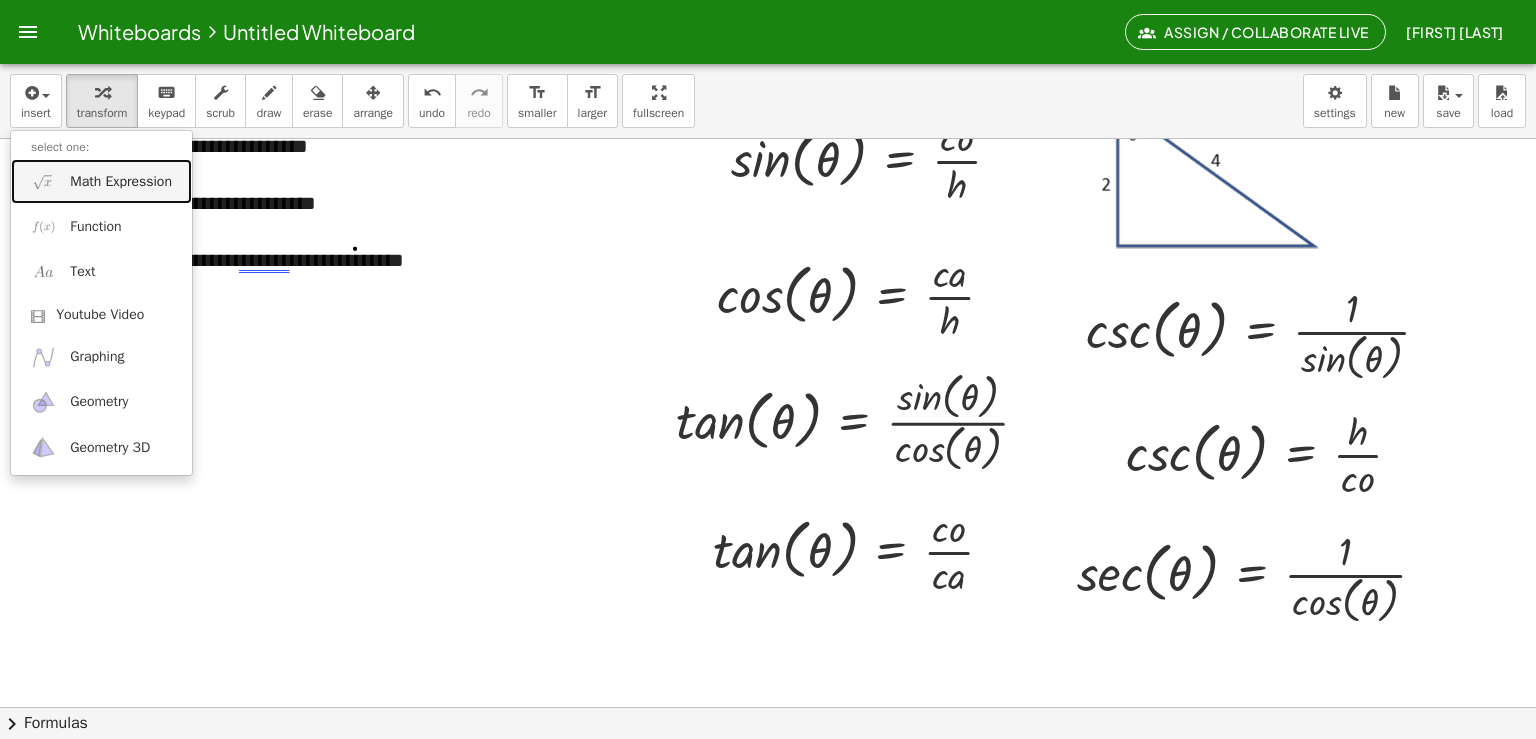click on "Math Expression" at bounding box center [121, 182] 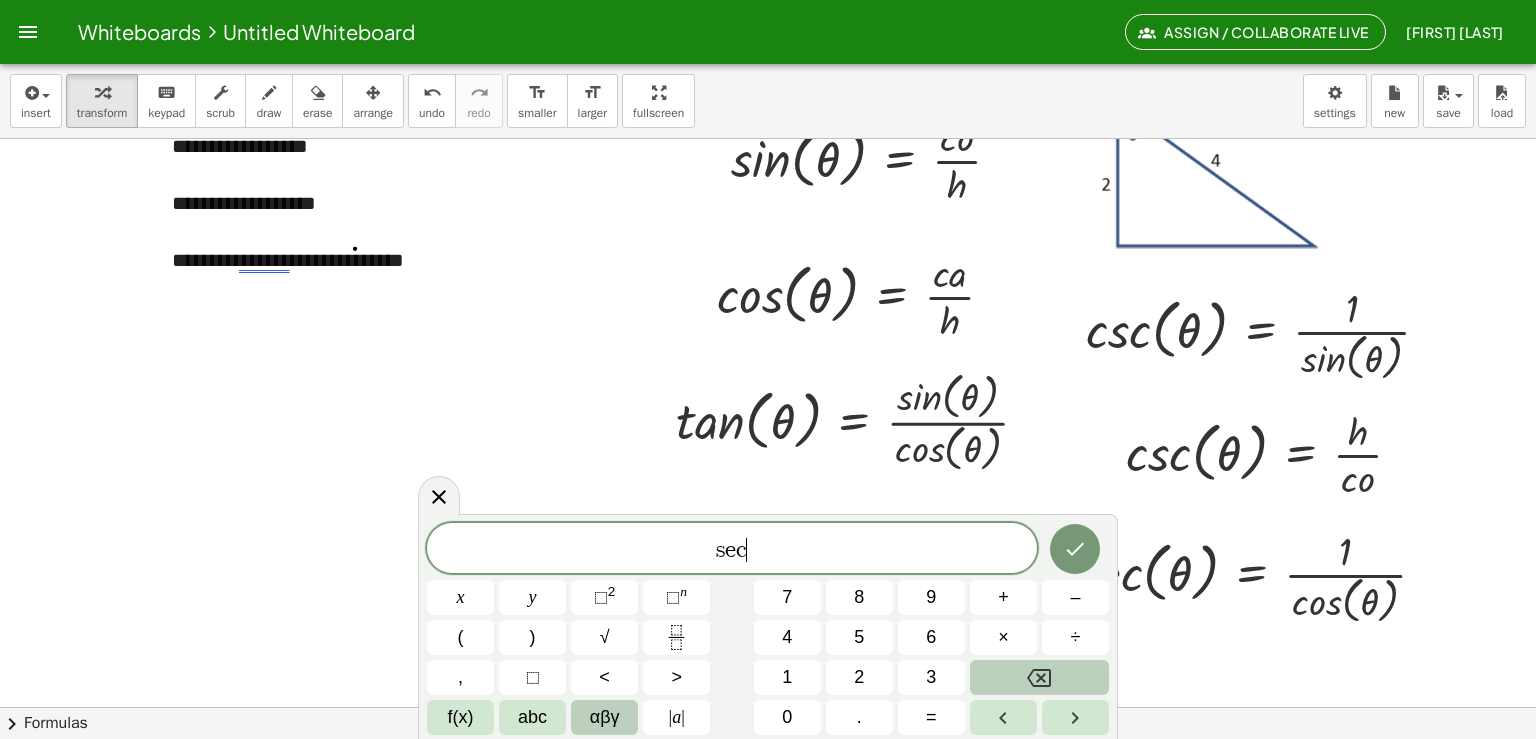 click on "αβγ" at bounding box center (605, 717) 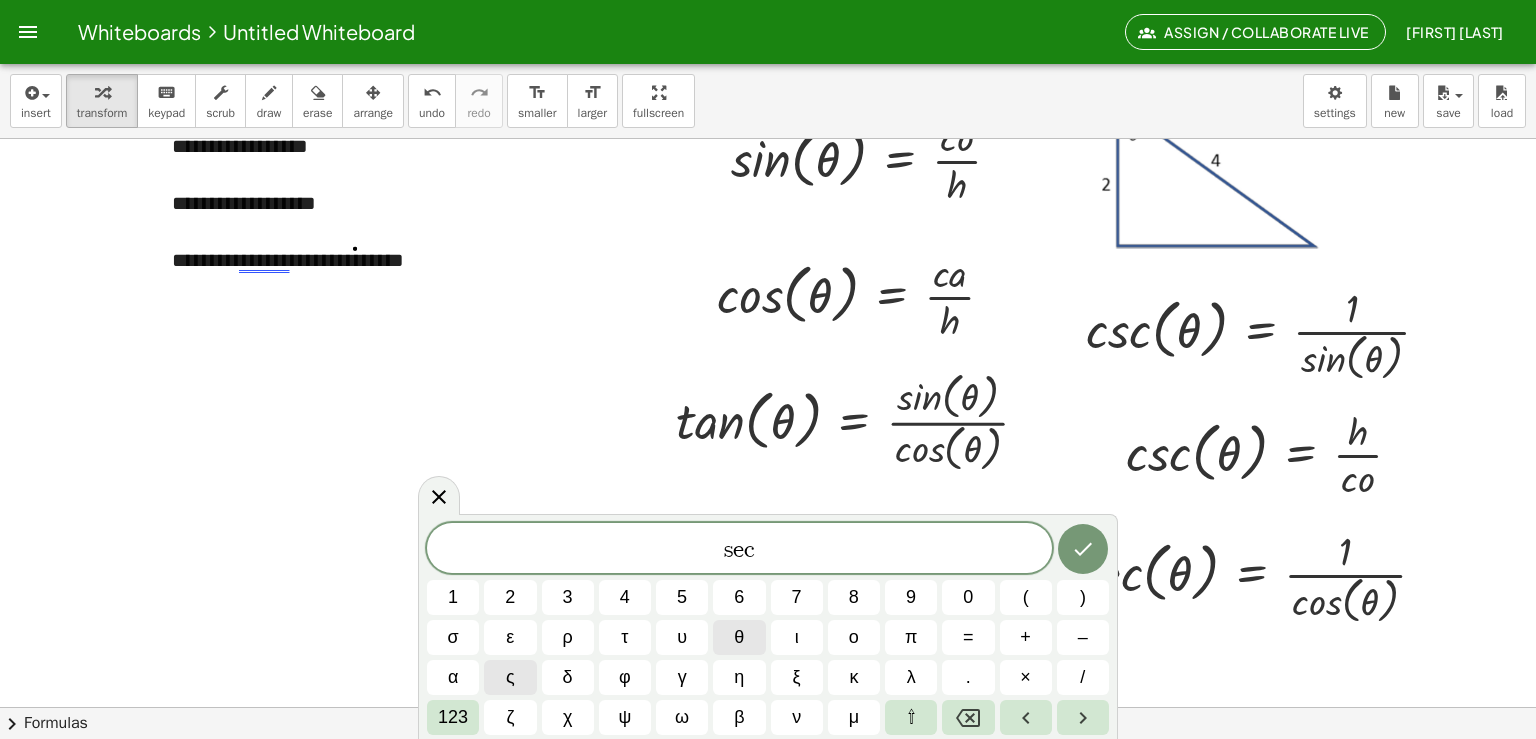 click on "θ" at bounding box center [739, 637] 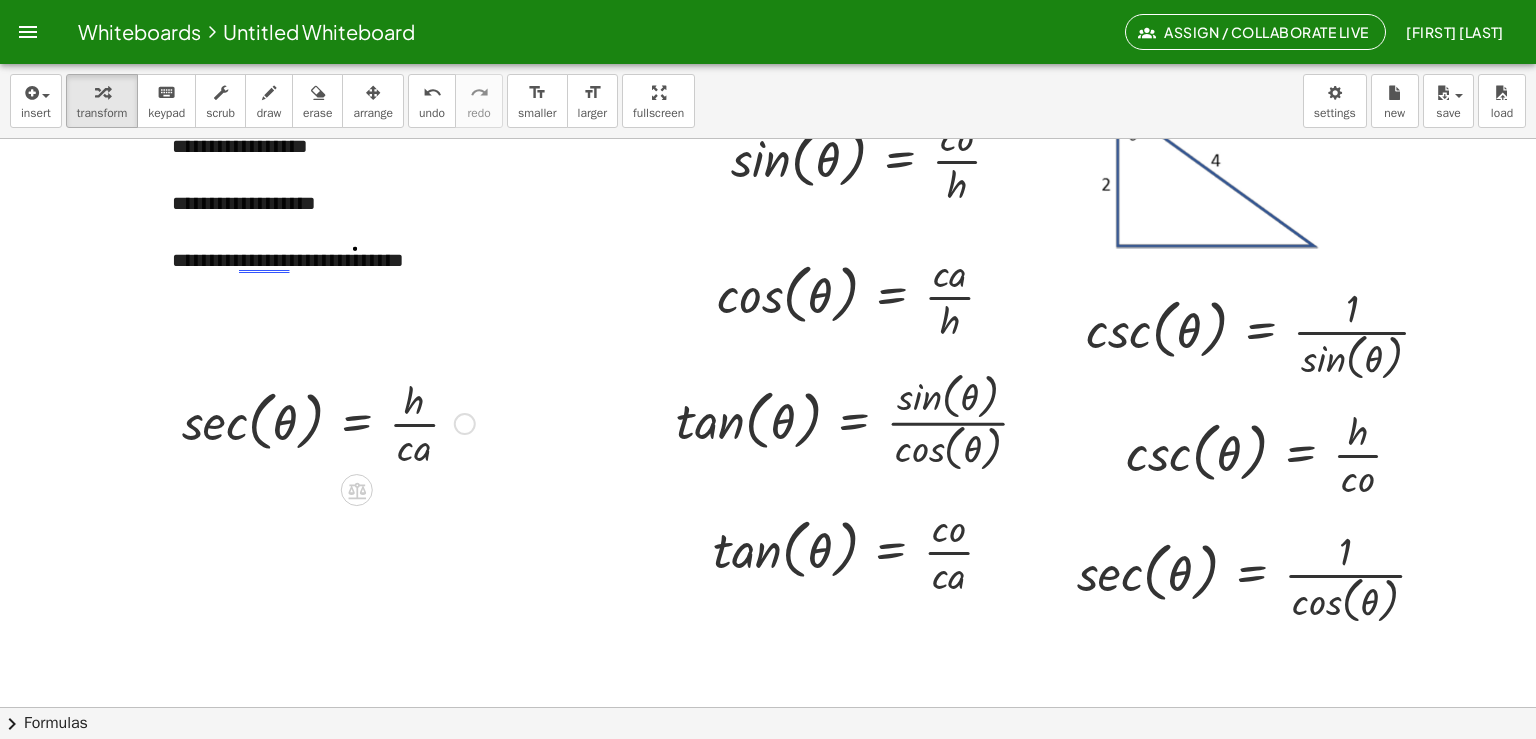 click at bounding box center (328, 422) 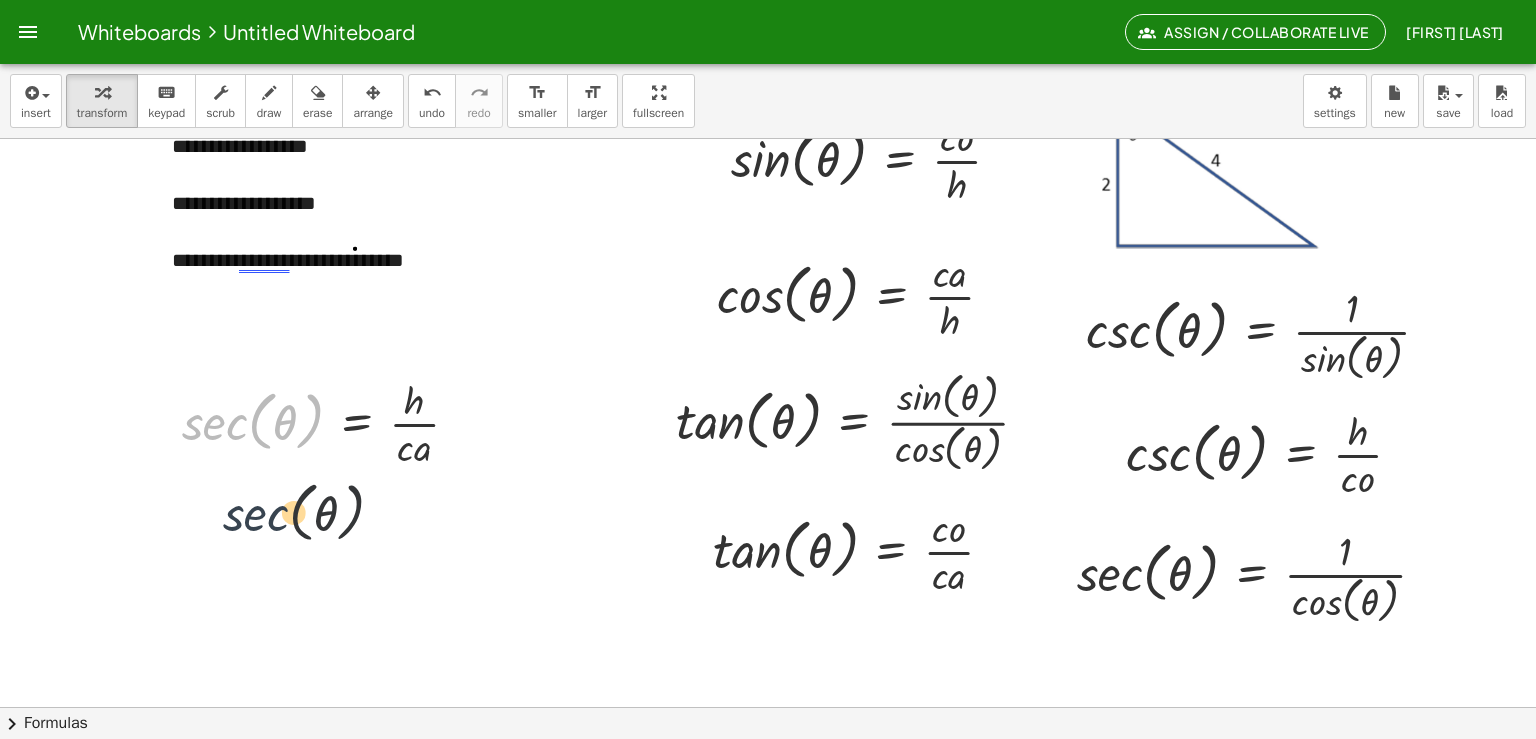 drag, startPoint x: 193, startPoint y: 376, endPoint x: 249, endPoint y: 490, distance: 127.01181 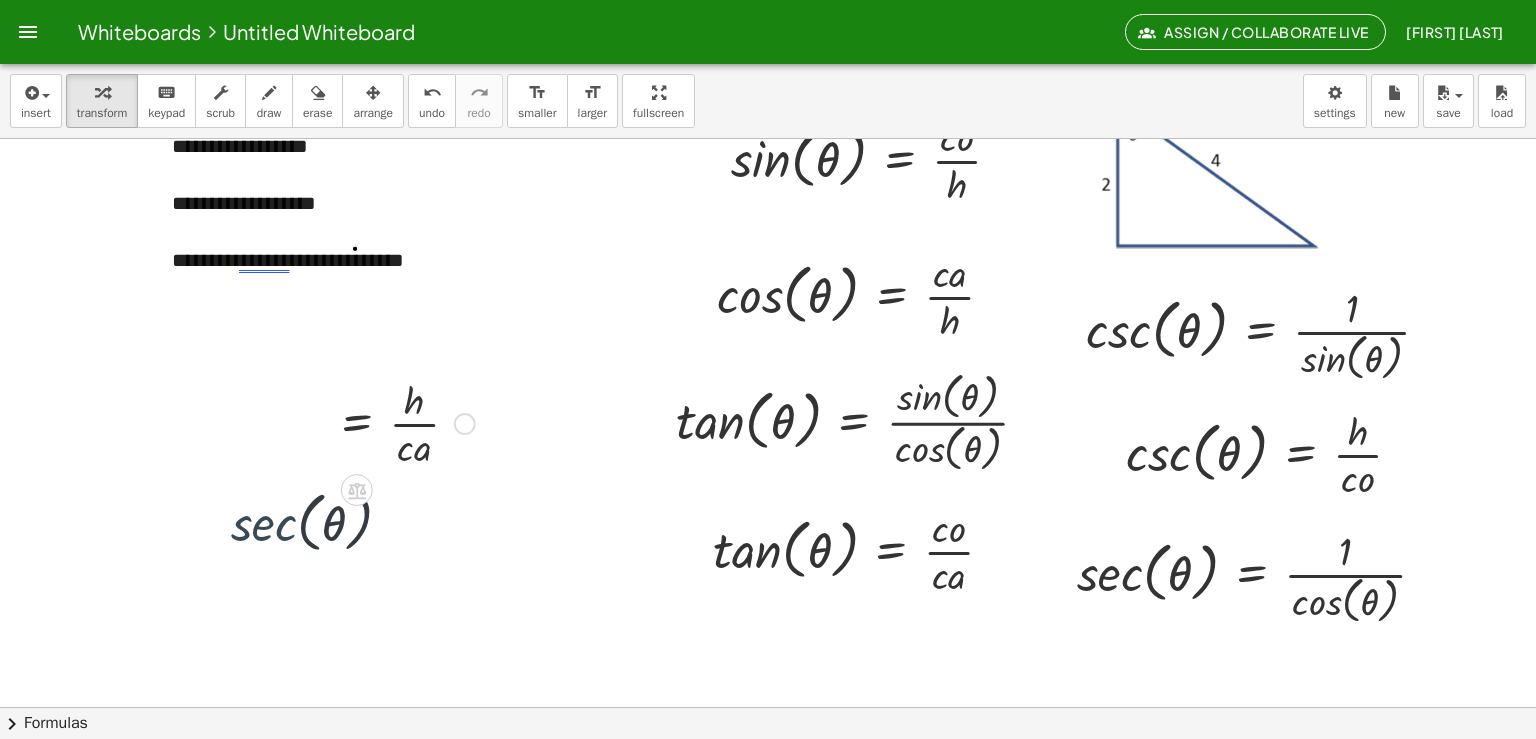 click at bounding box center (768, 540) 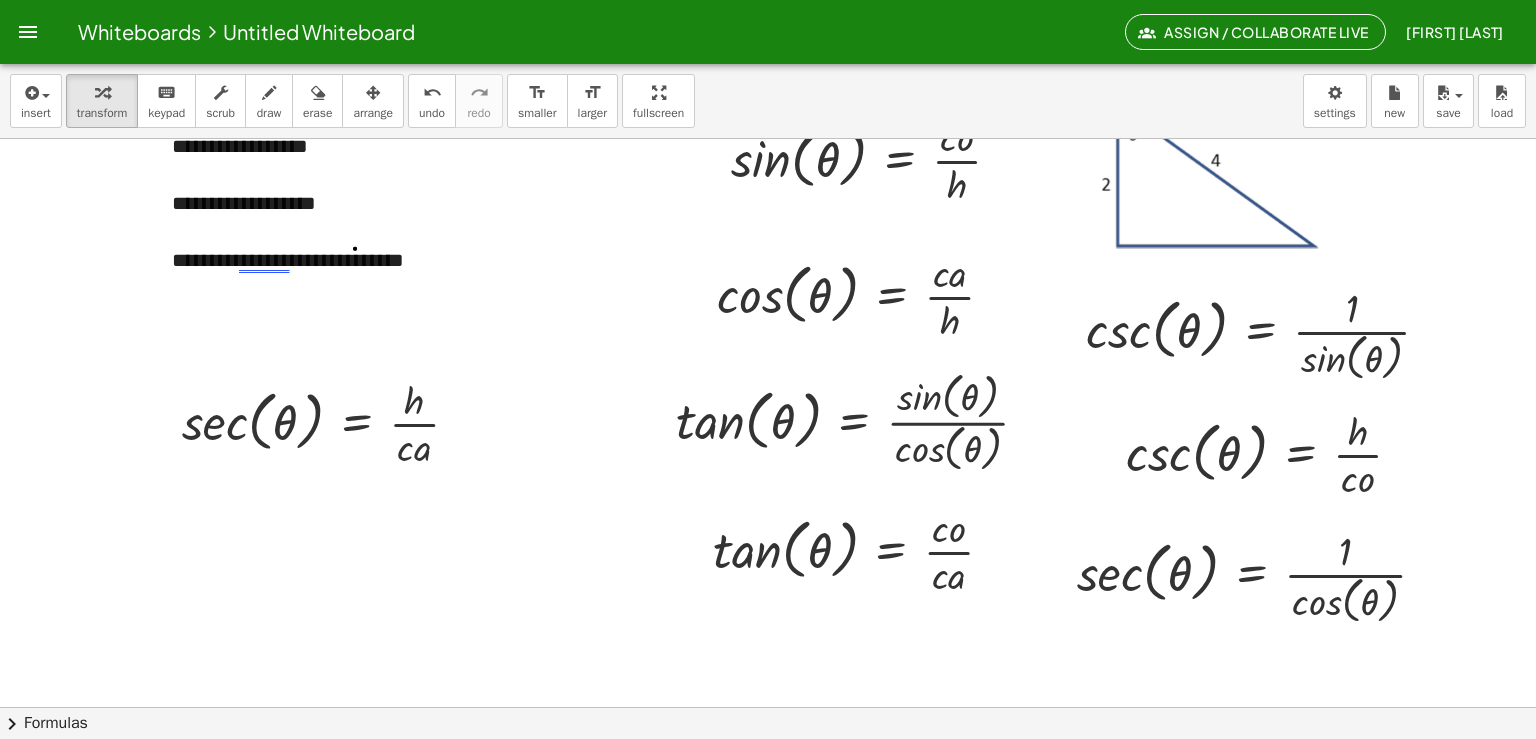 click at bounding box center (768, 540) 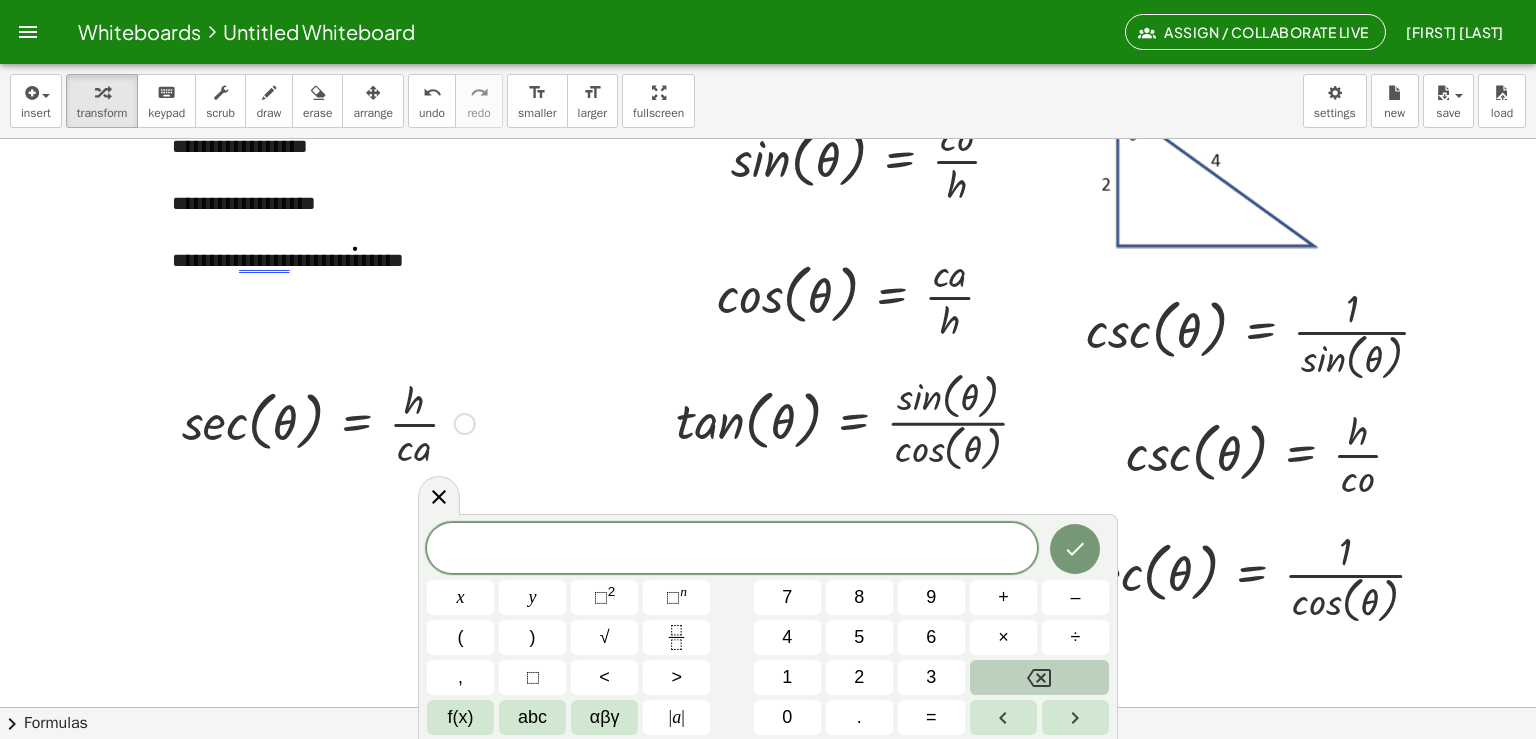 click at bounding box center (167, 422) 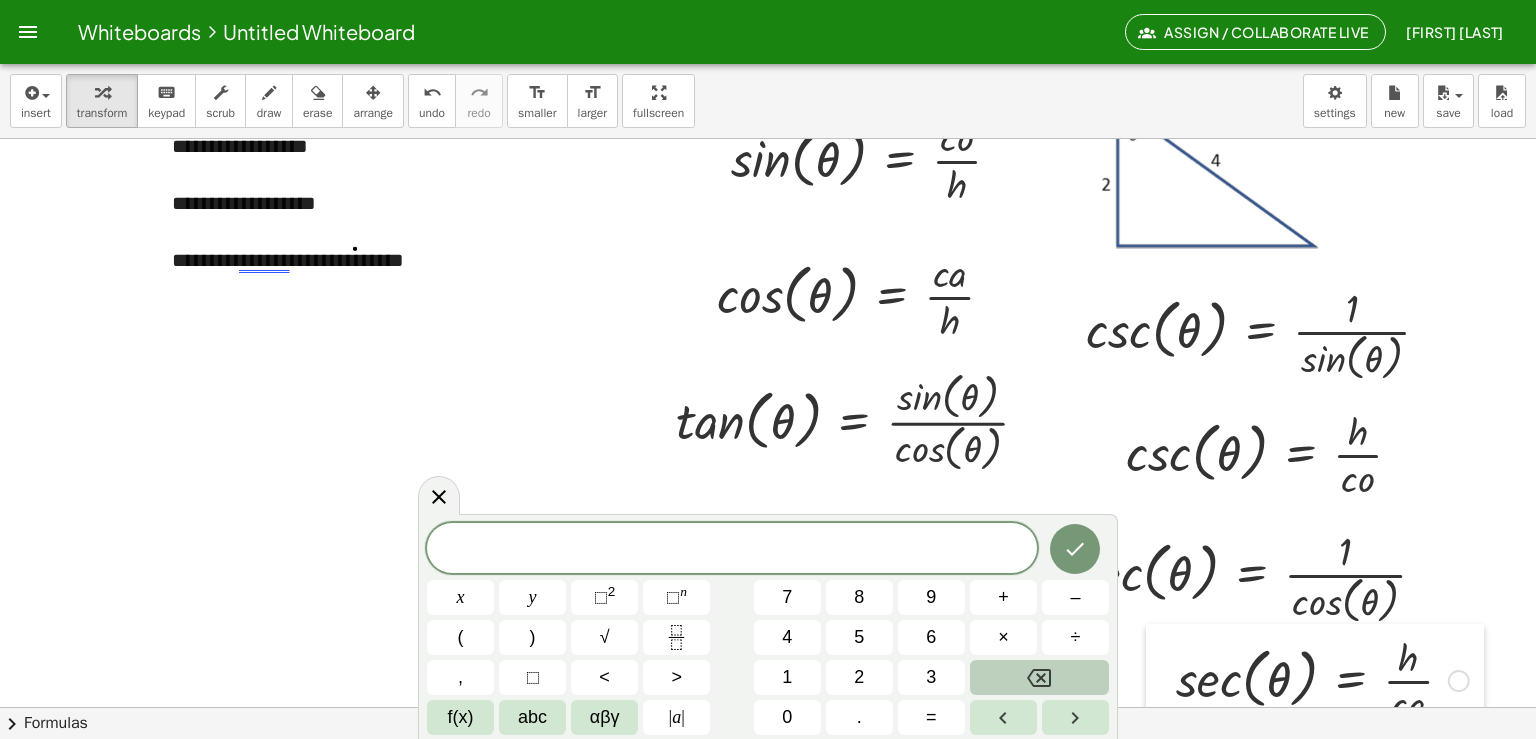 drag, startPoint x: 174, startPoint y: 394, endPoint x: 1168, endPoint y: 655, distance: 1027.695 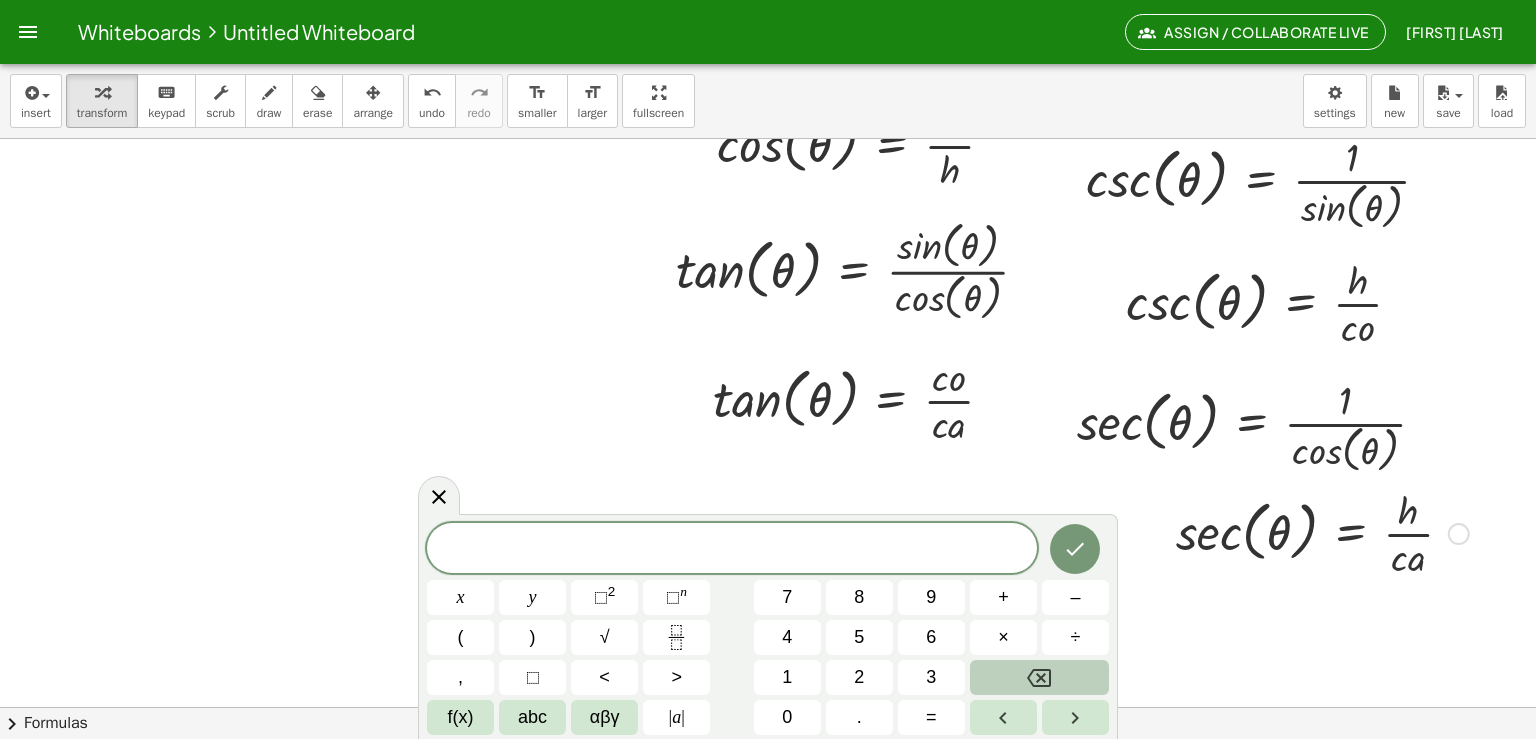 scroll, scrollTop: 444, scrollLeft: 0, axis: vertical 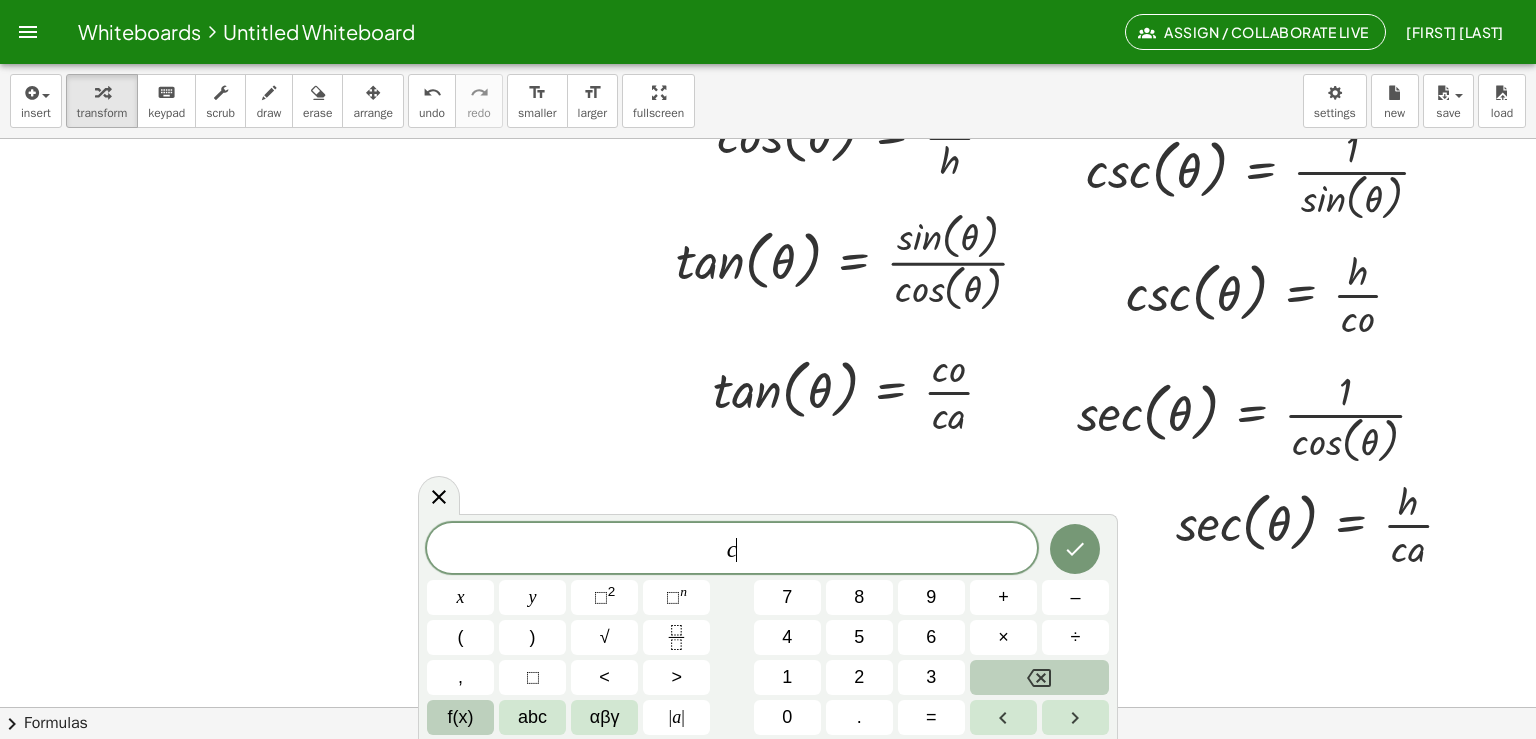 click on "f(x)" at bounding box center [460, 717] 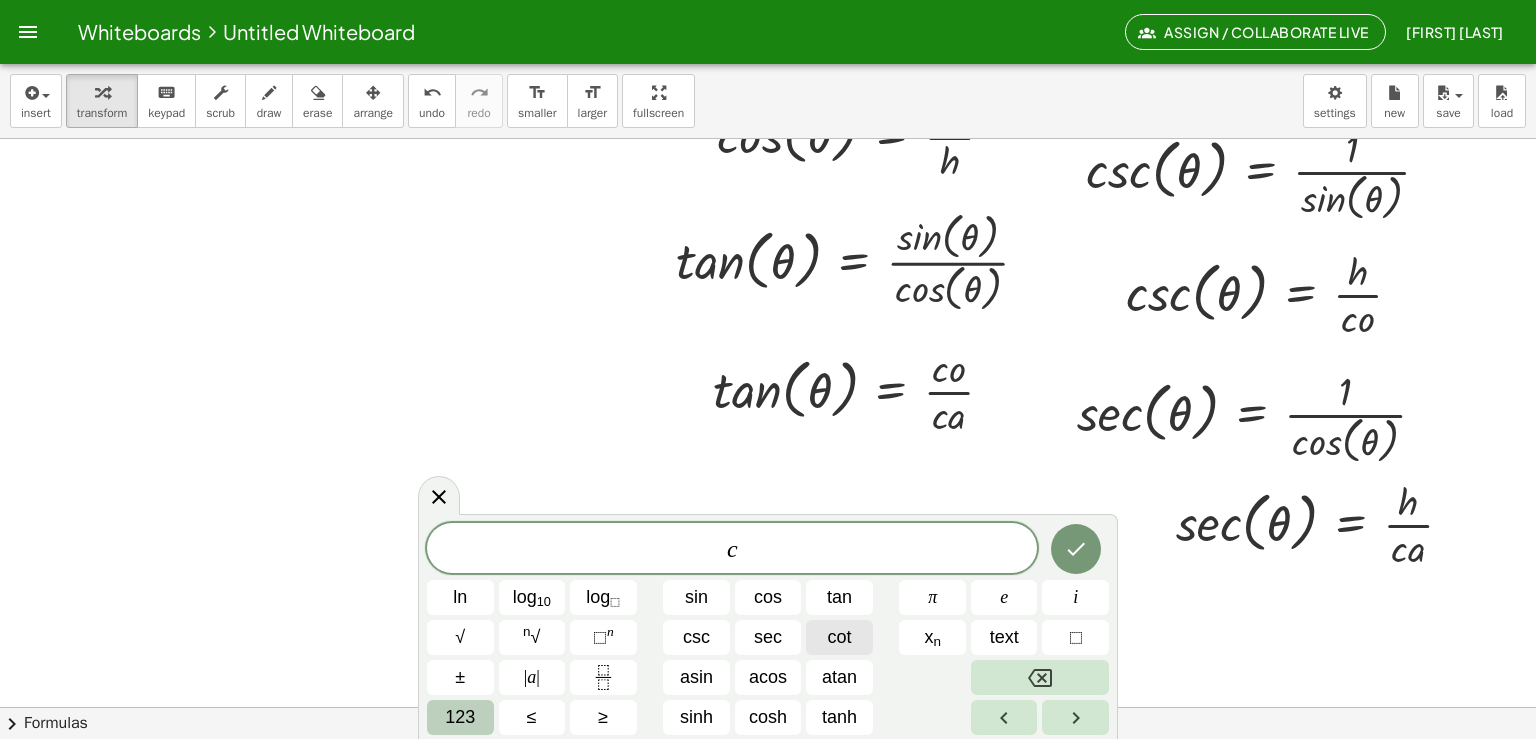 click on "cot" at bounding box center (839, 637) 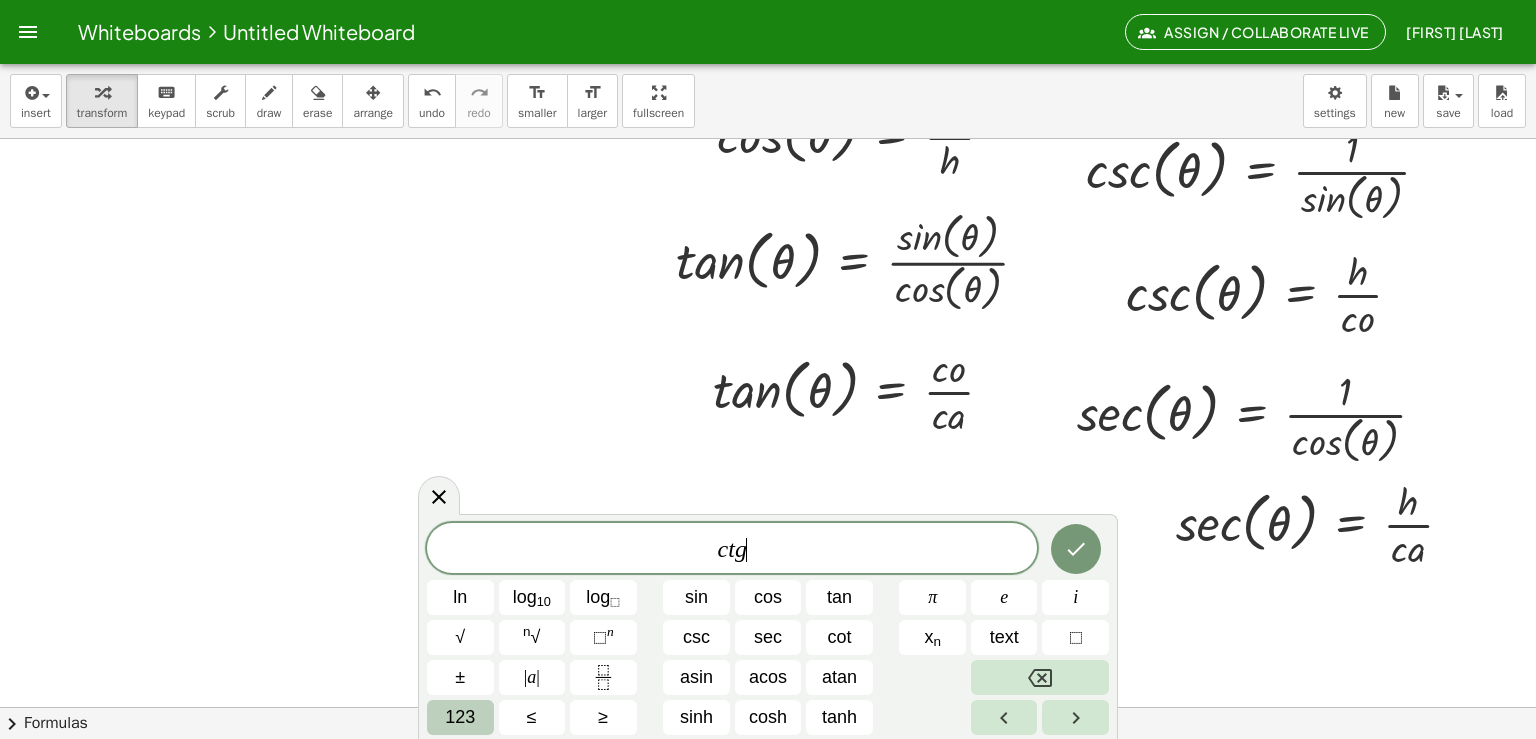 click on "123" at bounding box center (460, 717) 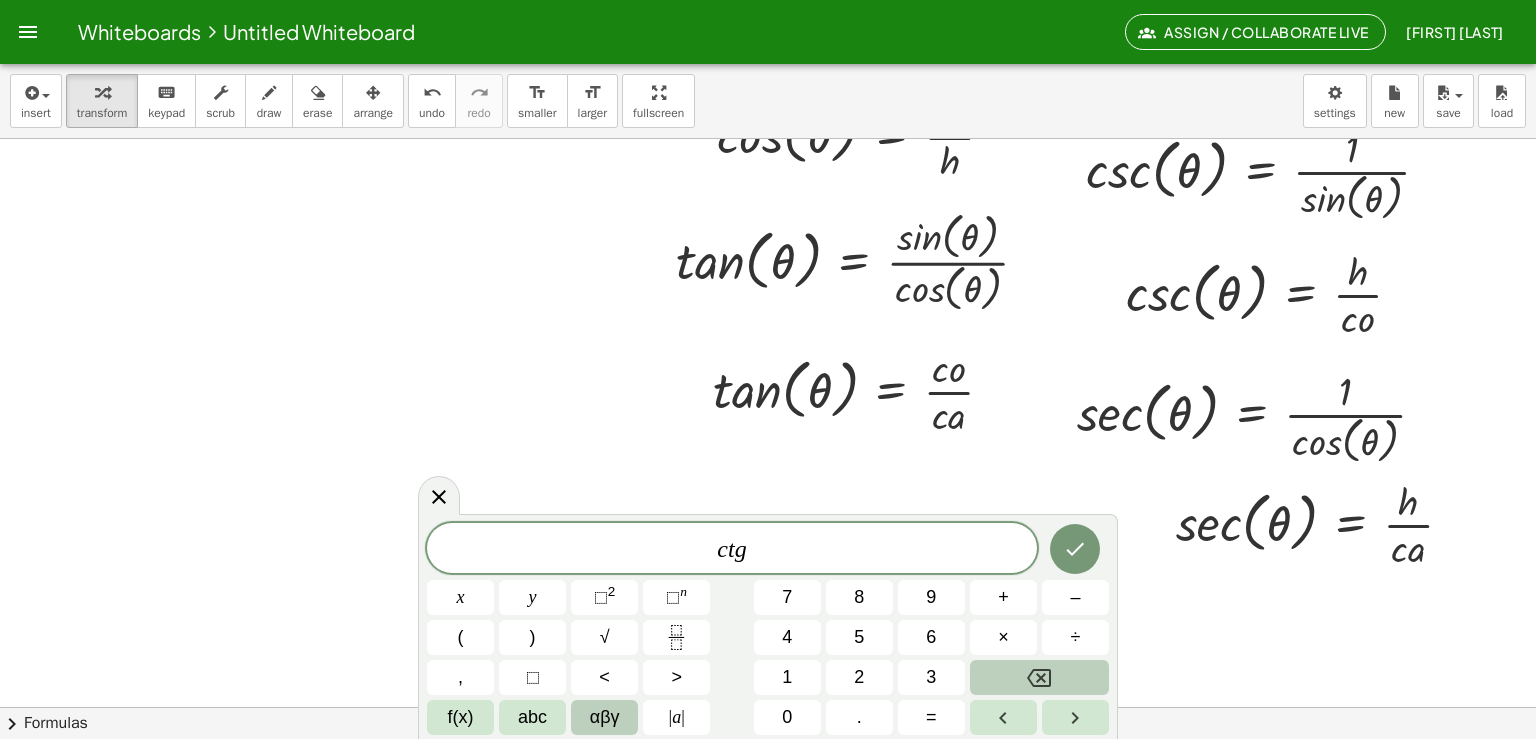 click on "αβγ" at bounding box center (605, 717) 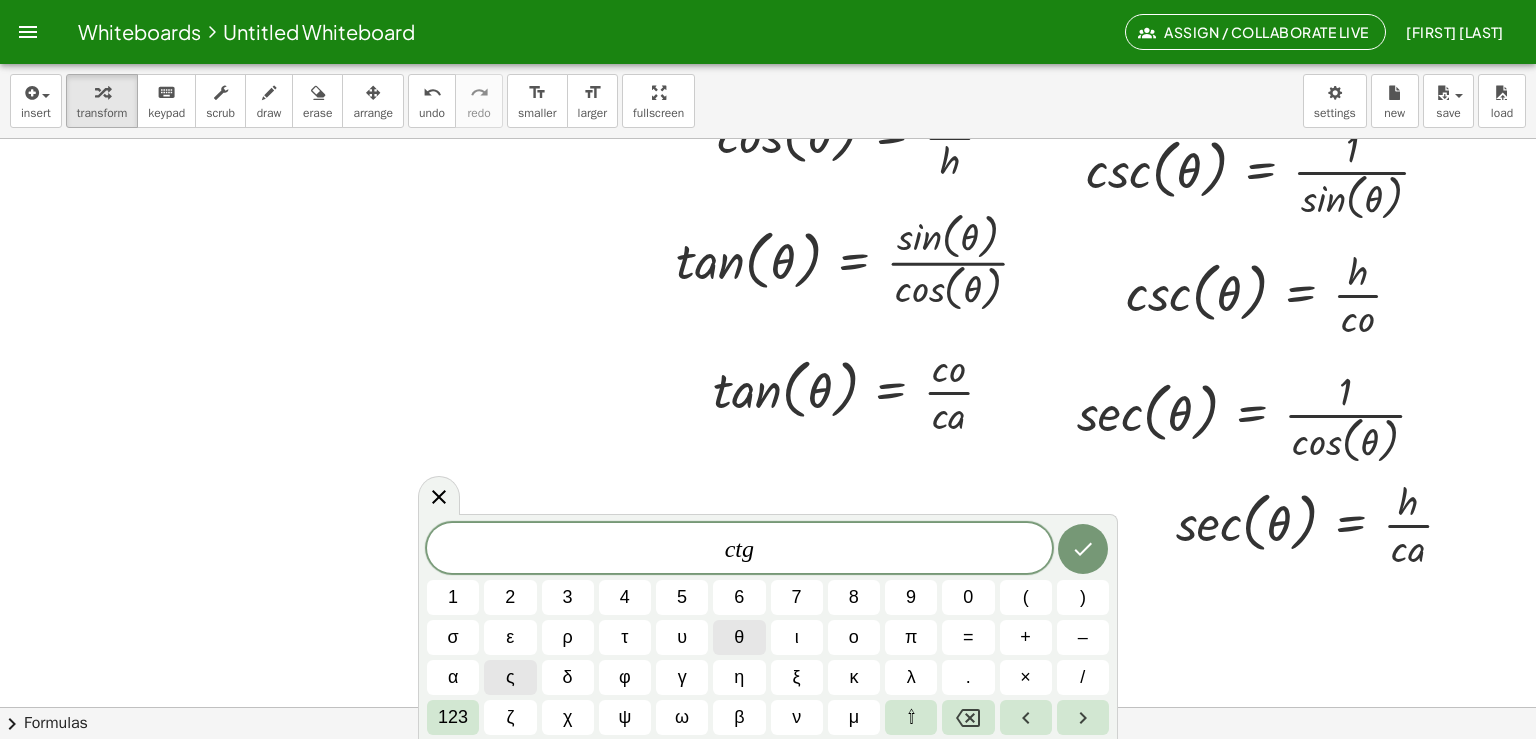 click on "θ" at bounding box center (739, 637) 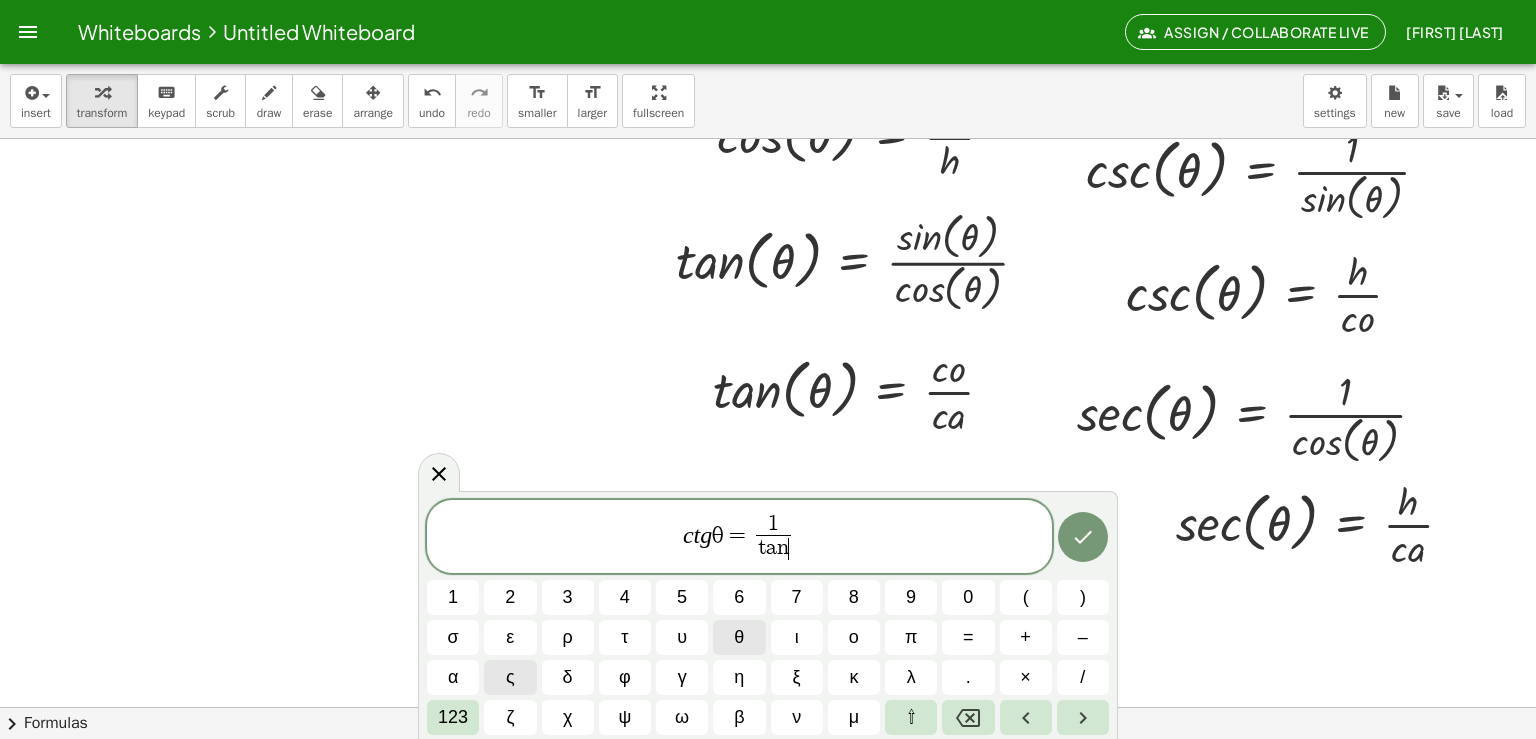 click on "θ" at bounding box center [739, 637] 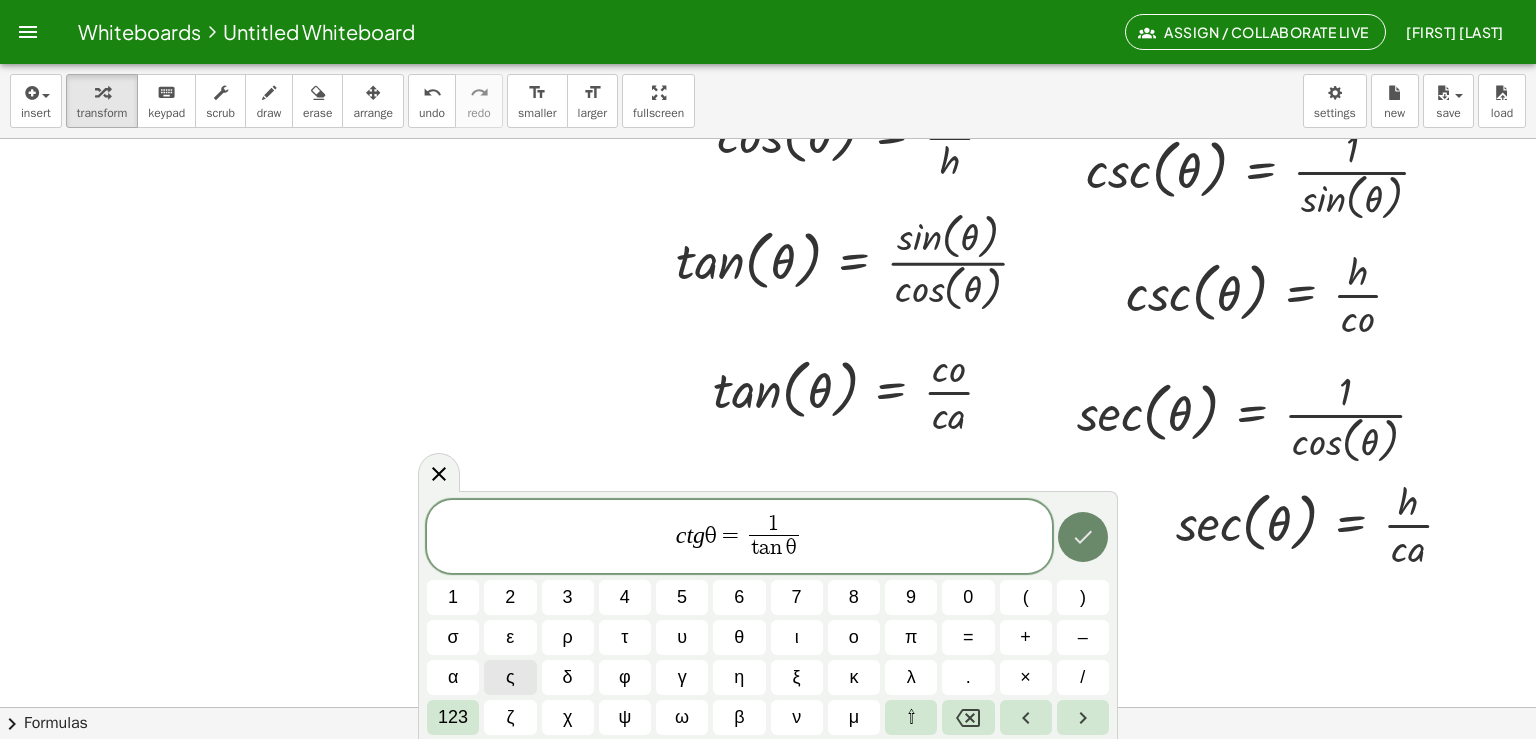 click 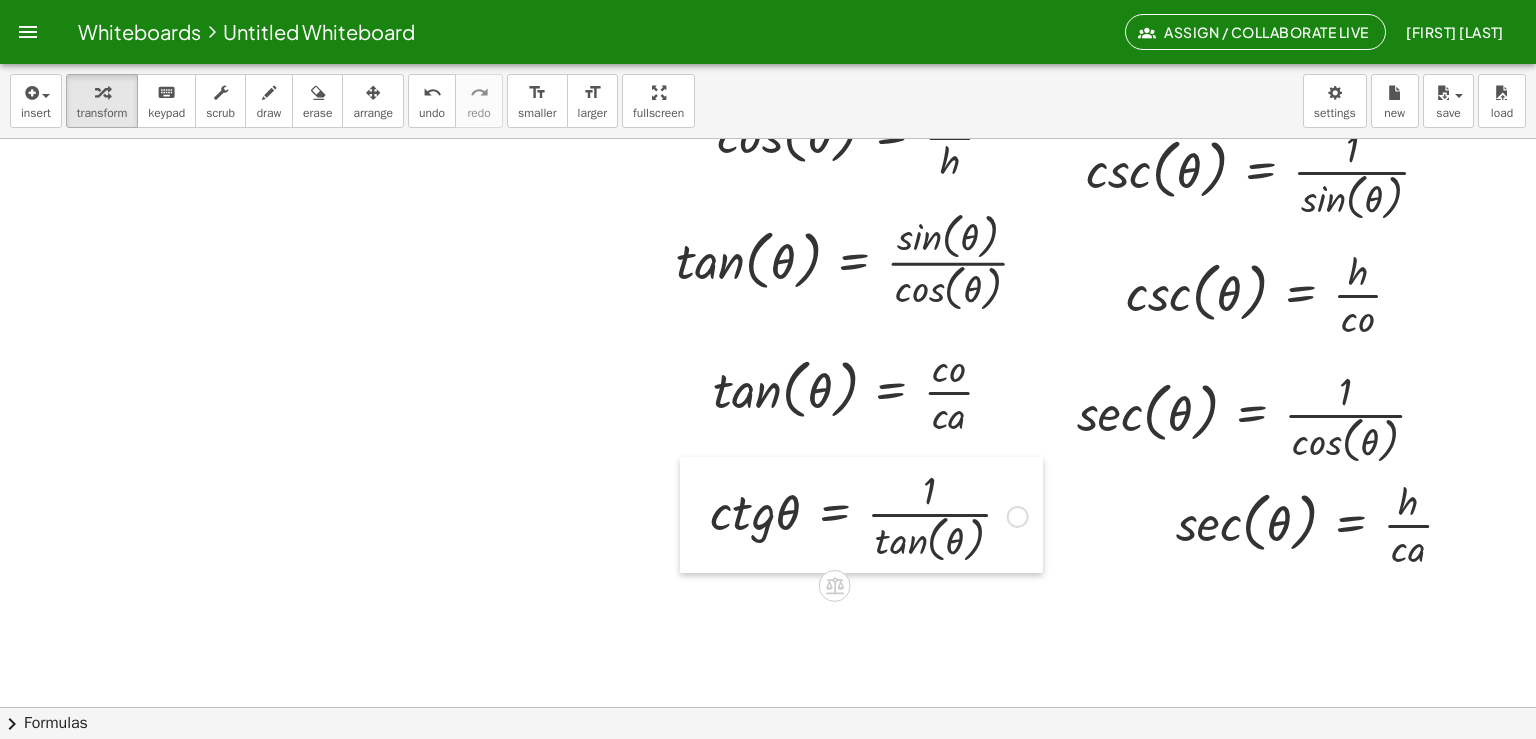 drag, startPoint x: 174, startPoint y: 223, endPoint x: 684, endPoint y: 488, distance: 574.7391 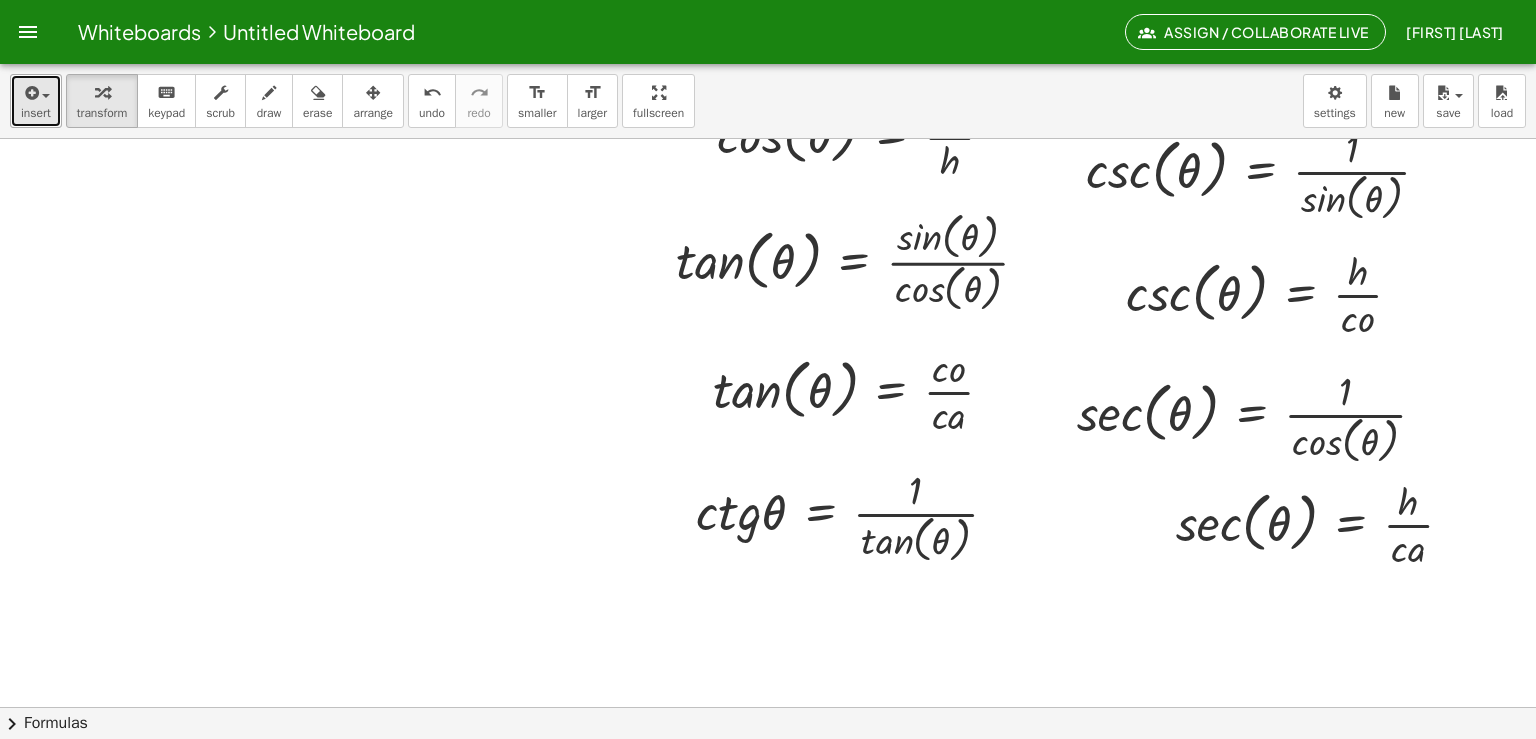 click at bounding box center (30, 93) 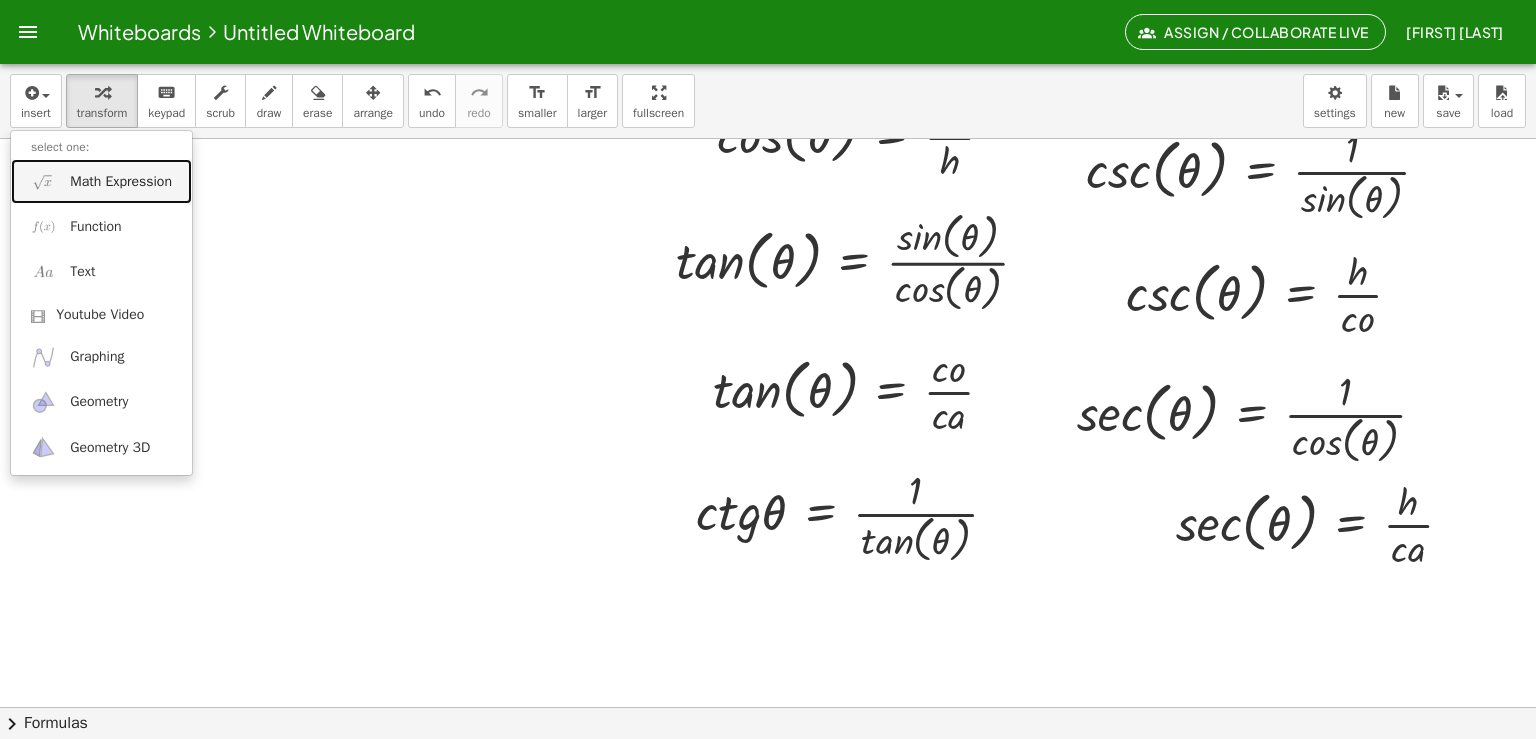 click on "Math Expression" at bounding box center (121, 182) 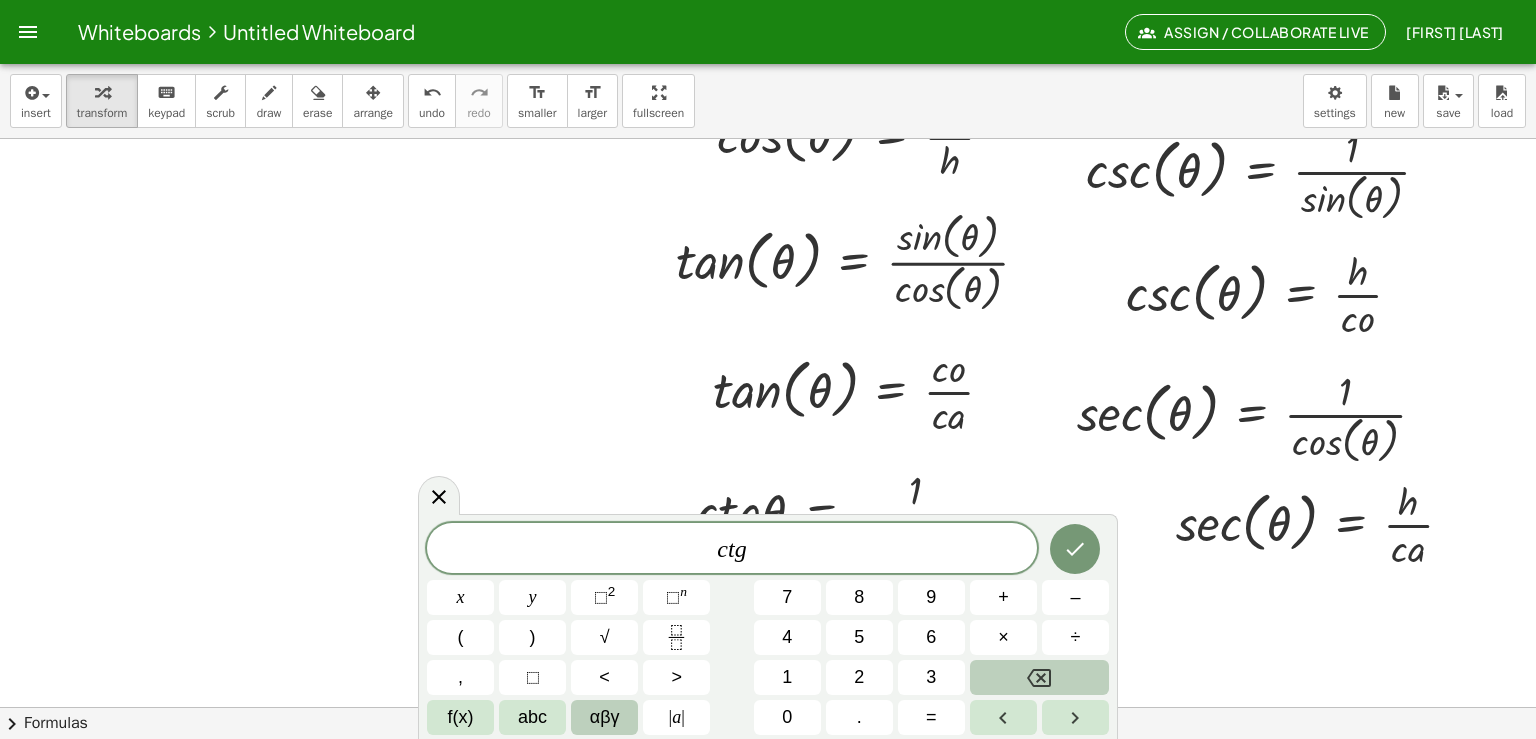 click on "αβγ" at bounding box center (605, 717) 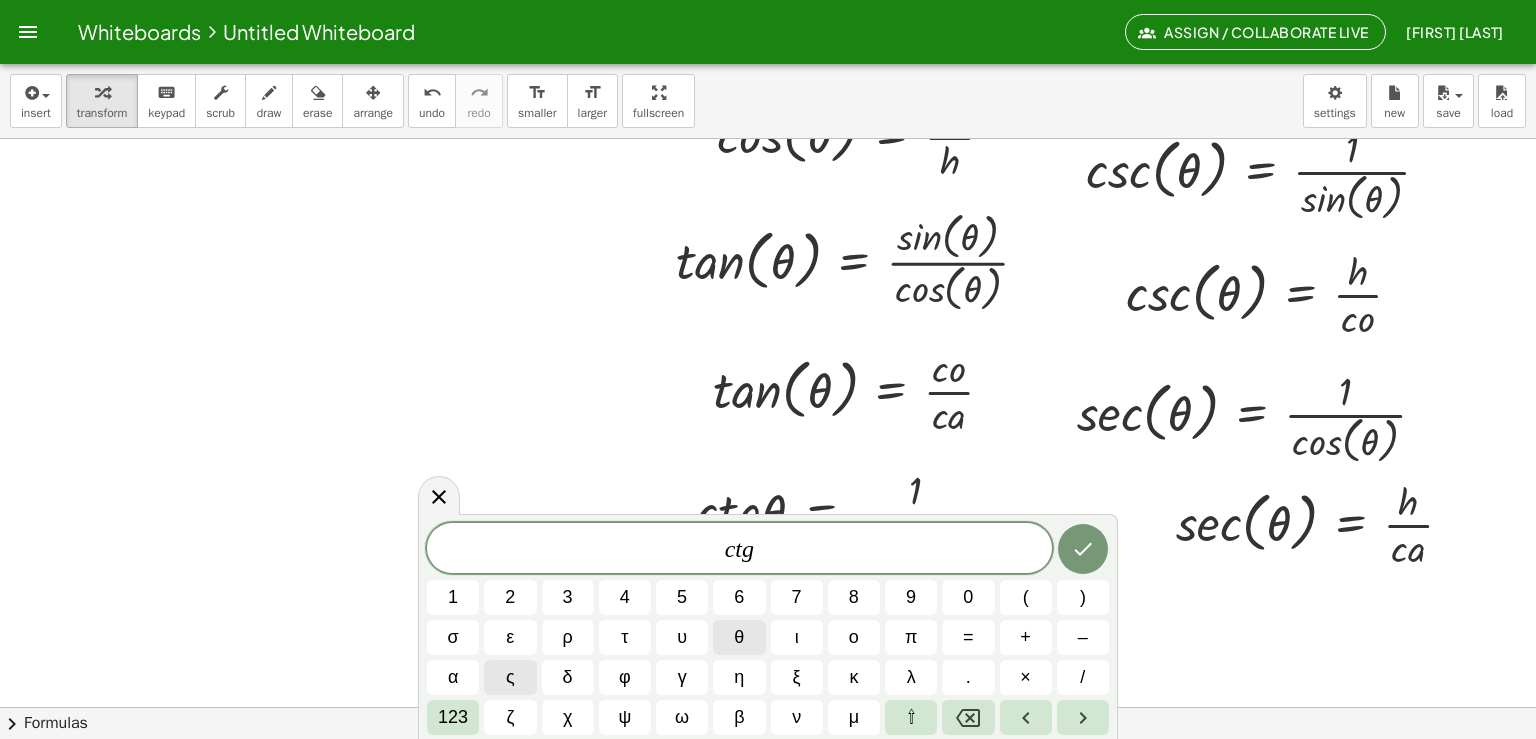 click on "θ" at bounding box center [739, 637] 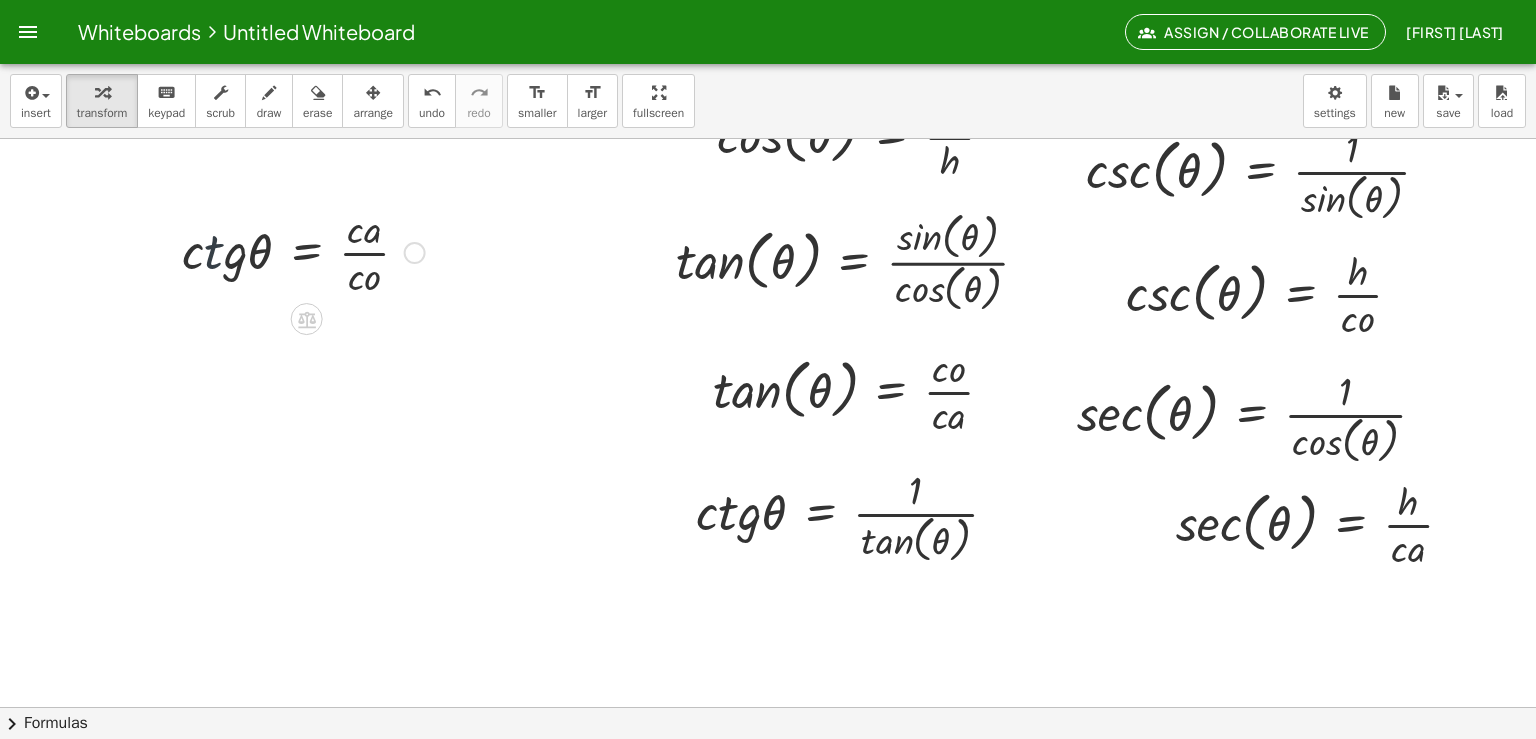 click at bounding box center (303, 251) 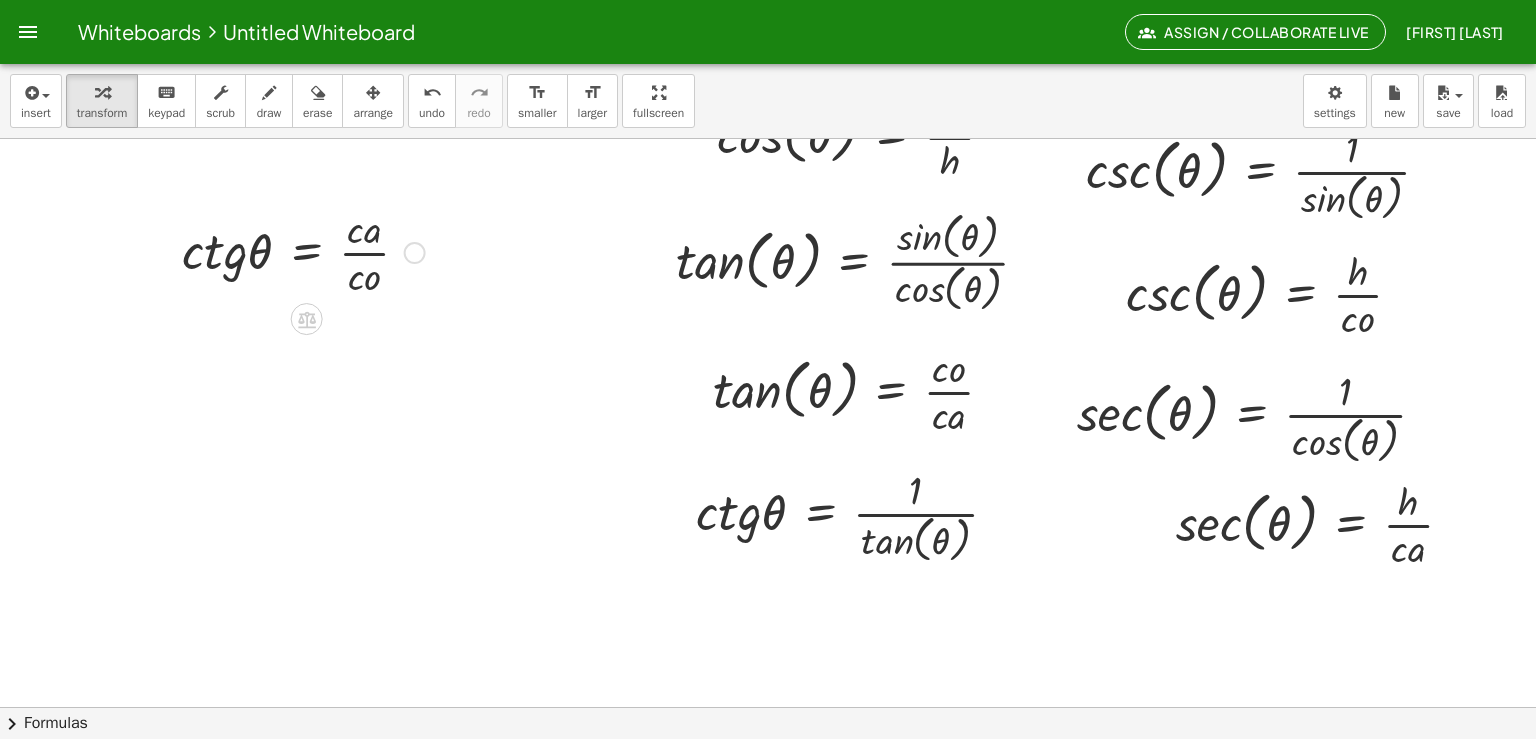 click at bounding box center (303, 251) 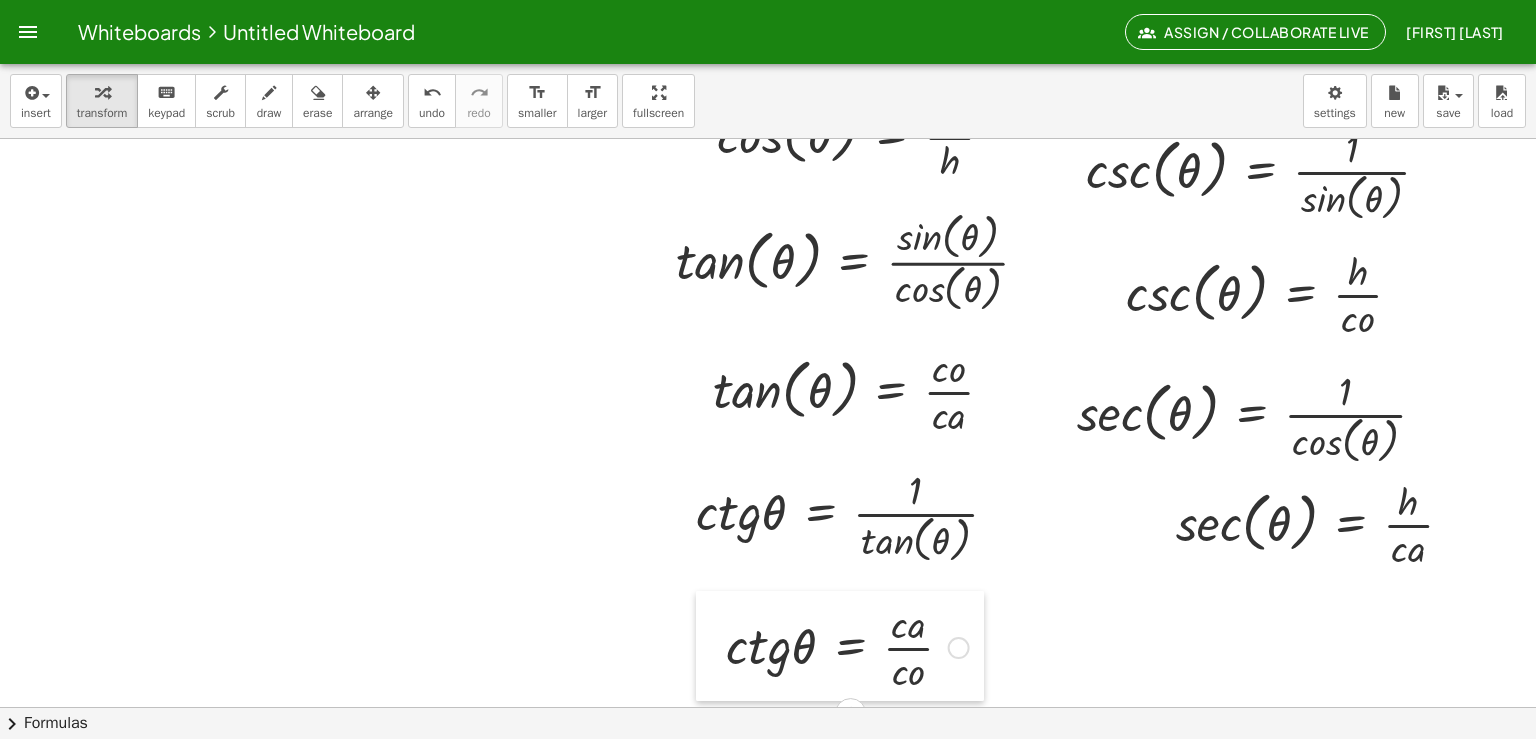 drag, startPoint x: 179, startPoint y: 243, endPoint x: 732, endPoint y: 635, distance: 677.84436 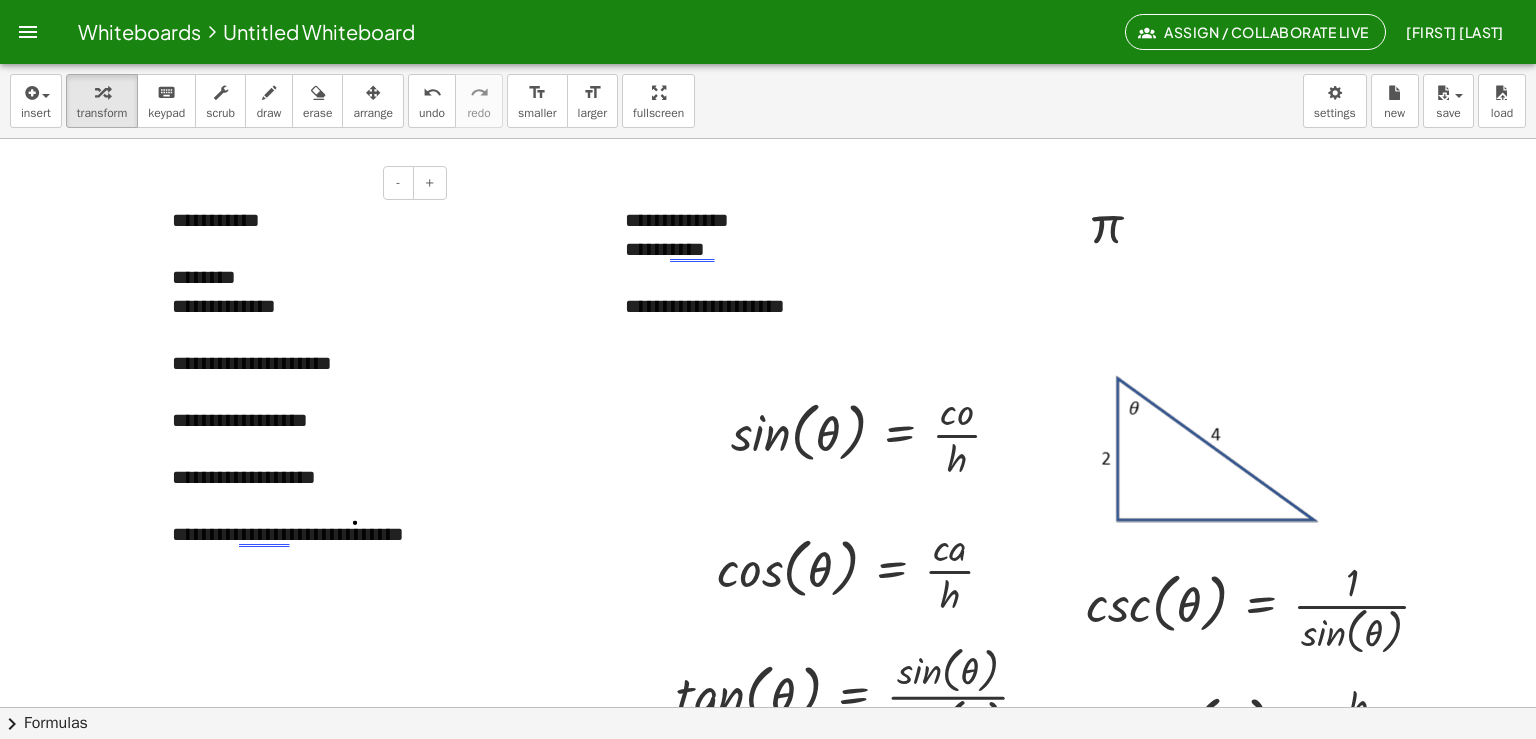 scroll, scrollTop: 2, scrollLeft: 0, axis: vertical 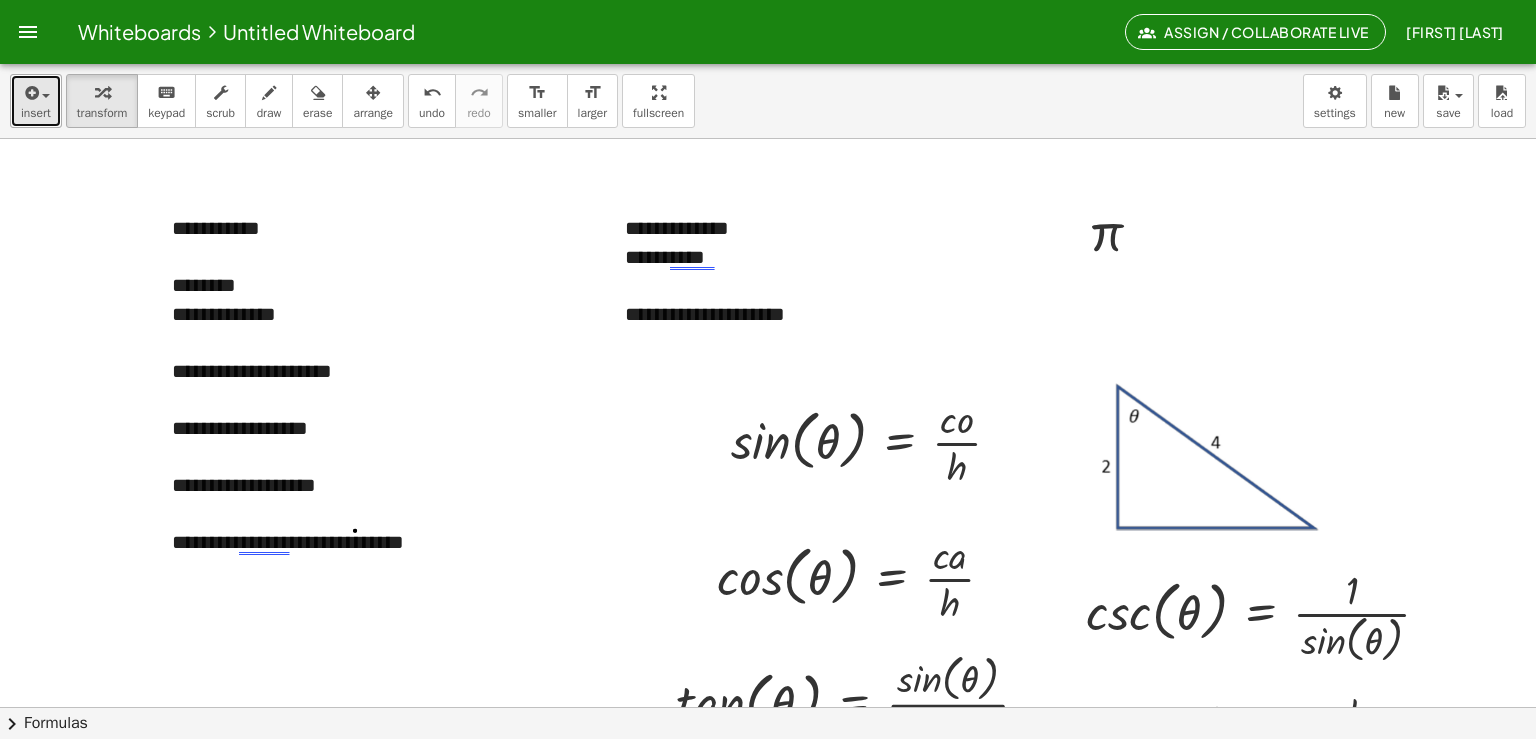 click at bounding box center (36, 92) 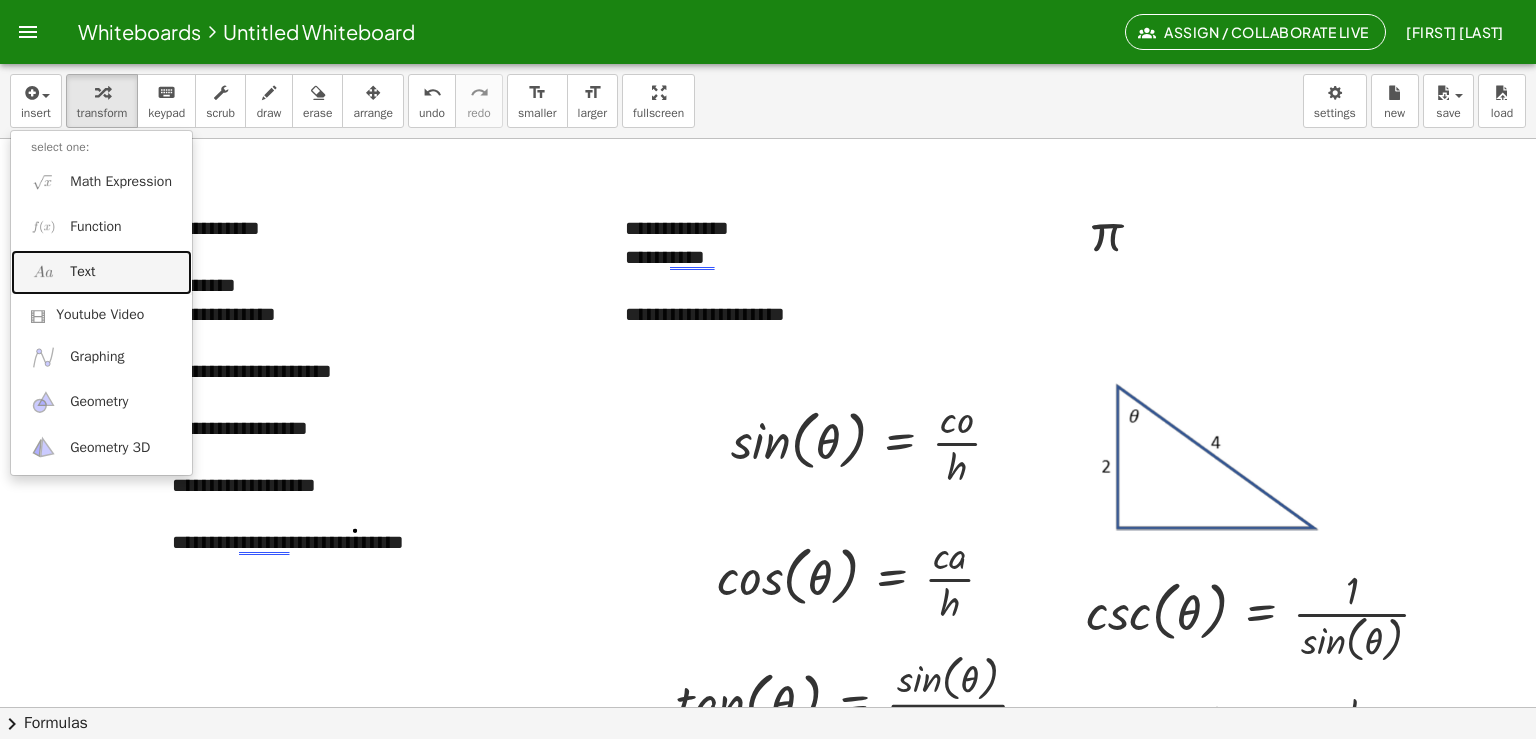 click on "Text" at bounding box center [101, 272] 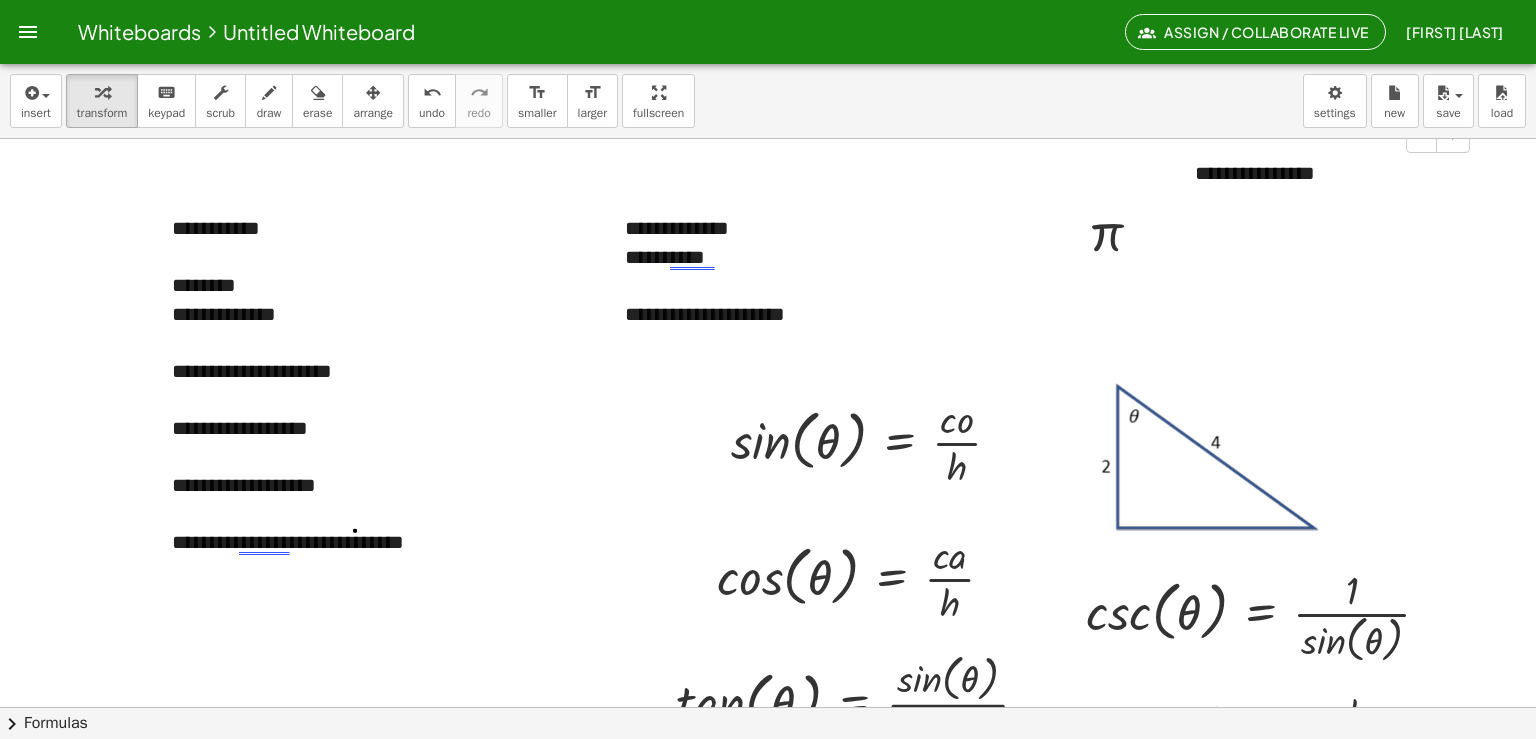 click on "**********" at bounding box center (1325, 173) 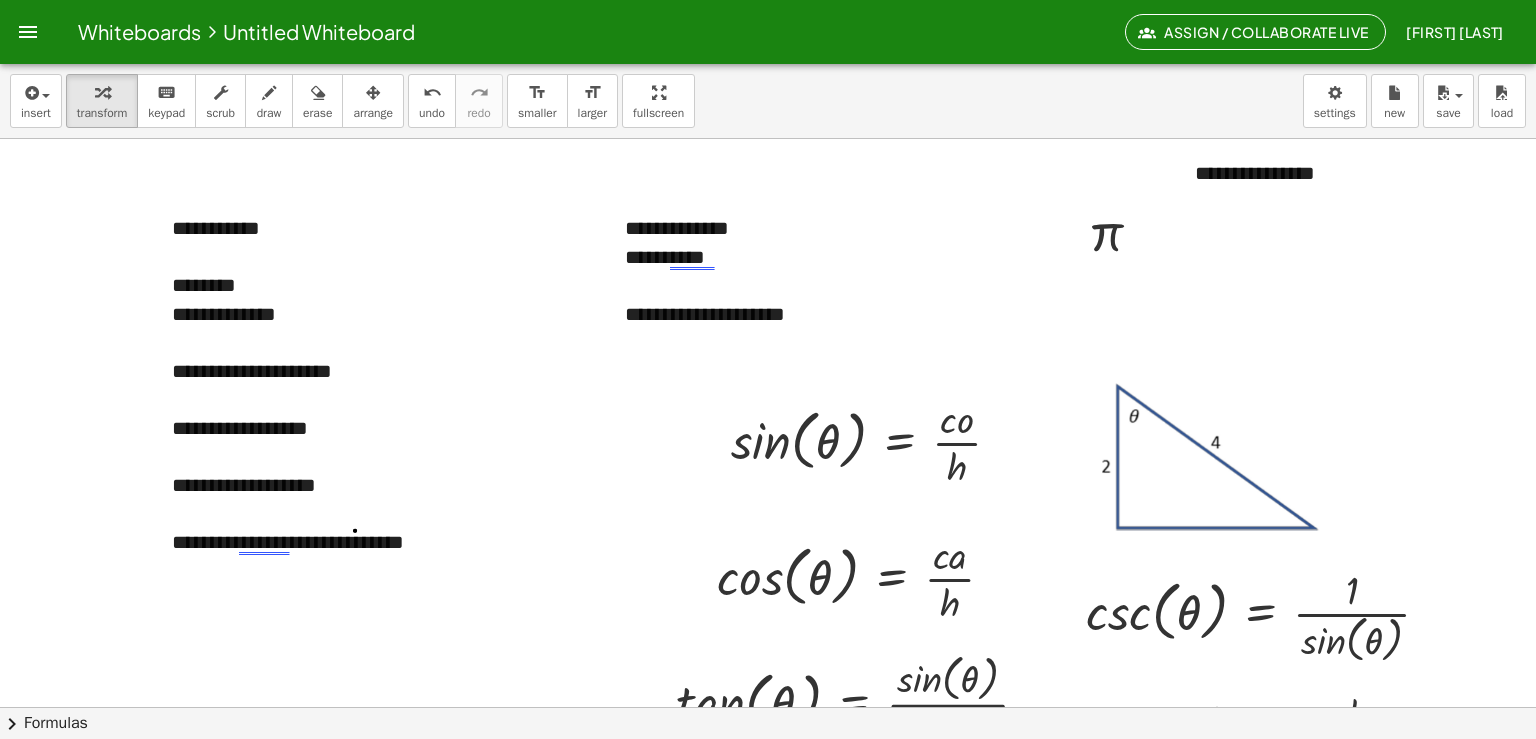 type 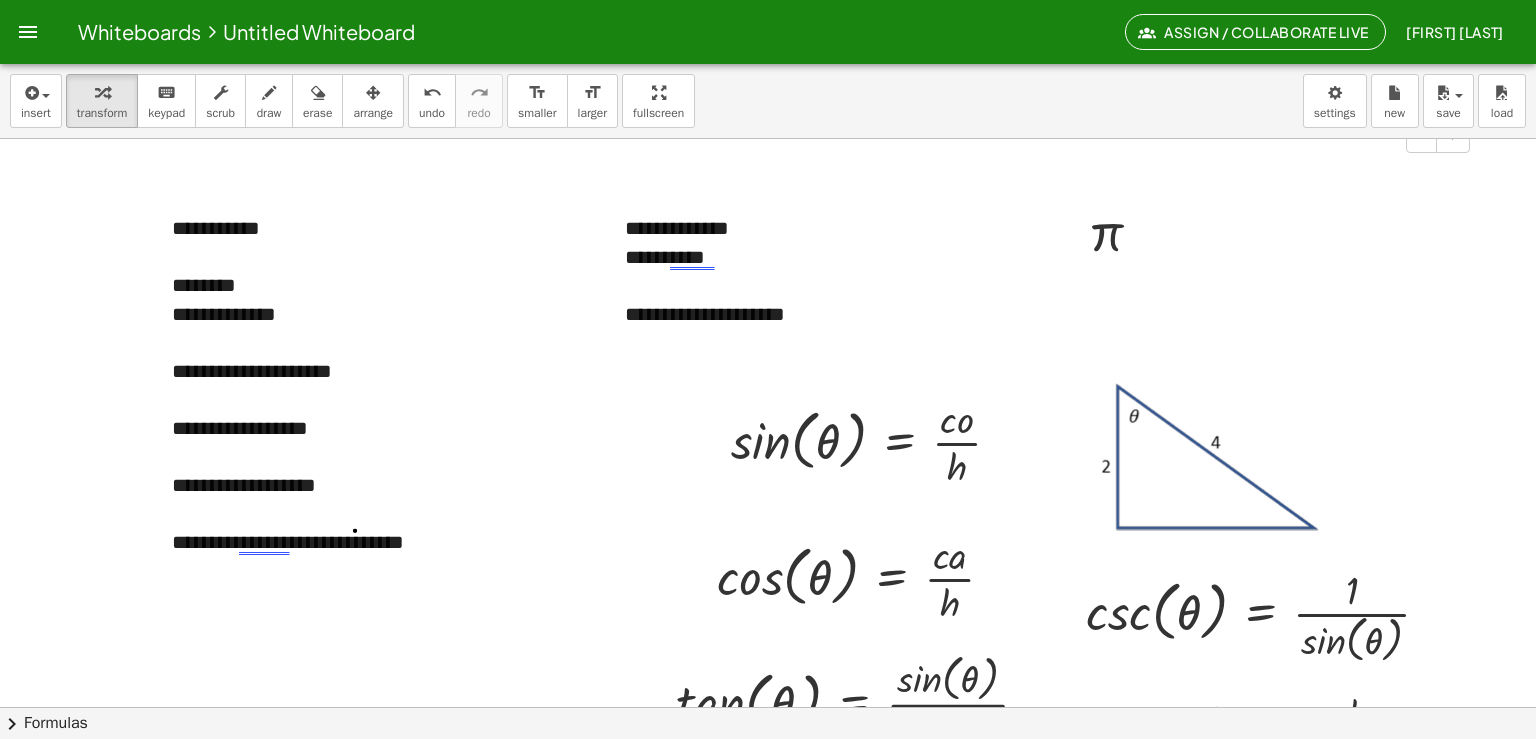 click at bounding box center (1325, 173) 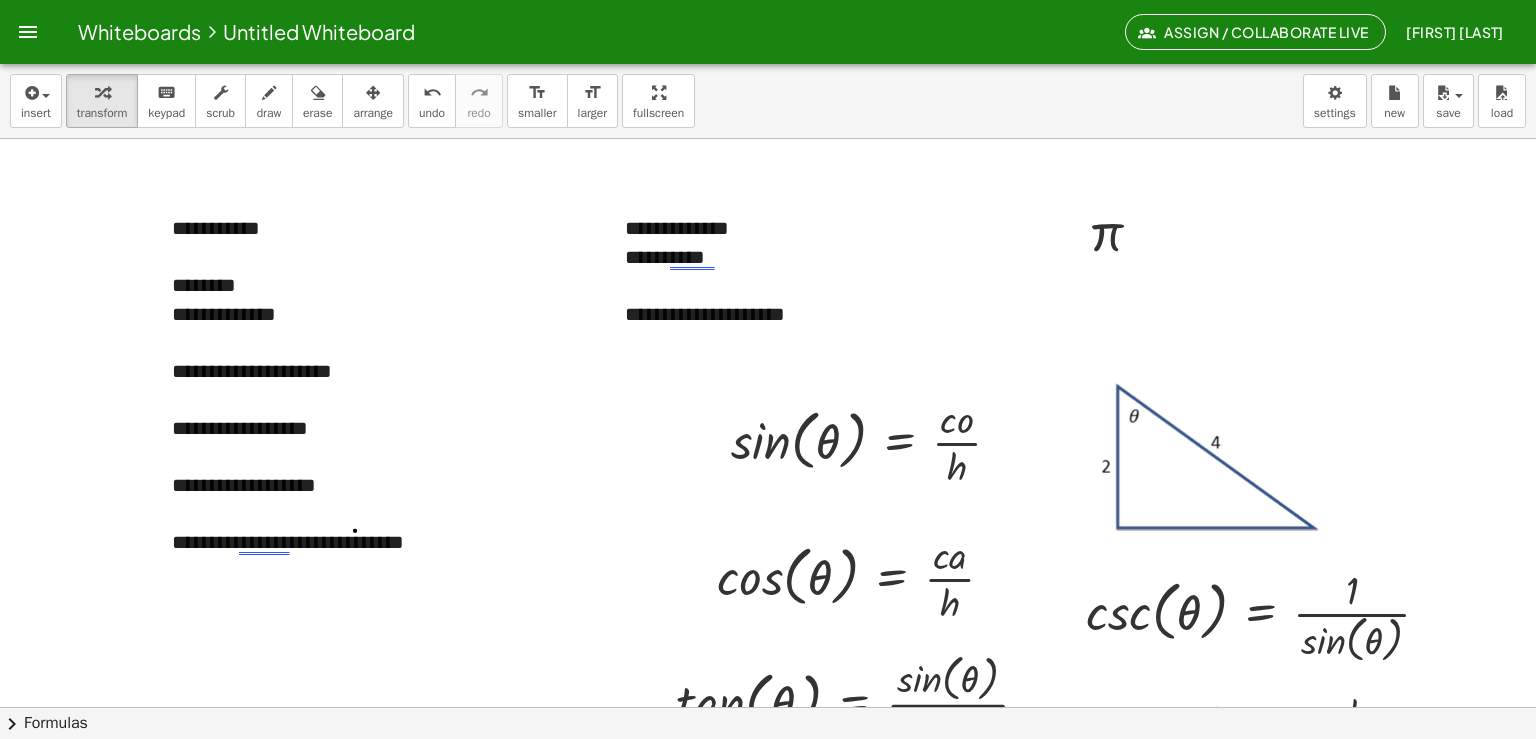 click at bounding box center [768, 822] 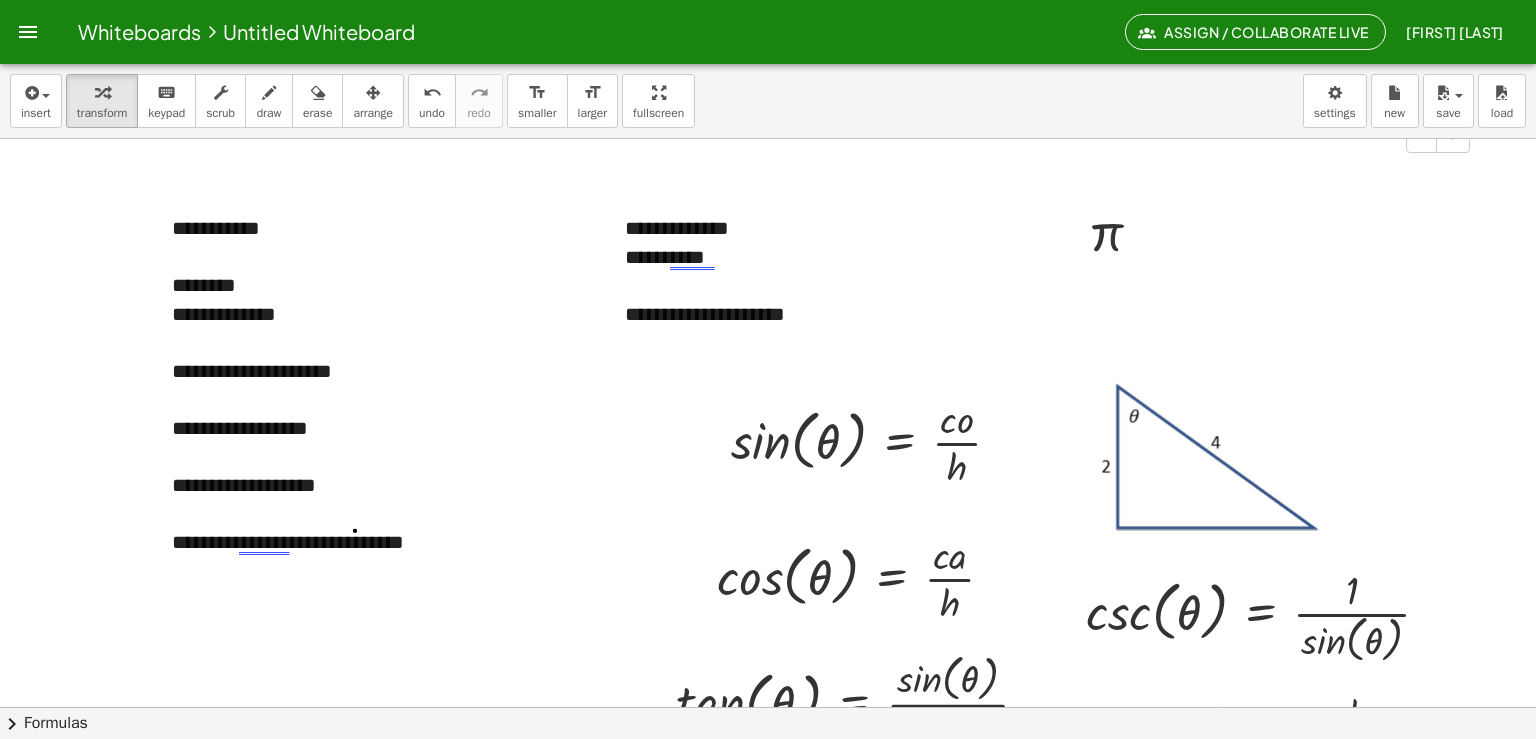 click at bounding box center (1325, 173) 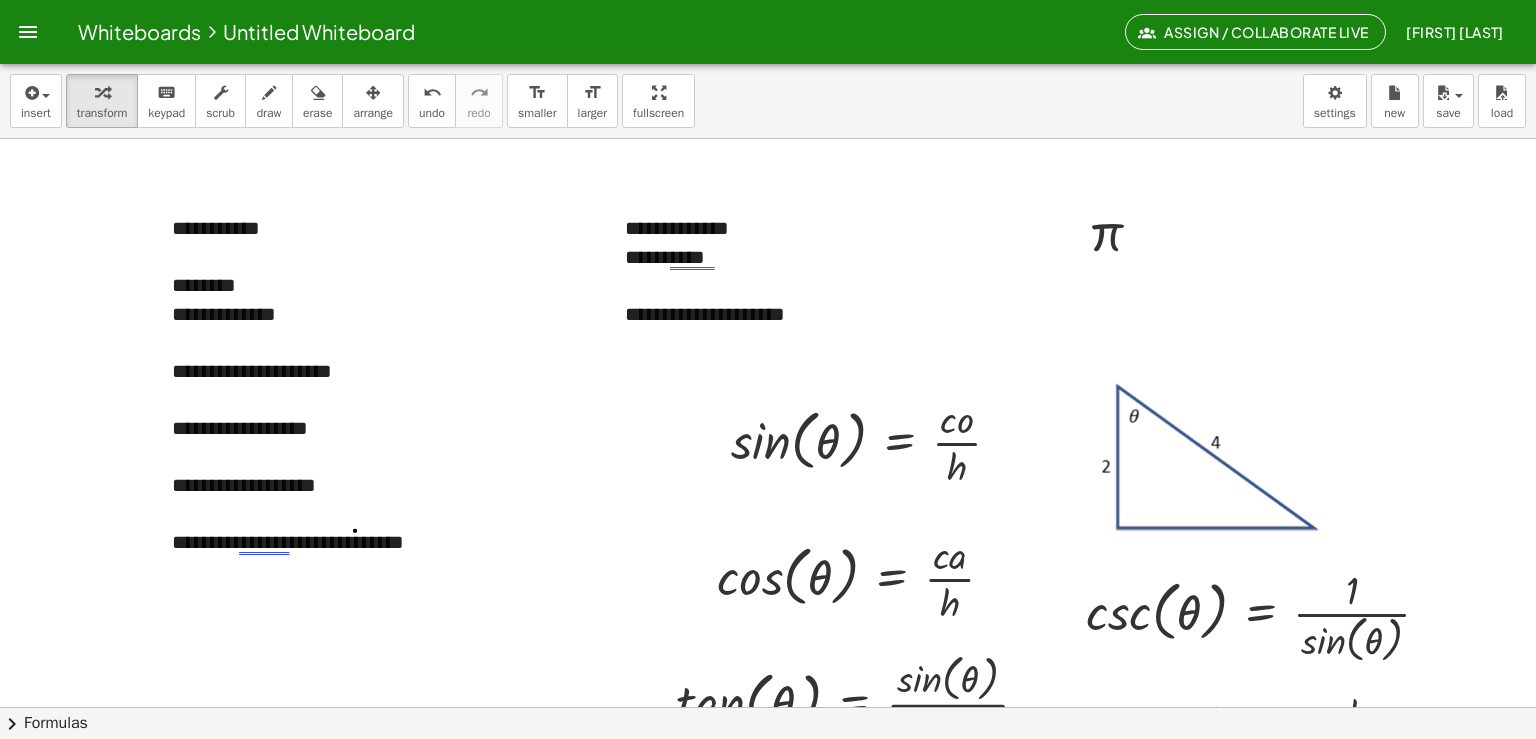 click at bounding box center (768, 822) 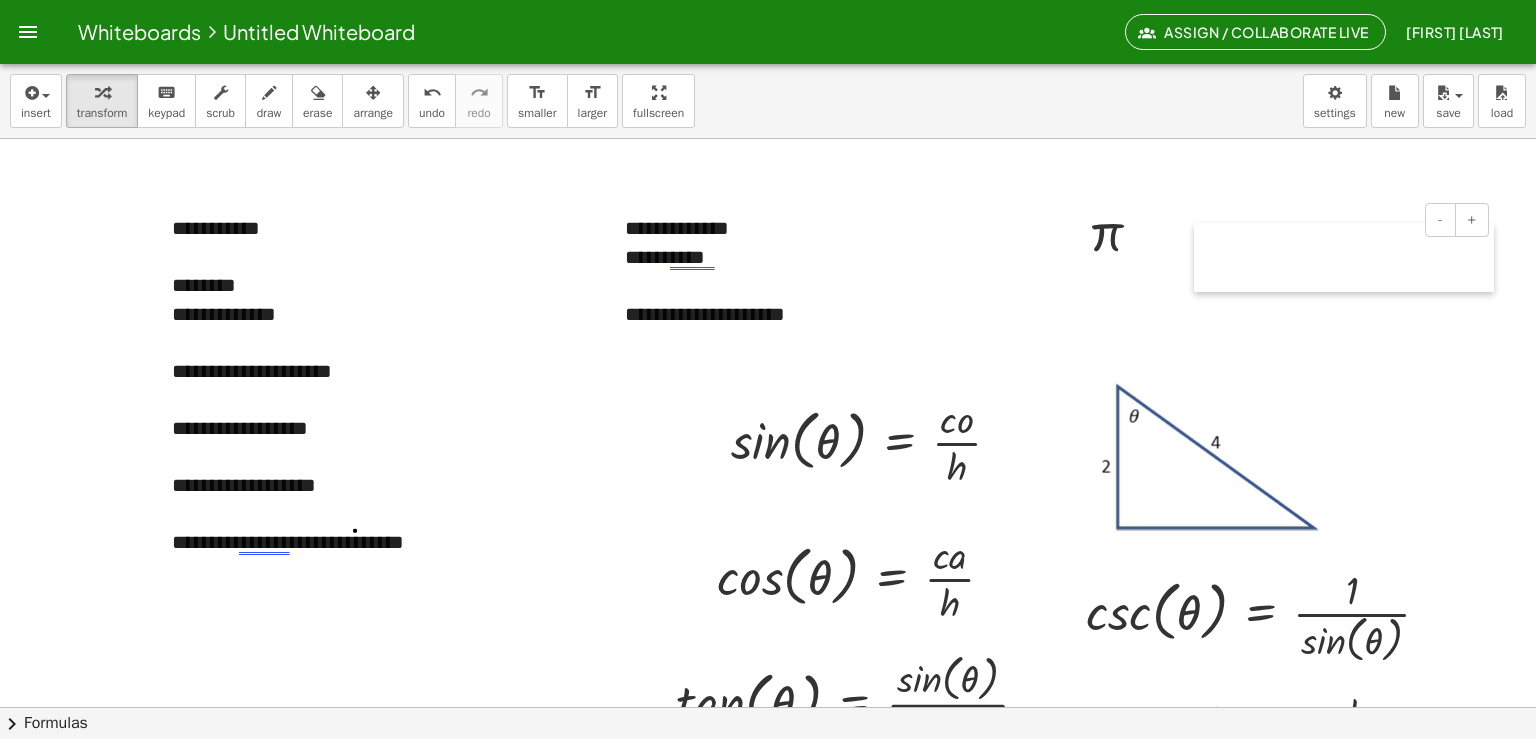 drag, startPoint x: 1181, startPoint y: 163, endPoint x: 1200, endPoint y: 251, distance: 90.02777 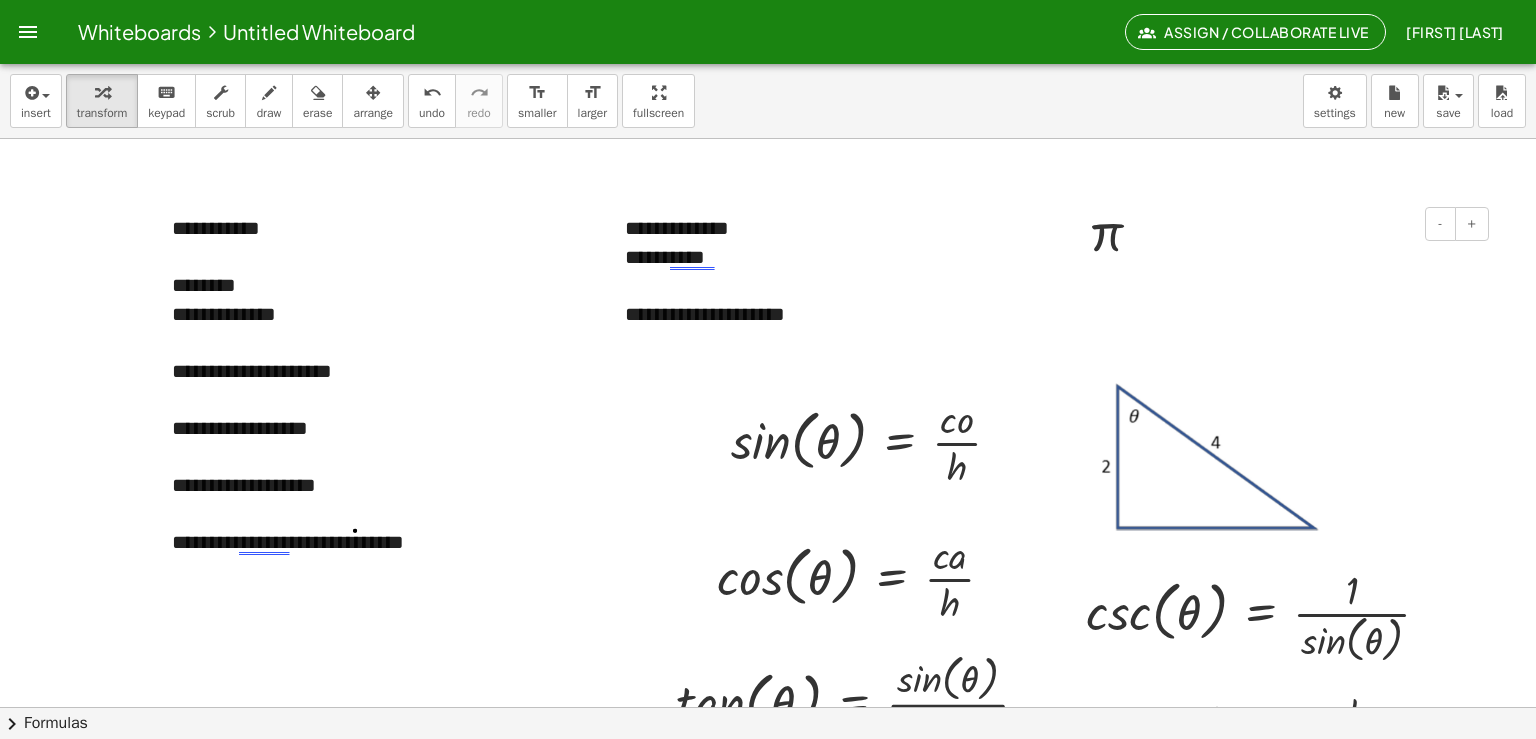 click on "- +" at bounding box center (1339, 224) 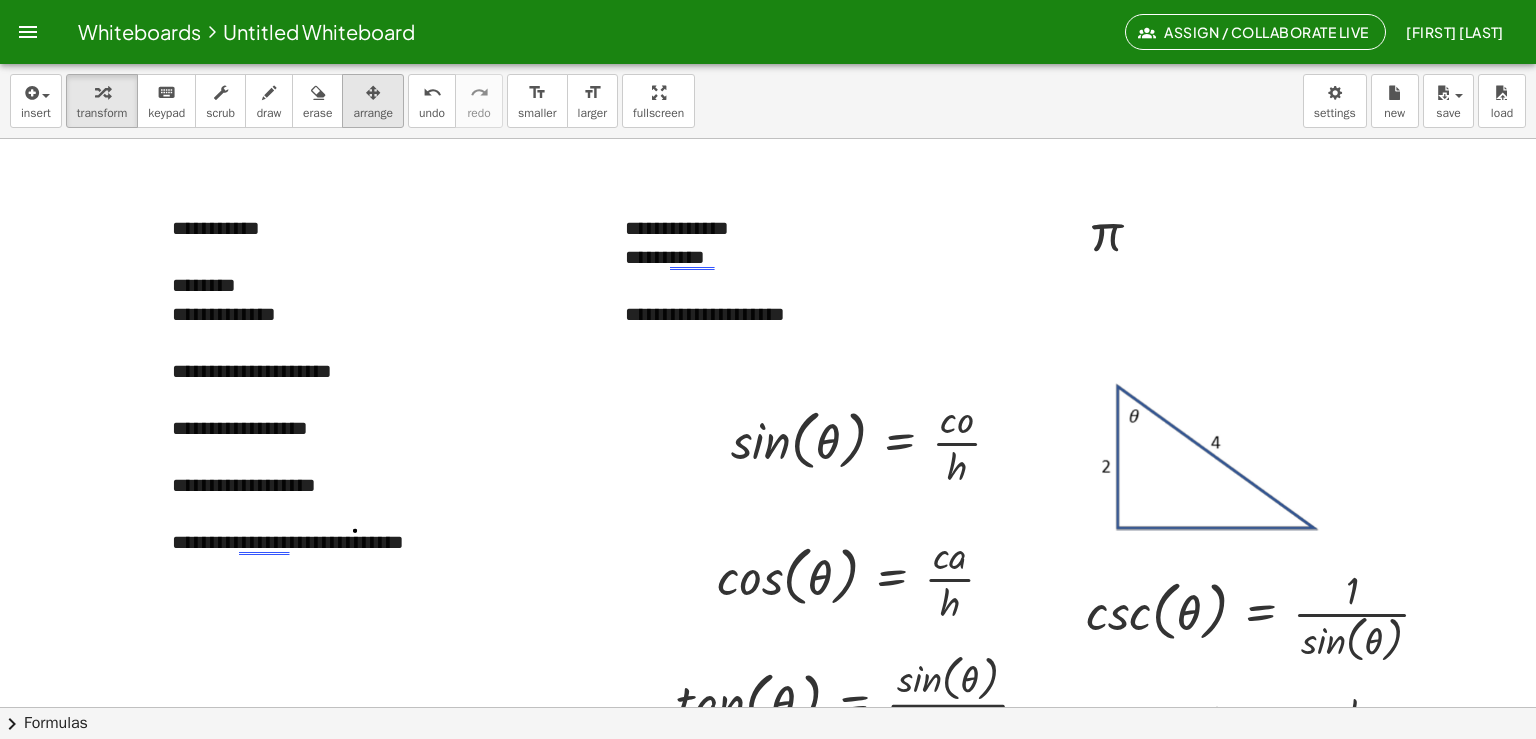 click on "arrange" at bounding box center [373, 113] 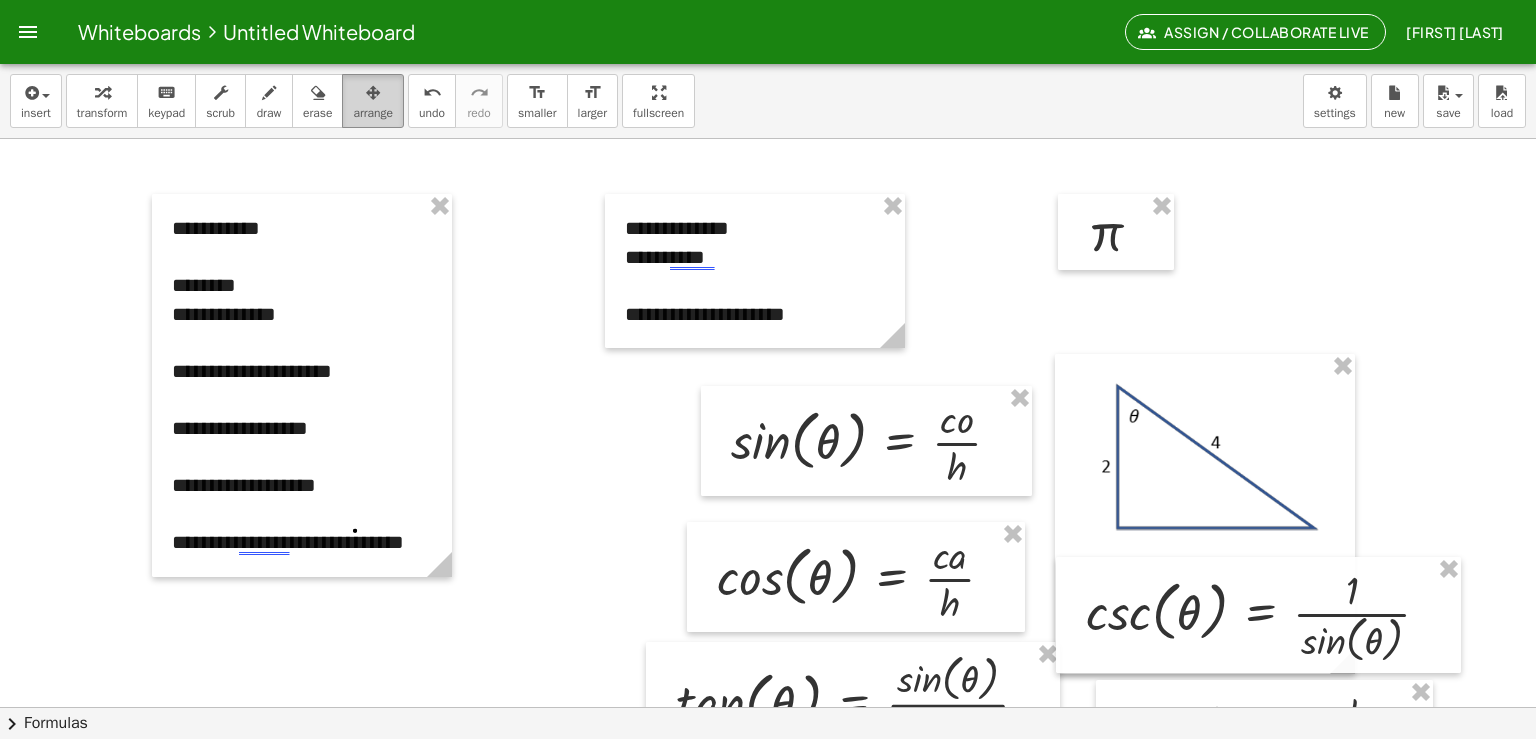 click at bounding box center (373, 93) 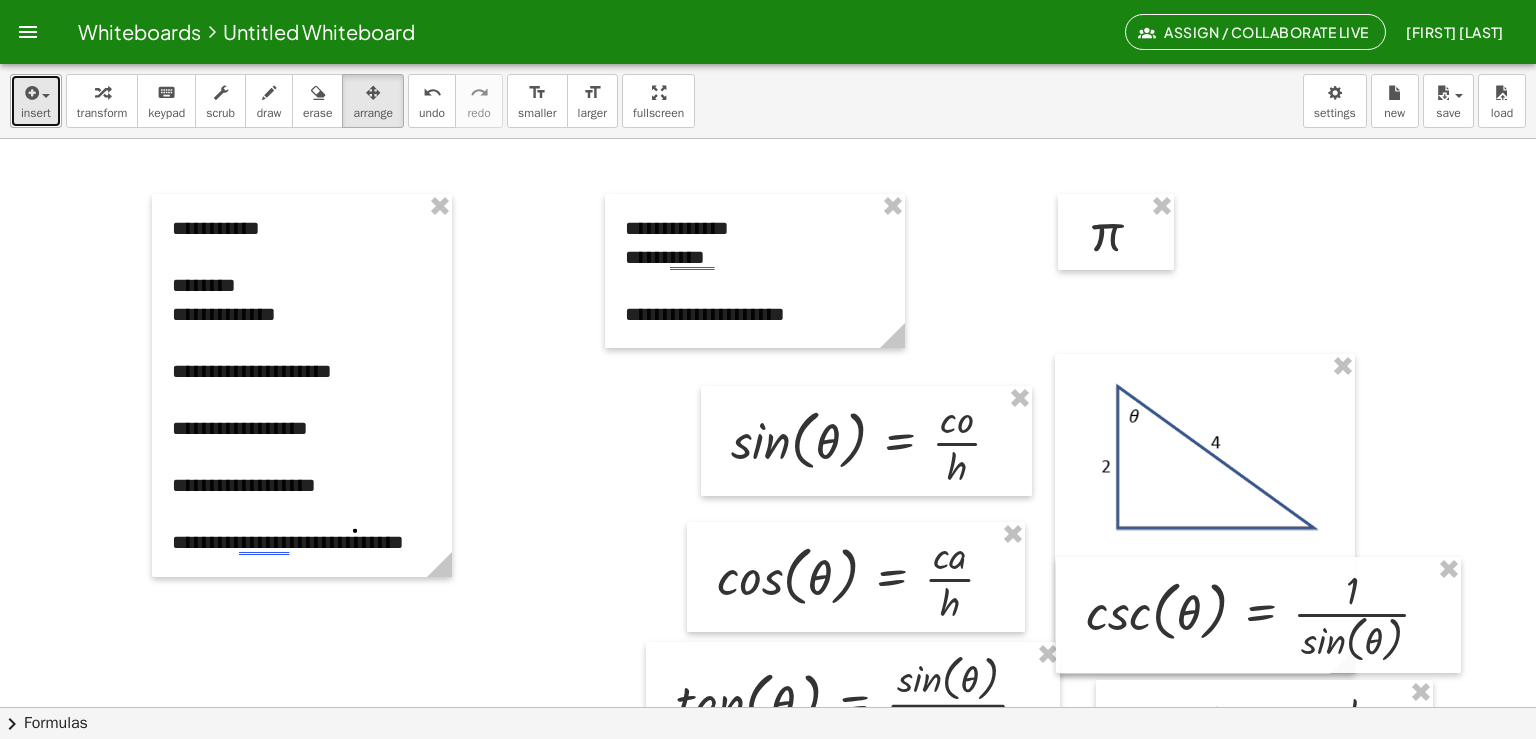 click on "insert" at bounding box center (36, 113) 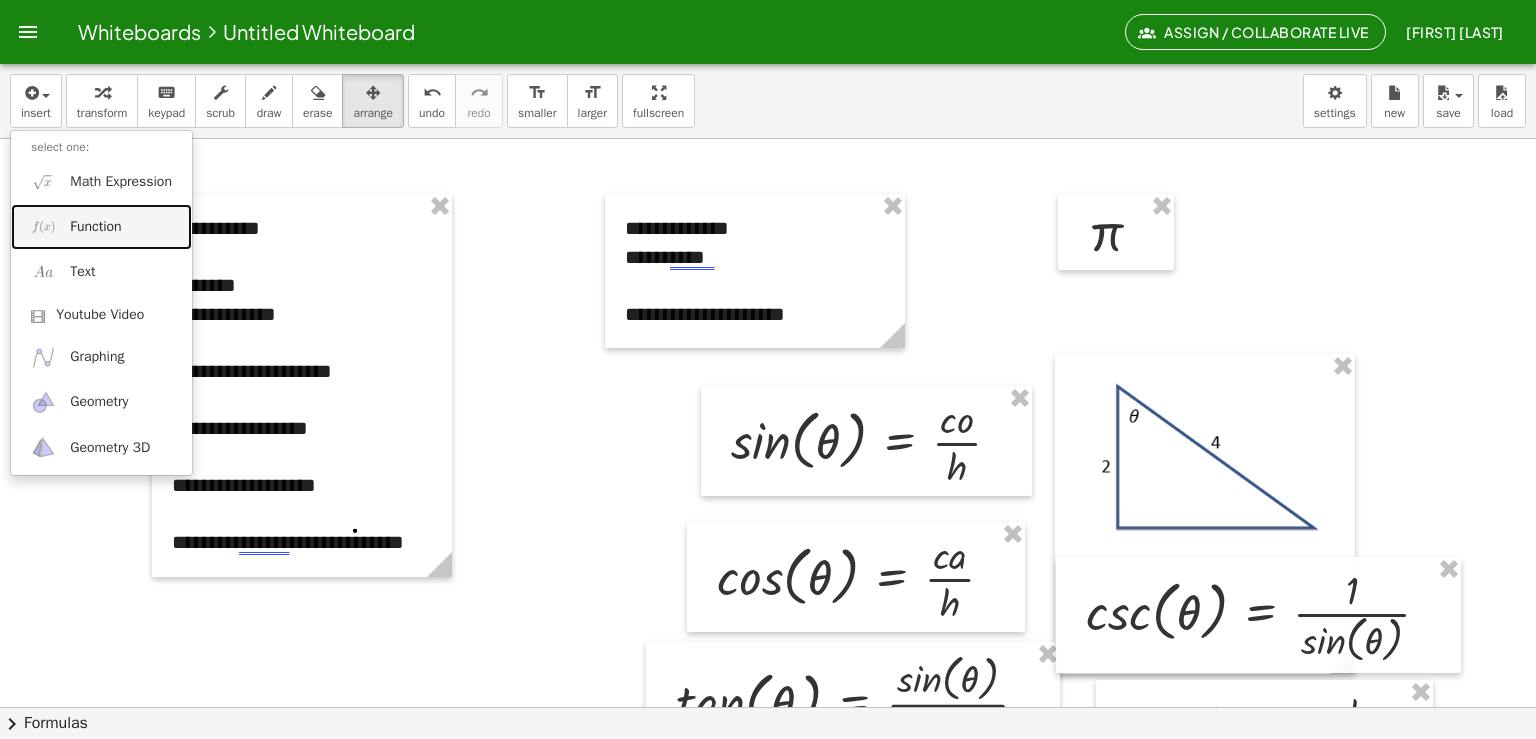 click on "Function" at bounding box center (95, 227) 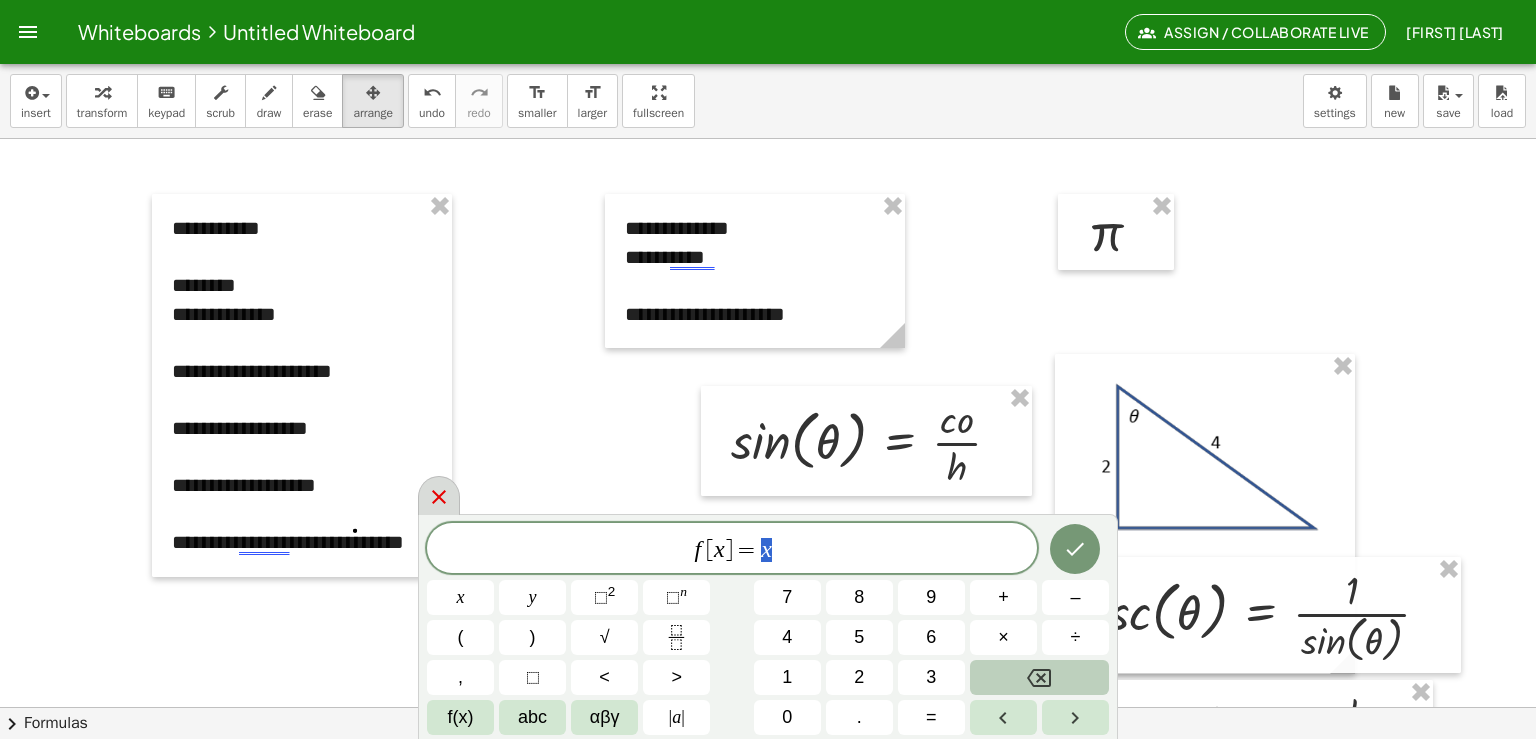 click 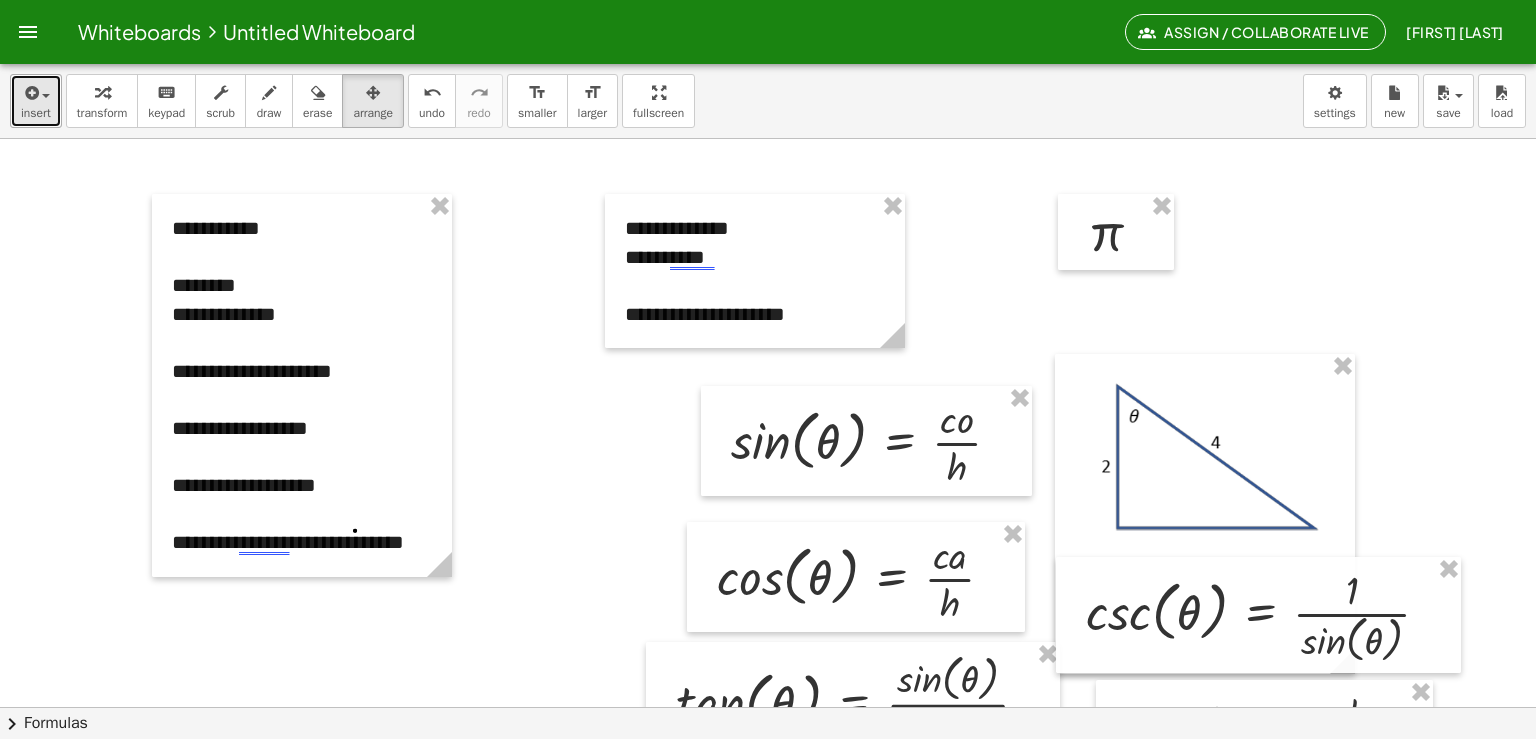 click at bounding box center (30, 93) 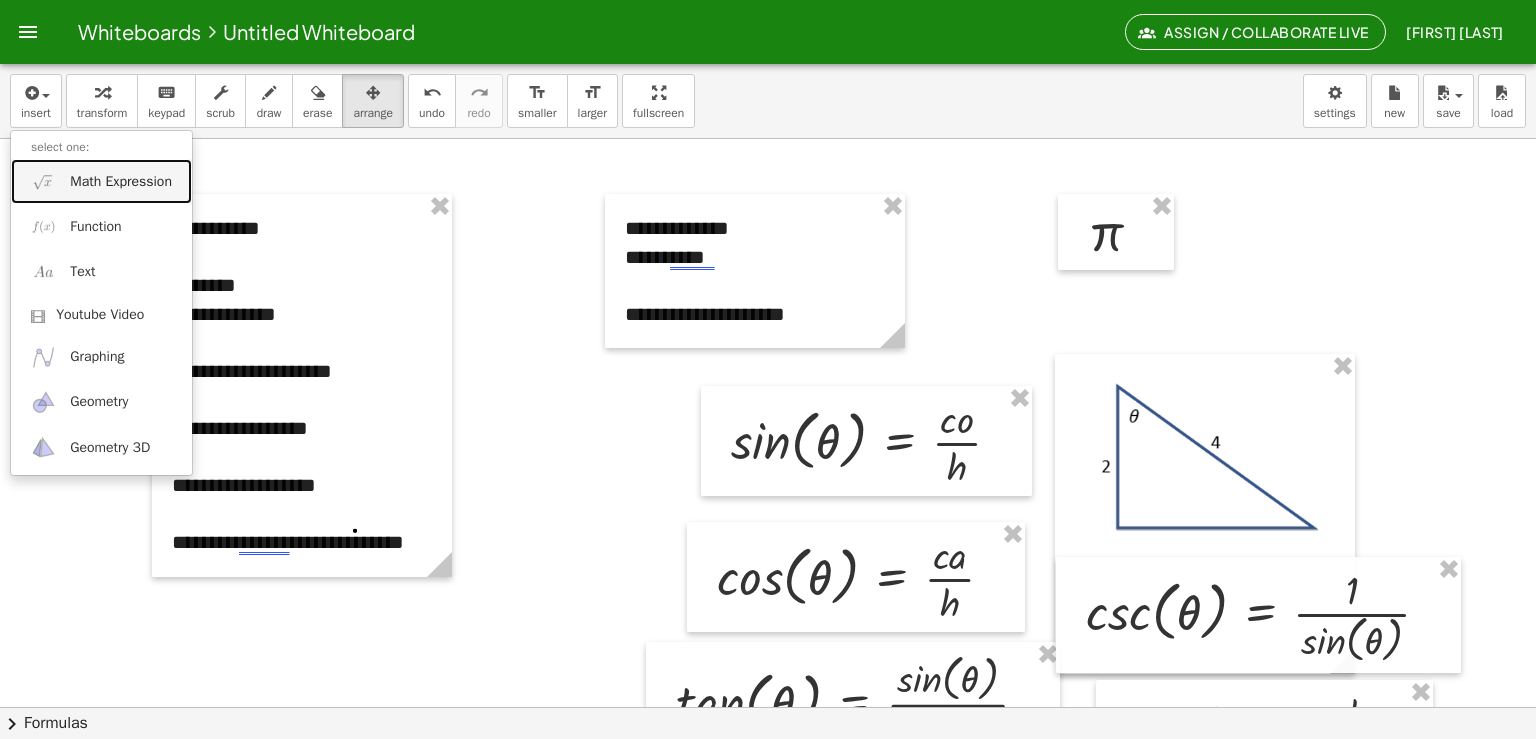 click on "Math Expression" at bounding box center (121, 182) 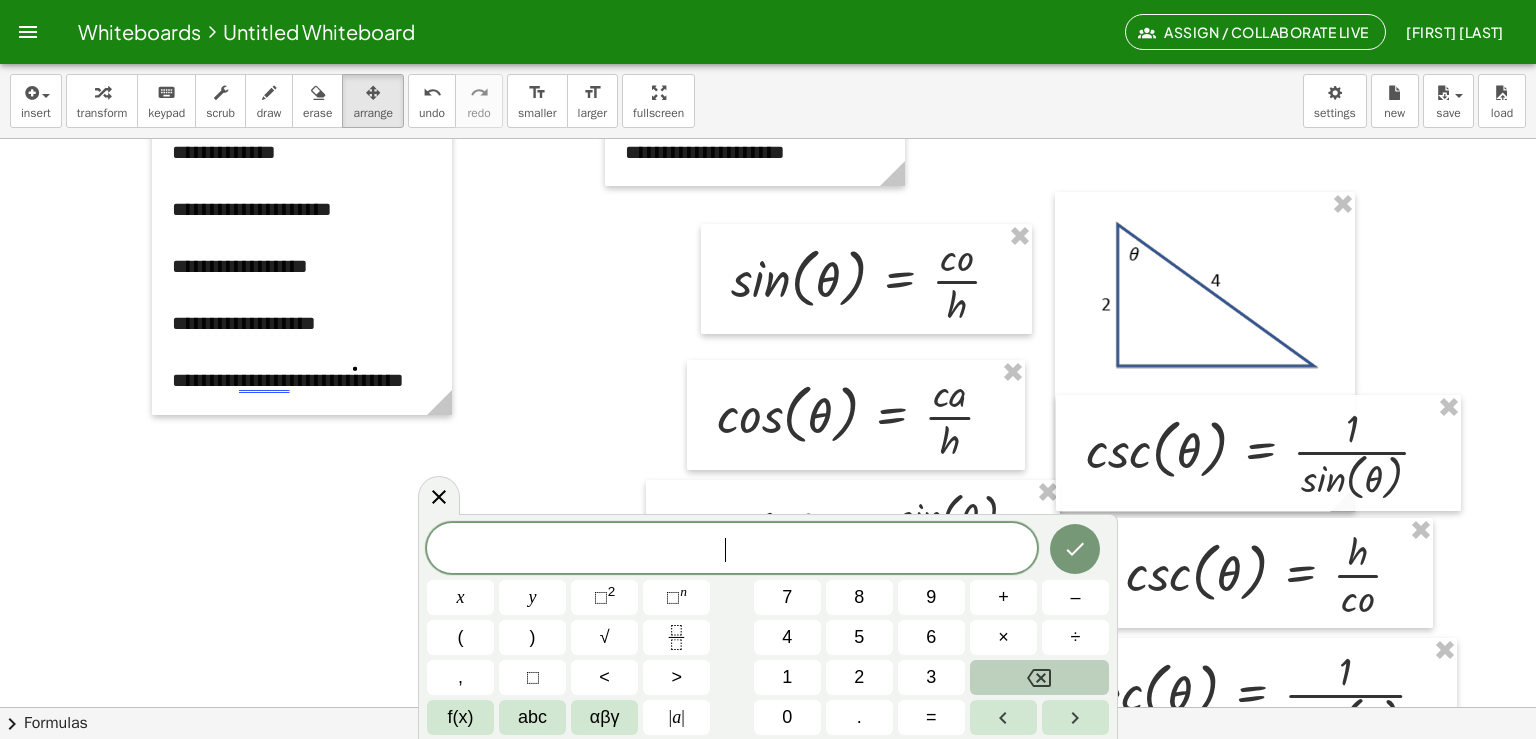 scroll, scrollTop: 160, scrollLeft: 0, axis: vertical 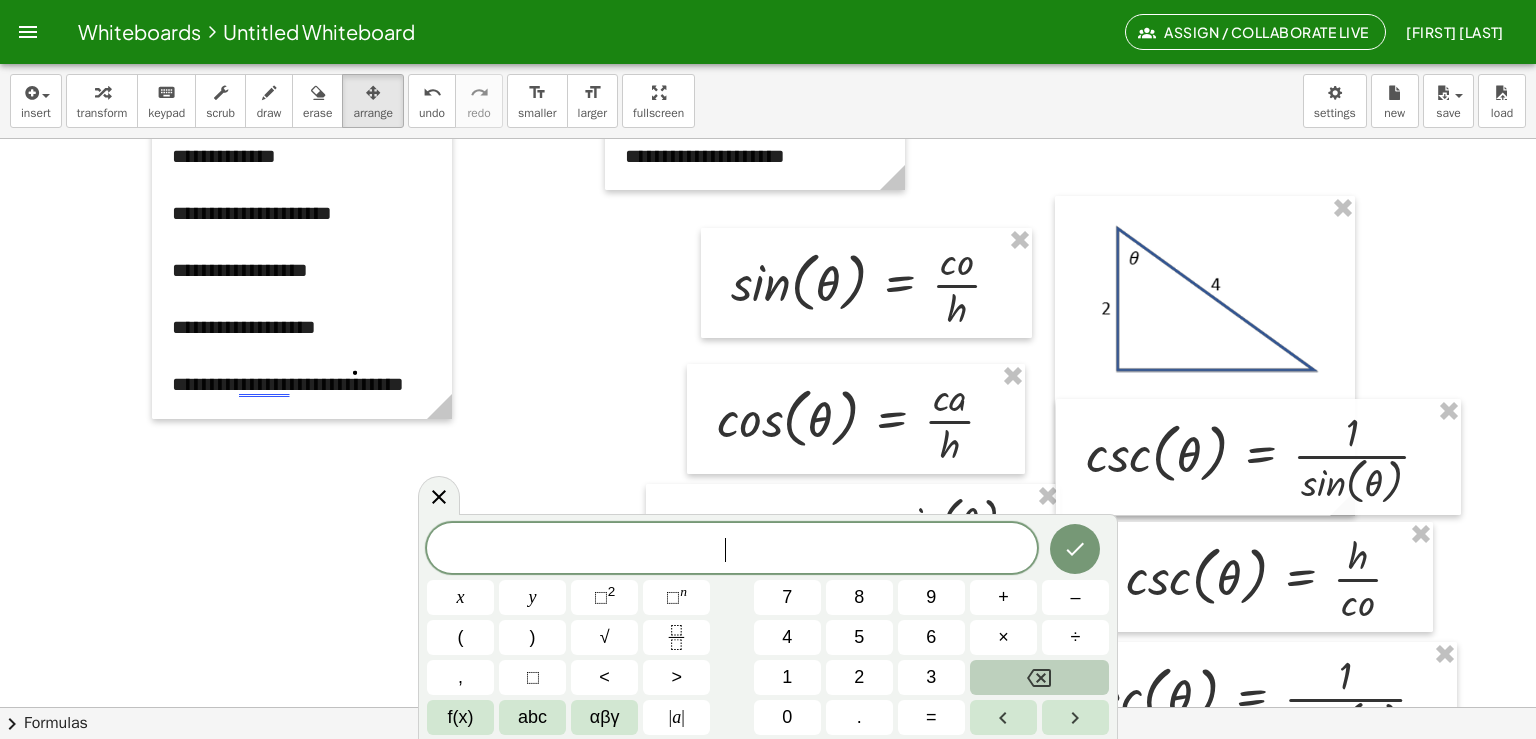 click at bounding box center (768, 664) 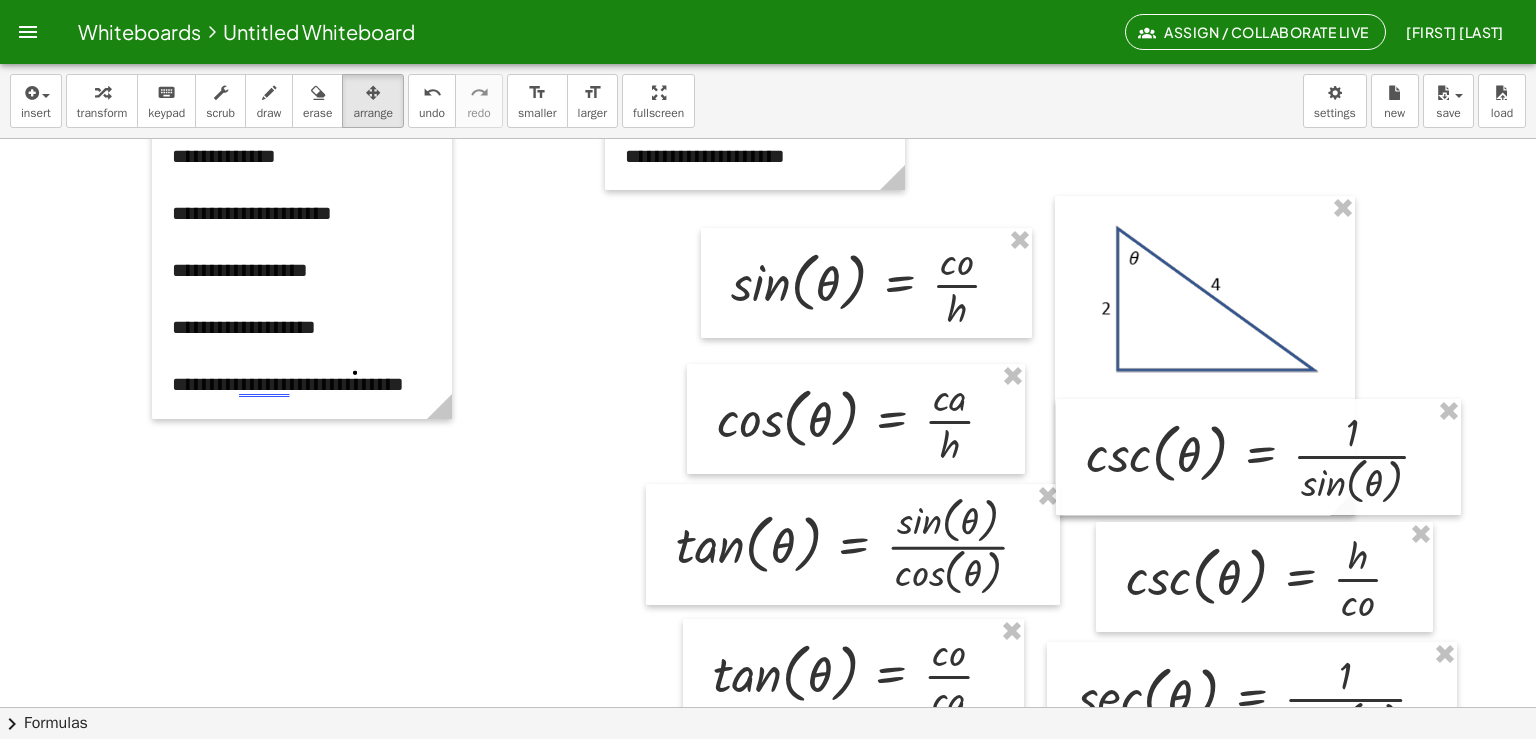 click at bounding box center [768, 664] 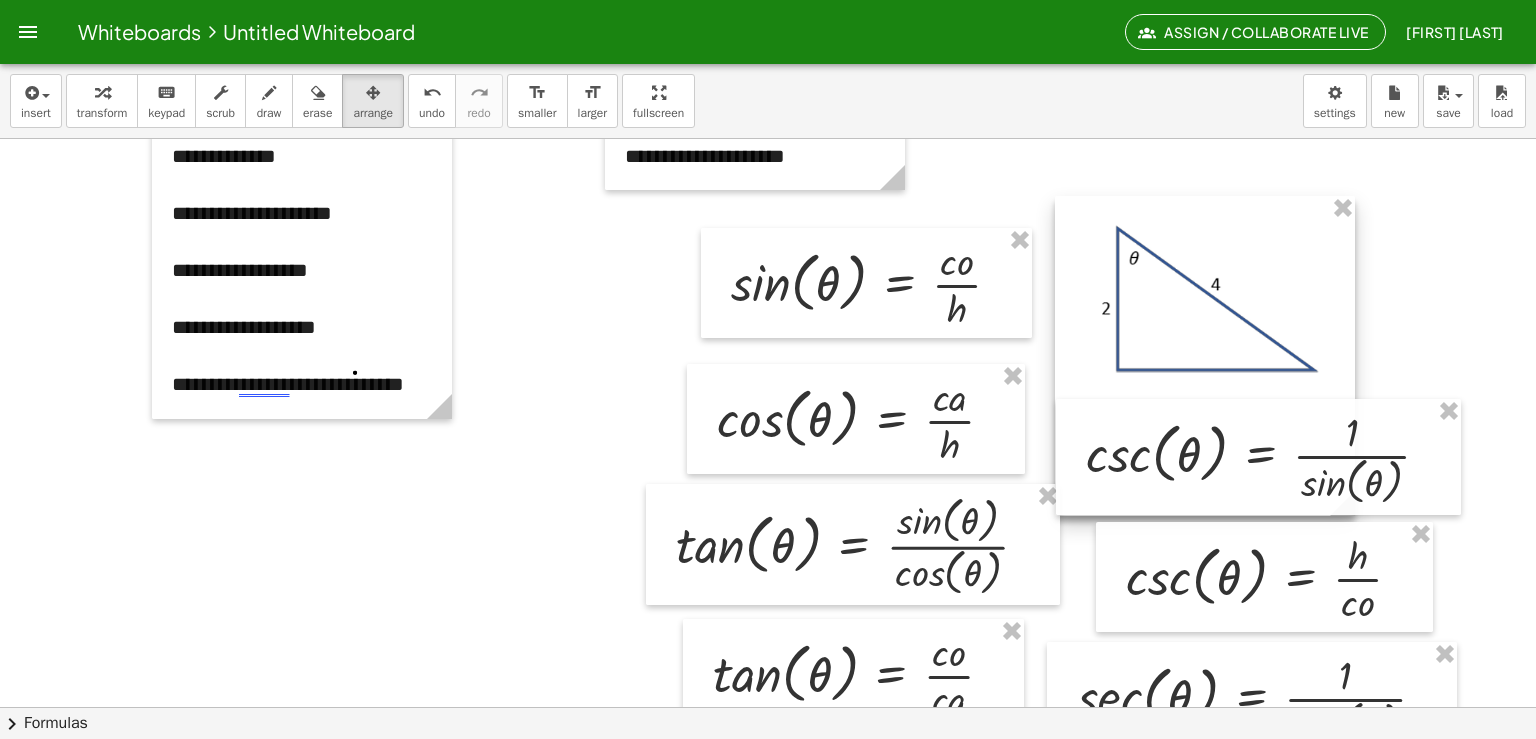 click at bounding box center (1205, 356) 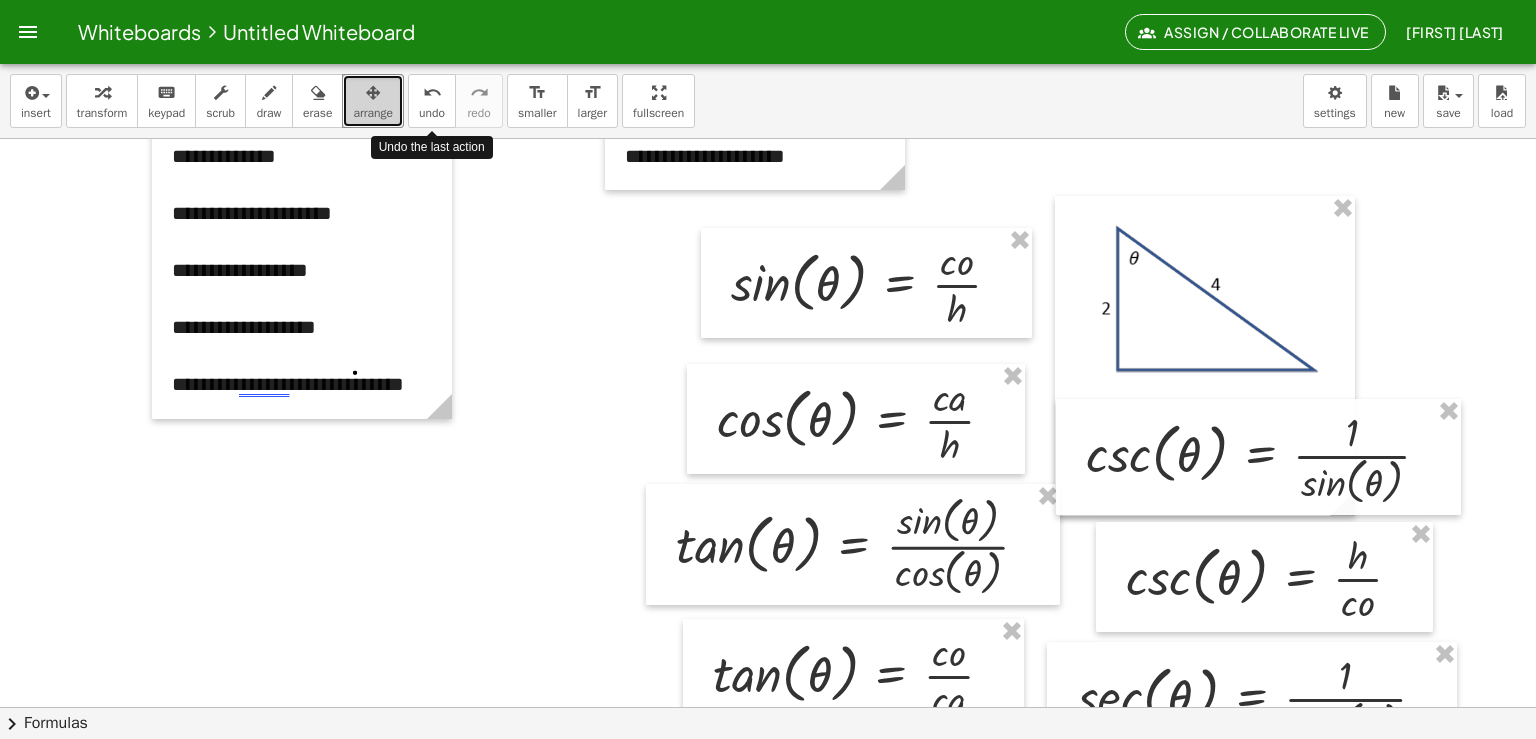drag, startPoint x: 416, startPoint y: 124, endPoint x: 364, endPoint y: 116, distance: 52.611786 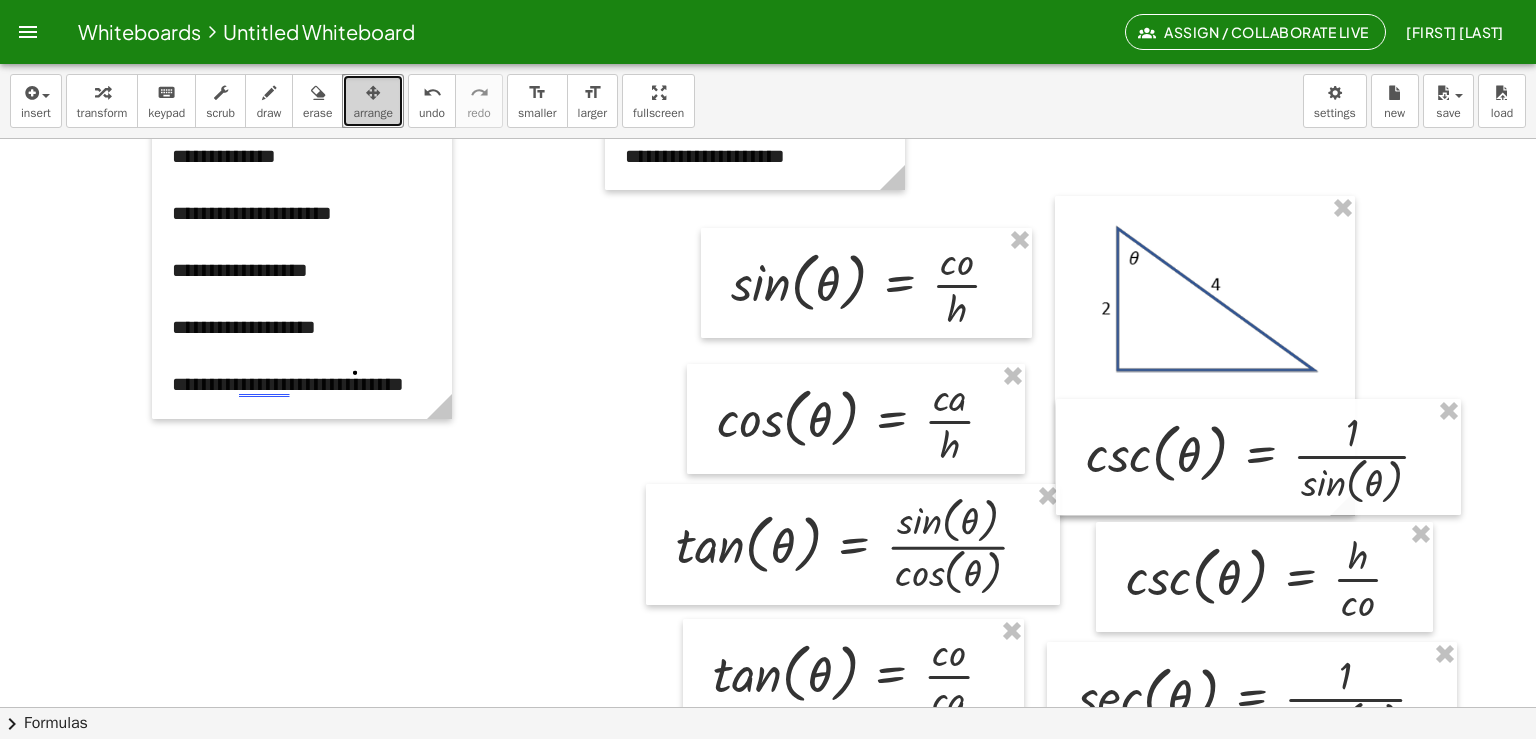 click on "arrange" at bounding box center (373, 113) 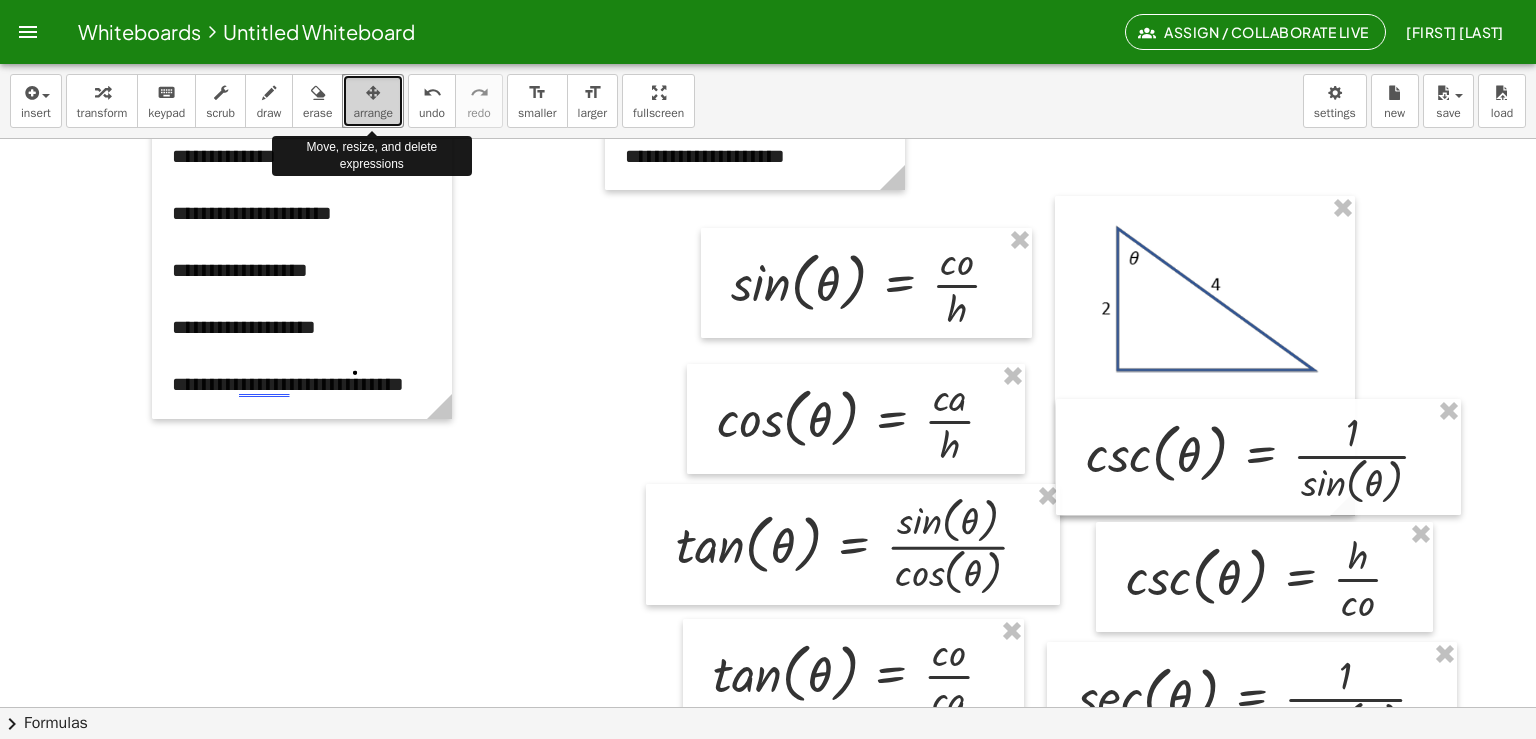 click on "arrange" at bounding box center [373, 113] 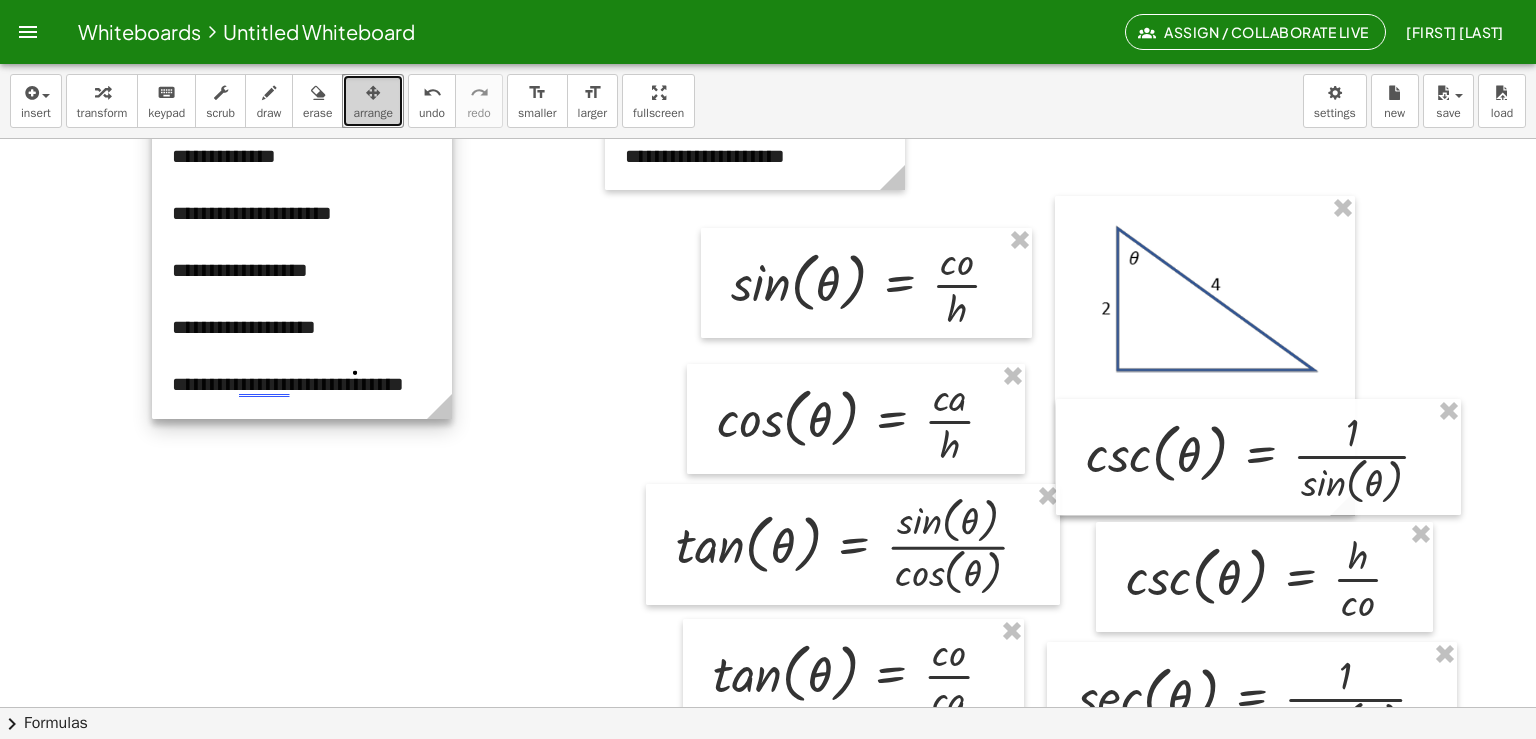 click at bounding box center (302, 227) 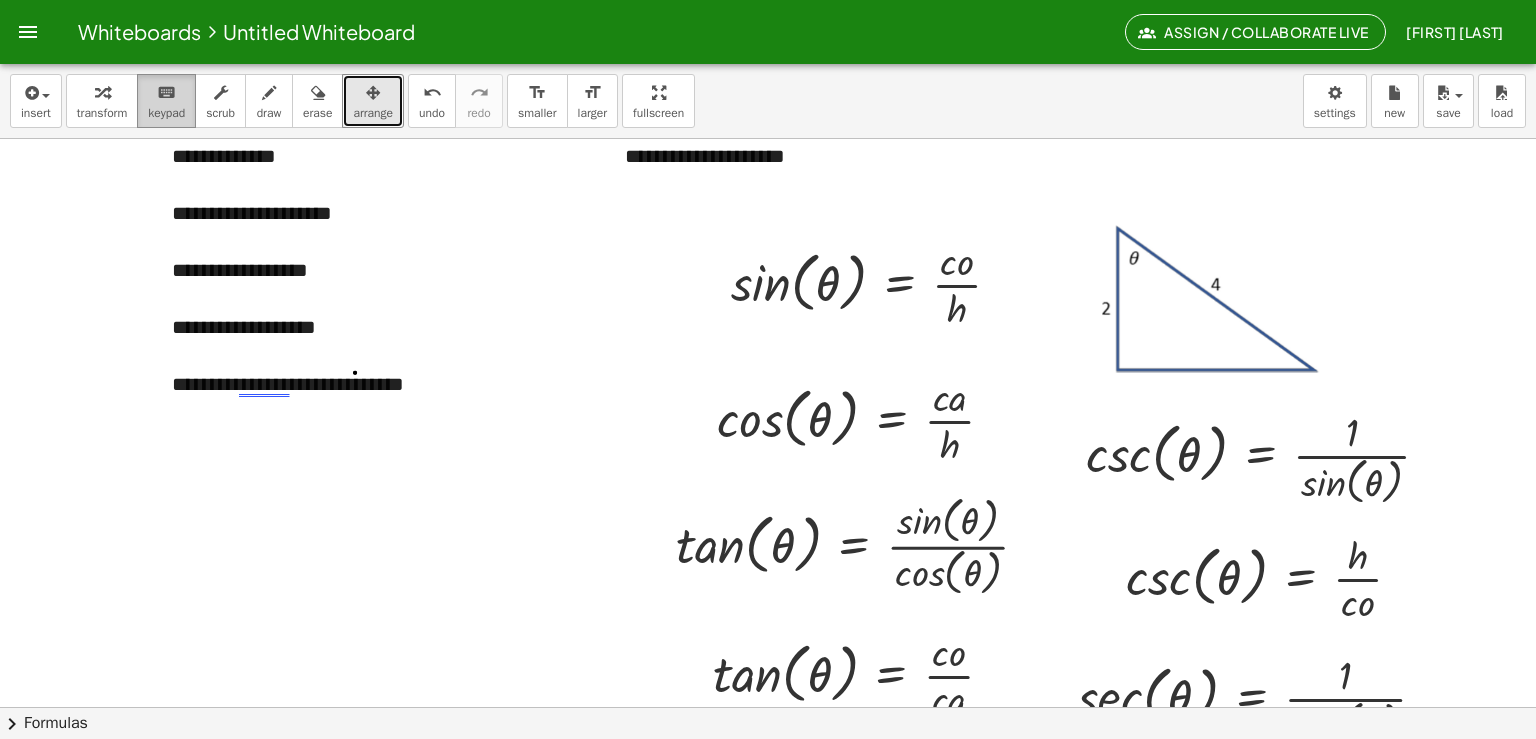 click on "keypad" at bounding box center [166, 113] 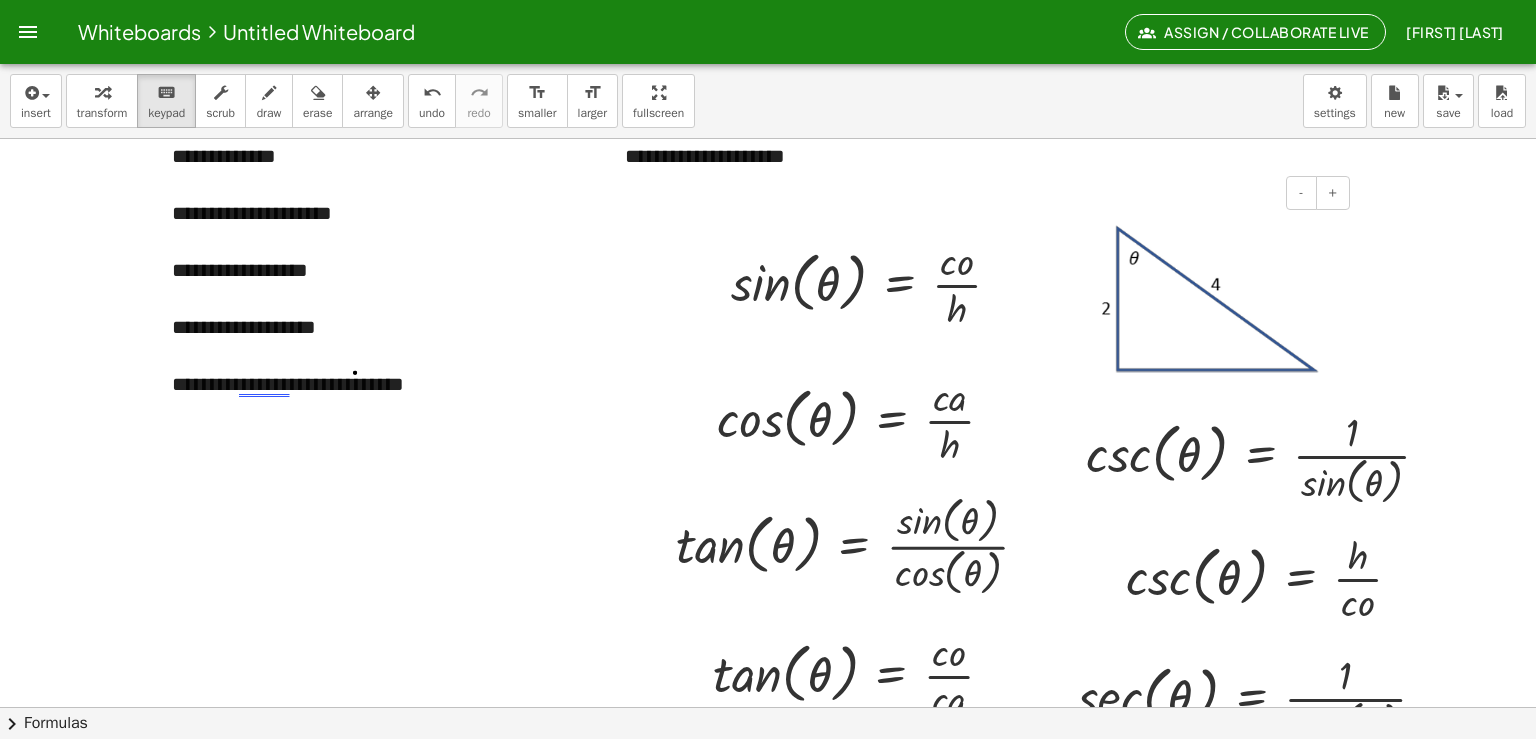 click at bounding box center [1205, 396] 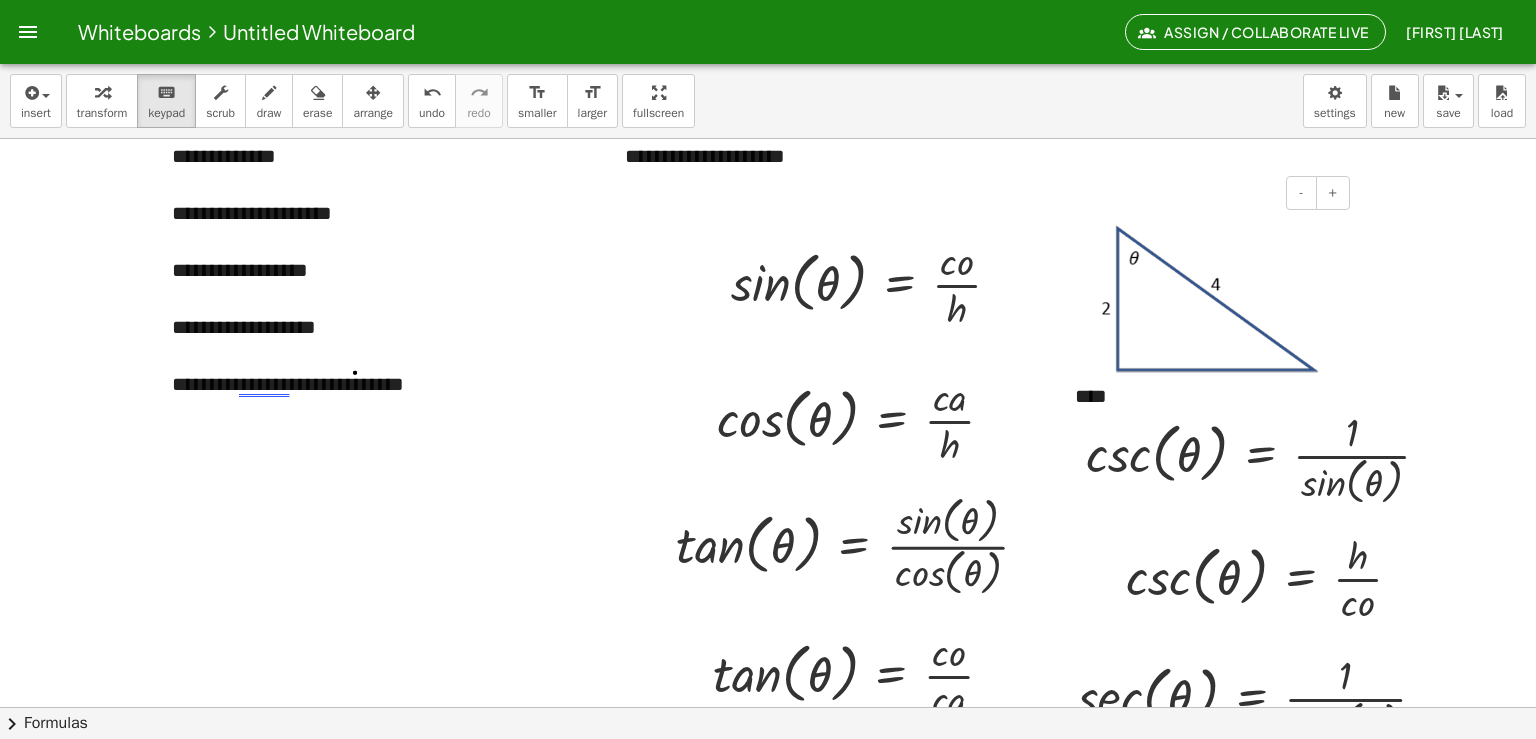 click on "****" at bounding box center [1205, 396] 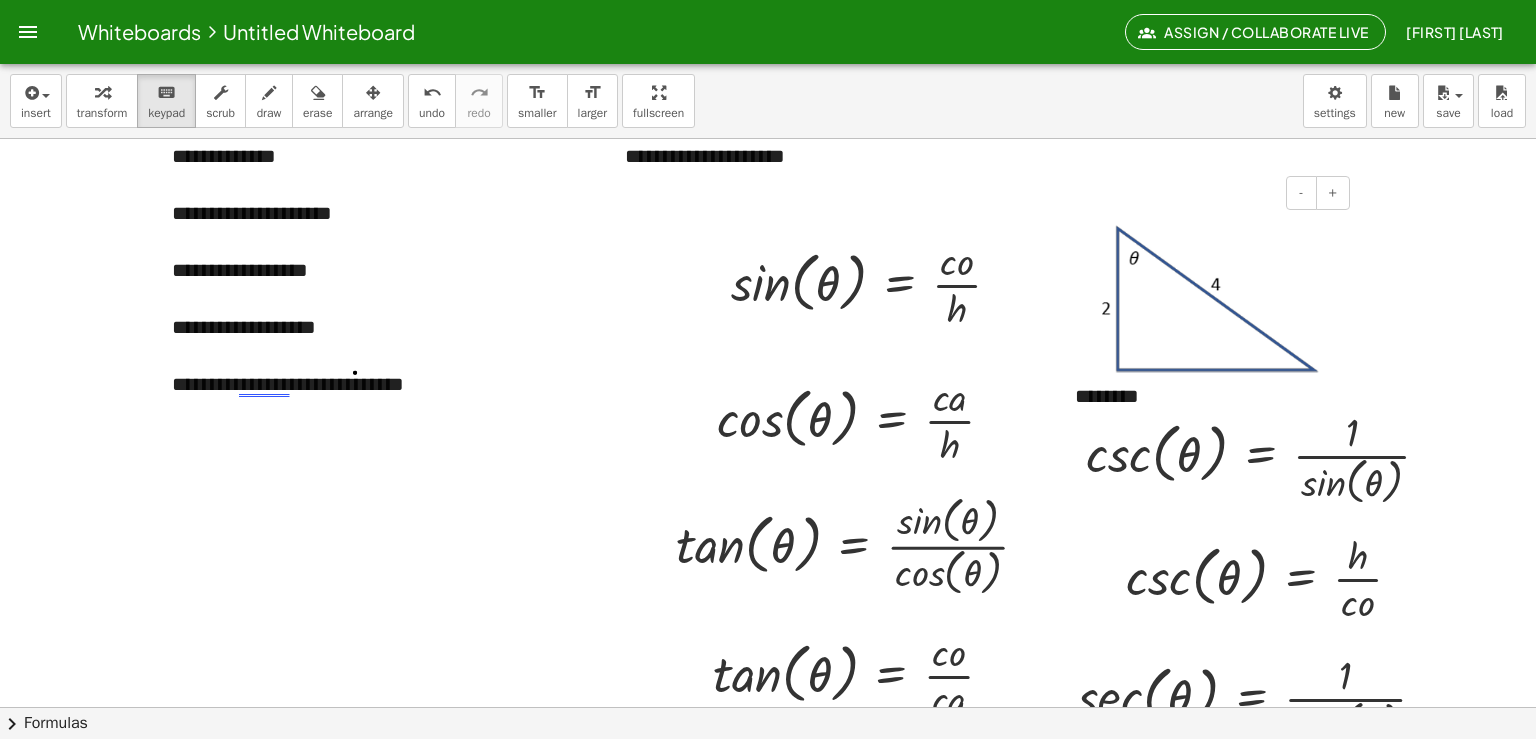 drag, startPoint x: 1364, startPoint y: 379, endPoint x: 1320, endPoint y: 327, distance: 68.117546 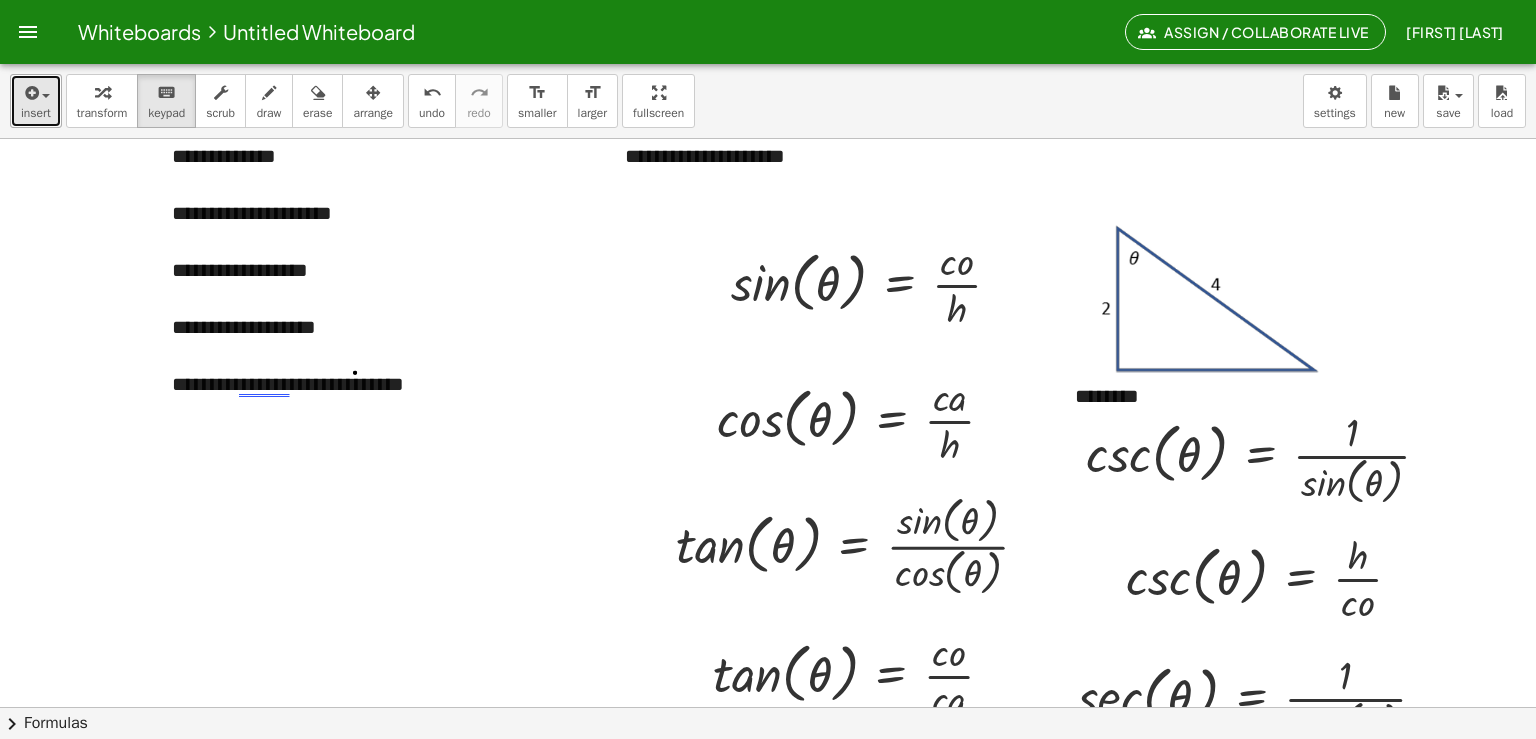 click on "insert" at bounding box center [36, 113] 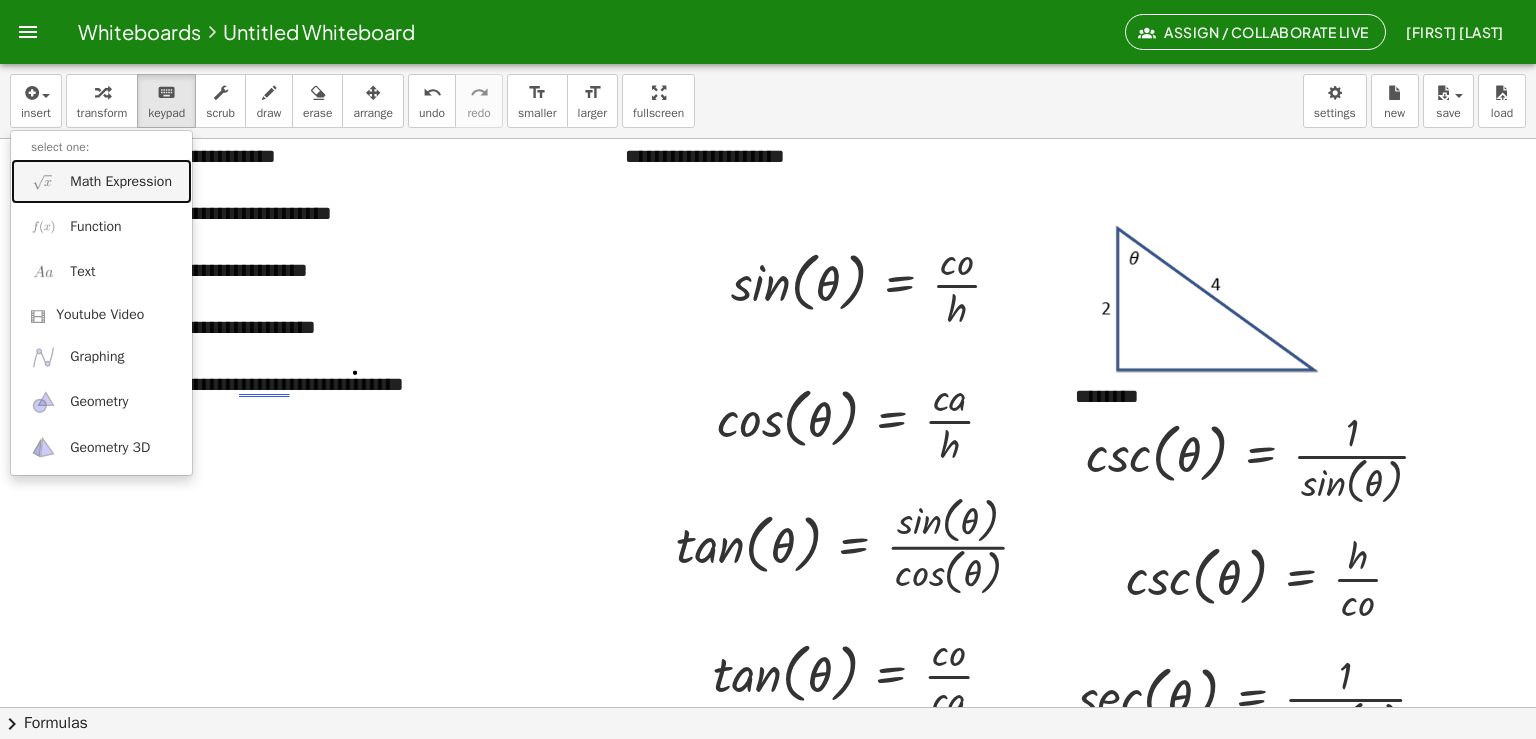 click on "Math Expression" at bounding box center [121, 182] 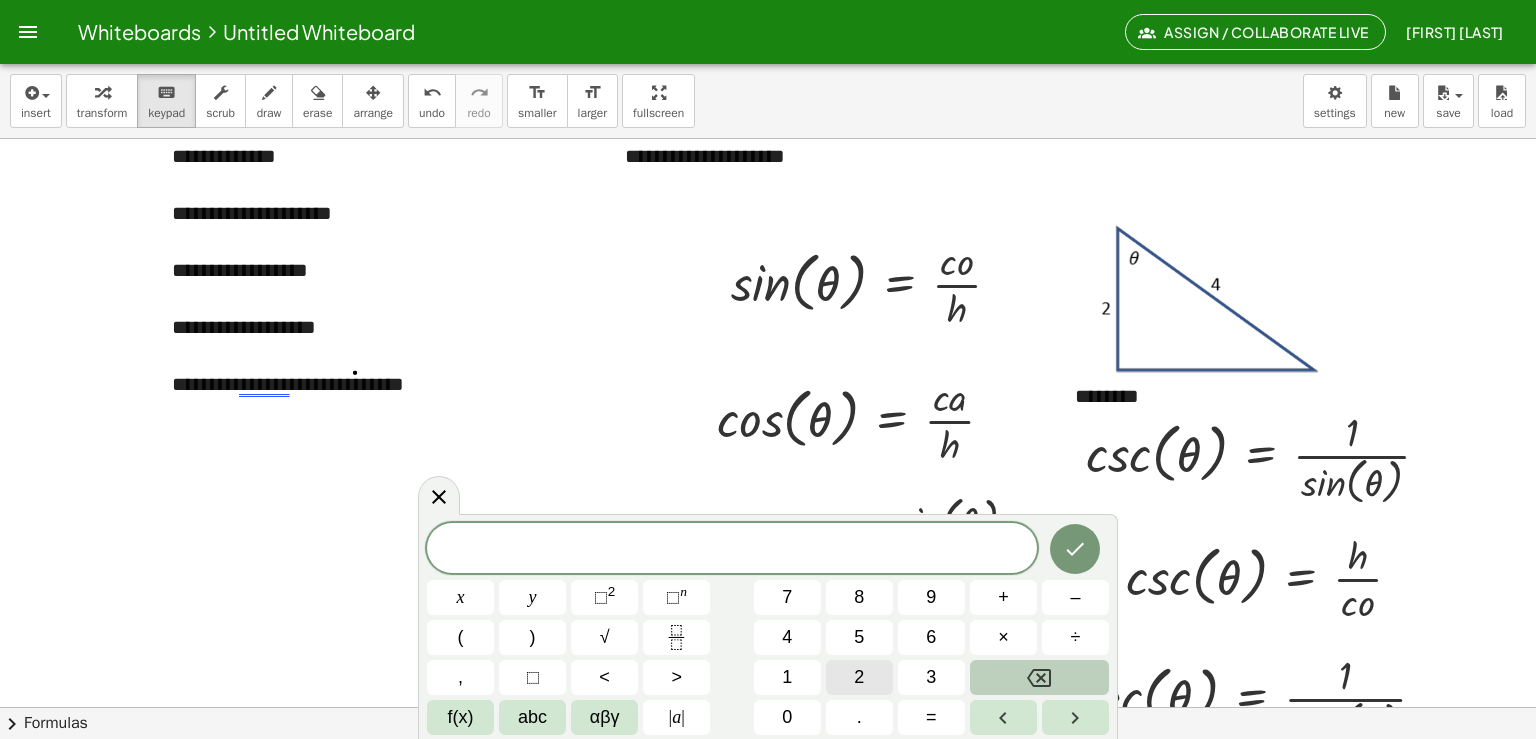 click on "2" at bounding box center [859, 677] 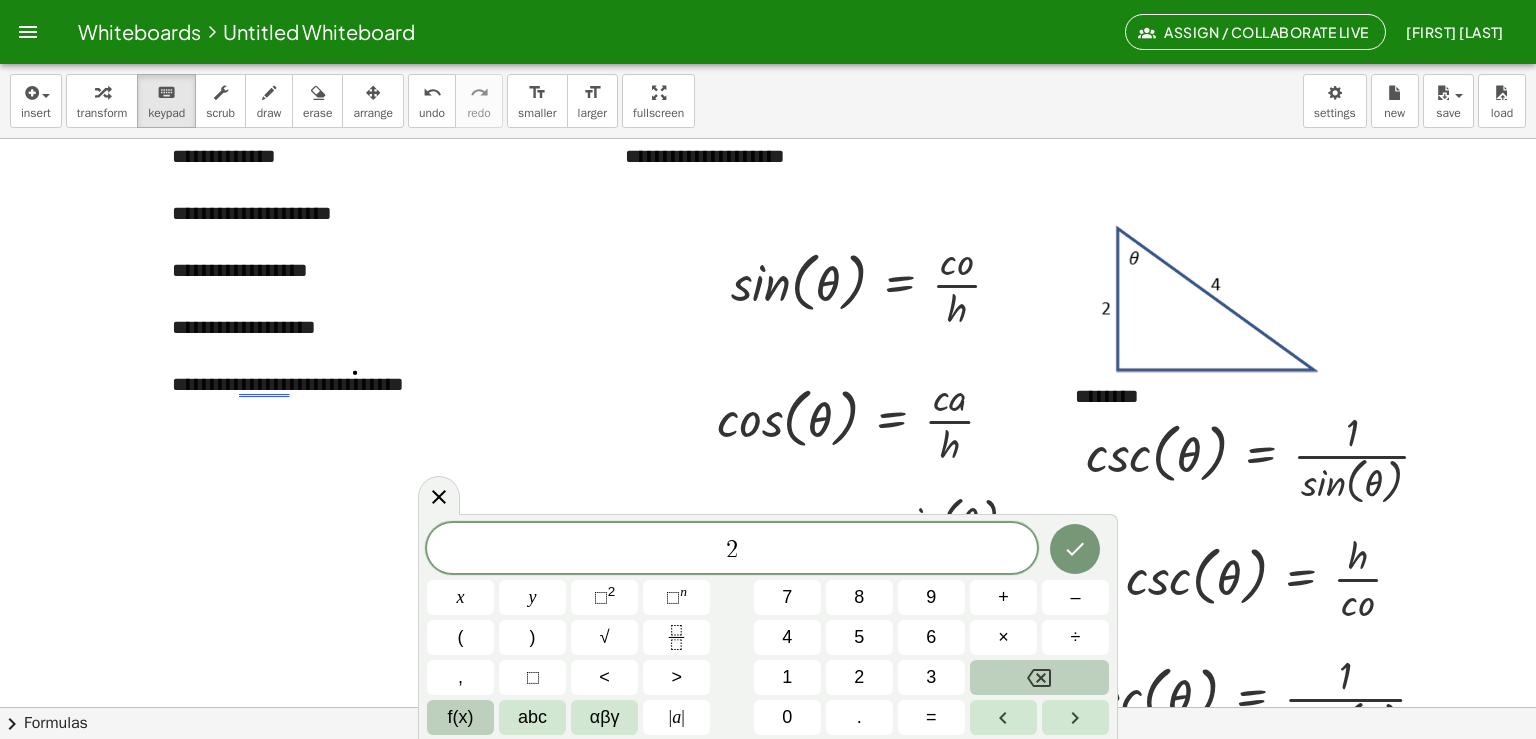 click on "f(x)" at bounding box center [461, 717] 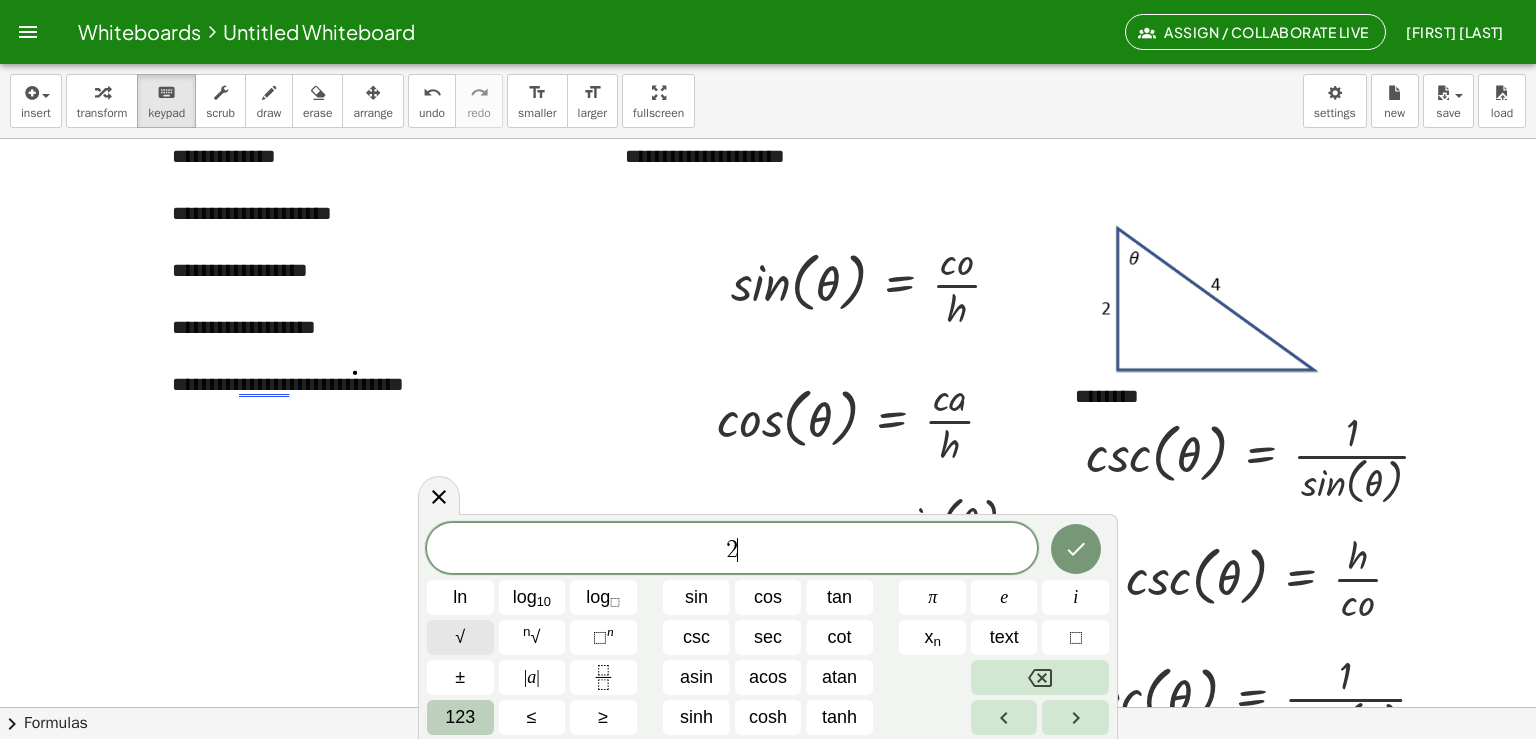 click on "√" at bounding box center [460, 637] 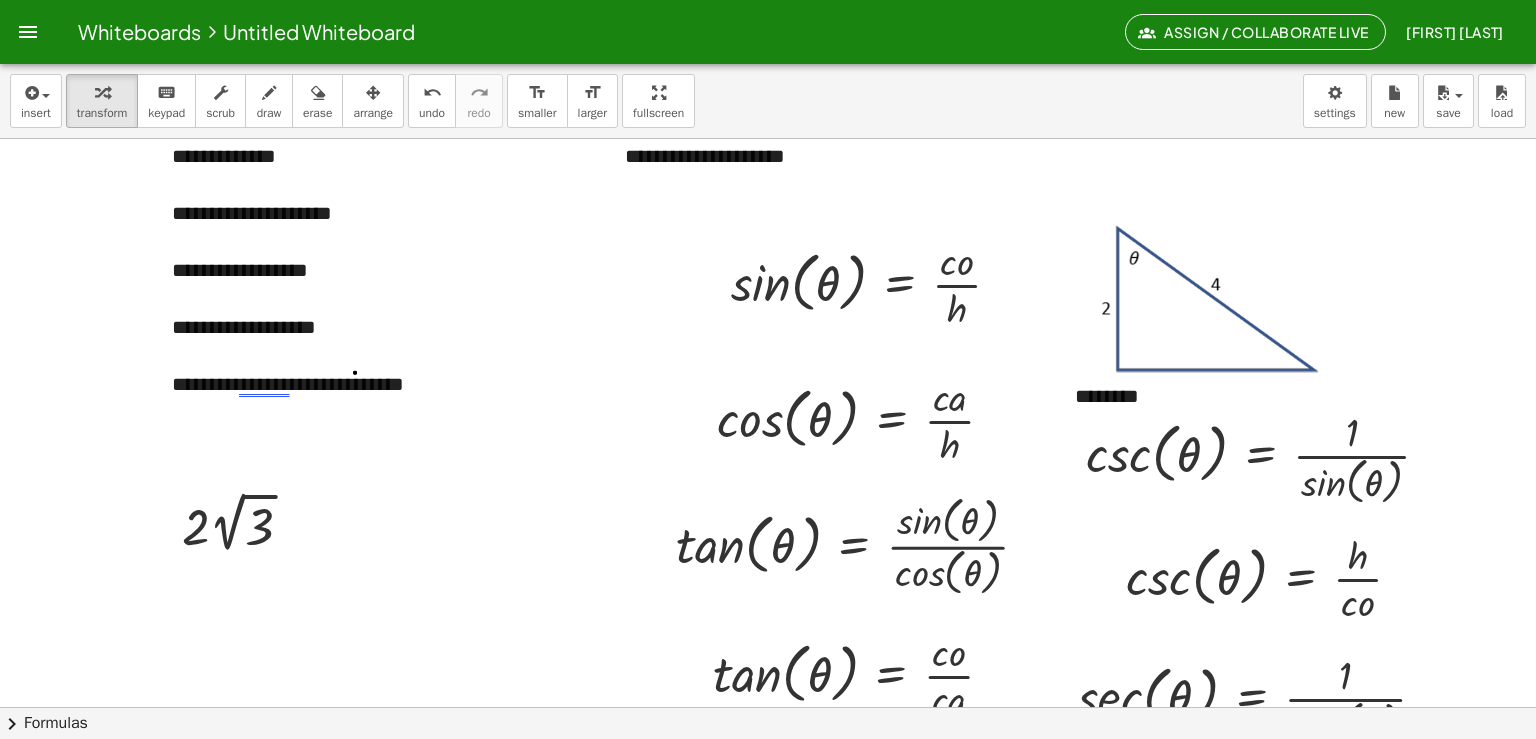 drag, startPoint x: 130, startPoint y: 499, endPoint x: 356, endPoint y: 478, distance: 226.97357 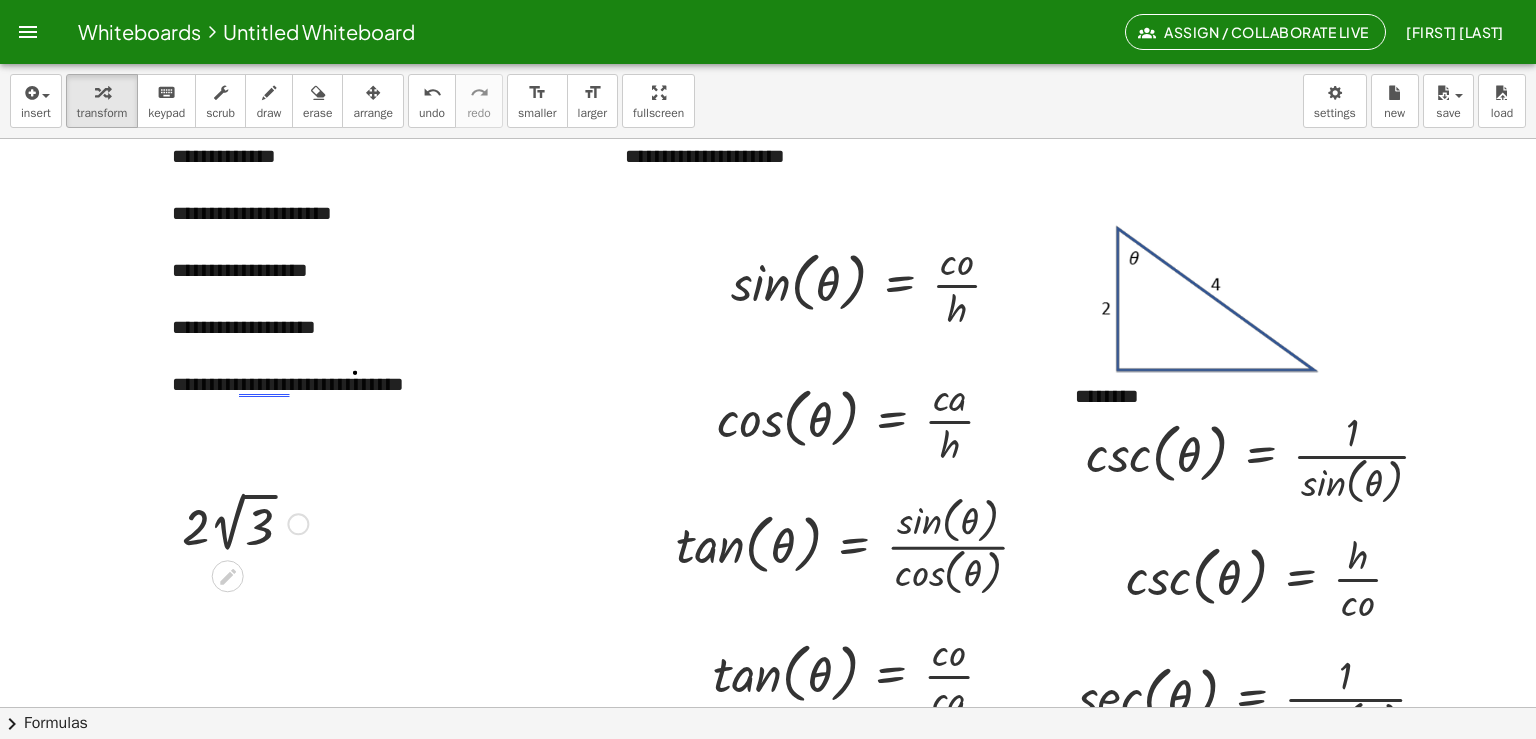 click at bounding box center (245, 522) 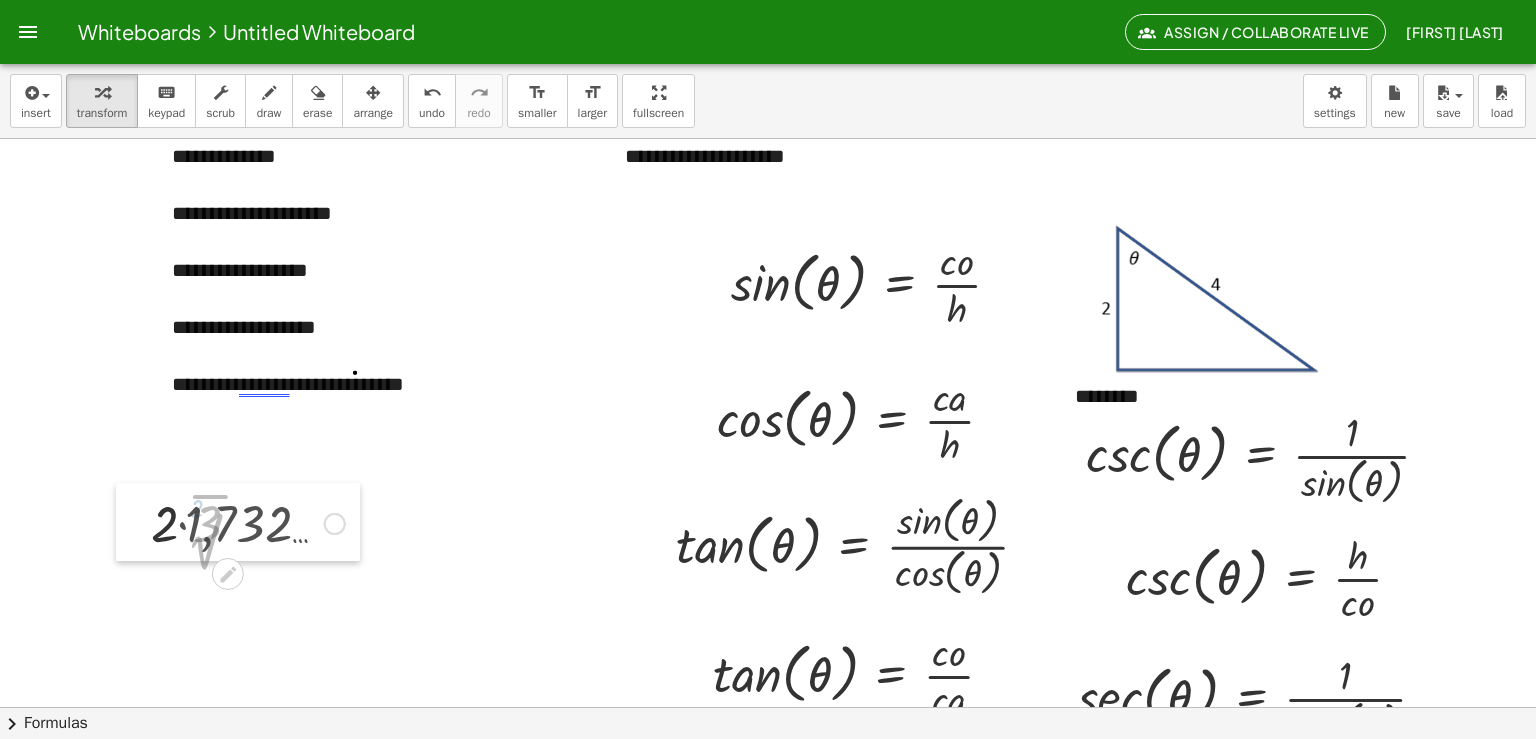 click at bounding box center (131, 522) 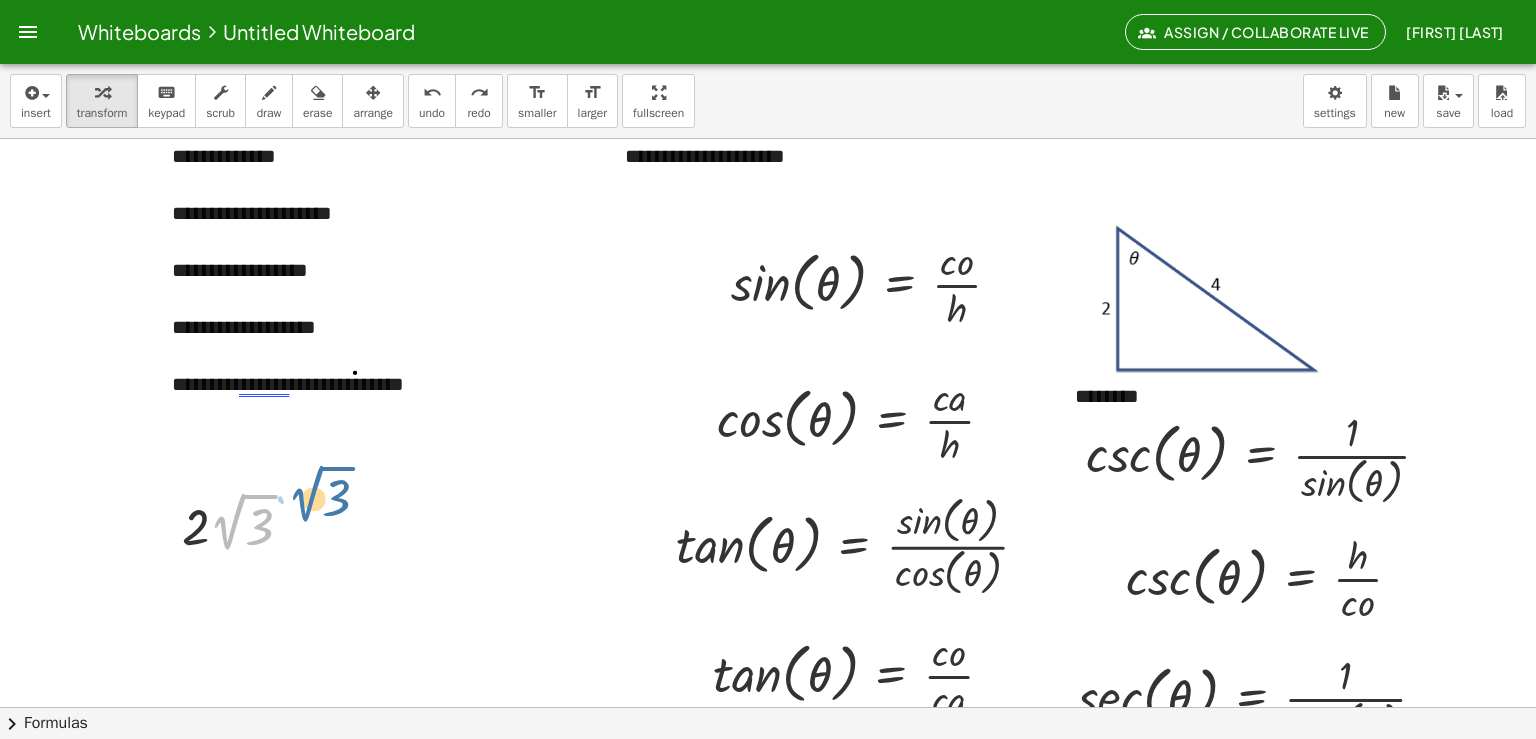 click at bounding box center [245, 522] 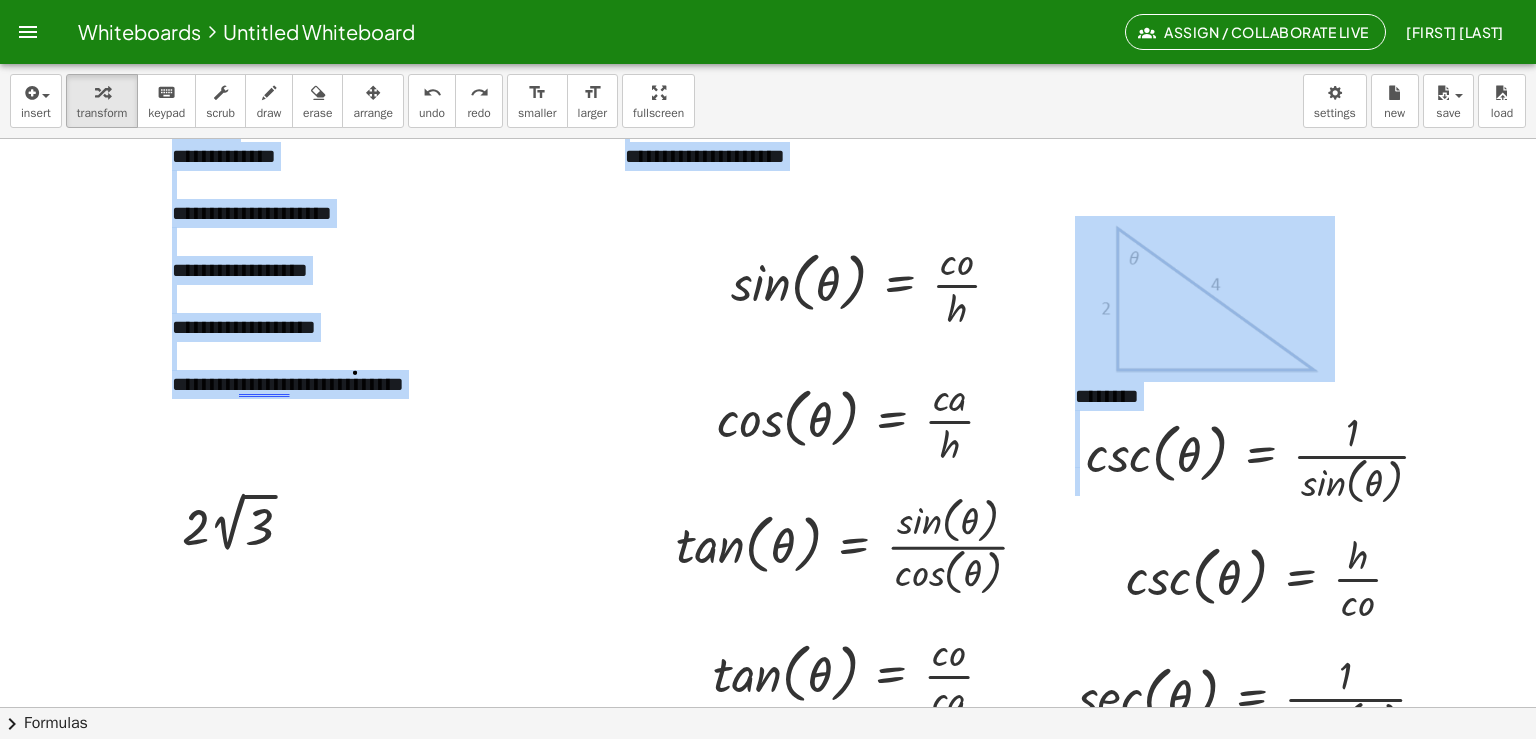 drag, startPoint x: 202, startPoint y: 479, endPoint x: 299, endPoint y: 457, distance: 99.46356 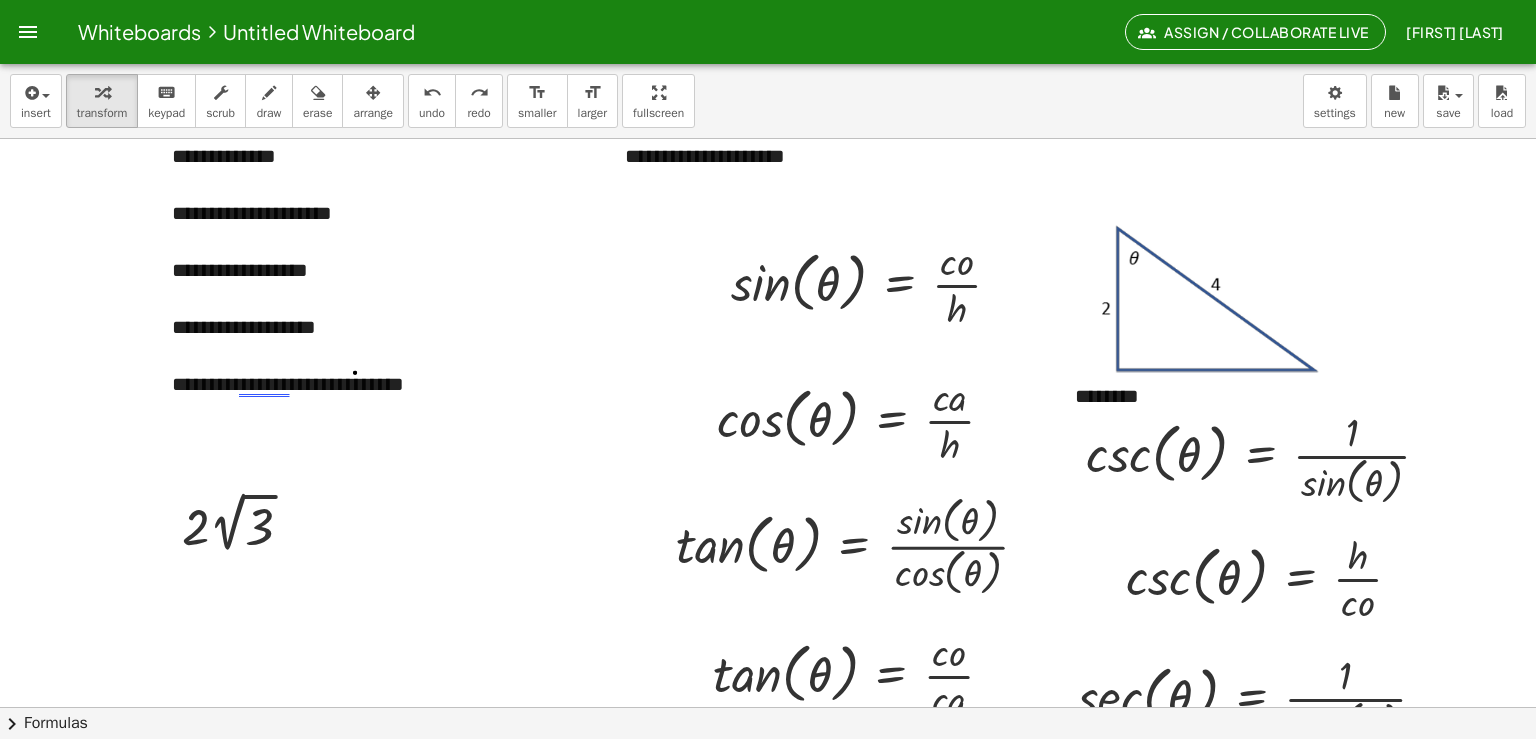 drag, startPoint x: 122, startPoint y: 519, endPoint x: 144, endPoint y: 534, distance: 26.627054 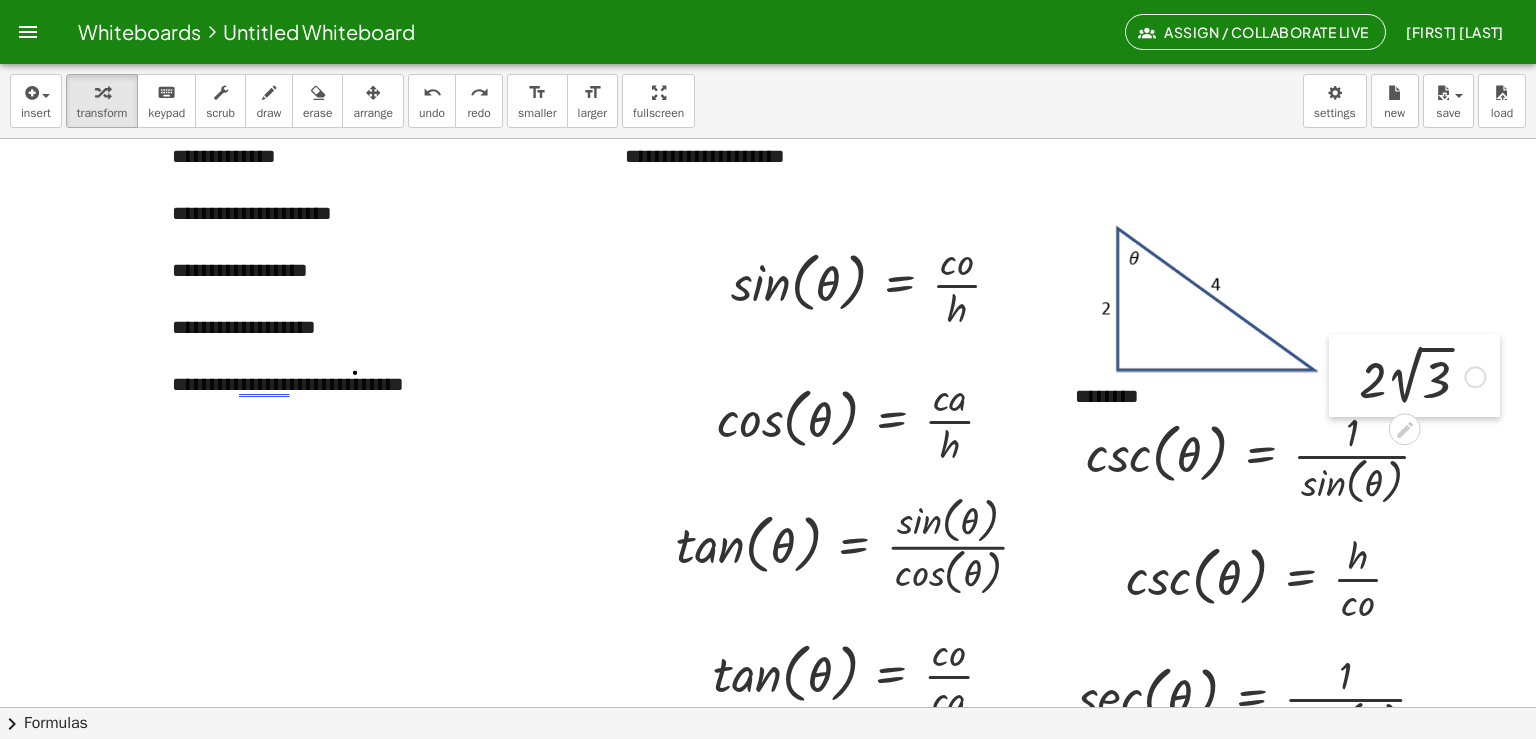 drag, startPoint x: 165, startPoint y: 521, endPoint x: 1342, endPoint y: 372, distance: 1186.3937 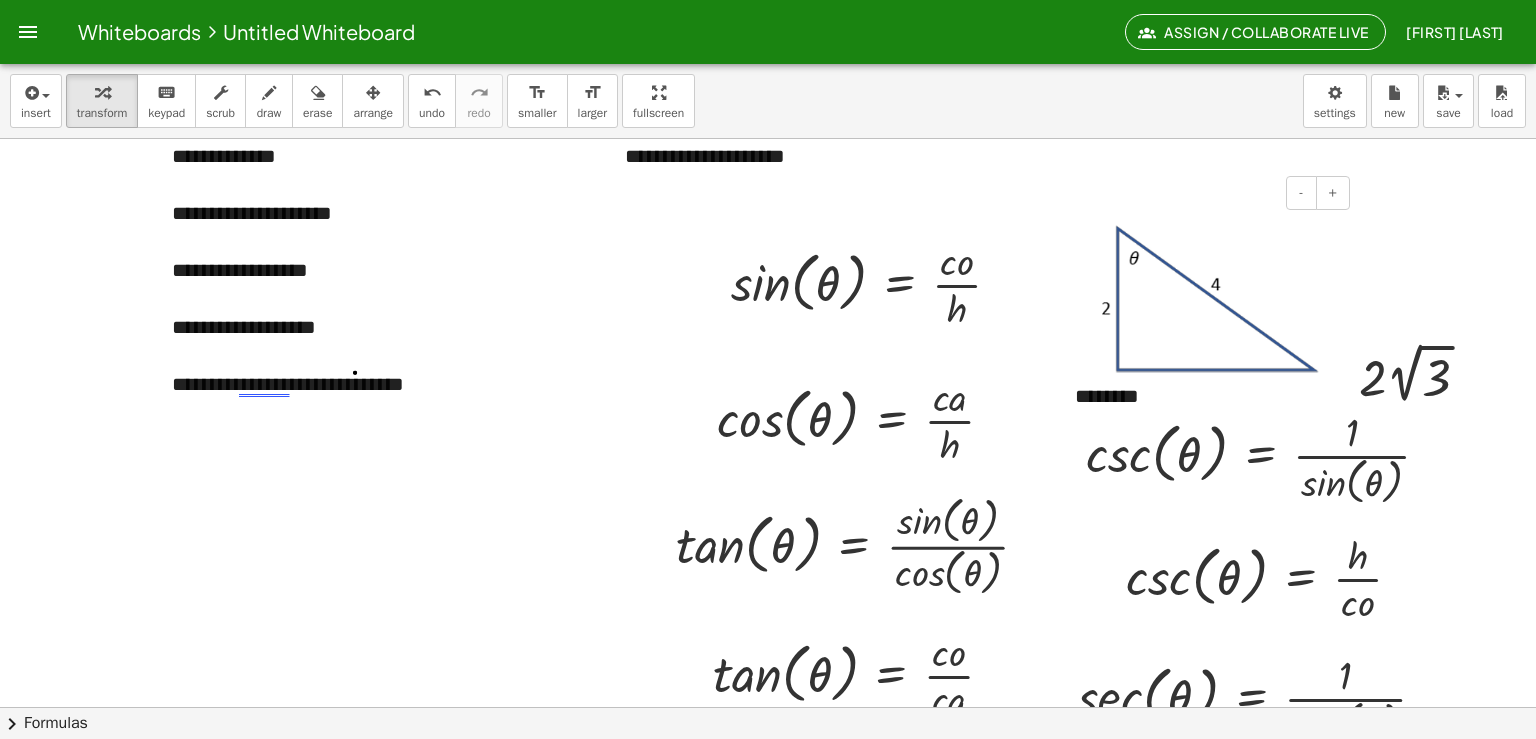 click on "********" at bounding box center (1205, 396) 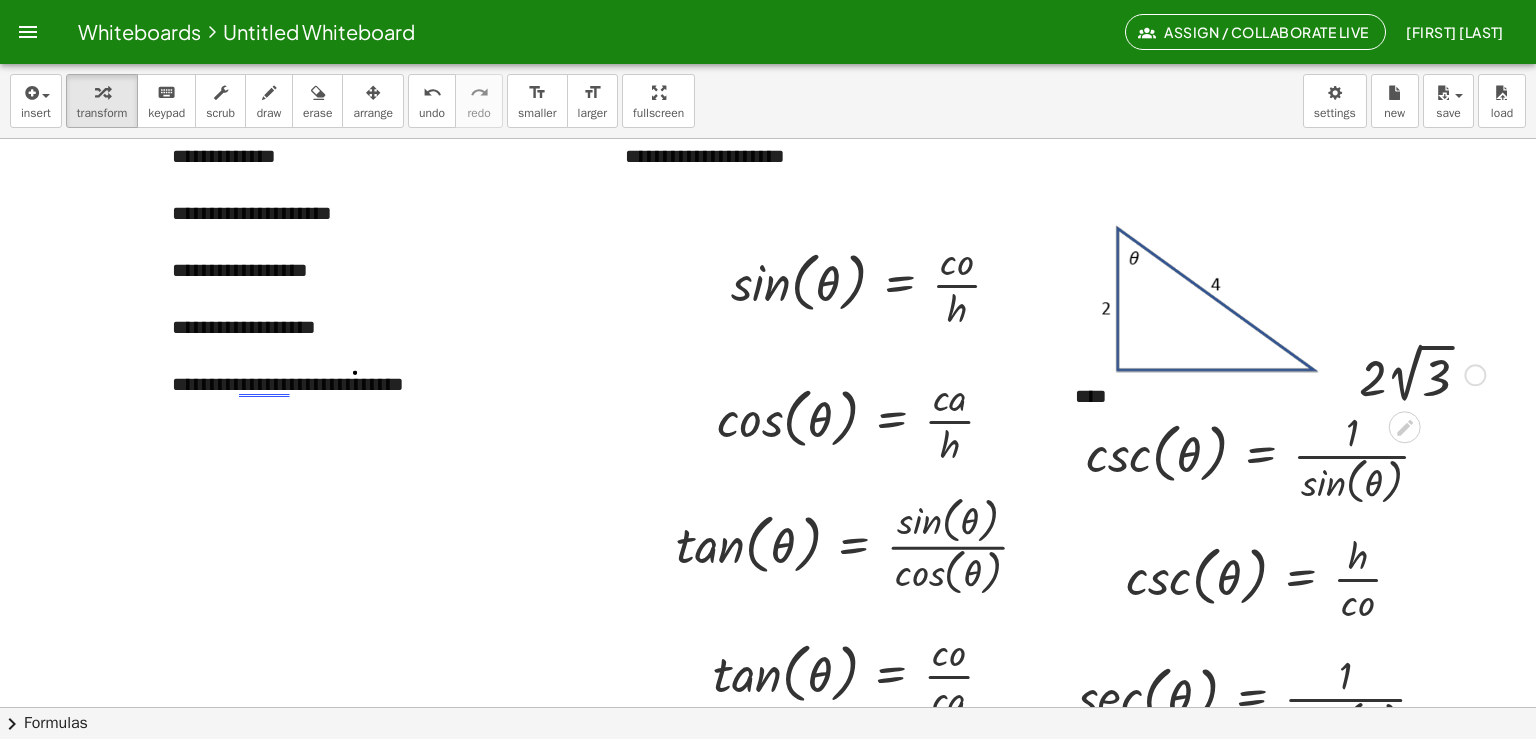 click at bounding box center (1422, 373) 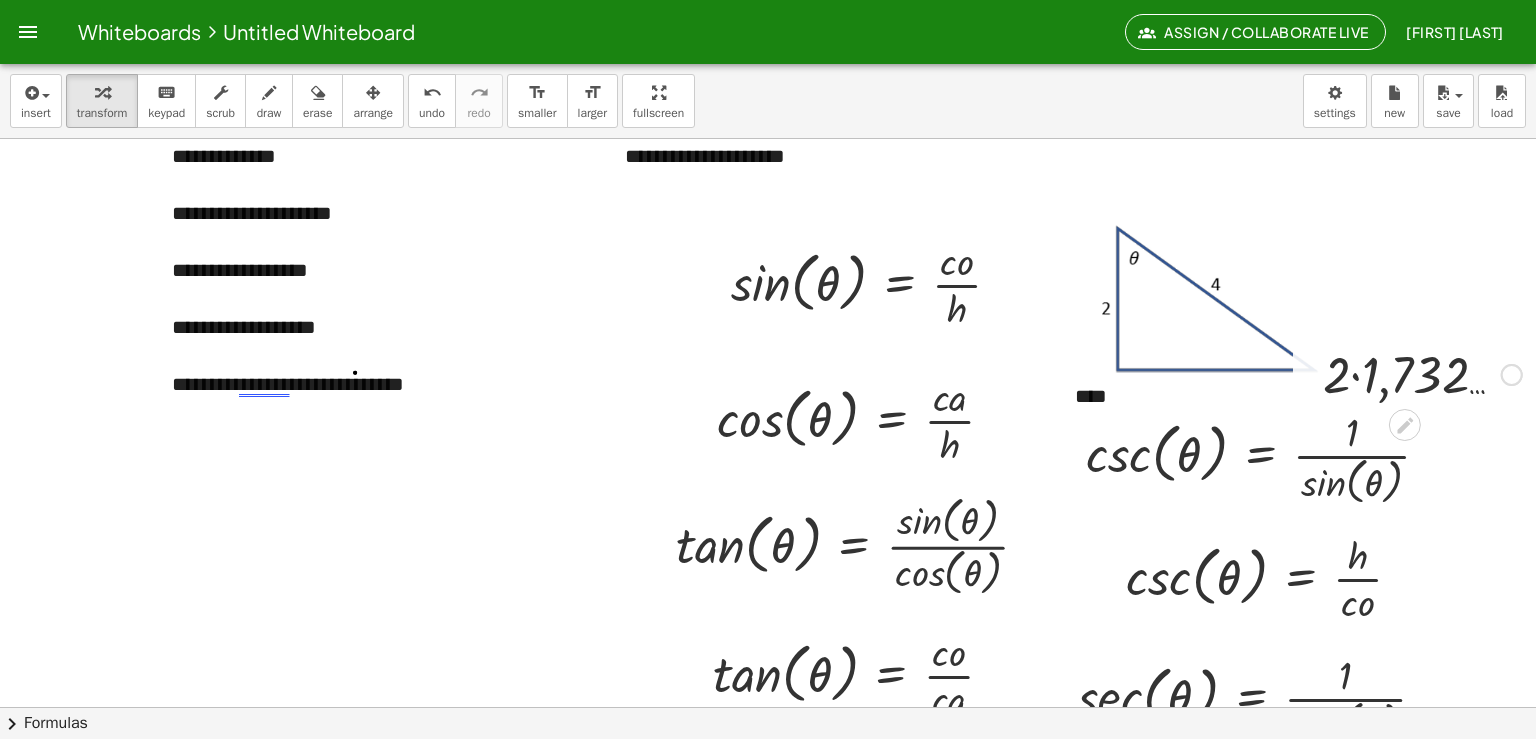 click at bounding box center (1422, 373) 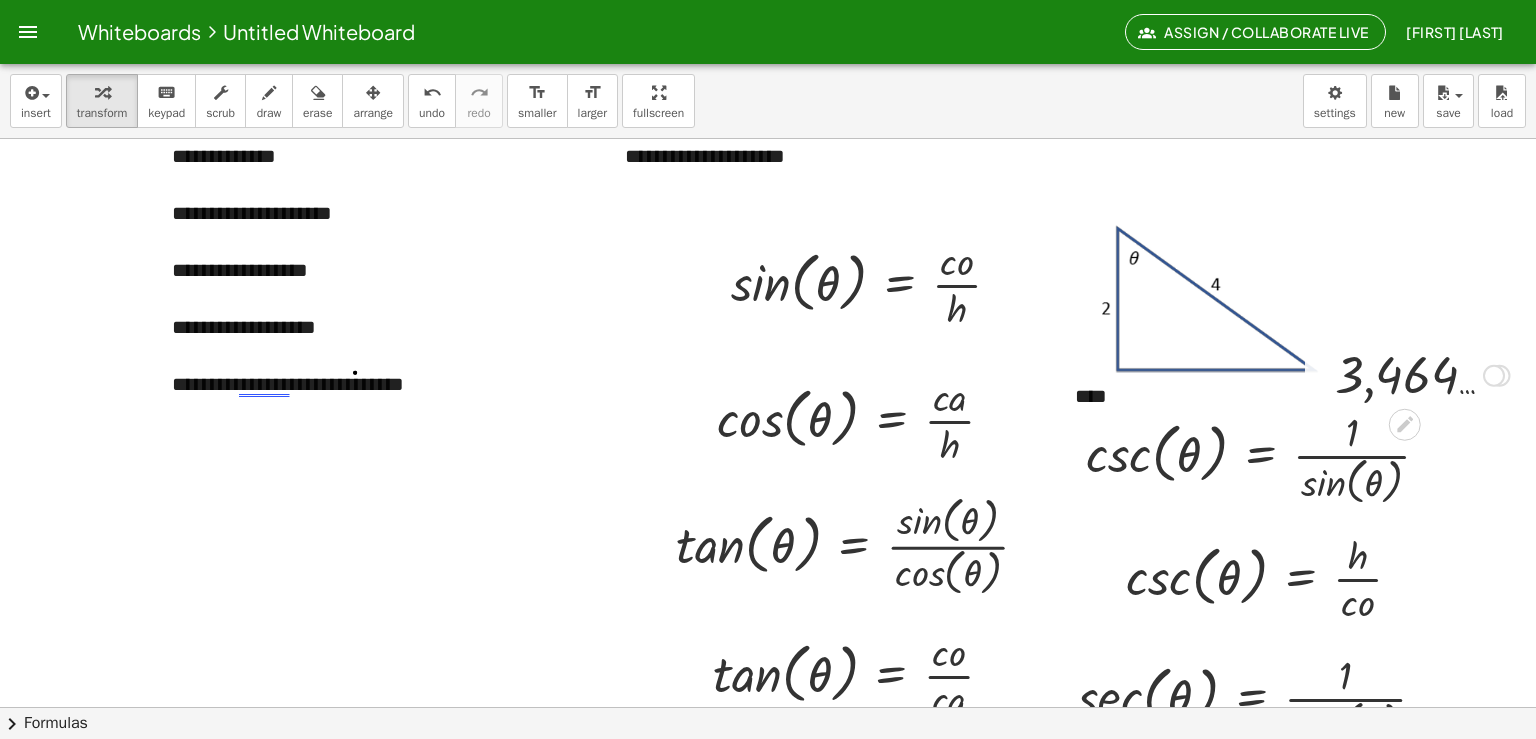 click at bounding box center [1422, 374] 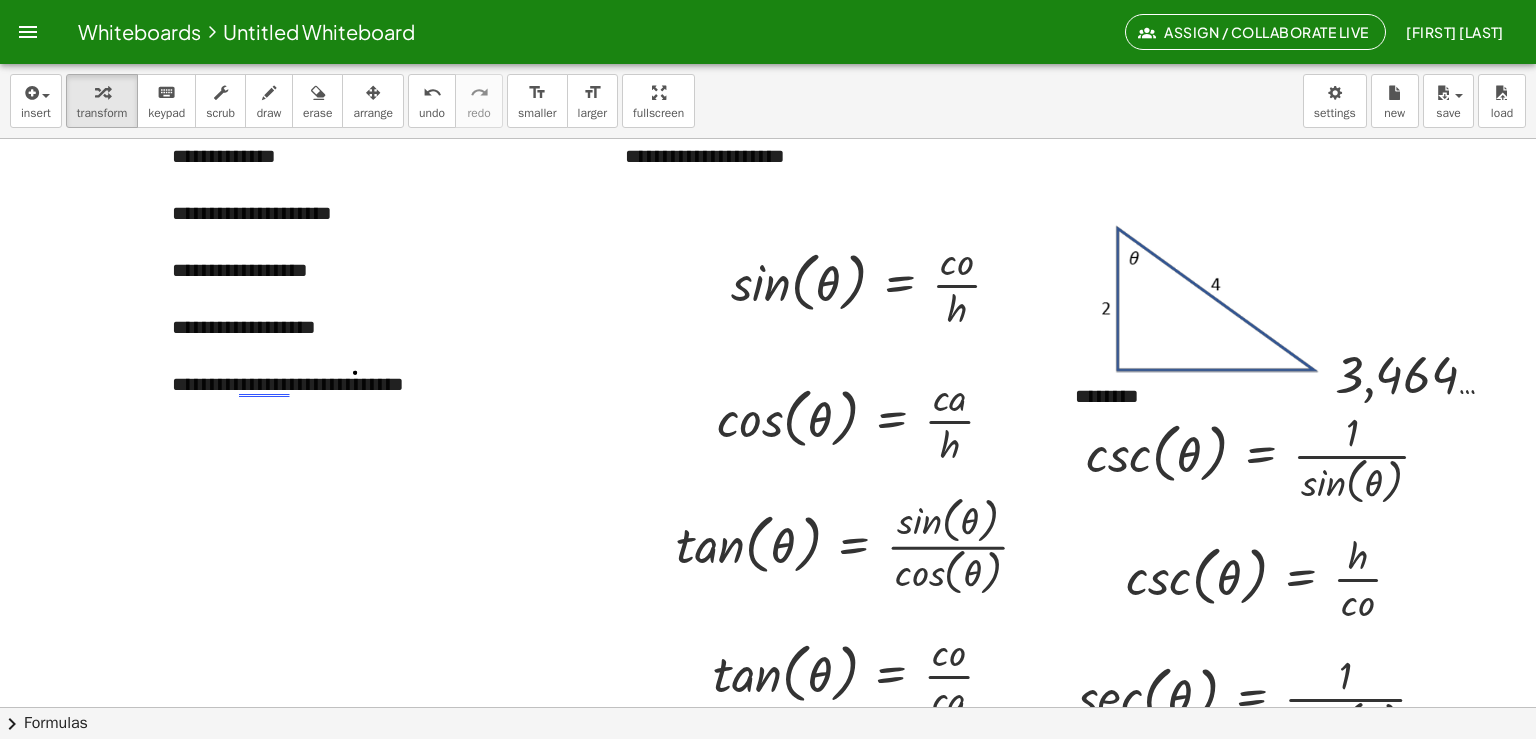 click at bounding box center (771, 664) 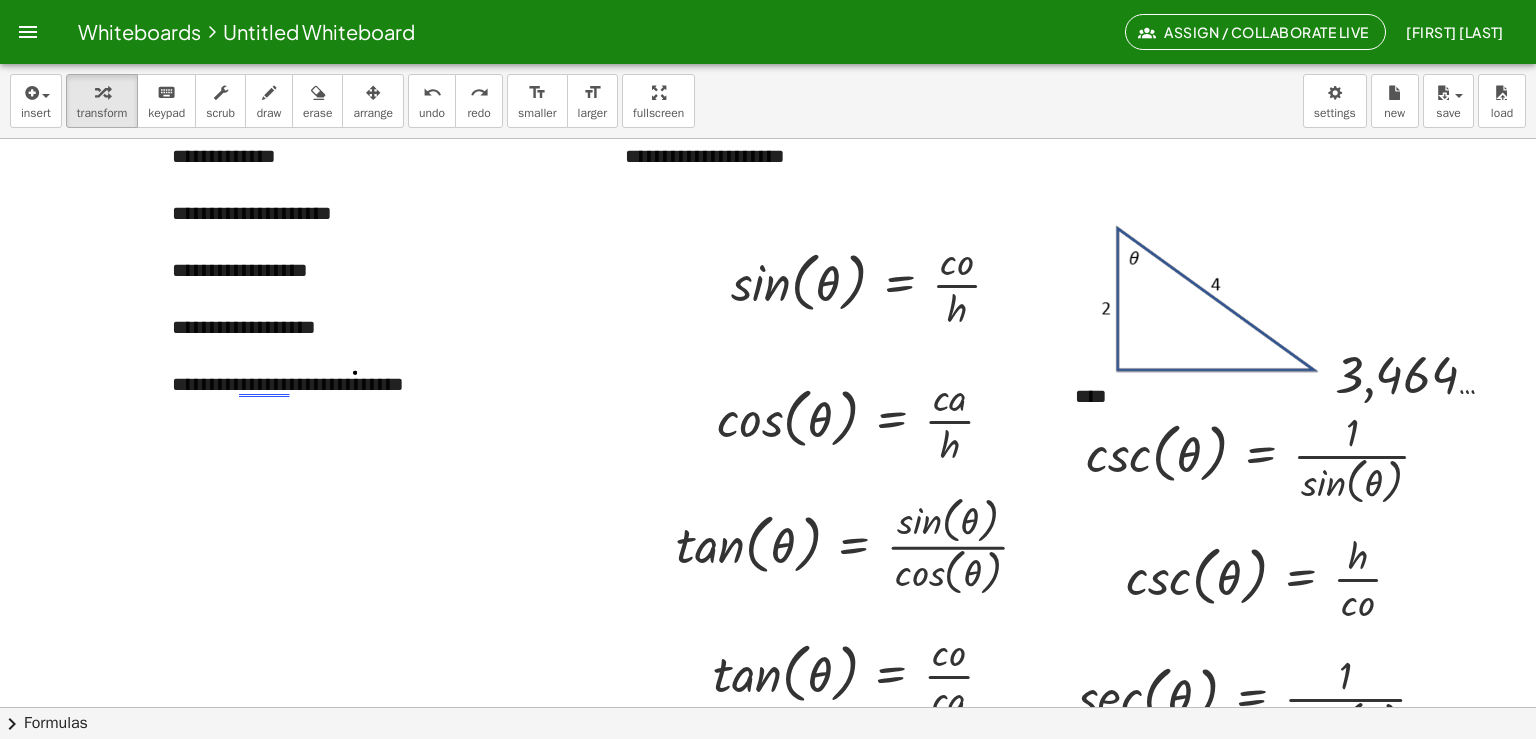 click at bounding box center [771, 664] 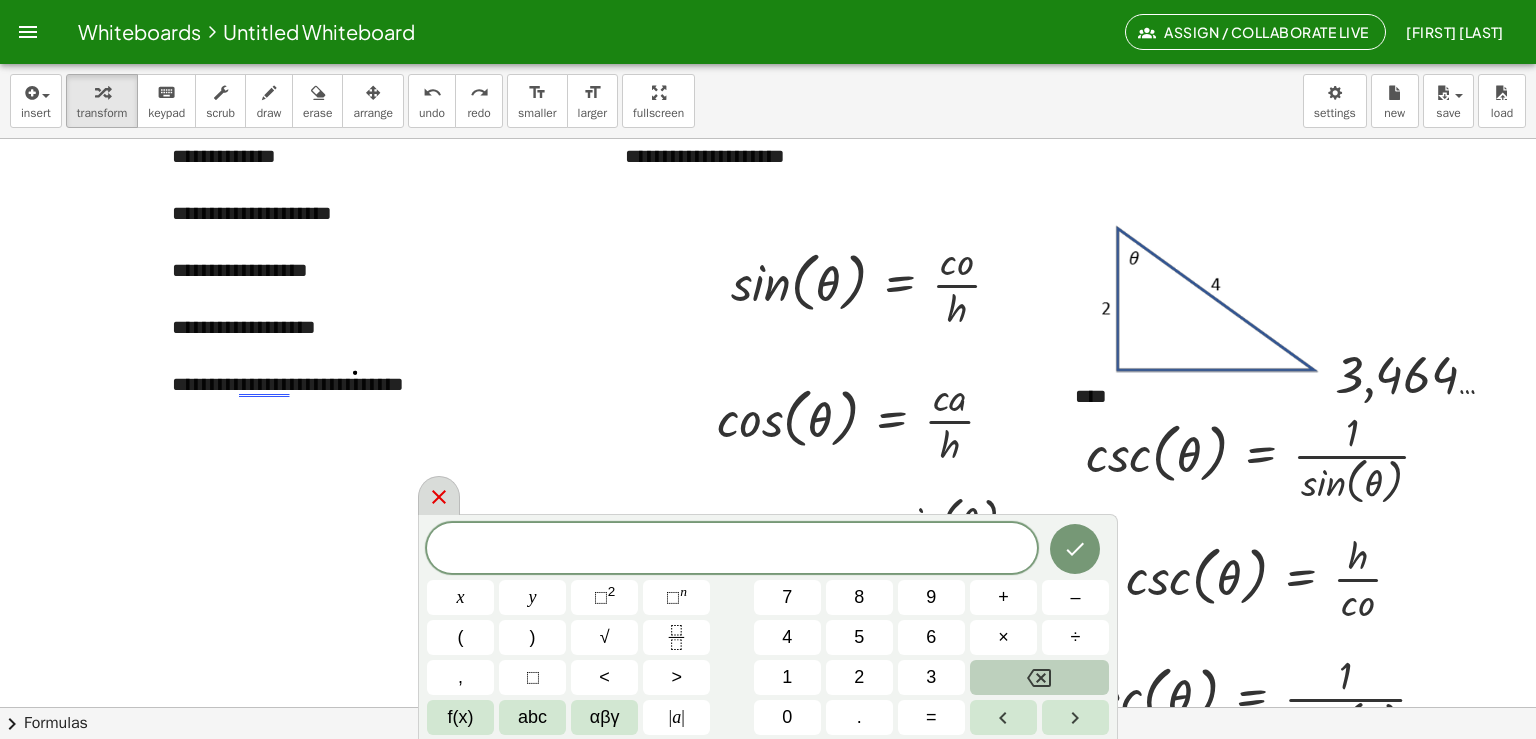 click 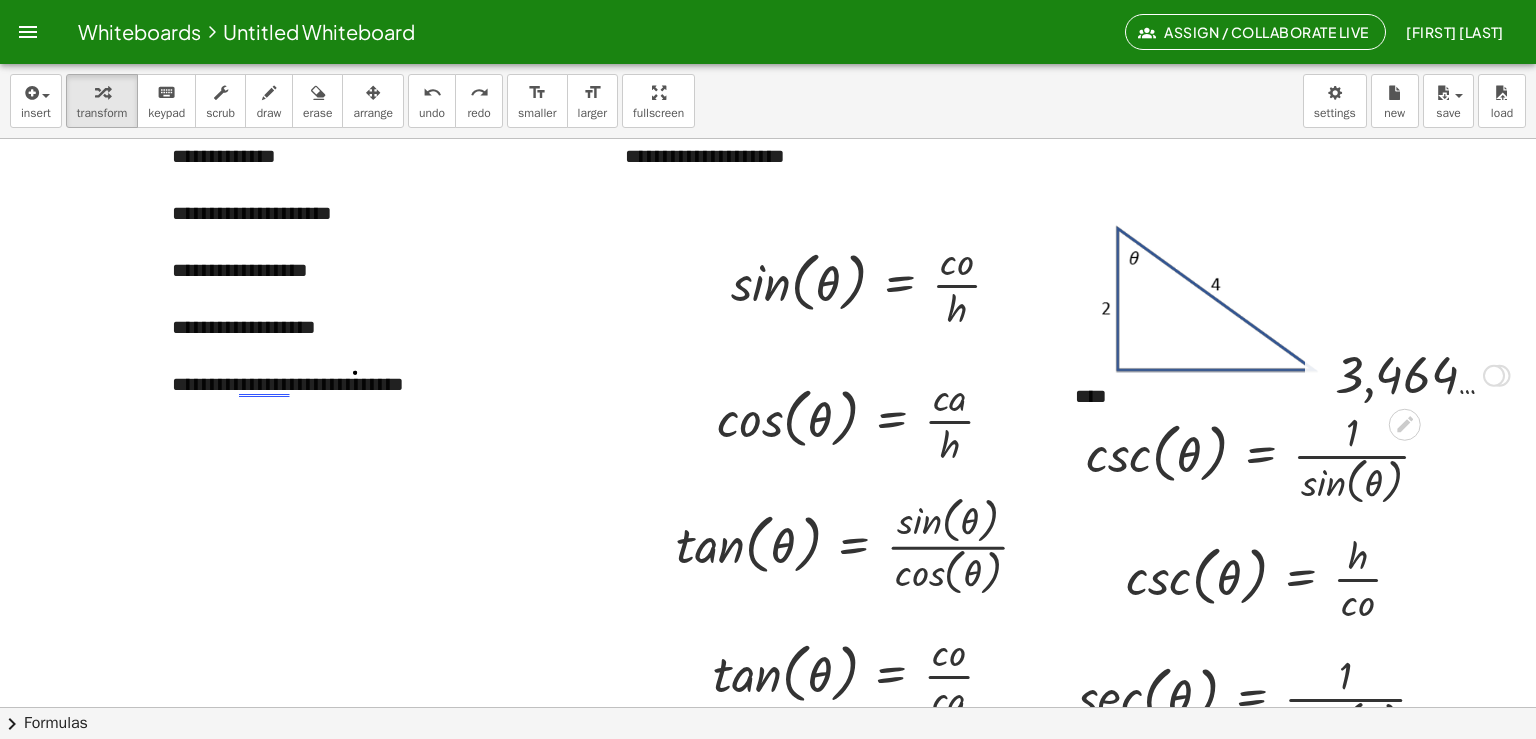 click at bounding box center [1422, 374] 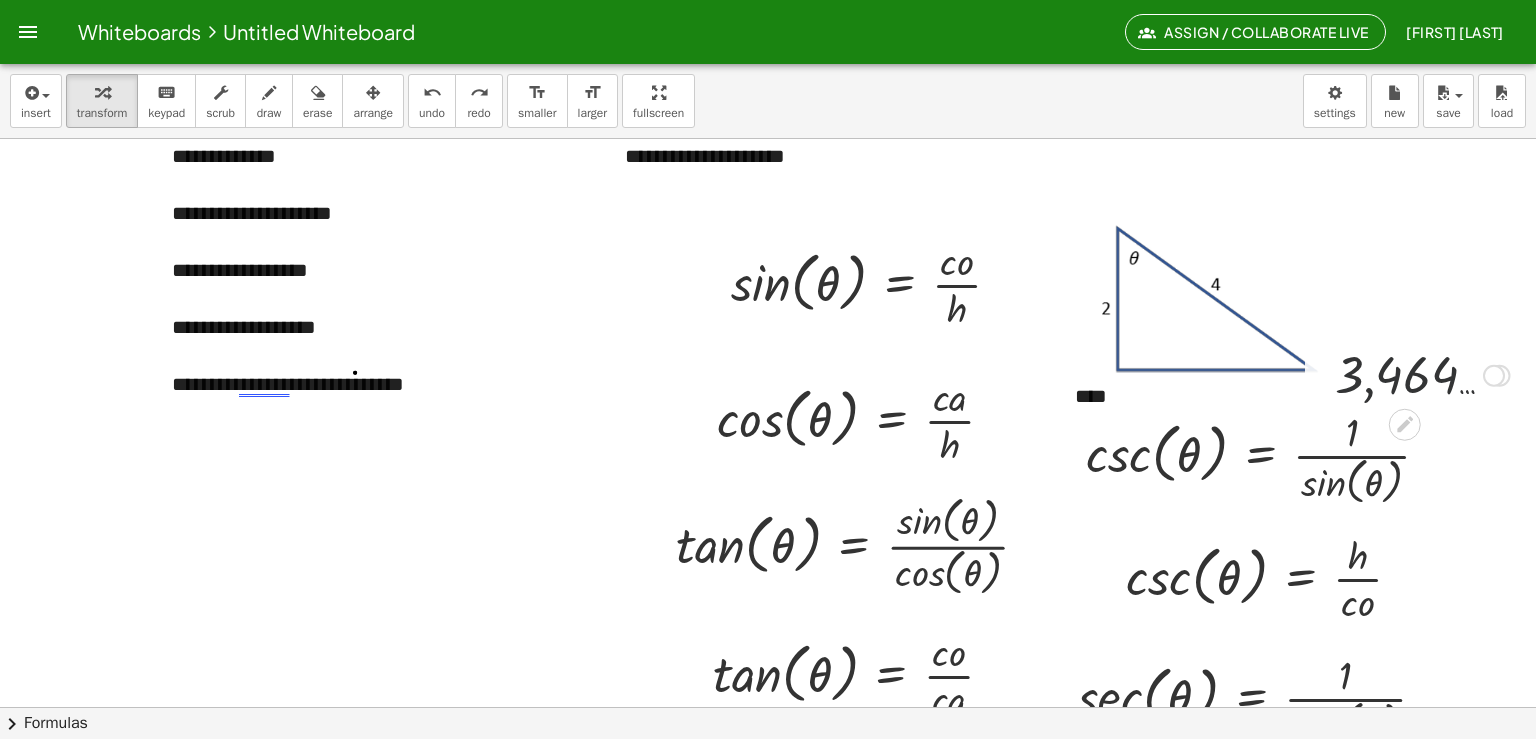 click at bounding box center (1422, 374) 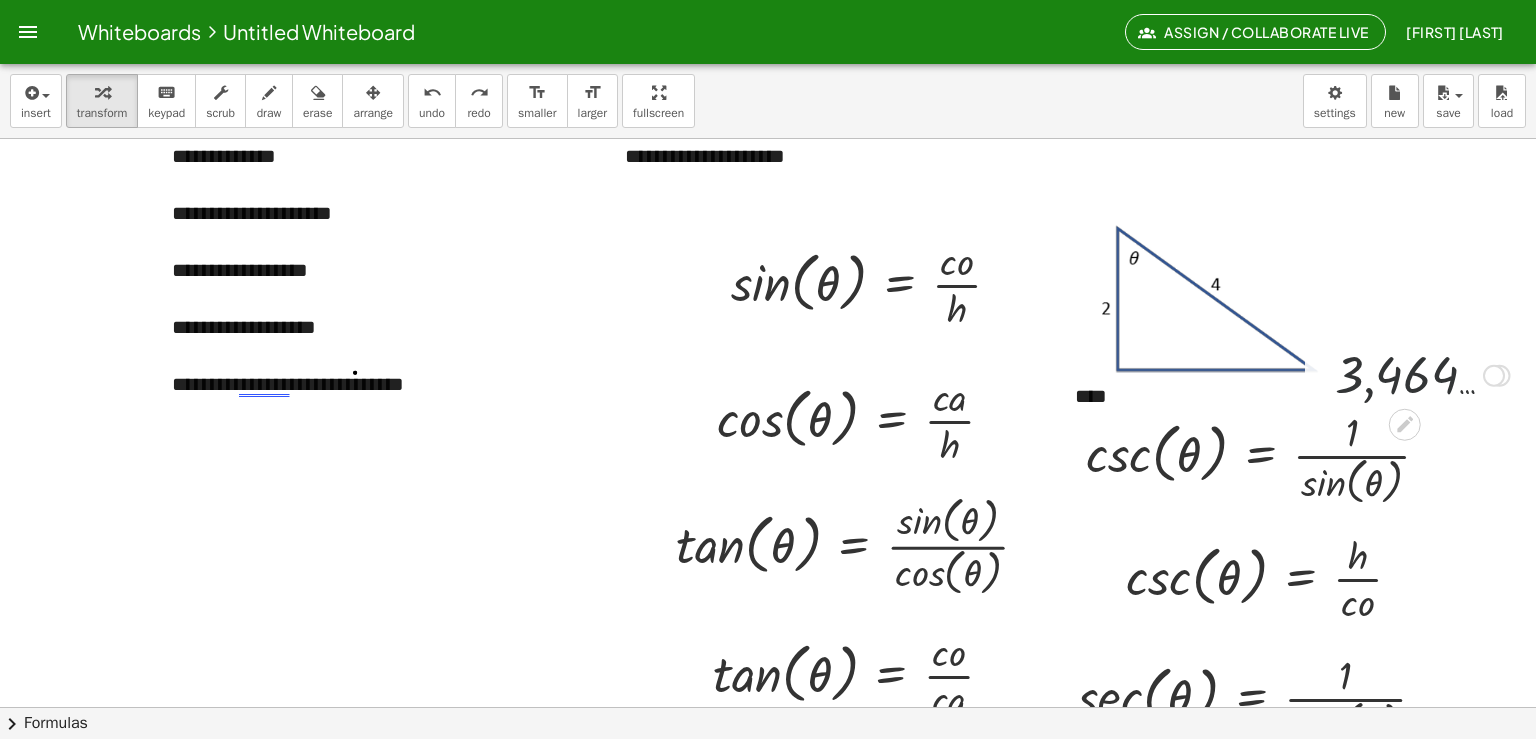 click at bounding box center (1422, 374) 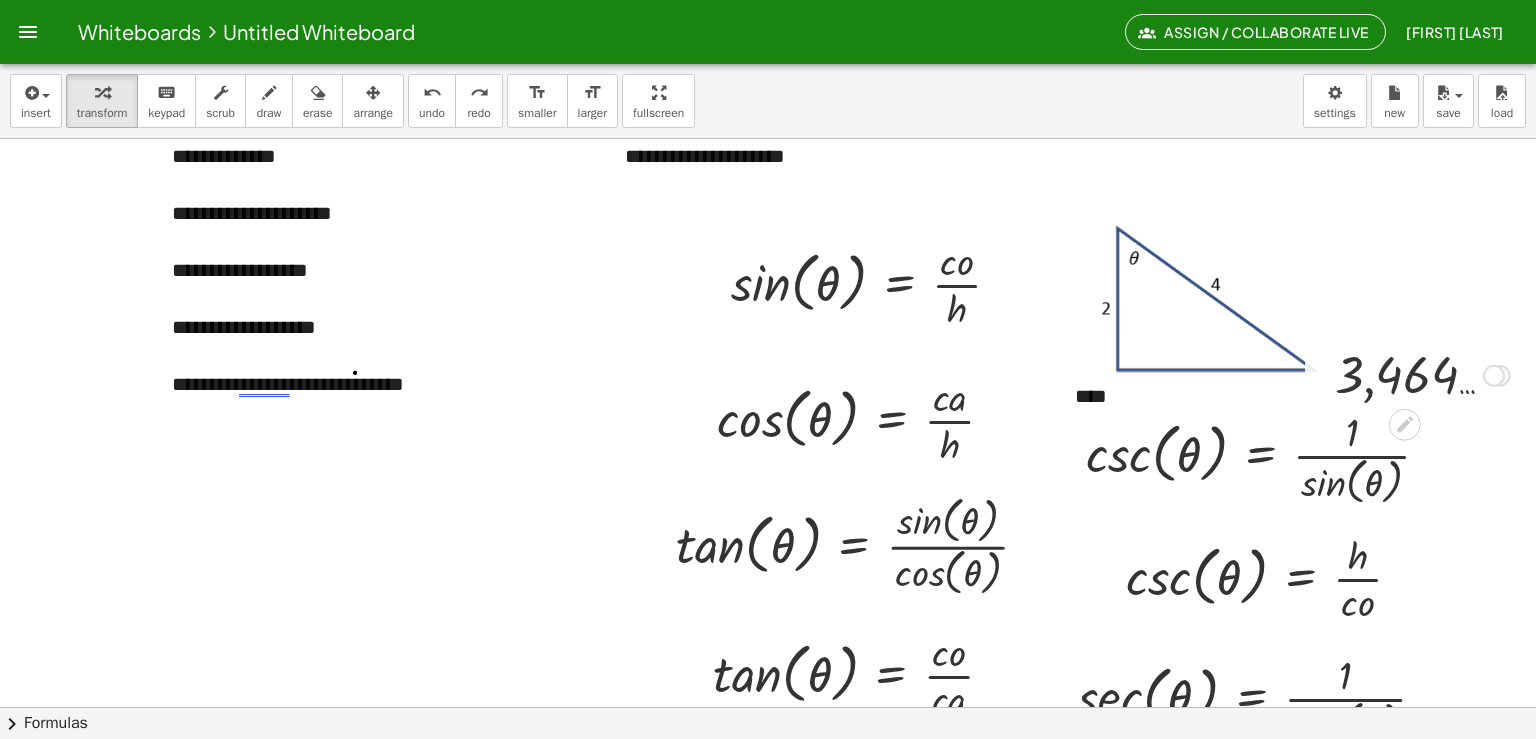 click at bounding box center [1422, 374] 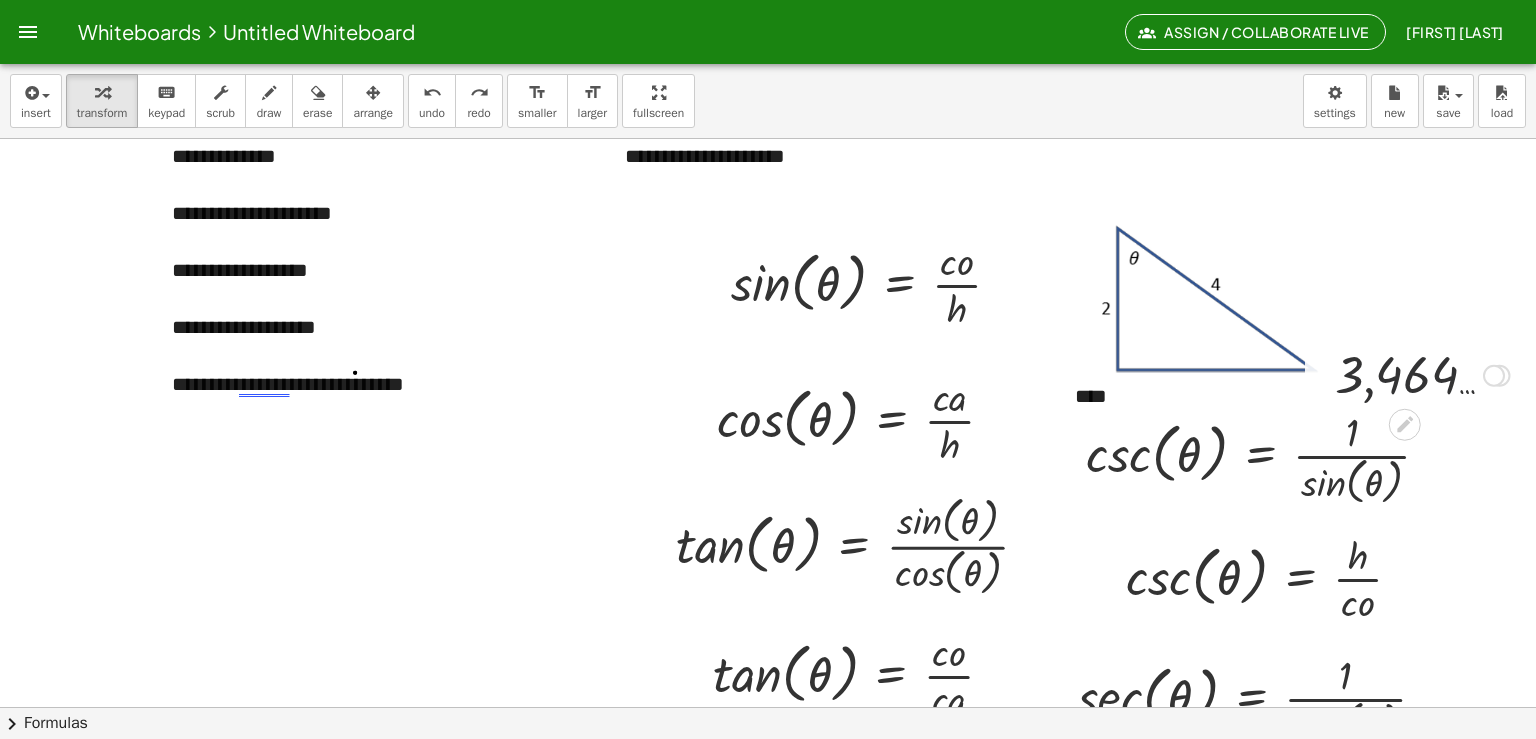 click at bounding box center (1494, 376) 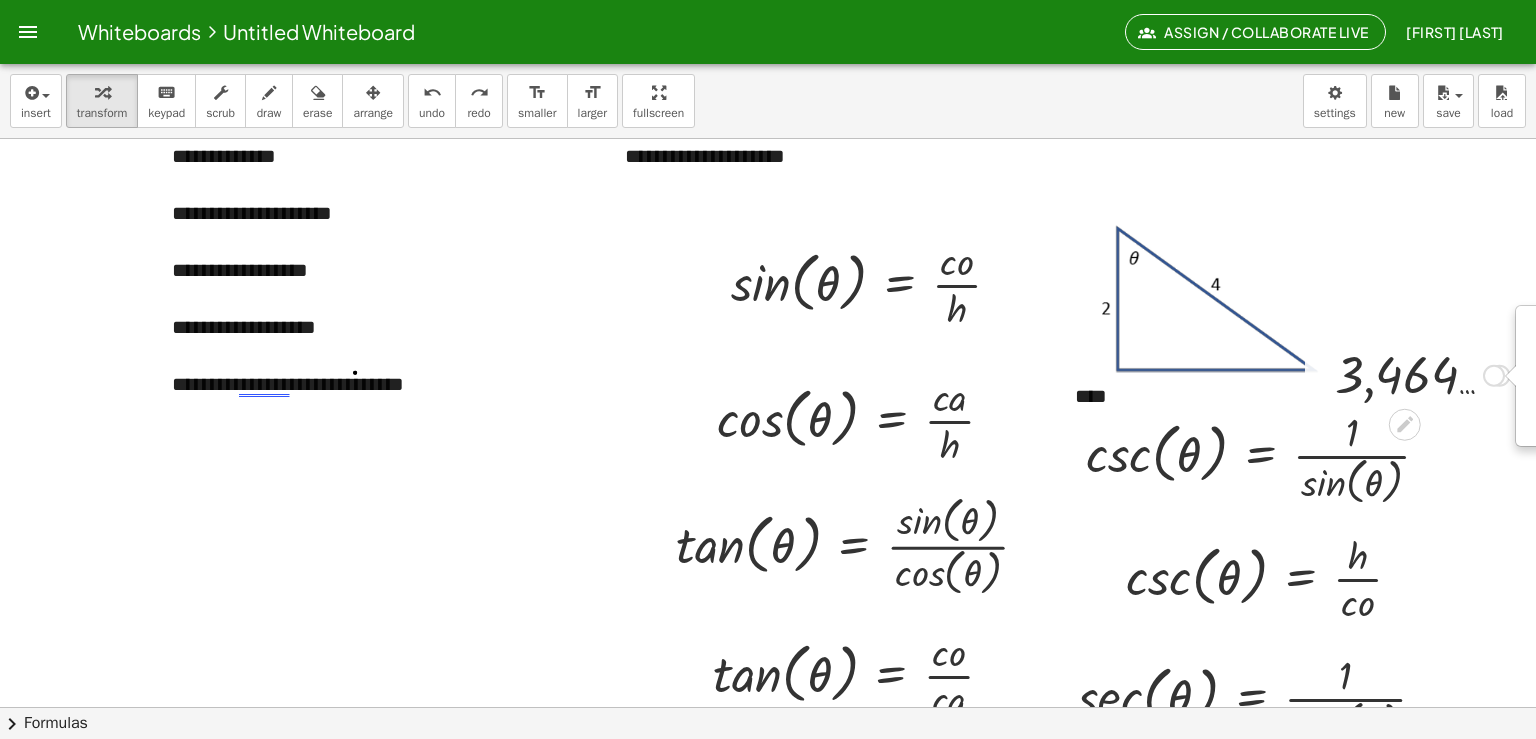 click on "Transform line Copy line as LaTeX Copy derivation as LaTeX Expand new lines: On" at bounding box center [1494, 376] 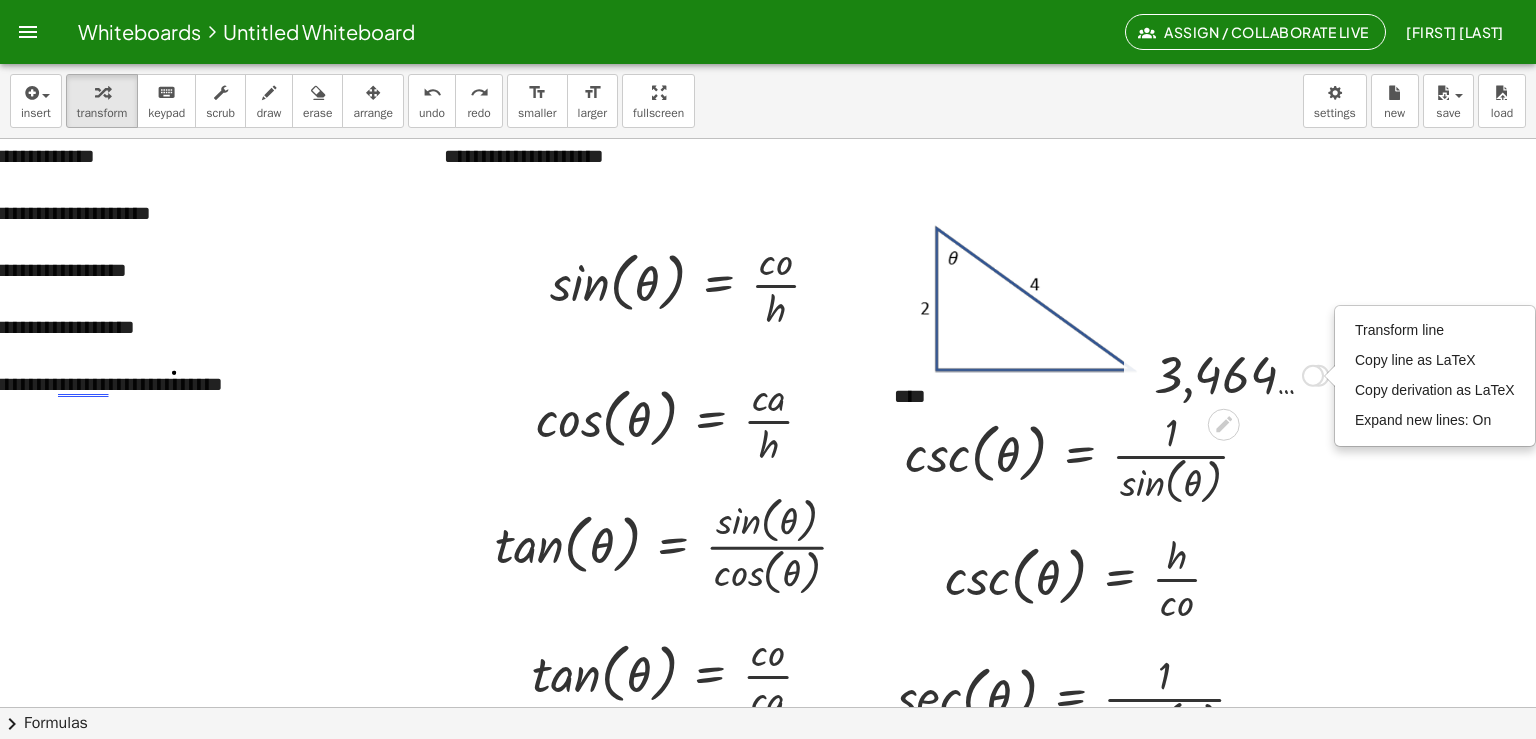 scroll, scrollTop: 160, scrollLeft: 194, axis: both 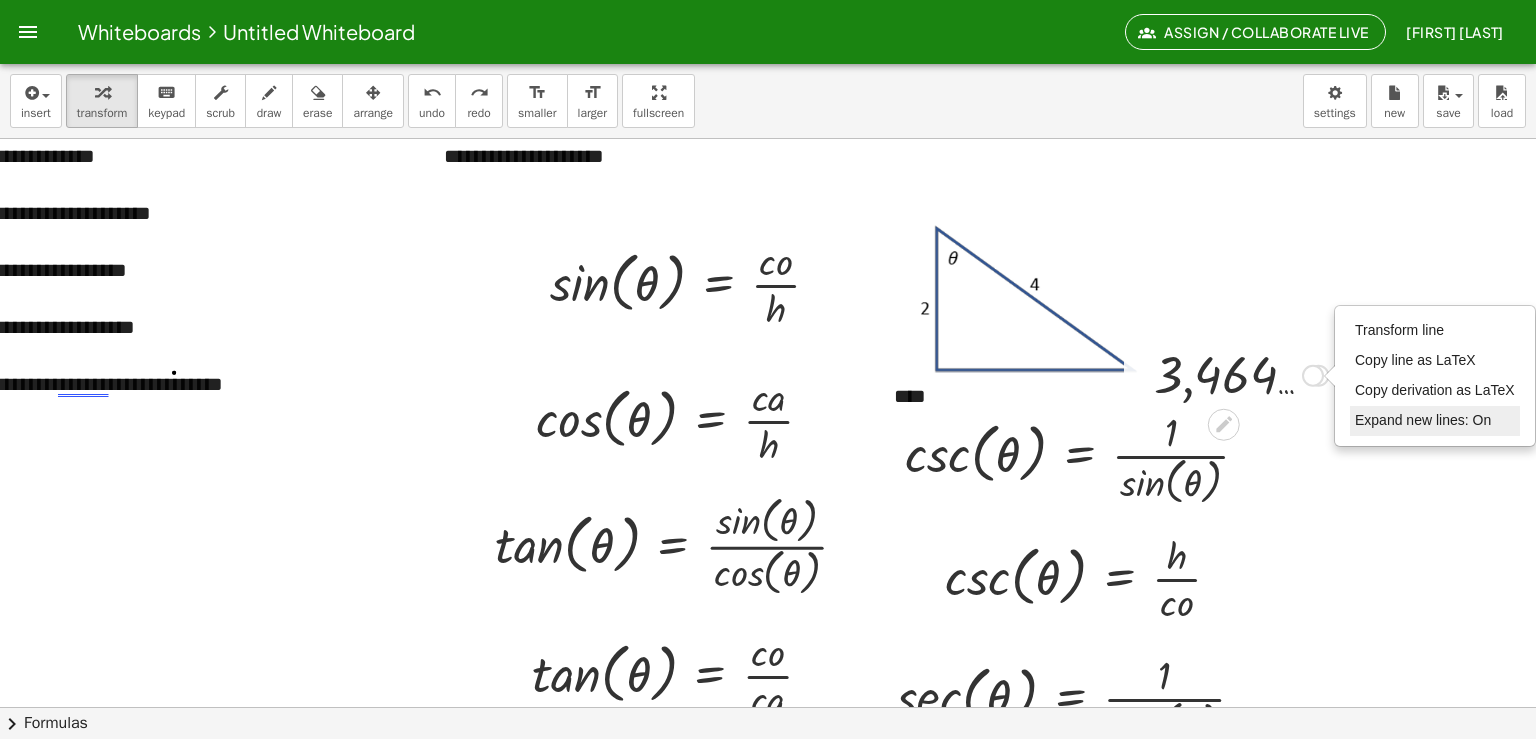 click on "Expand new lines: On" at bounding box center [1423, 420] 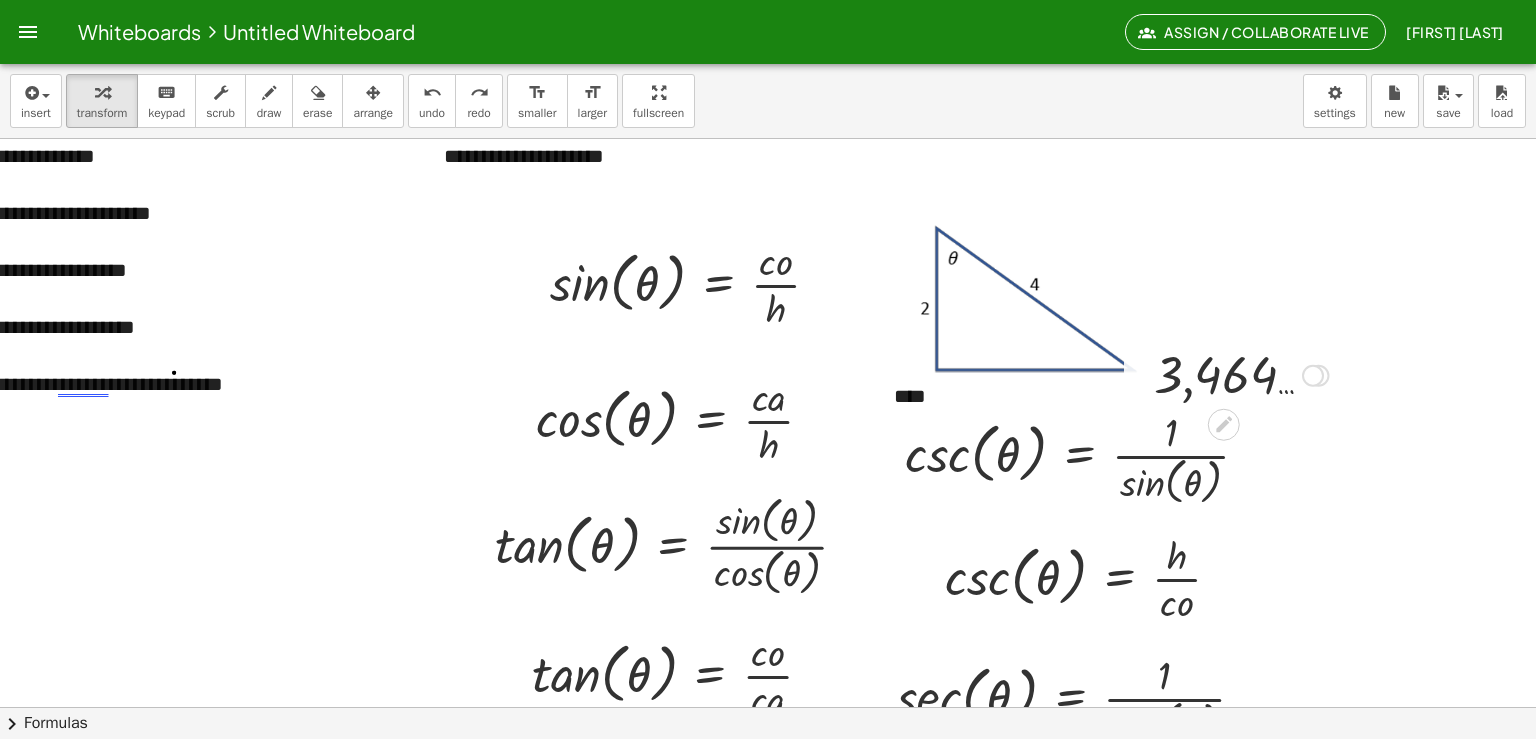 scroll, scrollTop: 160, scrollLeft: 20, axis: both 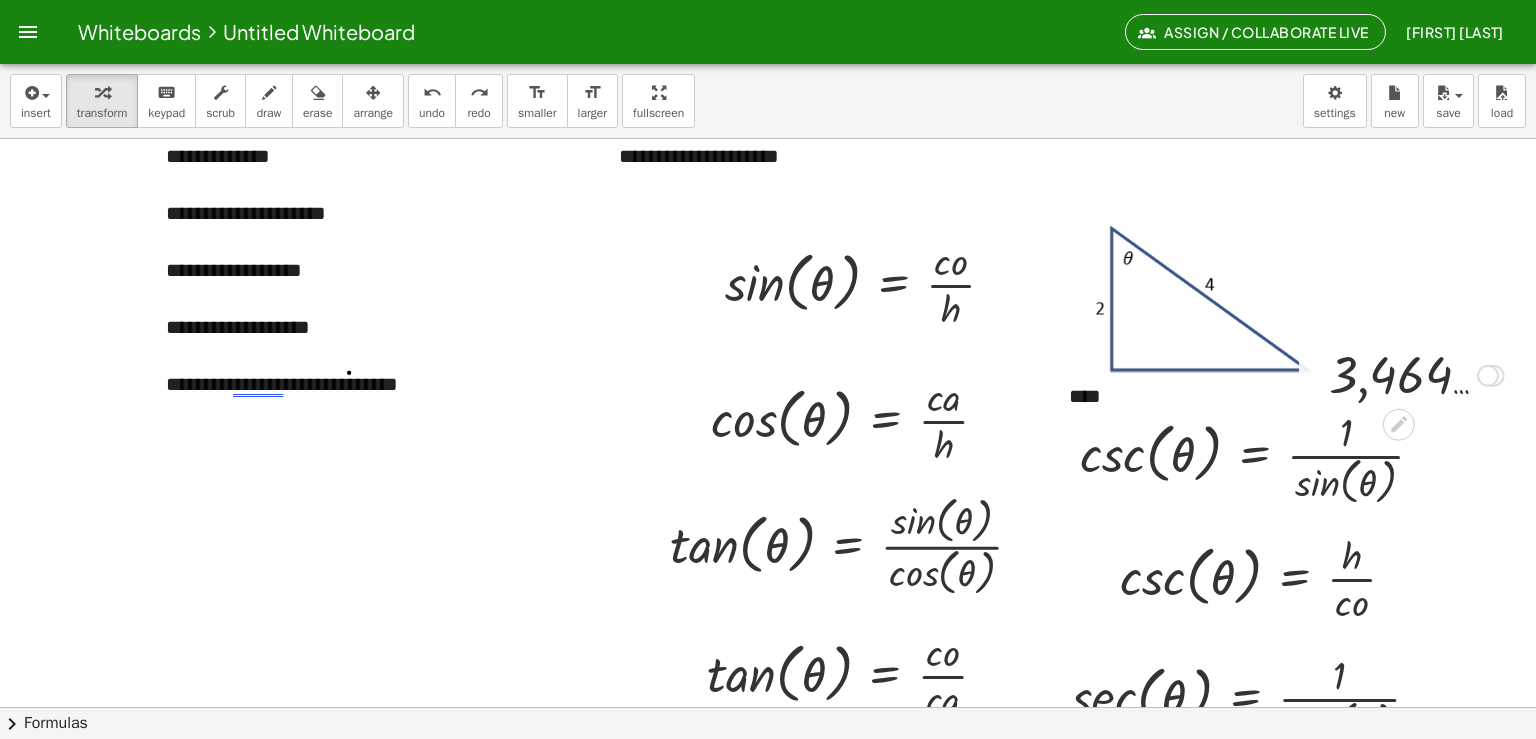 click at bounding box center (1416, 374) 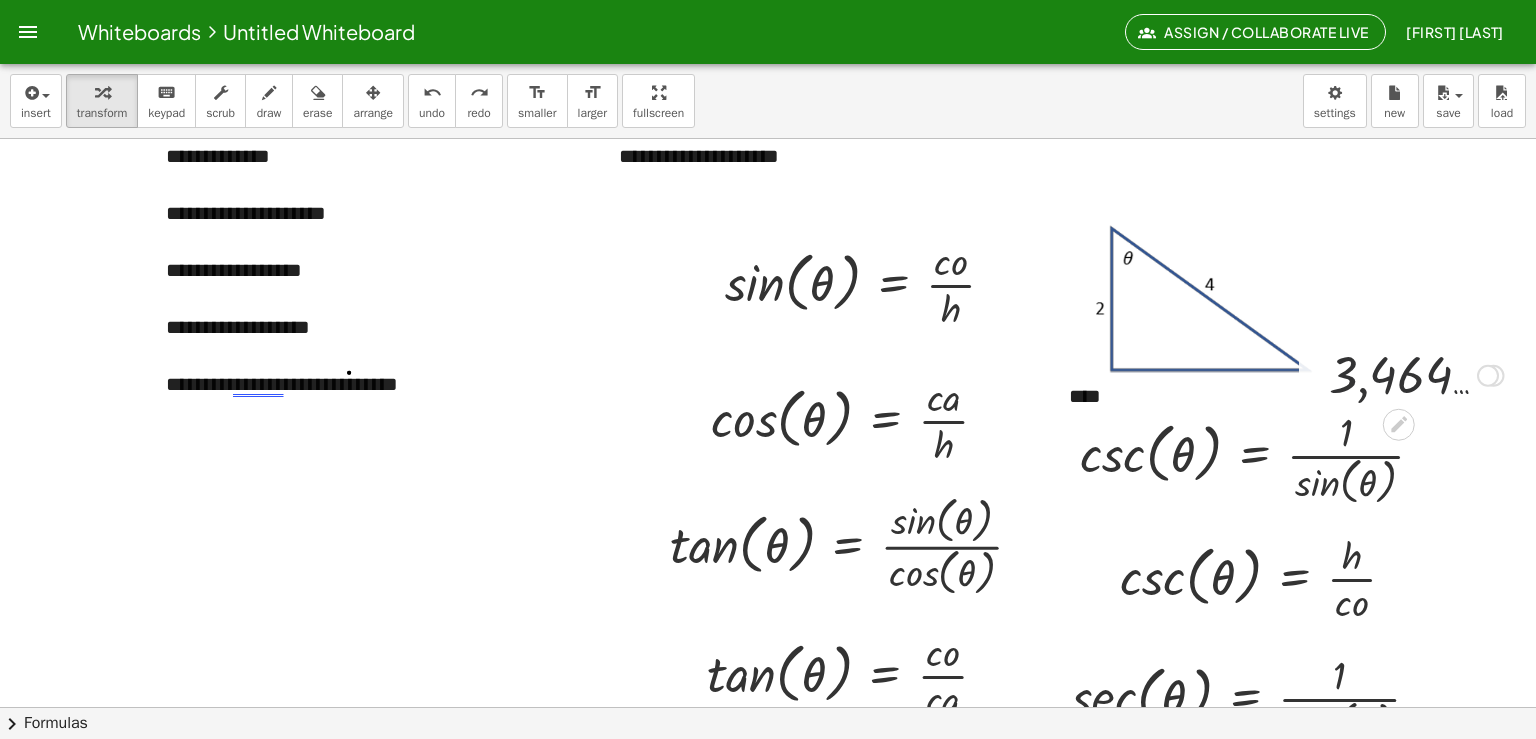 click at bounding box center [1416, 374] 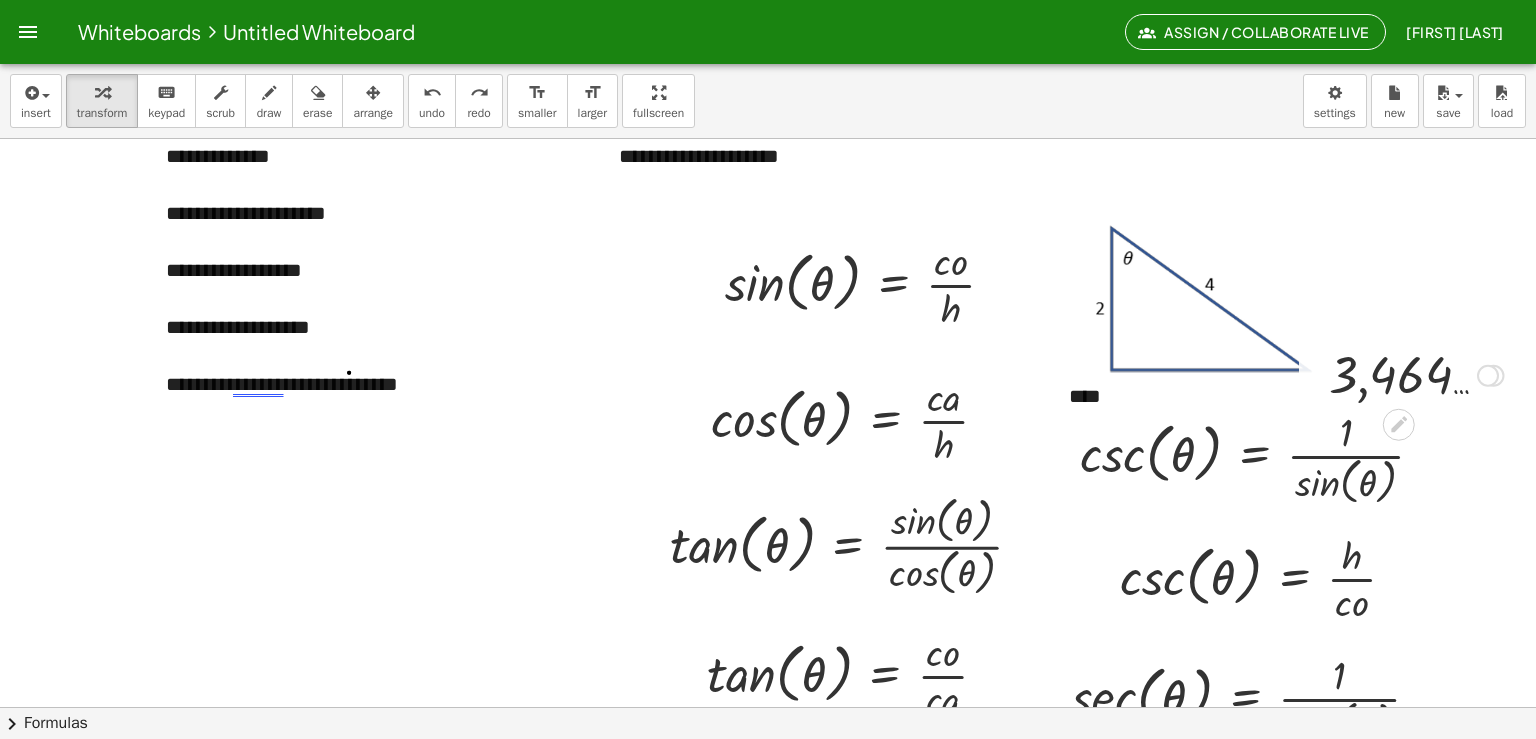click at bounding box center (1416, 374) 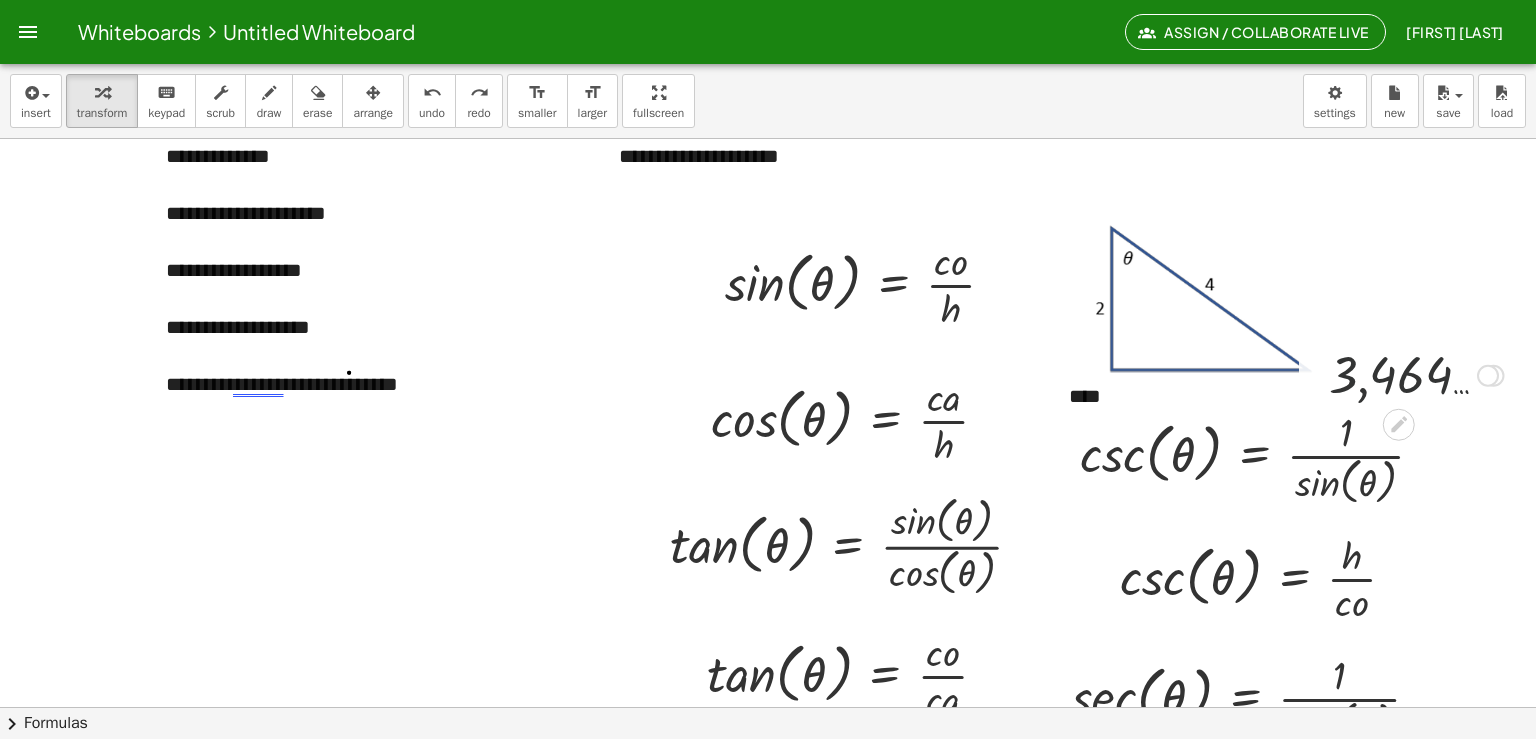 click at bounding box center [1494, 376] 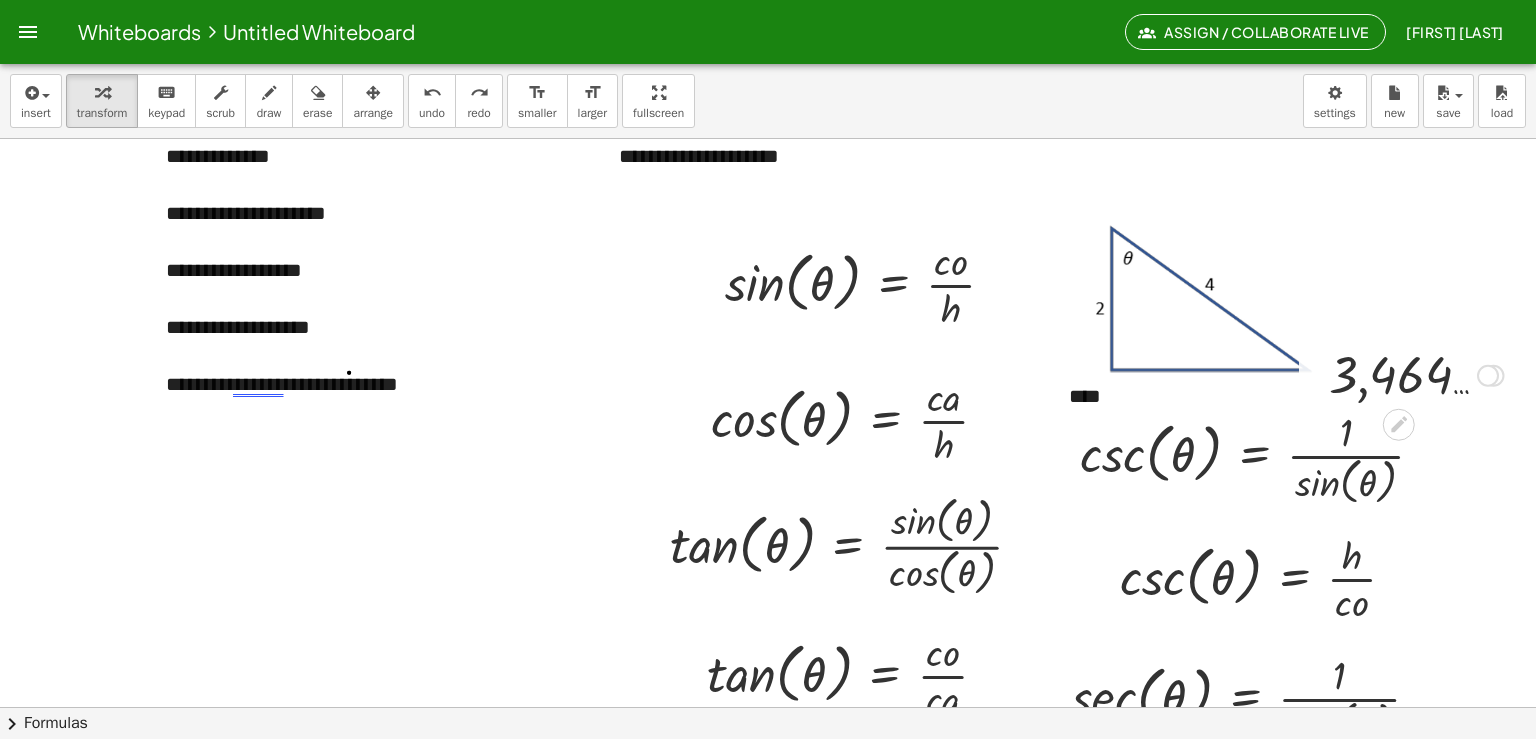 click on "Transform line Copy line as LaTeX Copy derivation as LaTeX Expand new lines: Off" at bounding box center (1488, 376) 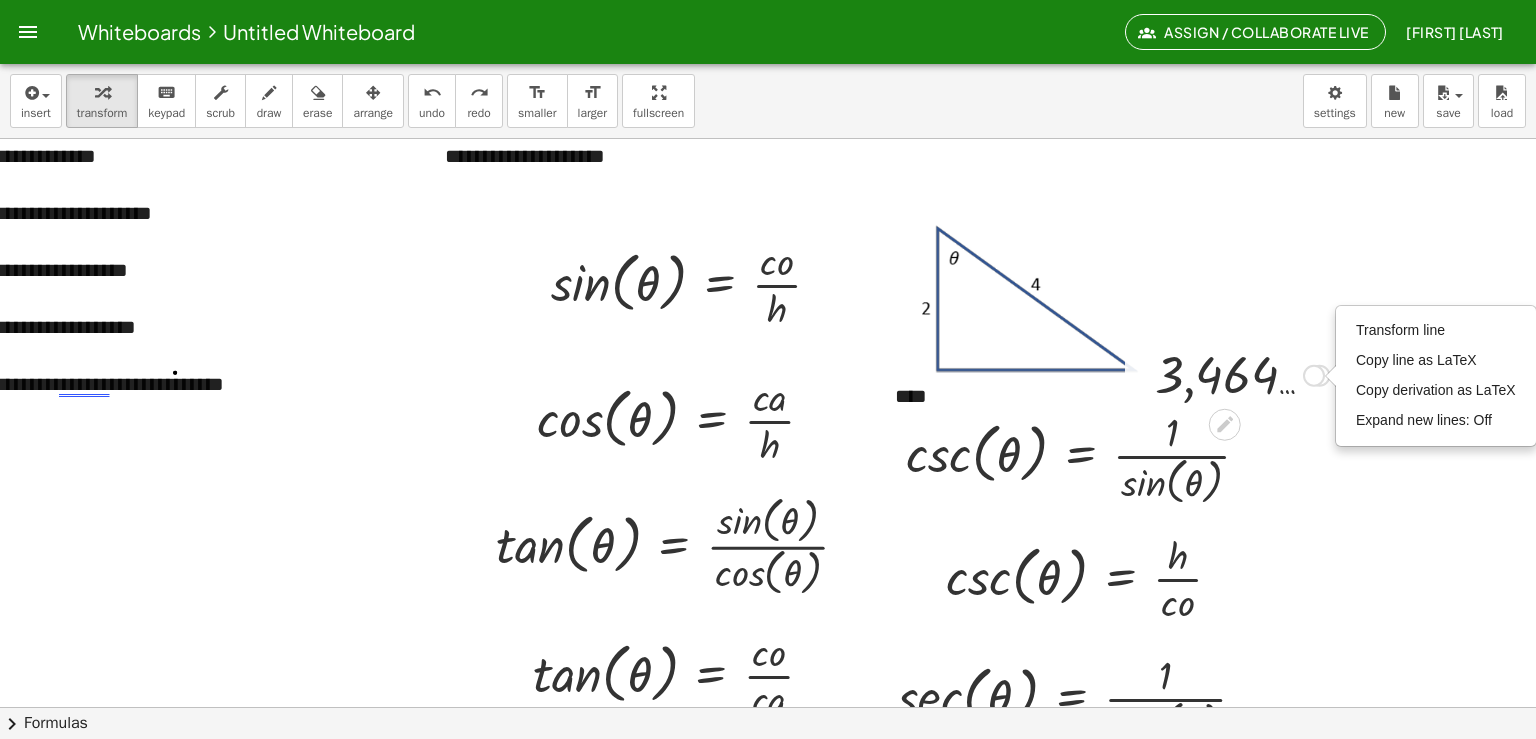 scroll, scrollTop: 160, scrollLeft: 188, axis: both 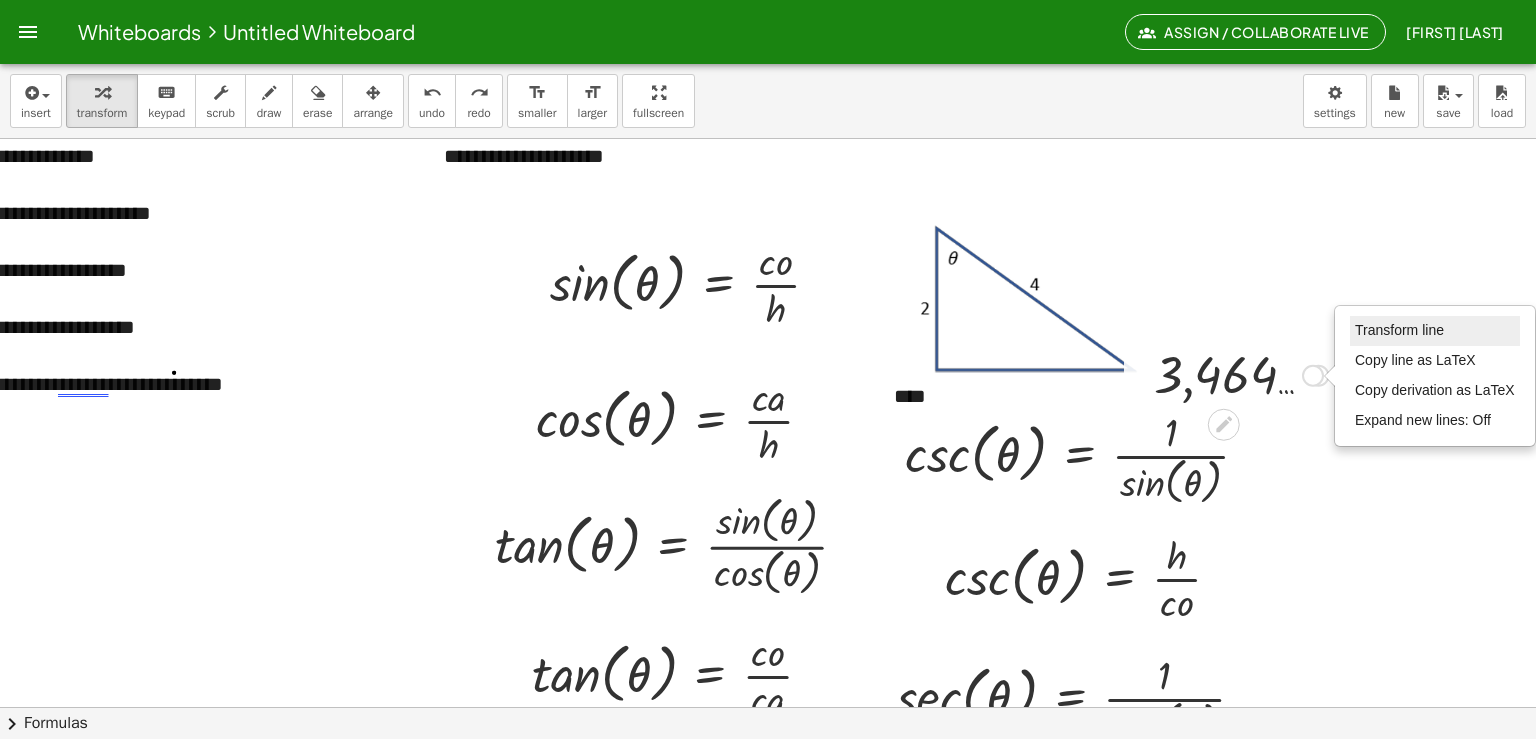 click on "Transform line" at bounding box center [1399, 330] 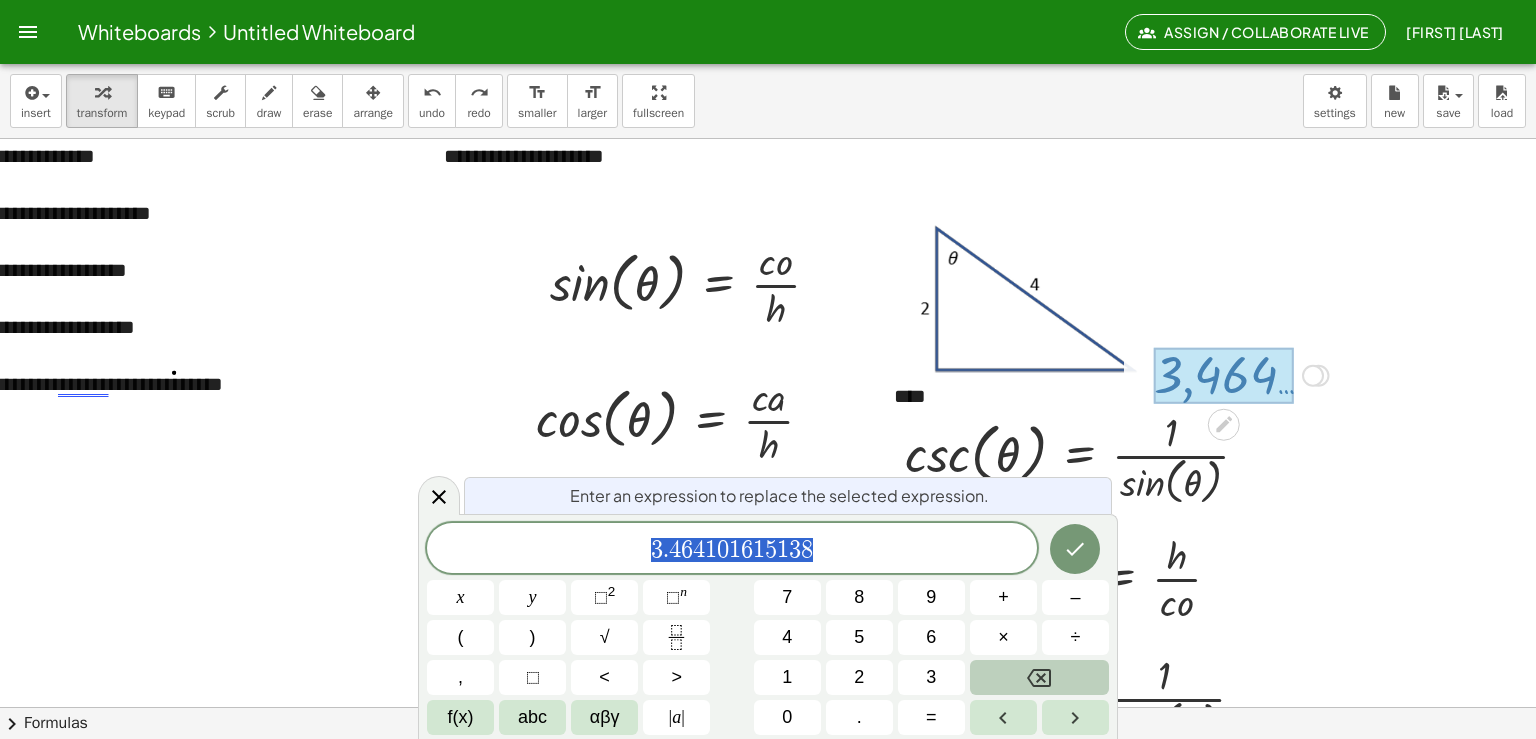 scroll, scrollTop: 160, scrollLeft: 20, axis: both 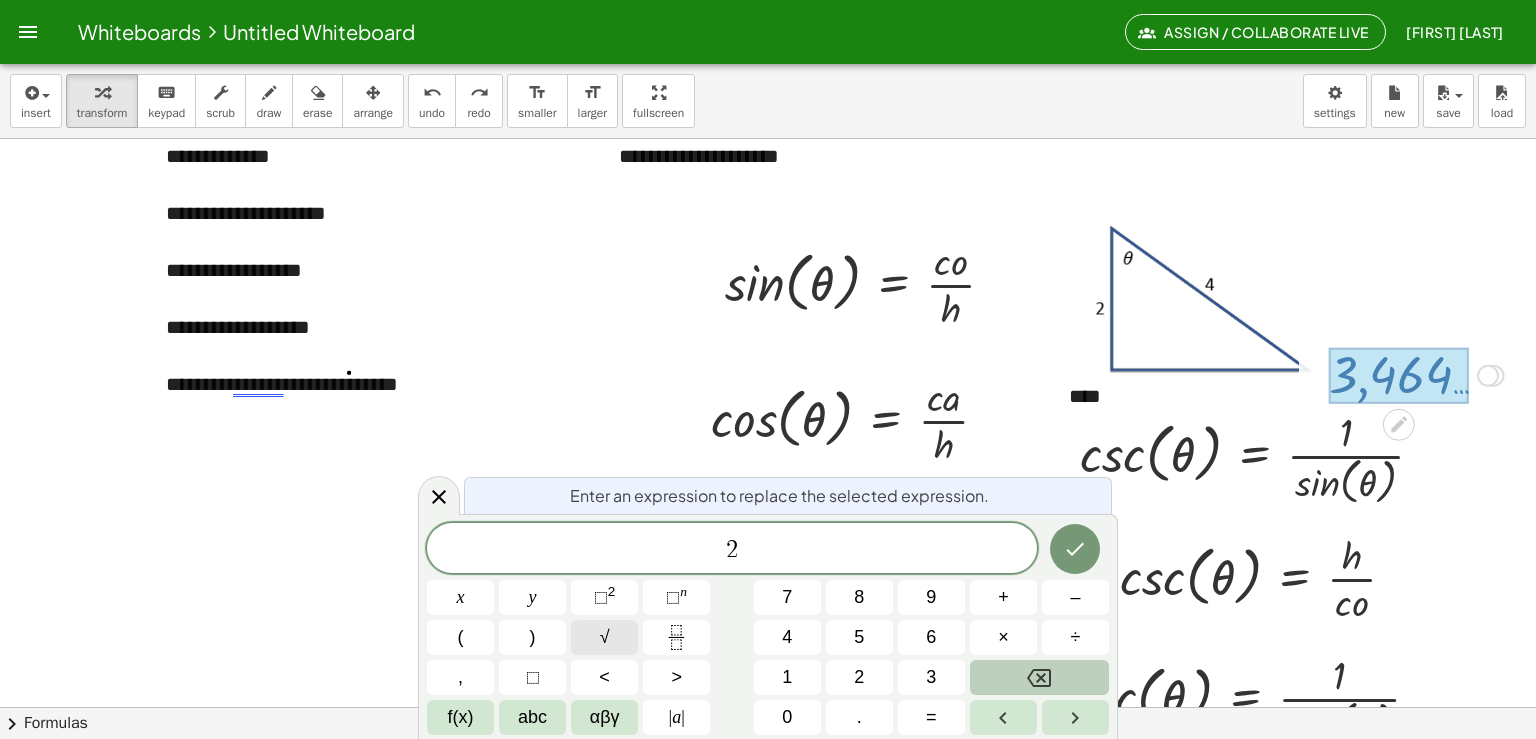 click on "√" at bounding box center [605, 637] 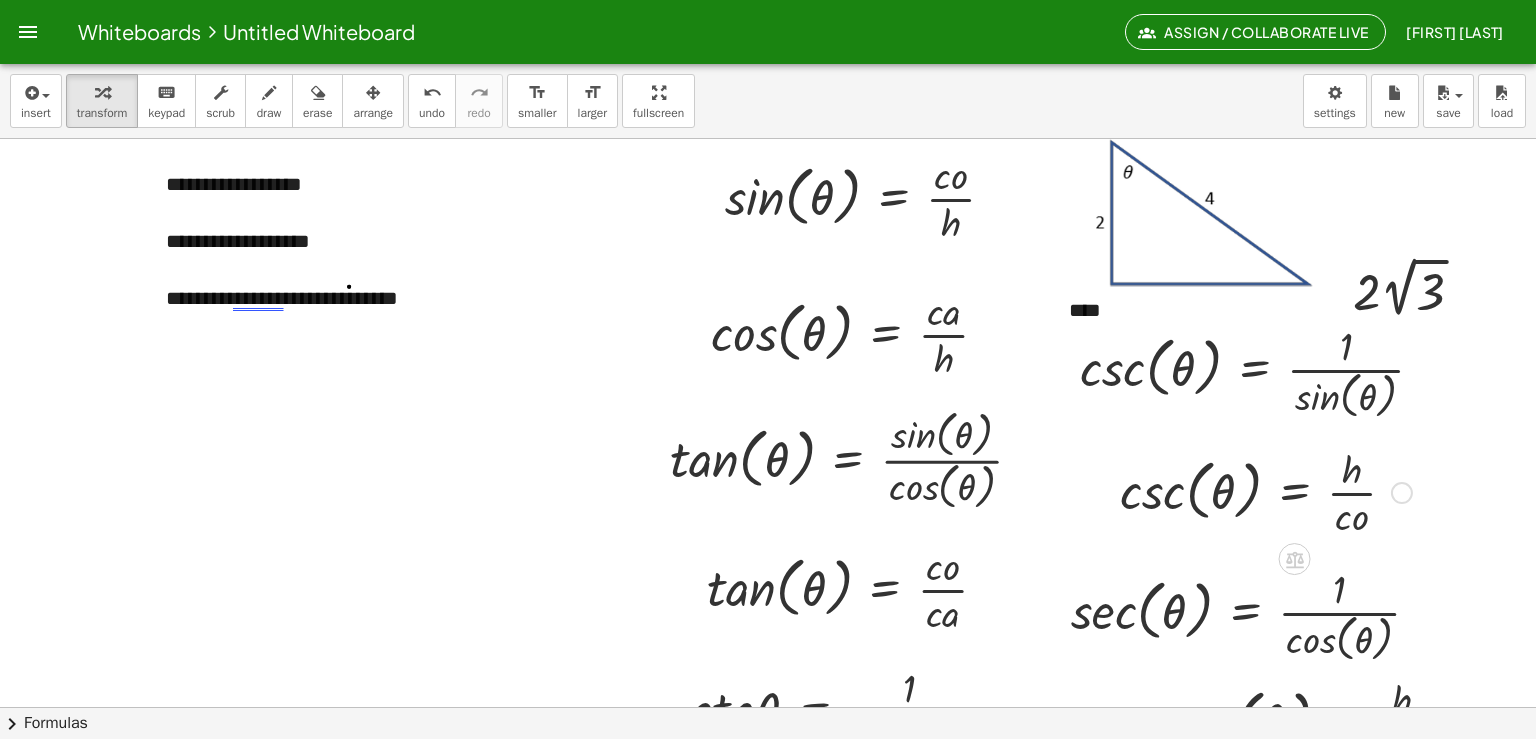 scroll, scrollTop: 228, scrollLeft: 20, axis: both 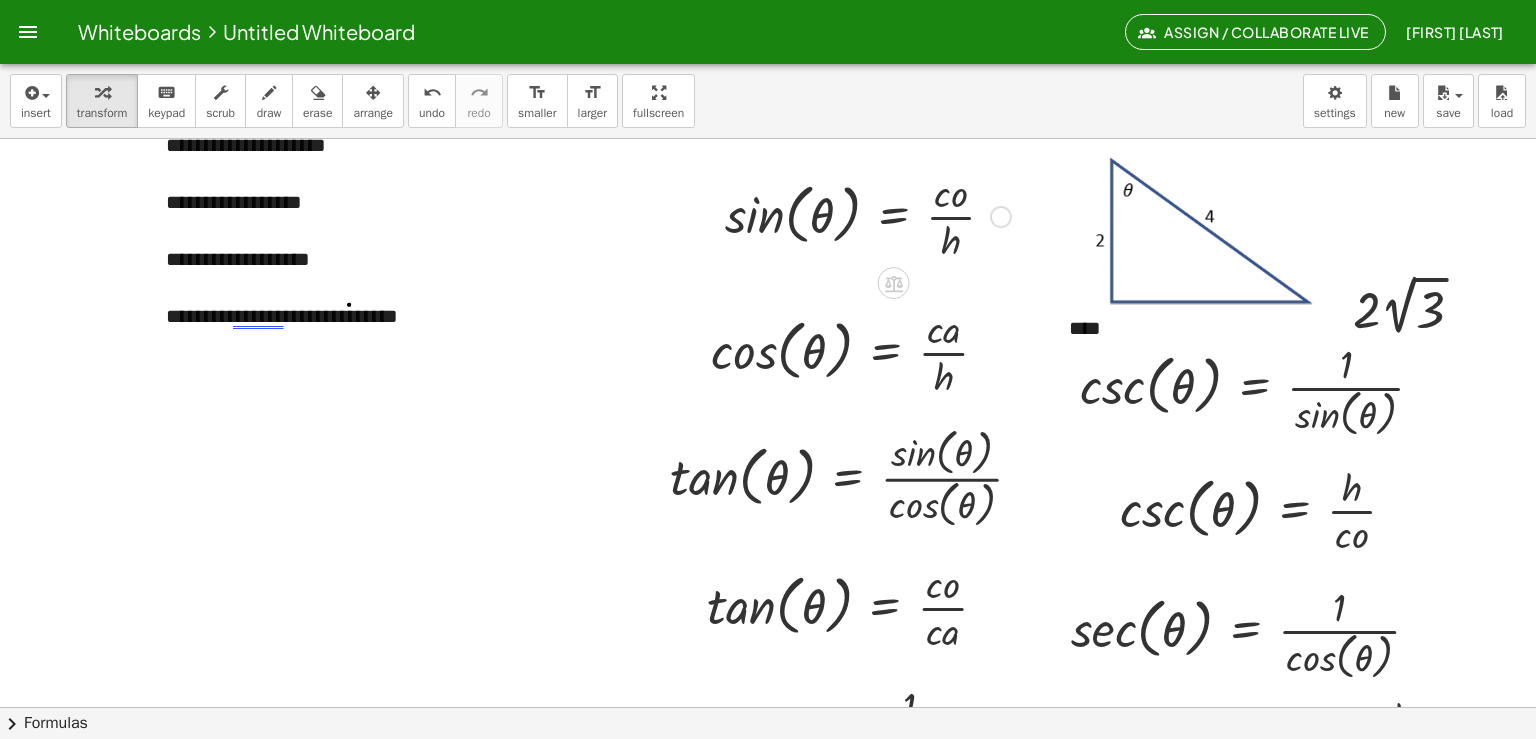 click at bounding box center [868, 215] 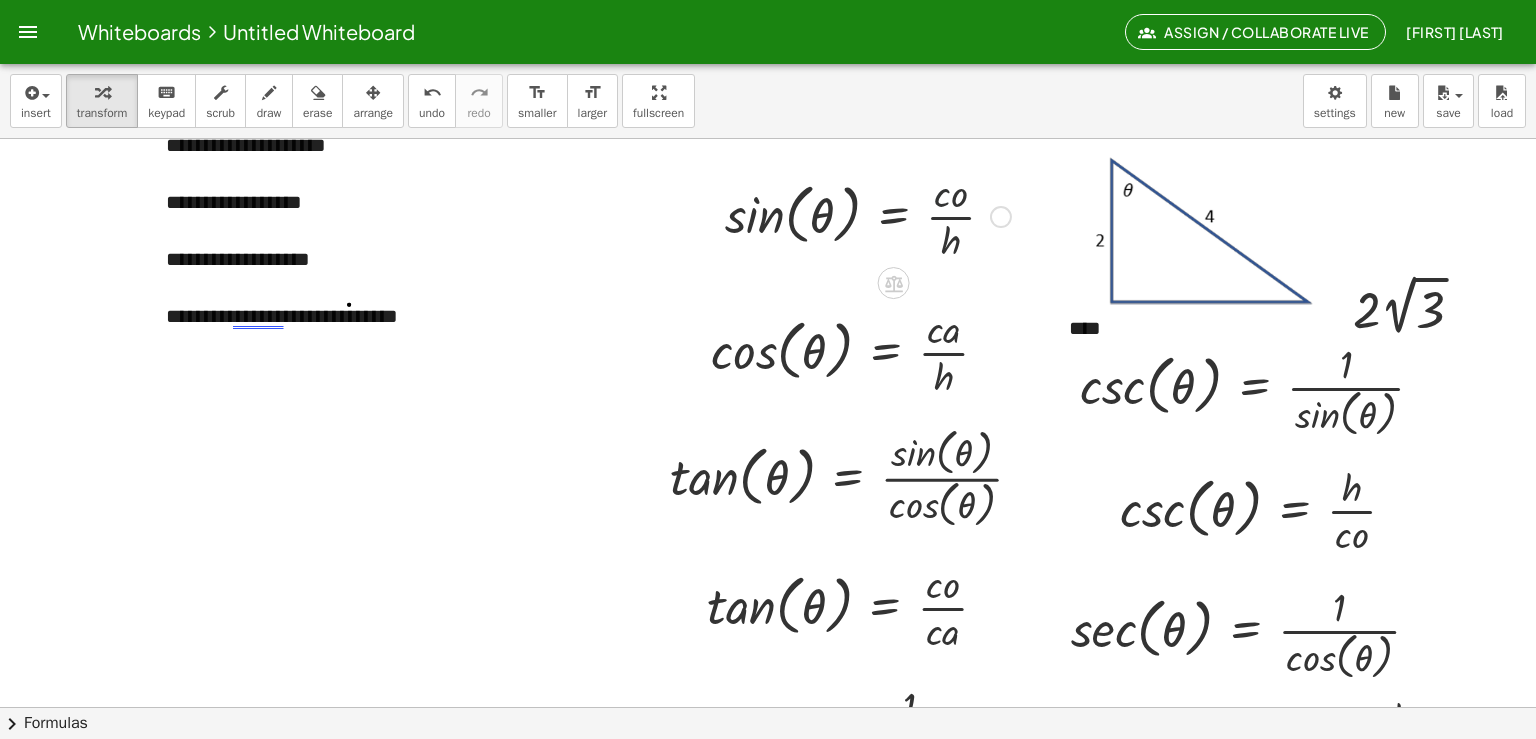 click at bounding box center (868, 215) 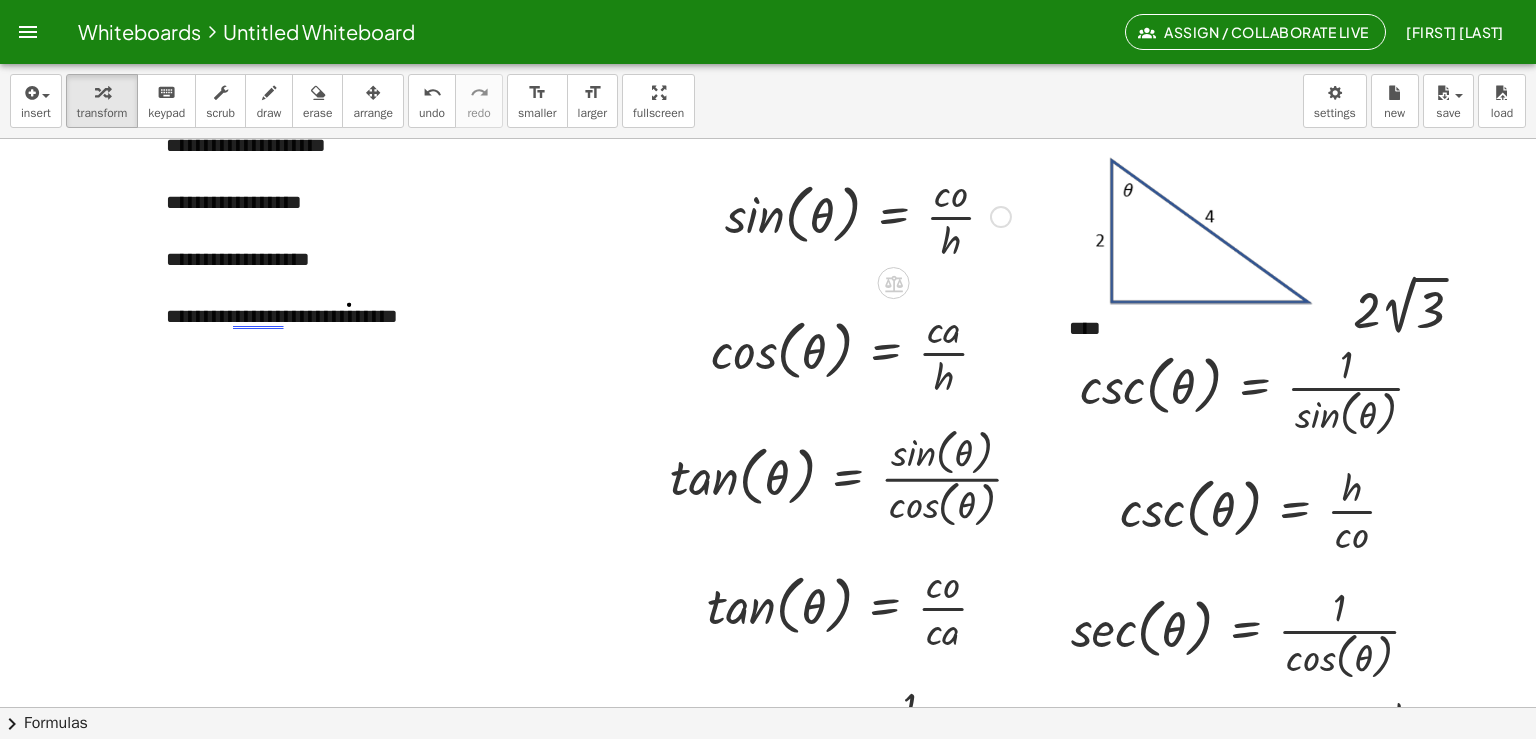 click at bounding box center [868, 215] 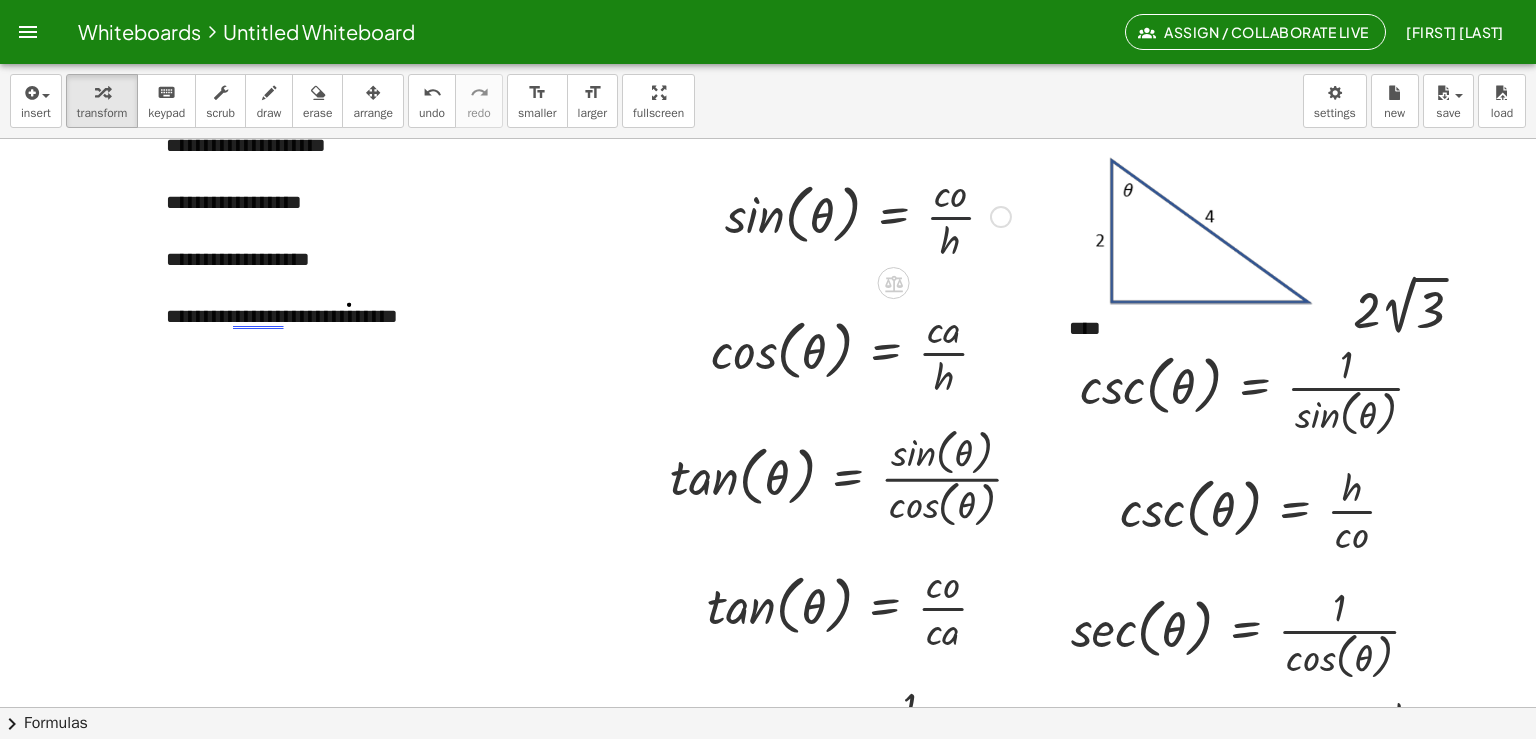 click at bounding box center [868, 215] 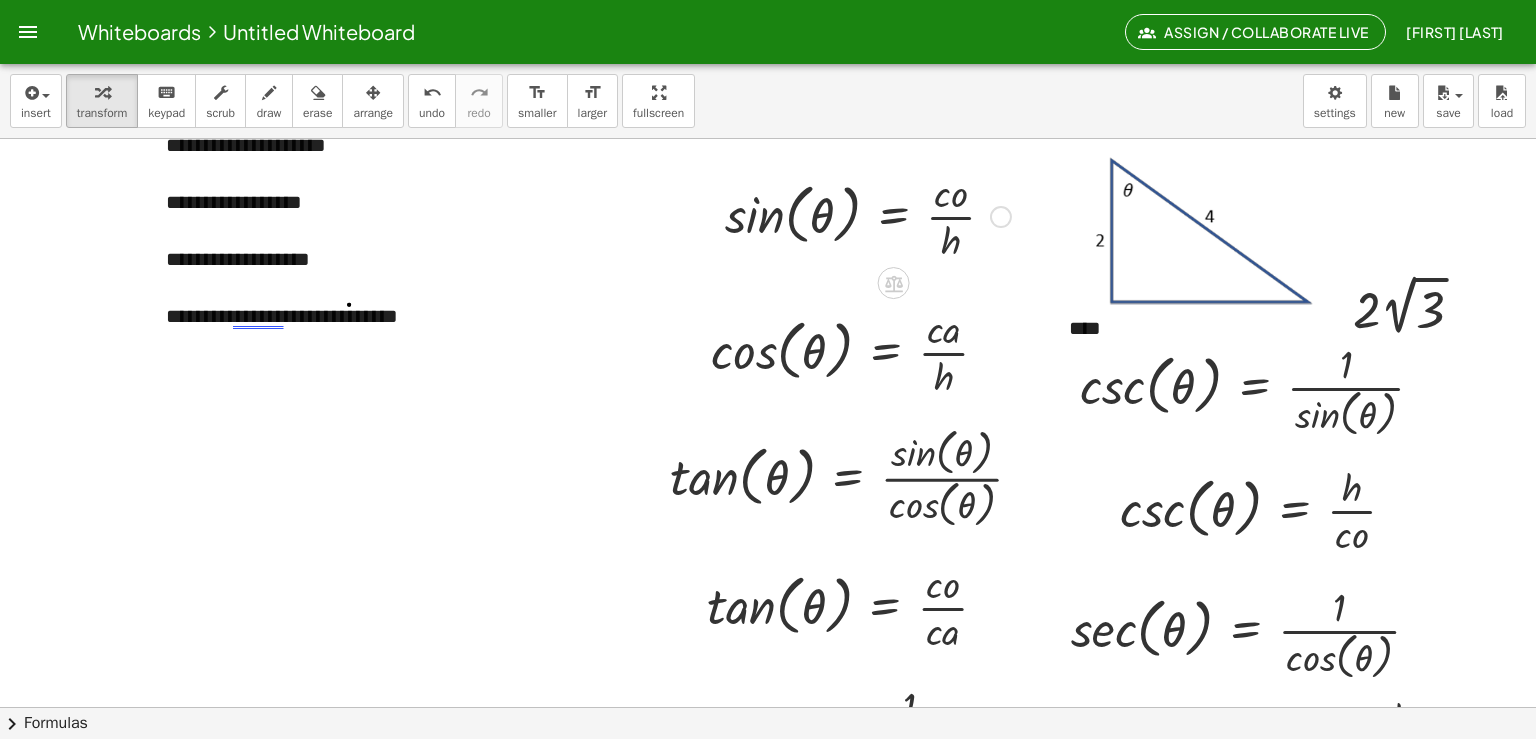 click at bounding box center [868, 215] 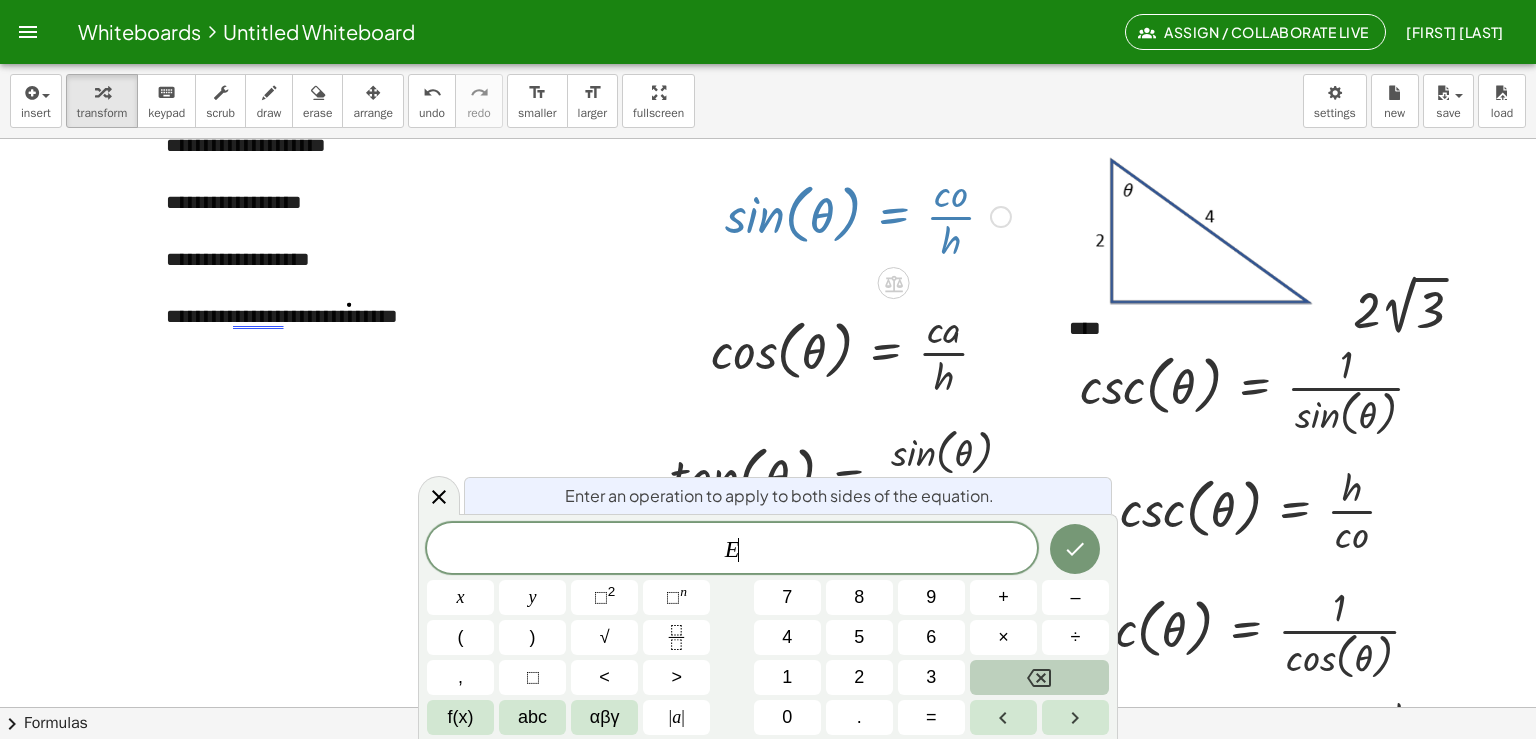 click at bounding box center [868, 215] 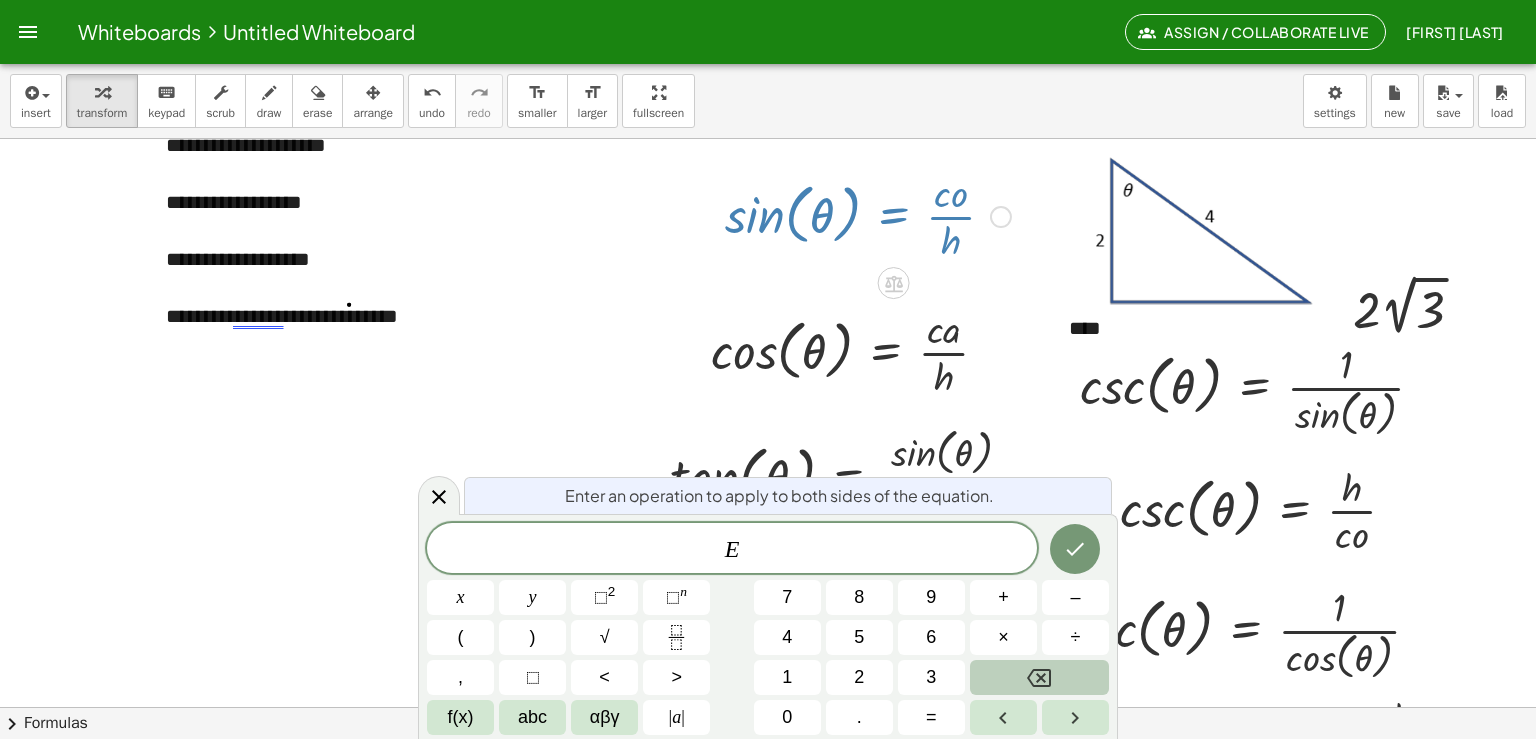 click at bounding box center [868, 215] 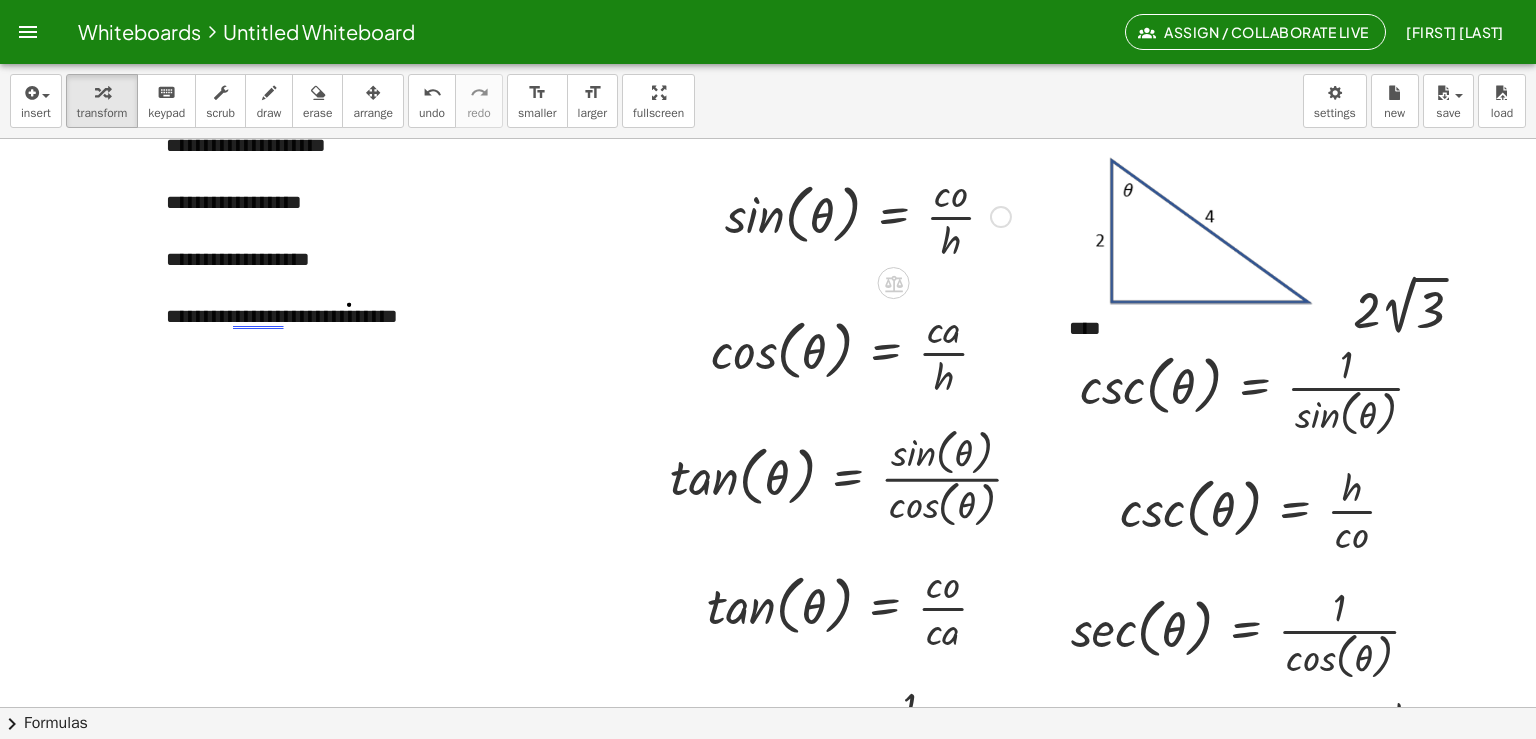 click at bounding box center [1001, 217] 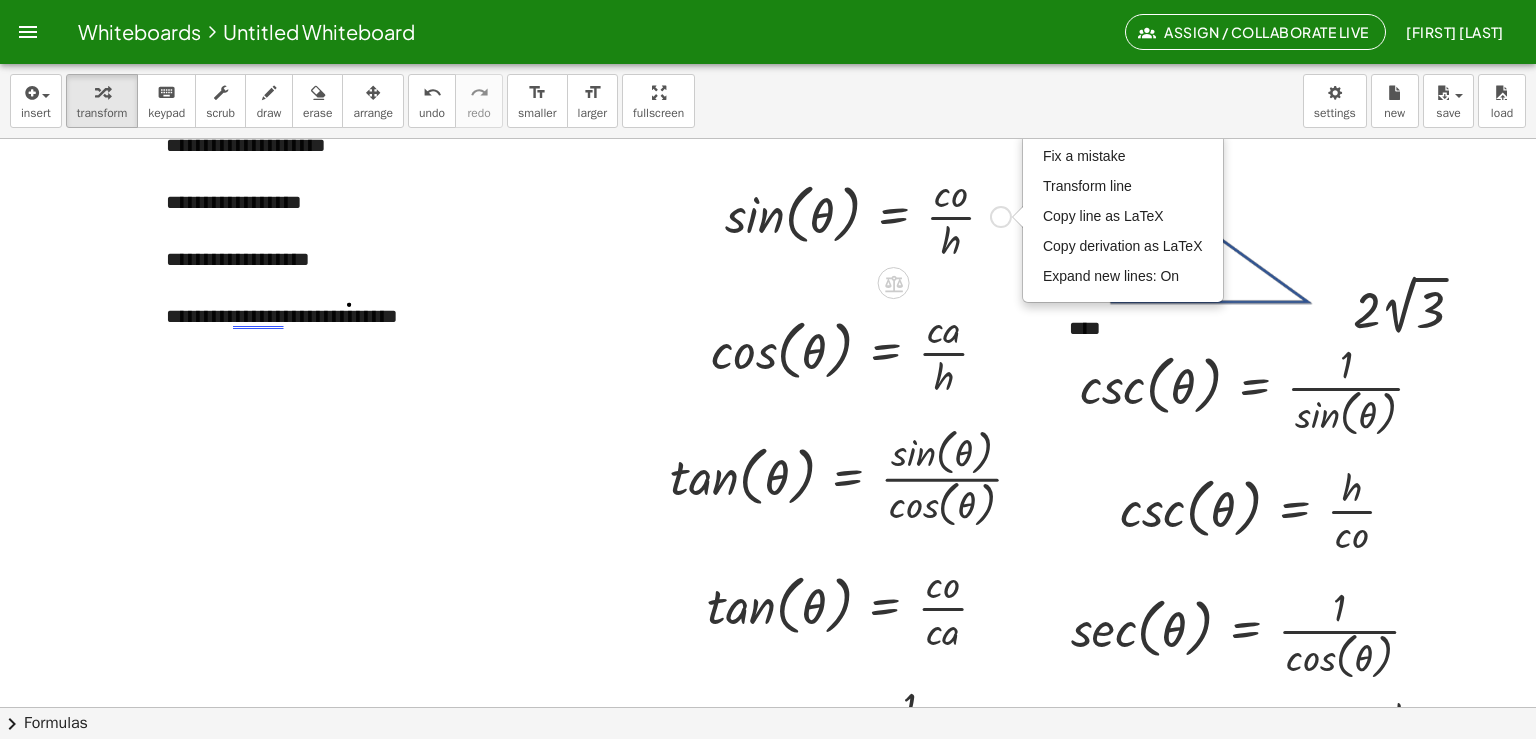 click at bounding box center [868, 215] 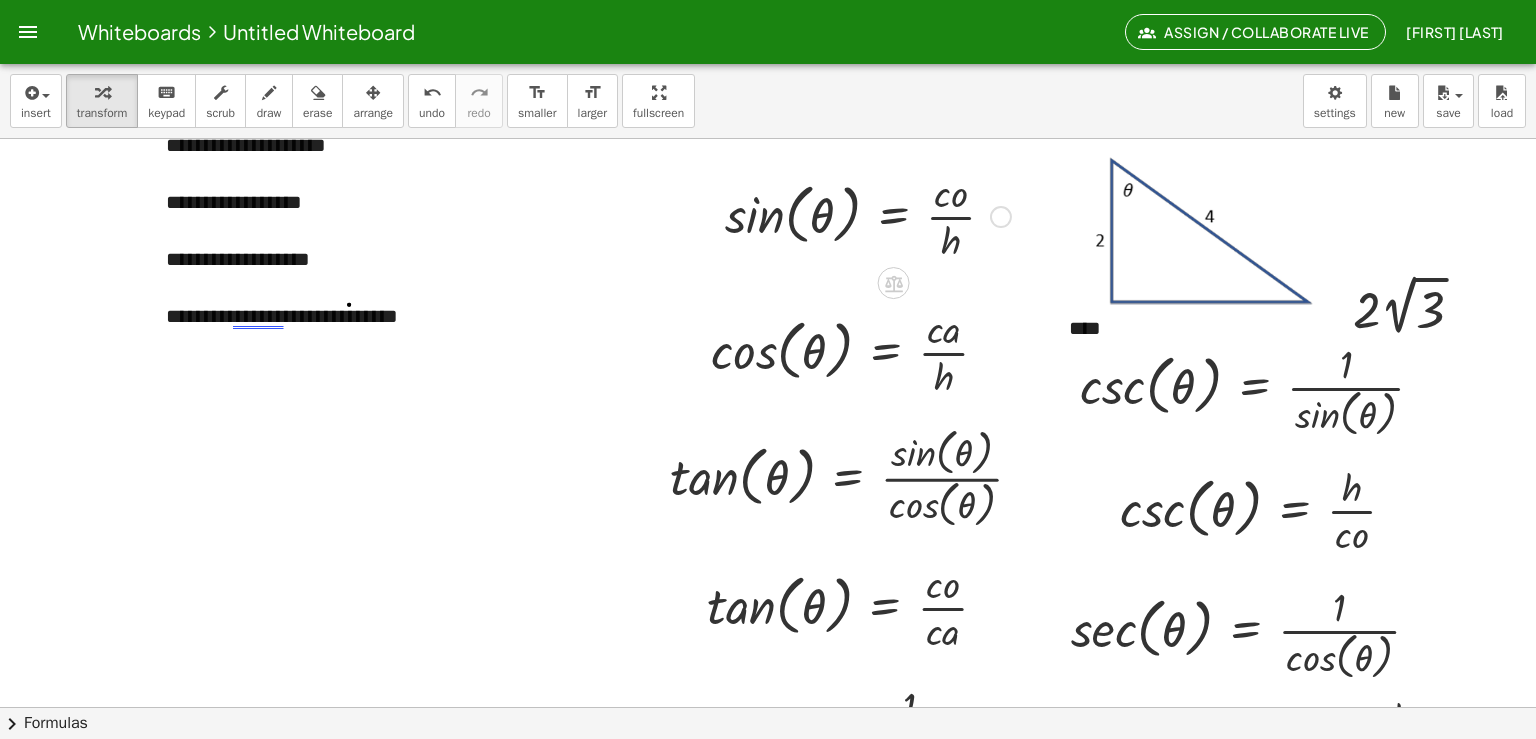 click at bounding box center (868, 215) 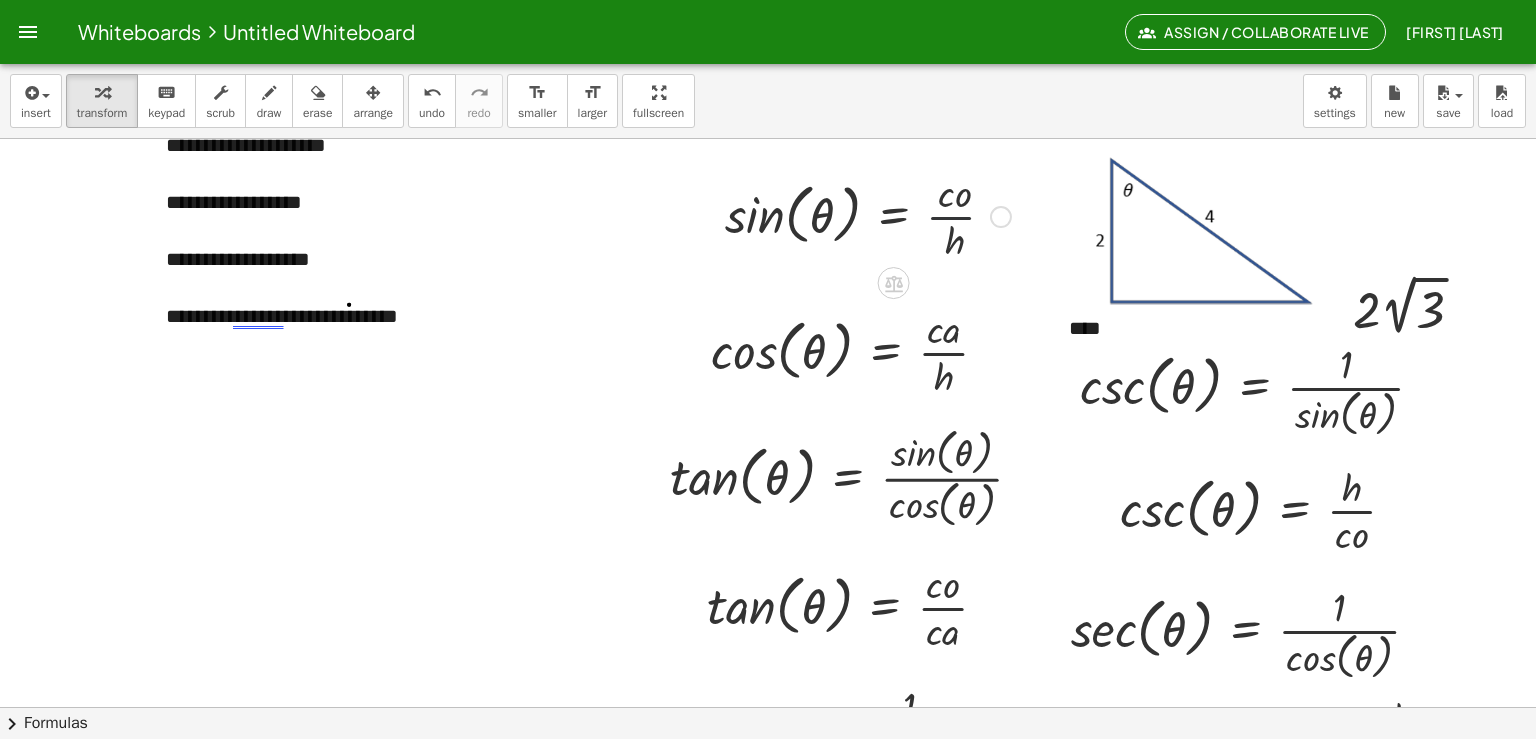 click at bounding box center (868, 215) 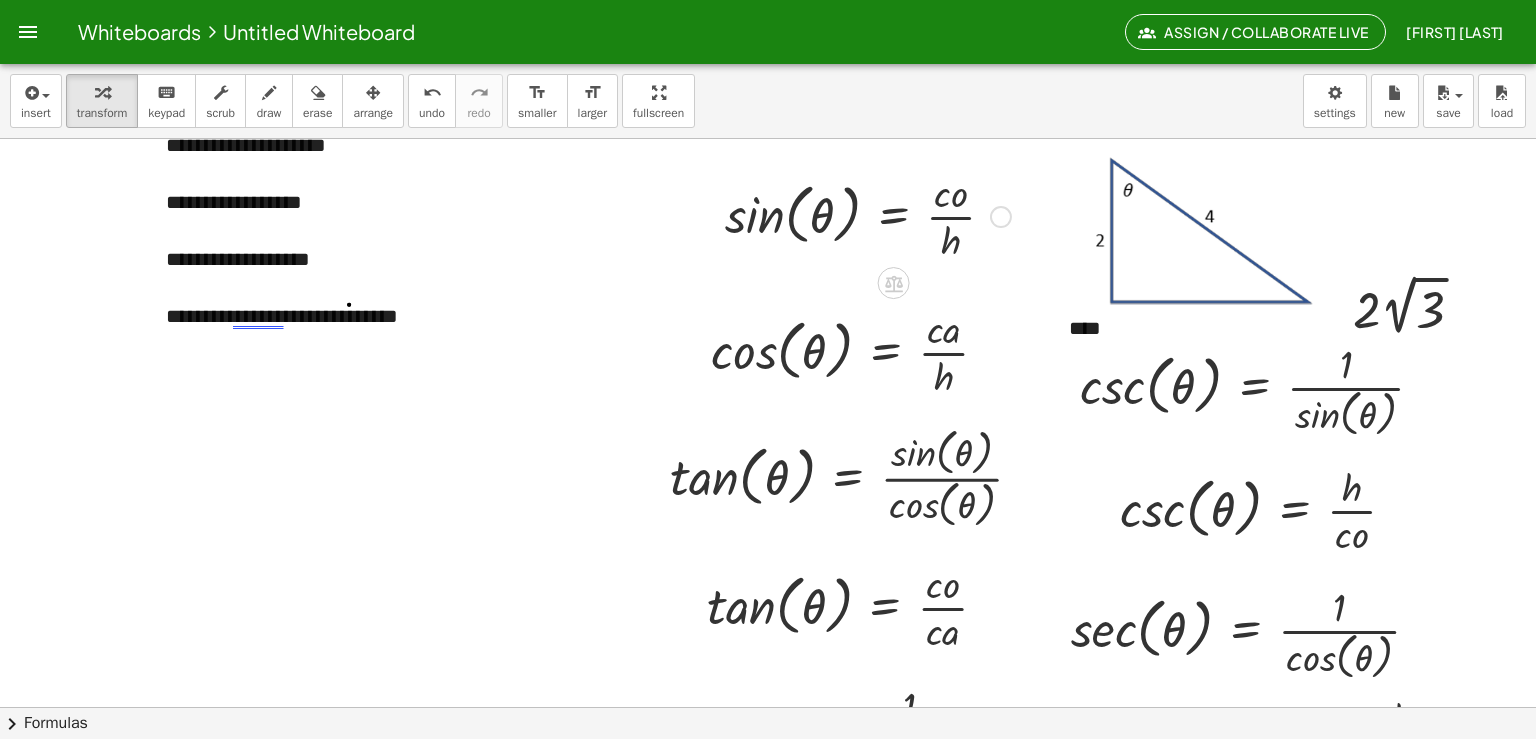click at bounding box center (868, 215) 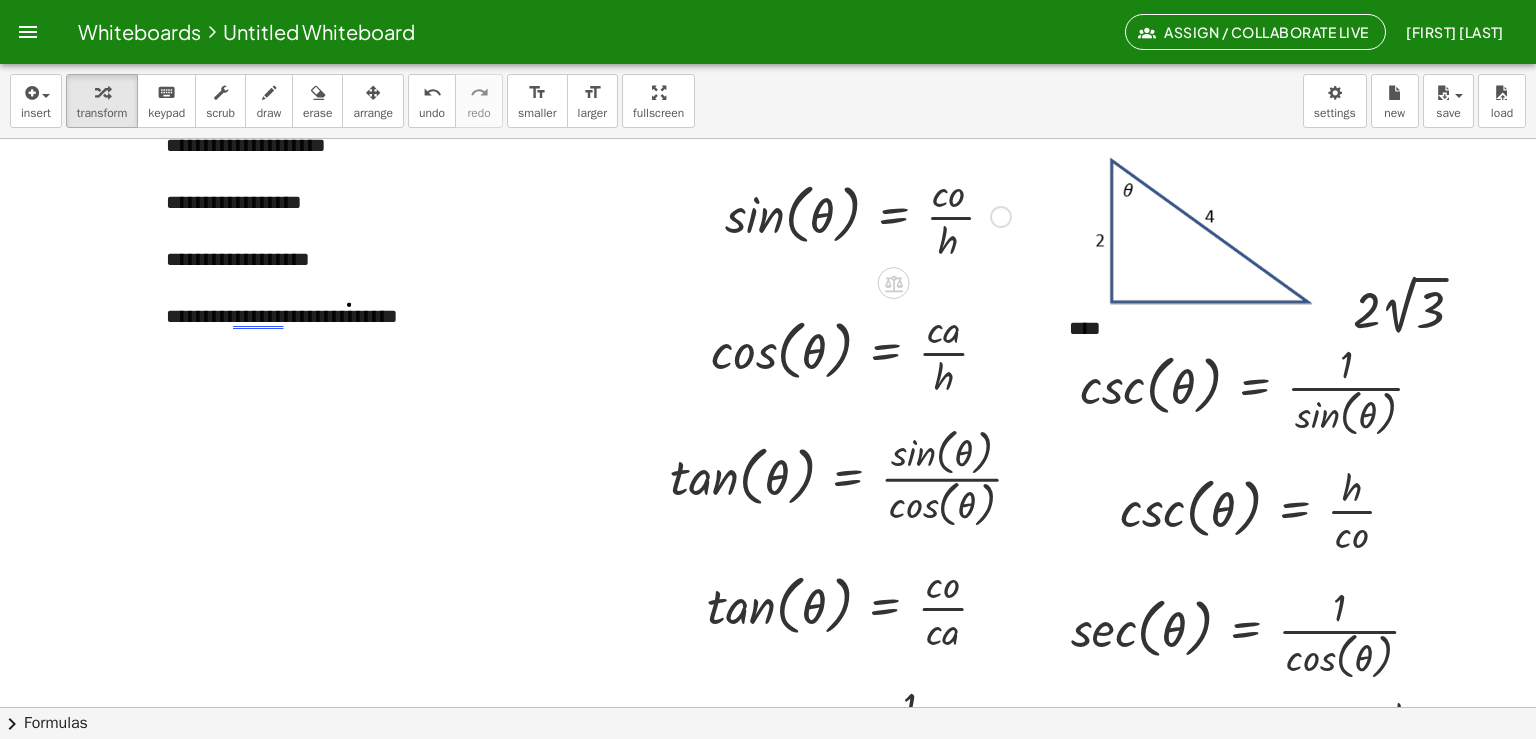 click at bounding box center [868, 215] 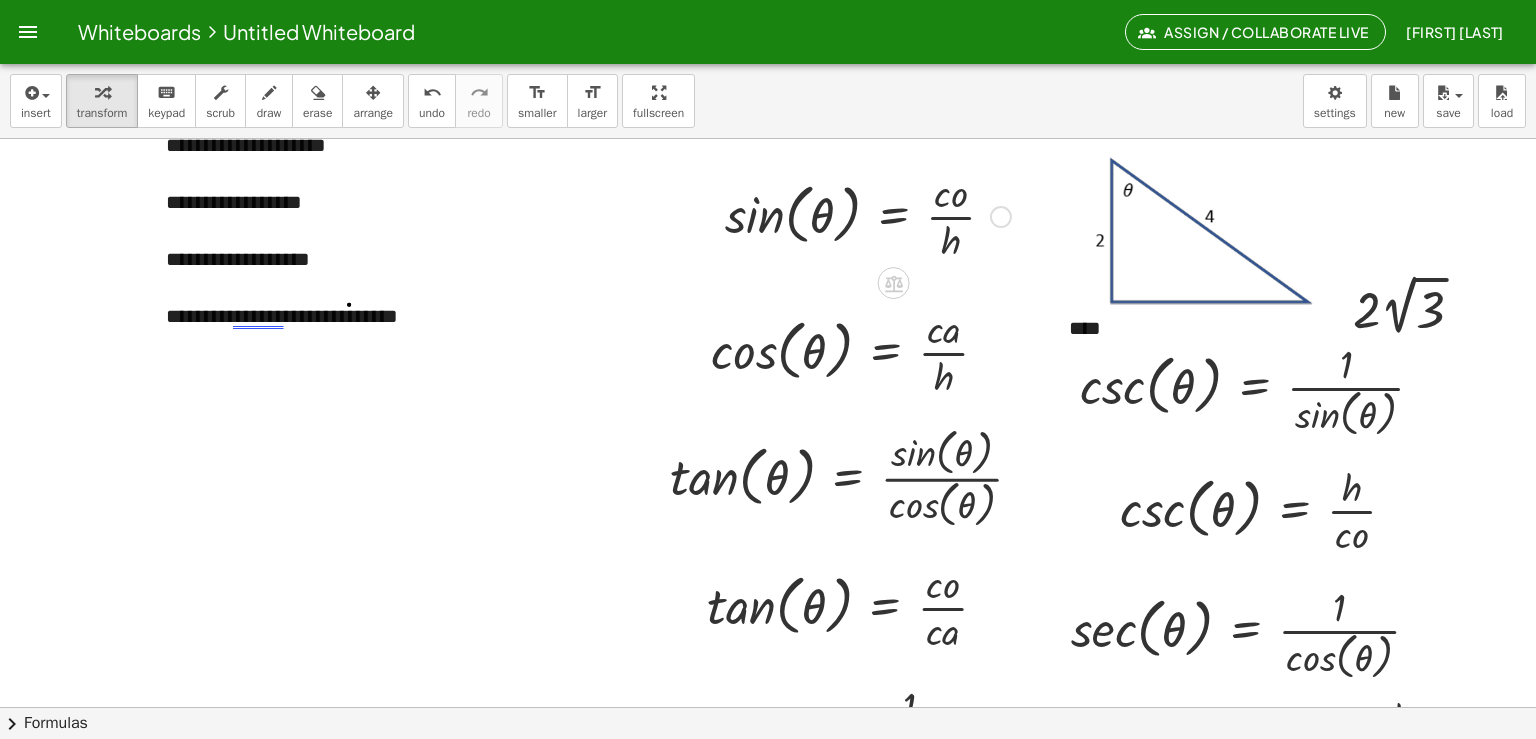 click at bounding box center (868, 215) 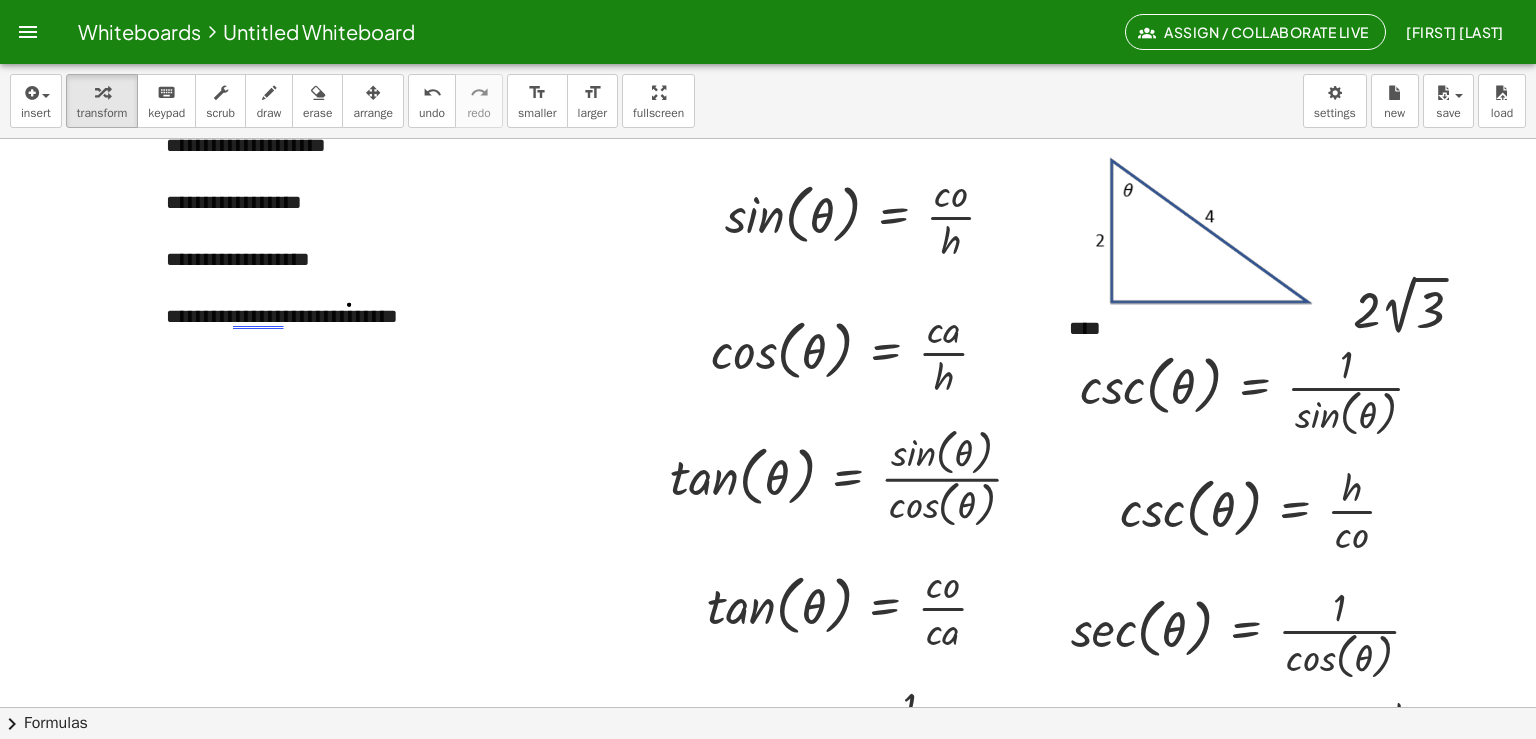 click at bounding box center [765, 596] 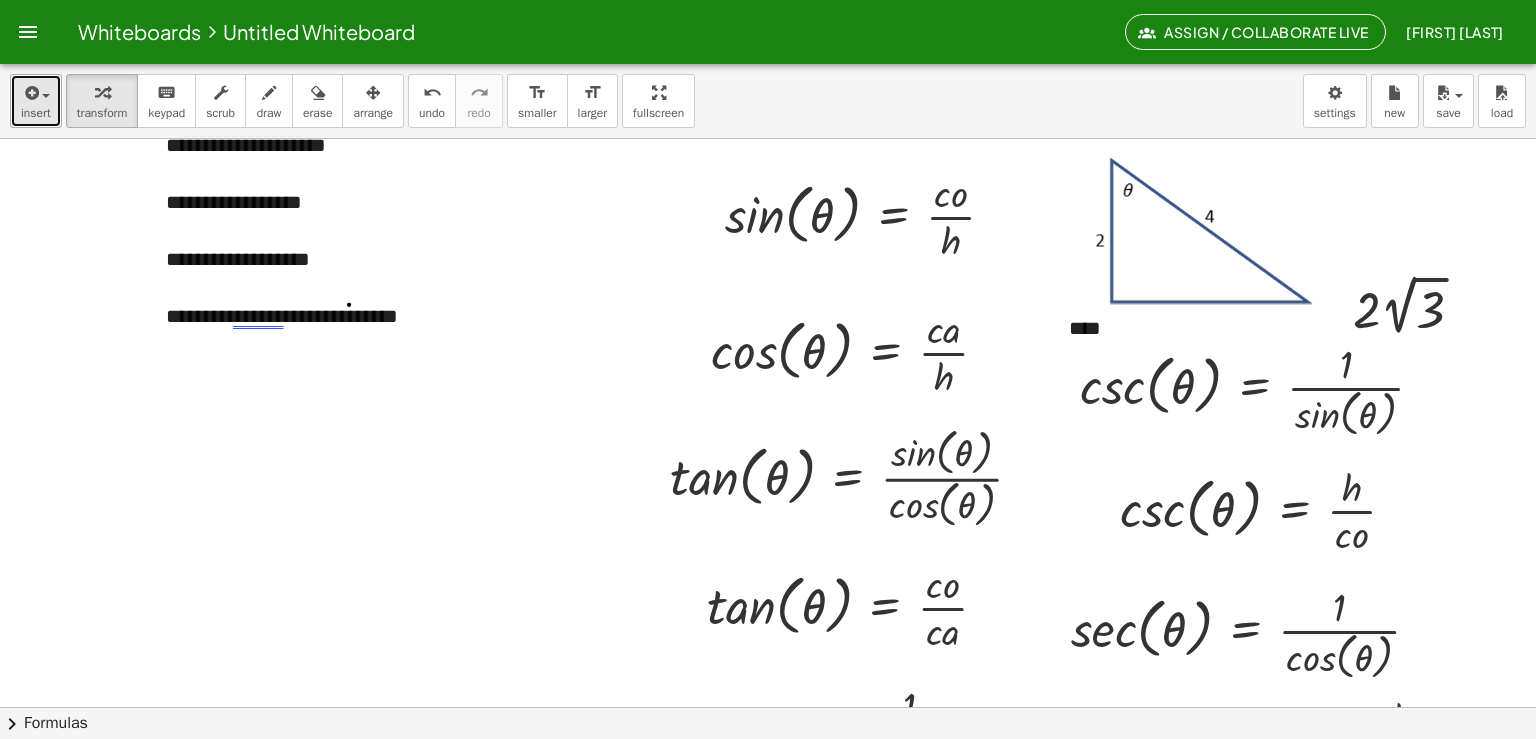 click on "insert" at bounding box center [36, 113] 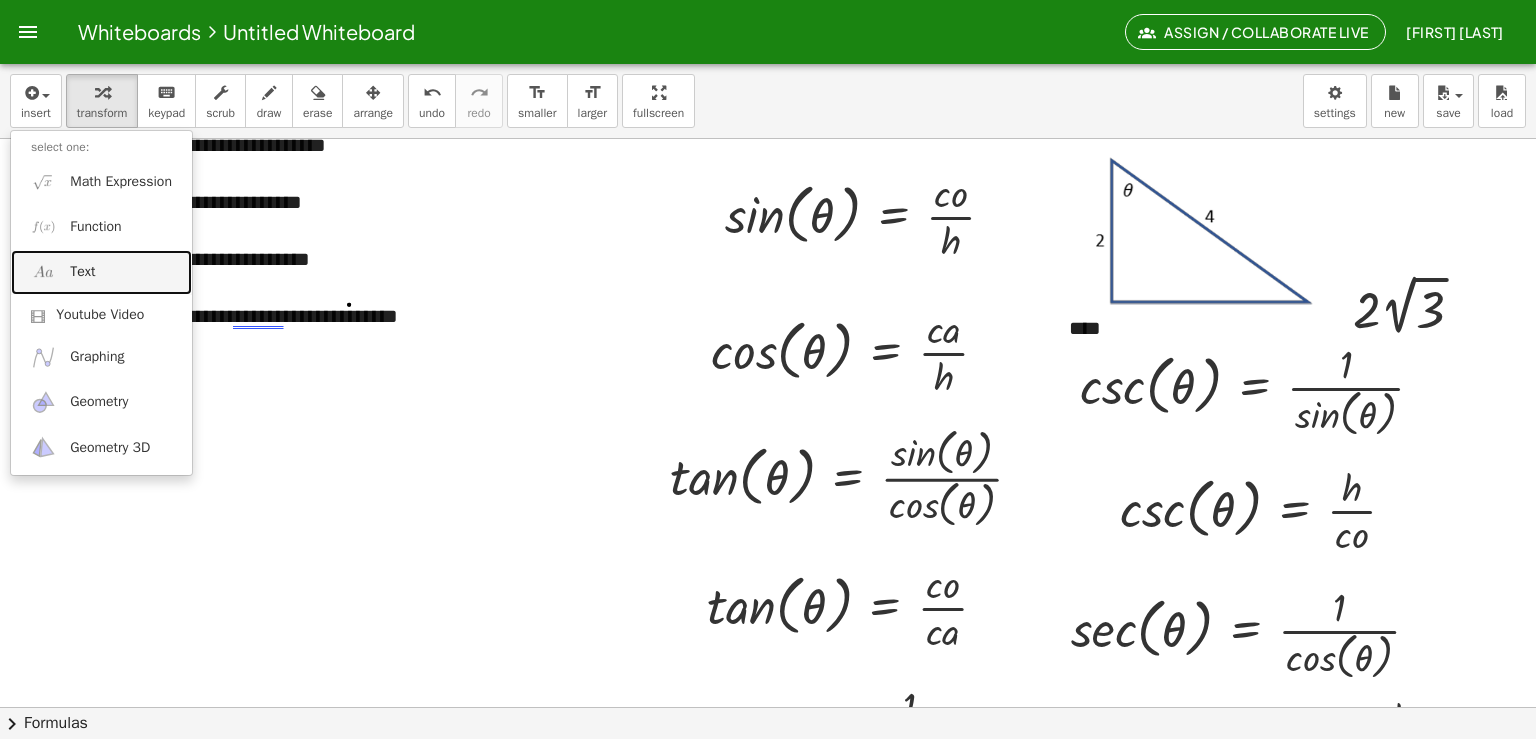 click on "Text" at bounding box center (101, 272) 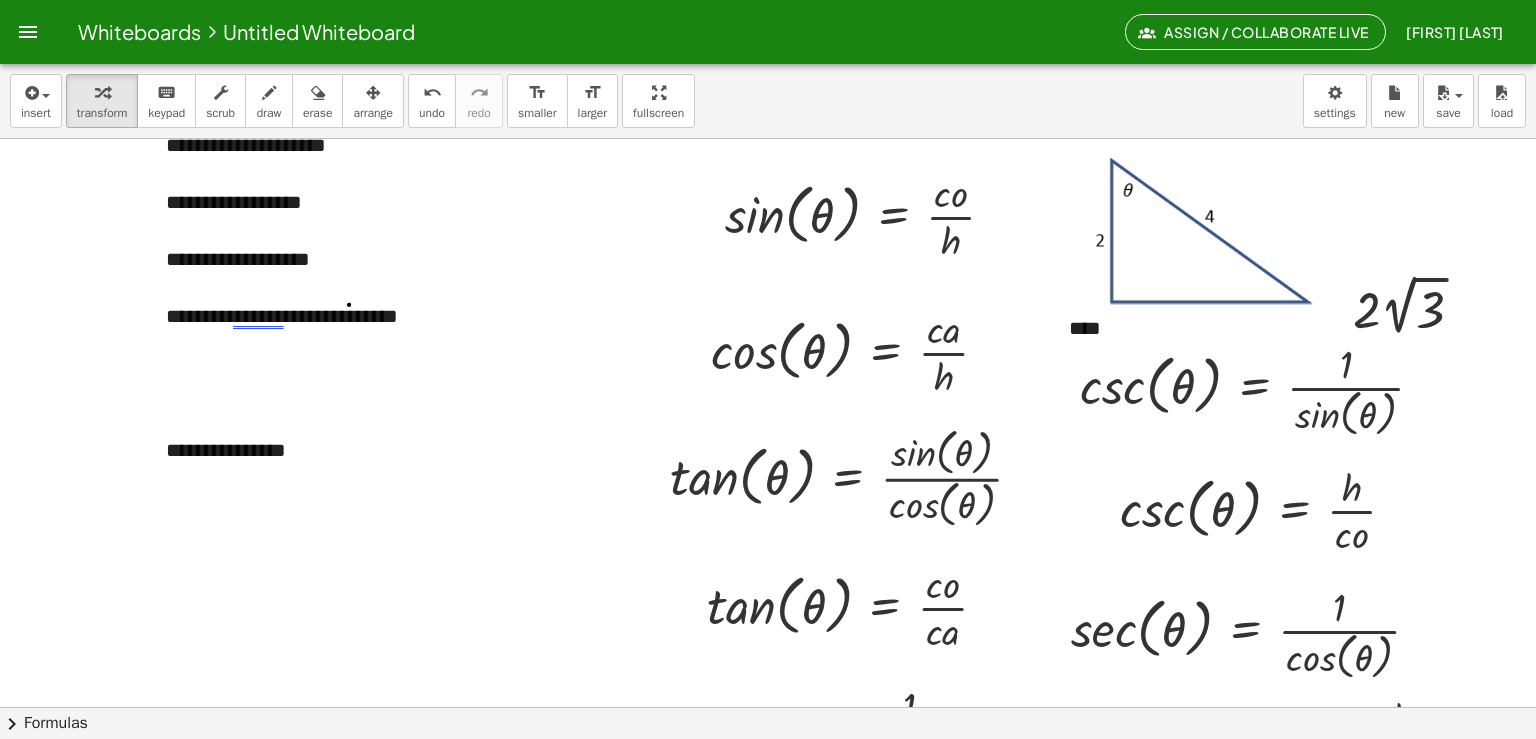 type 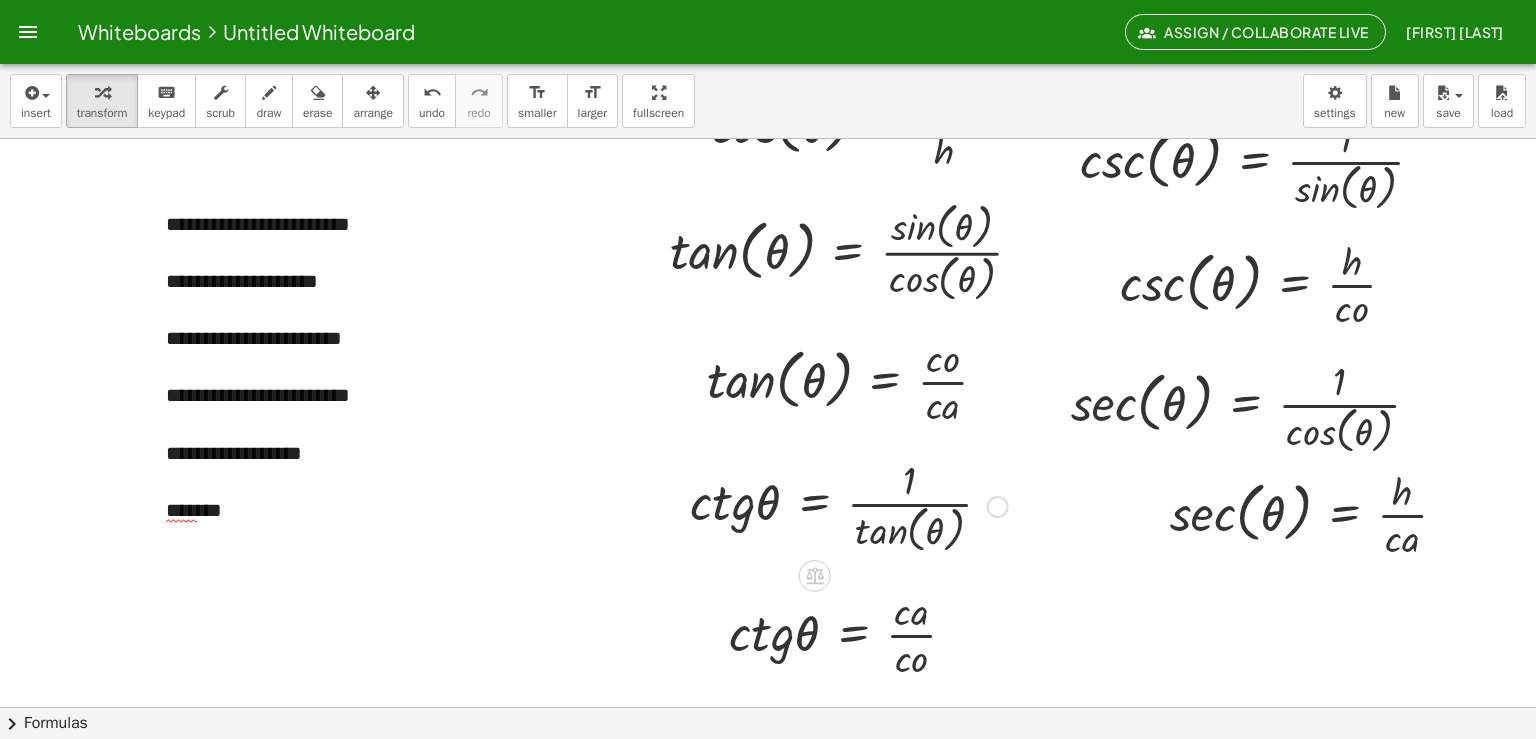 scroll, scrollTop: 455, scrollLeft: 20, axis: both 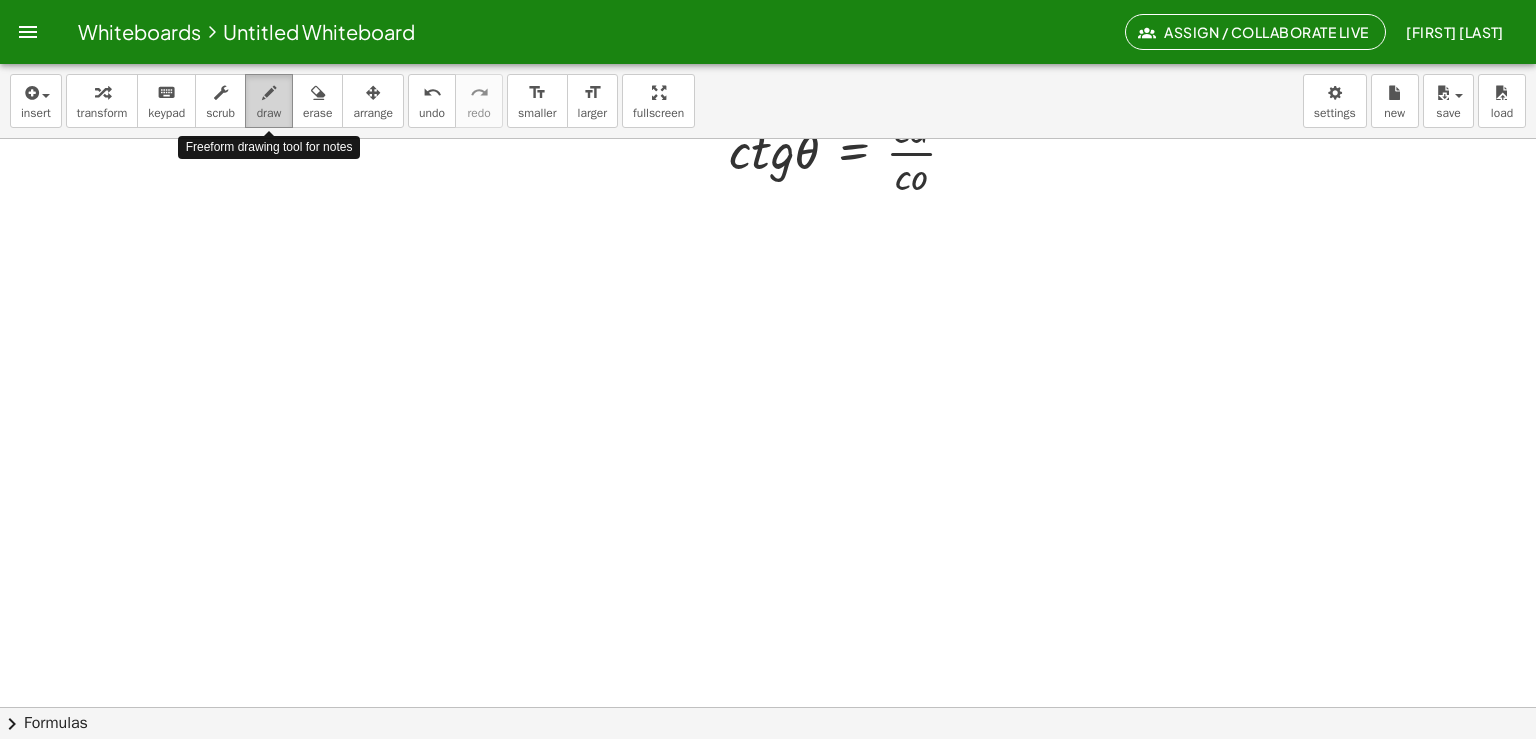 click on "draw" at bounding box center [269, 113] 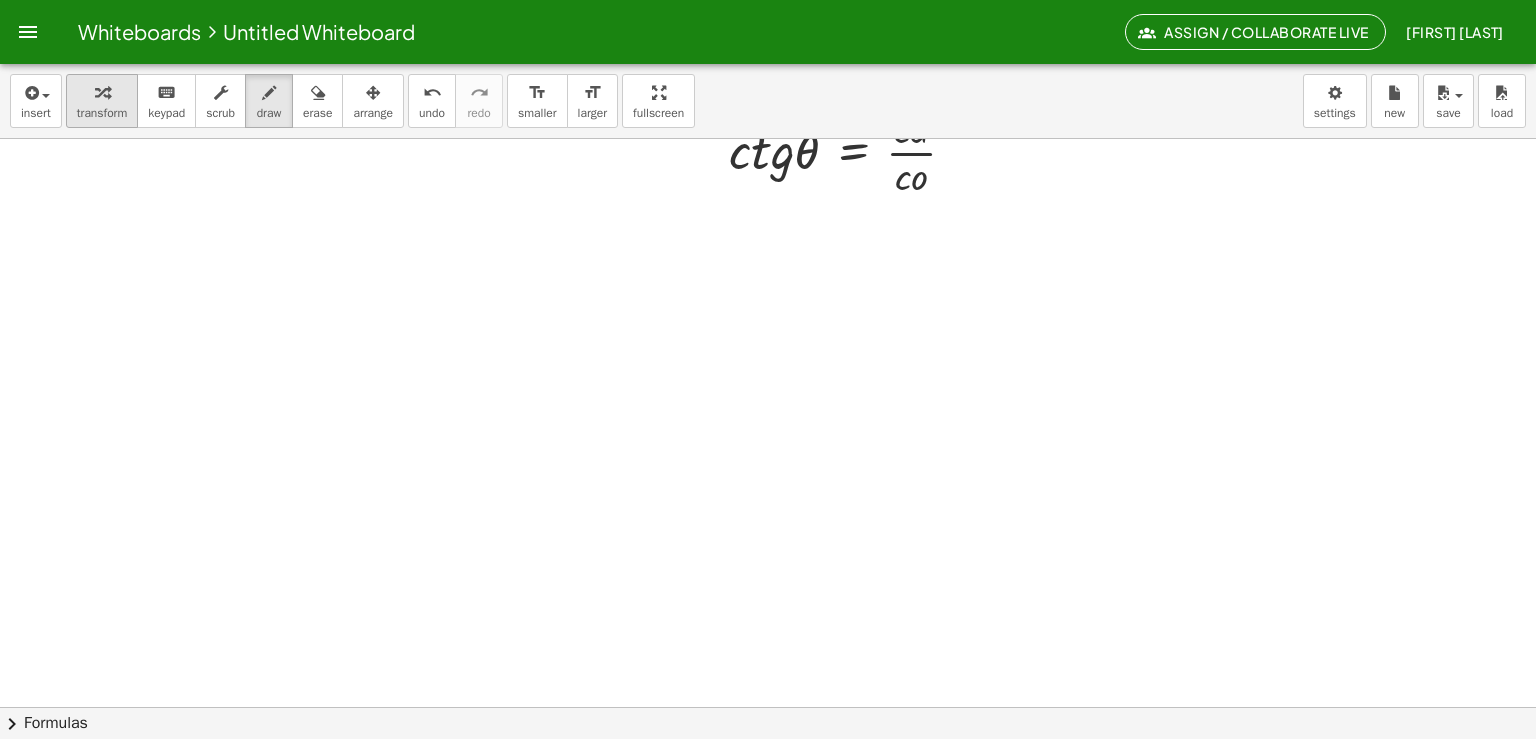 click on "transform" at bounding box center [102, 101] 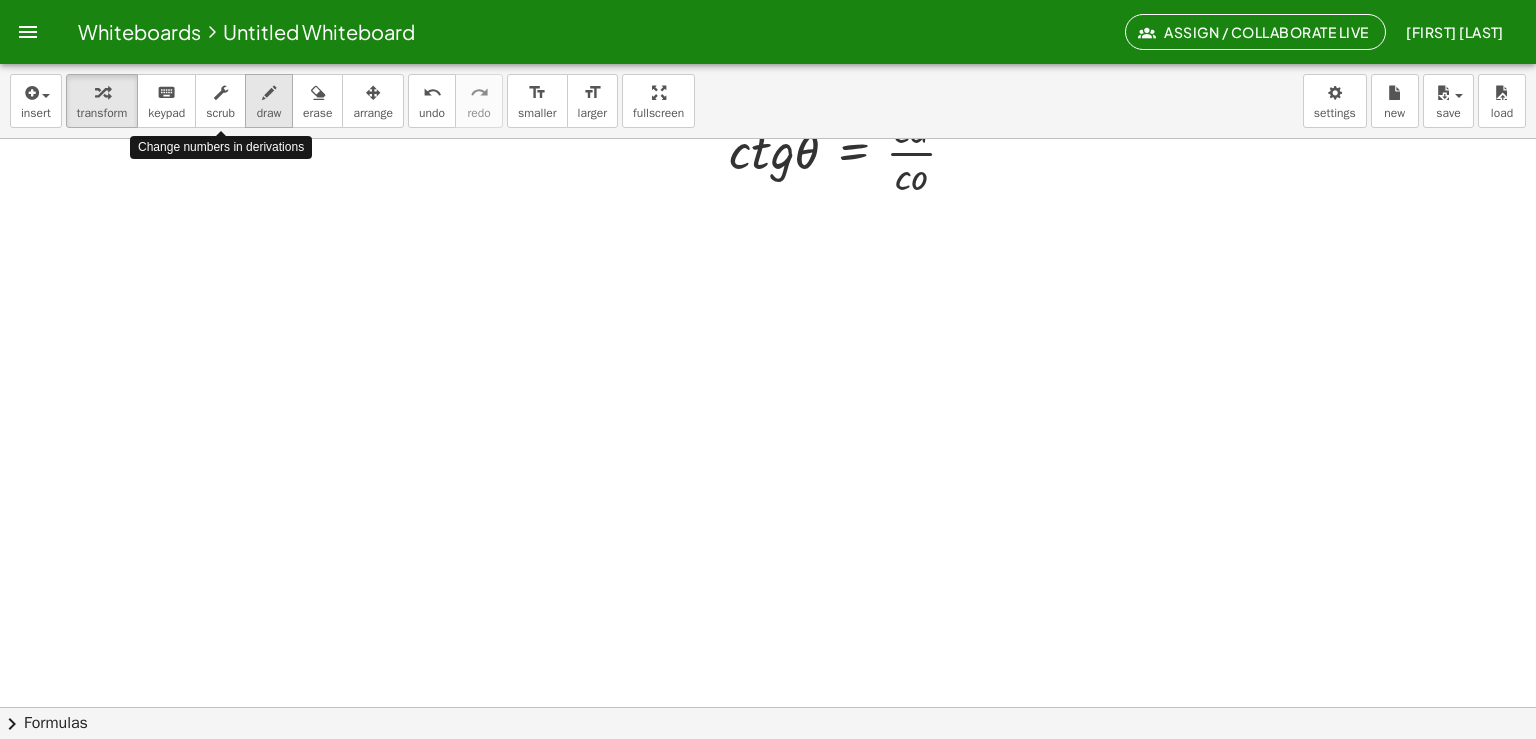 click on "draw" at bounding box center (269, 113) 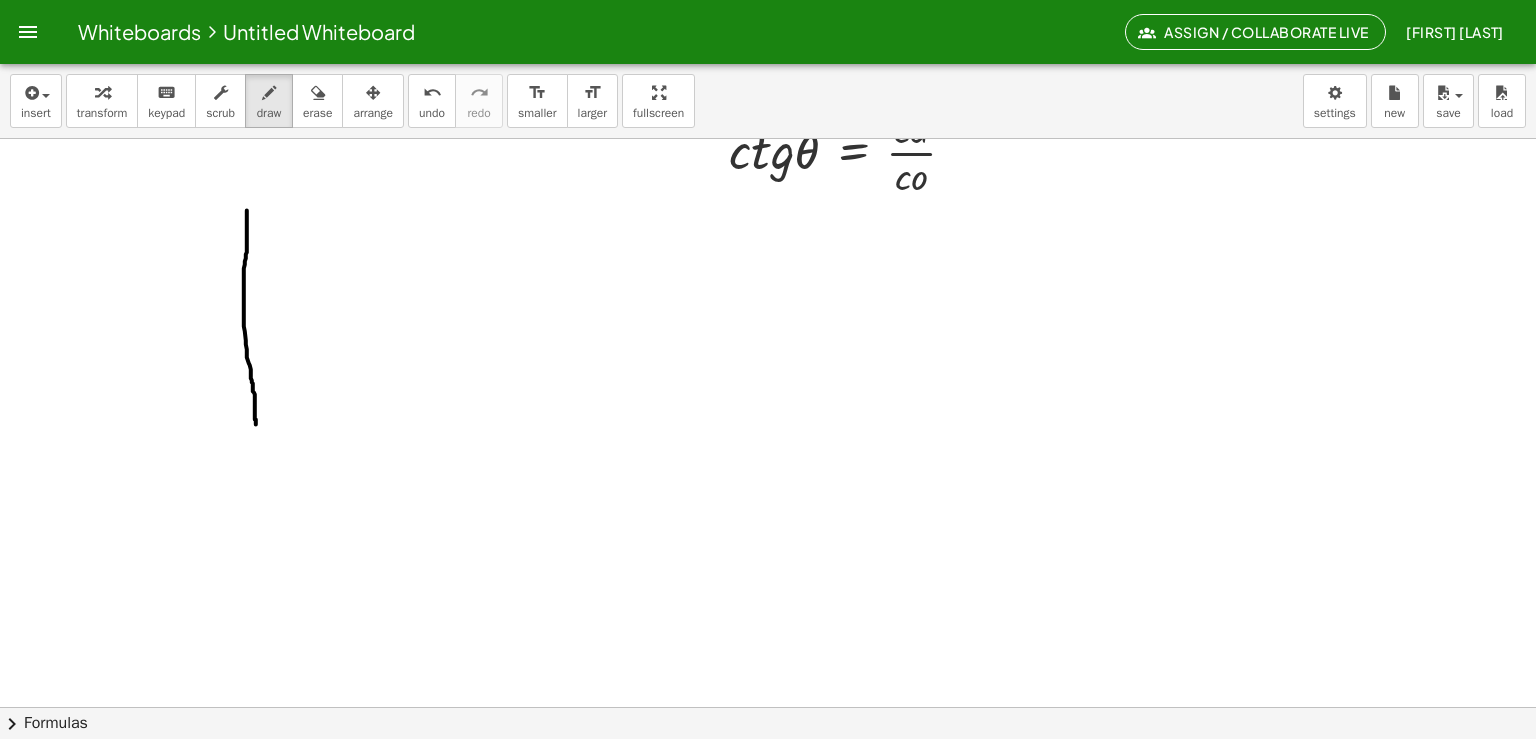 drag, startPoint x: 232, startPoint y: 209, endPoint x: 241, endPoint y: 423, distance: 214.18916 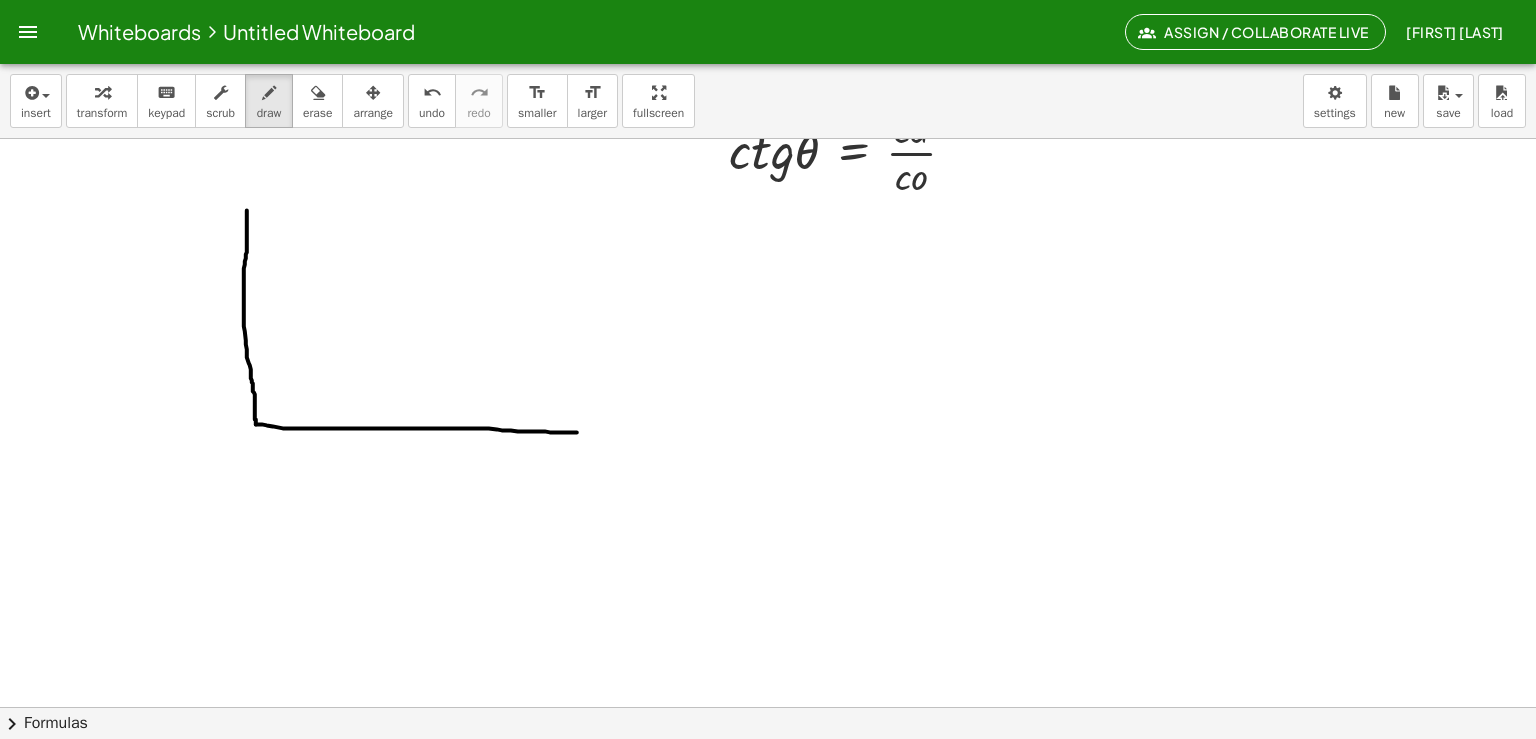 drag, startPoint x: 241, startPoint y: 423, endPoint x: 562, endPoint y: 431, distance: 321.09967 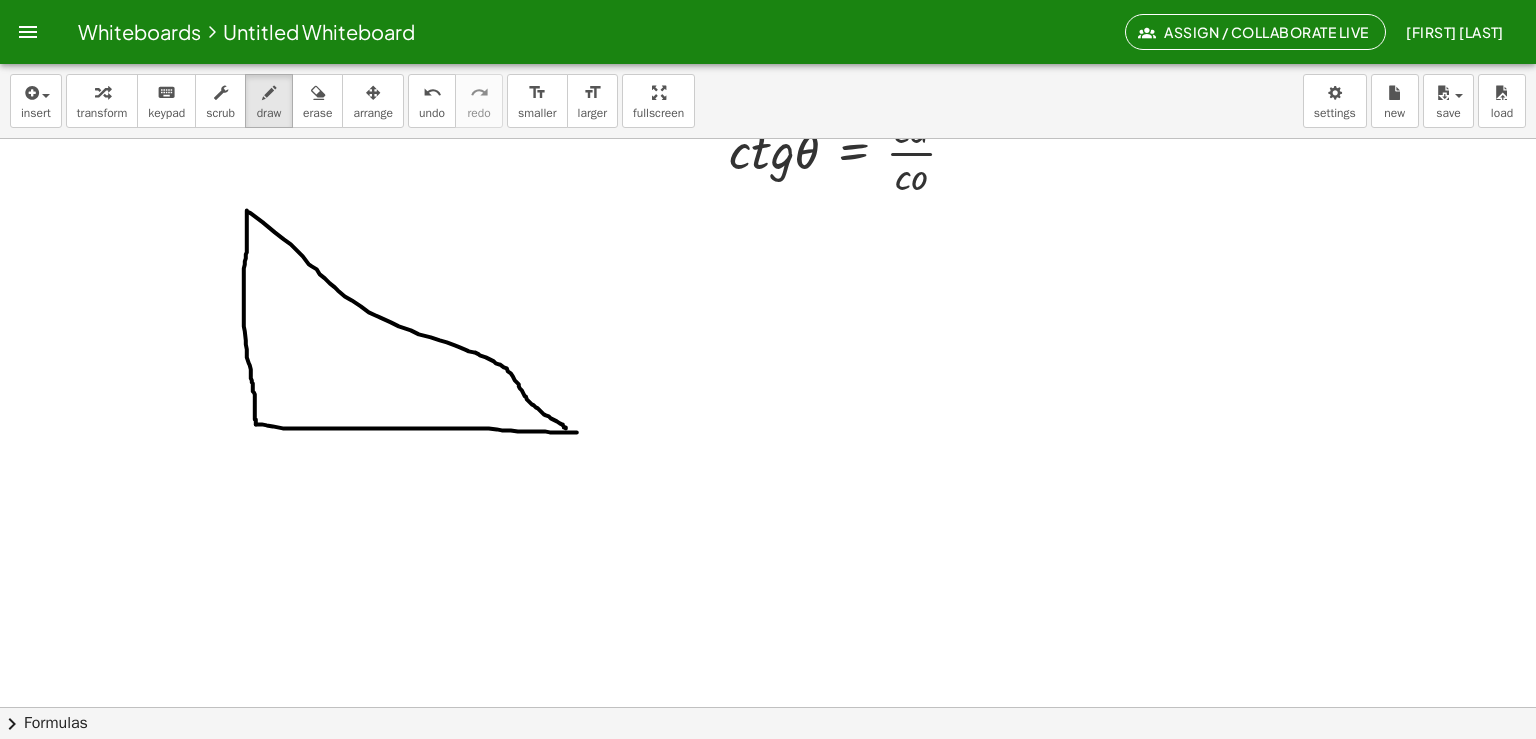 drag, startPoint x: 234, startPoint y: 211, endPoint x: 551, endPoint y: 427, distance: 383.59485 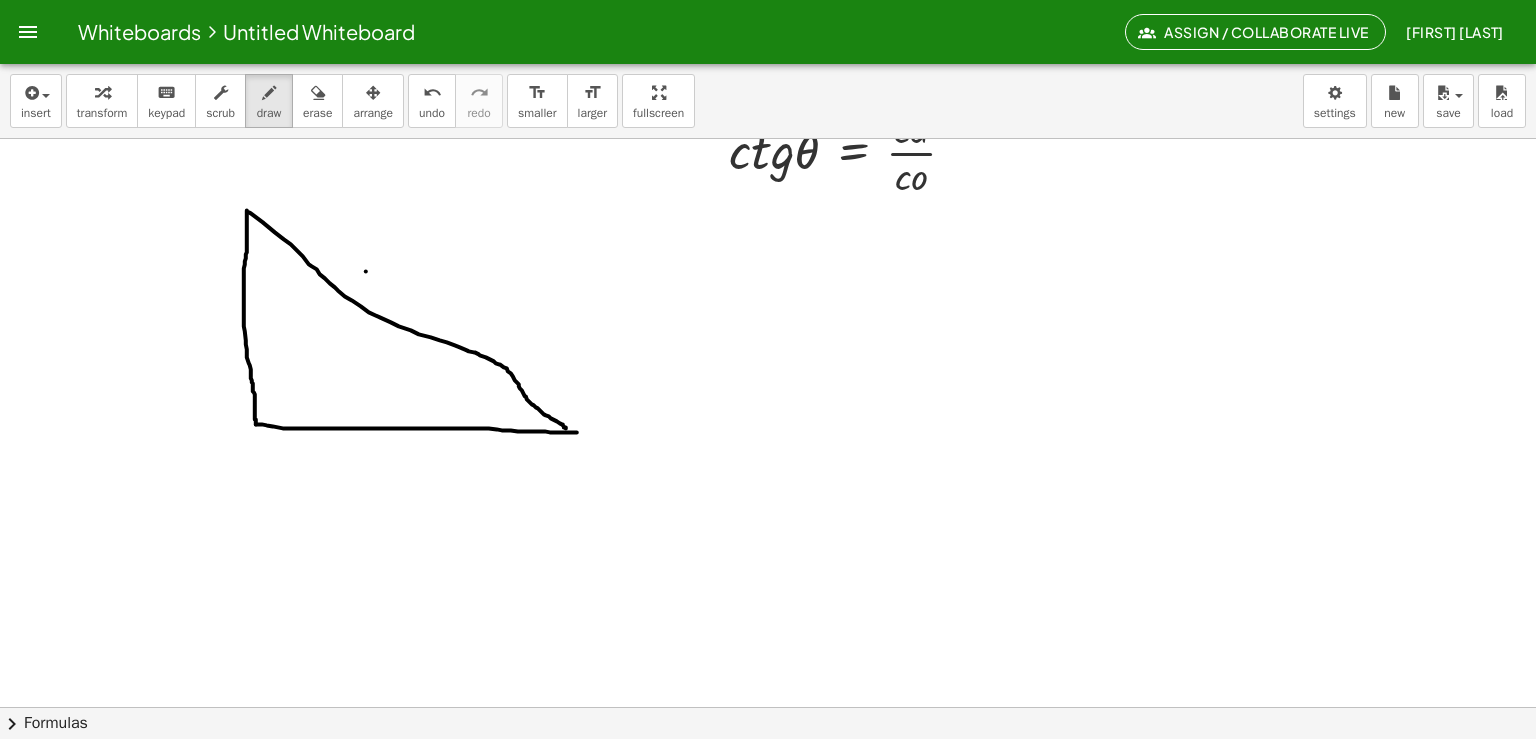 click at bounding box center (765, 56) 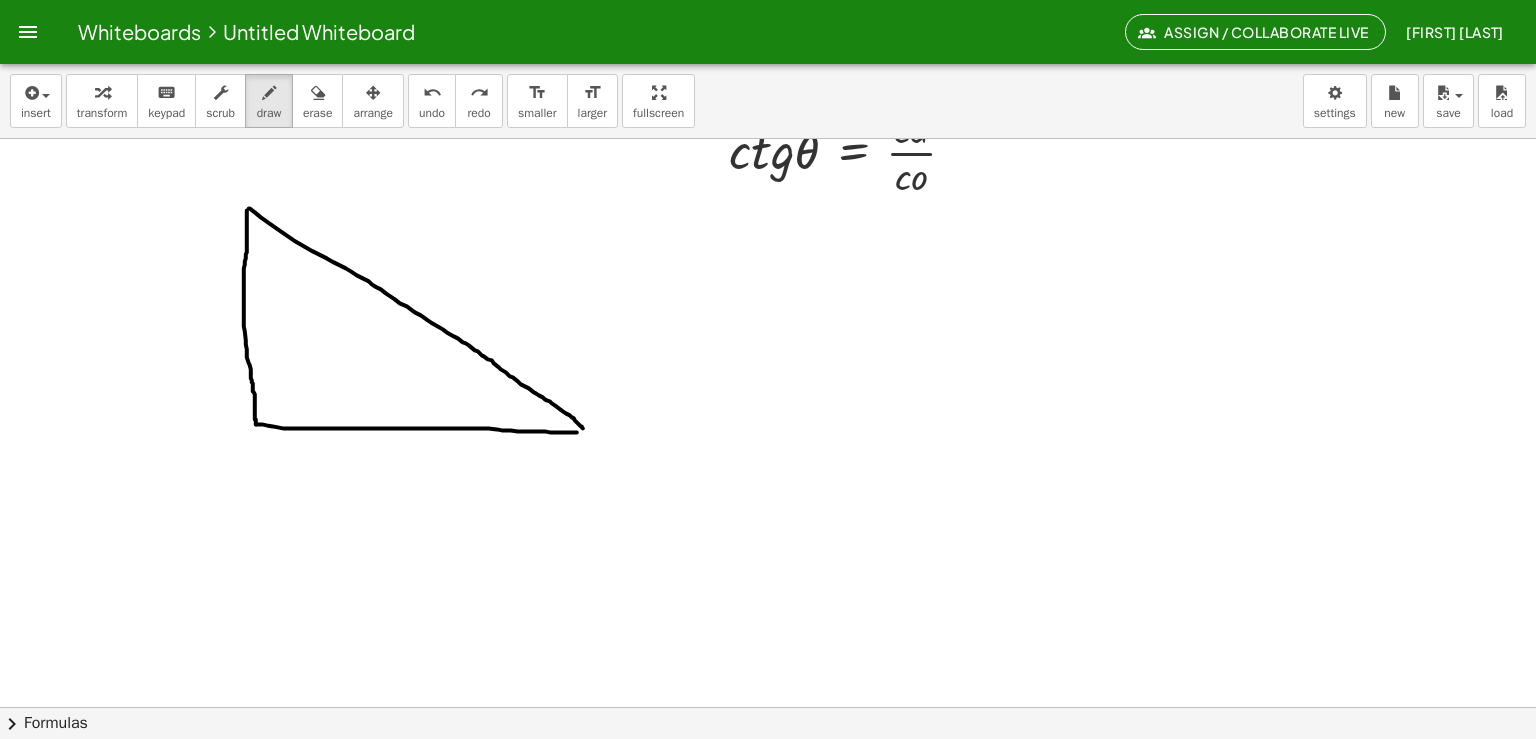 drag, startPoint x: 234, startPoint y: 207, endPoint x: 568, endPoint y: 427, distance: 399.945 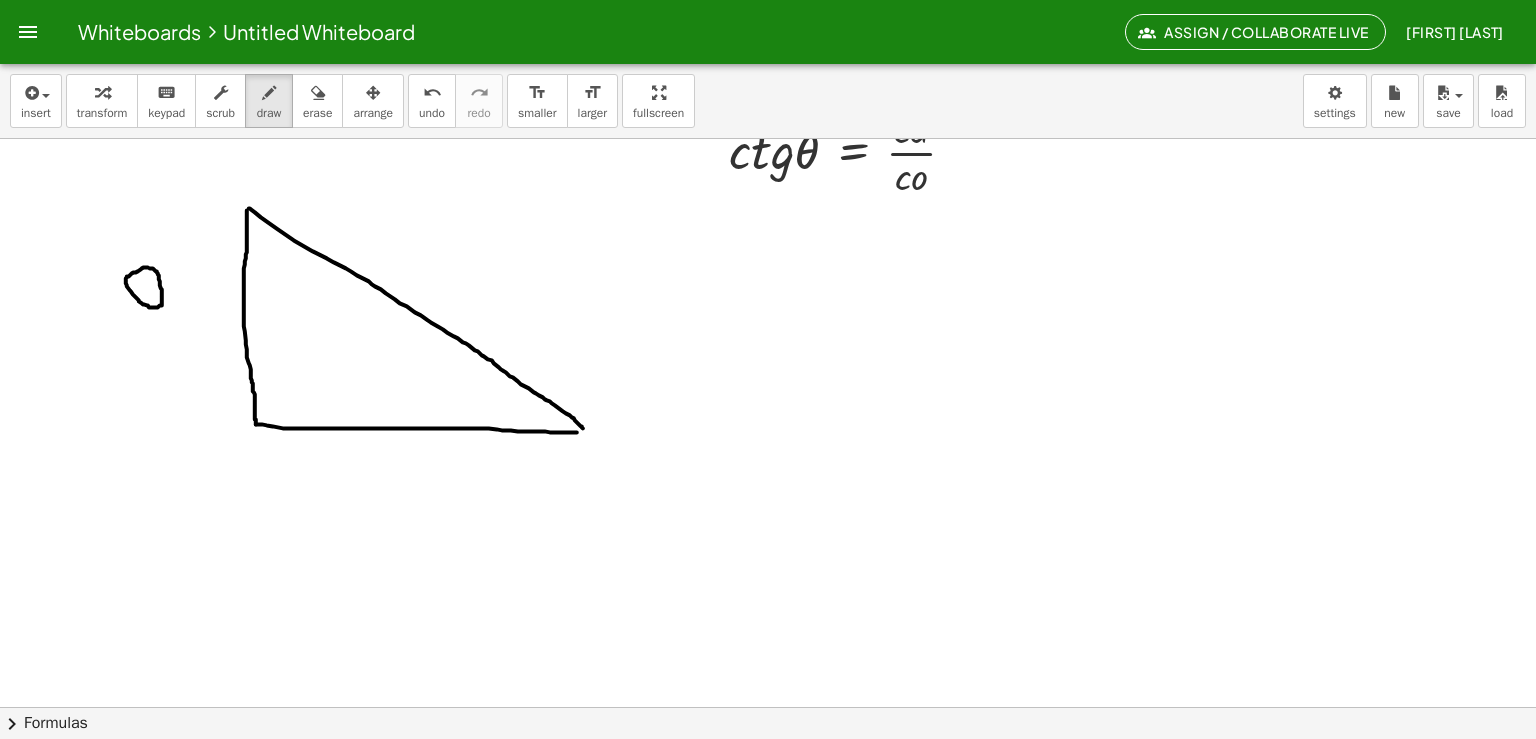 click at bounding box center (765, 56) 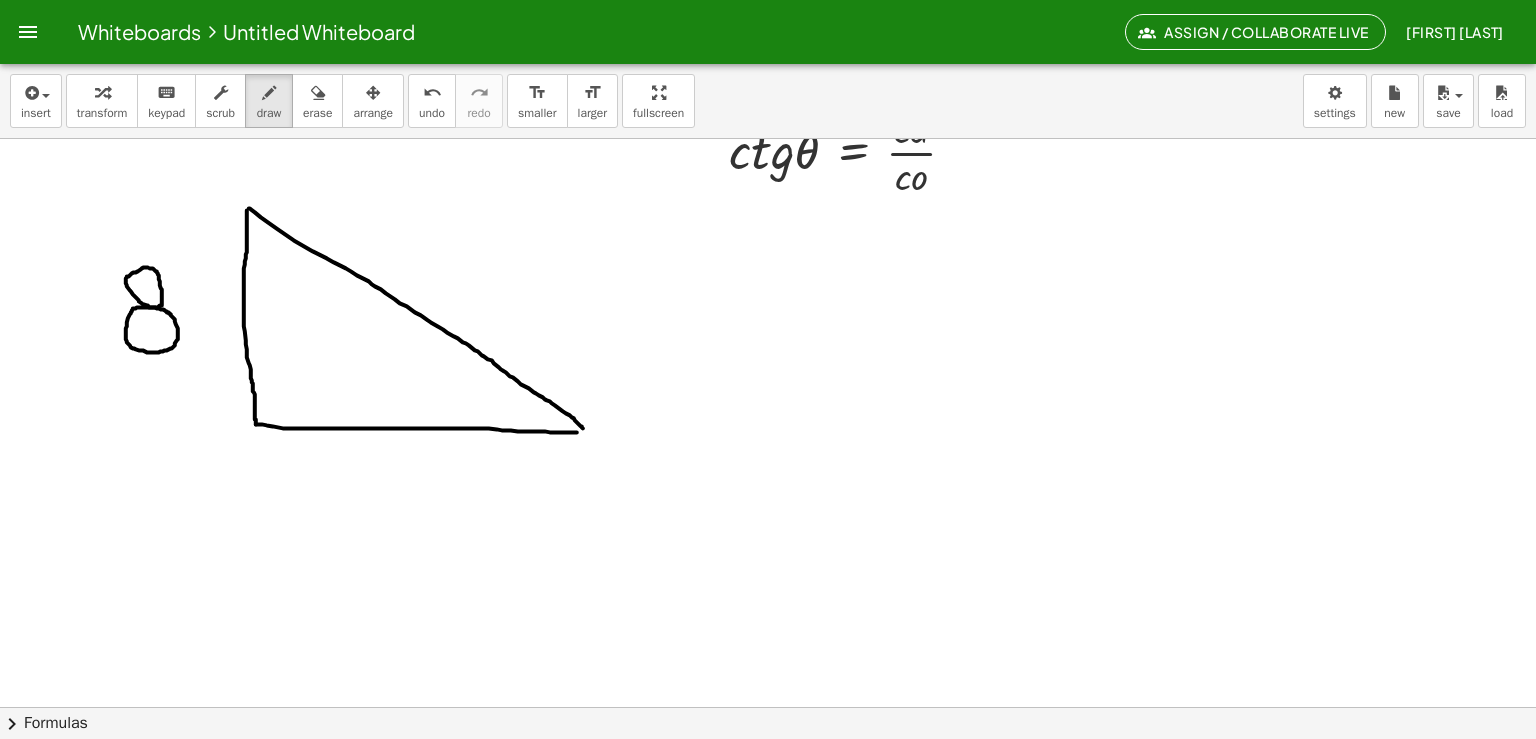 click at bounding box center [765, 56] 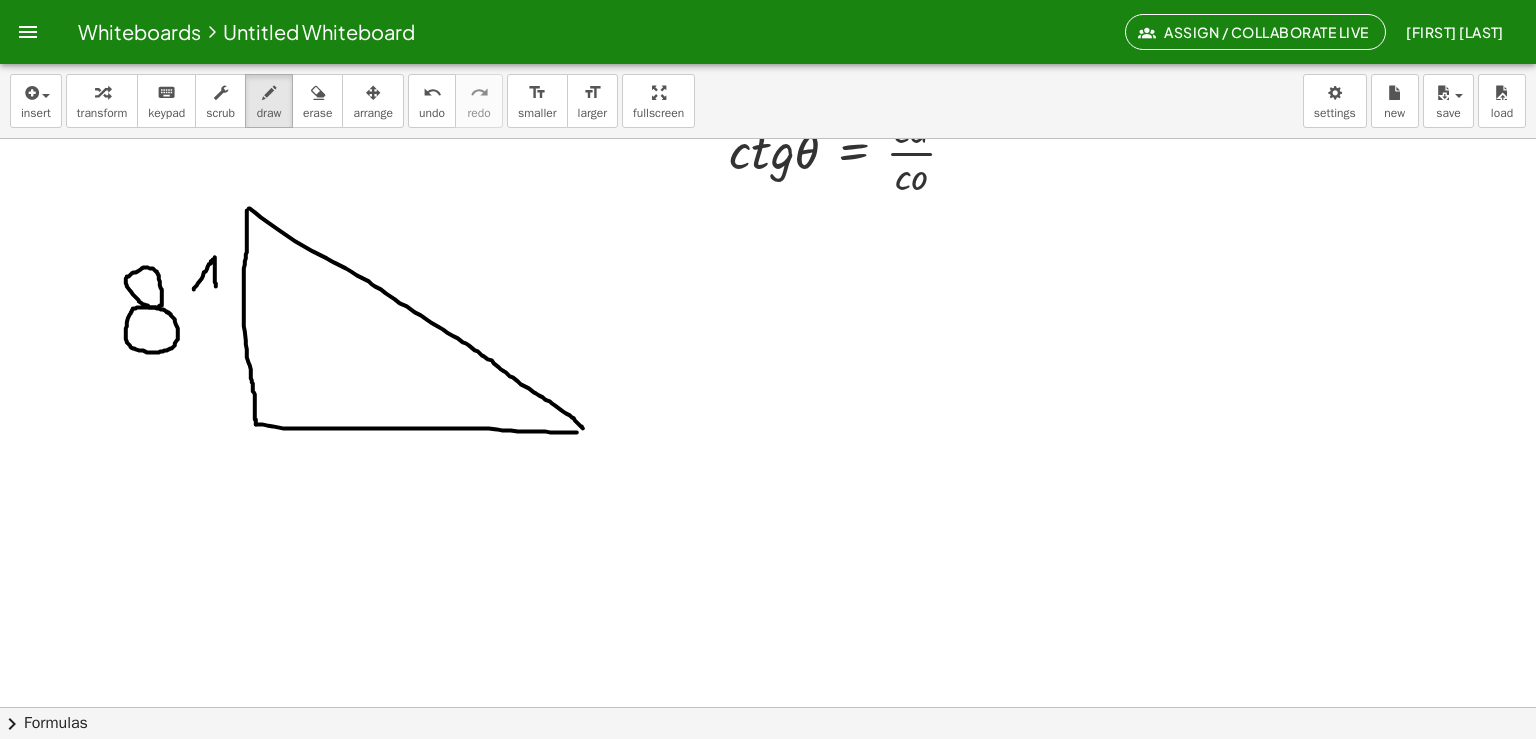 drag, startPoint x: 179, startPoint y: 288, endPoint x: 201, endPoint y: 293, distance: 22.561028 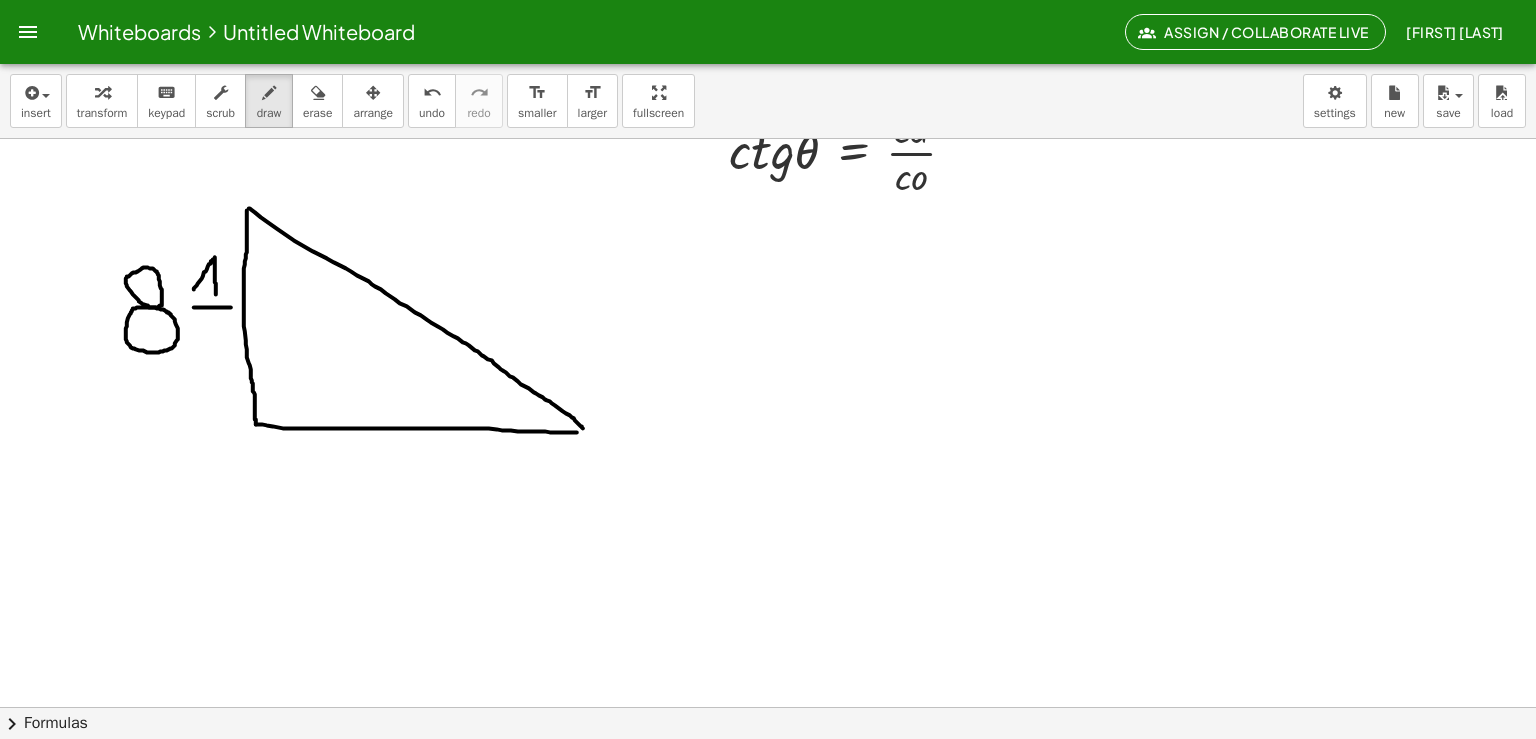 drag, startPoint x: 179, startPoint y: 306, endPoint x: 216, endPoint y: 307, distance: 37.01351 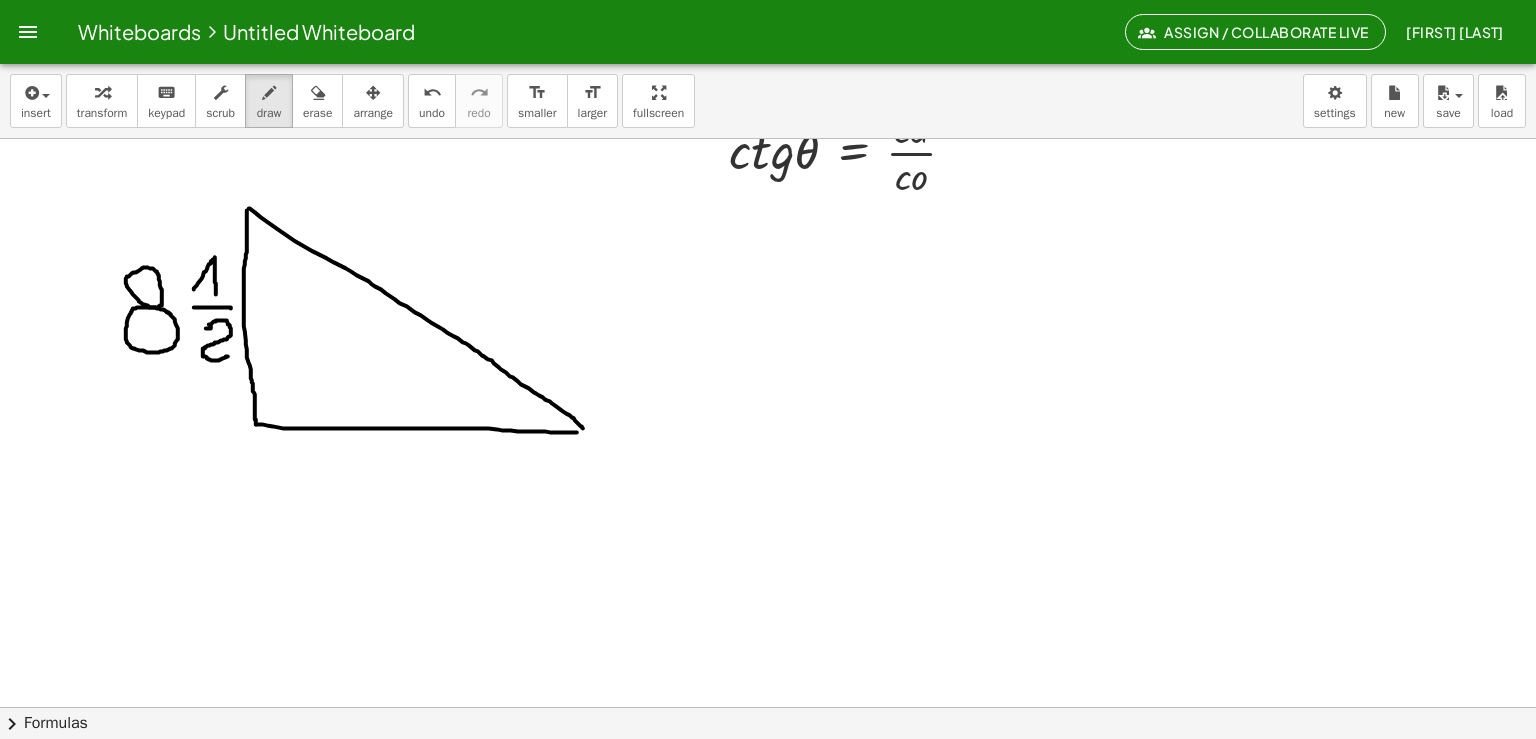 drag, startPoint x: 191, startPoint y: 327, endPoint x: 216, endPoint y: 355, distance: 37.536648 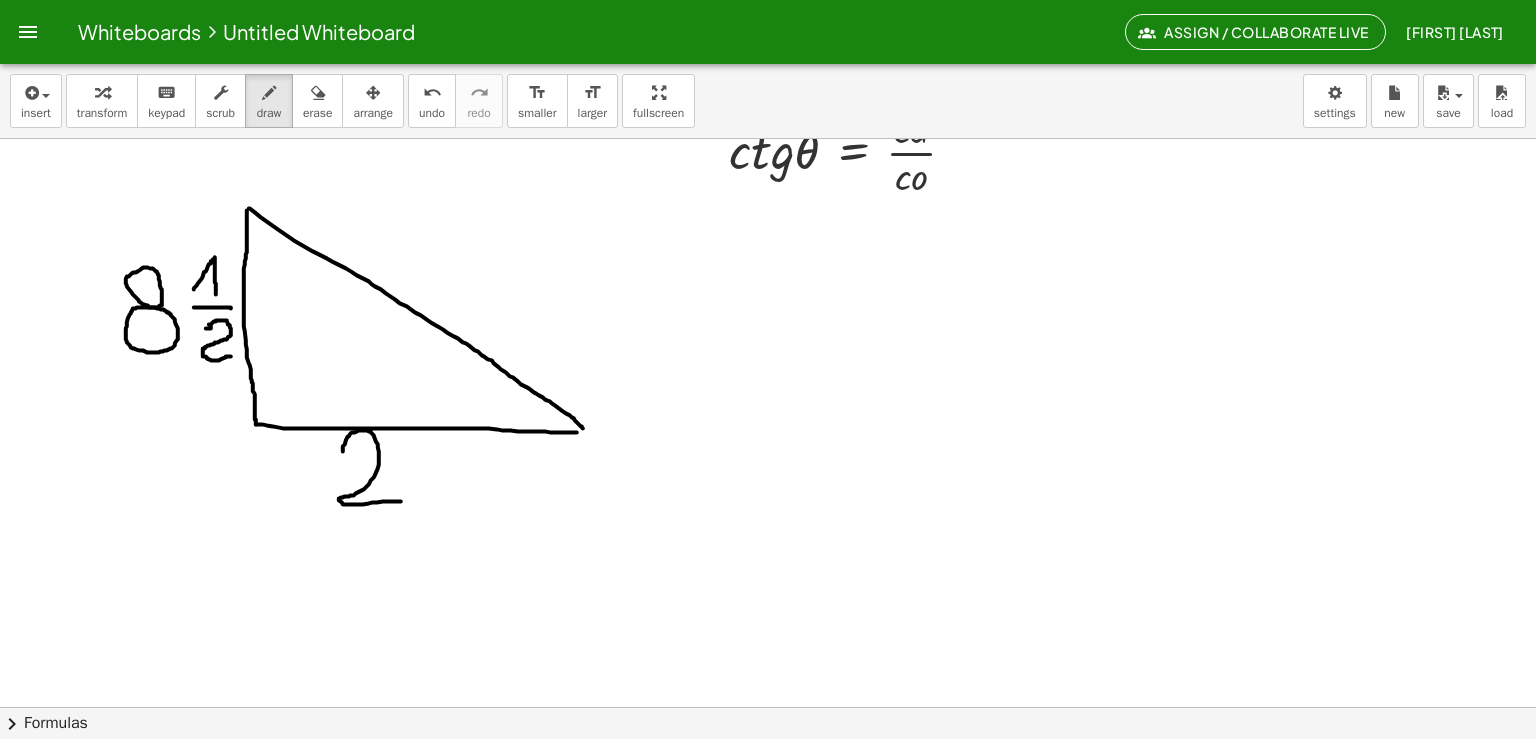 drag, startPoint x: 328, startPoint y: 450, endPoint x: 396, endPoint y: 499, distance: 83.81527 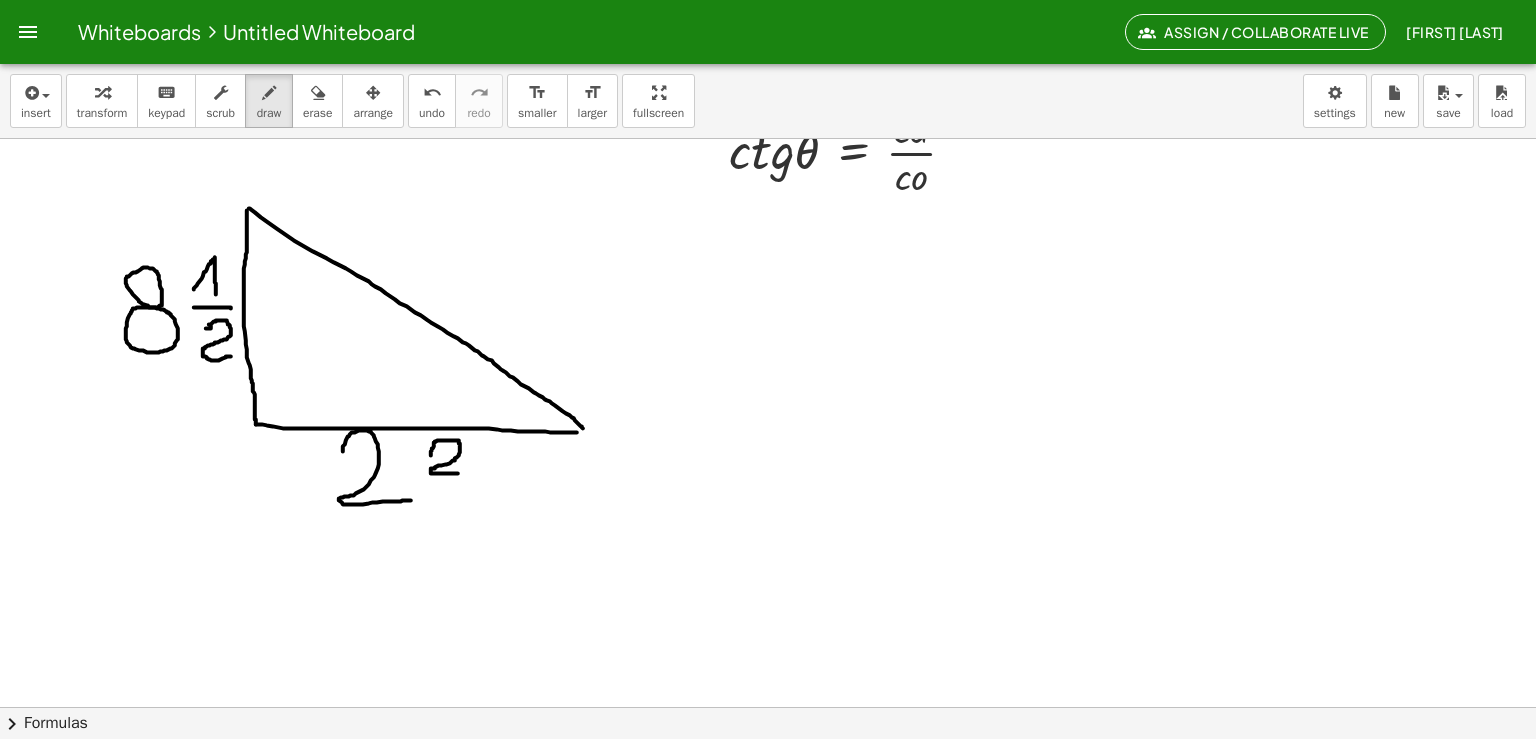 drag, startPoint x: 416, startPoint y: 454, endPoint x: 448, endPoint y: 472, distance: 36.71512 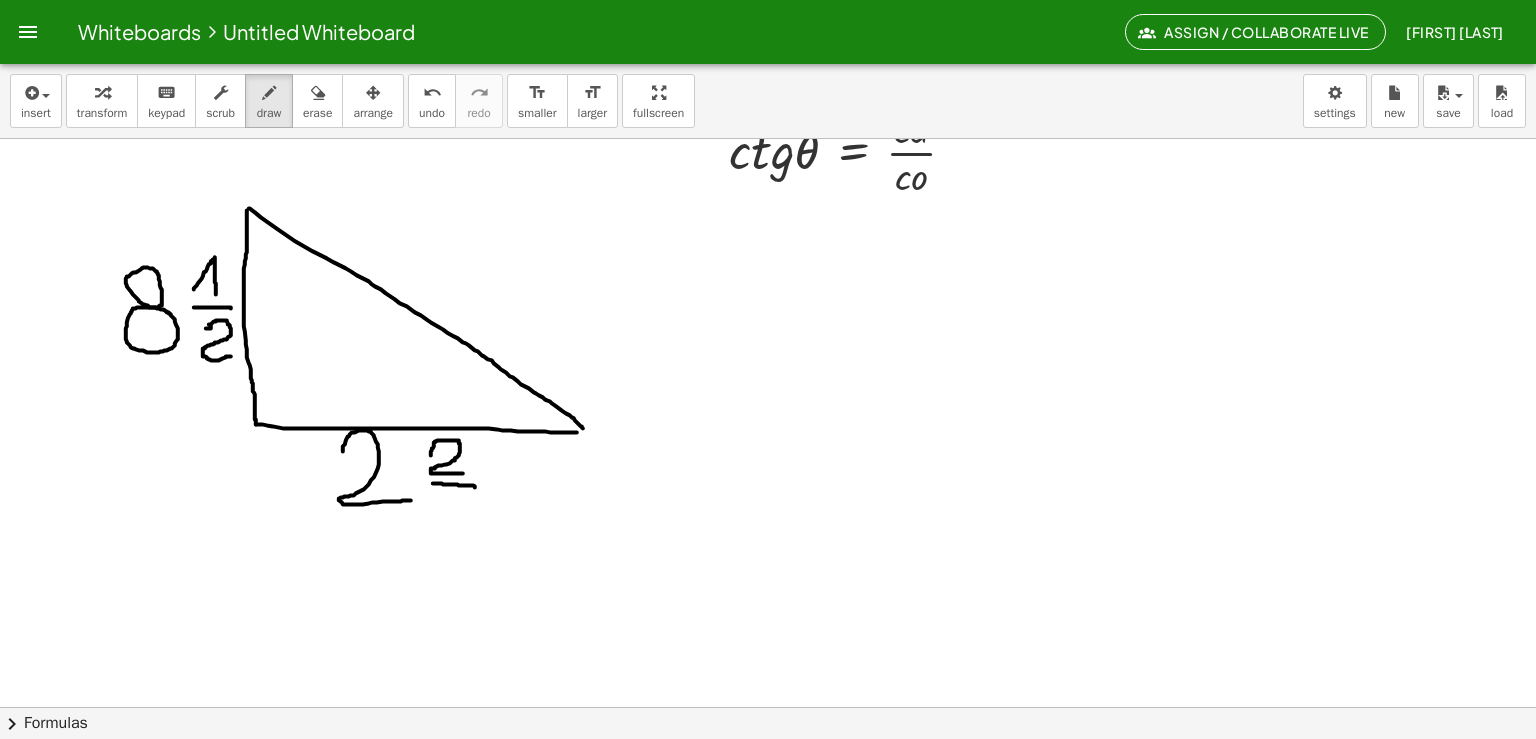 drag, startPoint x: 418, startPoint y: 482, endPoint x: 460, endPoint y: 486, distance: 42.190044 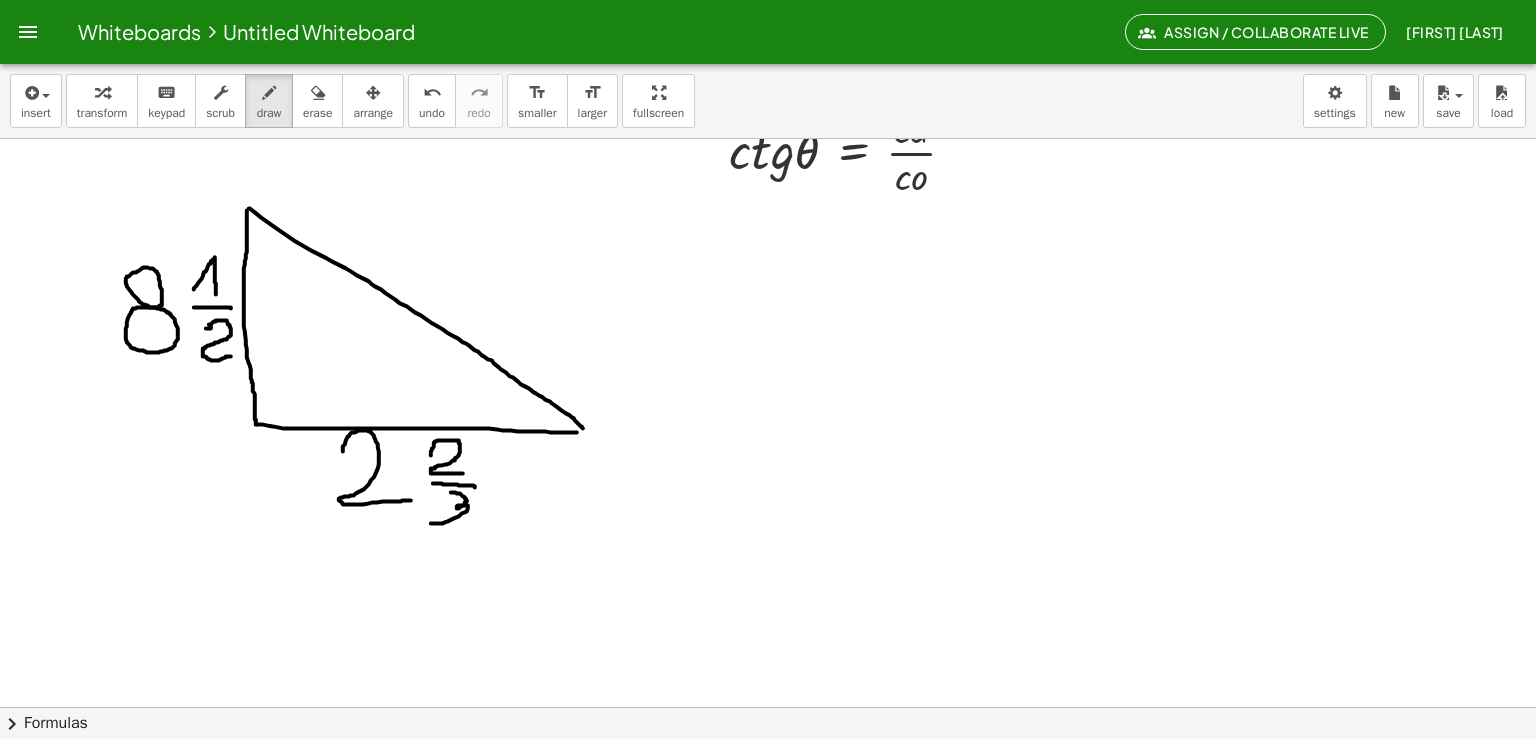 drag, startPoint x: 436, startPoint y: 491, endPoint x: 414, endPoint y: 522, distance: 38.013157 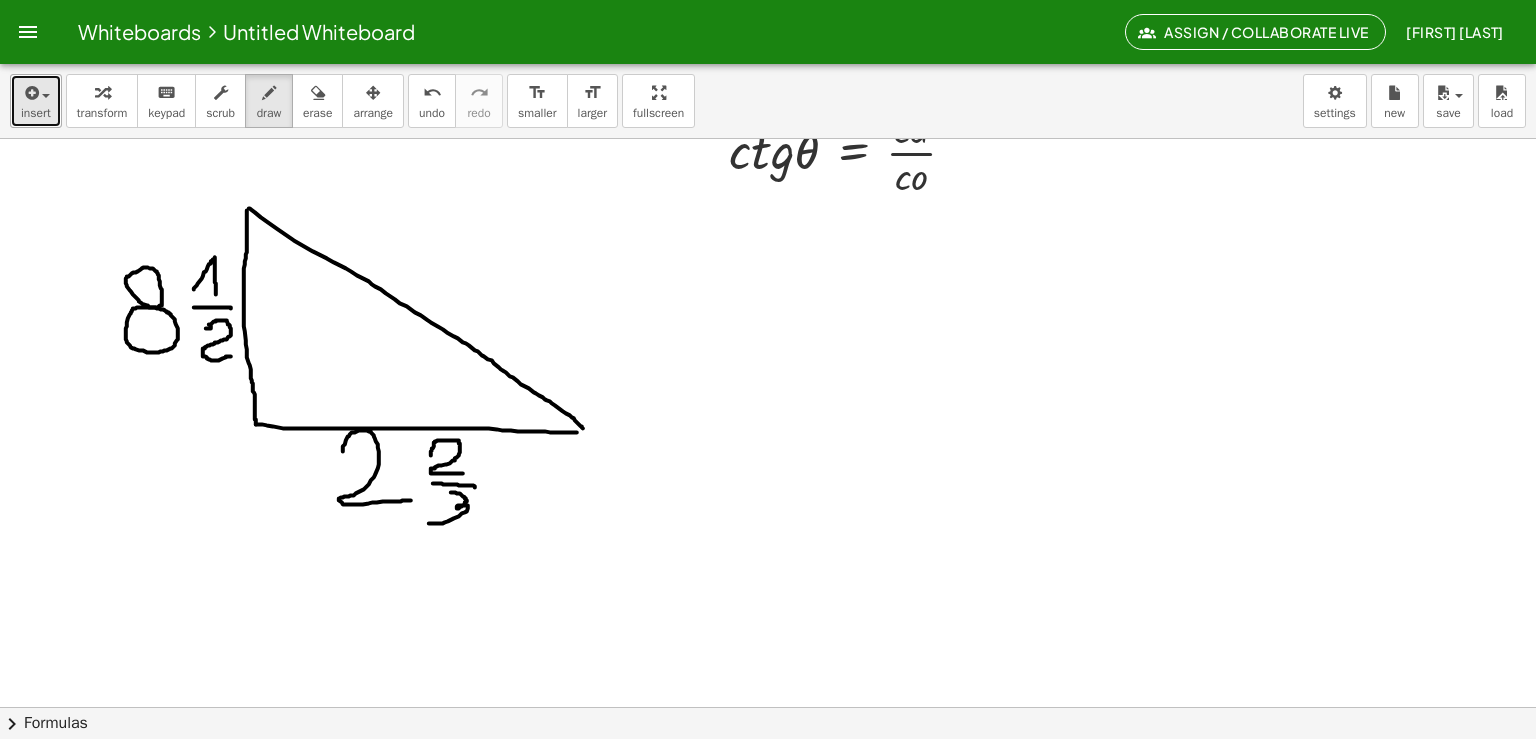 click on "insert" at bounding box center (36, 113) 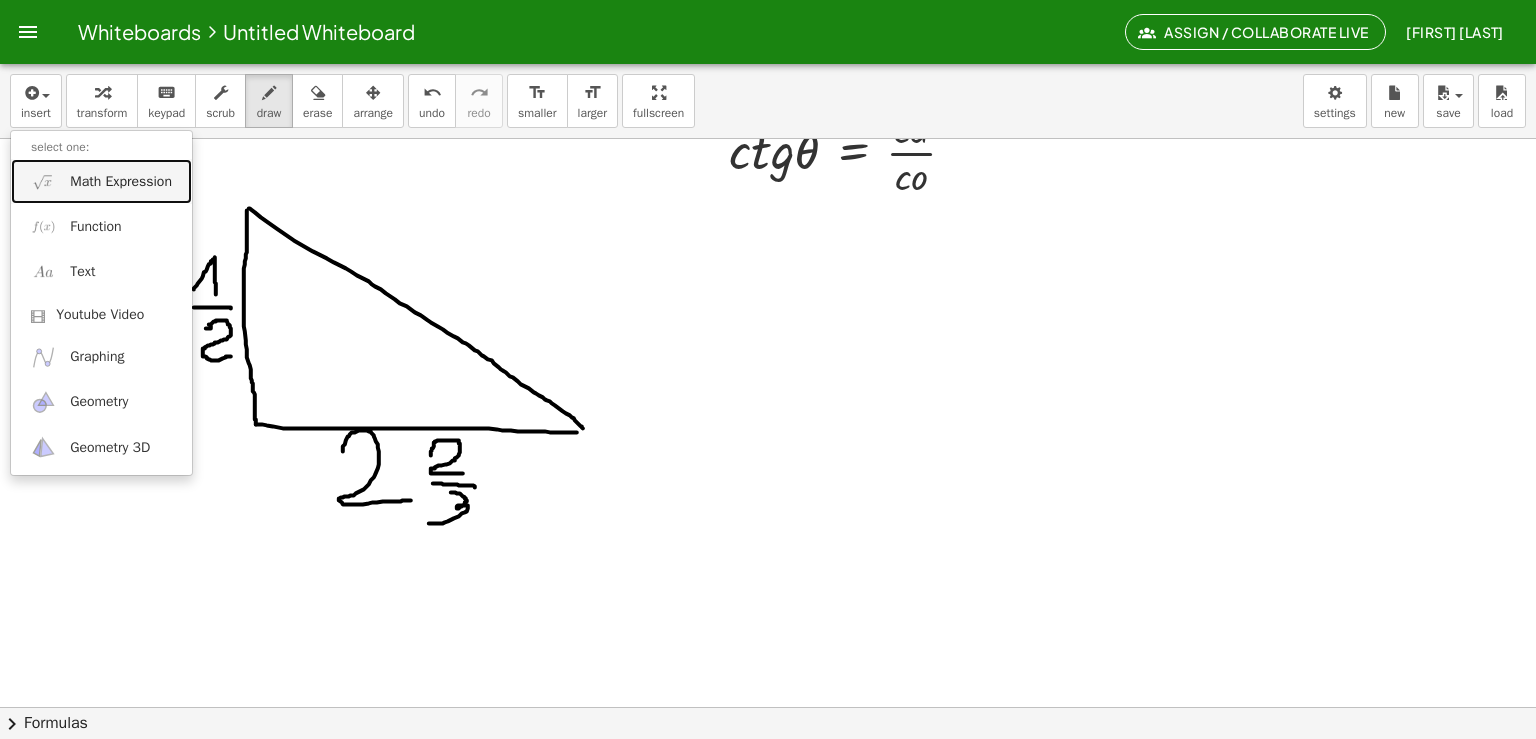 click on "Math Expression" at bounding box center (121, 182) 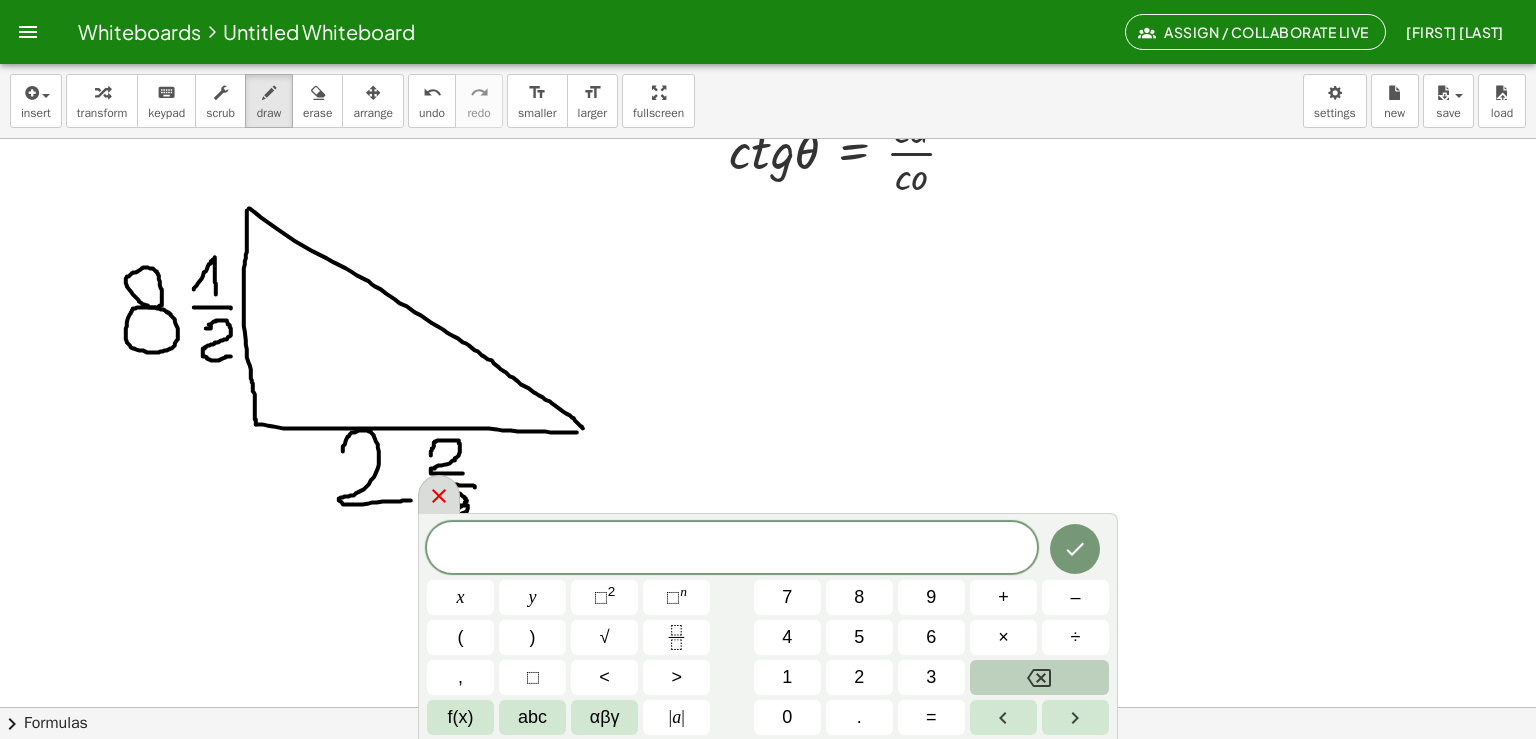 click 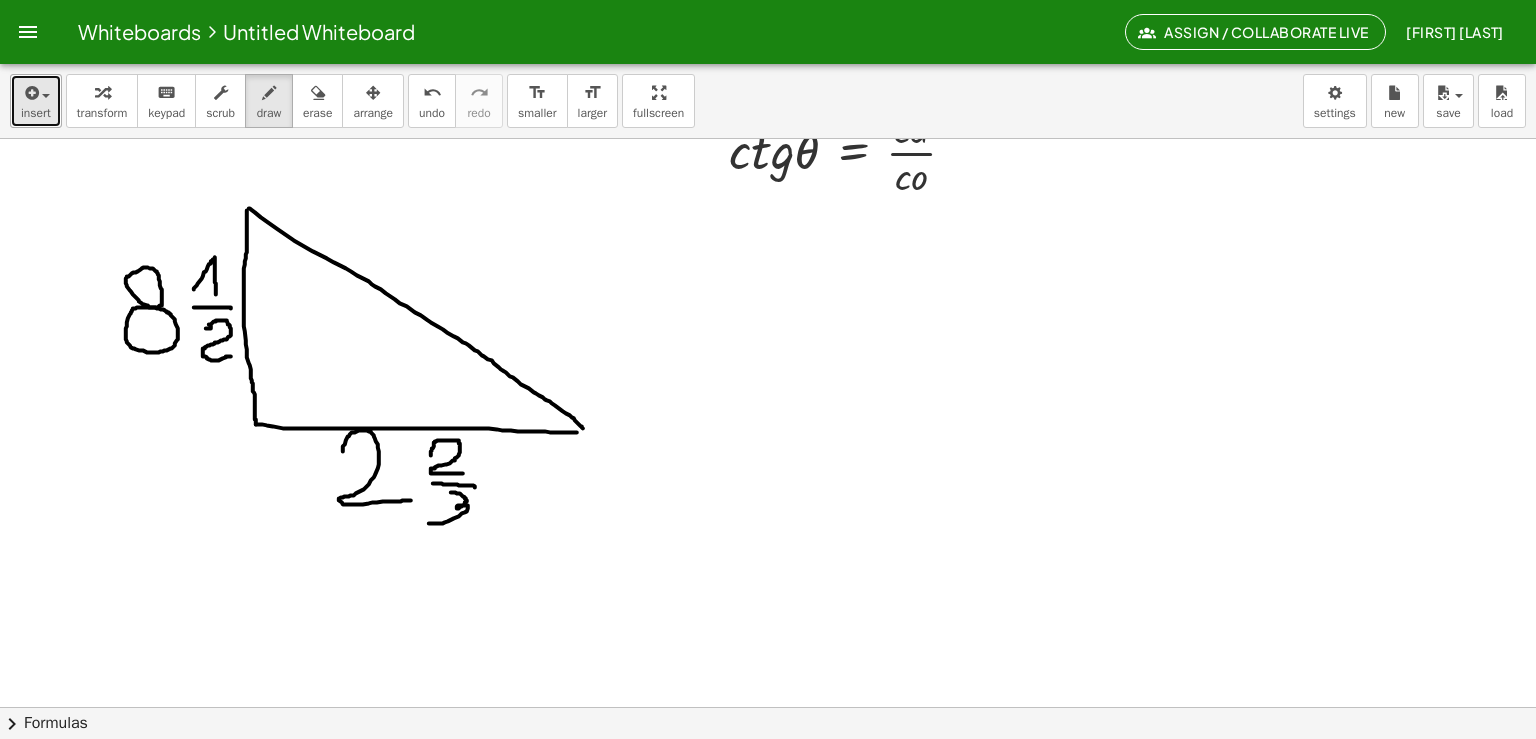 click at bounding box center [30, 93] 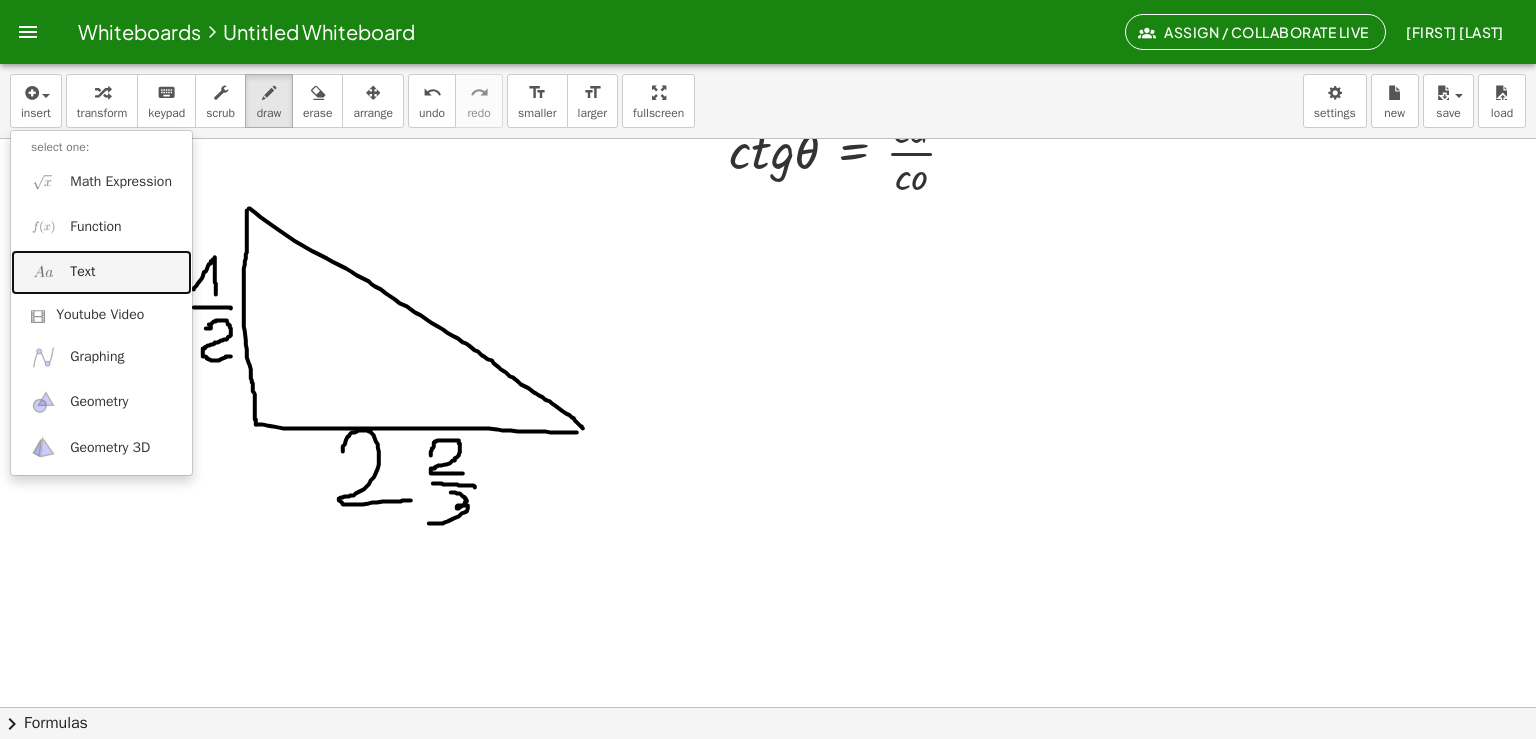 click on "Text" at bounding box center (101, 272) 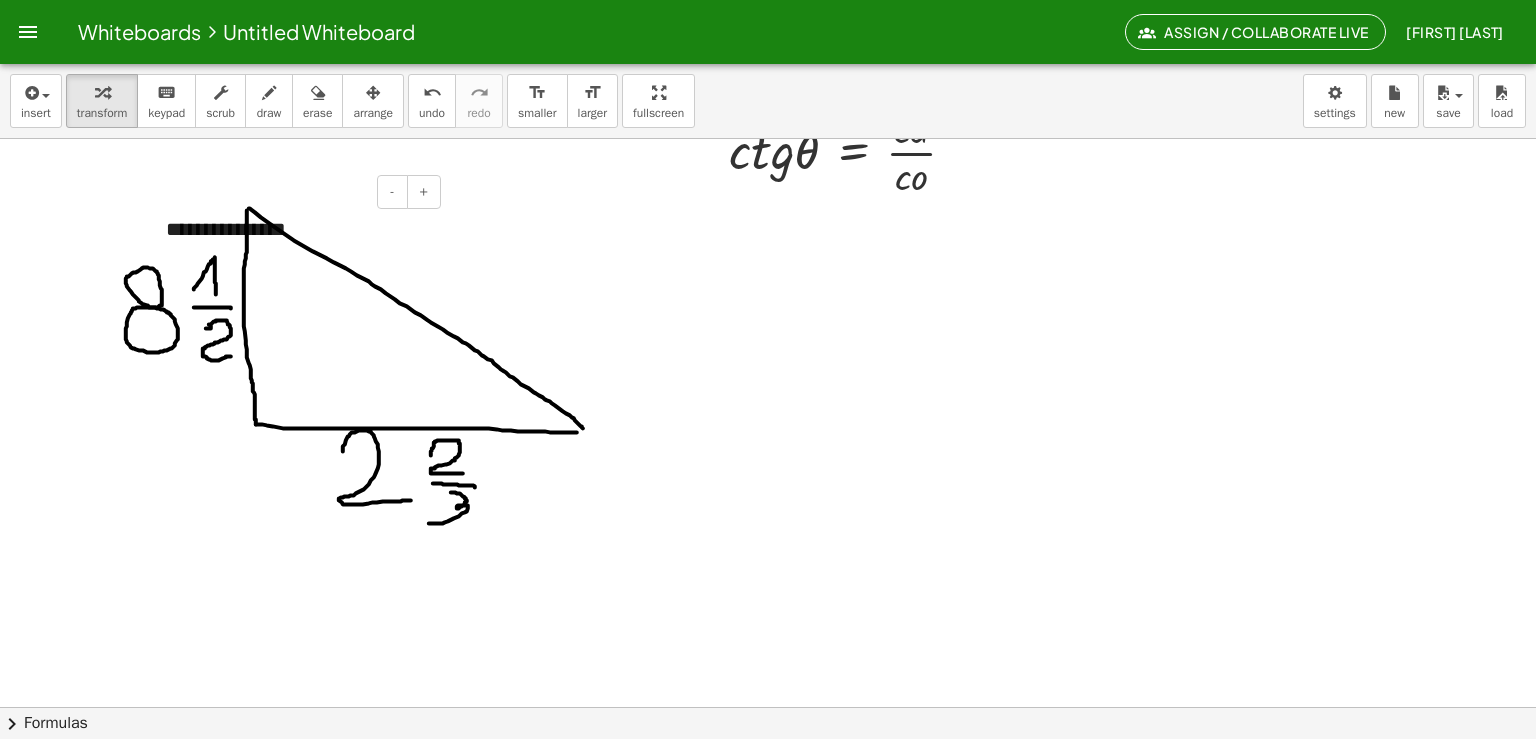 click on "- +" at bounding box center (291, 192) 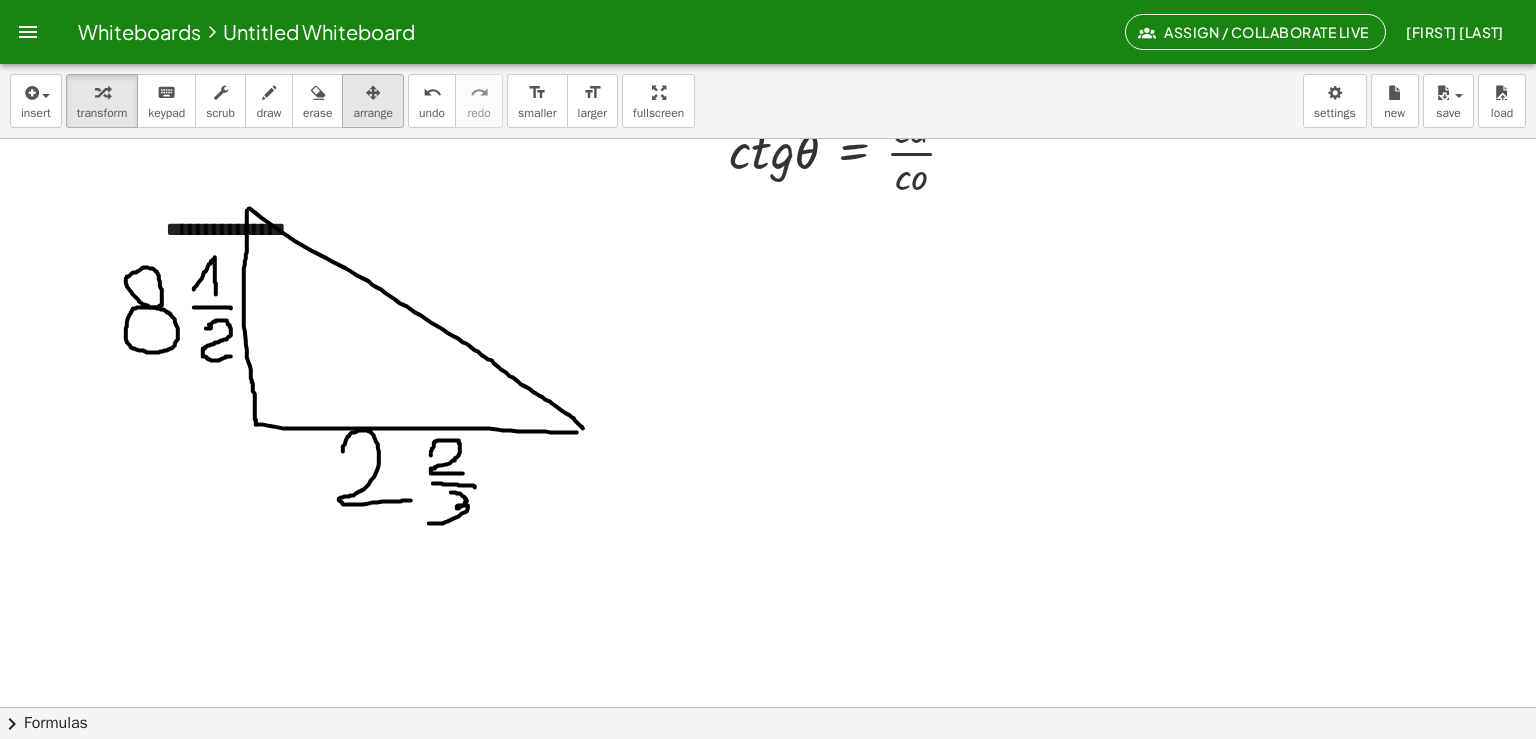 click at bounding box center (373, 93) 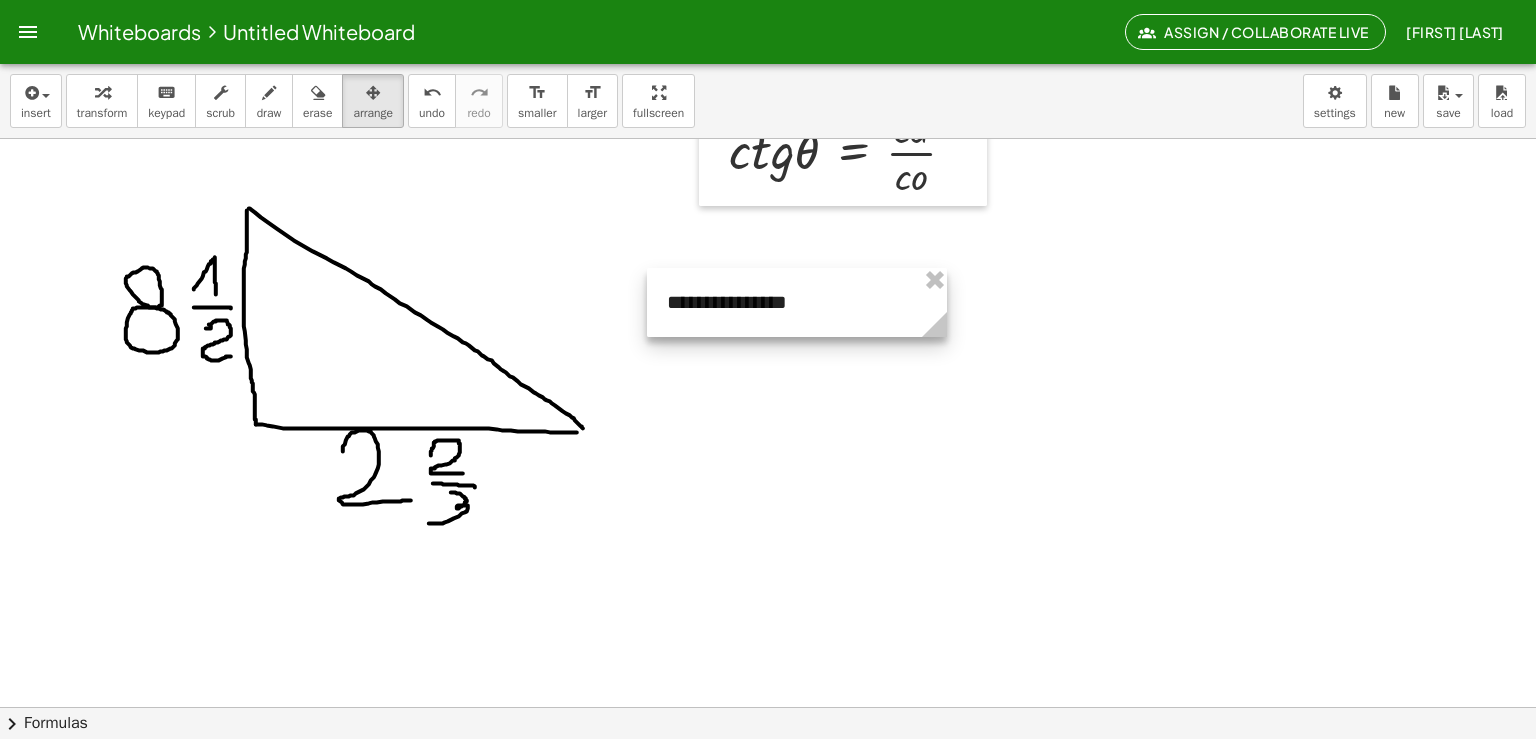 drag, startPoint x: 300, startPoint y: 199, endPoint x: 798, endPoint y: 265, distance: 502.35446 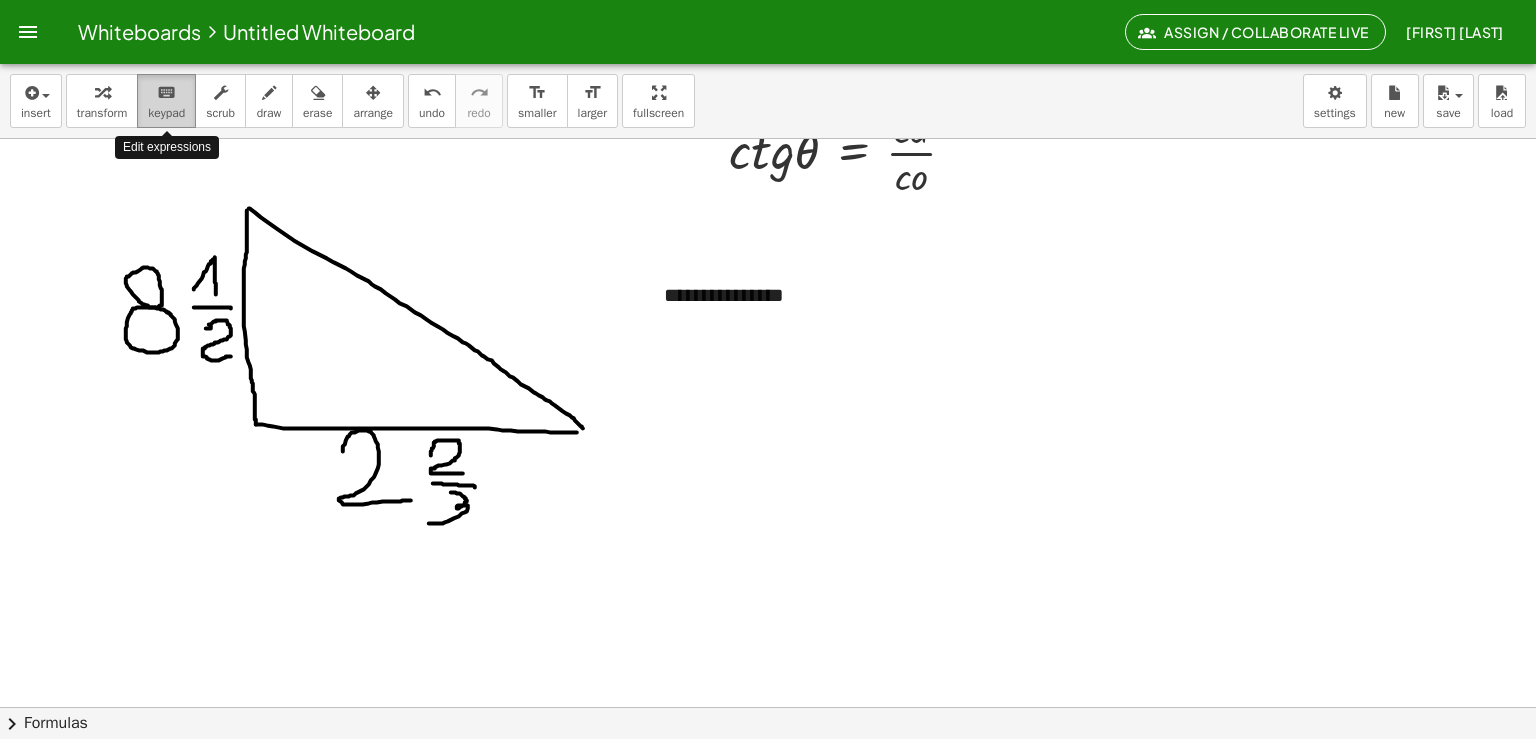 click on "keyboard" at bounding box center [166, 93] 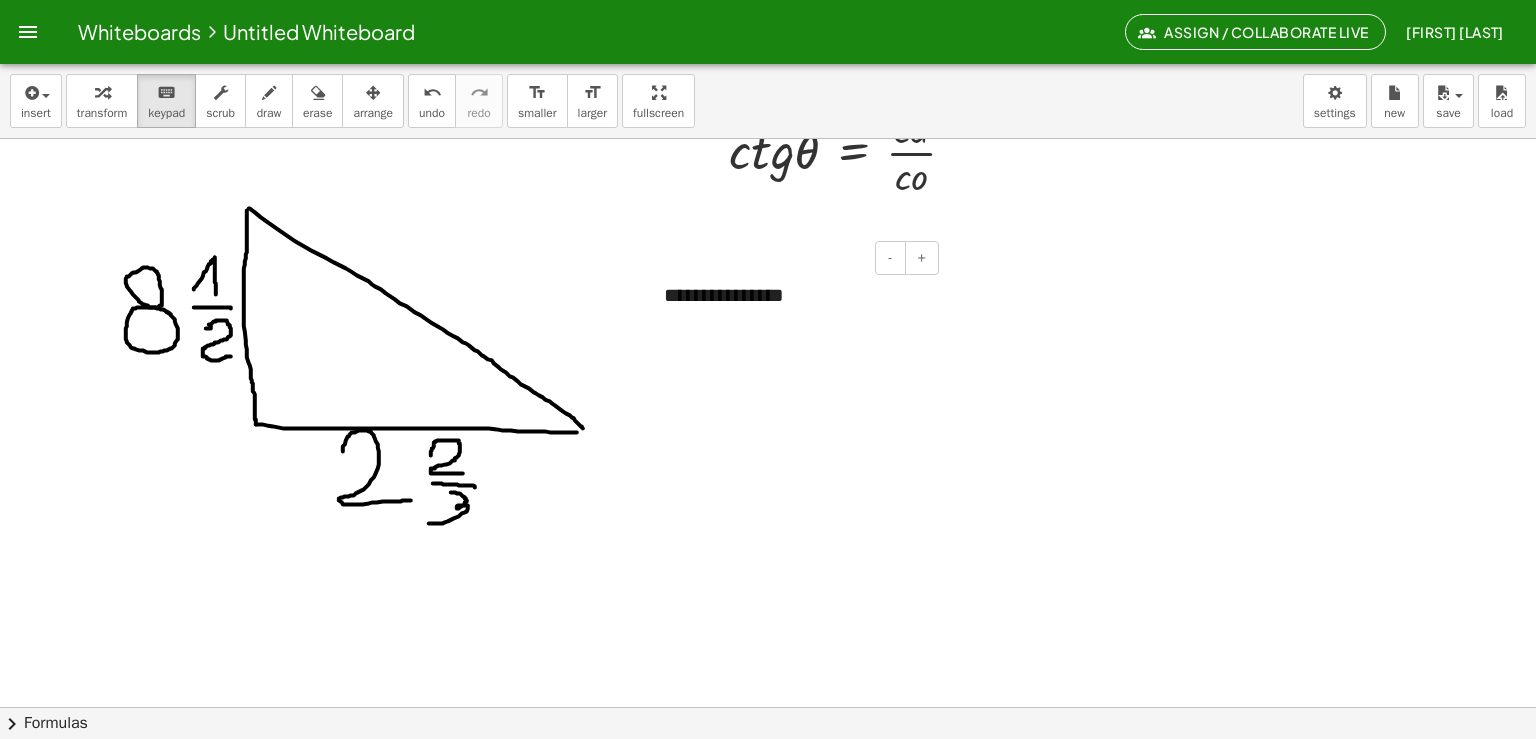 click on "**********" at bounding box center [794, 295] 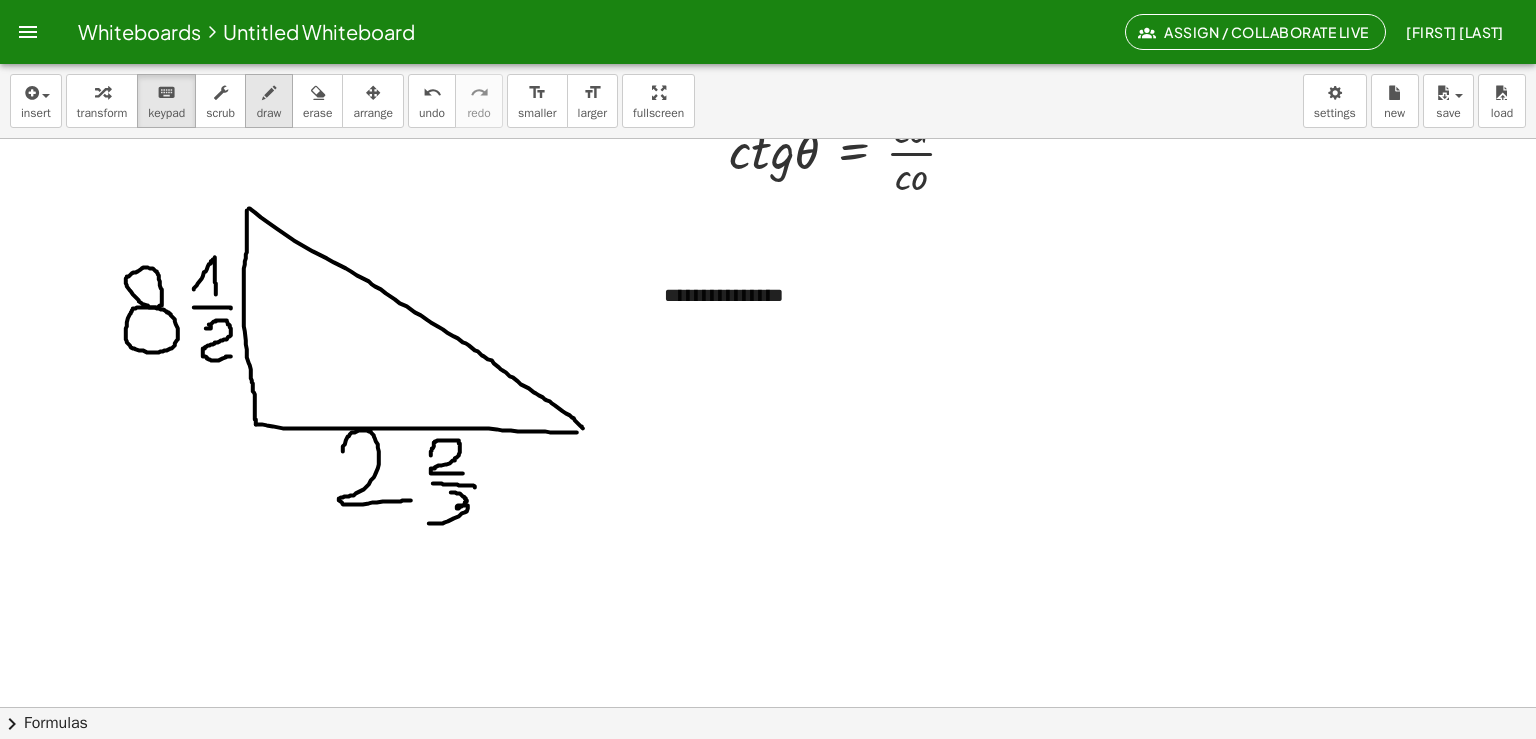 click at bounding box center [269, 93] 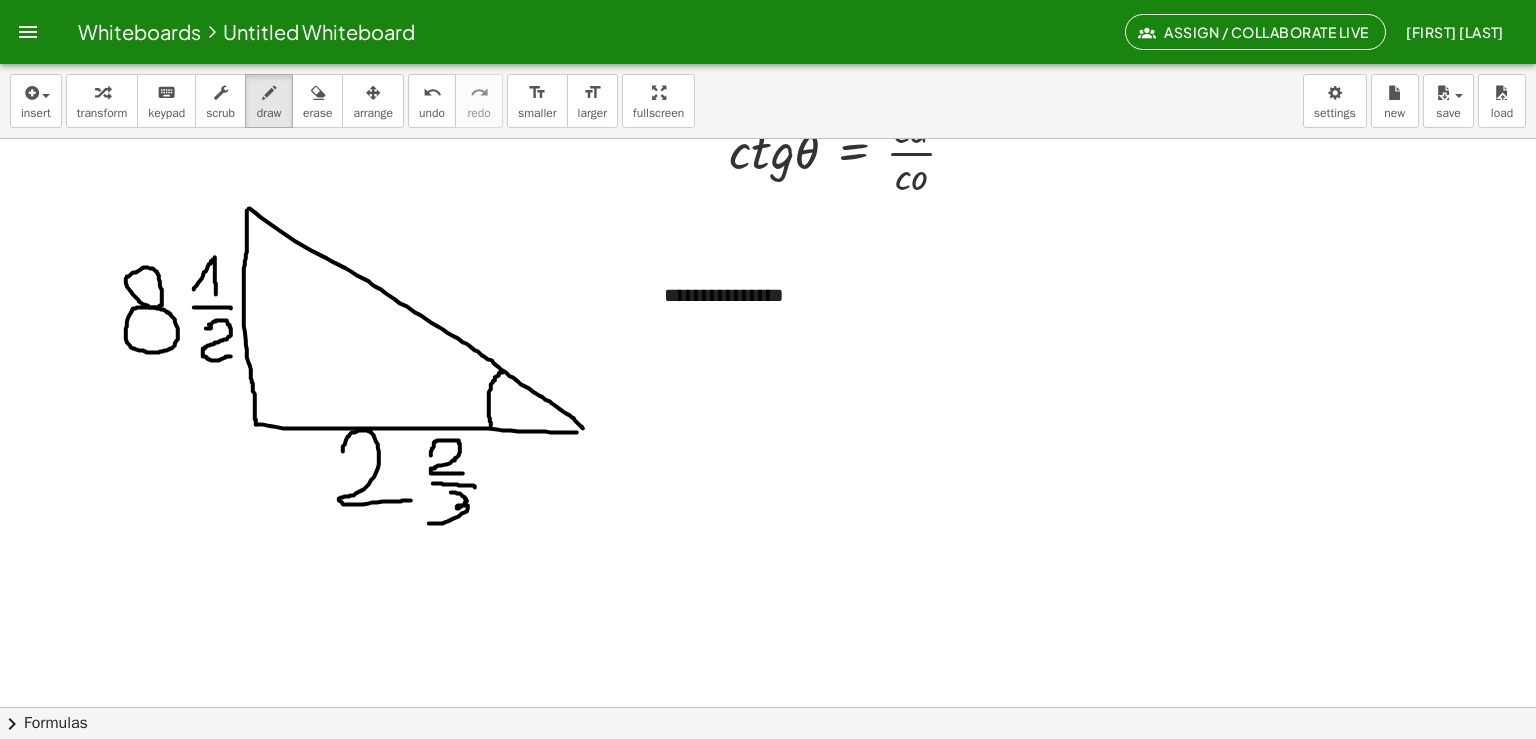drag, startPoint x: 488, startPoint y: 371, endPoint x: 479, endPoint y: 429, distance: 58.694122 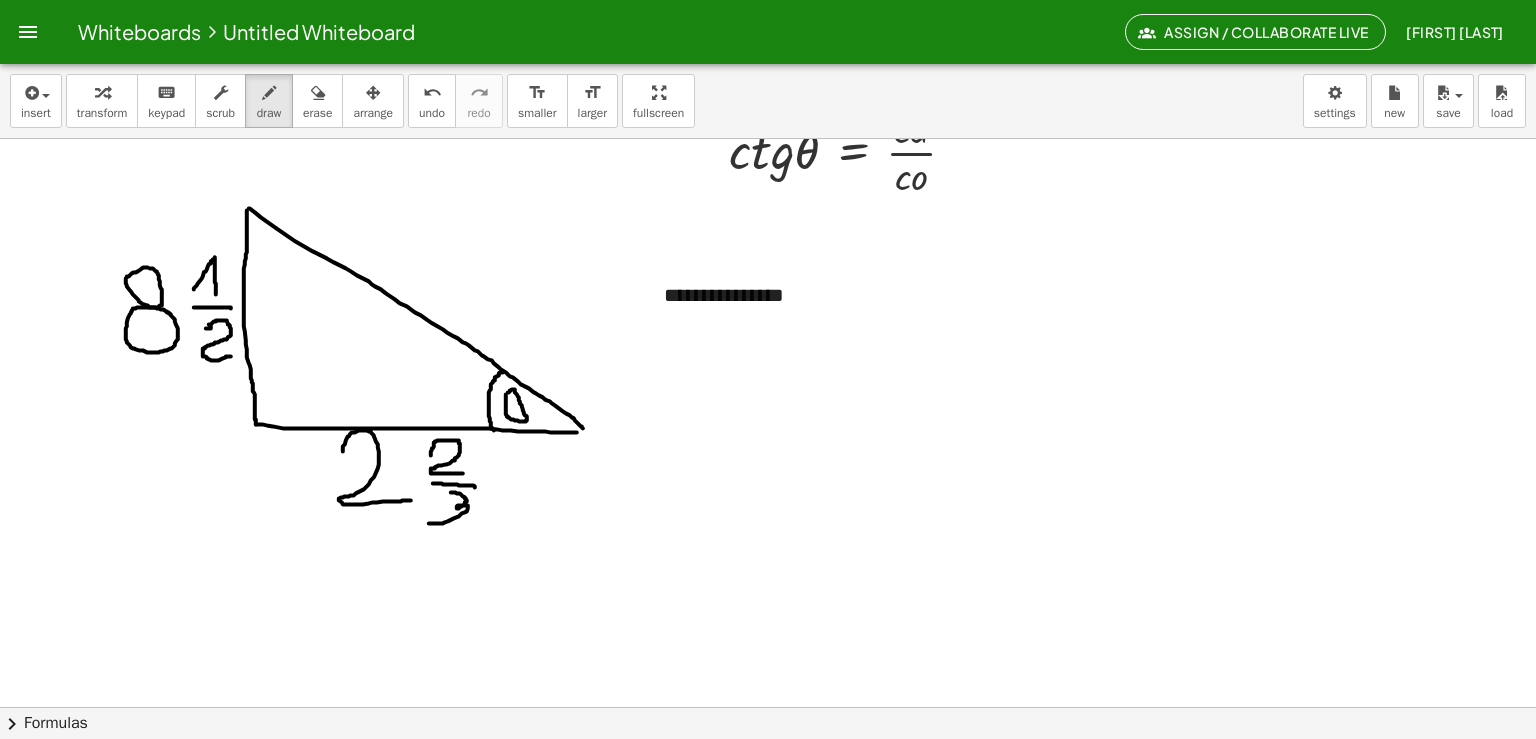 click at bounding box center (765, 56) 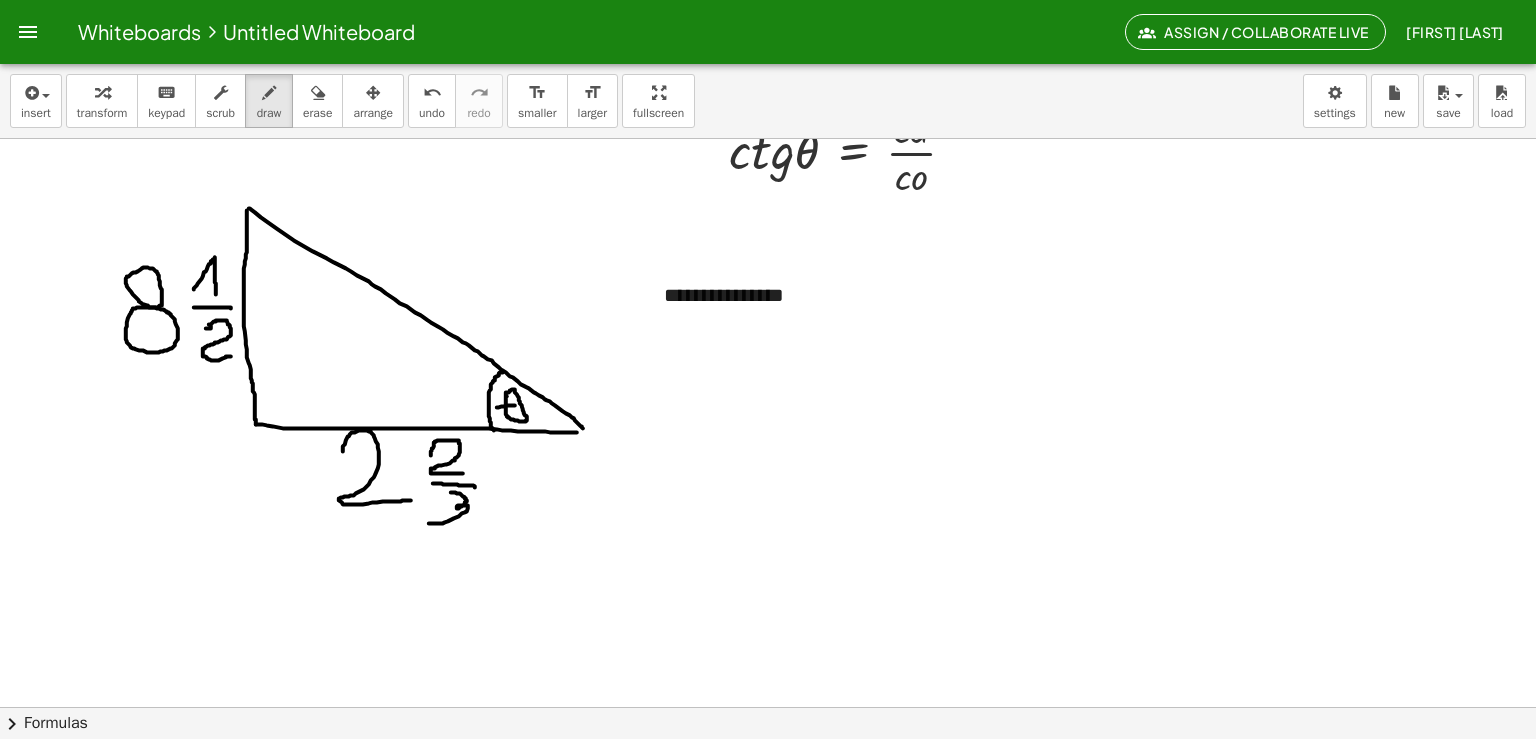 drag, startPoint x: 482, startPoint y: 406, endPoint x: 506, endPoint y: 404, distance: 24.083189 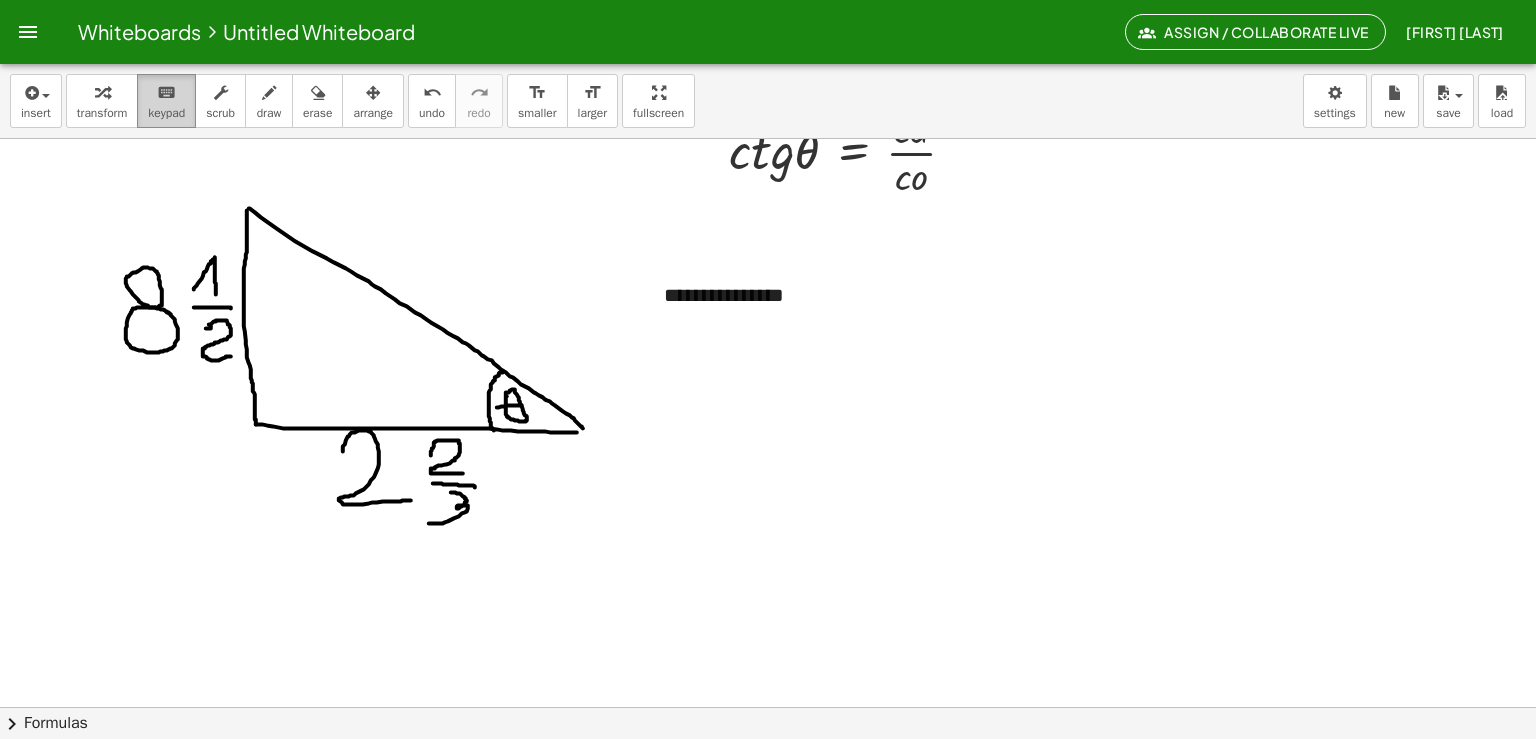 click on "keyboard keypad" at bounding box center [166, 101] 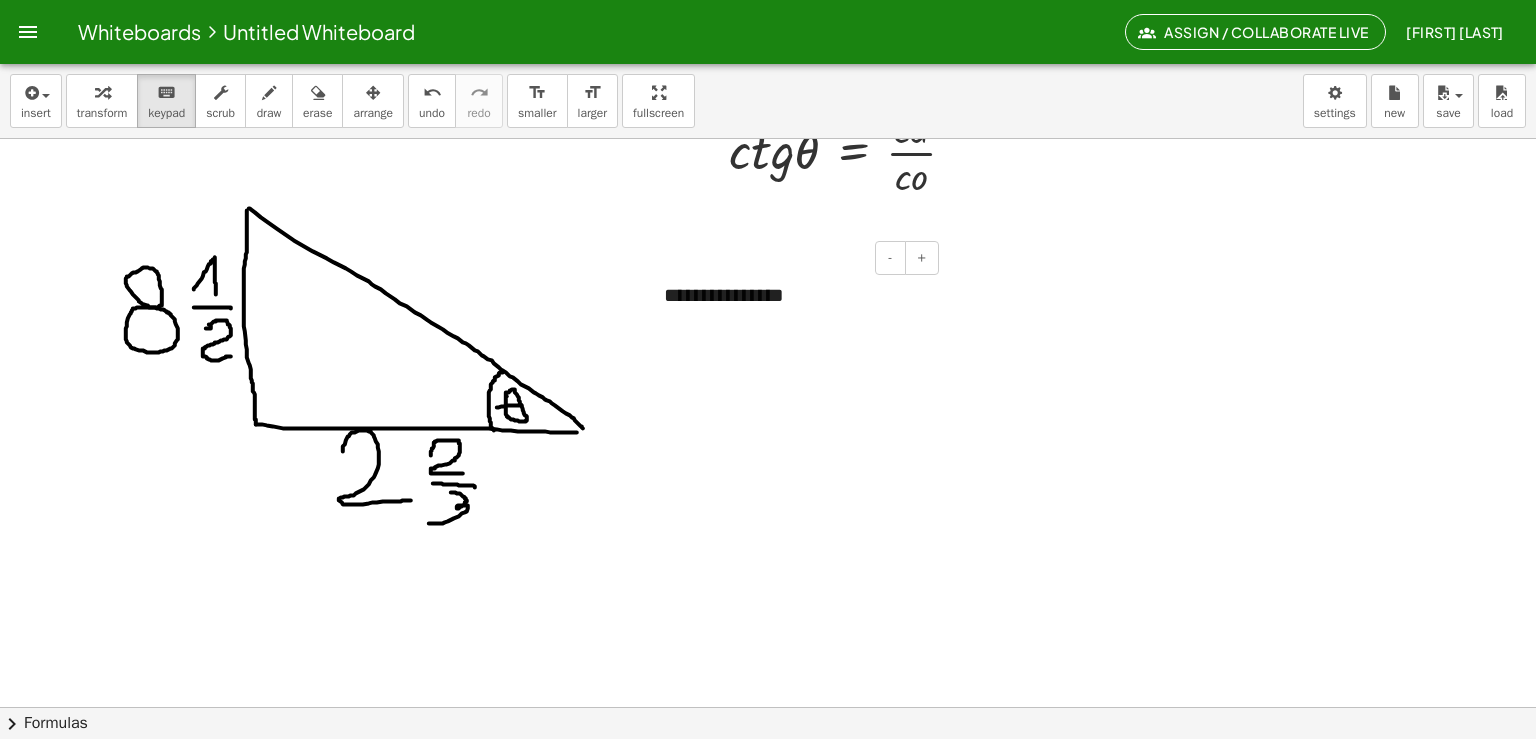 click on "**********" at bounding box center (794, 295) 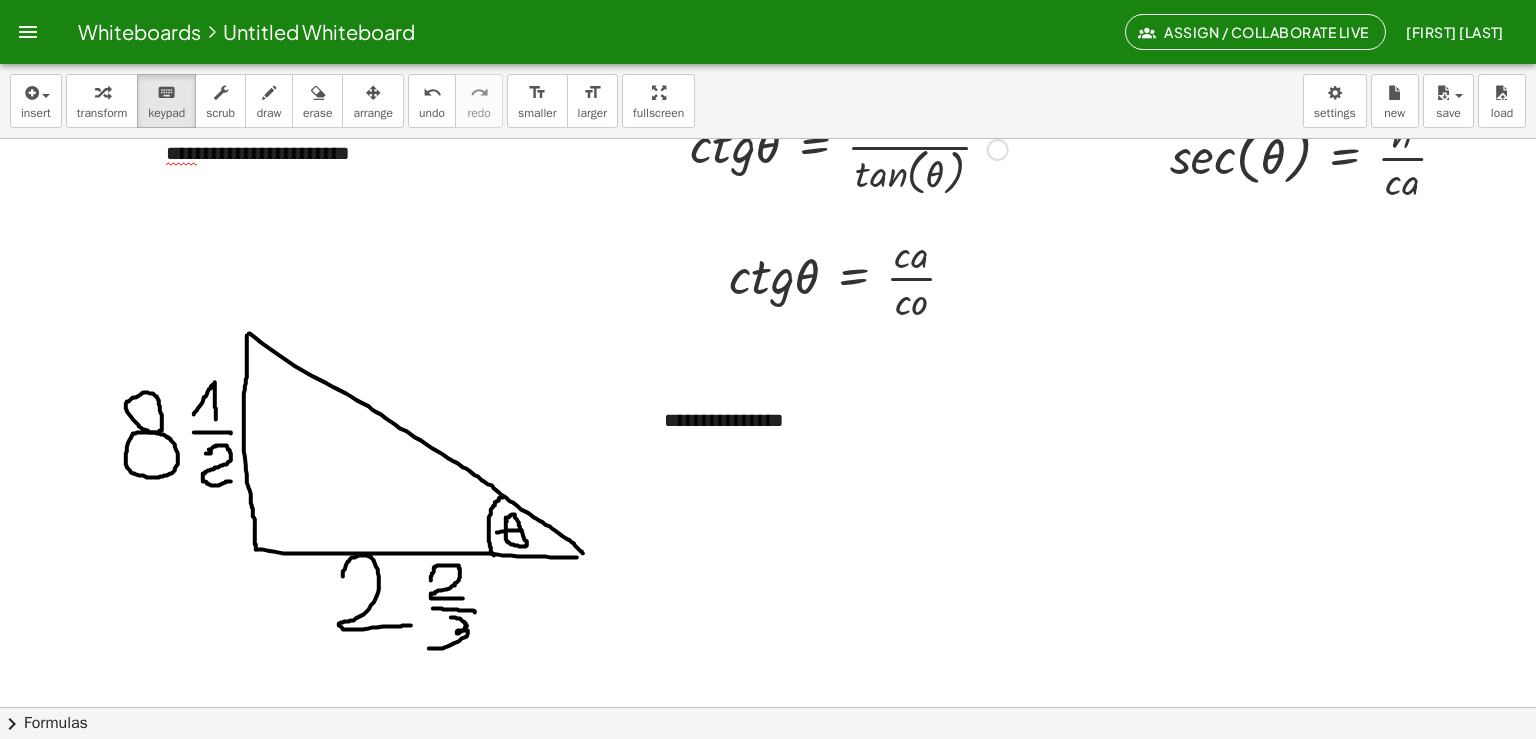 scroll, scrollTop: 812, scrollLeft: 20, axis: both 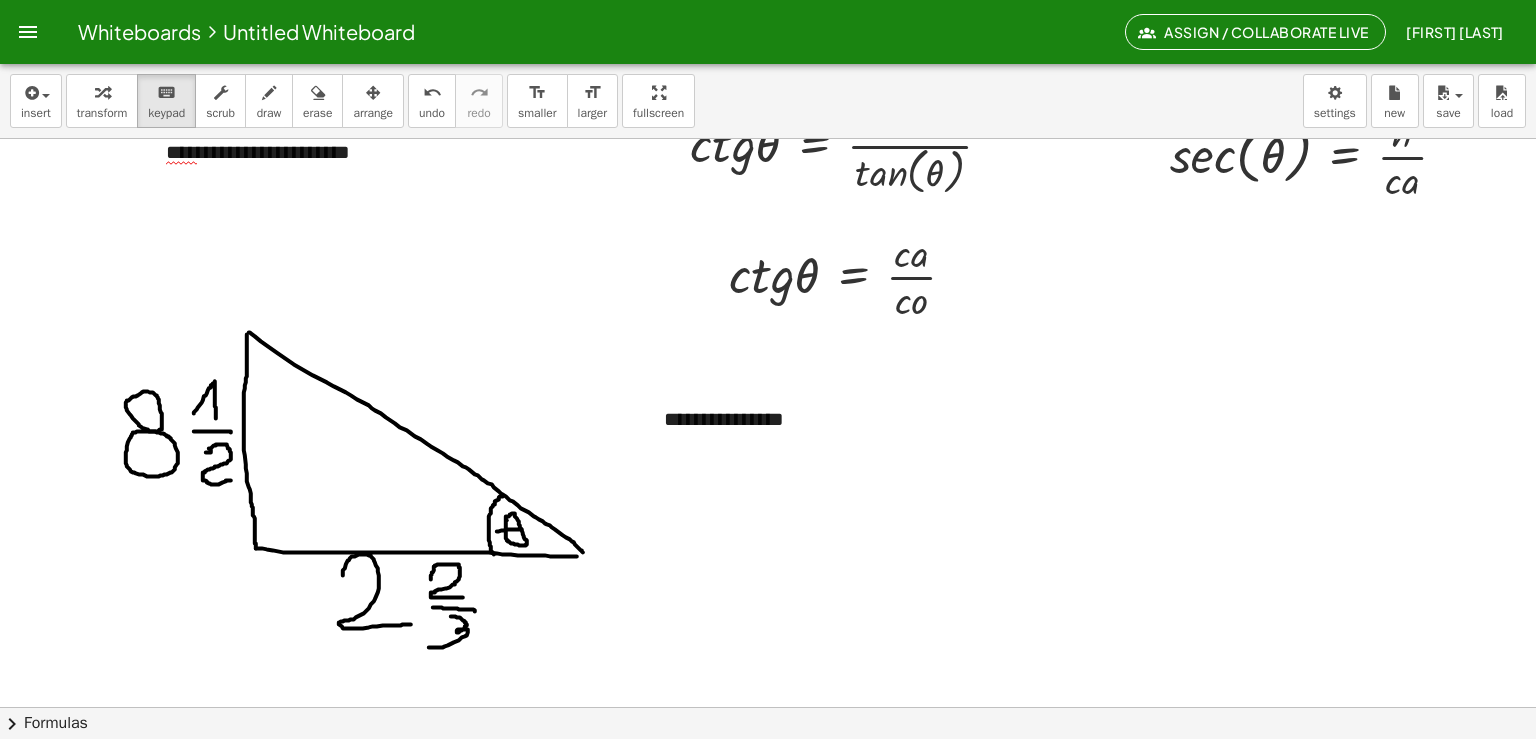 type 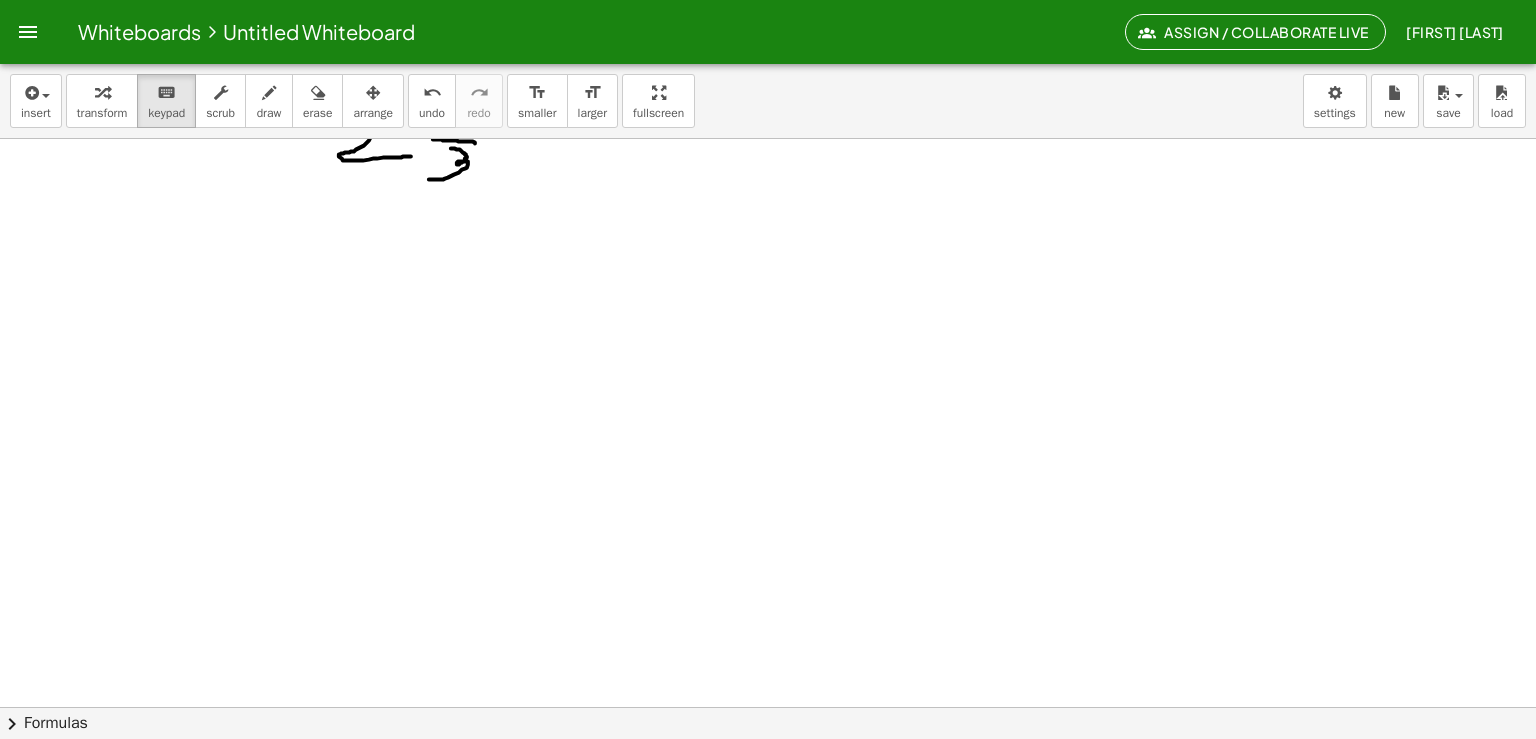 scroll, scrollTop: 1280, scrollLeft: 20, axis: both 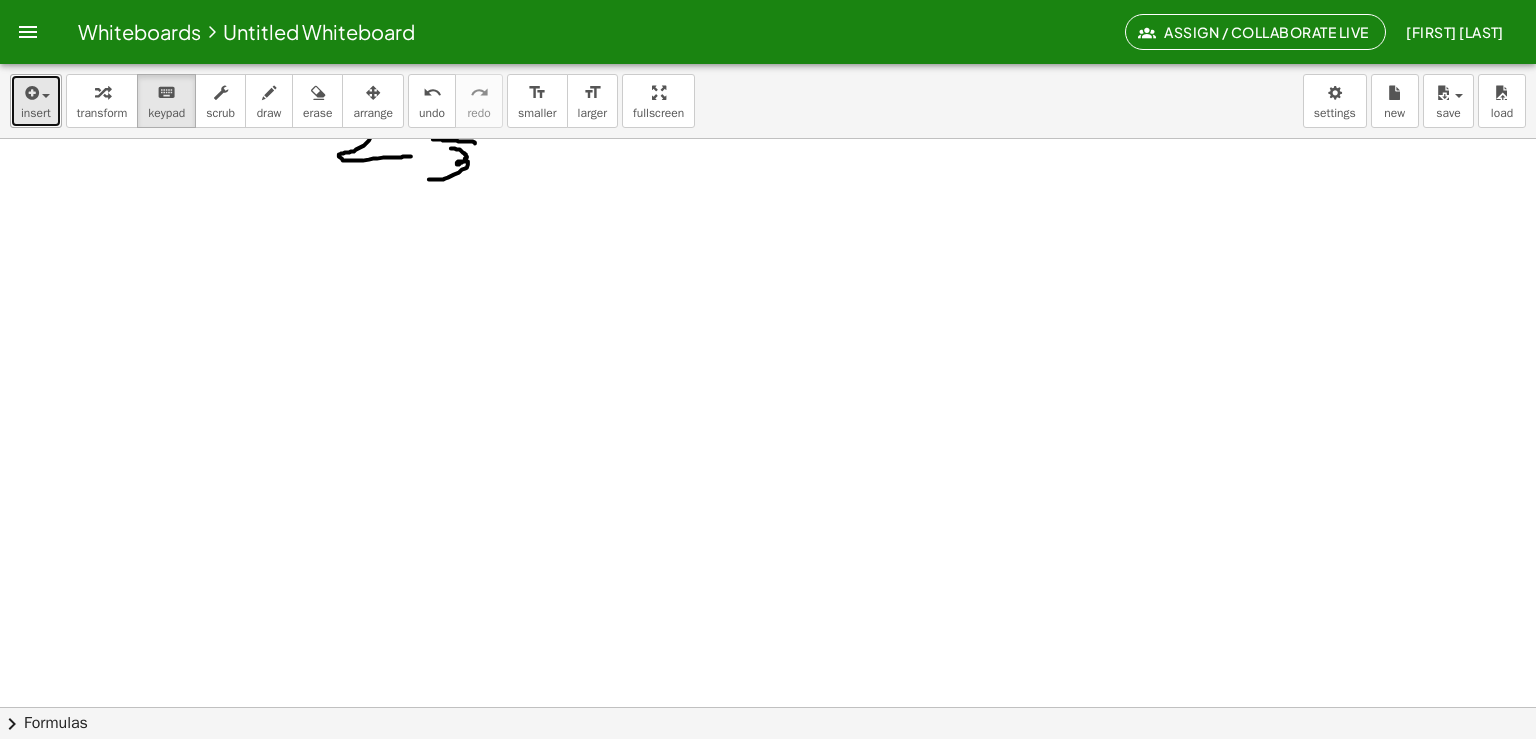 click at bounding box center (36, 92) 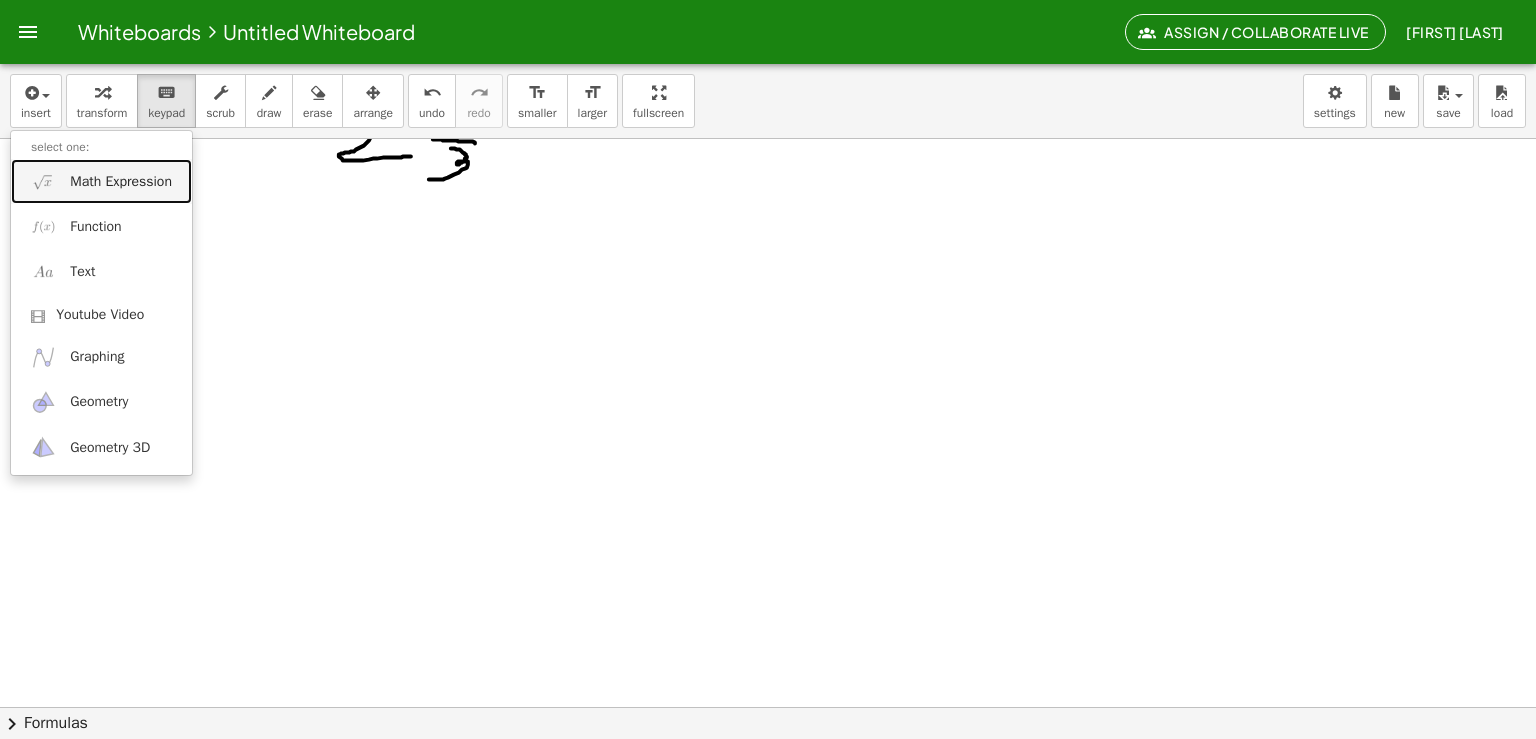 click on "Math Expression" at bounding box center [121, 182] 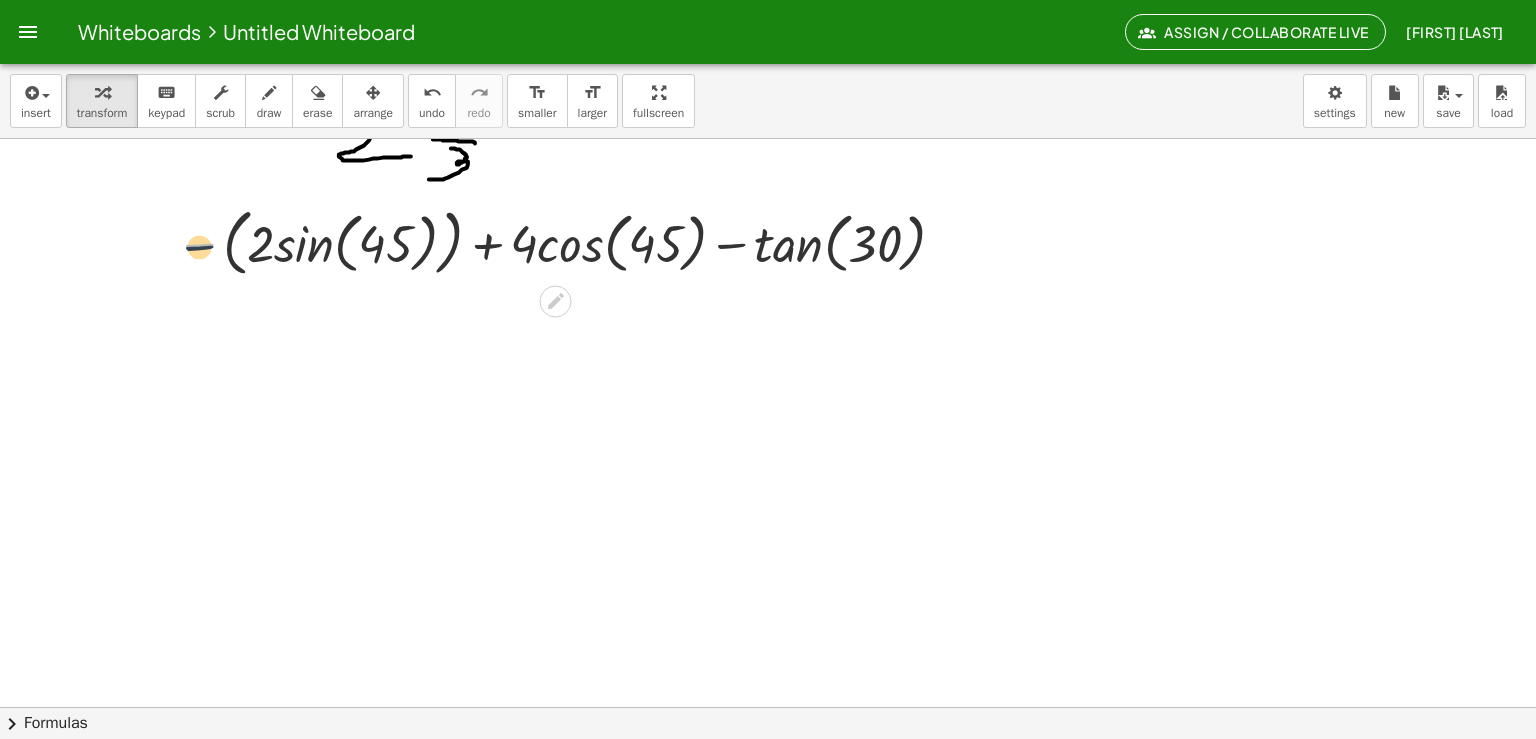 drag, startPoint x: 167, startPoint y: 215, endPoint x: 179, endPoint y: 289, distance: 74.96666 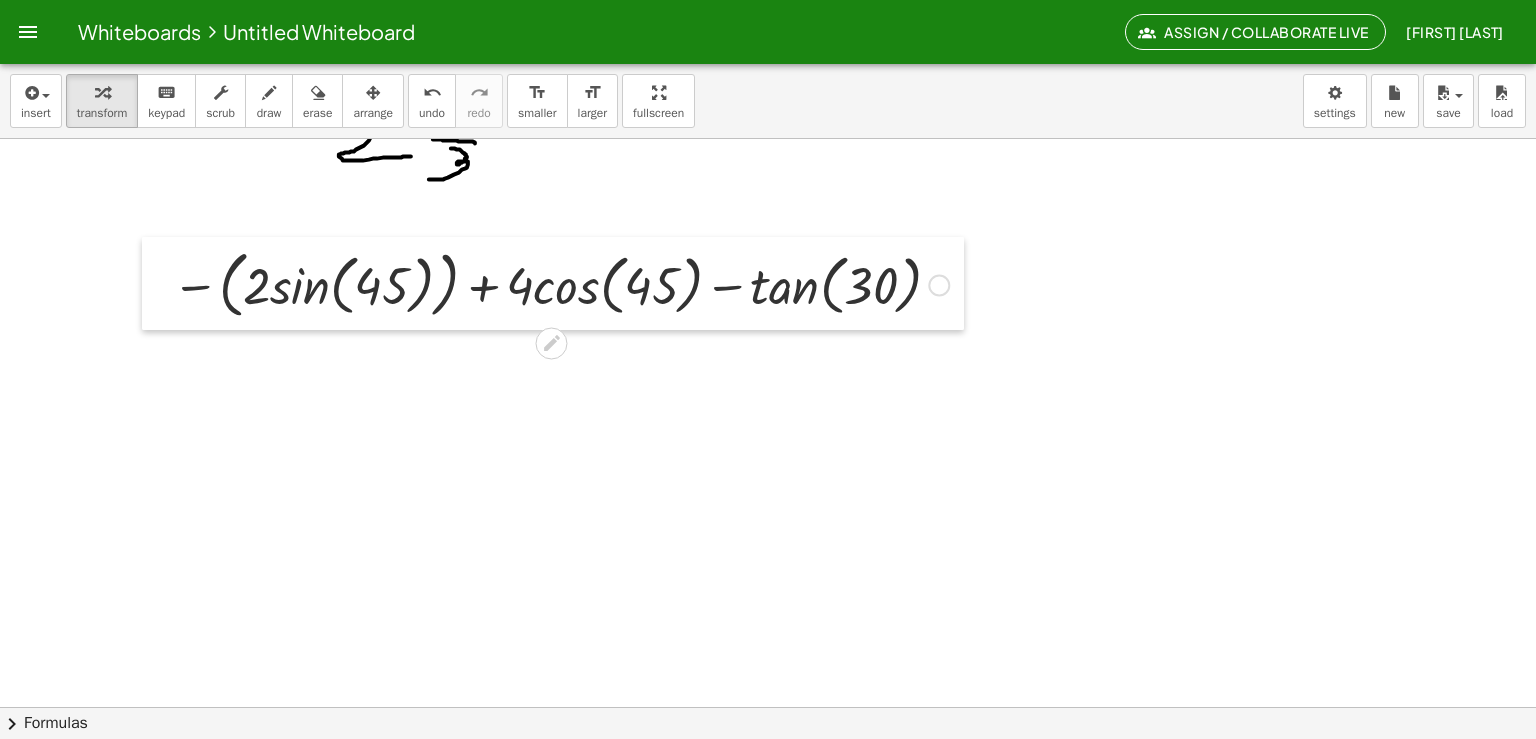 drag, startPoint x: 144, startPoint y: 280, endPoint x: 139, endPoint y: 319, distance: 39.319206 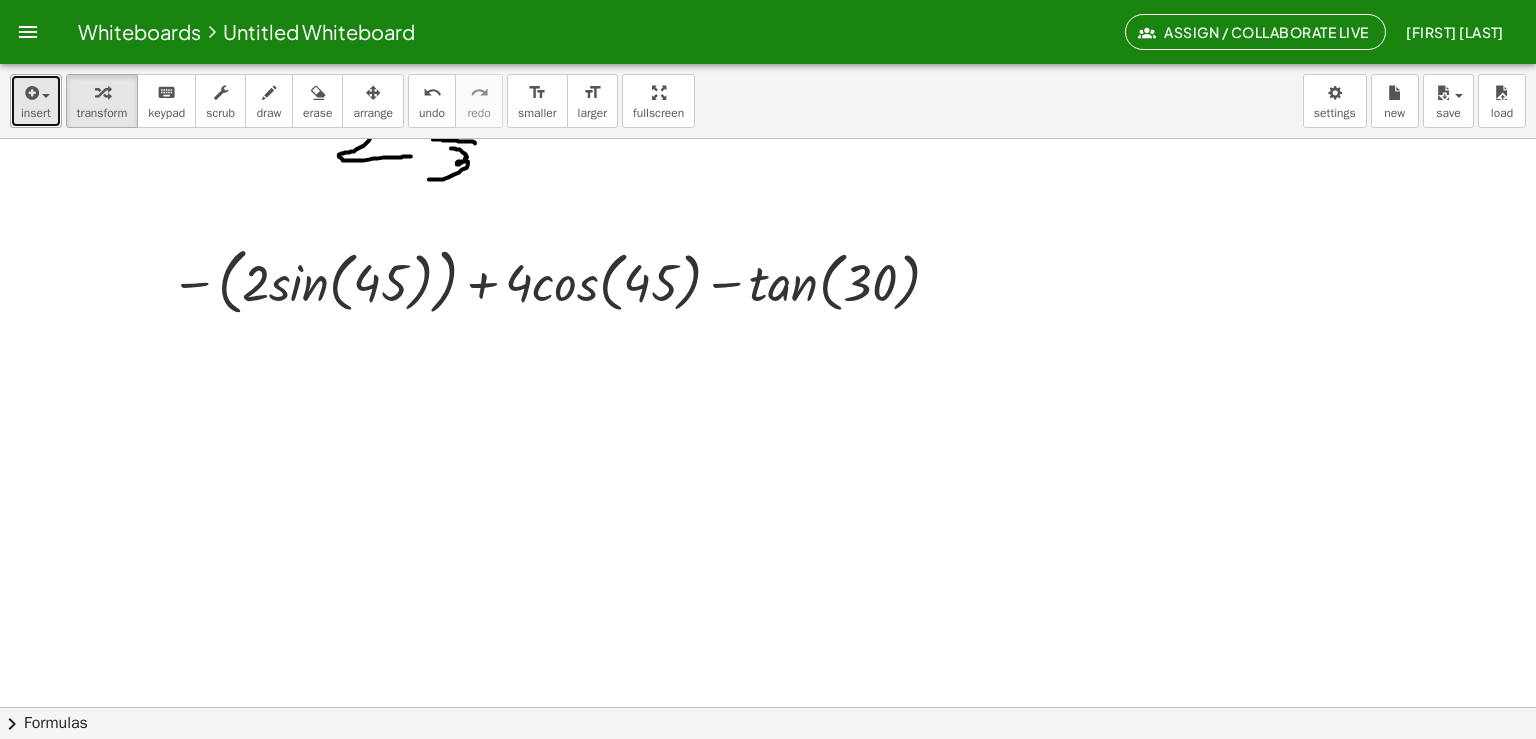 click on "insert" at bounding box center (36, 113) 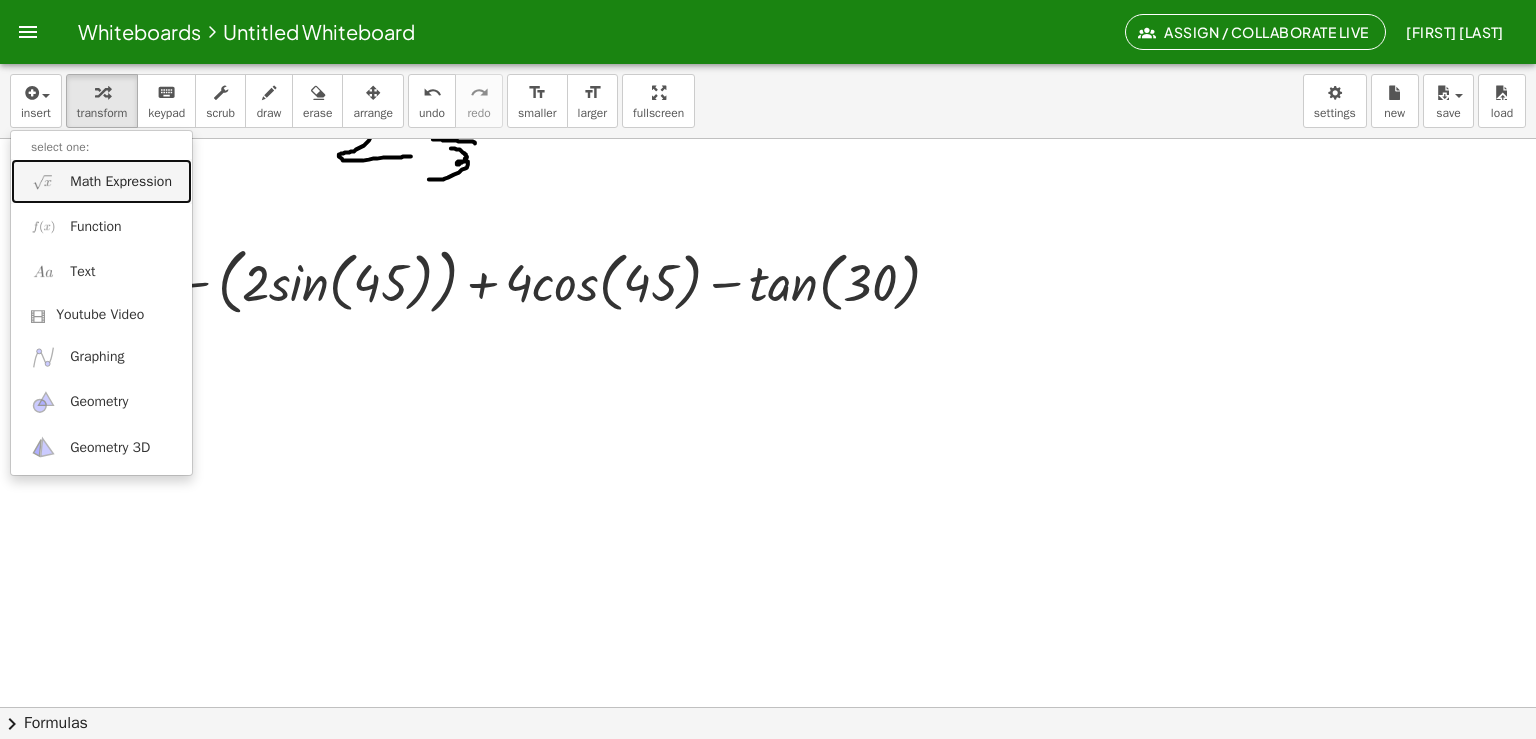 click on "Math Expression" at bounding box center (121, 182) 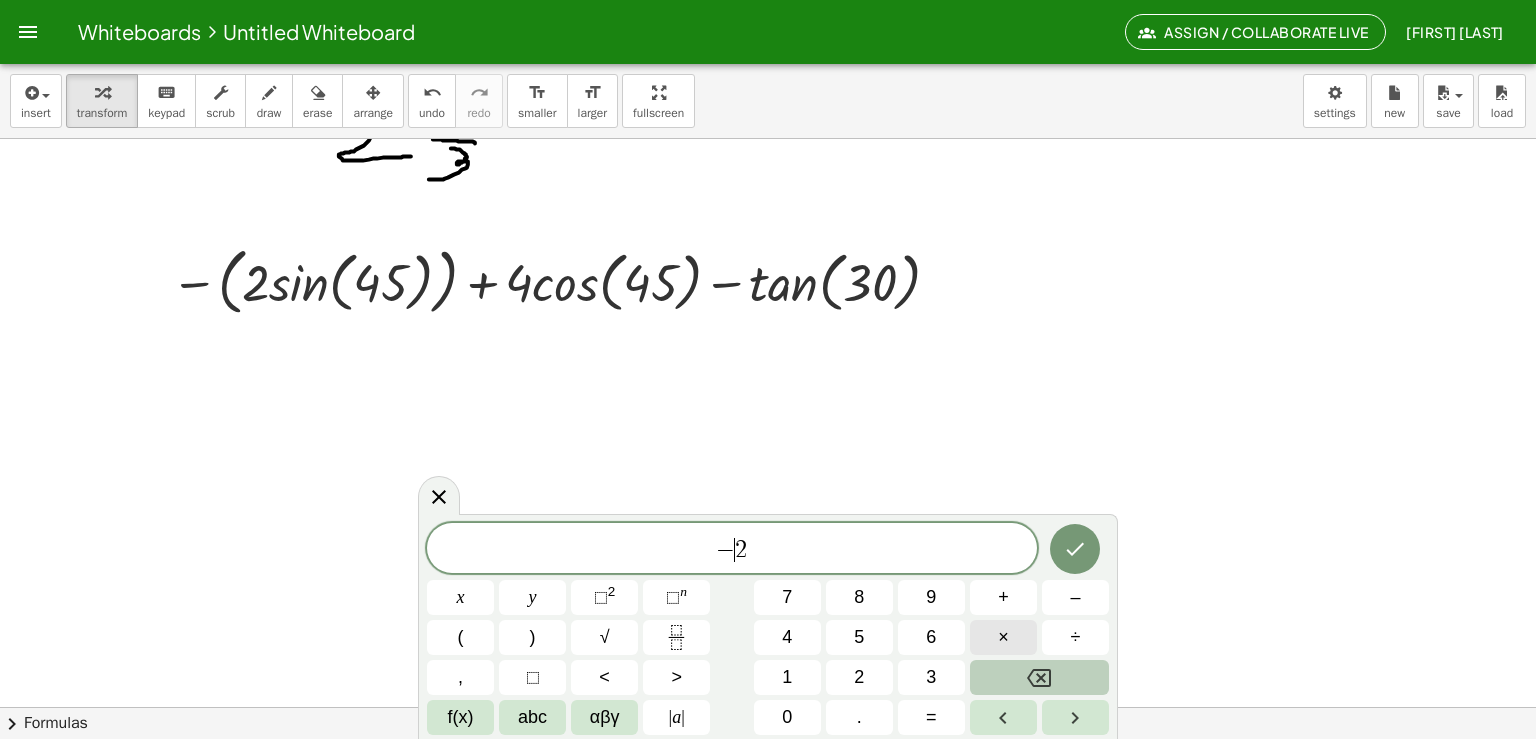 click on "×" at bounding box center [1003, 637] 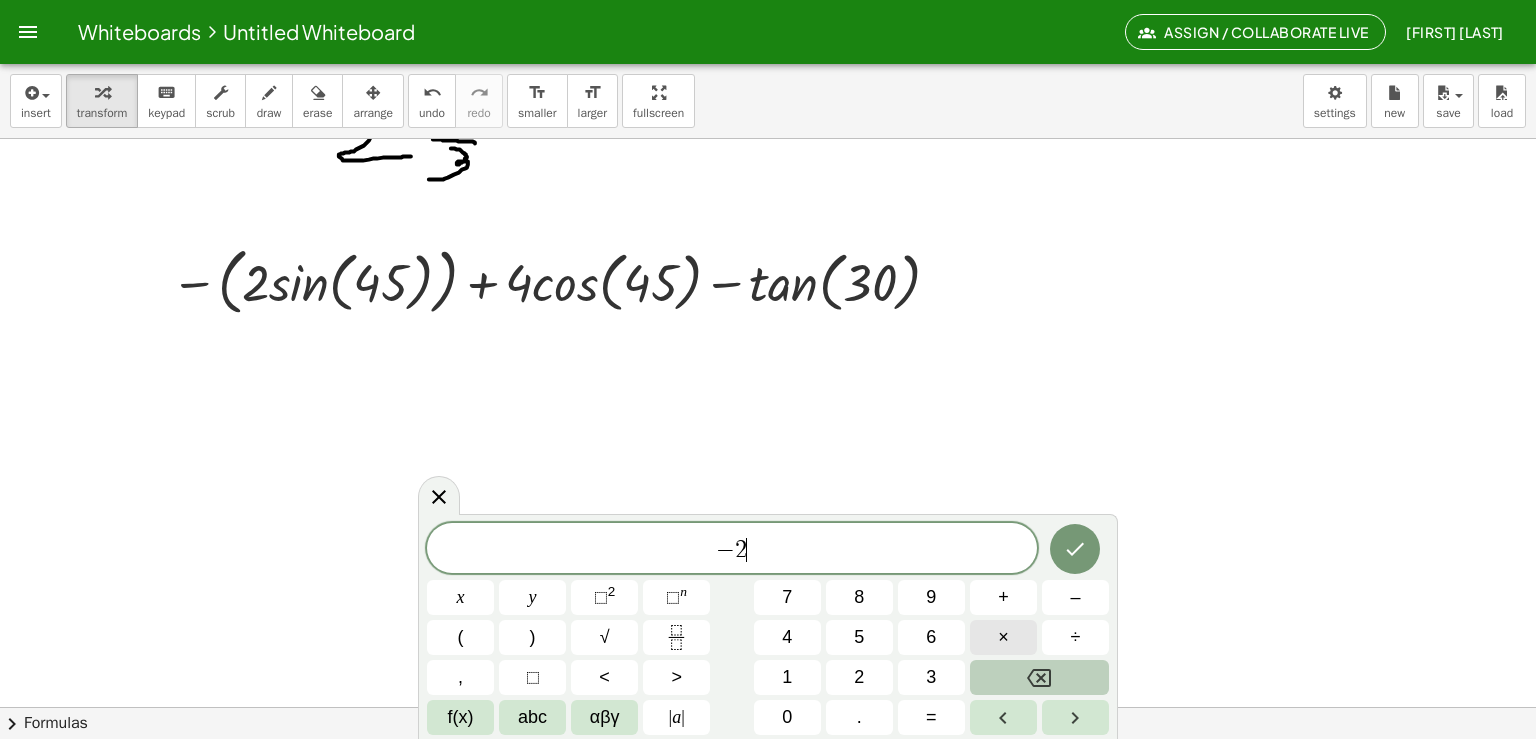 click on "×" at bounding box center (1003, 637) 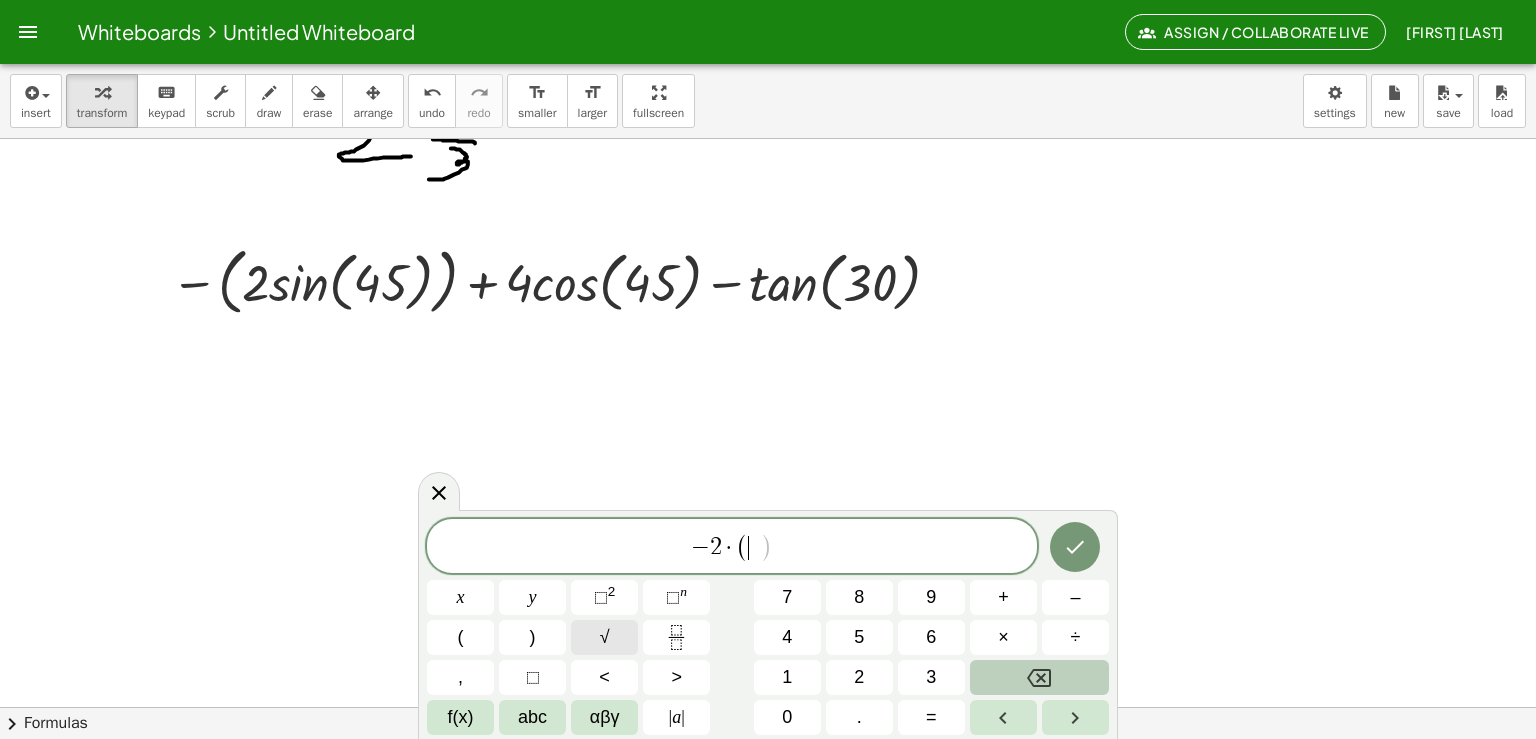 click on "√" at bounding box center (605, 637) 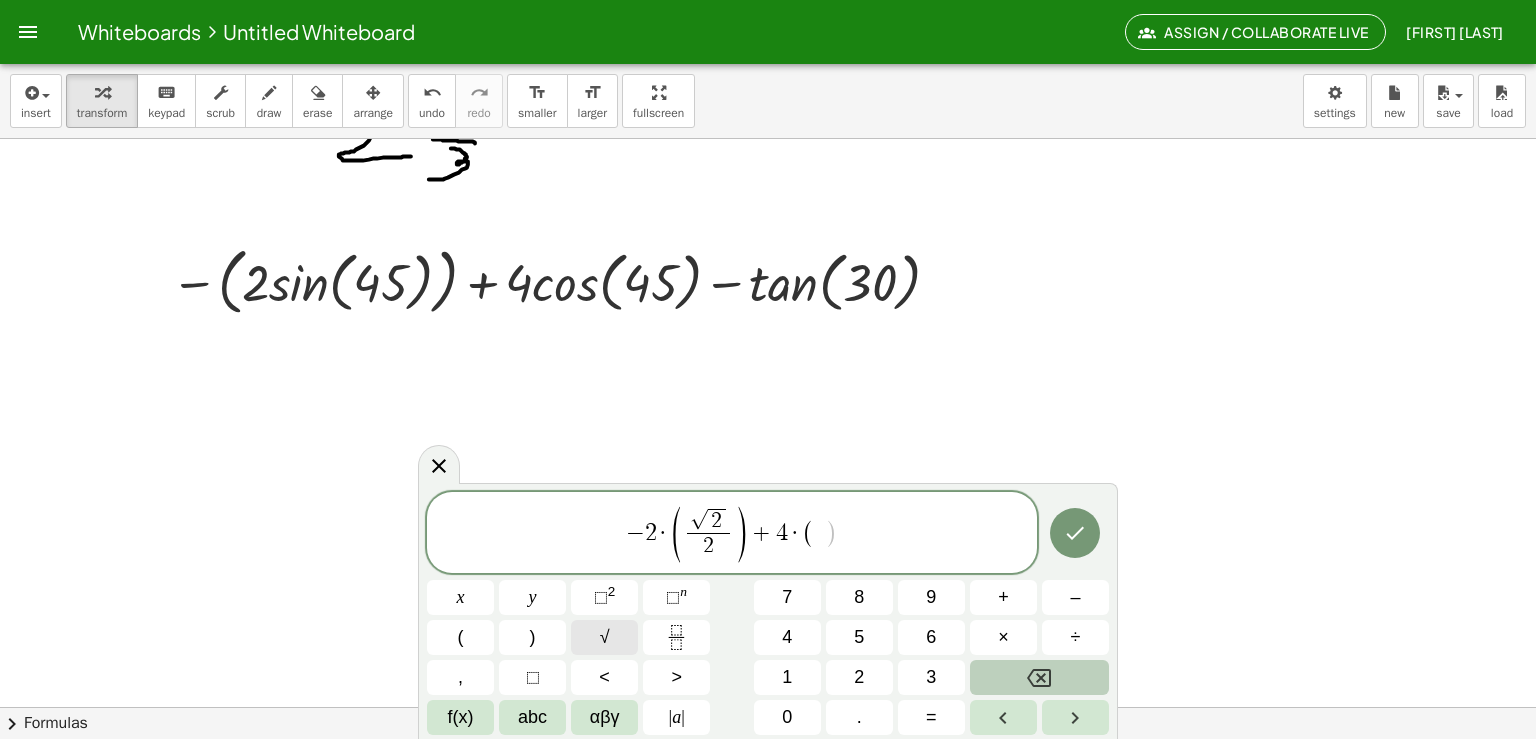 click on "√" at bounding box center [605, 637] 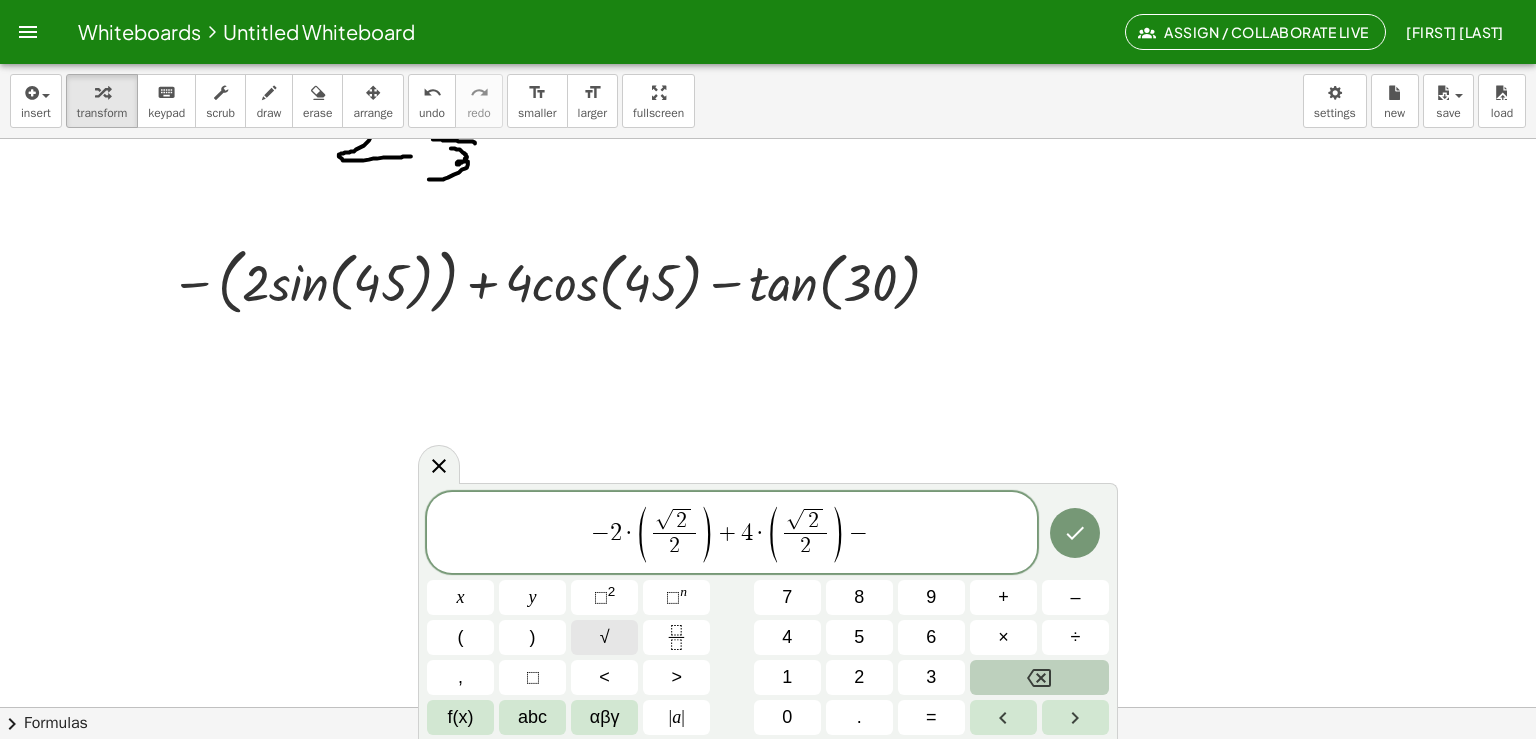 click on "√" at bounding box center [605, 637] 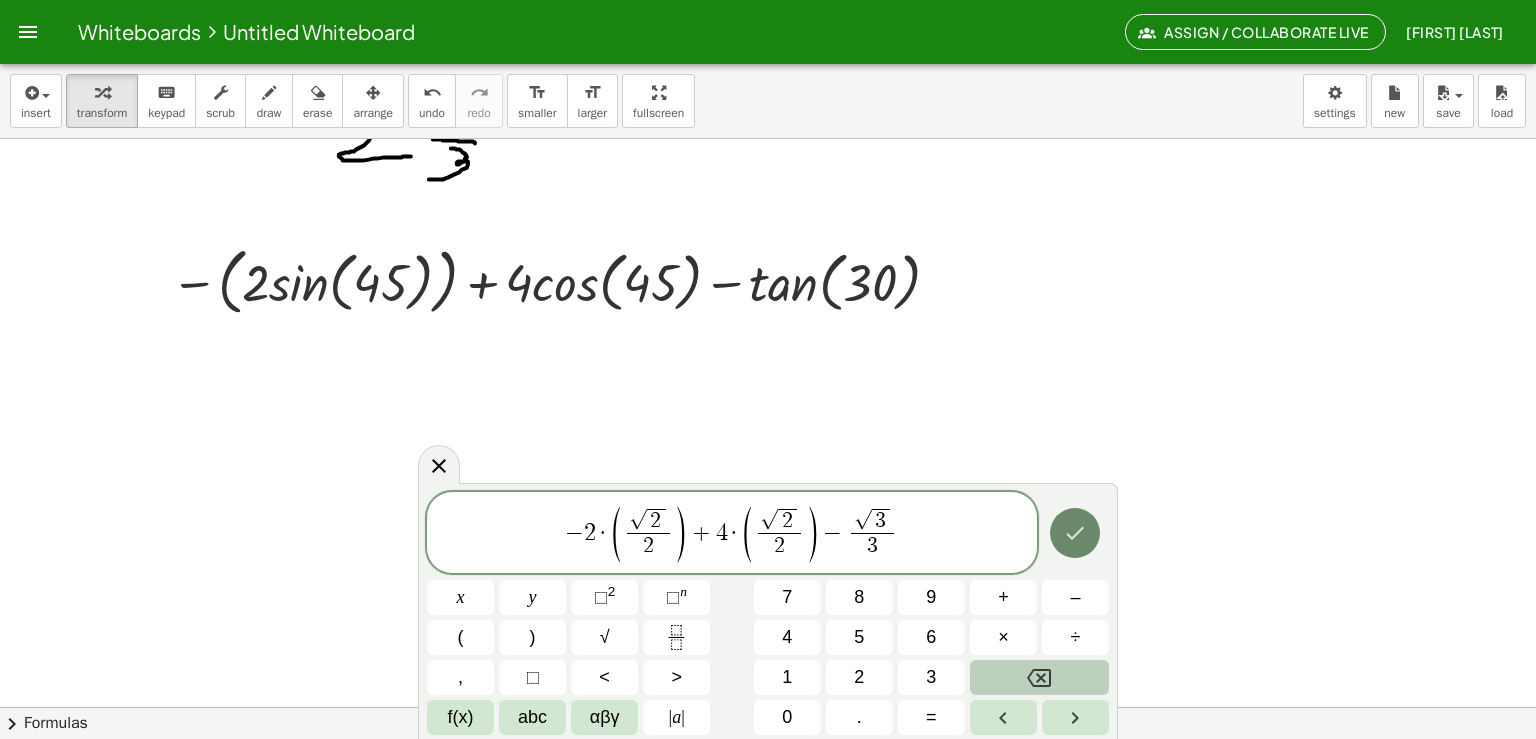 click at bounding box center (1075, 533) 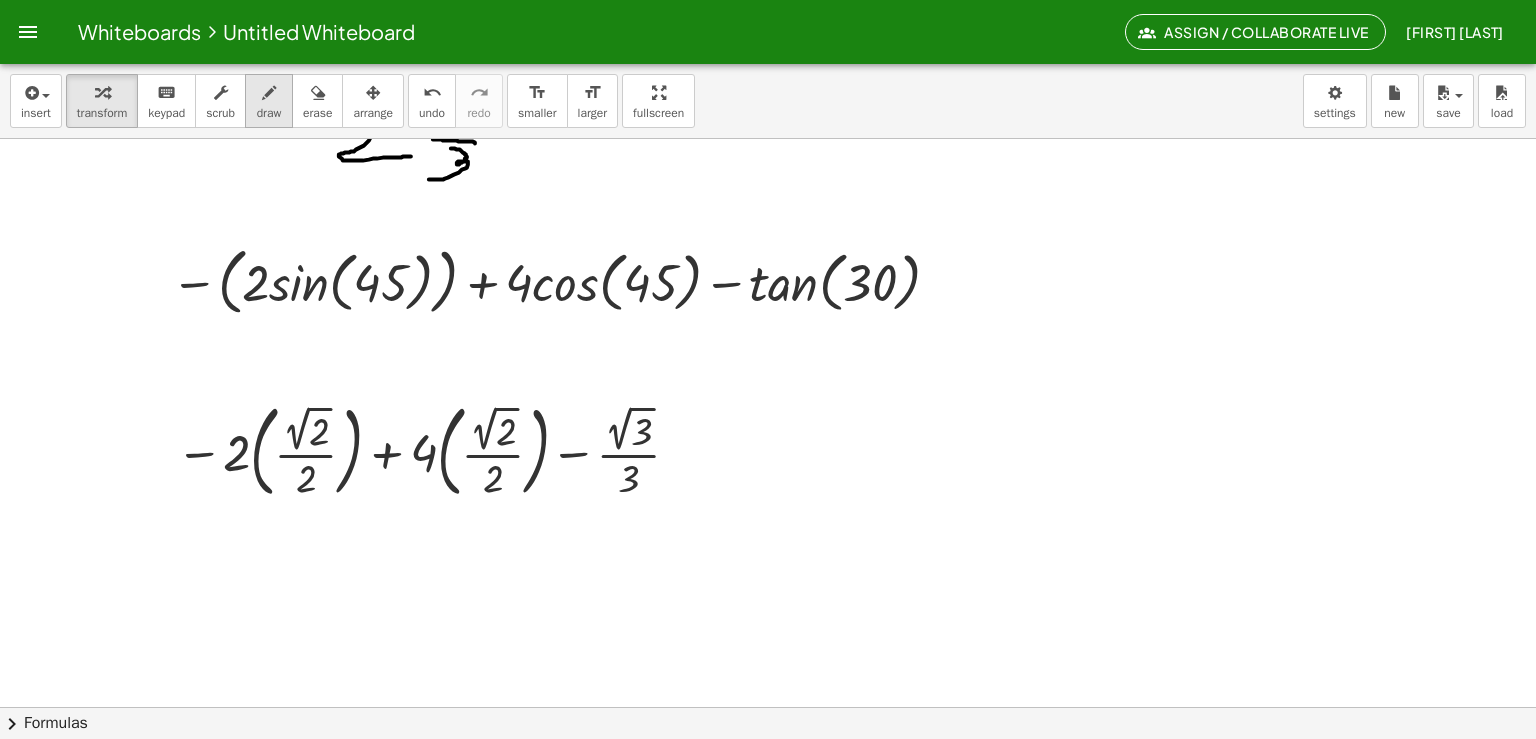 click on "draw" at bounding box center [269, 113] 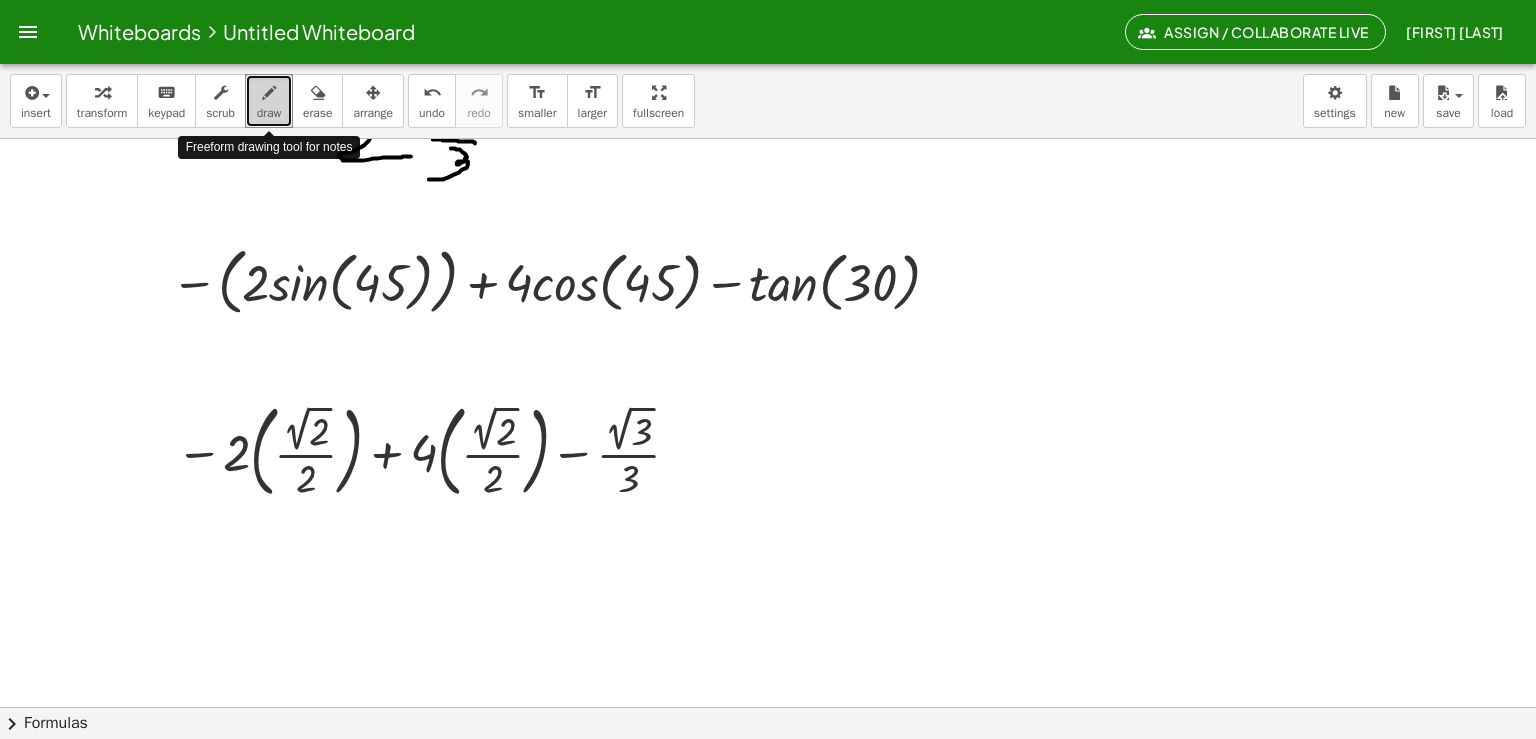 click on "draw" at bounding box center [269, 113] 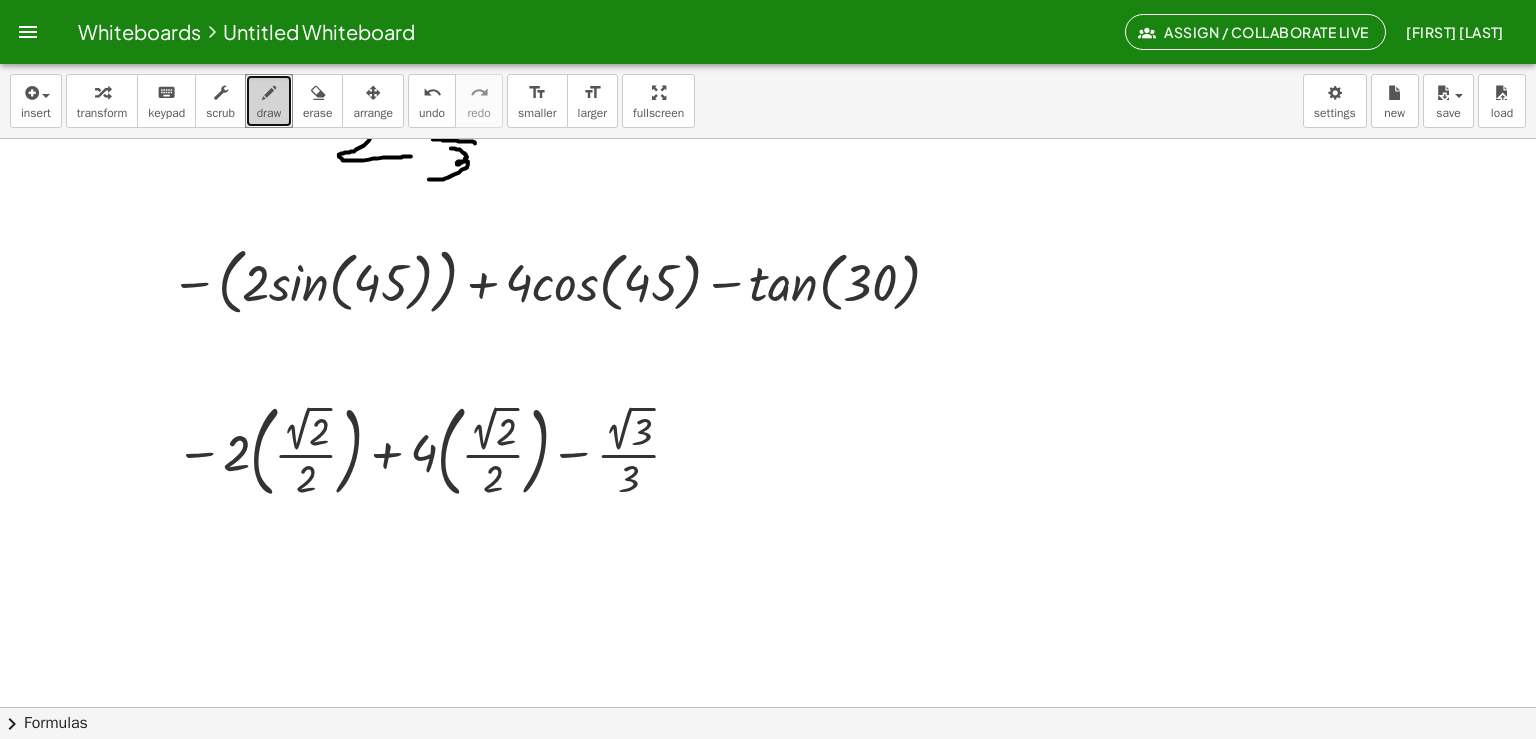 click at bounding box center (269, 93) 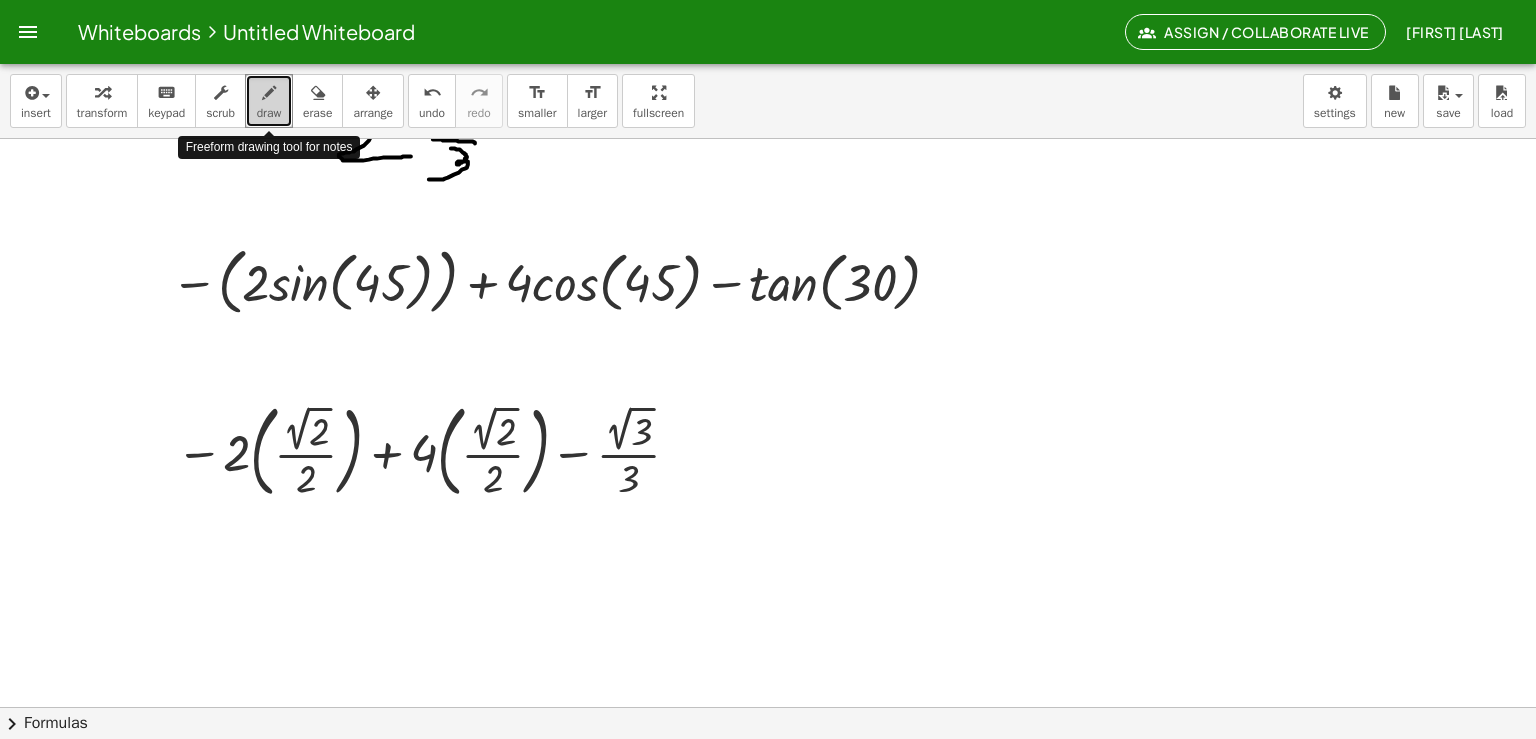 click at bounding box center [269, 93] 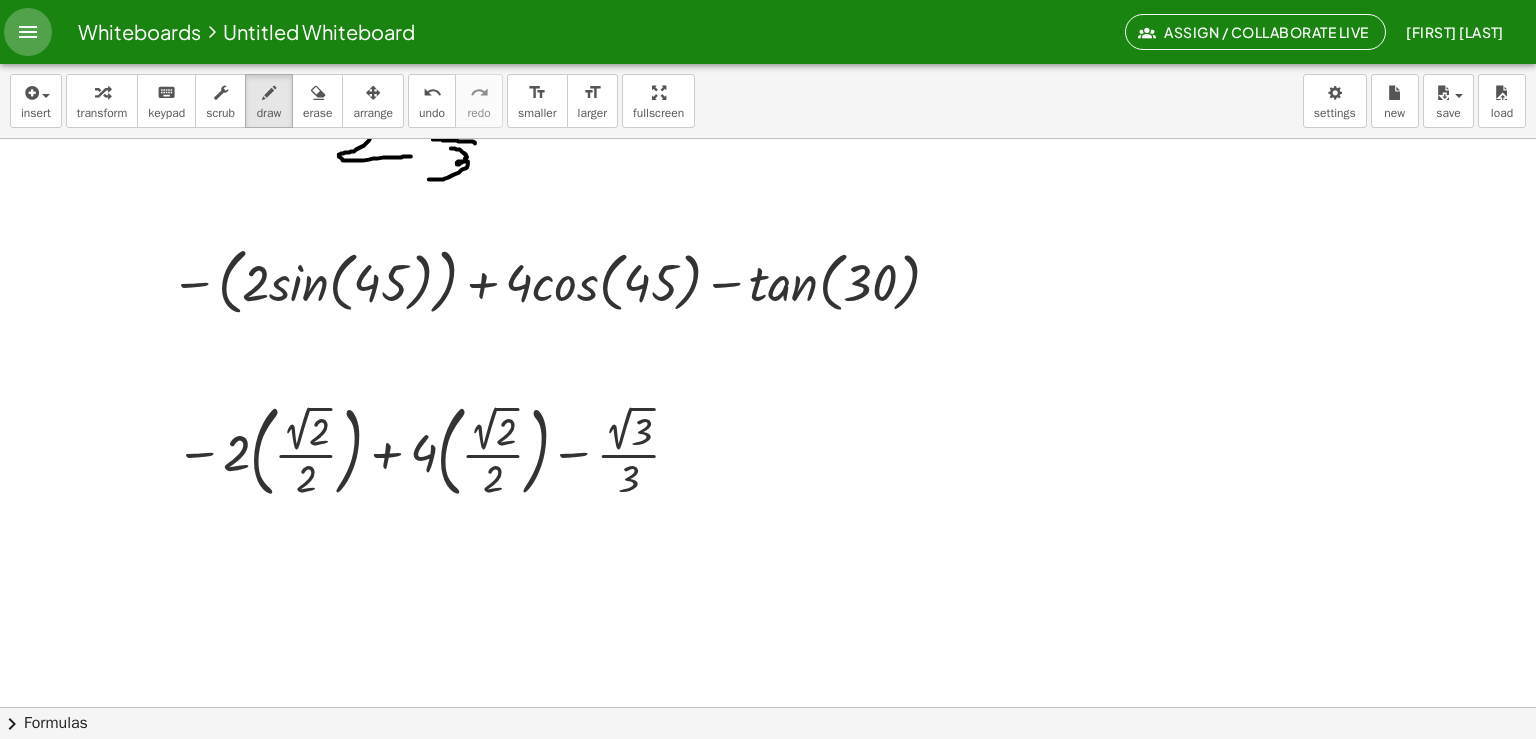 click at bounding box center (28, 32) 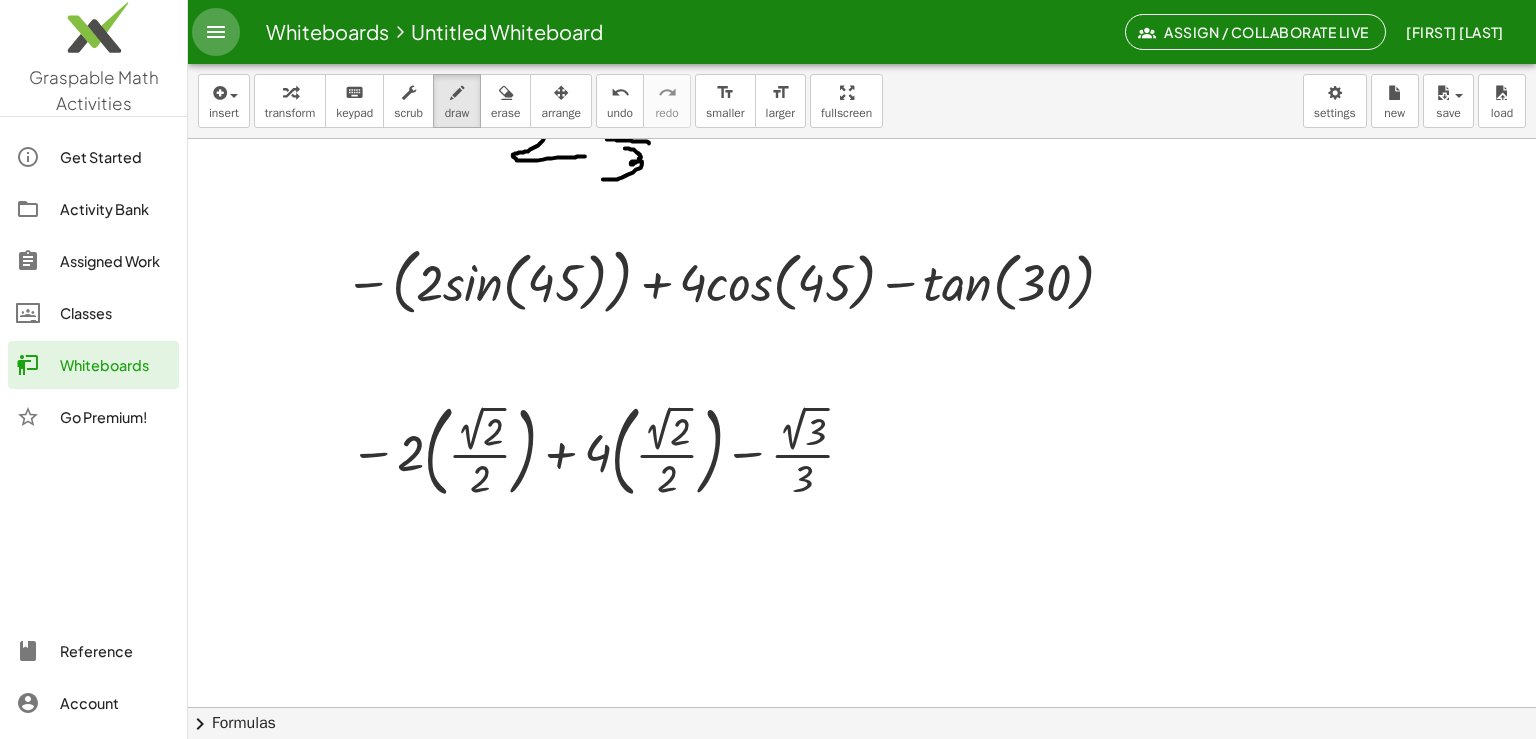click at bounding box center [216, 32] 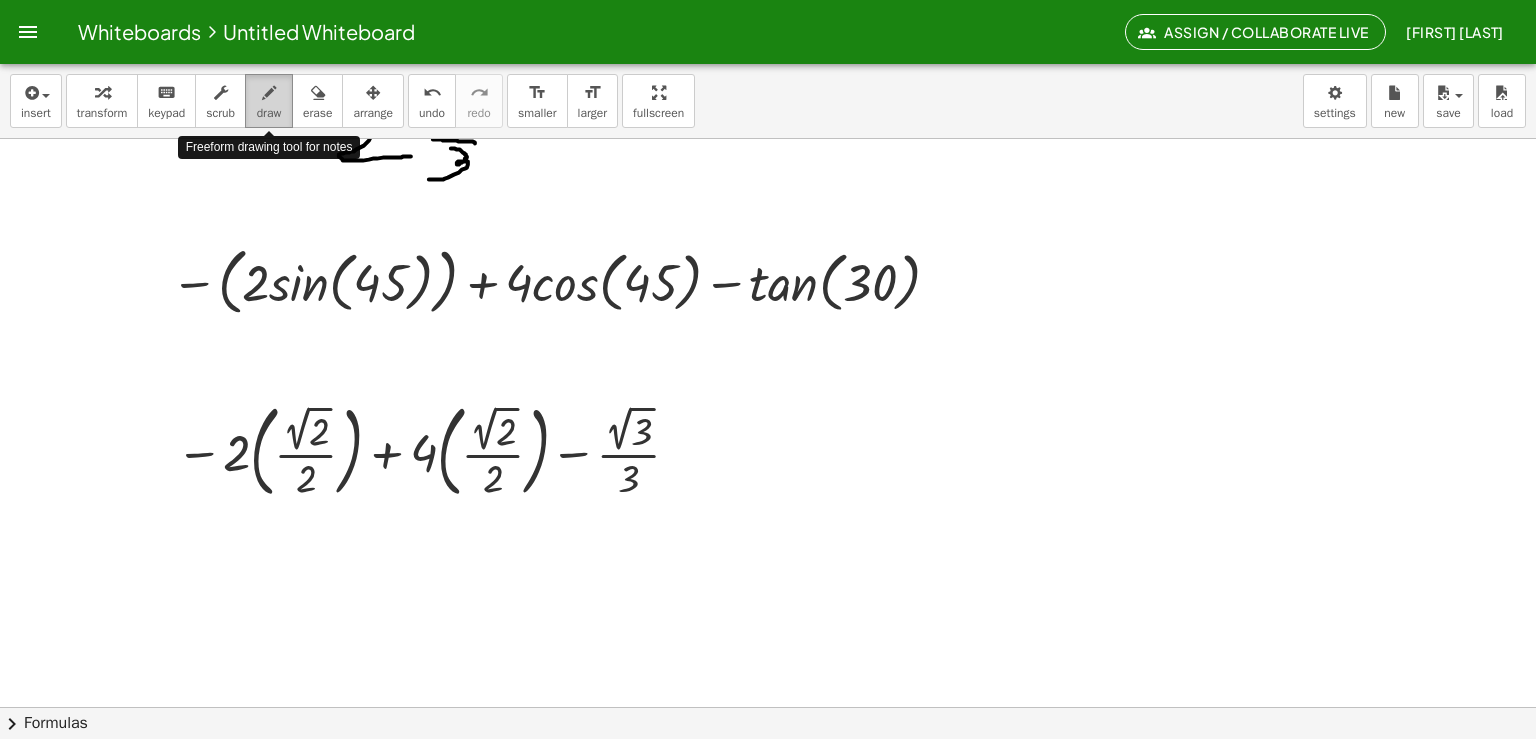 click at bounding box center [269, 93] 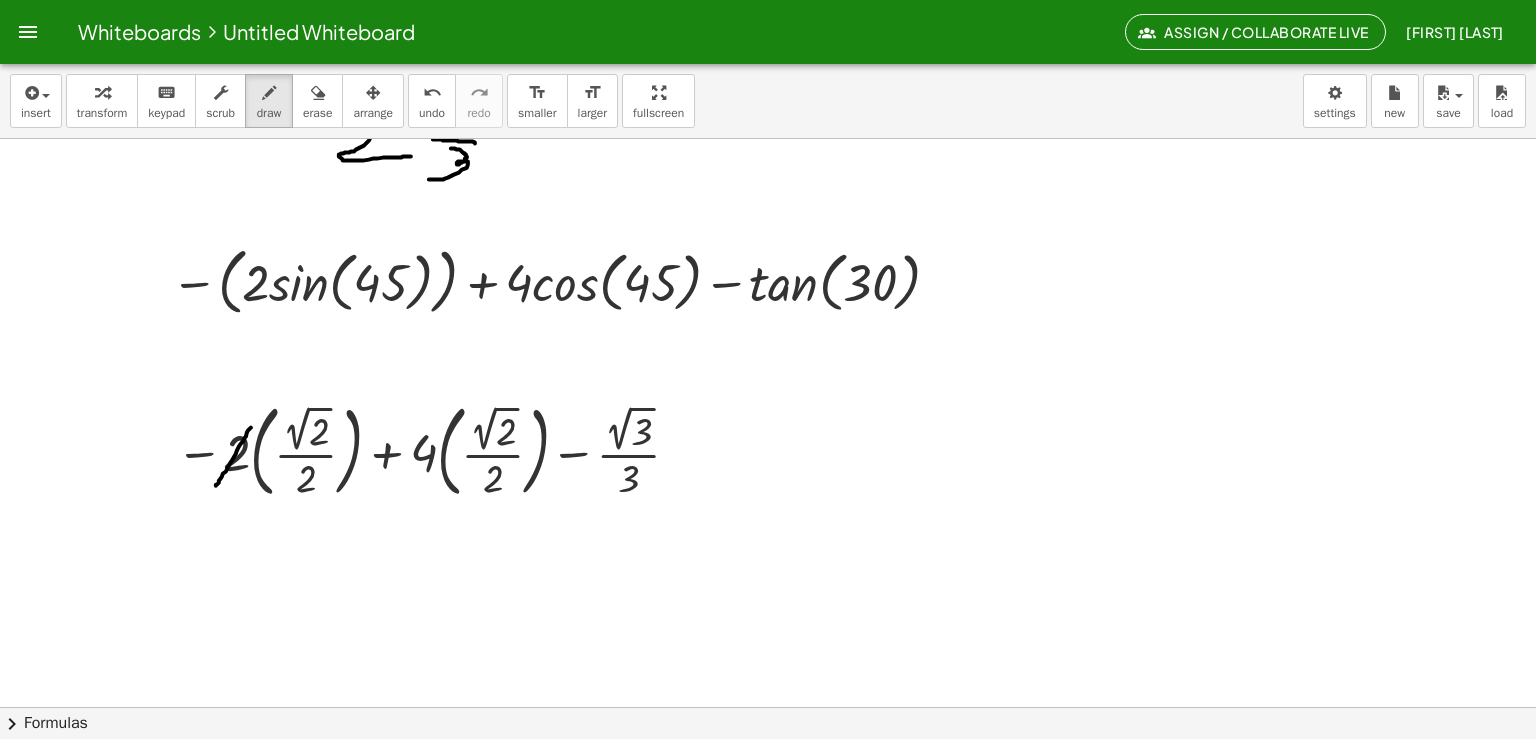drag, startPoint x: 236, startPoint y: 426, endPoint x: 201, endPoint y: 484, distance: 67.74216 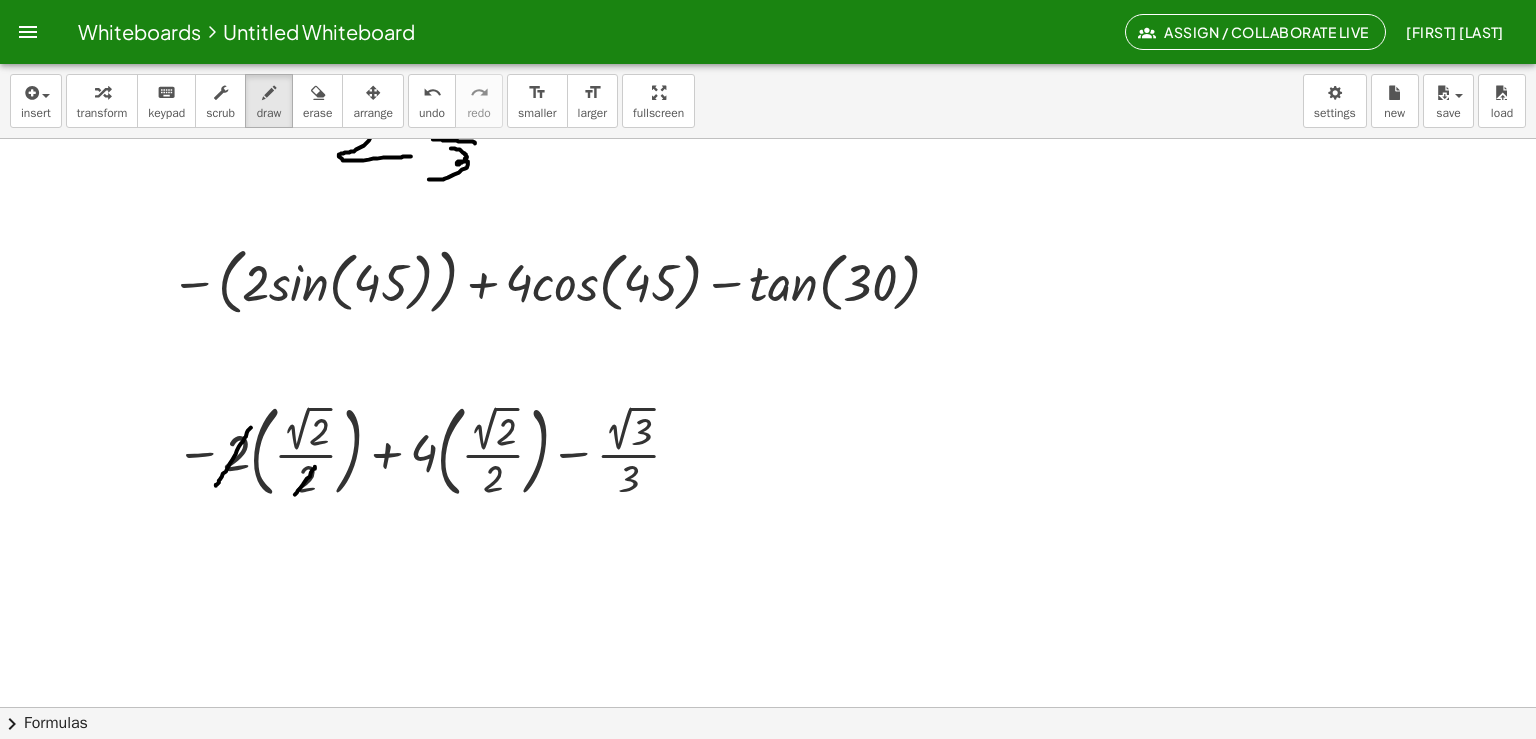 drag, startPoint x: 300, startPoint y: 465, endPoint x: 275, endPoint y: 504, distance: 46.32494 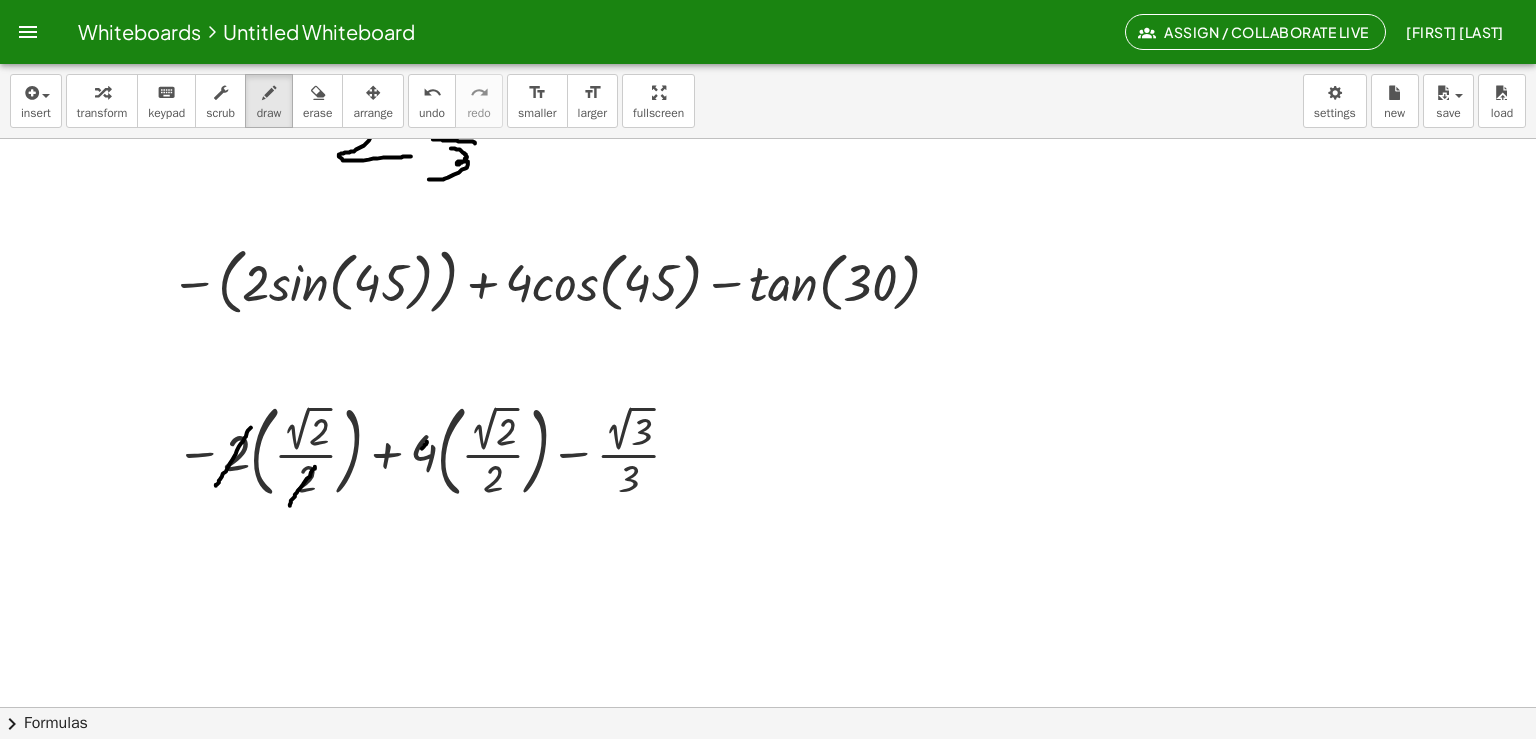 drag, startPoint x: 412, startPoint y: 440, endPoint x: 392, endPoint y: 468, distance: 34.4093 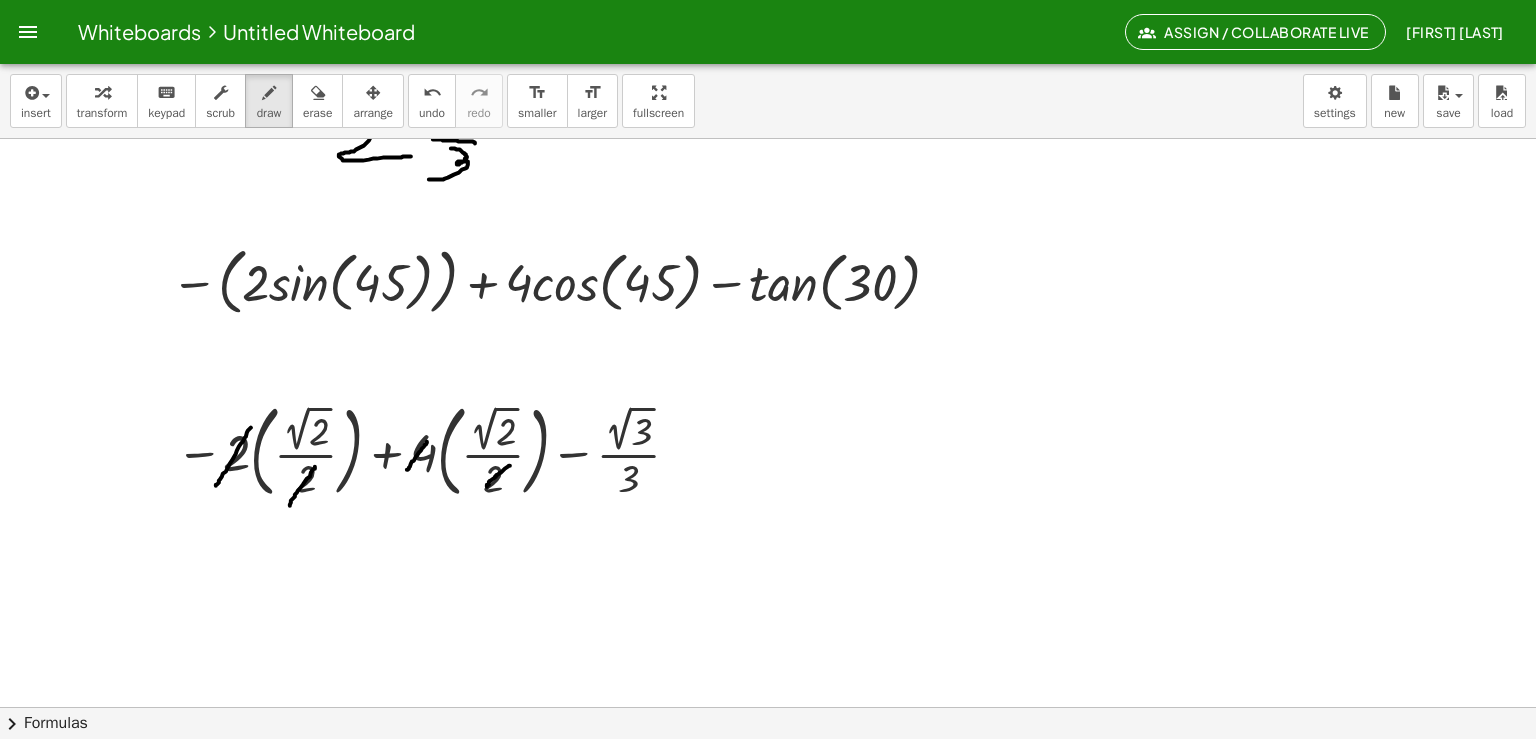 drag, startPoint x: 495, startPoint y: 464, endPoint x: 468, endPoint y: 487, distance: 35.468296 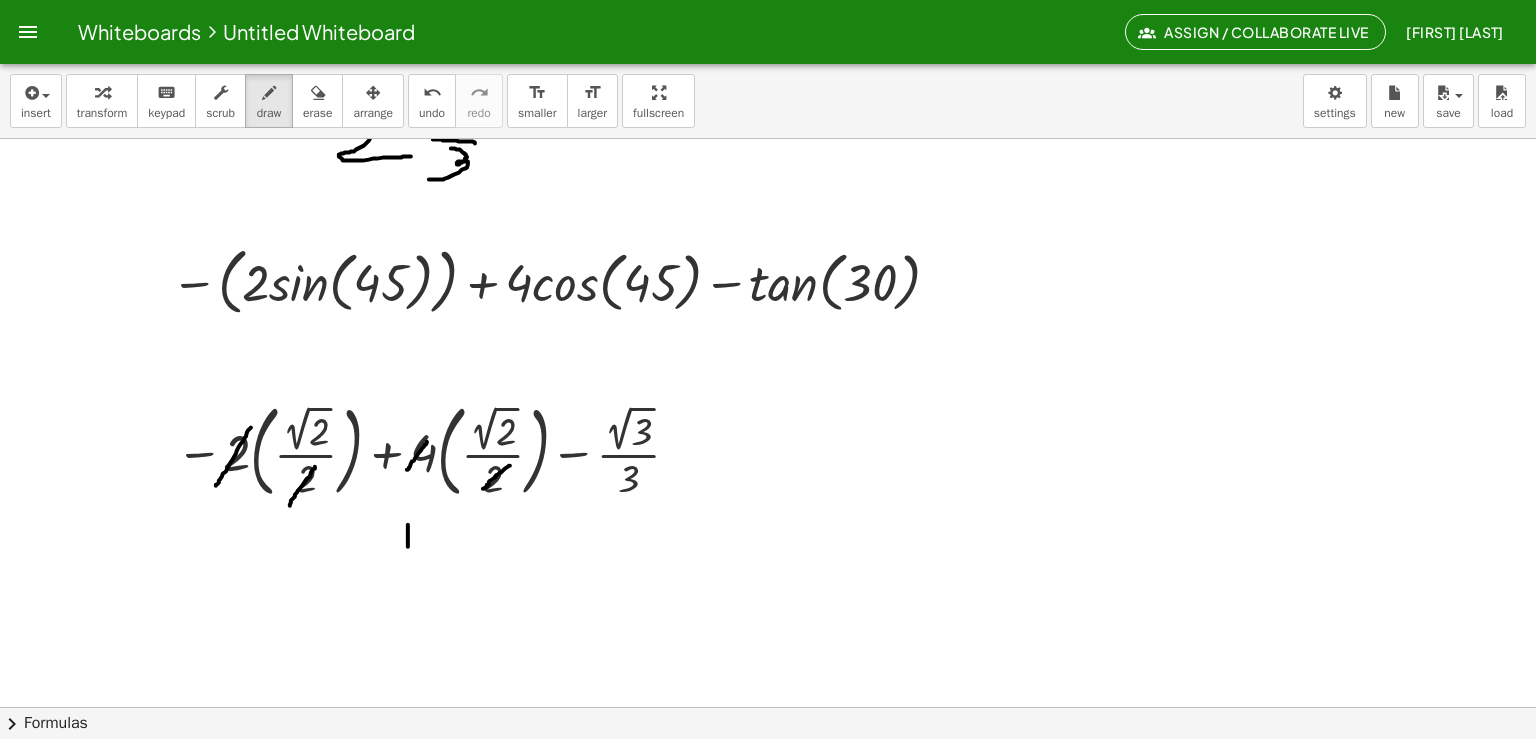 drag, startPoint x: 393, startPoint y: 523, endPoint x: 393, endPoint y: 553, distance: 30 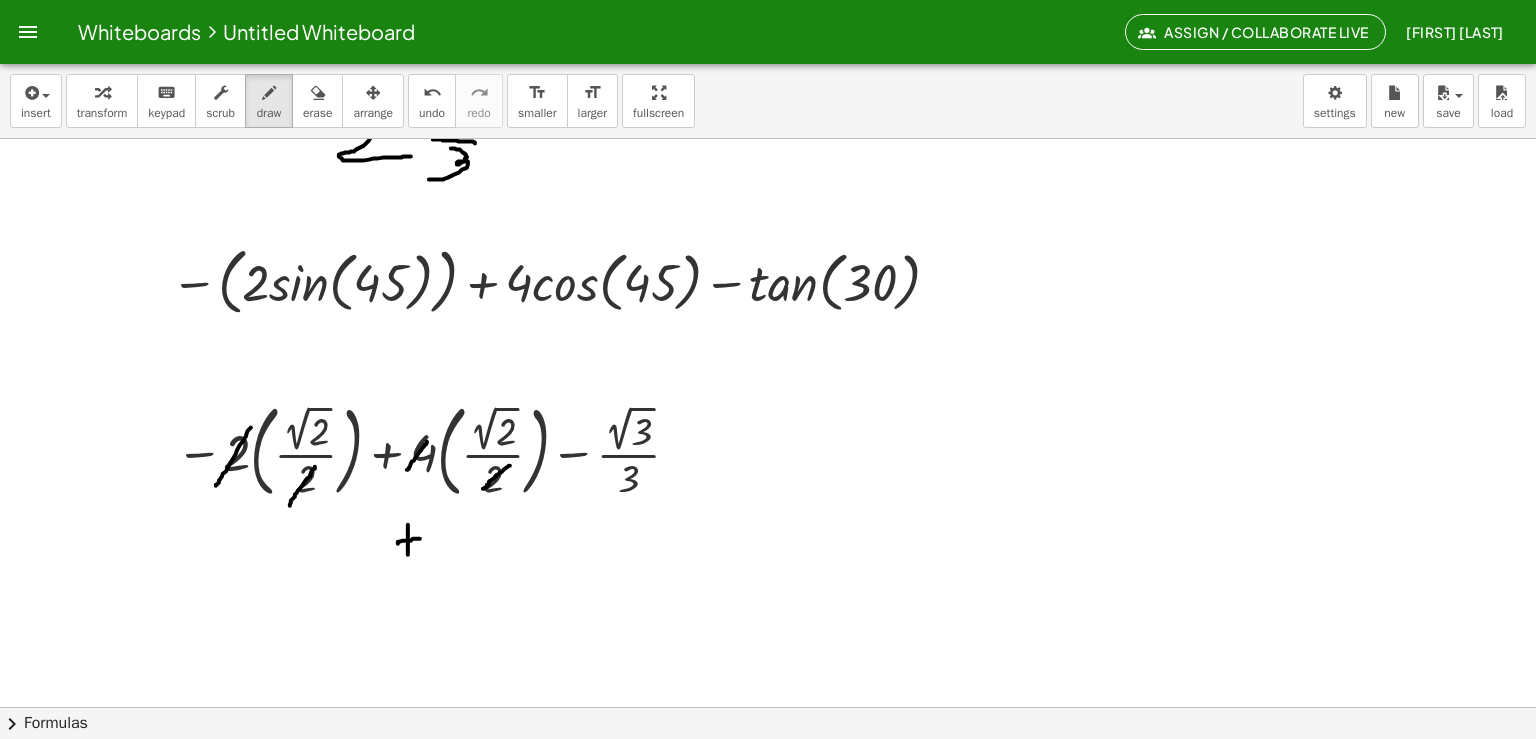 drag, startPoint x: 383, startPoint y: 542, endPoint x: 411, endPoint y: 537, distance: 28.442924 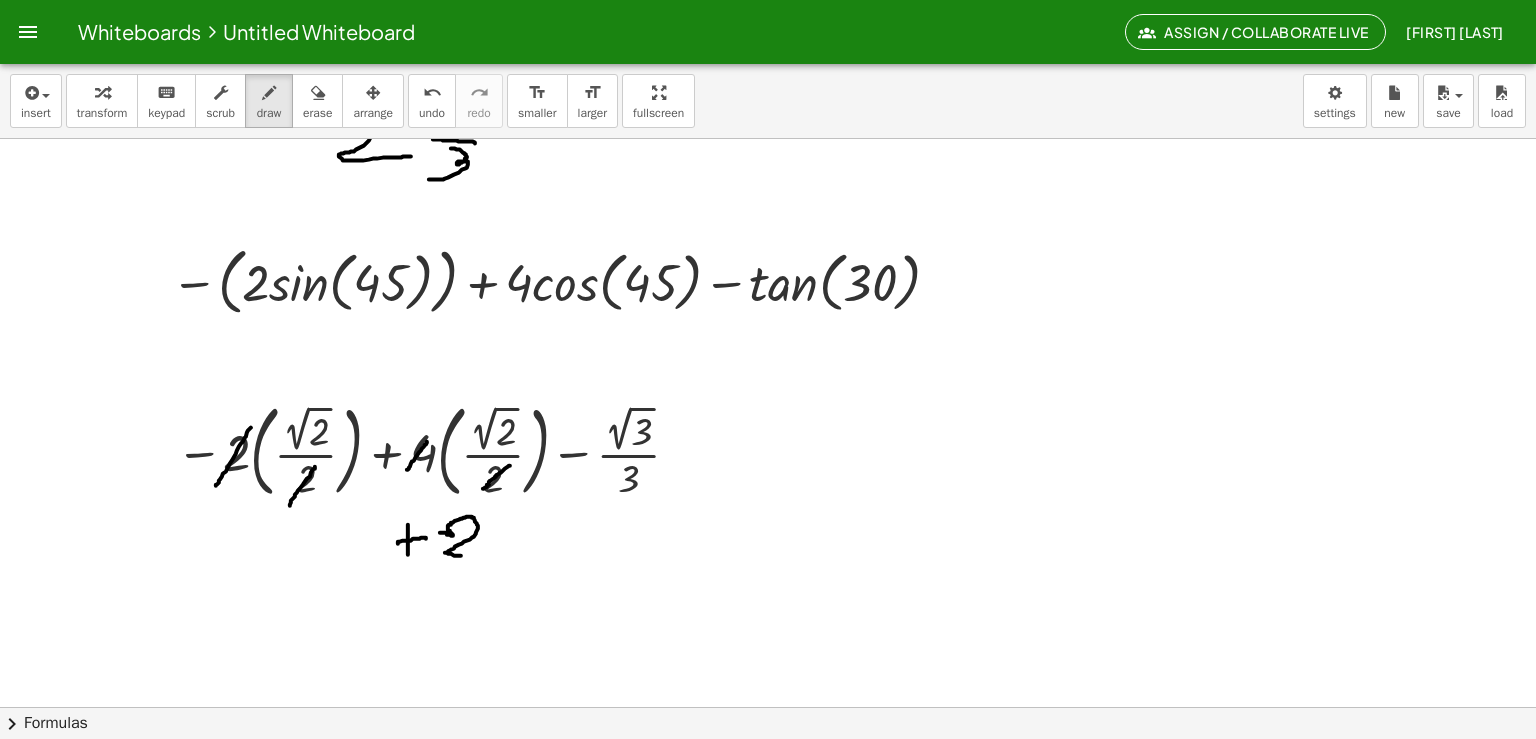 drag, startPoint x: 425, startPoint y: 531, endPoint x: 473, endPoint y: 554, distance: 53.225933 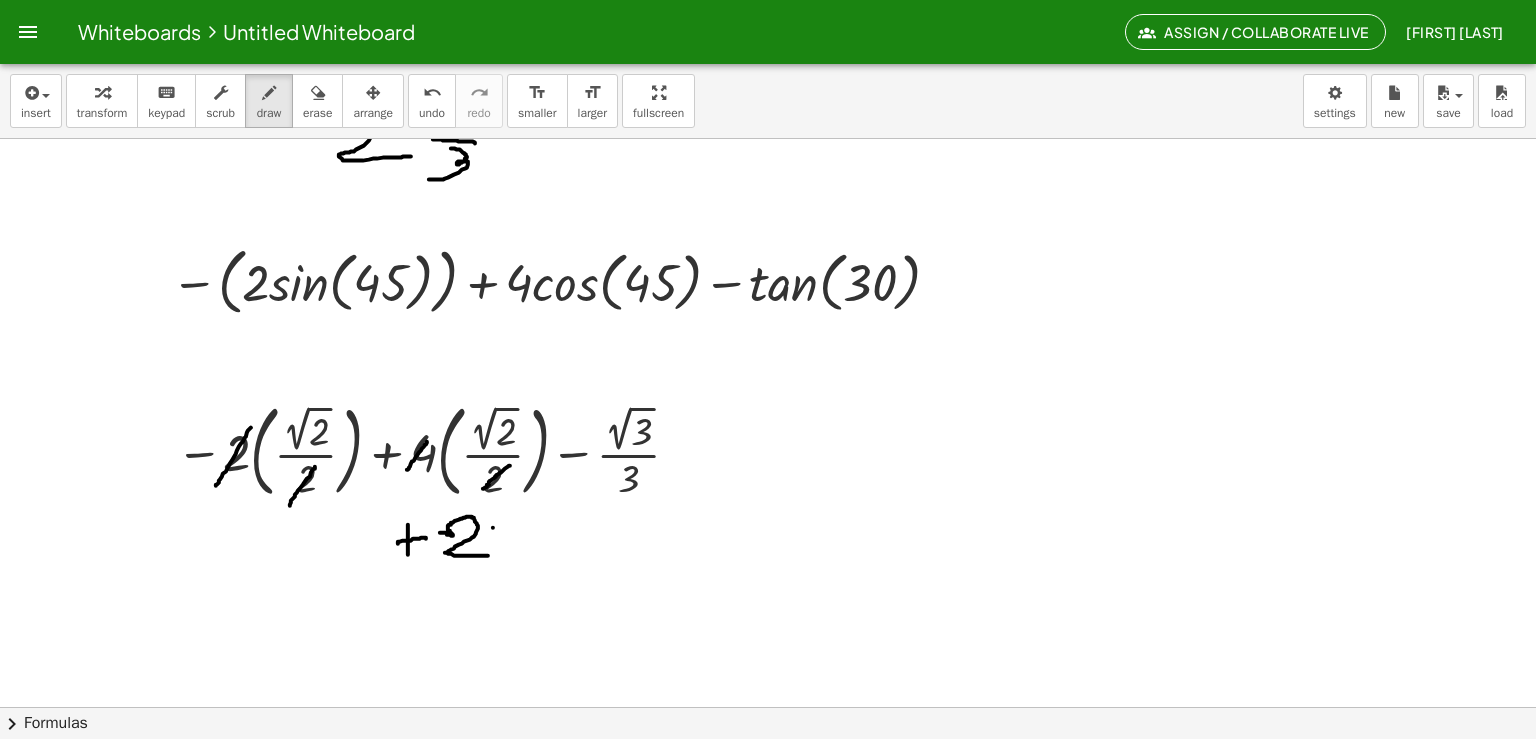 click at bounding box center (765, -4) 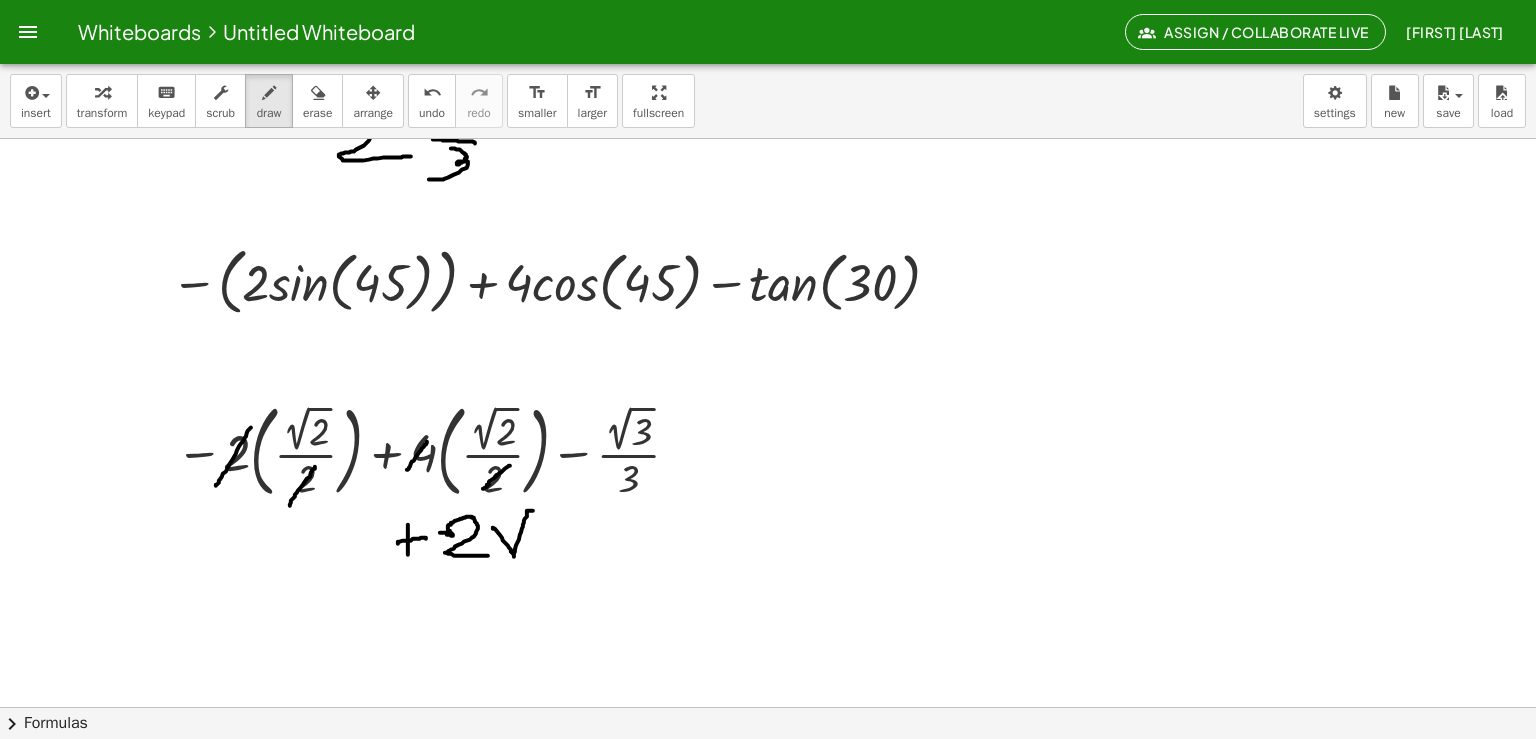drag, startPoint x: 478, startPoint y: 526, endPoint x: 552, endPoint y: 508, distance: 76.15773 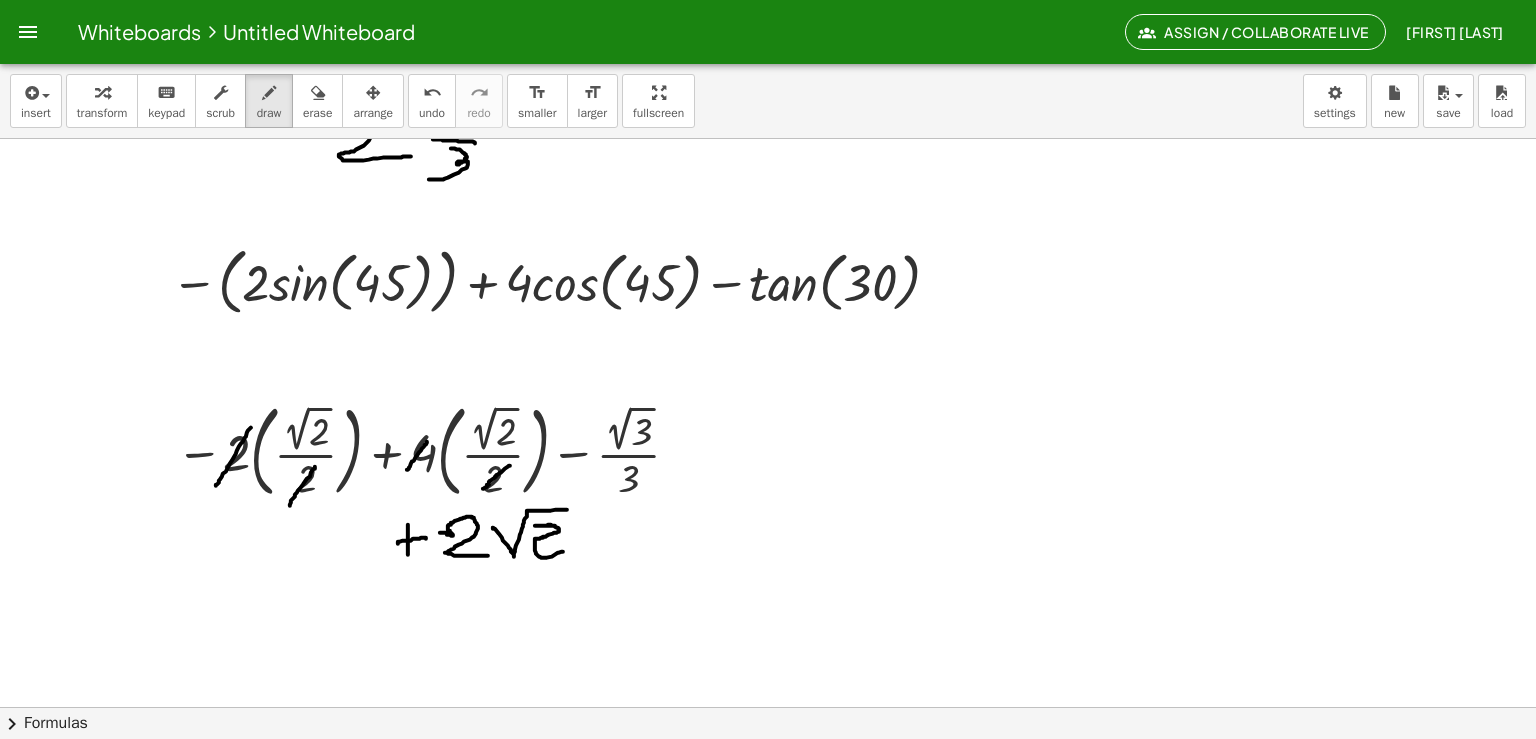 drag, startPoint x: 520, startPoint y: 524, endPoint x: 551, endPoint y: 550, distance: 40.459858 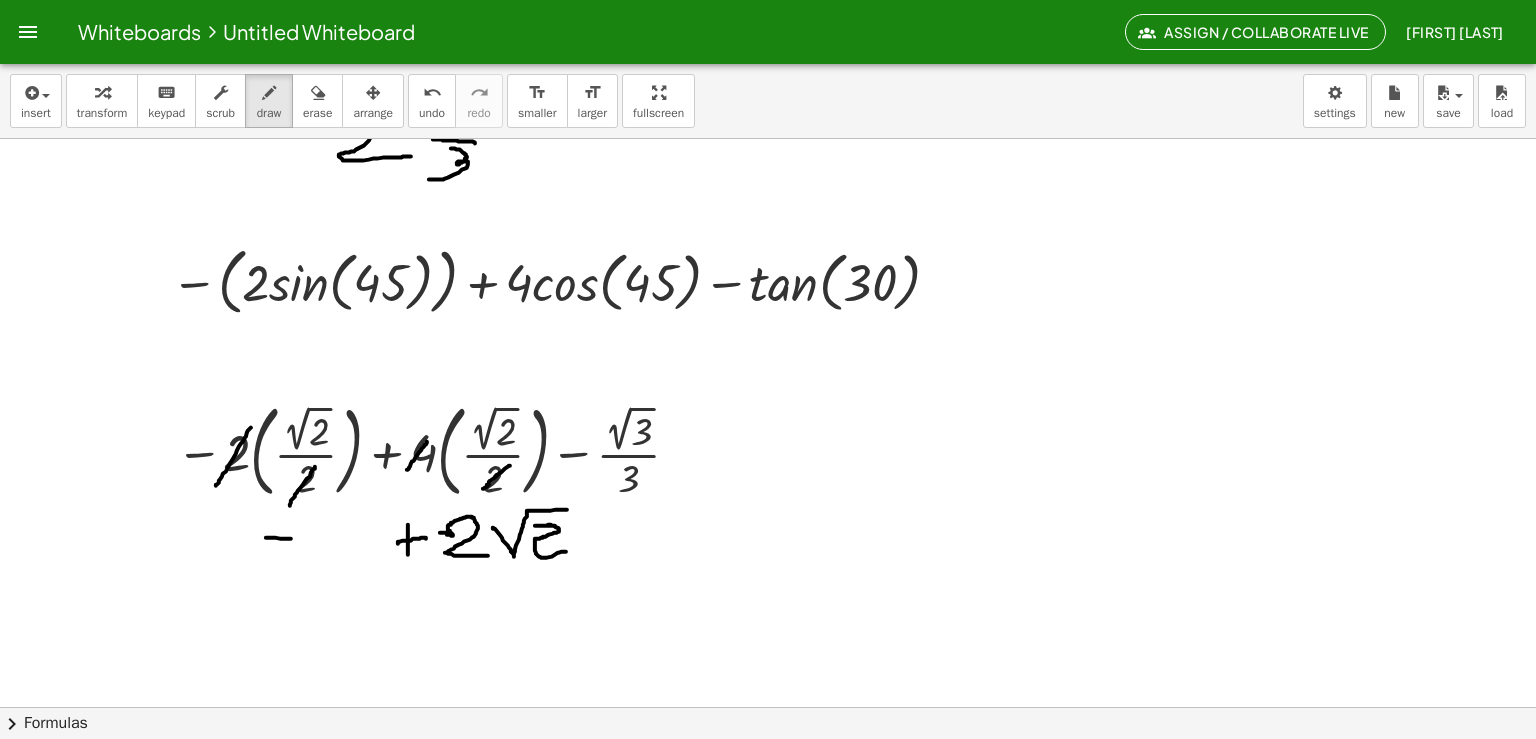 drag, startPoint x: 251, startPoint y: 536, endPoint x: 288, endPoint y: 539, distance: 37.12142 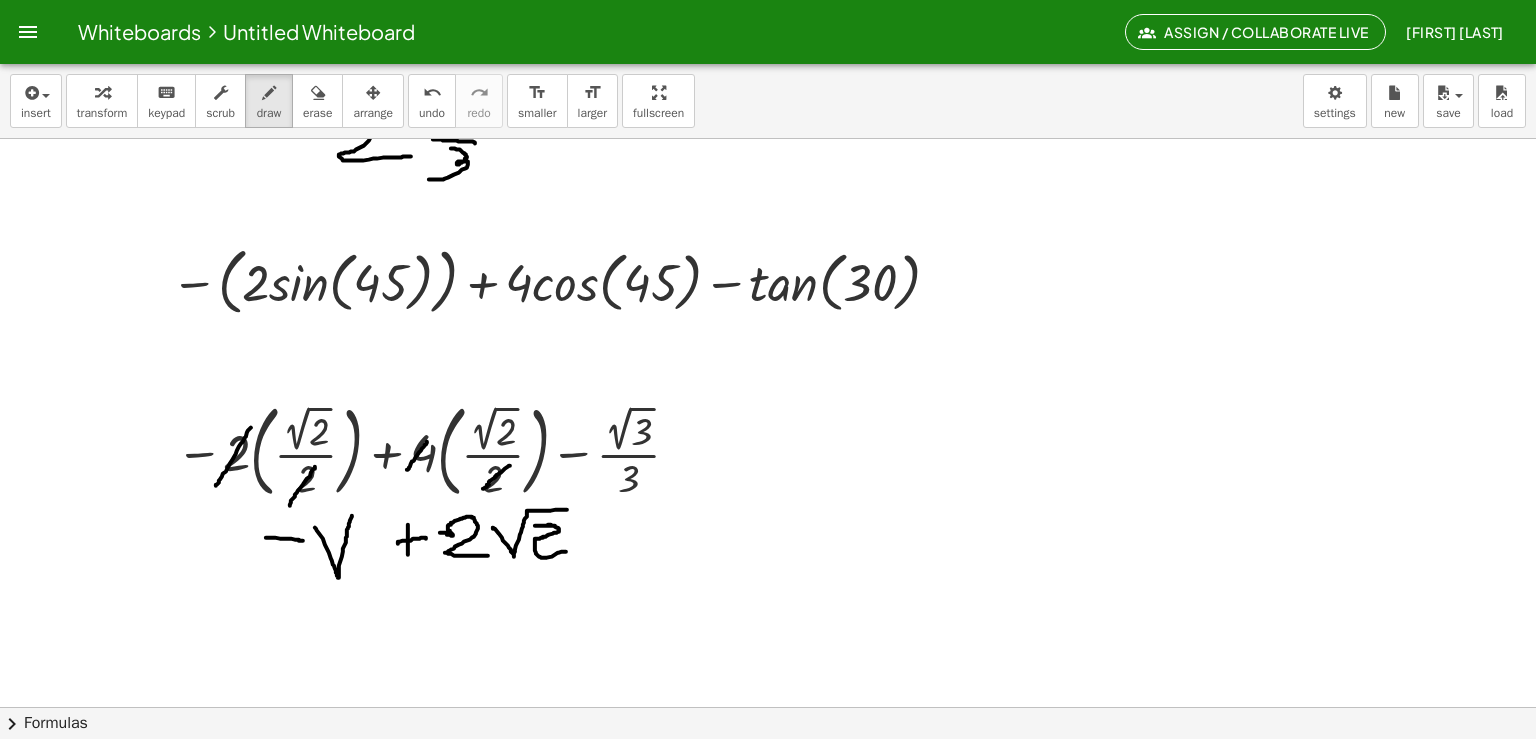 drag, startPoint x: 300, startPoint y: 526, endPoint x: 337, endPoint y: 514, distance: 38.8973 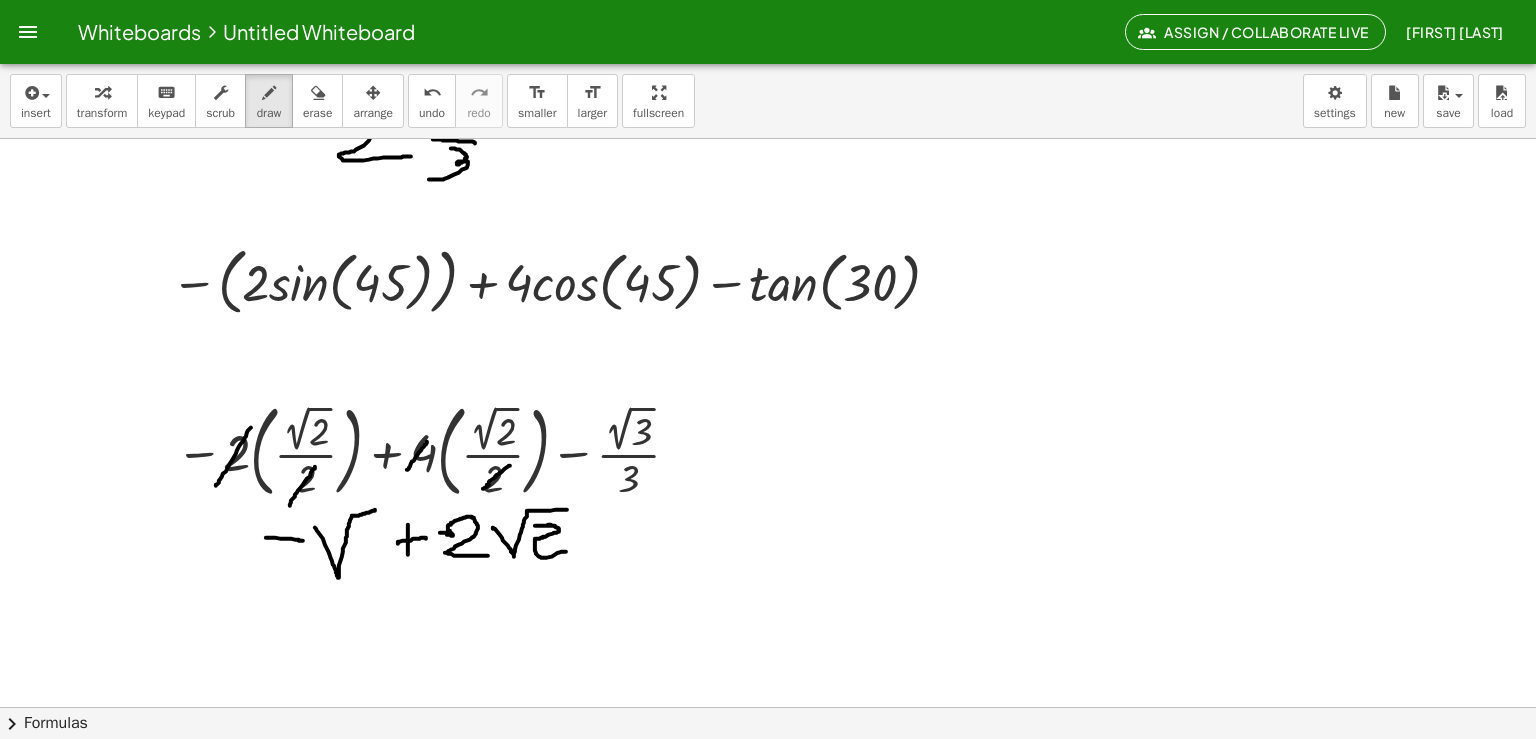 drag, startPoint x: 337, startPoint y: 514, endPoint x: 360, endPoint y: 508, distance: 23.769728 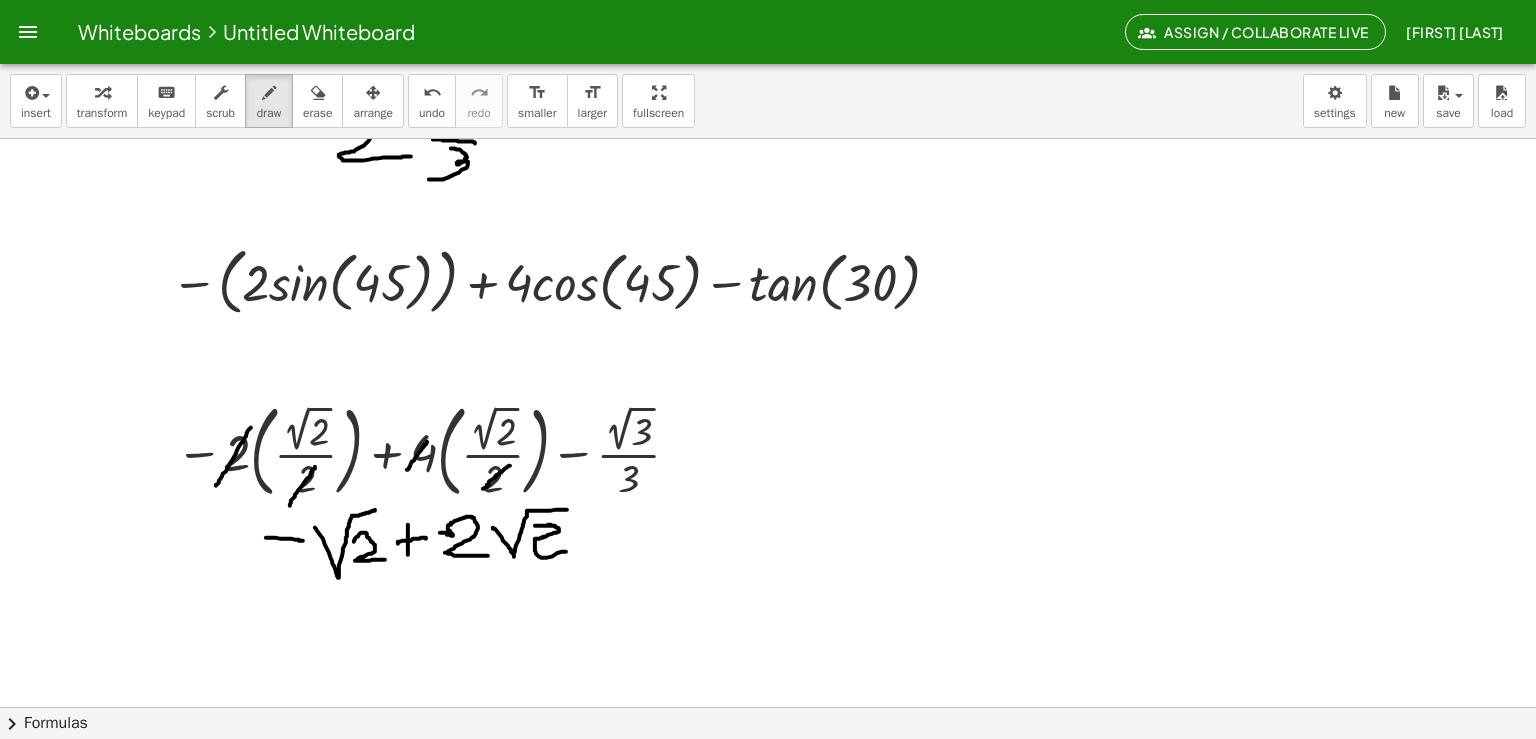 drag, startPoint x: 339, startPoint y: 540, endPoint x: 372, endPoint y: 559, distance: 38.078865 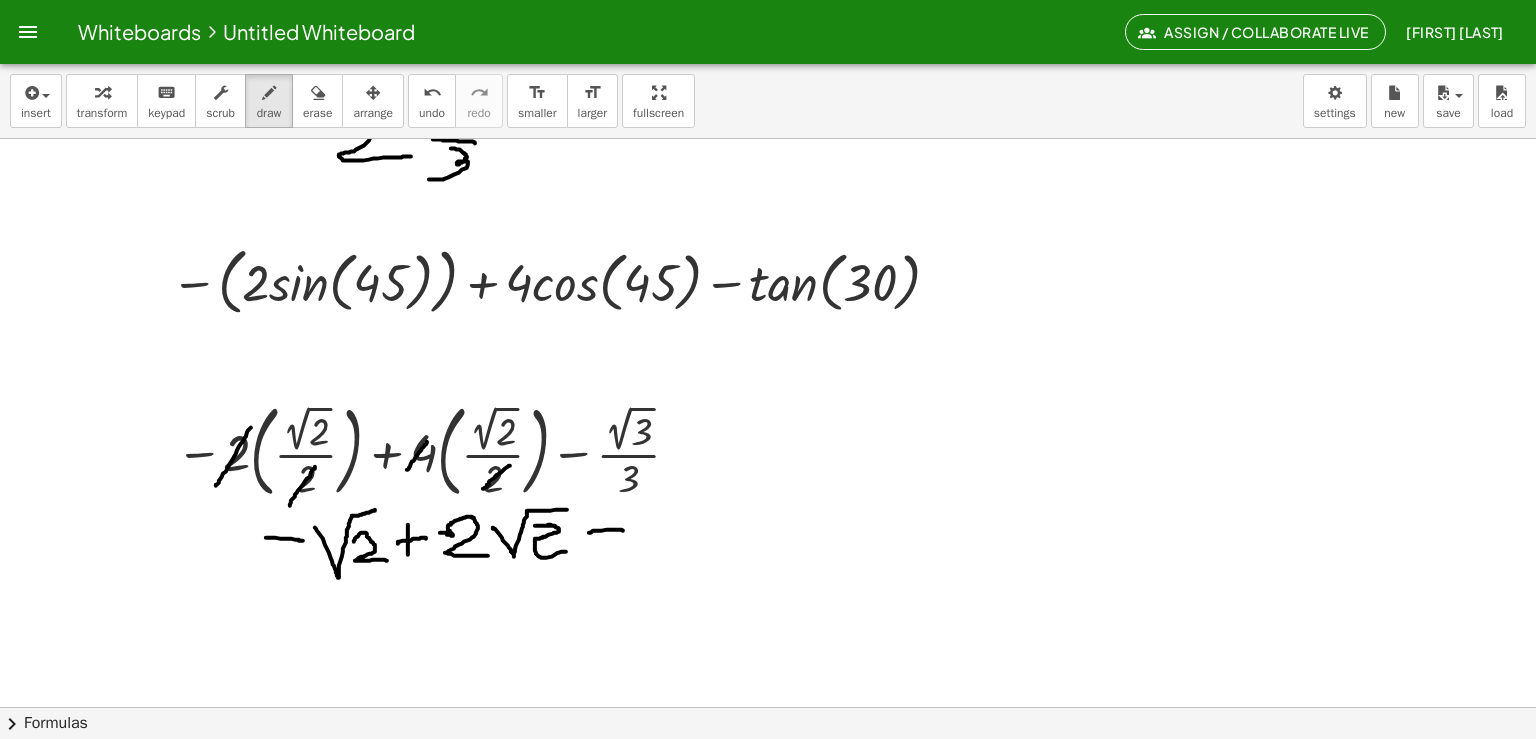 drag, startPoint x: 574, startPoint y: 531, endPoint x: 608, endPoint y: 529, distance: 34.058773 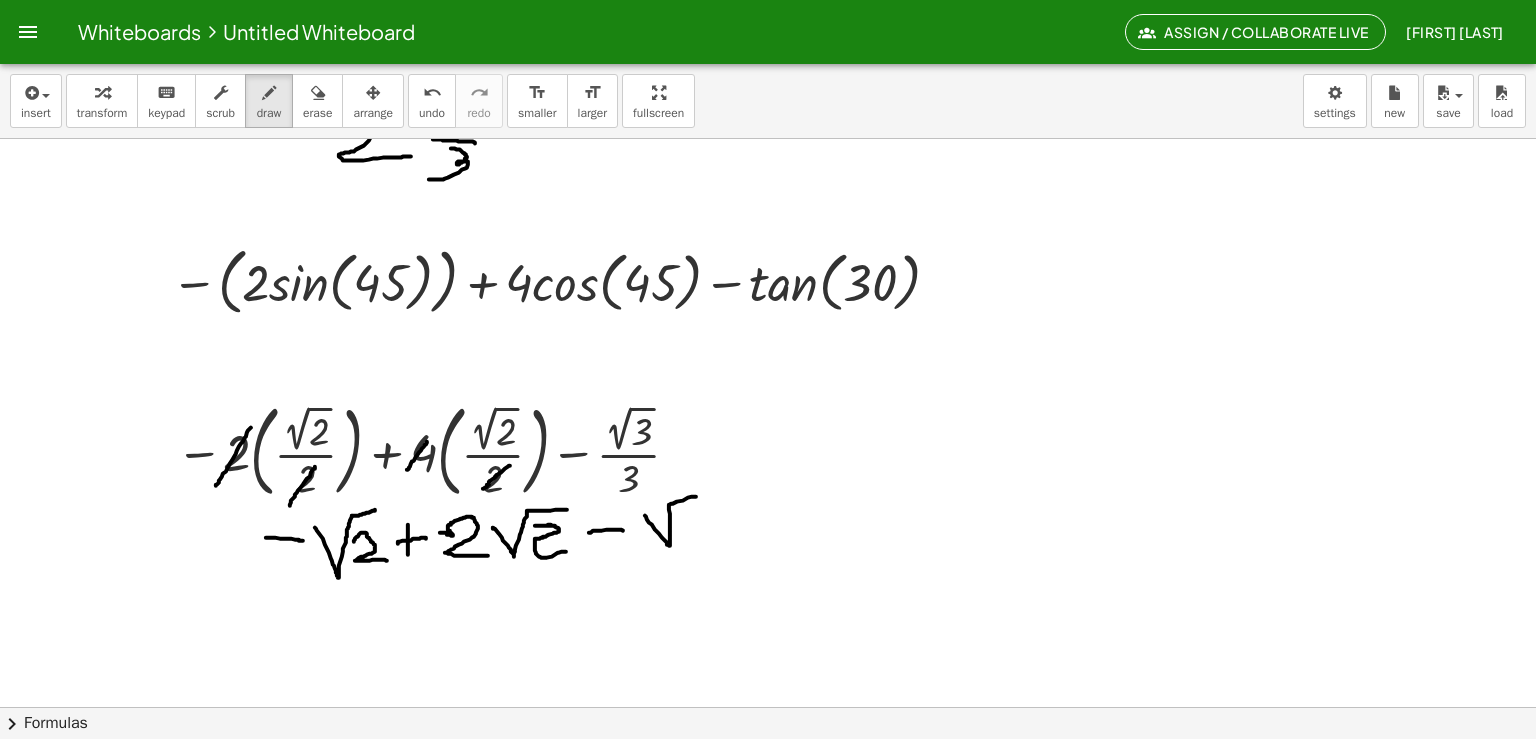 drag, startPoint x: 630, startPoint y: 514, endPoint x: 685, endPoint y: 494, distance: 58.5235 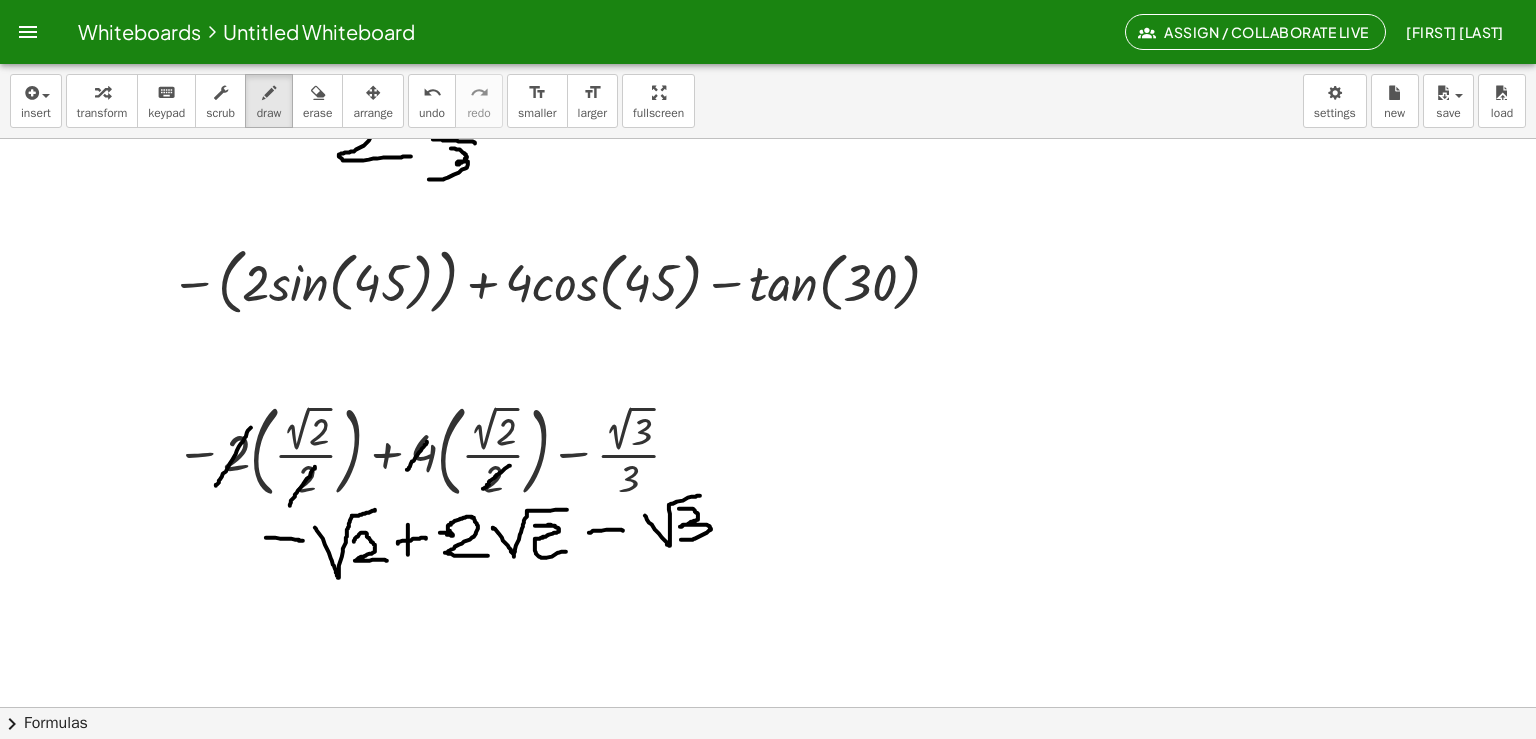 drag, startPoint x: 664, startPoint y: 507, endPoint x: 666, endPoint y: 538, distance: 31.06445 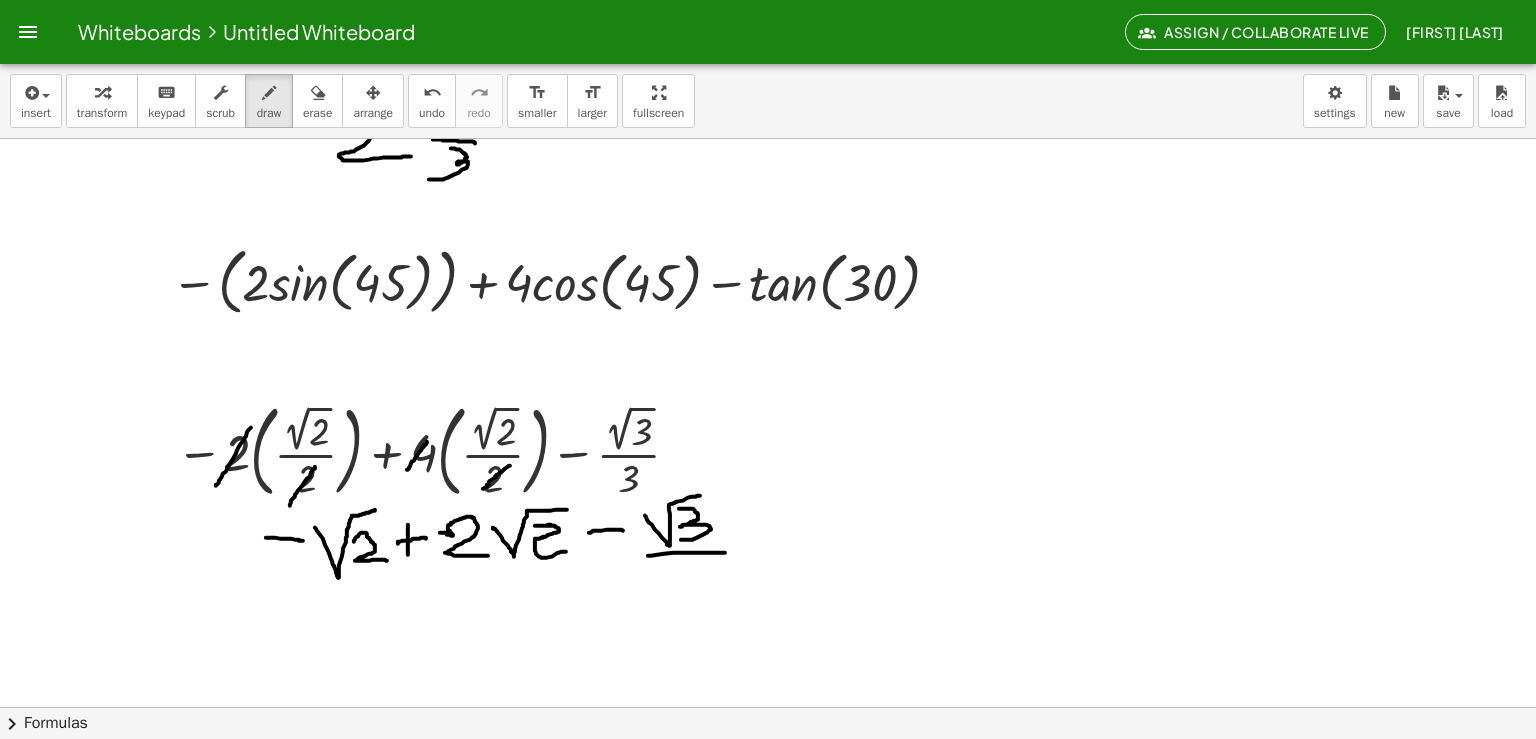 drag, startPoint x: 633, startPoint y: 554, endPoint x: 744, endPoint y: 550, distance: 111.07205 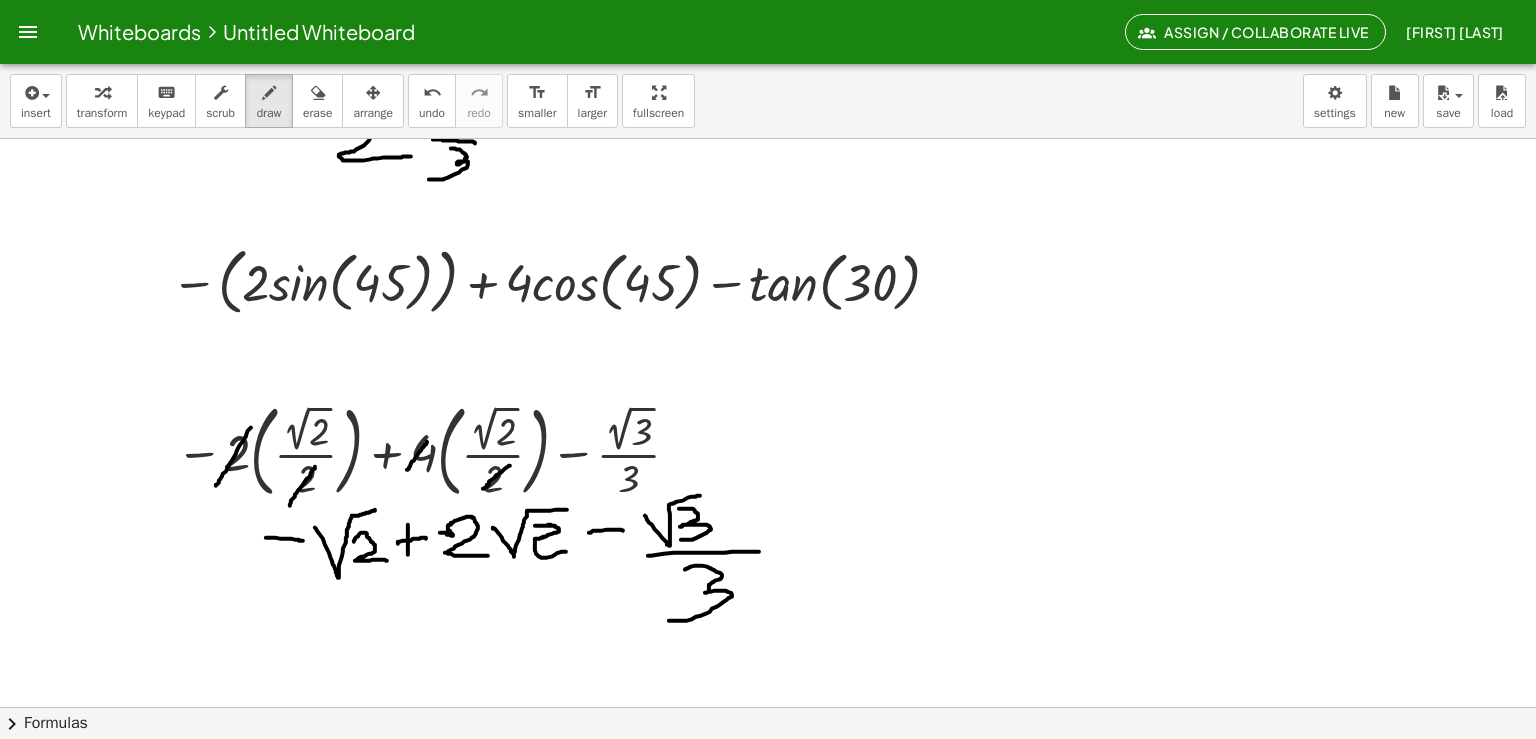 drag, startPoint x: 670, startPoint y: 568, endPoint x: 654, endPoint y: 619, distance: 53.450912 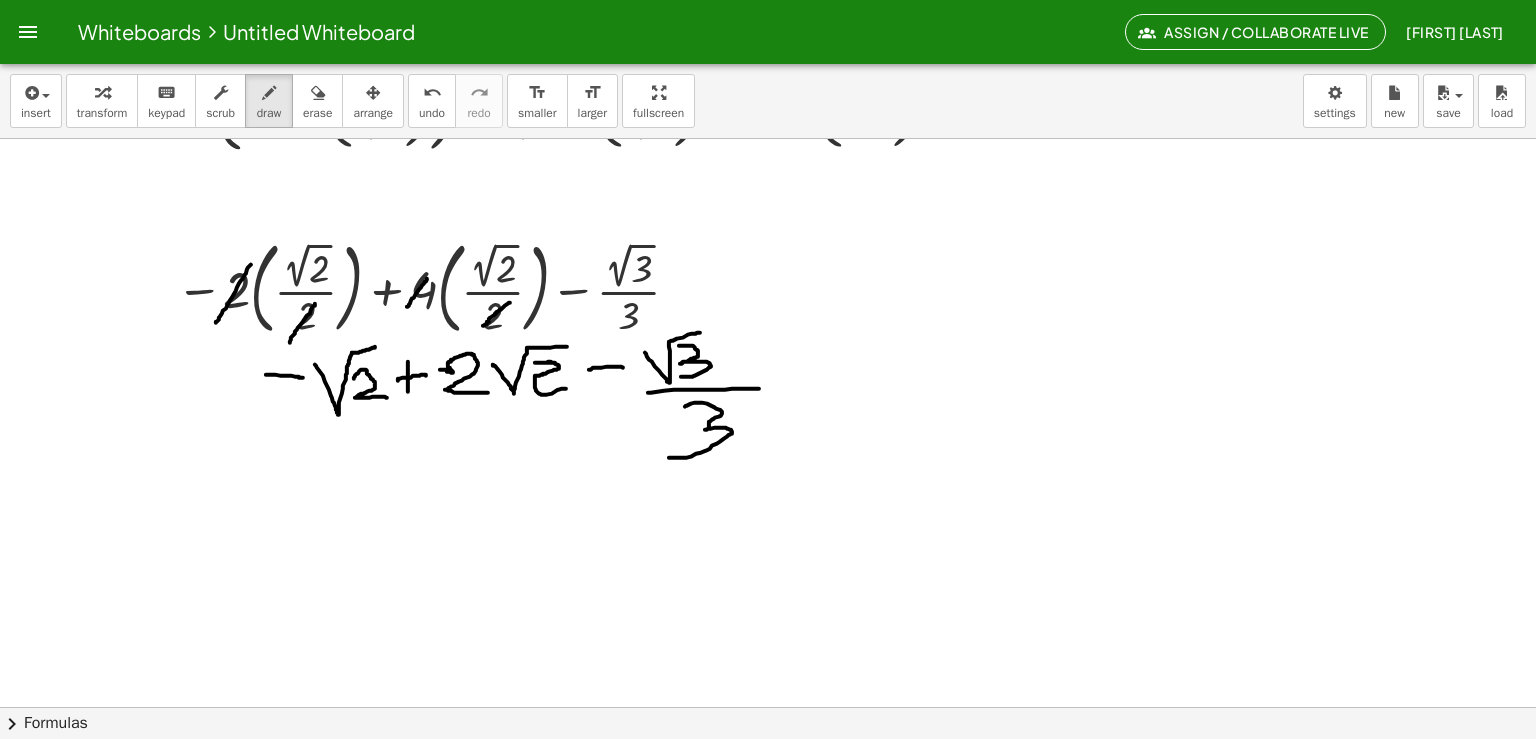scroll, scrollTop: 1444, scrollLeft: 20, axis: both 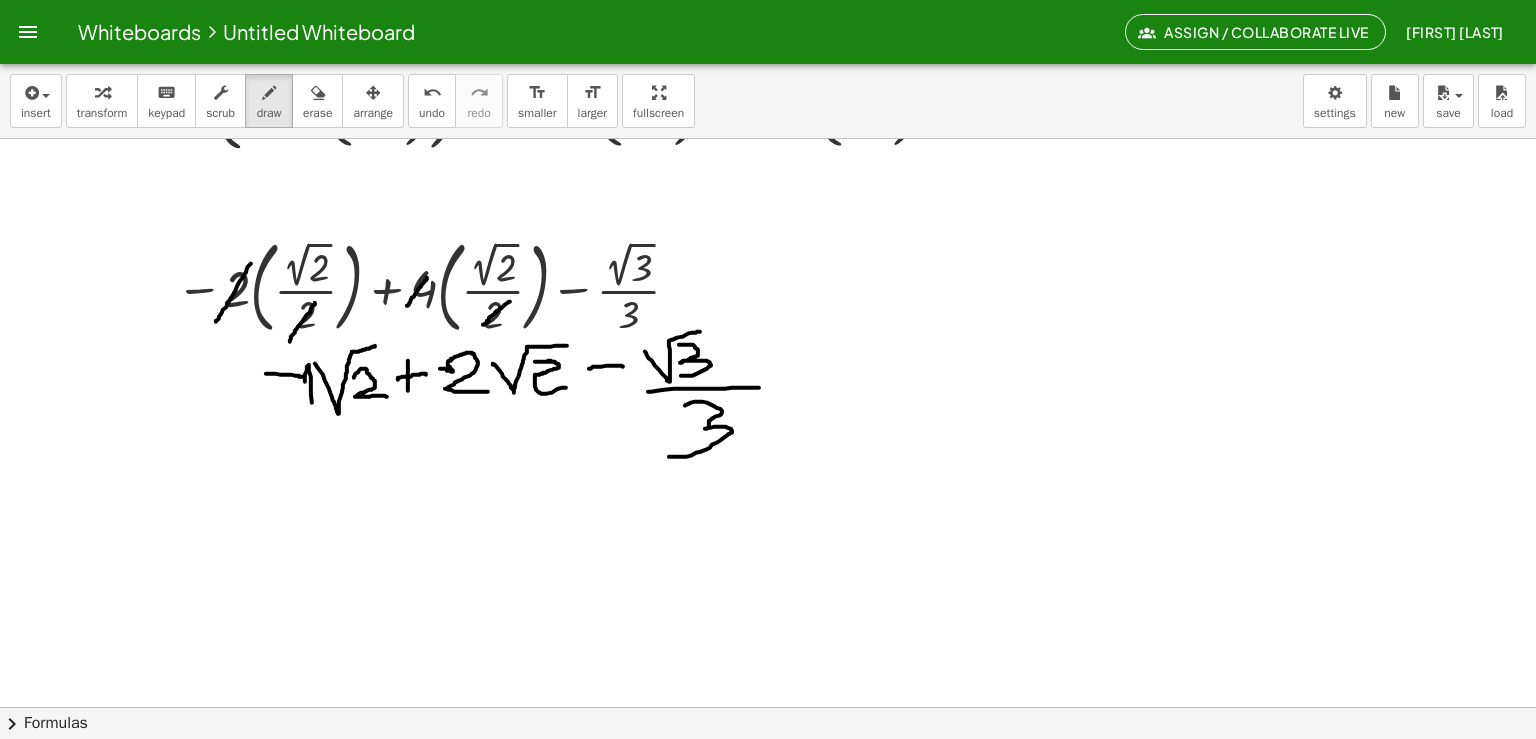 drag, startPoint x: 290, startPoint y: 380, endPoint x: 298, endPoint y: 416, distance: 36.878178 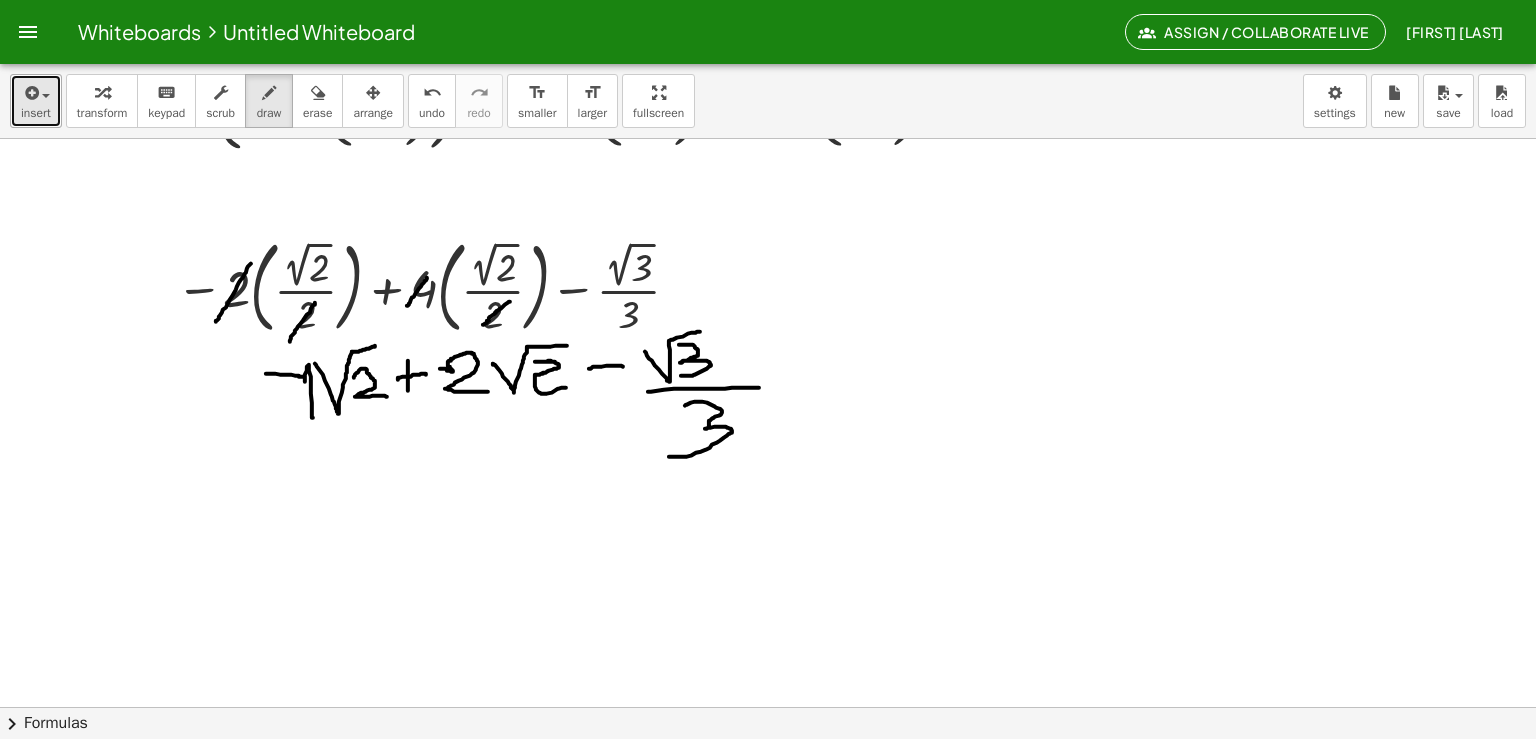 click on "insert" at bounding box center [36, 101] 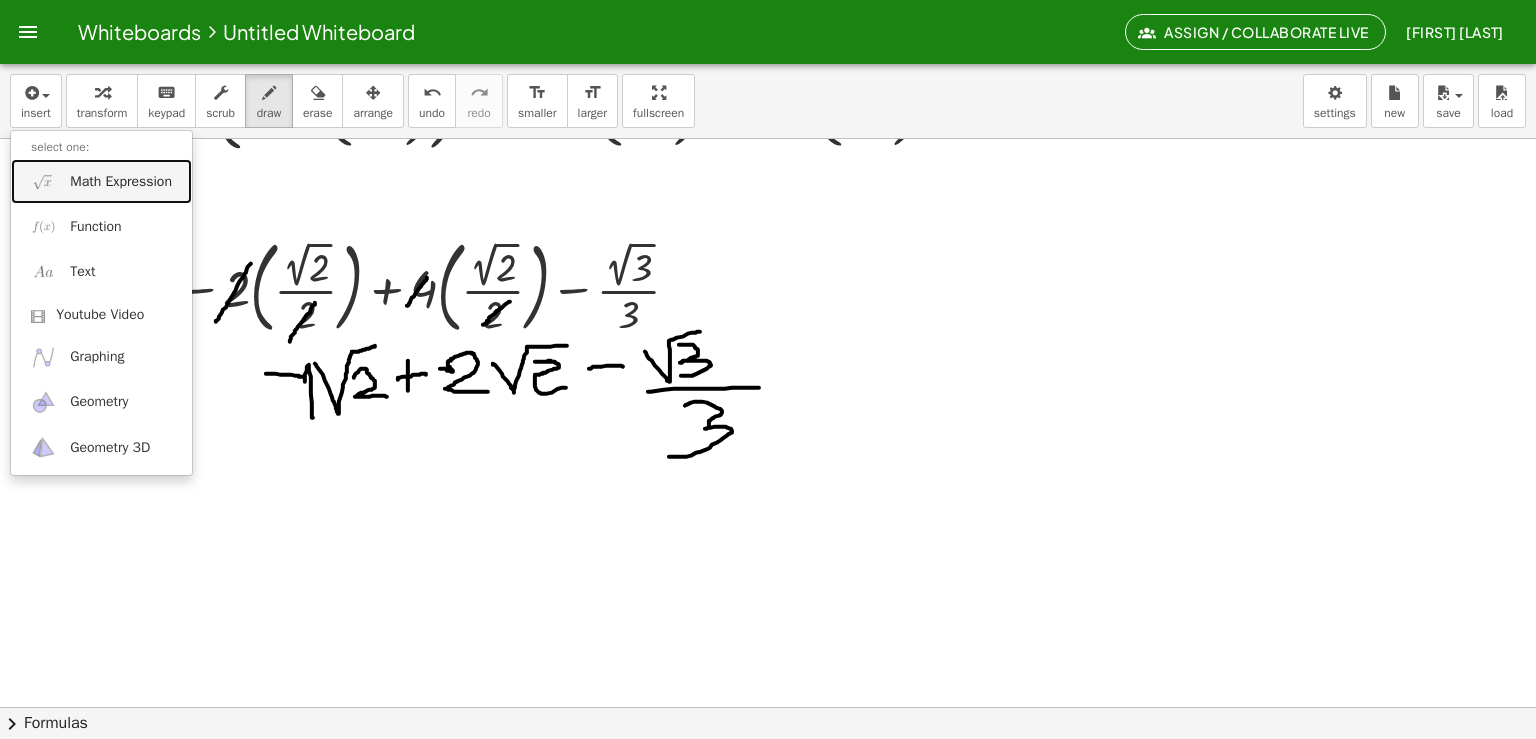 click on "Math Expression" at bounding box center [121, 182] 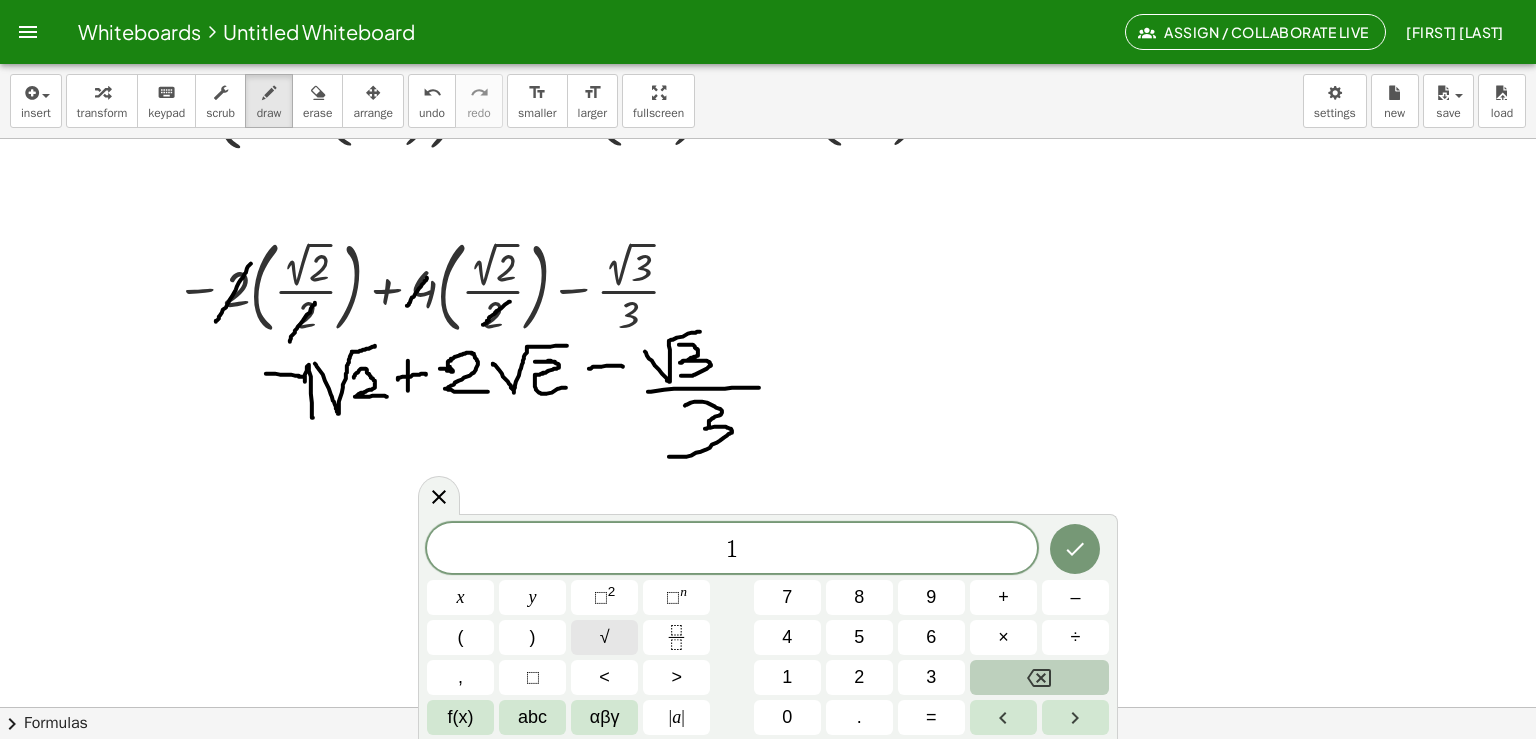 click on "√" at bounding box center [604, 637] 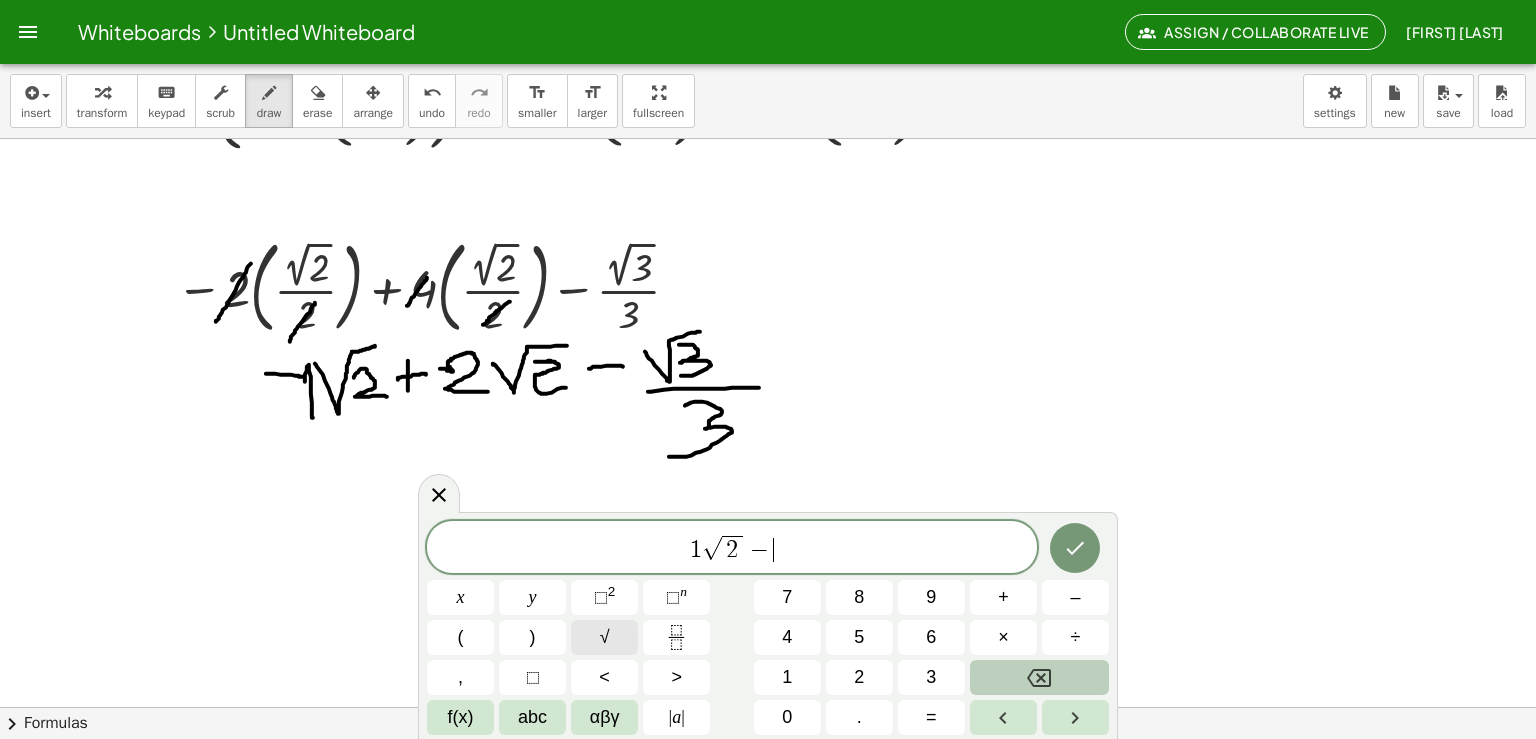 click on "√" at bounding box center (605, 637) 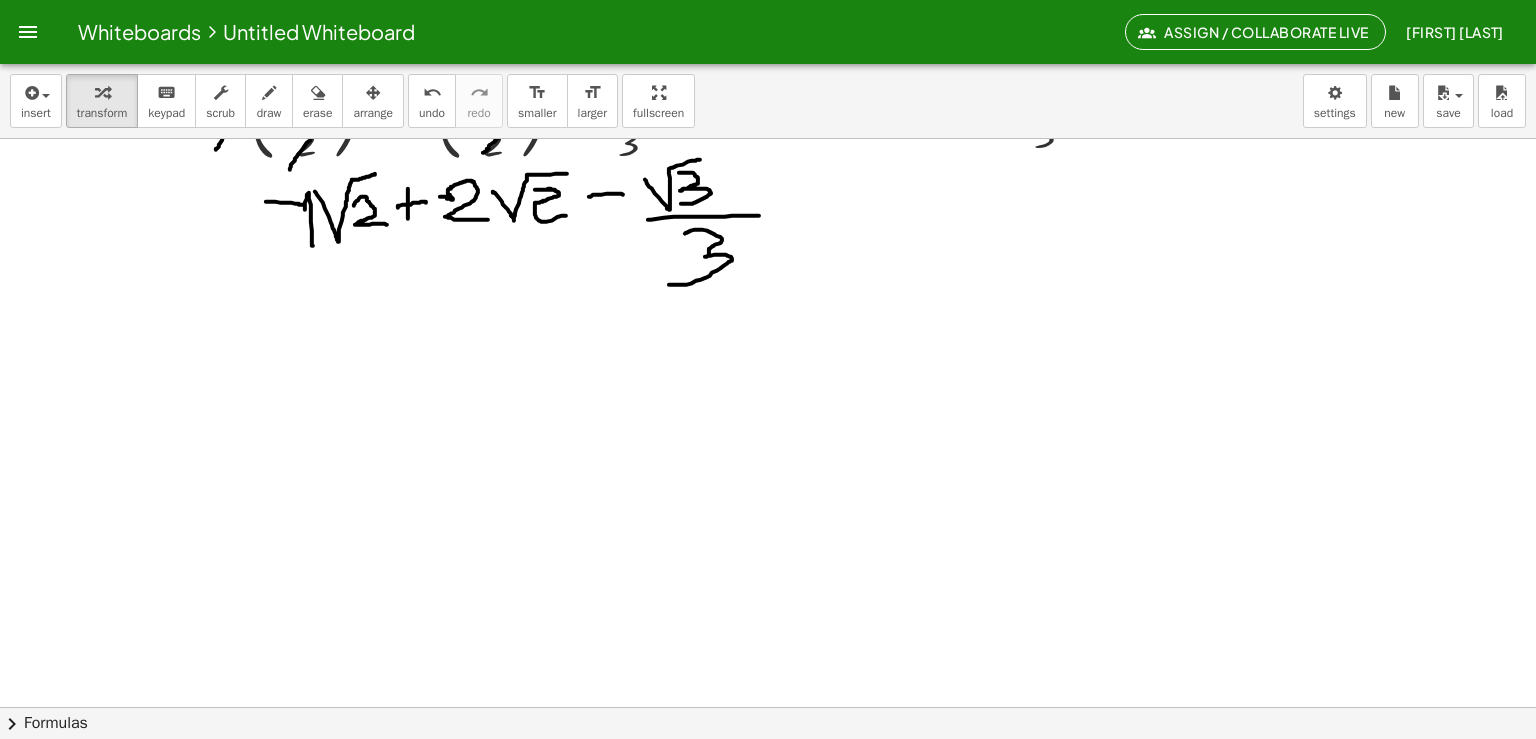 scroll, scrollTop: 1663, scrollLeft: 20, axis: both 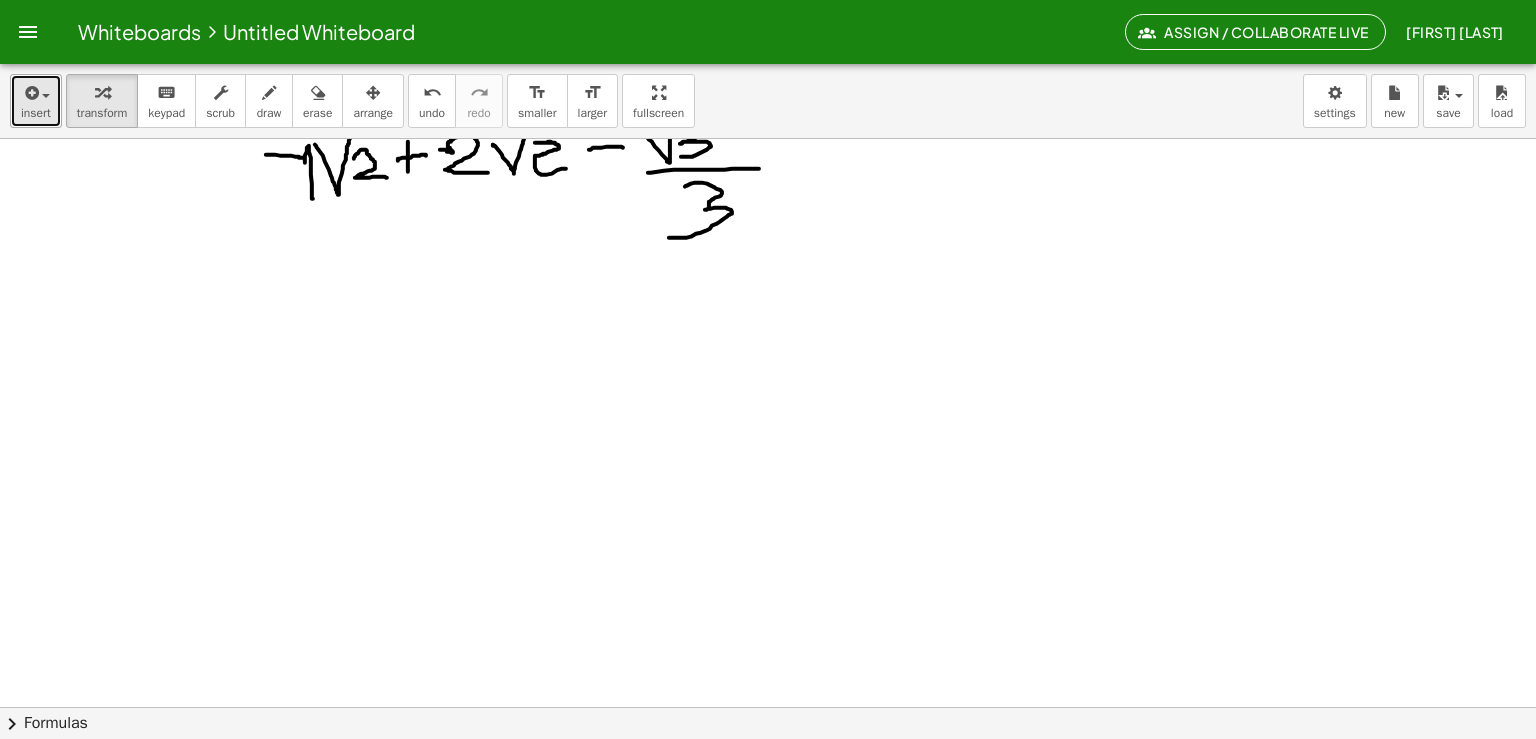 click on "insert" at bounding box center [36, 113] 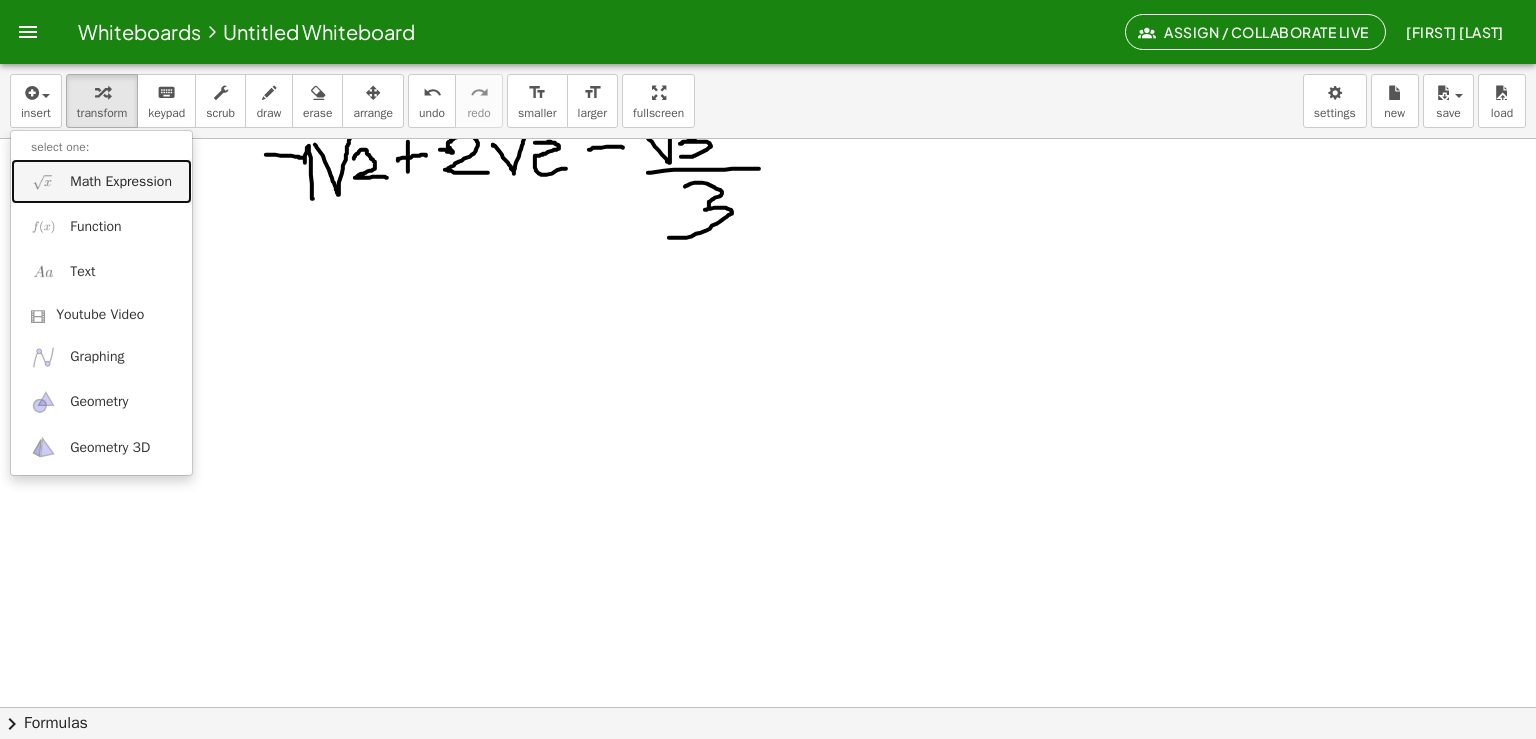click on "Math Expression" at bounding box center [101, 181] 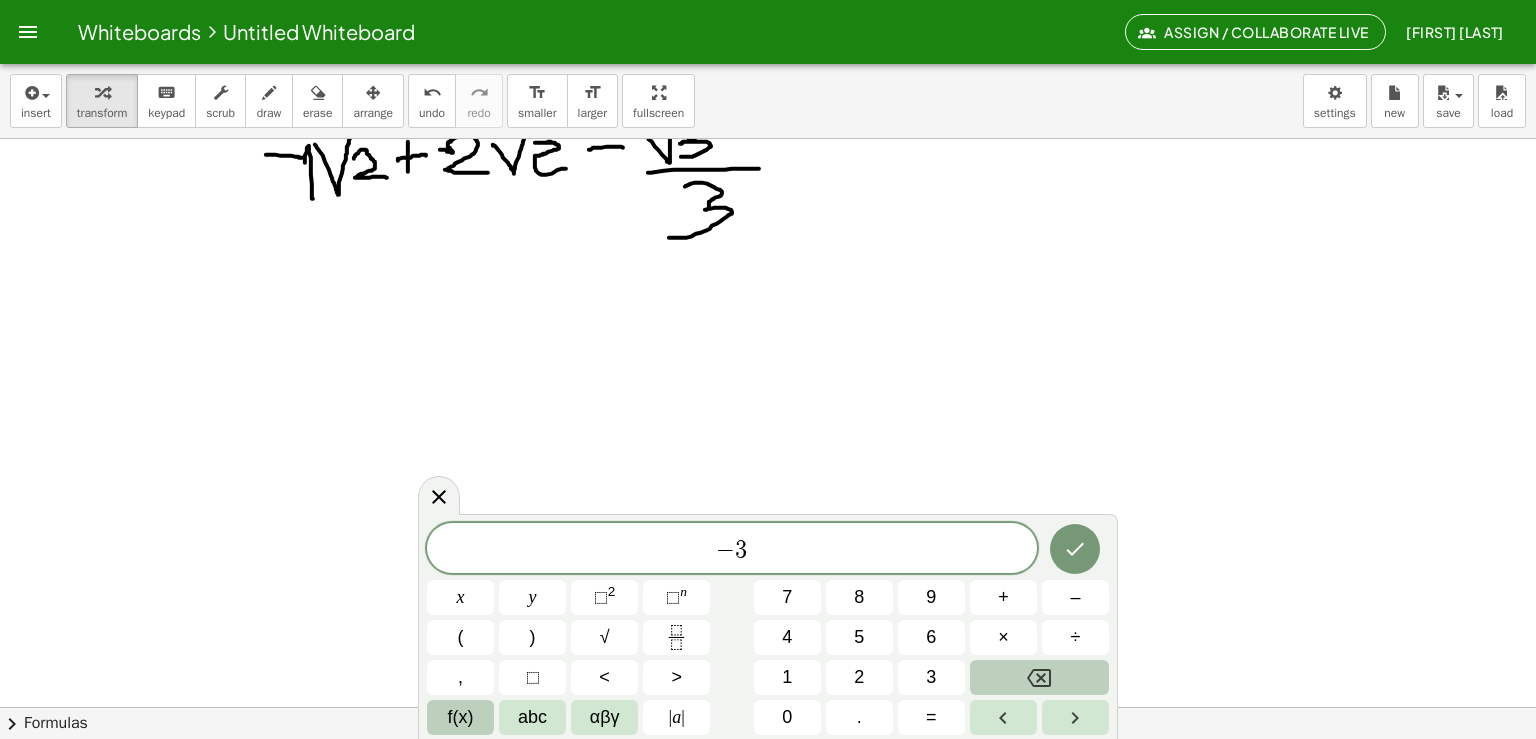 click on "f(x)" at bounding box center [460, 717] 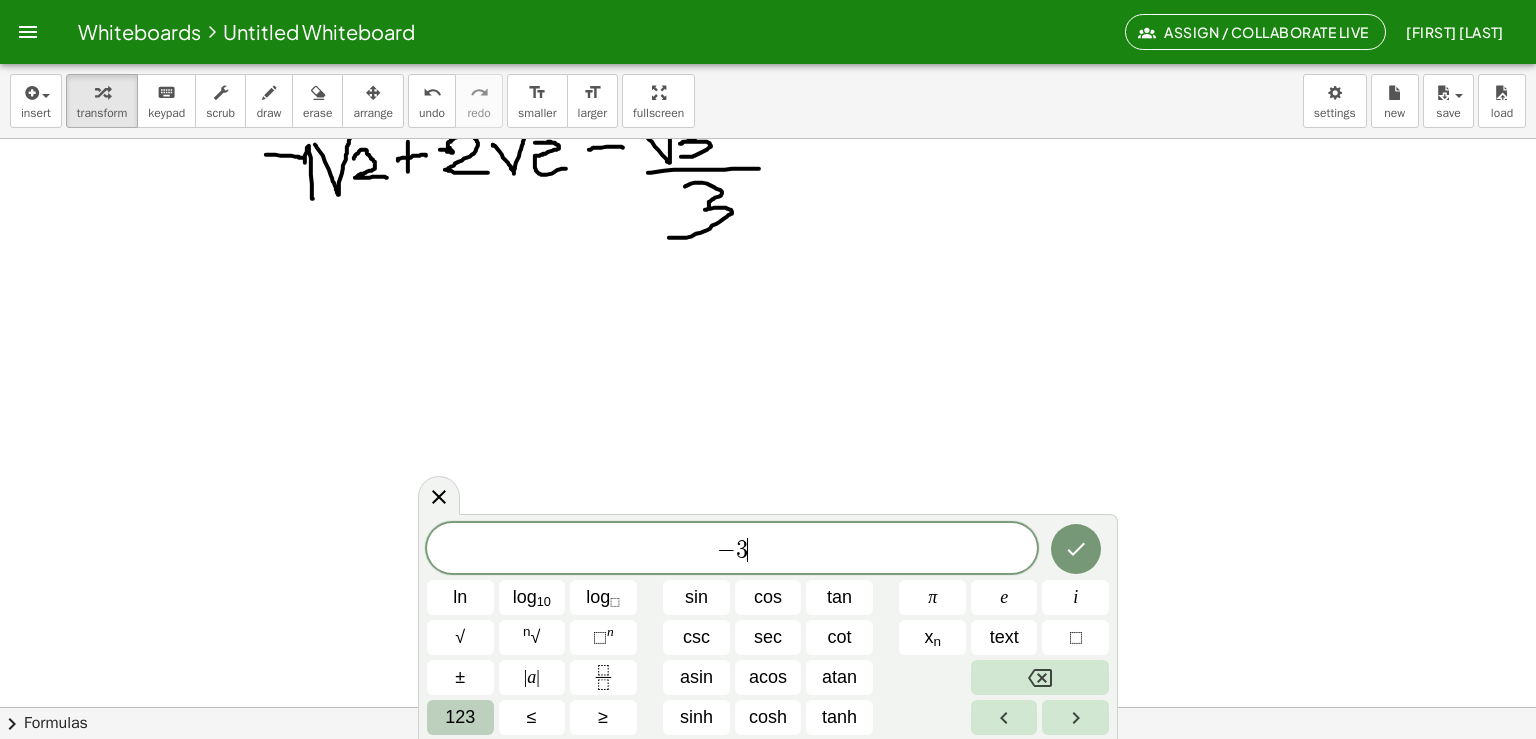 click on "123" at bounding box center (460, 717) 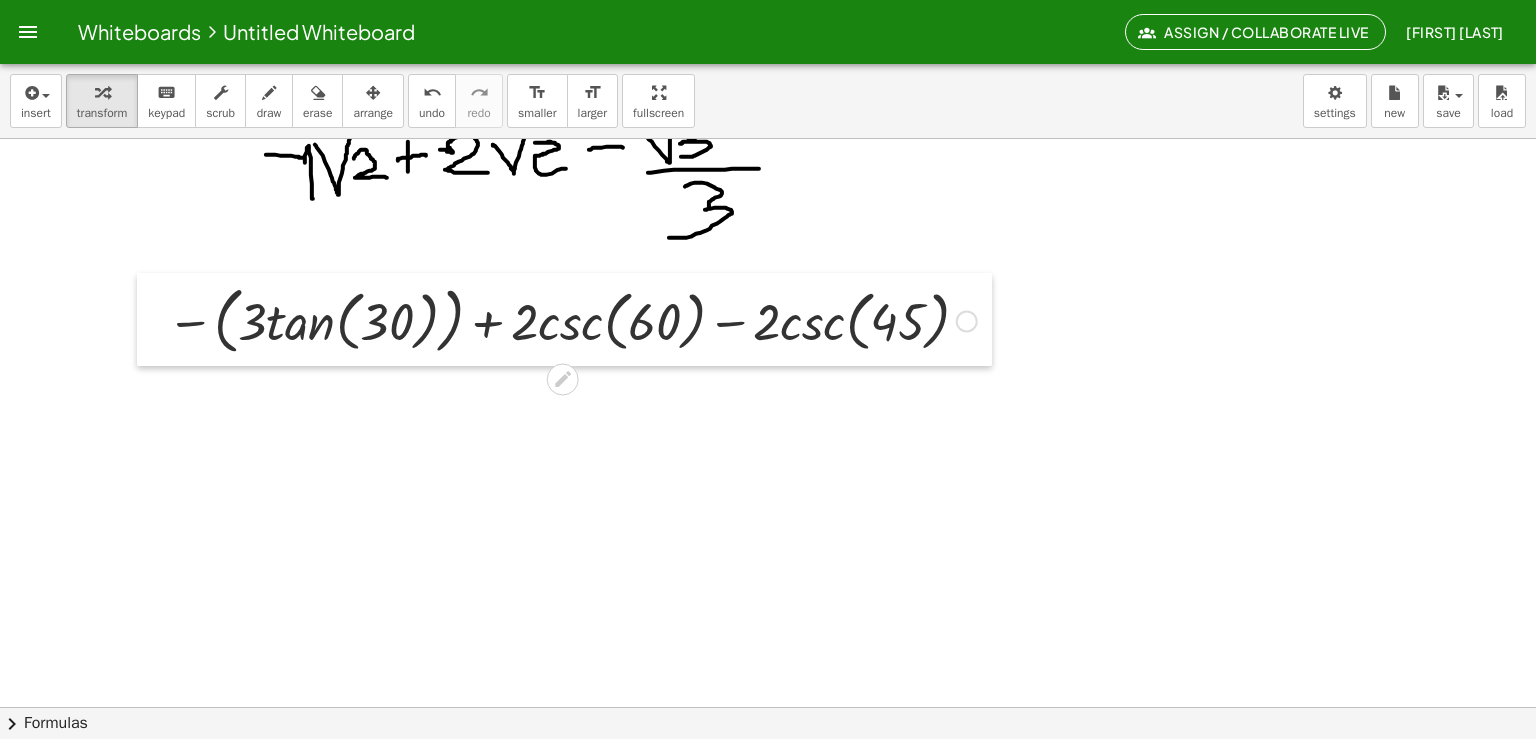 drag, startPoint x: 157, startPoint y: 225, endPoint x: 148, endPoint y: 301, distance: 76.53104 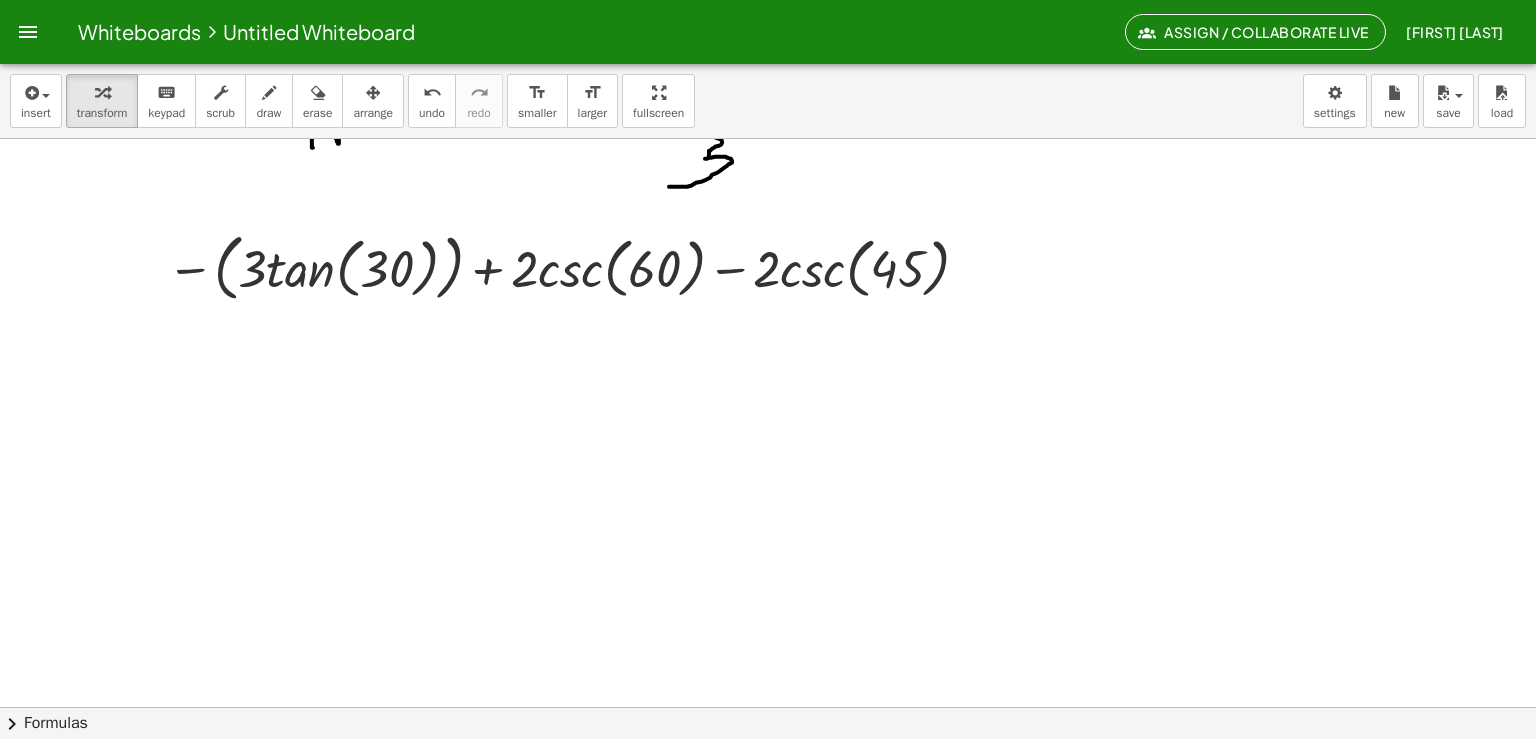 scroll, scrollTop: 1748, scrollLeft: 20, axis: both 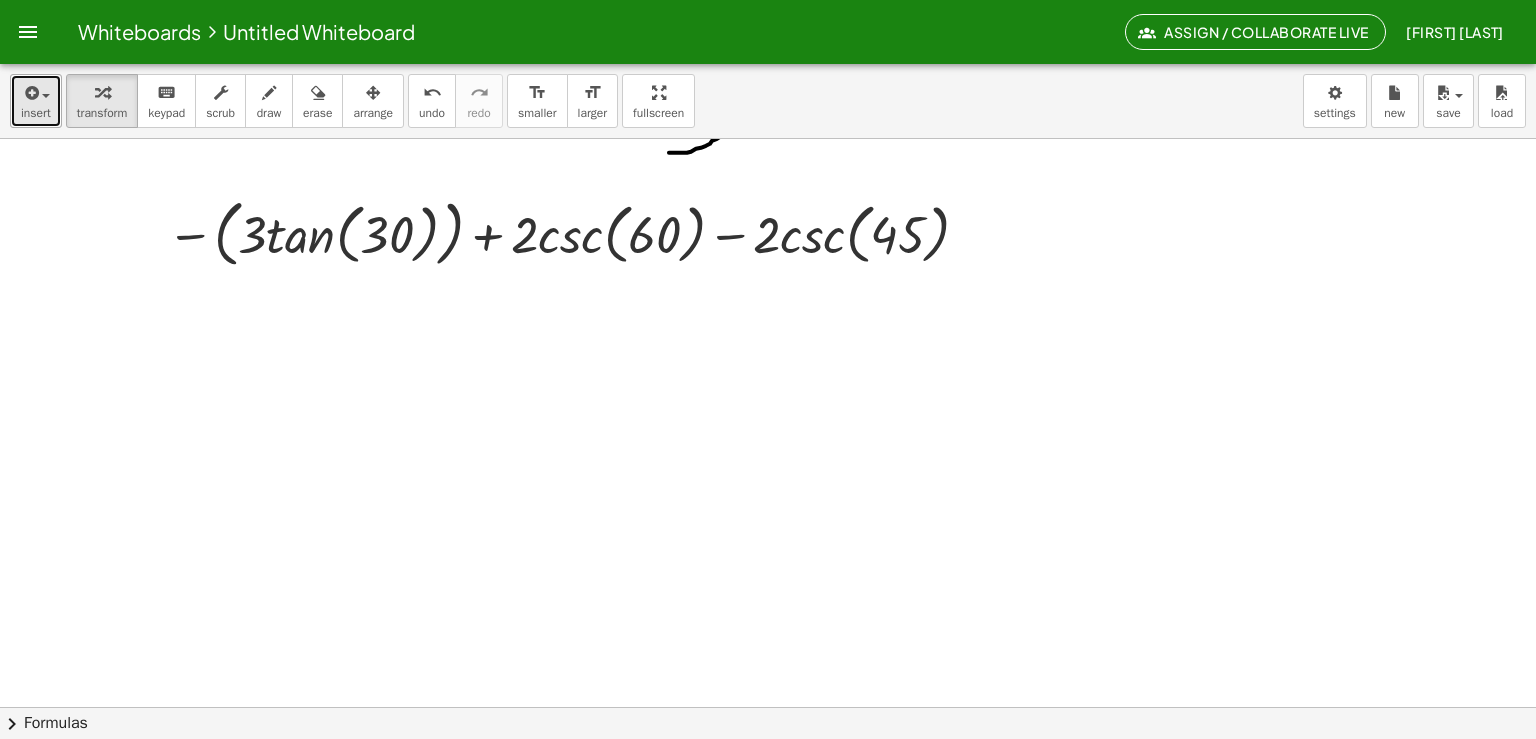 click at bounding box center (30, 93) 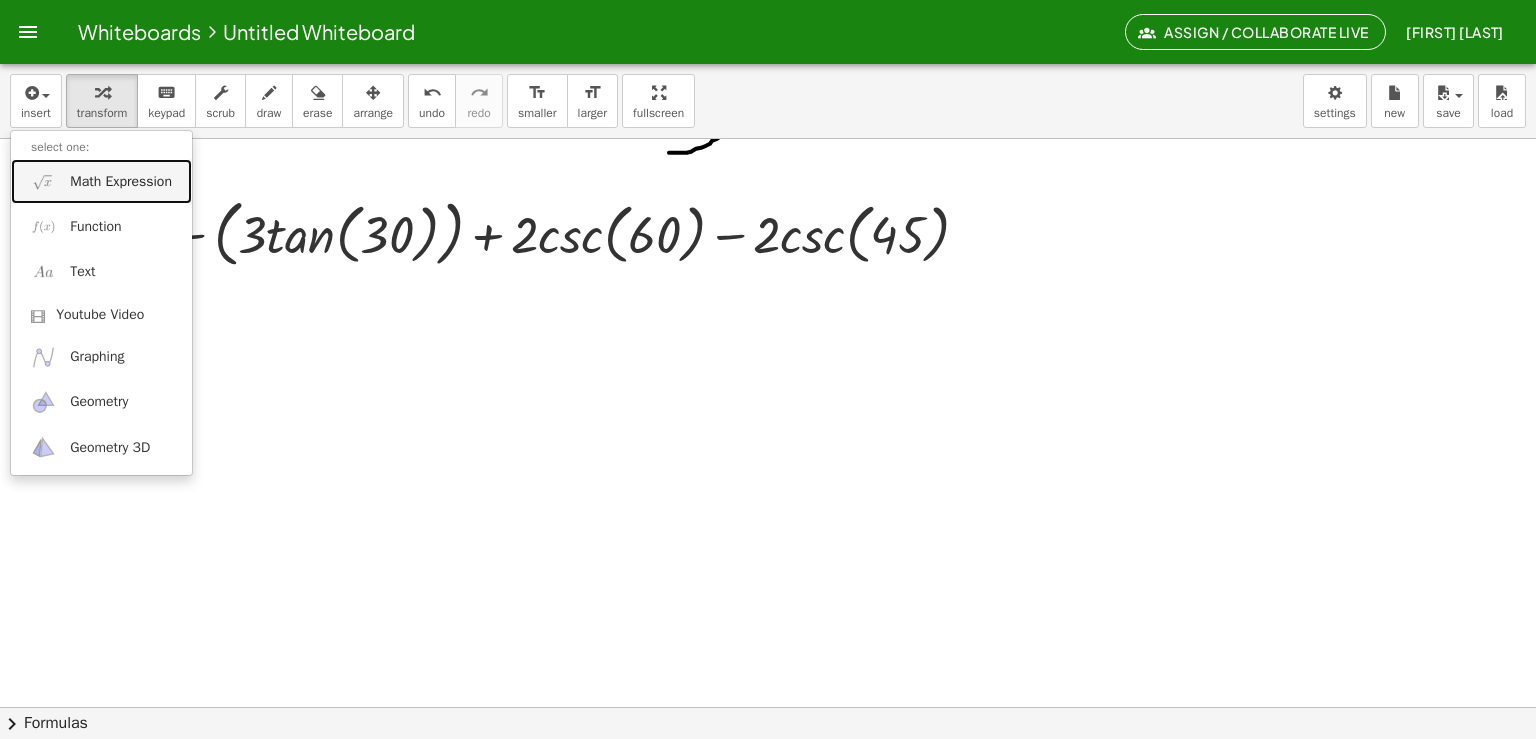 click on "Math Expression" at bounding box center (101, 181) 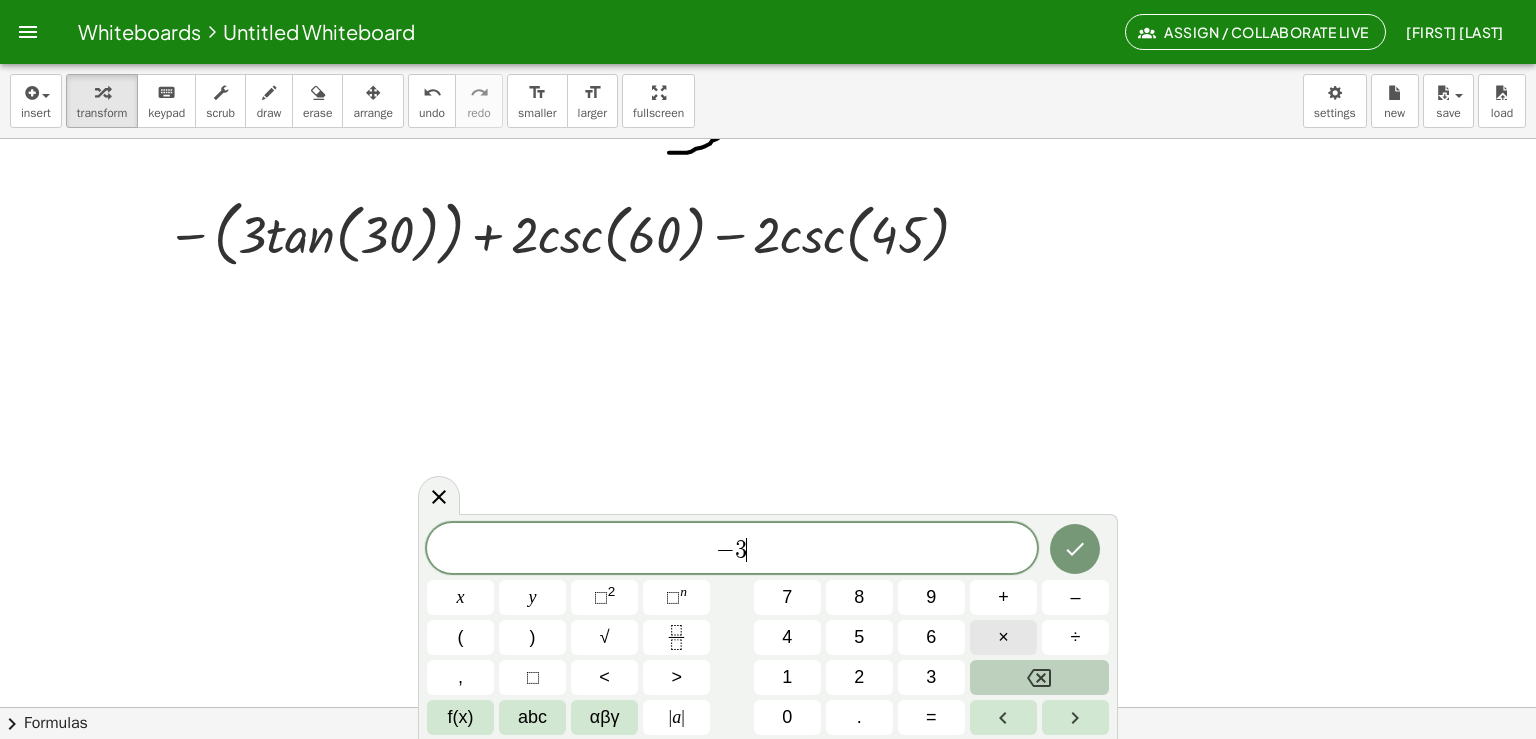 click on "×" at bounding box center [1003, 637] 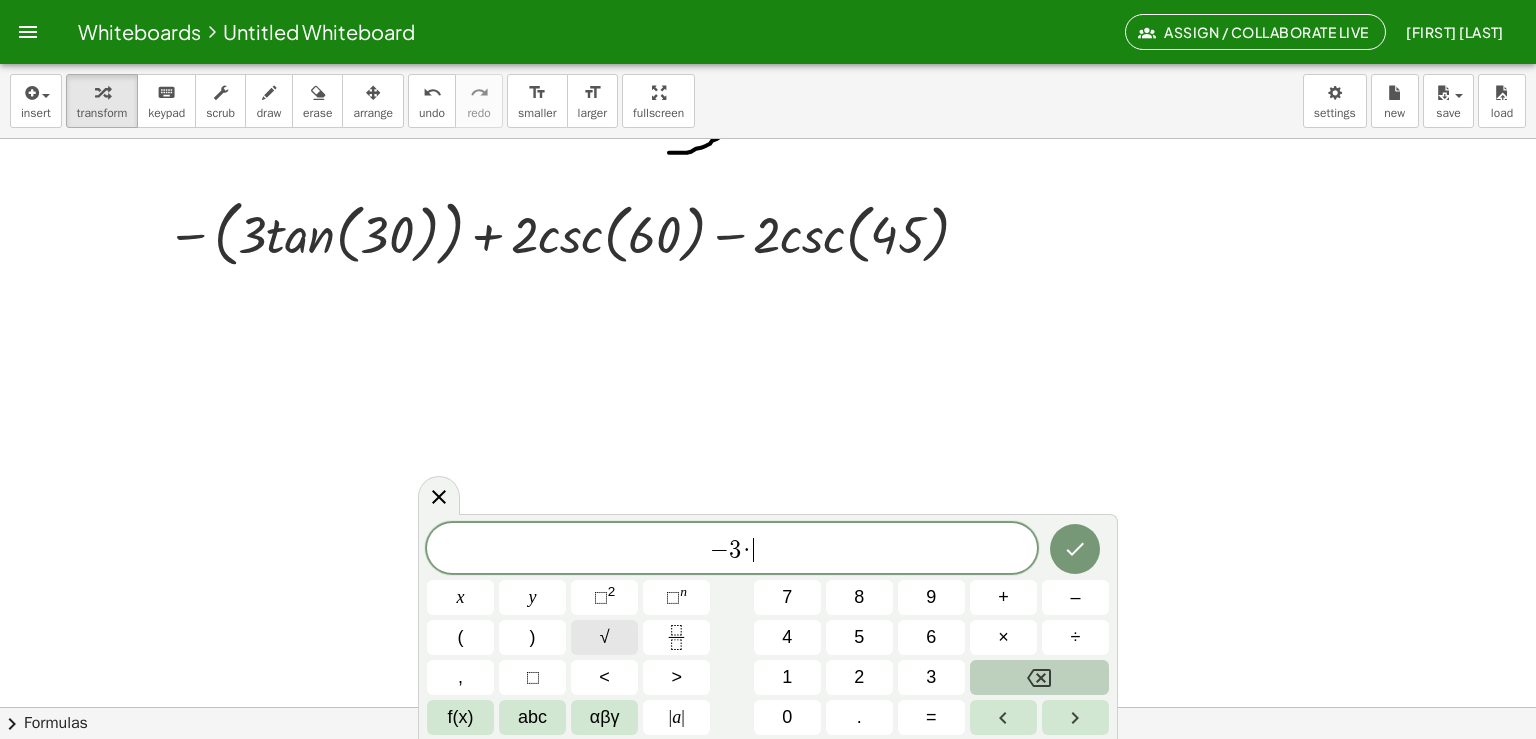 click on "√" at bounding box center (604, 637) 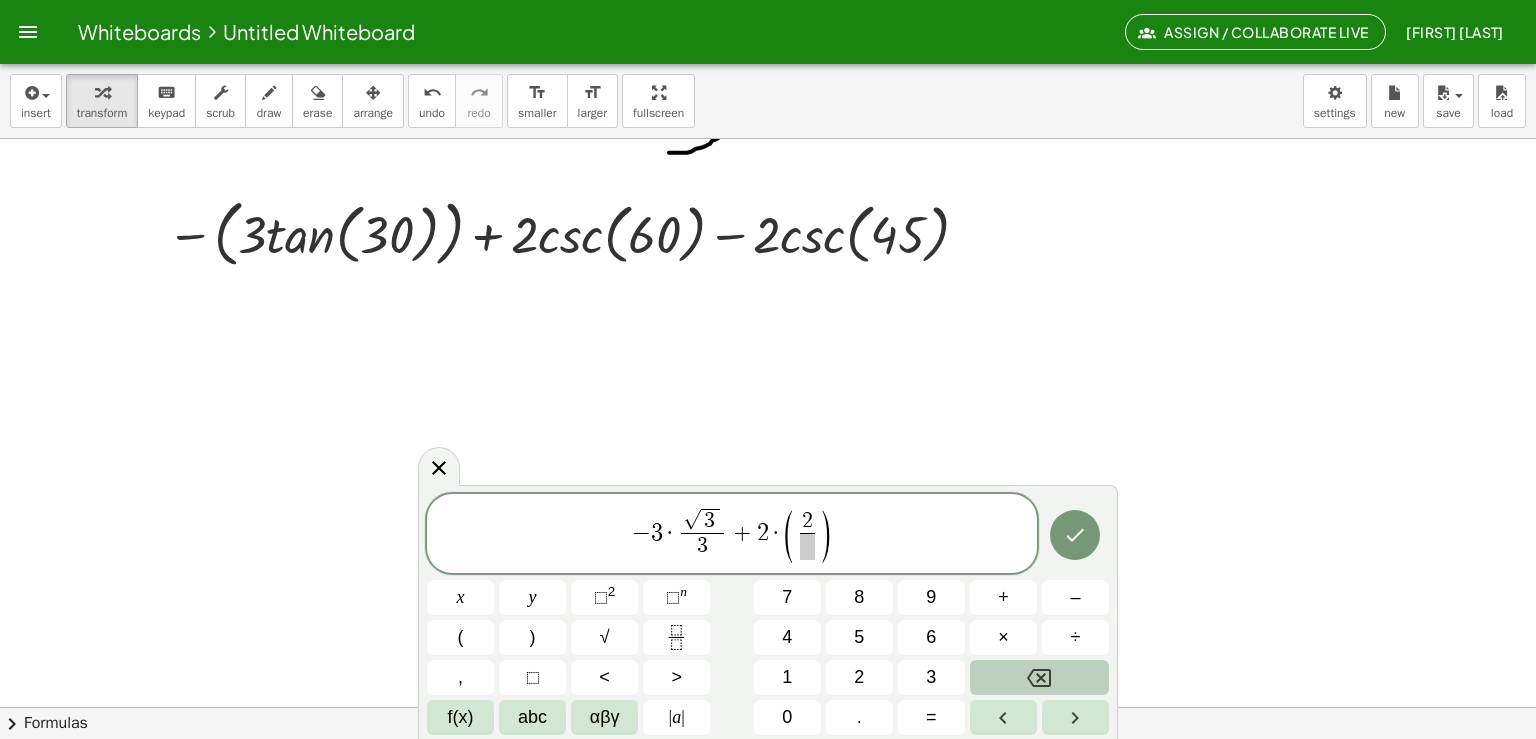 click on "insert select one: Math Expression Function Text Youtube Video Graphing Geometry Geometry 3D transform keyboard keypad scrub draw erase arrange undo undo redo redo format_size smaller format_size larger fullscreen load   save new settings" at bounding box center [768, 101] 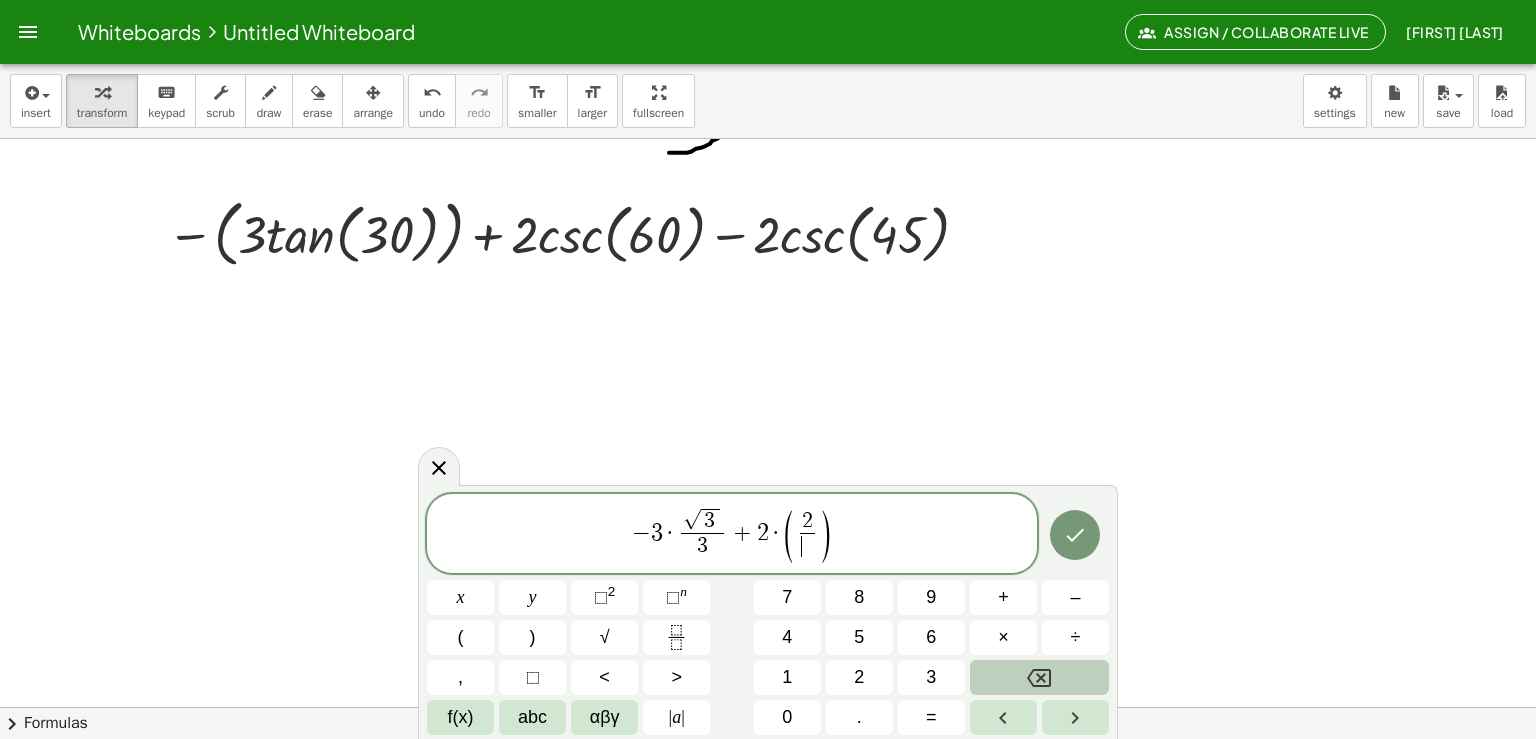 click on "​" at bounding box center [807, 546] 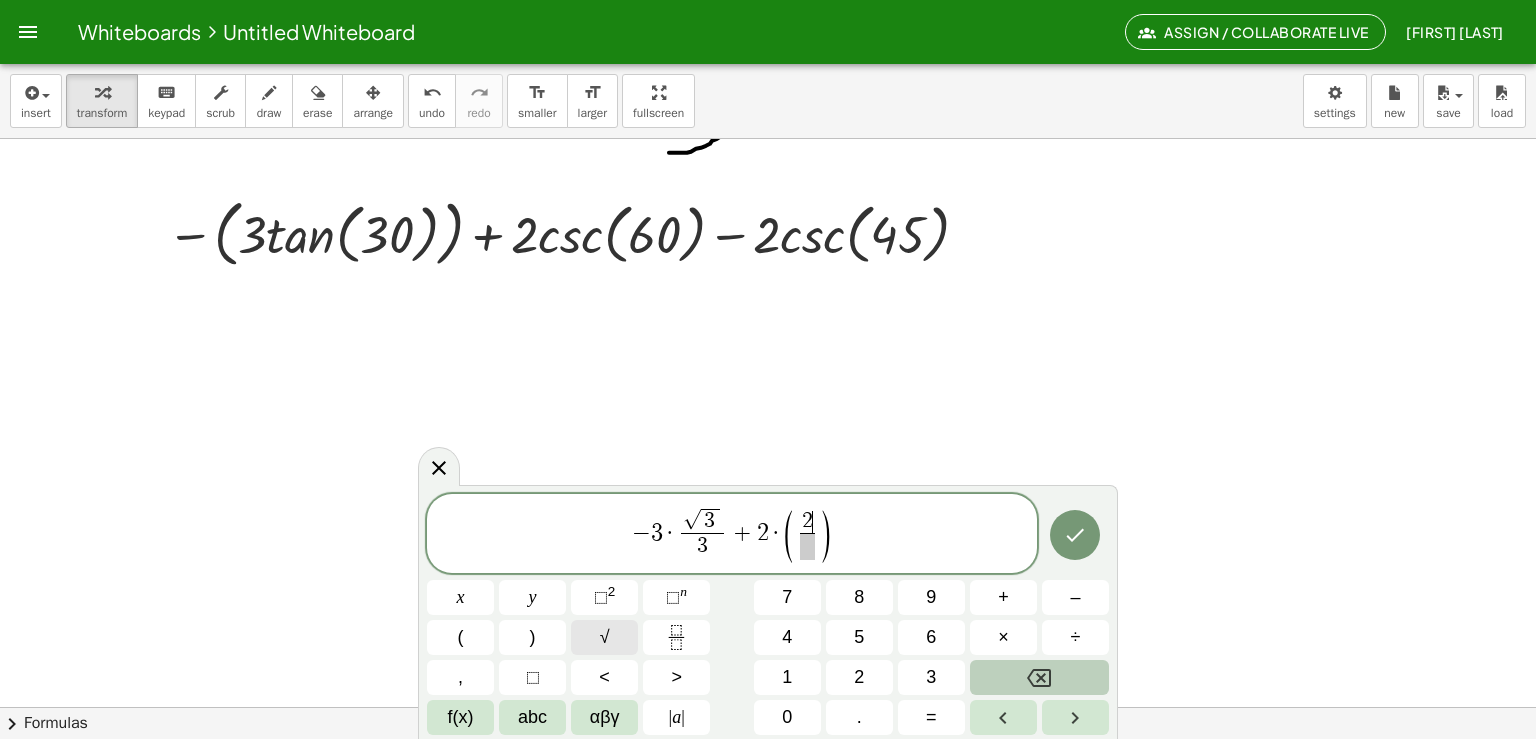 click on "√" at bounding box center [604, 637] 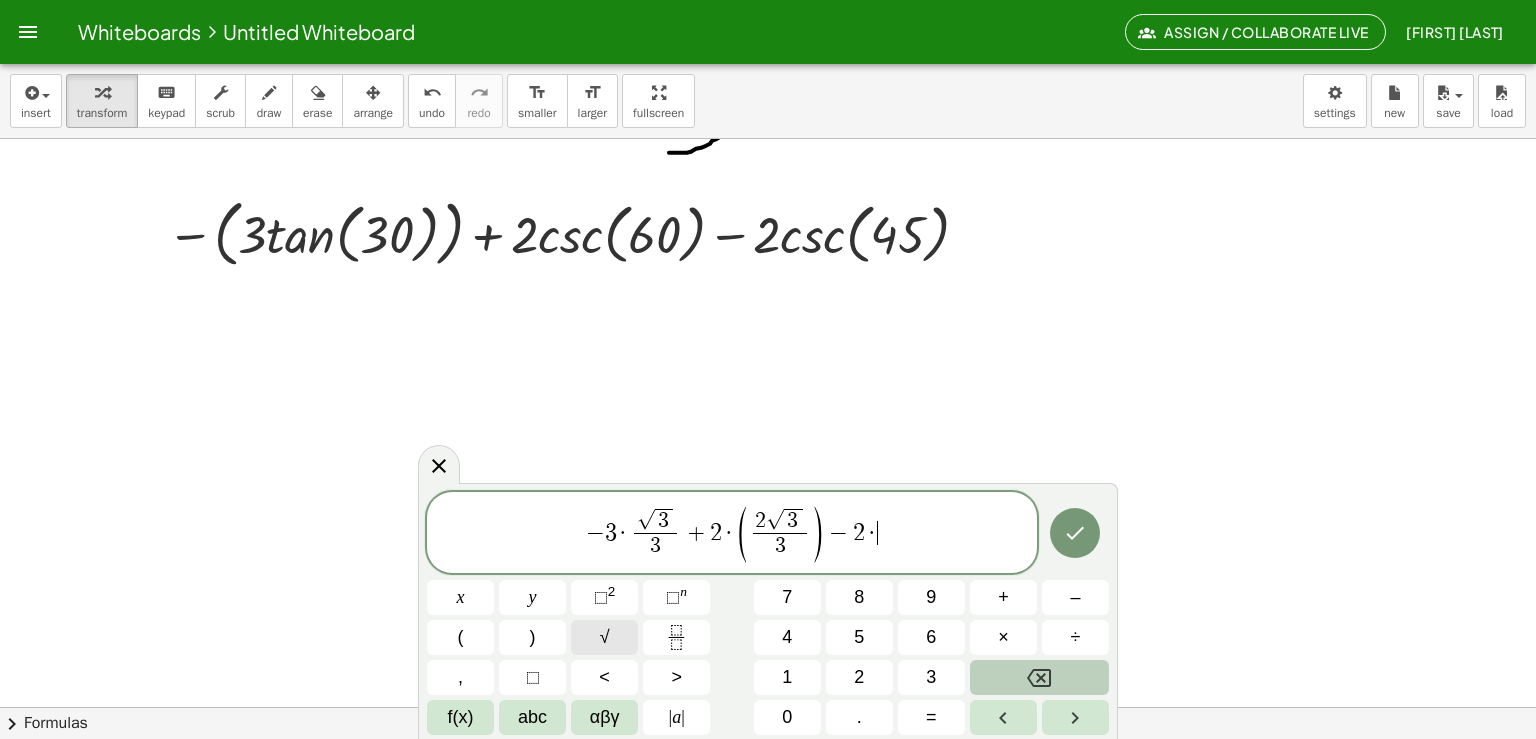 click on "√" at bounding box center (605, 637) 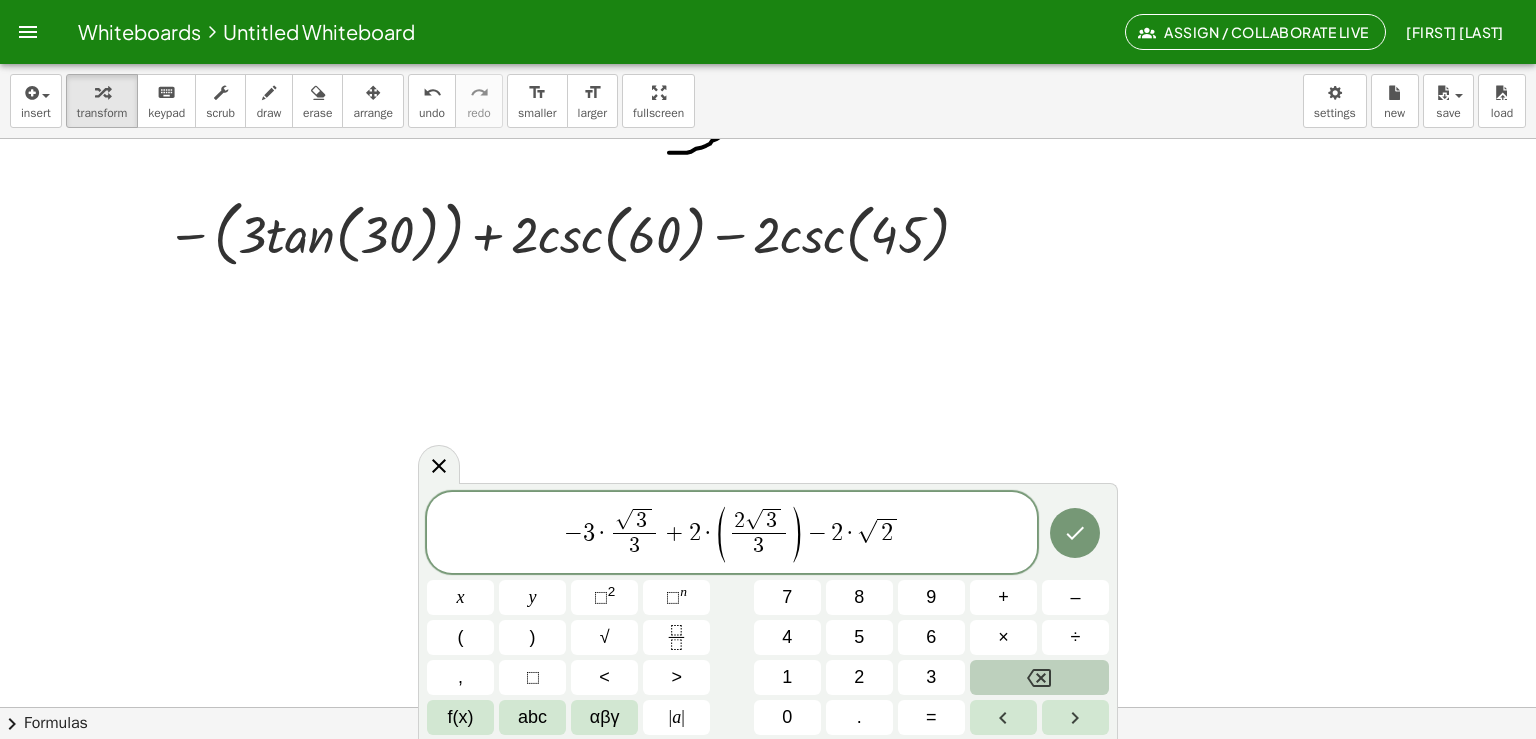 click at bounding box center (765, -187) 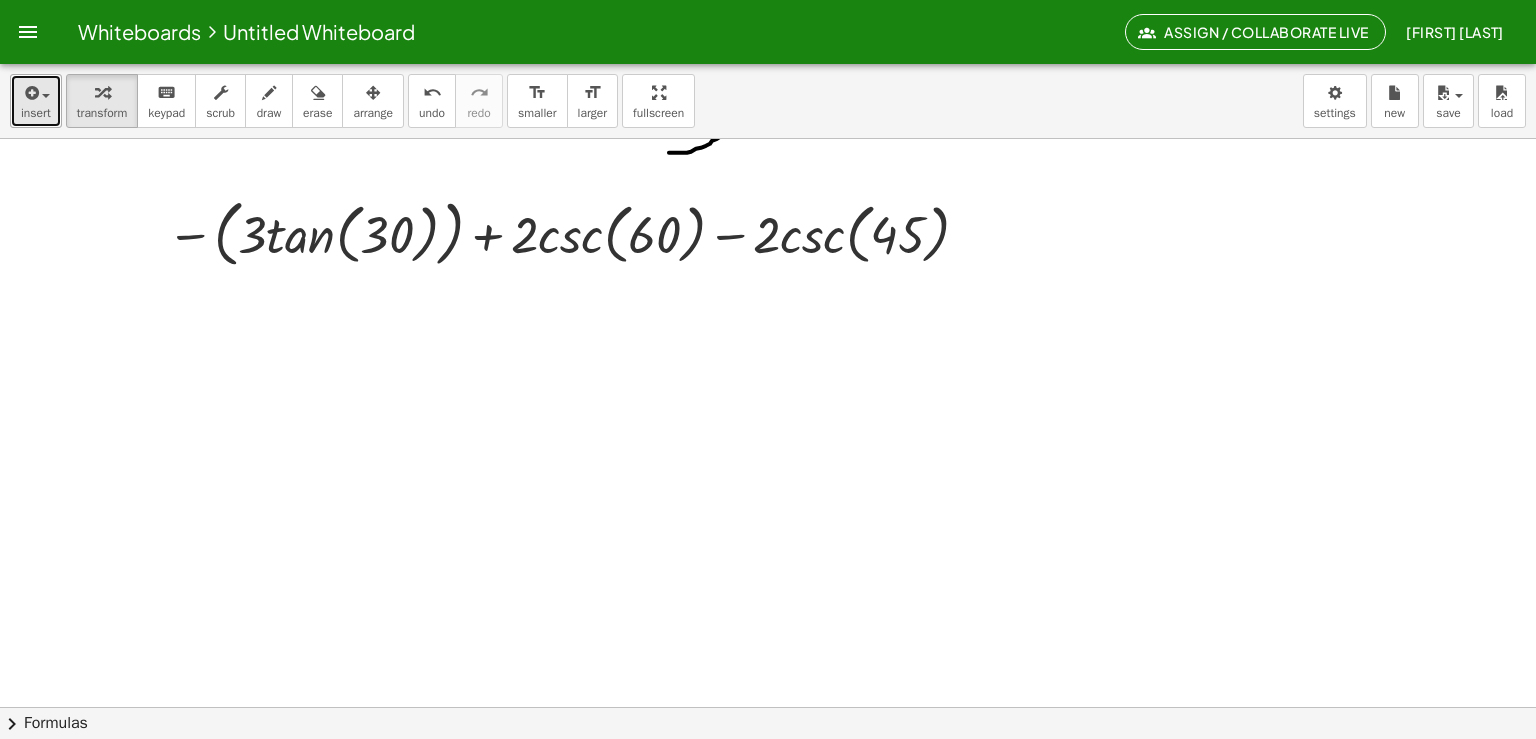 click at bounding box center [46, 96] 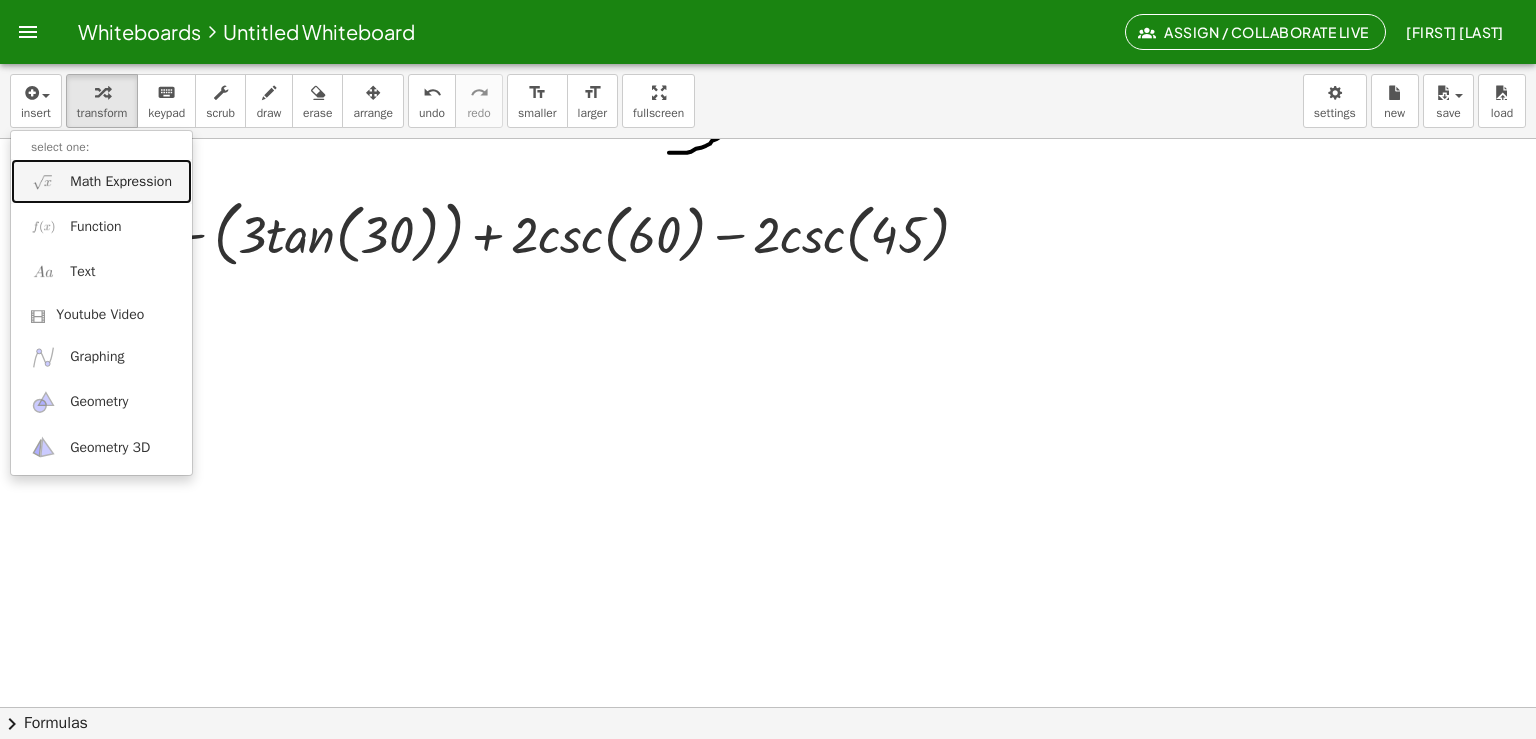 click on "Math Expression" at bounding box center (121, 182) 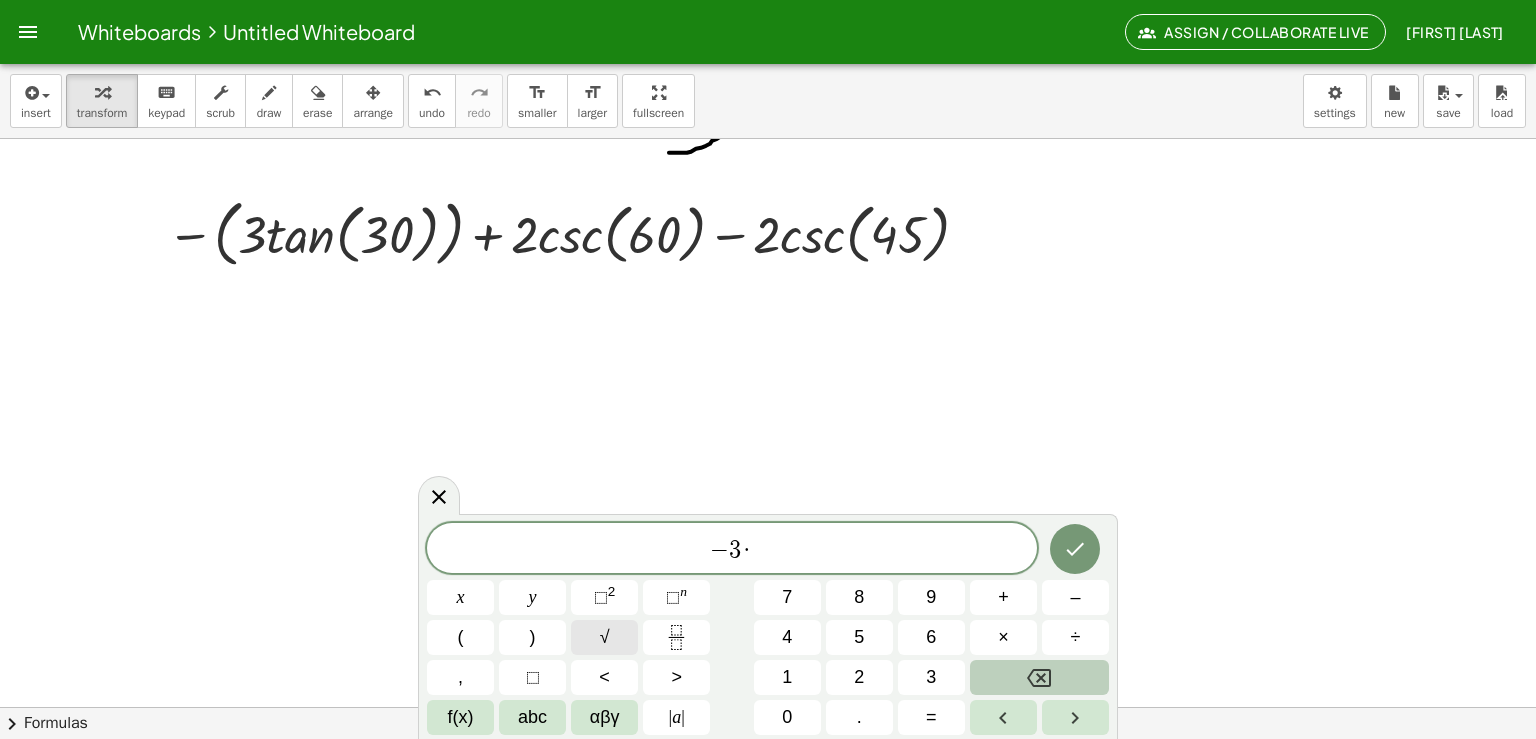 click on "√" at bounding box center (604, 637) 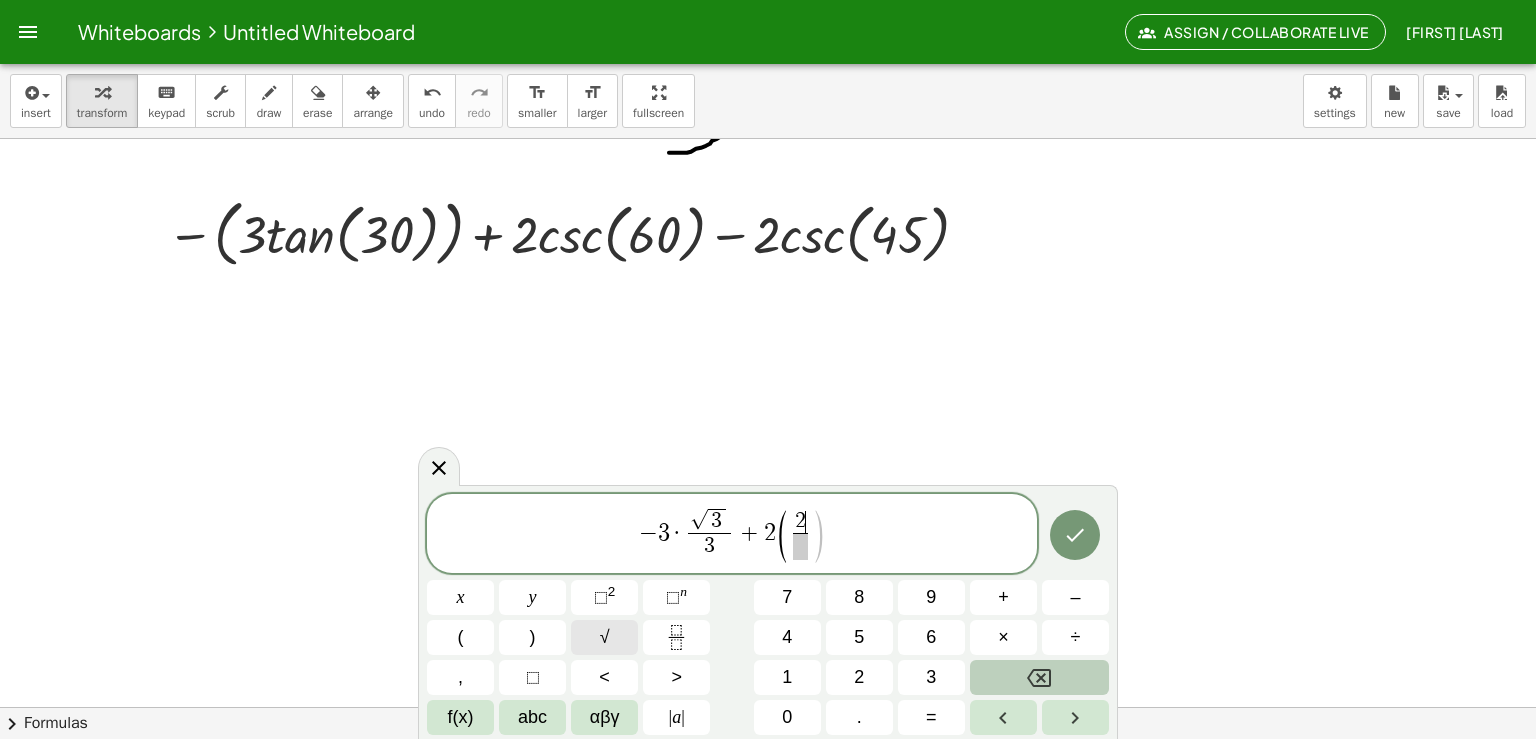 click on "√" at bounding box center (605, 637) 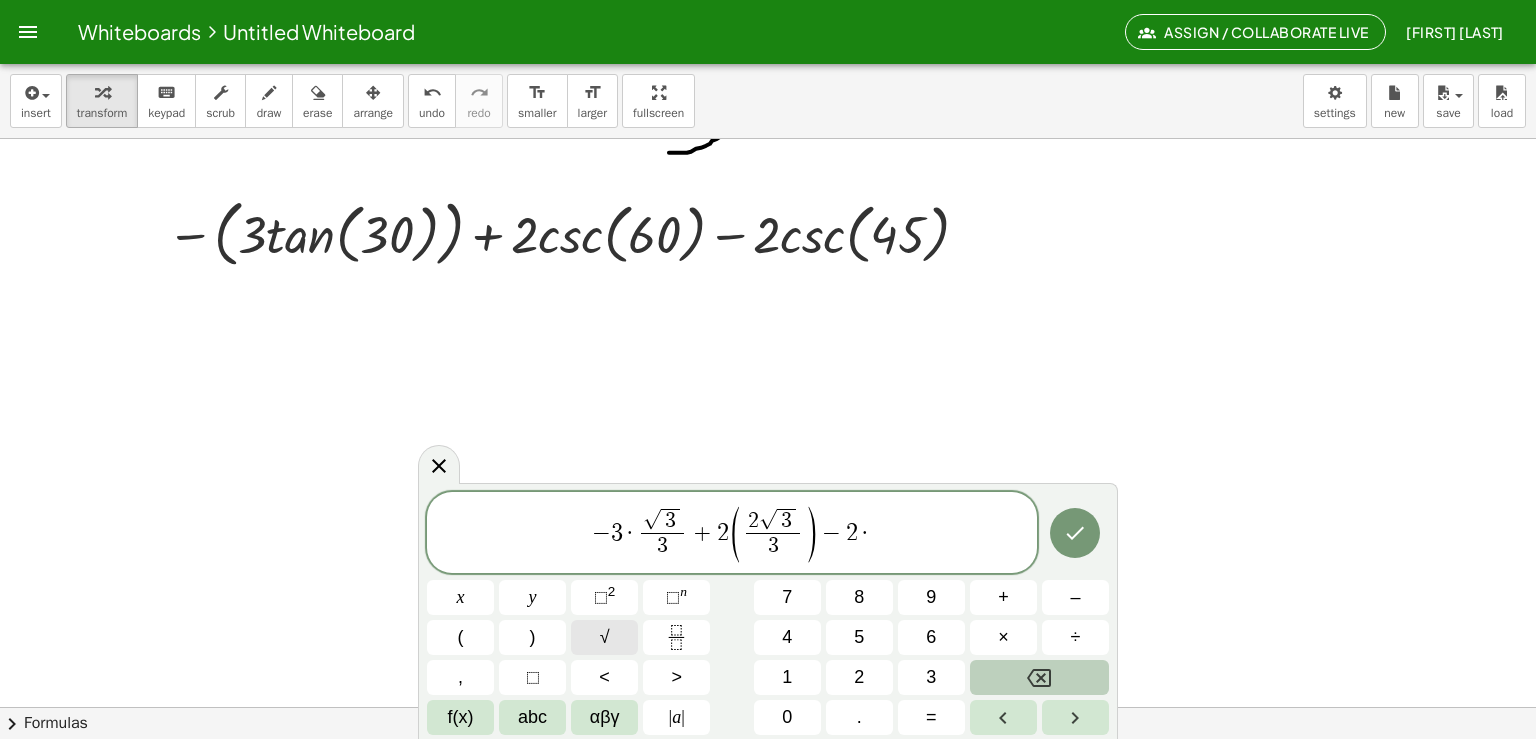 click on "√" at bounding box center [605, 637] 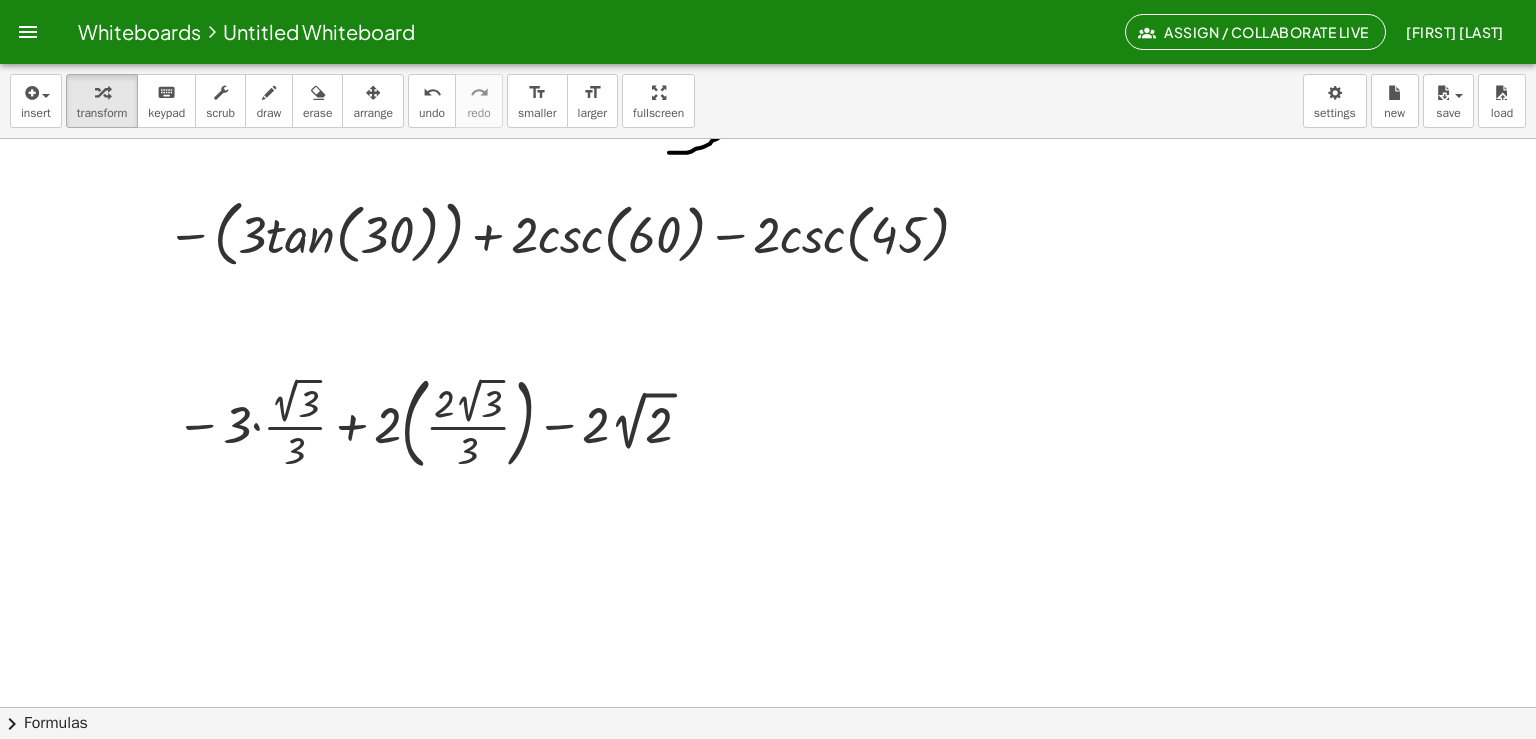 click at bounding box center [765, -187] 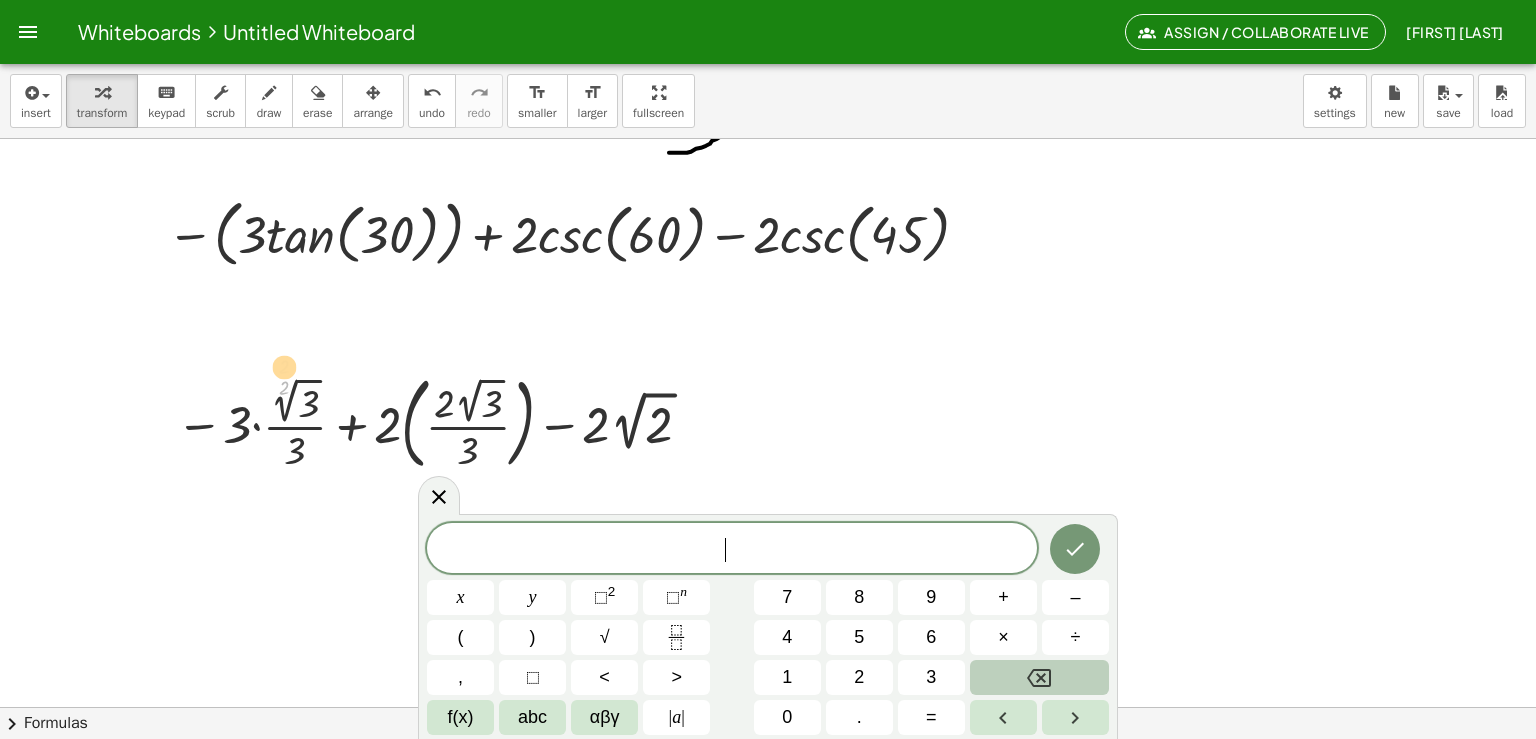 drag, startPoint x: 257, startPoint y: 372, endPoint x: 257, endPoint y: 329, distance: 43 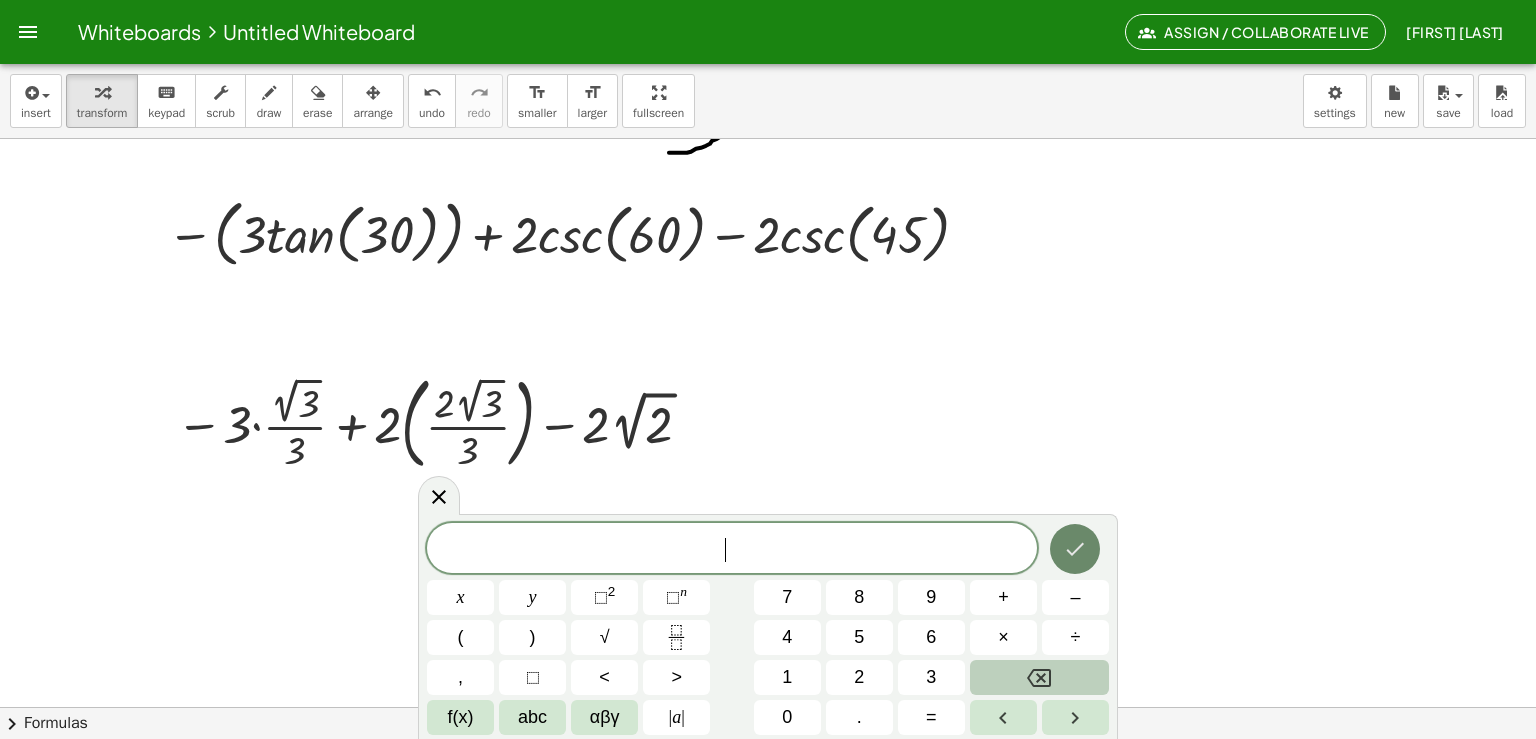 click at bounding box center (1075, 549) 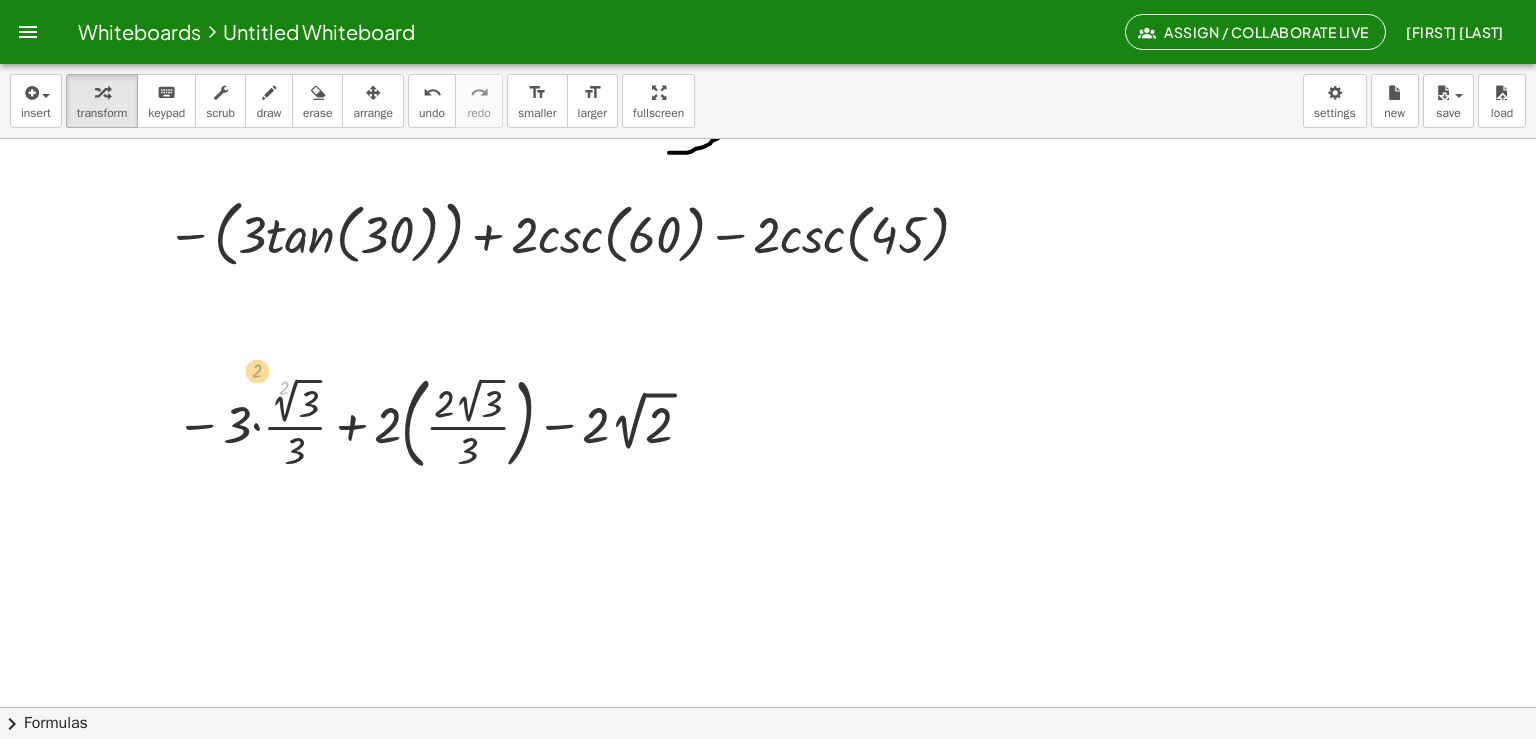 drag, startPoint x: 272, startPoint y: 391, endPoint x: 242, endPoint y: 372, distance: 35.510563 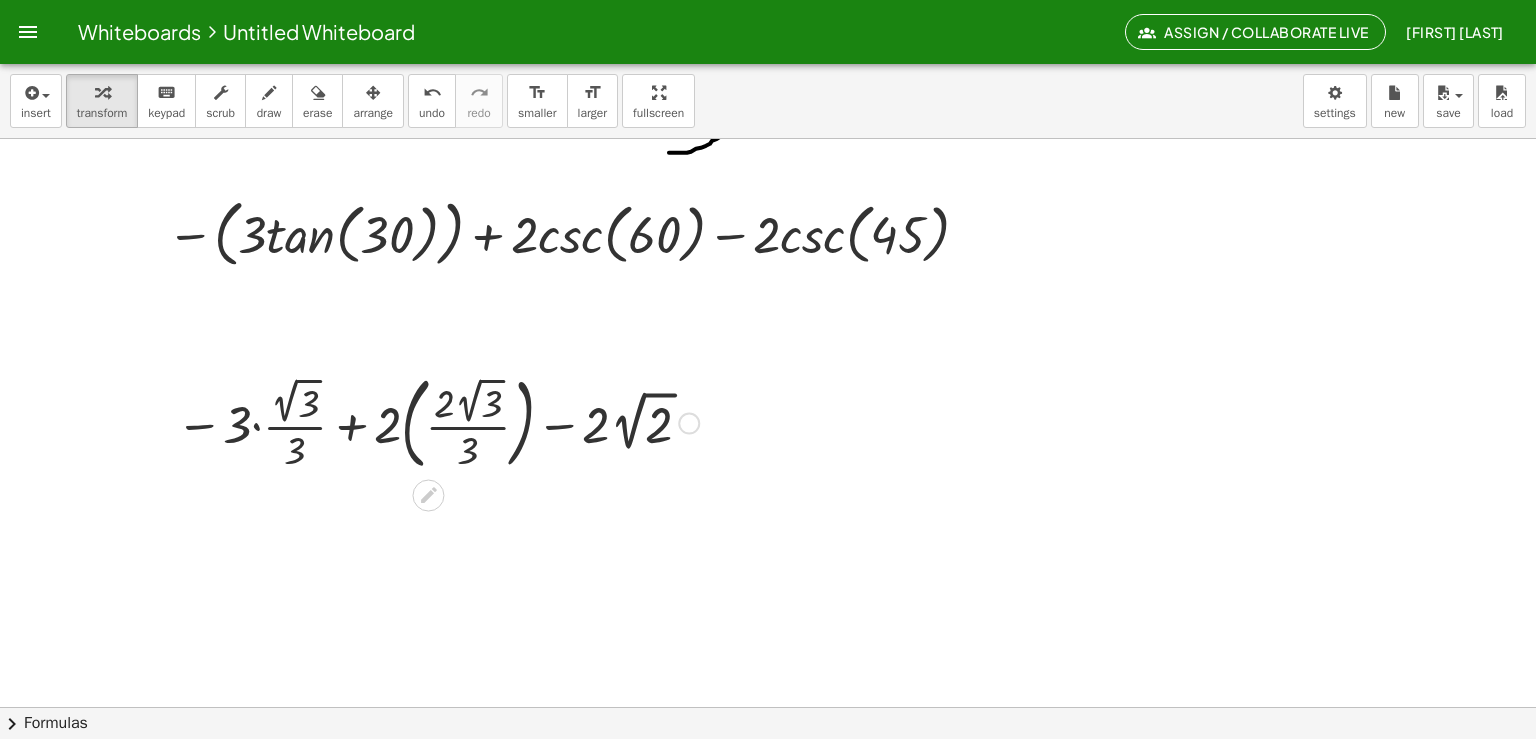 drag, startPoint x: 224, startPoint y: 367, endPoint x: 222, endPoint y: 340, distance: 27.073973 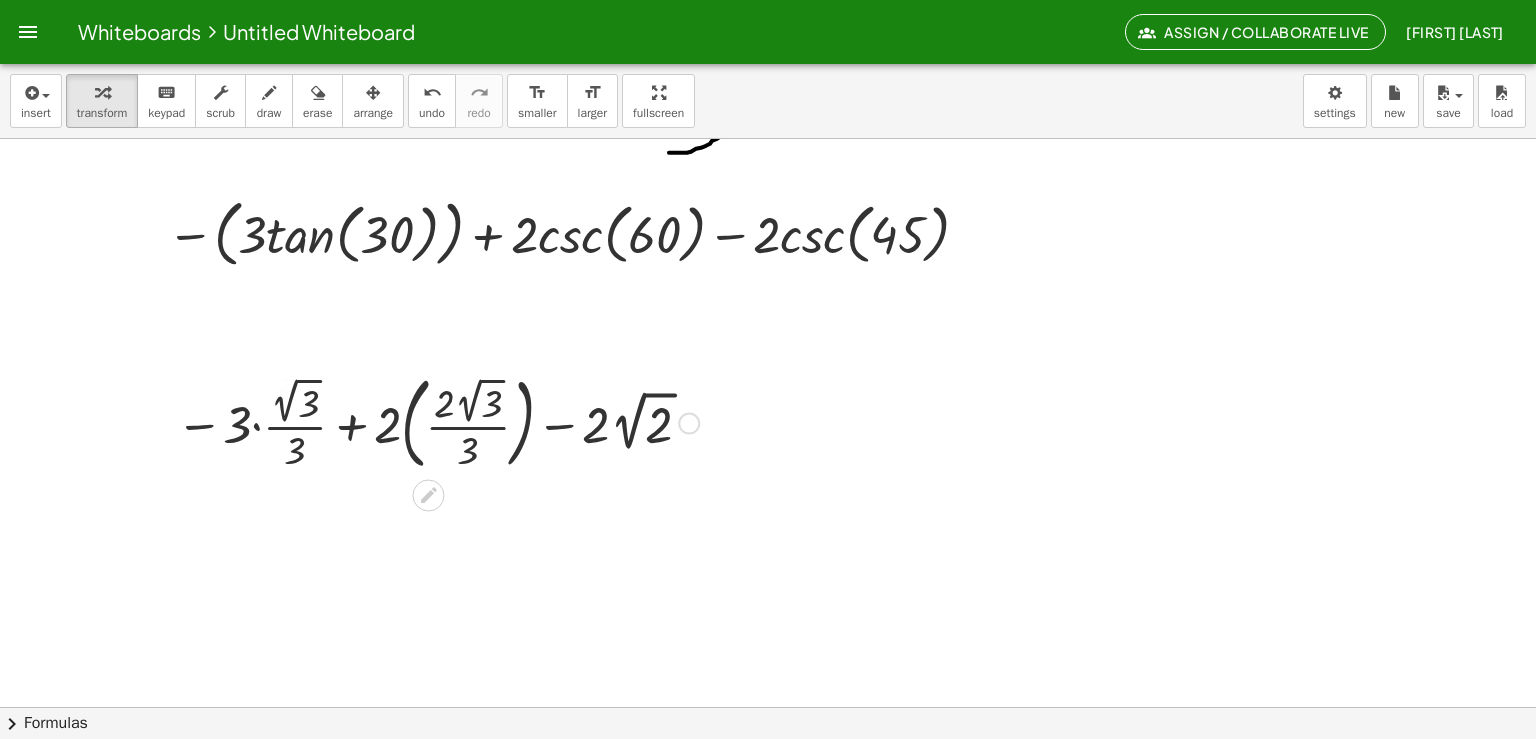 click at bounding box center [765, -187] 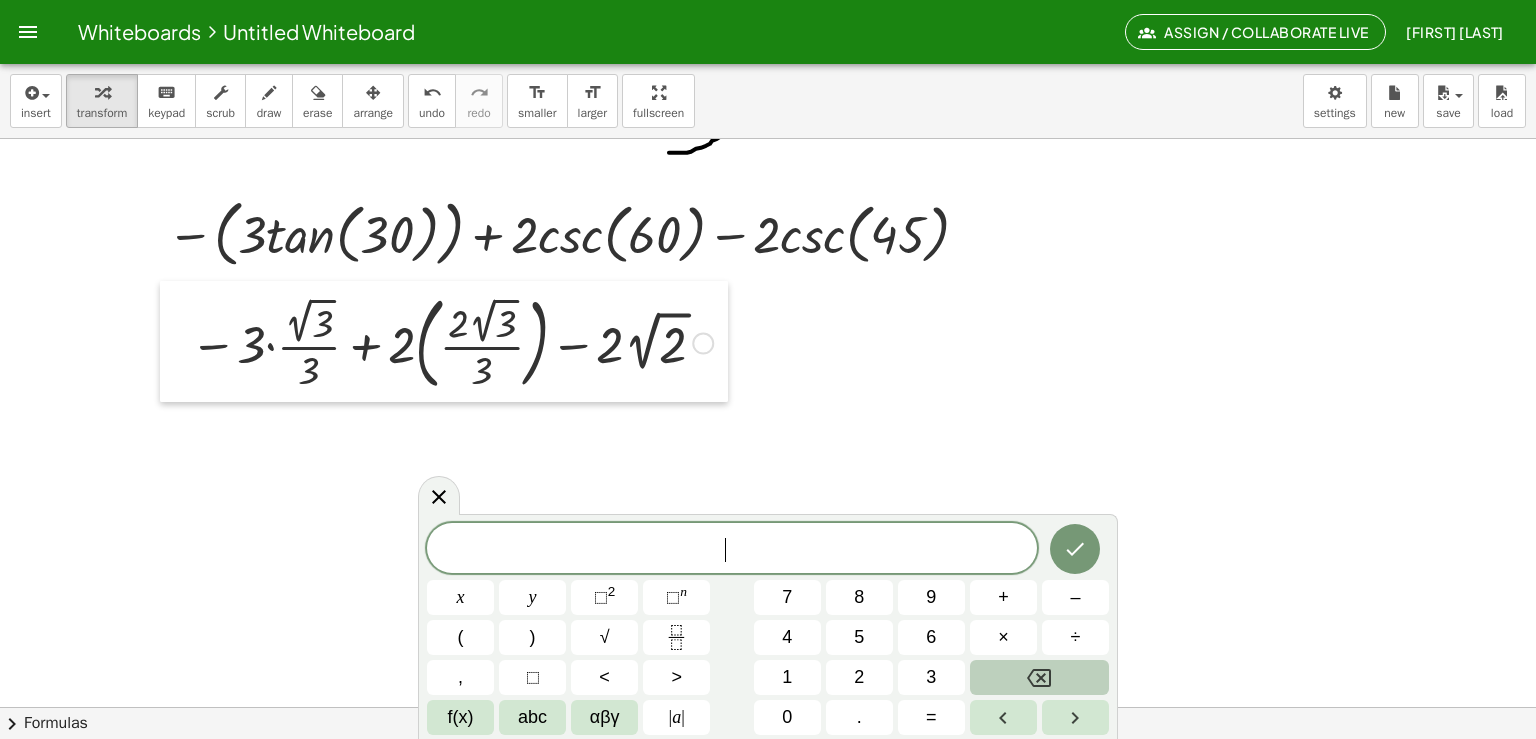 drag, startPoint x: 150, startPoint y: 401, endPoint x: 165, endPoint y: 323, distance: 79.429214 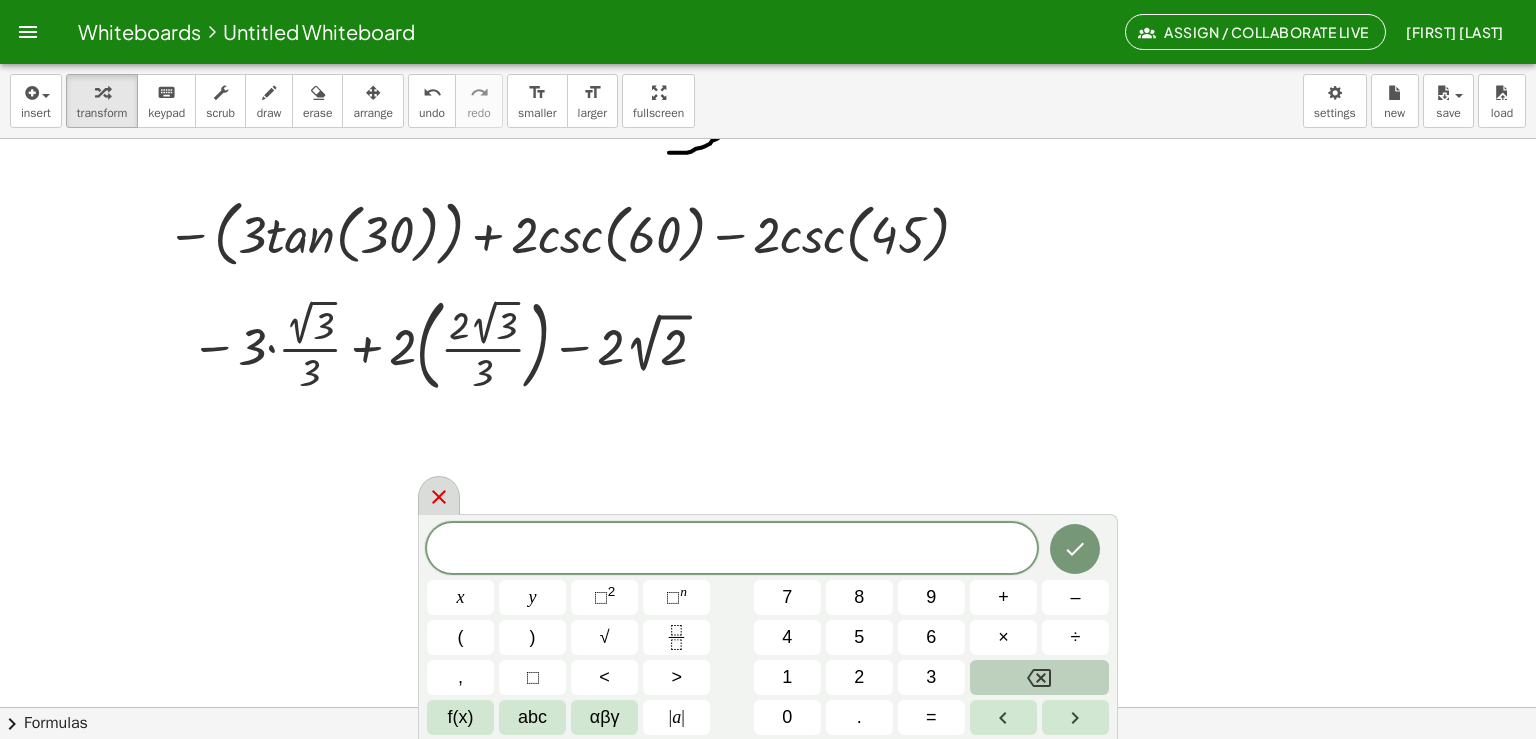 click 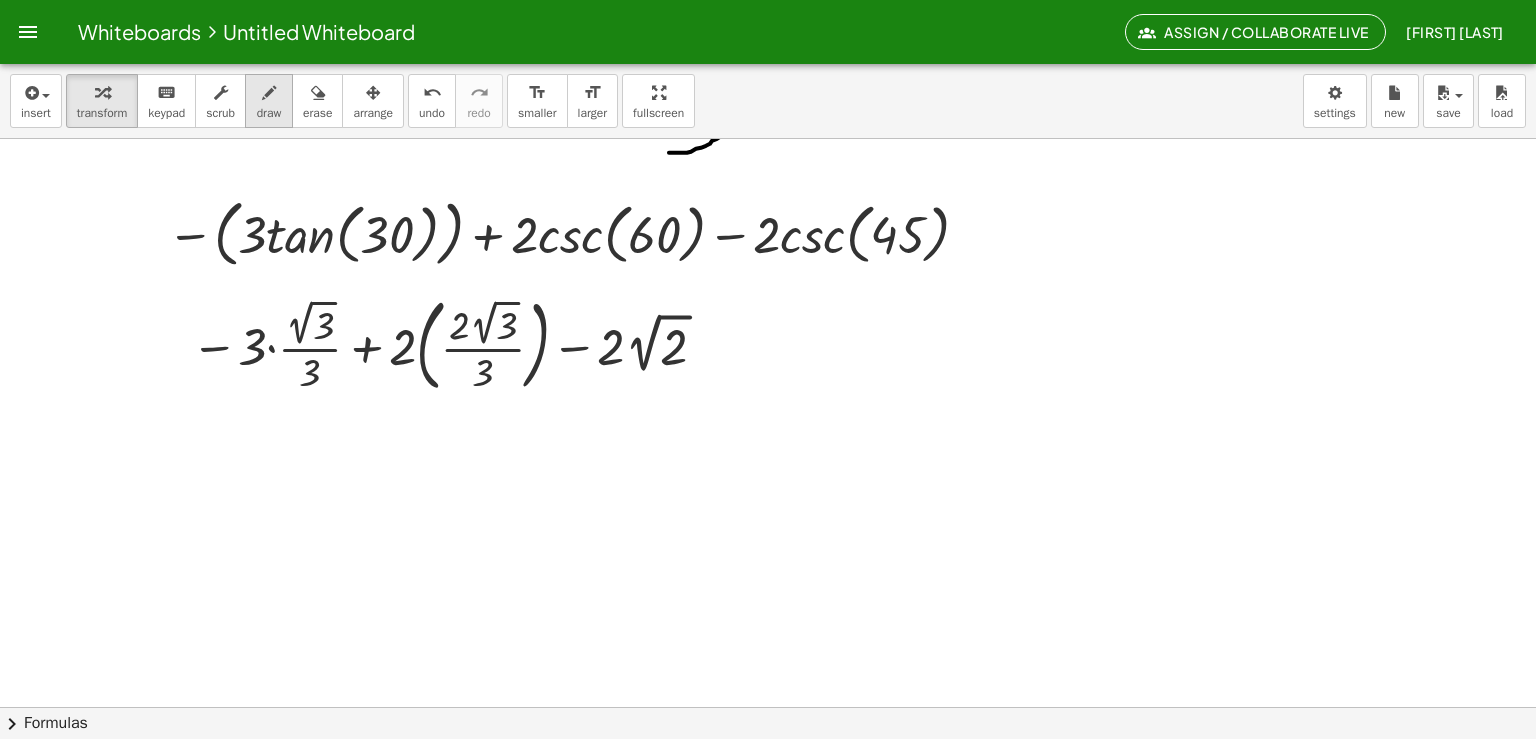 click at bounding box center (269, 93) 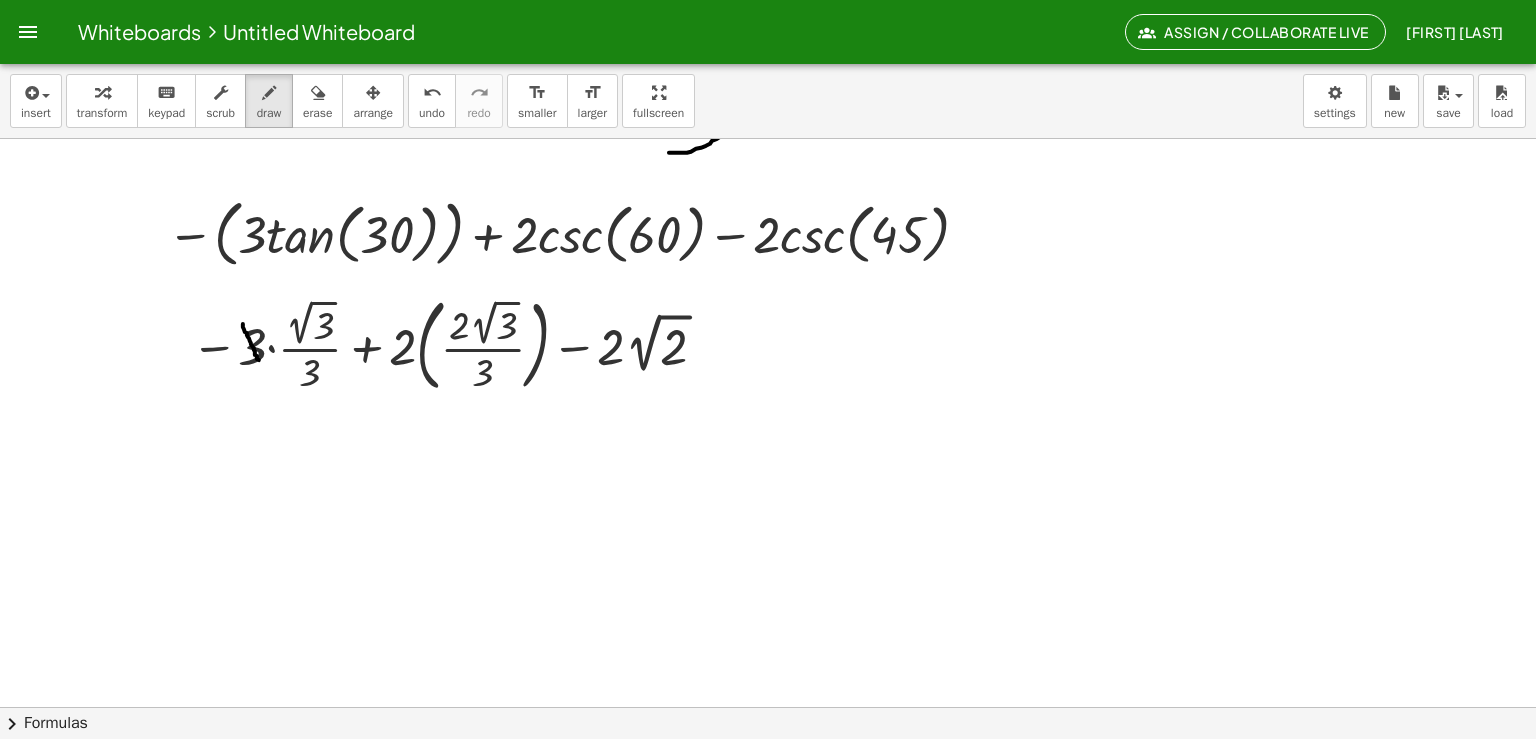 drag, startPoint x: 228, startPoint y: 323, endPoint x: 251, endPoint y: 368, distance: 50.537113 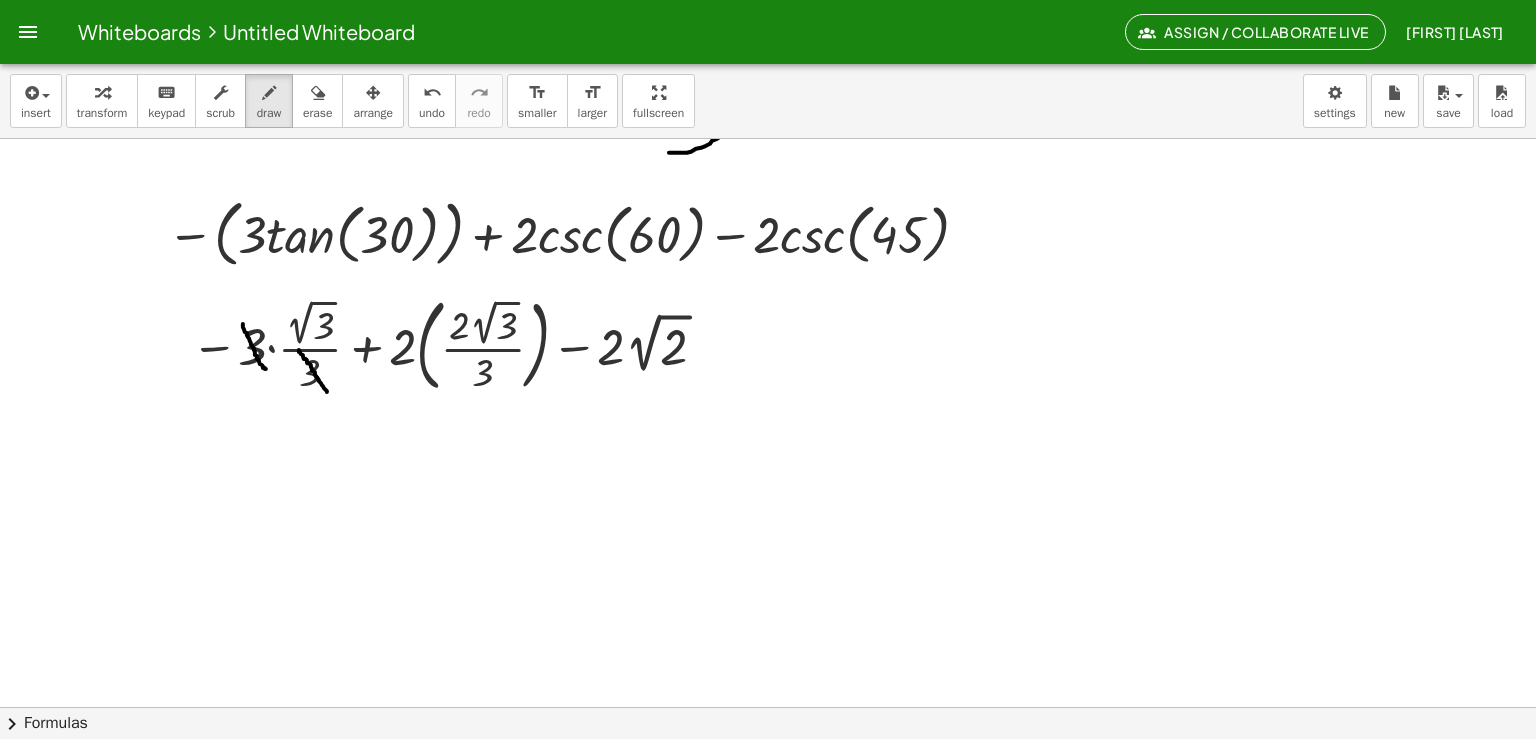 drag, startPoint x: 284, startPoint y: 349, endPoint x: 312, endPoint y: 391, distance: 50.47772 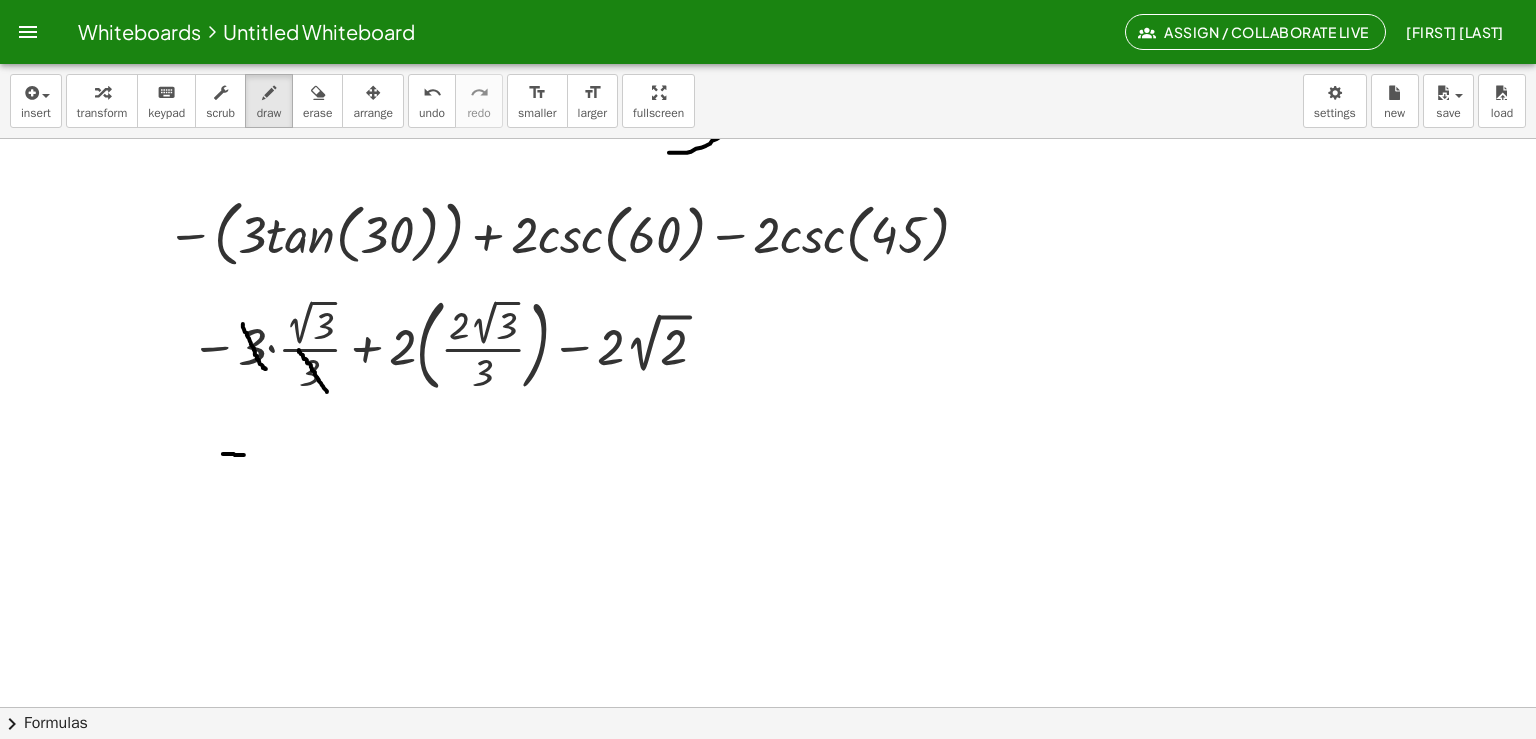 drag, startPoint x: 208, startPoint y: 453, endPoint x: 242, endPoint y: 455, distance: 34.058773 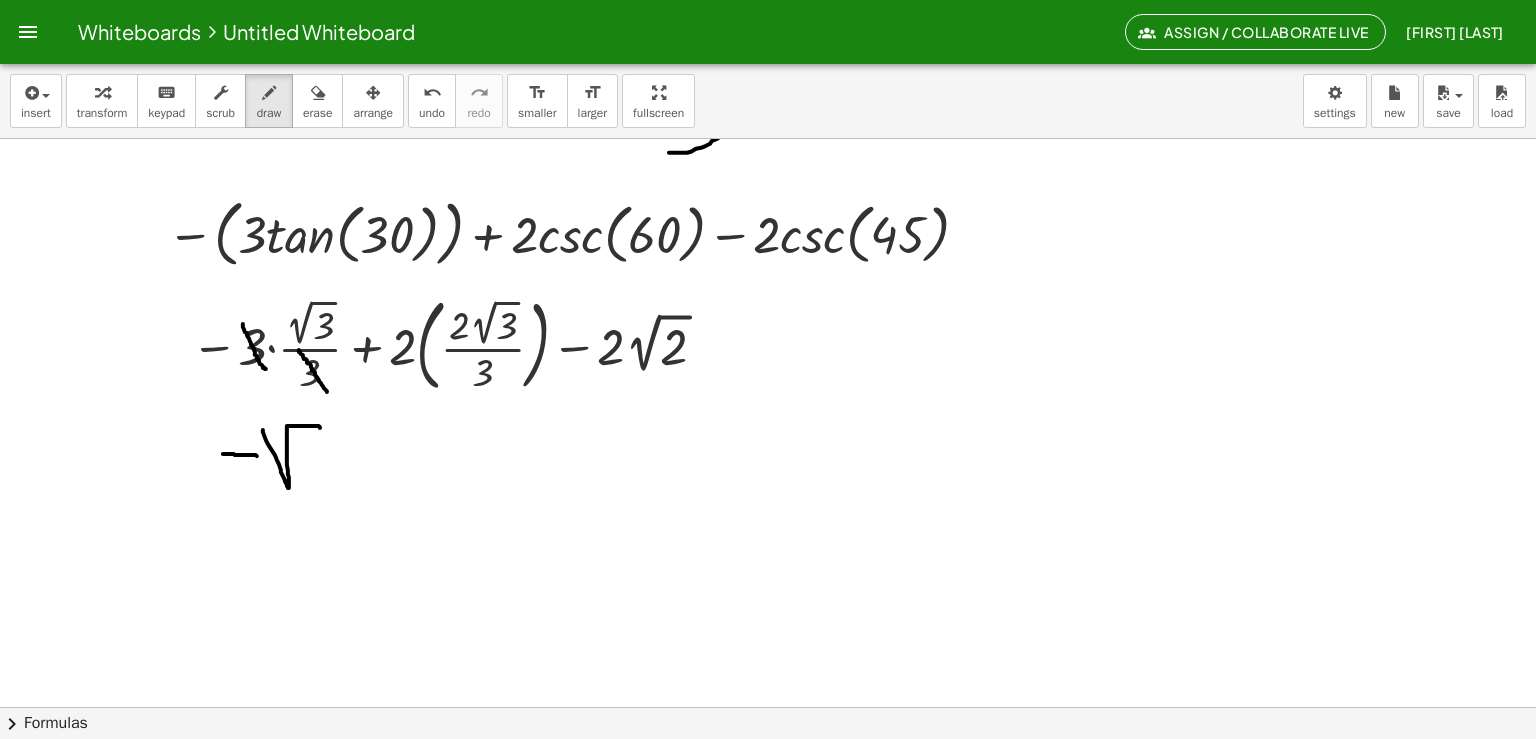 drag, startPoint x: 248, startPoint y: 429, endPoint x: 305, endPoint y: 427, distance: 57.035076 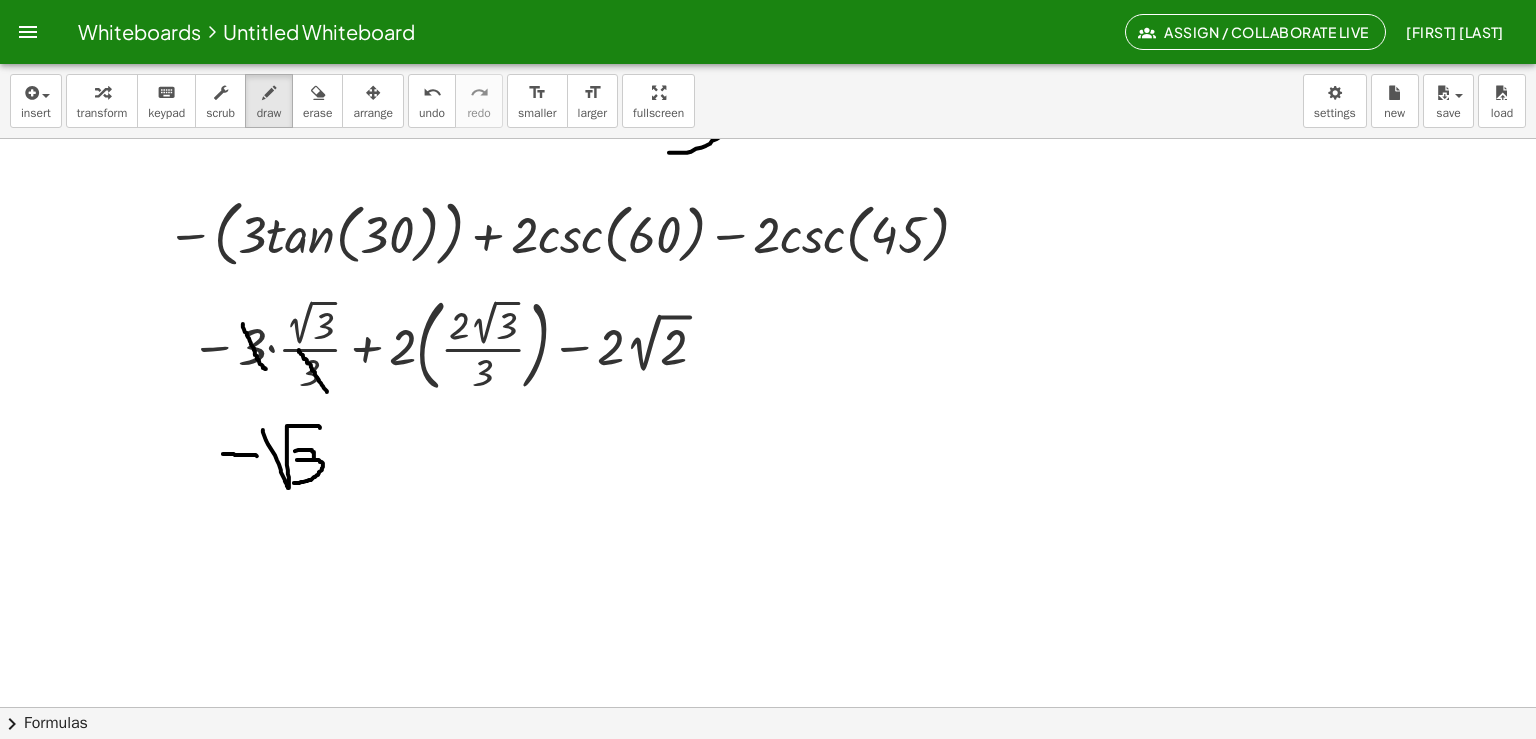 drag, startPoint x: 280, startPoint y: 450, endPoint x: 276, endPoint y: 481, distance: 31.257 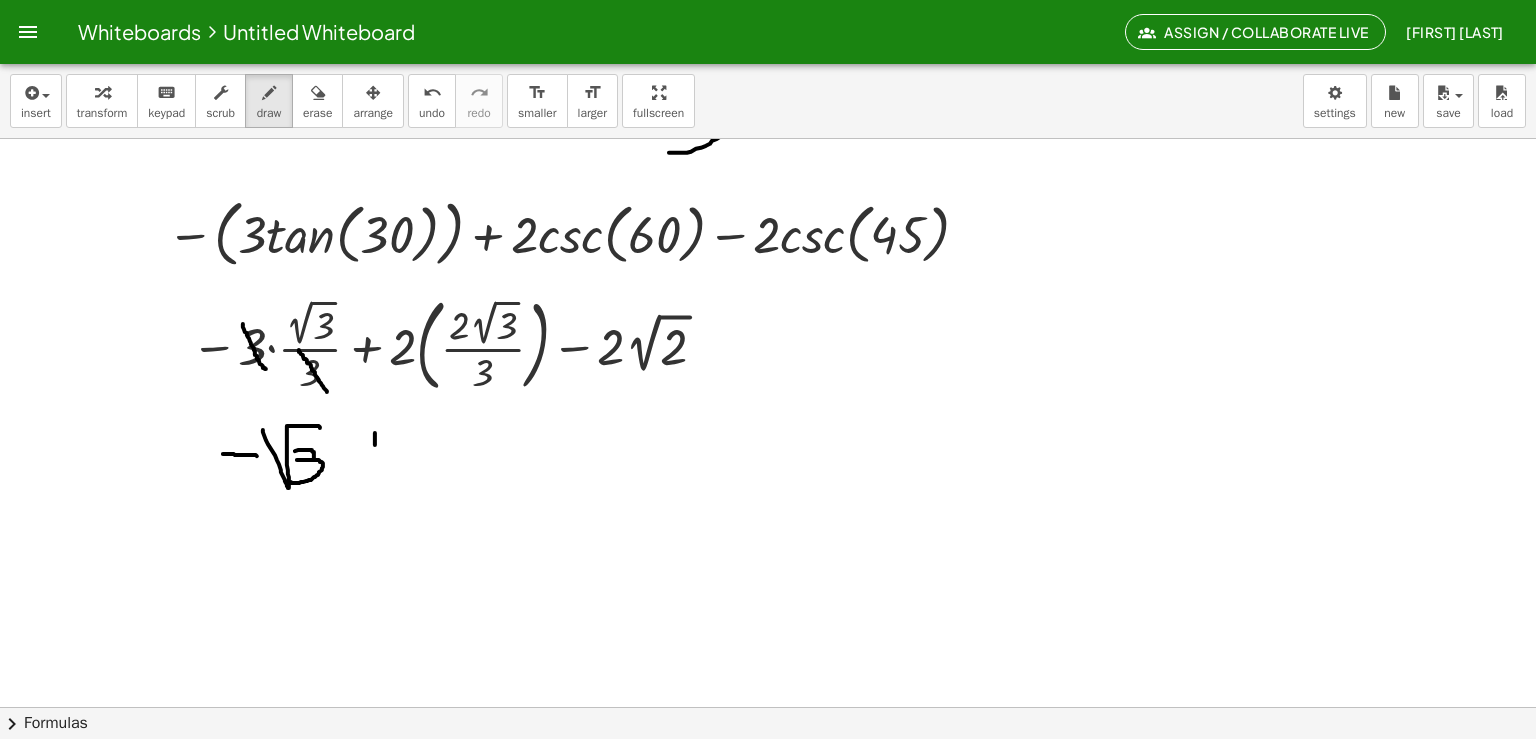 drag, startPoint x: 360, startPoint y: 432, endPoint x: 361, endPoint y: 477, distance: 45.01111 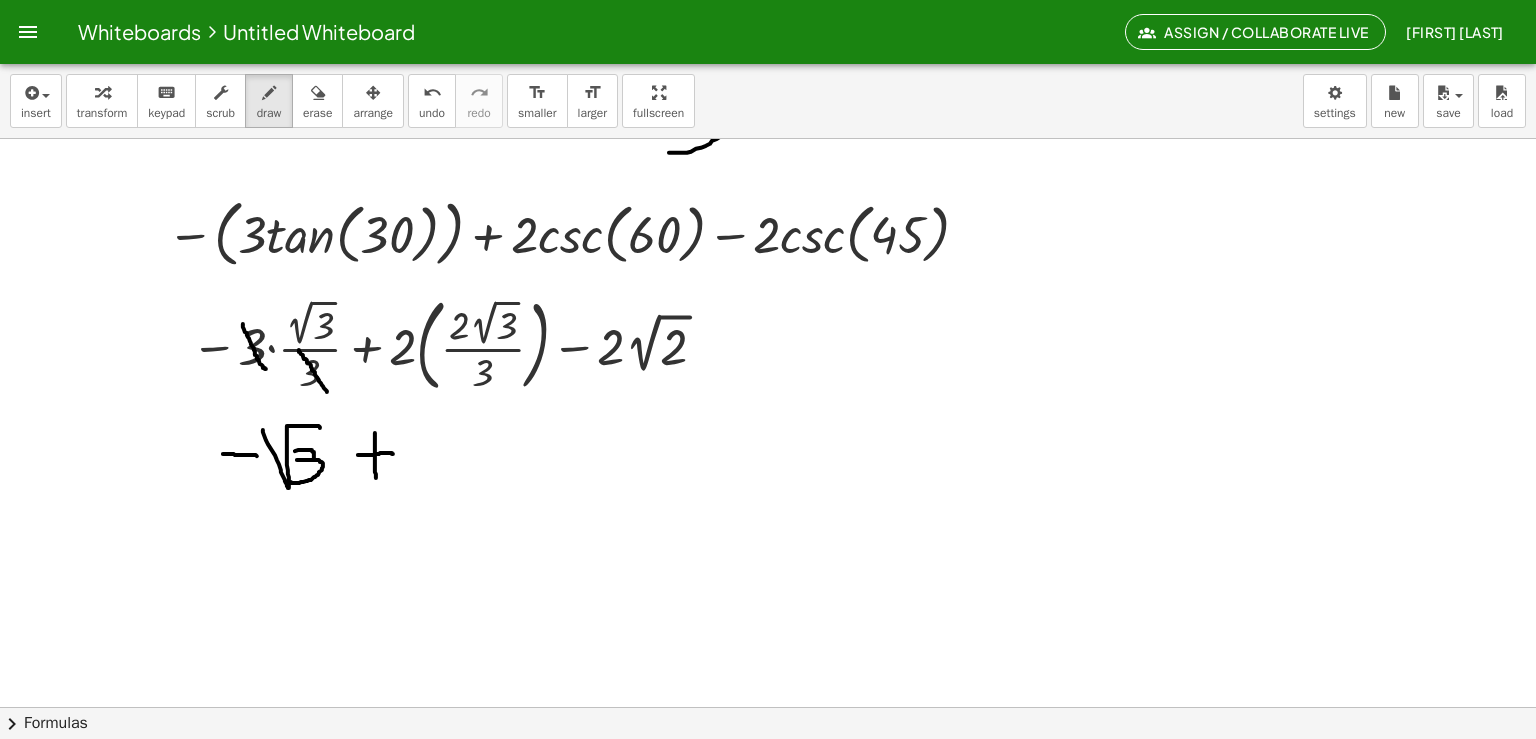 drag, startPoint x: 343, startPoint y: 454, endPoint x: 378, endPoint y: 453, distance: 35.014282 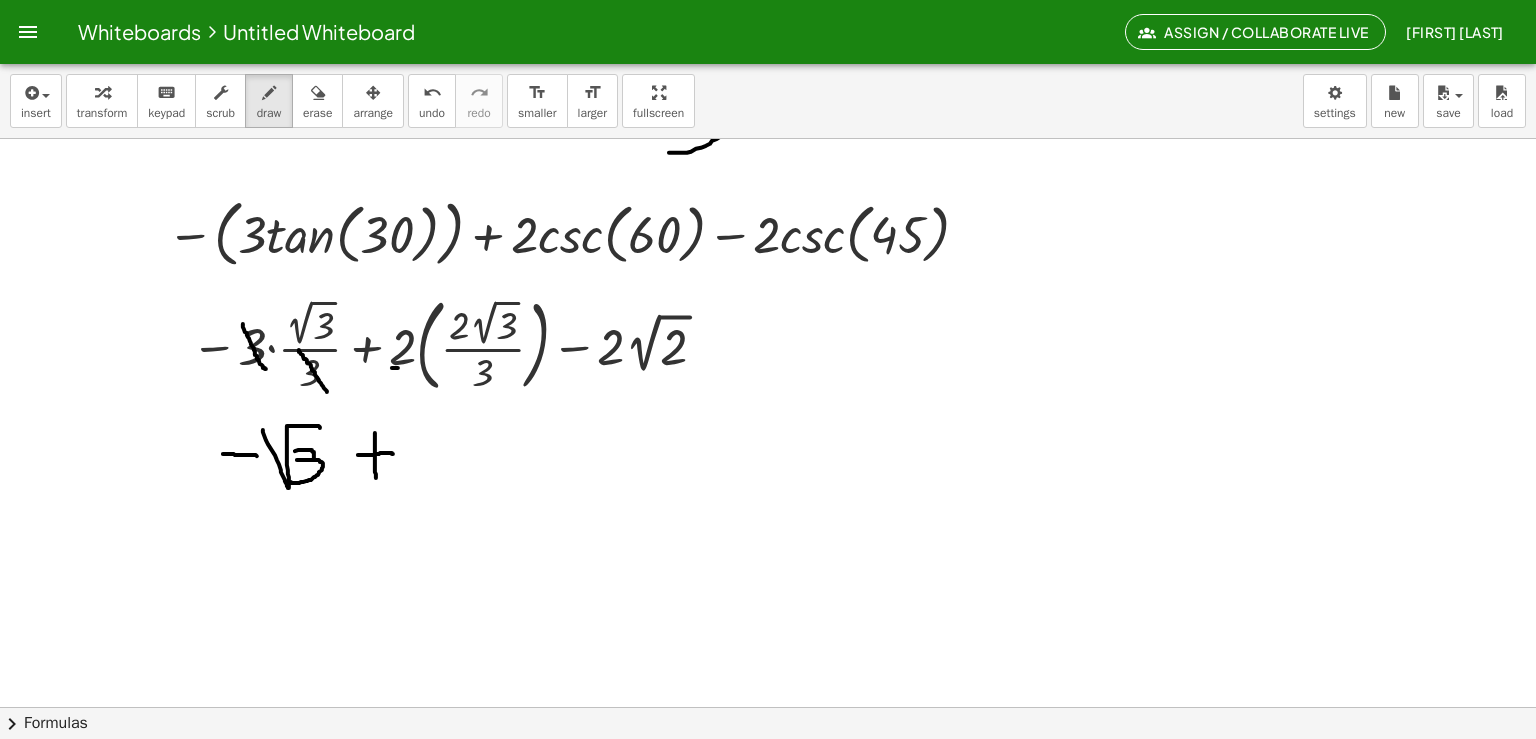 drag, startPoint x: 377, startPoint y: 367, endPoint x: 390, endPoint y: 368, distance: 13.038404 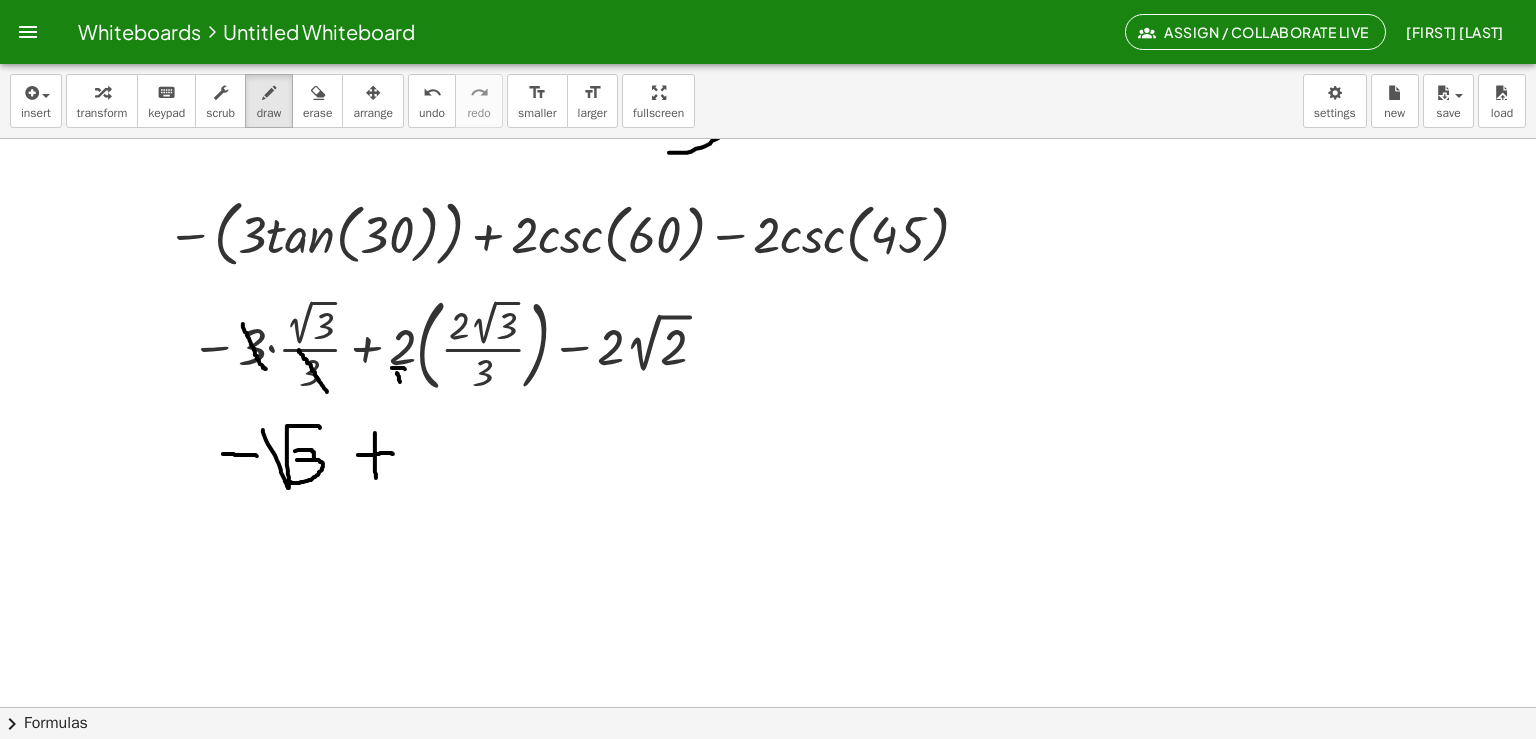 drag, startPoint x: 382, startPoint y: 372, endPoint x: 386, endPoint y: 382, distance: 10.770329 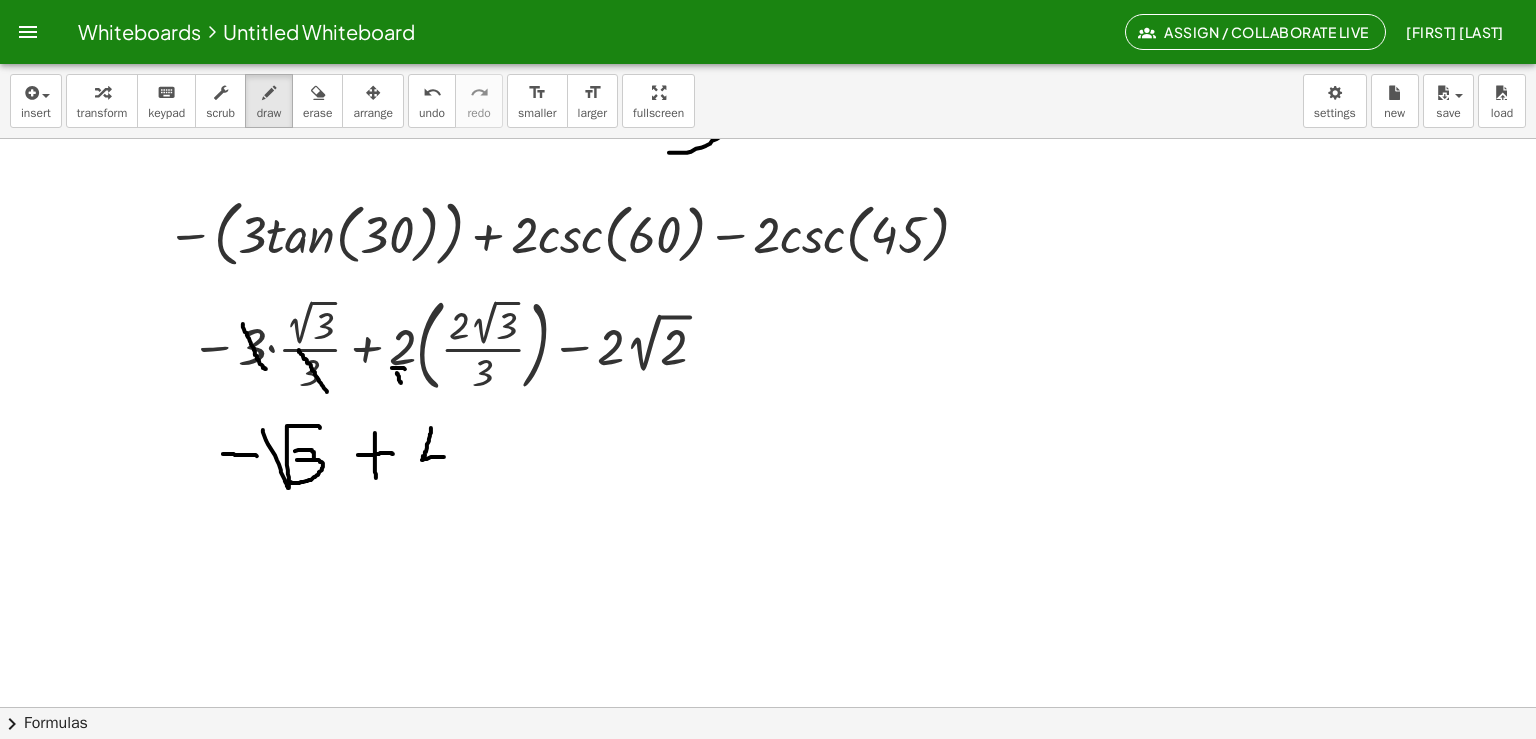 drag, startPoint x: 416, startPoint y: 427, endPoint x: 431, endPoint y: 456, distance: 32.649654 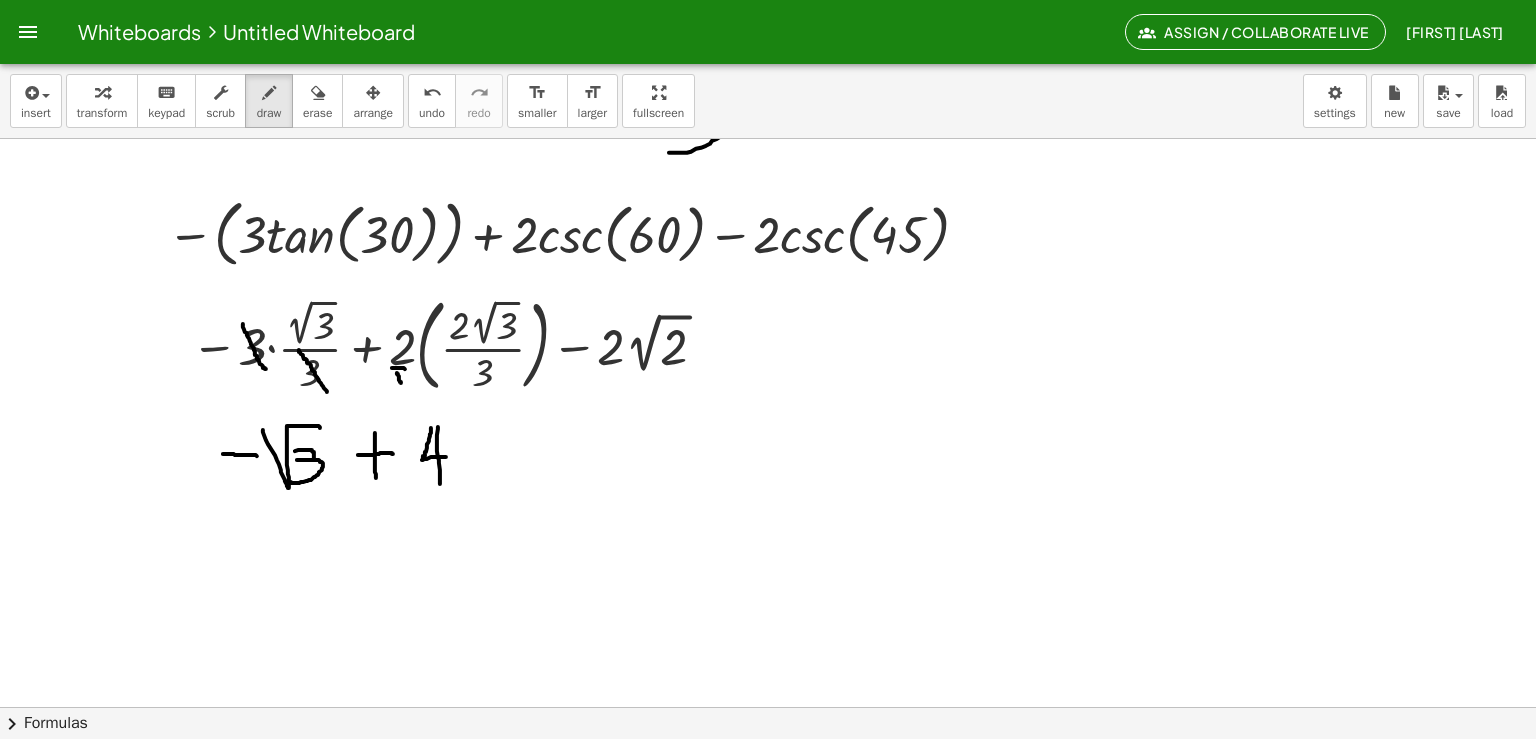 drag, startPoint x: 423, startPoint y: 426, endPoint x: 425, endPoint y: 485, distance: 59.03389 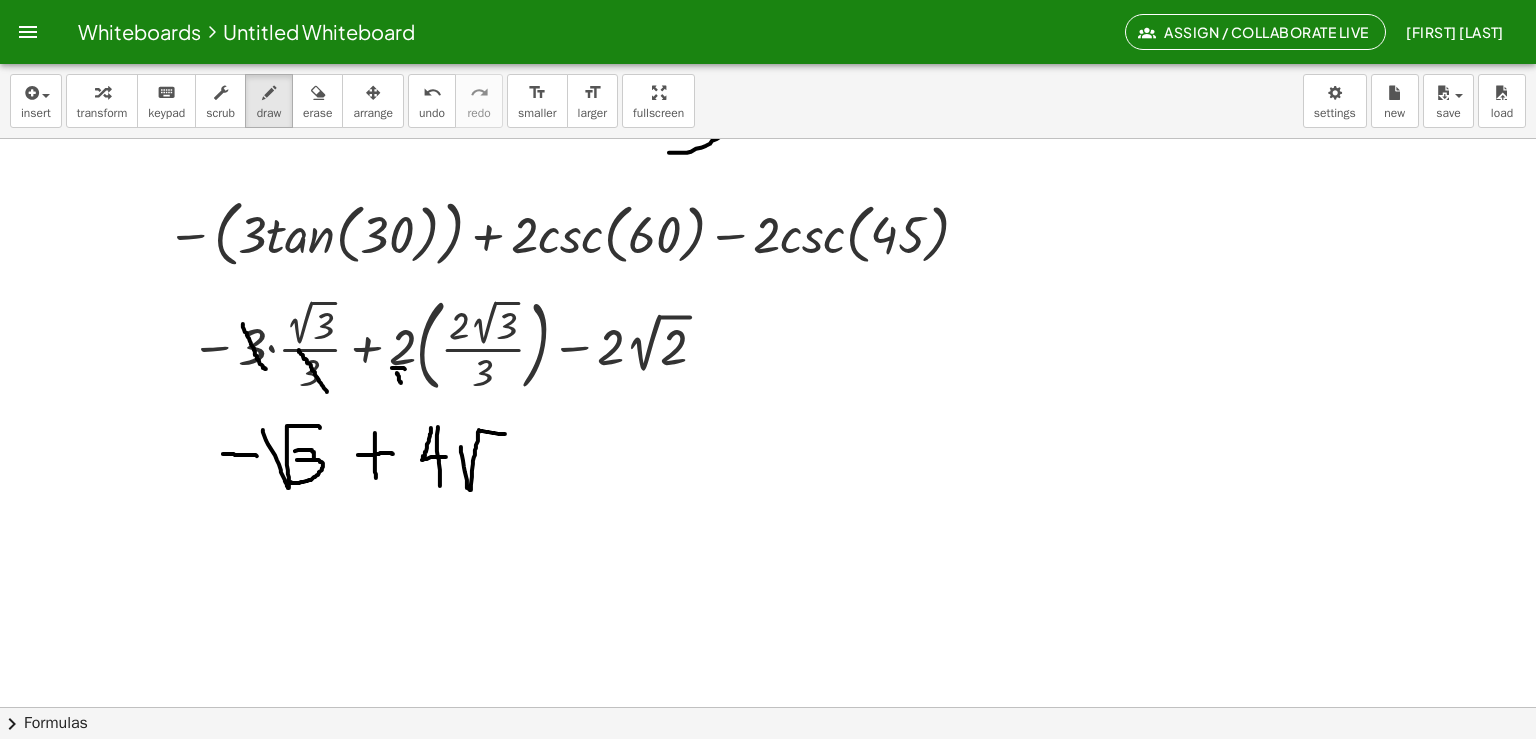 drag, startPoint x: 446, startPoint y: 446, endPoint x: 493, endPoint y: 434, distance: 48.507732 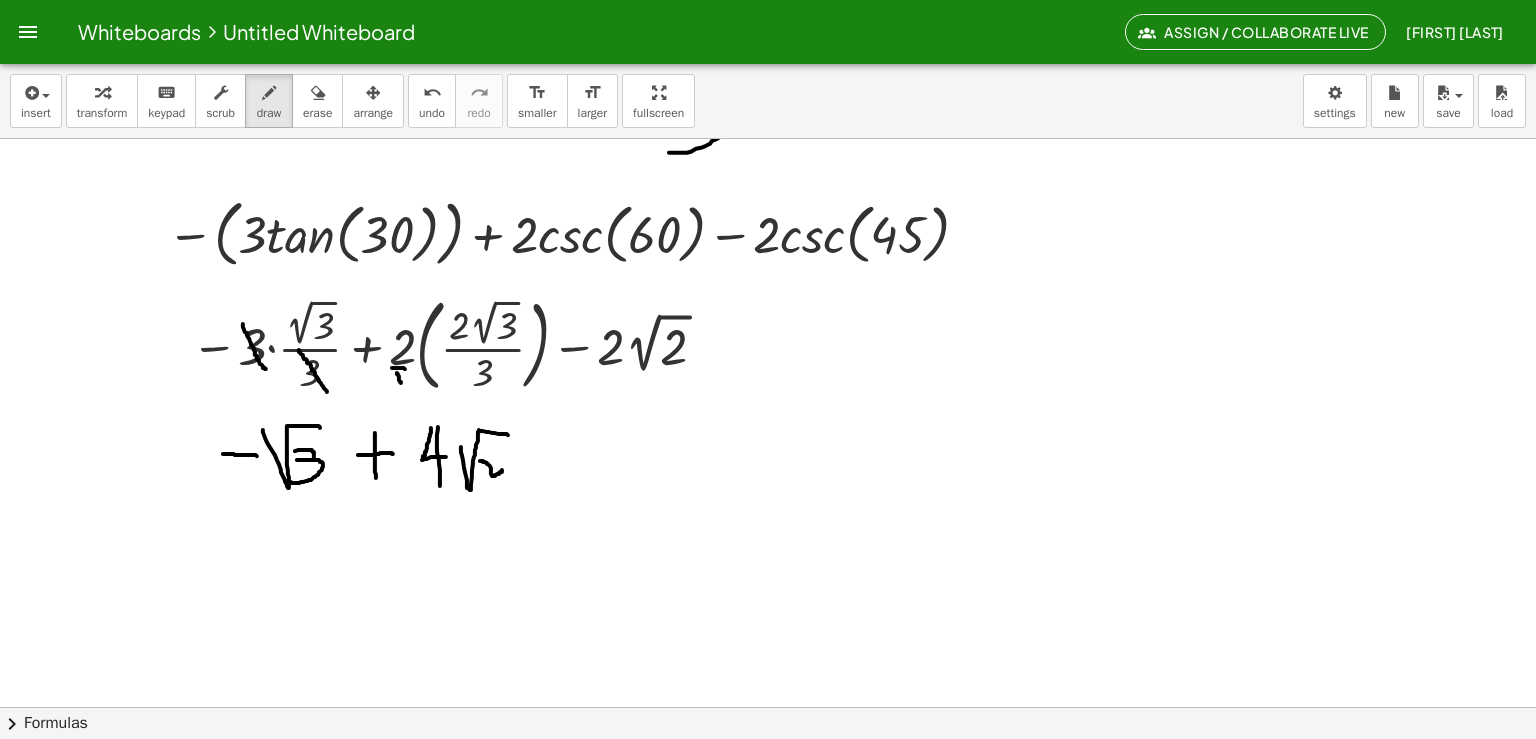 drag, startPoint x: 465, startPoint y: 460, endPoint x: 486, endPoint y: 467, distance: 22.135944 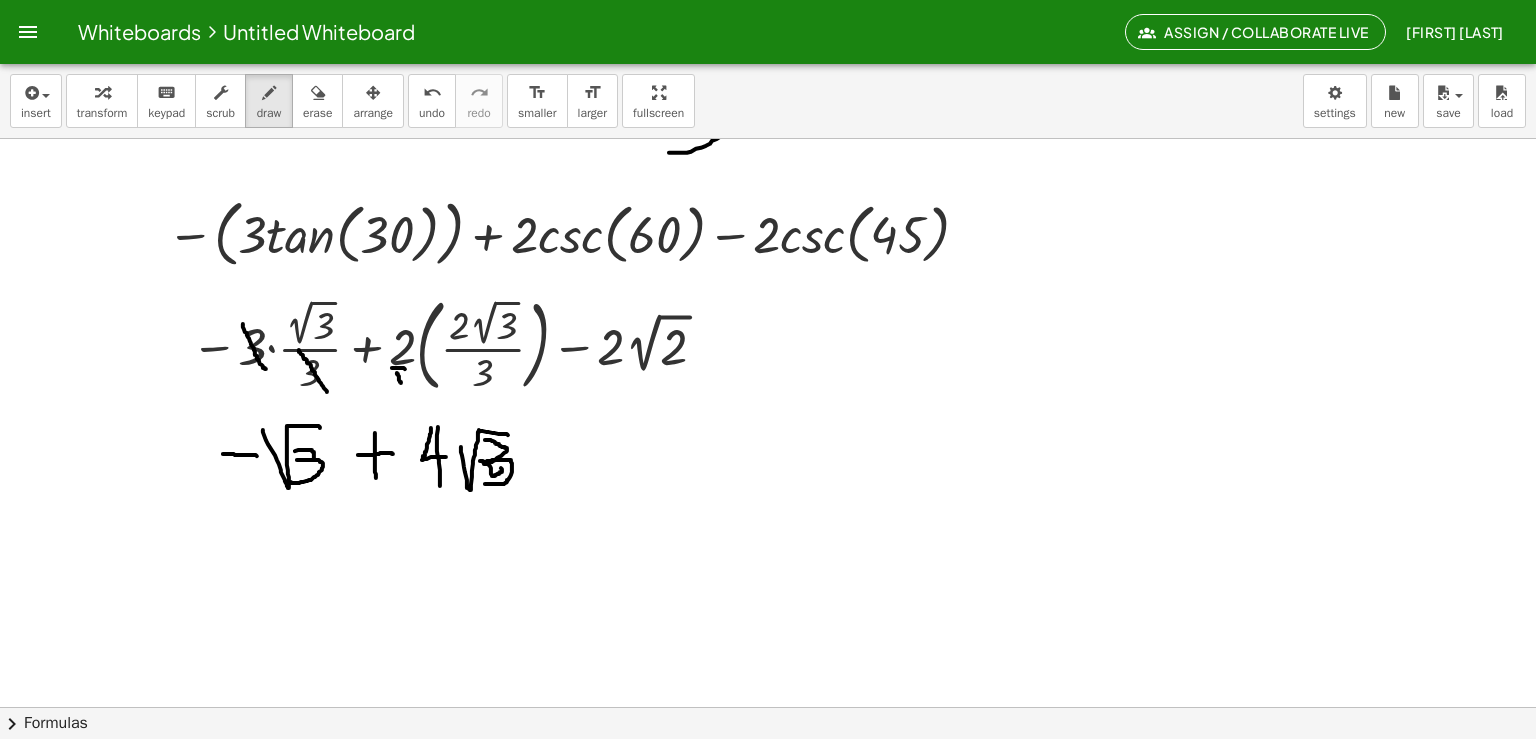 drag, startPoint x: 470, startPoint y: 439, endPoint x: 468, endPoint y: 482, distance: 43.046486 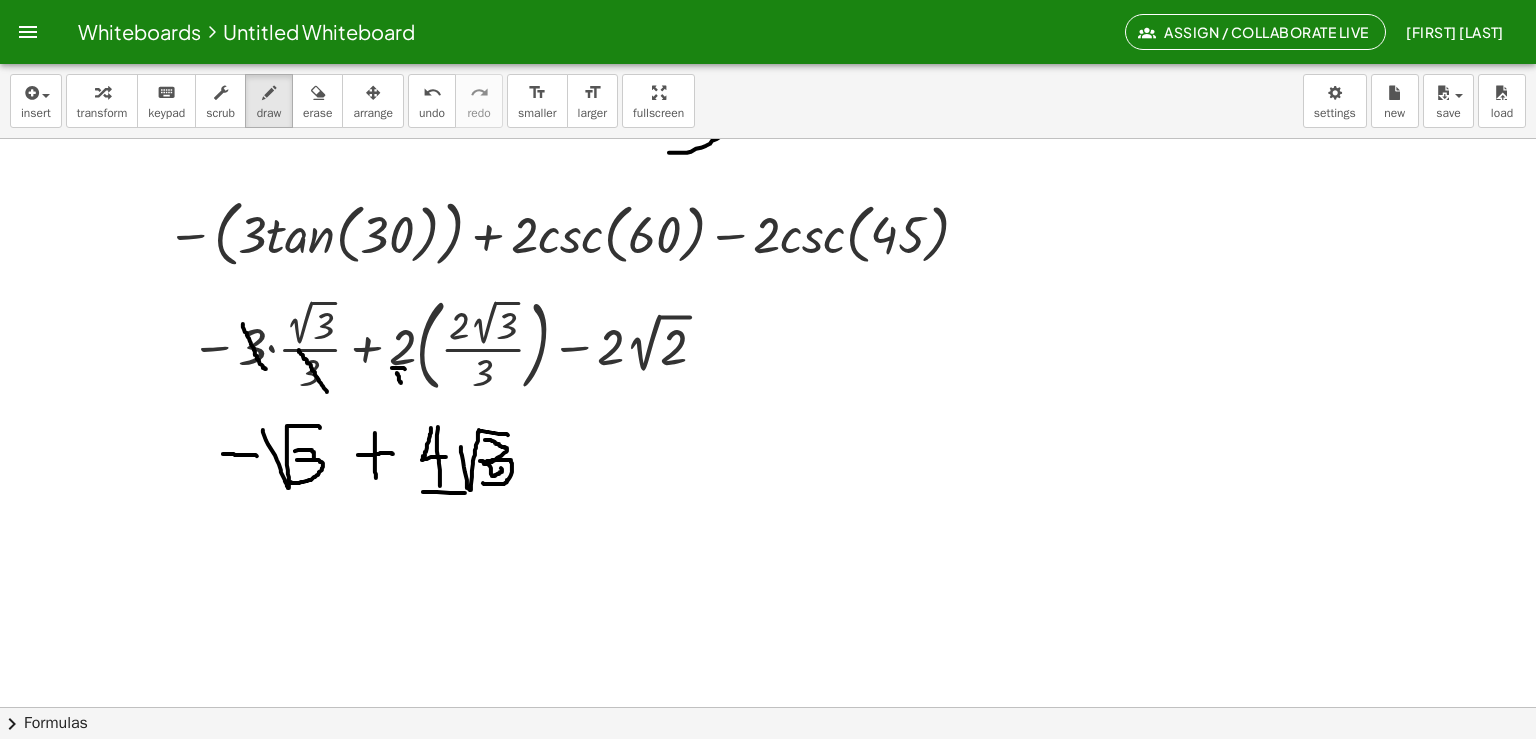 drag, startPoint x: 408, startPoint y: 491, endPoint x: 486, endPoint y: 496, distance: 78.160095 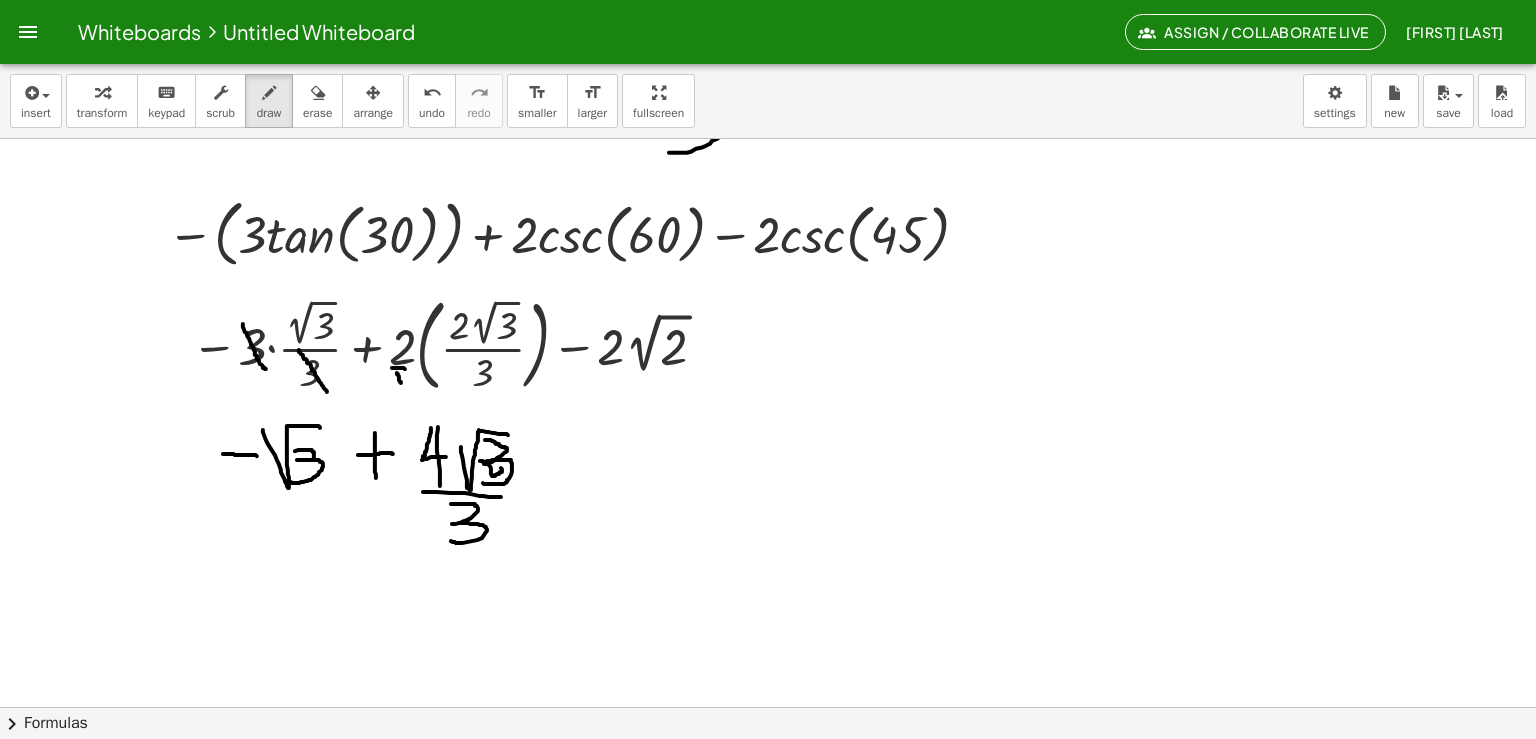 drag, startPoint x: 436, startPoint y: 503, endPoint x: 435, endPoint y: 539, distance: 36.013885 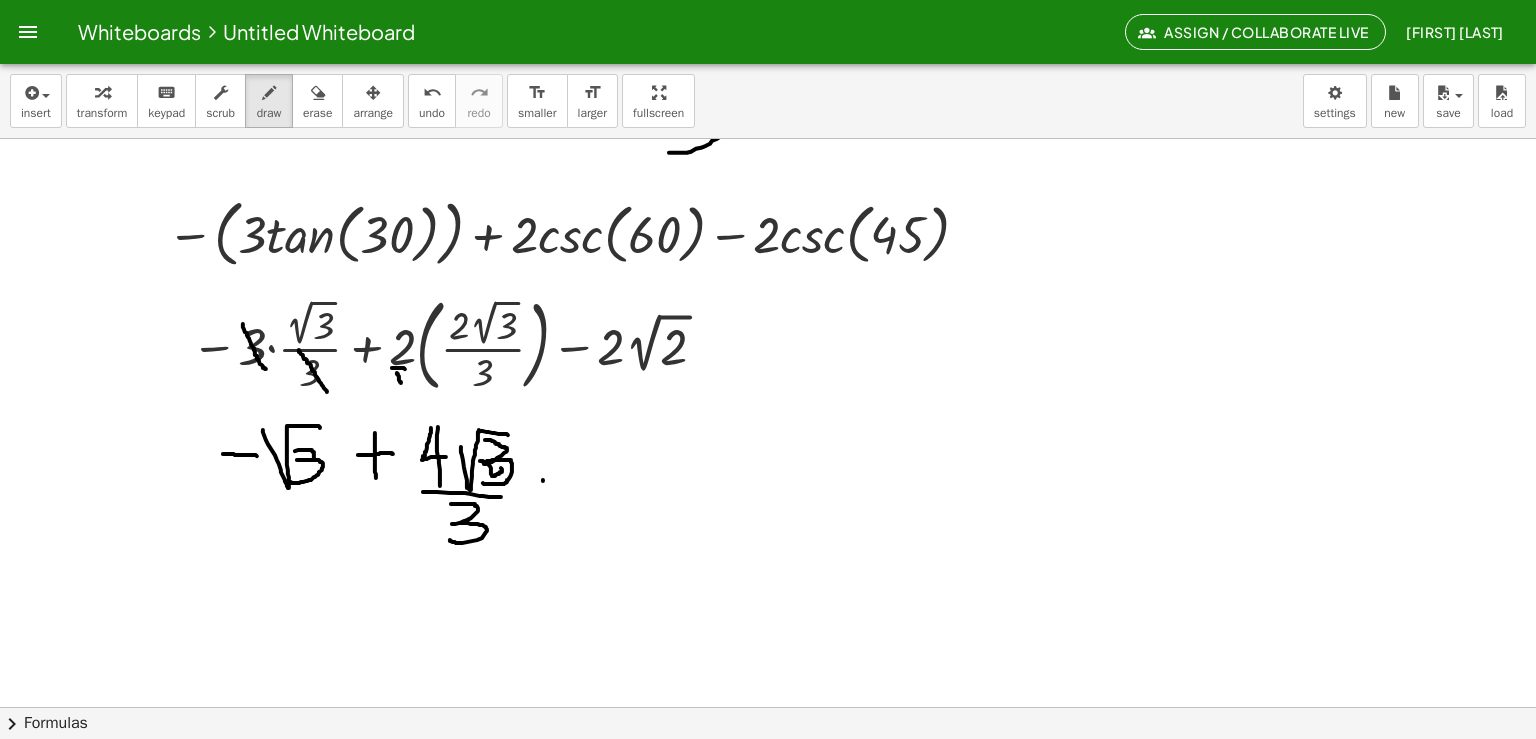 drag, startPoint x: 528, startPoint y: 480, endPoint x: 585, endPoint y: 476, distance: 57.14018 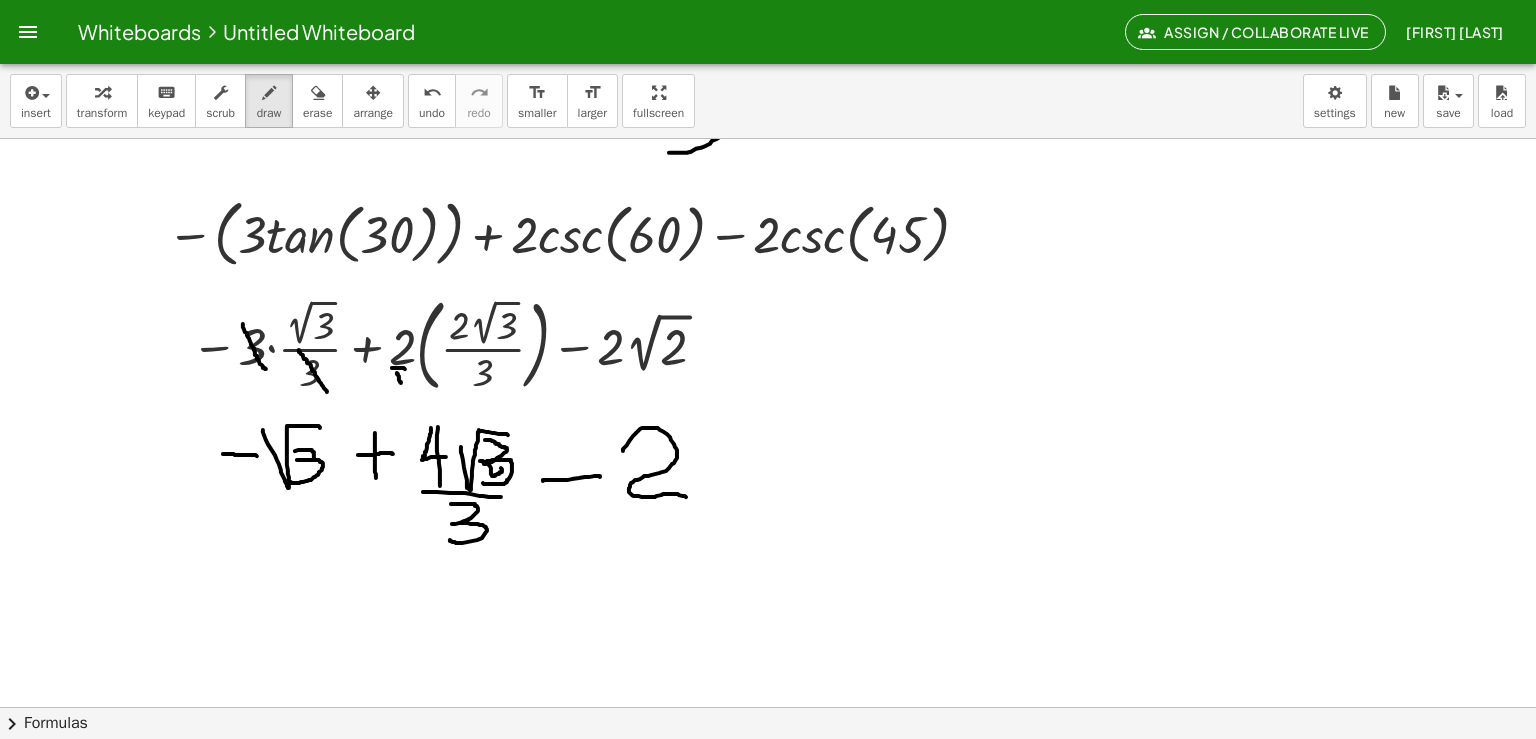 drag, startPoint x: 608, startPoint y: 450, endPoint x: 674, endPoint y: 498, distance: 81.608826 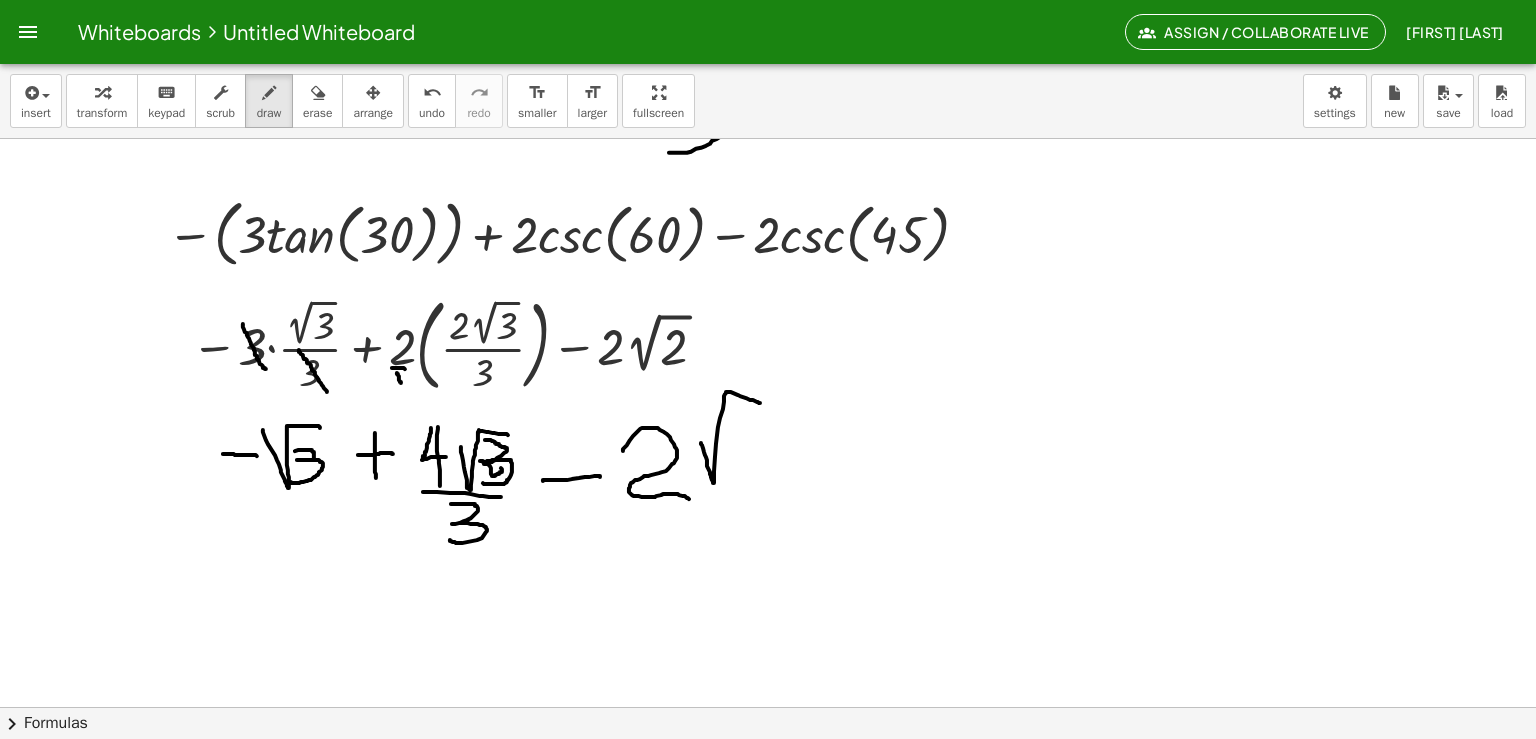 drag, startPoint x: 686, startPoint y: 442, endPoint x: 747, endPoint y: 402, distance: 72.94518 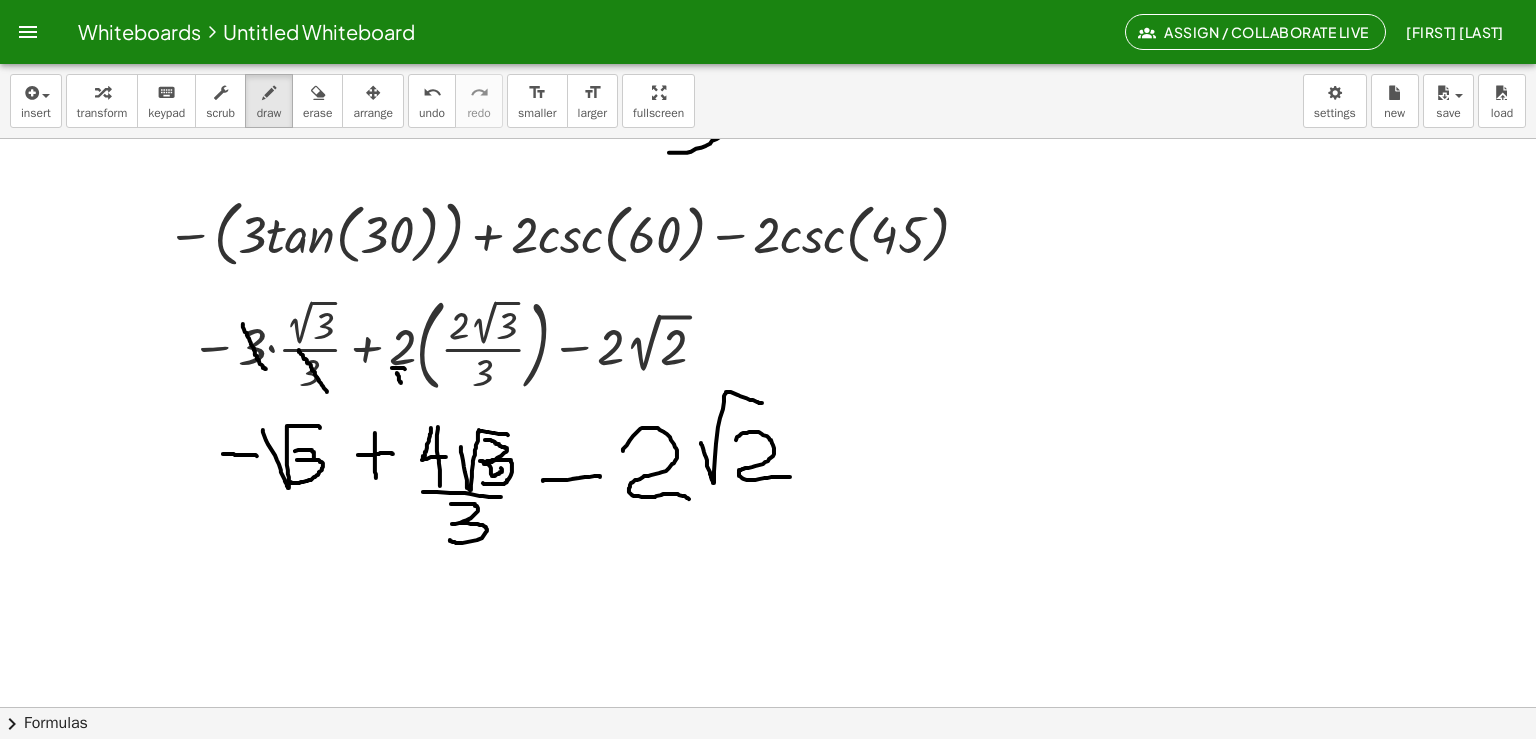 drag, startPoint x: 721, startPoint y: 439, endPoint x: 779, endPoint y: 476, distance: 68.7968 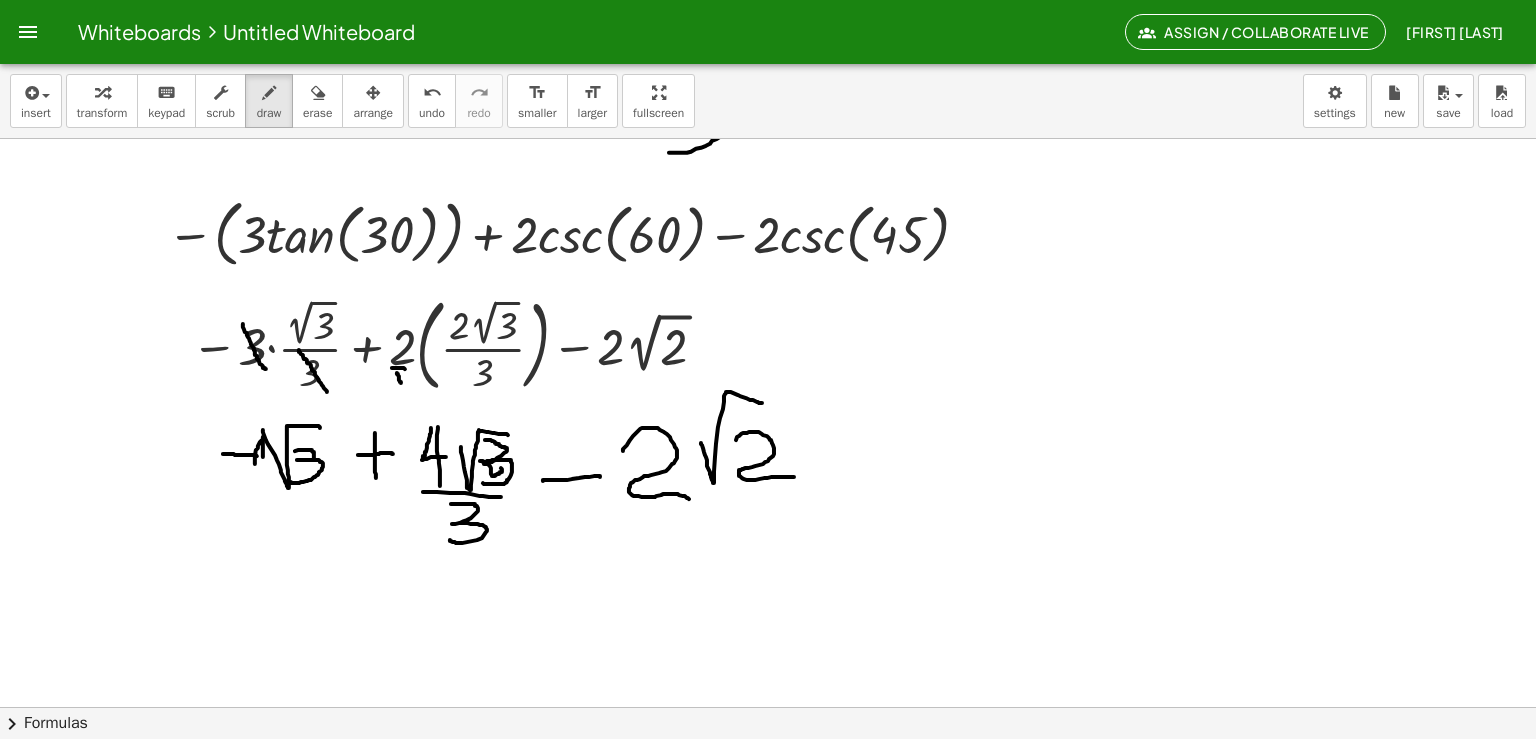 drag, startPoint x: 240, startPoint y: 463, endPoint x: 247, endPoint y: 492, distance: 29.832869 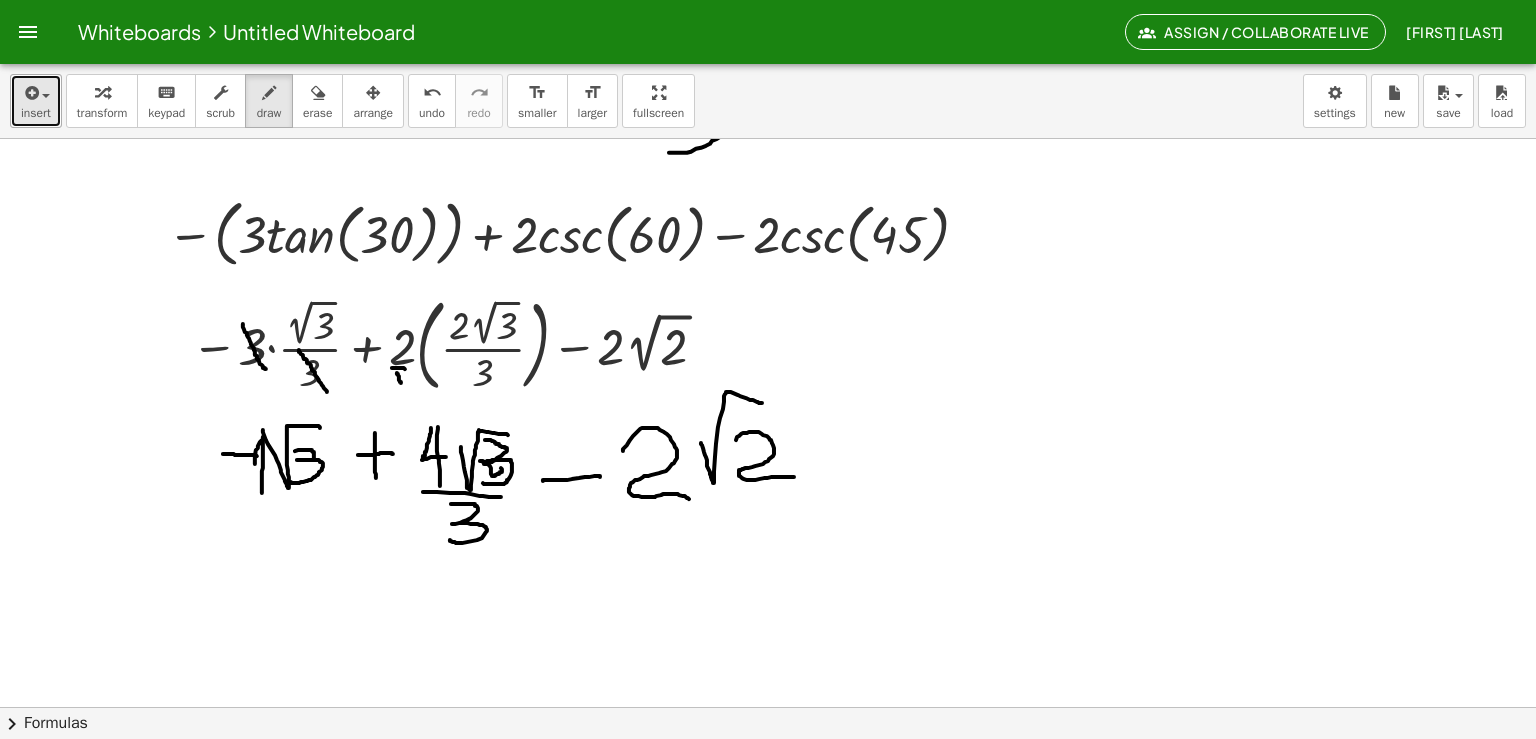 click on "insert" at bounding box center [36, 113] 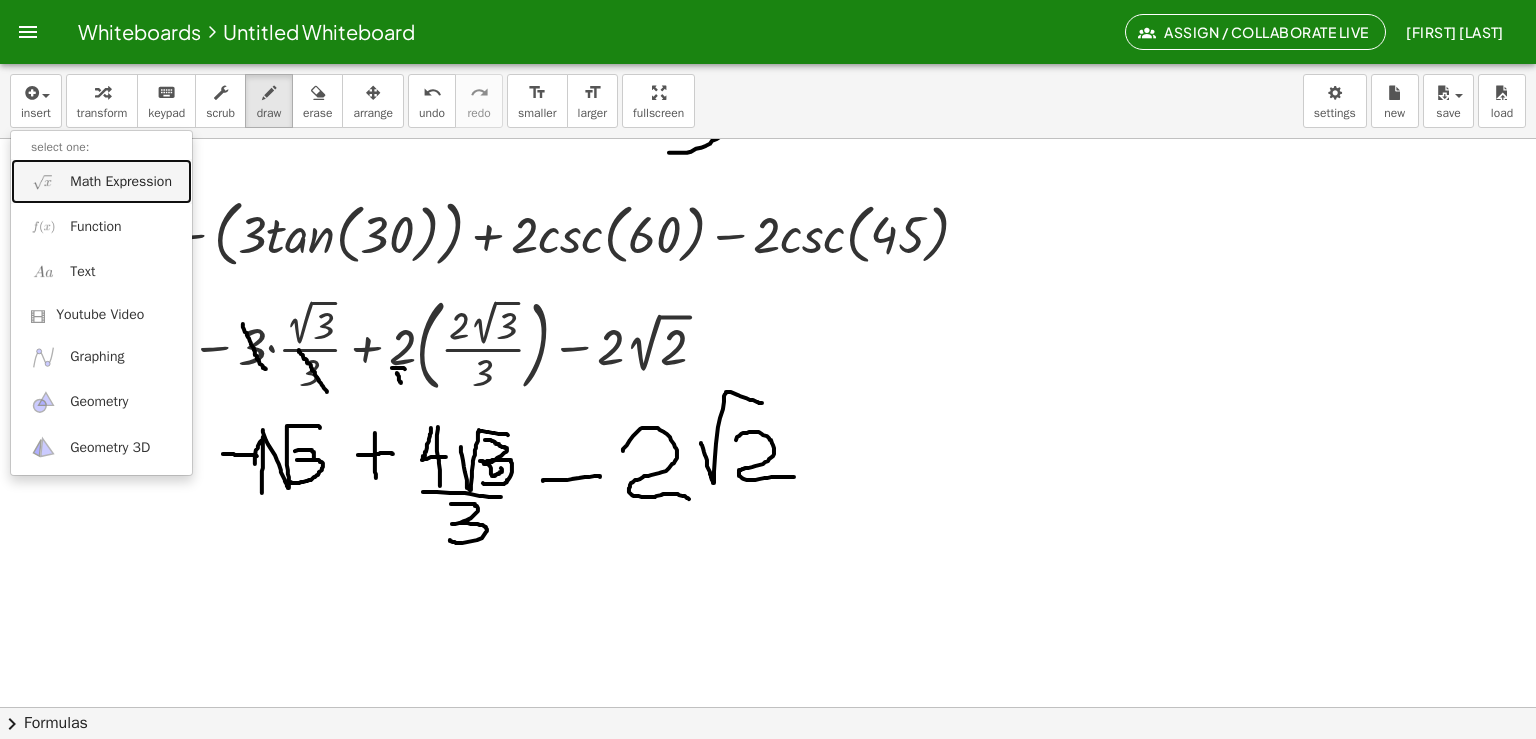 click on "Math Expression" at bounding box center [121, 182] 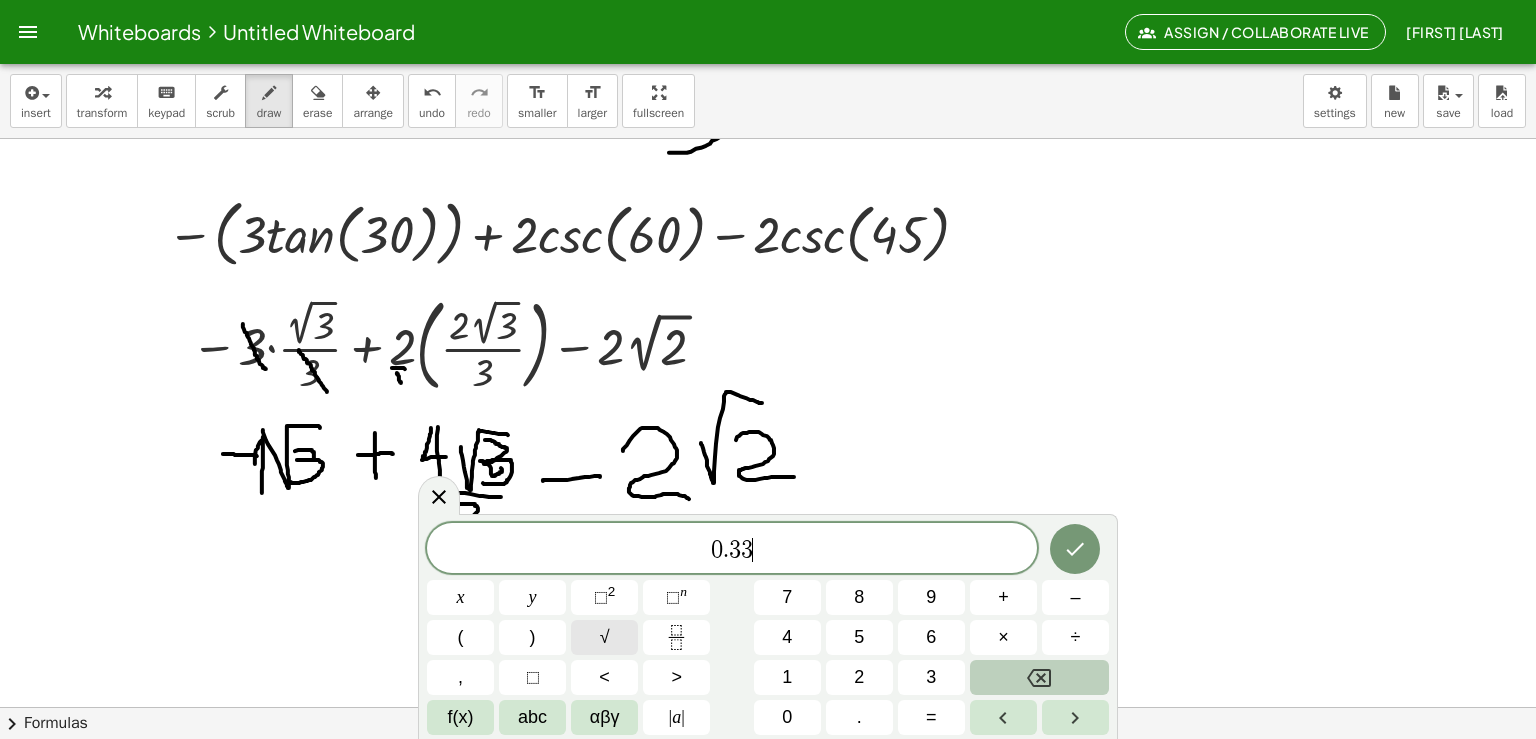 click on "√" at bounding box center (604, 637) 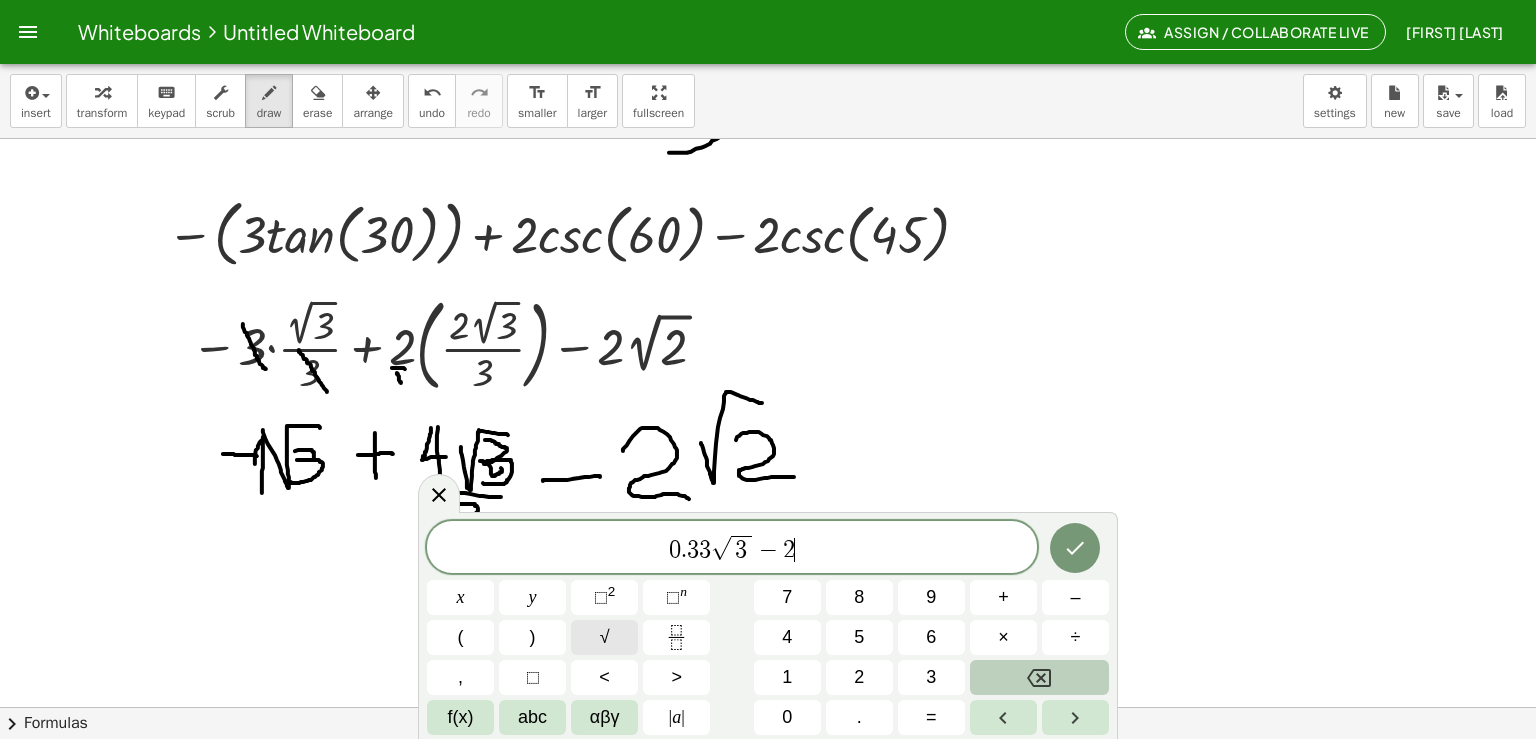 click on "√" at bounding box center [605, 637] 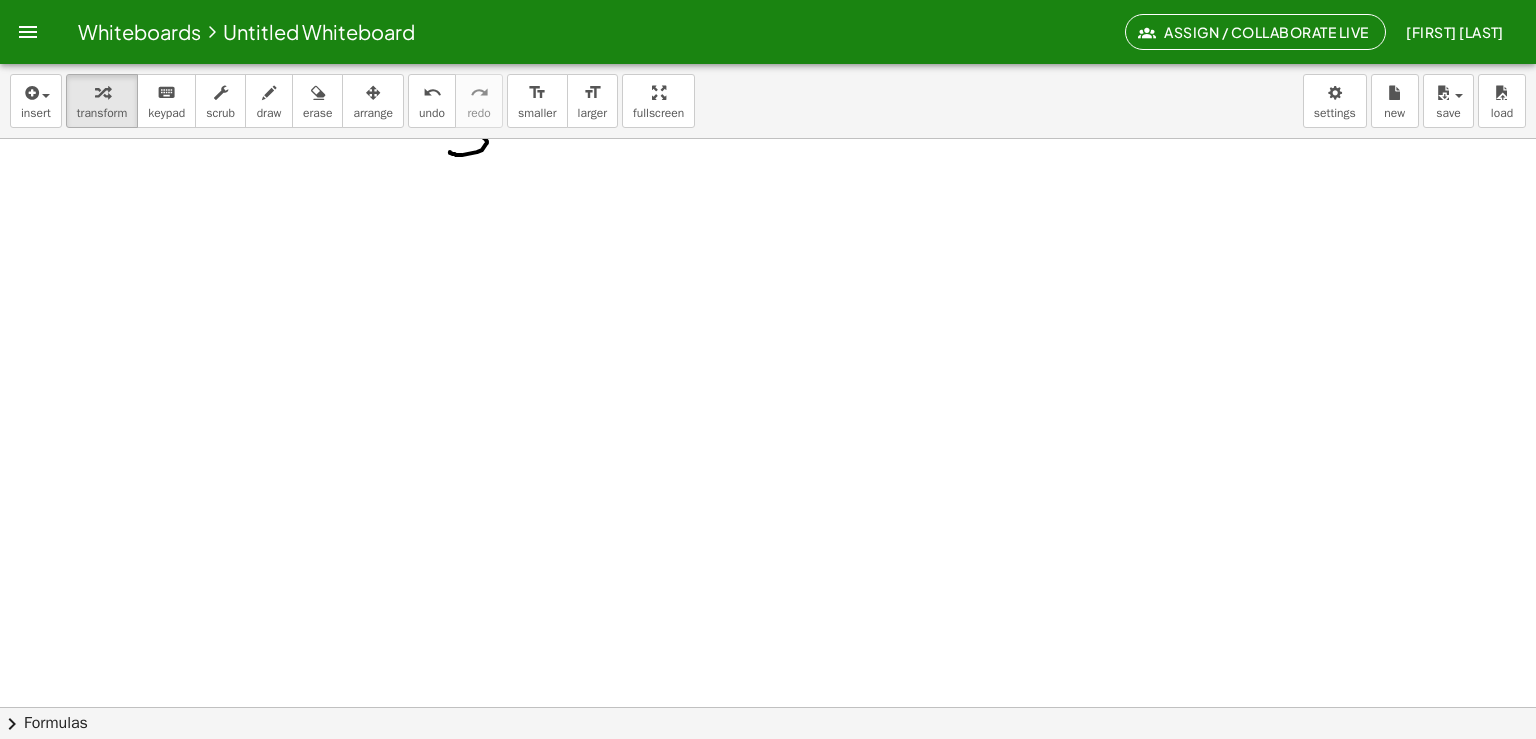 scroll, scrollTop: 2138, scrollLeft: 20, axis: both 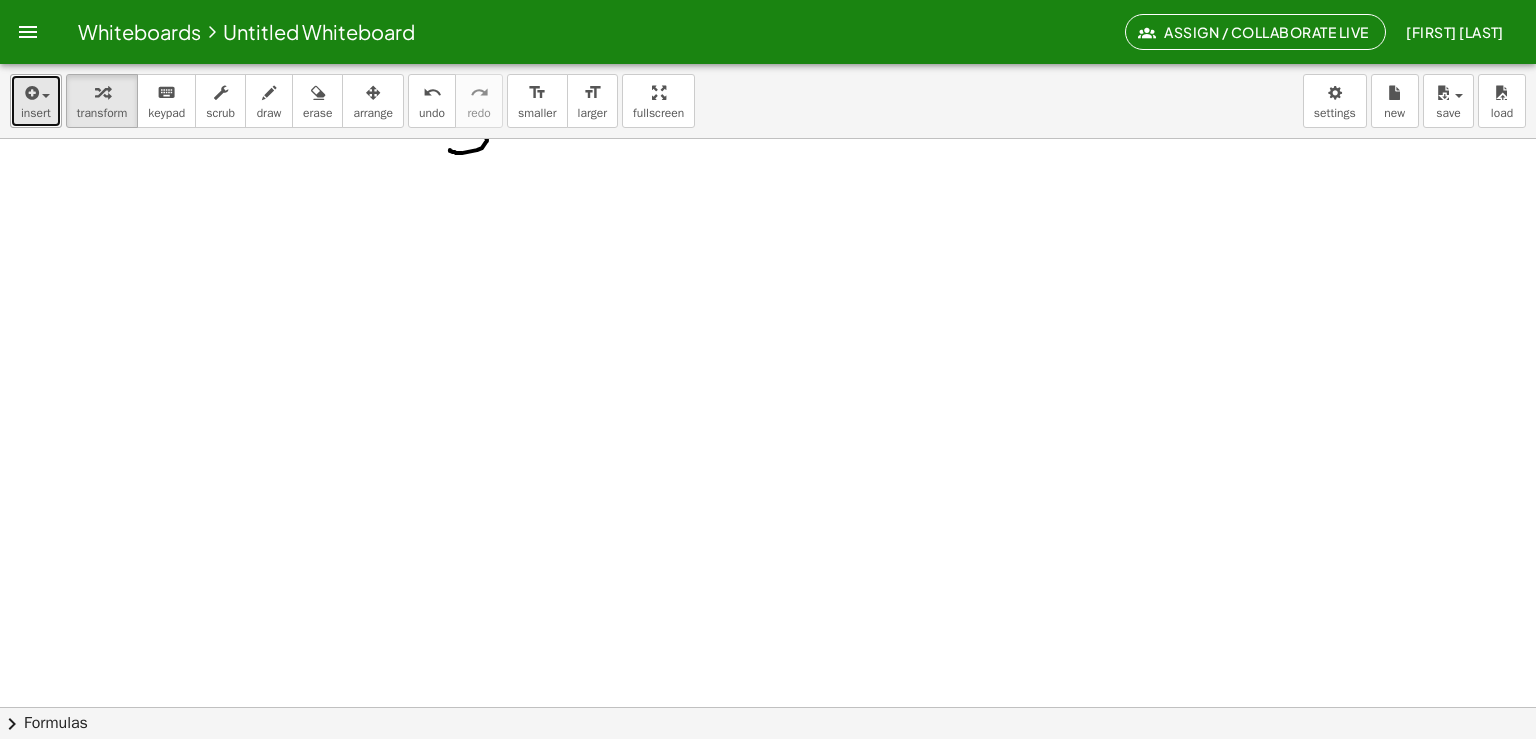 click on "insert" at bounding box center [36, 113] 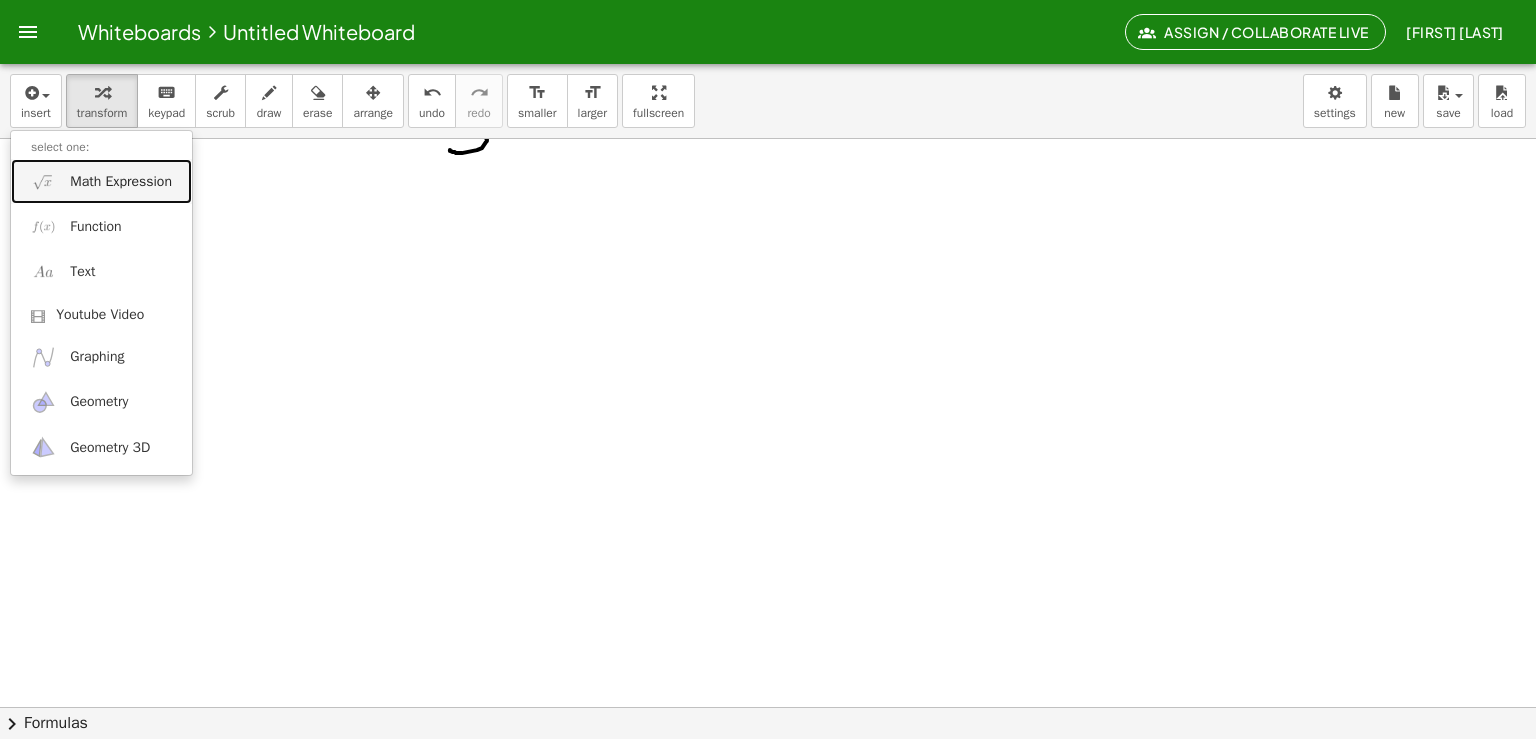 click on "Math Expression" at bounding box center (121, 182) 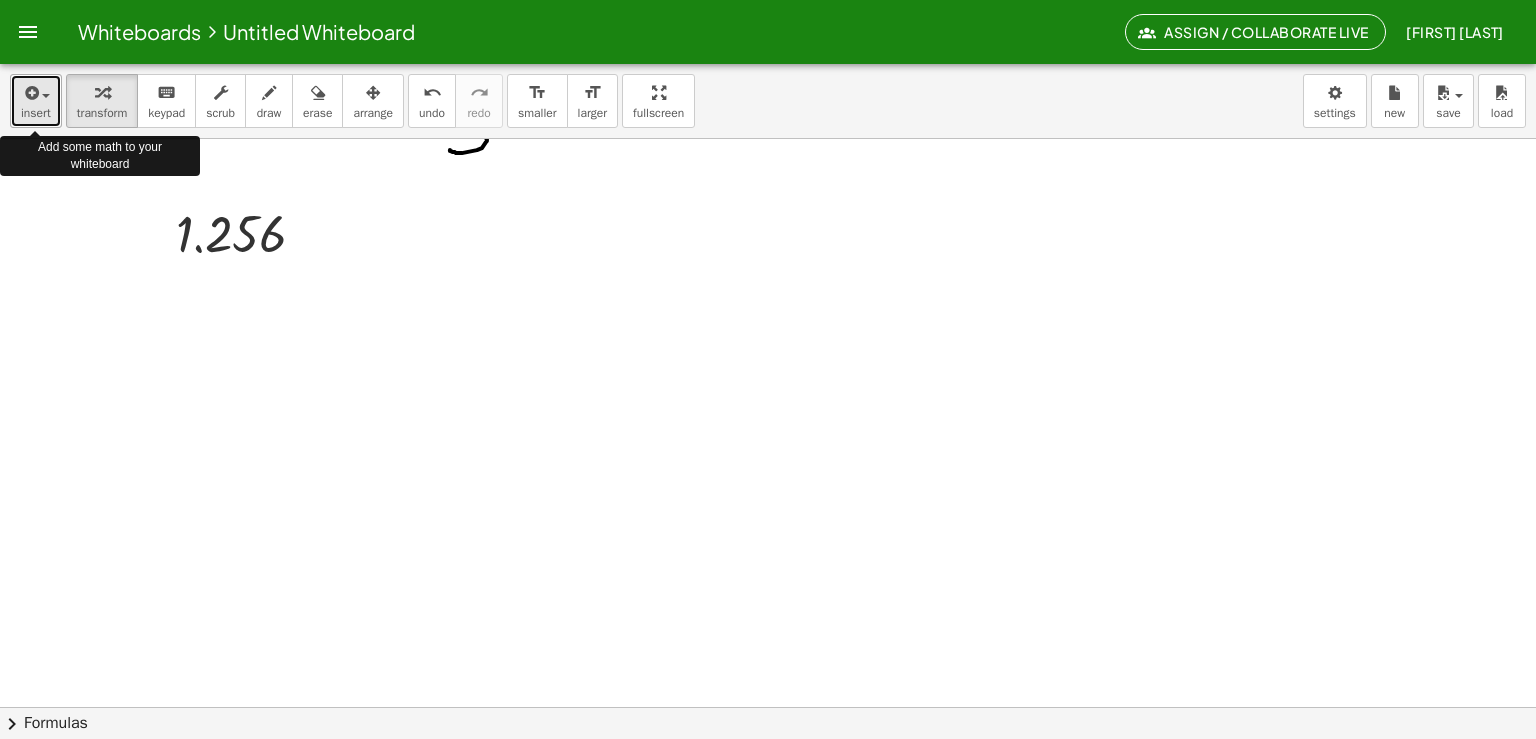 click on "insert" at bounding box center (36, 113) 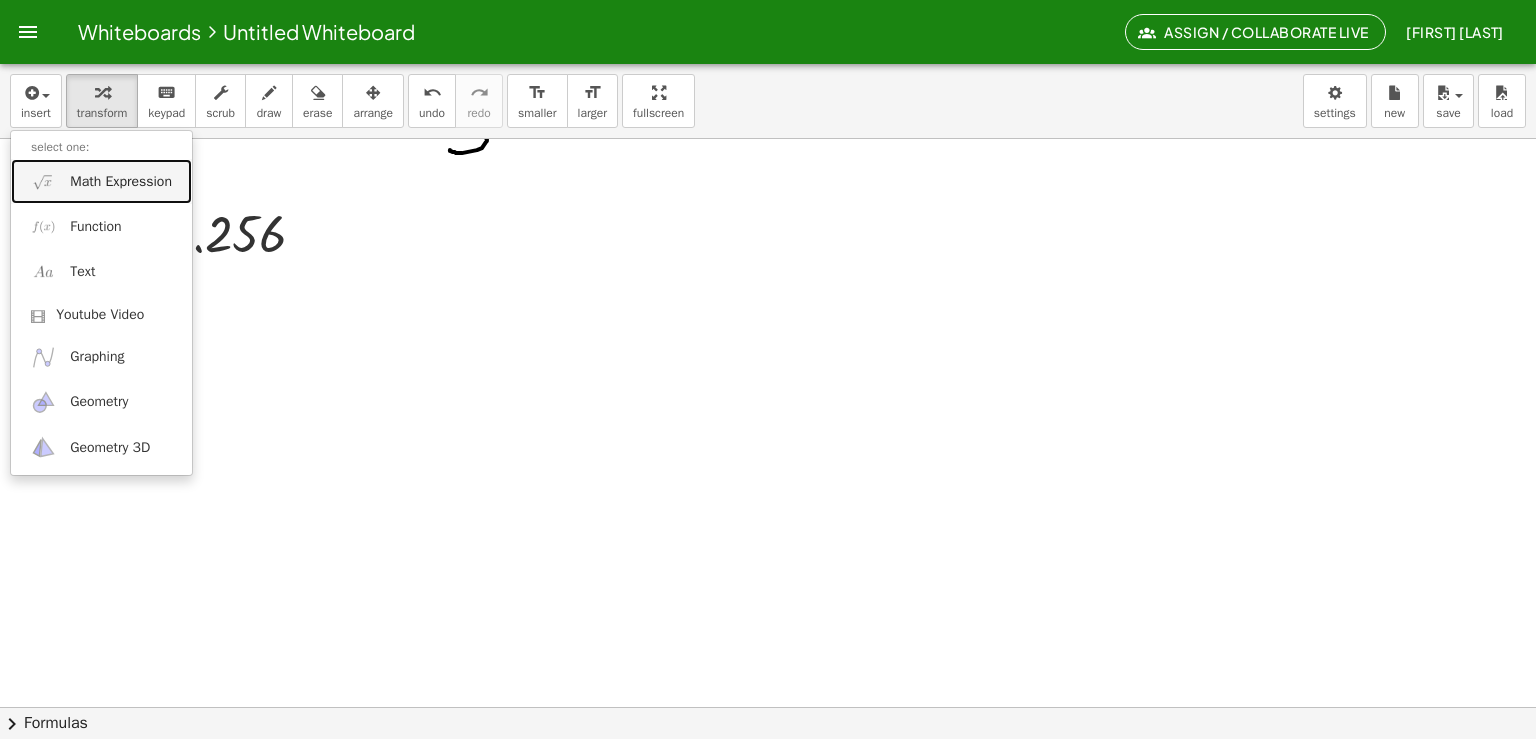 click on "Math Expression" at bounding box center [121, 182] 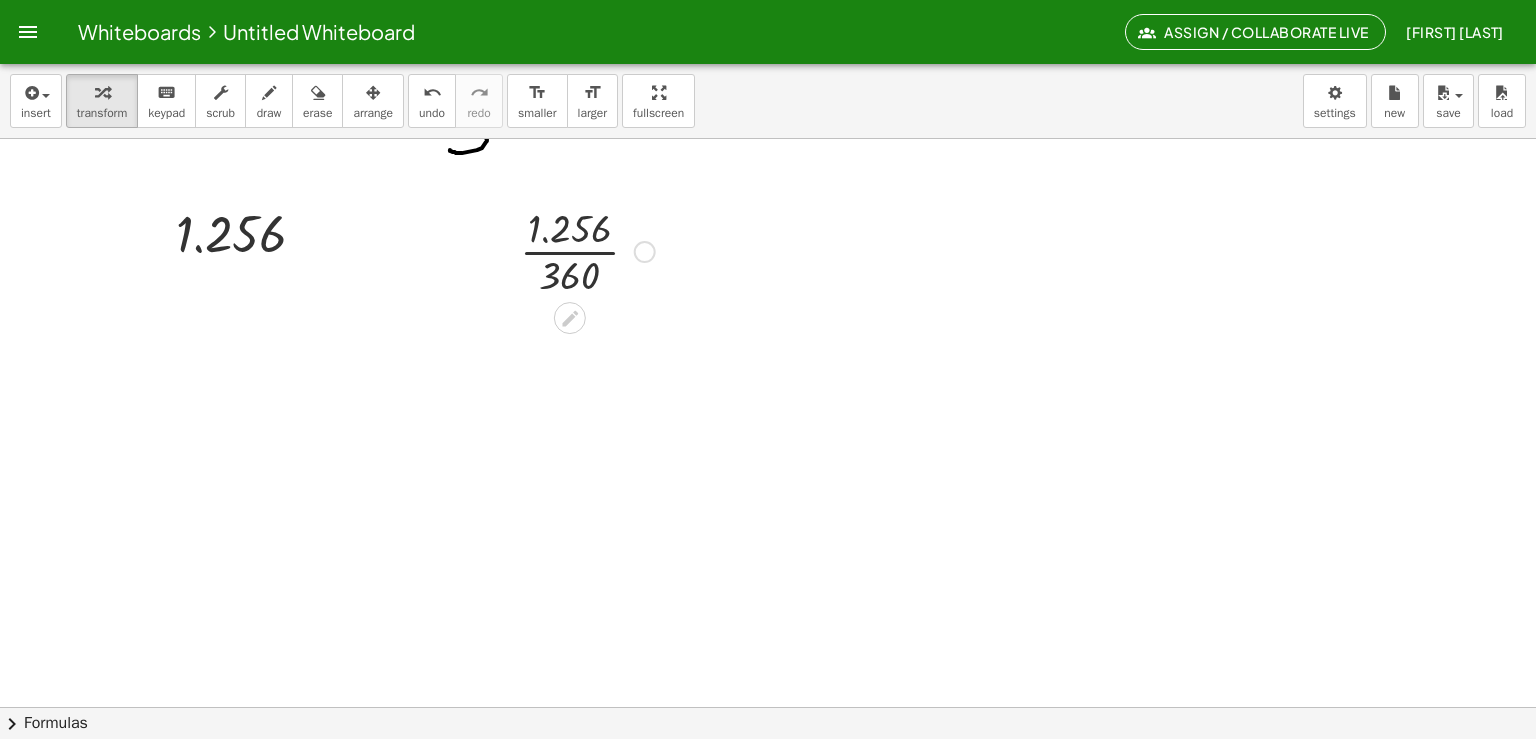 click at bounding box center [645, 252] 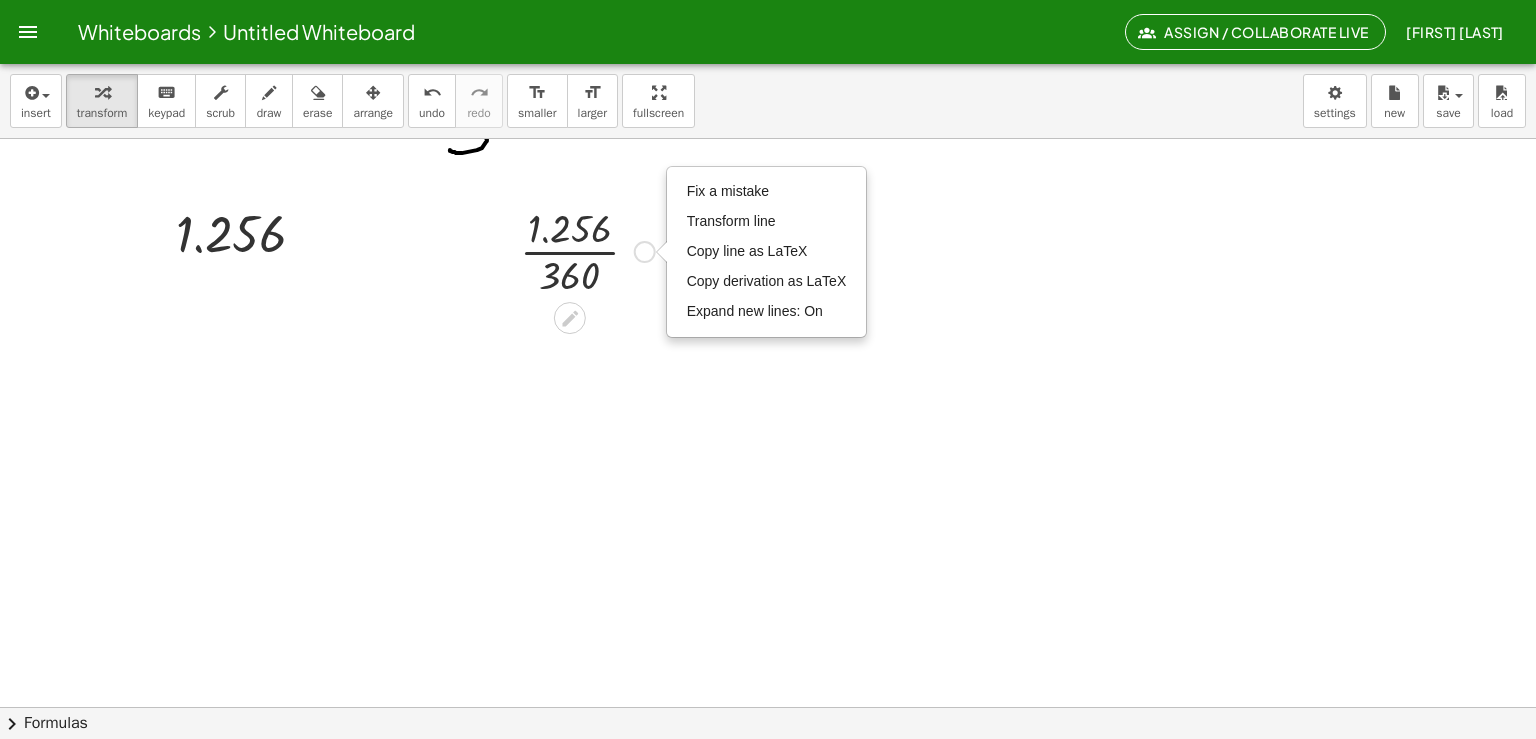 click at bounding box center (661, 252) 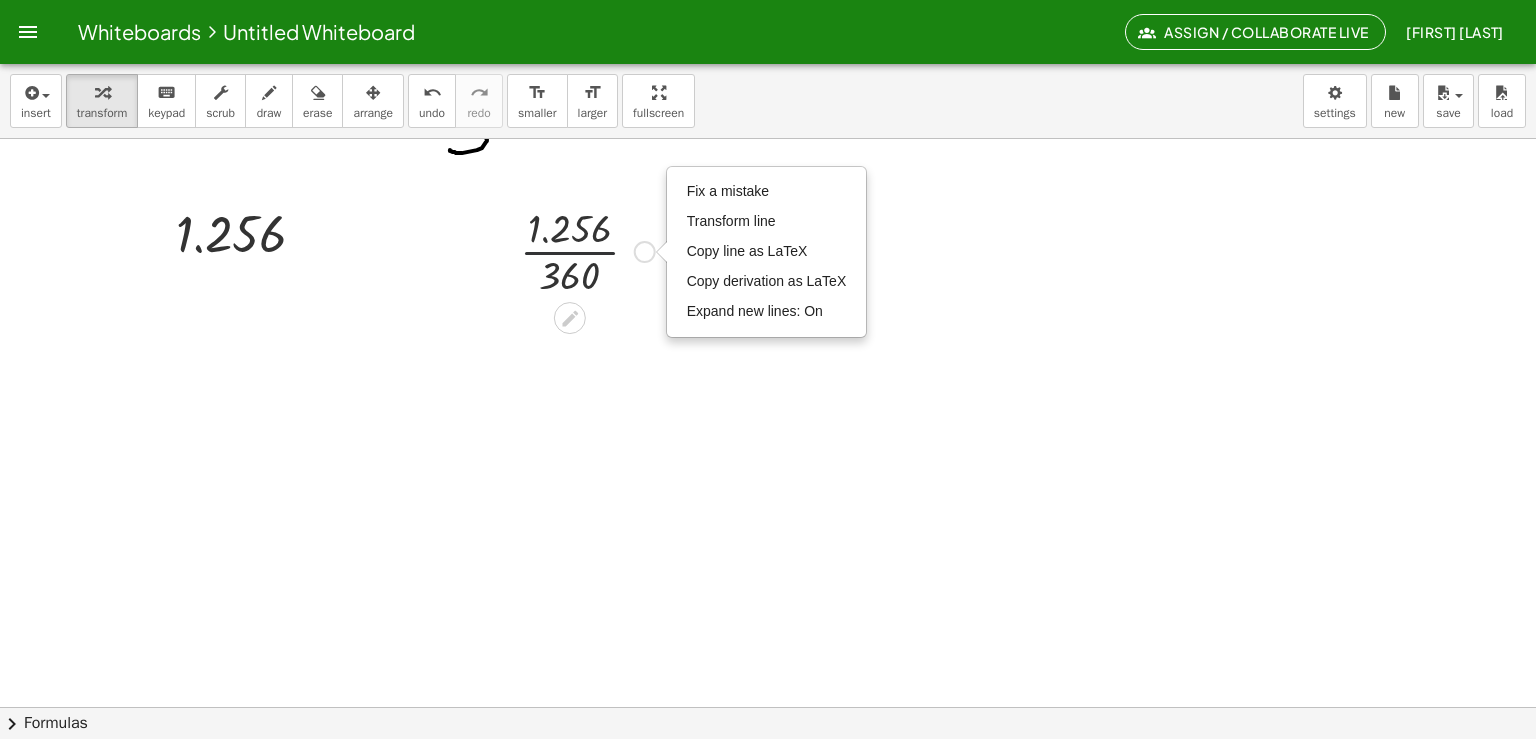 click at bounding box center [587, 250] 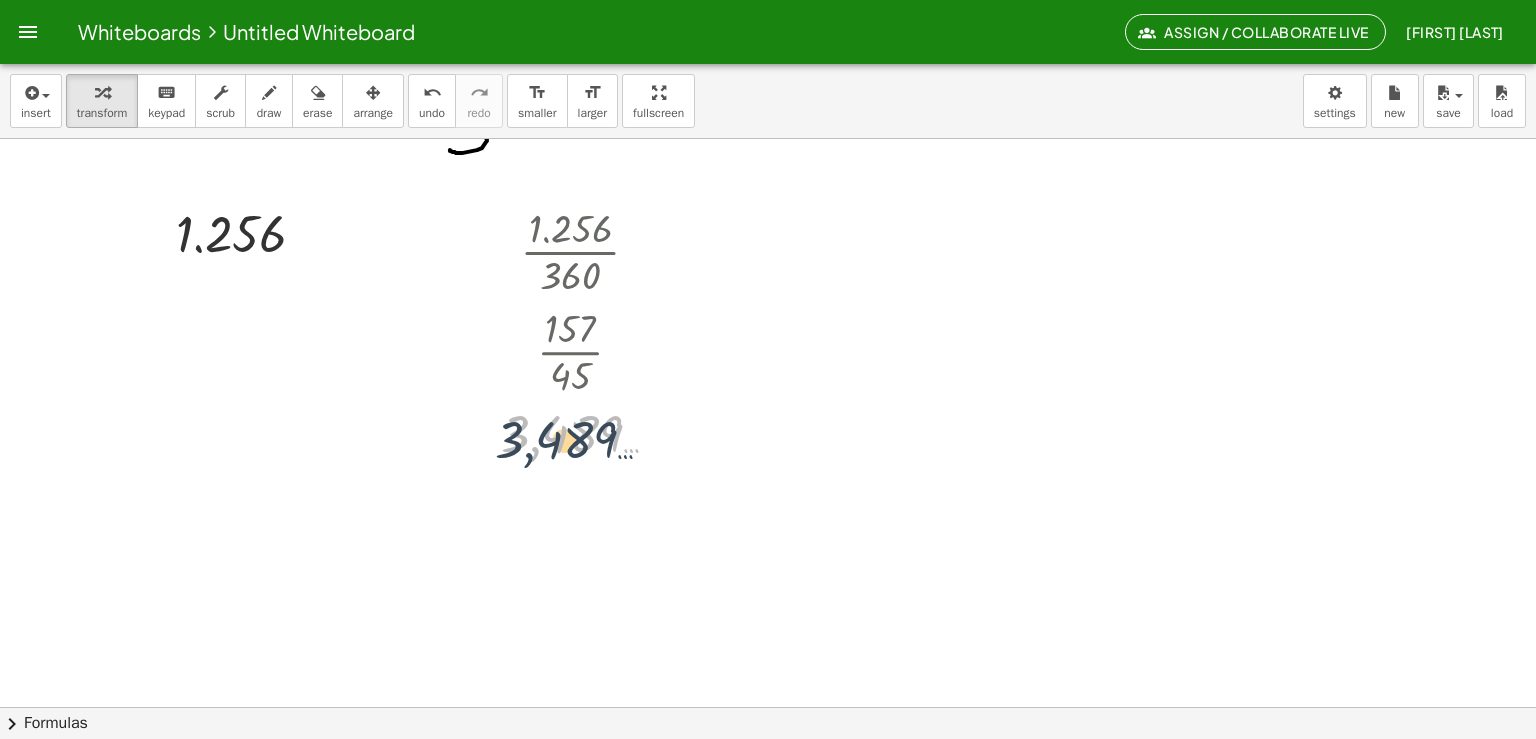 drag, startPoint x: 520, startPoint y: 408, endPoint x: 495, endPoint y: 433, distance: 35.35534 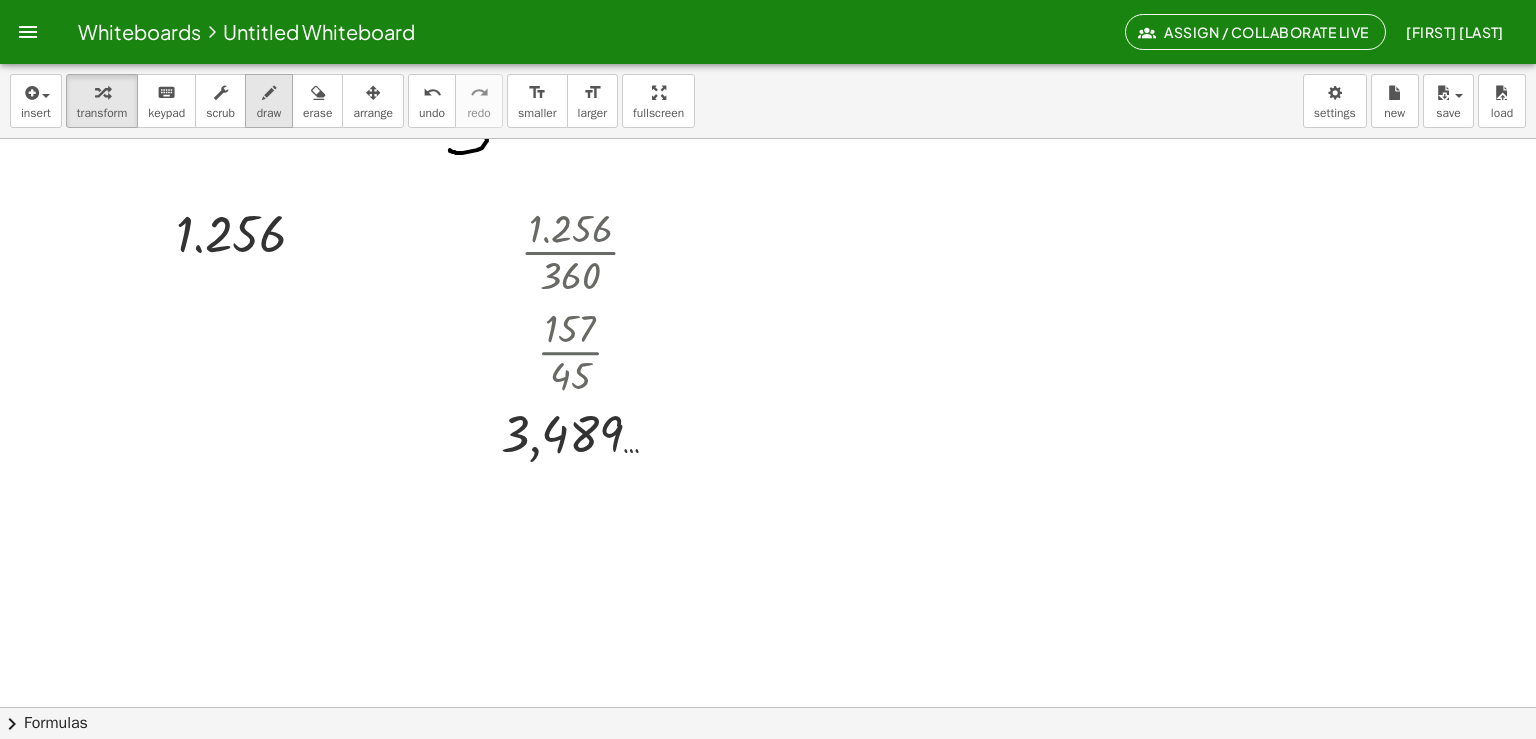 click at bounding box center (269, 93) 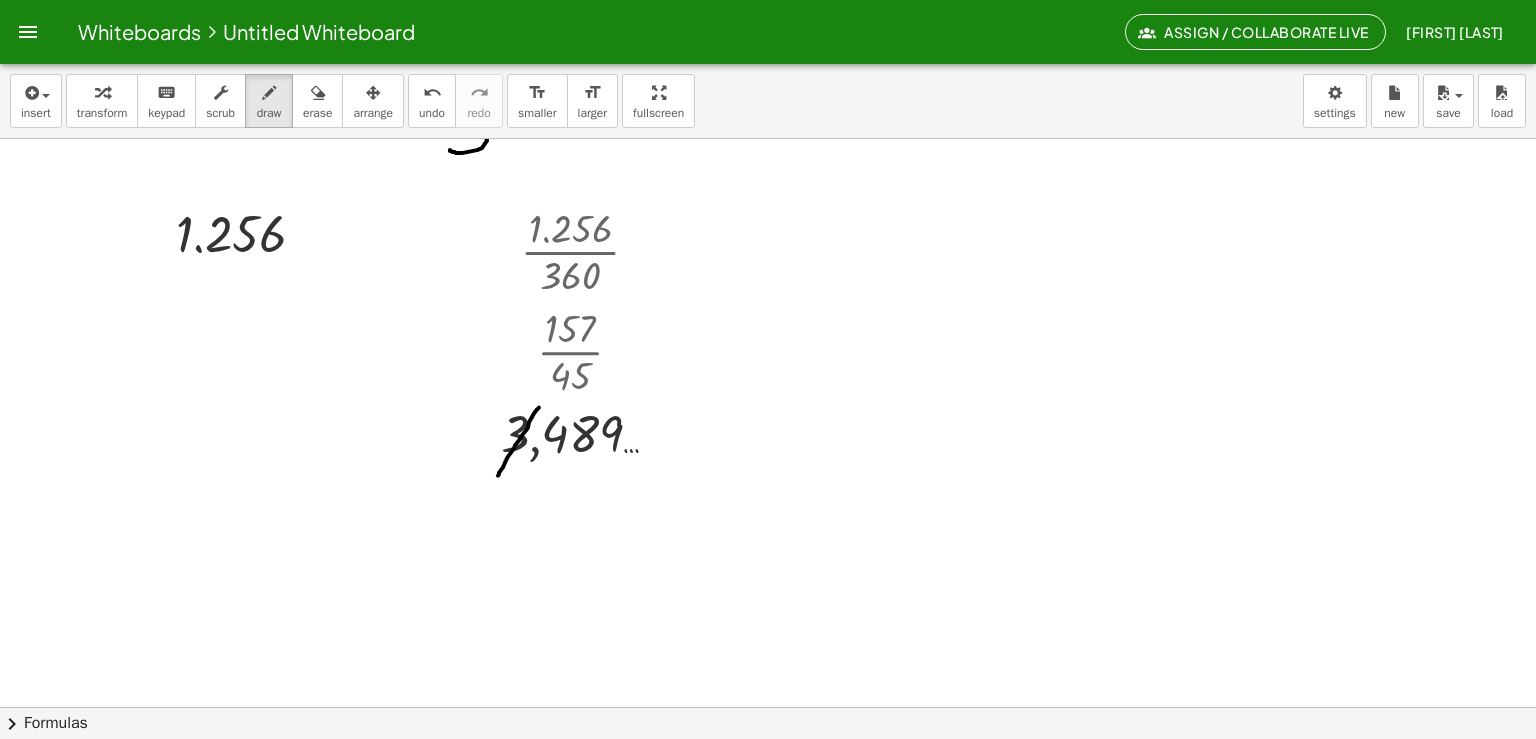 drag, startPoint x: 524, startPoint y: 406, endPoint x: 482, endPoint y: 474, distance: 79.924965 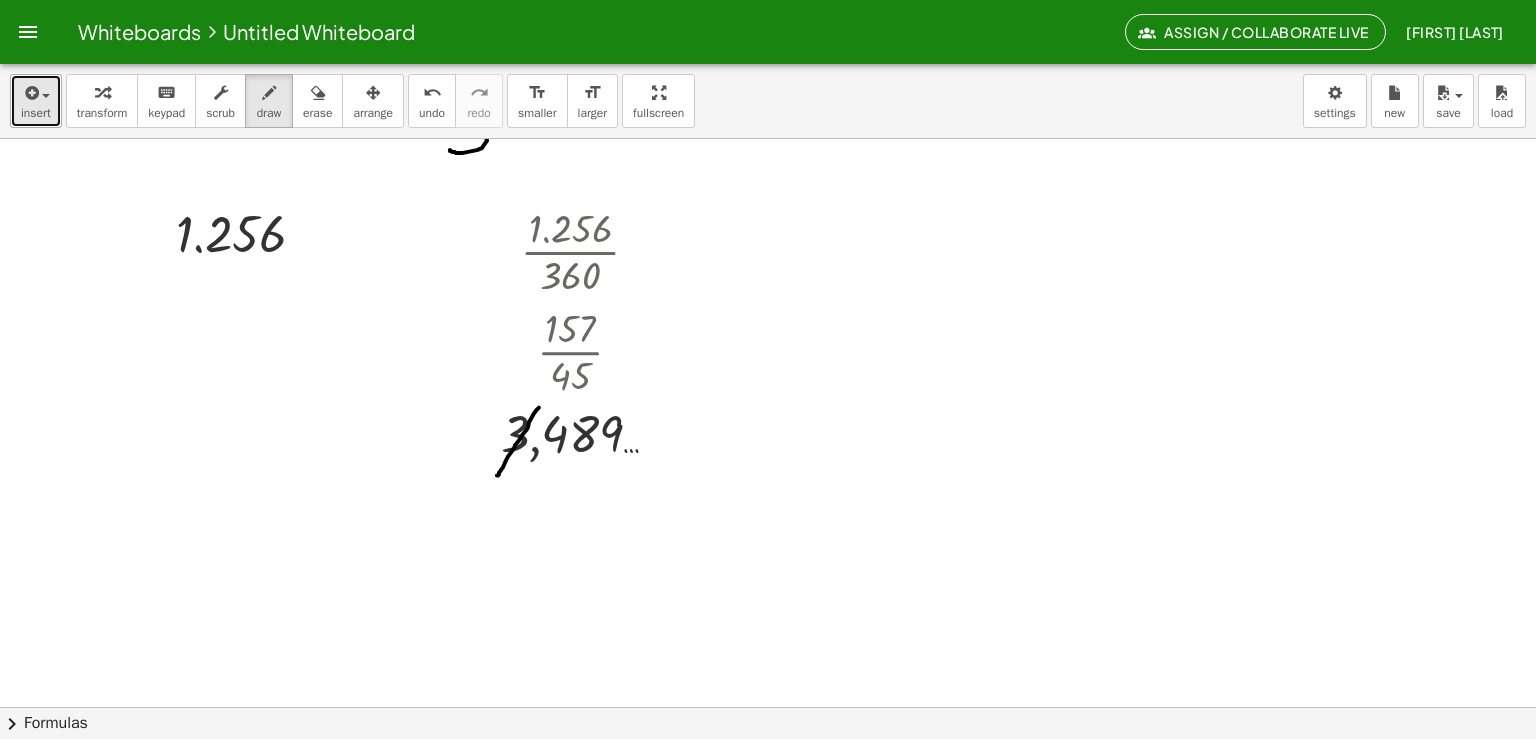 click on "insert" at bounding box center (36, 101) 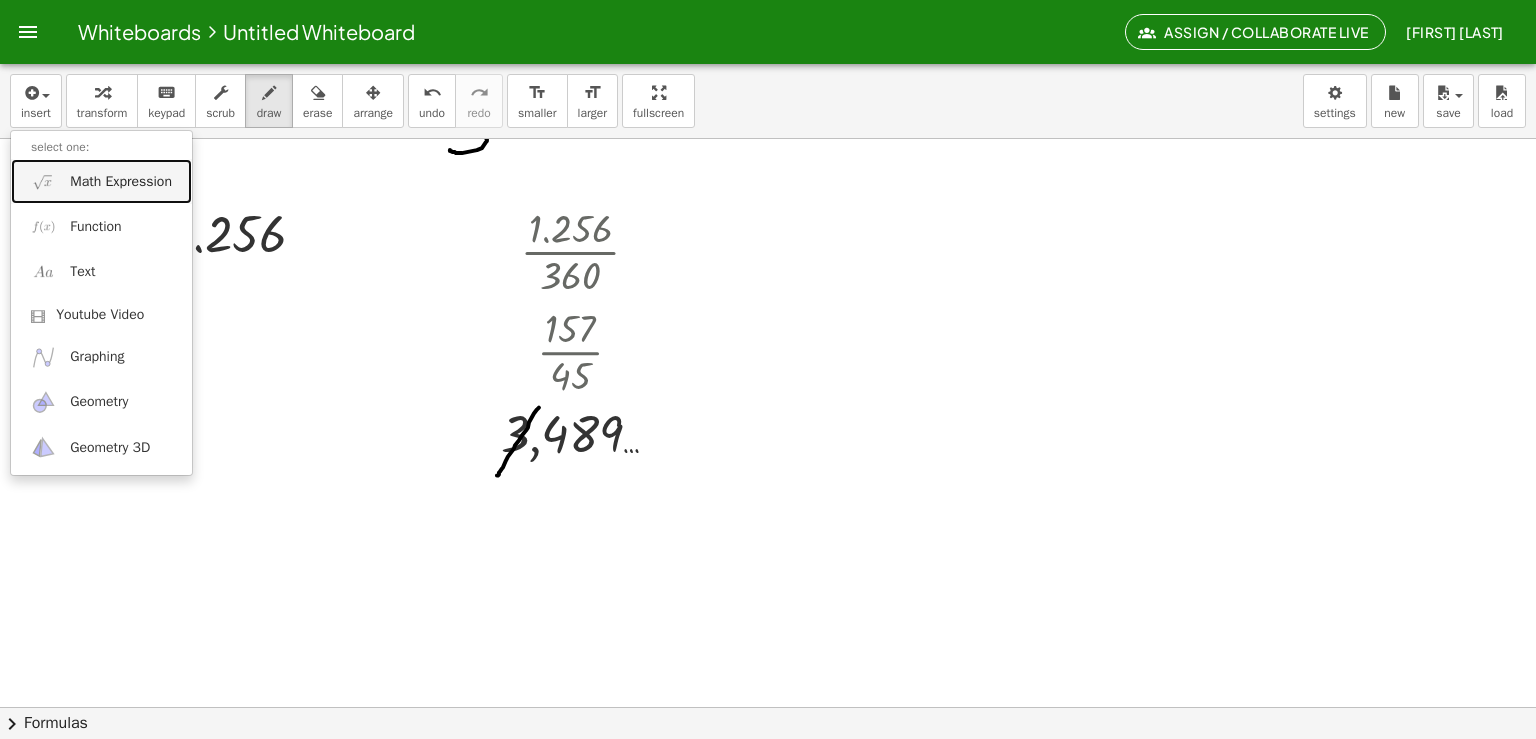 click on "Math Expression" at bounding box center (121, 182) 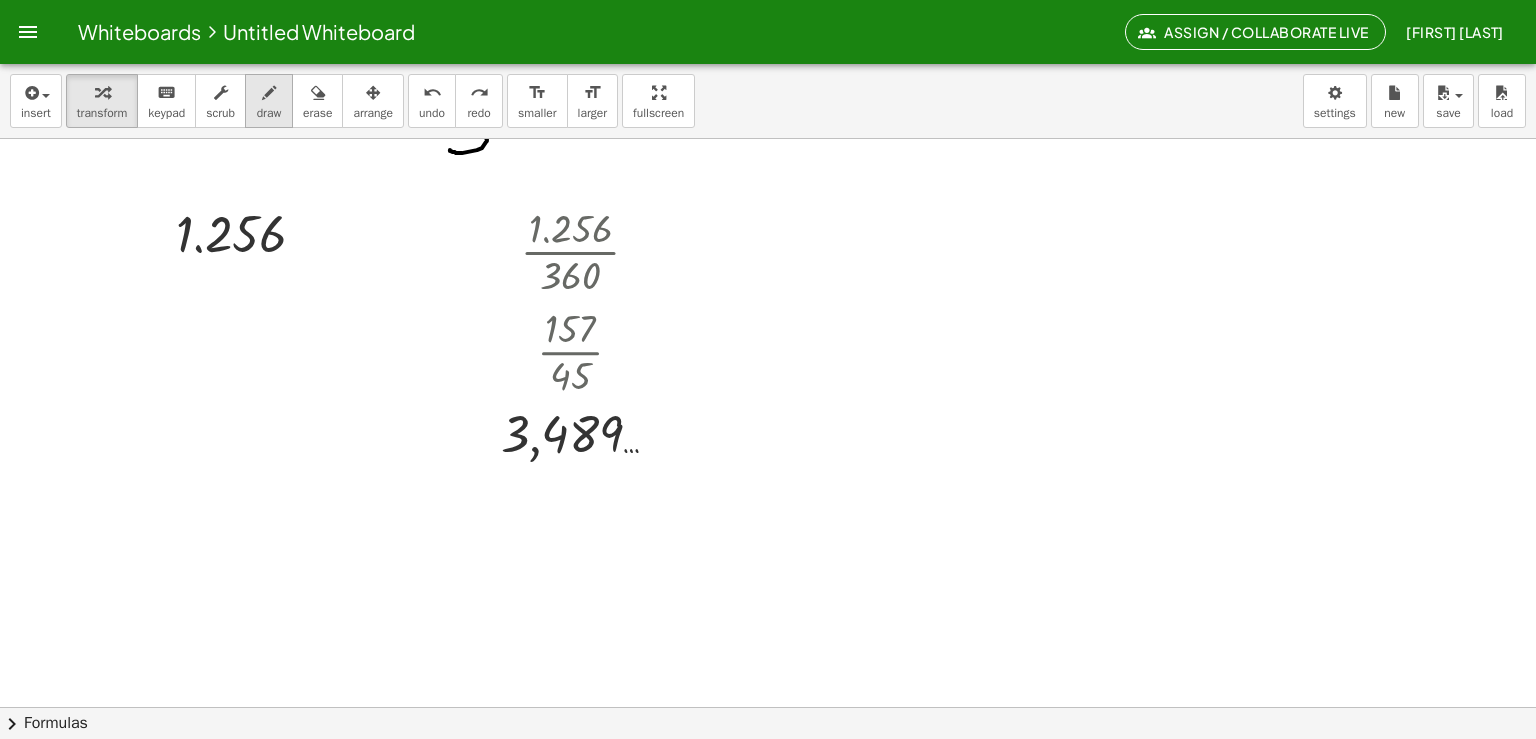 click on "draw" at bounding box center [269, 113] 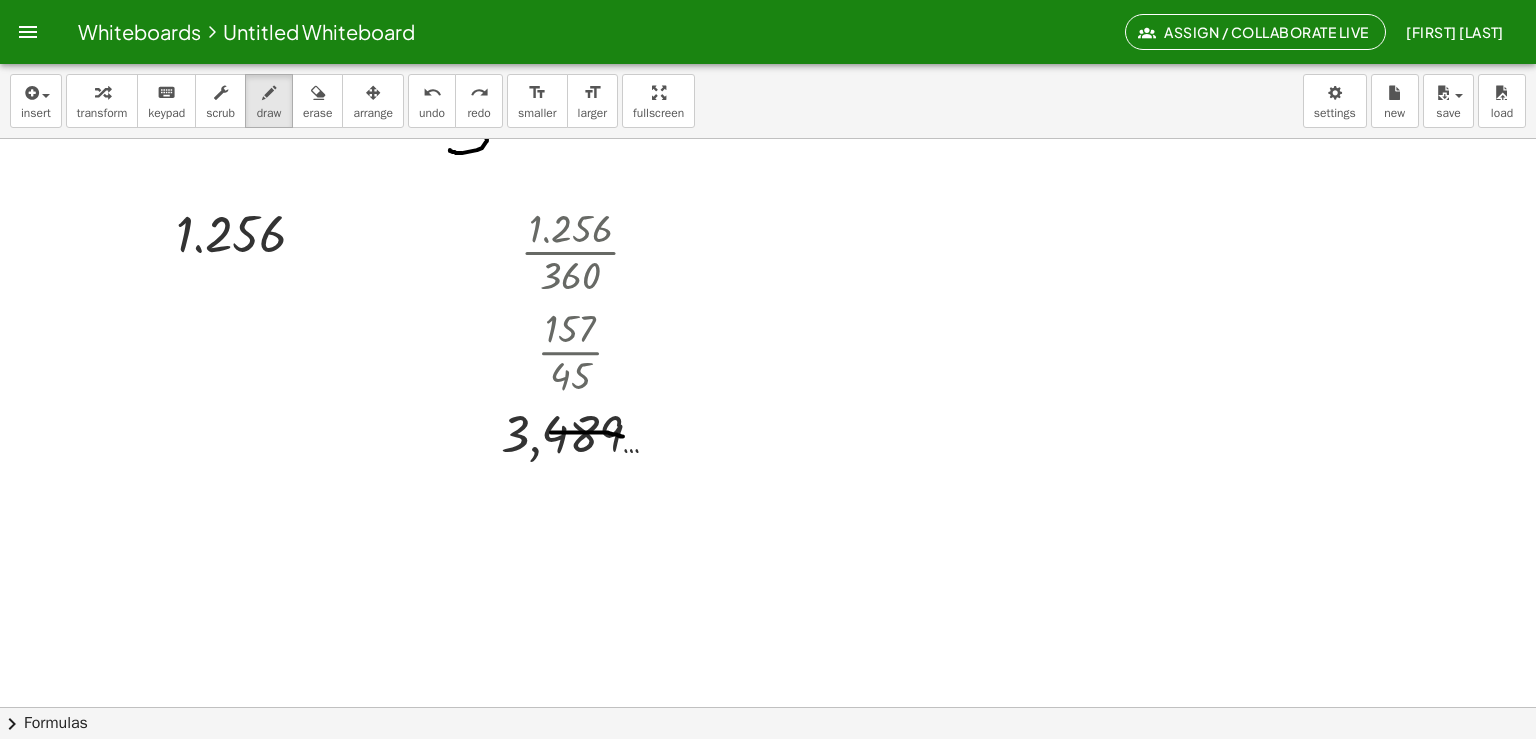 drag, startPoint x: 536, startPoint y: 431, endPoint x: 609, endPoint y: 435, distance: 73.109505 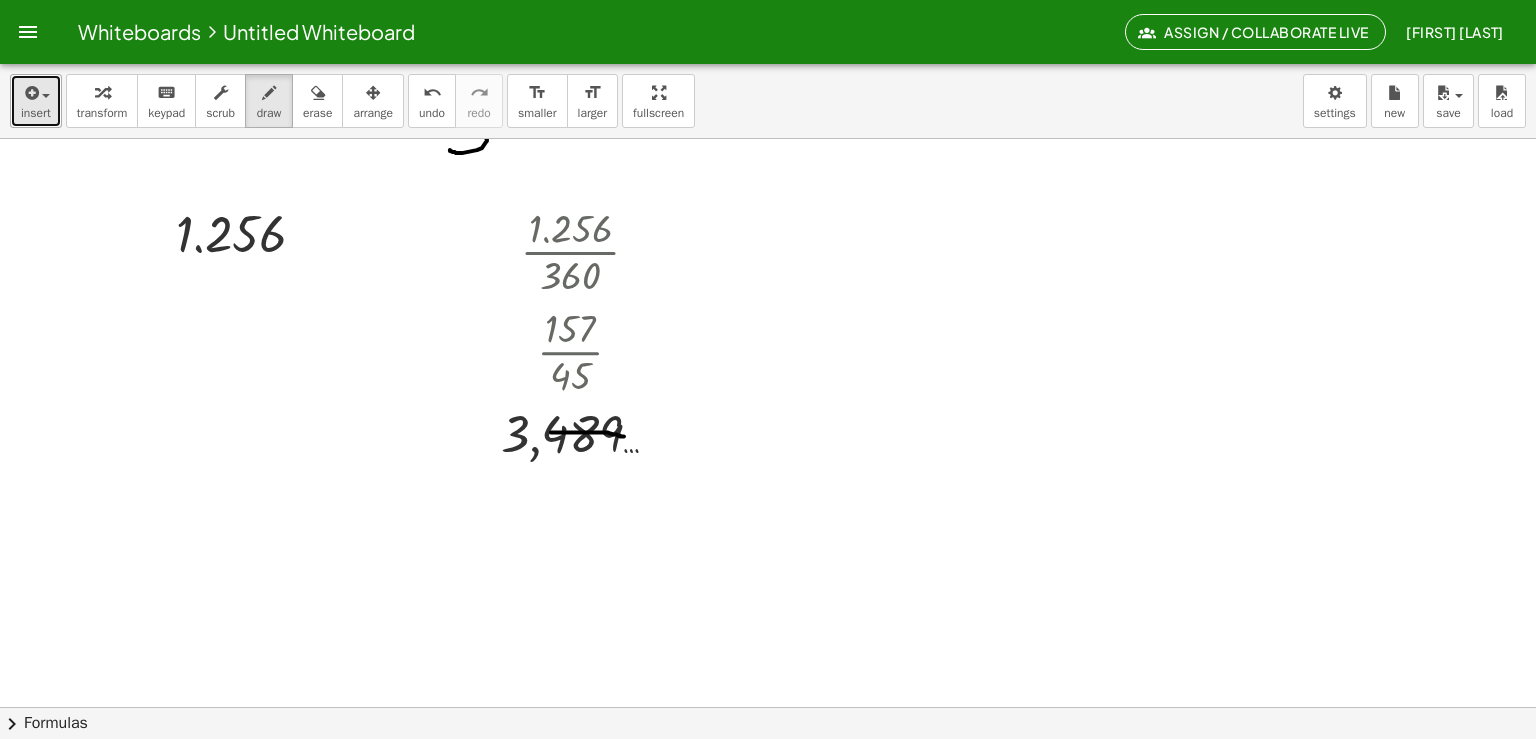 click on "insert" at bounding box center (36, 113) 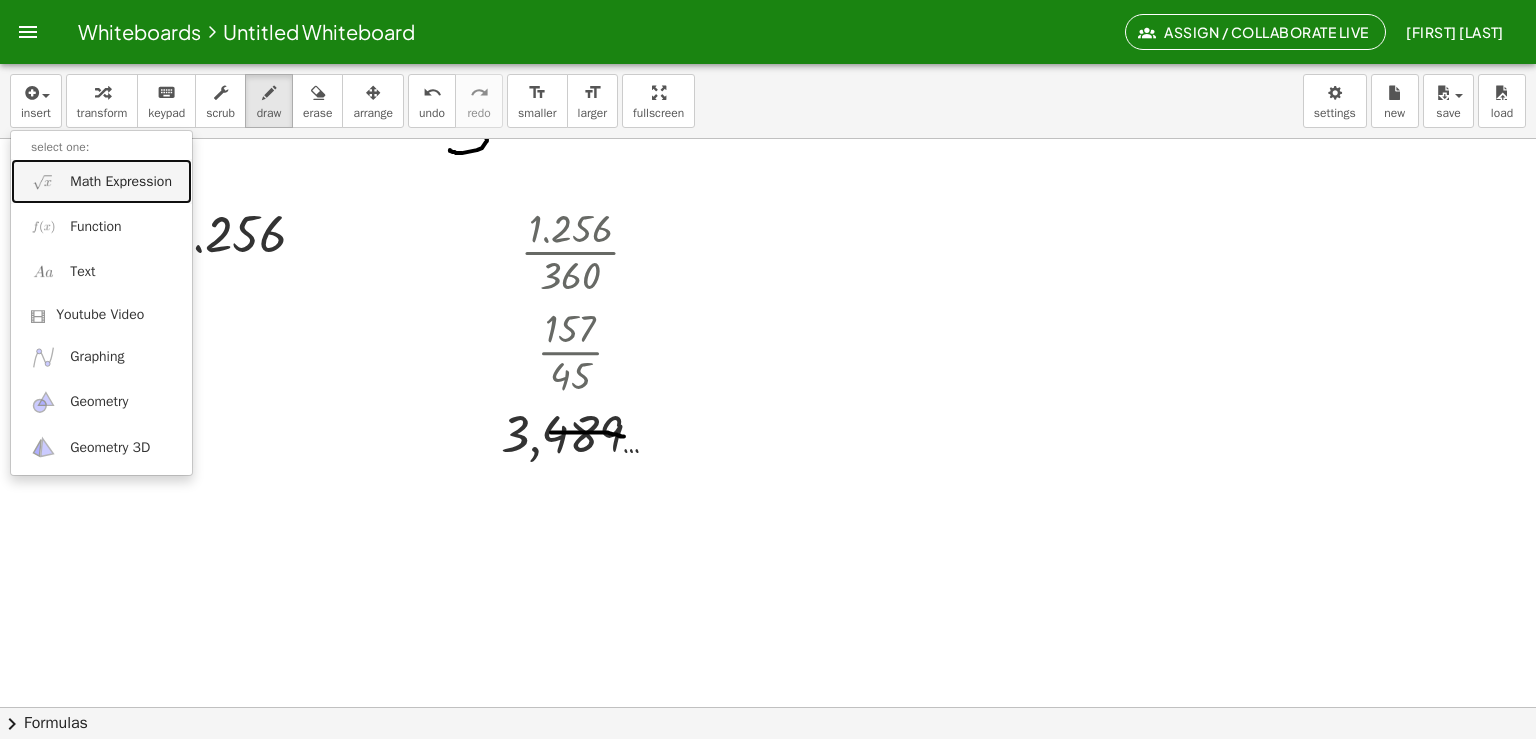 click on "Math Expression" at bounding box center [121, 182] 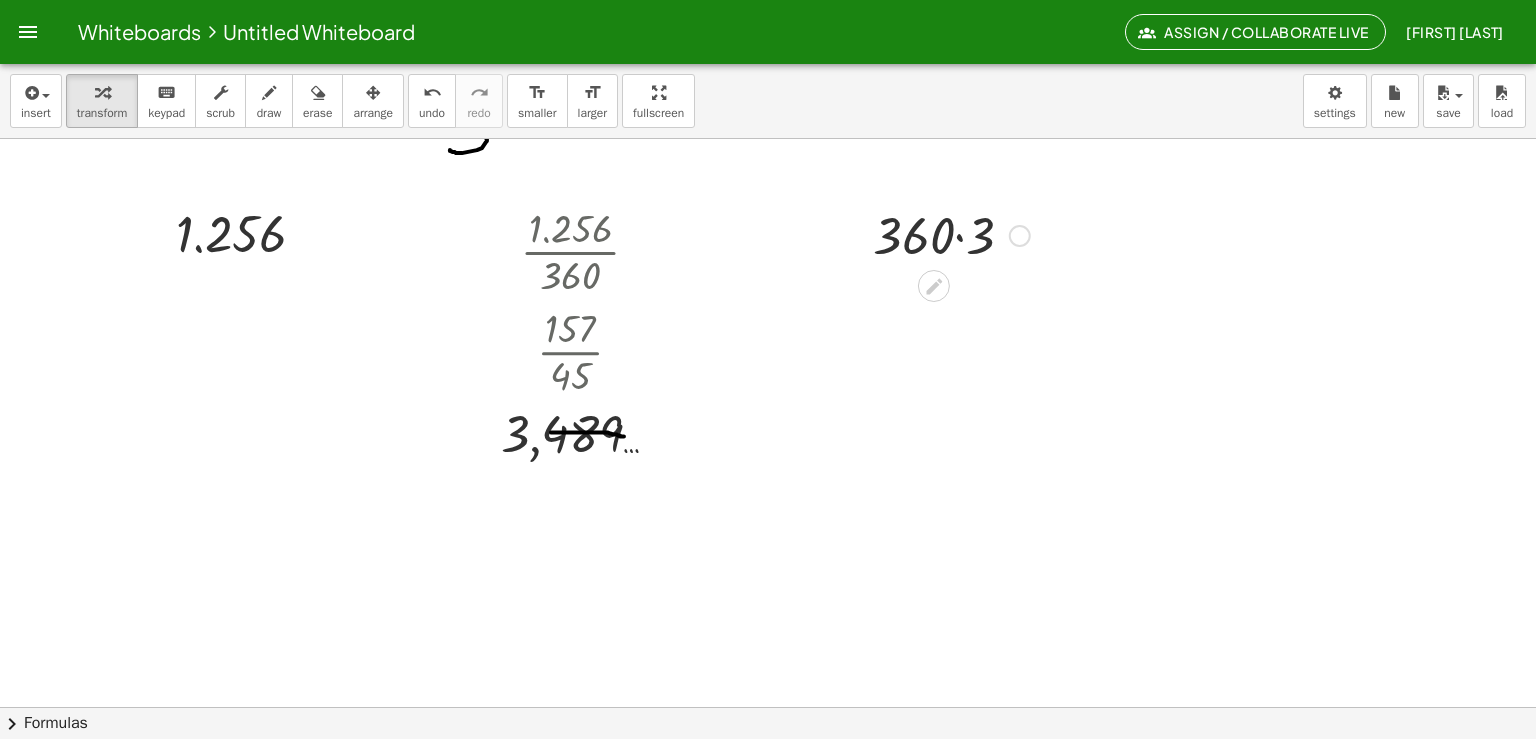 click at bounding box center (951, 234) 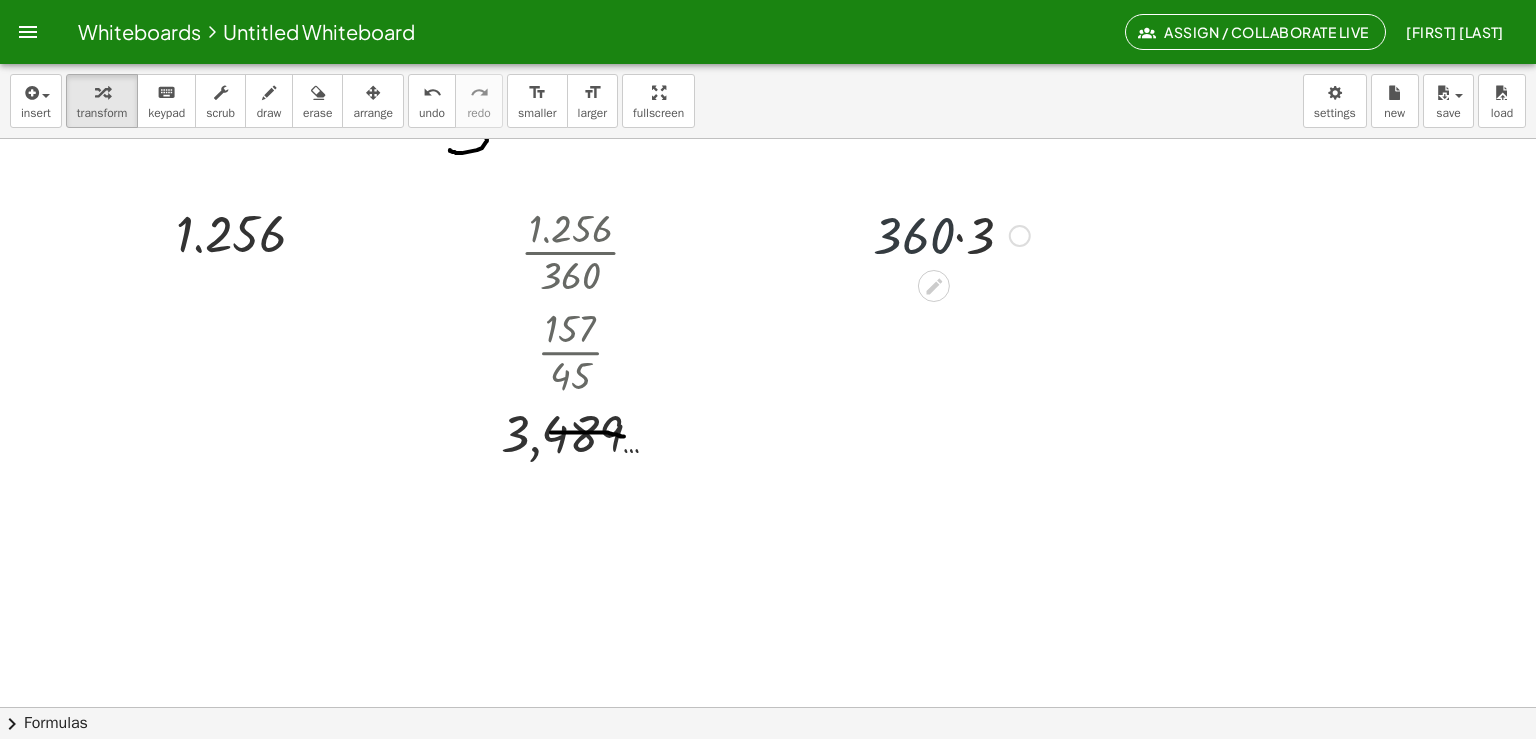 click at bounding box center (951, 234) 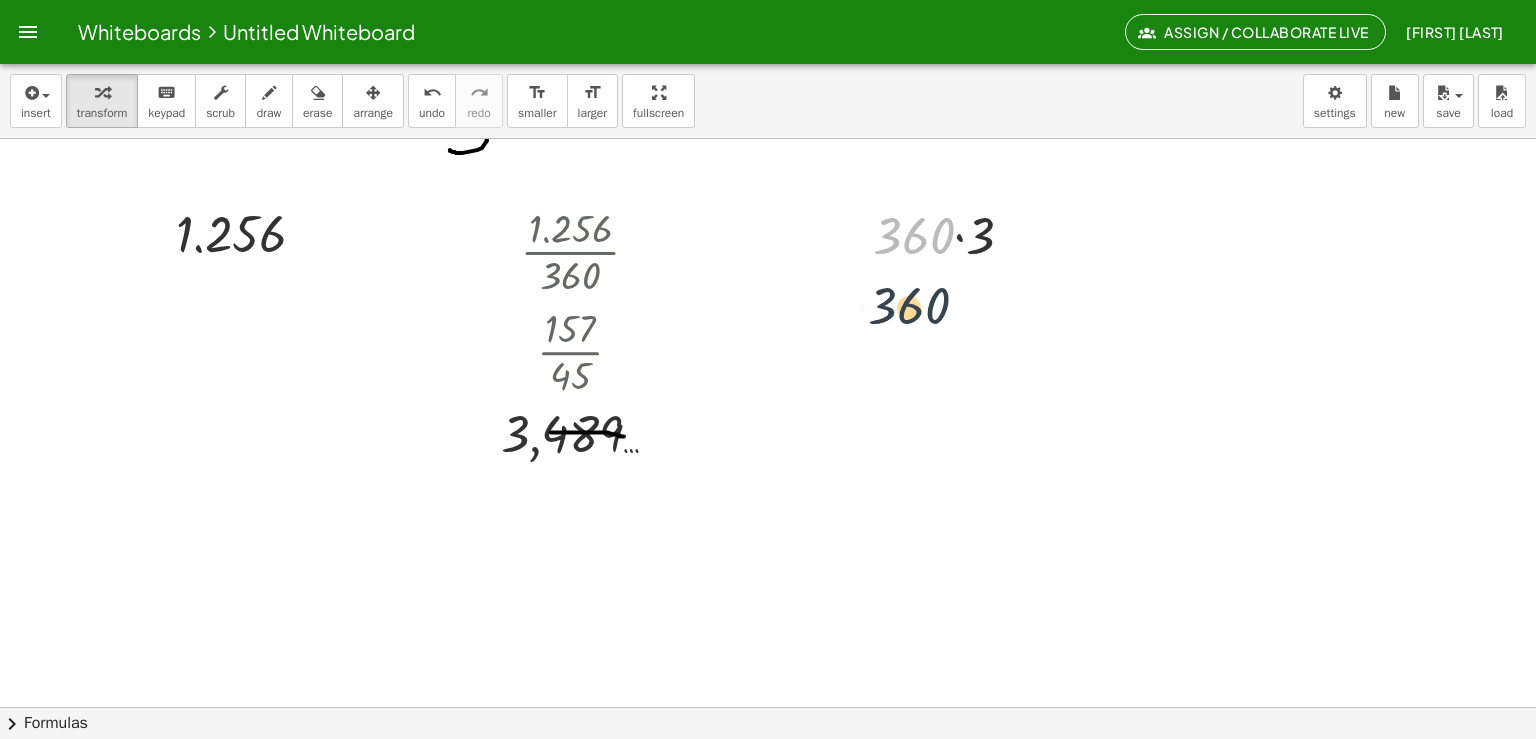 drag, startPoint x: 904, startPoint y: 240, endPoint x: 899, endPoint y: 315, distance: 75.16648 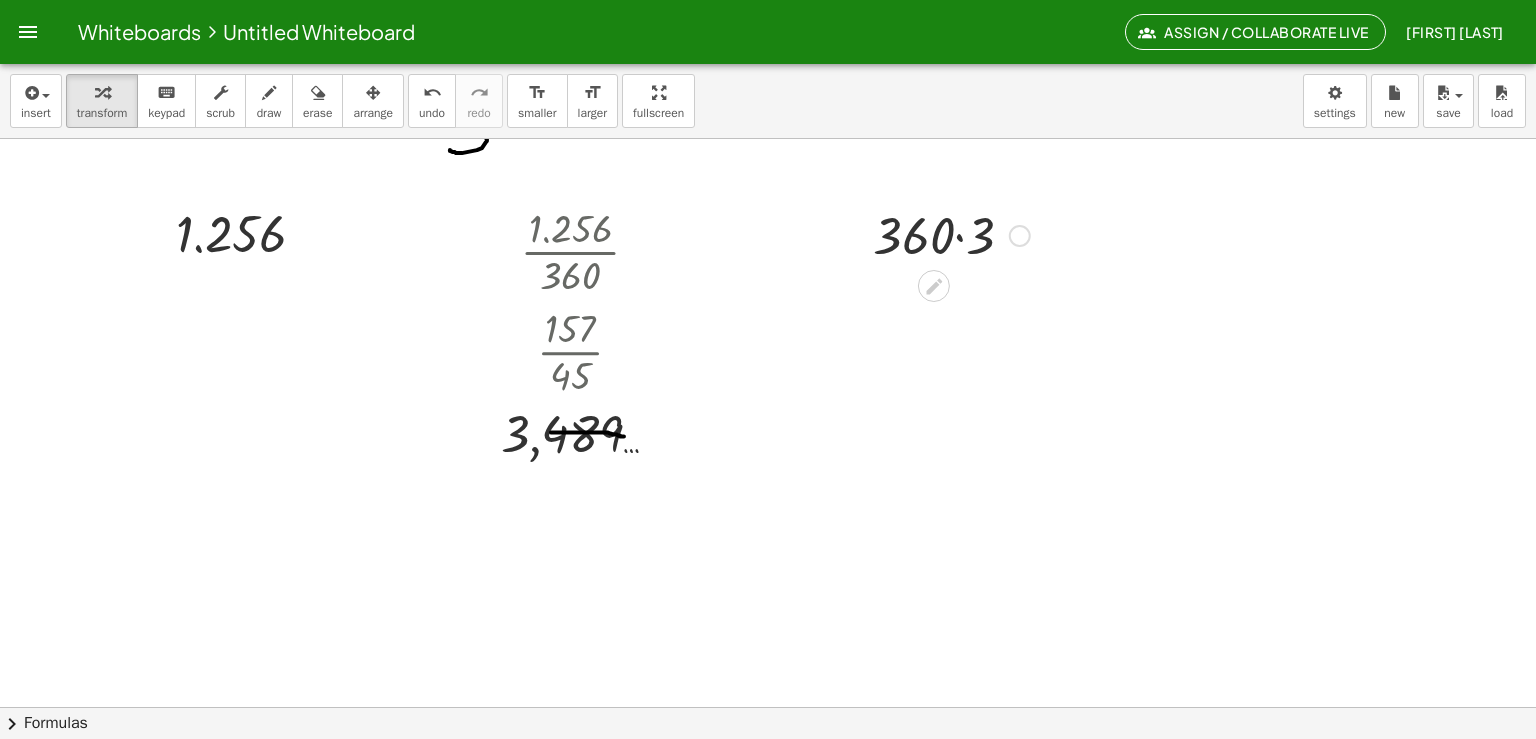 click at bounding box center (951, 234) 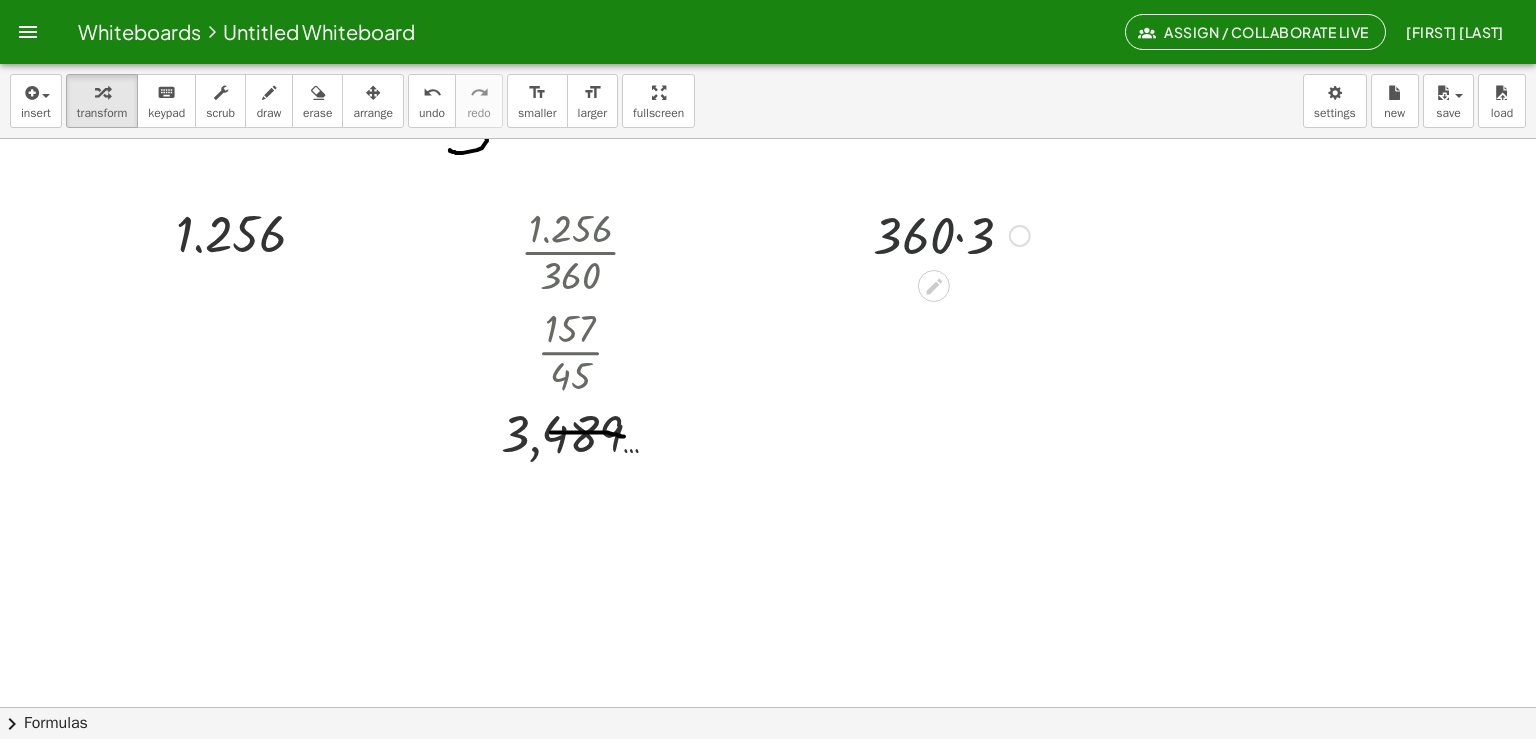 click at bounding box center (951, 234) 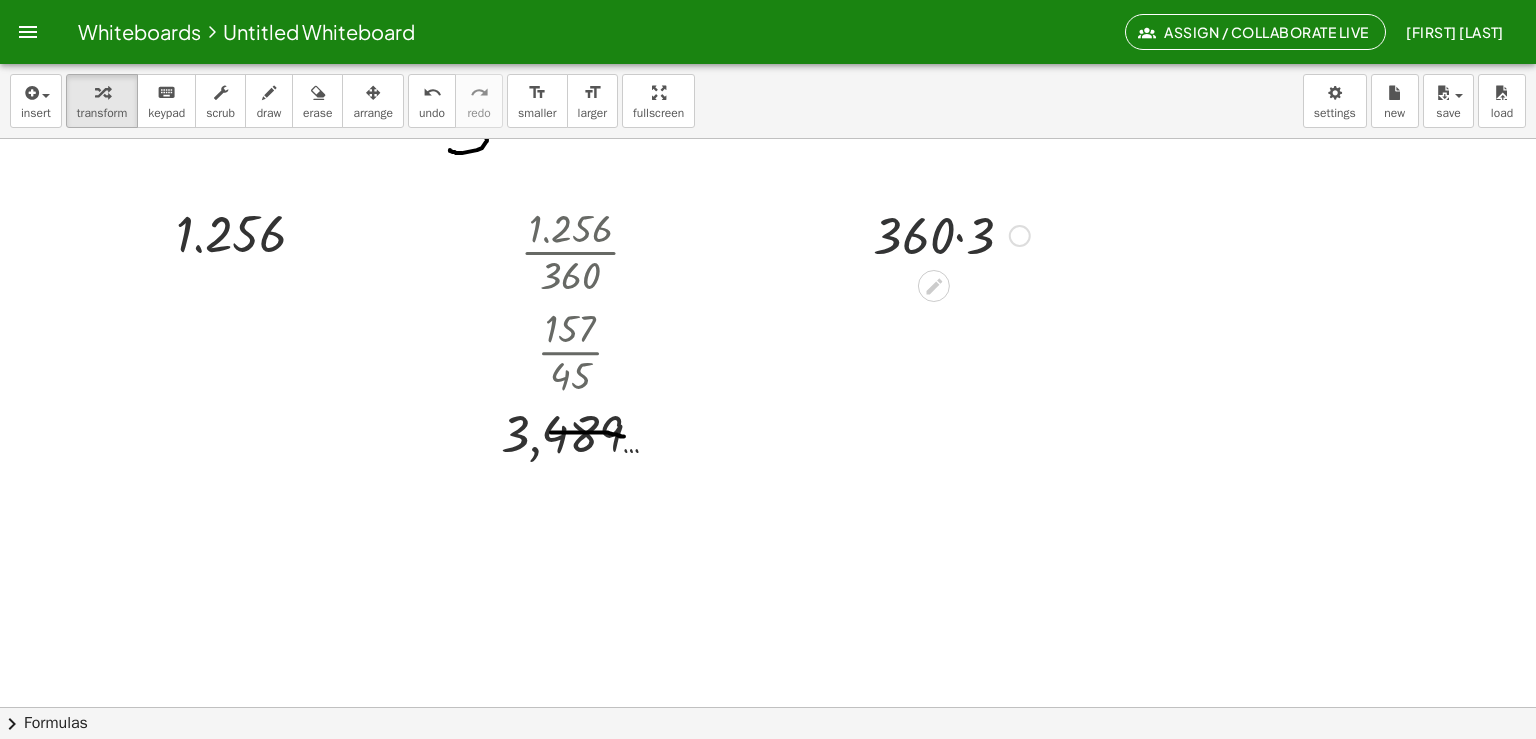 click at bounding box center (951, 234) 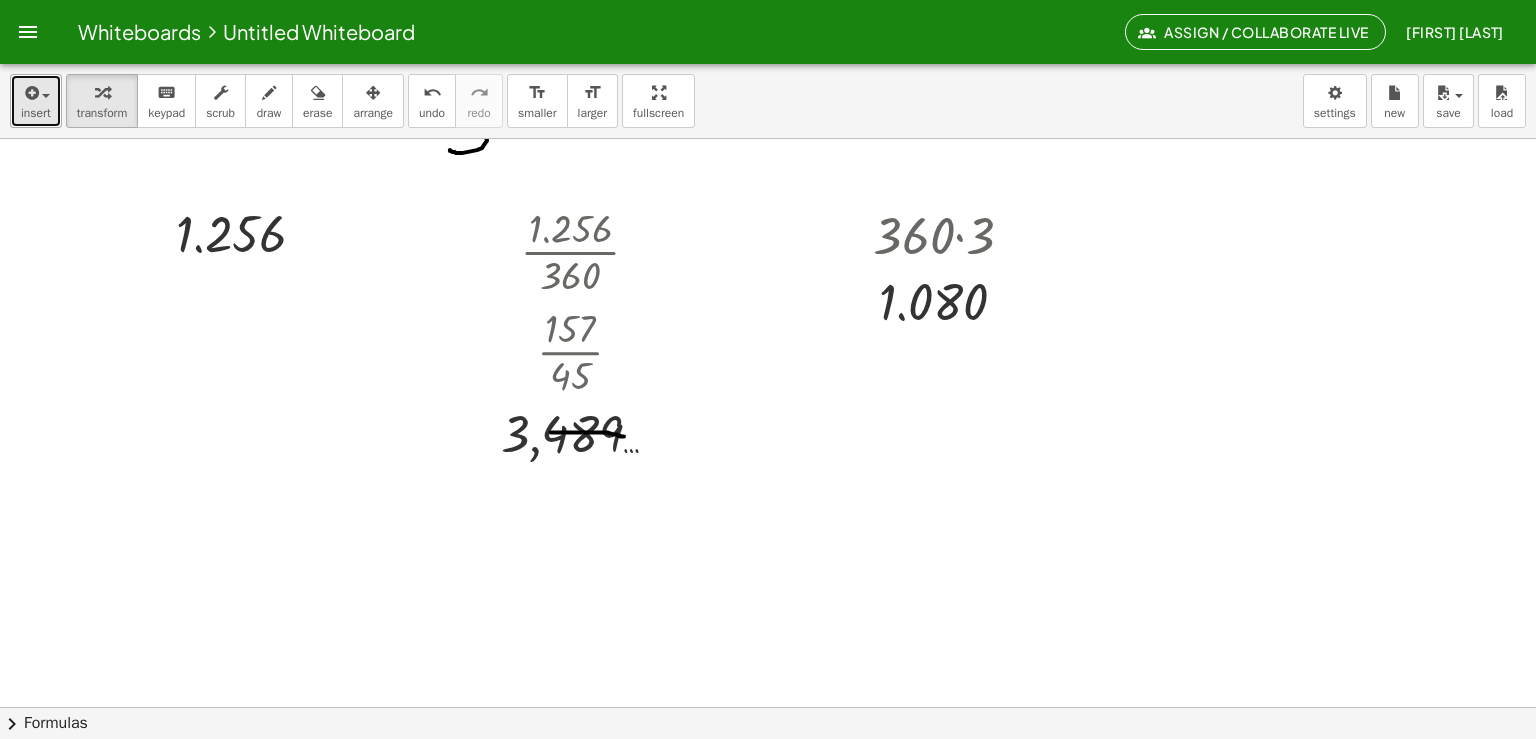 click on "insert" at bounding box center (36, 113) 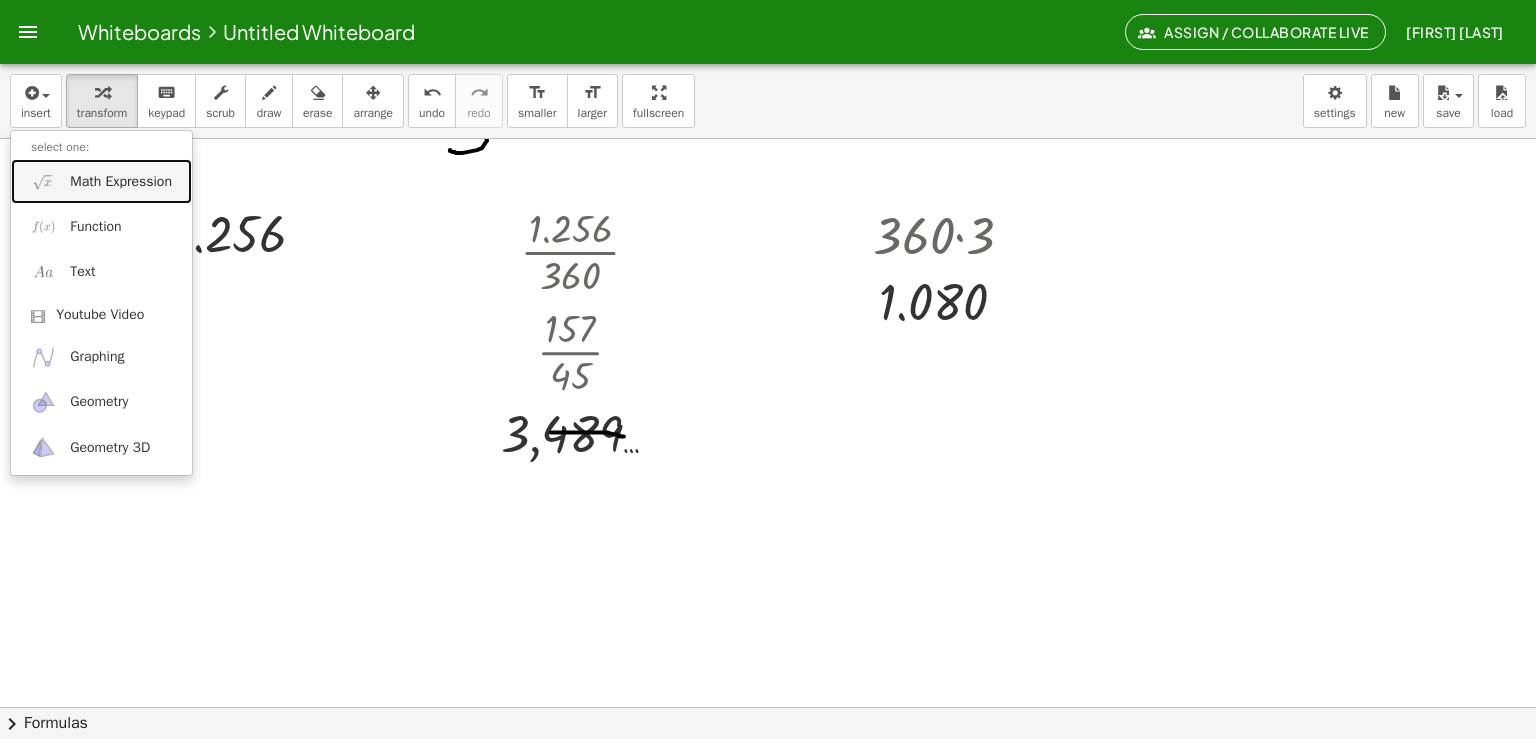 click on "Math Expression" at bounding box center [121, 182] 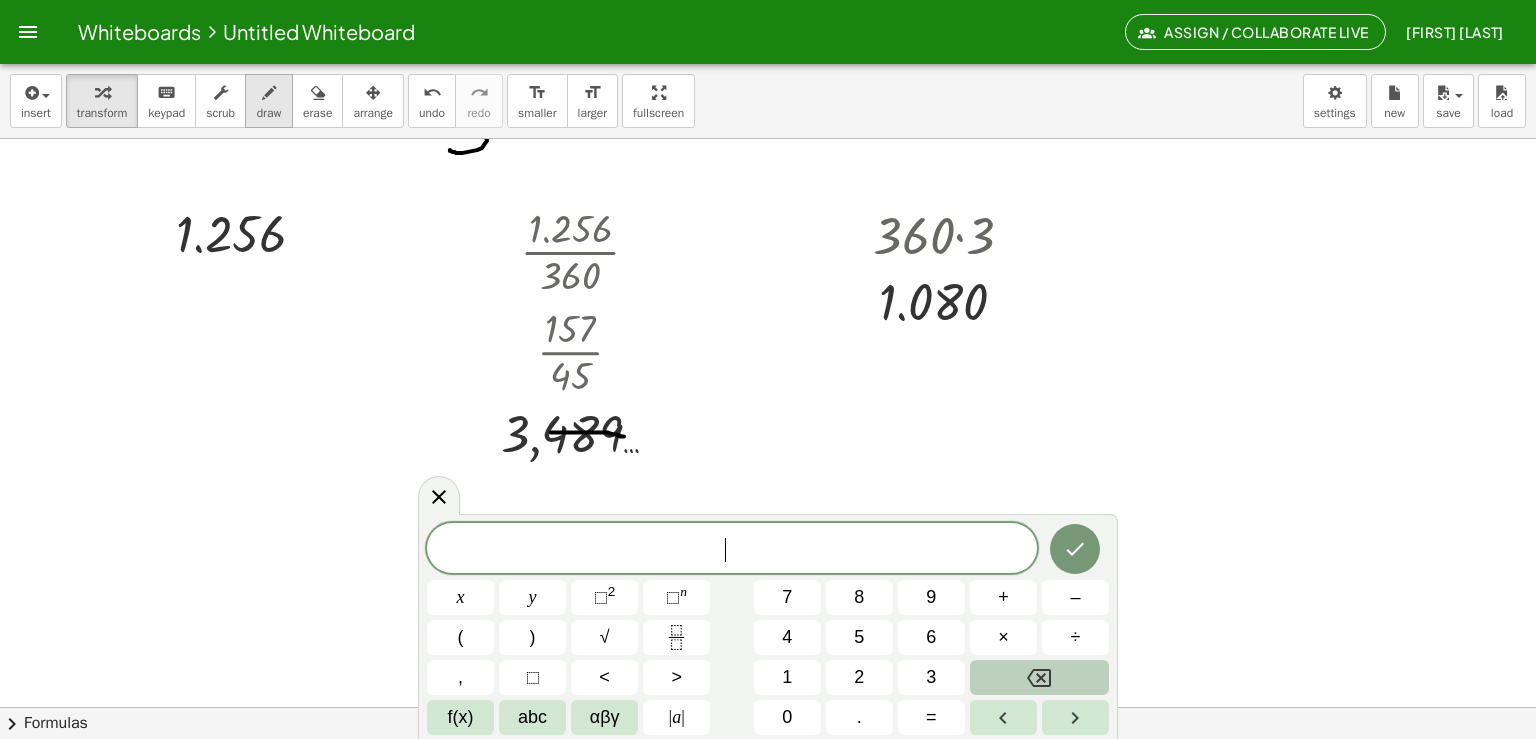 click on "draw" at bounding box center (269, 113) 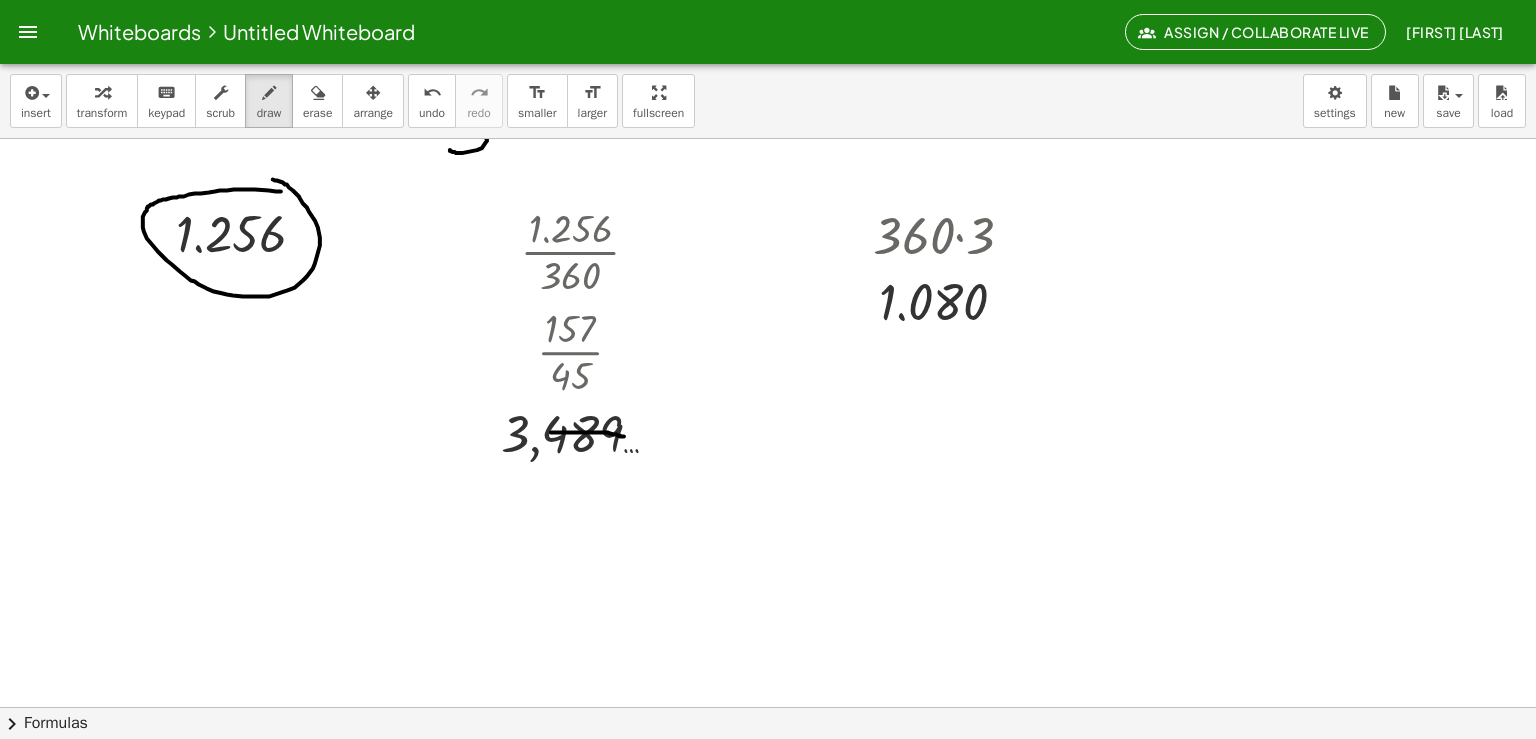 drag, startPoint x: 266, startPoint y: 190, endPoint x: 257, endPoint y: 178, distance: 15 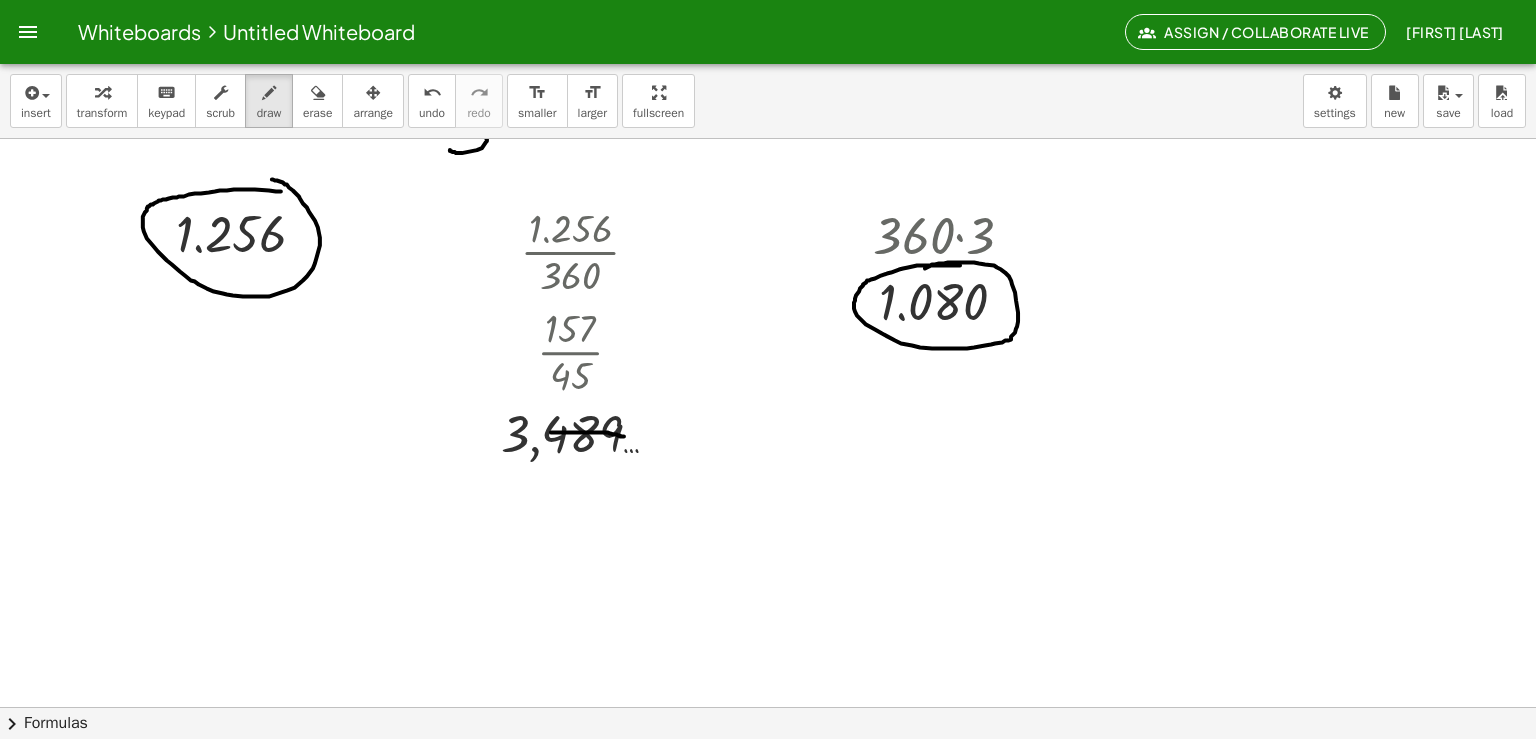 drag, startPoint x: 945, startPoint y: 264, endPoint x: 907, endPoint y: 268, distance: 38.209946 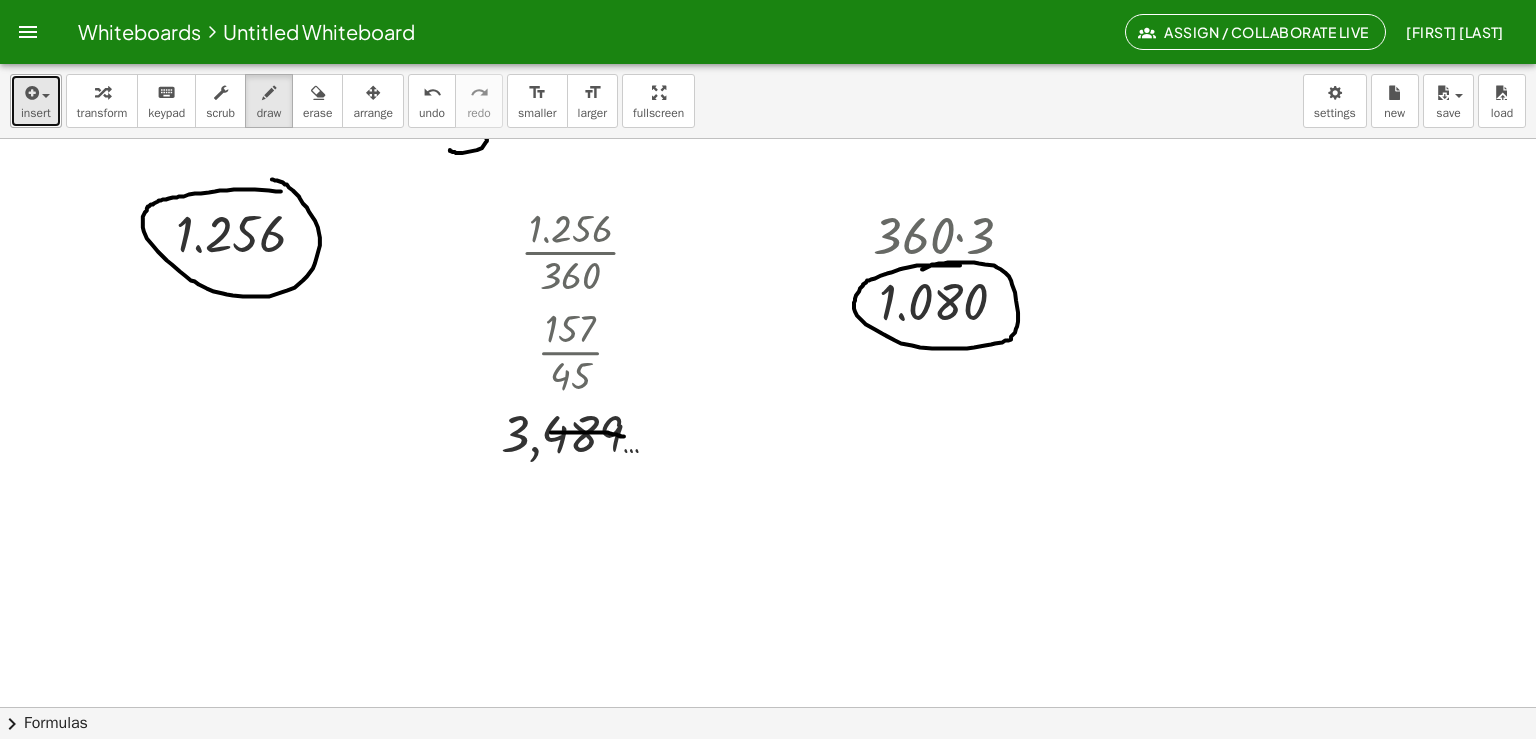 click at bounding box center (30, 93) 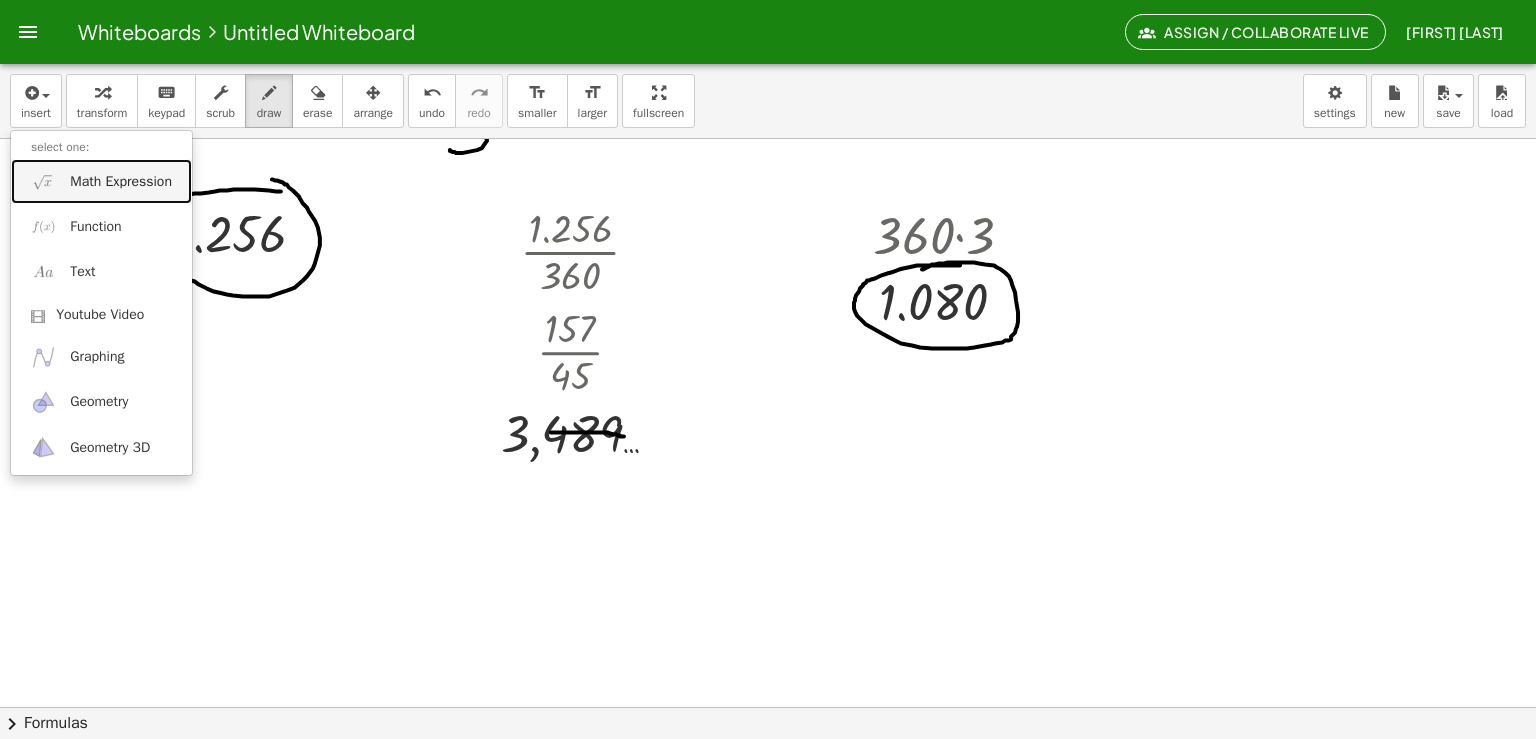 click on "Math Expression" at bounding box center (101, 181) 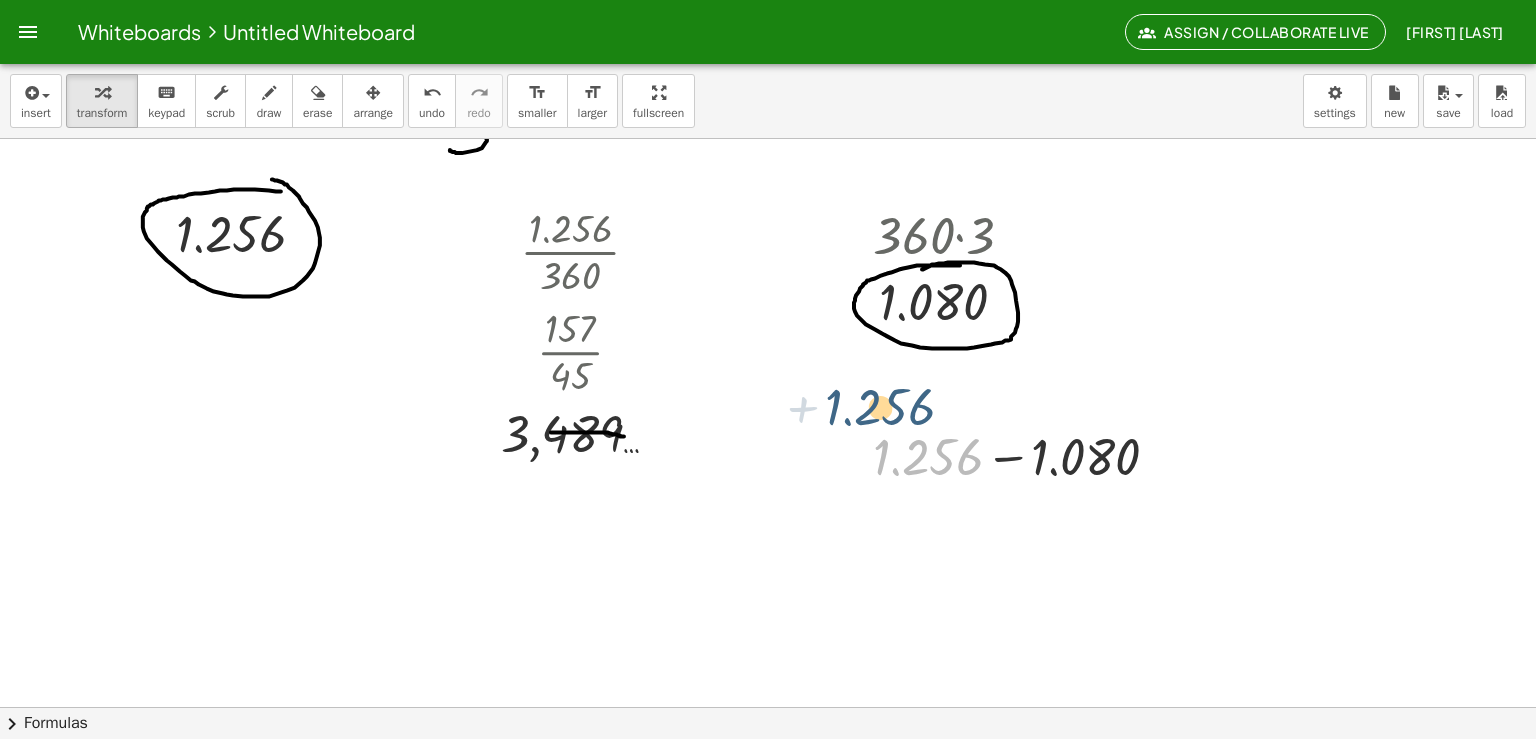 drag, startPoint x: 956, startPoint y: 457, endPoint x: 913, endPoint y: 412, distance: 62.241467 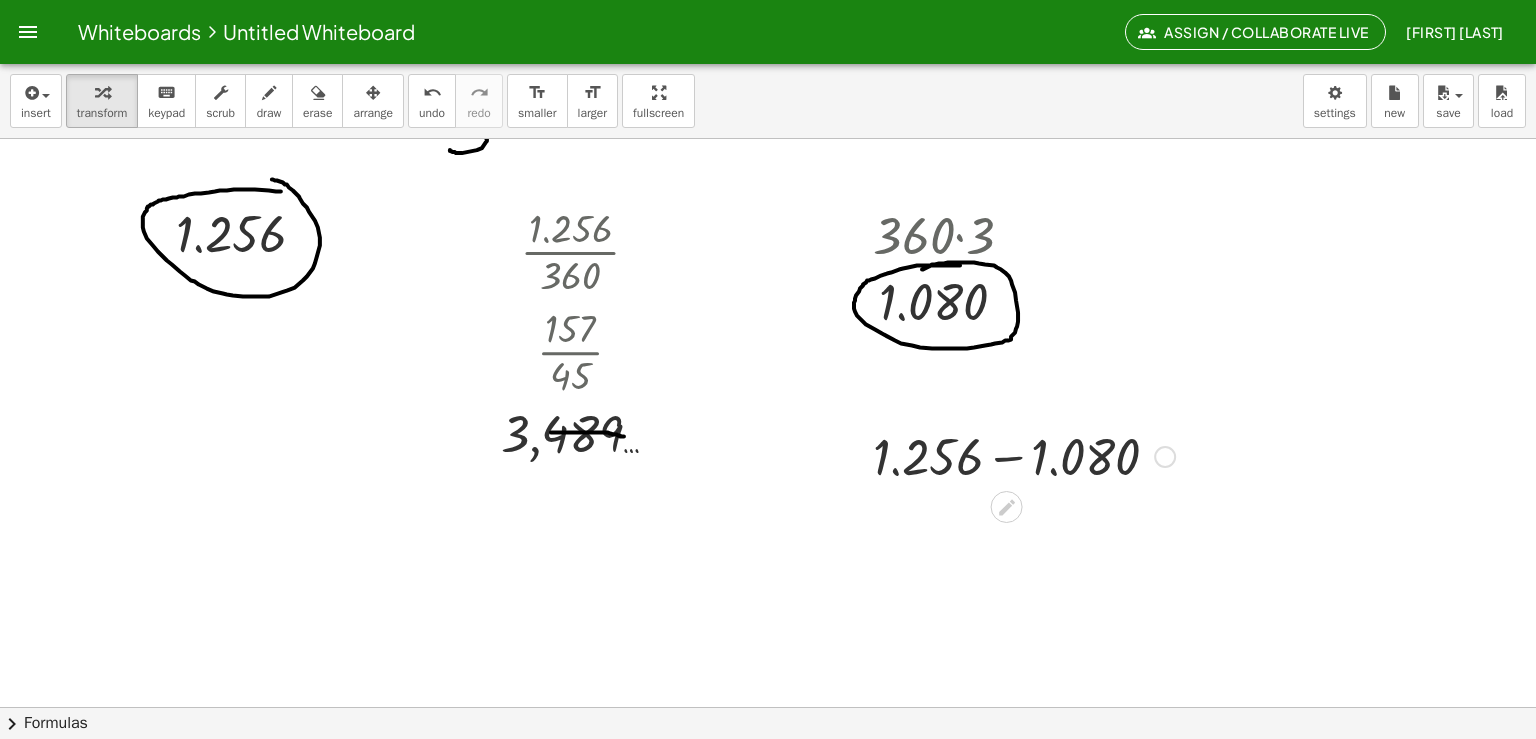 drag, startPoint x: 868, startPoint y: 433, endPoint x: 843, endPoint y: 418, distance: 29.15476 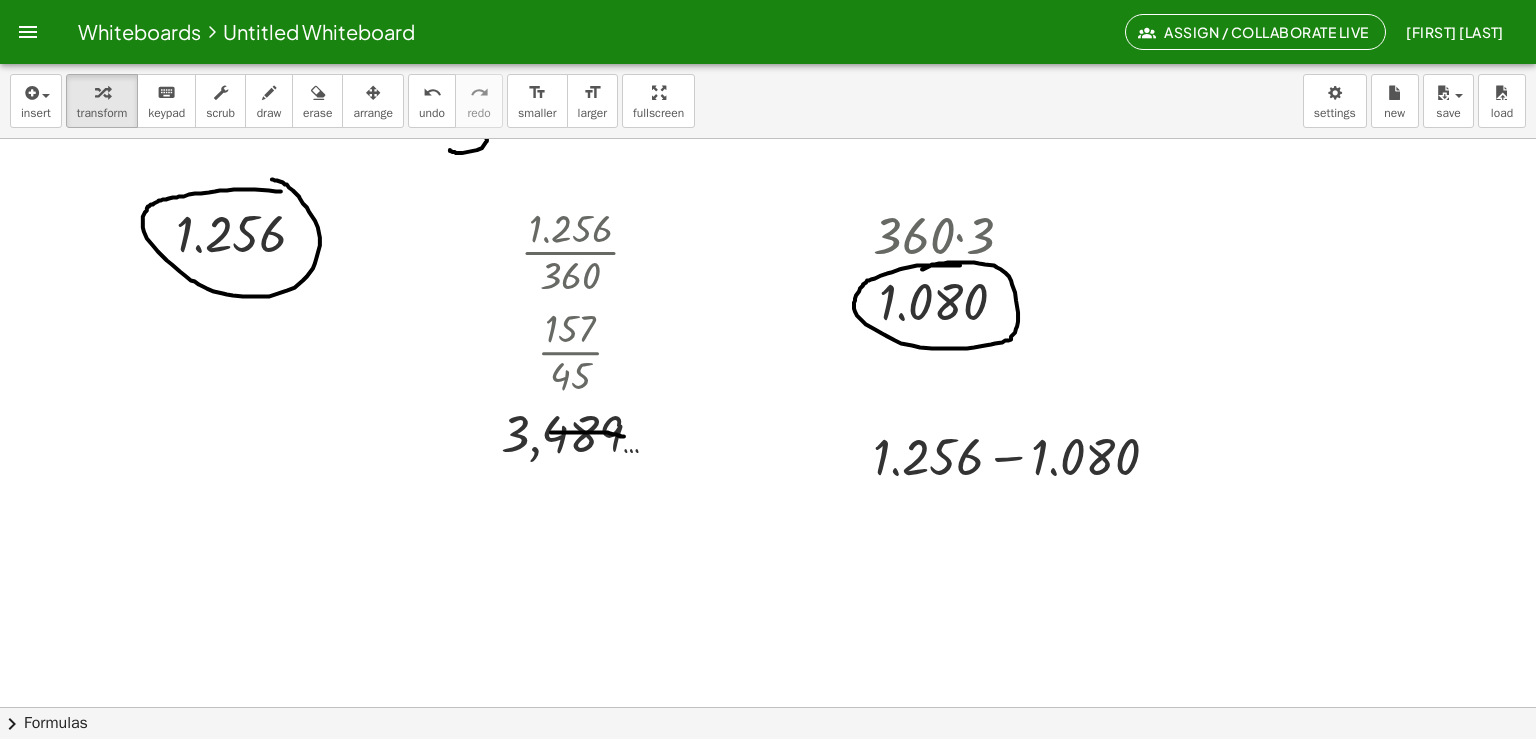 drag, startPoint x: 820, startPoint y: 415, endPoint x: 782, endPoint y: 370, distance: 58.898216 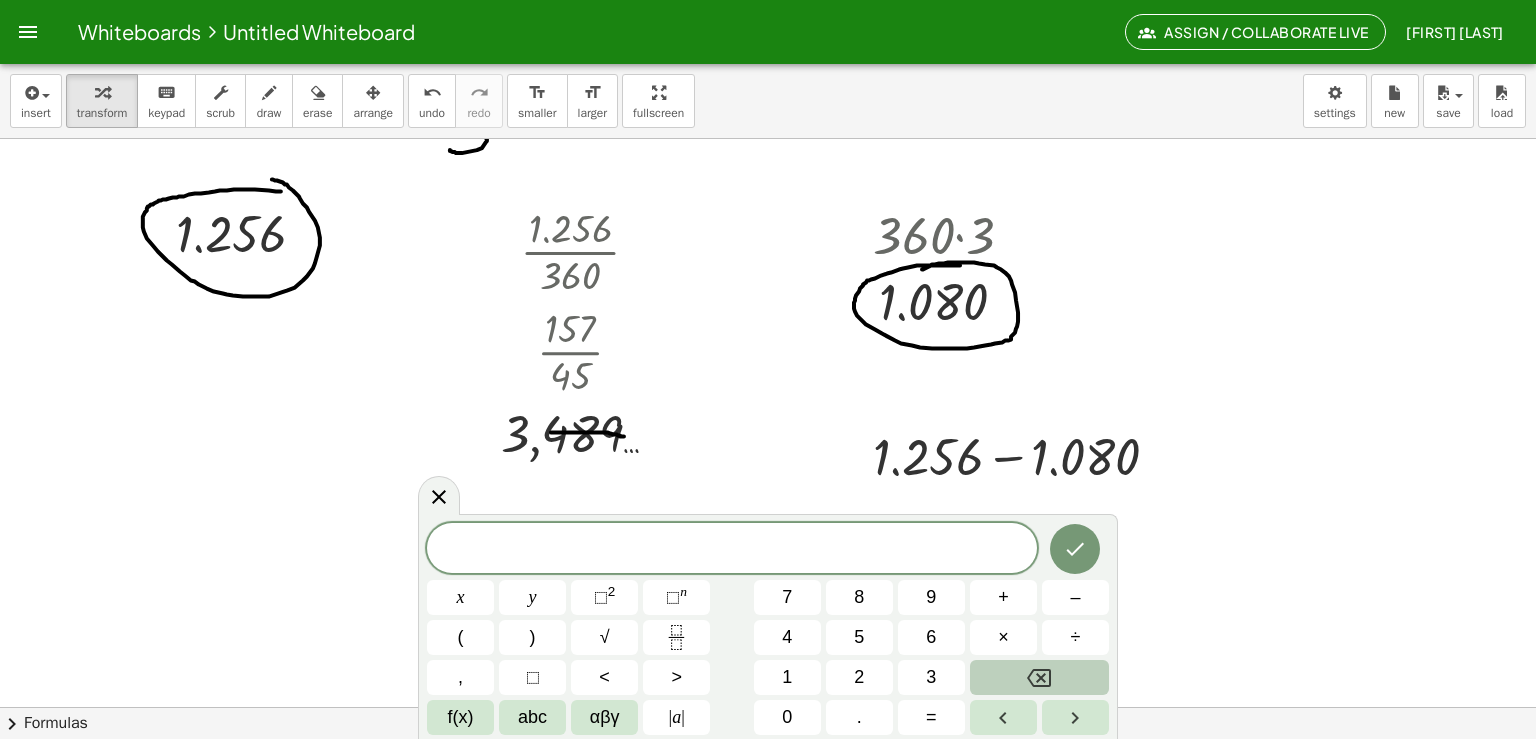 click at bounding box center [765, -577] 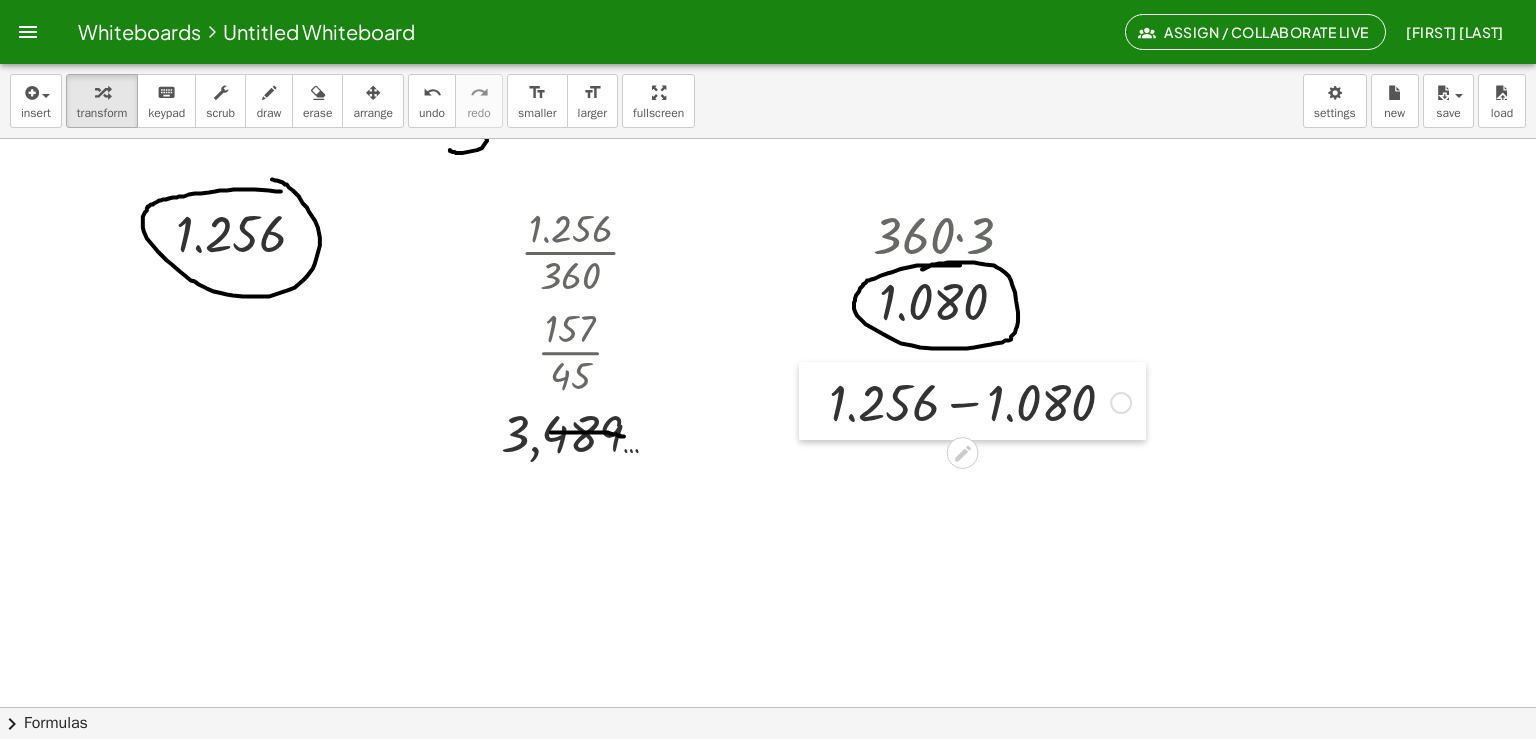 drag, startPoint x: 848, startPoint y: 462, endPoint x: 800, endPoint y: 409, distance: 71.50524 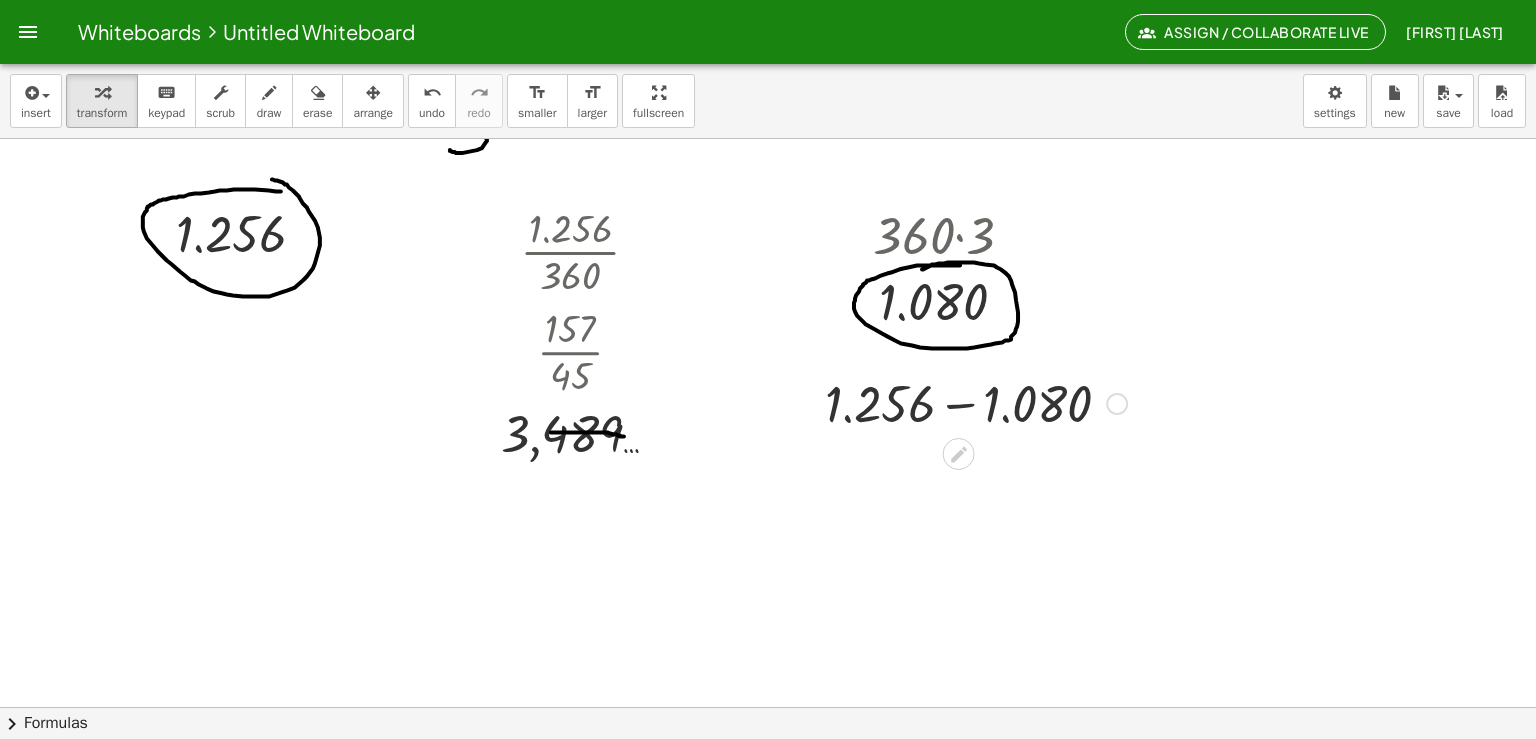 click at bounding box center (976, 402) 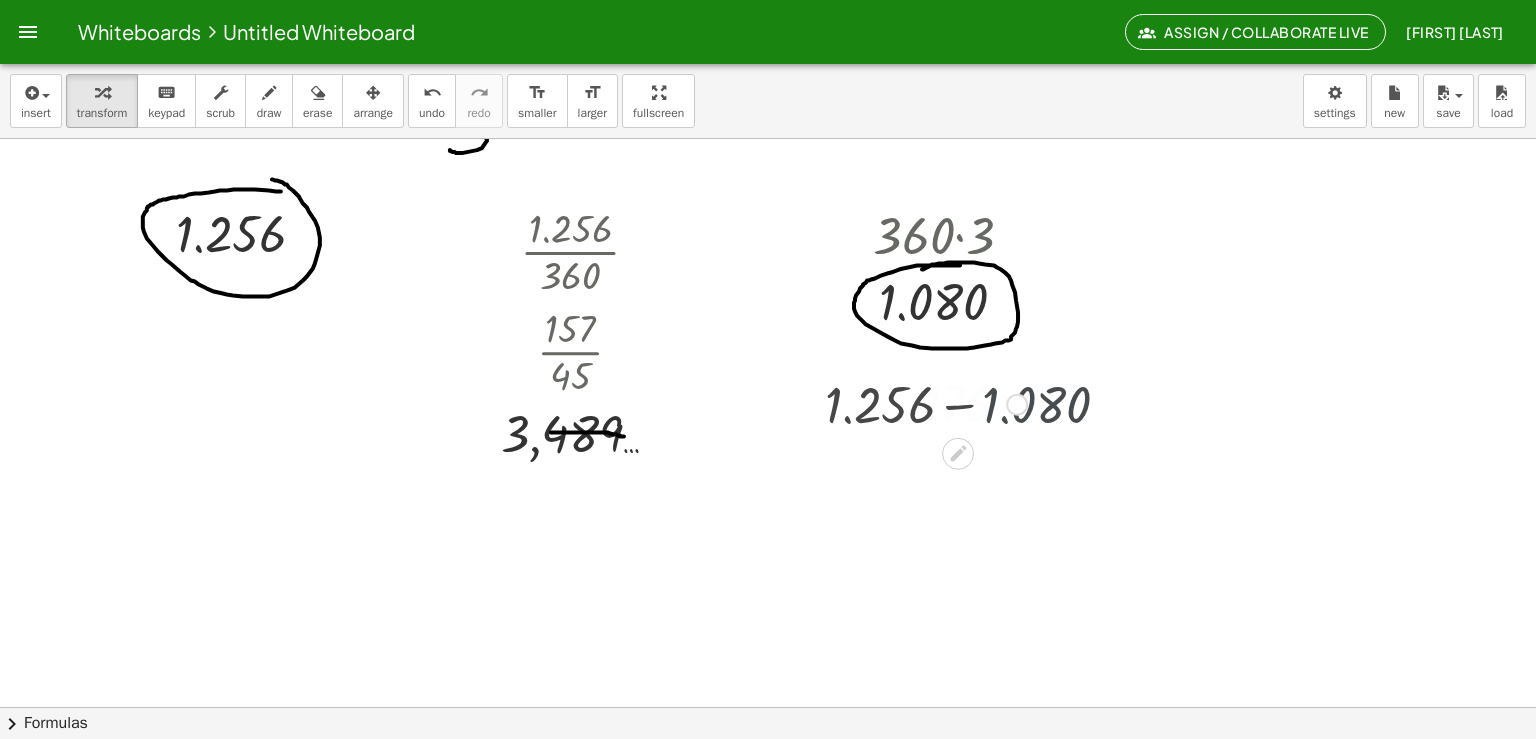 click on "+ 1.256 − 1.080 176" at bounding box center (958, 405) 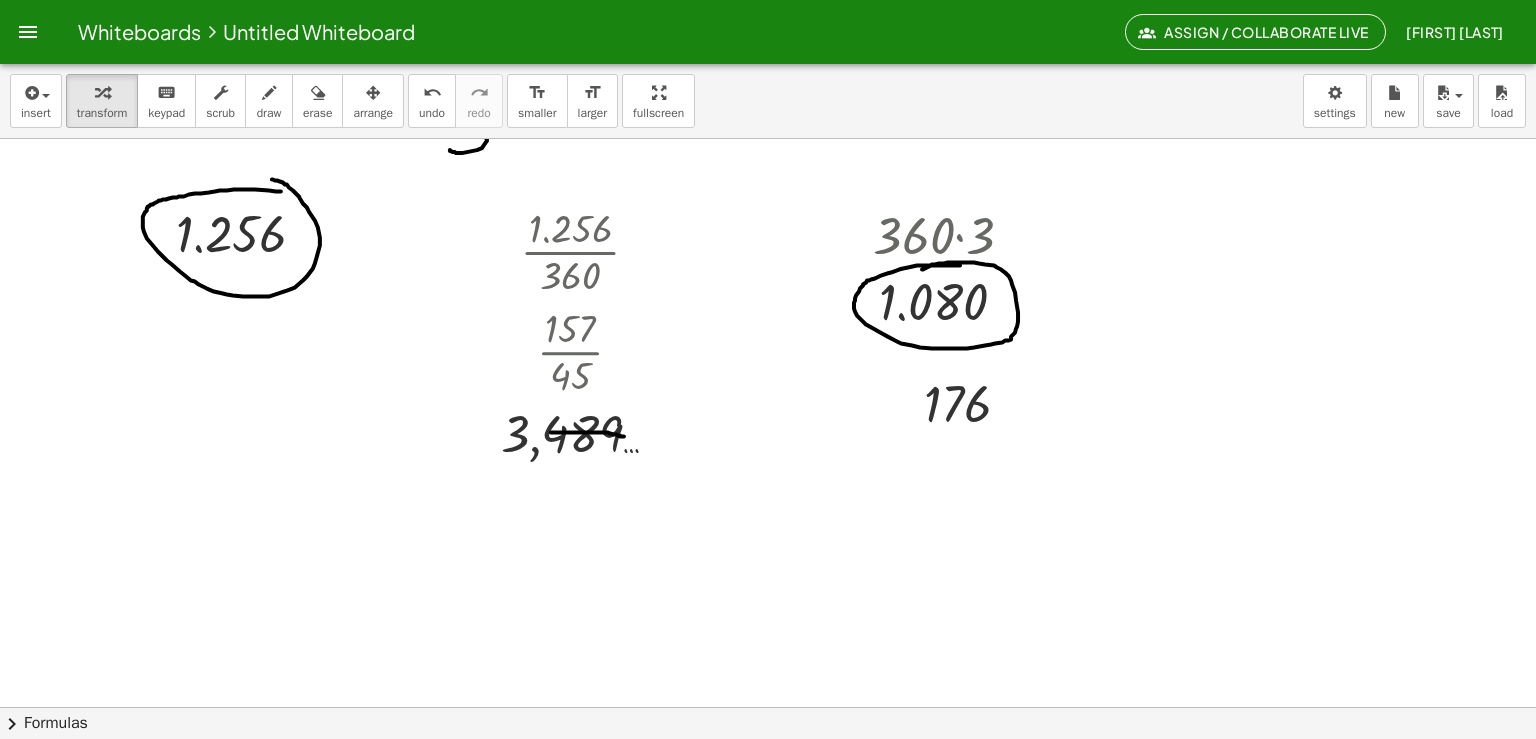 click on "insert select one: Math Expression Function Text Youtube Video Graphing Geometry Geometry 3D transform keyboard keypad scrub draw erase arrange undo undo redo redo format_size smaller format_size larger fullscreen load   save new settings" at bounding box center [768, 101] 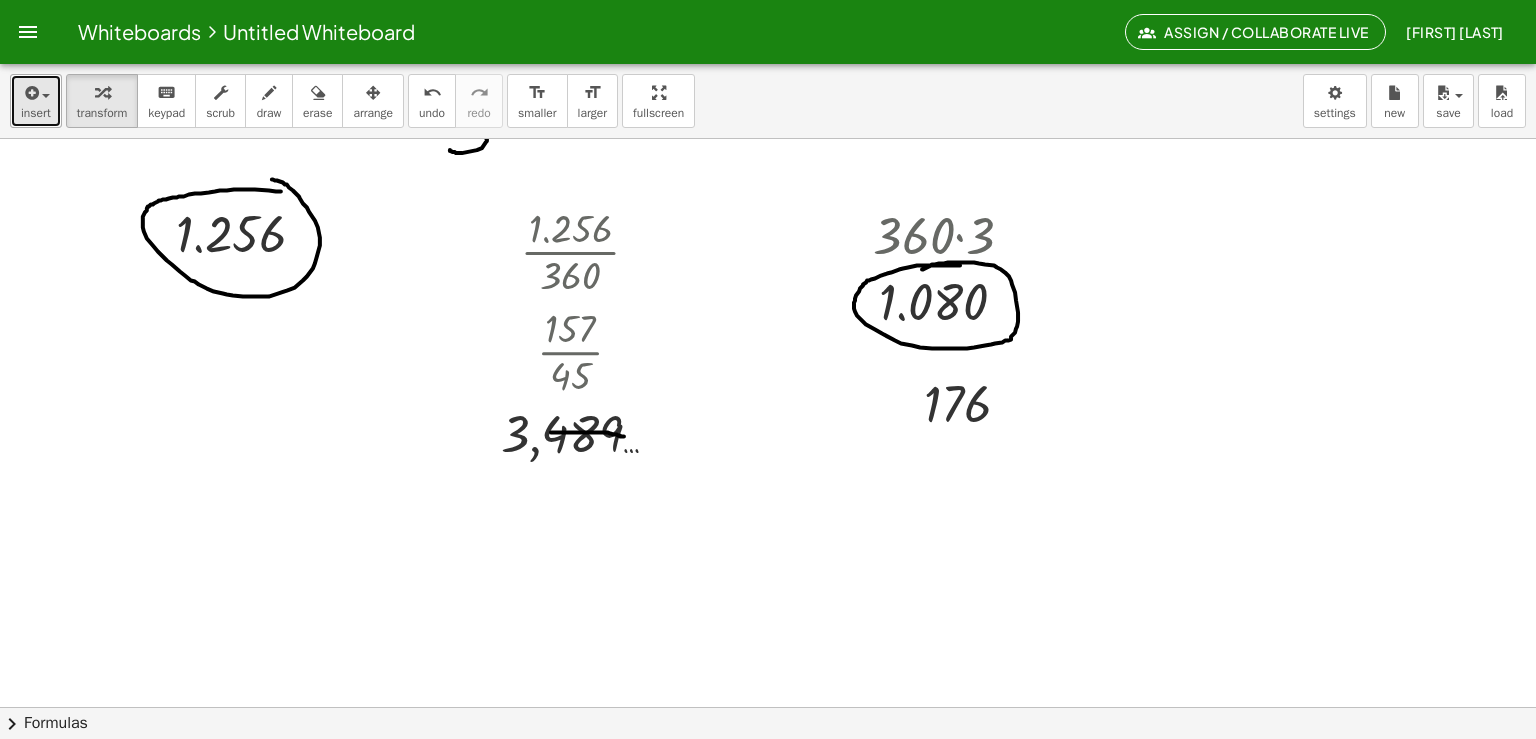 click on "insert" at bounding box center (36, 113) 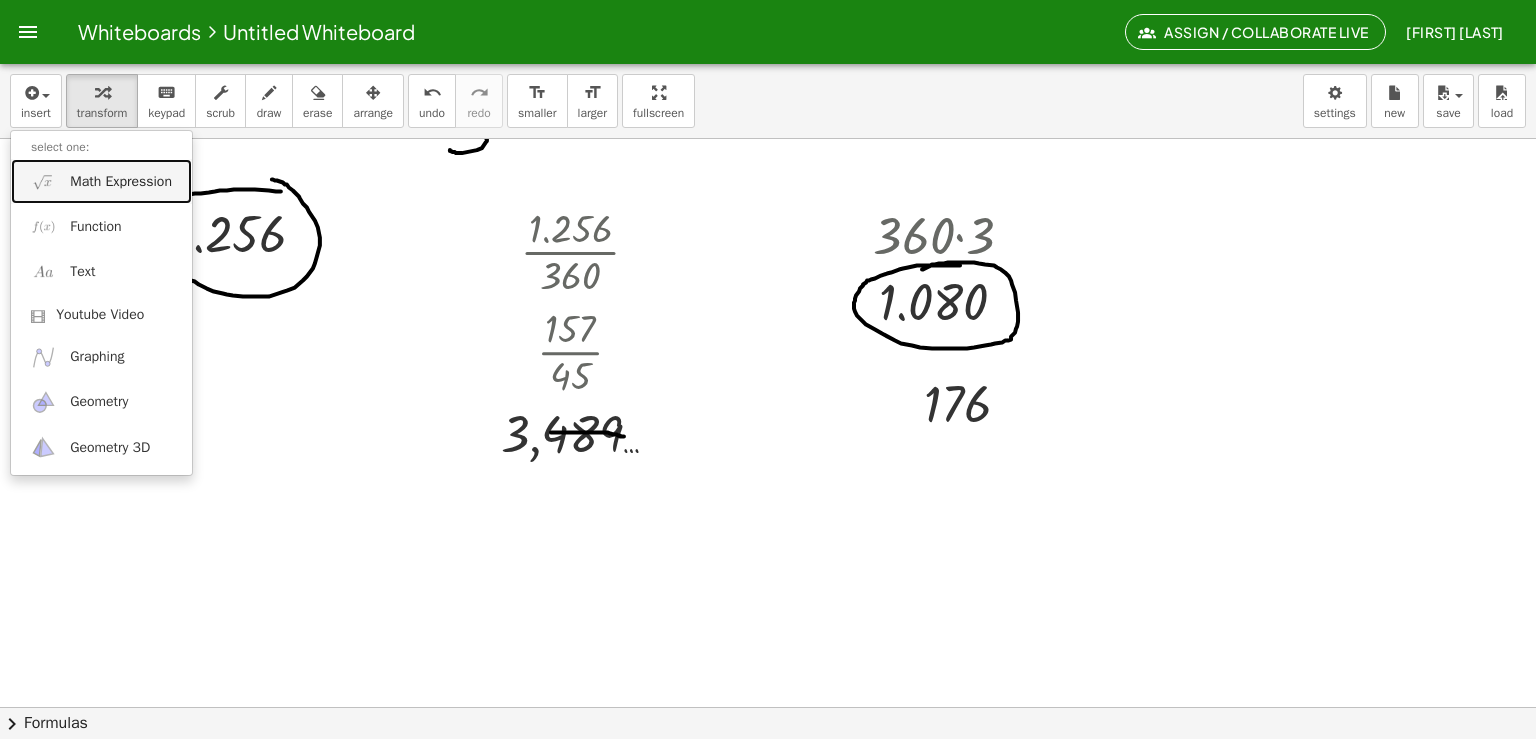 click on "Math Expression" at bounding box center (121, 182) 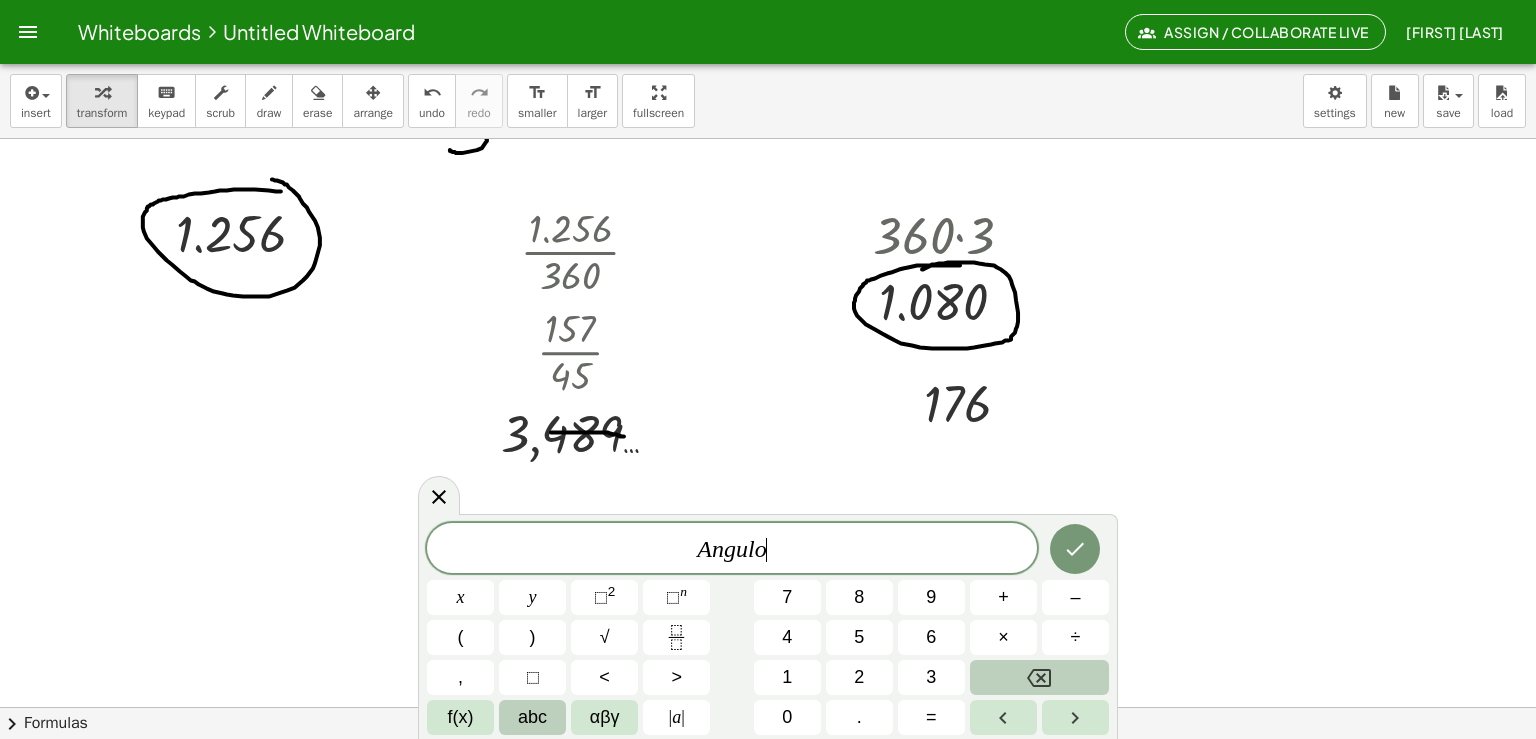 click on "abc" at bounding box center [532, 717] 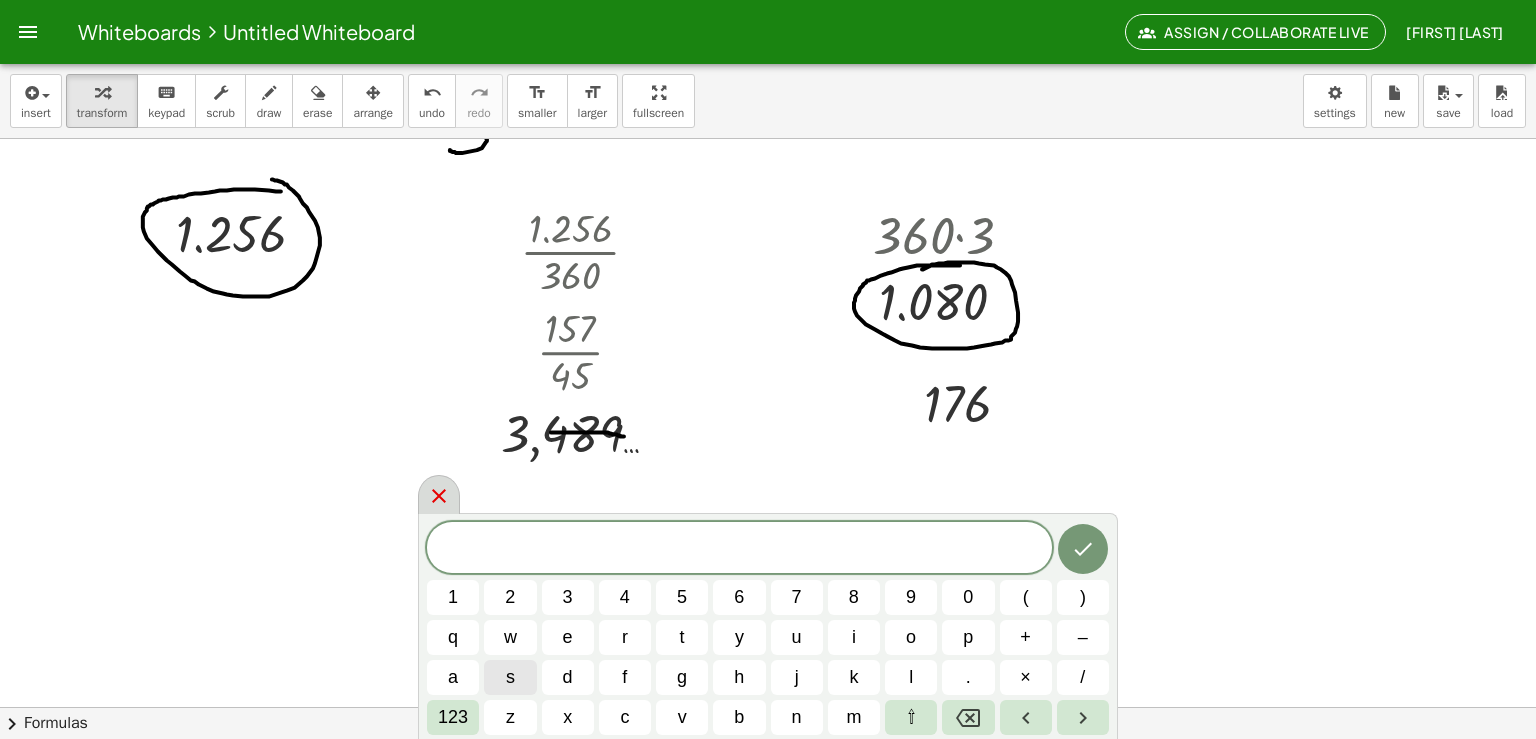 click at bounding box center [439, 494] 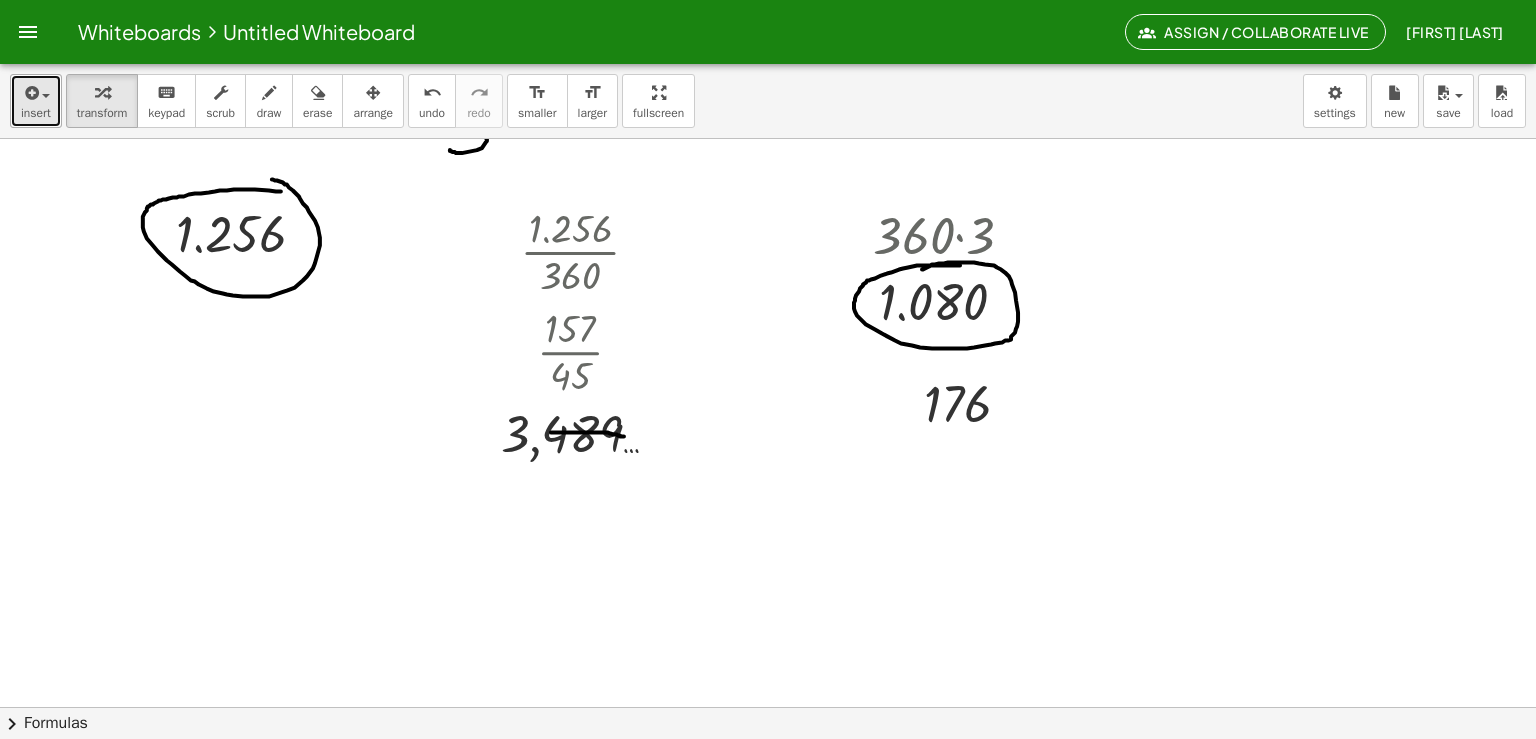 click on "insert" at bounding box center [36, 113] 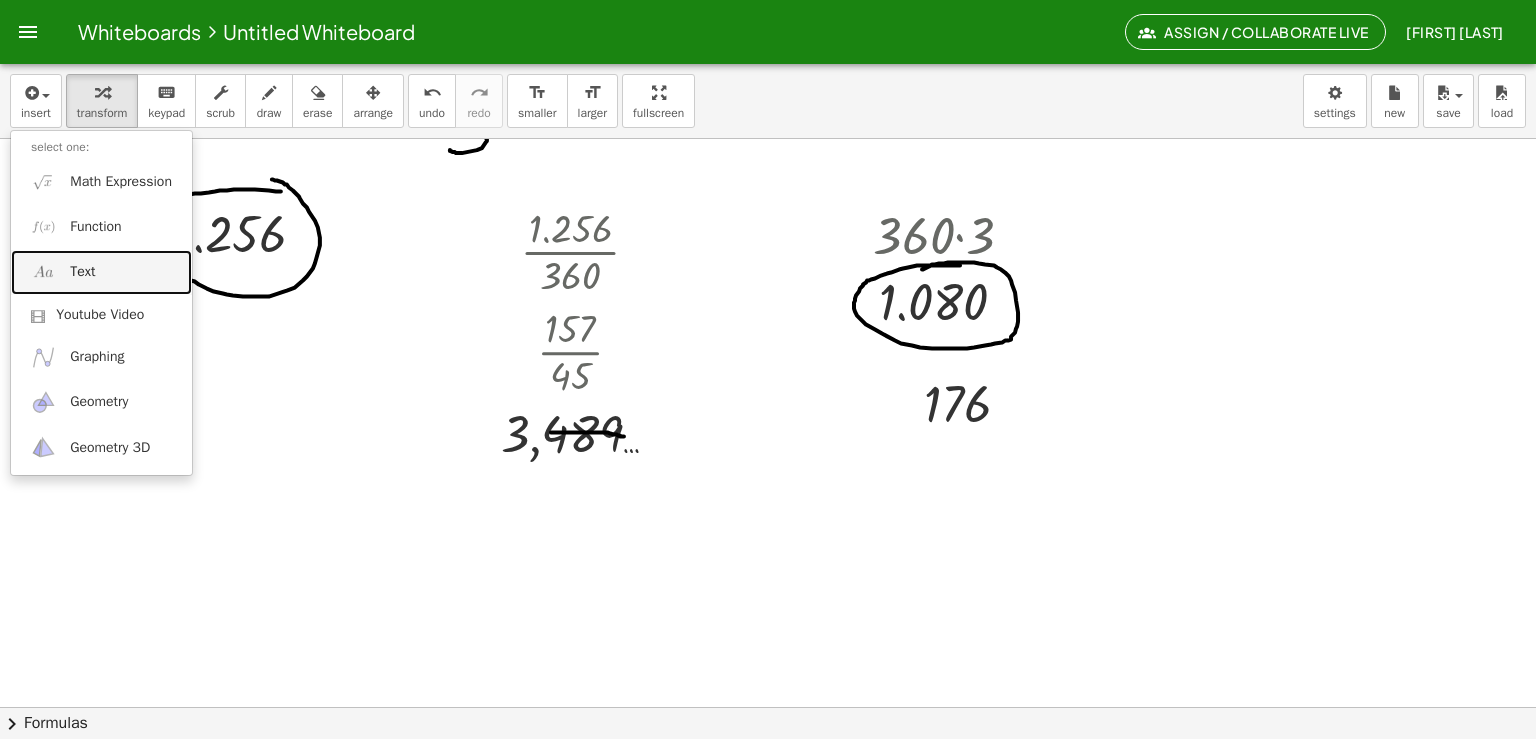 click on "Text" at bounding box center (82, 272) 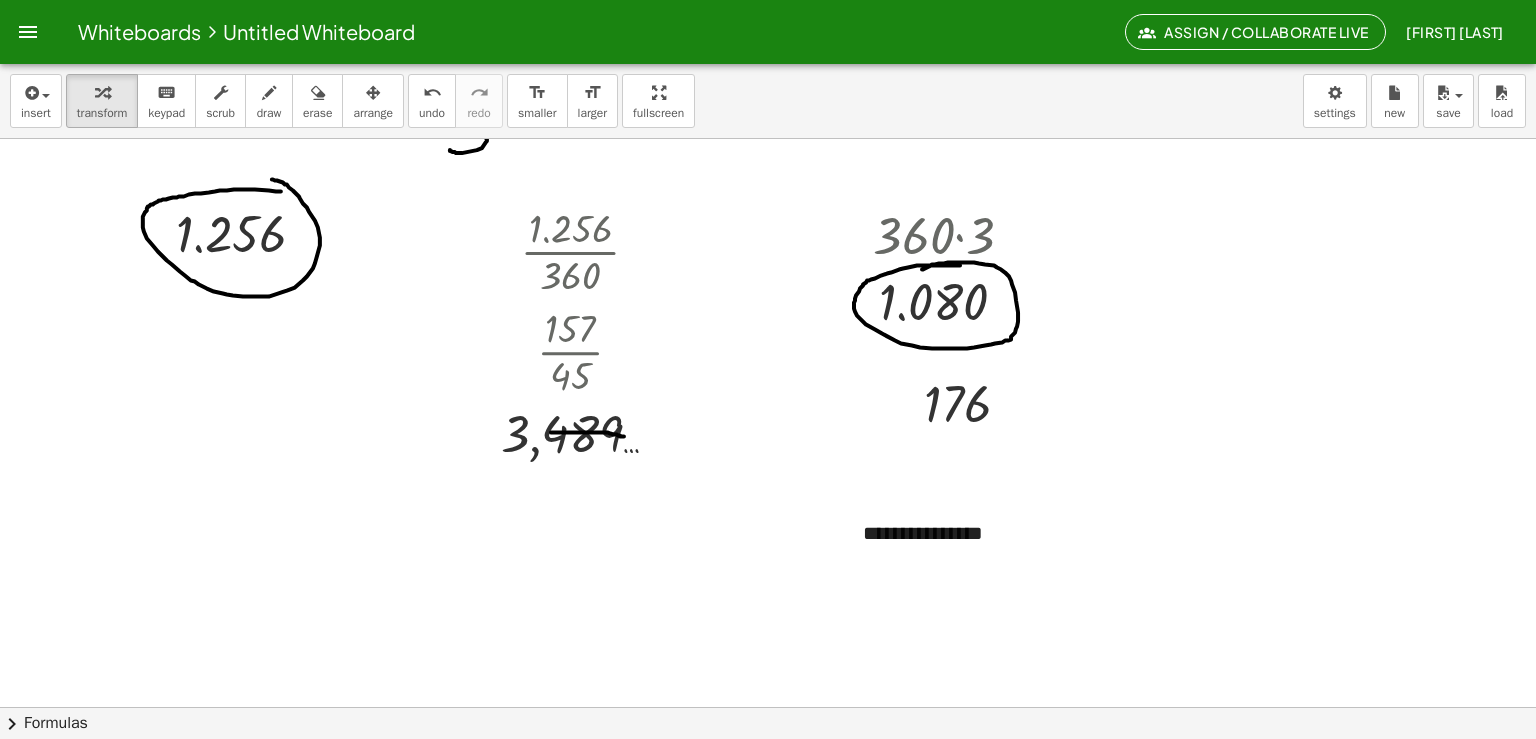 type 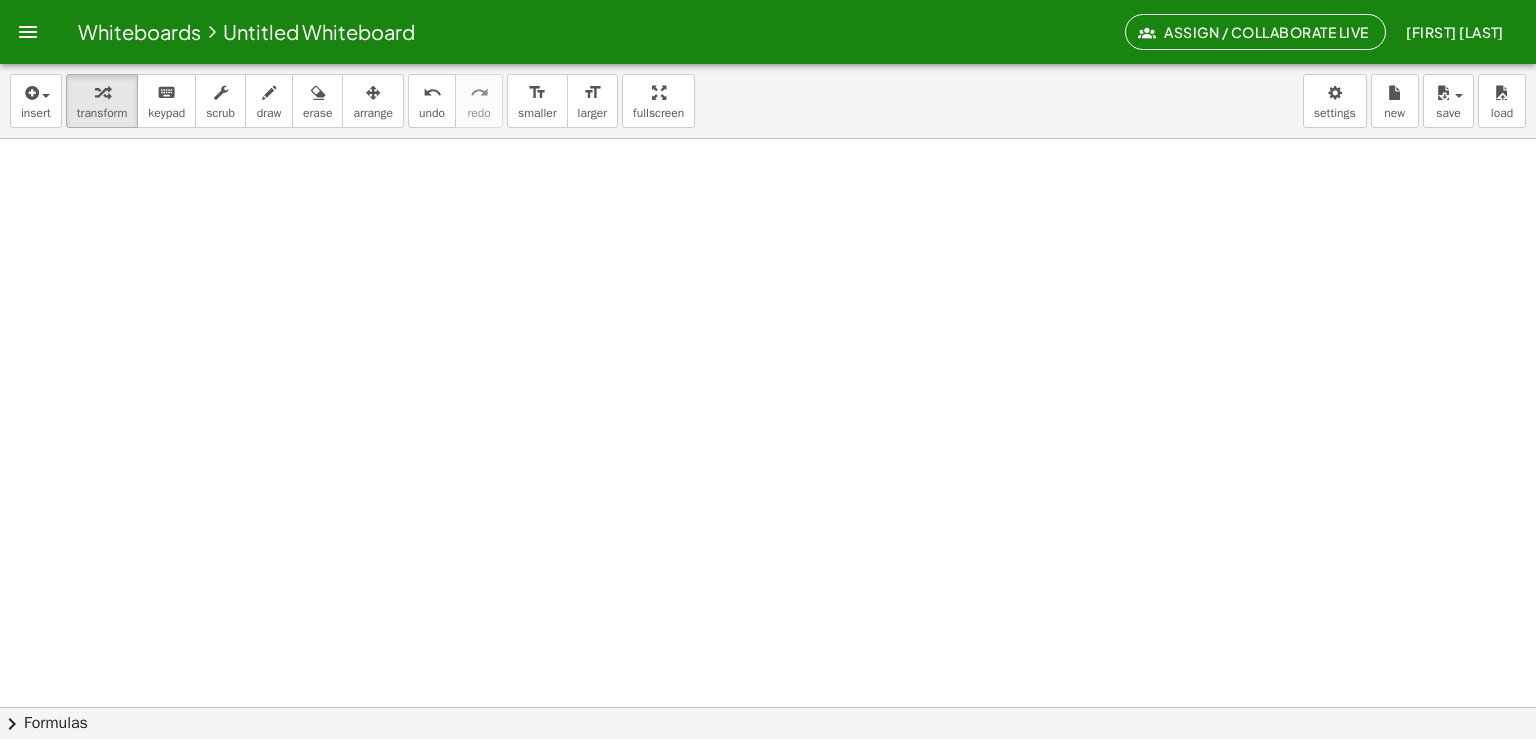 scroll, scrollTop: 2652, scrollLeft: 20, axis: both 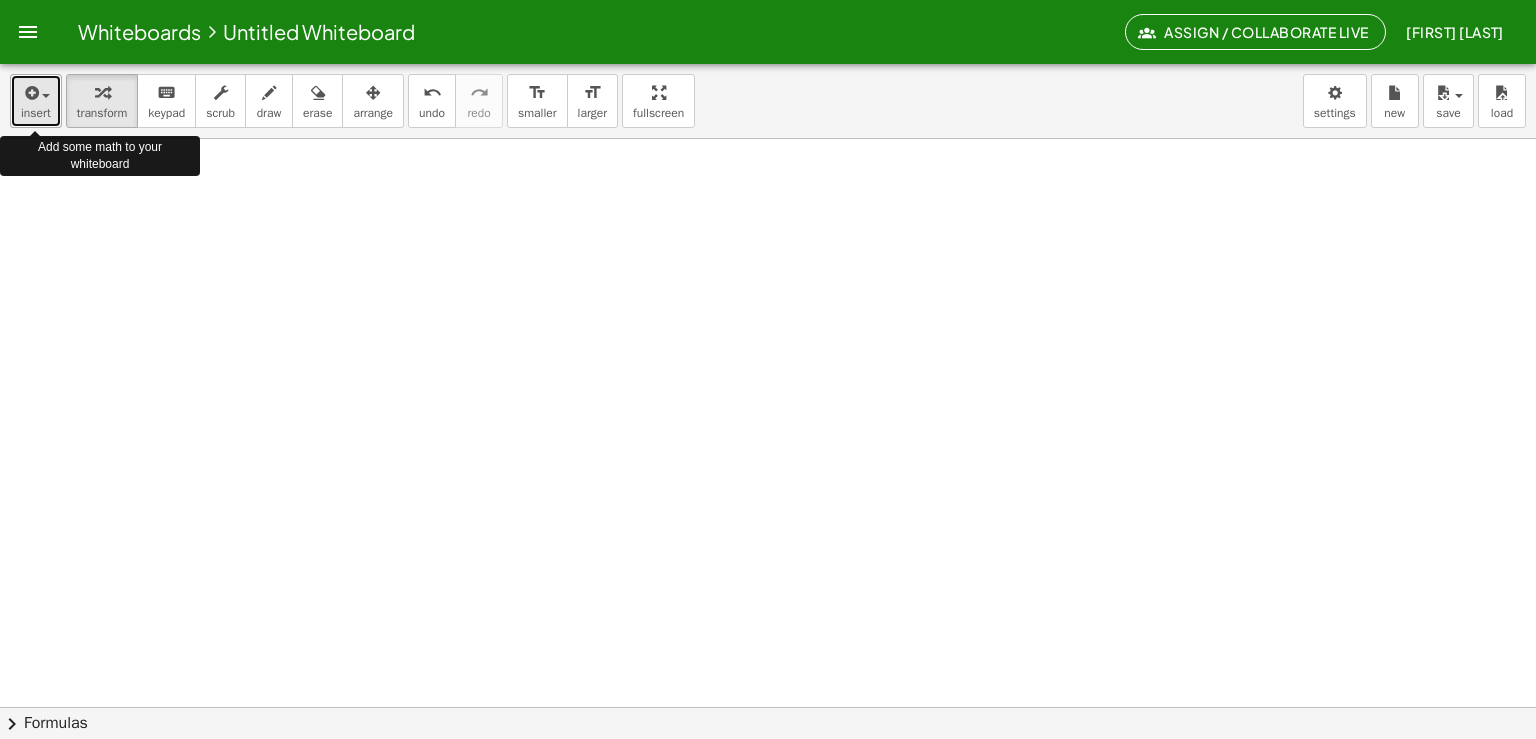click on "insert" at bounding box center (36, 113) 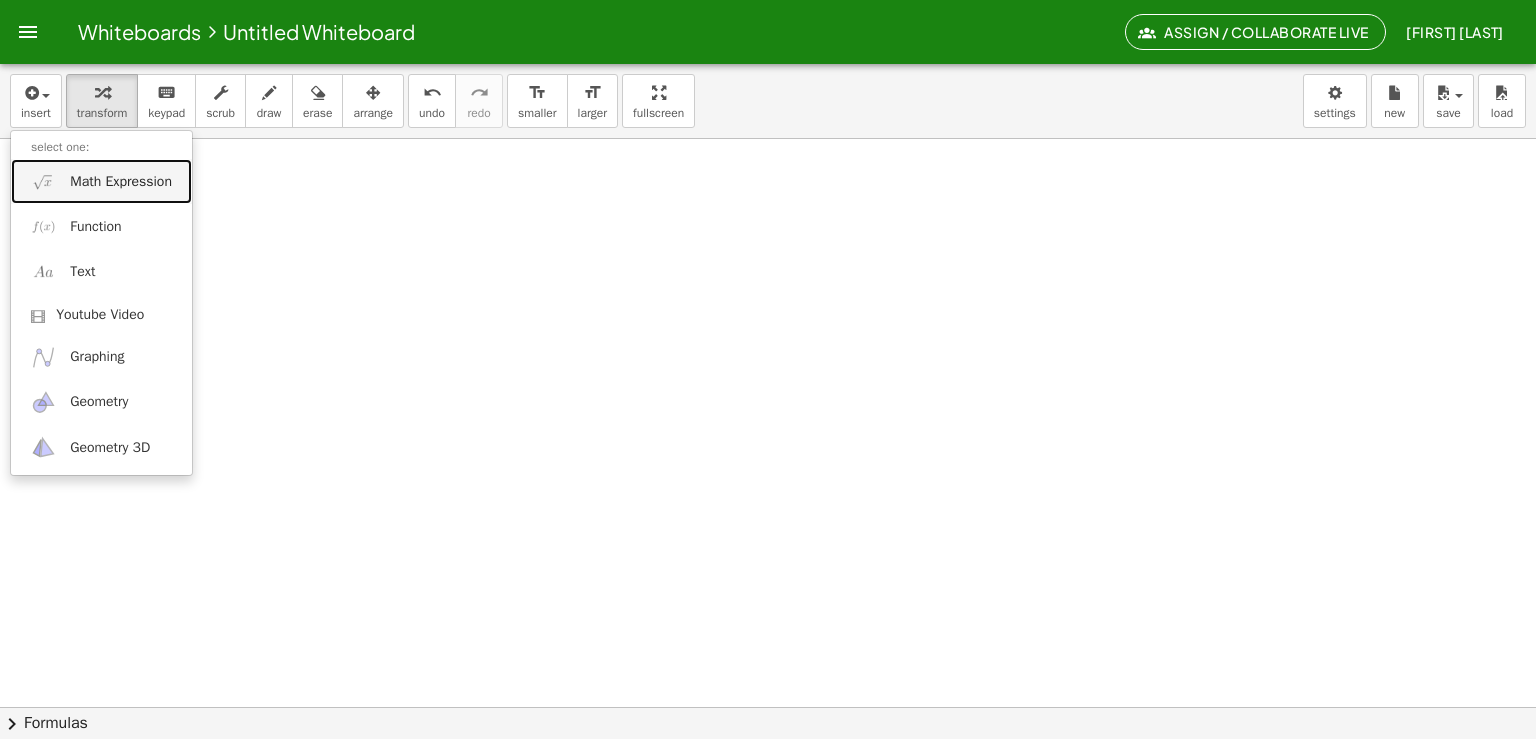 click on "Math Expression" at bounding box center (101, 181) 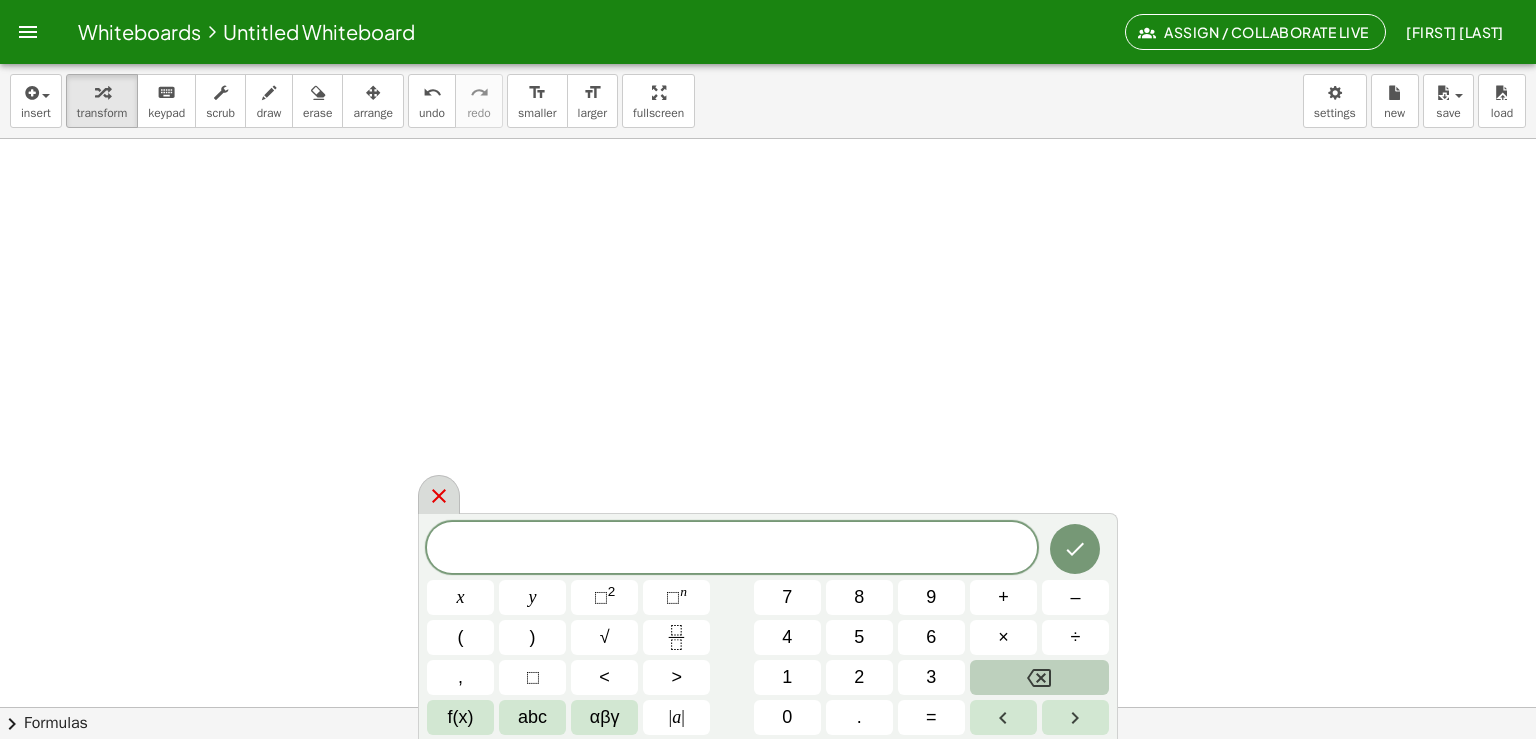 click at bounding box center [439, 494] 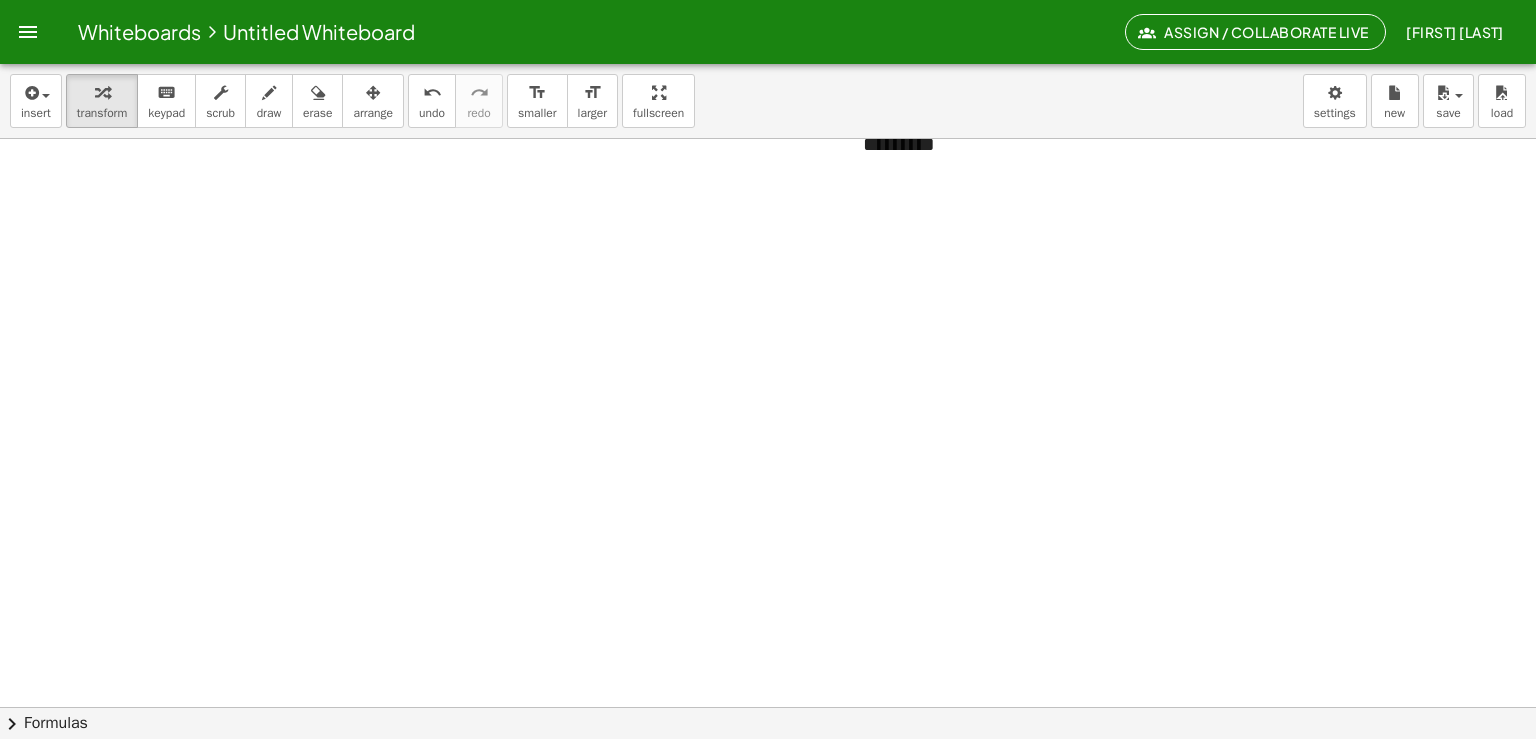 scroll, scrollTop: 2584, scrollLeft: 20, axis: both 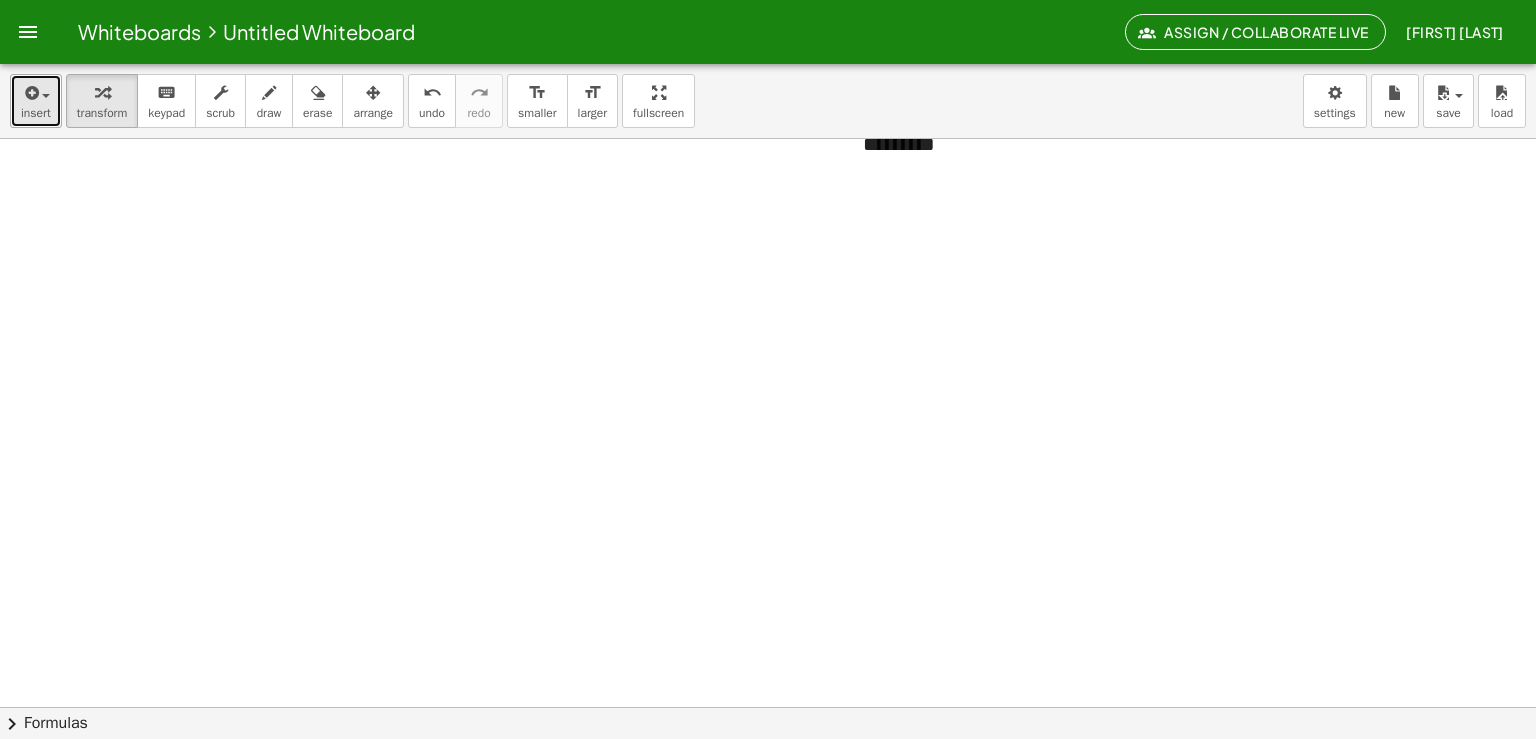 click at bounding box center [41, 95] 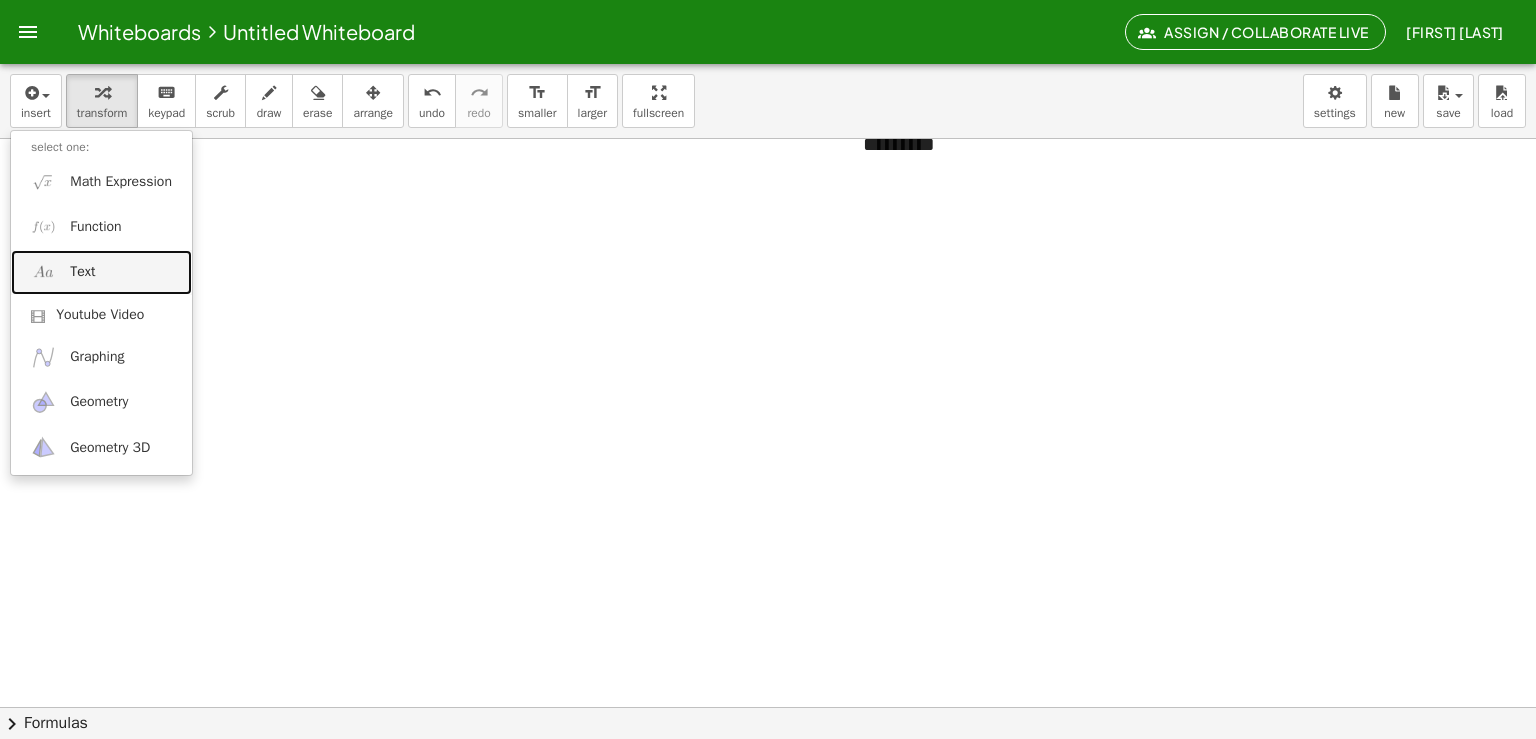 click on "Text" at bounding box center [82, 272] 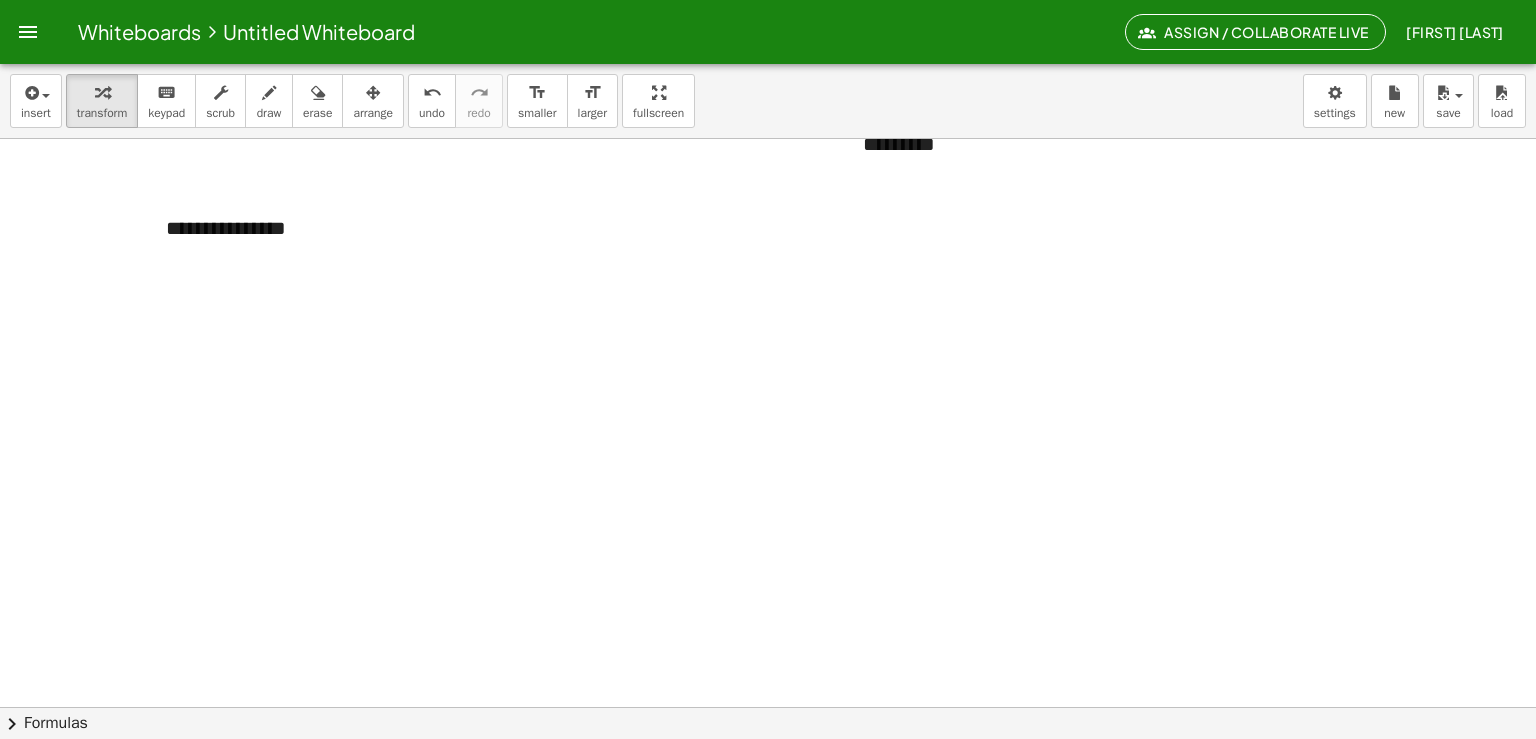 type 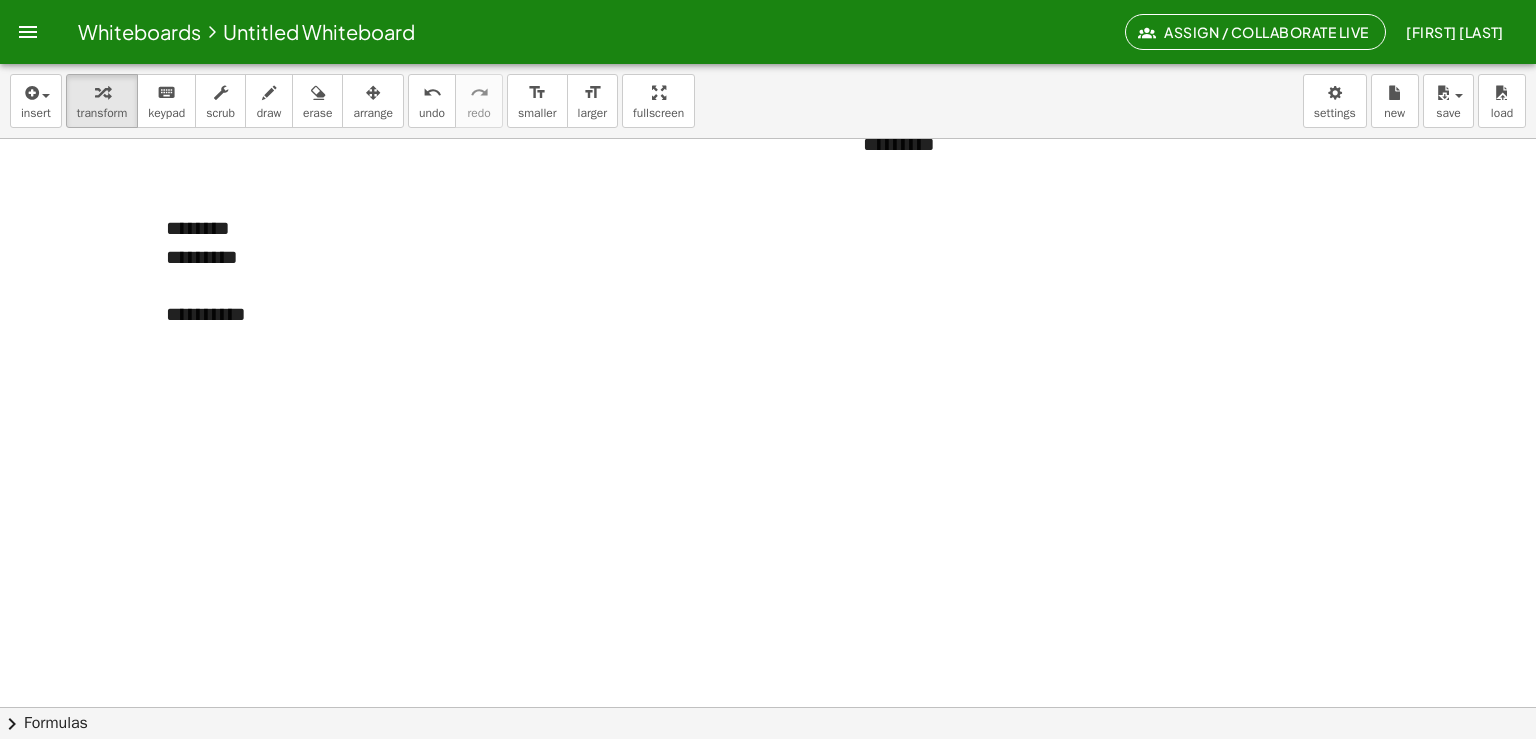 click at bounding box center (765, -739) 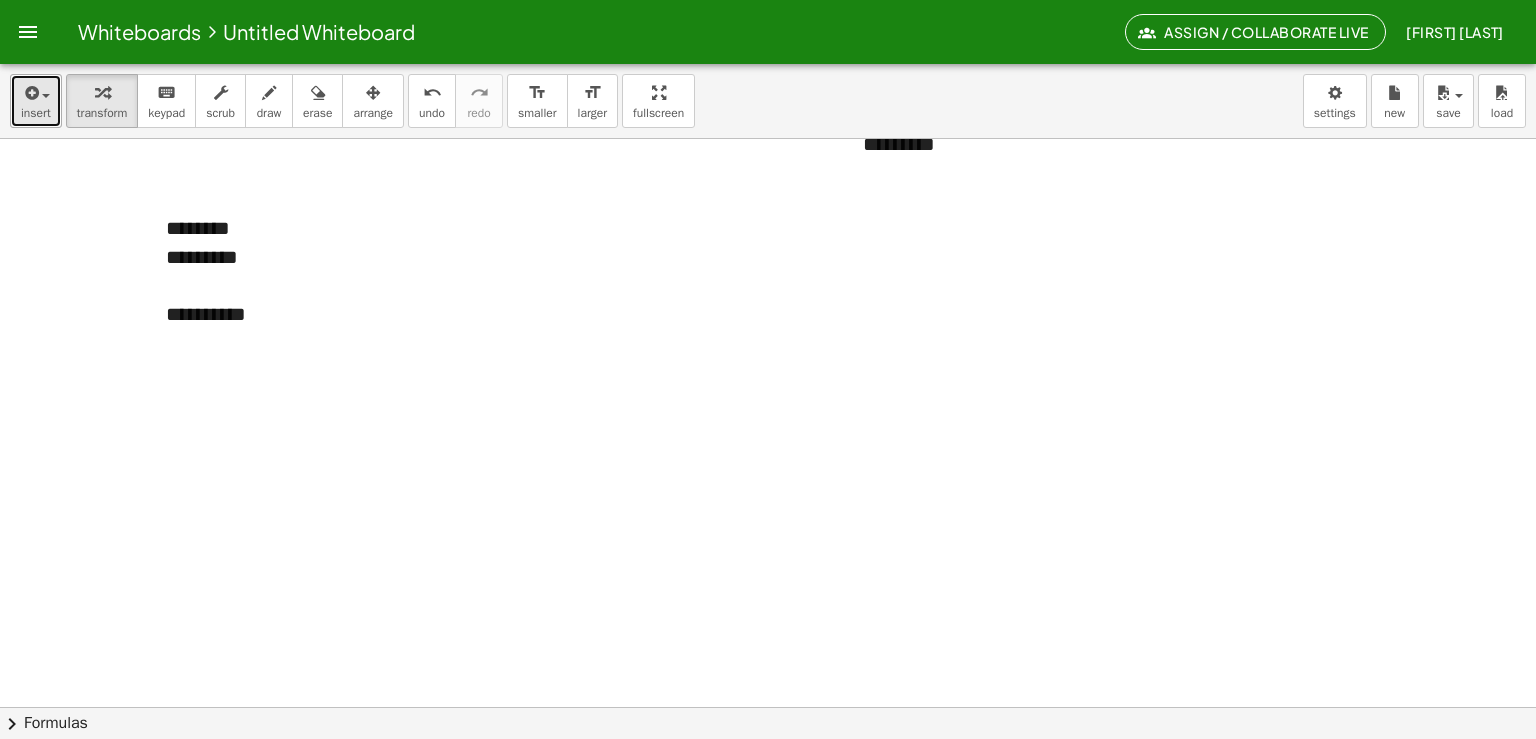 click on "insert" at bounding box center [36, 113] 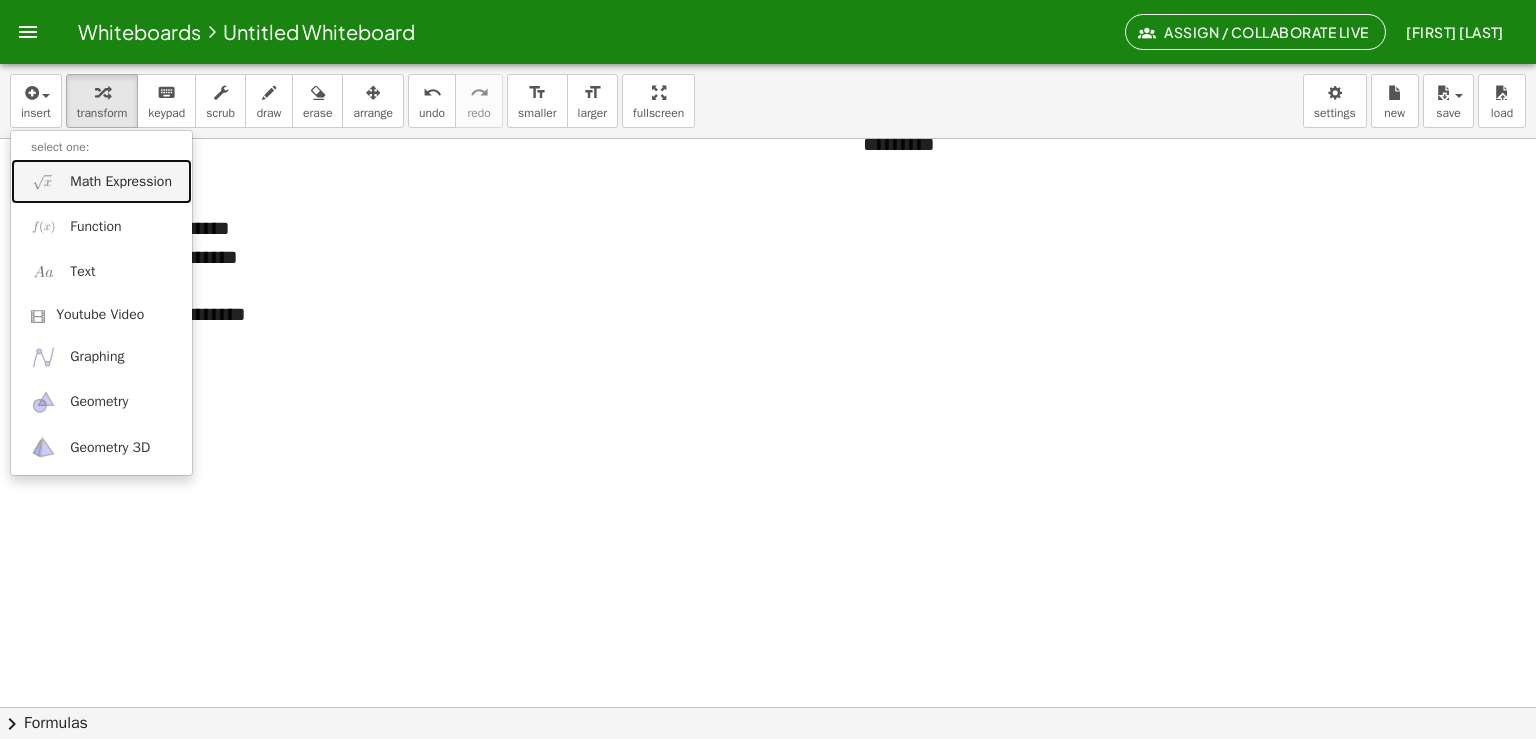 click on "Math Expression" at bounding box center (121, 182) 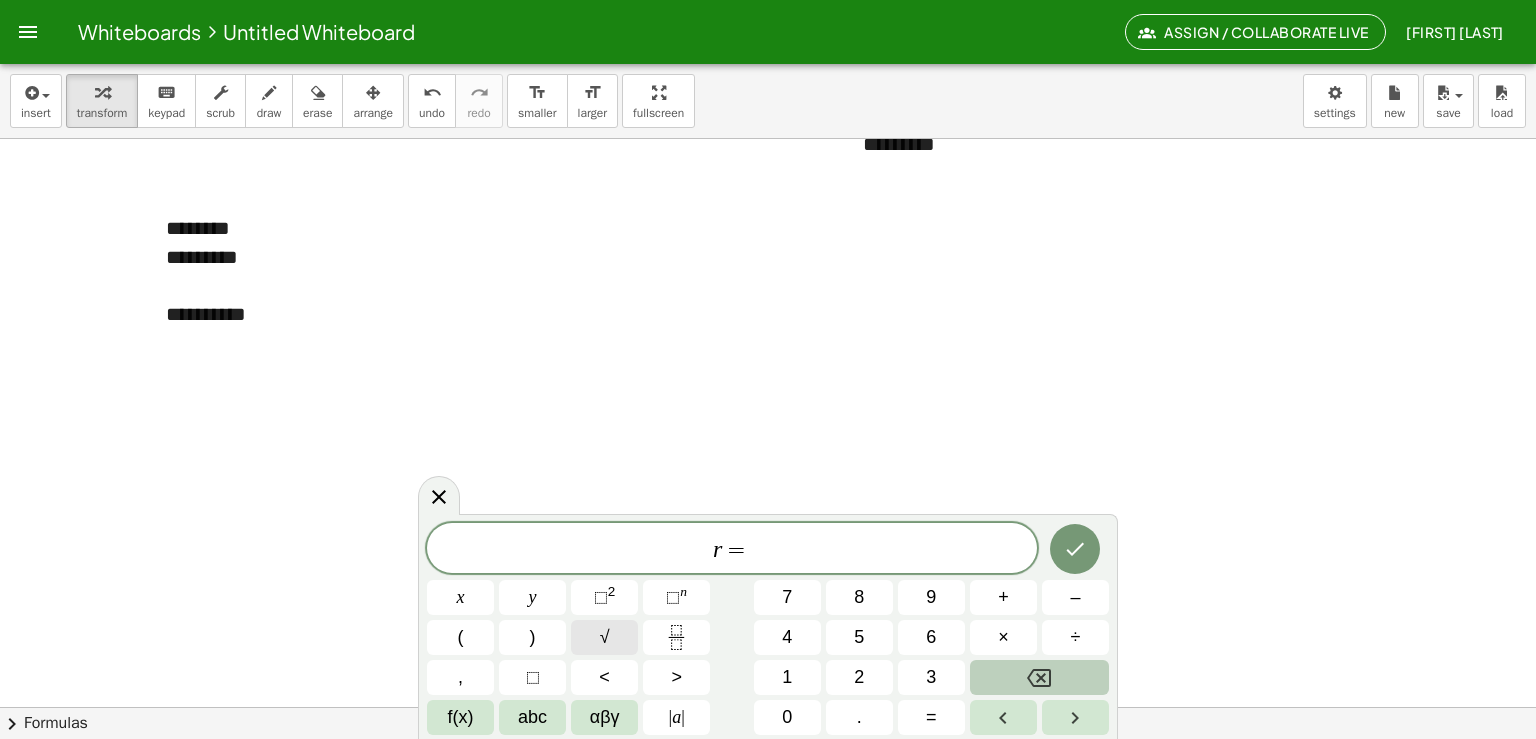 click on "√" at bounding box center (605, 637) 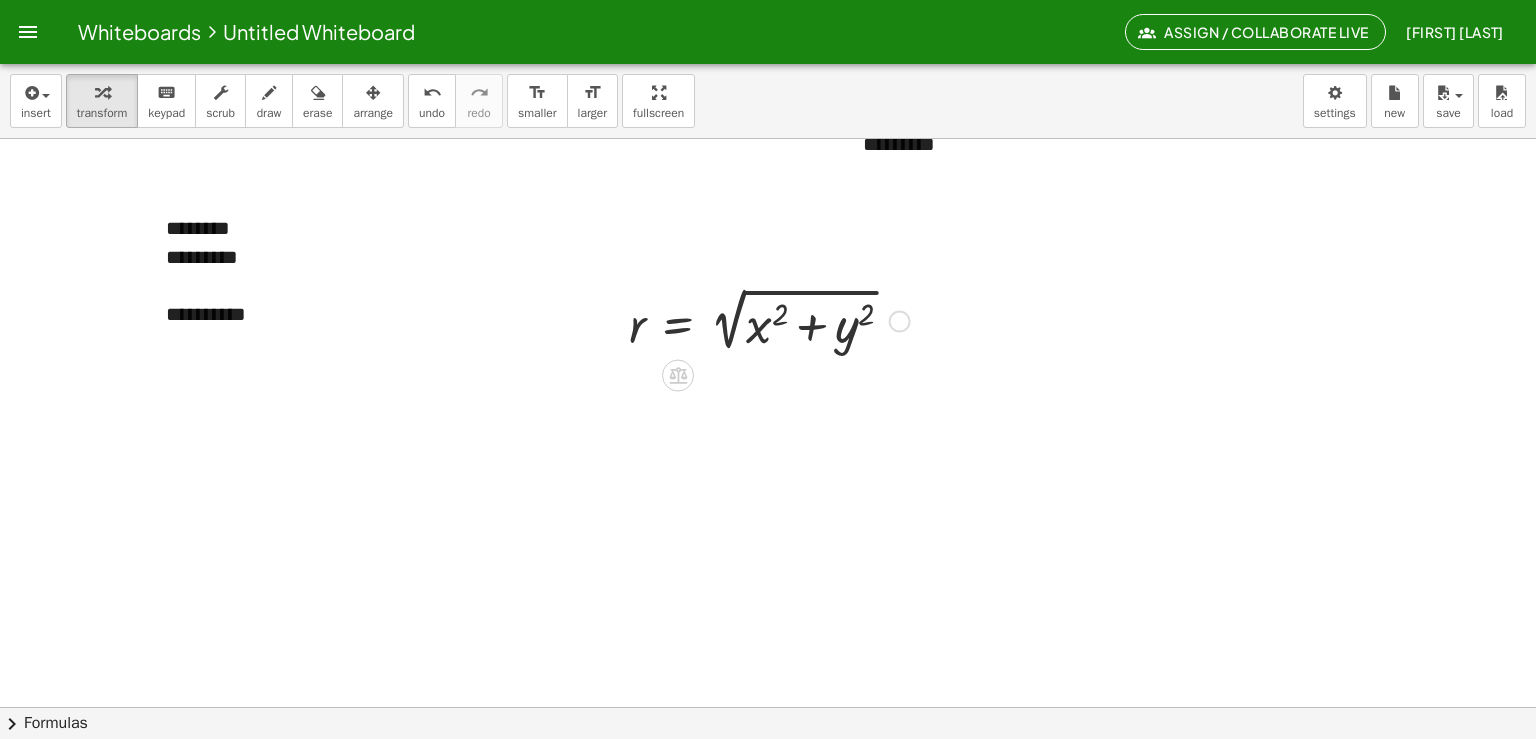 click at bounding box center (769, 319) 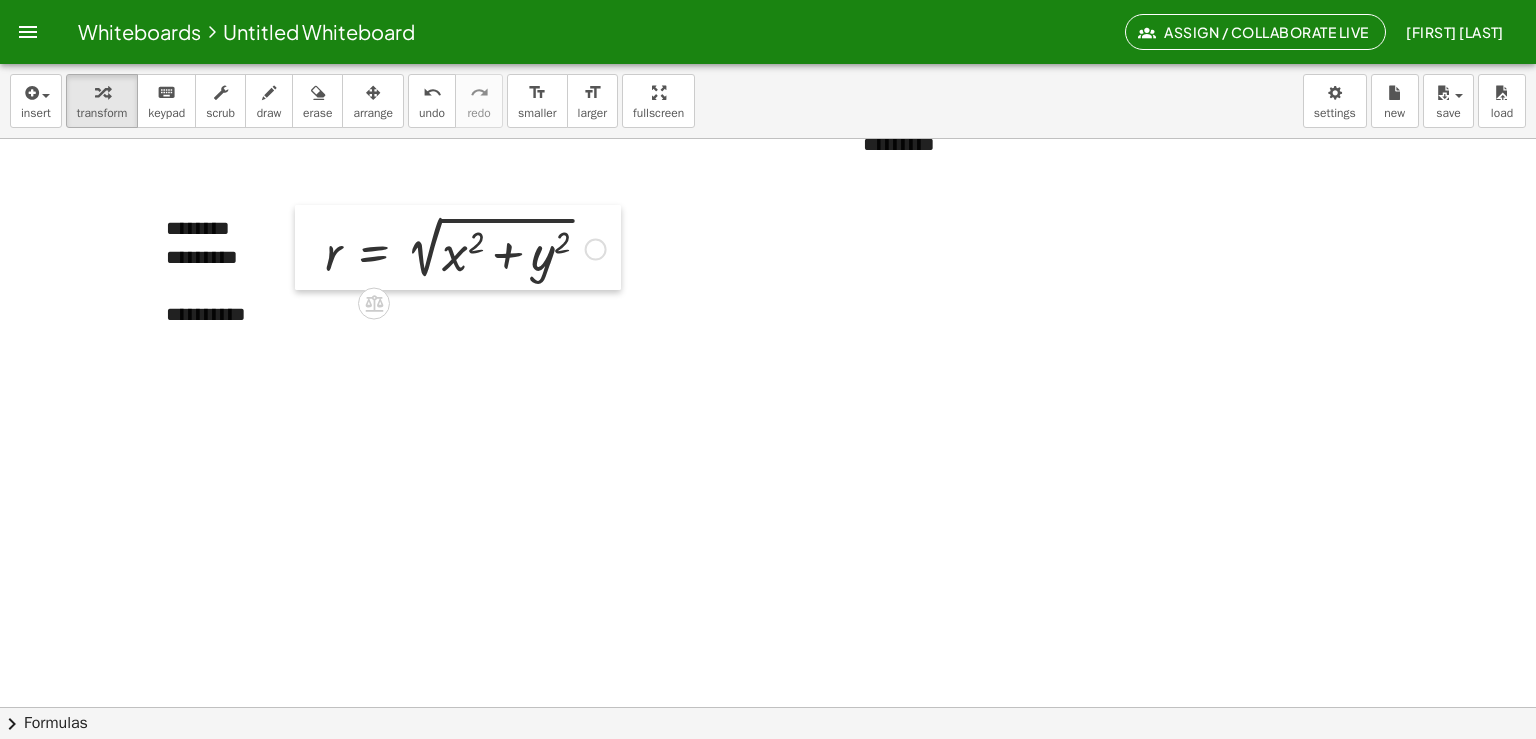 drag, startPoint x: 608, startPoint y: 293, endPoint x: 305, endPoint y: 221, distance: 311.43698 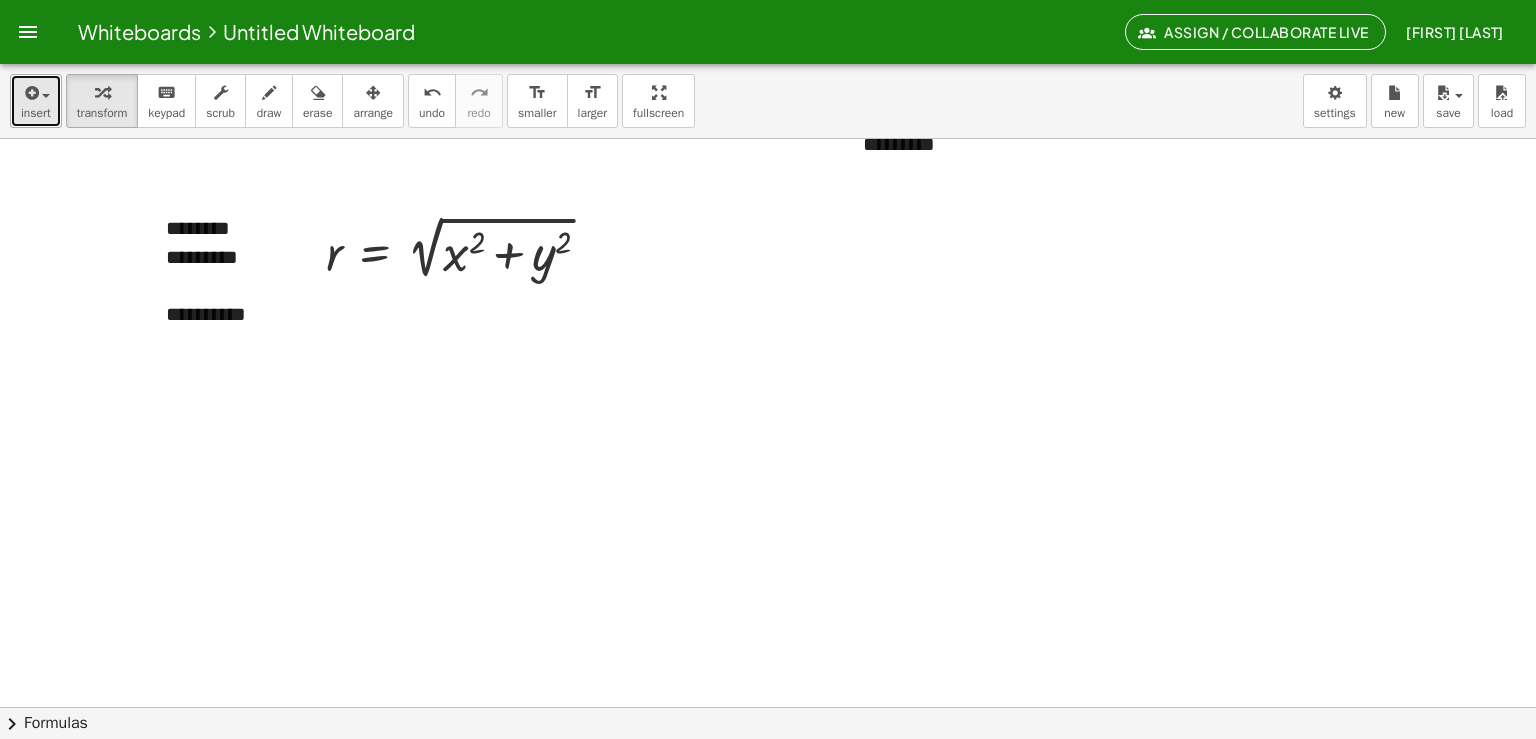click on "insert" at bounding box center (36, 113) 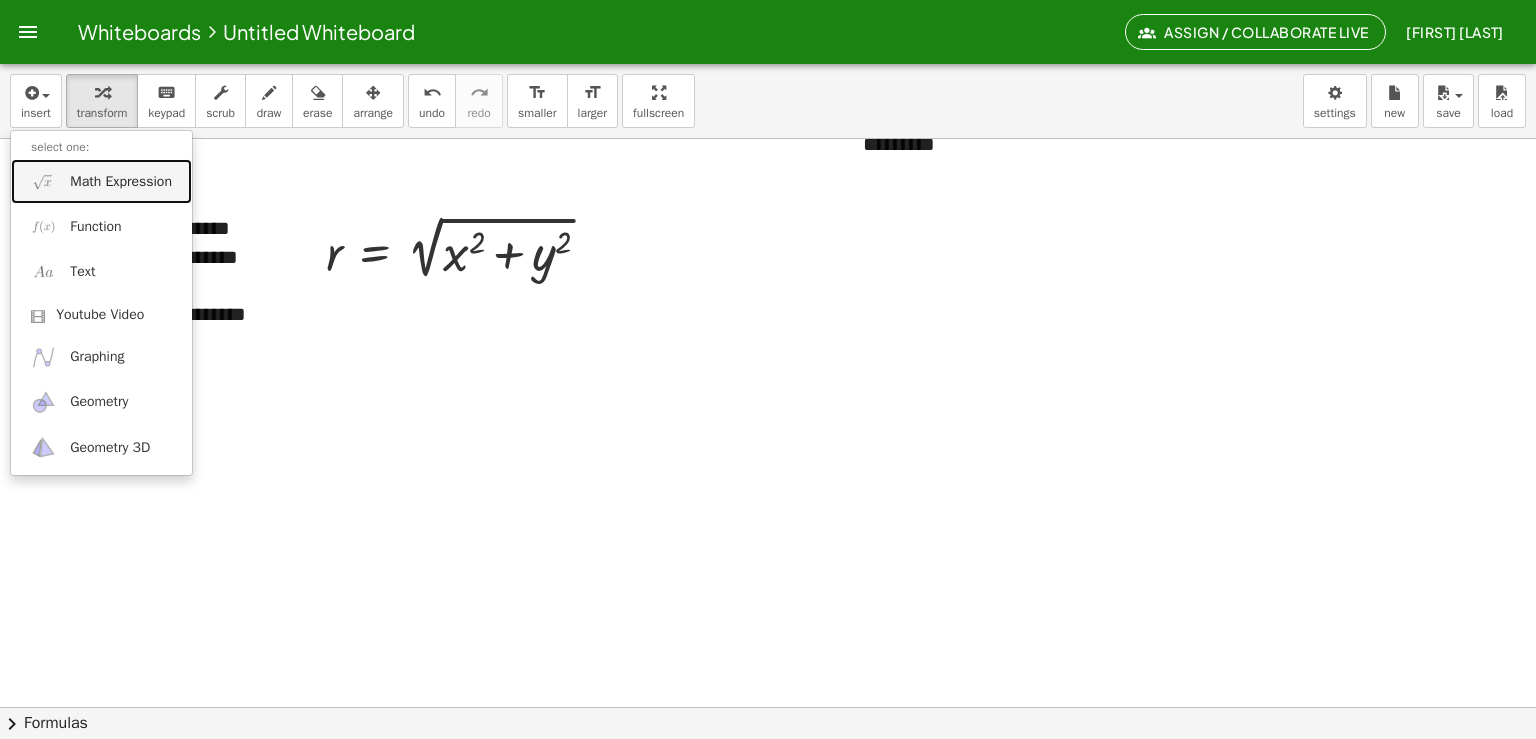 click on "Math Expression" at bounding box center (121, 182) 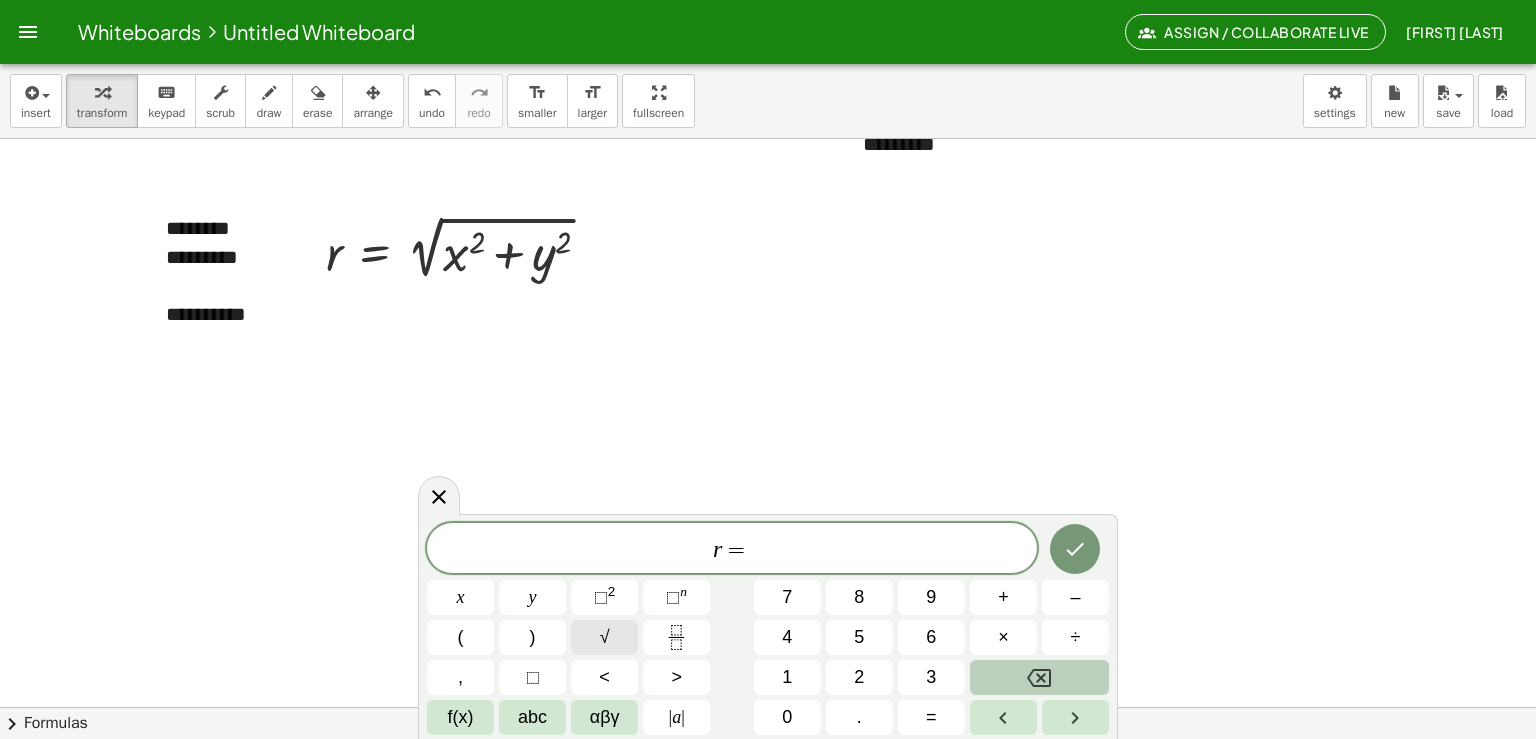 click on "√" at bounding box center (604, 637) 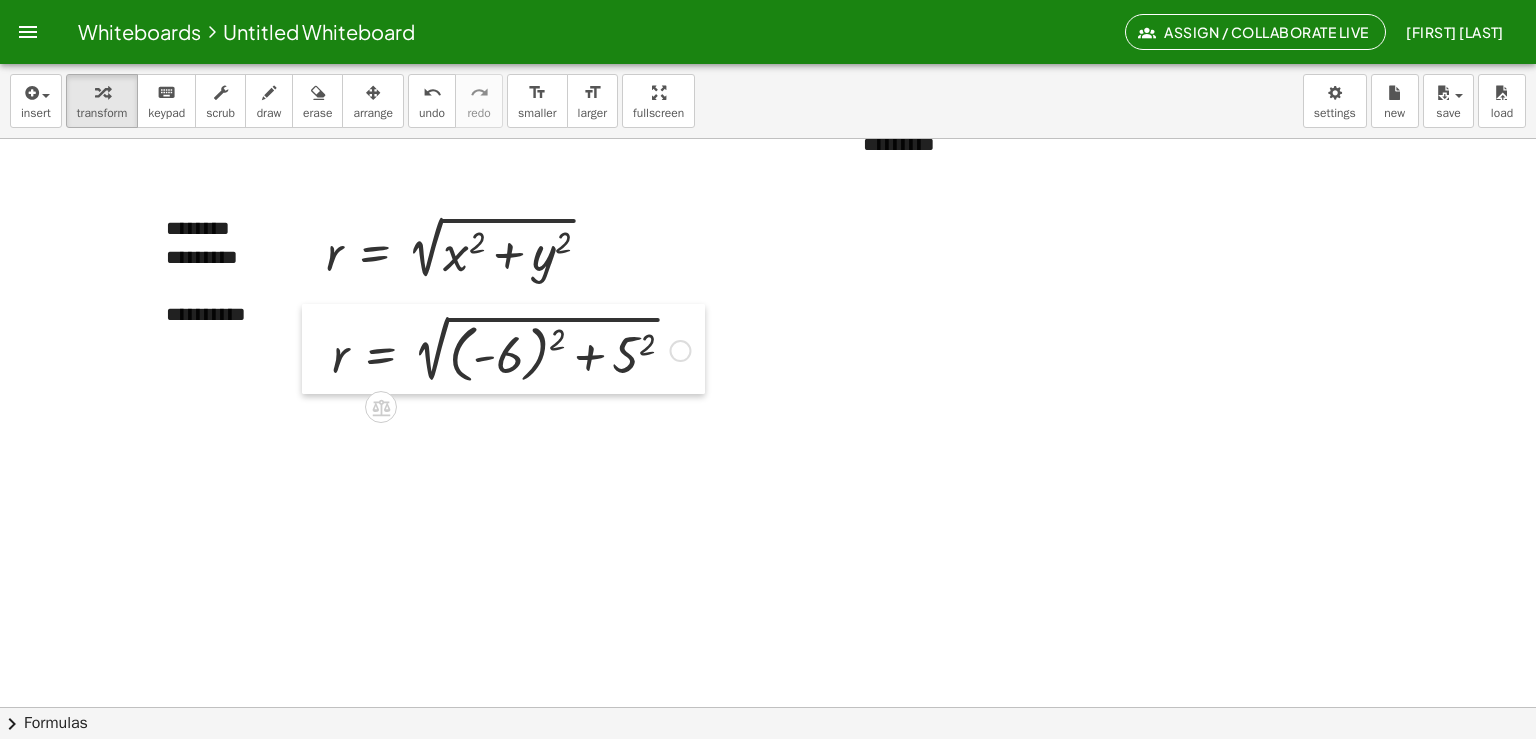 drag, startPoint x: 783, startPoint y: 306, endPoint x: 311, endPoint y: 332, distance: 472.71555 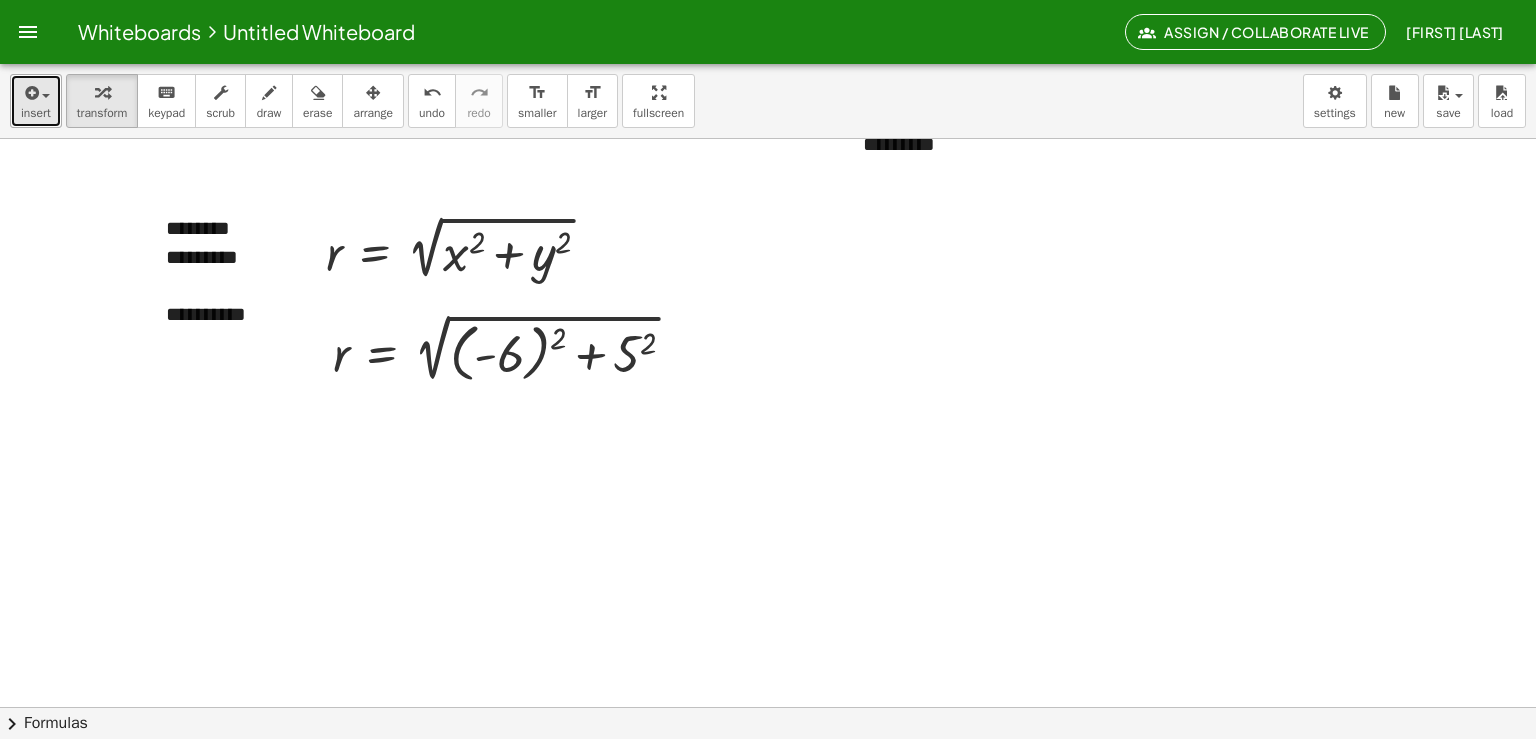 click on "insert" at bounding box center (36, 101) 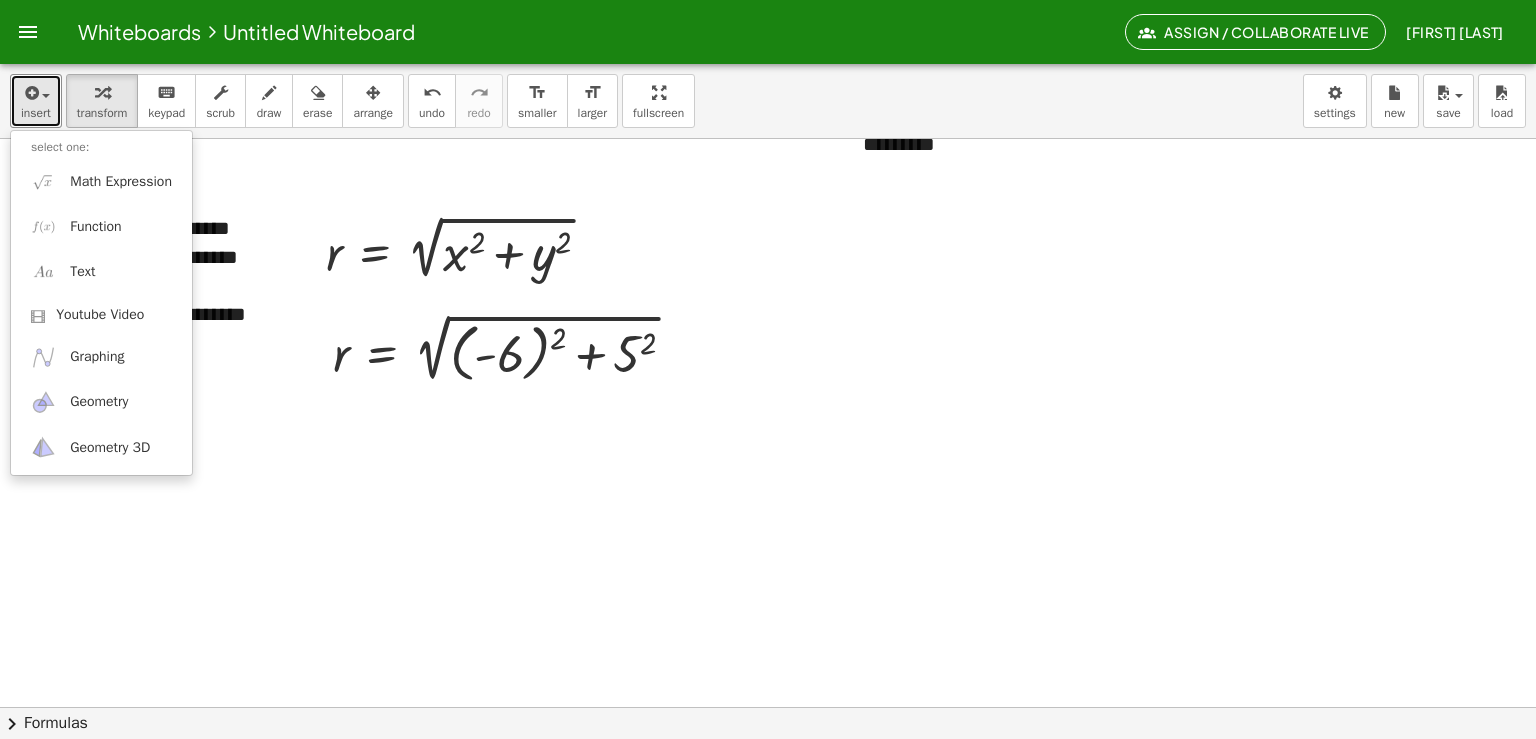 click at bounding box center (765, -739) 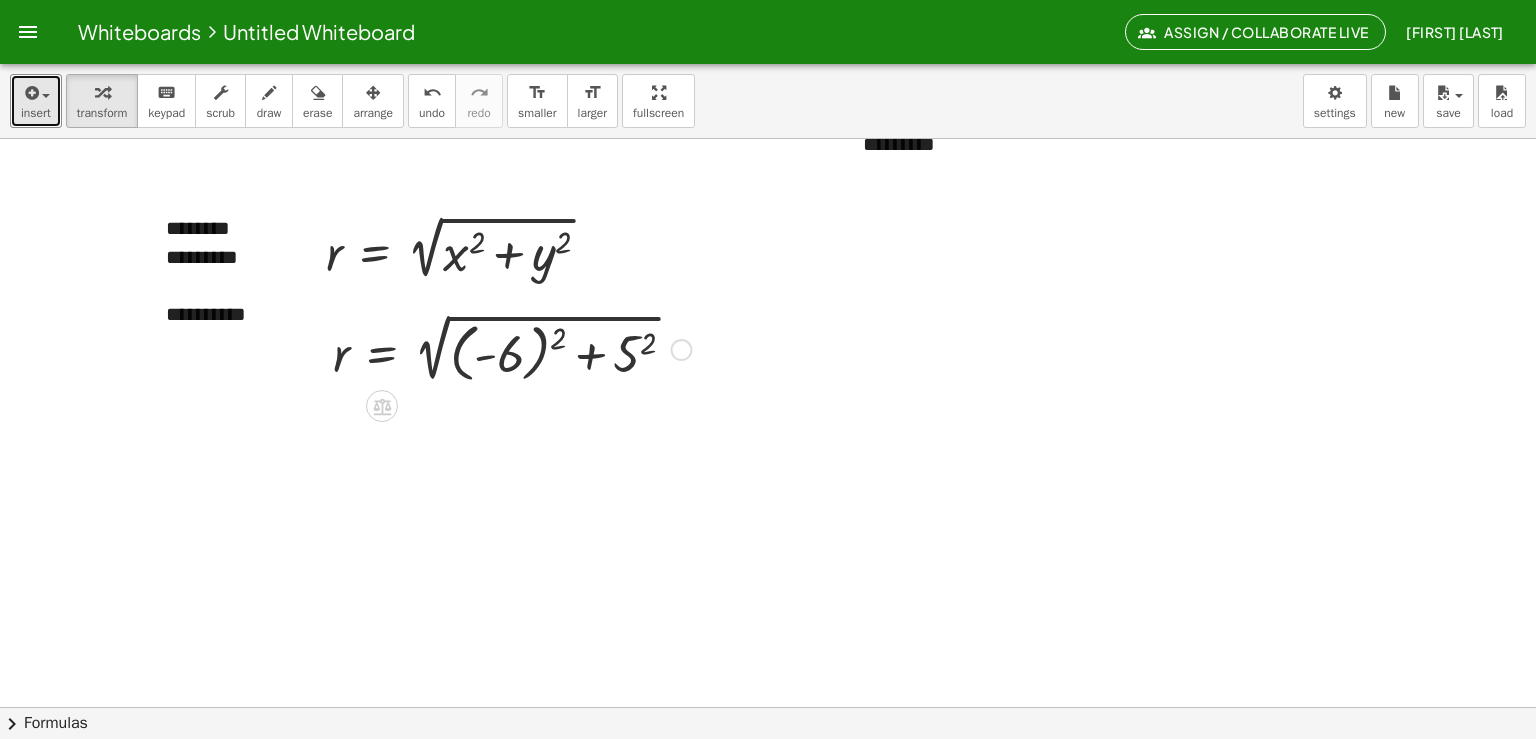 click at bounding box center [512, 348] 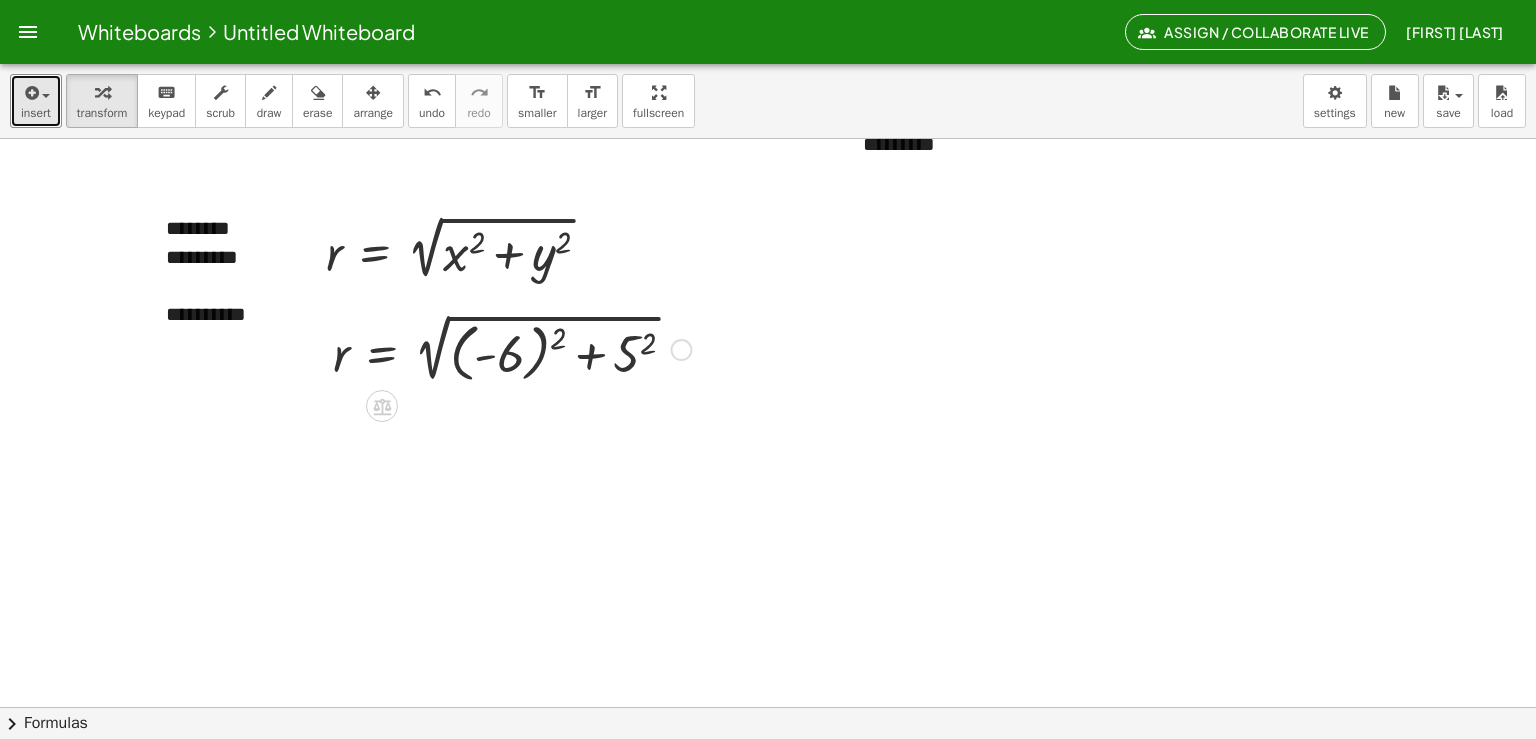 click at bounding box center (512, 348) 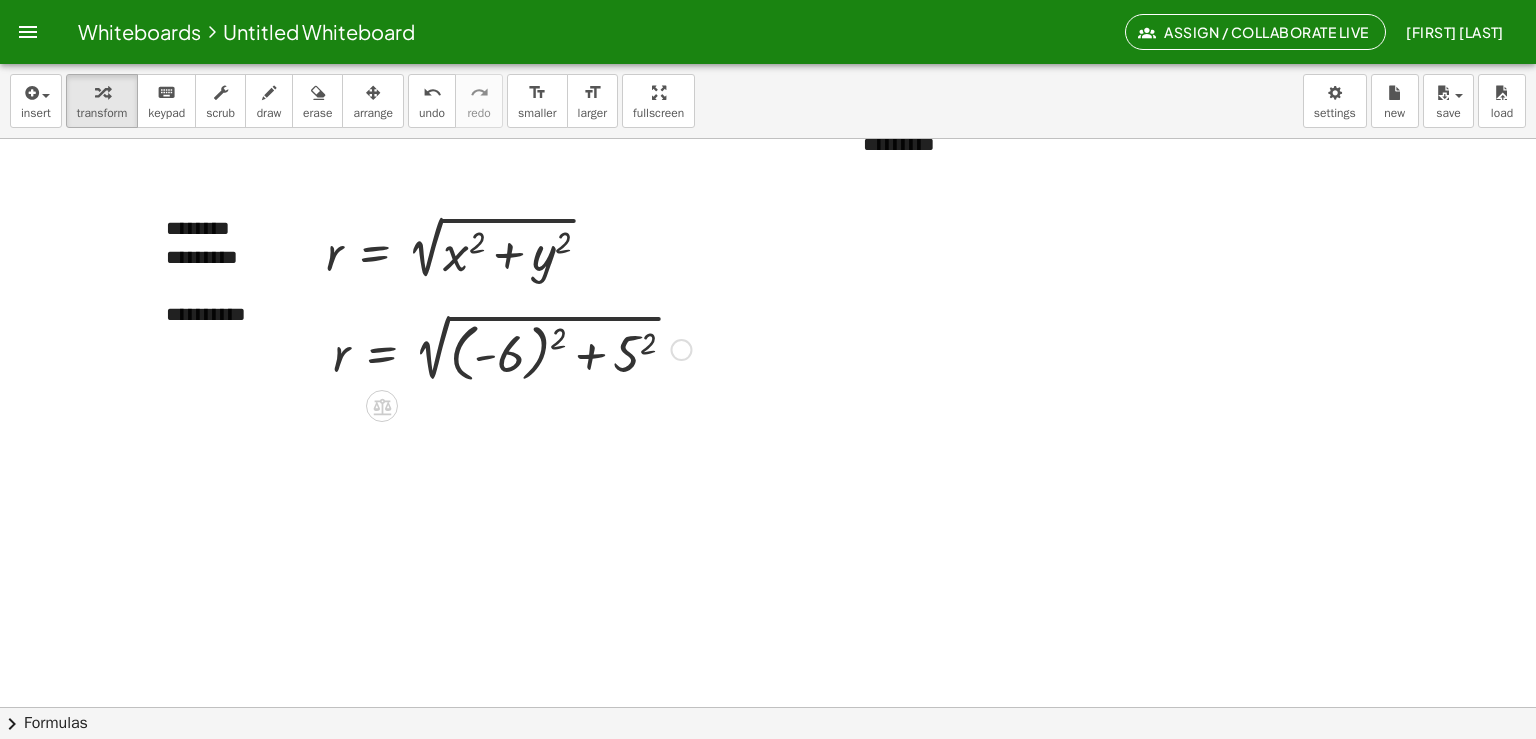 click on "r = 2 √ ( + ( - 6 ) 2 + 5 2 )" at bounding box center [504, 348] 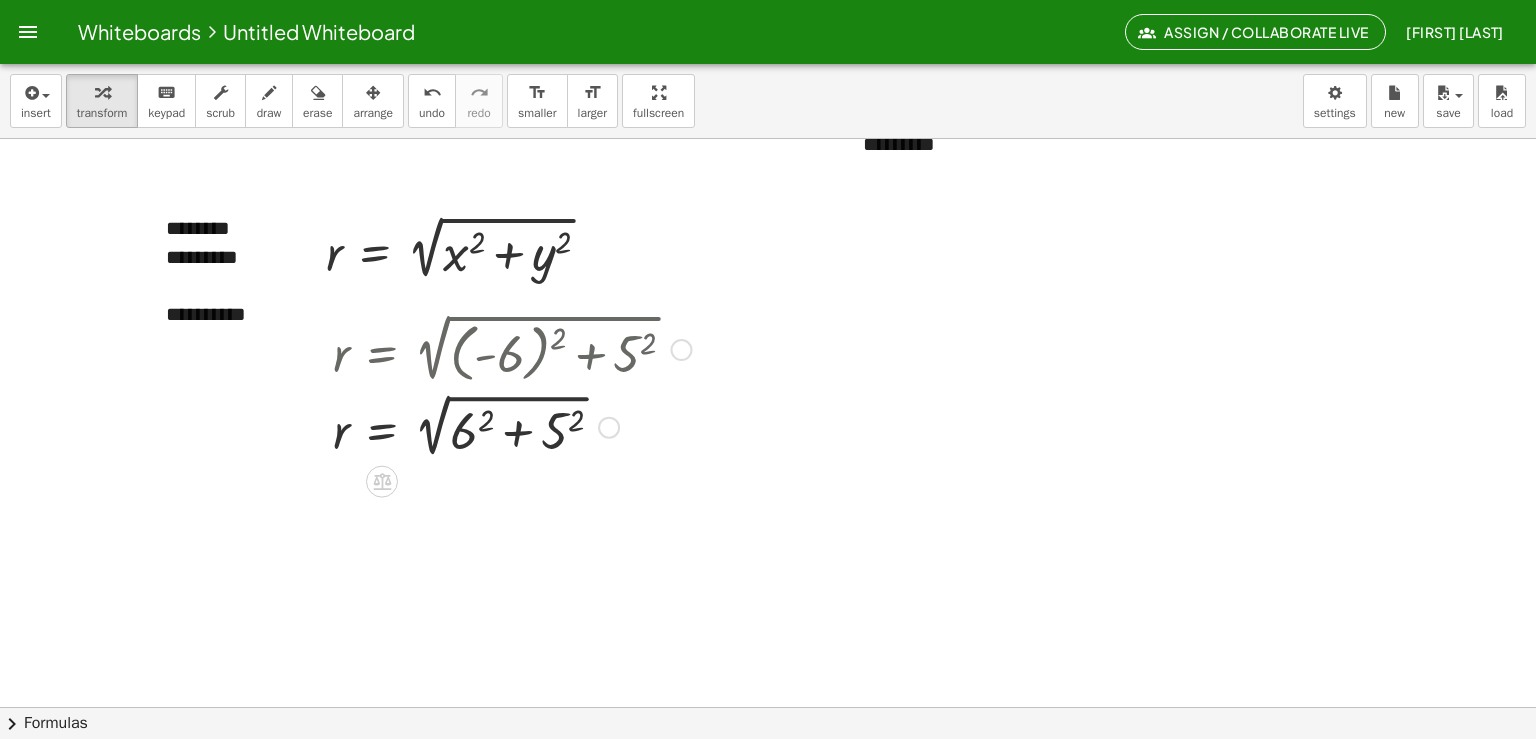 click at bounding box center [609, 428] 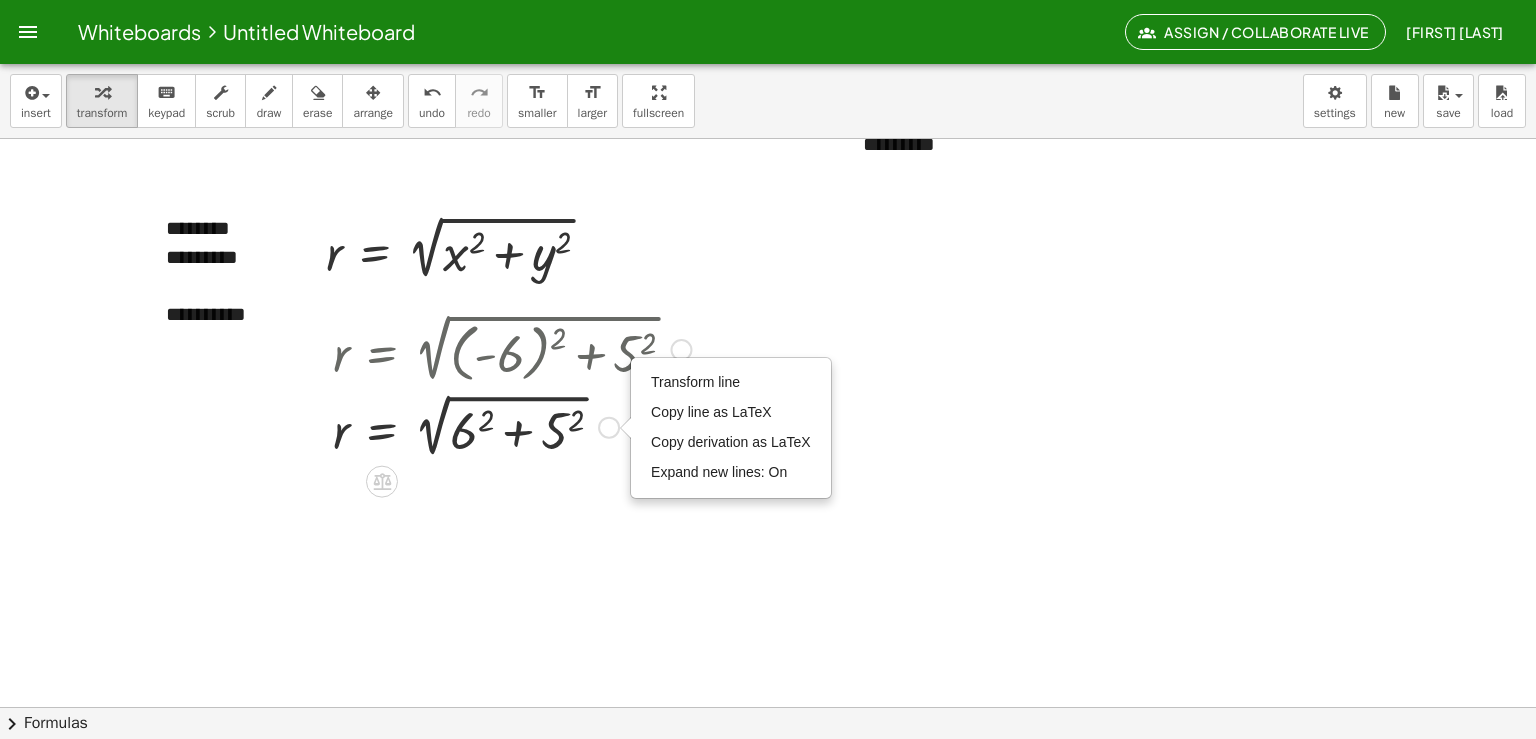 click on "Transform line Copy line as LaTeX Copy derivation as LaTeX Expand new lines: On" at bounding box center (609, 428) 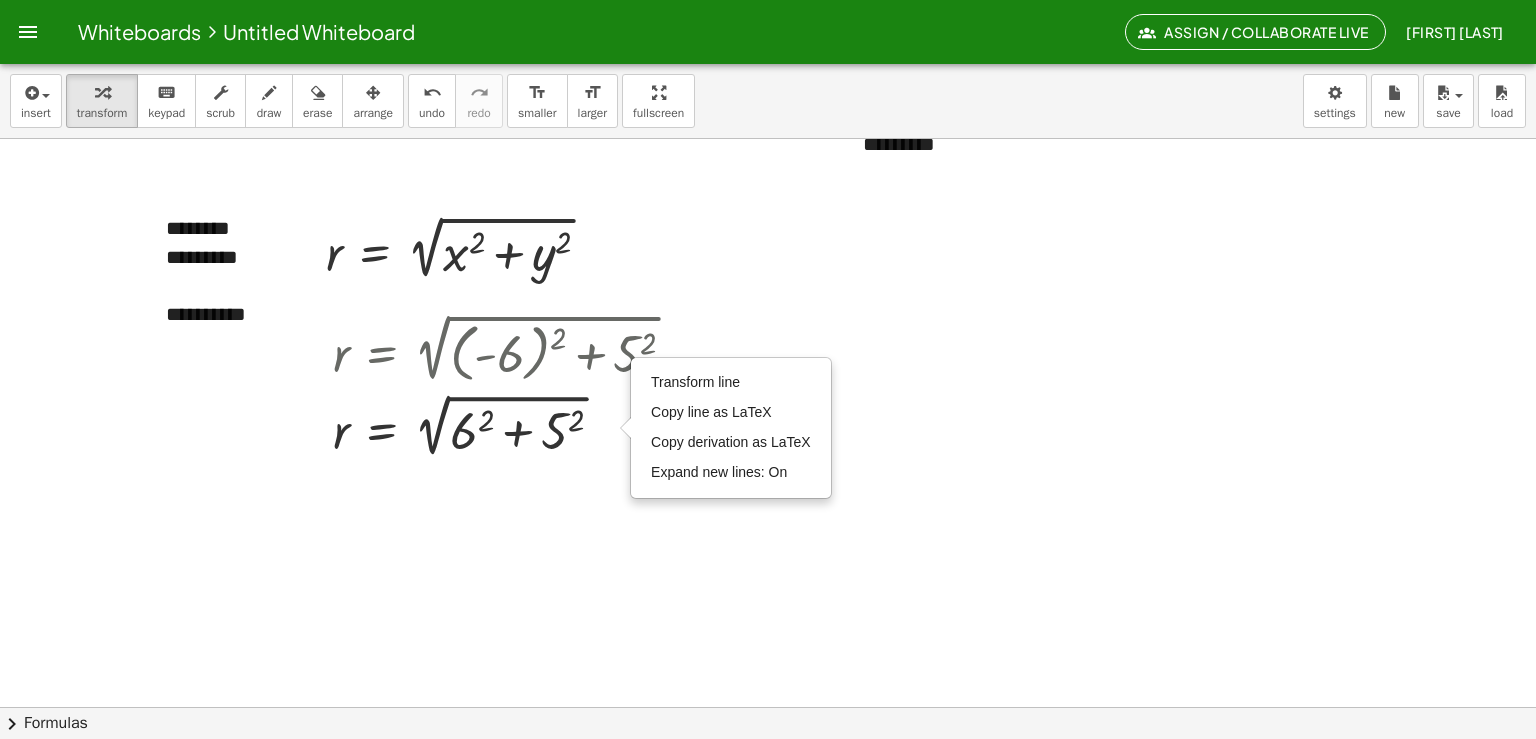 click at bounding box center (765, -739) 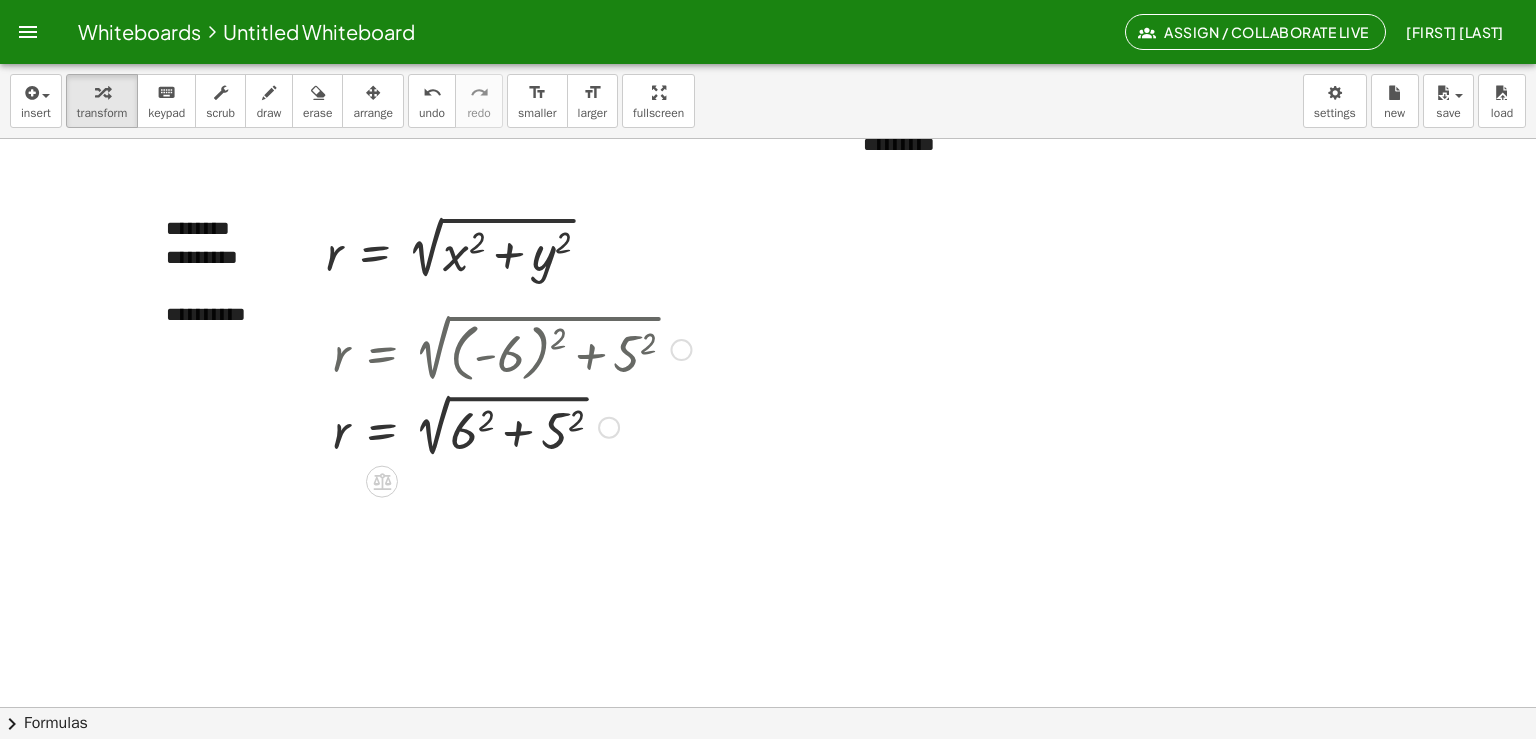 click at bounding box center [512, 425] 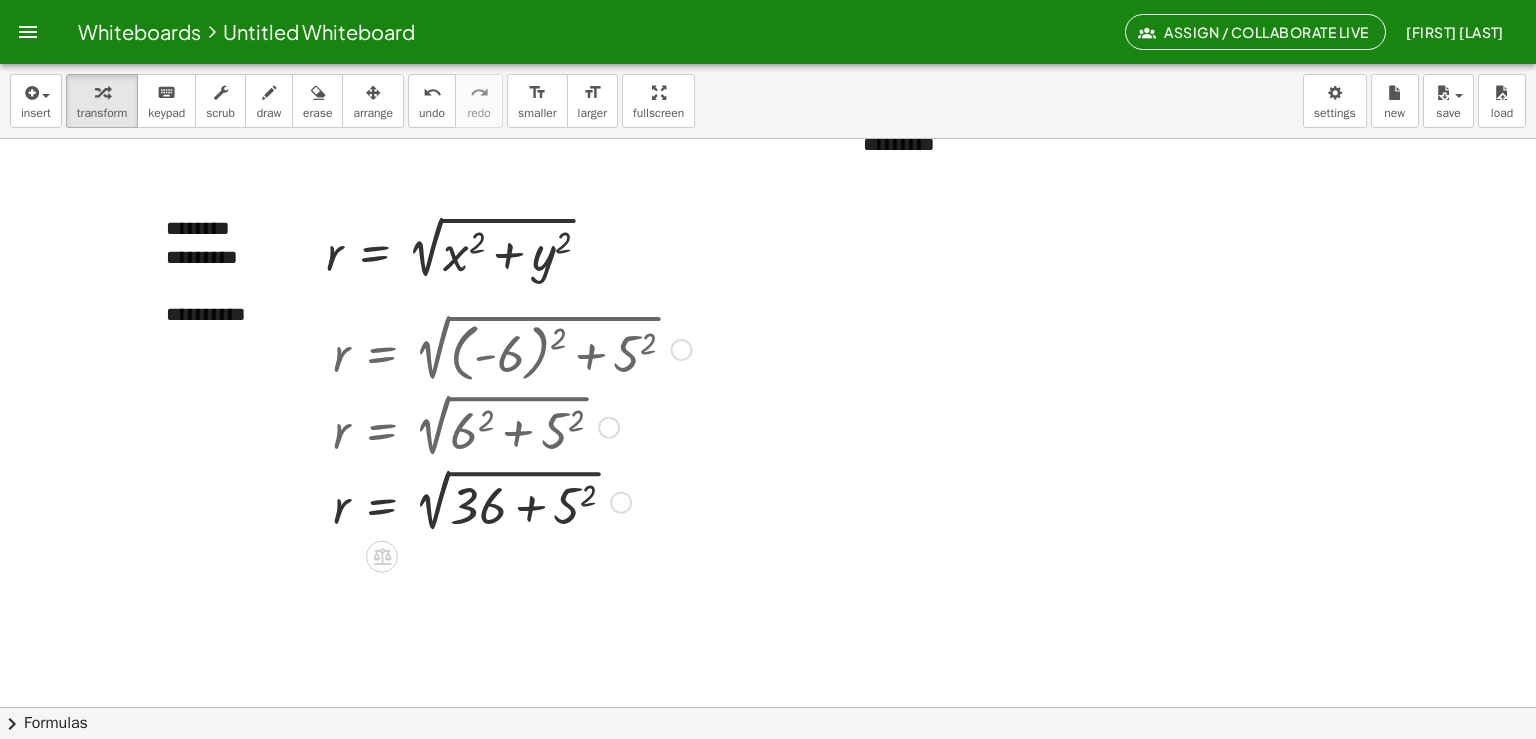 click at bounding box center (512, 500) 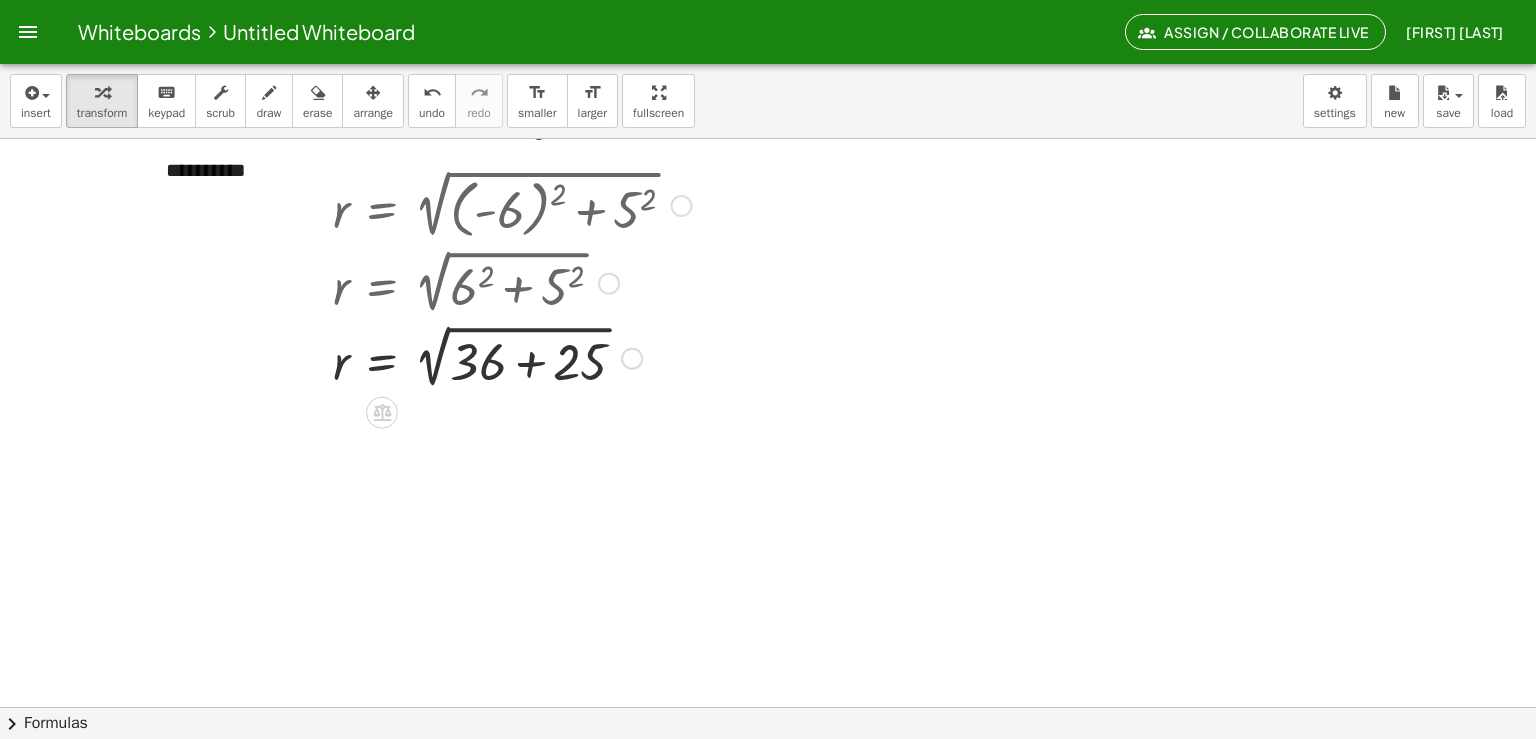 scroll, scrollTop: 2730, scrollLeft: 20, axis: both 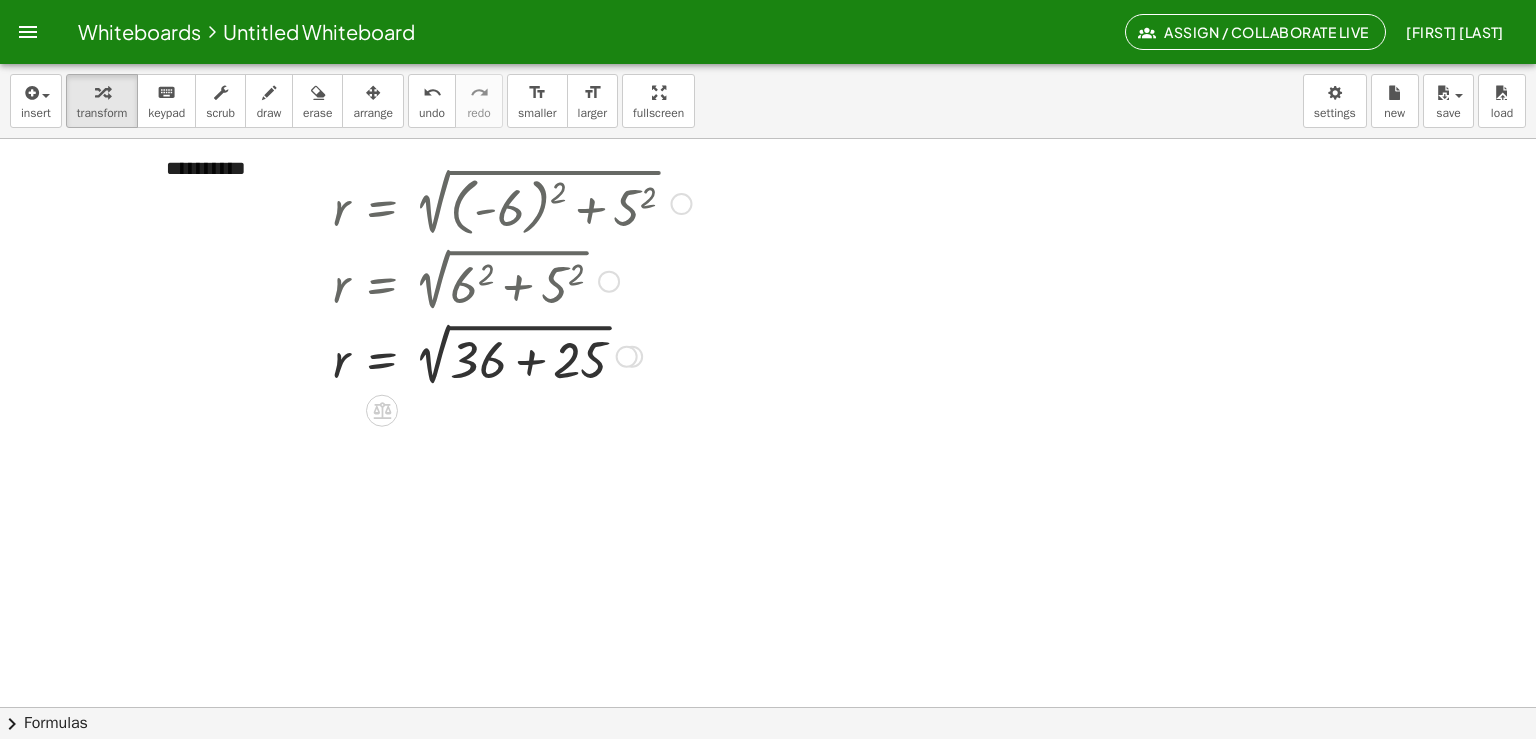 click at bounding box center (512, 354) 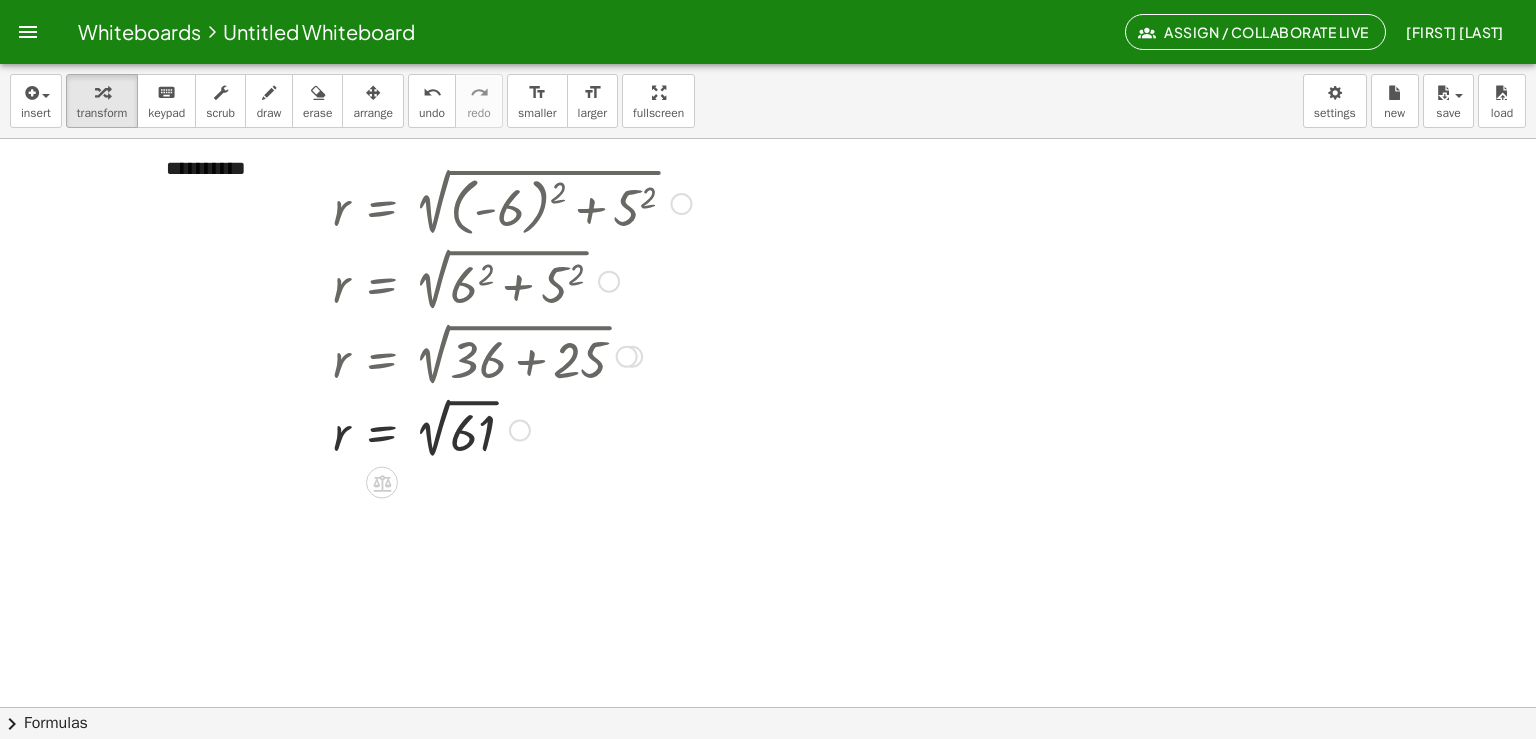 click at bounding box center [512, 428] 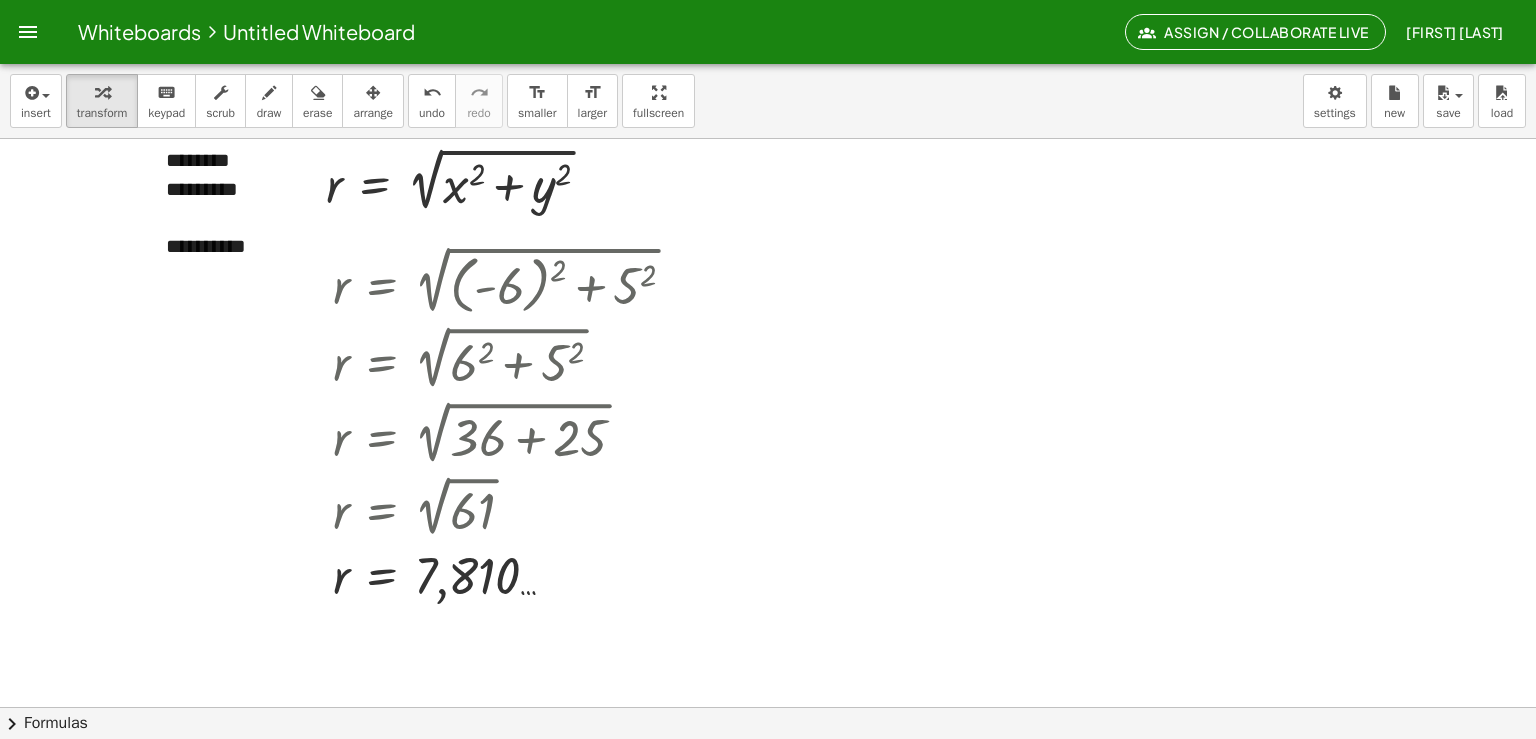 scroll, scrollTop: 2648, scrollLeft: 20, axis: both 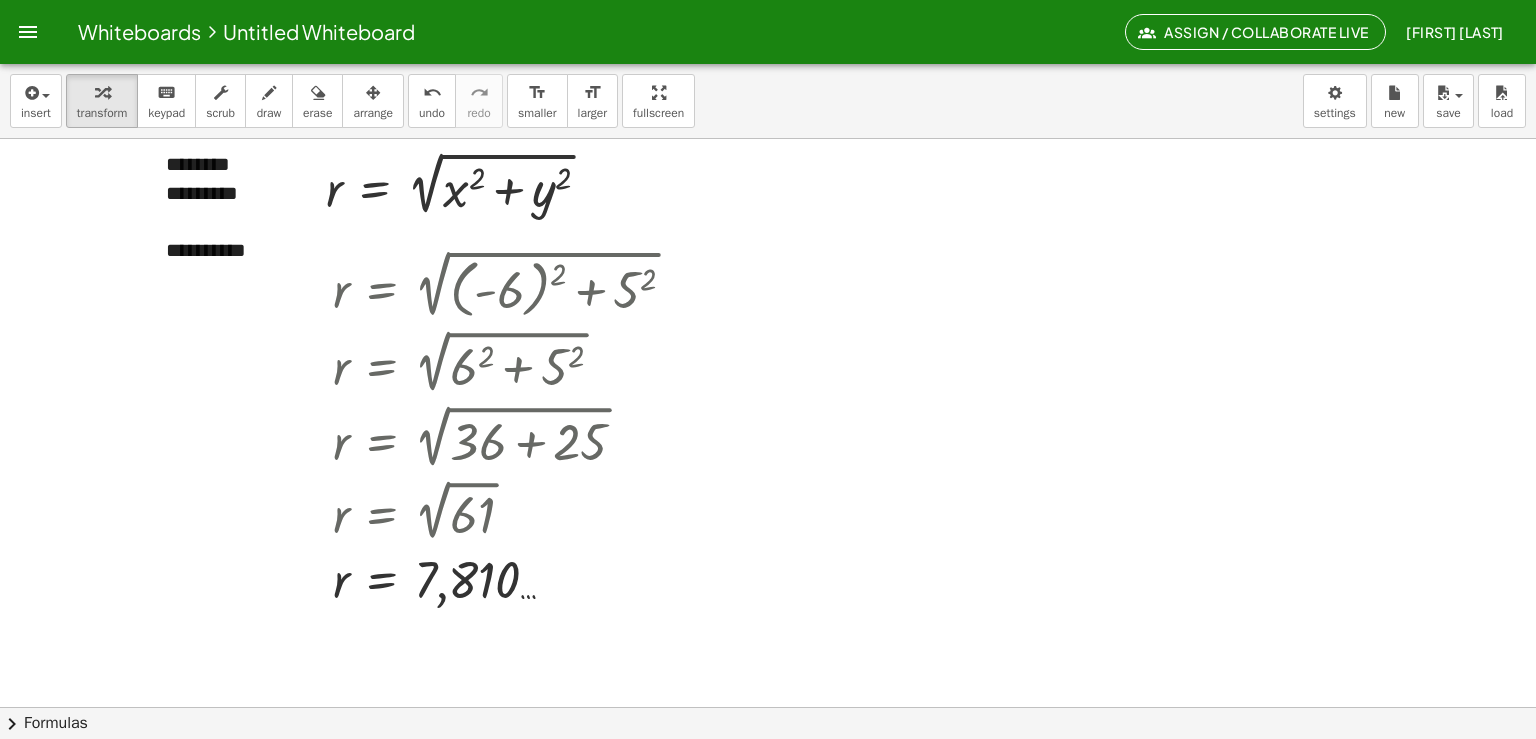 click at bounding box center (765, -803) 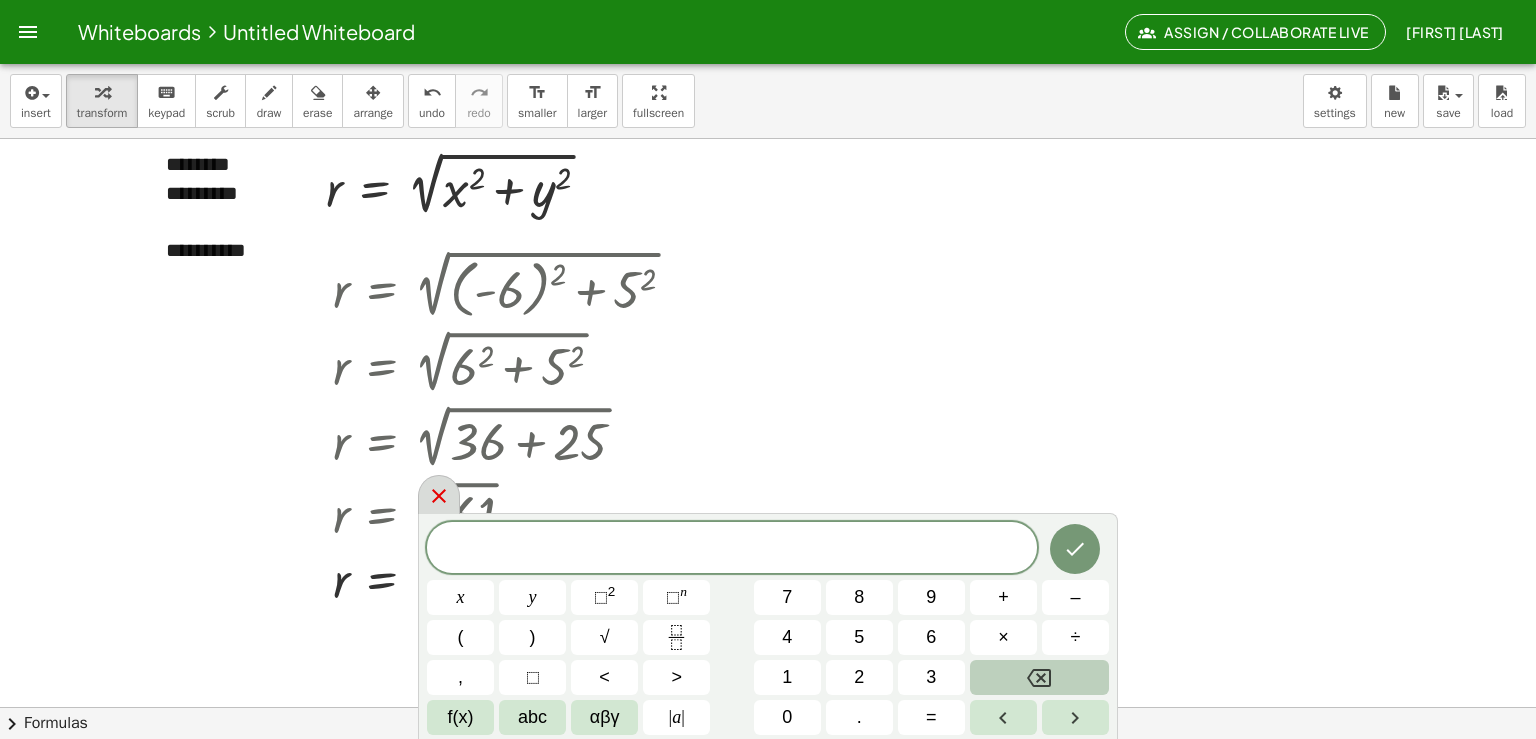 click 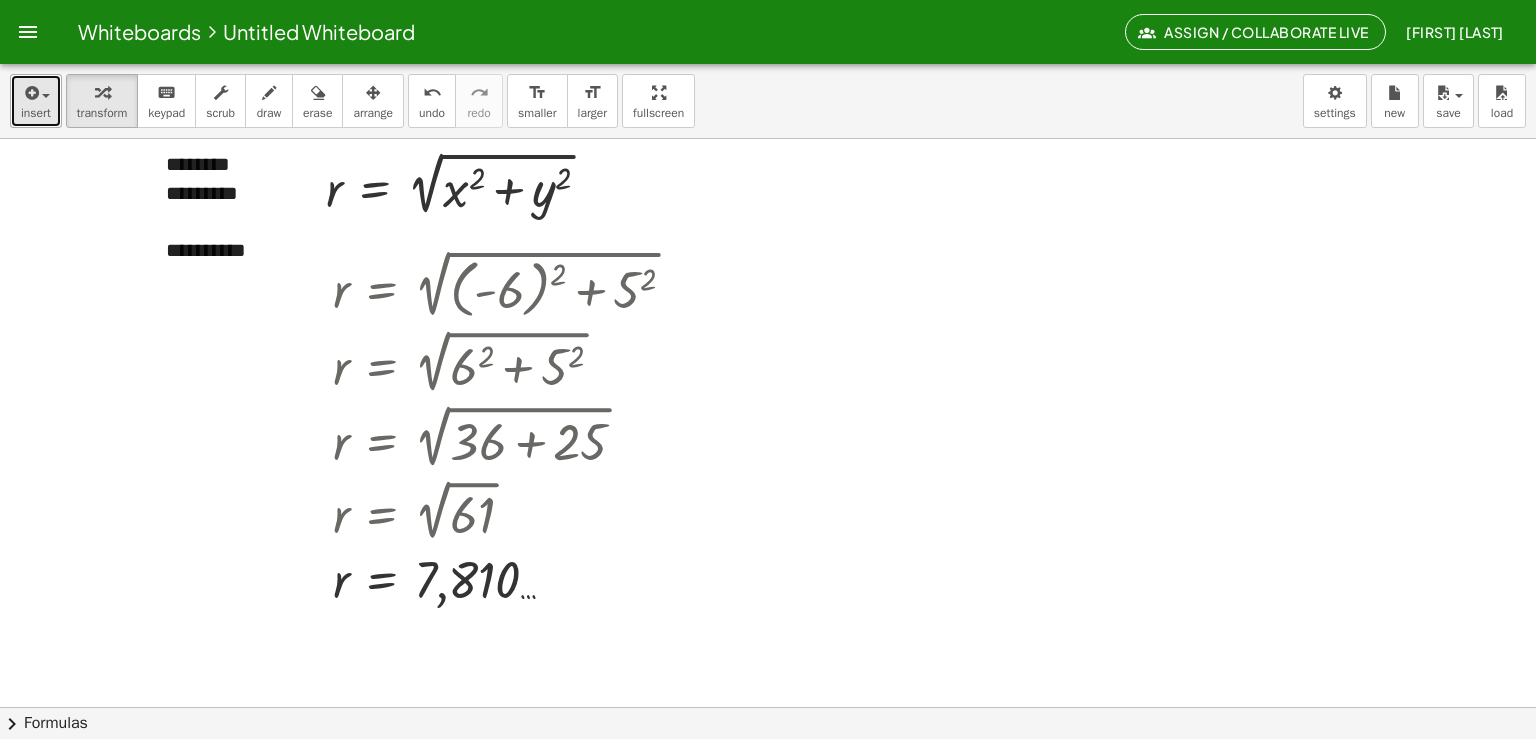 click at bounding box center [30, 93] 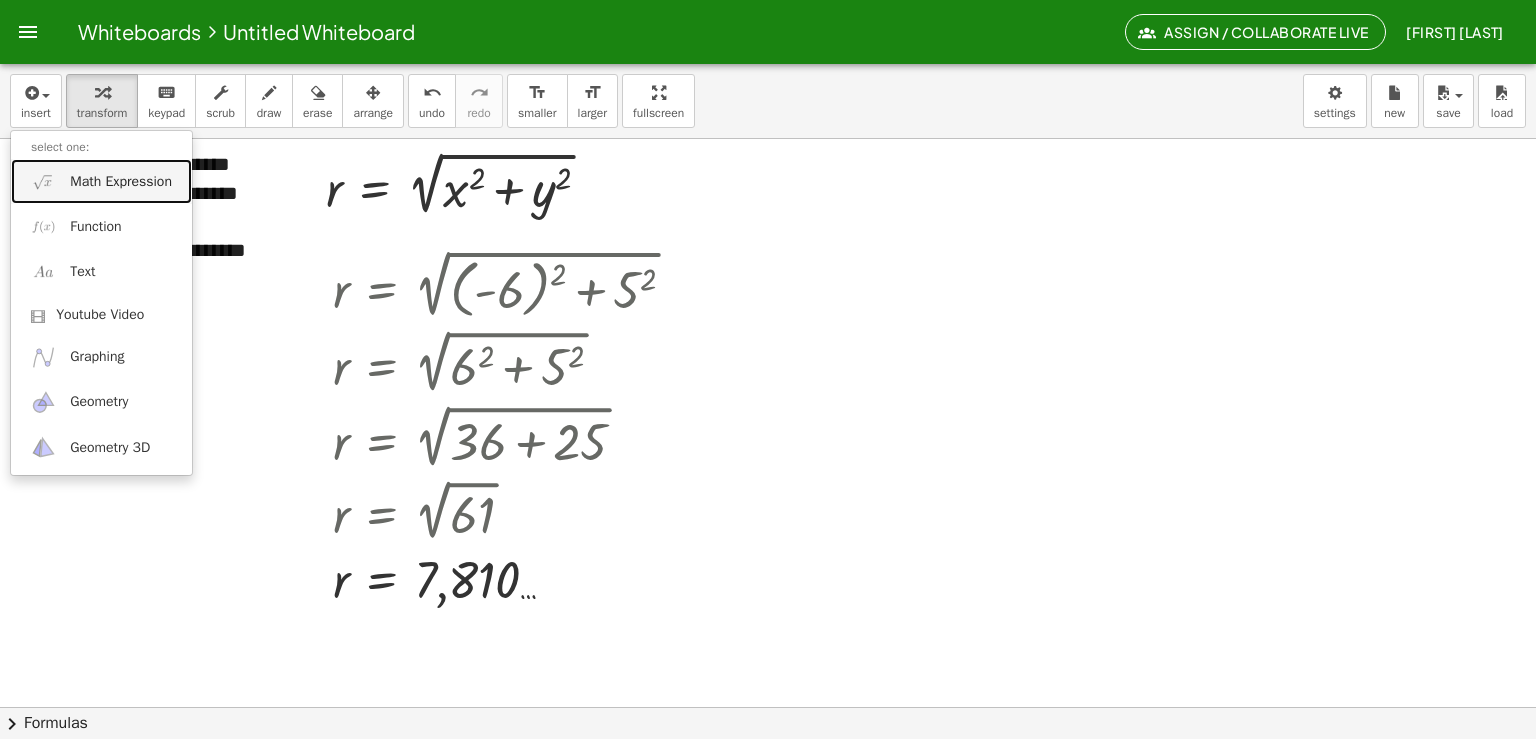 click on "Math Expression" at bounding box center [121, 182] 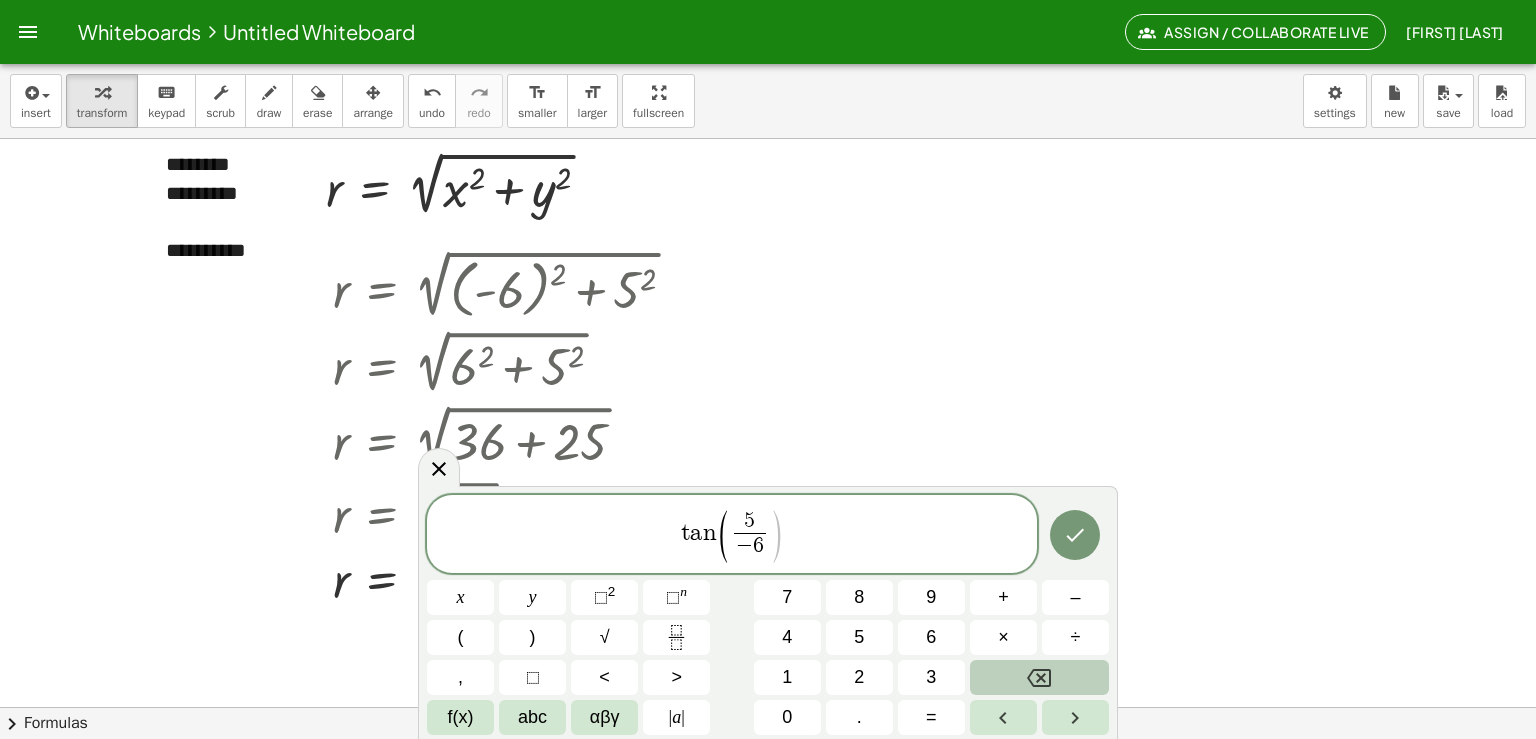 click on "t a n ( 5 − 6 ​ ​ )" at bounding box center [732, 535] 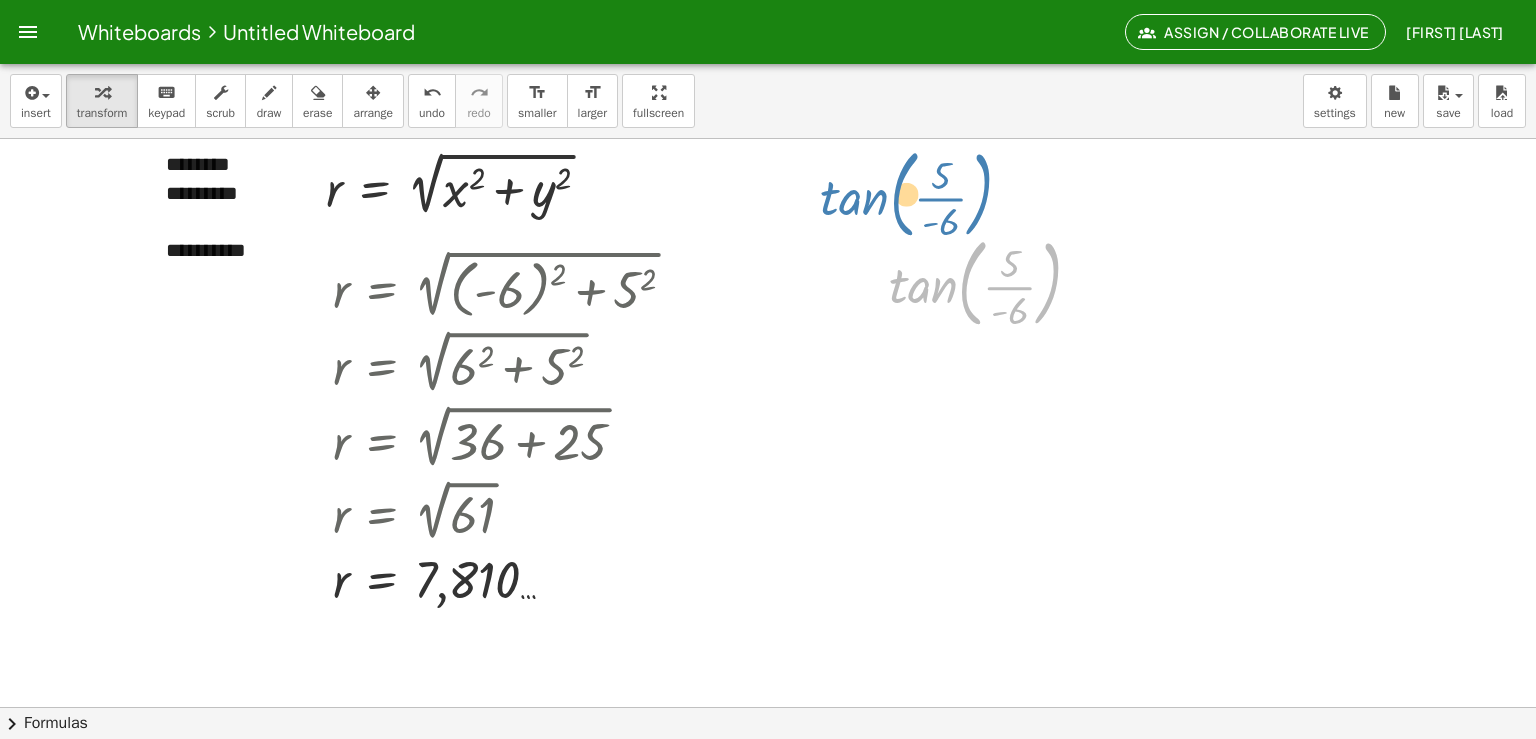 drag, startPoint x: 932, startPoint y: 265, endPoint x: 868, endPoint y: 167, distance: 117.047 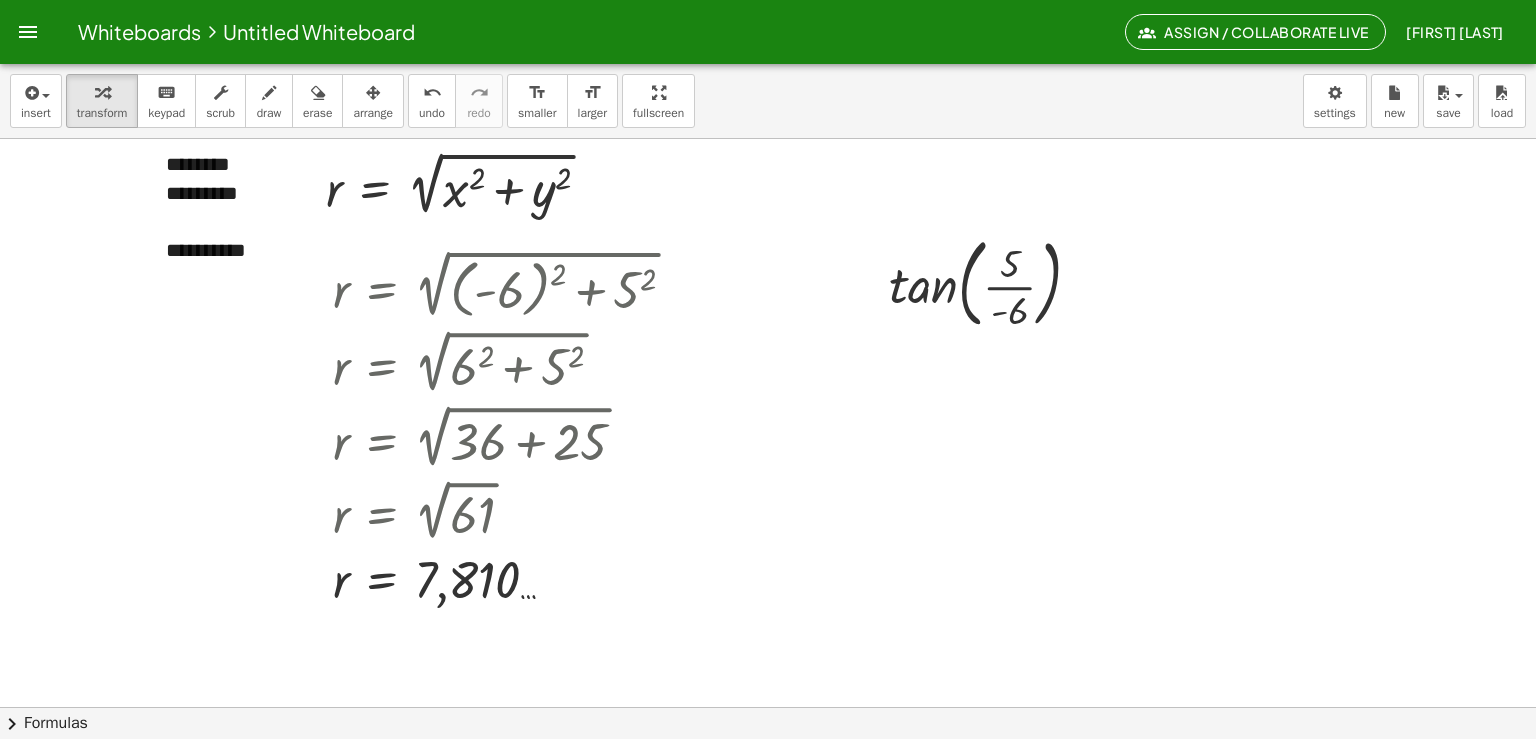 drag, startPoint x: 836, startPoint y: 275, endPoint x: 812, endPoint y: 258, distance: 29.410883 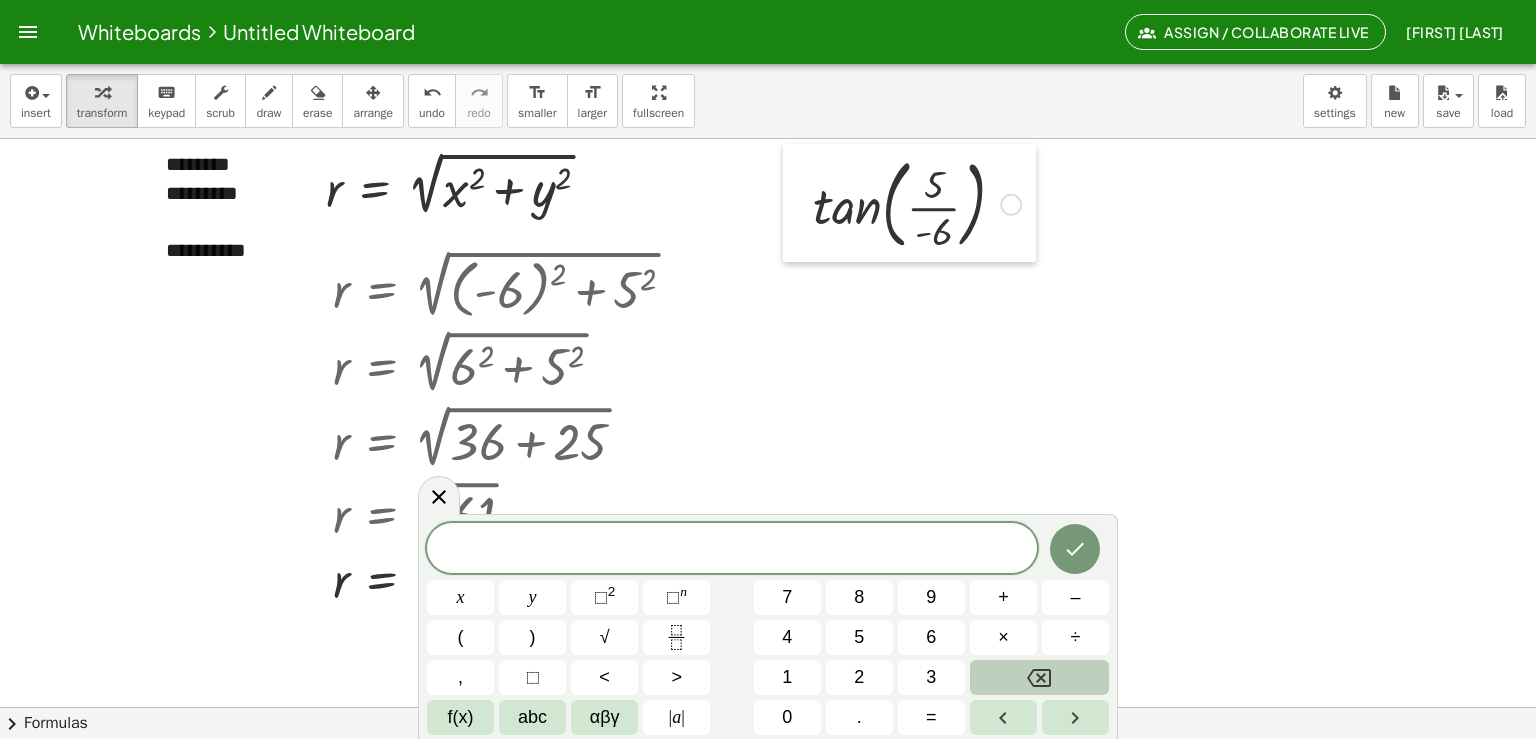 drag, startPoint x: 860, startPoint y: 292, endPoint x: 785, endPoint y: 214, distance: 108.20813 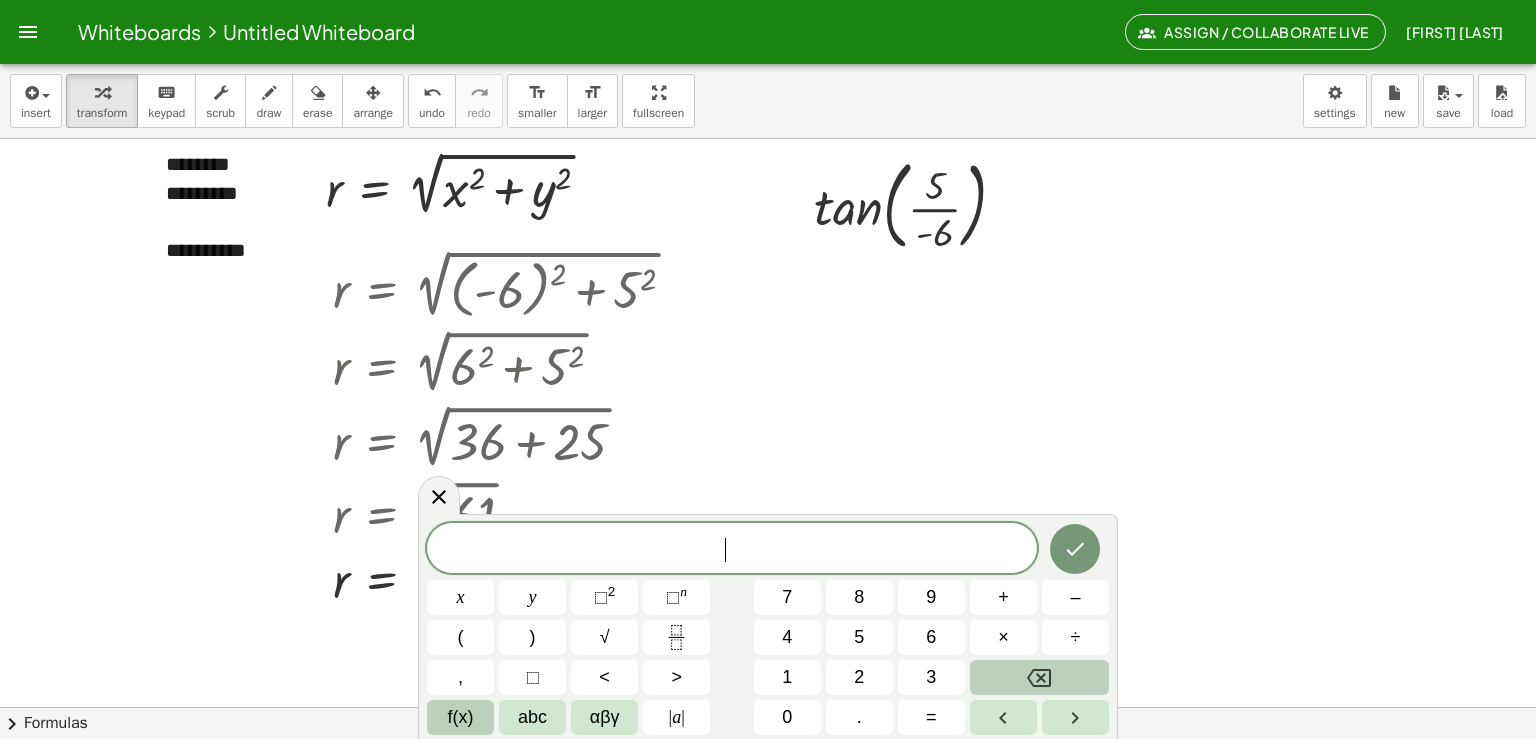 click on "f(x)" at bounding box center [461, 717] 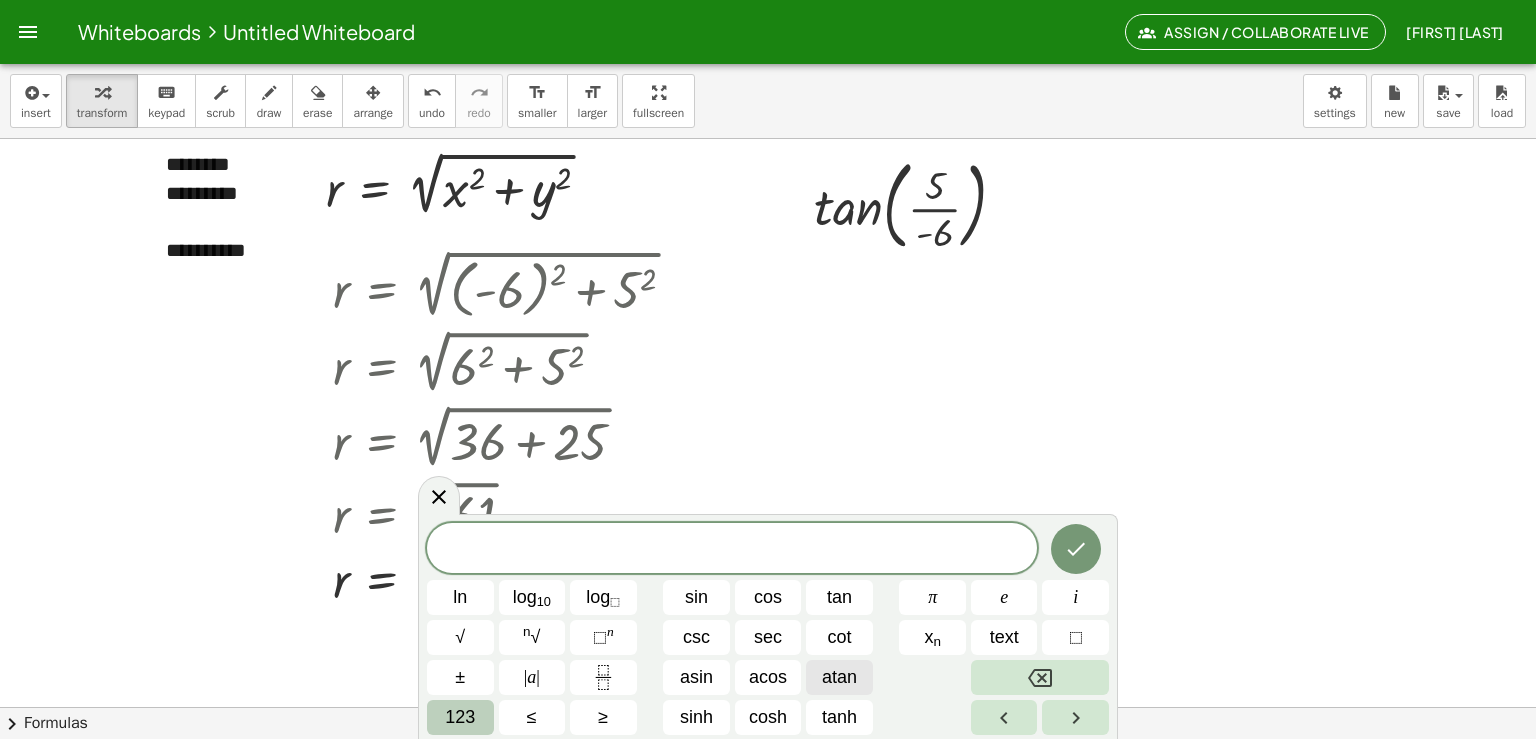 click on "atan" at bounding box center (839, 677) 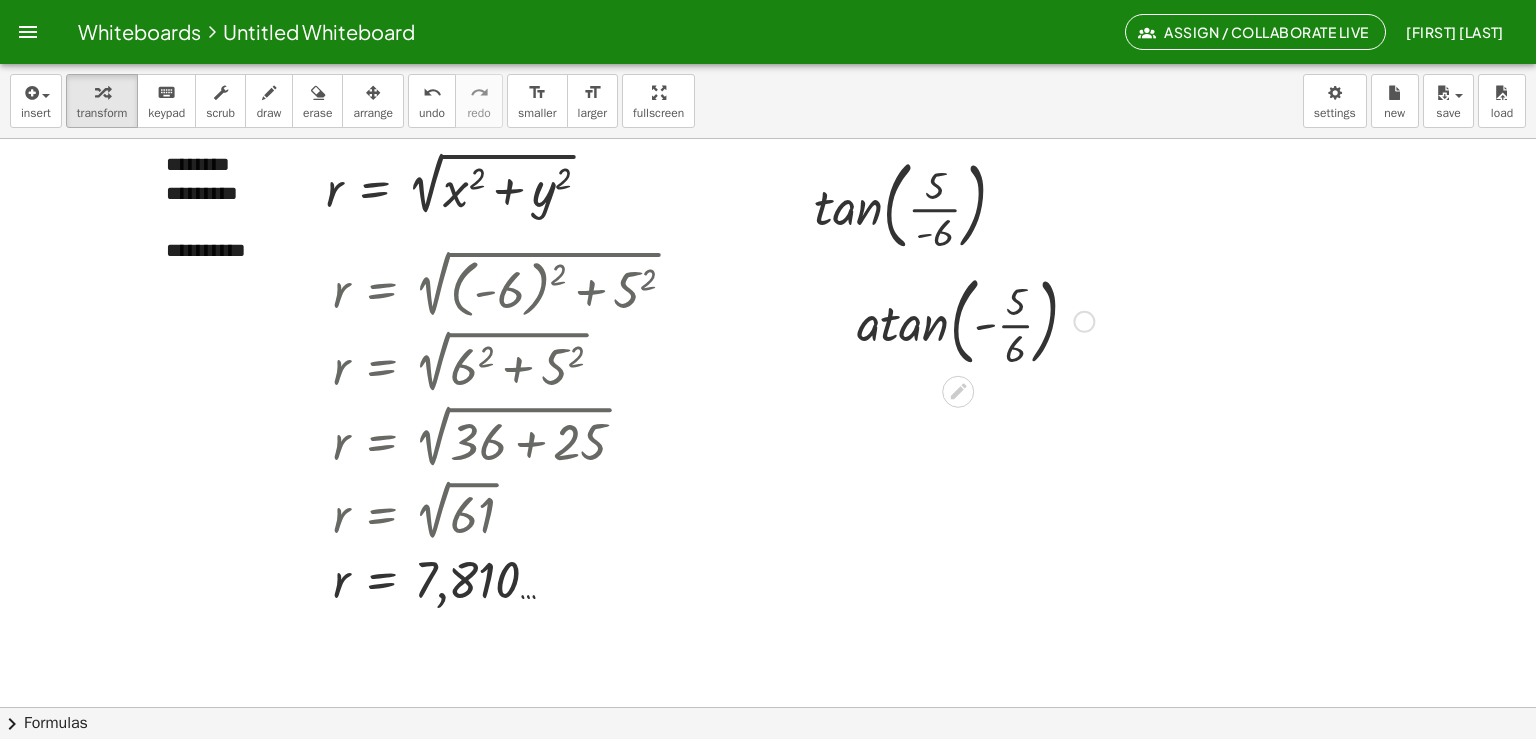 click at bounding box center (975, 320) 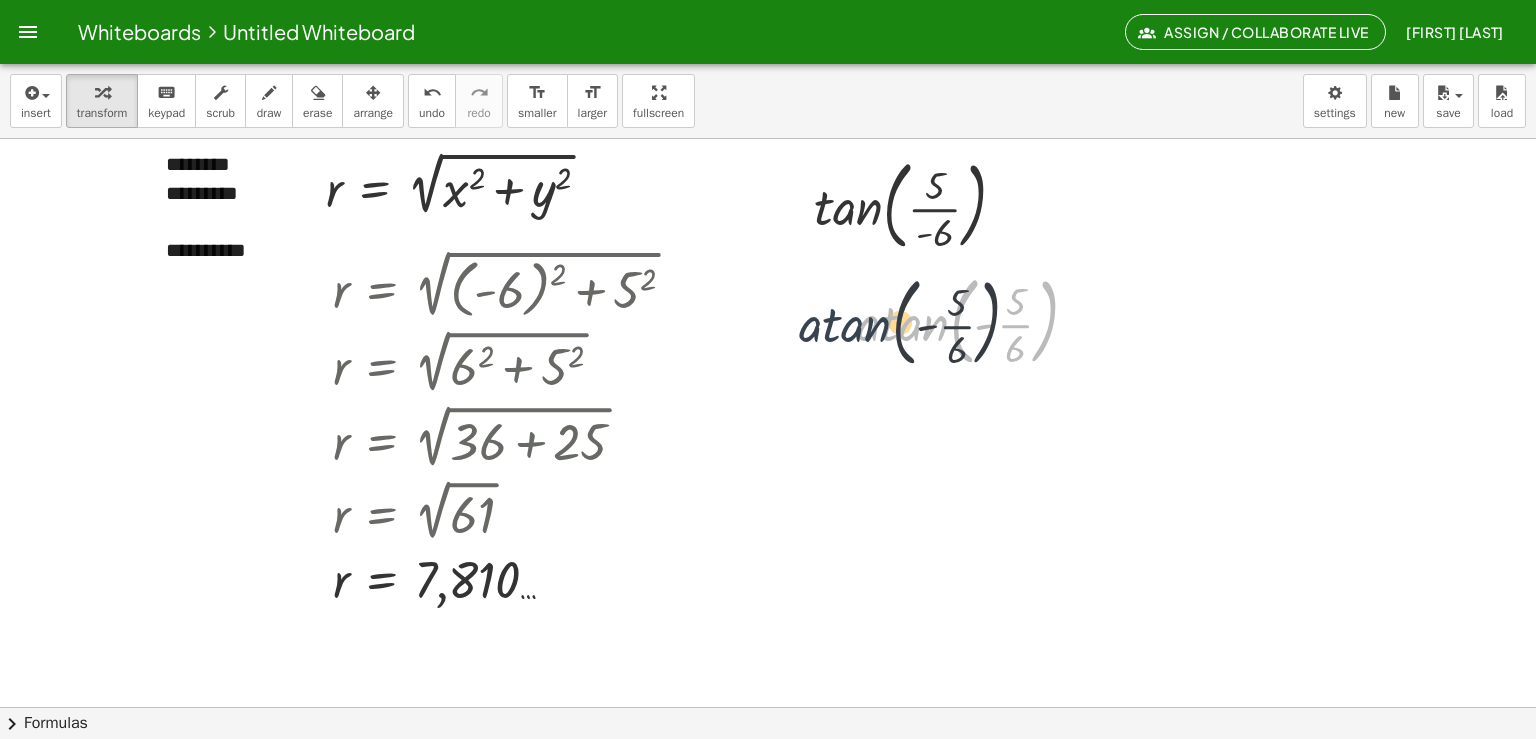 drag, startPoint x: 912, startPoint y: 326, endPoint x: 844, endPoint y: 325, distance: 68.007355 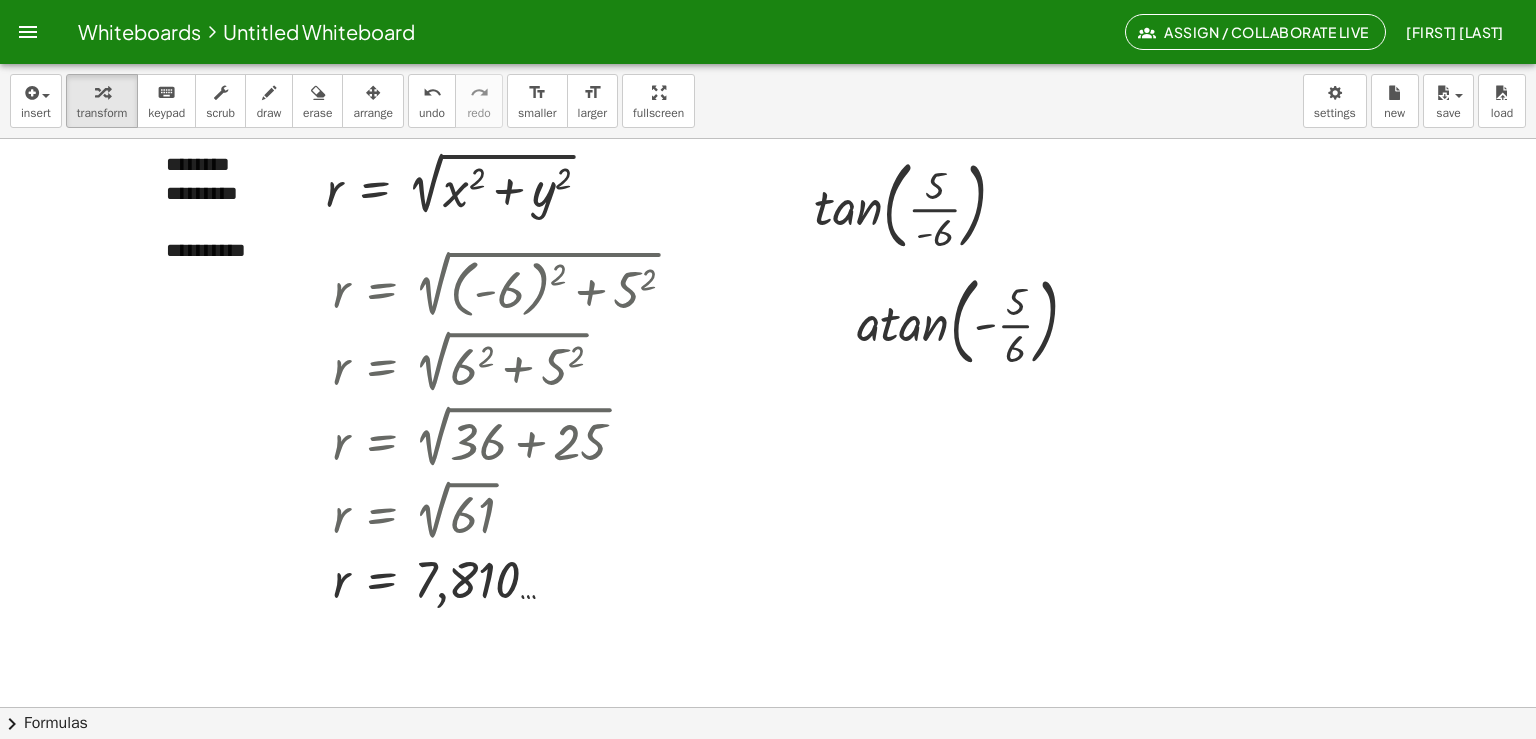 click at bounding box center (765, -803) 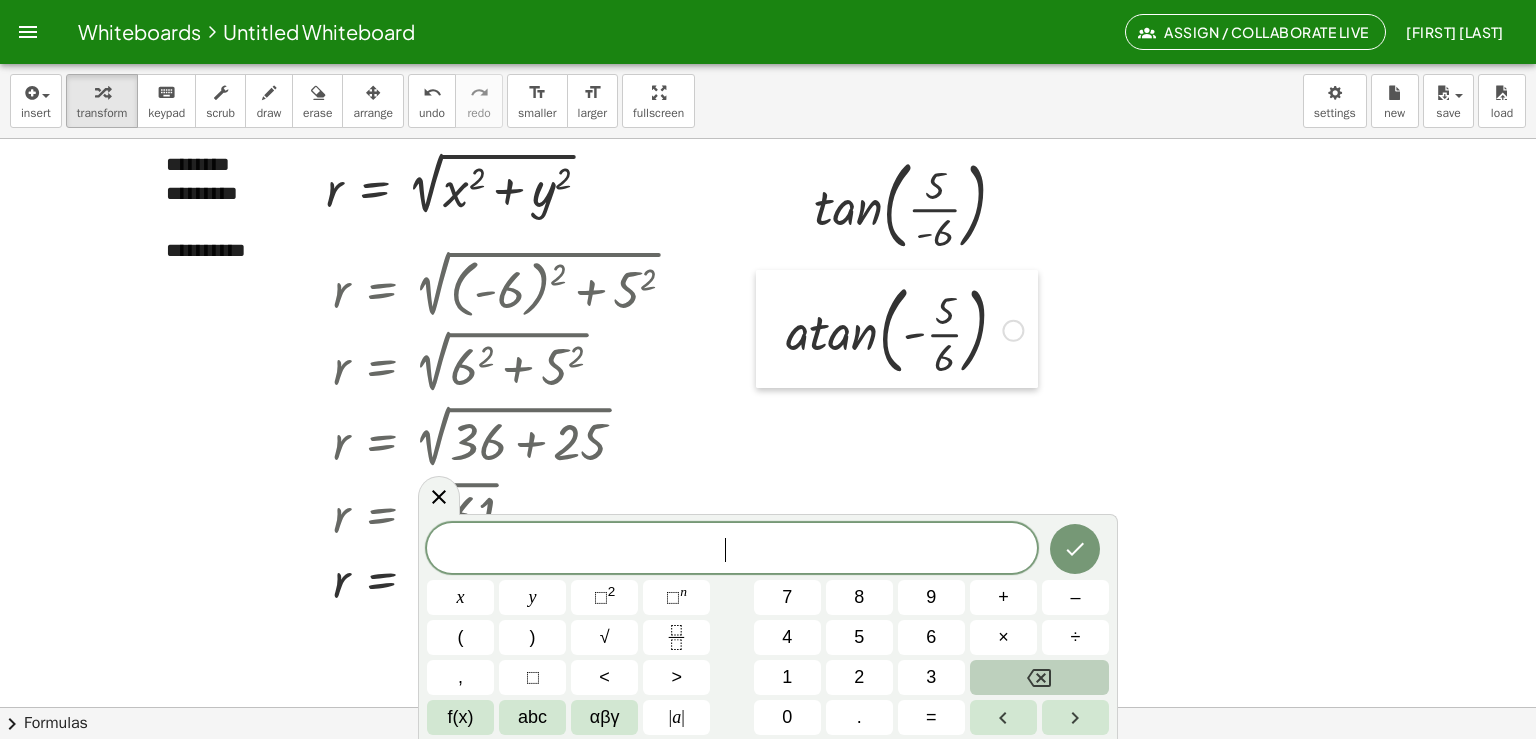 drag, startPoint x: 839, startPoint y: 298, endPoint x: 768, endPoint y: 307, distance: 71.568146 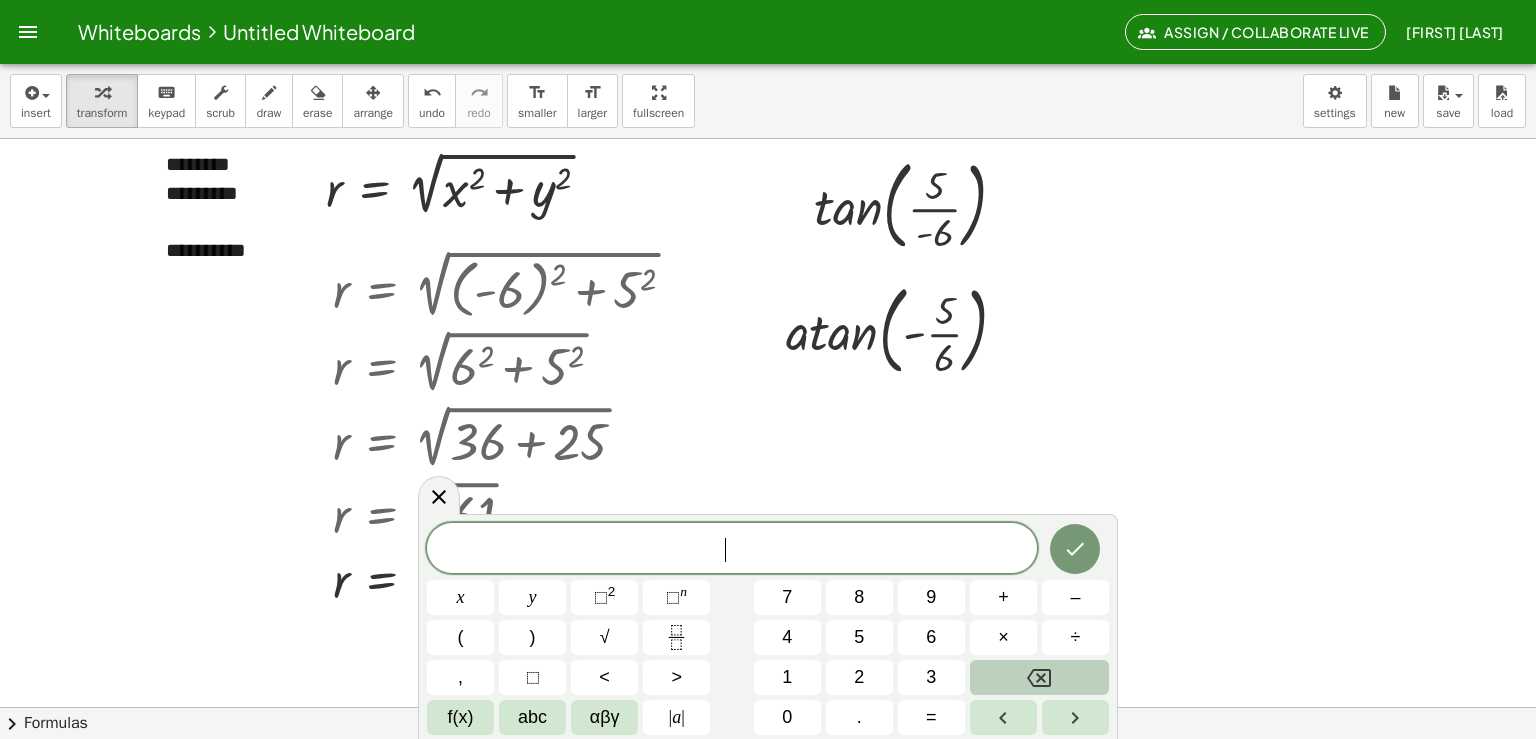 click at bounding box center [765, -803] 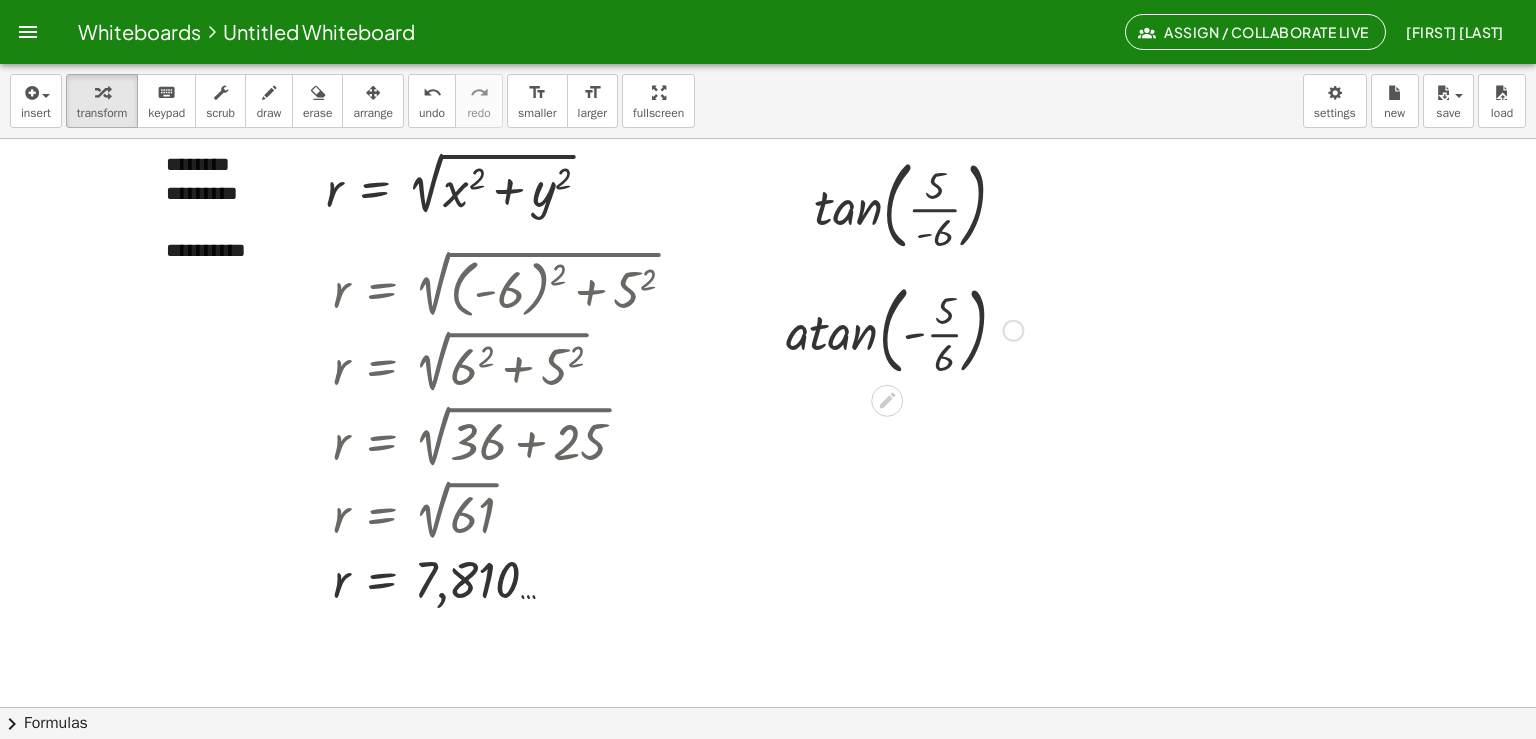 click at bounding box center [904, 329] 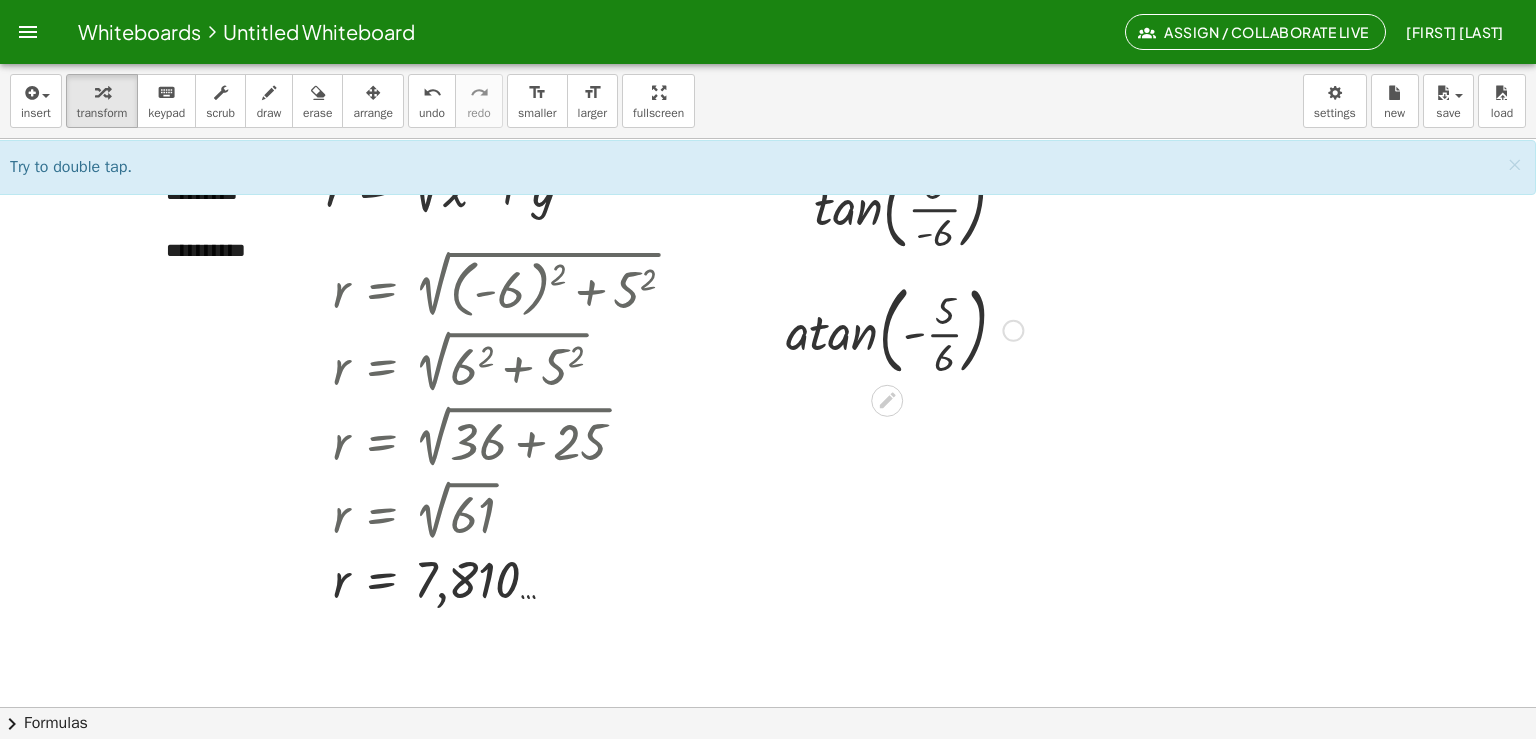 click at bounding box center [904, 329] 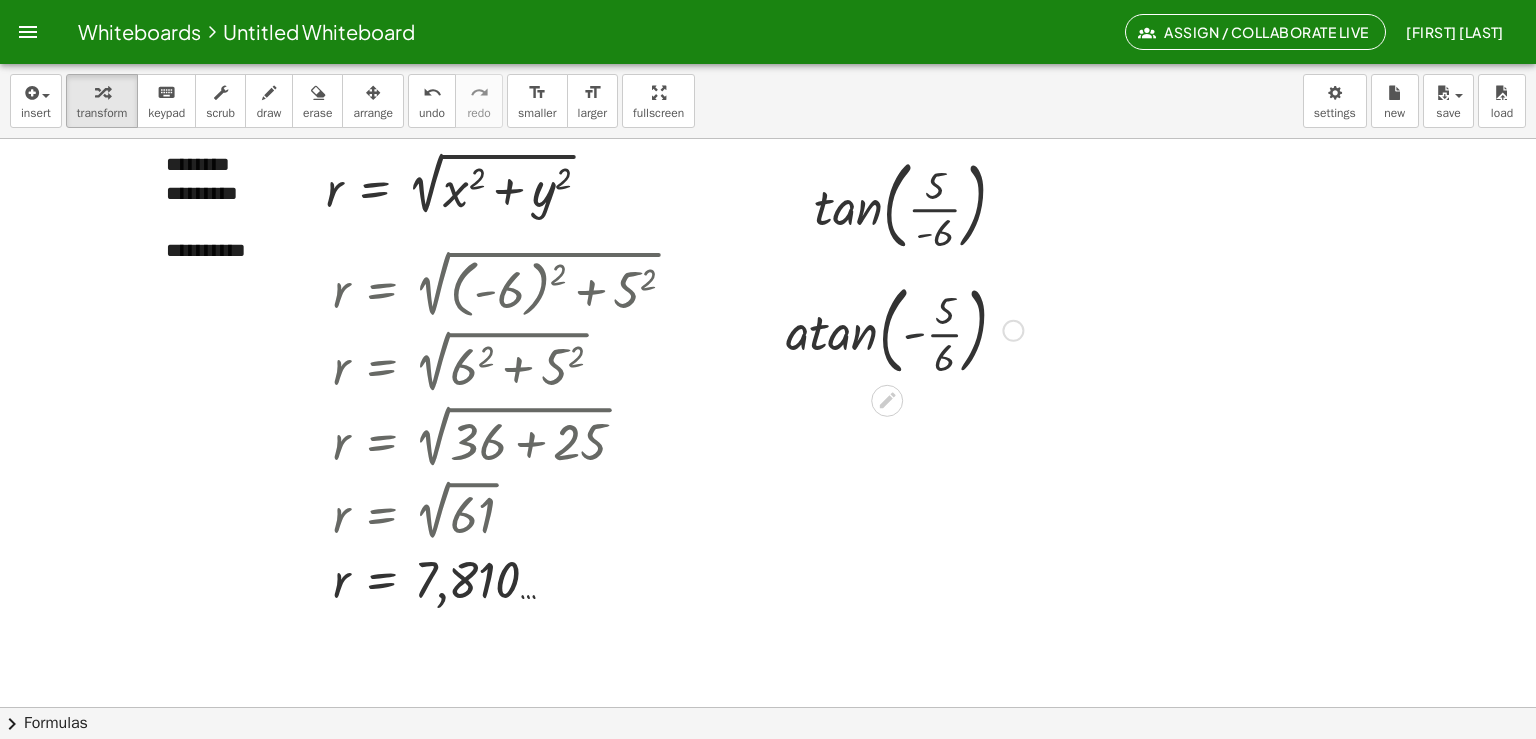 click at bounding box center [904, 329] 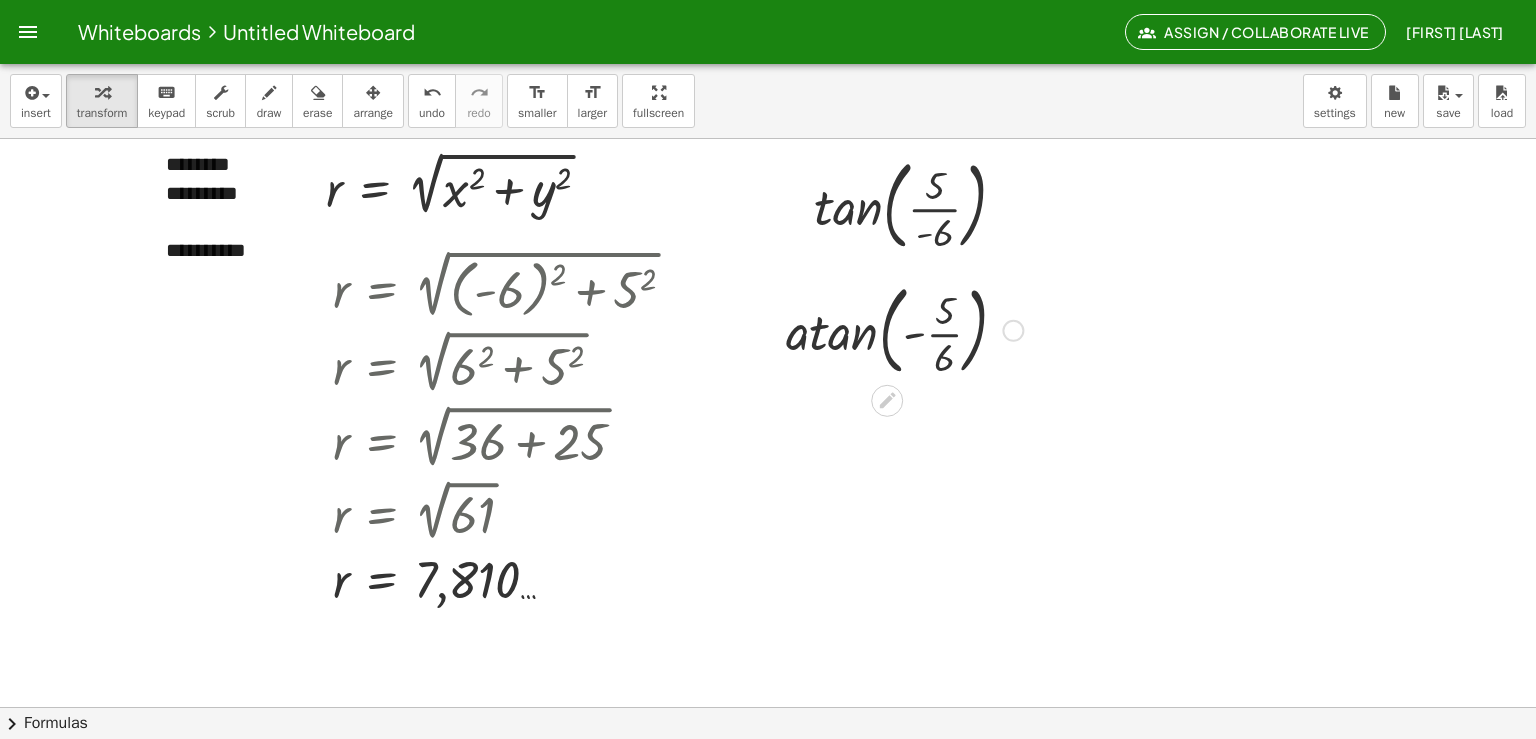 click at bounding box center (904, 329) 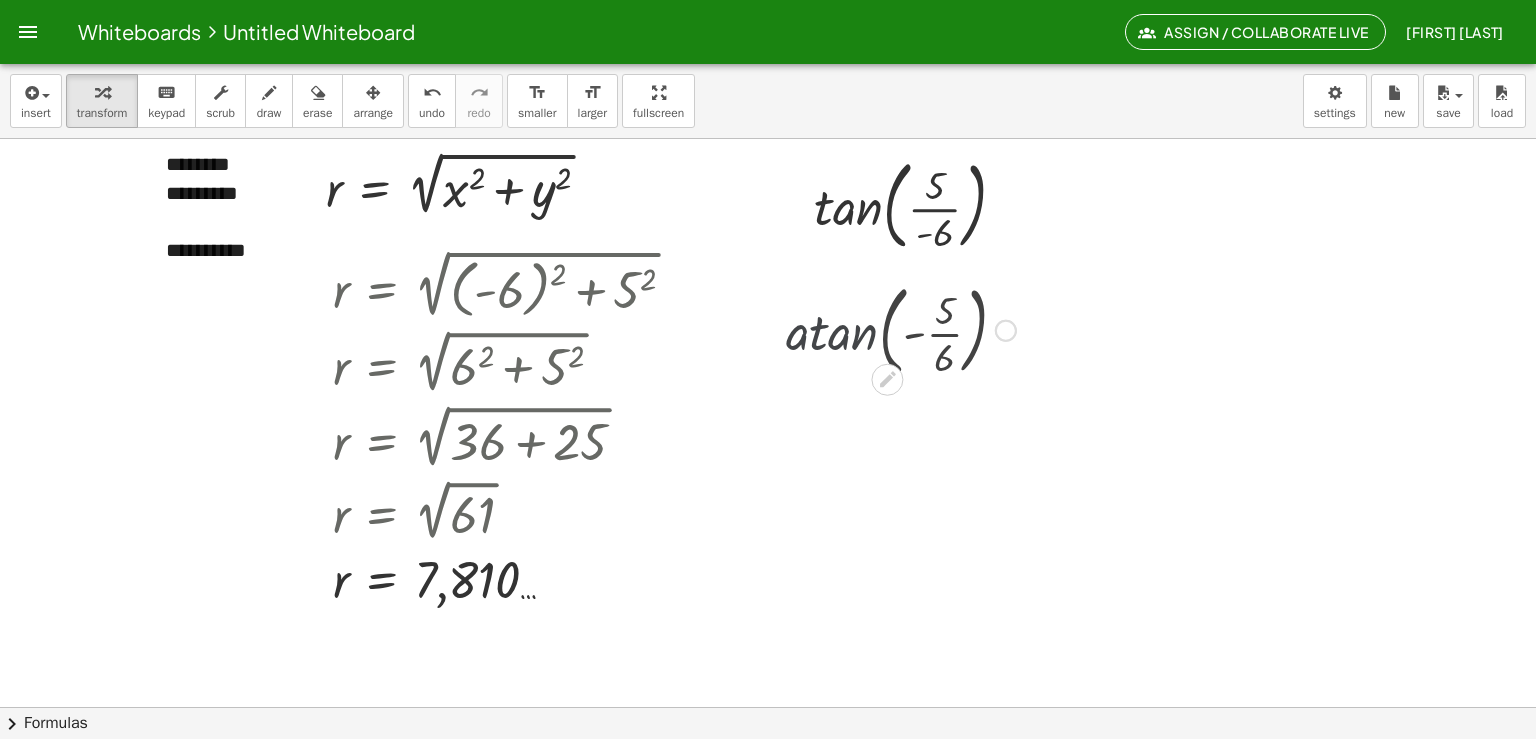 click at bounding box center [905, 329] 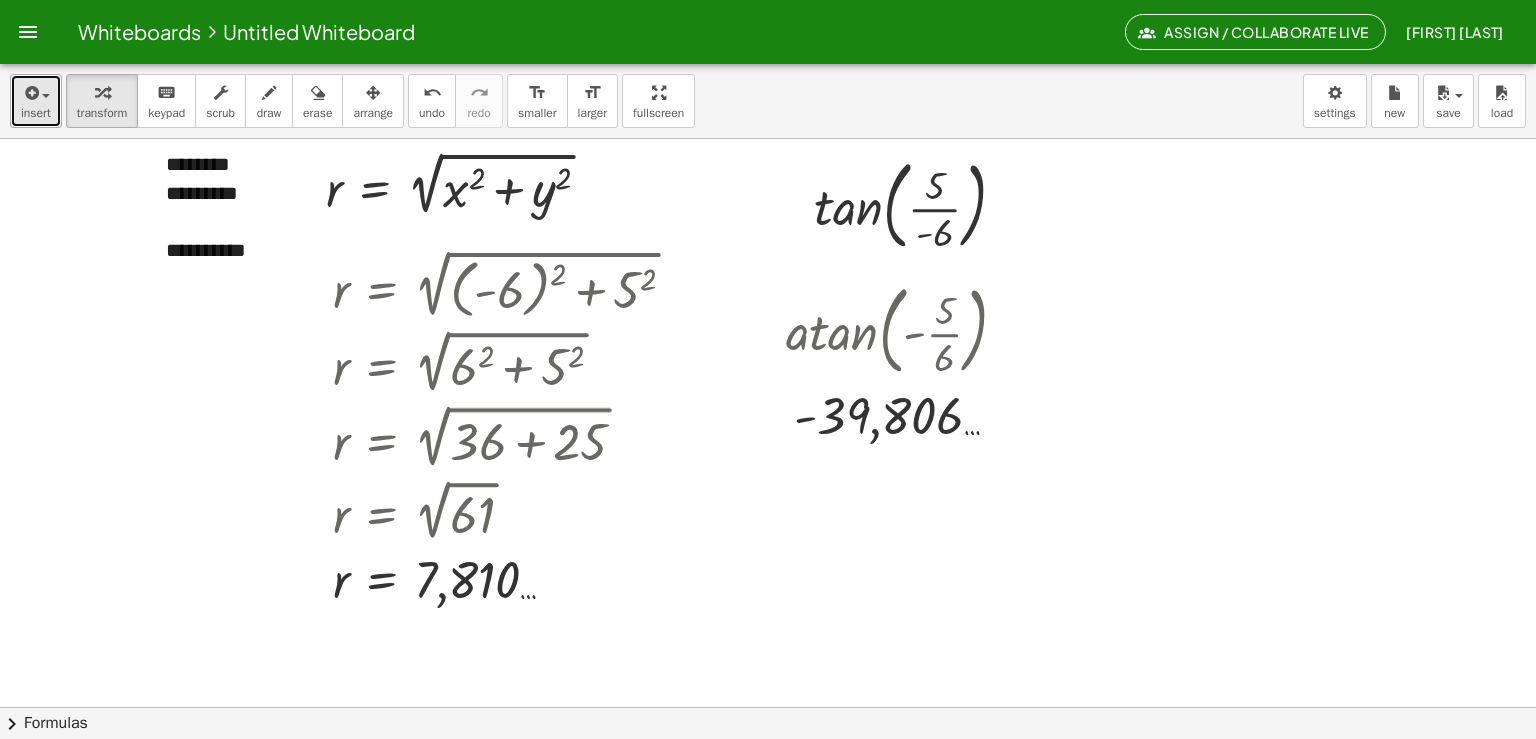 click on "insert" at bounding box center [36, 113] 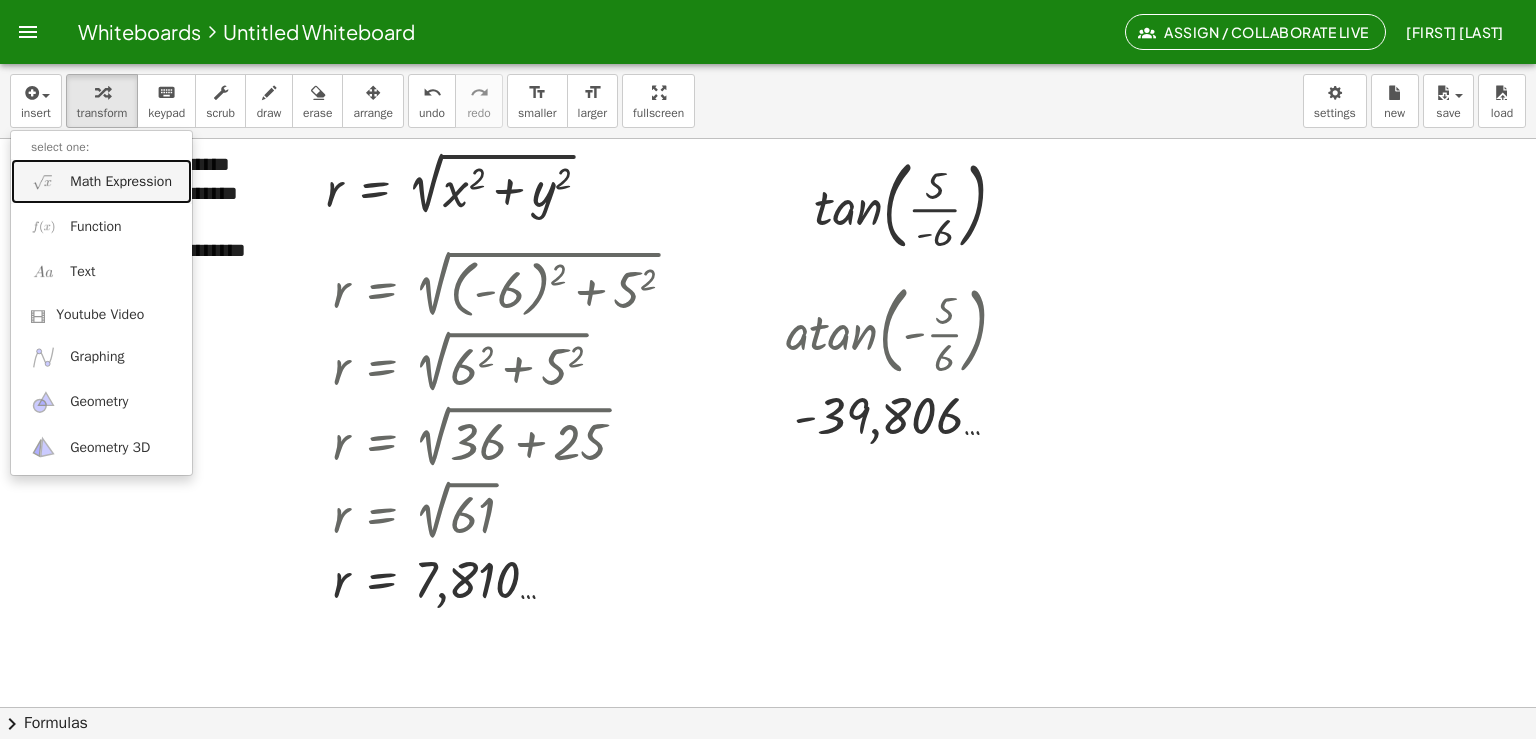 click on "Math Expression" at bounding box center [121, 182] 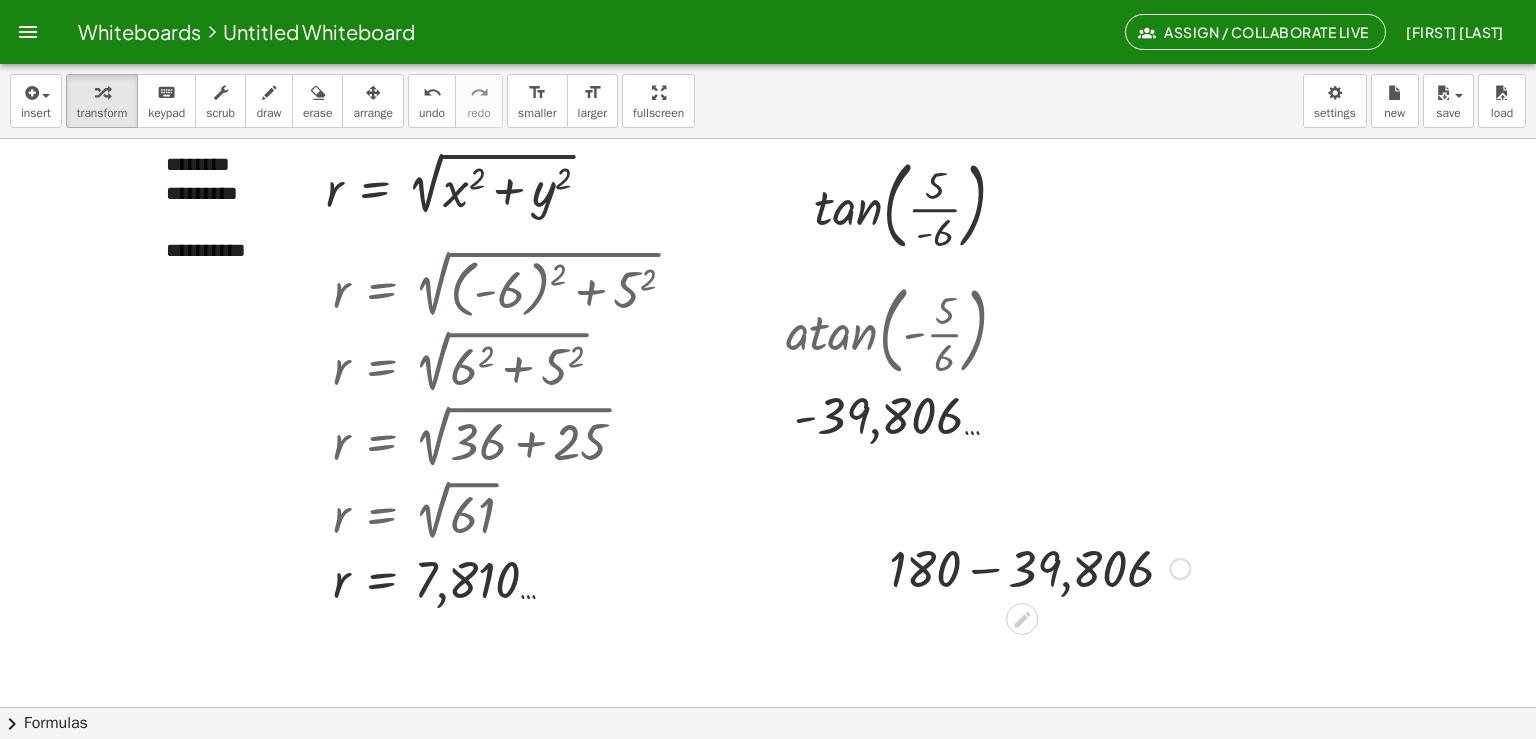 click at bounding box center (1039, 567) 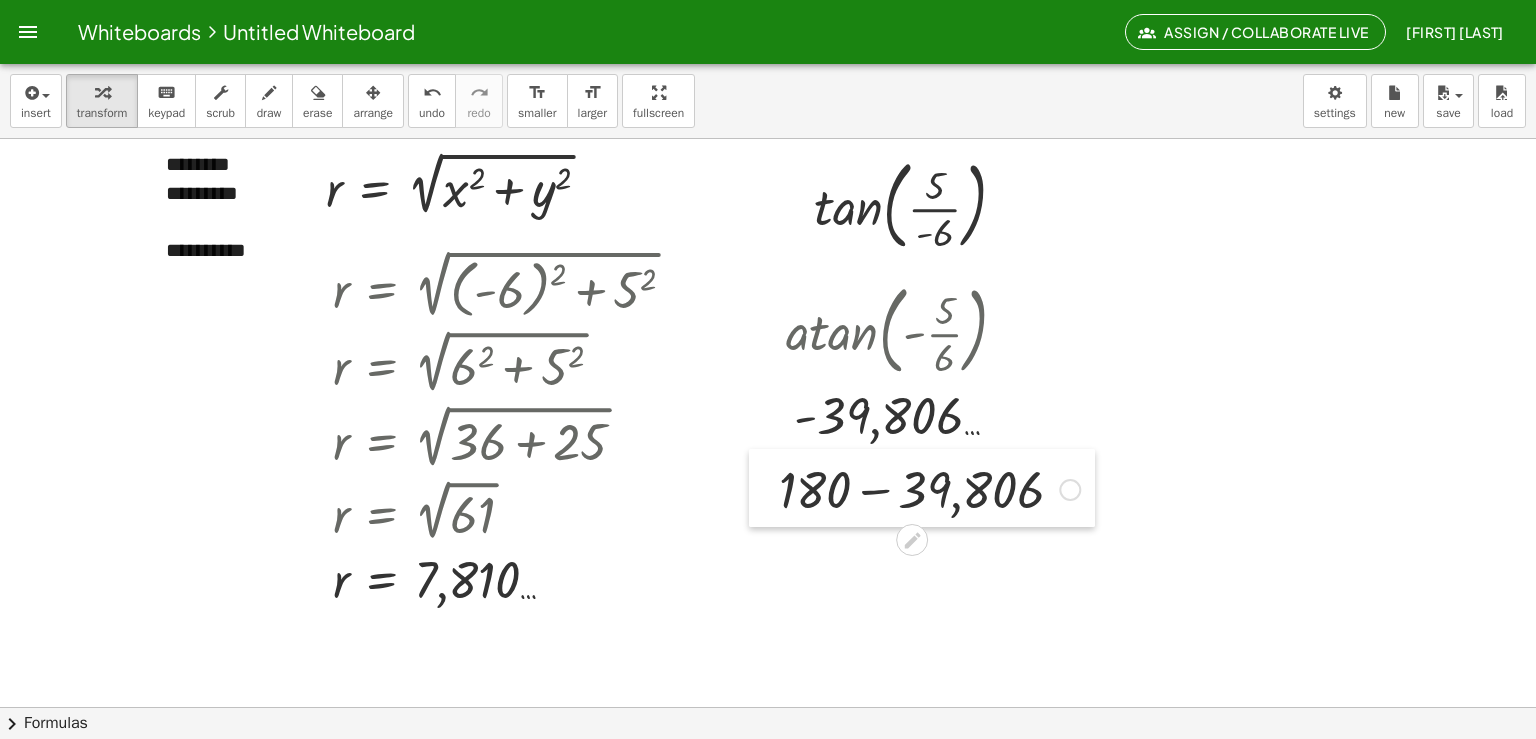 drag, startPoint x: 869, startPoint y: 546, endPoint x: 757, endPoint y: 463, distance: 139.4023 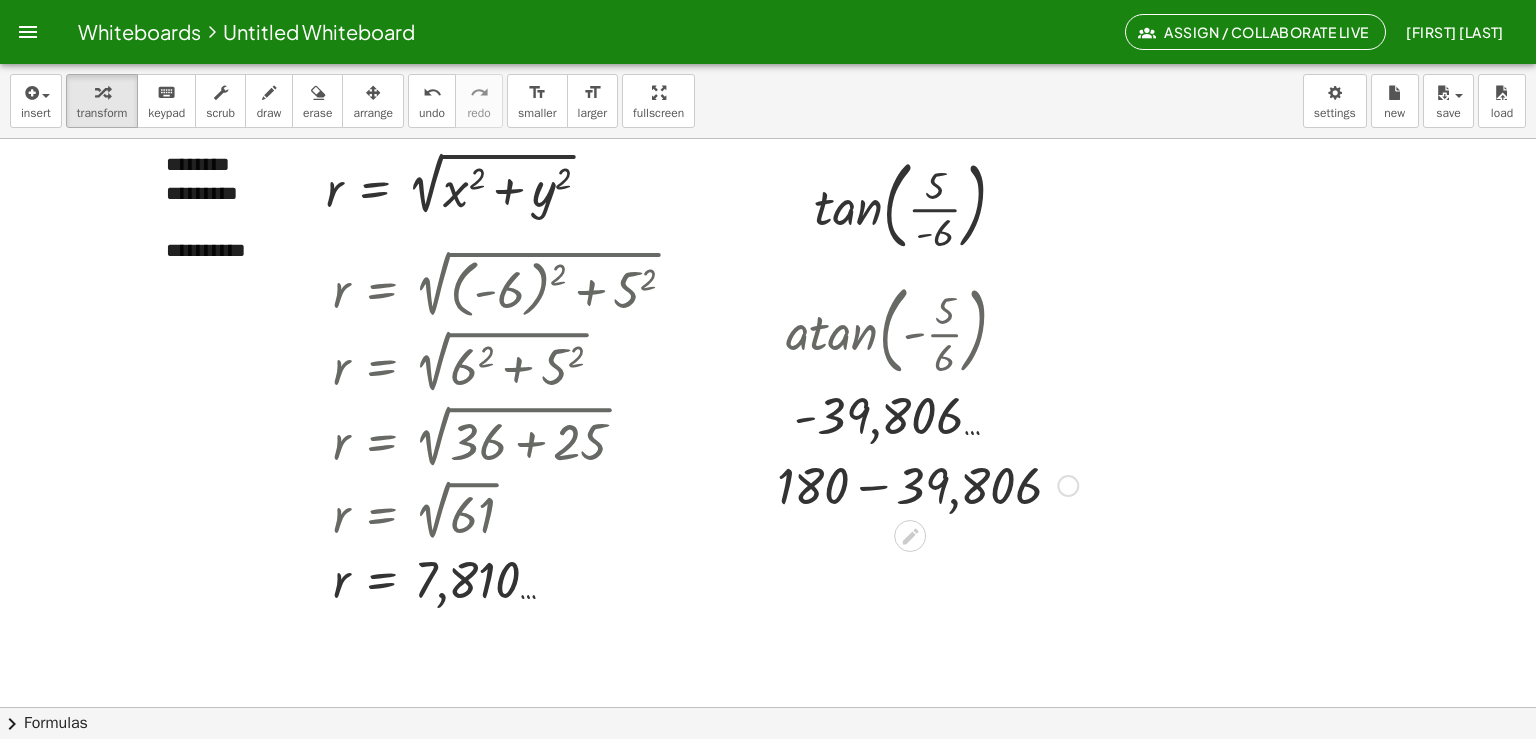 click at bounding box center (927, 484) 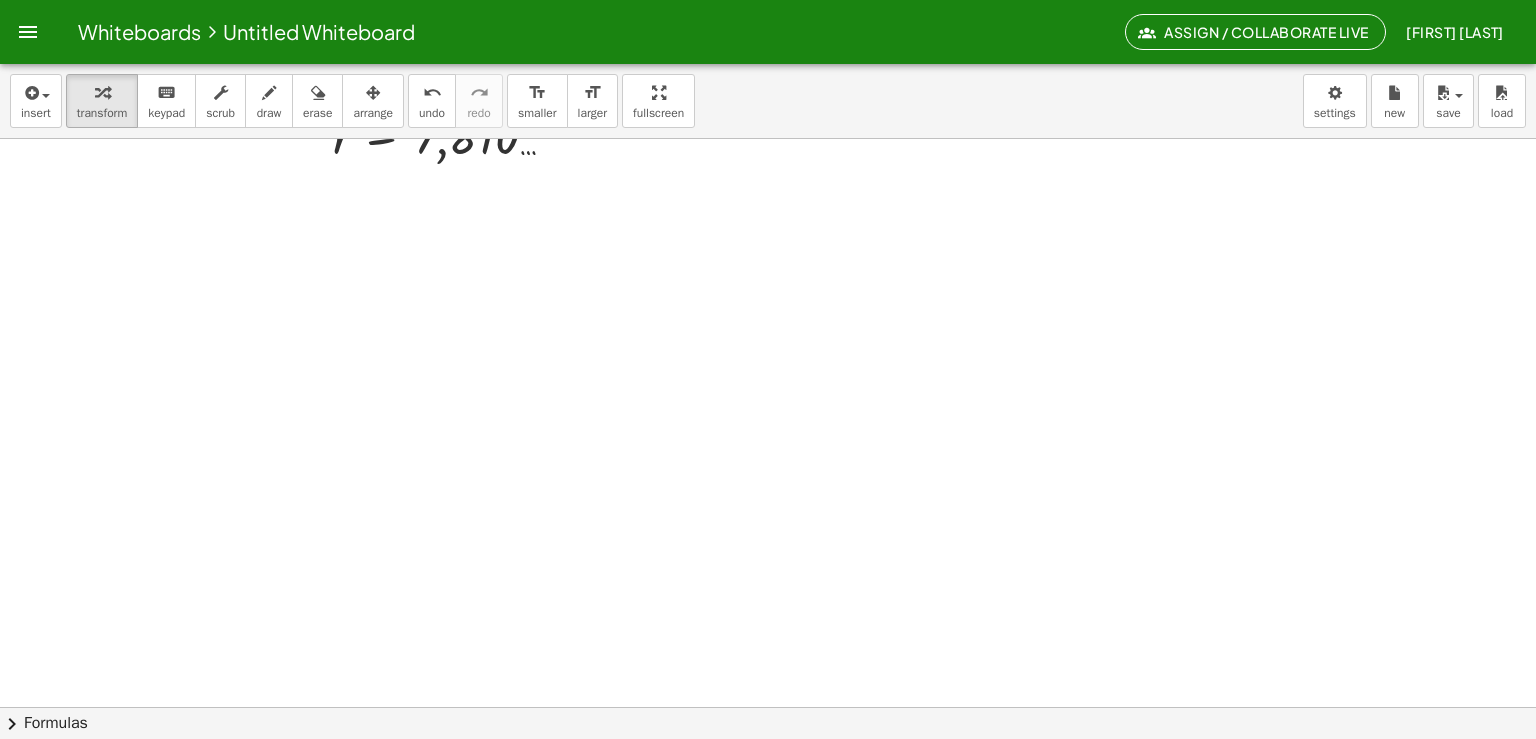 scroll, scrollTop: 3097, scrollLeft: 20, axis: both 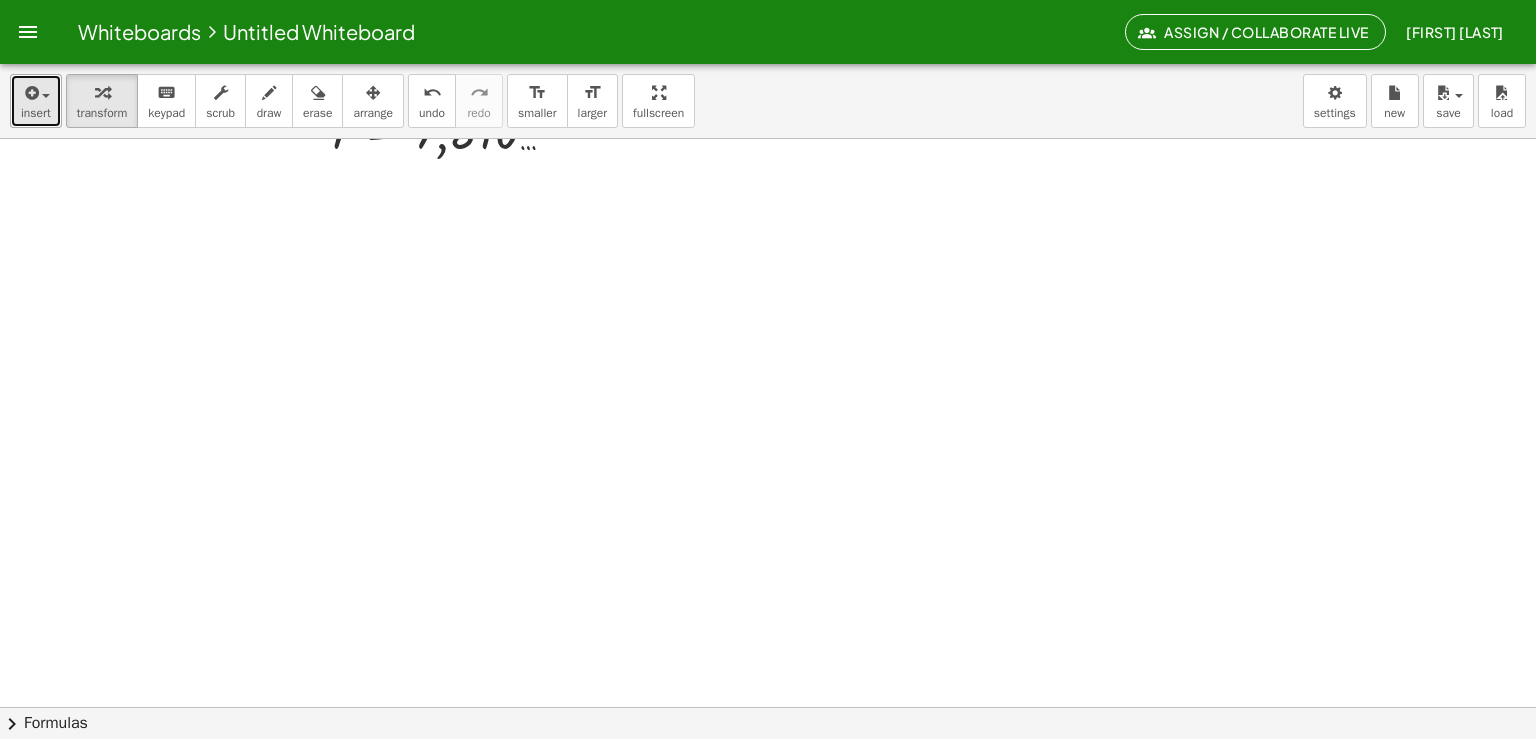 click at bounding box center (41, 95) 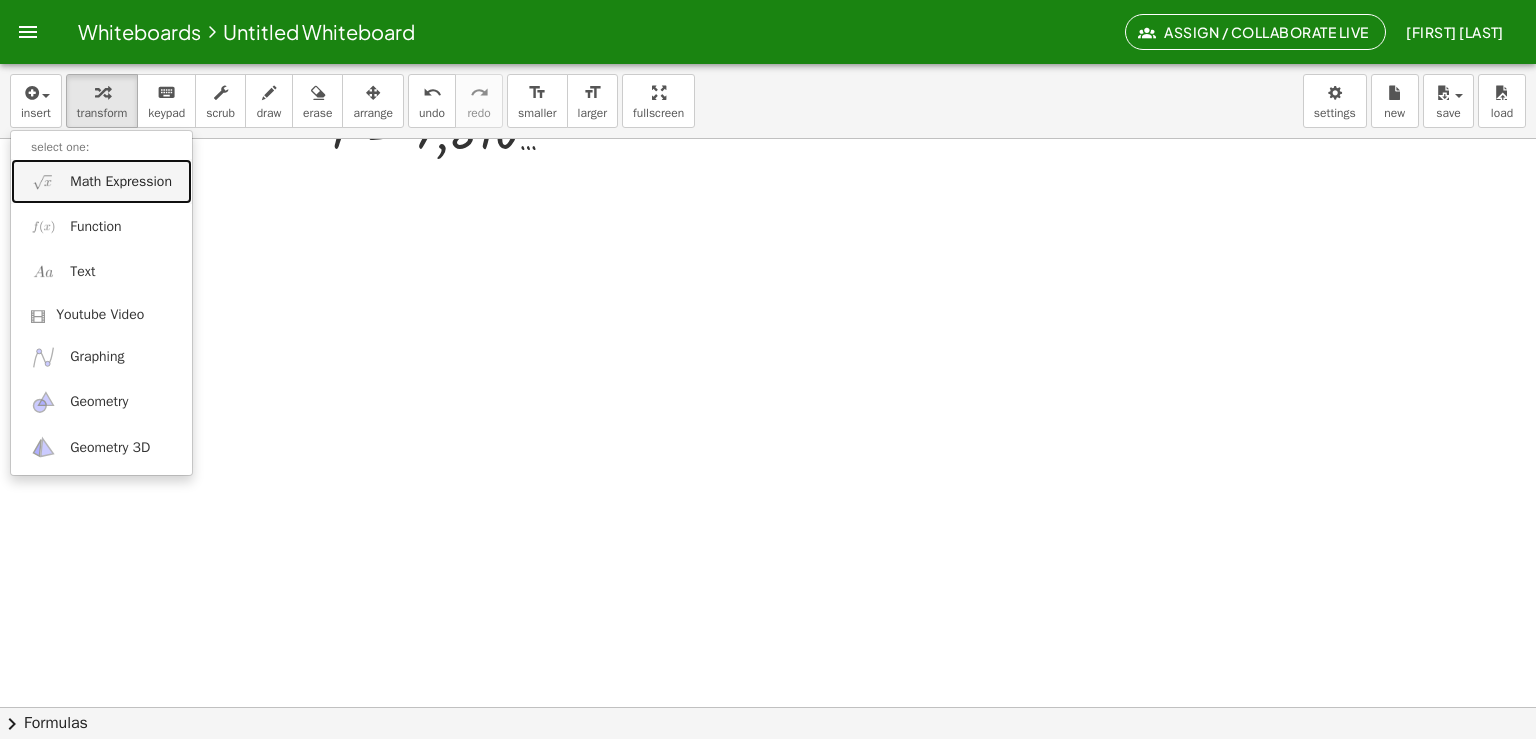 click on "Math Expression" at bounding box center [121, 182] 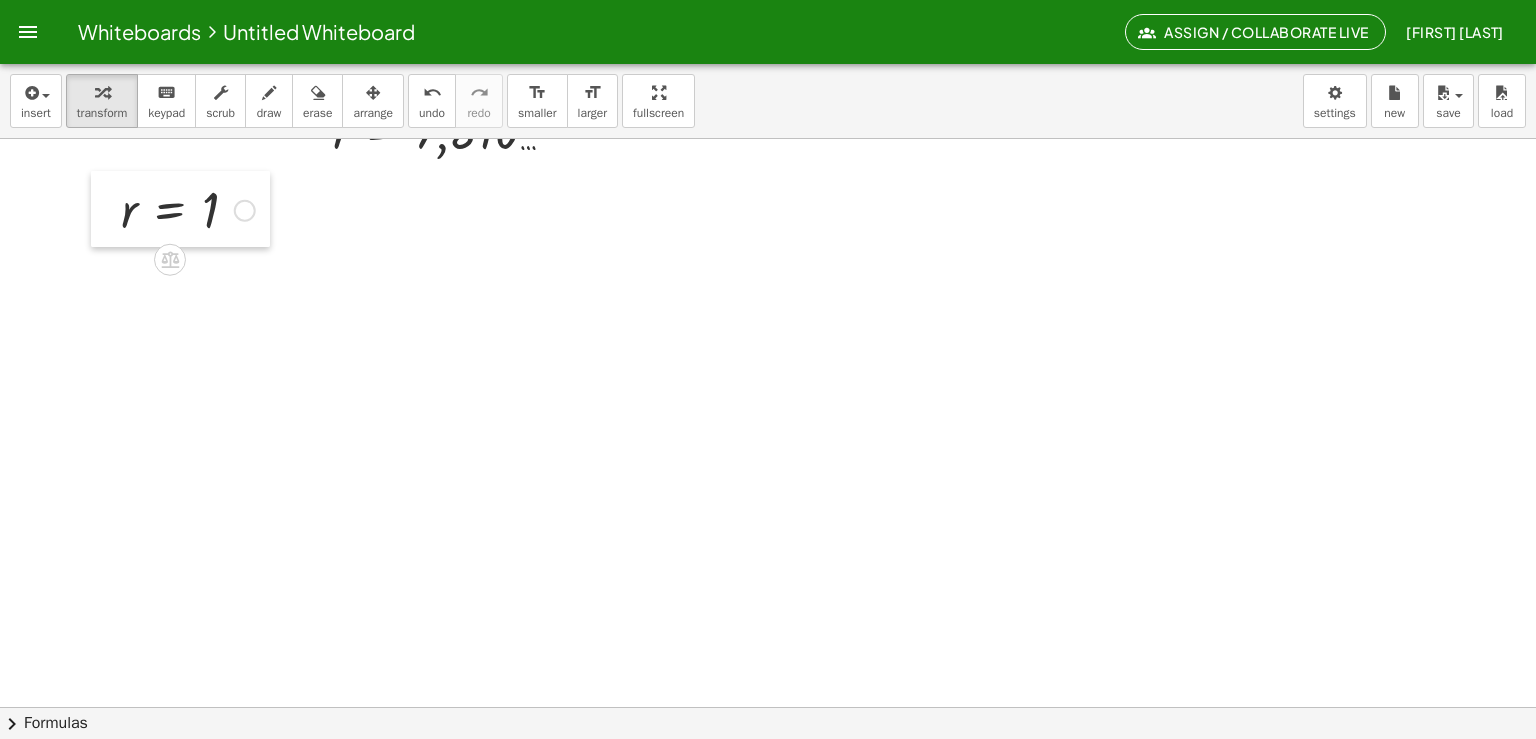 drag, startPoint x: 856, startPoint y: 231, endPoint x: 88, endPoint y: 207, distance: 768.37494 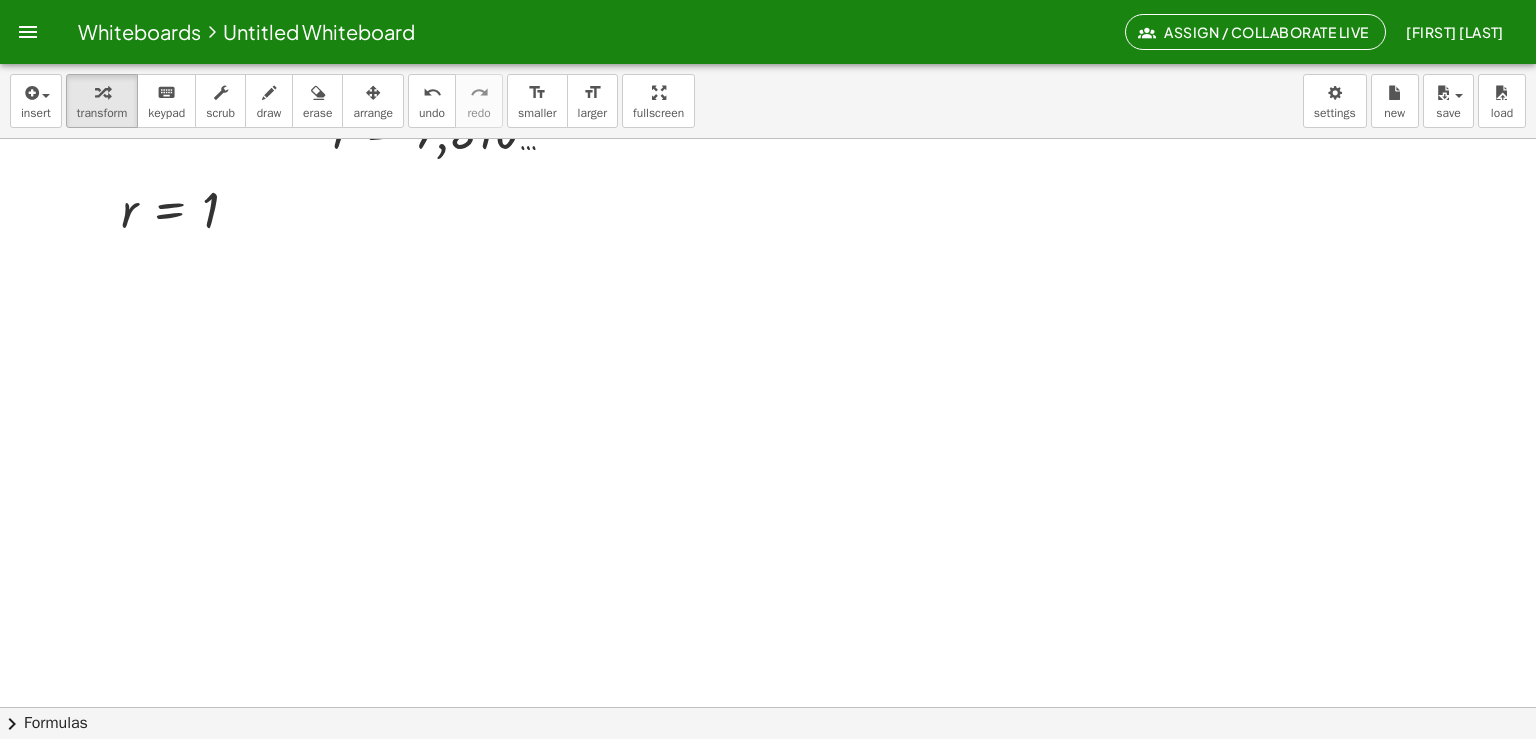click at bounding box center [765, -967] 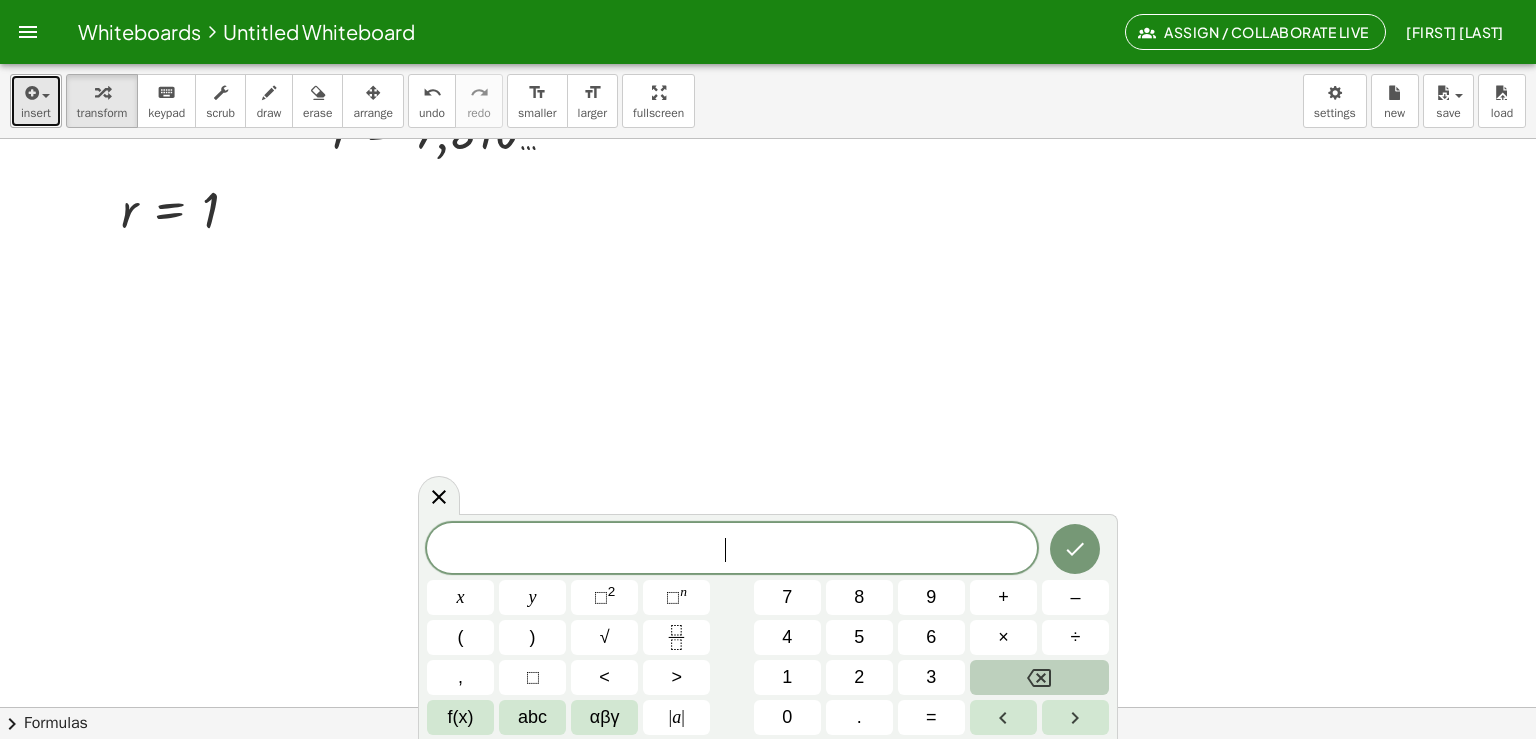 click on "insert" at bounding box center [36, 113] 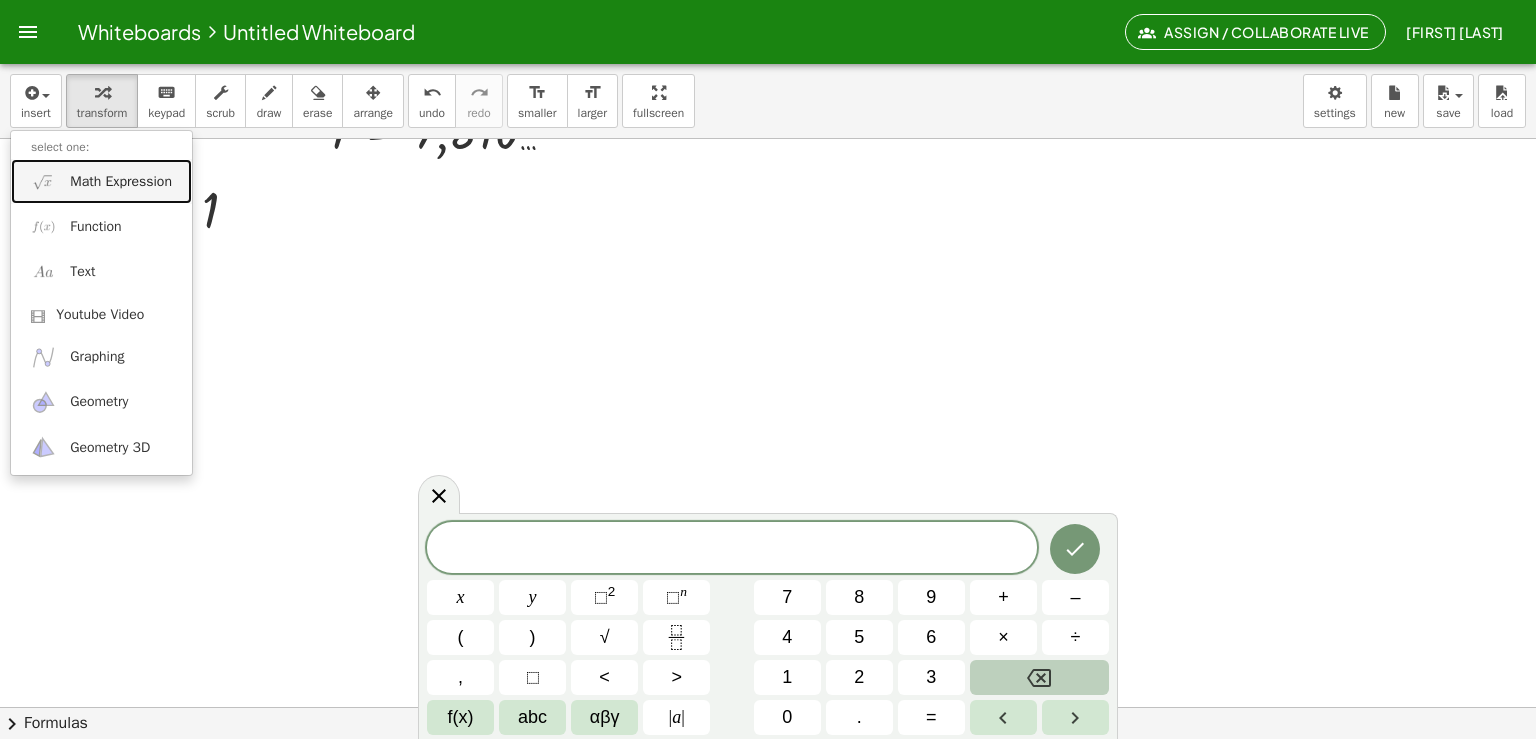click on "Math Expression" at bounding box center (121, 182) 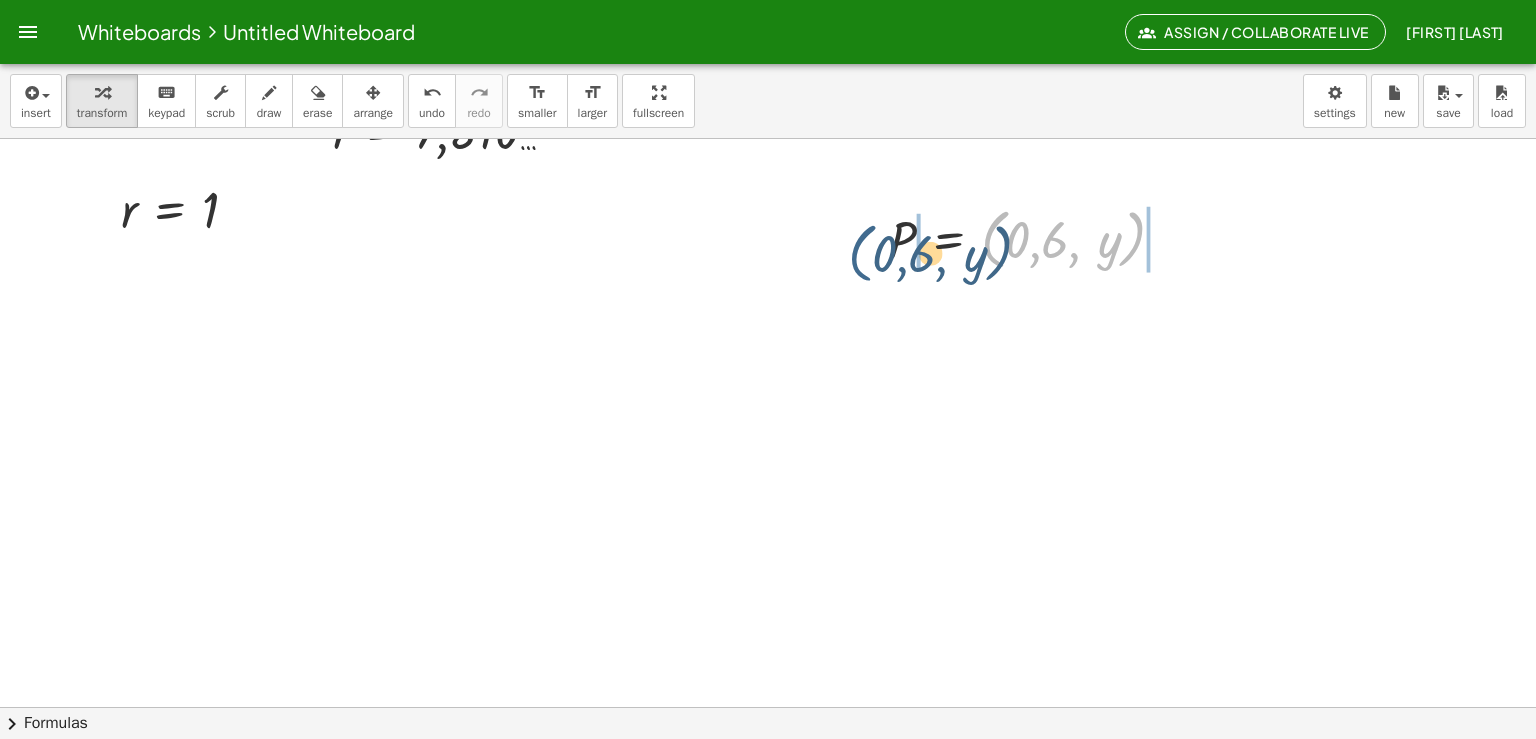 drag, startPoint x: 967, startPoint y: 239, endPoint x: 852, endPoint y: 251, distance: 115.62439 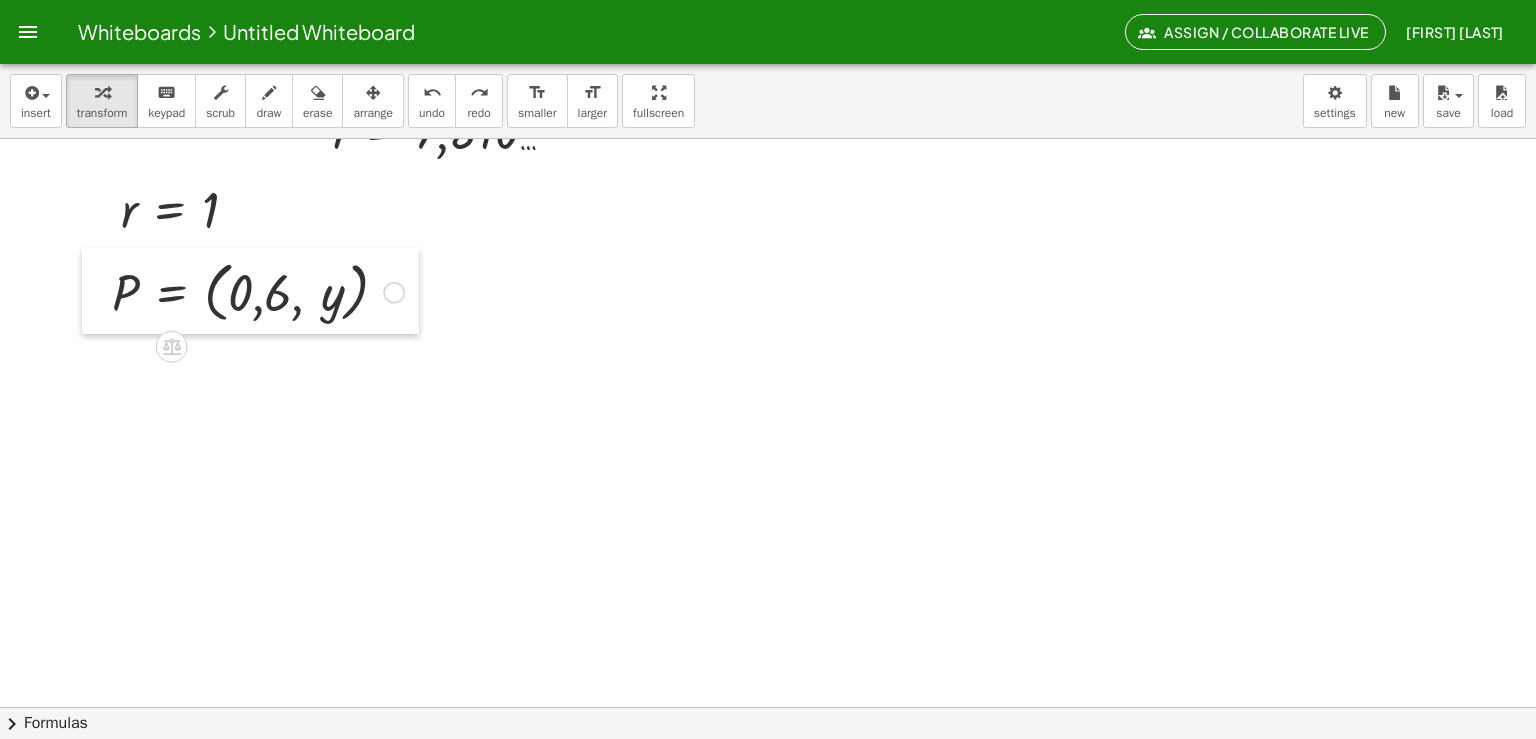 drag, startPoint x: 845, startPoint y: 227, endPoint x: 66, endPoint y: 280, distance: 780.80084 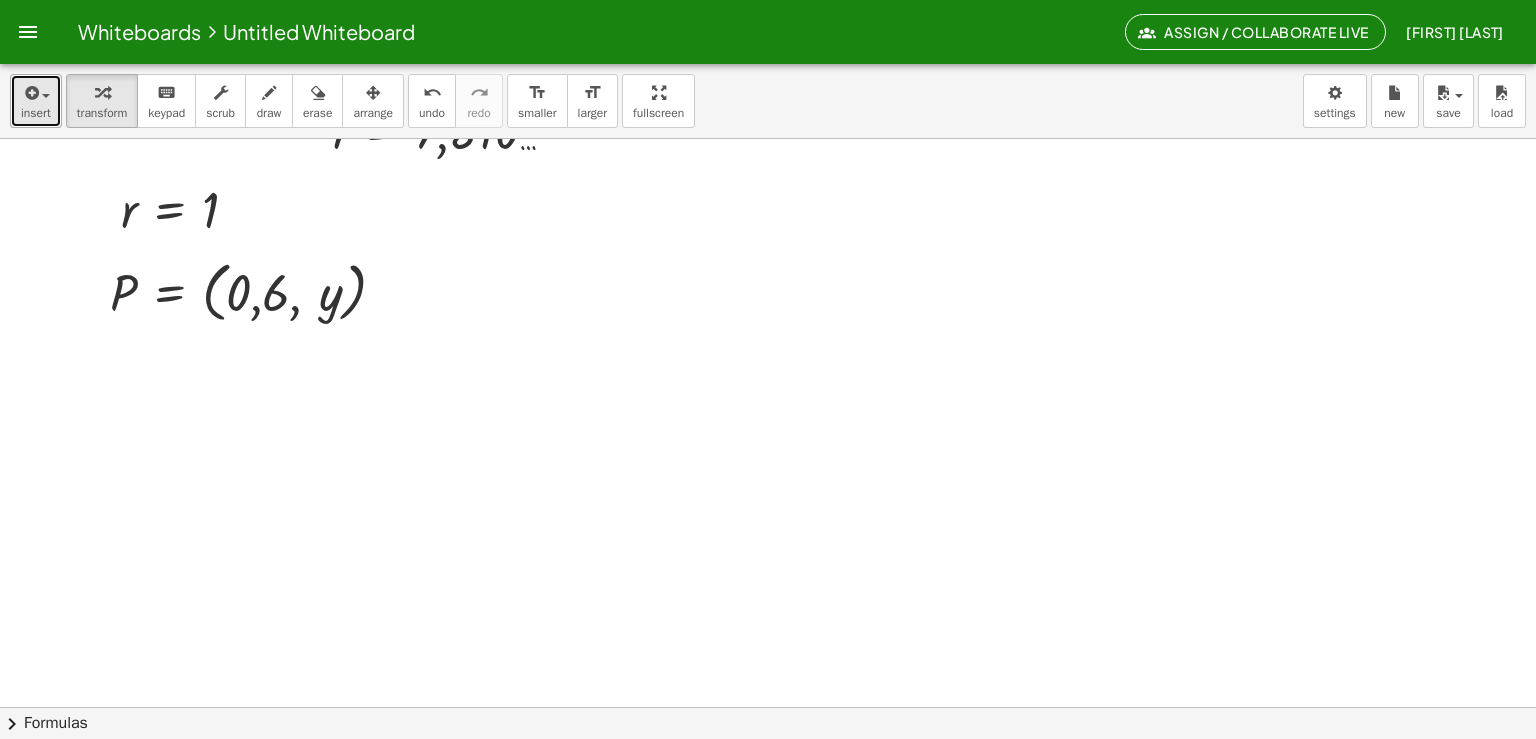 click at bounding box center (30, 93) 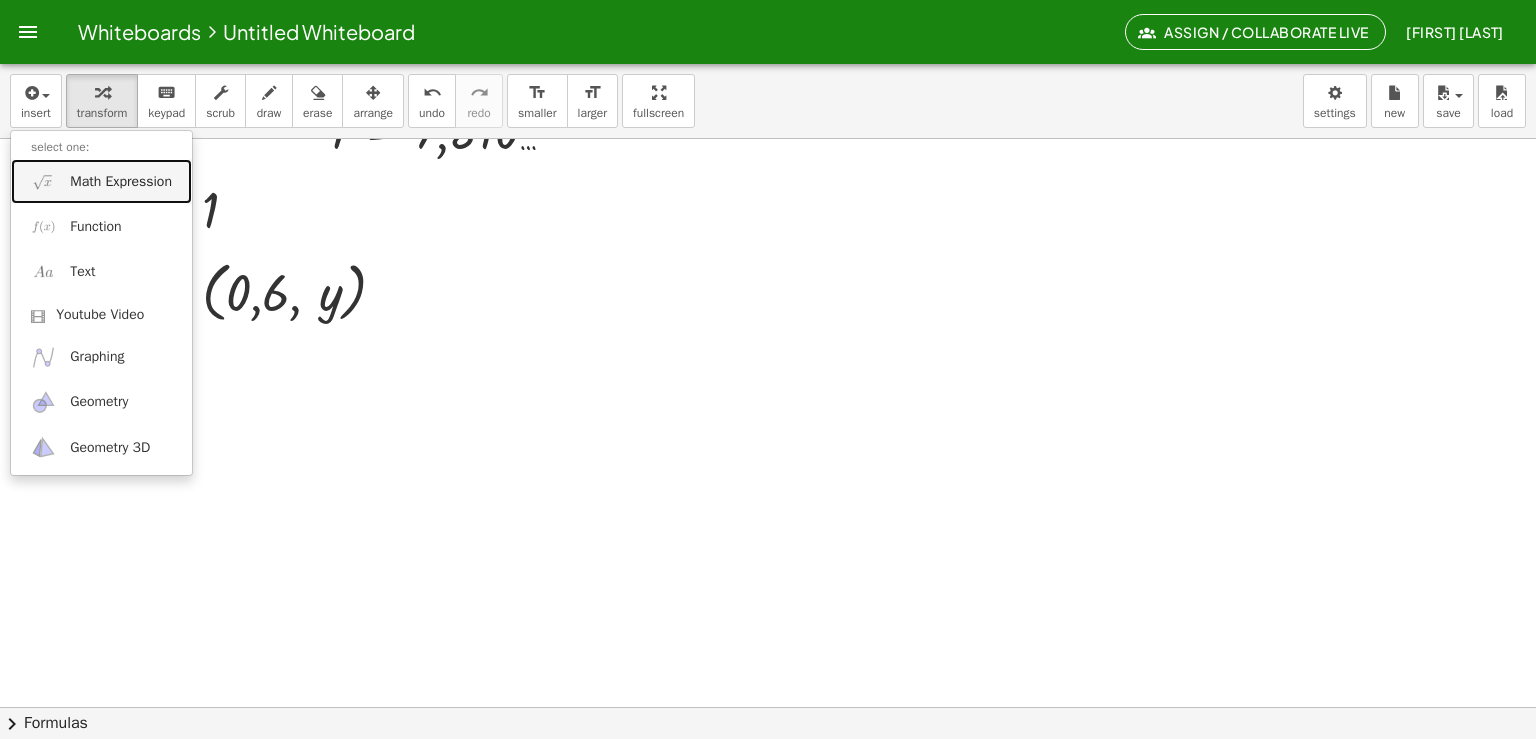 click on "Math Expression" at bounding box center (121, 182) 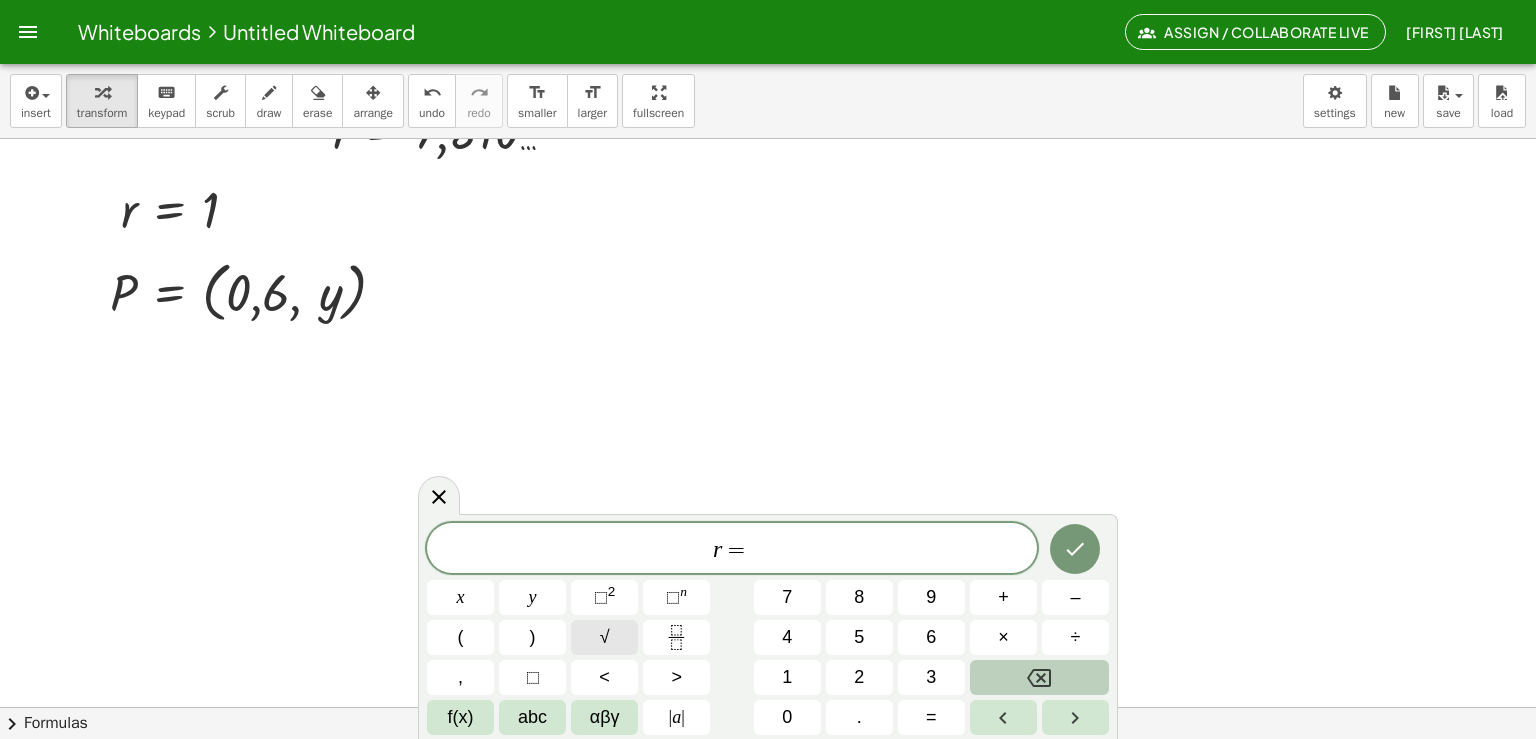 click on "√" at bounding box center [604, 637] 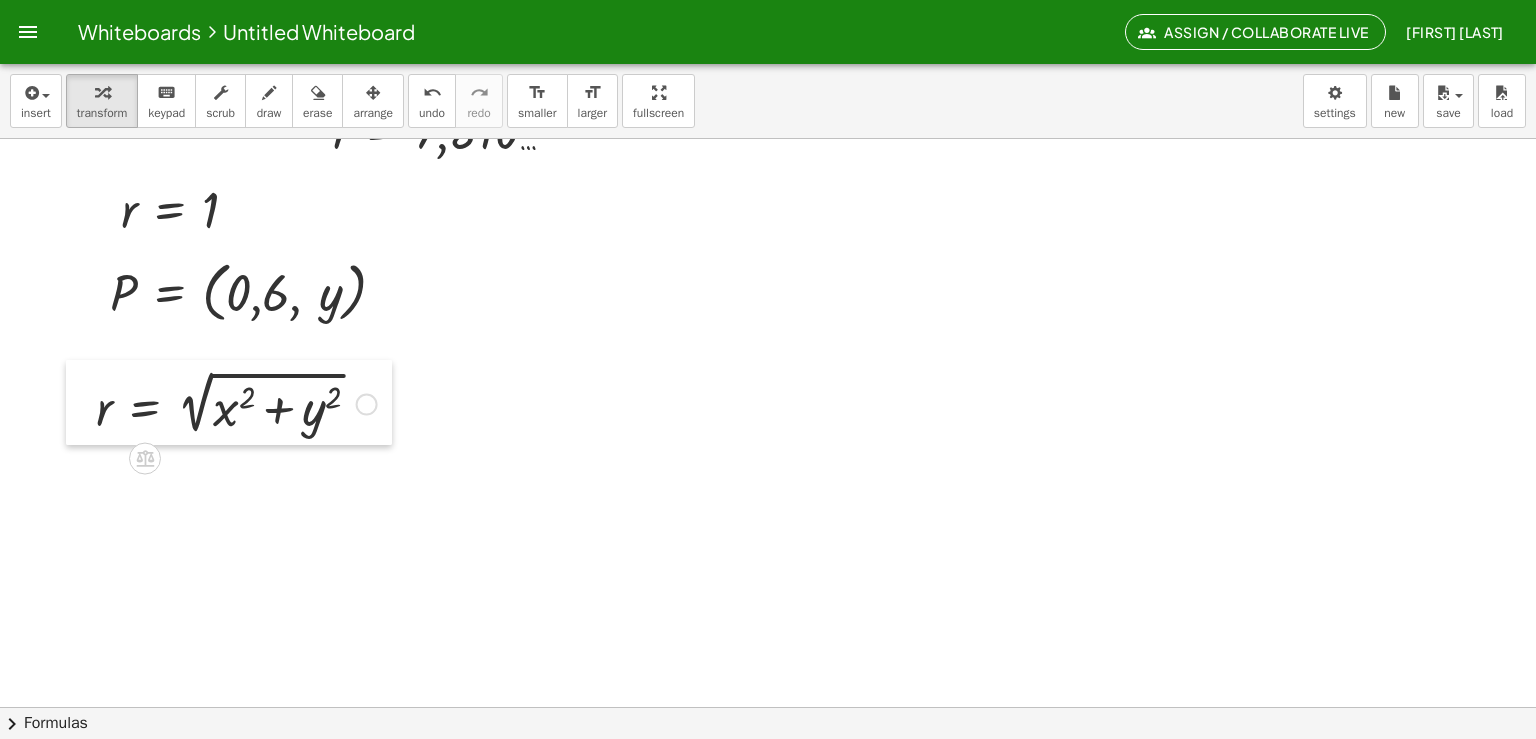 drag, startPoint x: 867, startPoint y: 253, endPoint x: 78, endPoint y: 410, distance: 804.46875 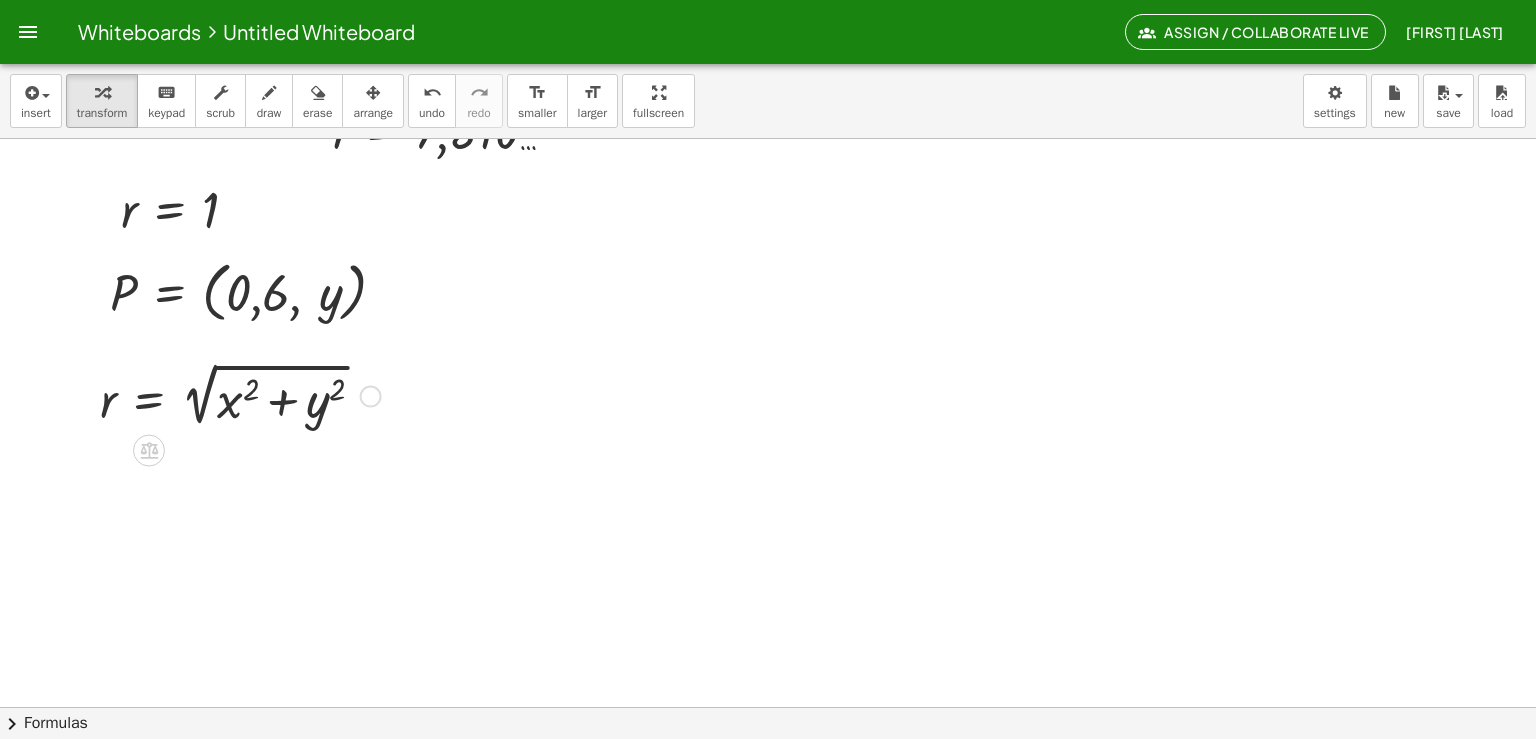 click at bounding box center (240, 394) 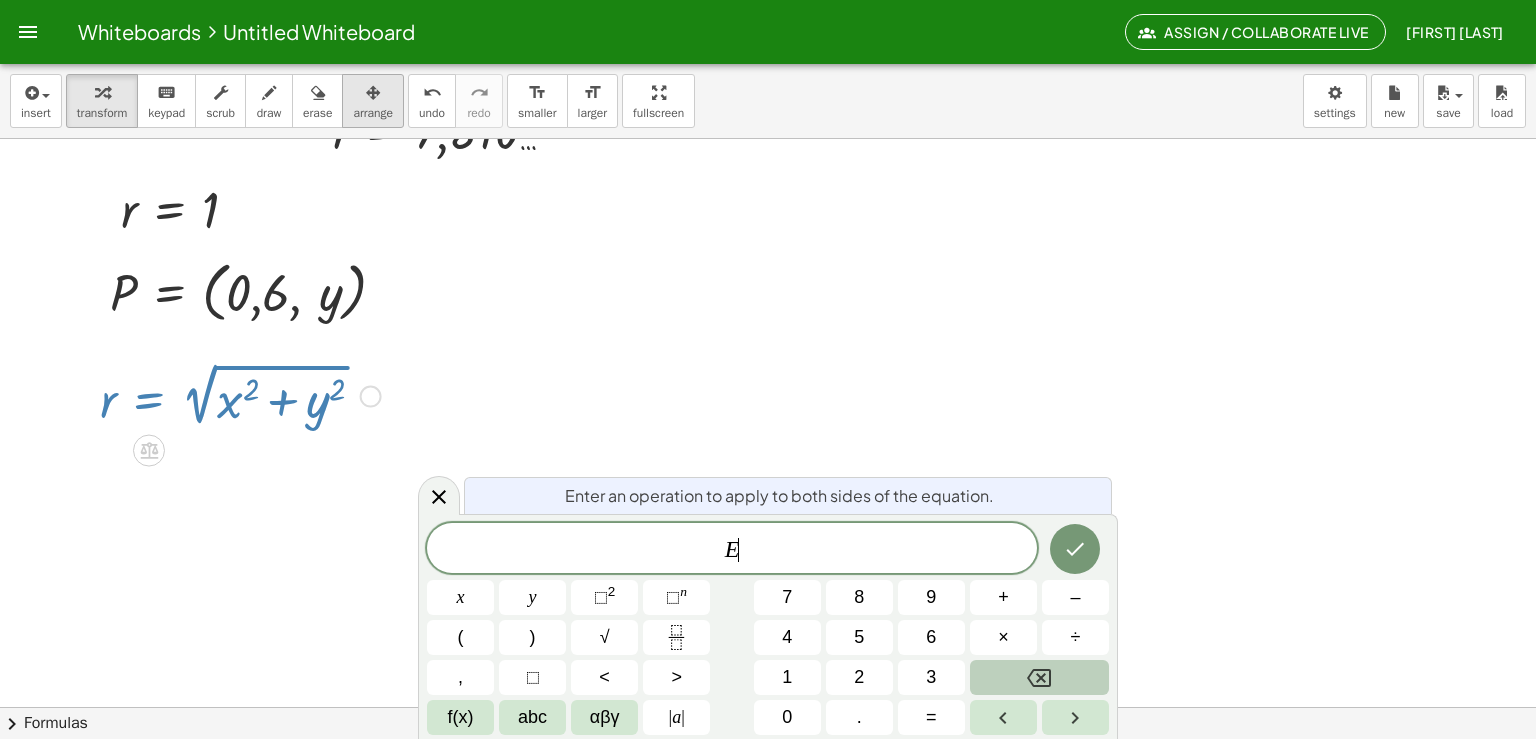 click at bounding box center (373, 92) 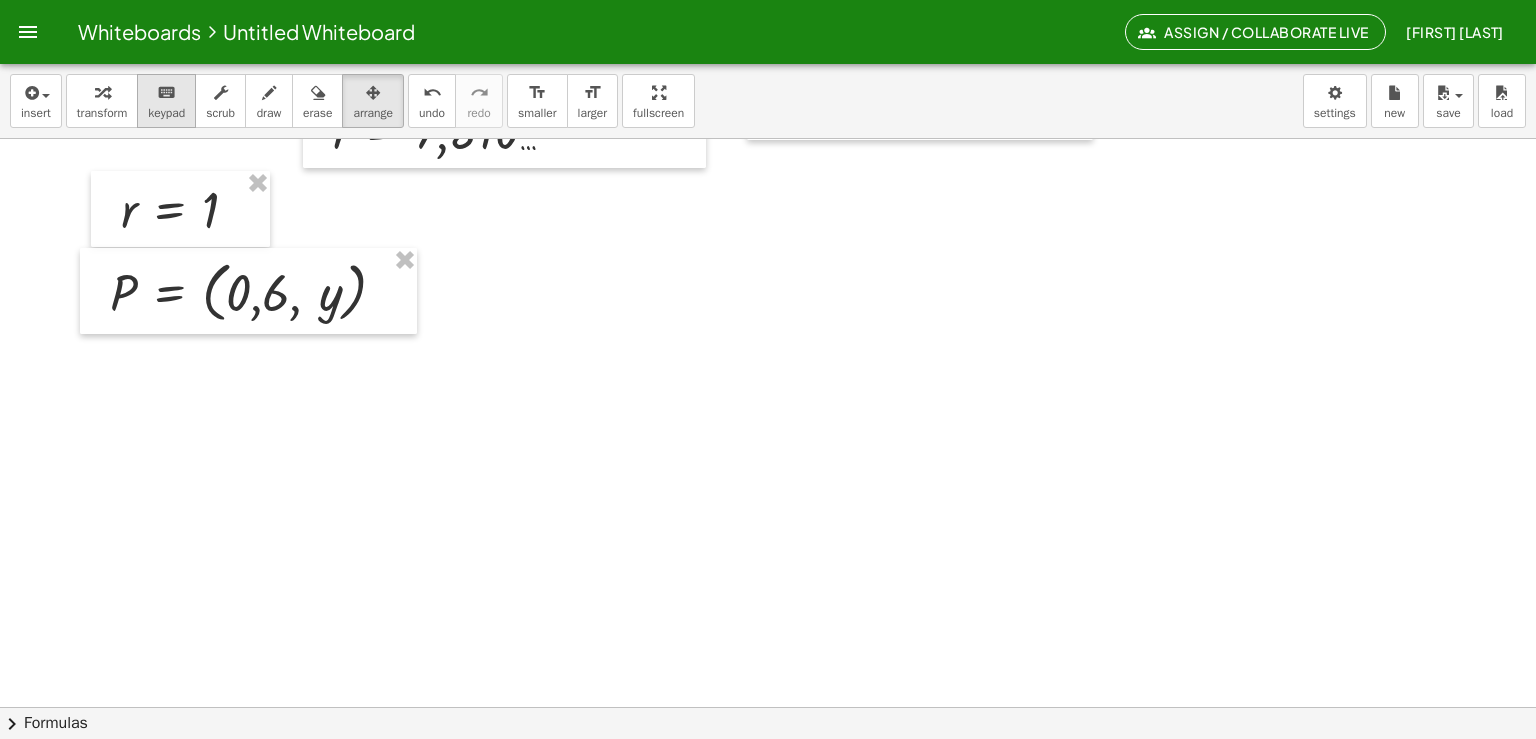 click on "keypad" at bounding box center (166, 113) 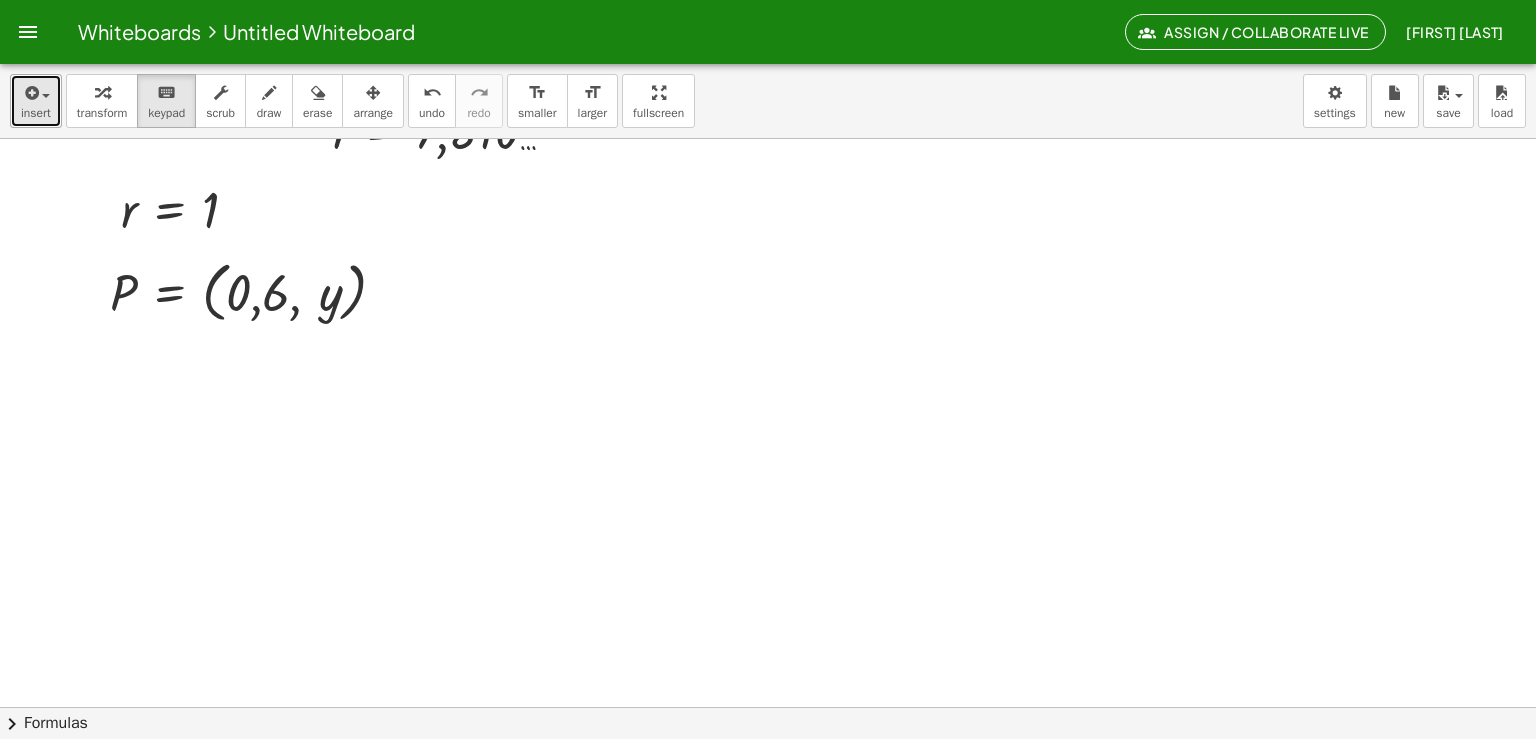 click on "insert" at bounding box center (36, 113) 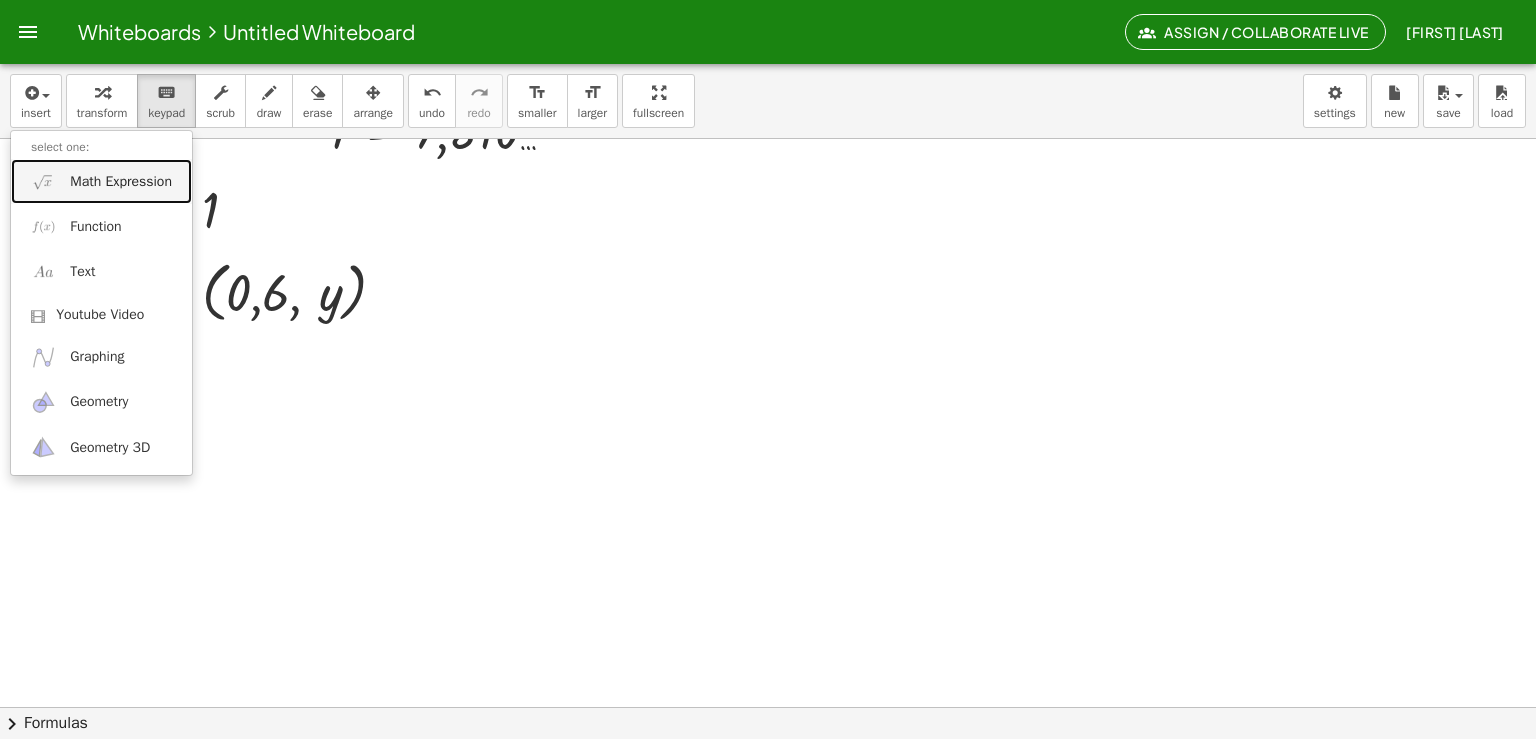 click on "Math Expression" at bounding box center [121, 182] 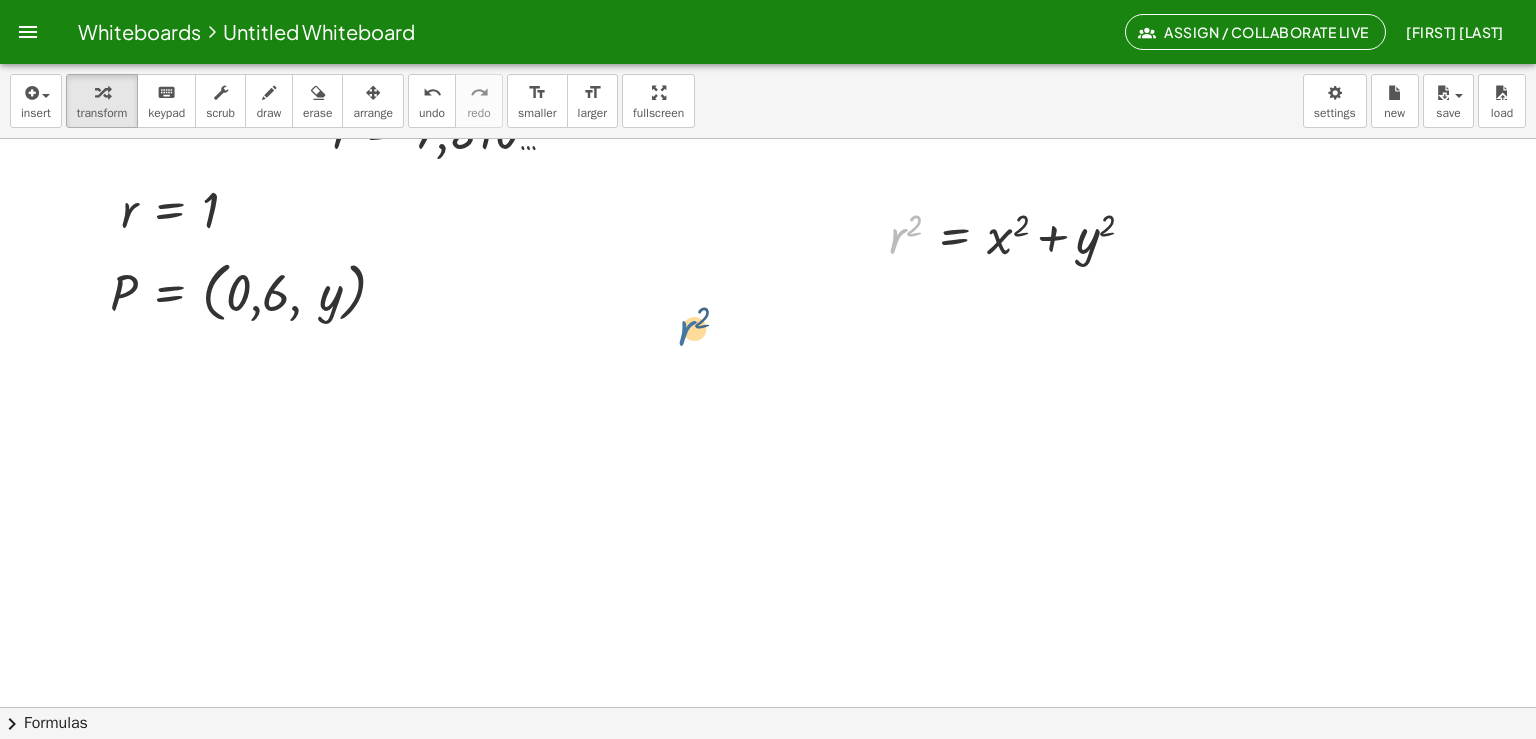 drag, startPoint x: 874, startPoint y: 227, endPoint x: 664, endPoint y: 319, distance: 229.2684 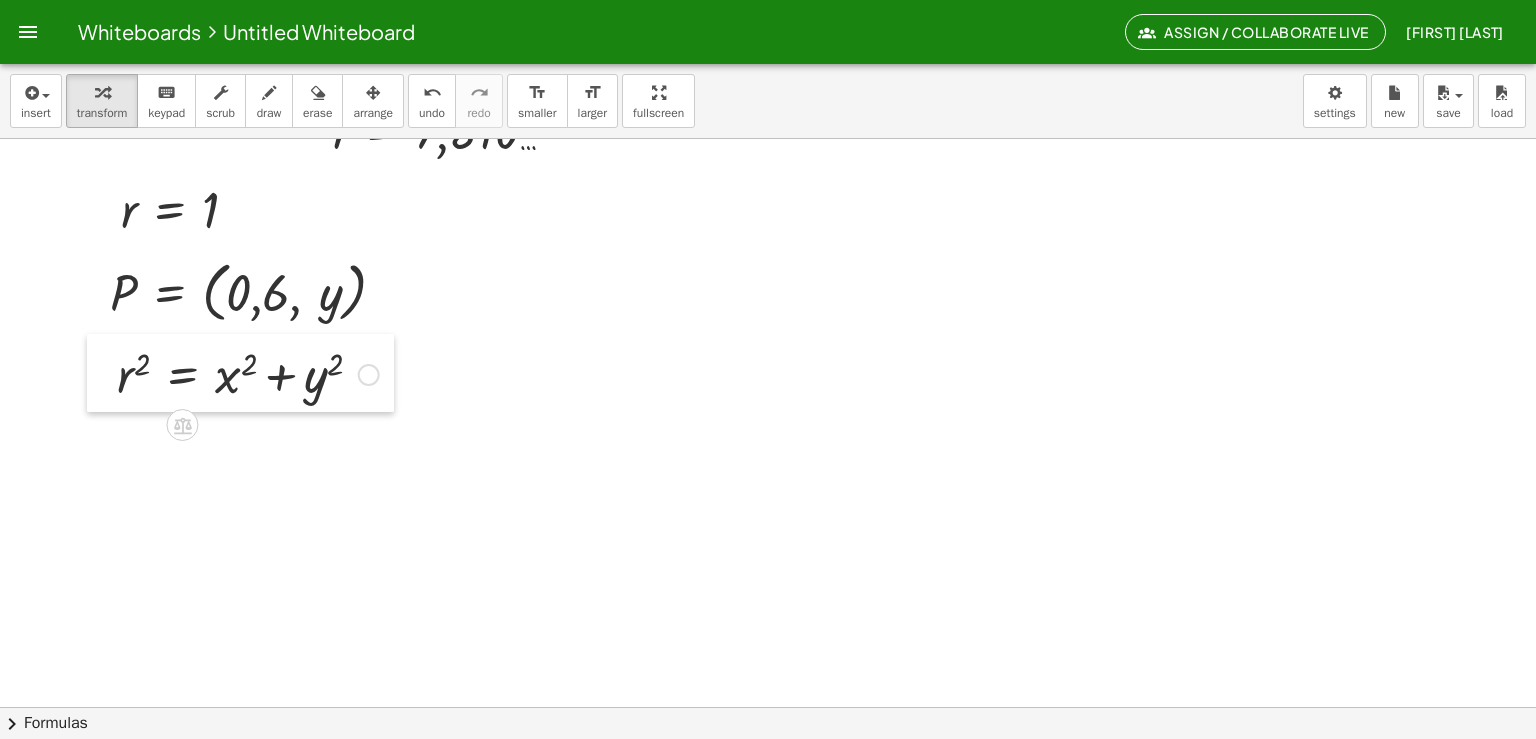 drag, startPoint x: 854, startPoint y: 229, endPoint x: 81, endPoint y: 368, distance: 785.398 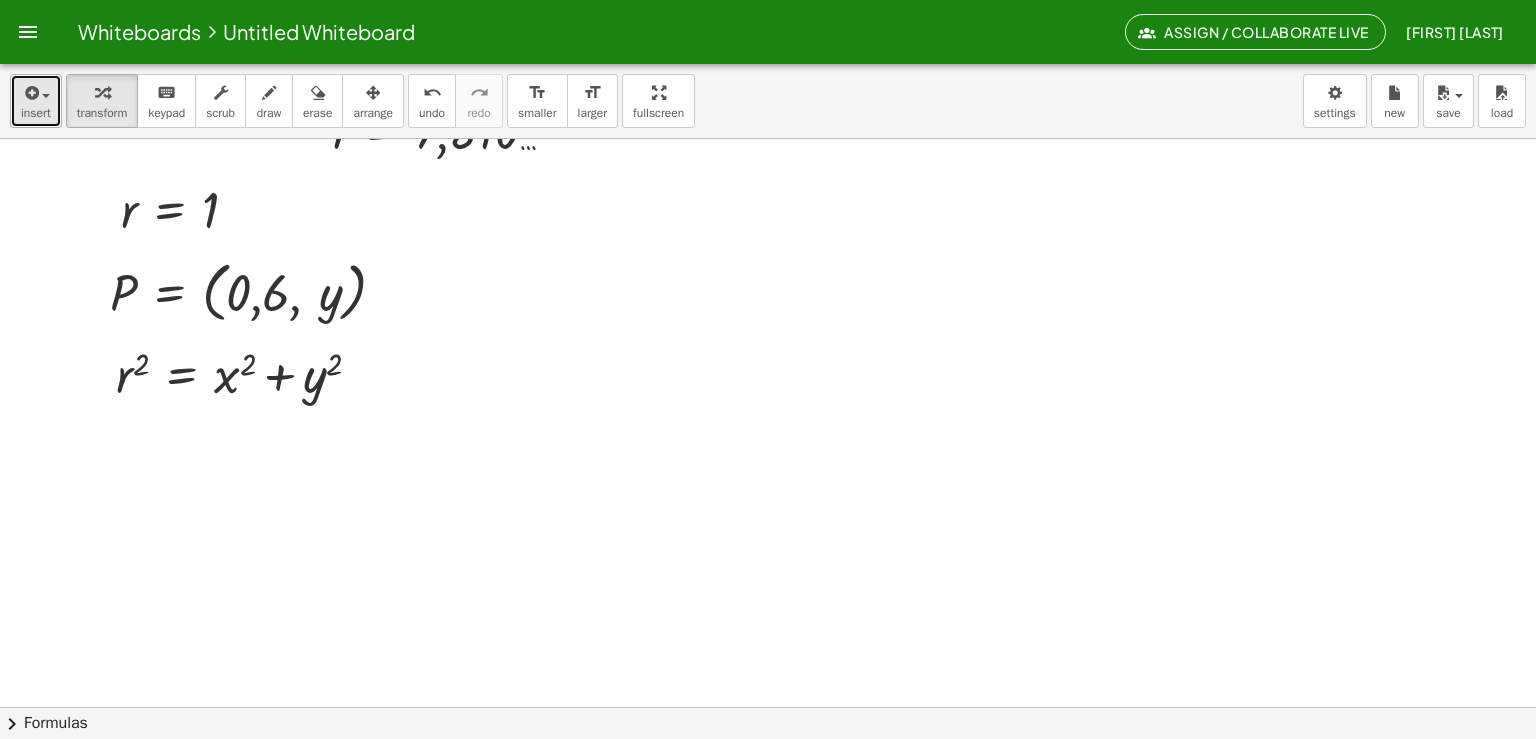 click on "insert" at bounding box center [36, 113] 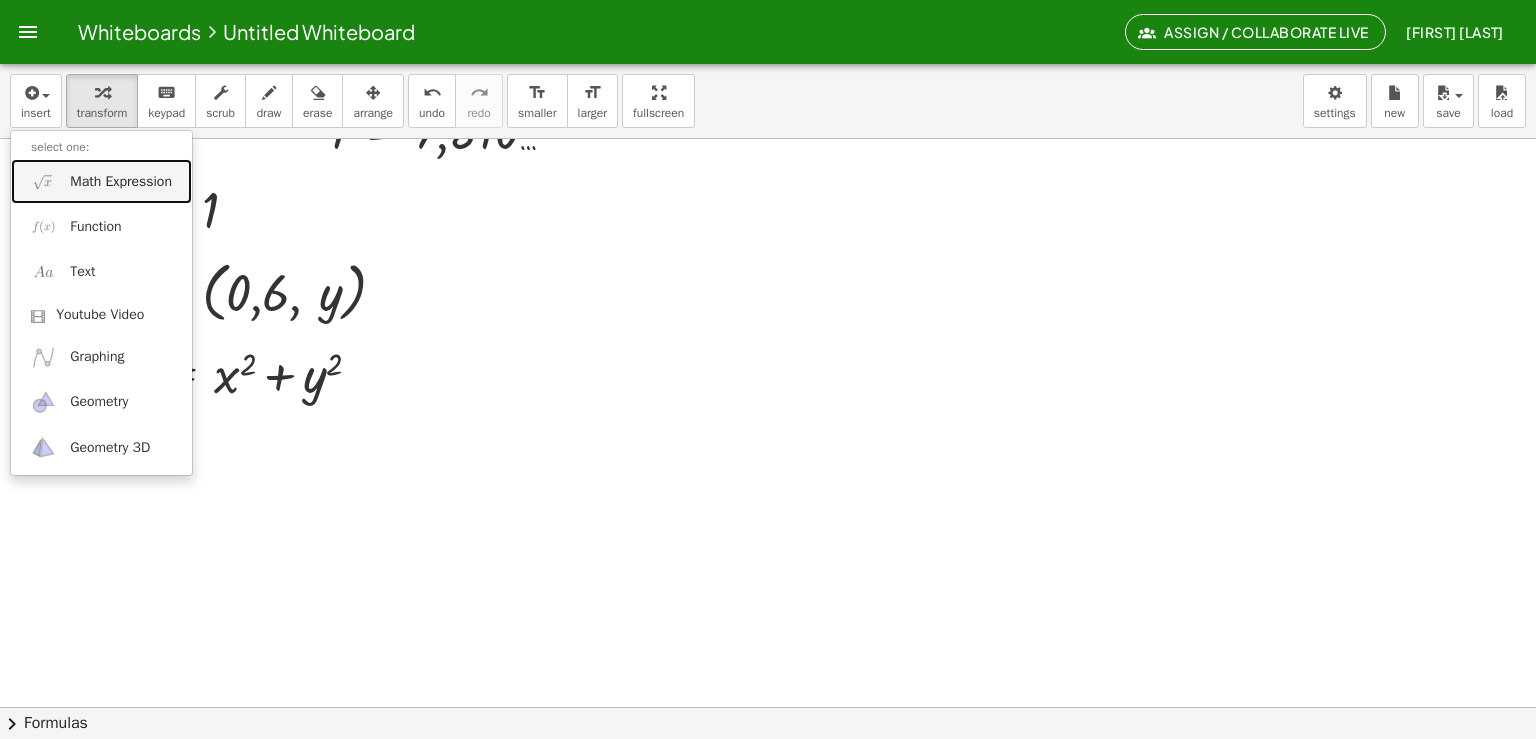 click on "Math Expression" at bounding box center [121, 182] 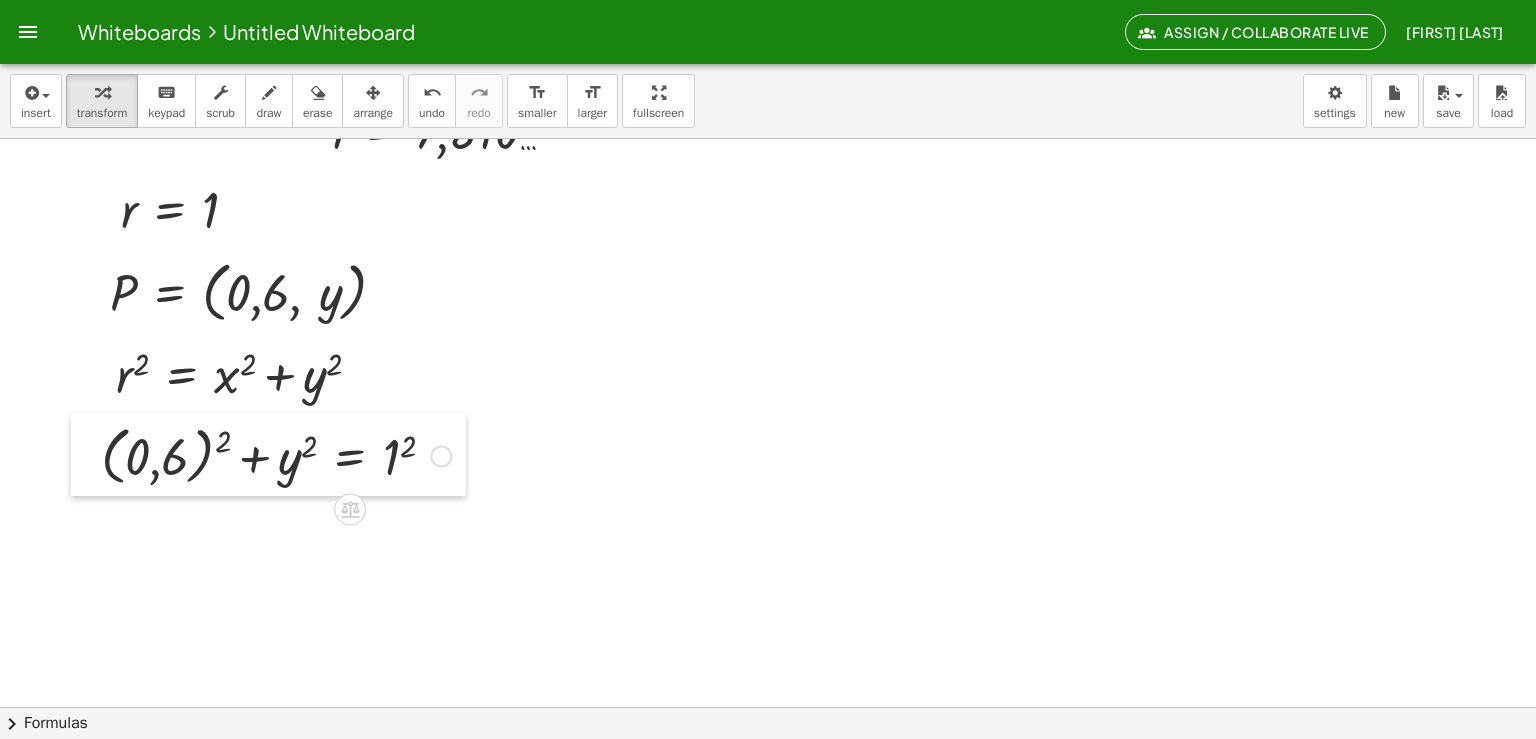 drag, startPoint x: 872, startPoint y: 239, endPoint x: 84, endPoint y: 459, distance: 818.13446 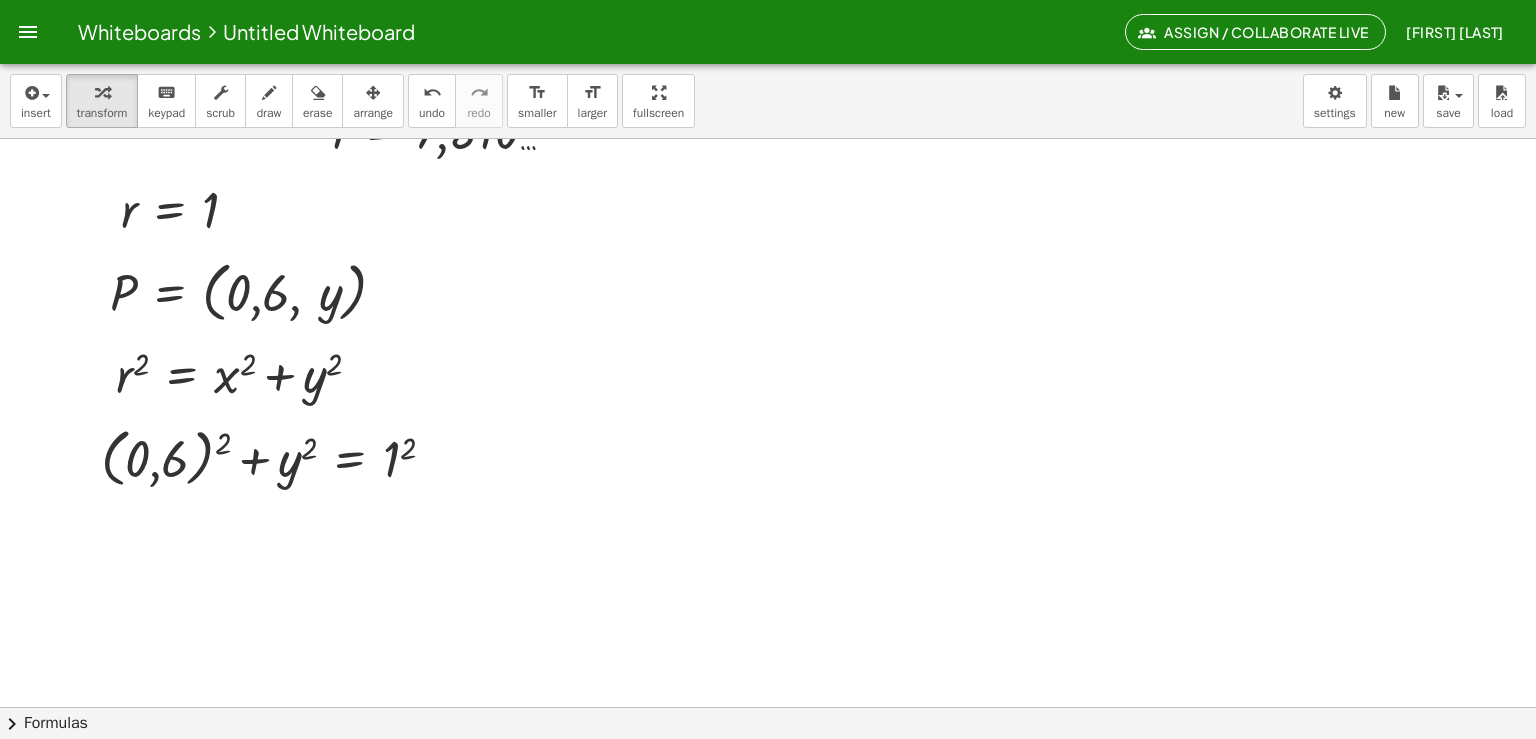 click at bounding box center (765, -967) 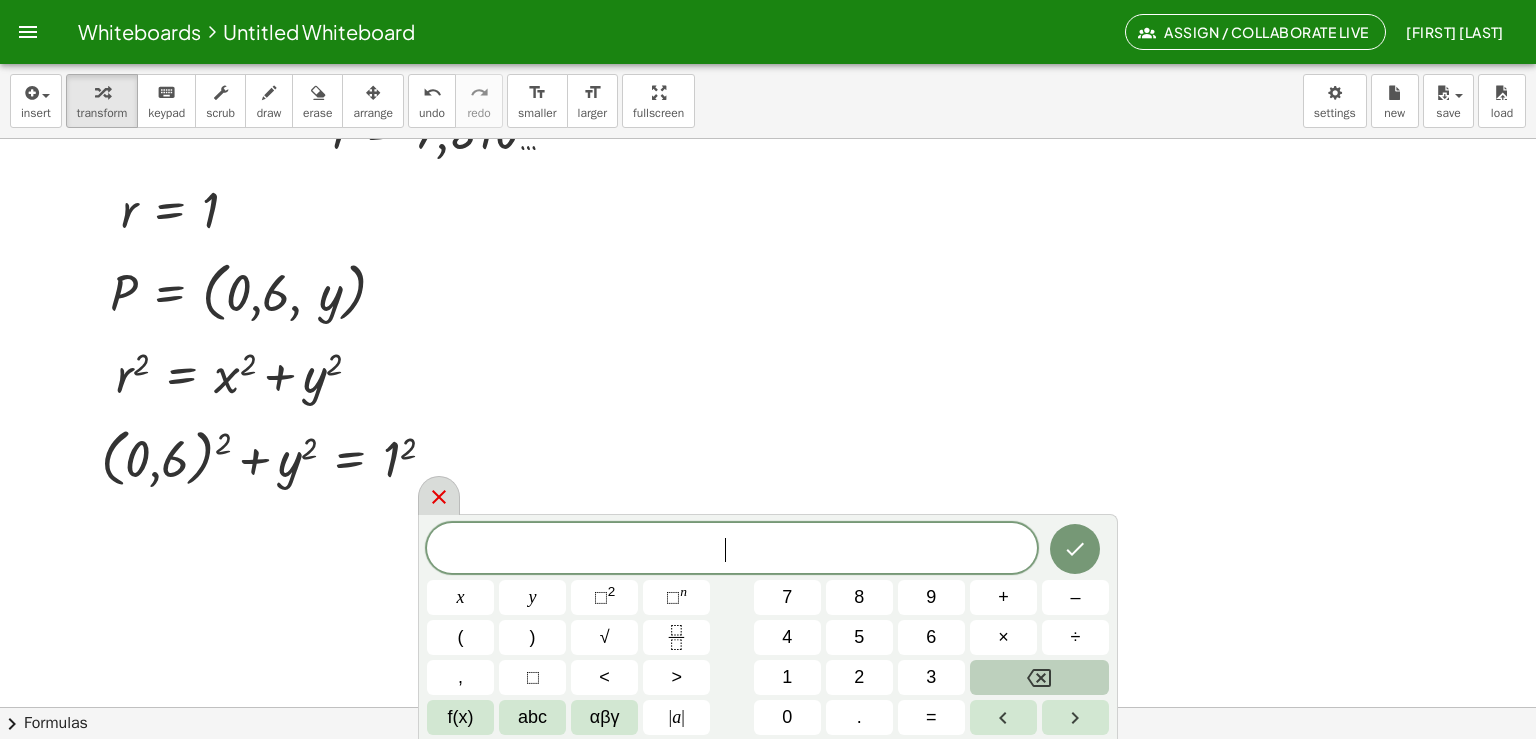 click 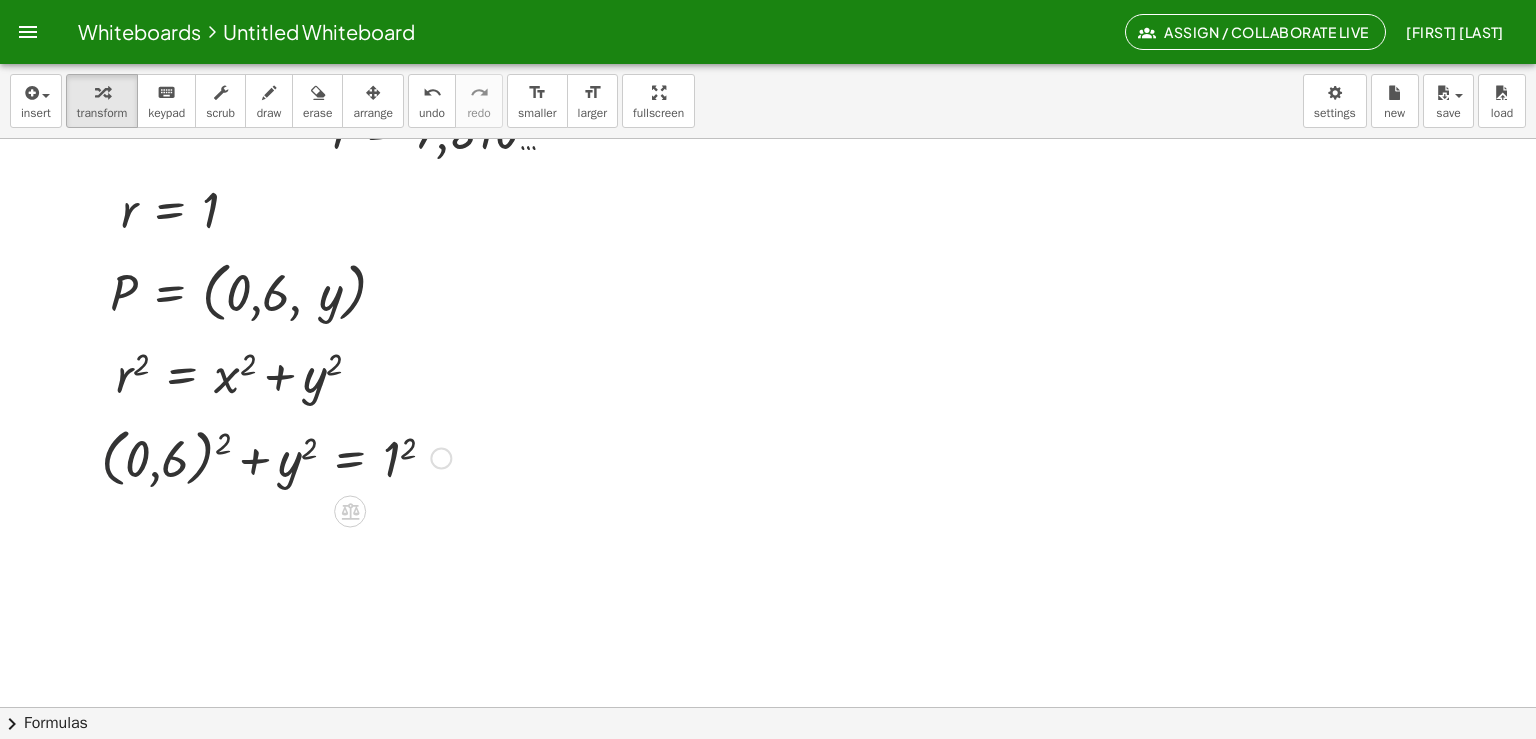 click at bounding box center (276, 456) 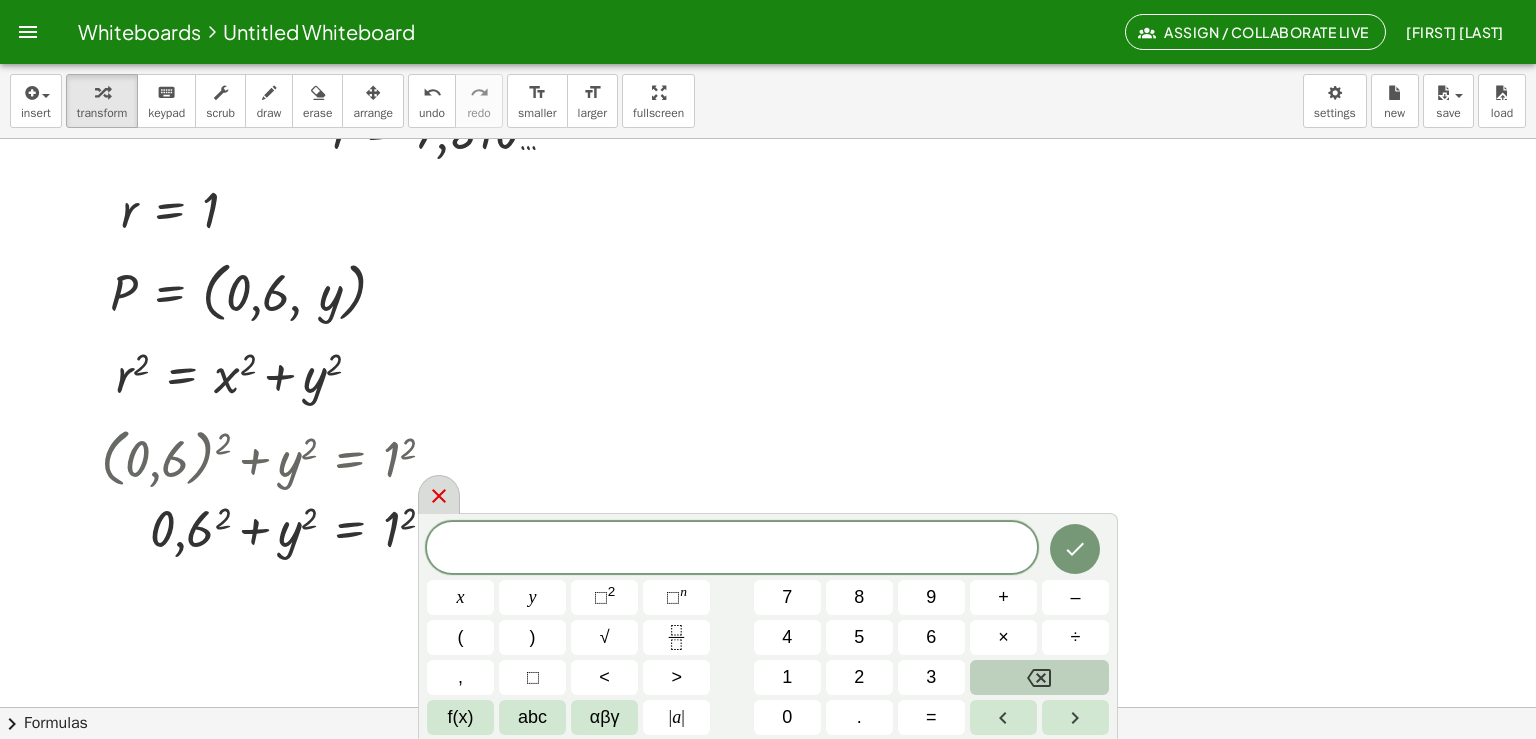 click 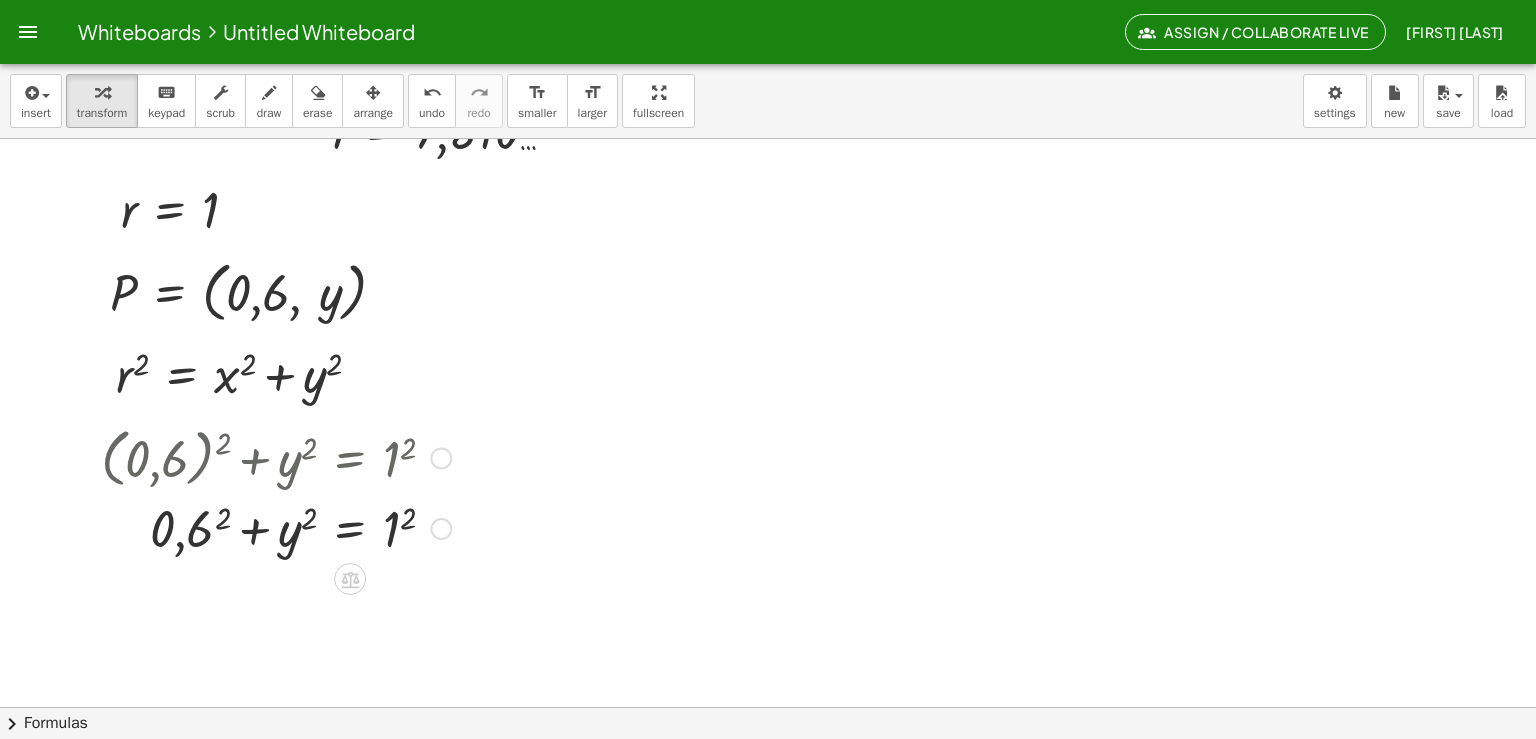 click at bounding box center [276, 527] 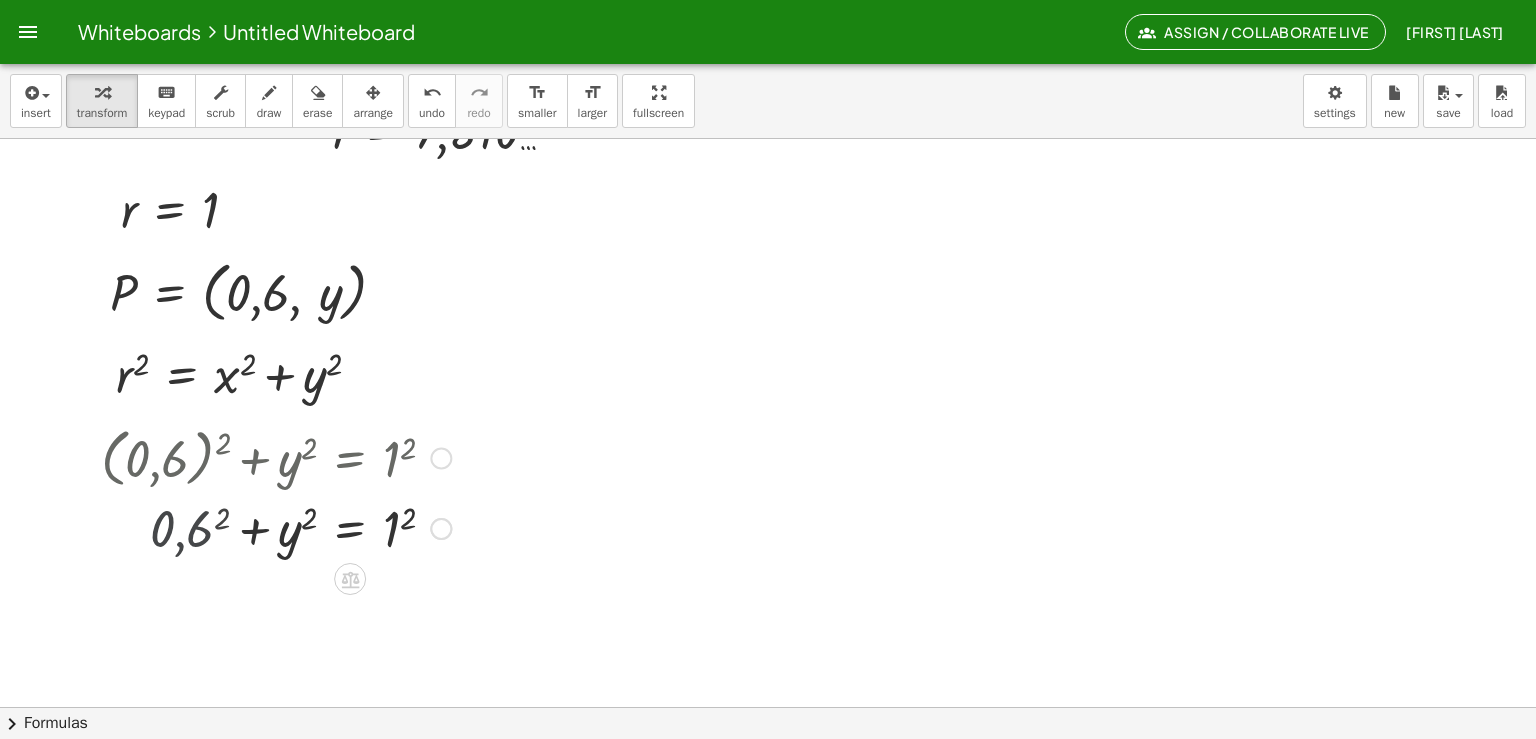 click at bounding box center [276, 527] 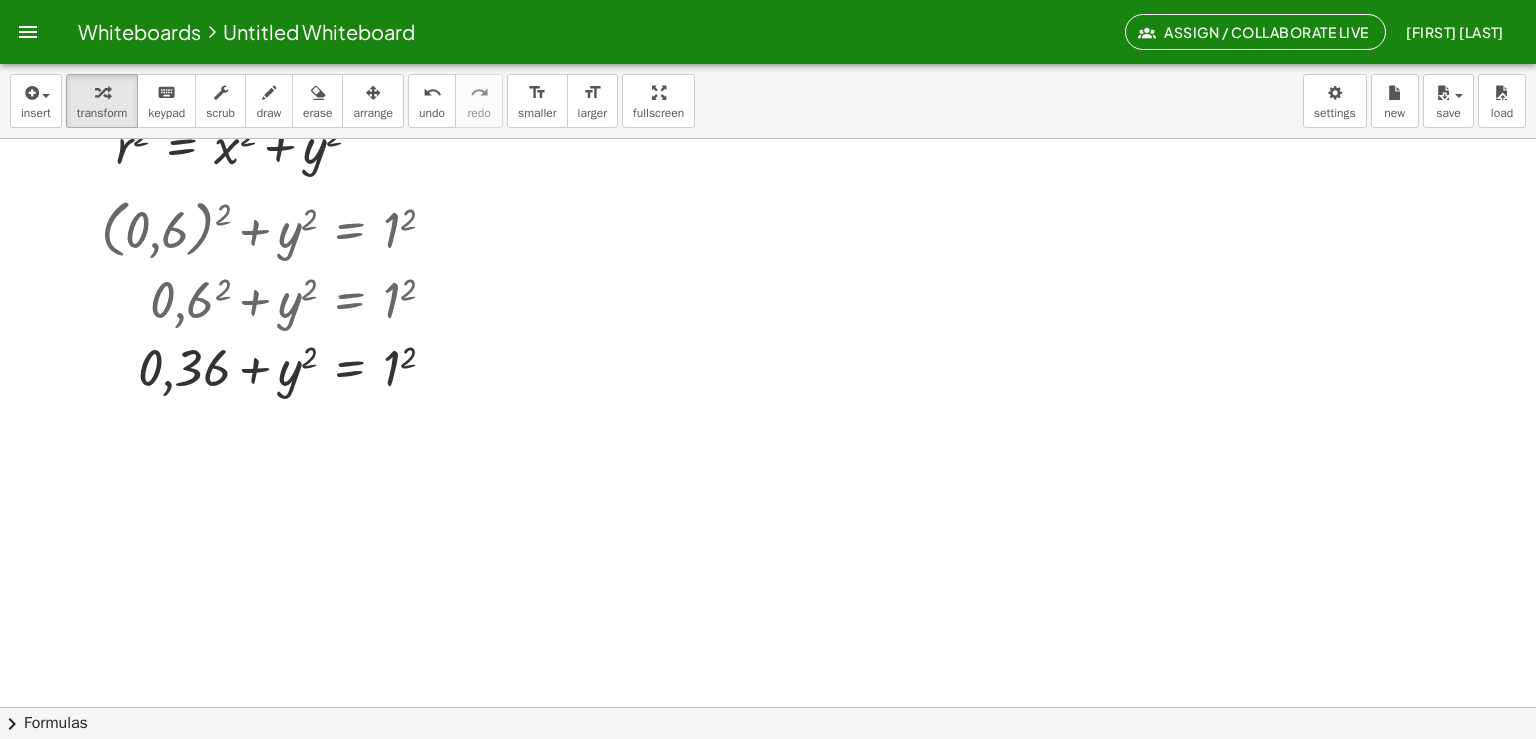 scroll, scrollTop: 3327, scrollLeft: 20, axis: both 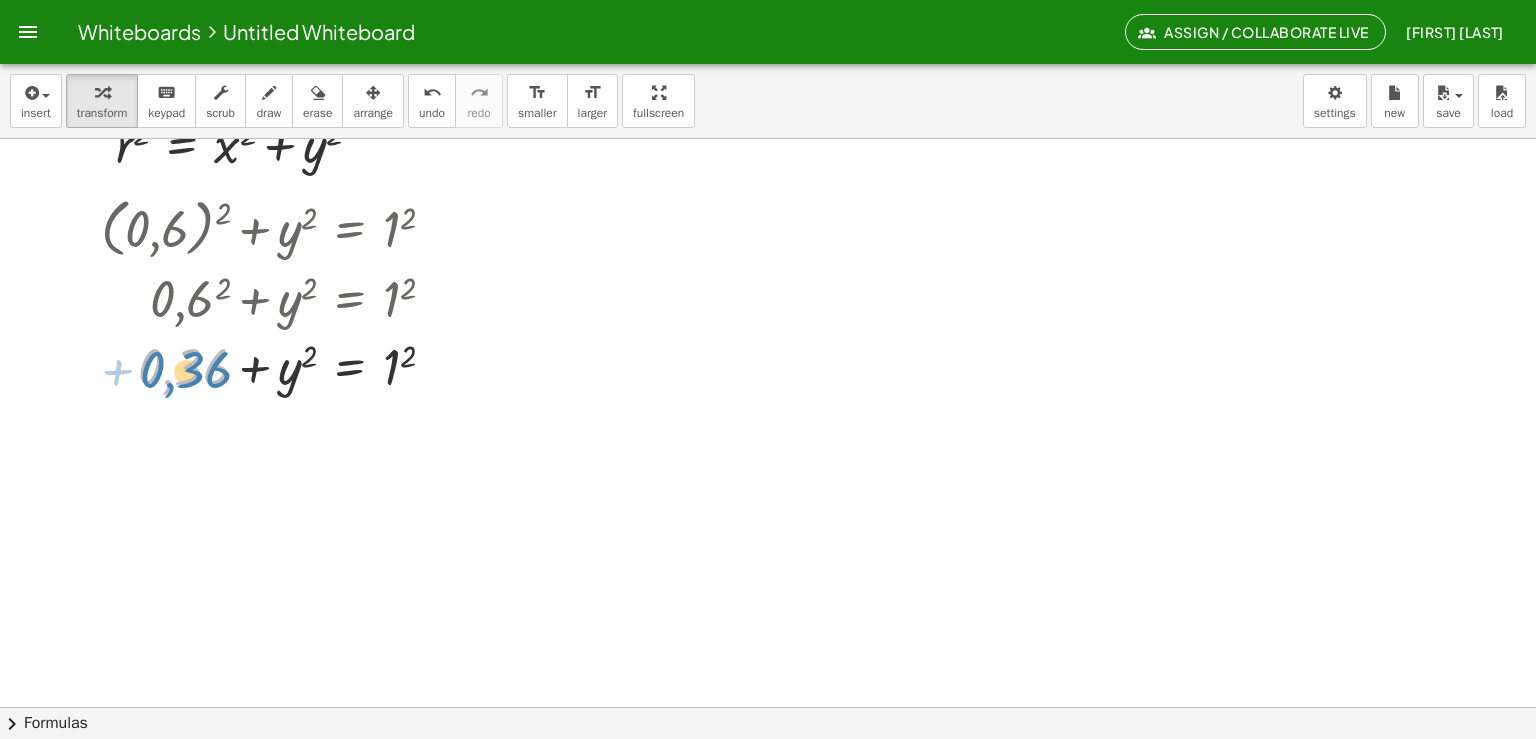 drag, startPoint x: 204, startPoint y: 339, endPoint x: 188, endPoint y: 347, distance: 17.888544 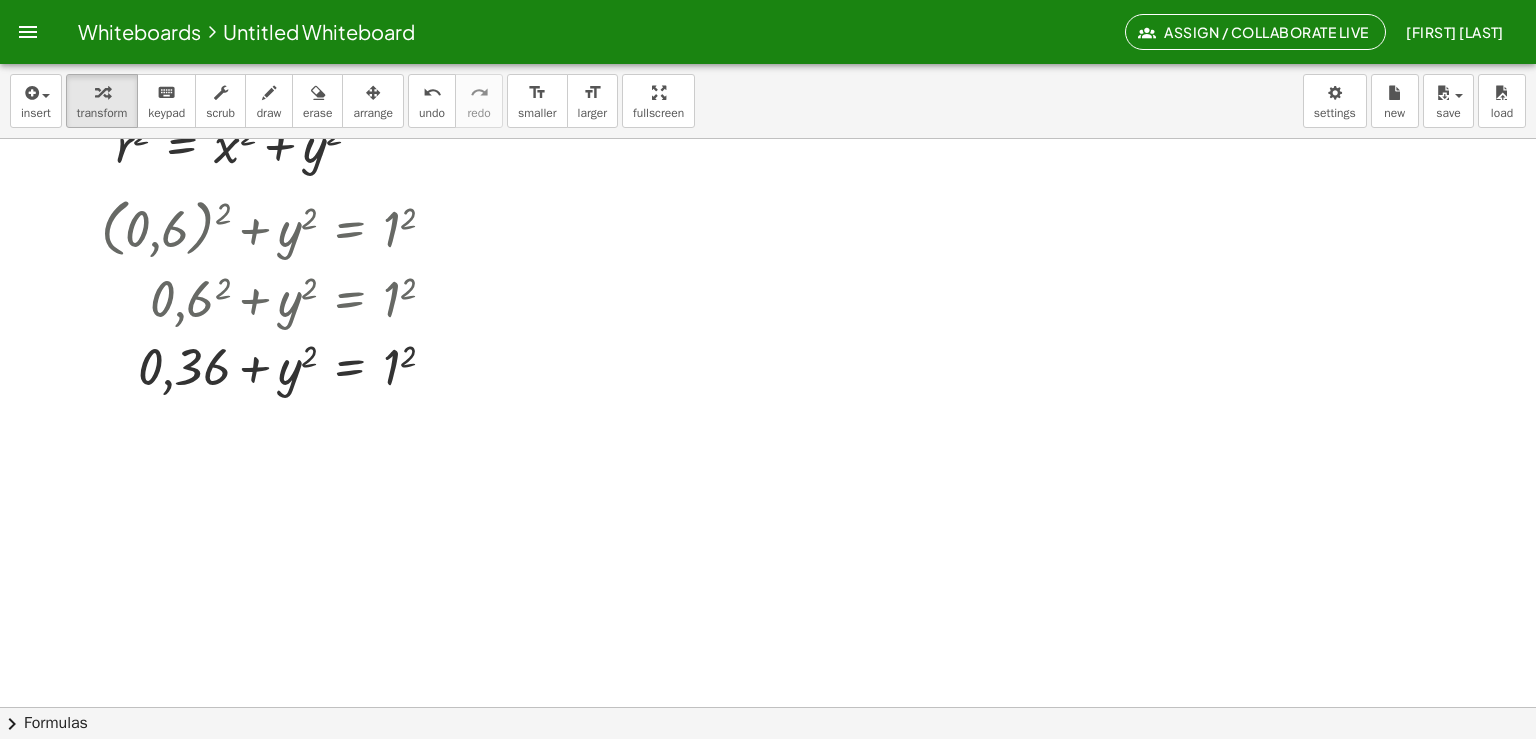 click at bounding box center (765, -1197) 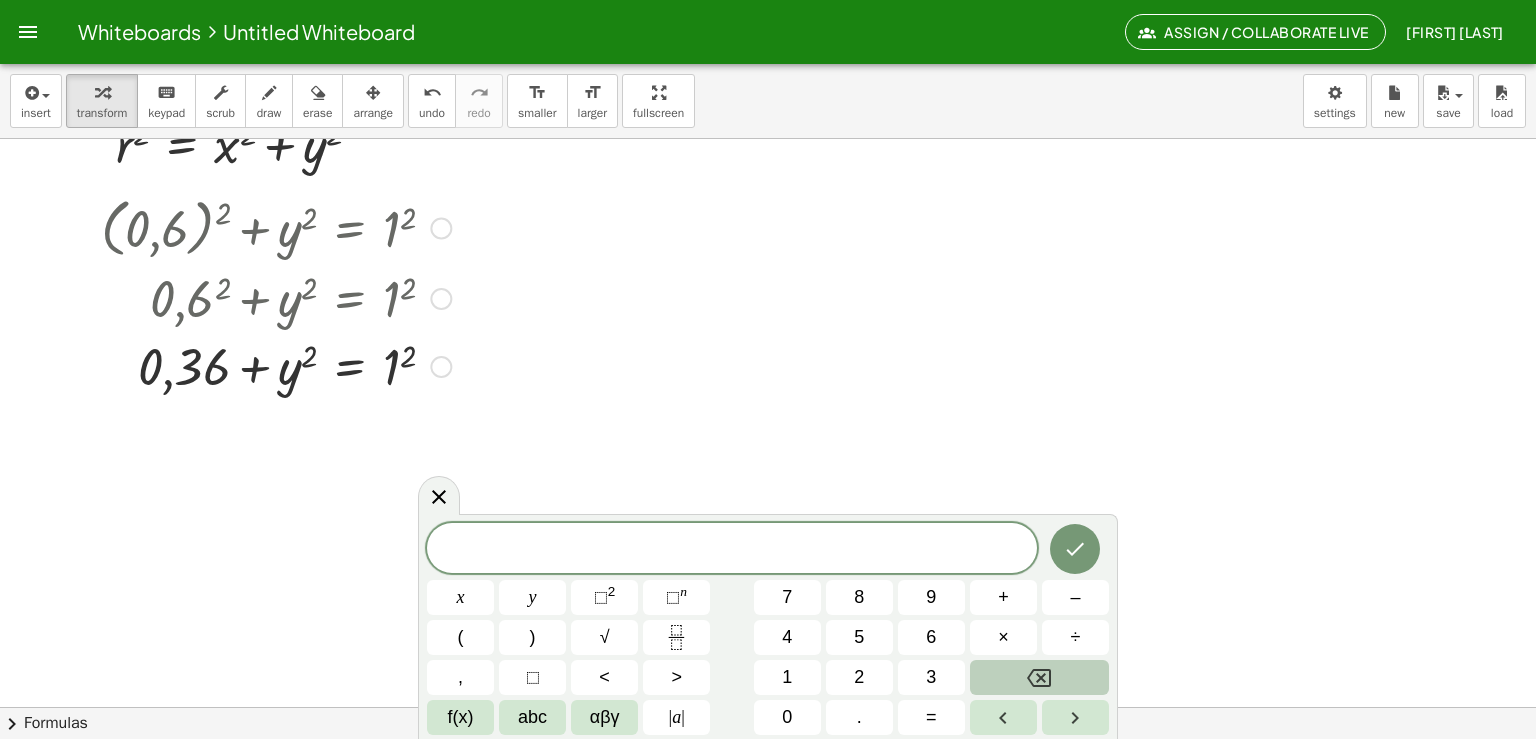 click at bounding box center [276, 365] 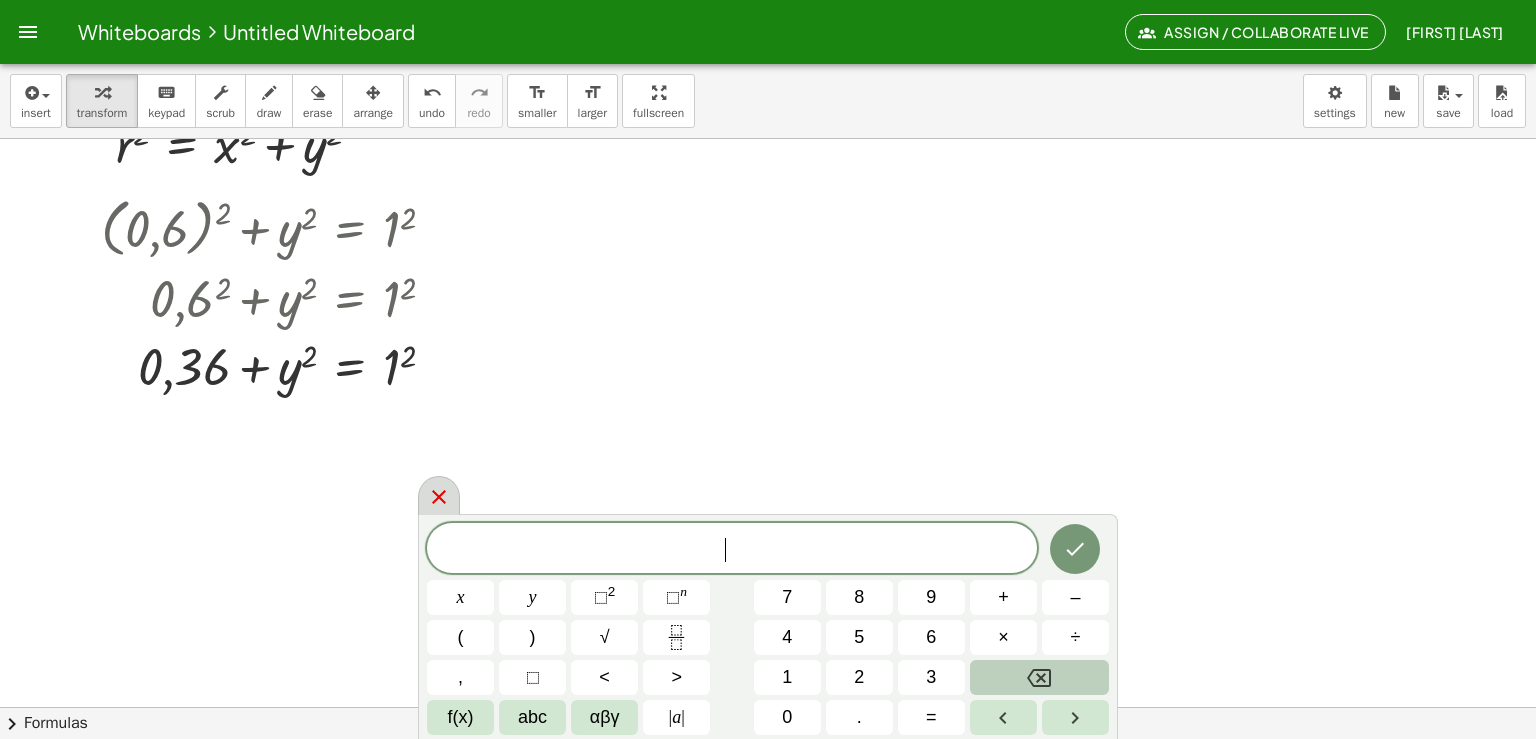 click 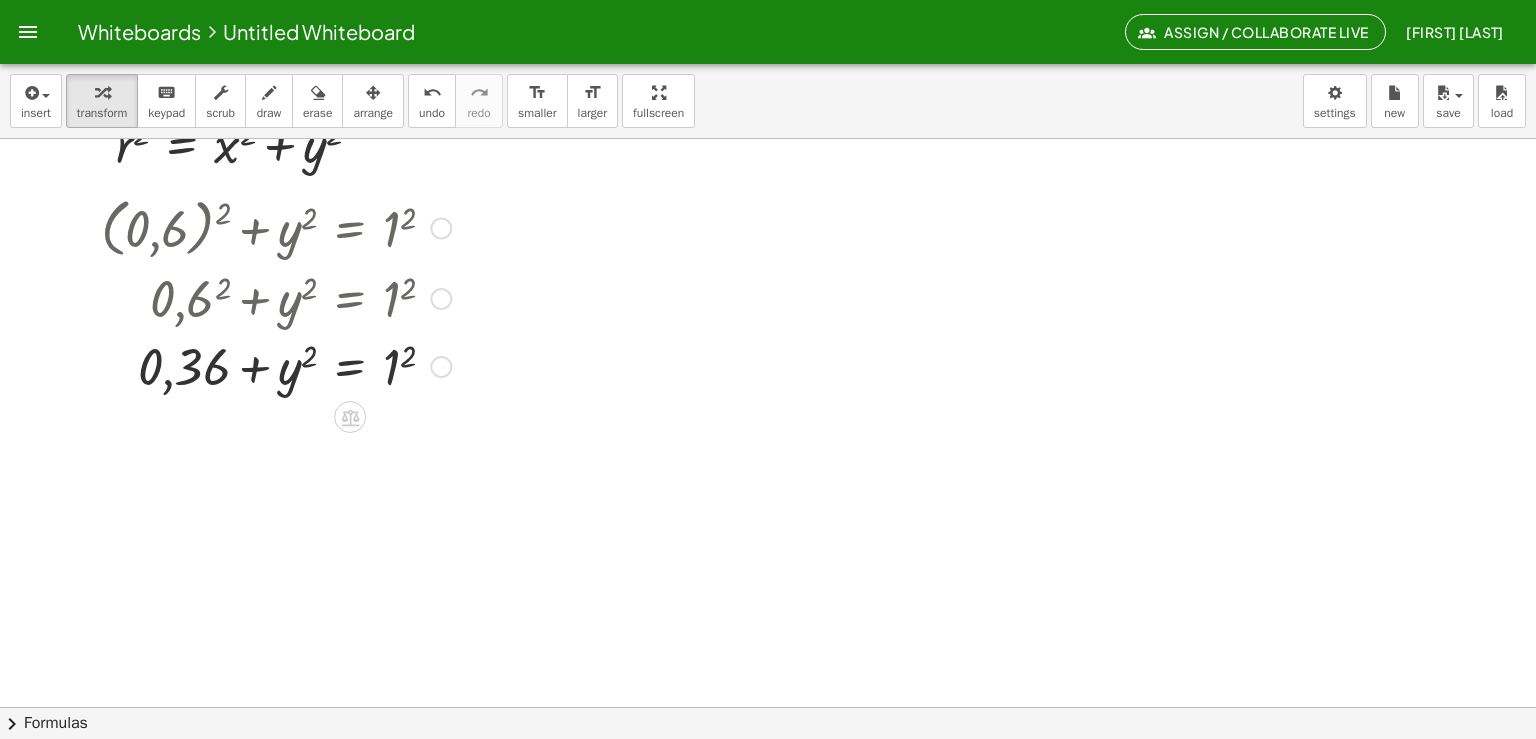 click at bounding box center [276, 365] 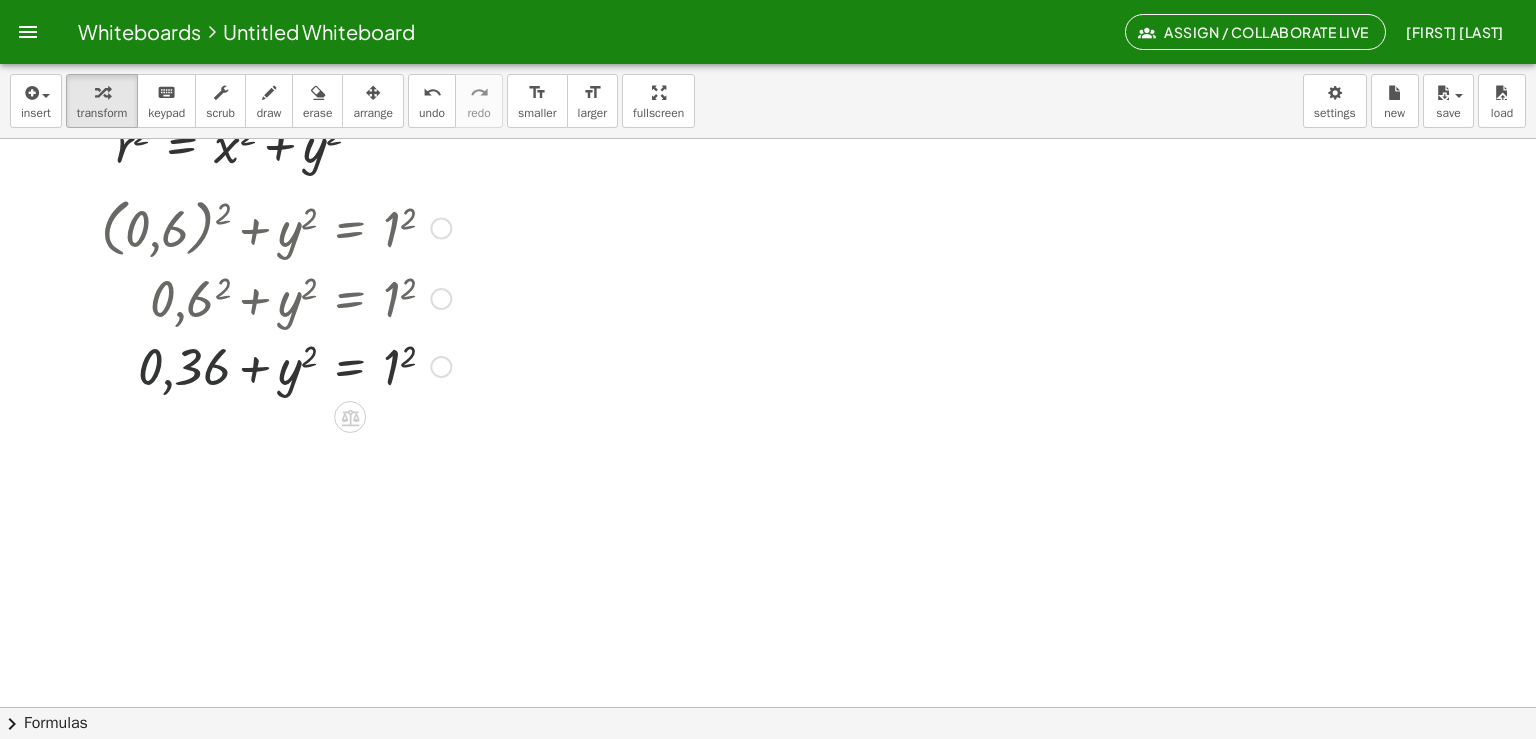 click at bounding box center [276, 365] 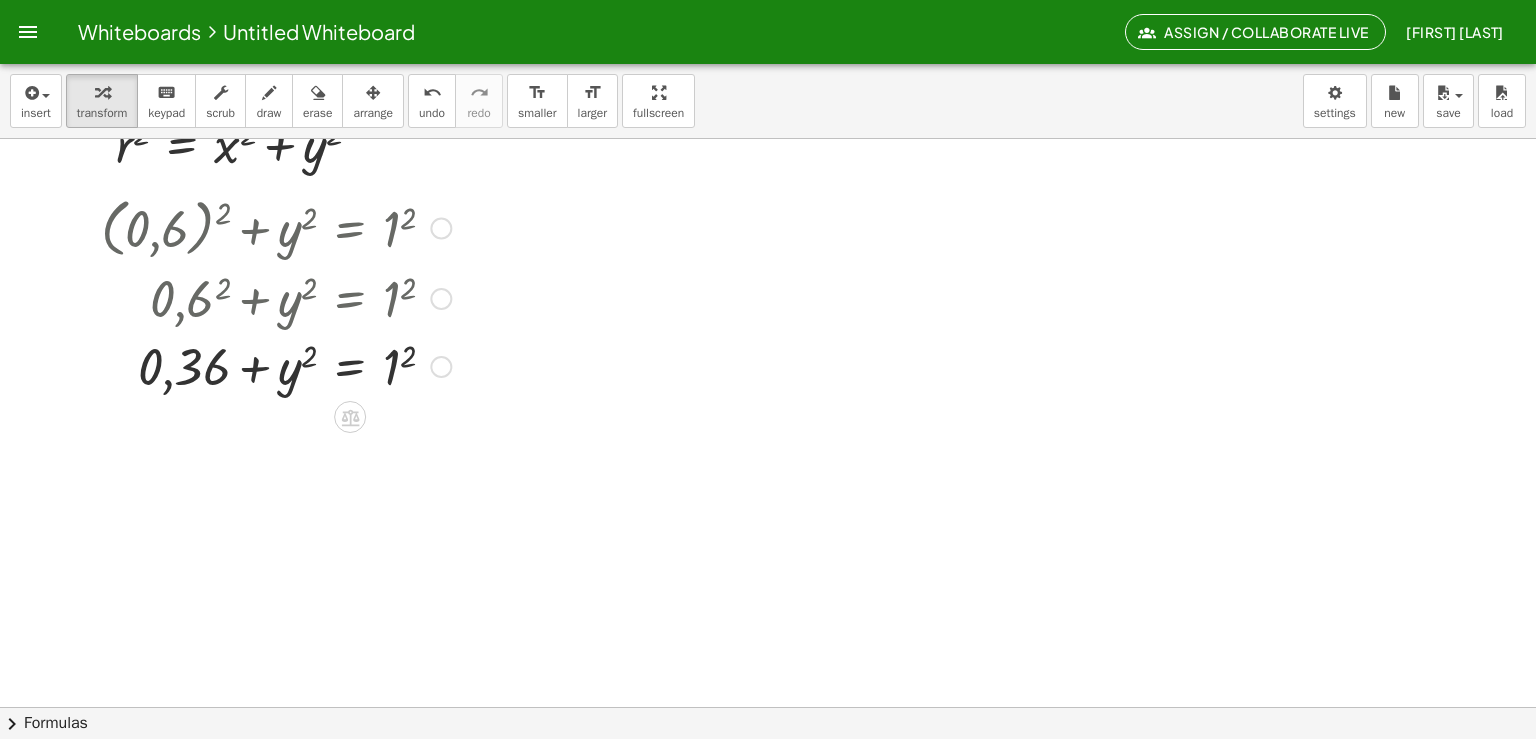 click at bounding box center [276, 365] 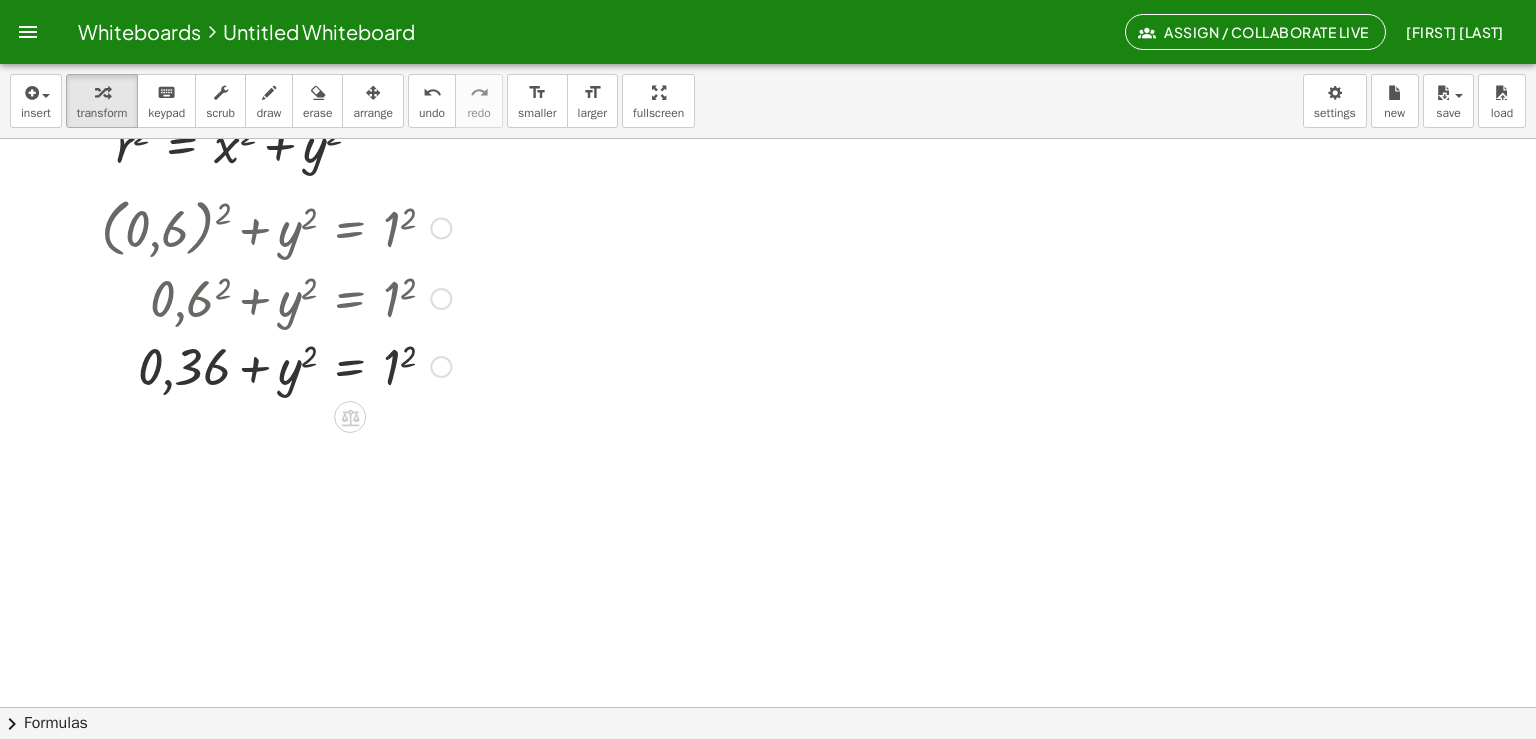 click at bounding box center (276, 365) 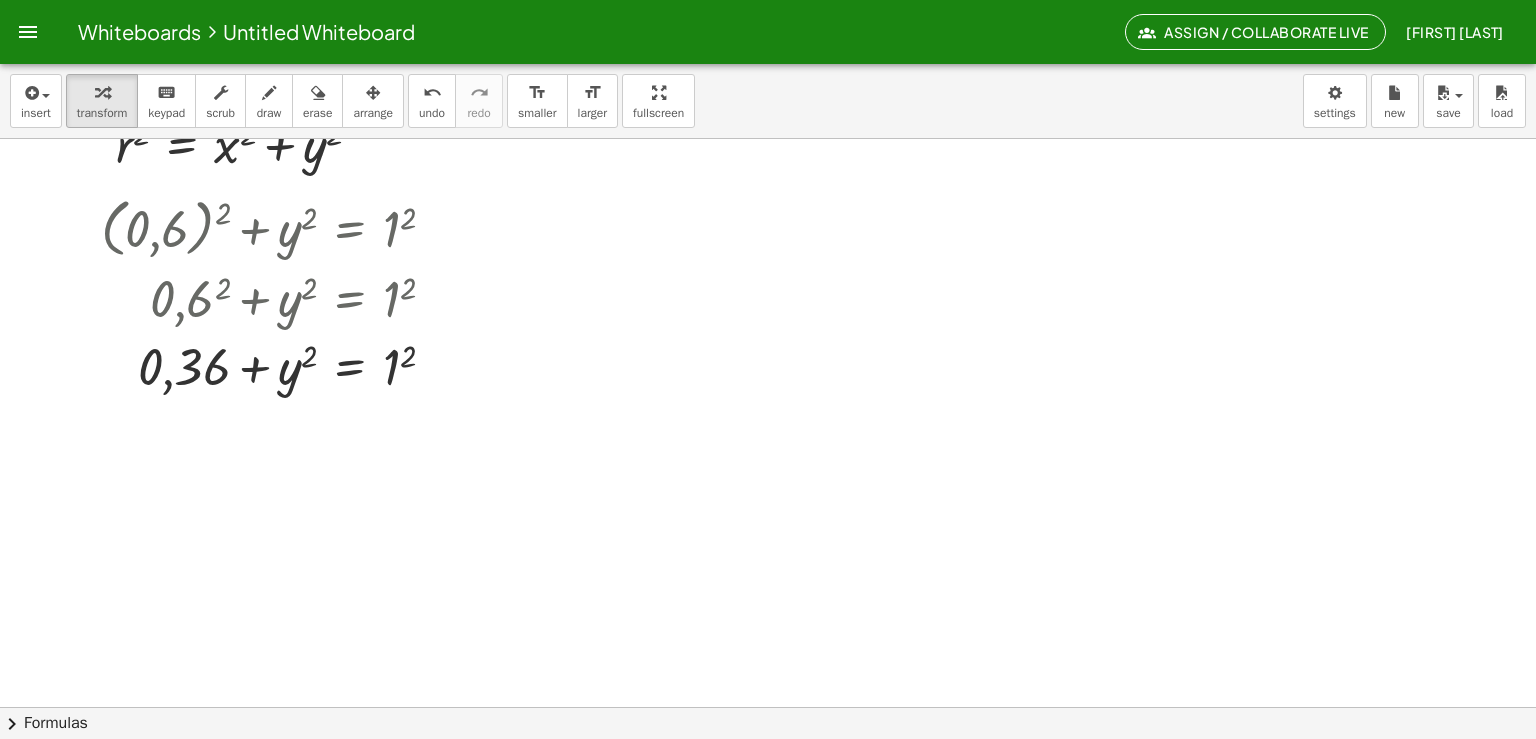 click at bounding box center (765, -1197) 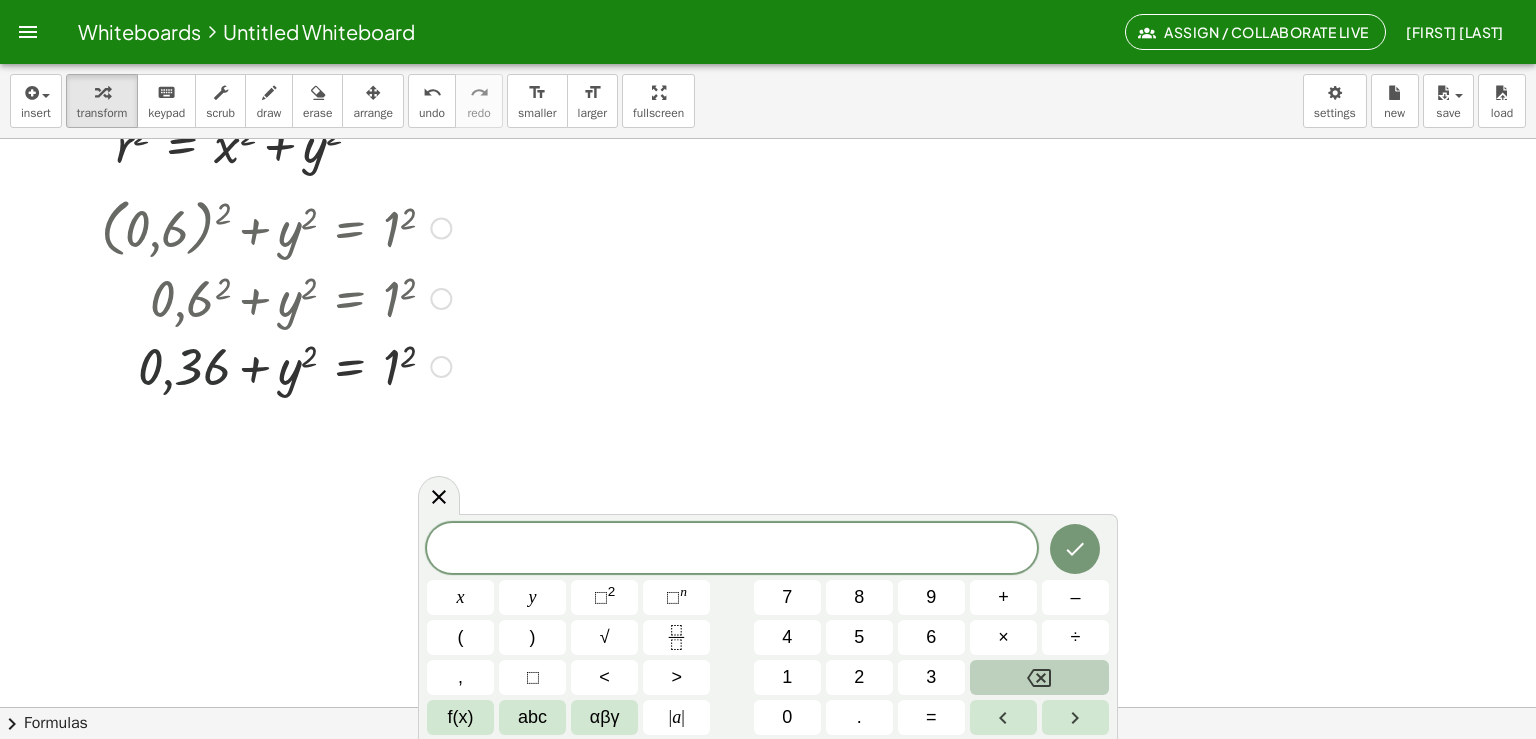 click at bounding box center (276, 365) 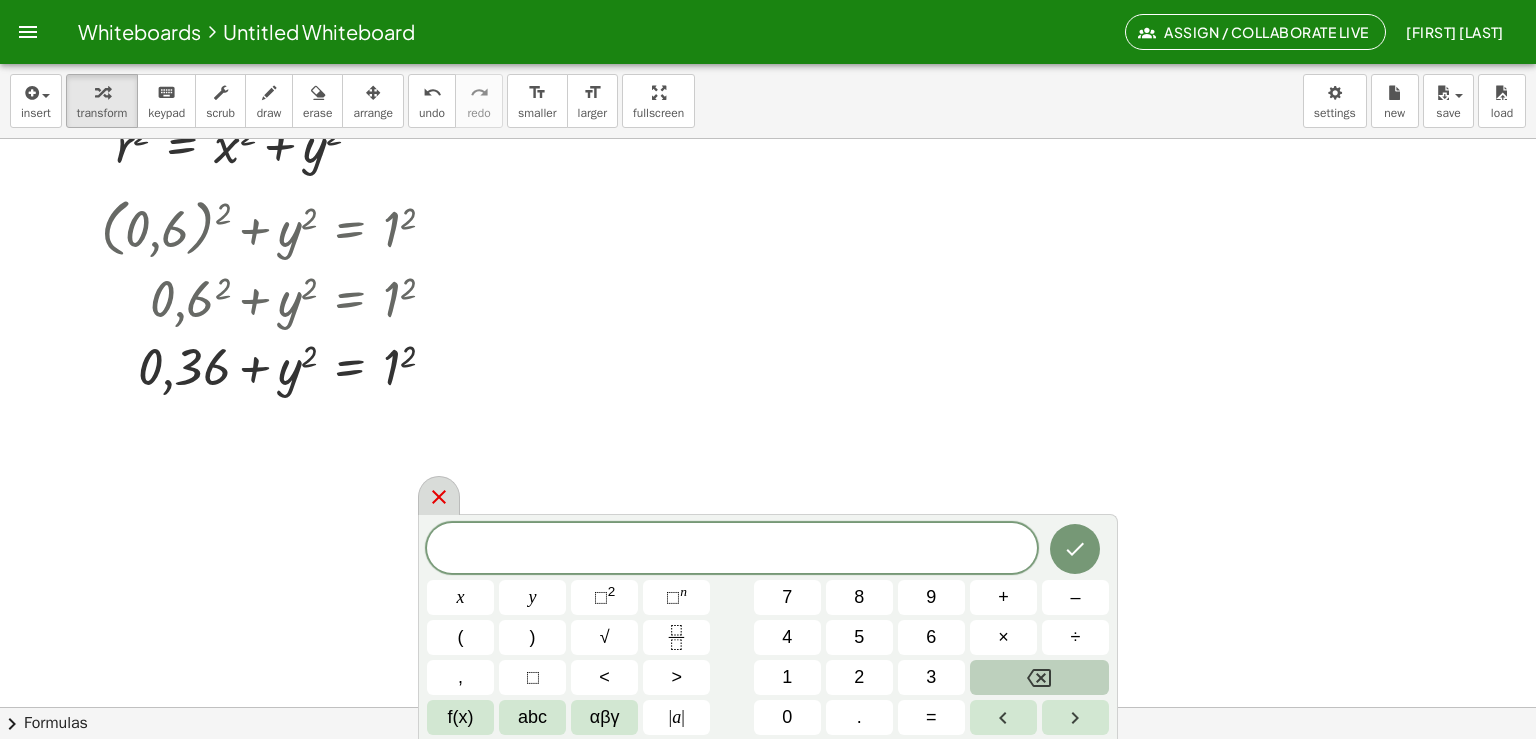 click 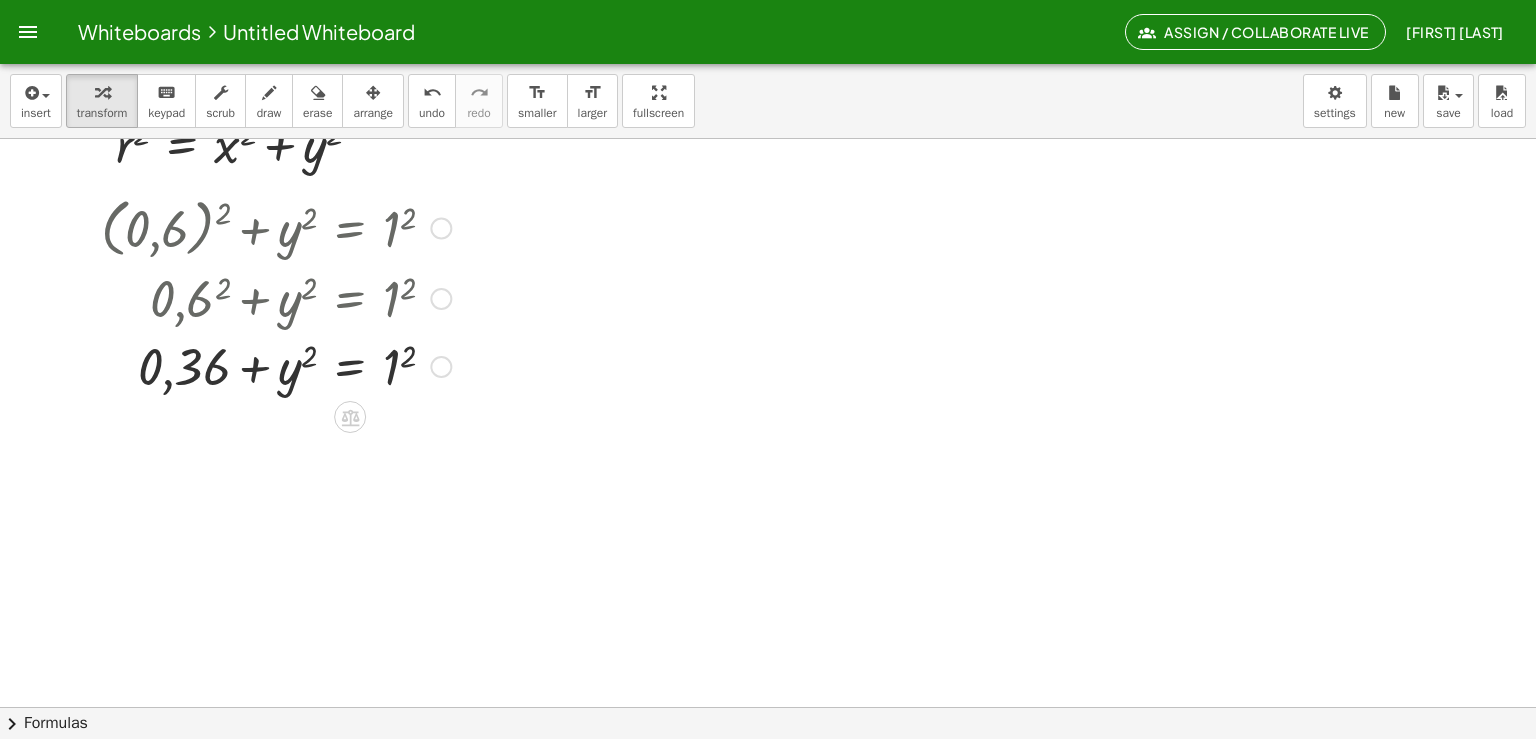 click at bounding box center [276, 365] 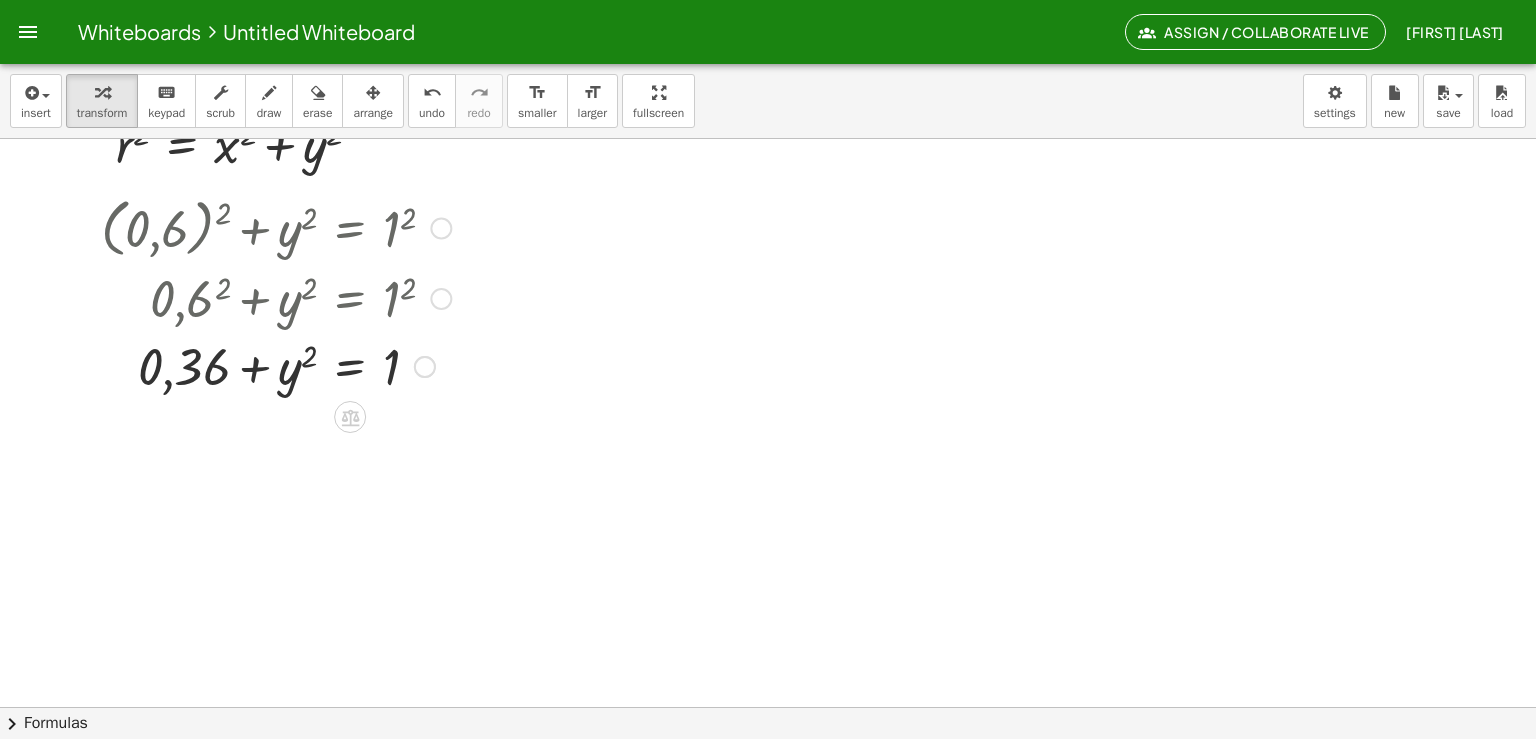drag, startPoint x: 409, startPoint y: 382, endPoint x: 212, endPoint y: 423, distance: 201.22127 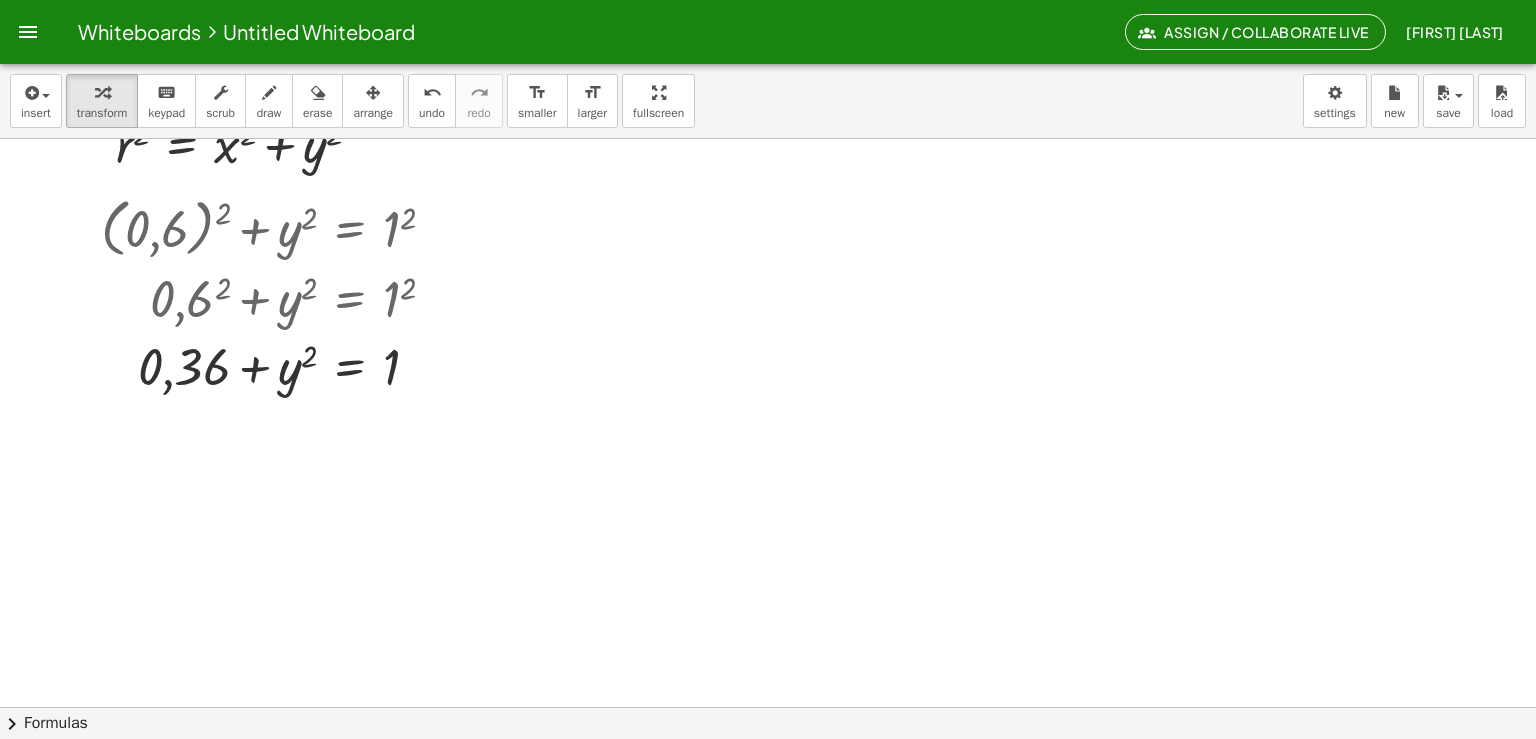 click at bounding box center [765, -1197] 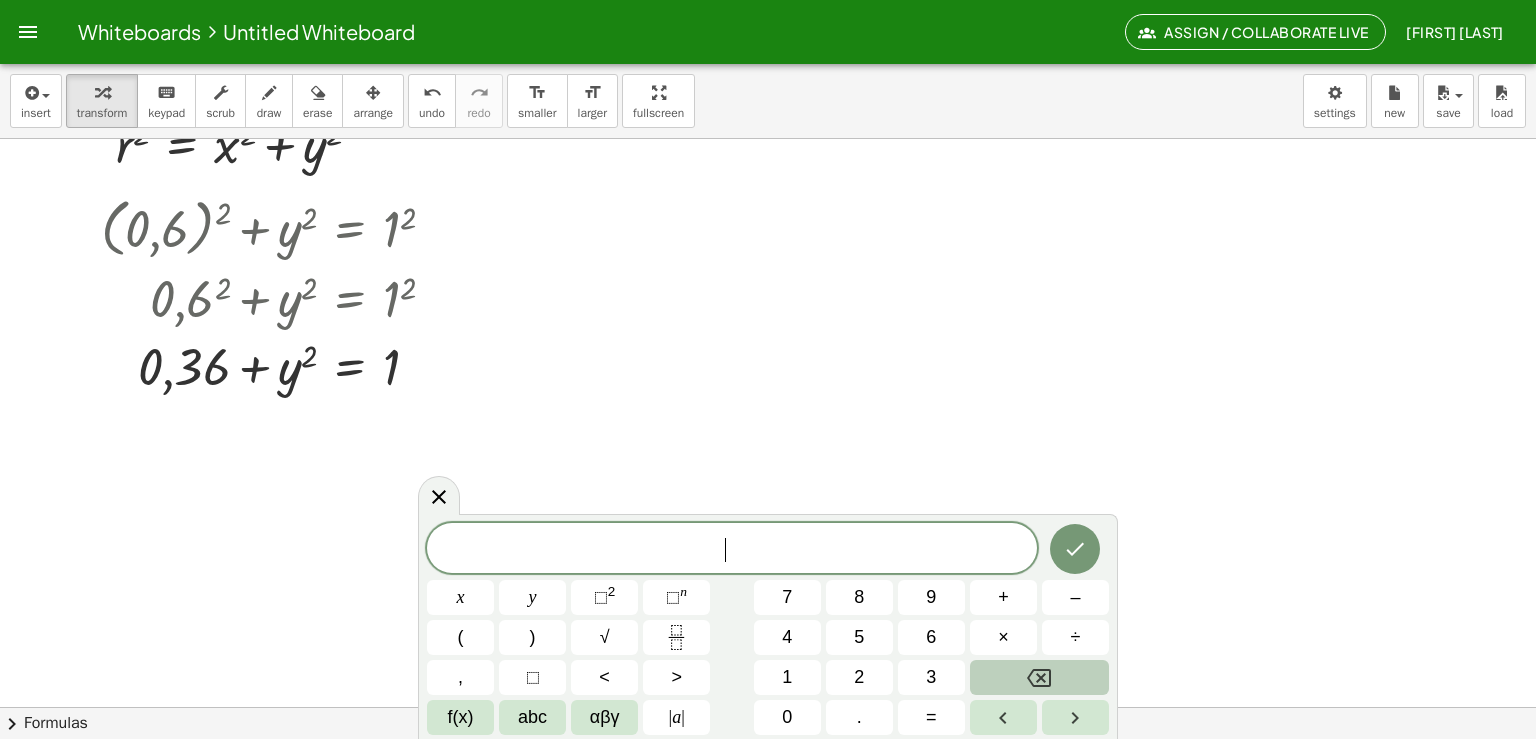 click at bounding box center [765, -1197] 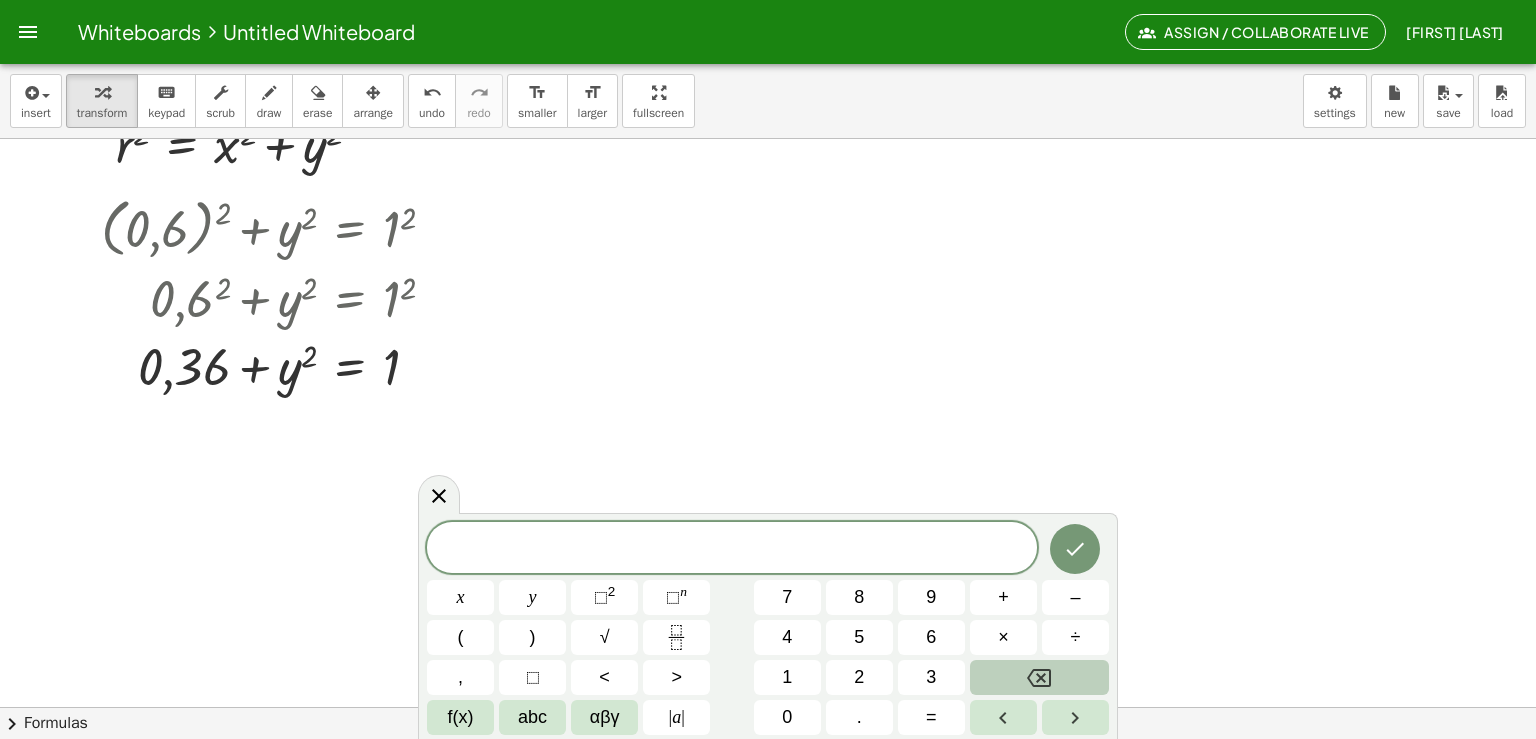 drag, startPoint x: 172, startPoint y: 414, endPoint x: 108, endPoint y: 408, distance: 64.28063 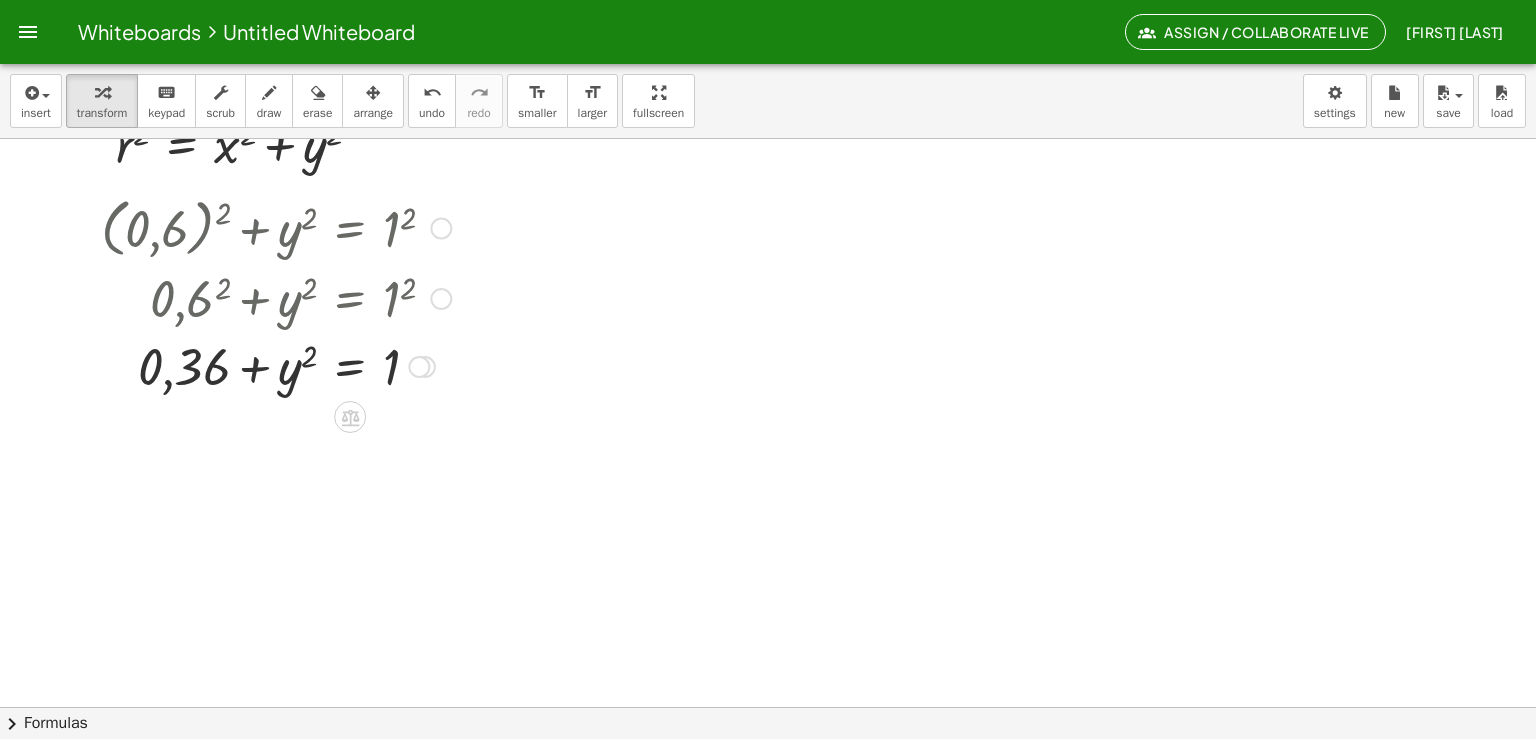 click at bounding box center [276, 365] 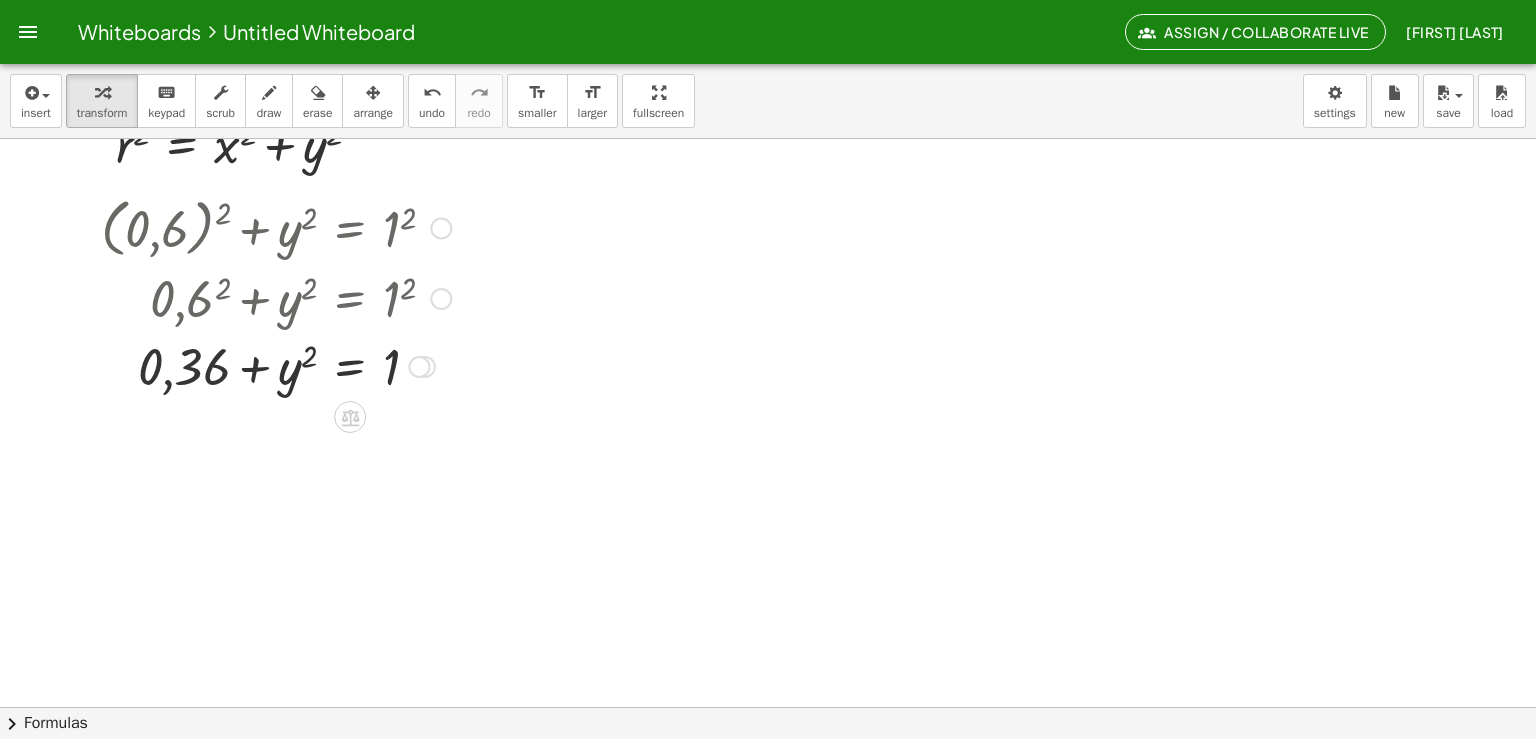 click at bounding box center [276, 365] 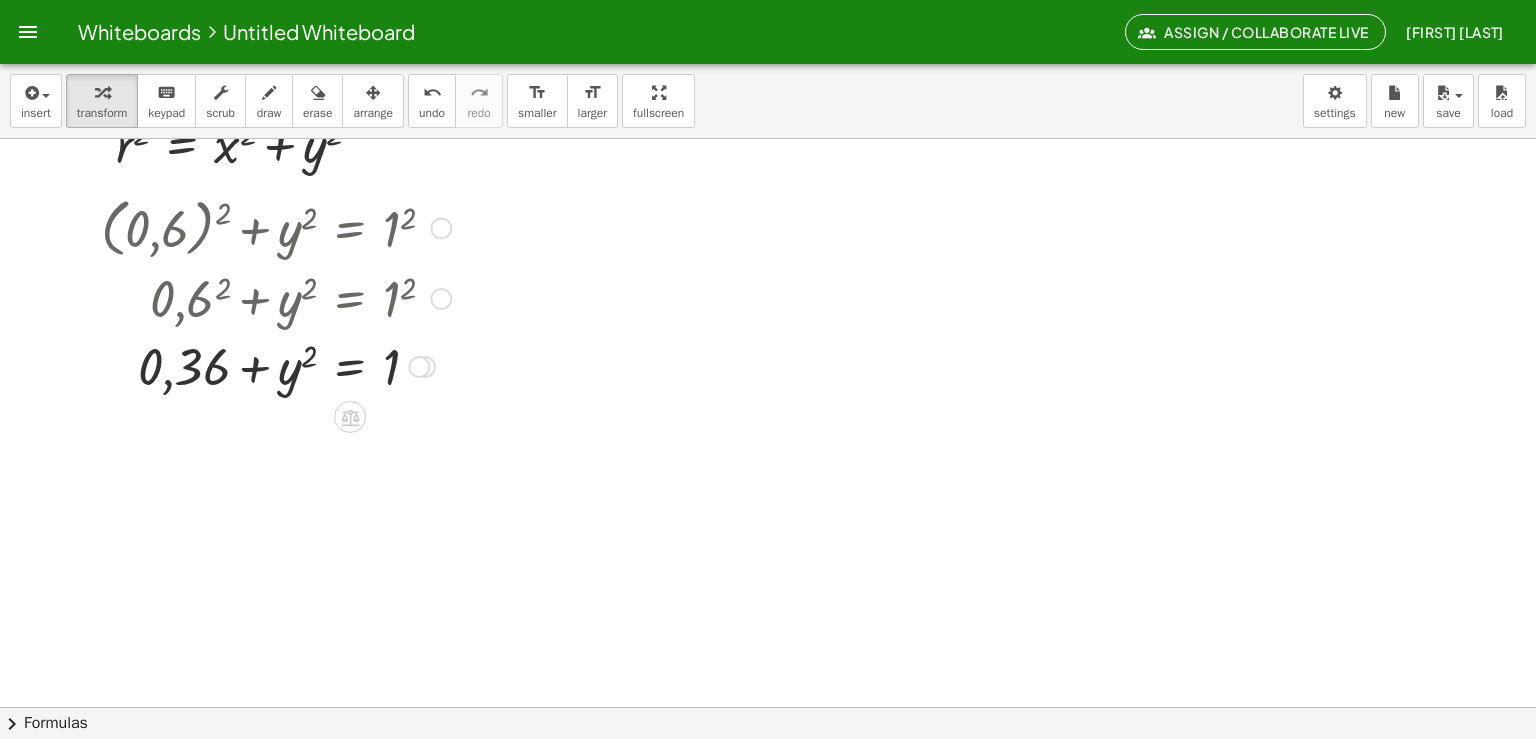 click at bounding box center (276, 365) 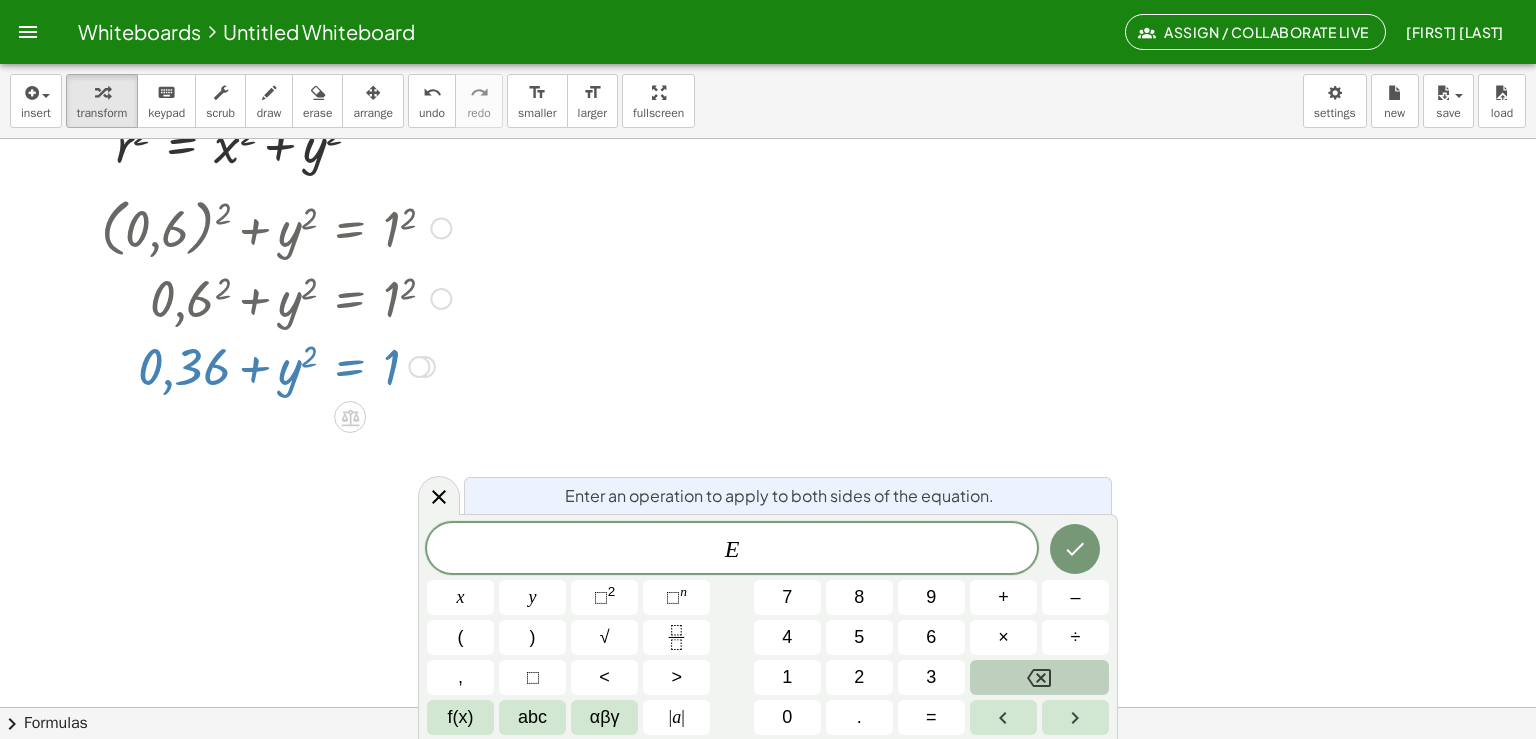 click at bounding box center (276, 365) 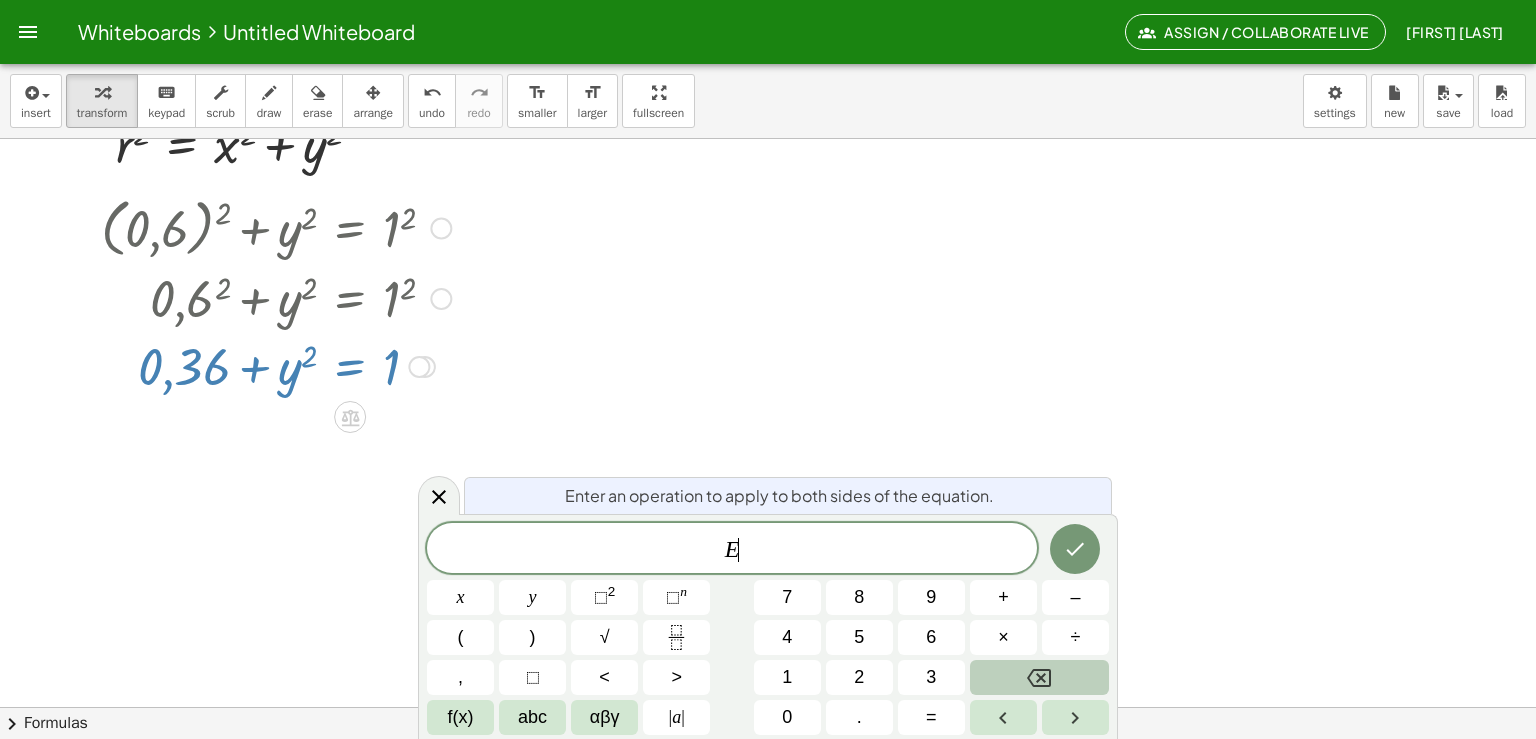 click at bounding box center (276, 365) 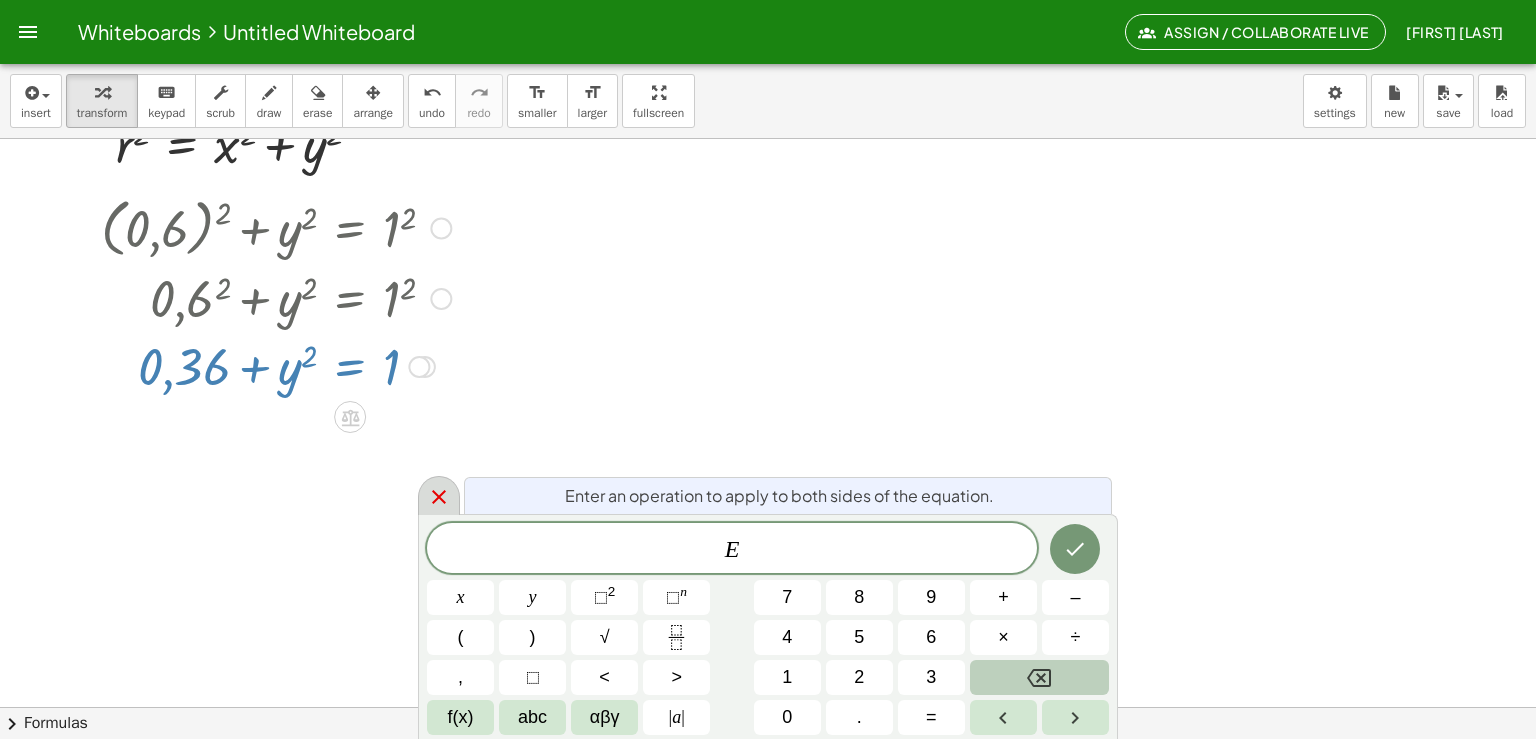 click 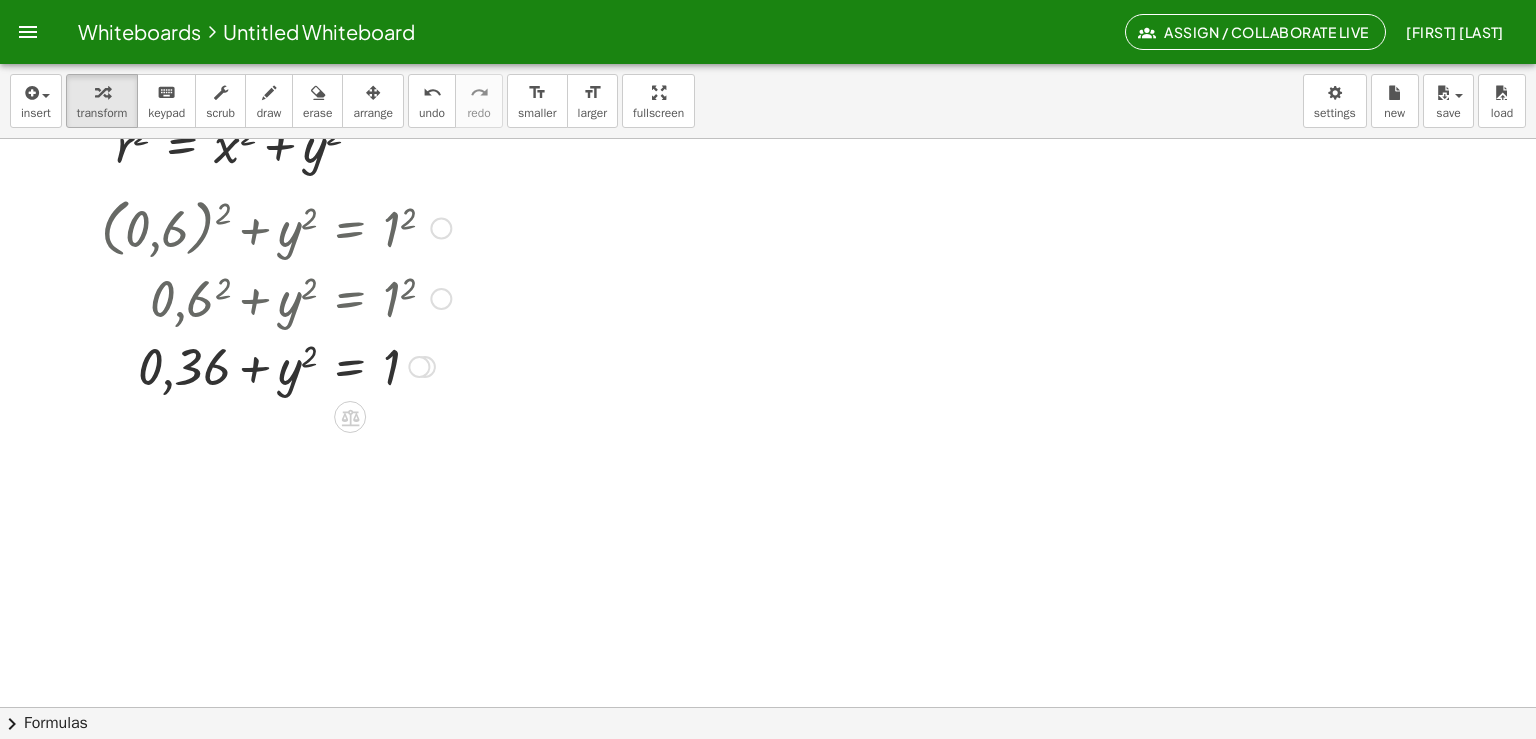 click at bounding box center (765, -1197) 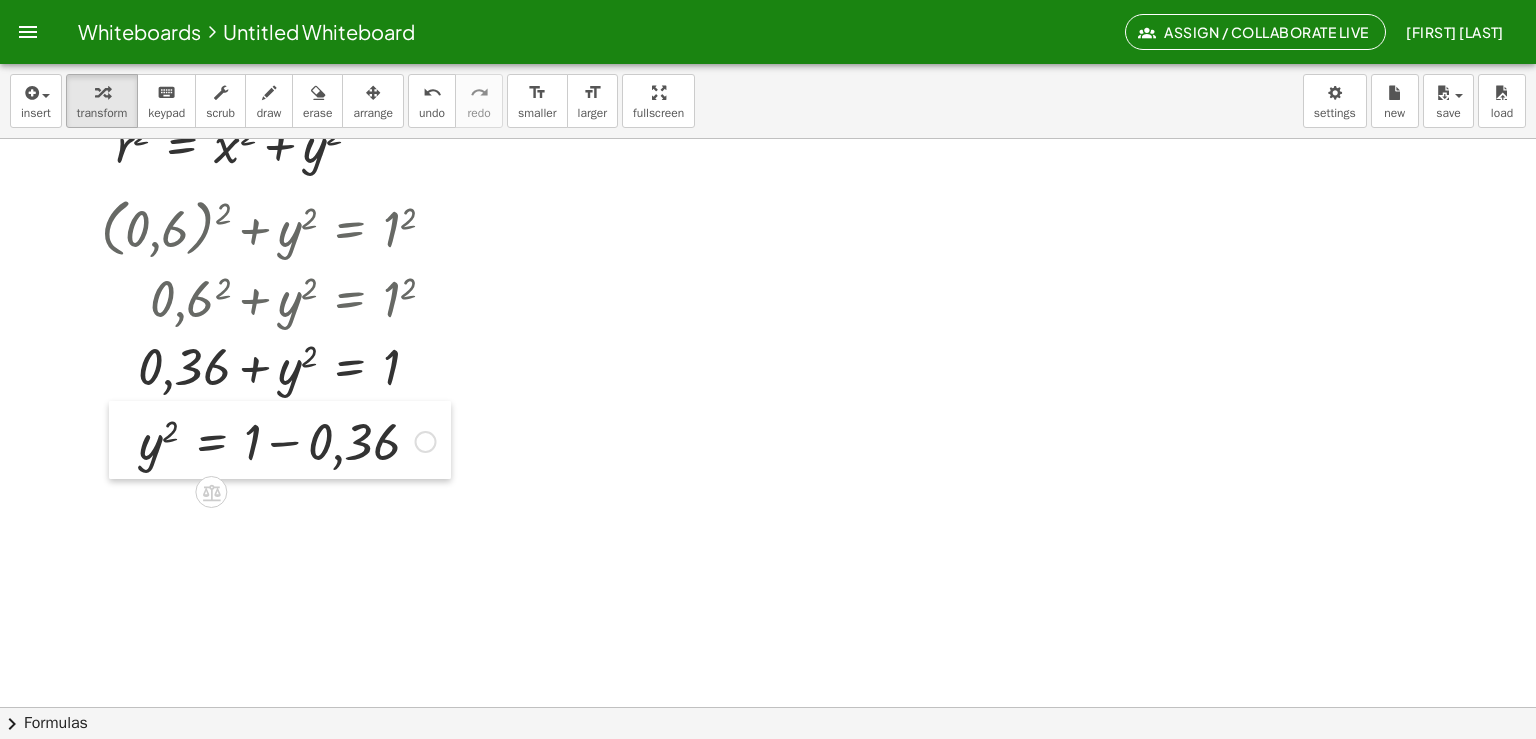 drag, startPoint x: 233, startPoint y: 459, endPoint x: 112, endPoint y: 440, distance: 122.48265 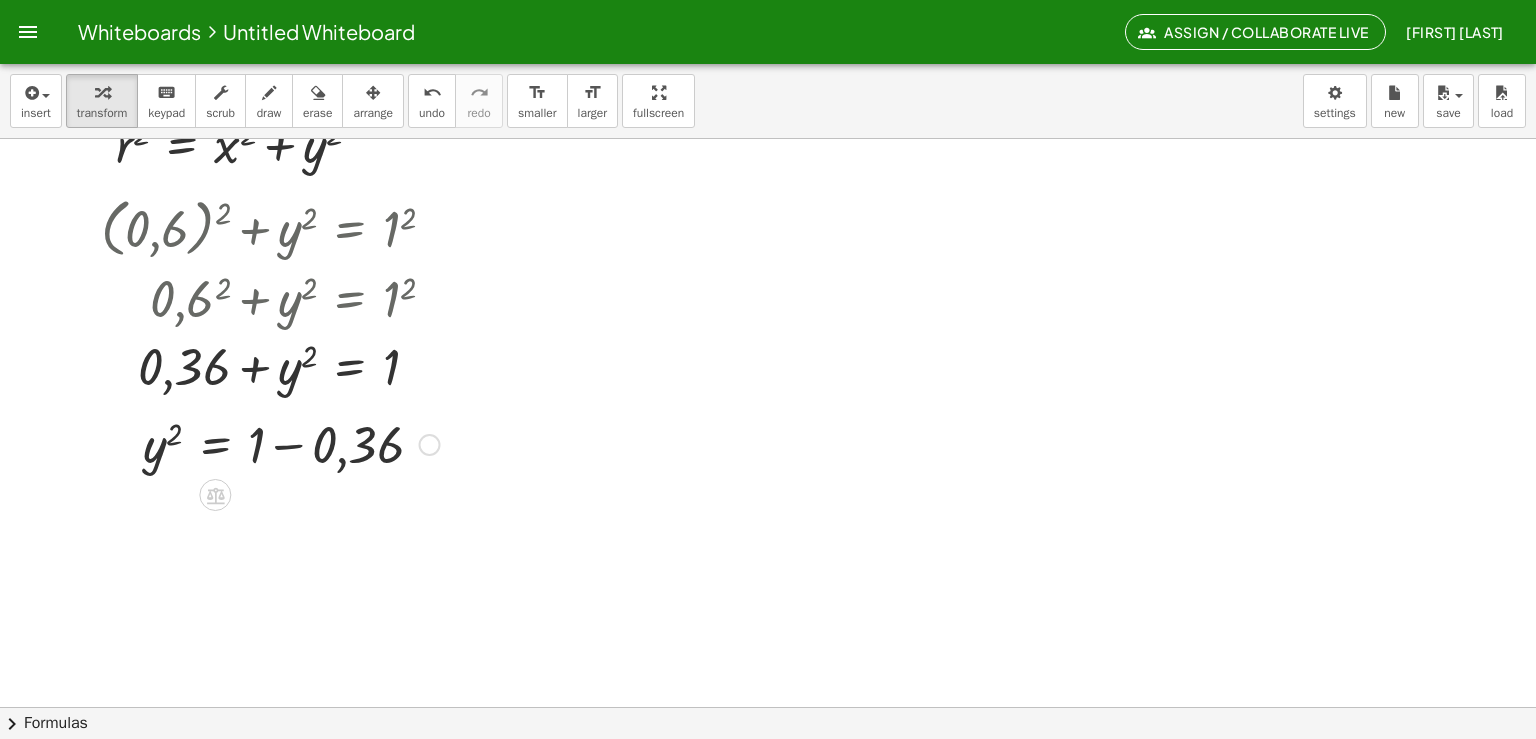 click at bounding box center (291, 443) 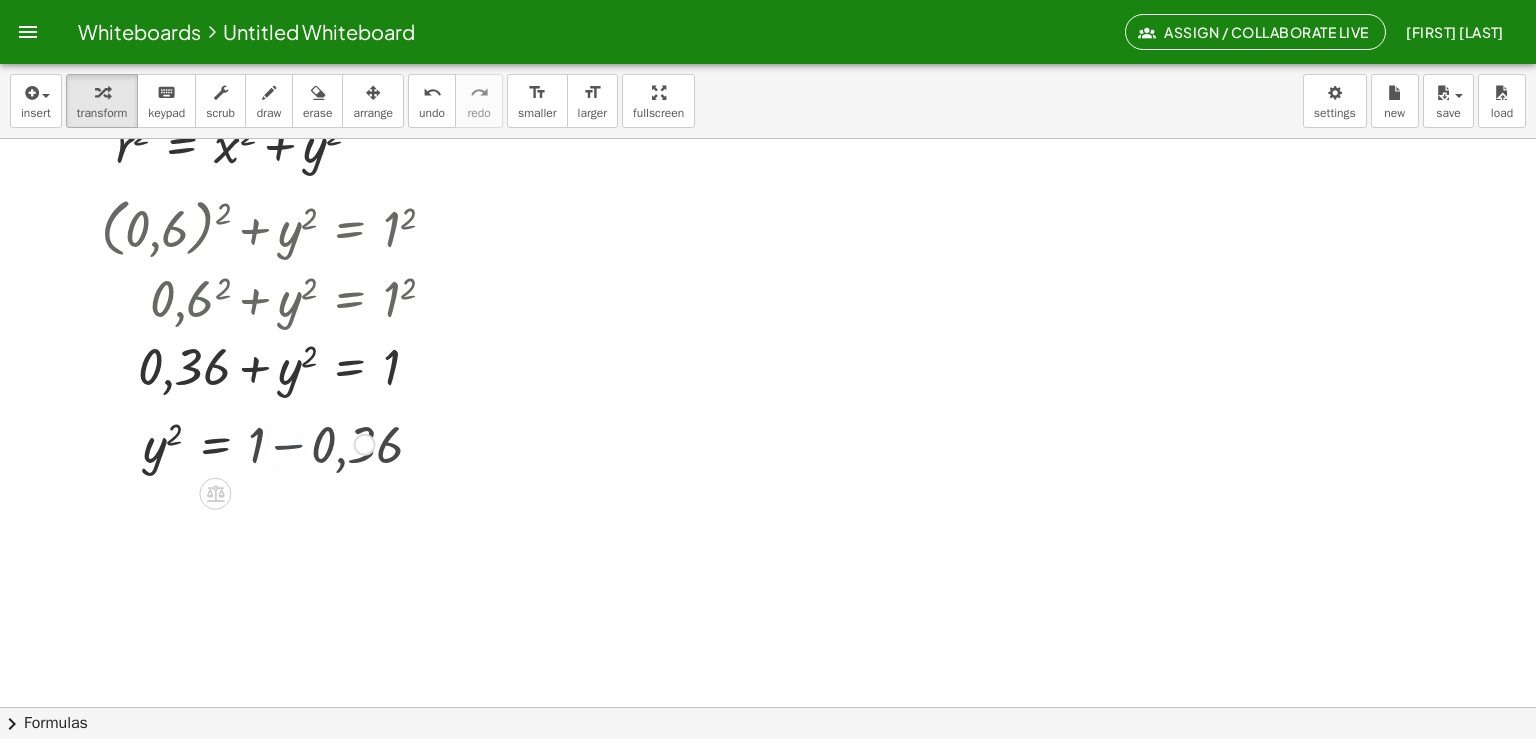 click at bounding box center [259, 443] 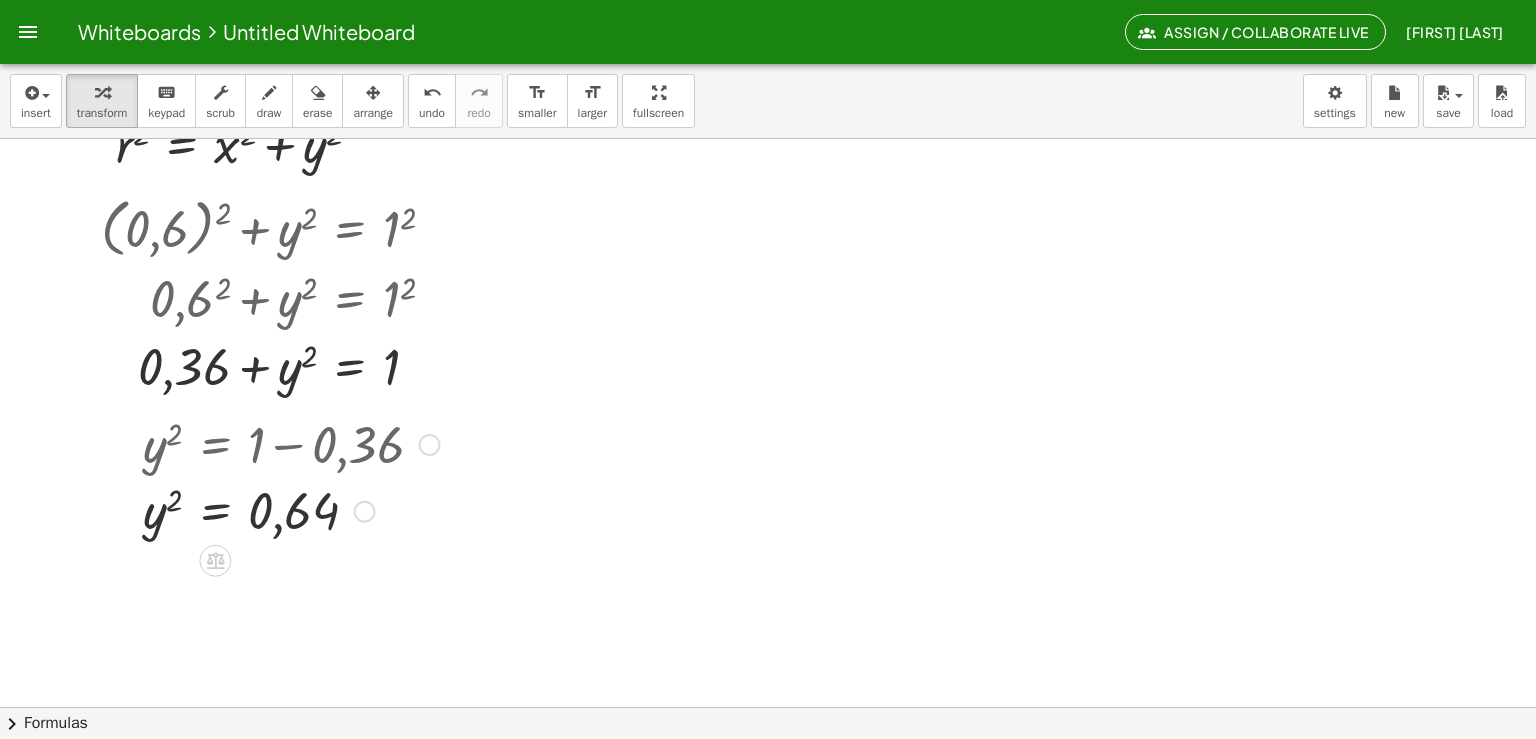click at bounding box center [291, 510] 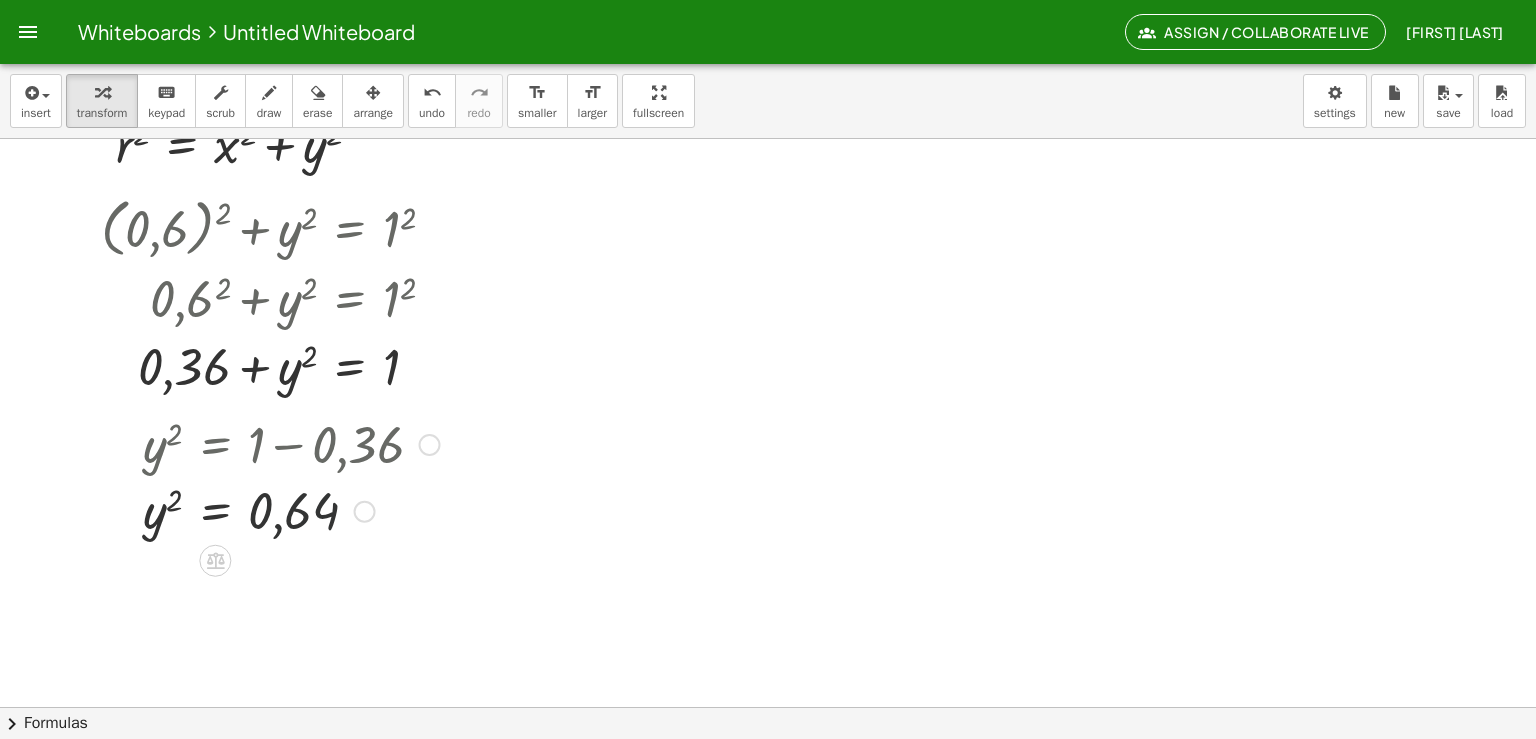 click at bounding box center [291, 510] 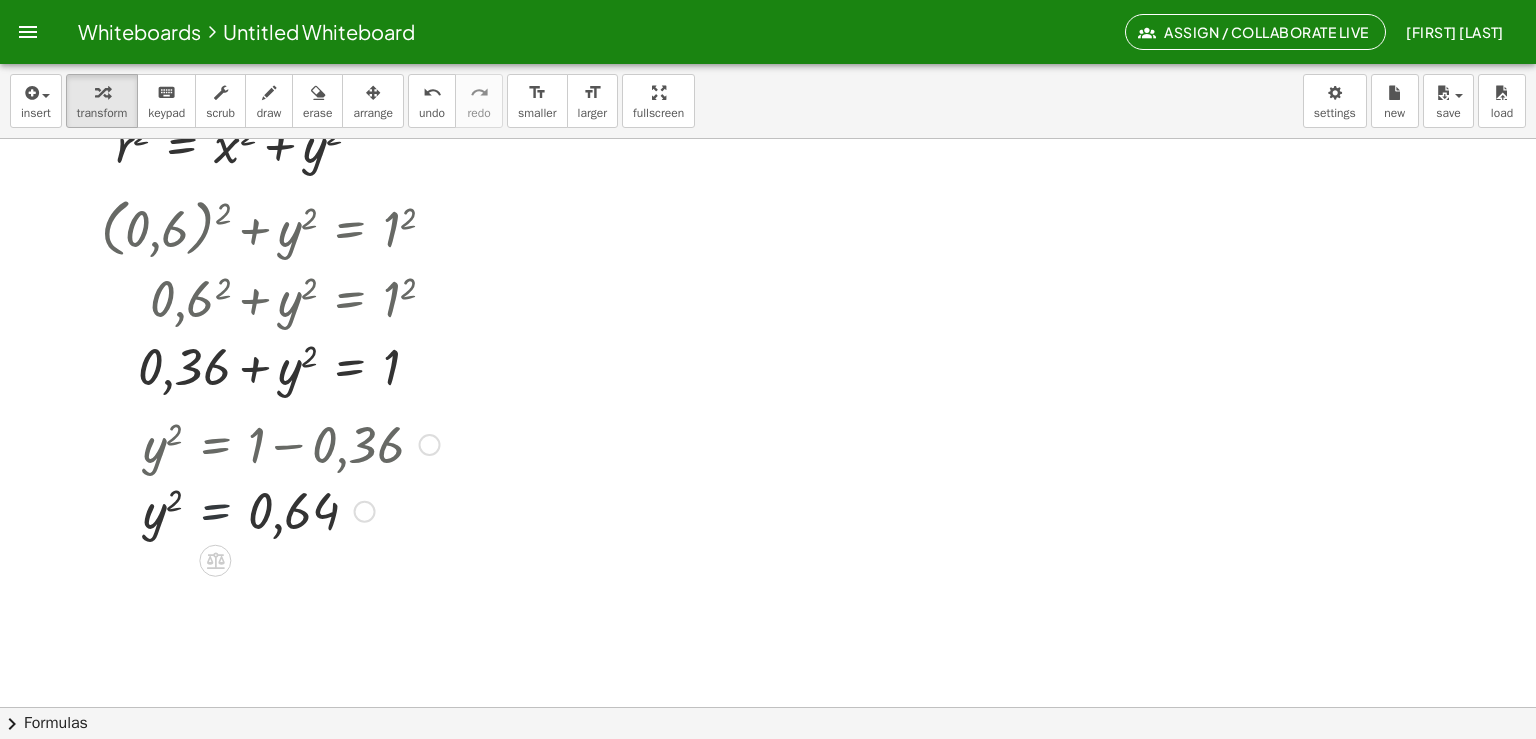 click at bounding box center [291, 510] 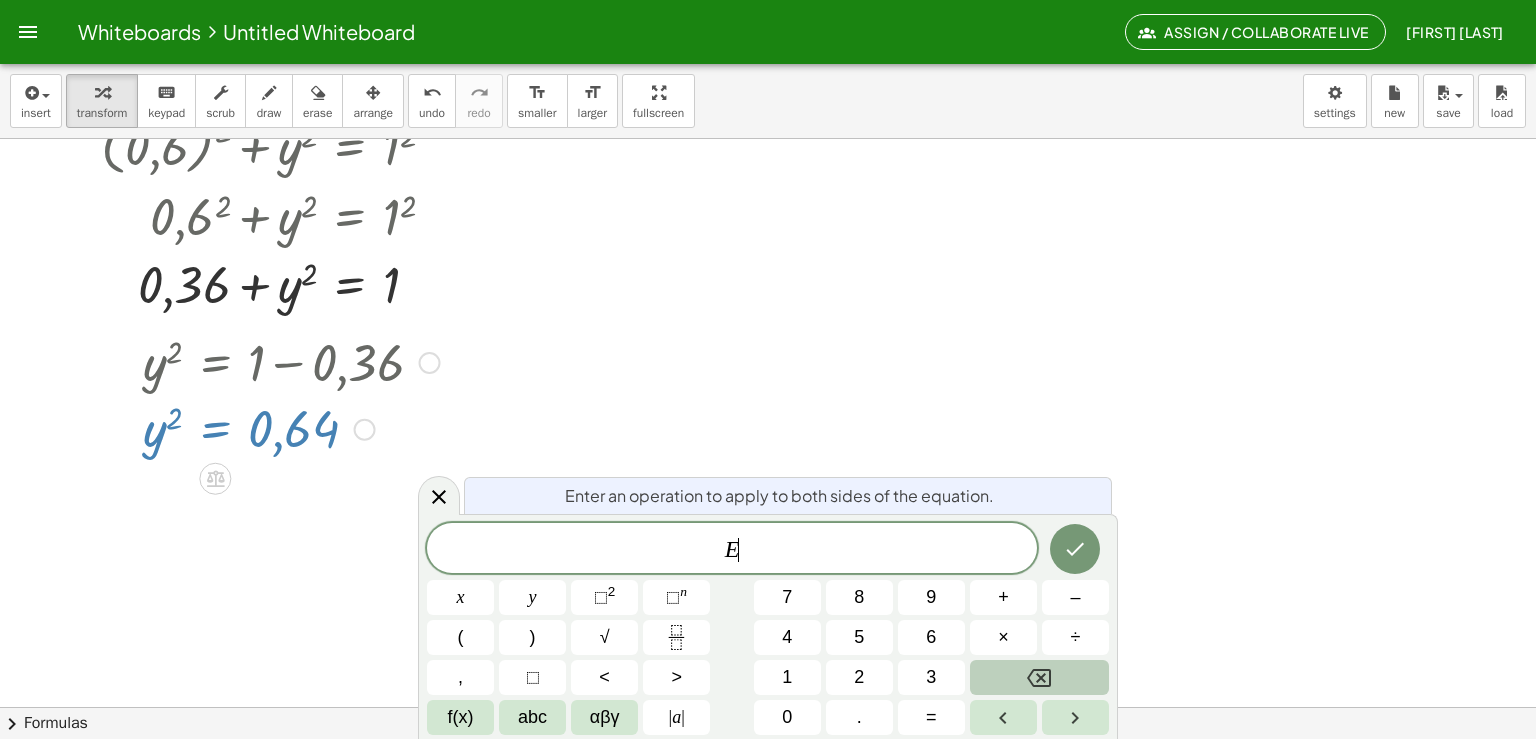 scroll, scrollTop: 3409, scrollLeft: 20, axis: both 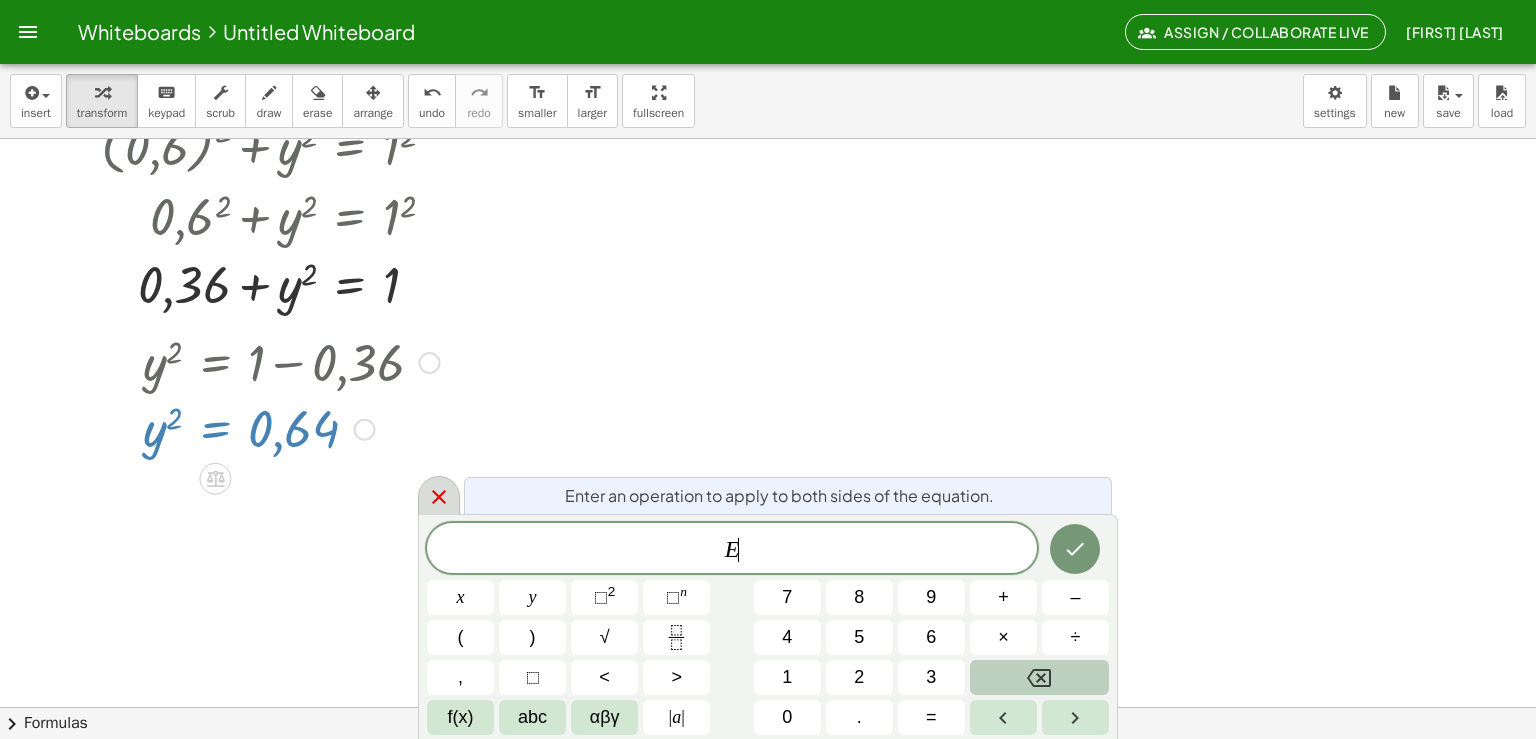 click 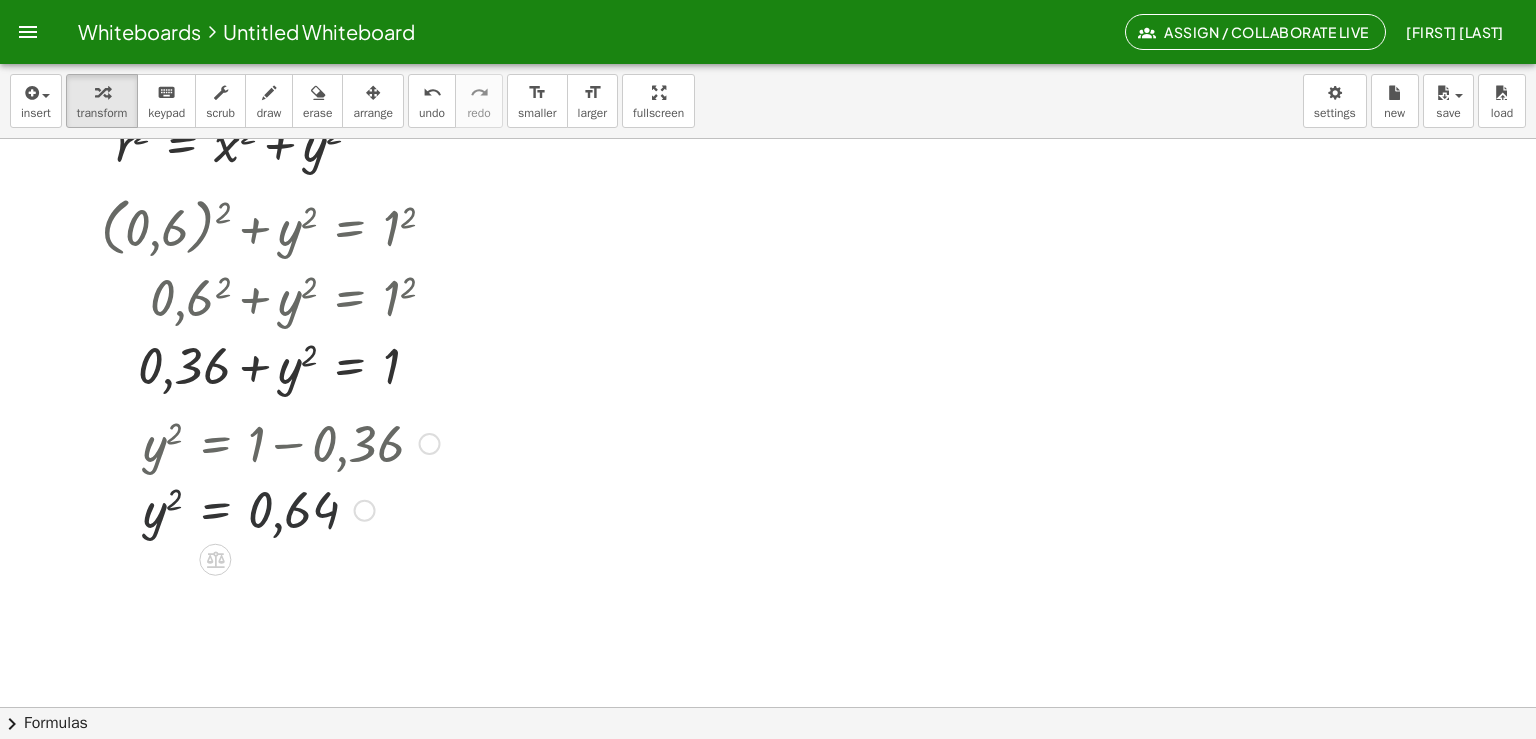 scroll, scrollTop: 3327, scrollLeft: 20, axis: both 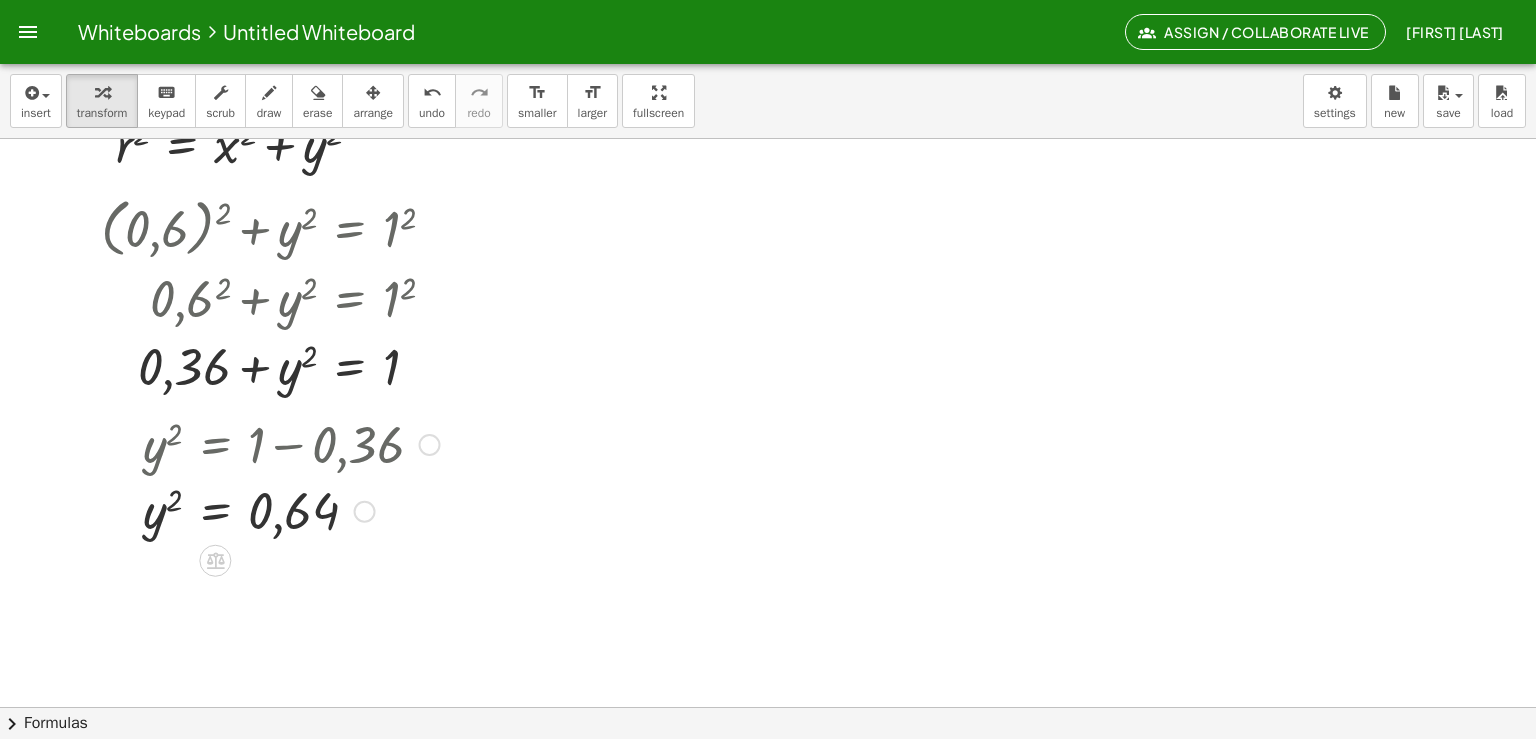 click at bounding box center (291, 510) 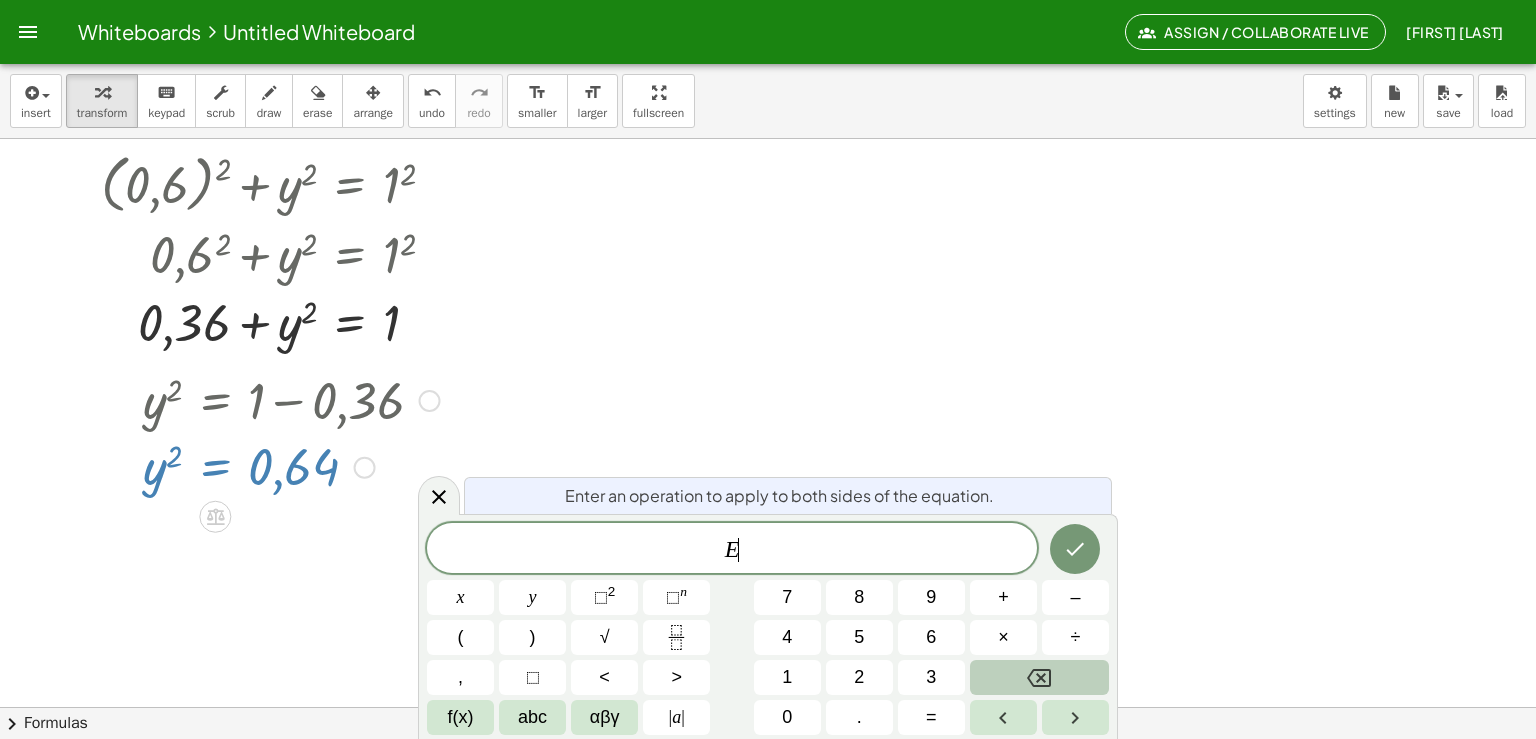 scroll, scrollTop: 3409, scrollLeft: 20, axis: both 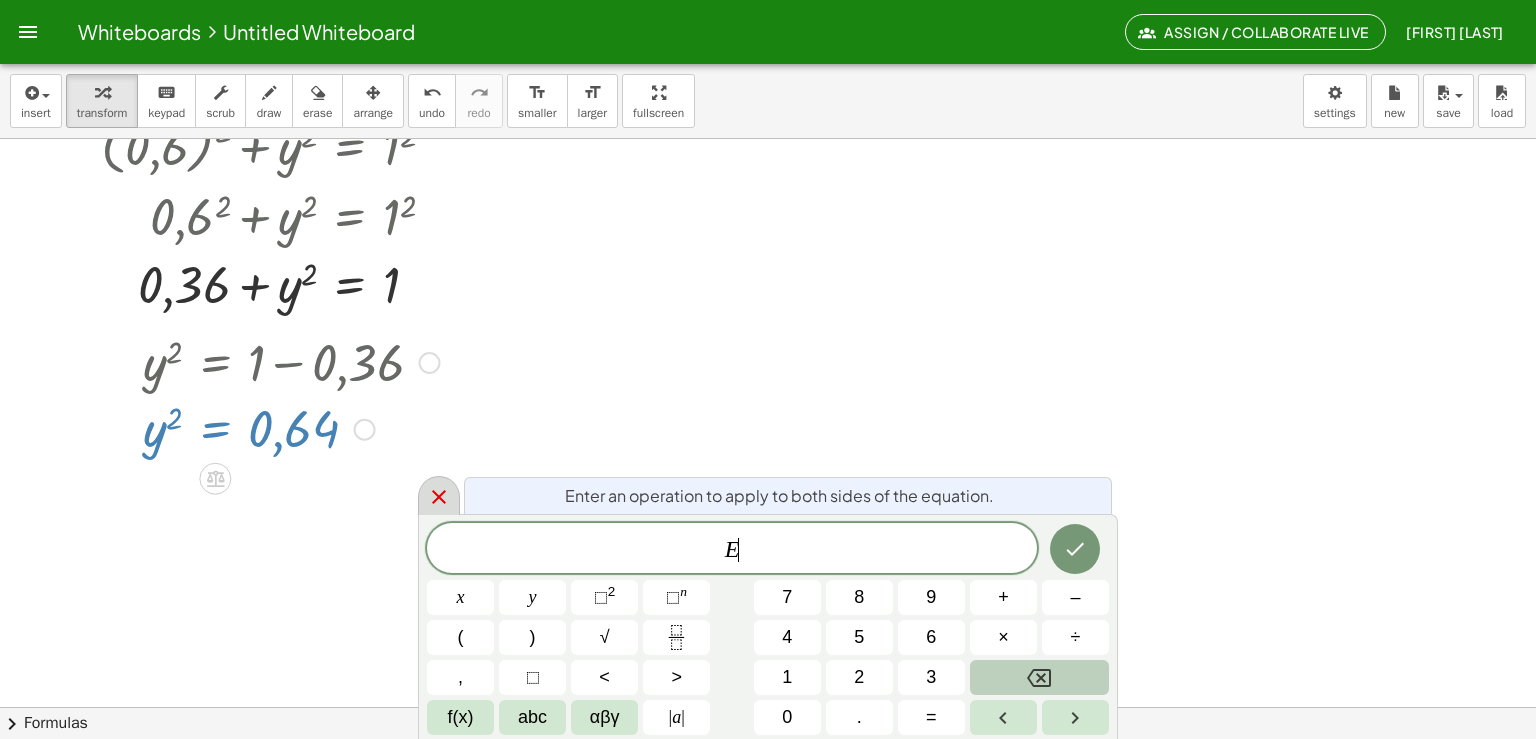 click 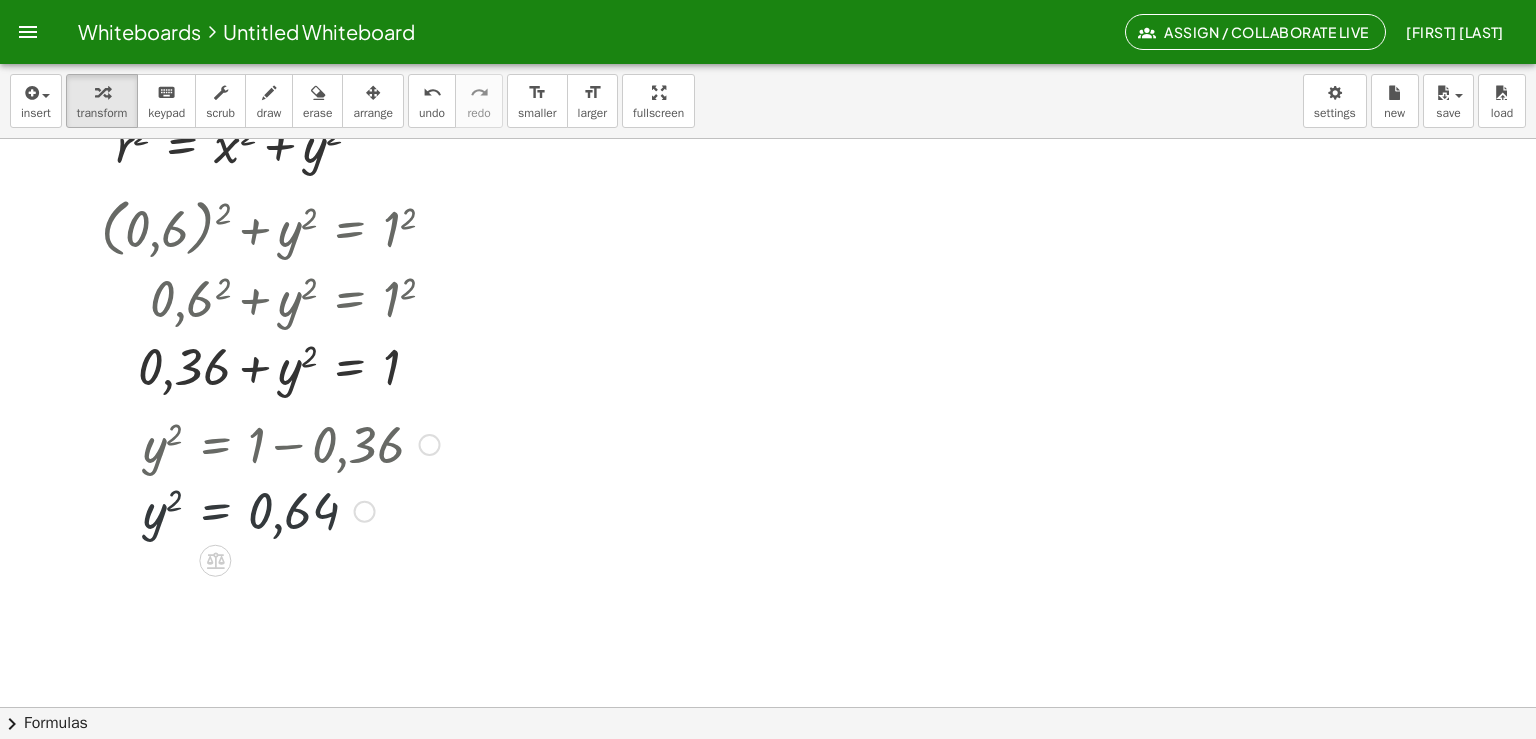 scroll, scrollTop: 3327, scrollLeft: 20, axis: both 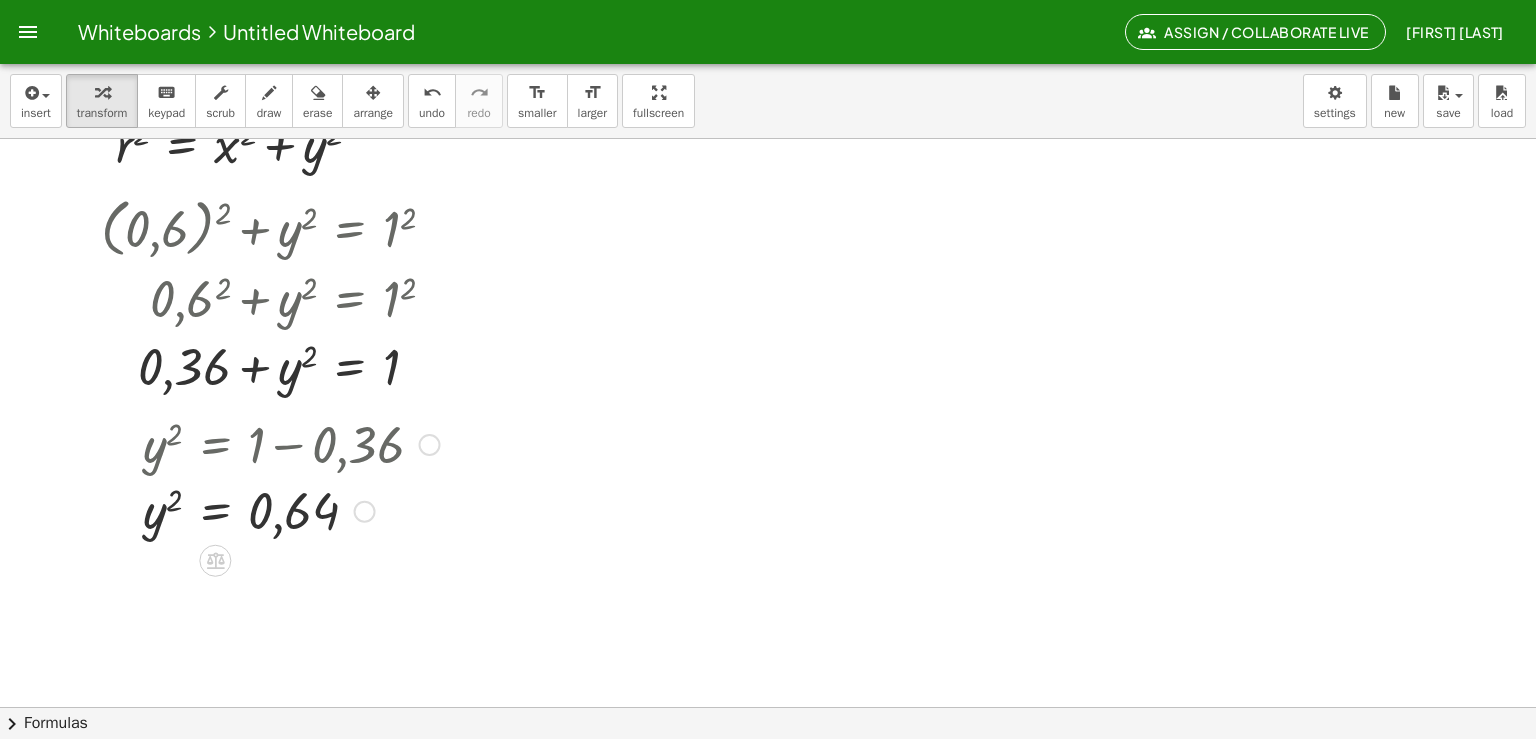 click at bounding box center (128, 476) 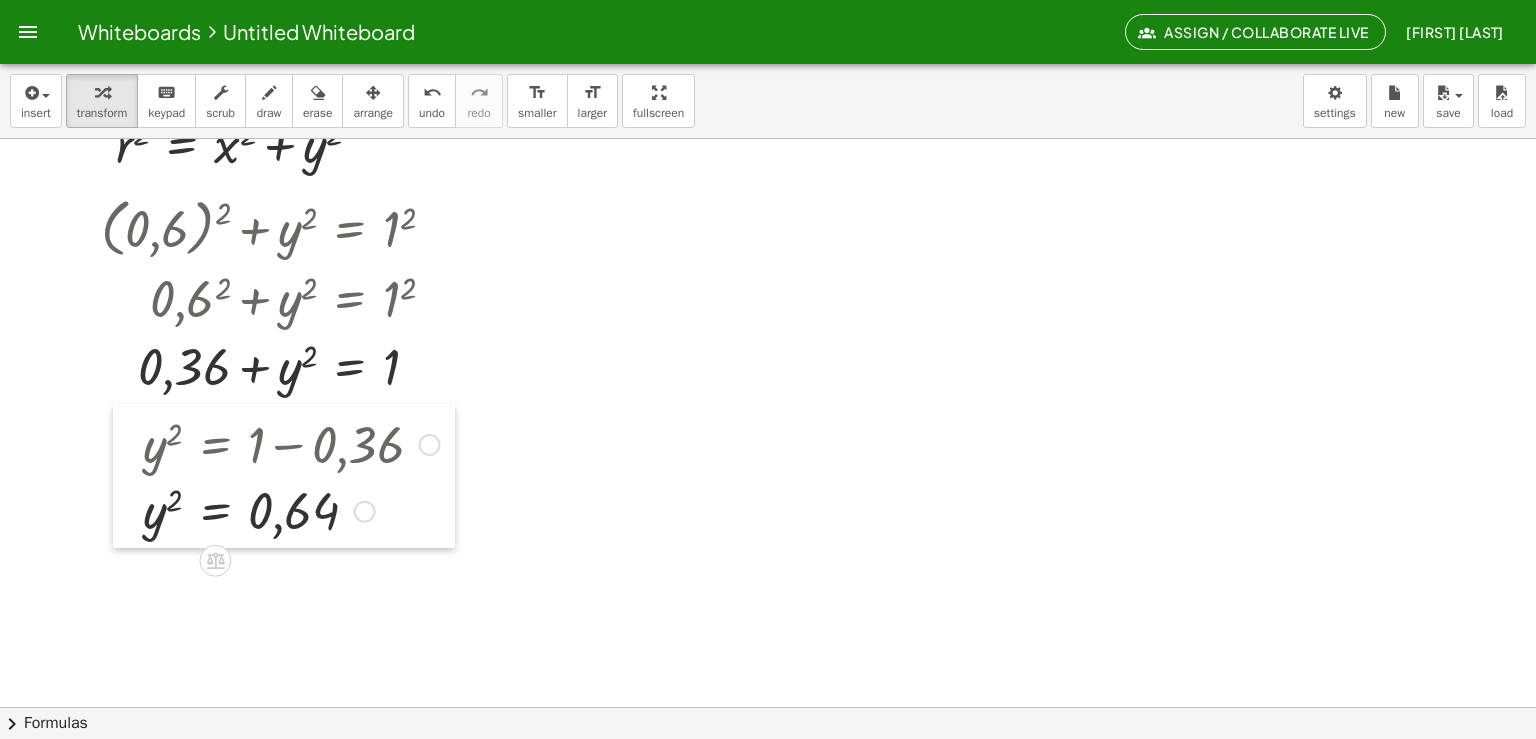 click at bounding box center (128, 476) 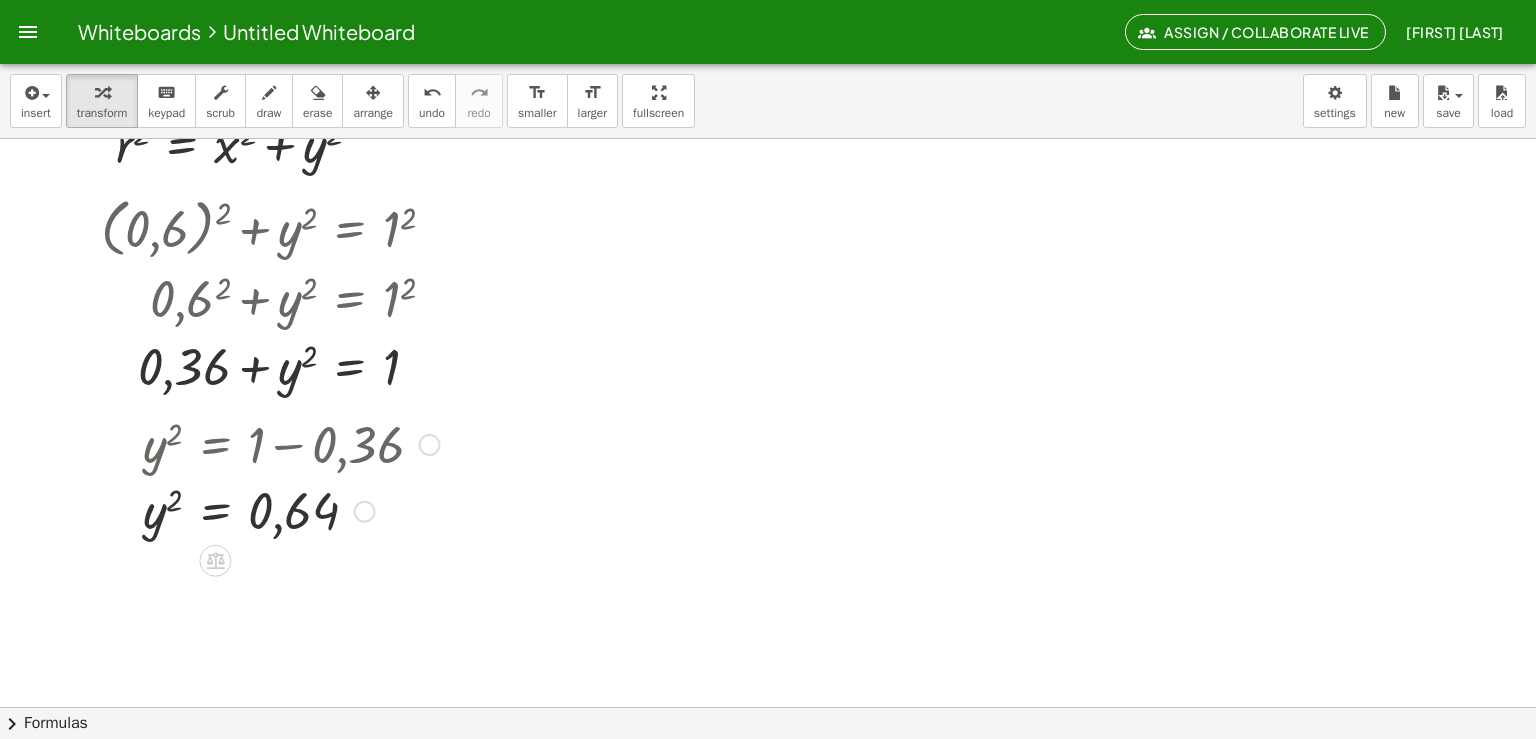 click at bounding box center (291, 510) 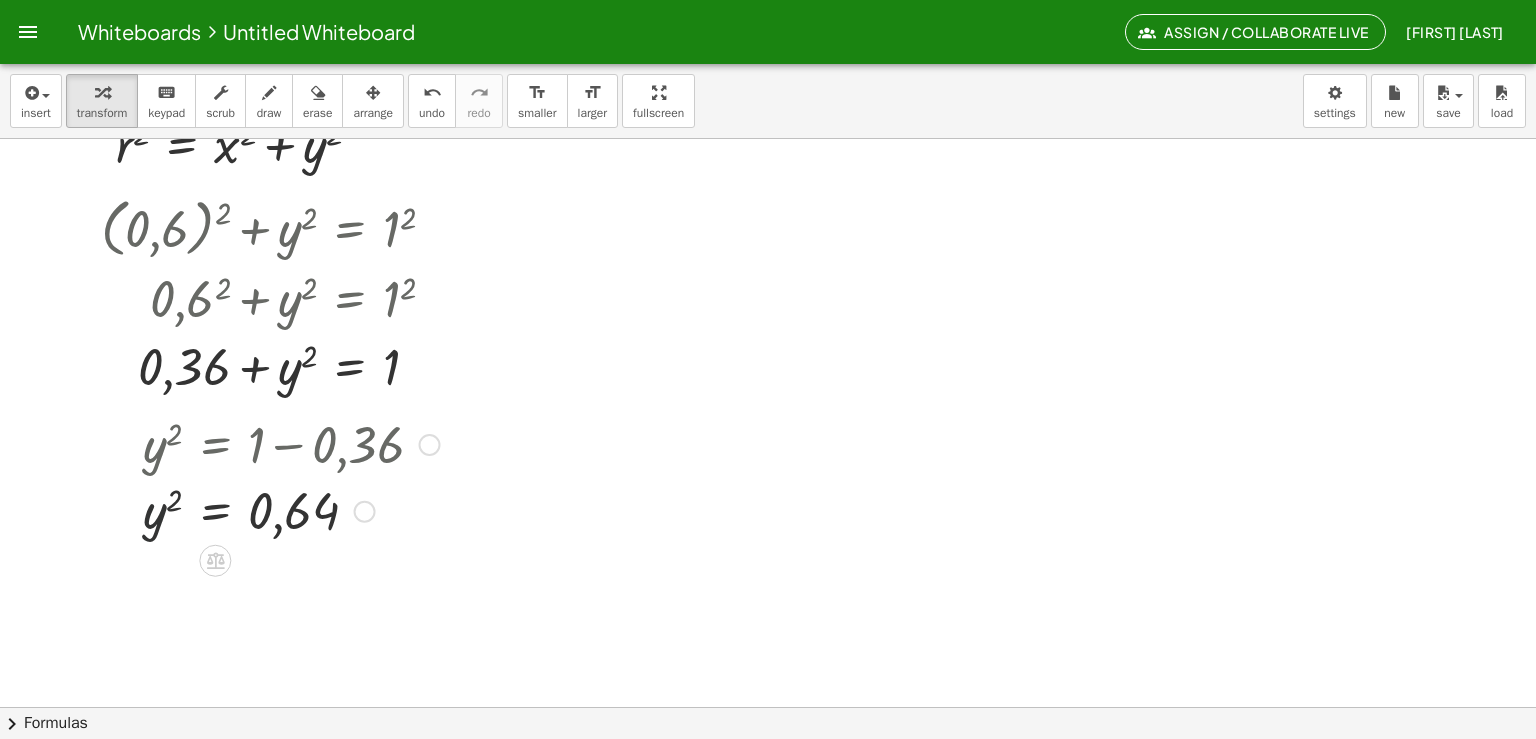 click at bounding box center (291, 510) 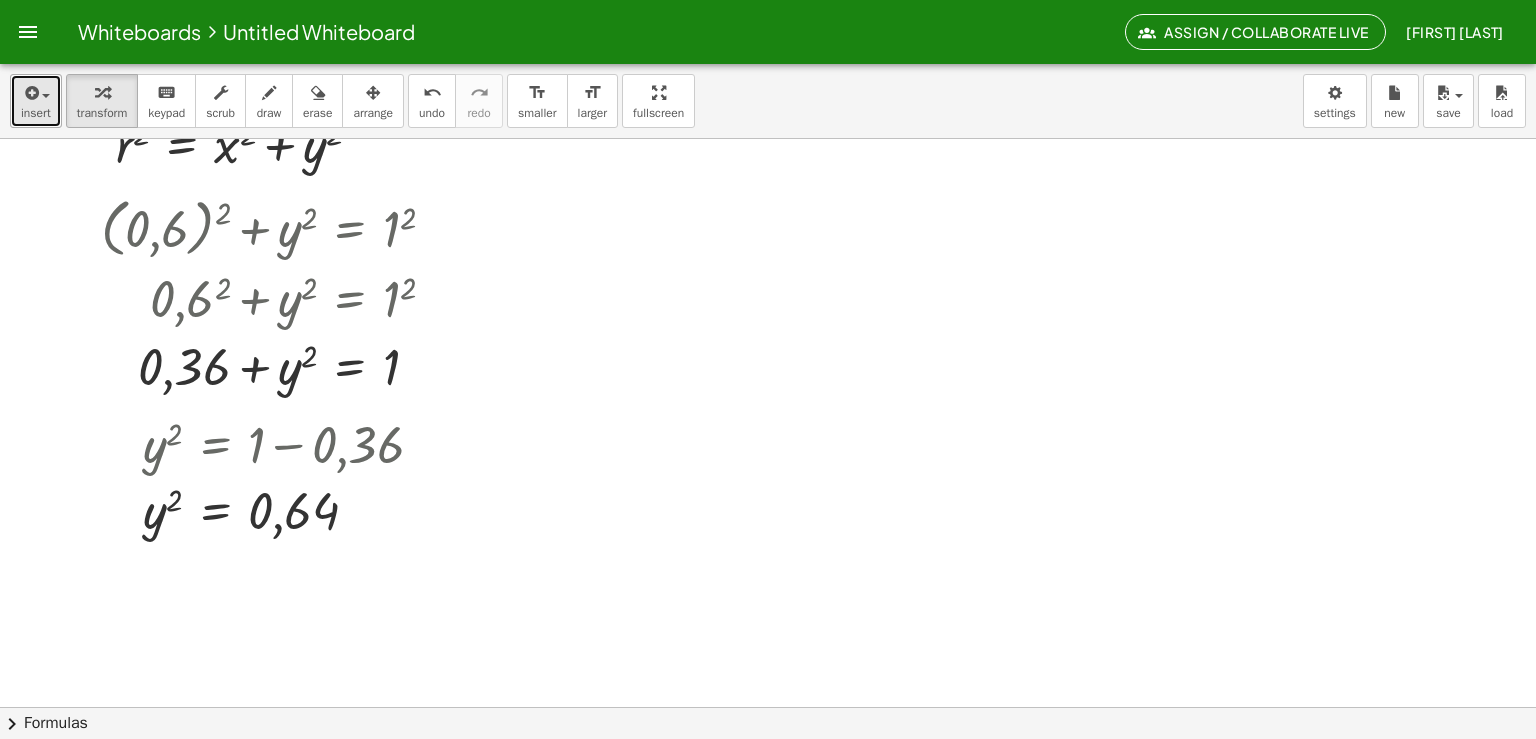 click on "insert" at bounding box center (36, 101) 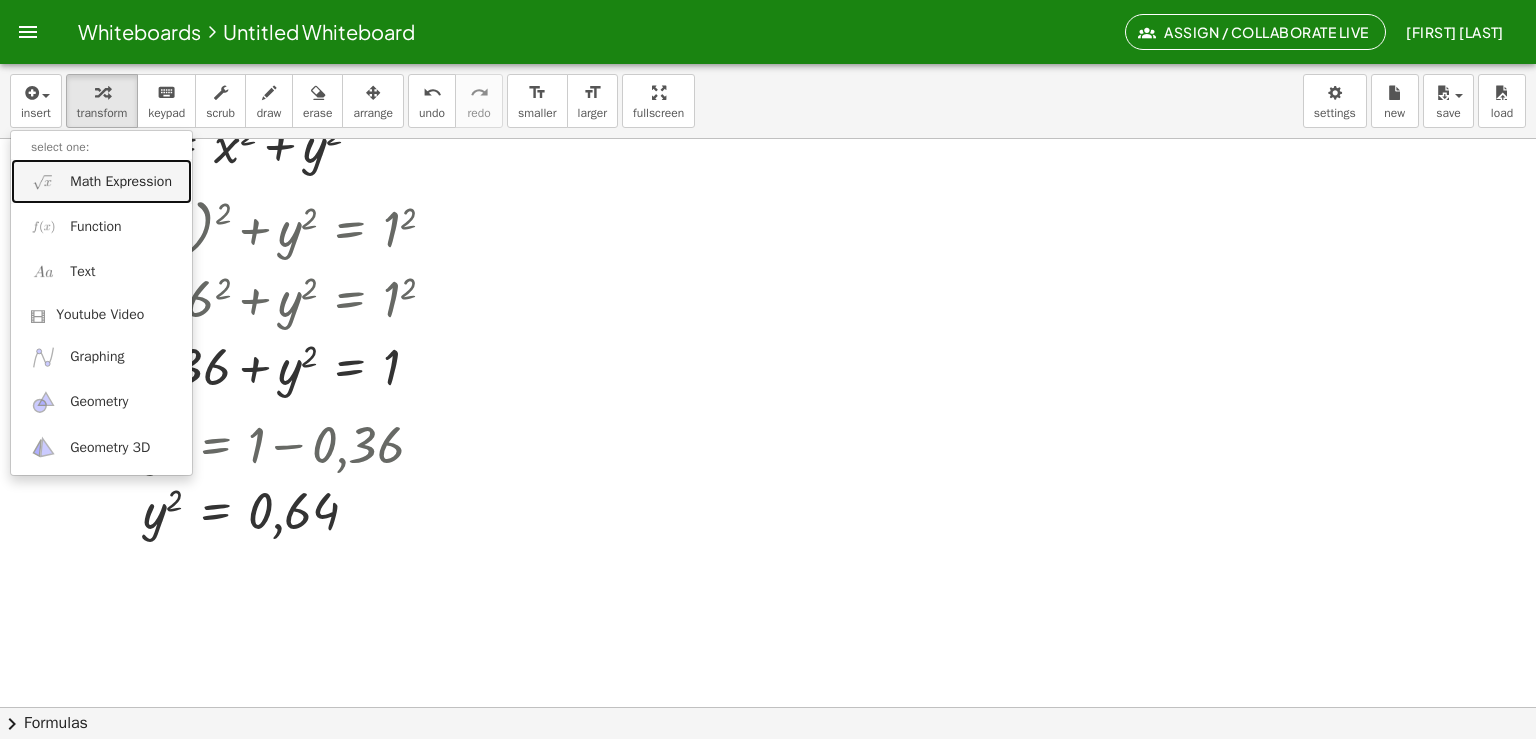 click on "Math Expression" at bounding box center (101, 181) 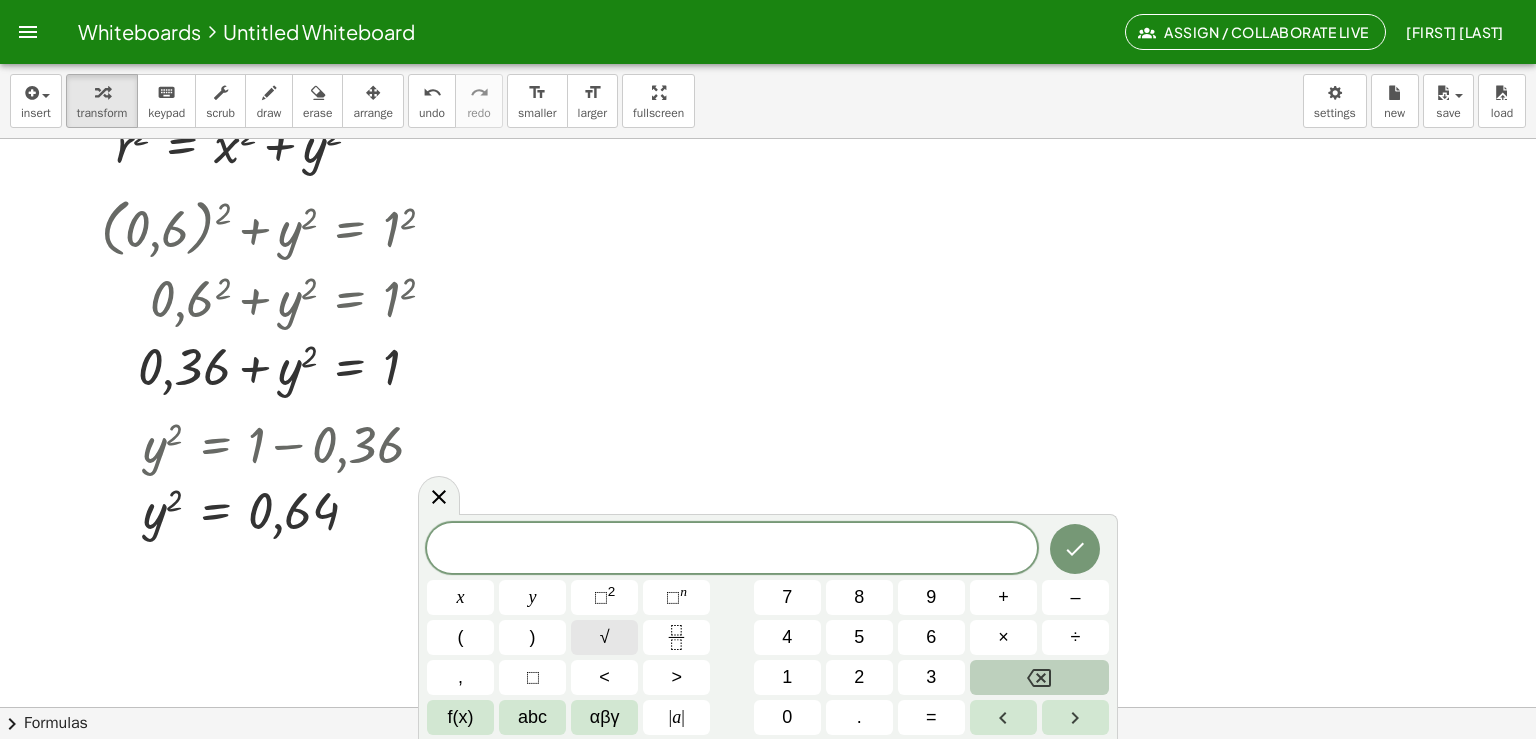 click on "√" at bounding box center [605, 637] 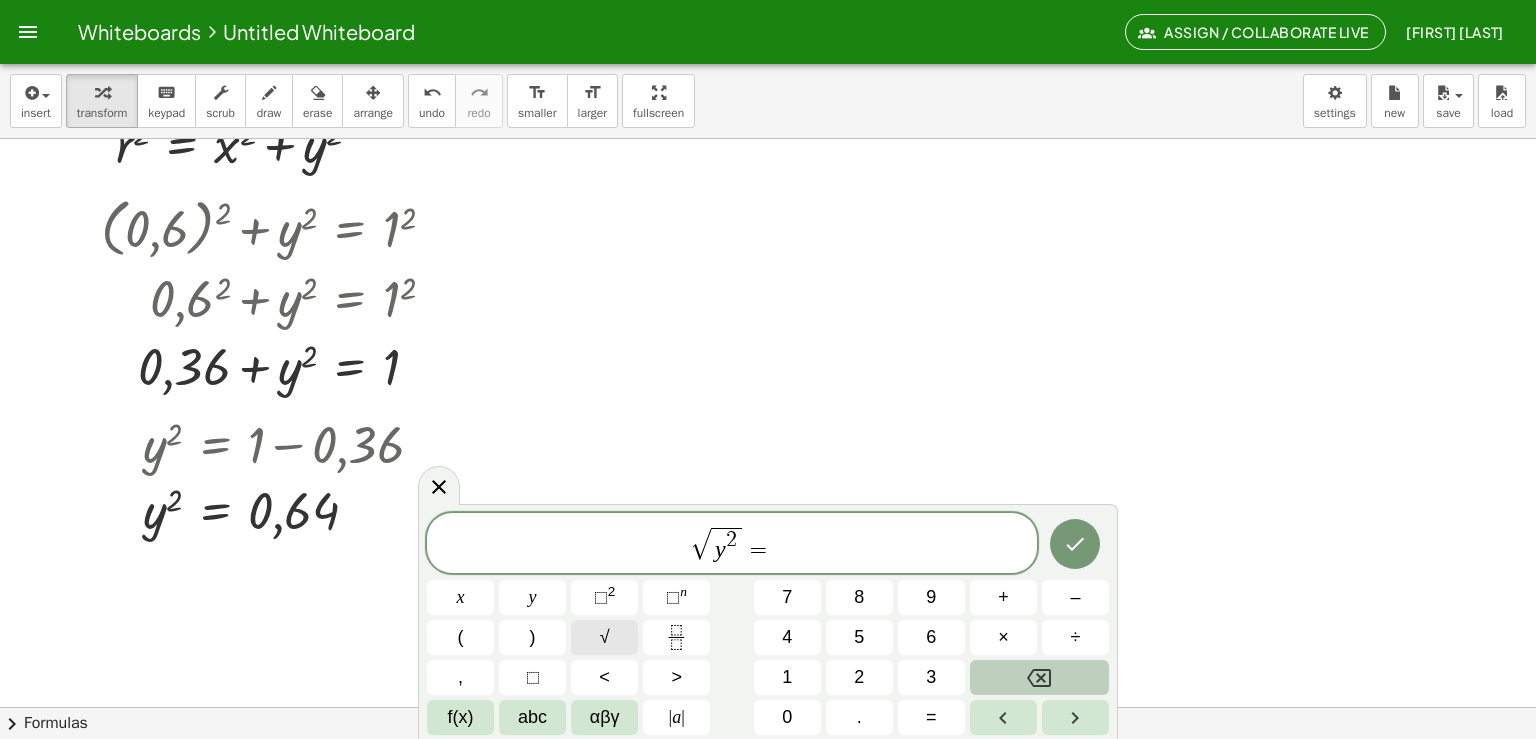 click on "√" at bounding box center [605, 637] 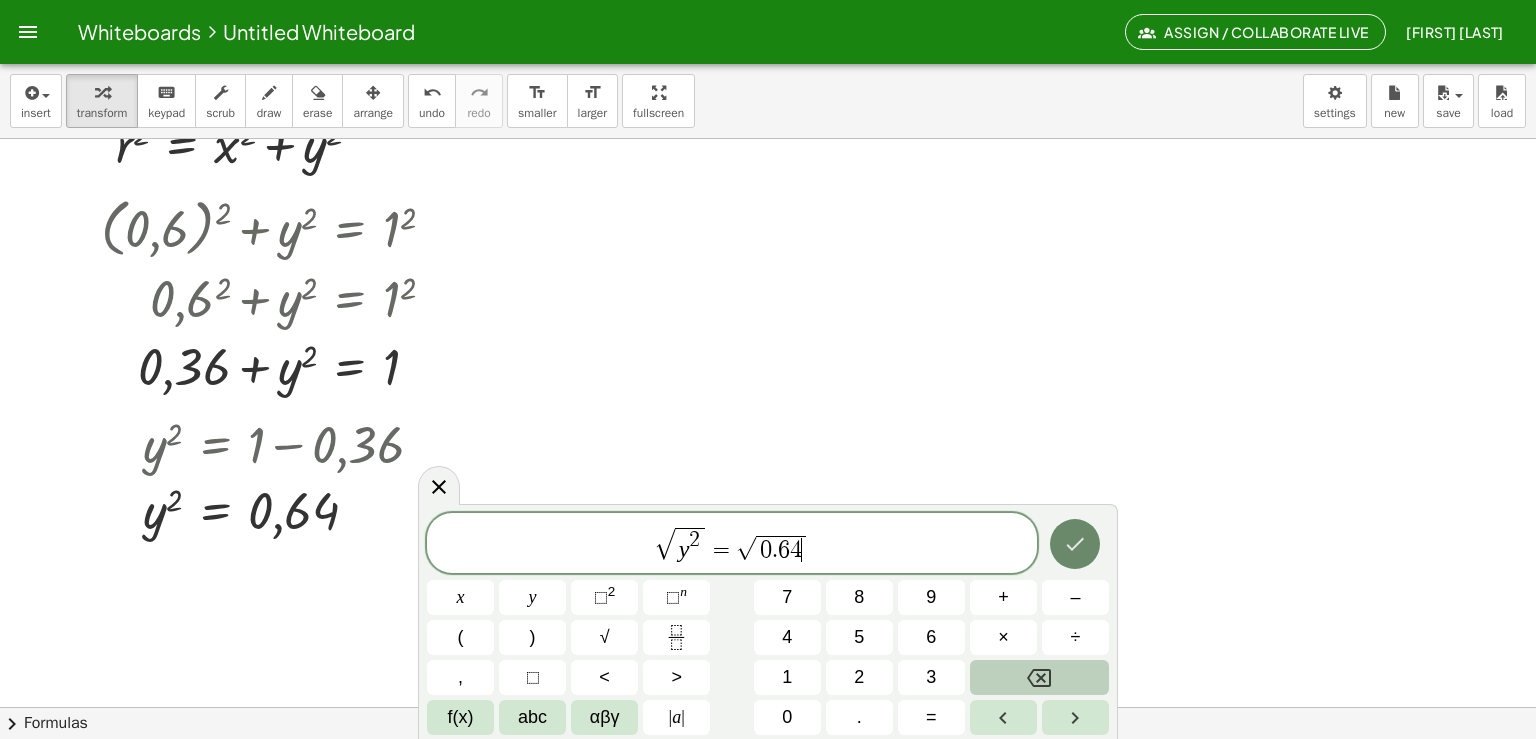 click at bounding box center [1075, 544] 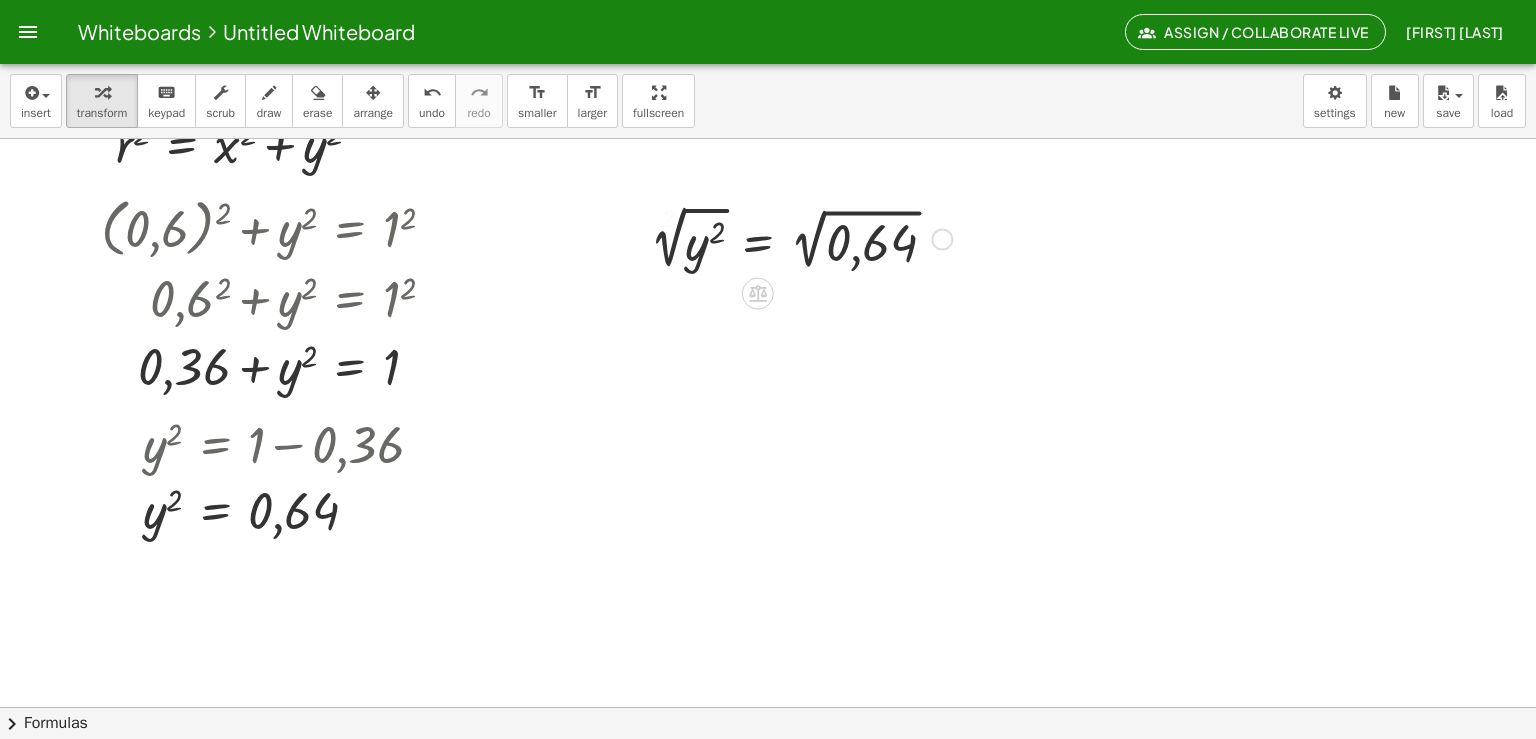 click at bounding box center (801, 237) 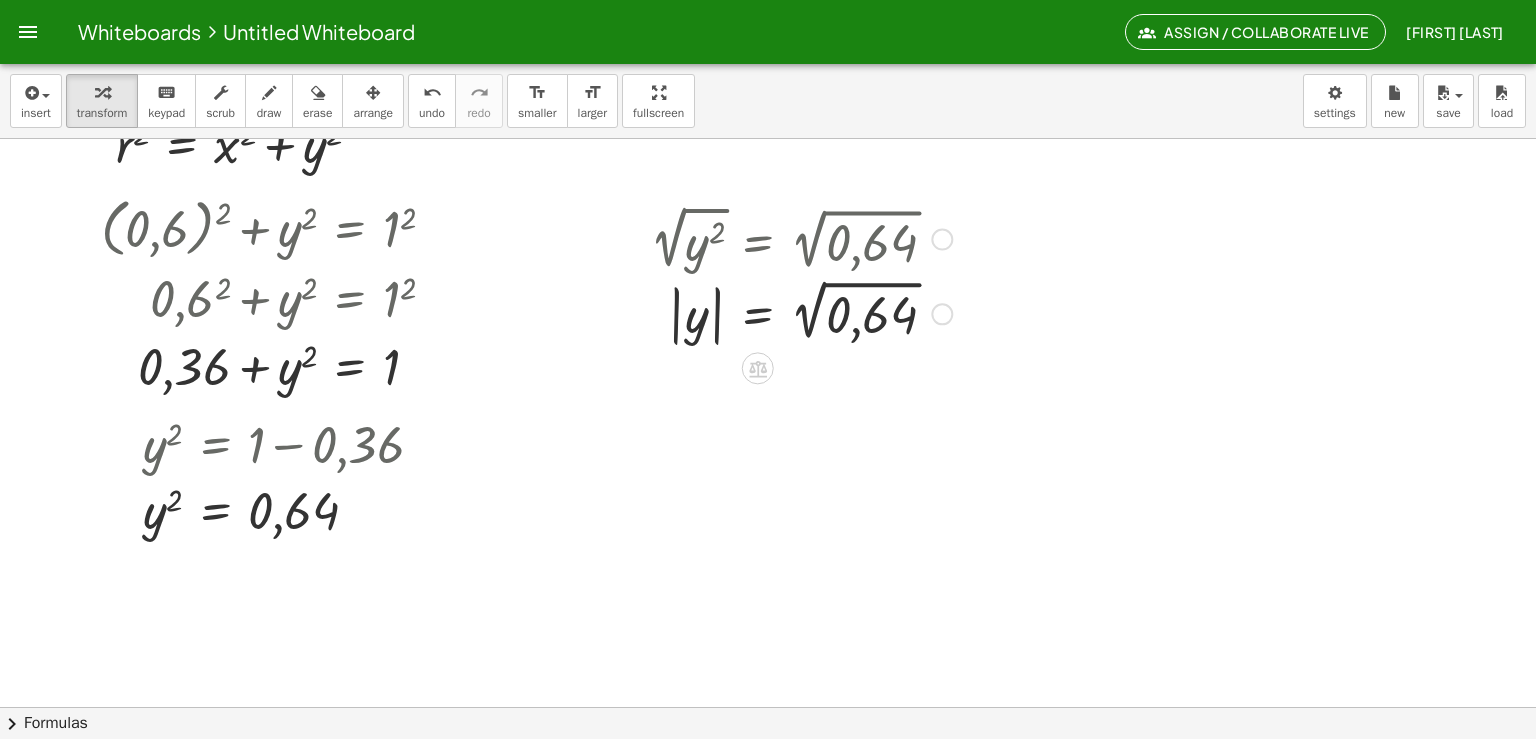 click at bounding box center [635, 275] 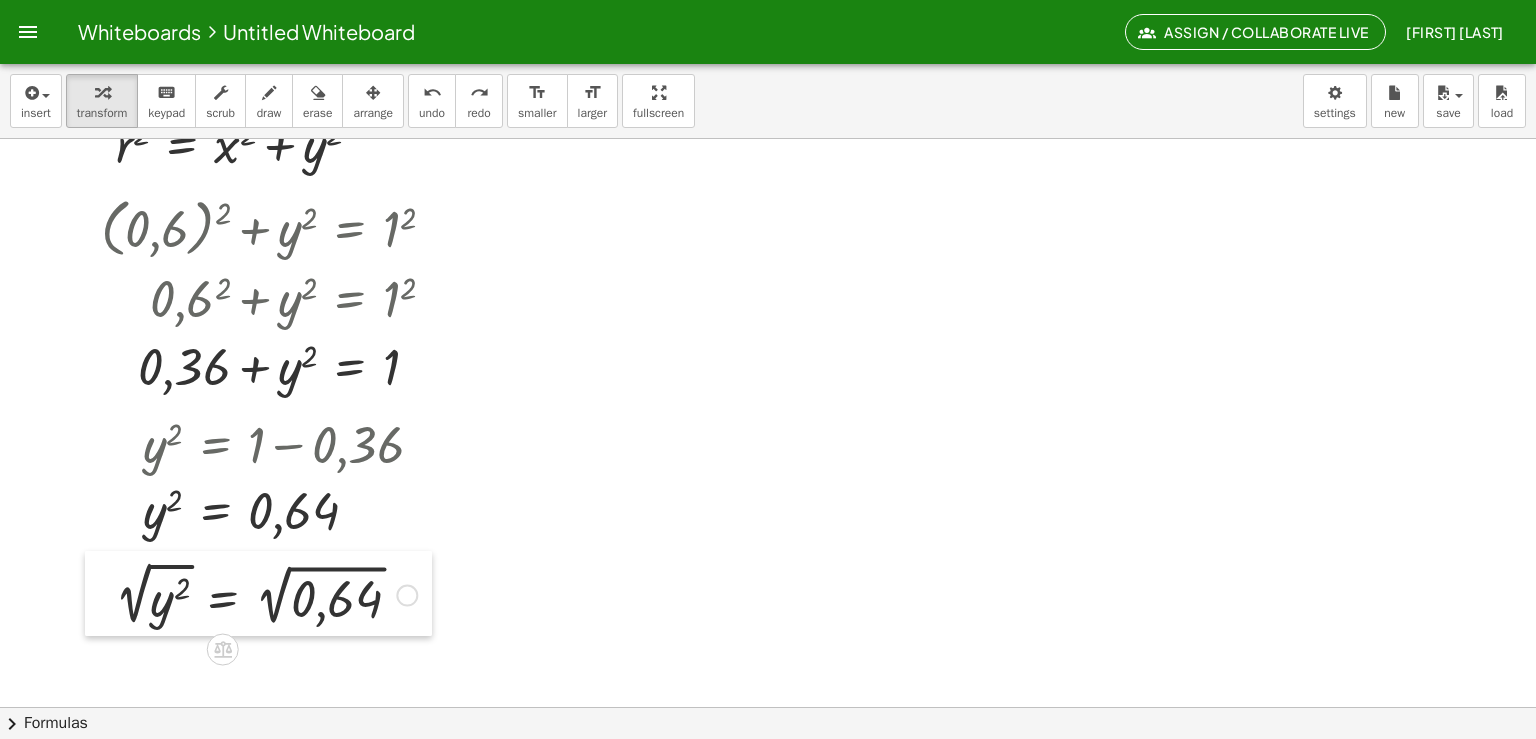 drag, startPoint x: 620, startPoint y: 254, endPoint x: 84, endPoint y: 610, distance: 643.4532 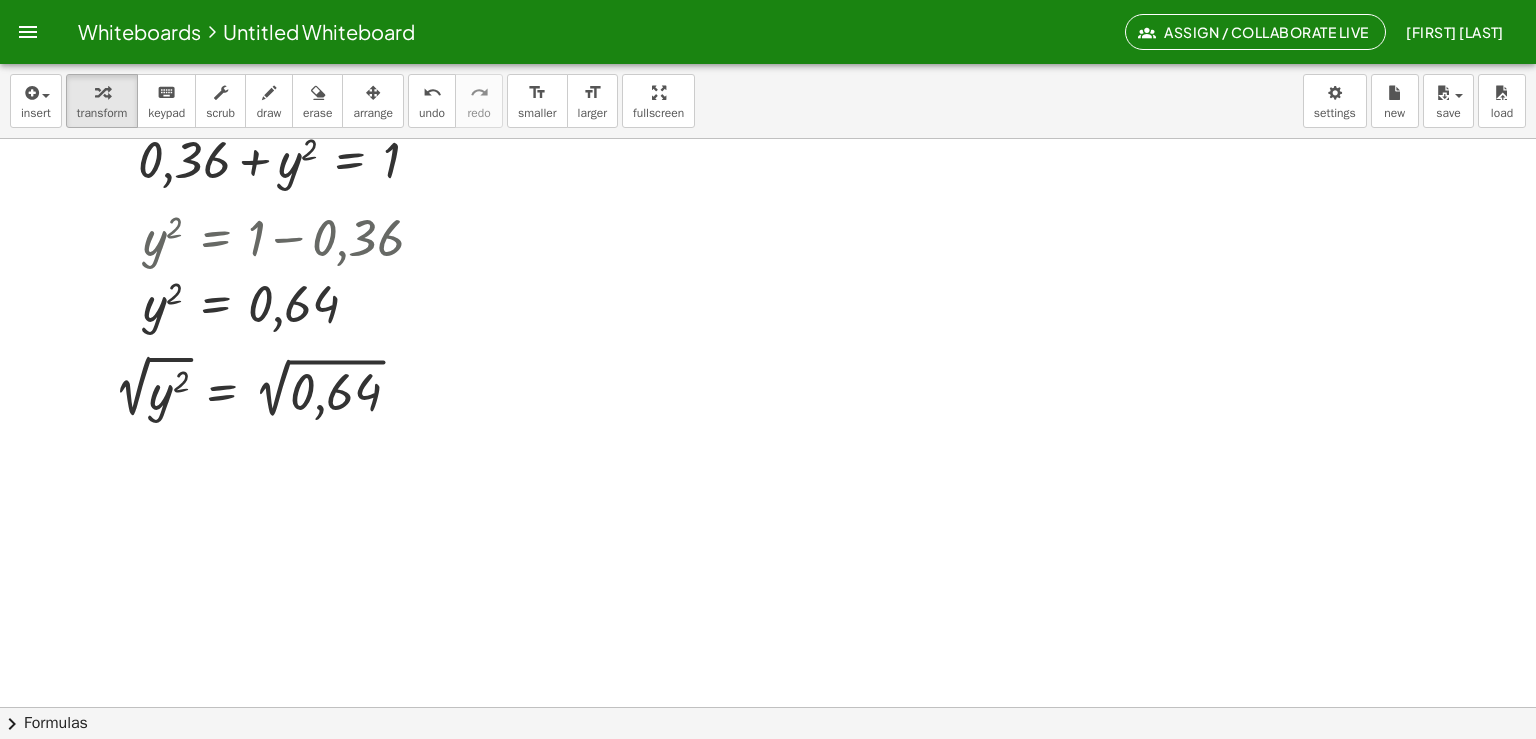 scroll, scrollTop: 3538, scrollLeft: 20, axis: both 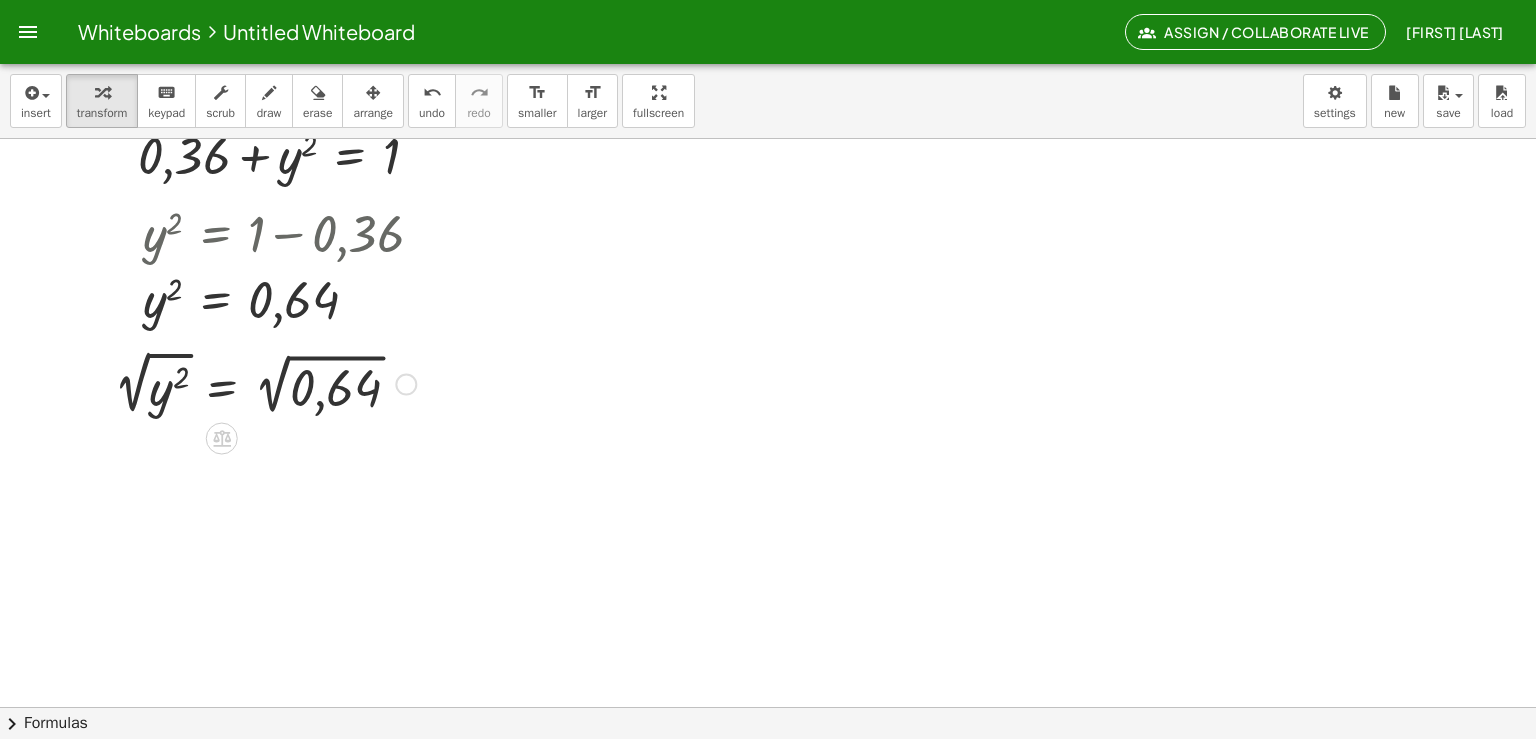 click at bounding box center (265, 382) 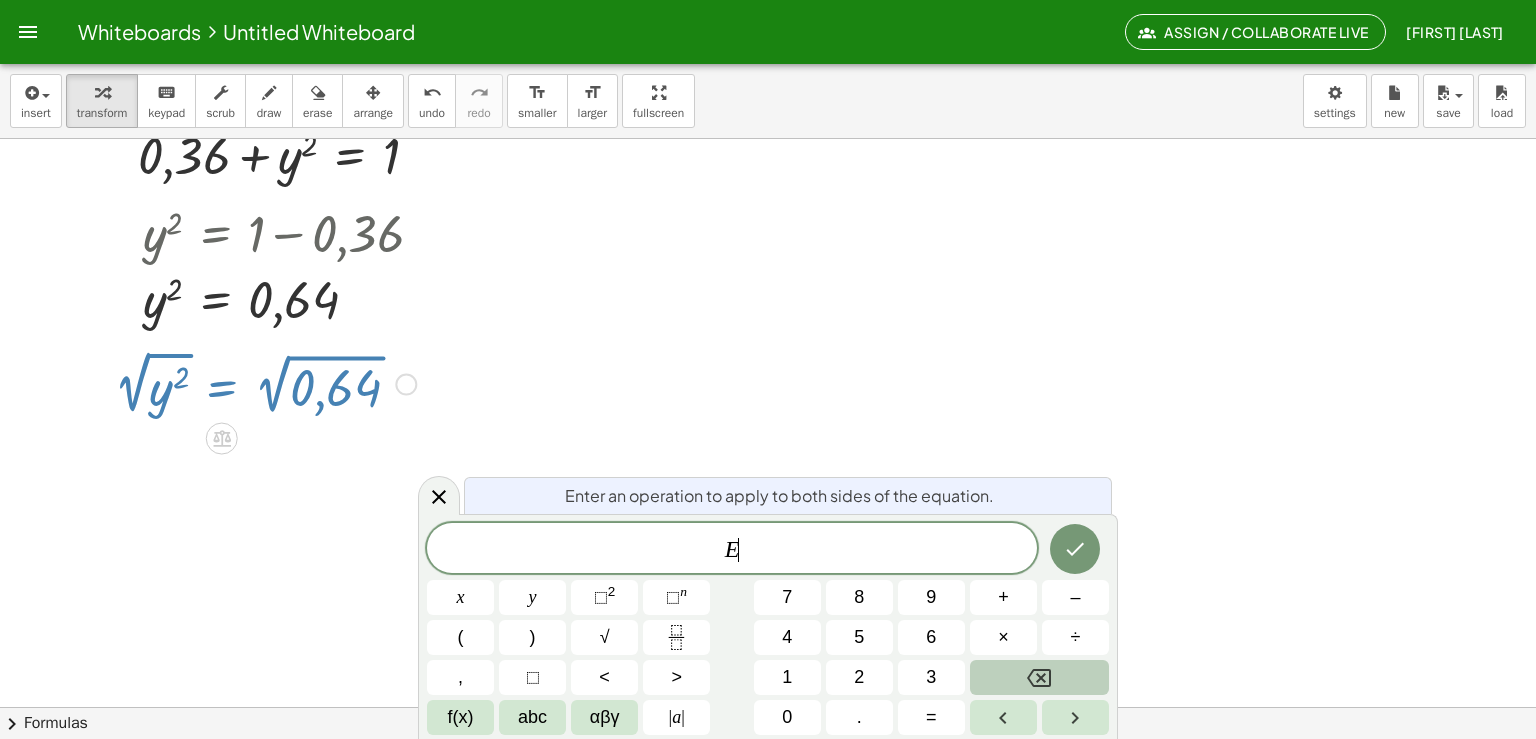 click at bounding box center [265, 382] 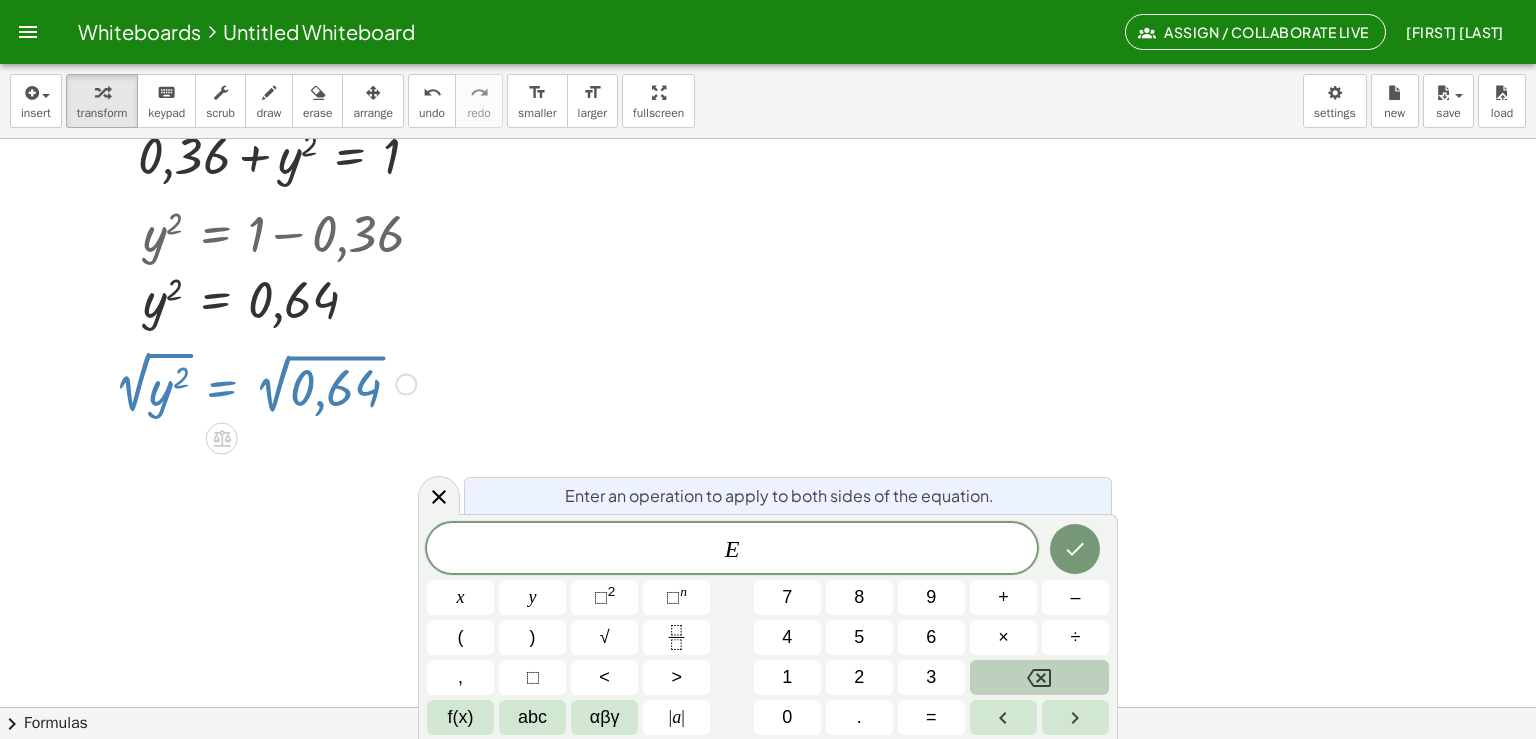click at bounding box center [265, 382] 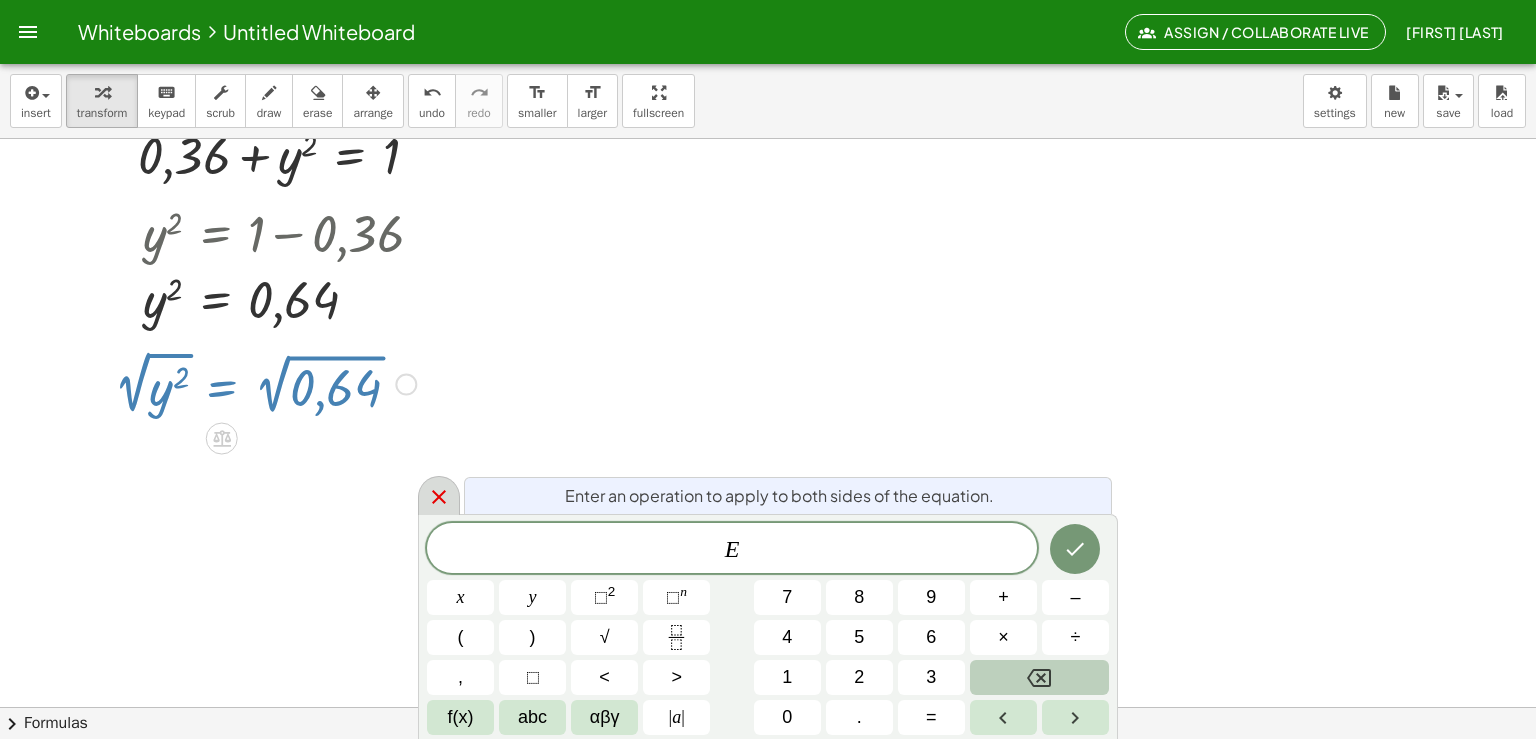 click 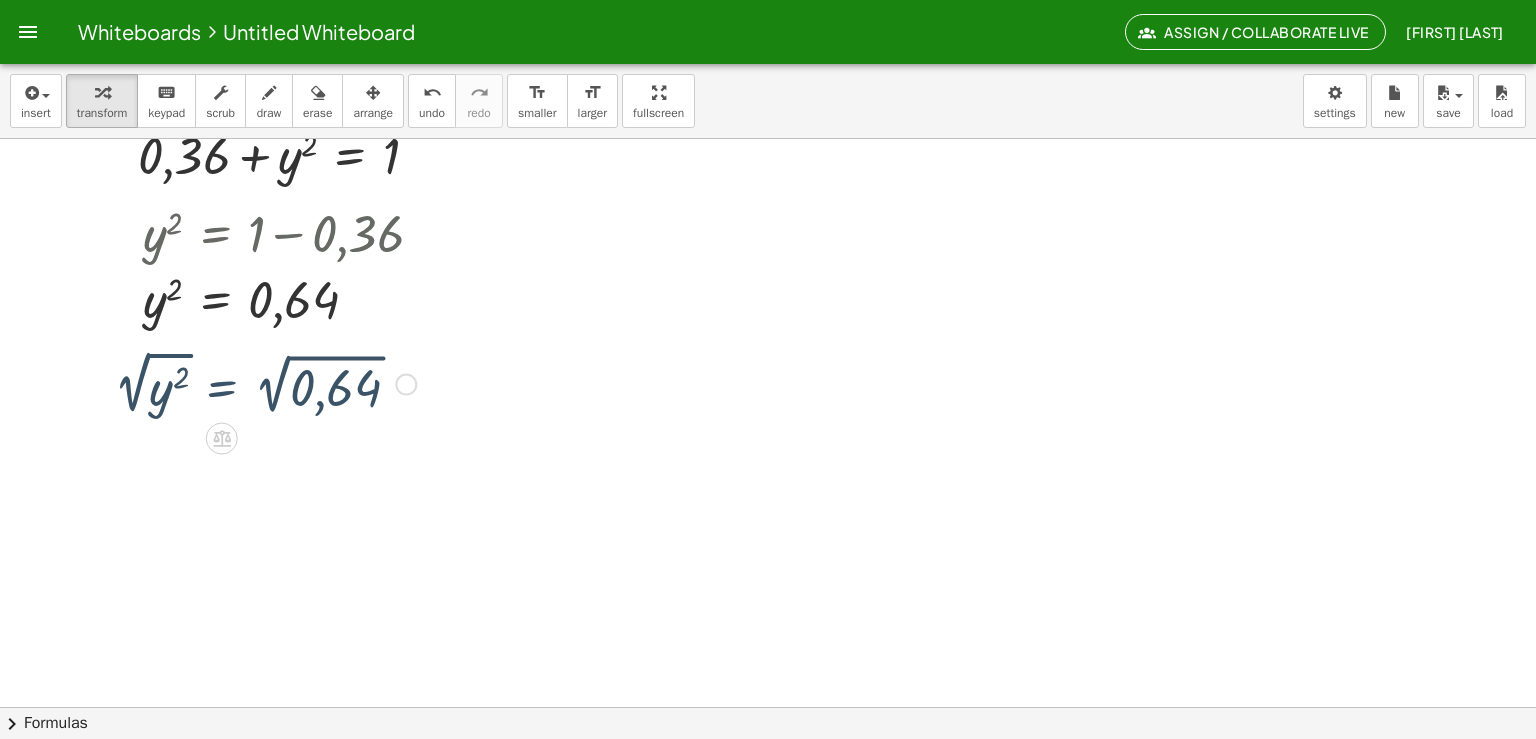 click at bounding box center (265, 382) 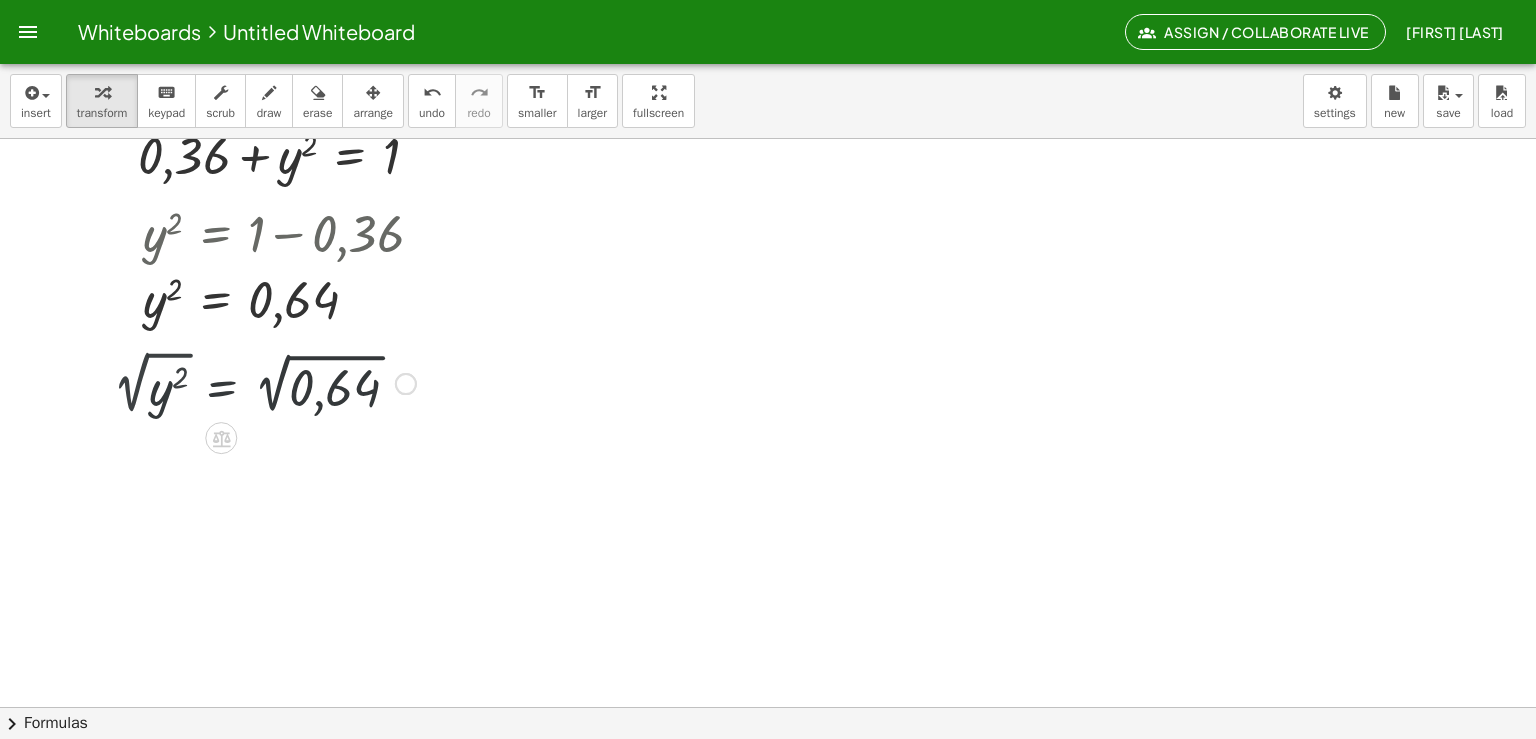 click at bounding box center (274, 382) 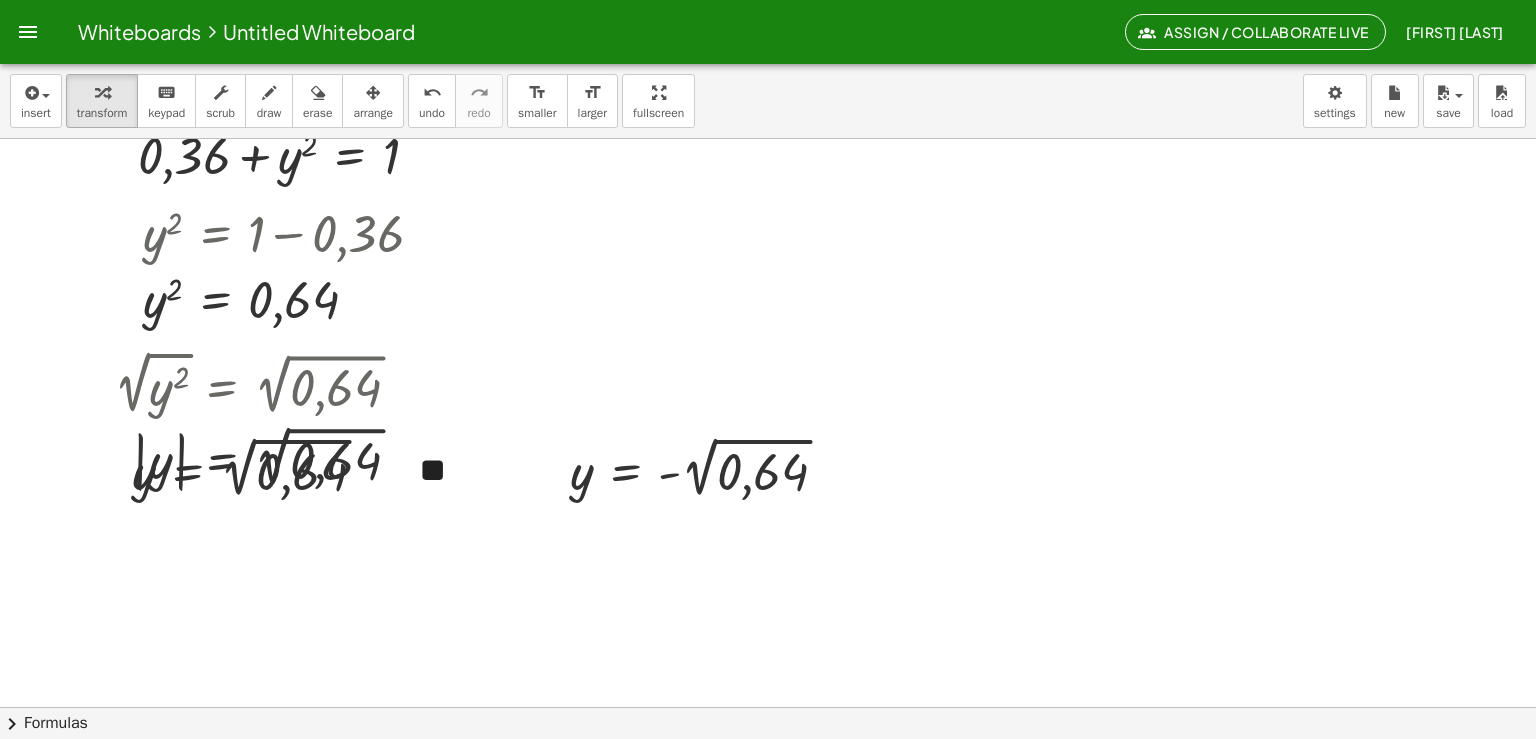 click at bounding box center (765, -1124) 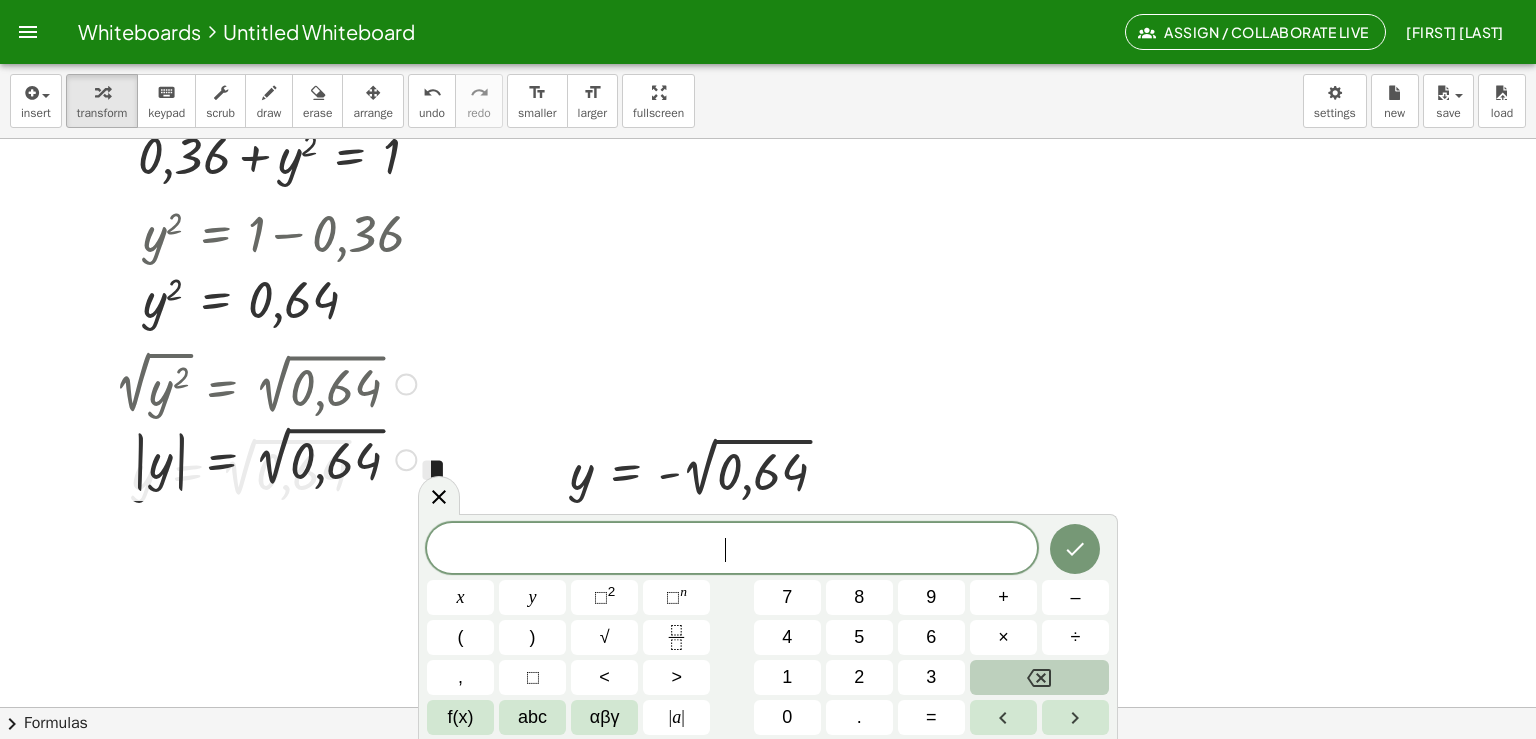 click at bounding box center [265, 458] 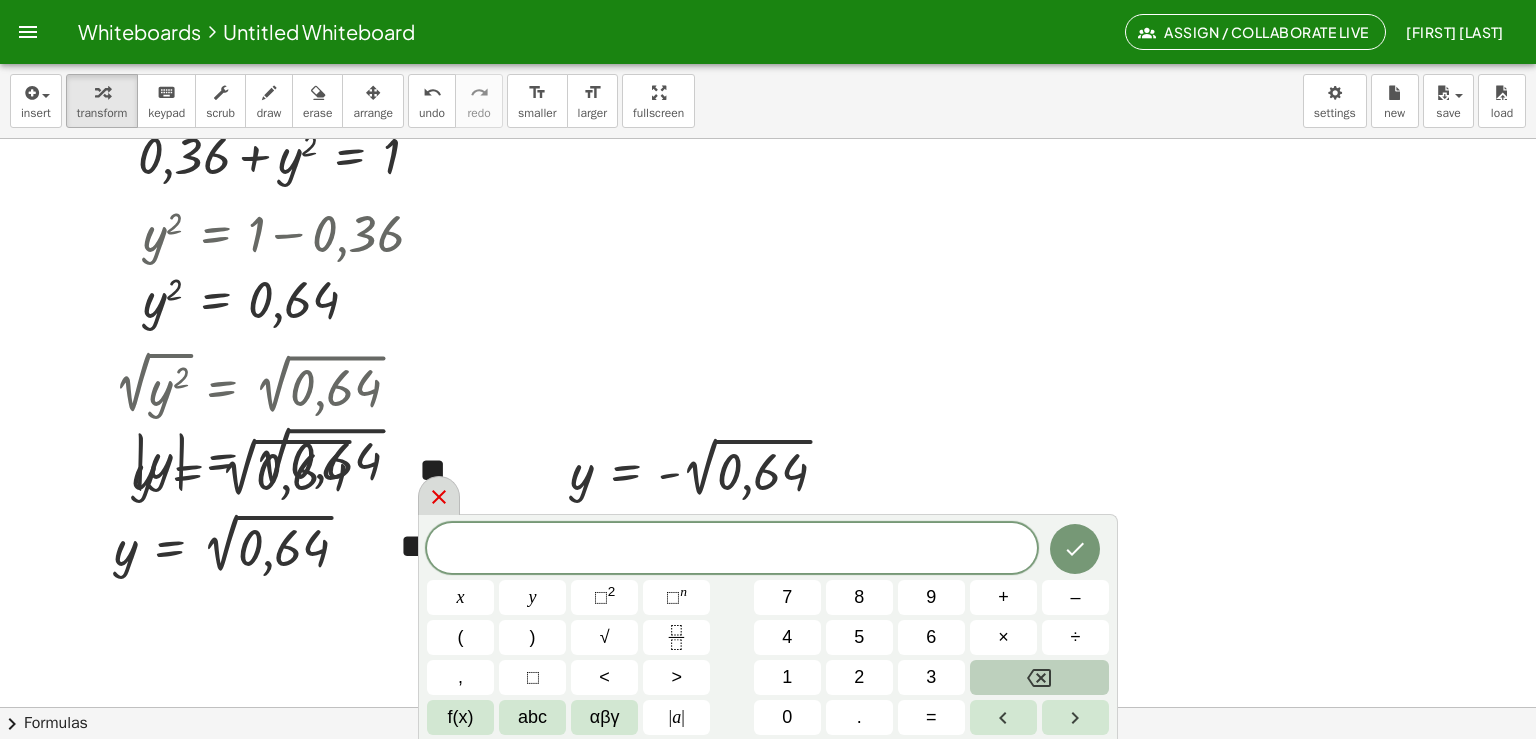 click at bounding box center (439, 495) 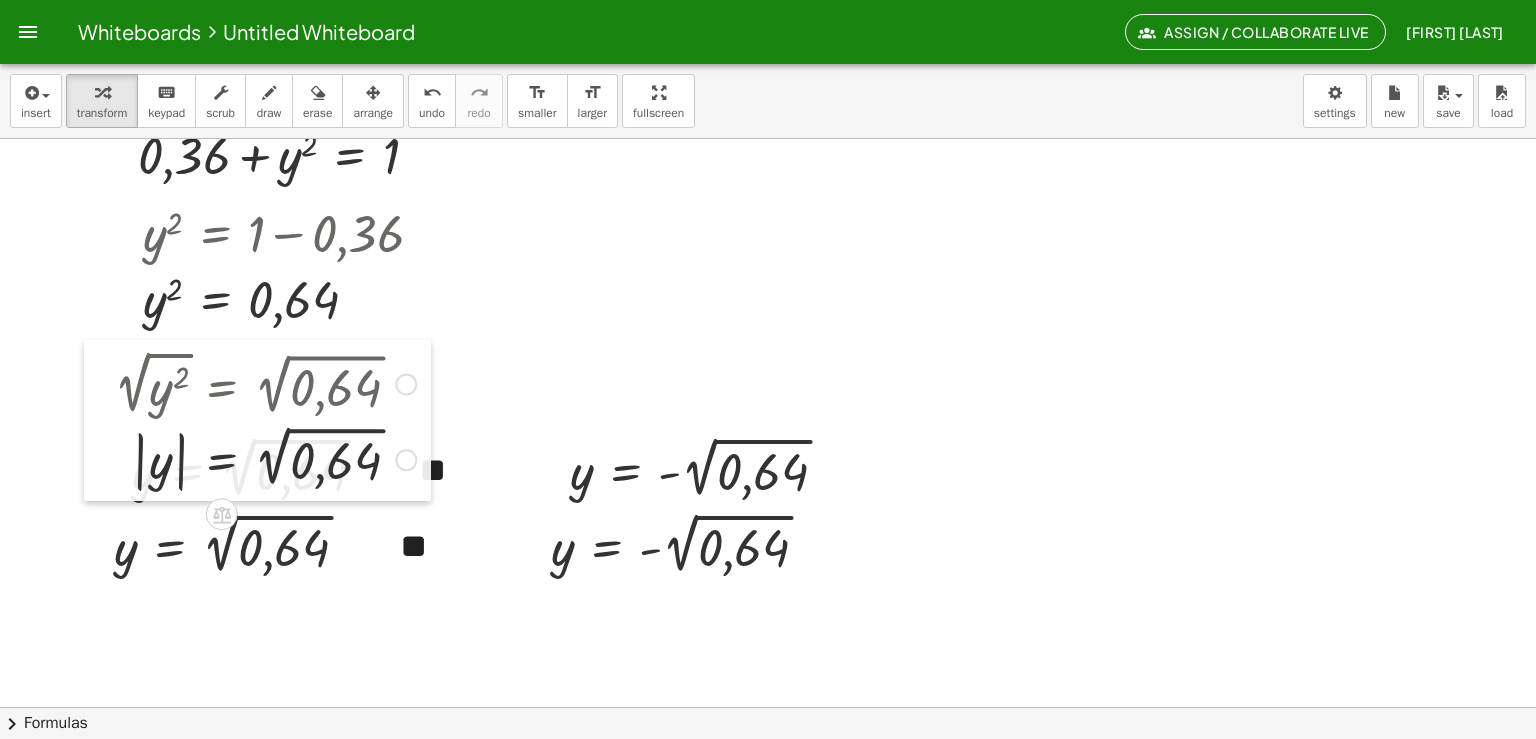 click at bounding box center (99, 420) 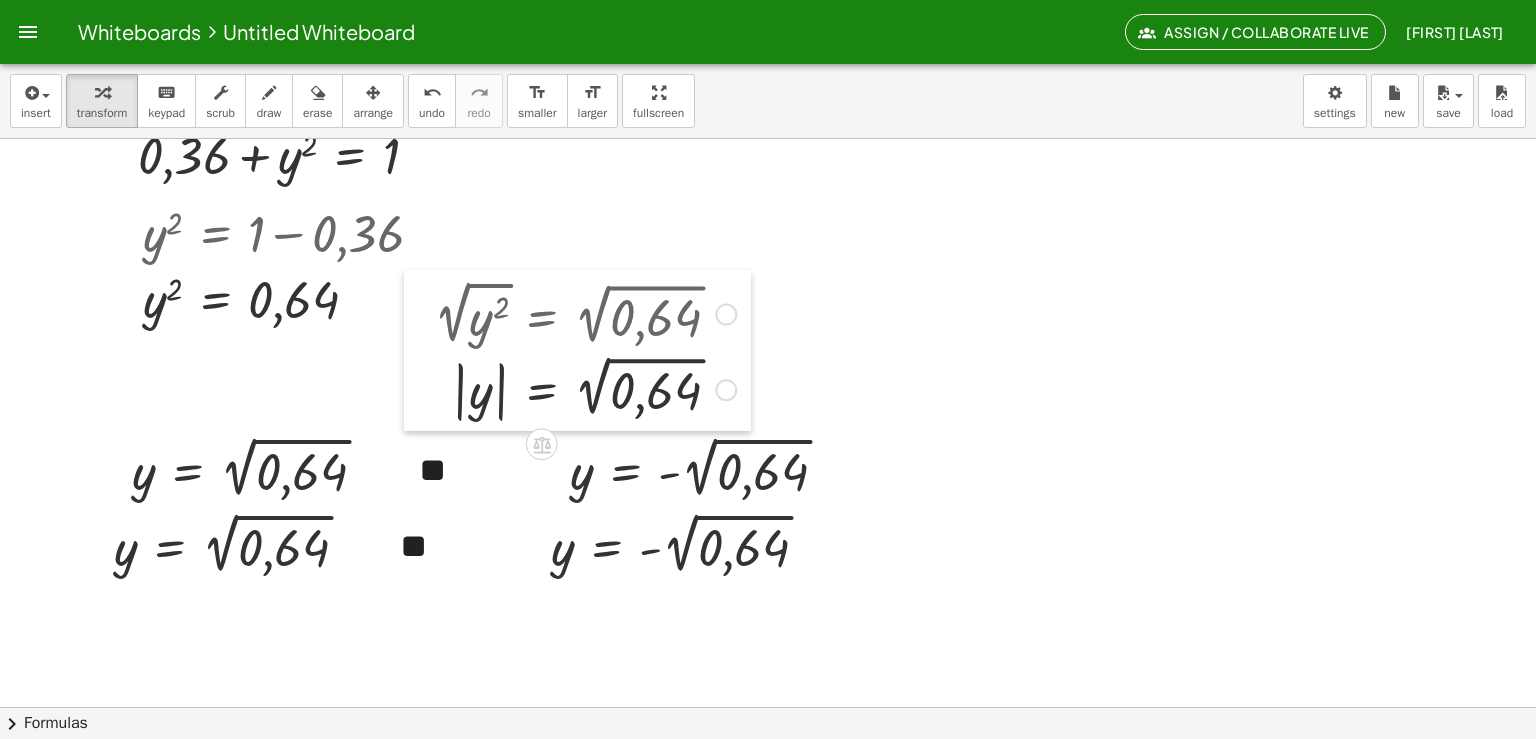 drag, startPoint x: 80, startPoint y: 492, endPoint x: 399, endPoint y: 422, distance: 326.58997 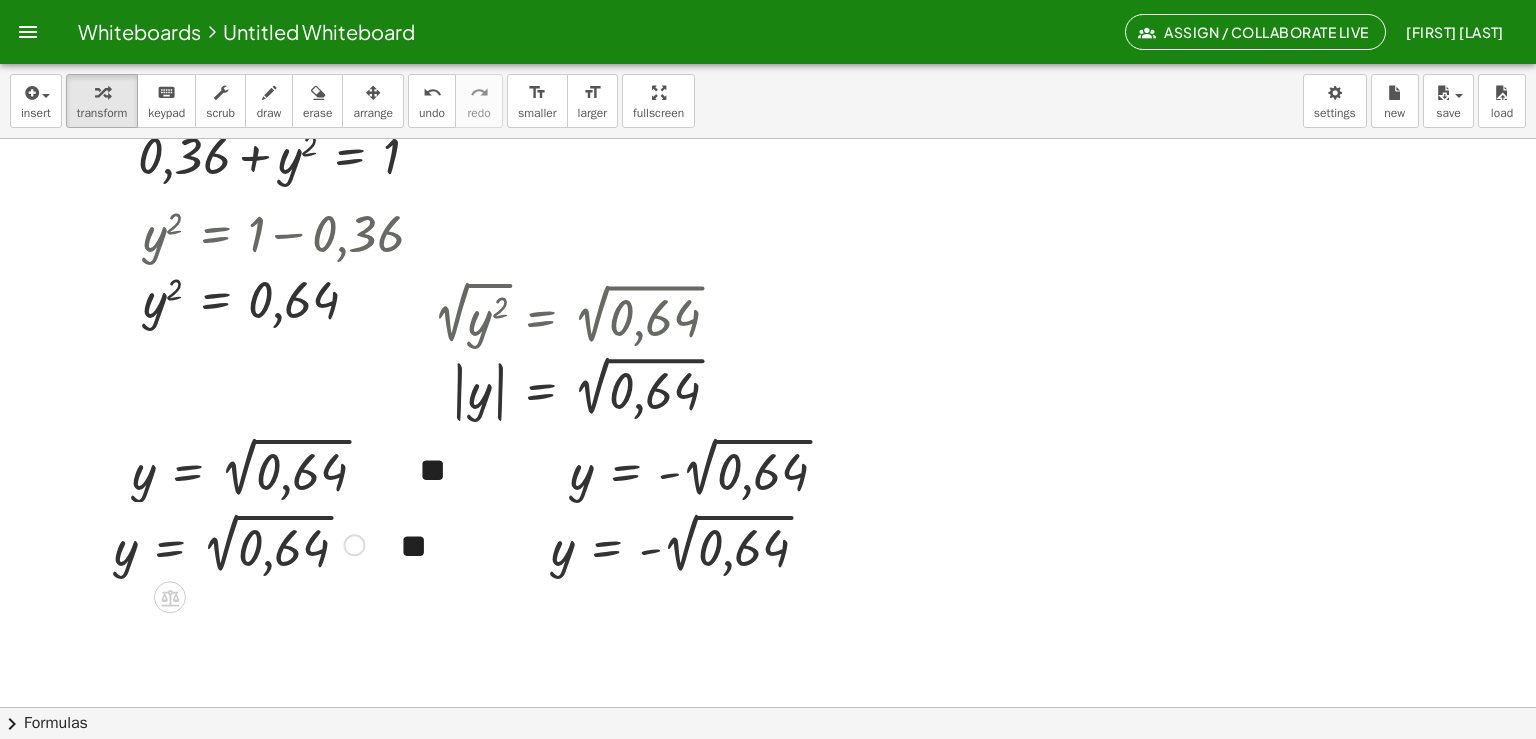 click at bounding box center [239, 543] 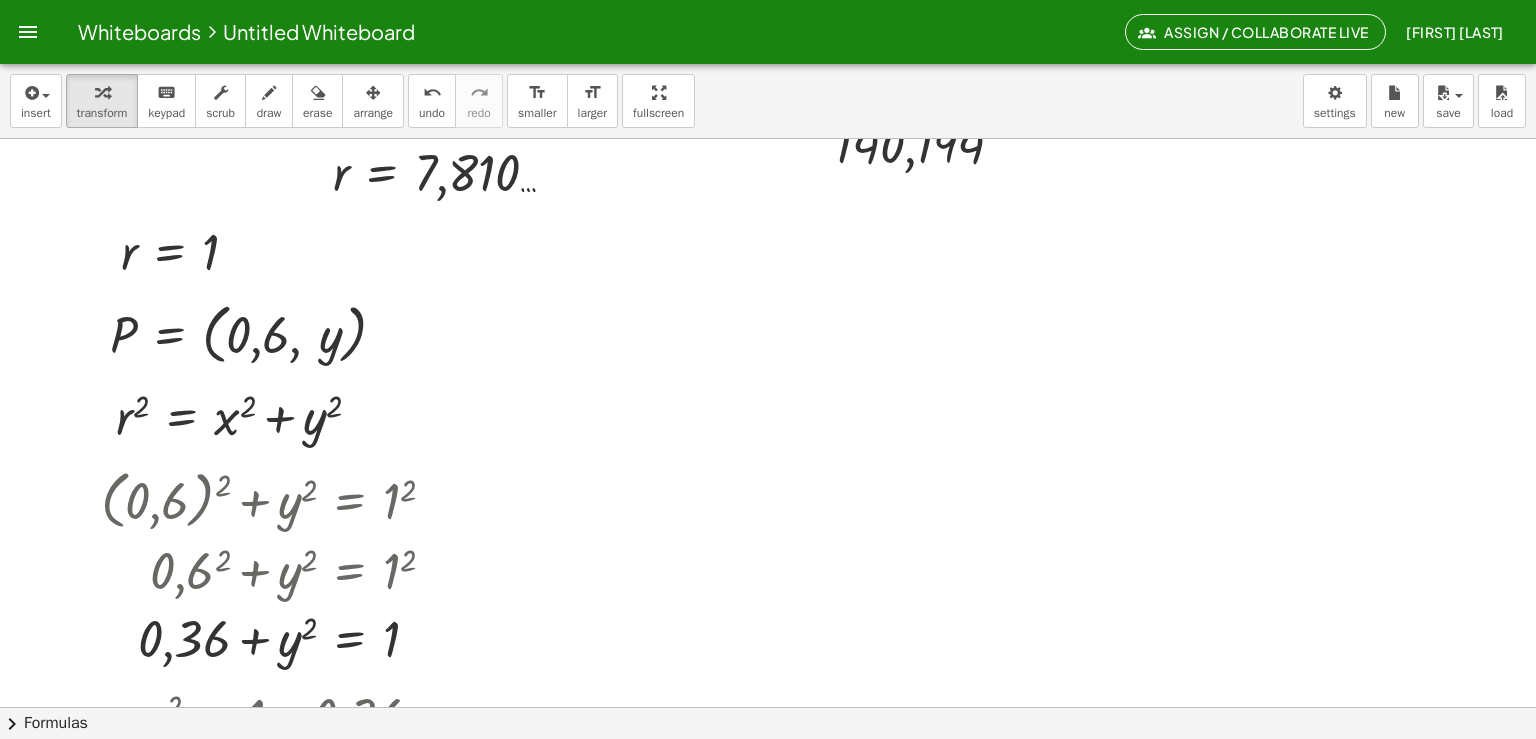 scroll, scrollTop: 3037, scrollLeft: 20, axis: both 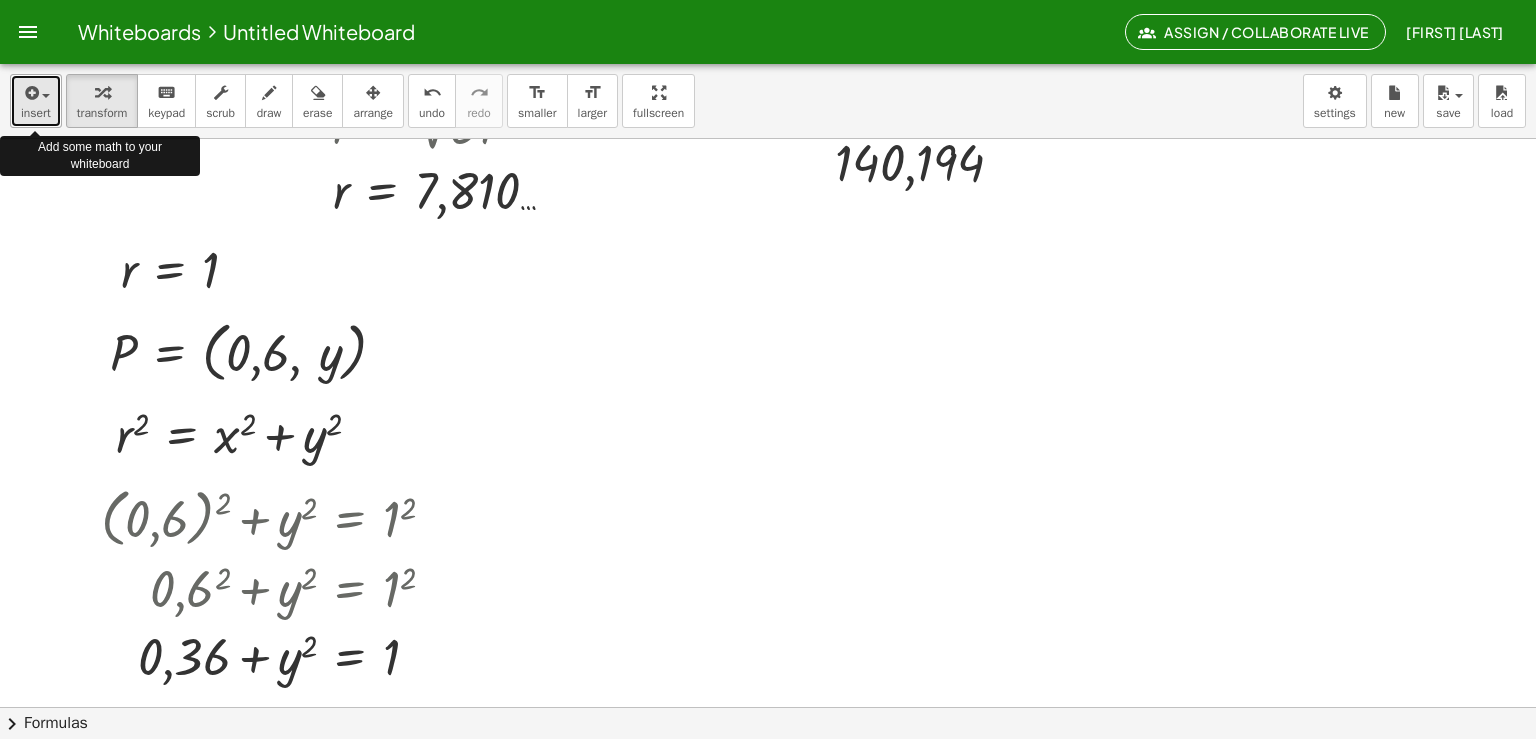 click on "insert" at bounding box center (36, 113) 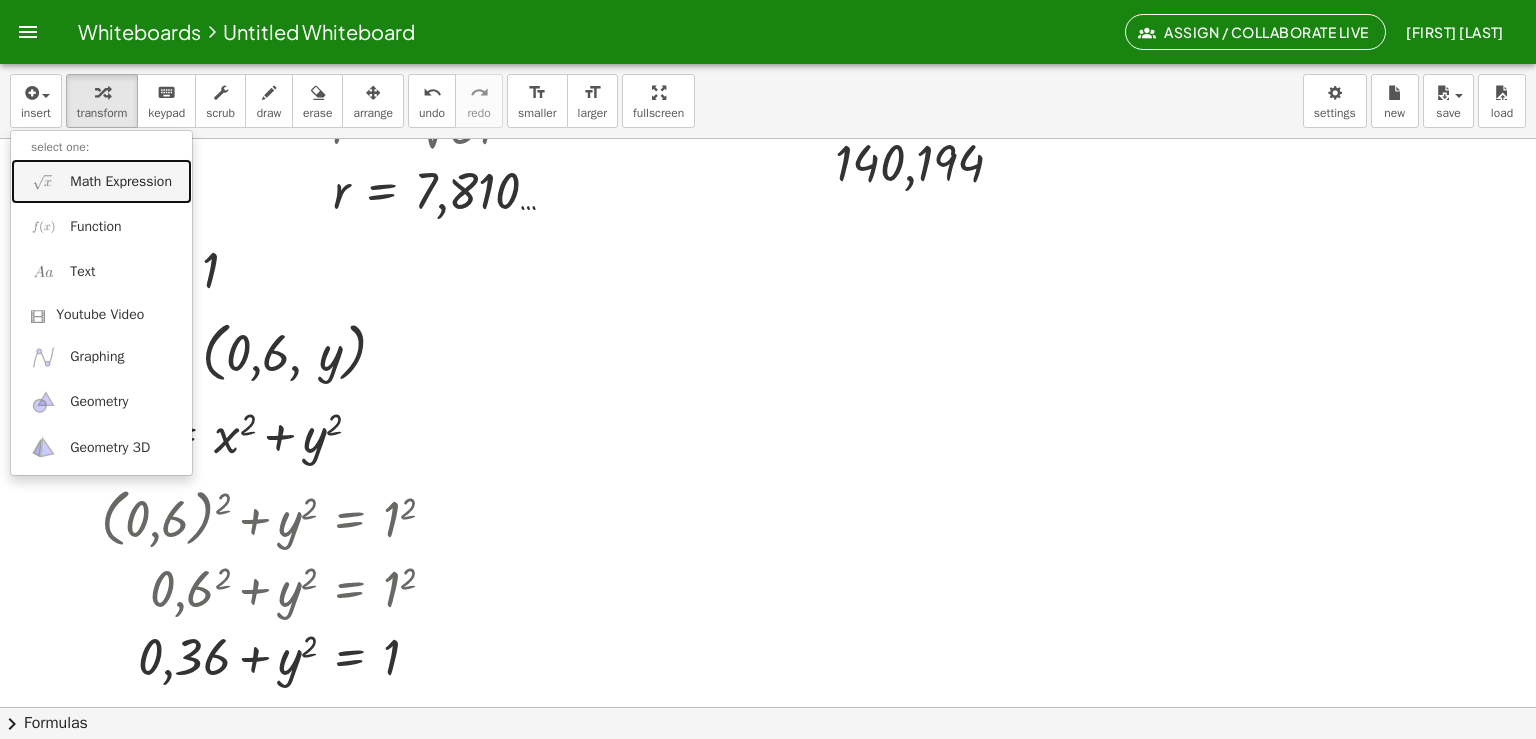click on "Math Expression" at bounding box center [121, 182] 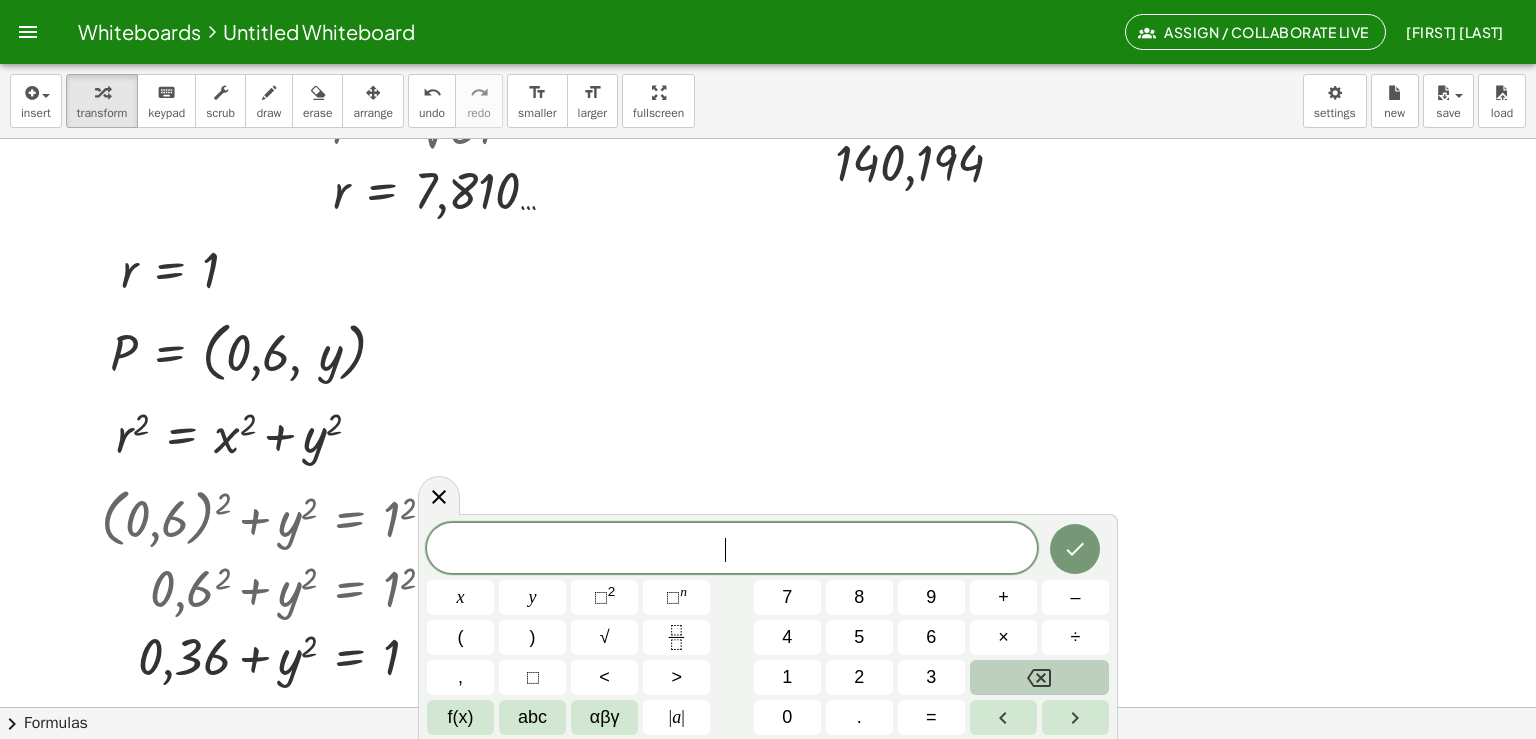 click at bounding box center [765, -623] 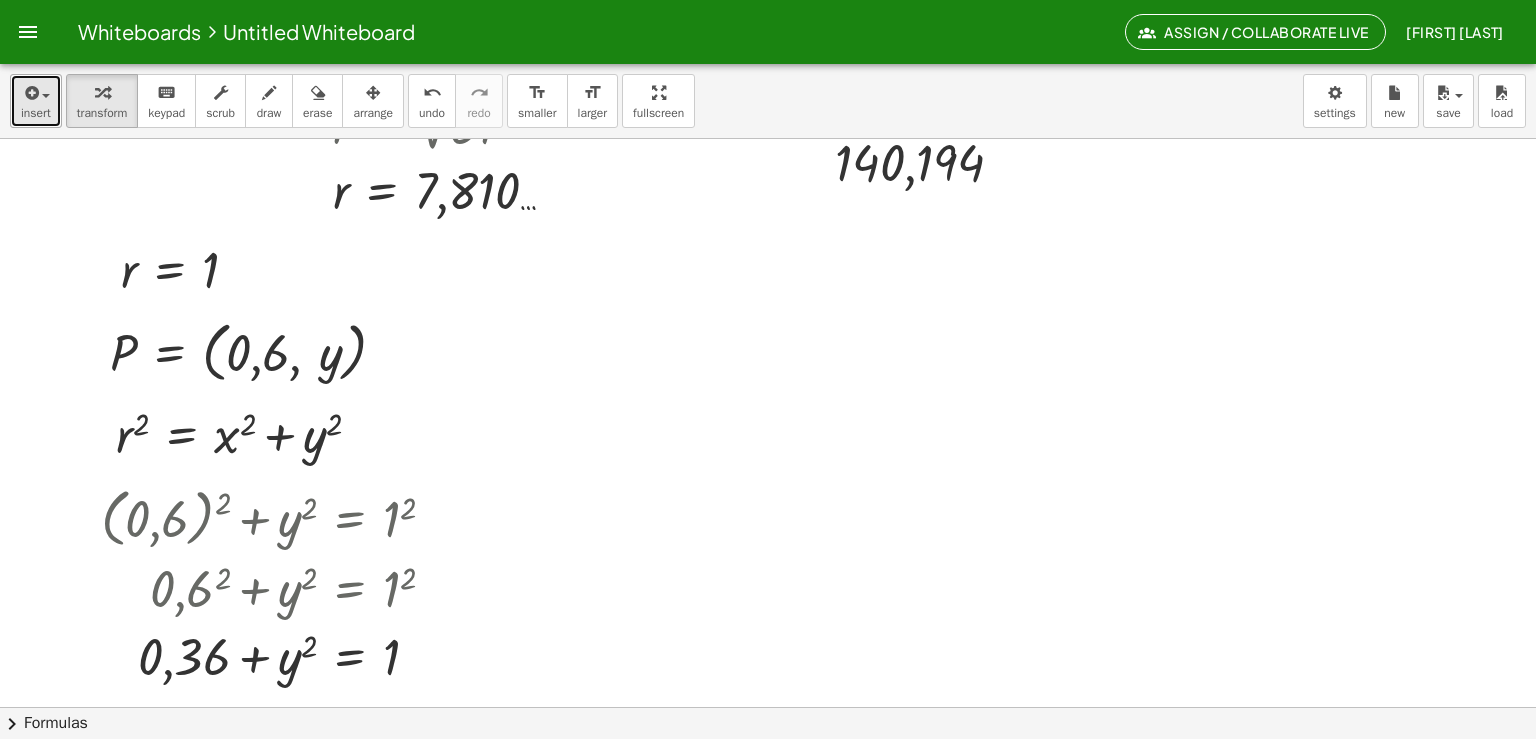 click on "insert" at bounding box center [36, 101] 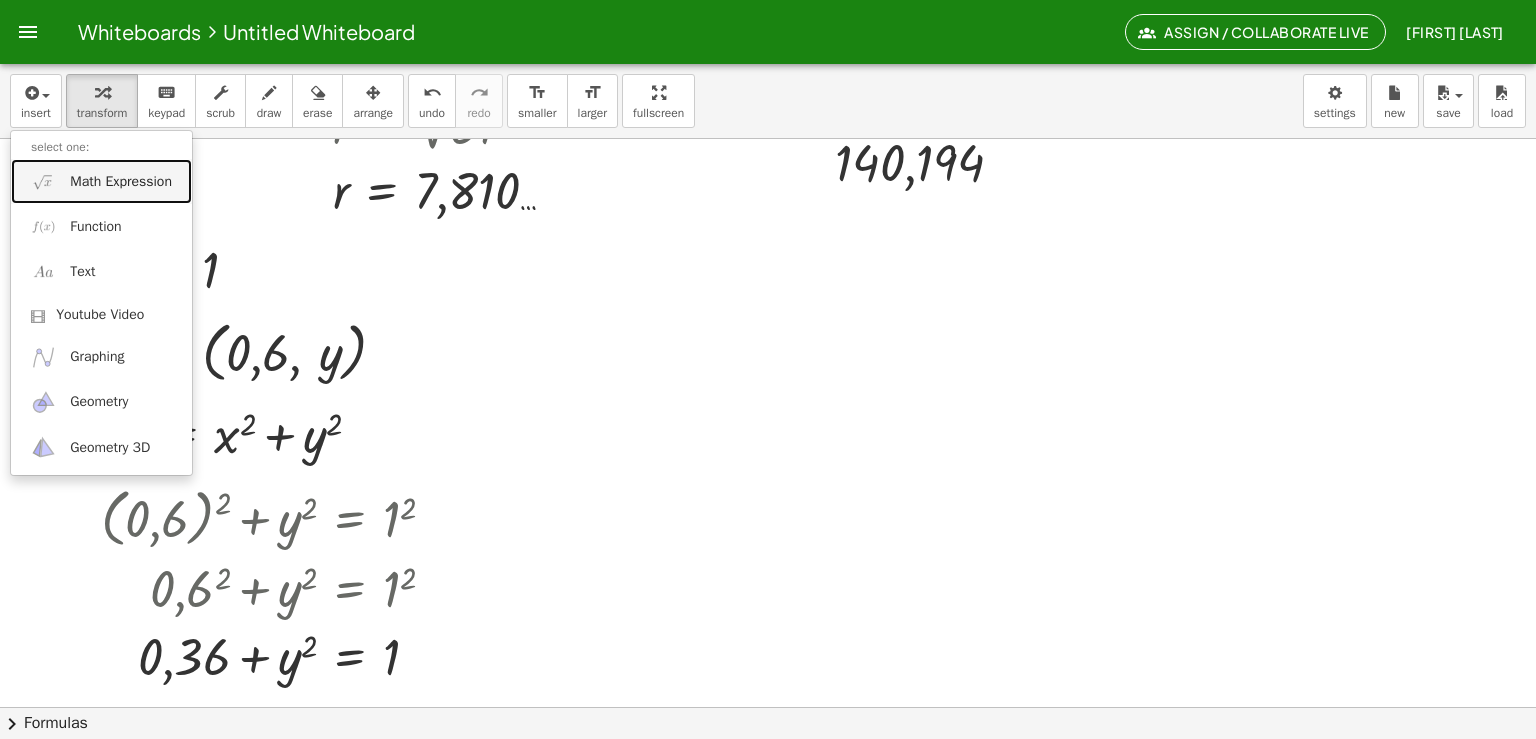 click on "Math Expression" at bounding box center (121, 182) 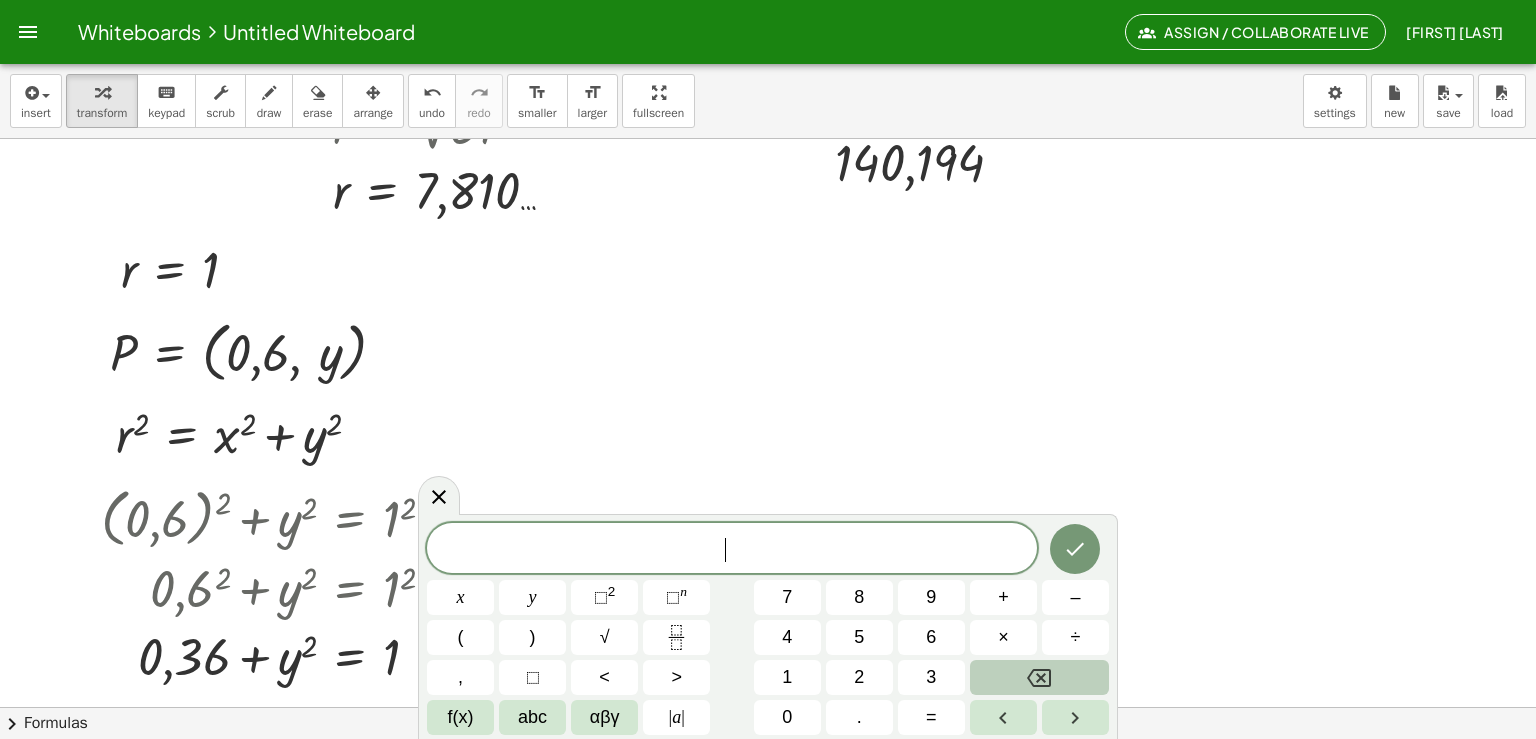 click at bounding box center (765, -623) 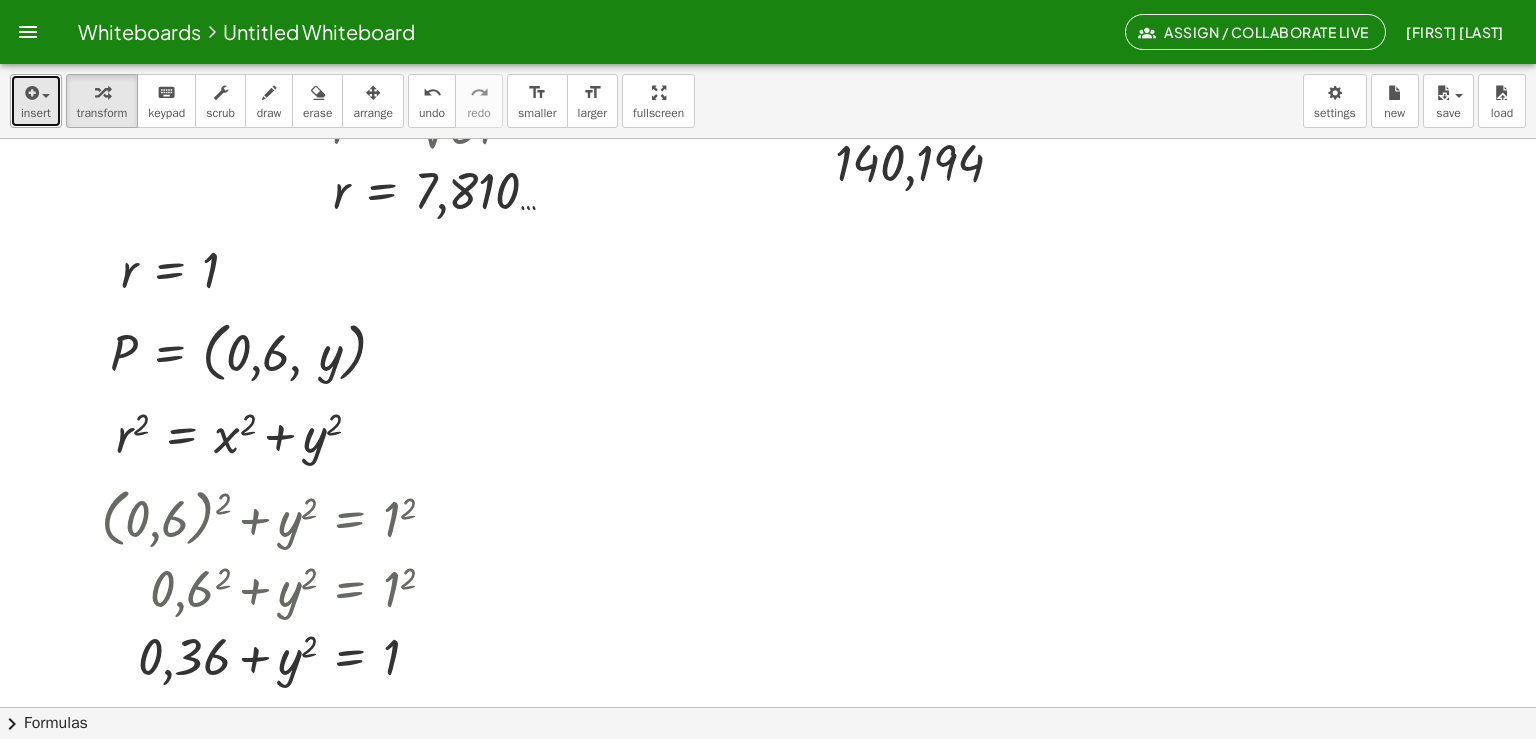 click on "insert" at bounding box center [36, 113] 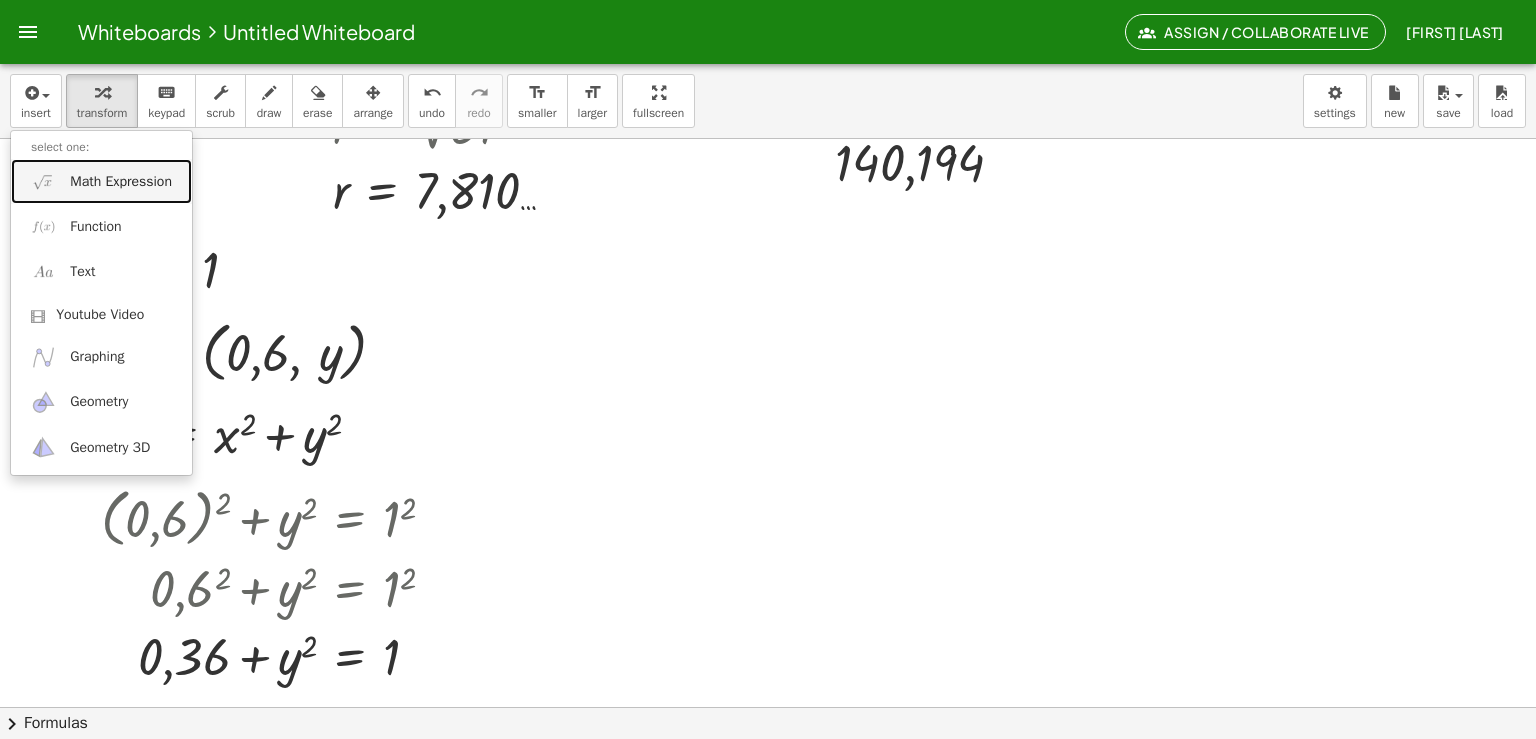 click on "Math Expression" at bounding box center [121, 182] 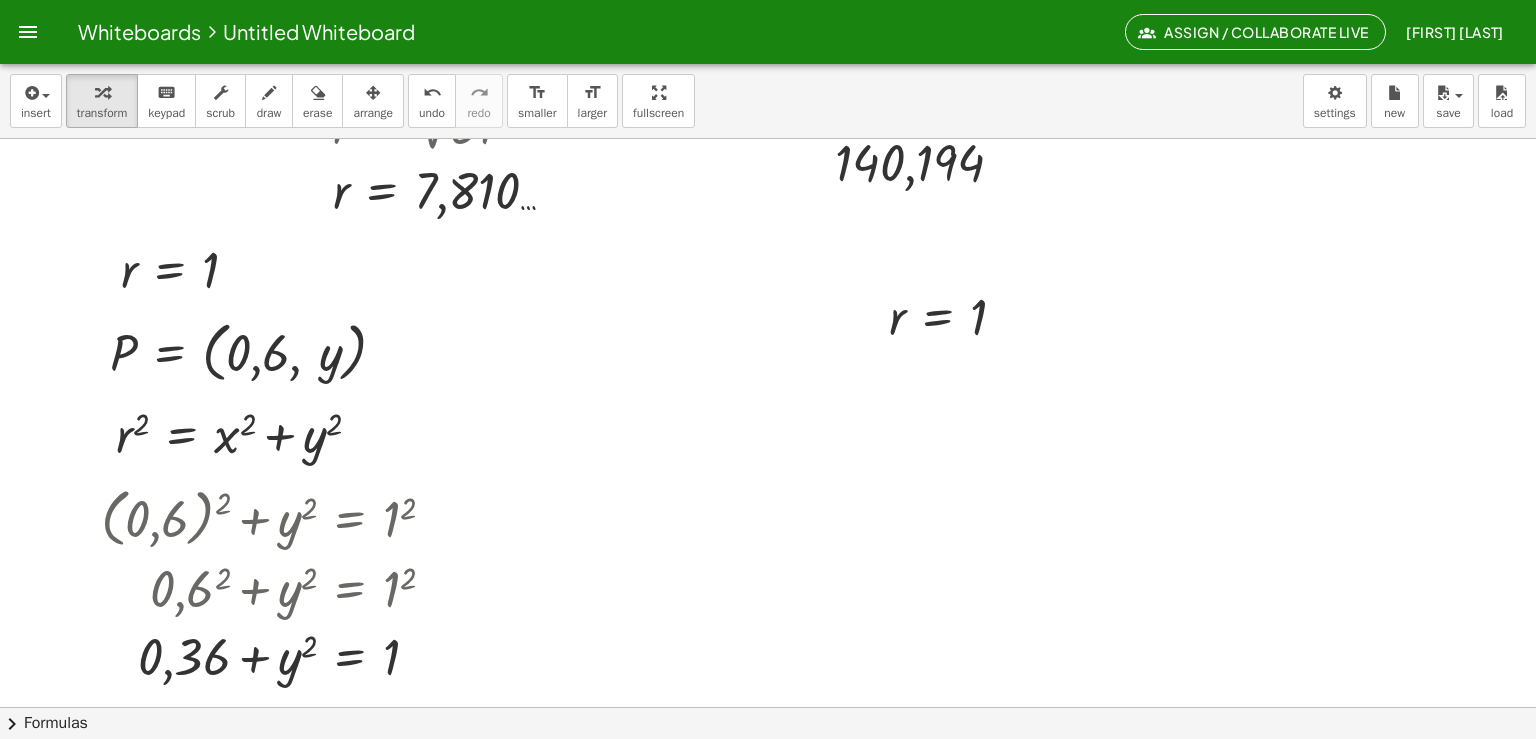 click at bounding box center (765, -623) 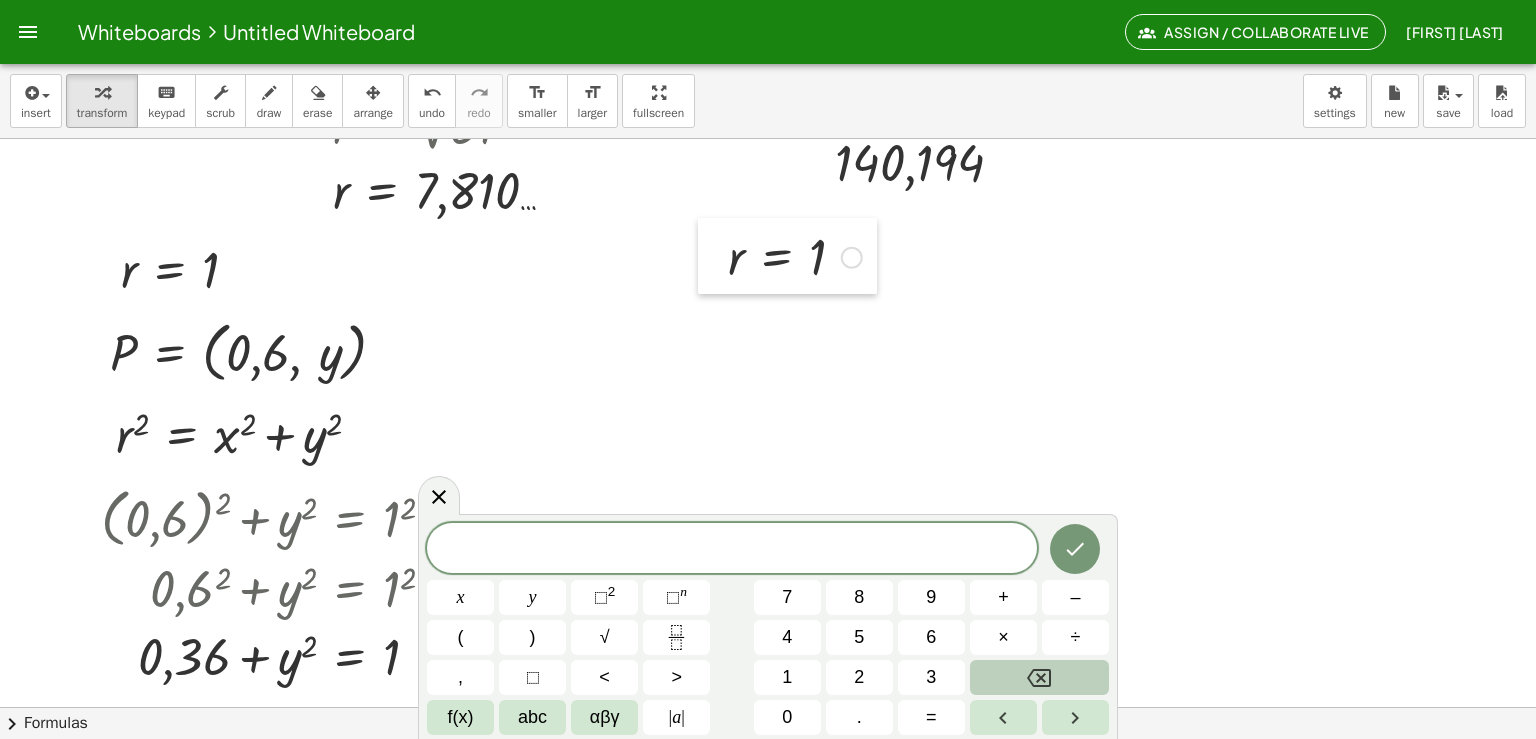 drag, startPoint x: 868, startPoint y: 311, endPoint x: 708, endPoint y: 249, distance: 171.59254 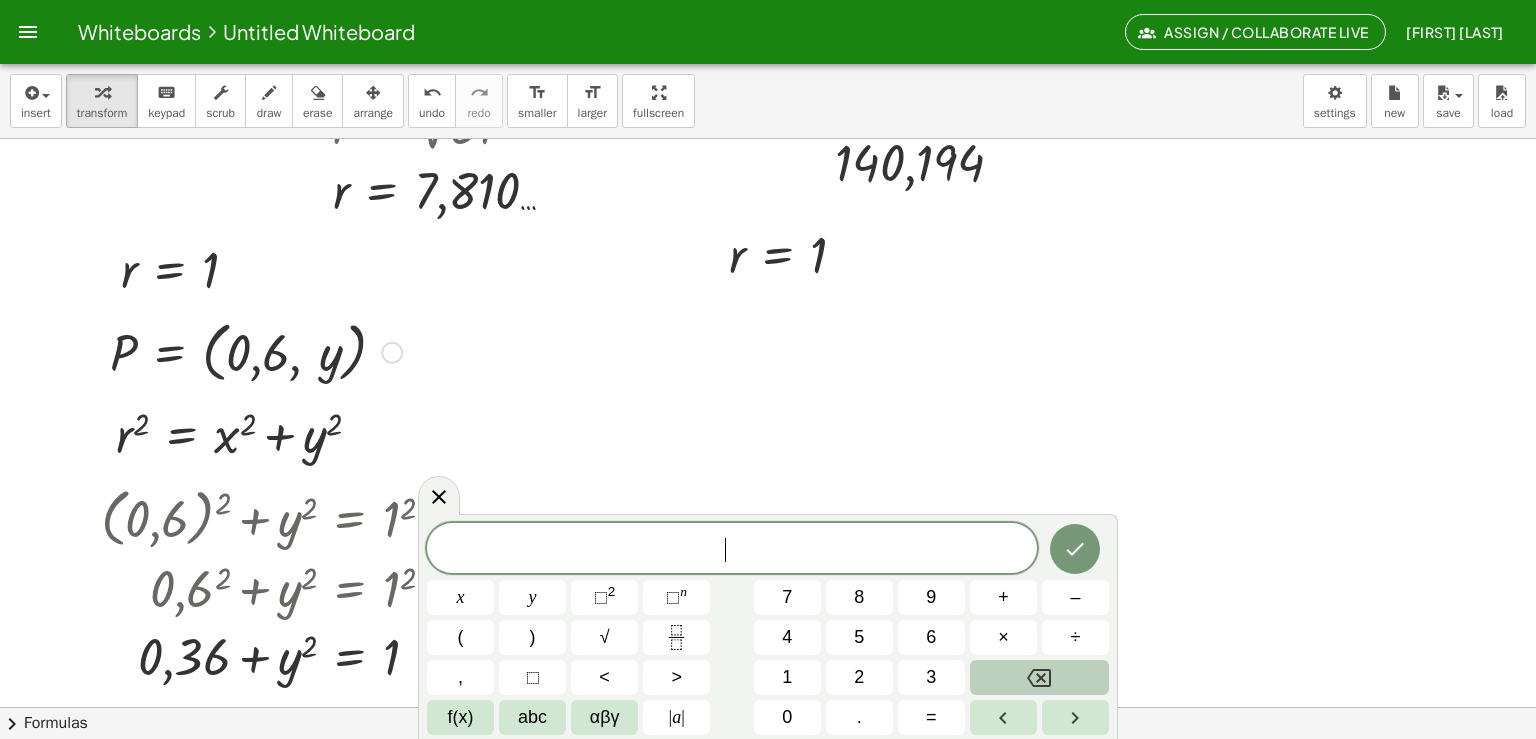 click at bounding box center [256, 351] 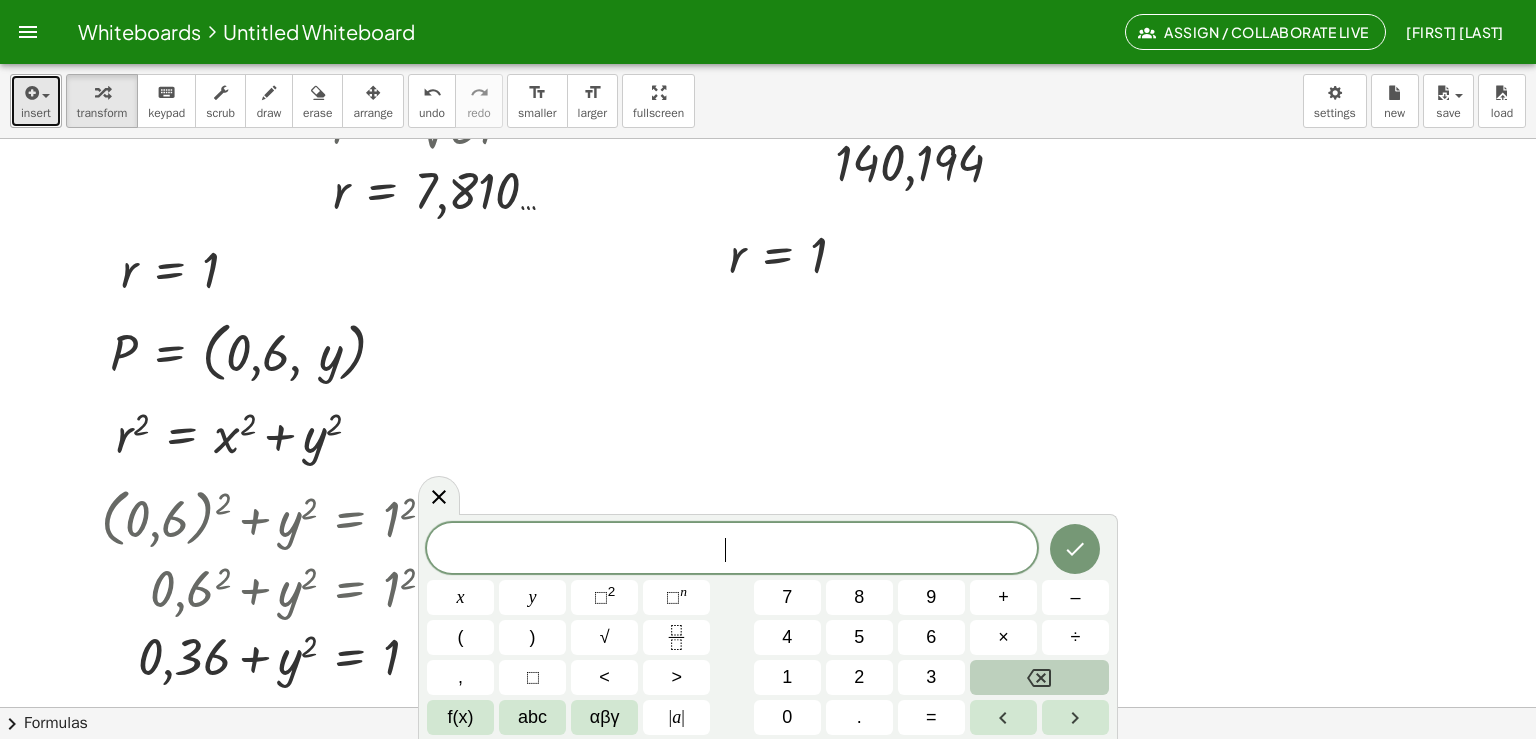 click on "insert" at bounding box center (36, 113) 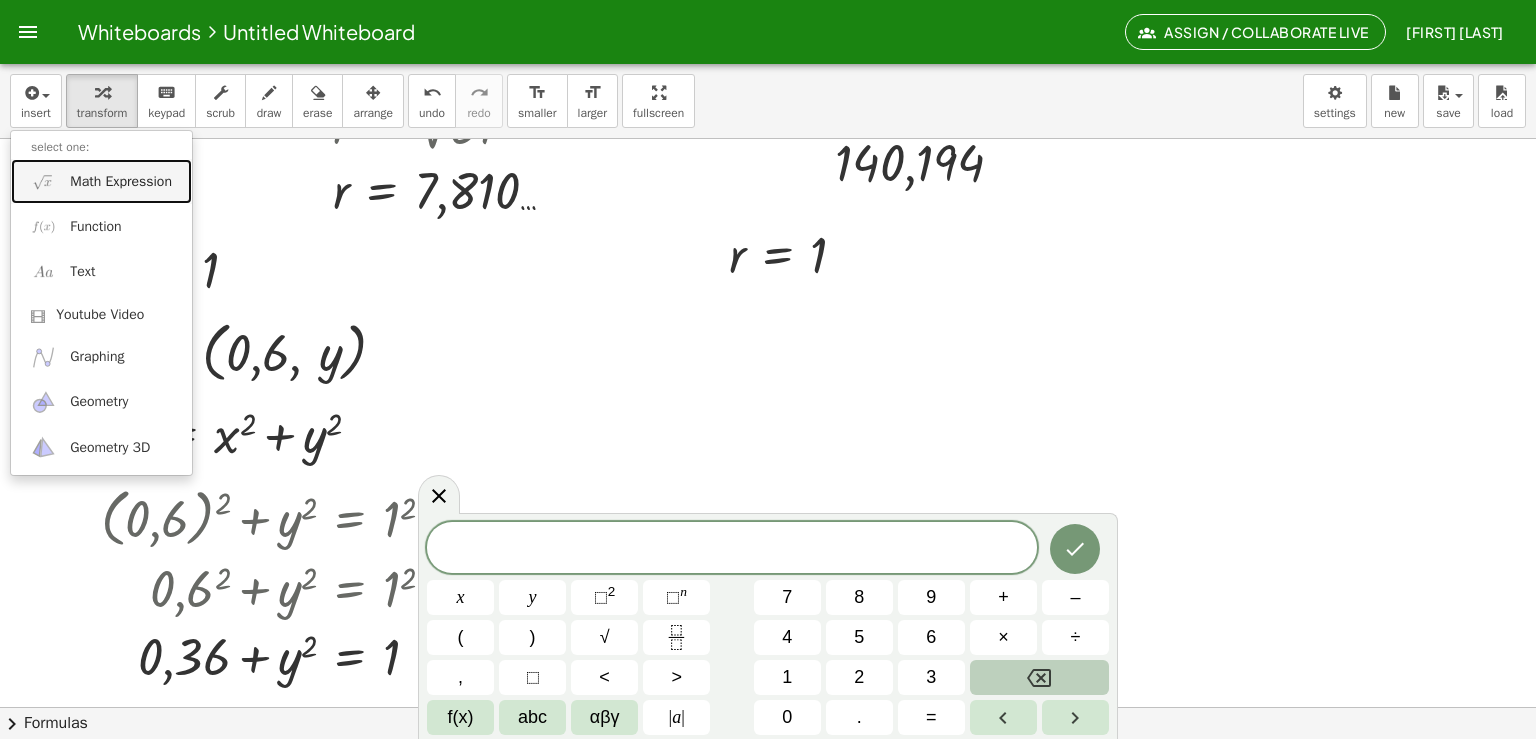 click on "Math Expression" at bounding box center (121, 182) 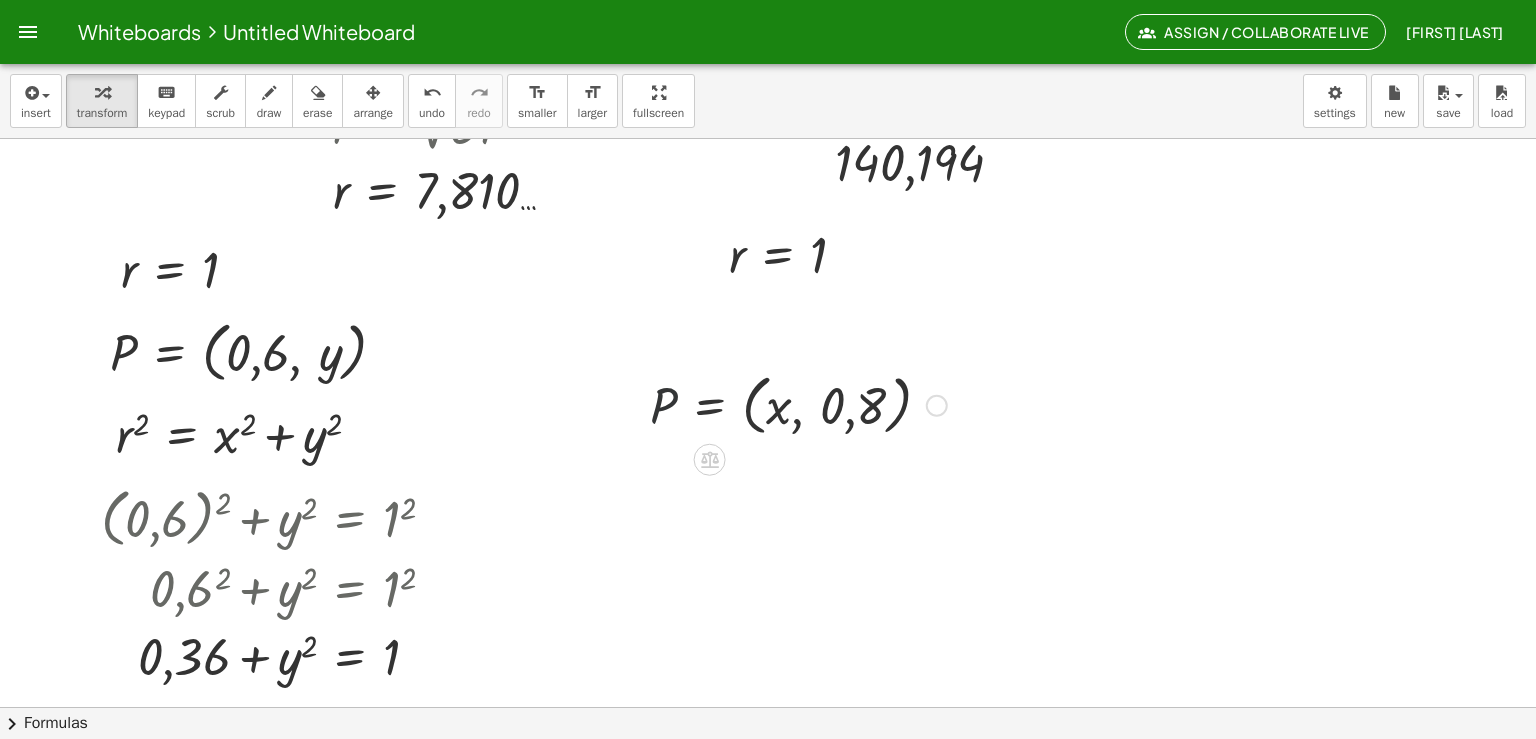 click at bounding box center [798, 404] 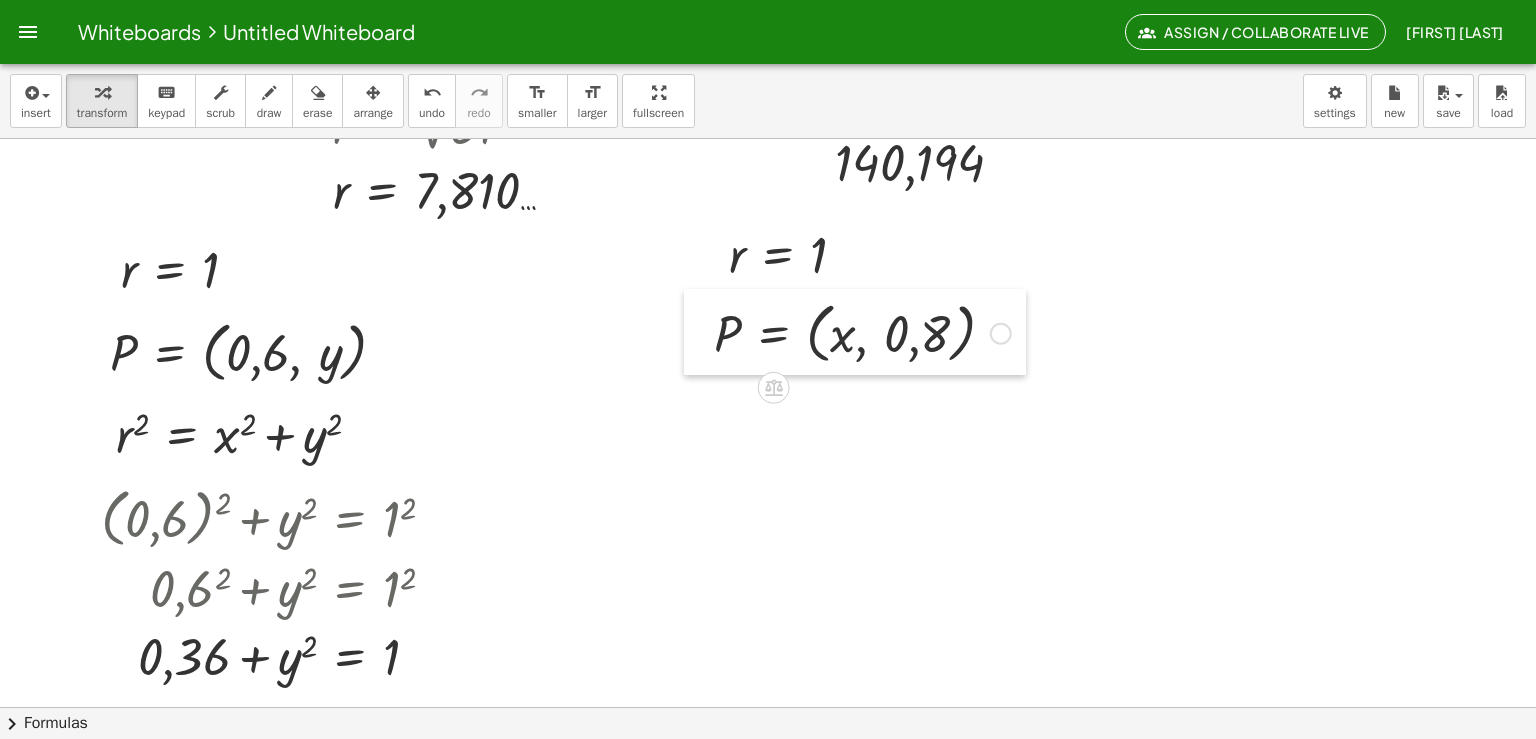 drag, startPoint x: 633, startPoint y: 405, endPoint x: 697, endPoint y: 333, distance: 96.332756 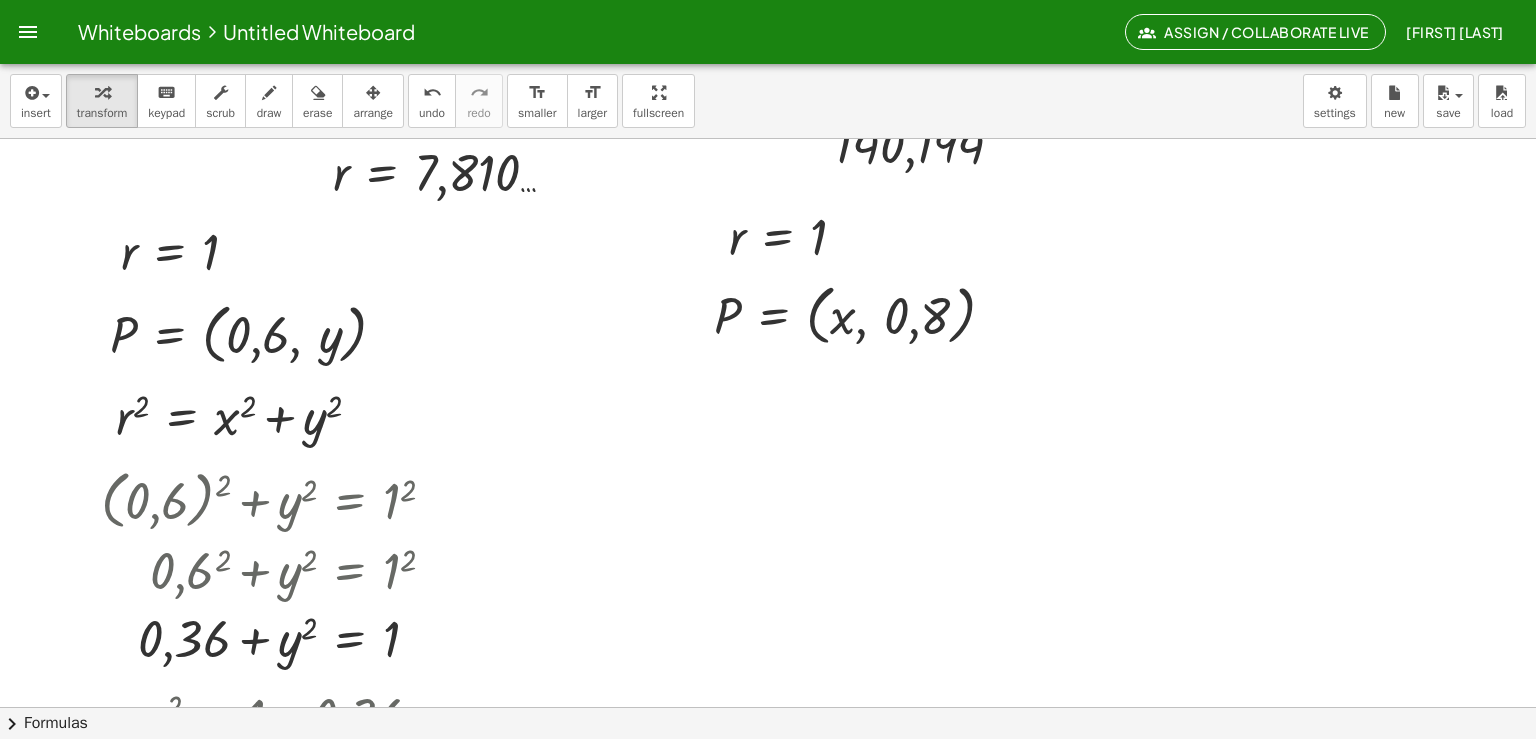 scroll, scrollTop: 3053, scrollLeft: 20, axis: both 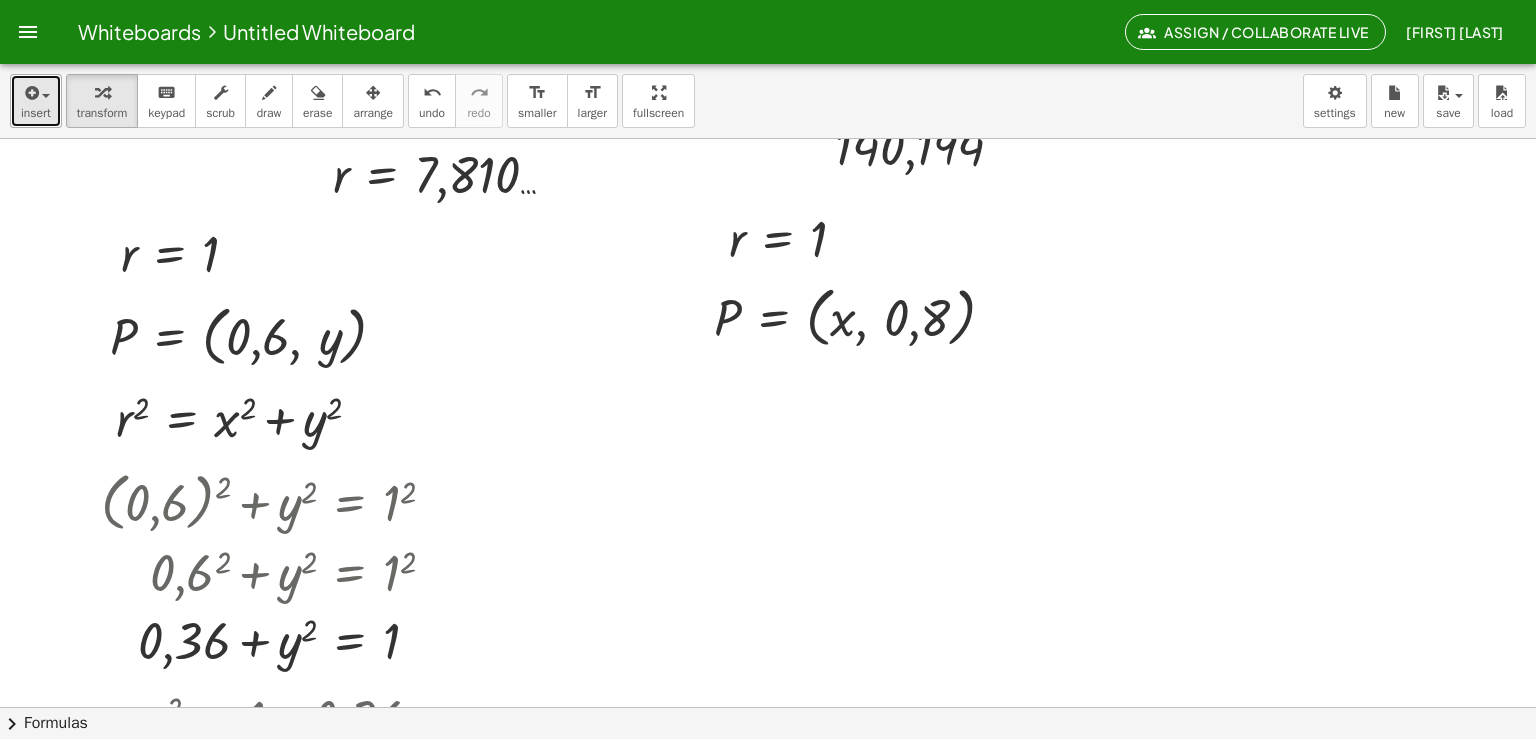 click on "insert" at bounding box center (36, 113) 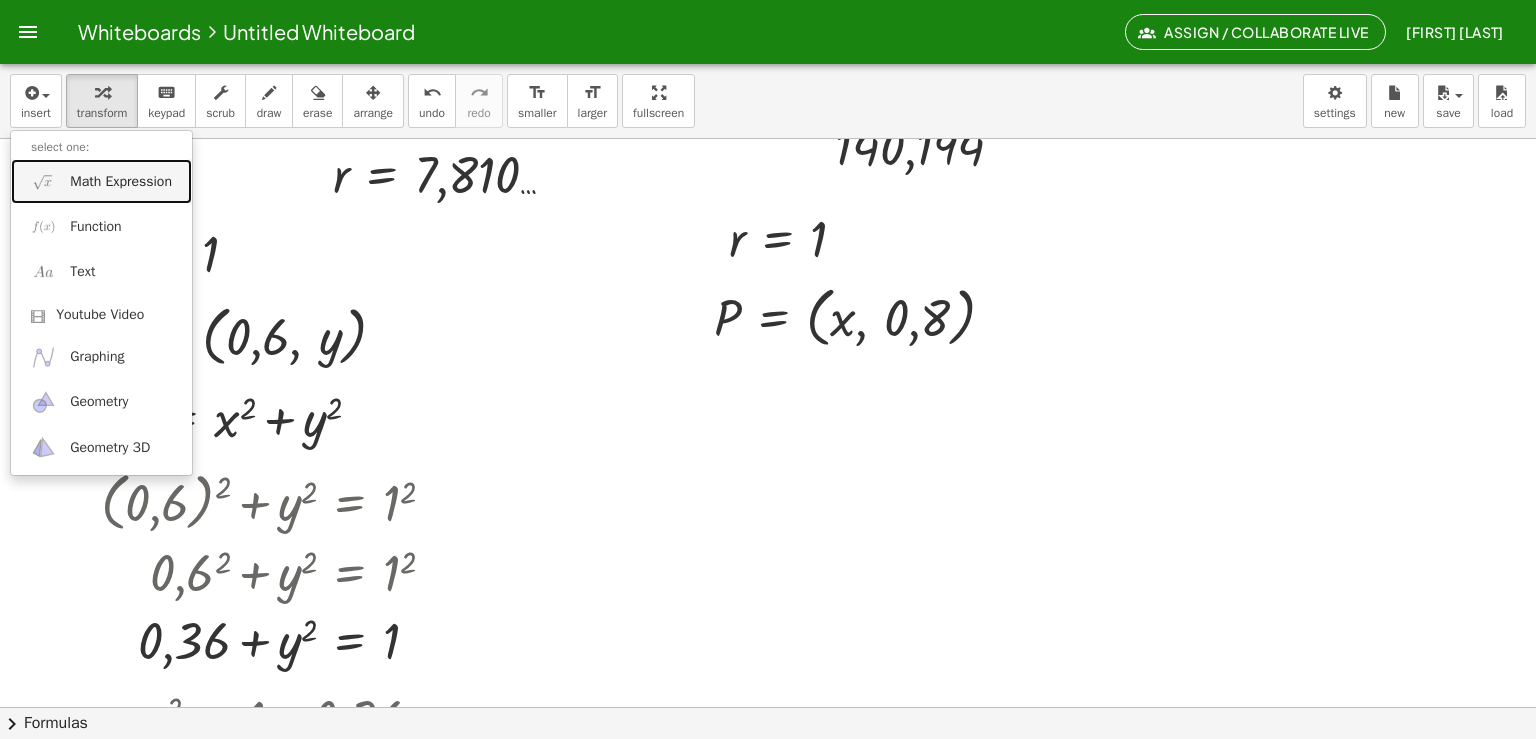 click on "Math Expression" at bounding box center [121, 182] 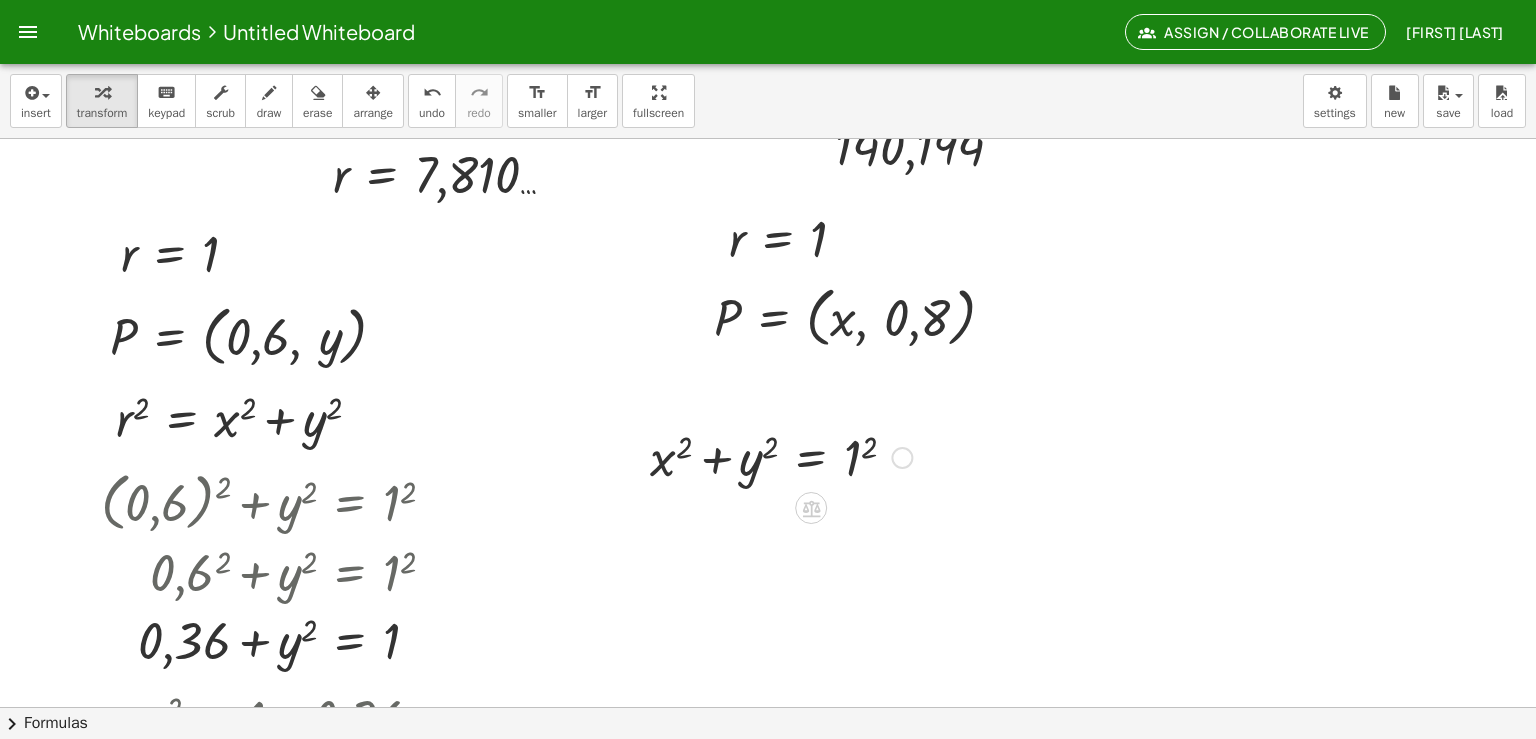 click at bounding box center (781, 456) 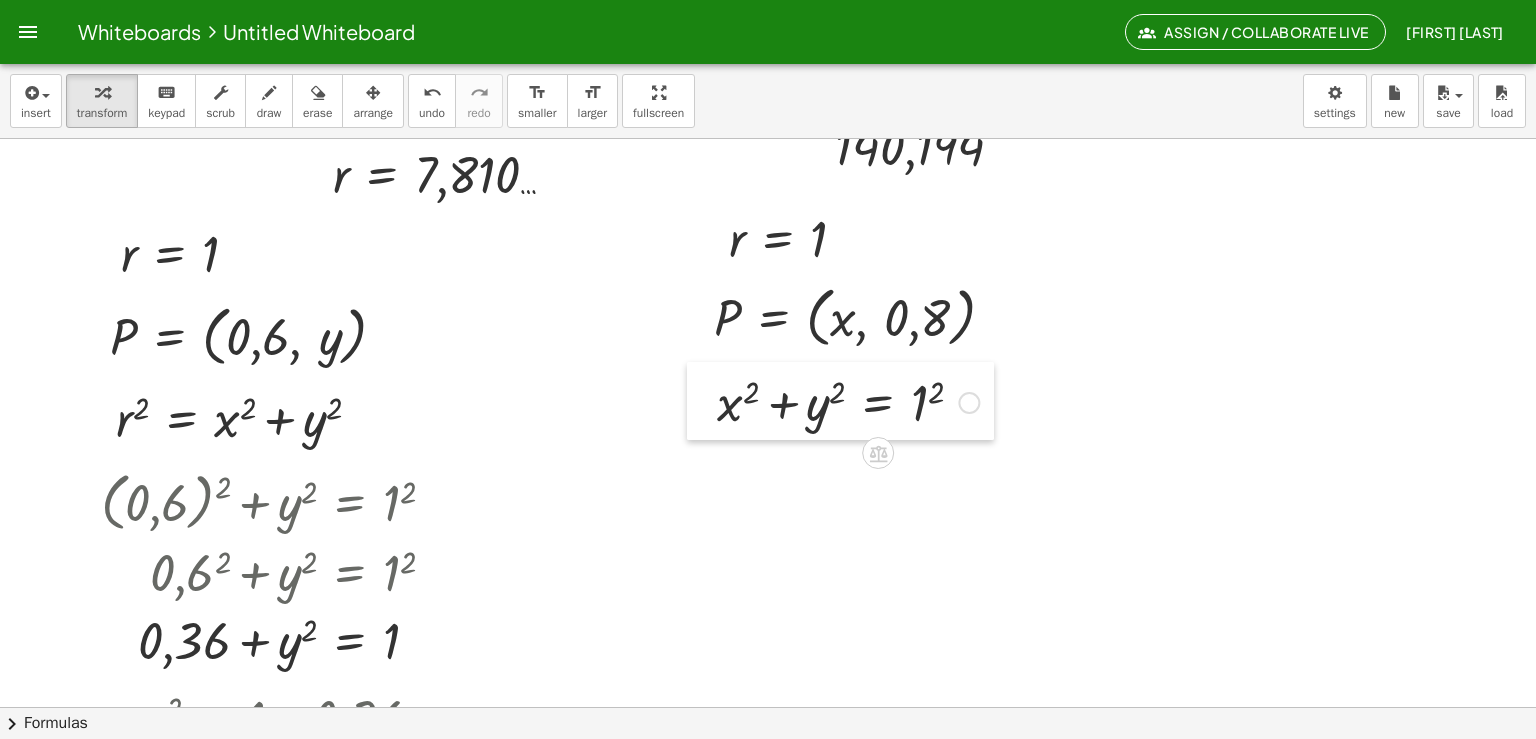 drag, startPoint x: 628, startPoint y: 463, endPoint x: 695, endPoint y: 408, distance: 86.683334 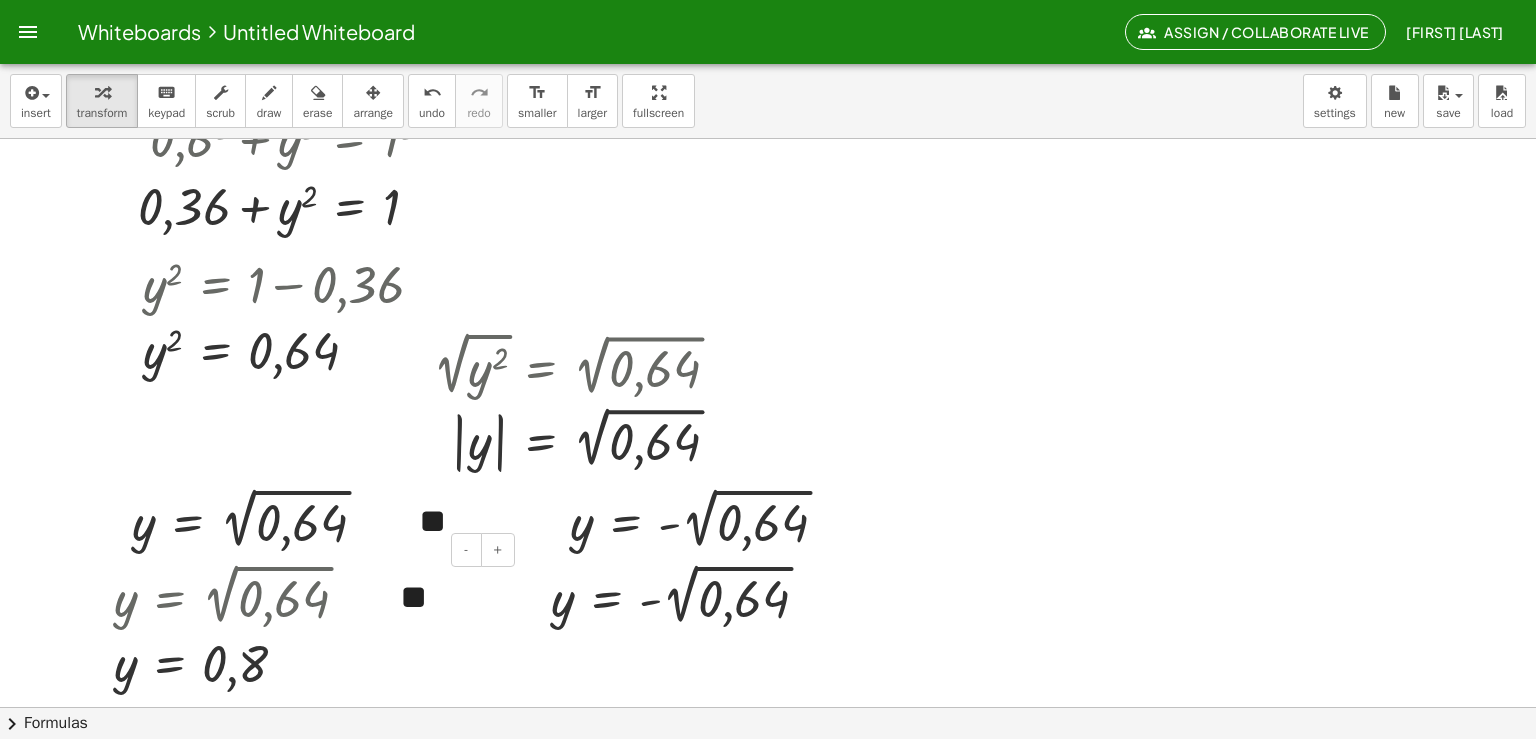 scroll, scrollTop: 3488, scrollLeft: 20, axis: both 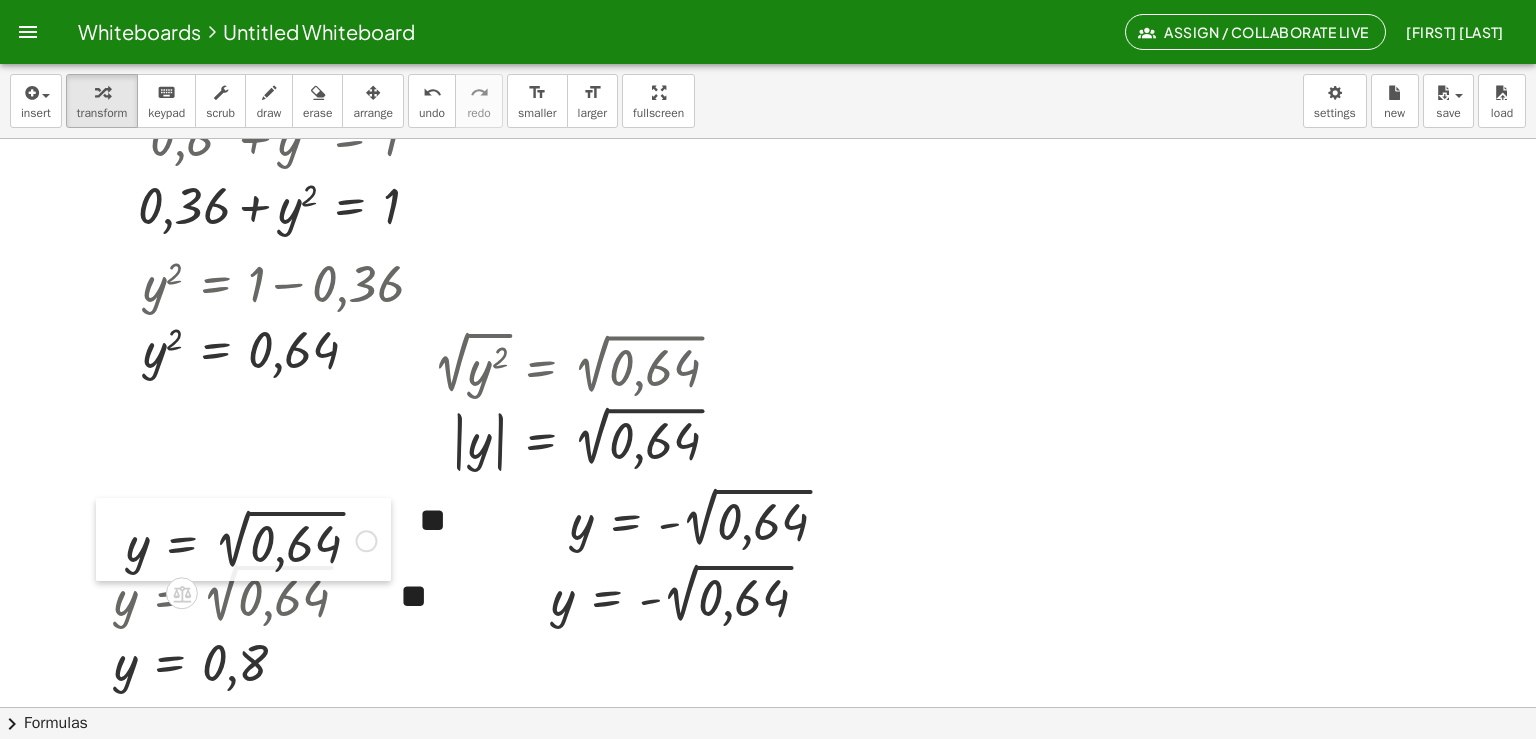 drag, startPoint x: 100, startPoint y: 525, endPoint x: 92, endPoint y: 535, distance: 12.806249 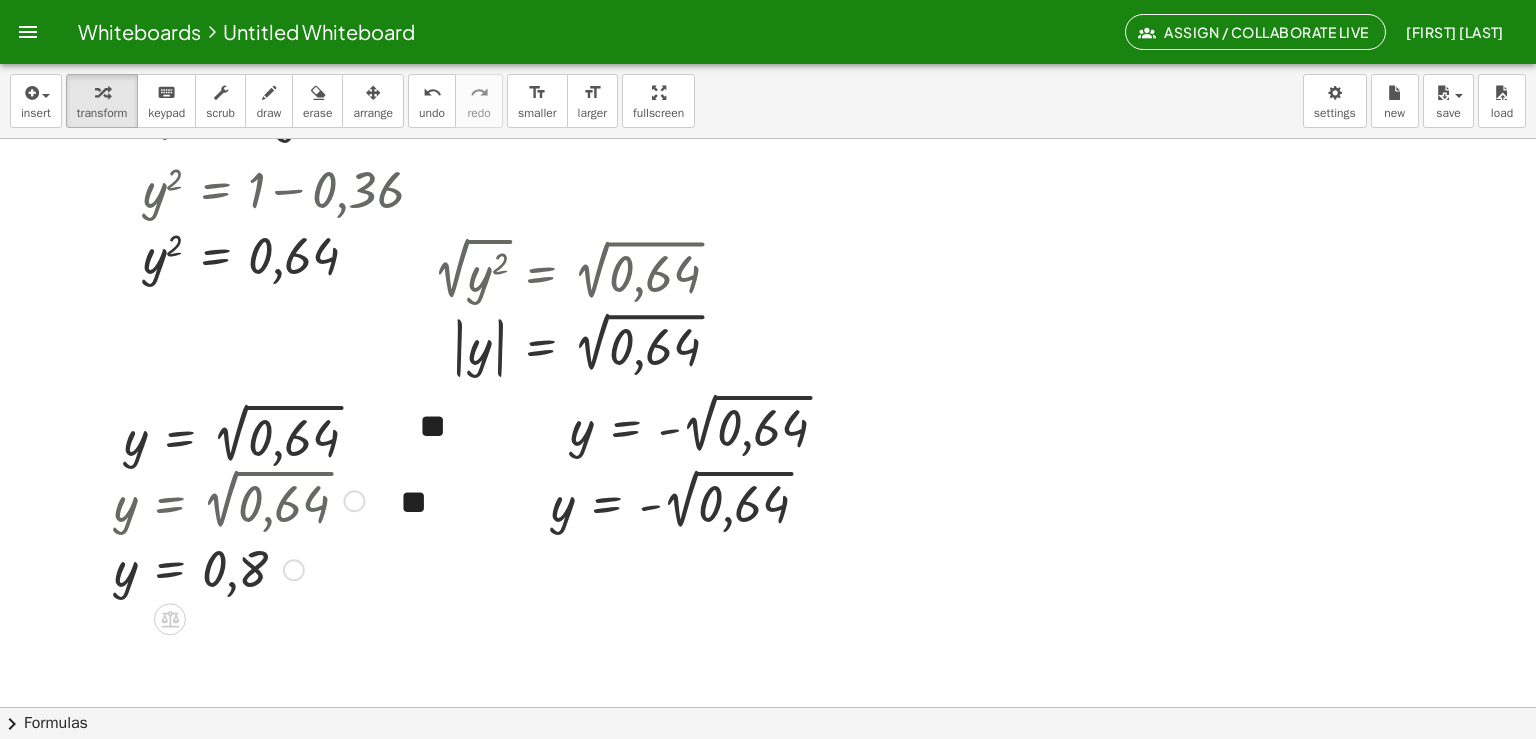 scroll, scrollTop: 3583, scrollLeft: 20, axis: both 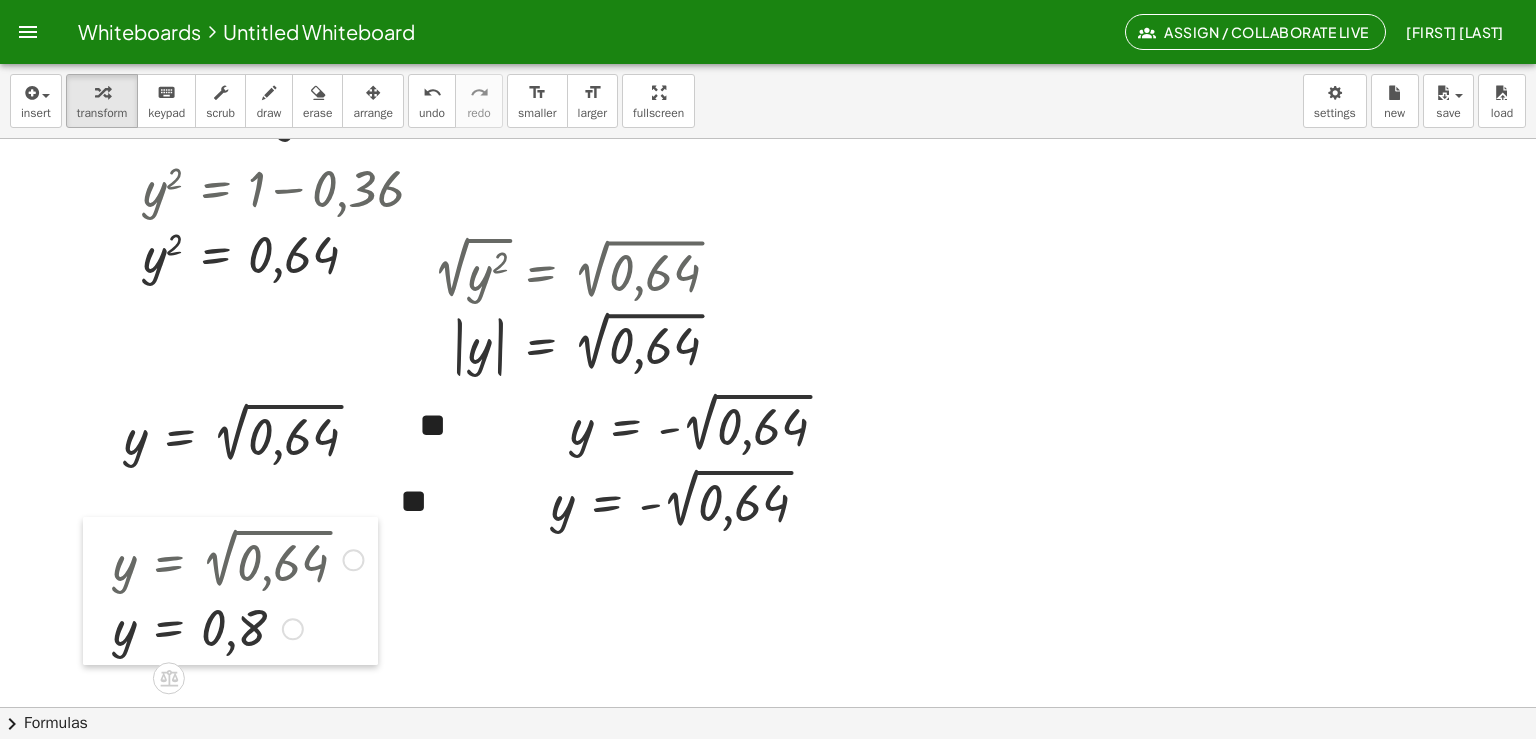 drag, startPoint x: 88, startPoint y: 583, endPoint x: 87, endPoint y: 643, distance: 60.00833 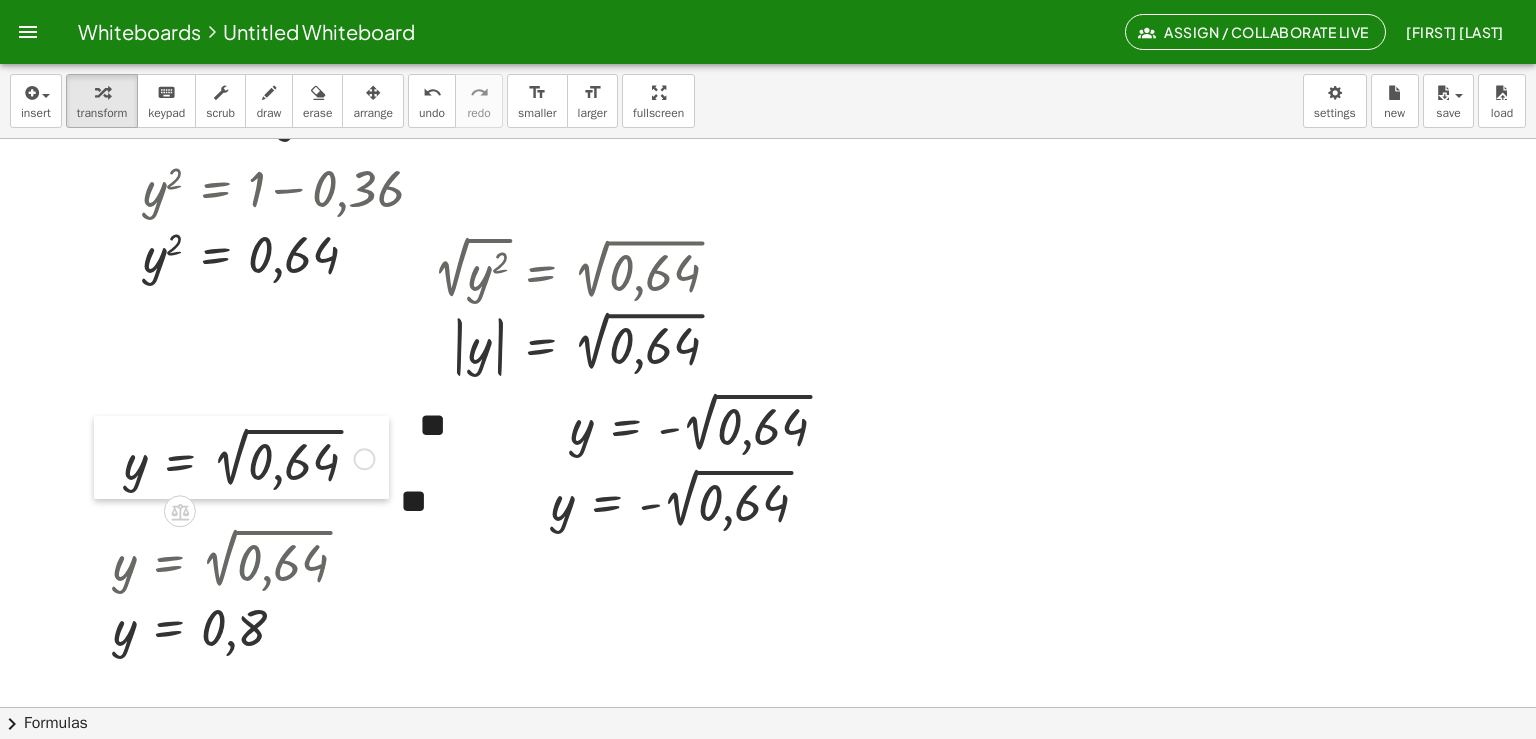 drag, startPoint x: 88, startPoint y: 448, endPoint x: 88, endPoint y: 482, distance: 34 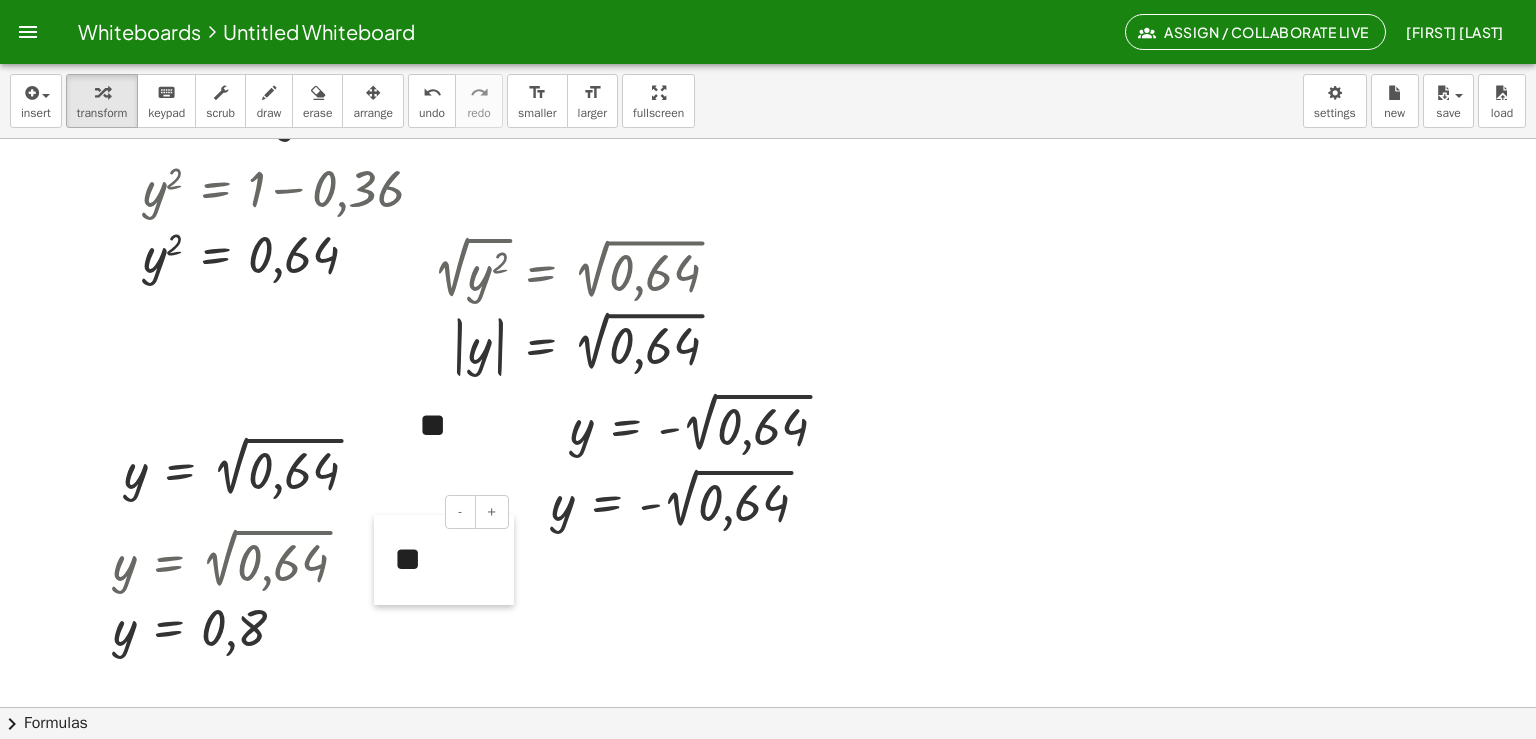 drag, startPoint x: 372, startPoint y: 513, endPoint x: 365, endPoint y: 568, distance: 55.443665 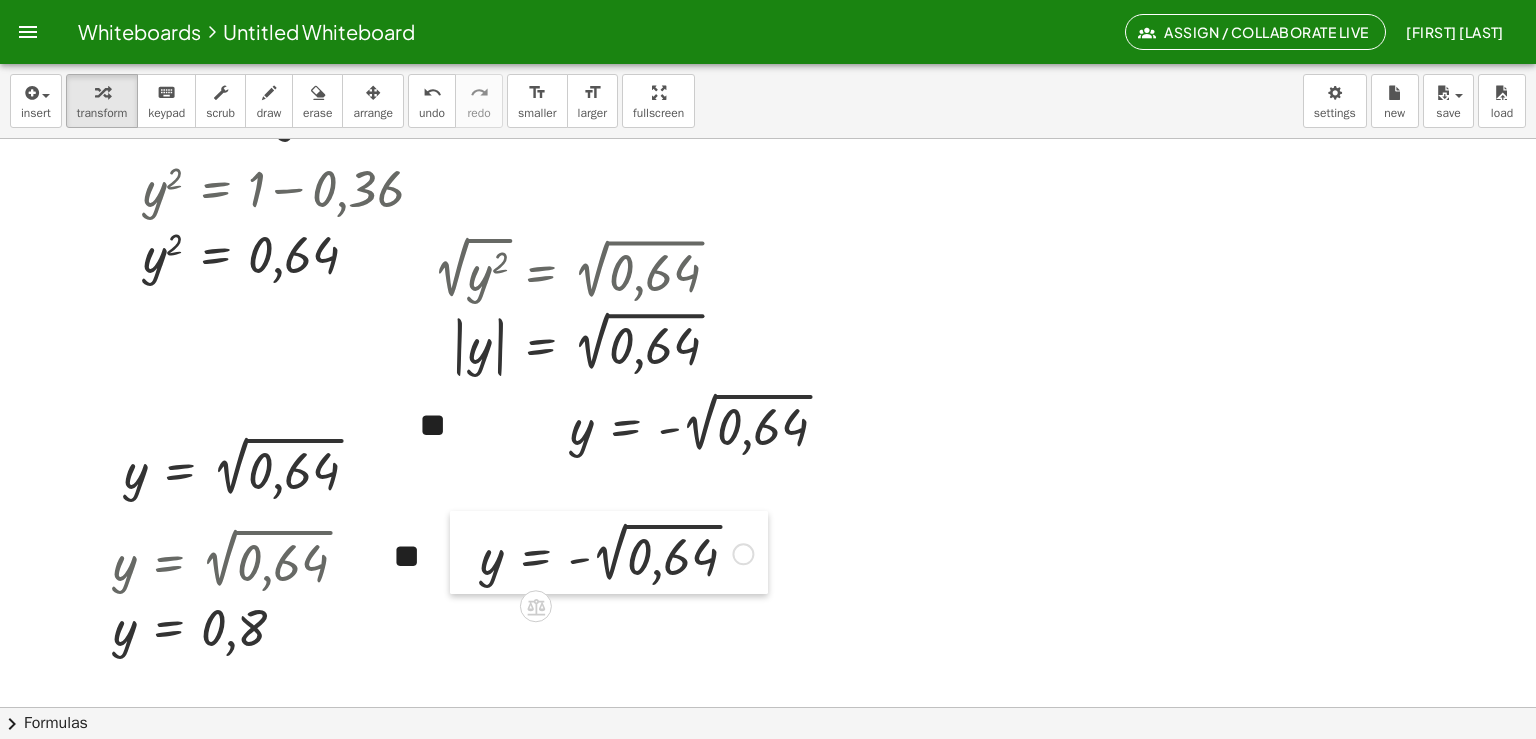 drag, startPoint x: 531, startPoint y: 513, endPoint x: 460, endPoint y: 567, distance: 89.20202 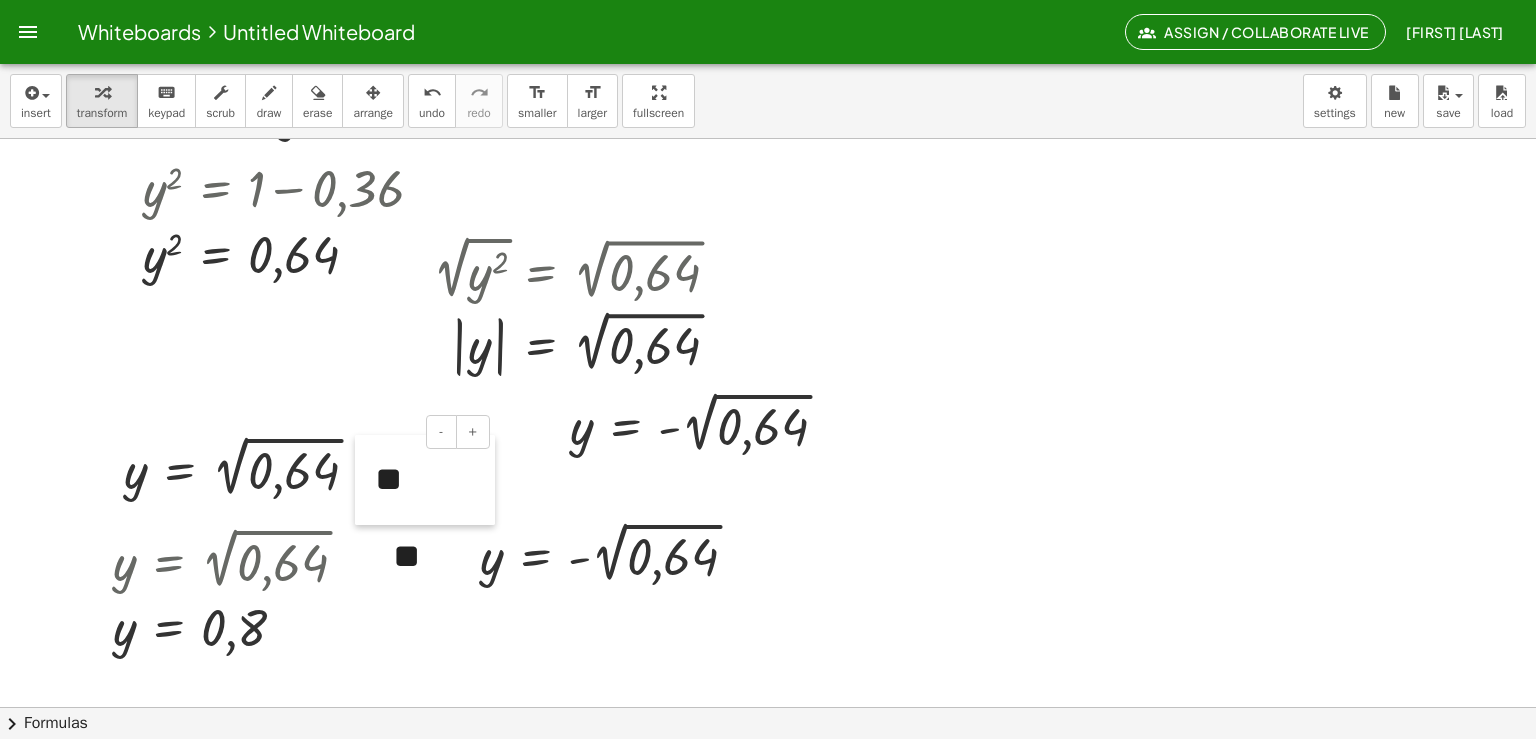 drag, startPoint x: 384, startPoint y: 433, endPoint x: 338, endPoint y: 484, distance: 68.68042 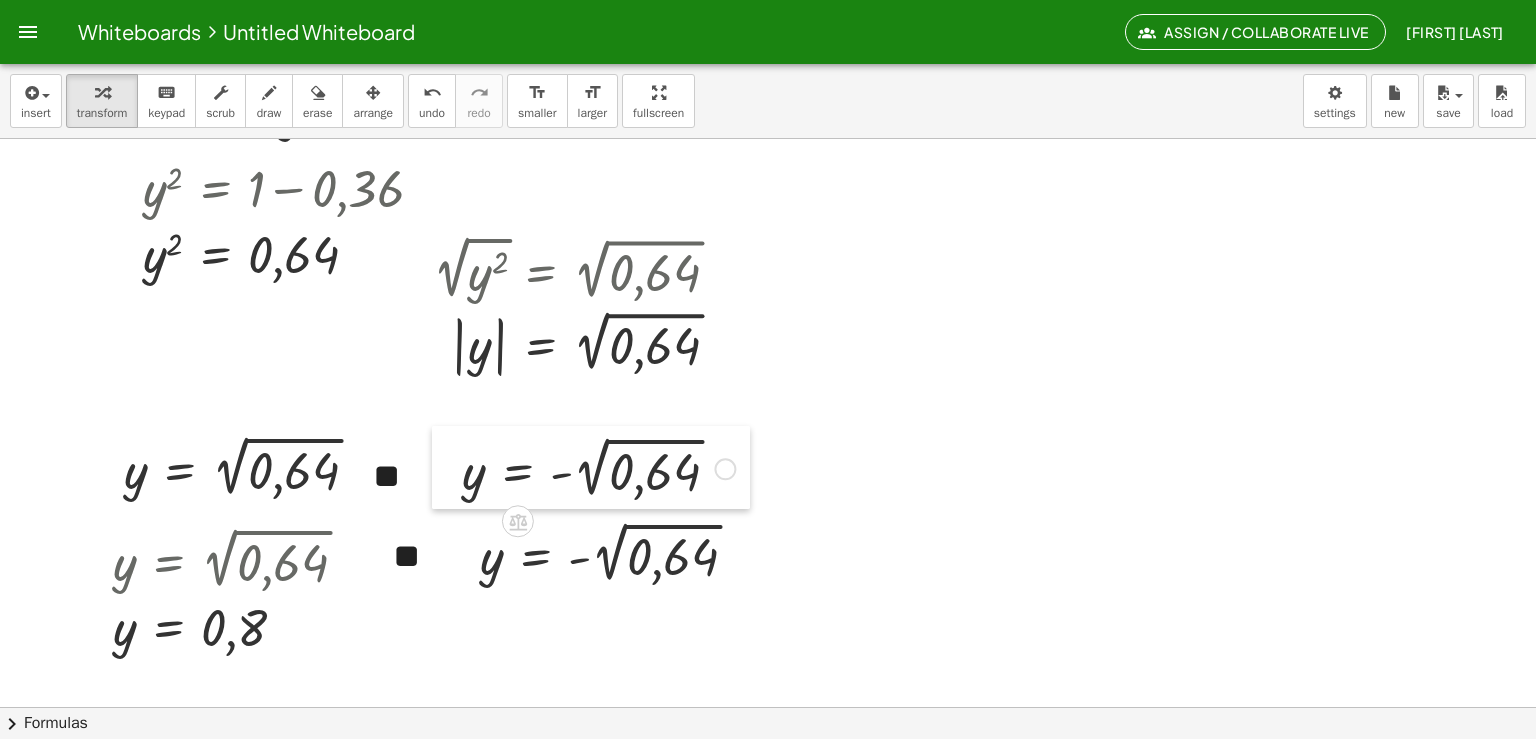 drag, startPoint x: 536, startPoint y: 442, endPoint x: 428, endPoint y: 489, distance: 117.7837 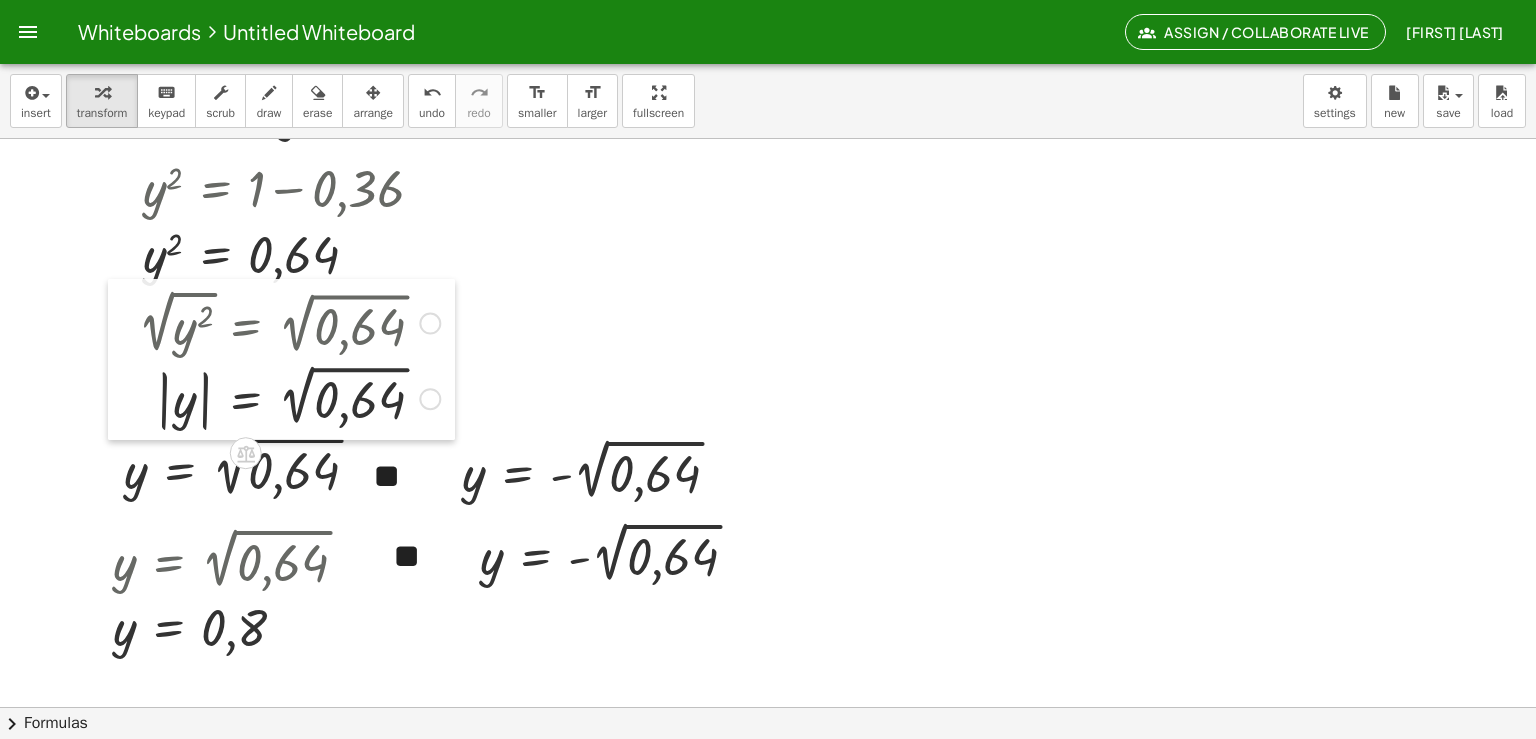 drag, startPoint x: 405, startPoint y: 315, endPoint x: 112, endPoint y: 370, distance: 298.11743 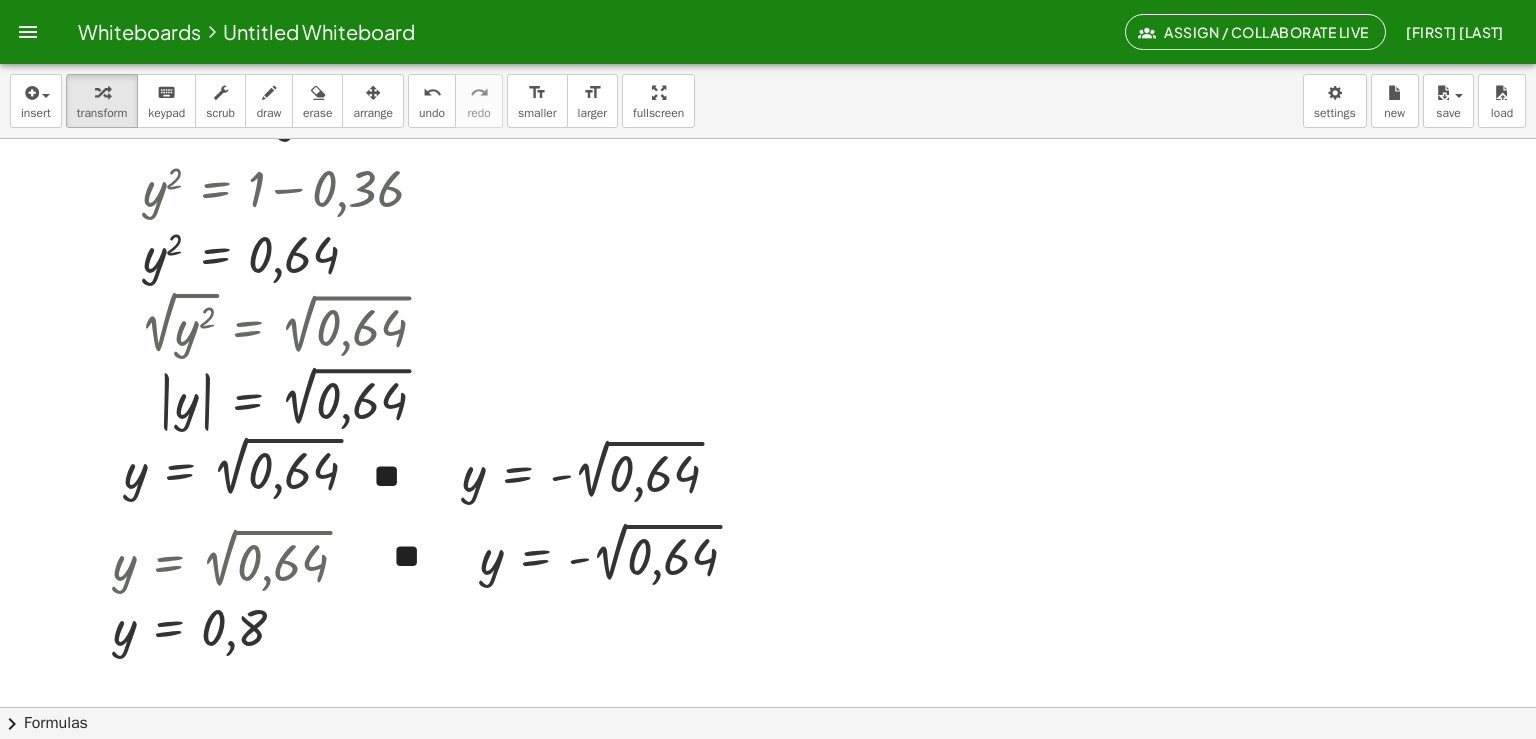 click at bounding box center (765, -1169) 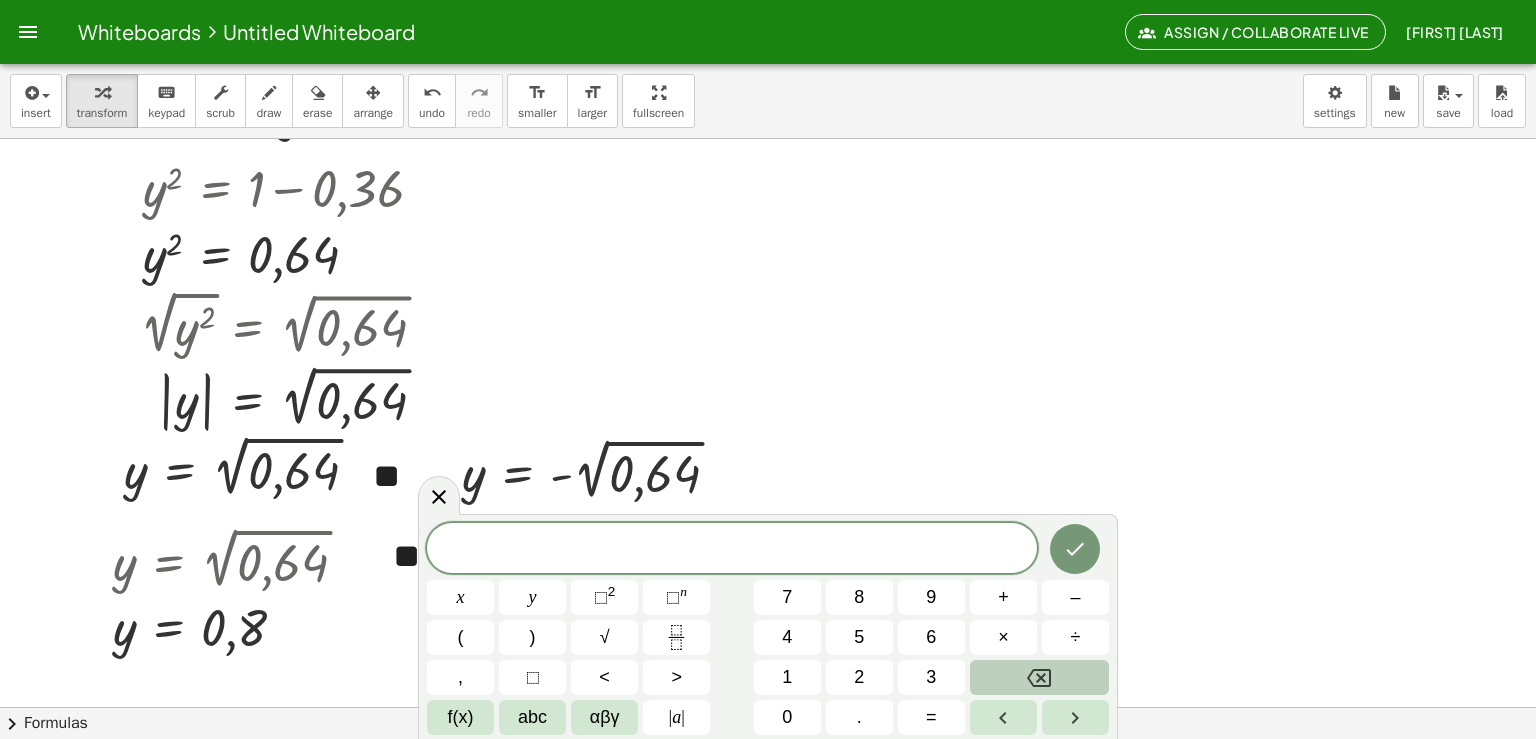 click at bounding box center [765, -1169] 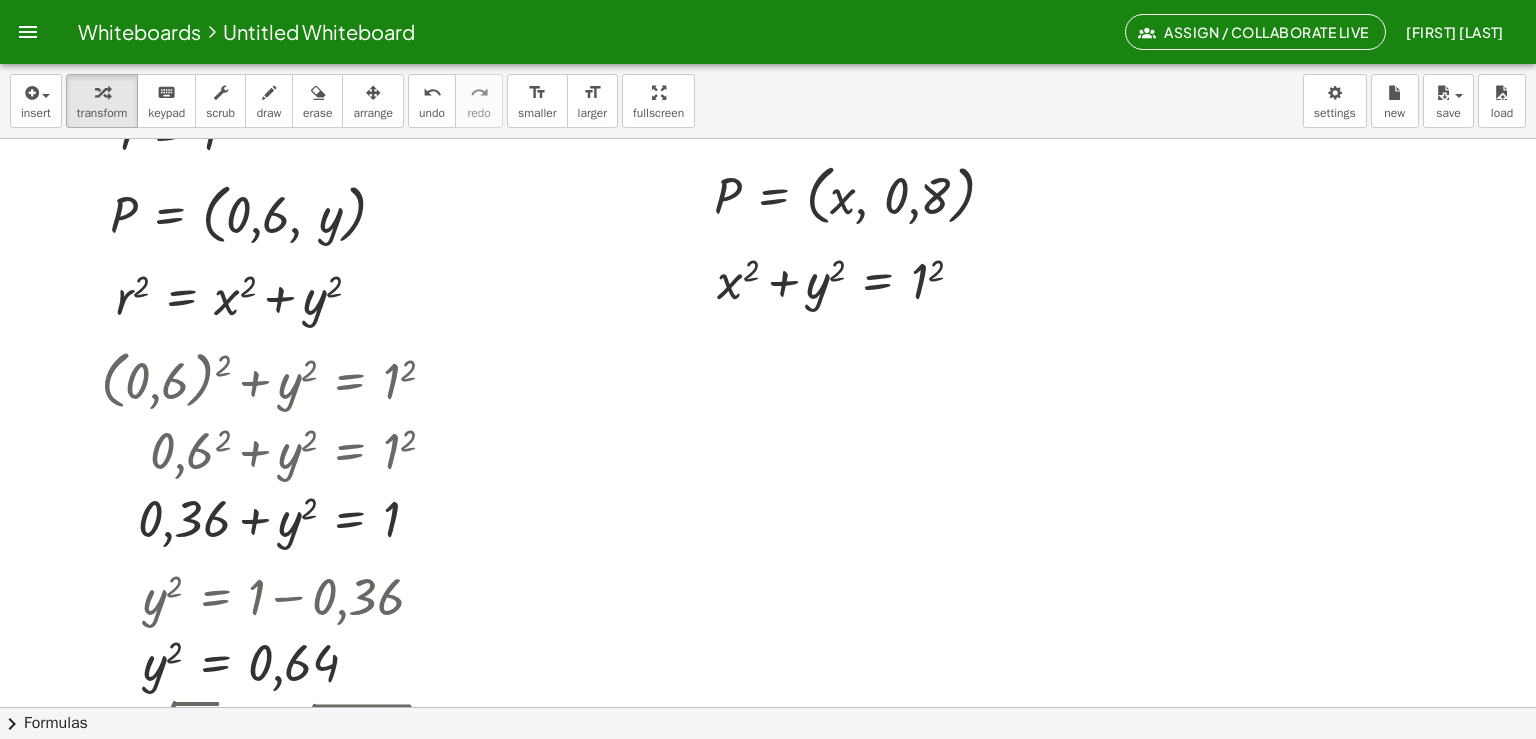 scroll, scrollTop: 3116, scrollLeft: 20, axis: both 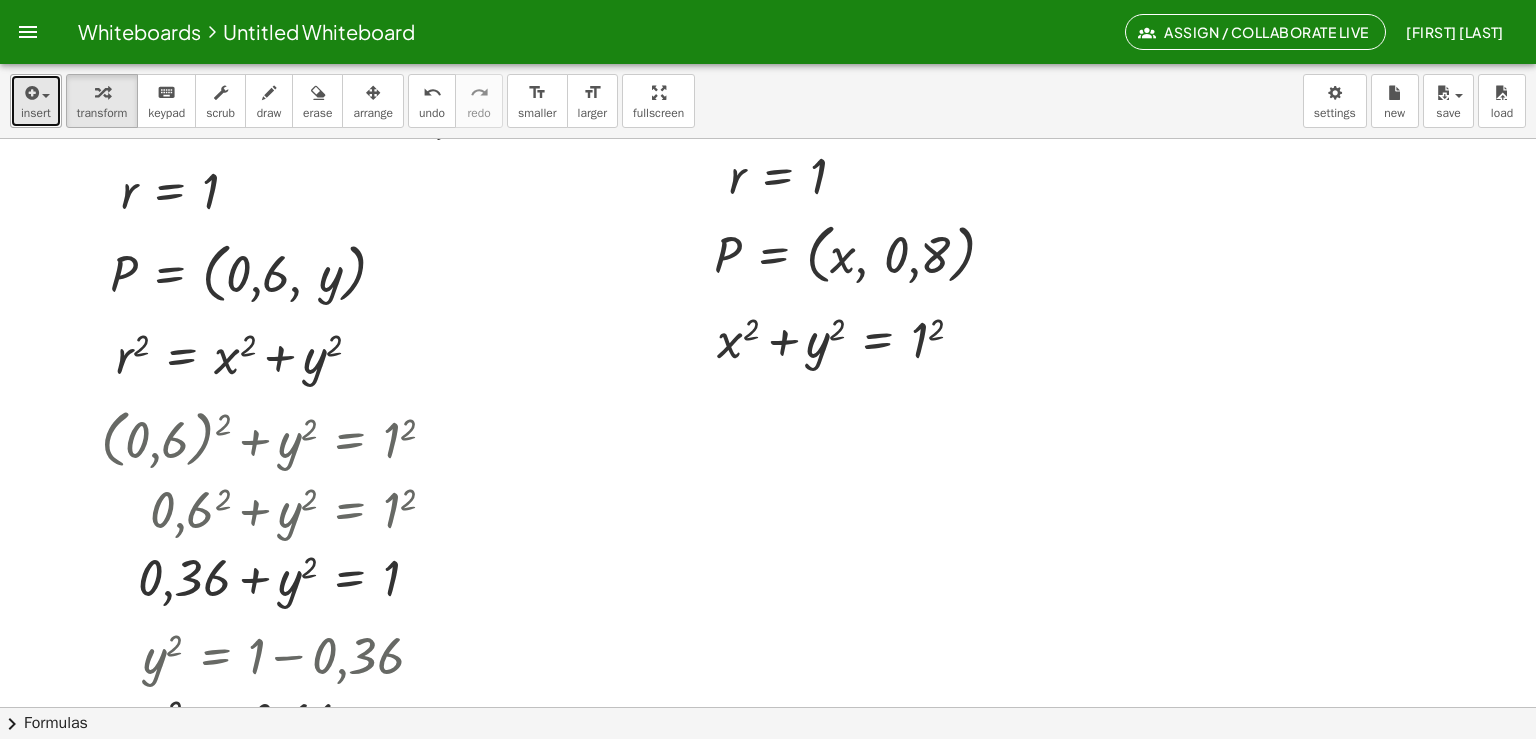 click at bounding box center (30, 93) 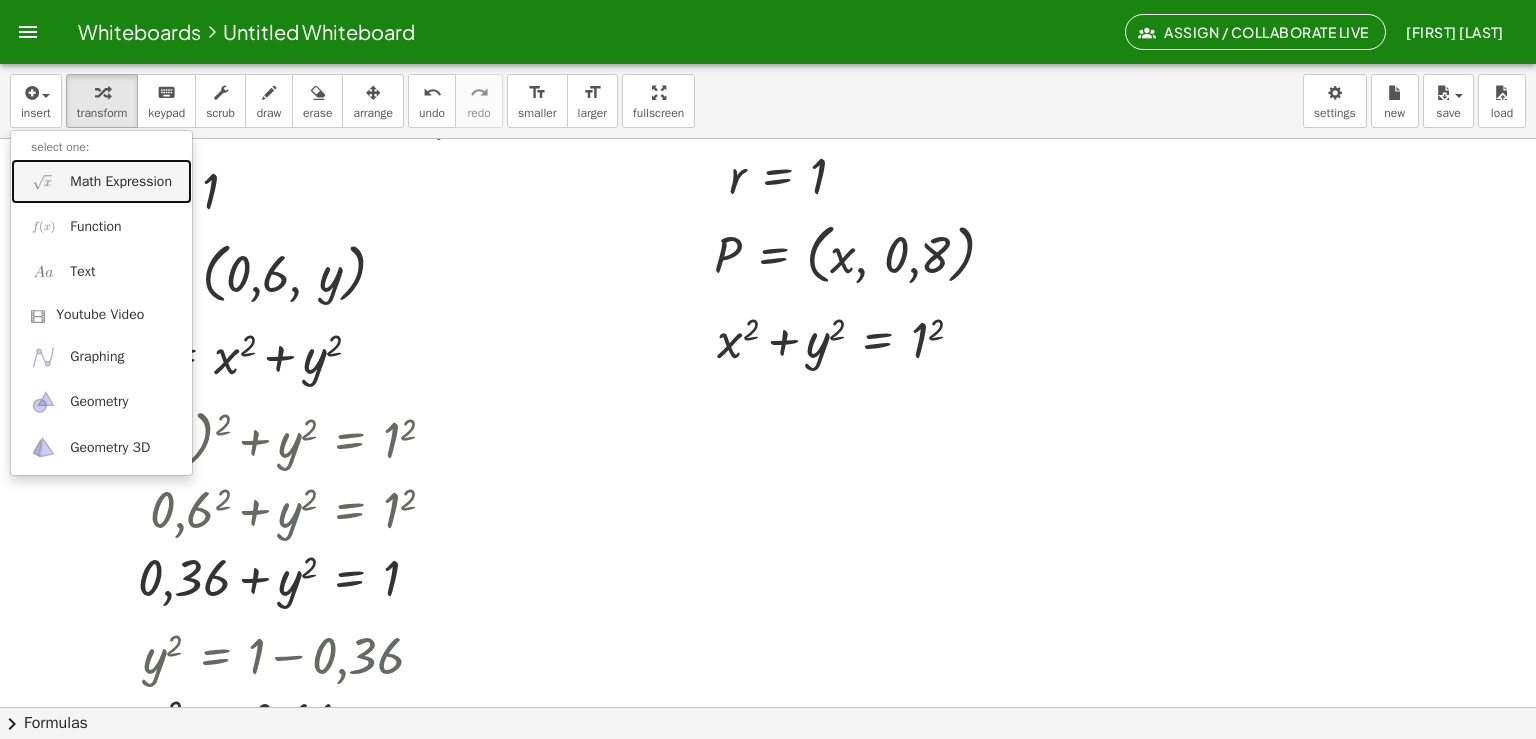 click on "Math Expression" at bounding box center (121, 182) 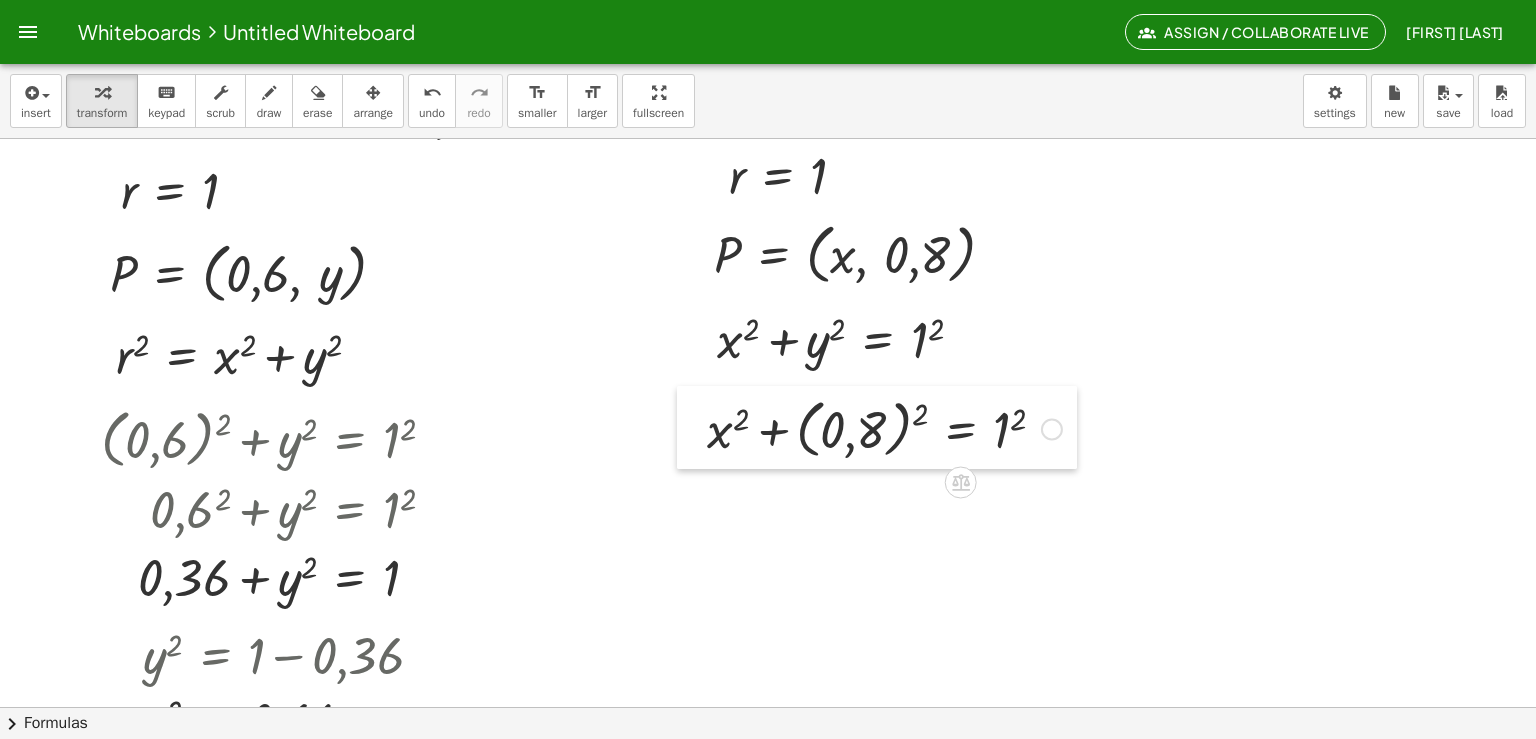 drag, startPoint x: 625, startPoint y: 500, endPoint x: 682, endPoint y: 442, distance: 81.32035 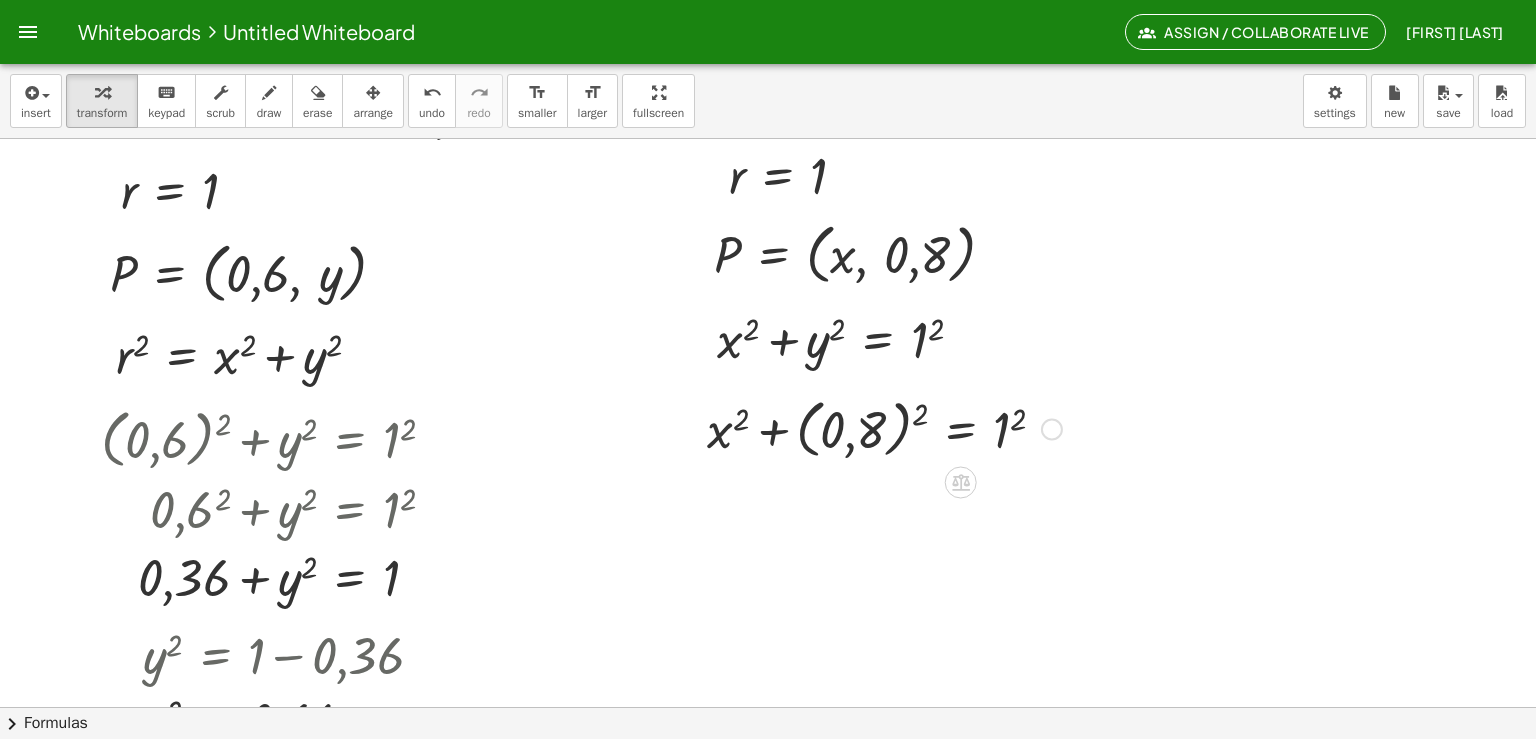 click at bounding box center [884, 427] 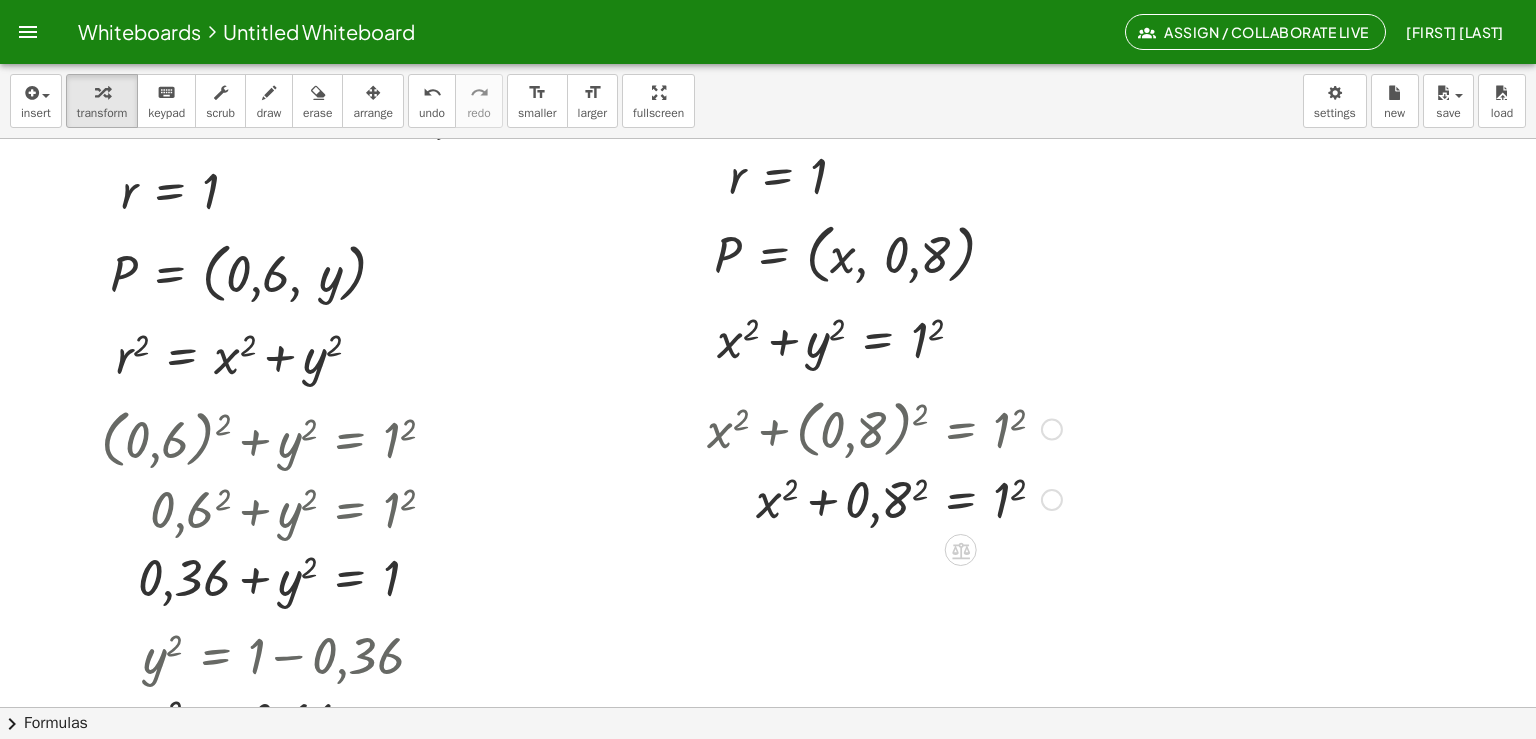 click at bounding box center (884, 498) 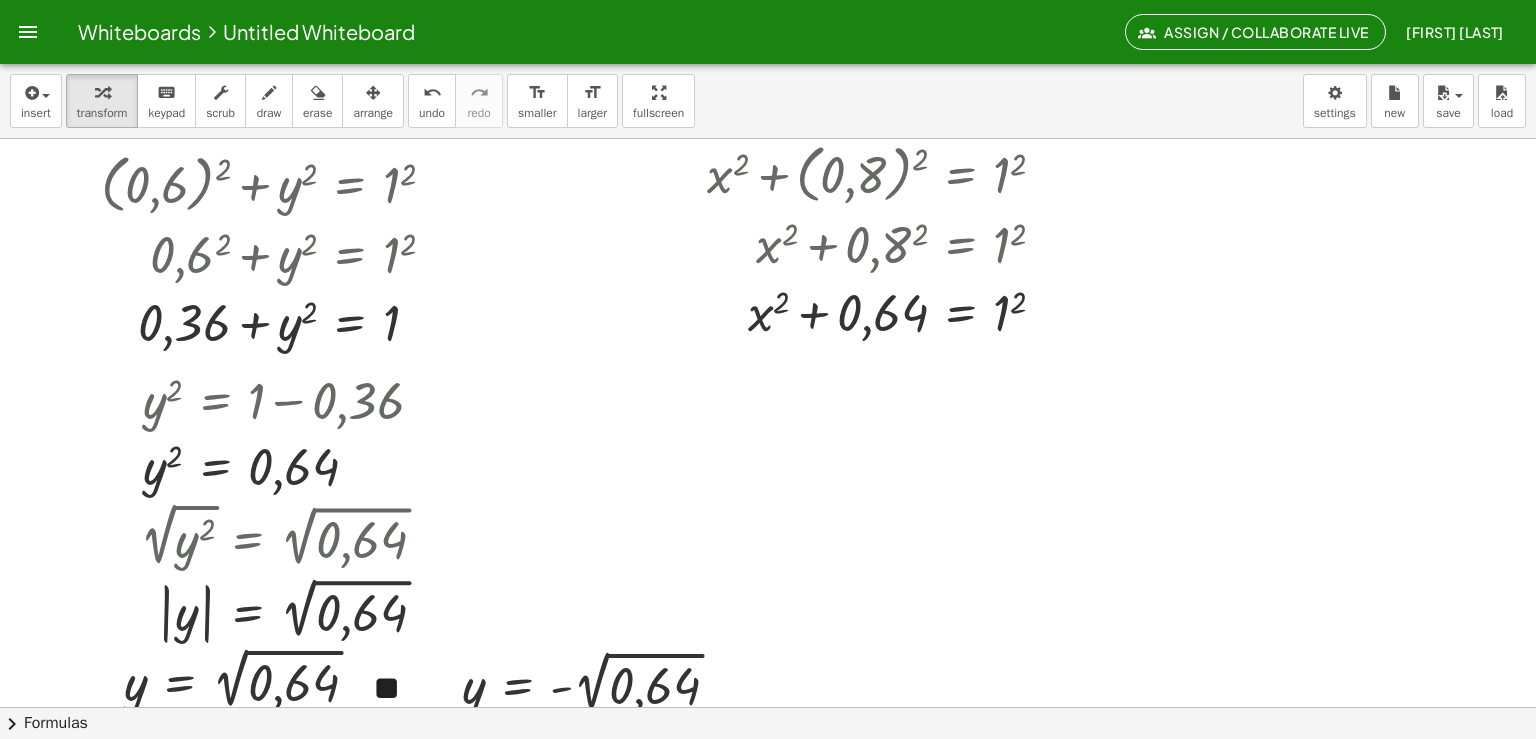scroll, scrollTop: 3370, scrollLeft: 20, axis: both 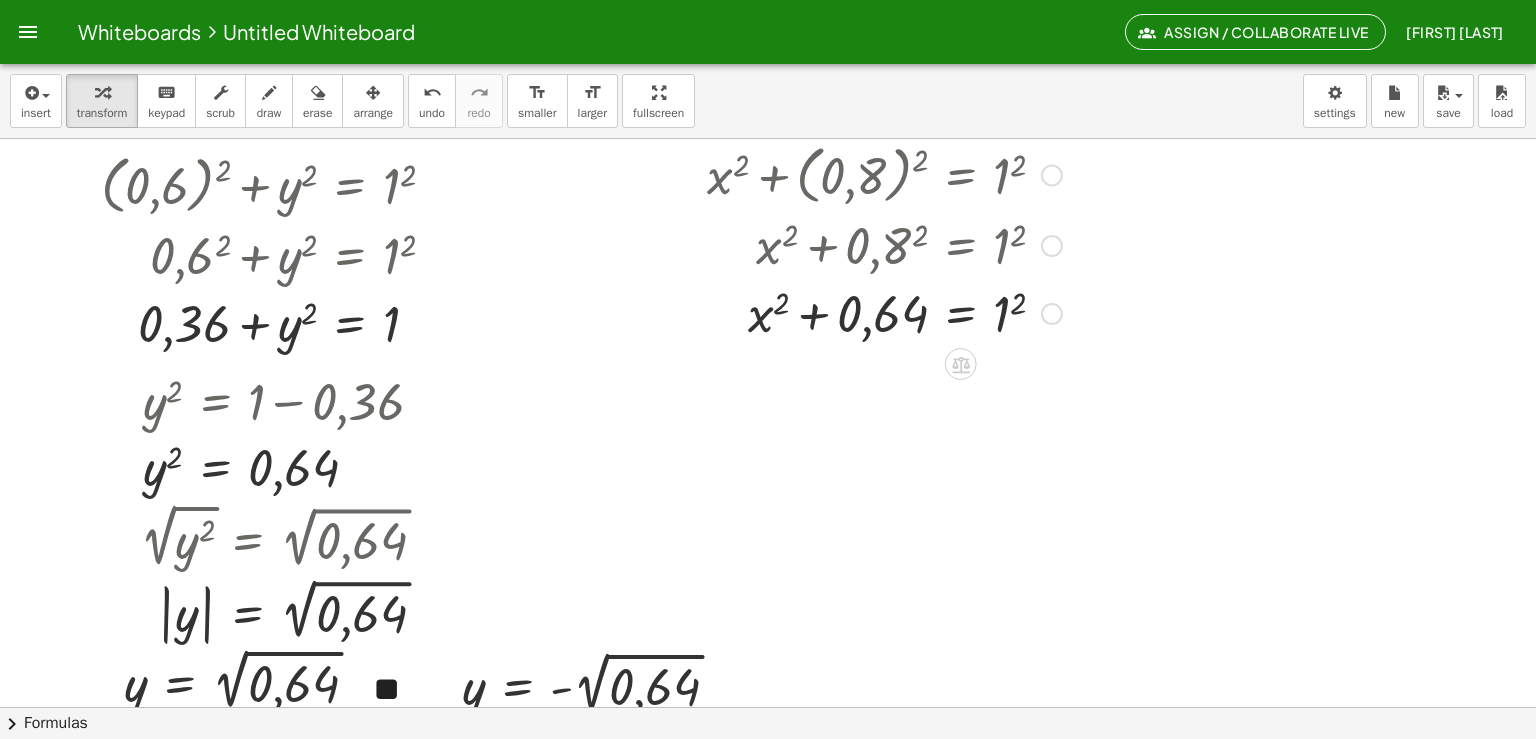 click at bounding box center (884, 312) 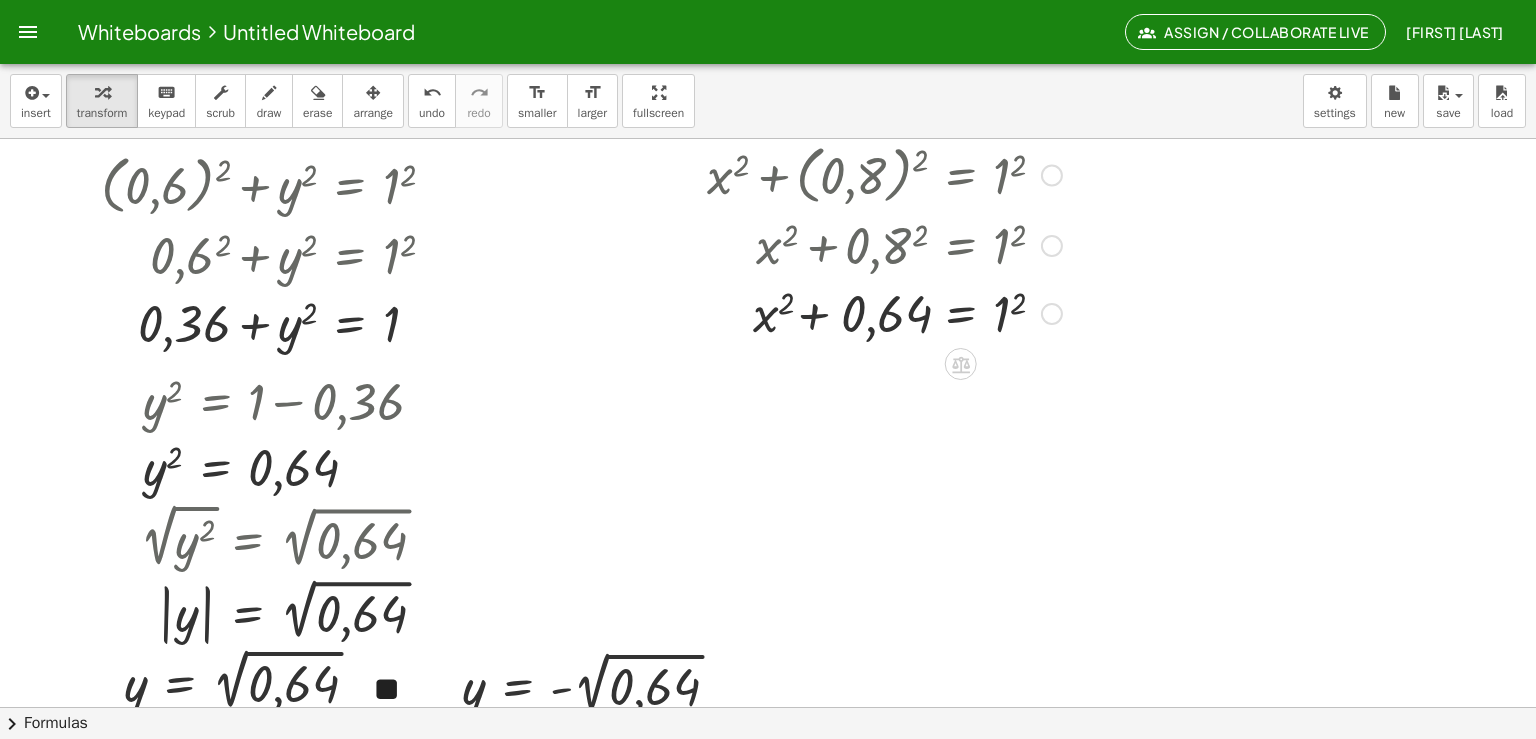 click at bounding box center [884, 312] 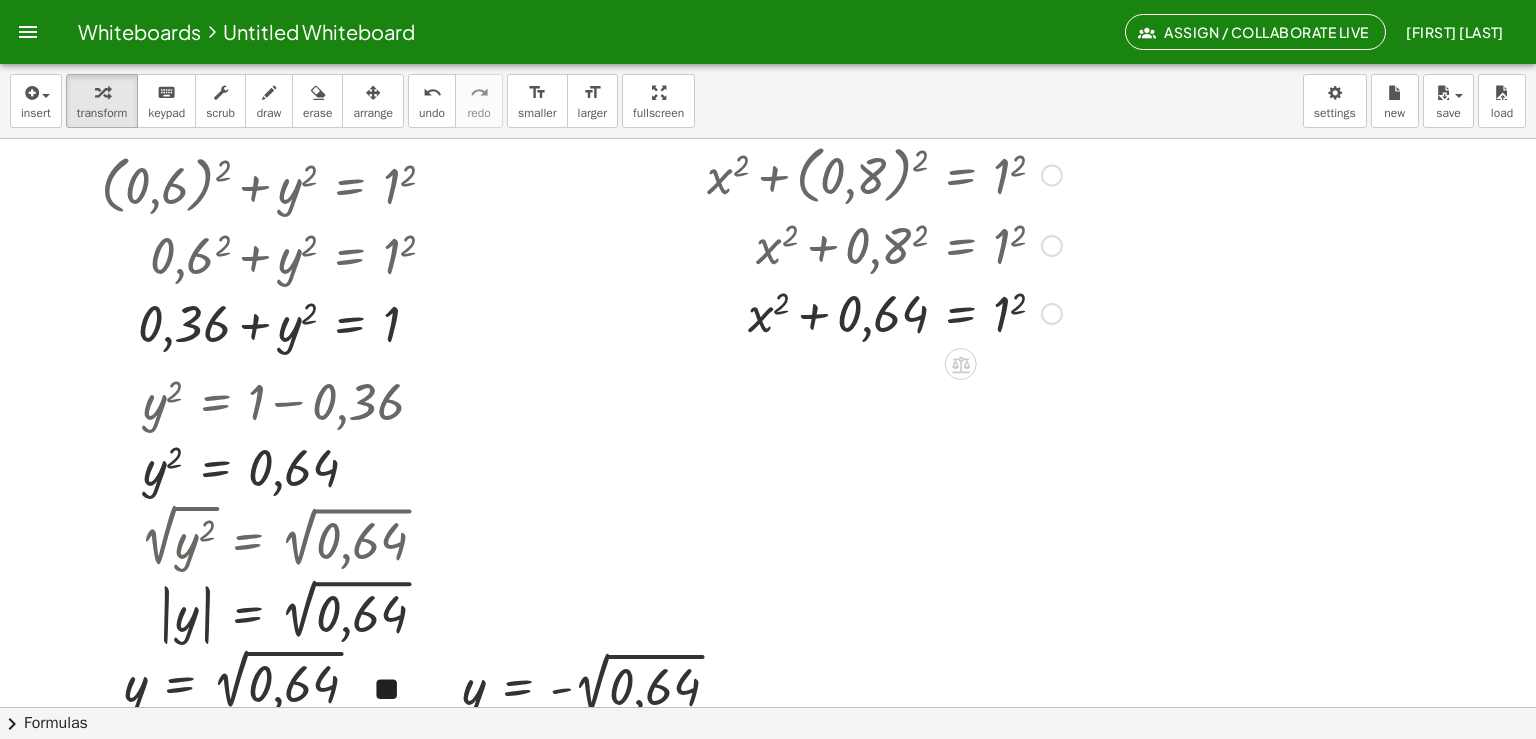click at bounding box center [884, 312] 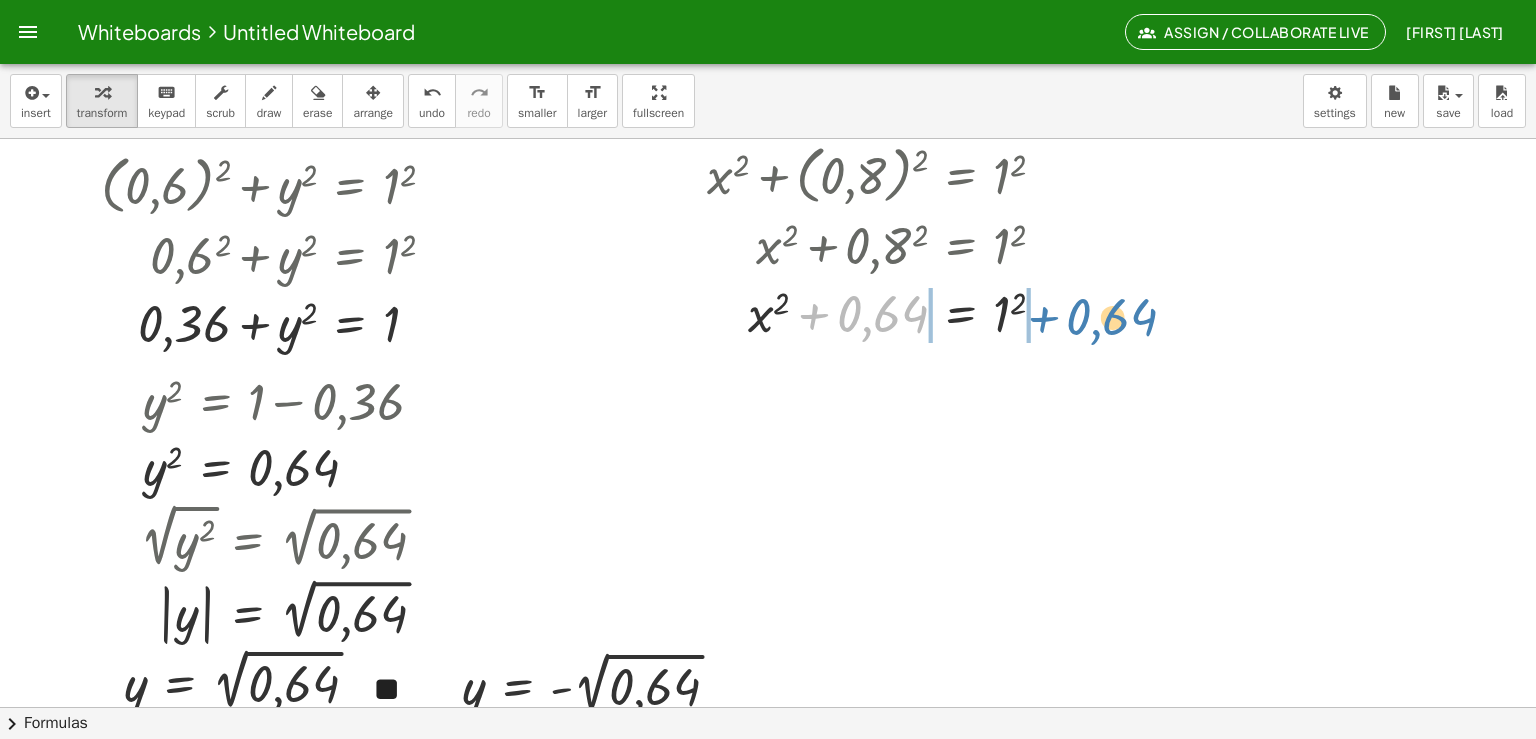 drag, startPoint x: 804, startPoint y: 316, endPoint x: 1044, endPoint y: 313, distance: 240.01875 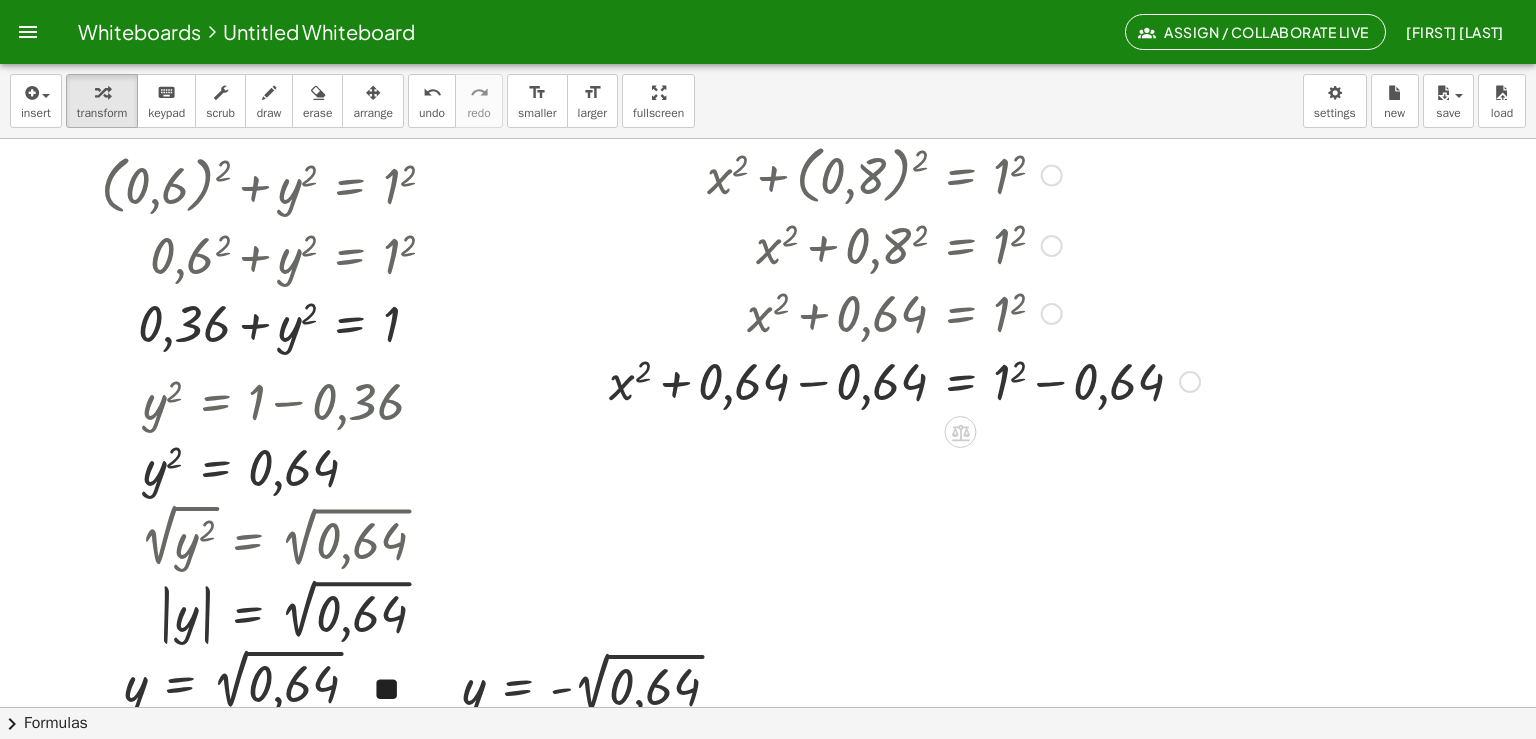 click at bounding box center [904, 380] 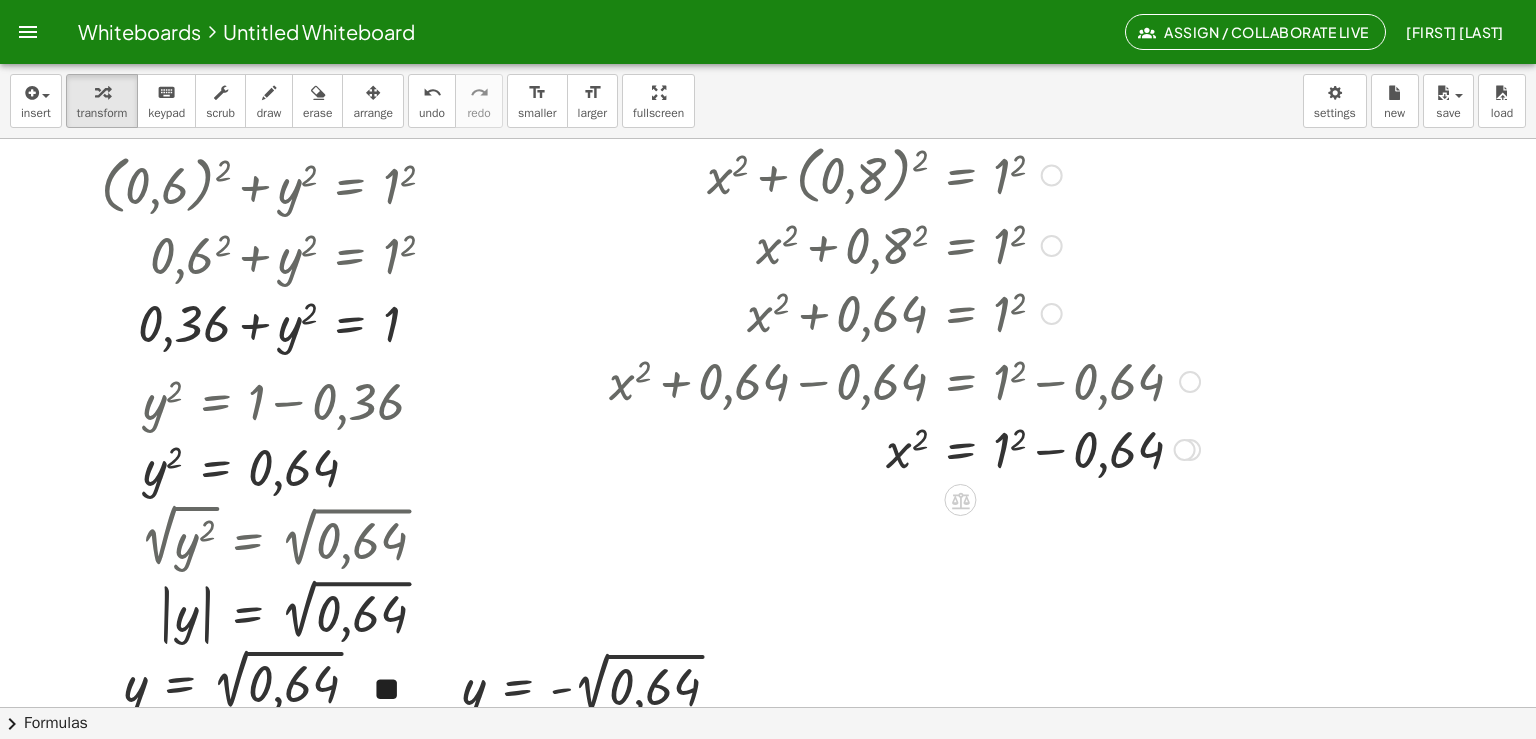 click at bounding box center [904, 448] 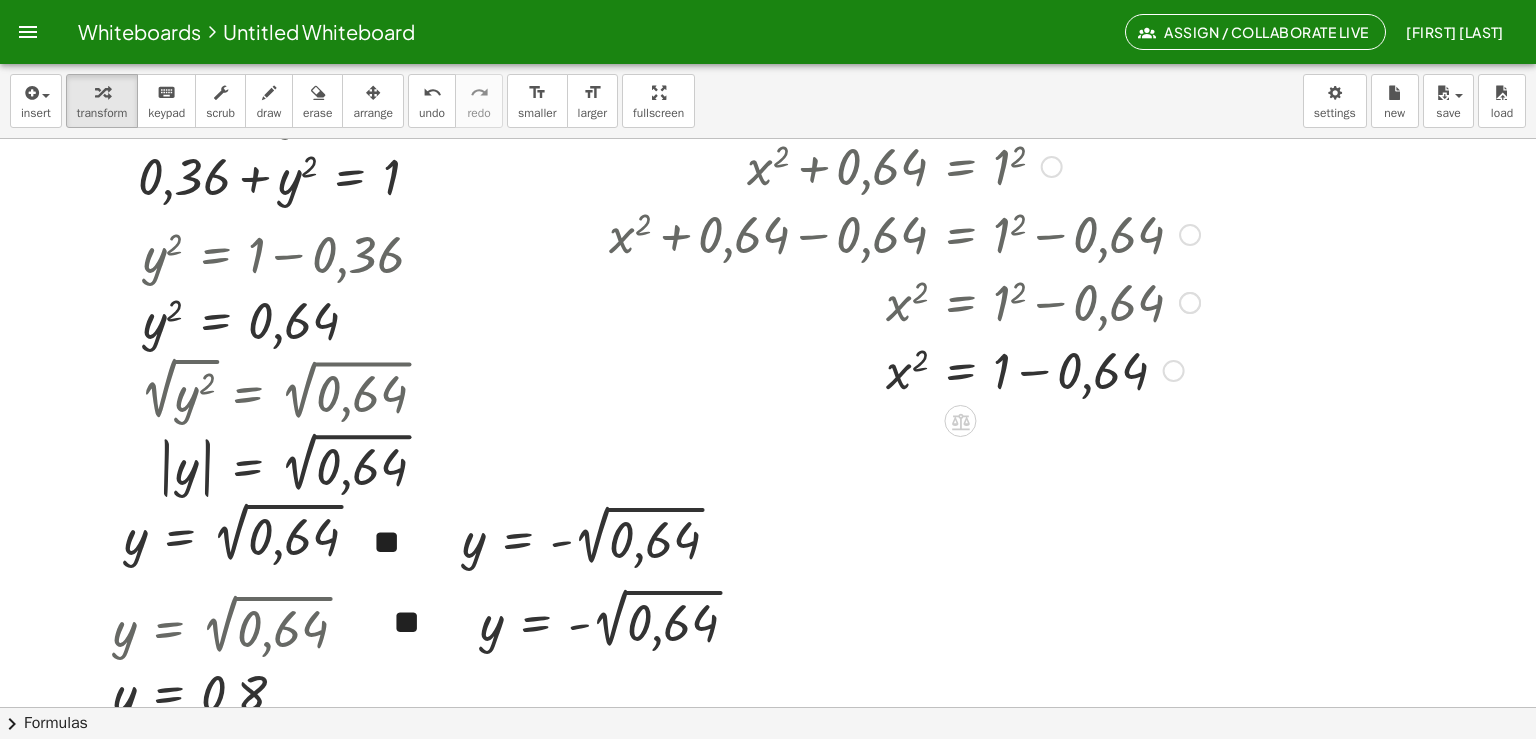 scroll, scrollTop: 3518, scrollLeft: 20, axis: both 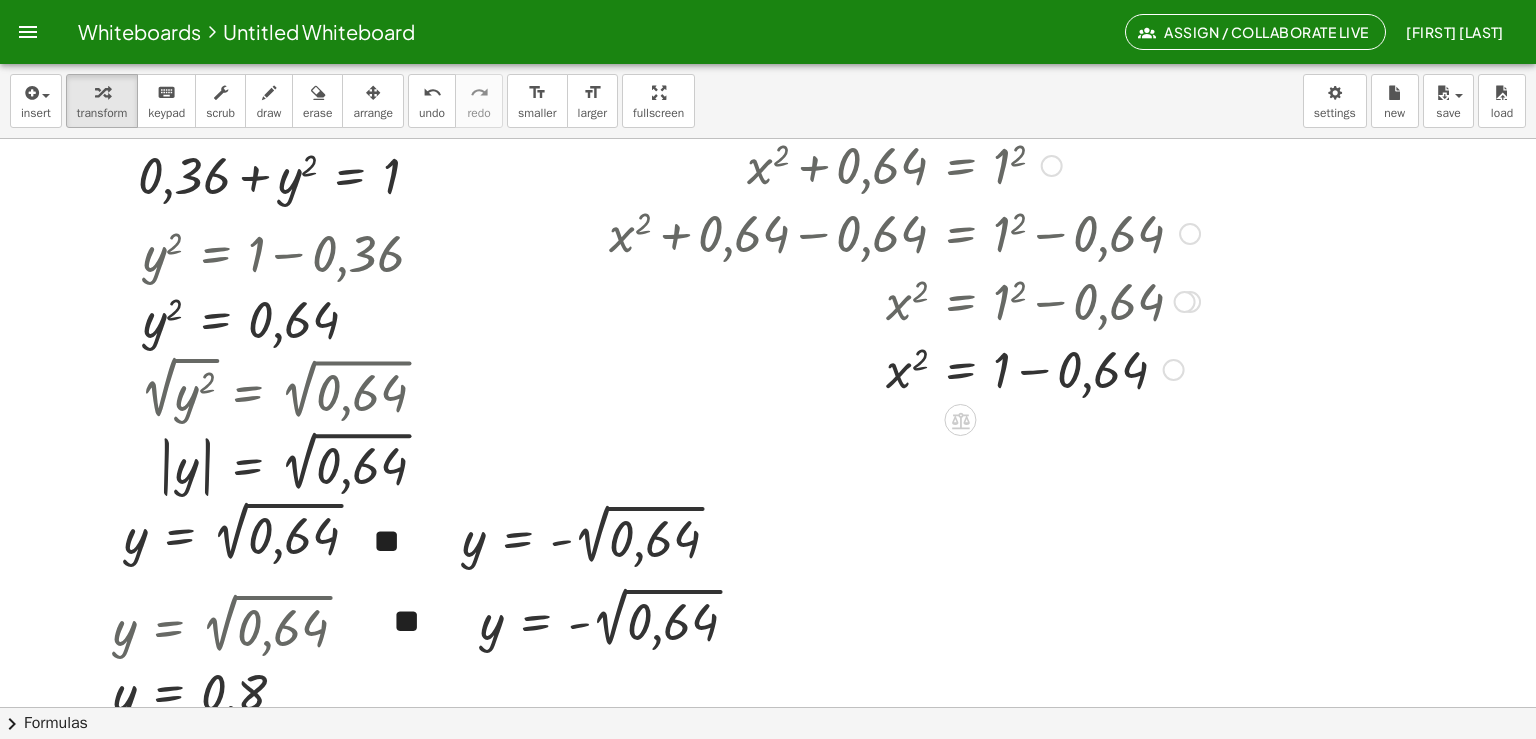 click at bounding box center (904, 368) 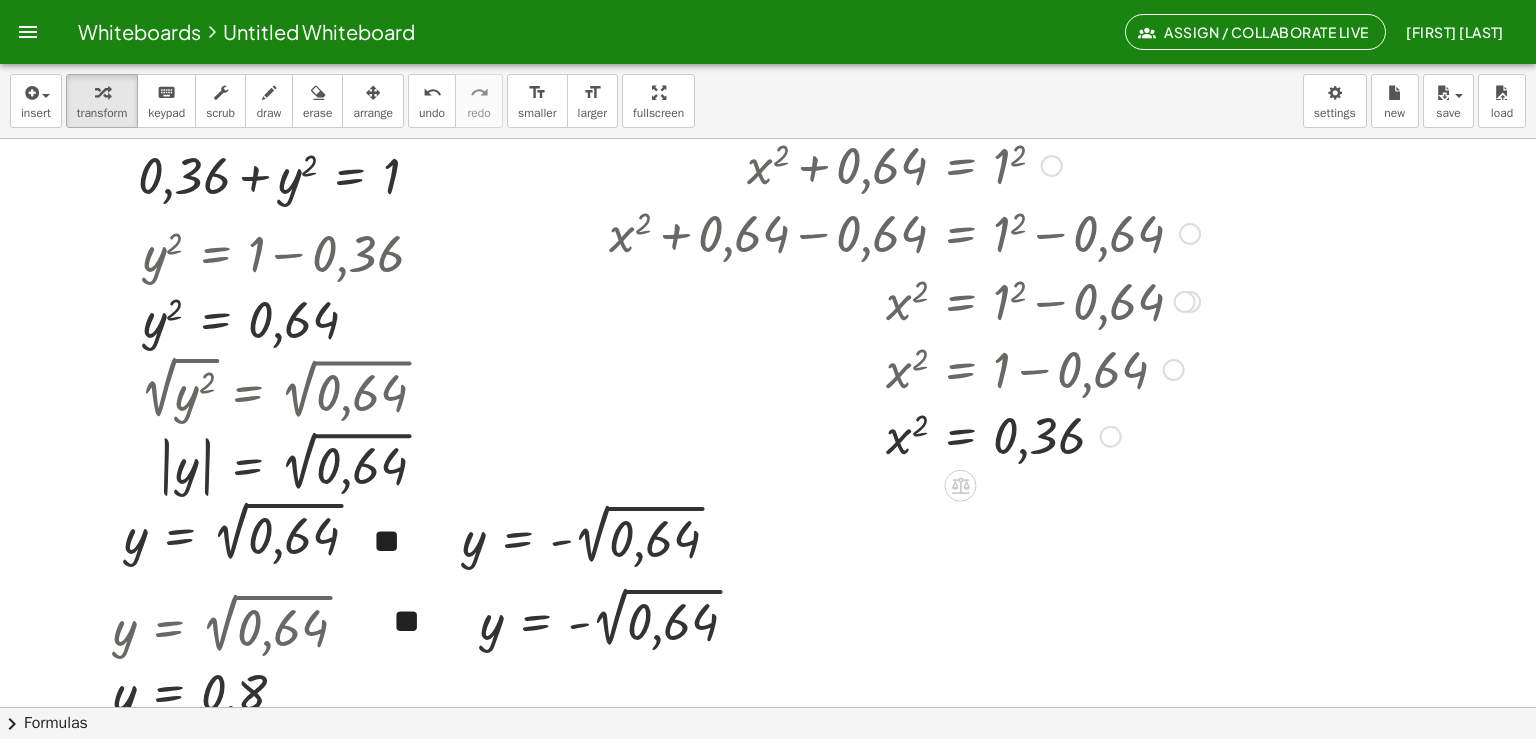 click at bounding box center (904, 435) 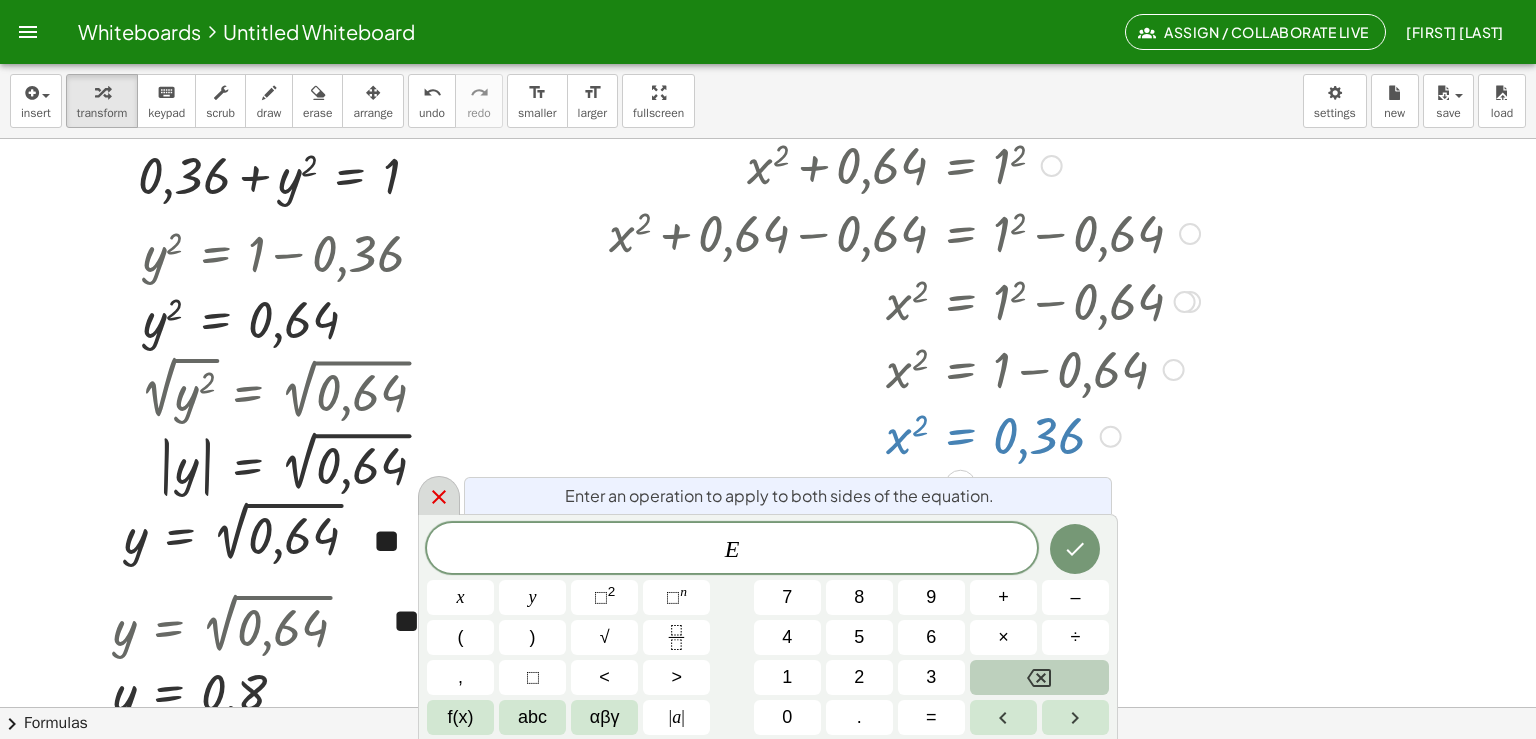 click 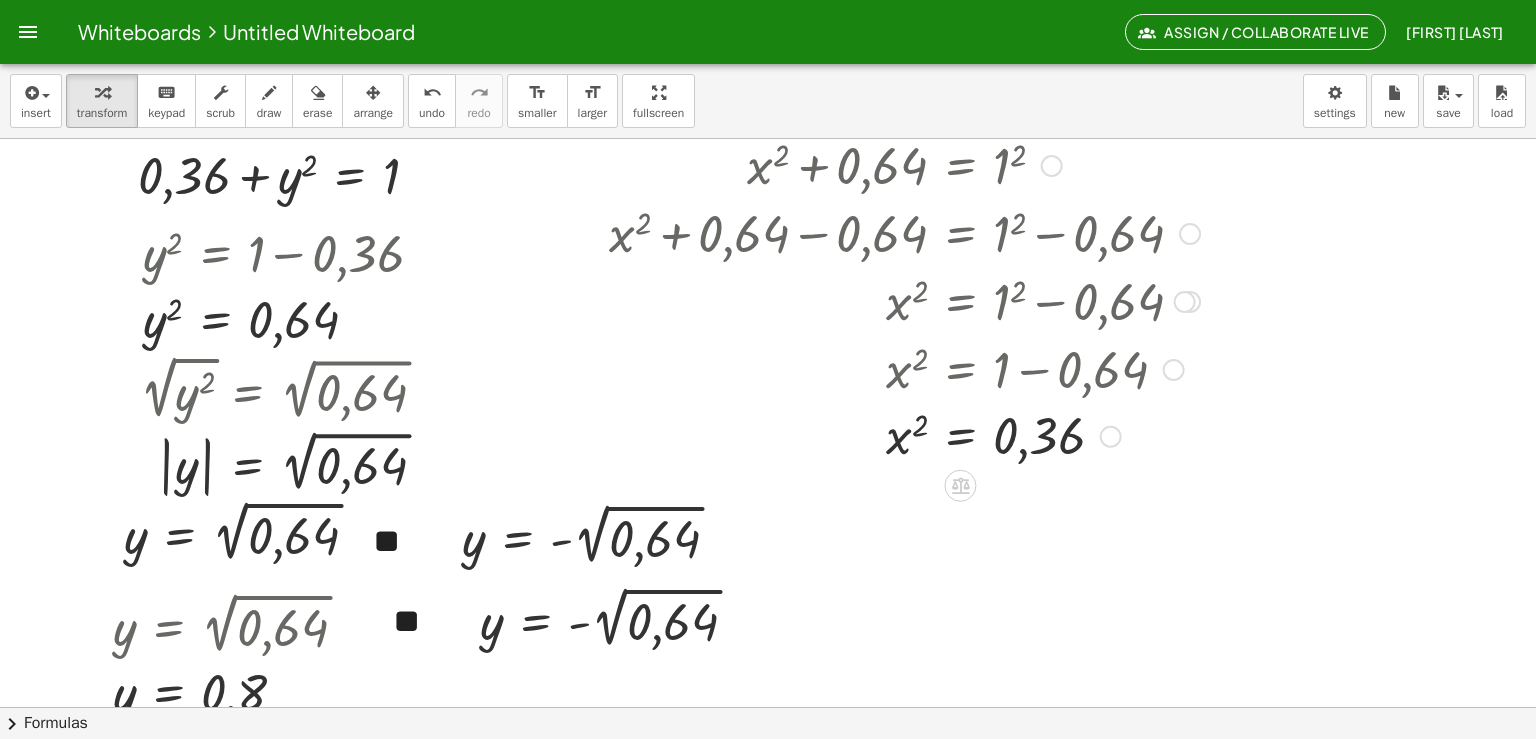 click at bounding box center [904, 435] 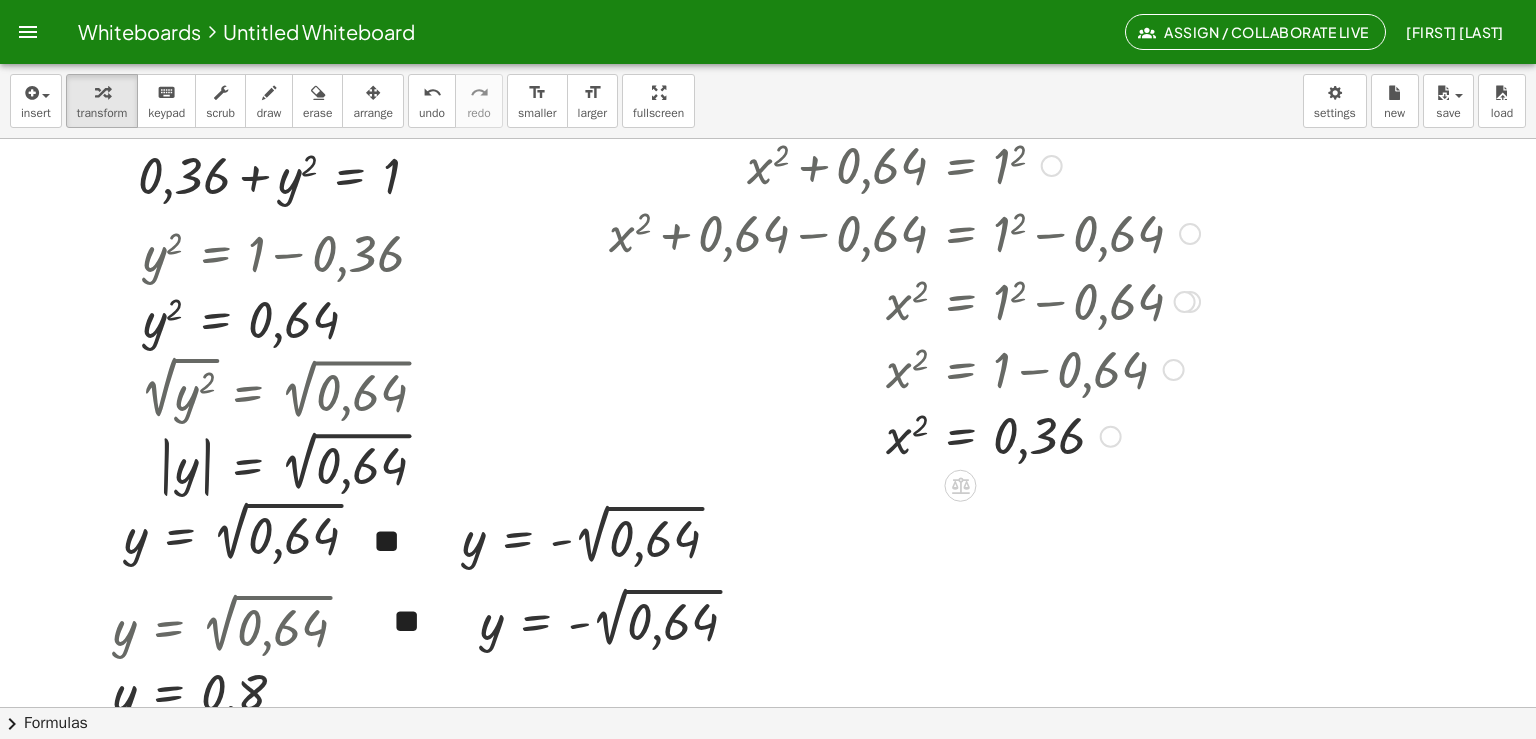 click at bounding box center (904, 435) 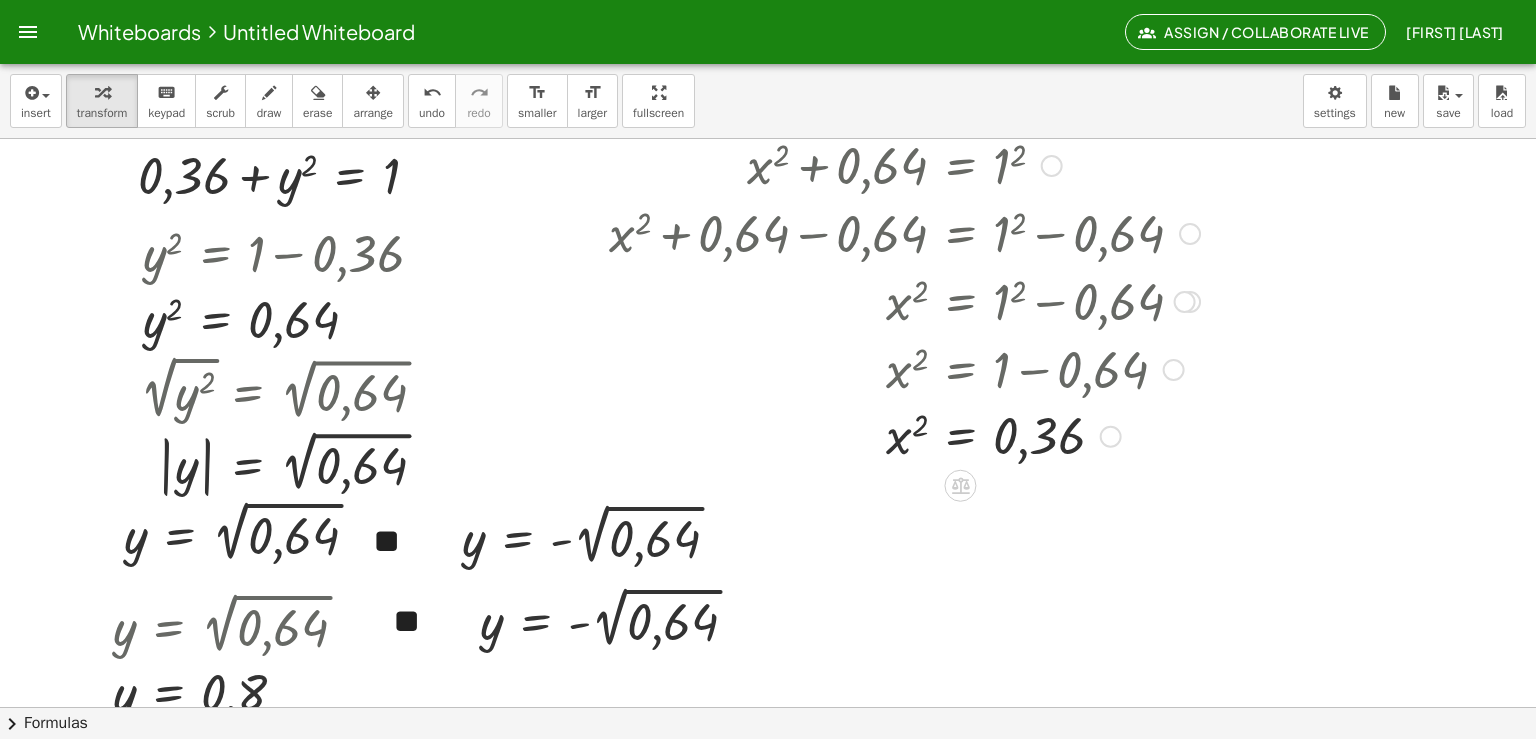 click at bounding box center (904, 435) 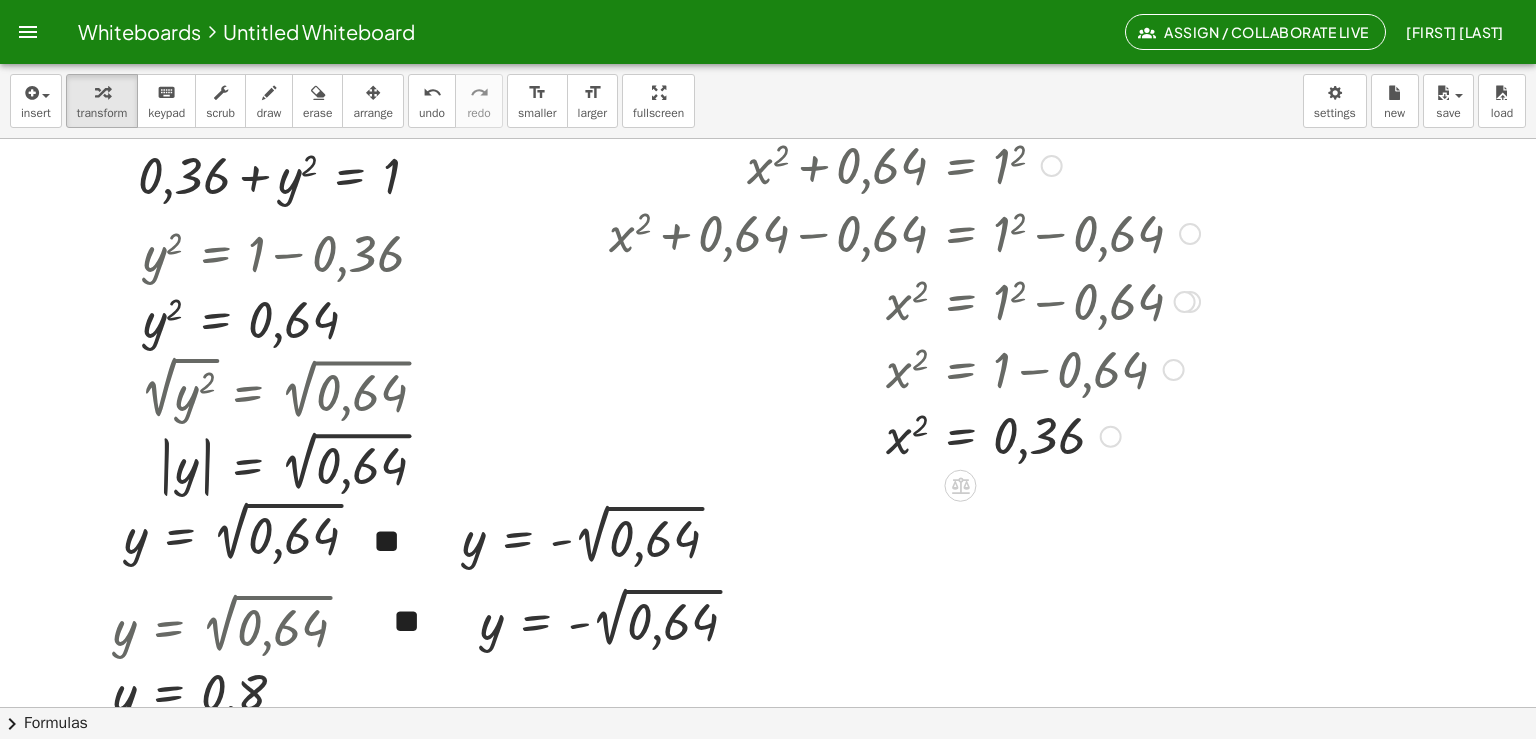 click at bounding box center (904, 435) 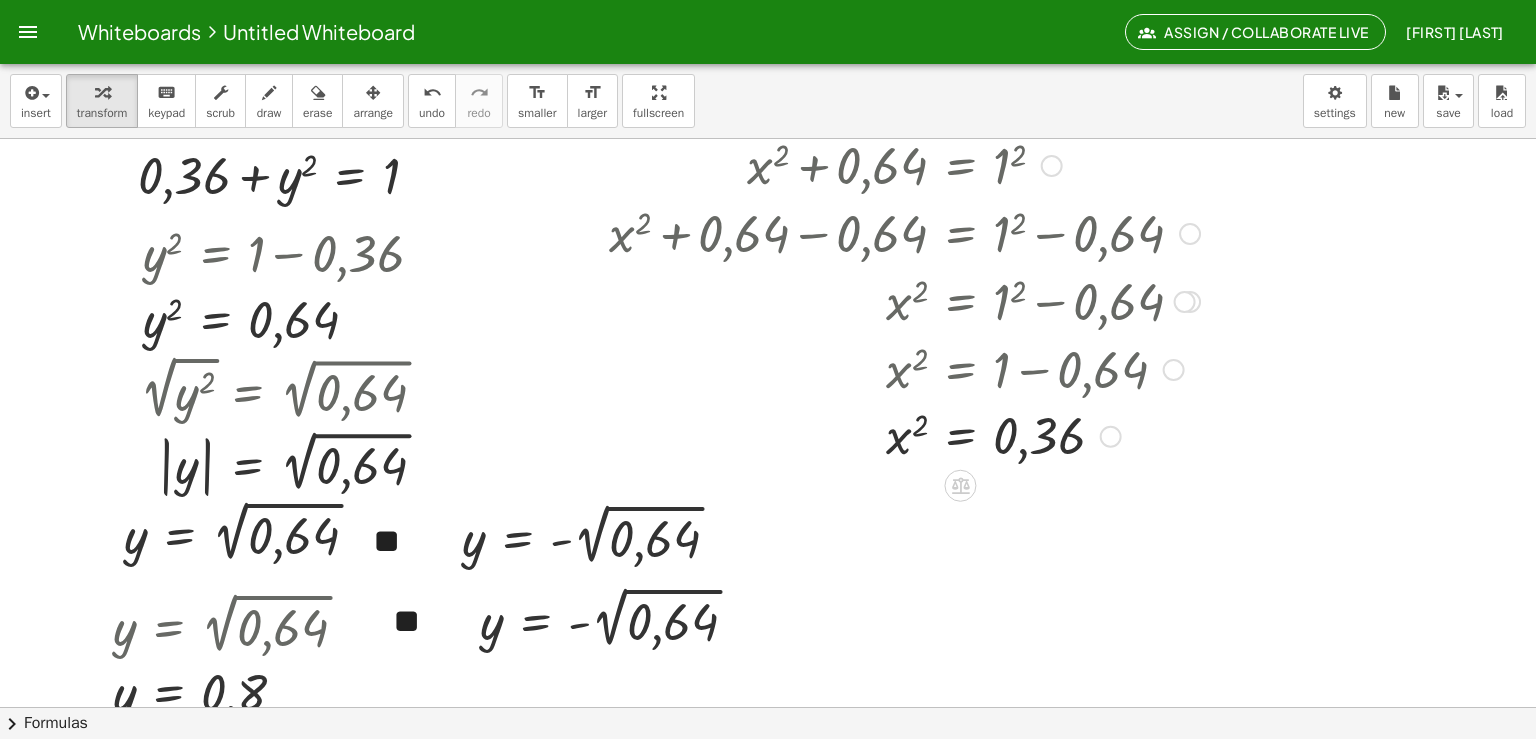 click at bounding box center (904, 435) 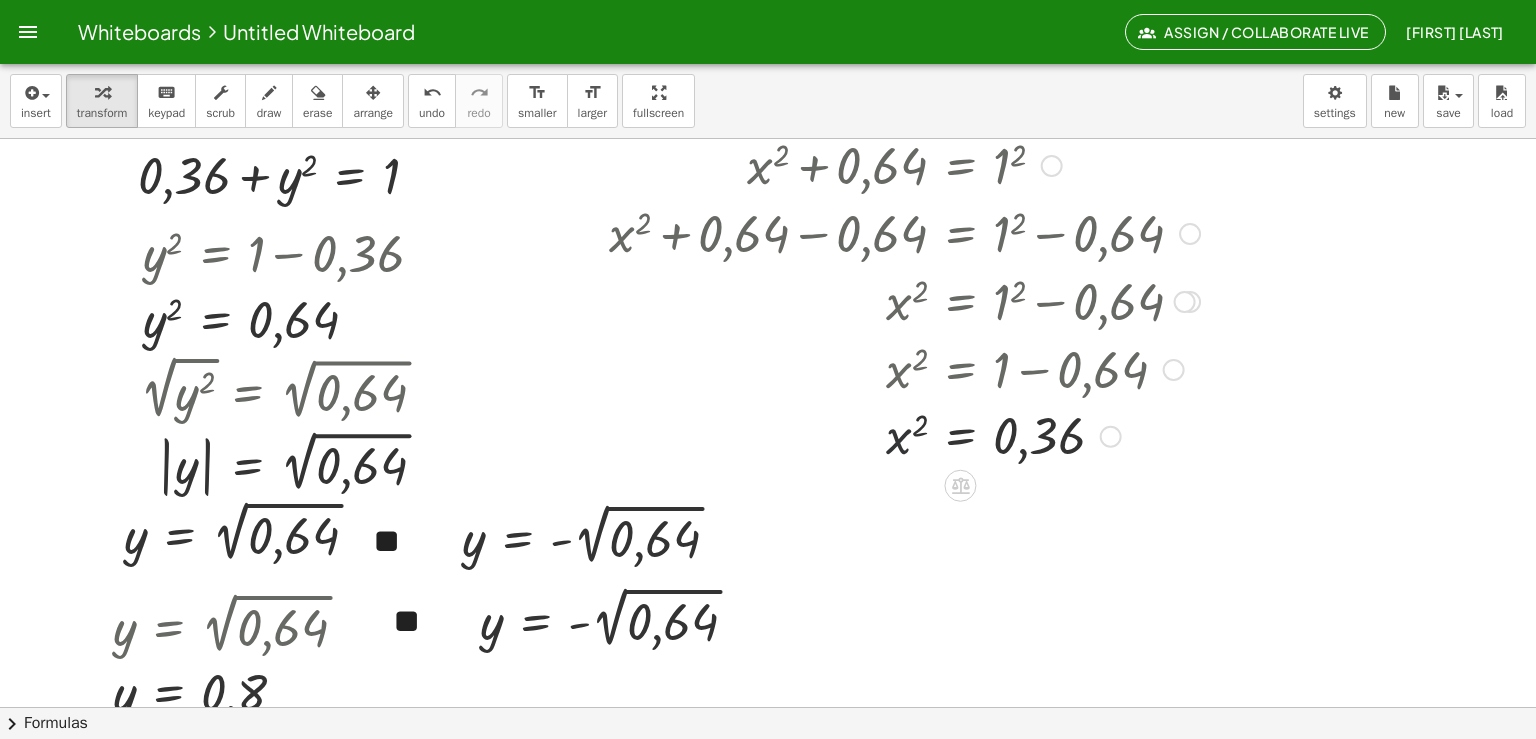 click at bounding box center (904, 435) 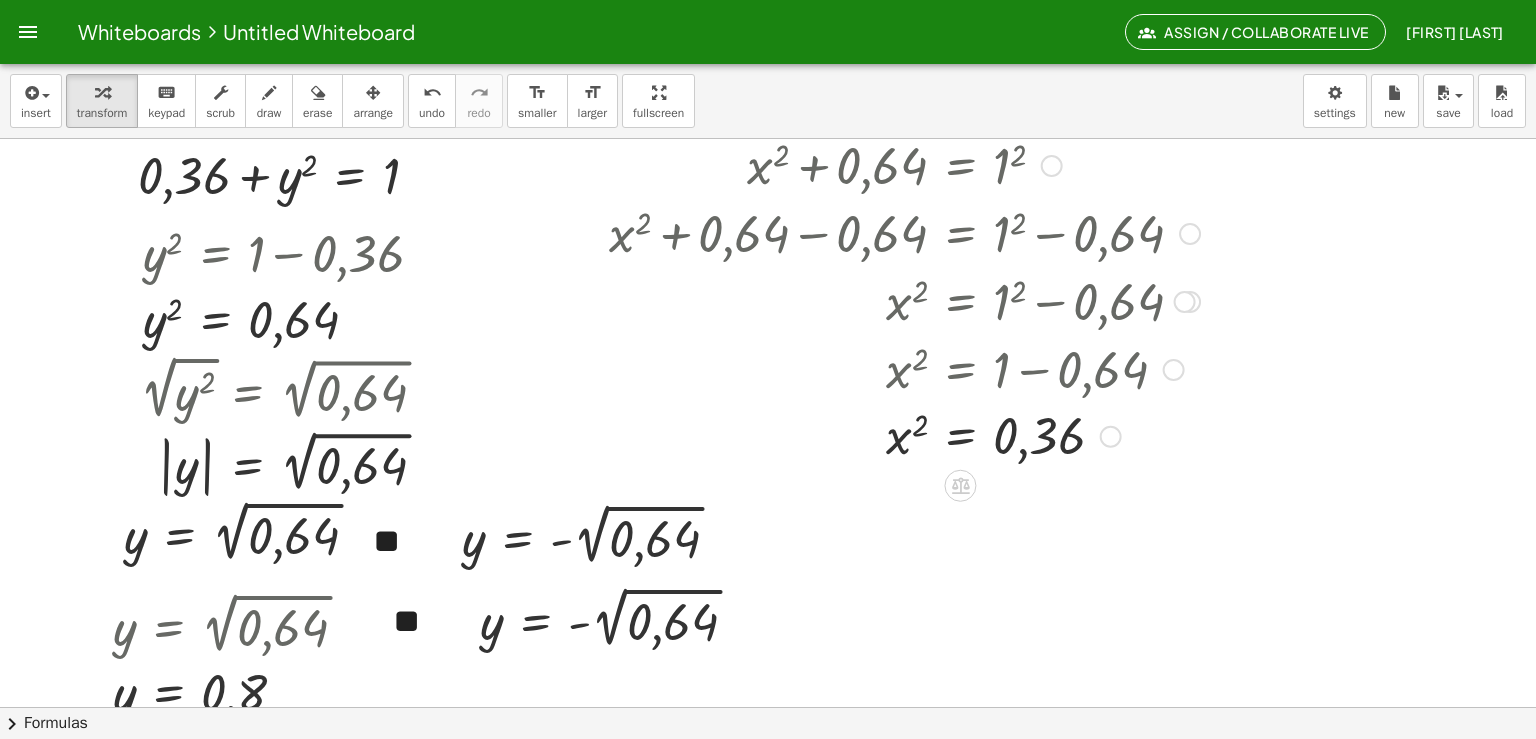click at bounding box center [904, 435] 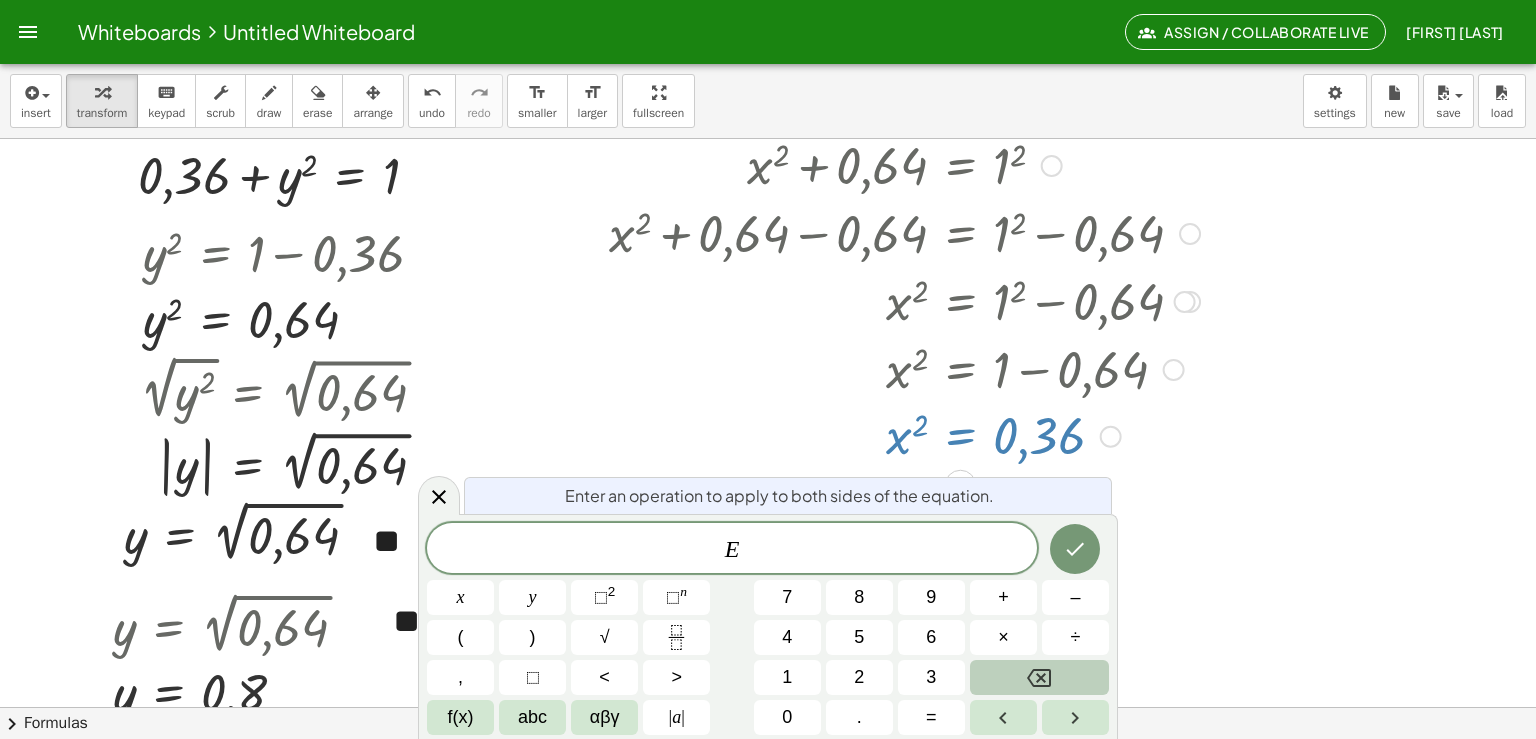 click at bounding box center [904, 435] 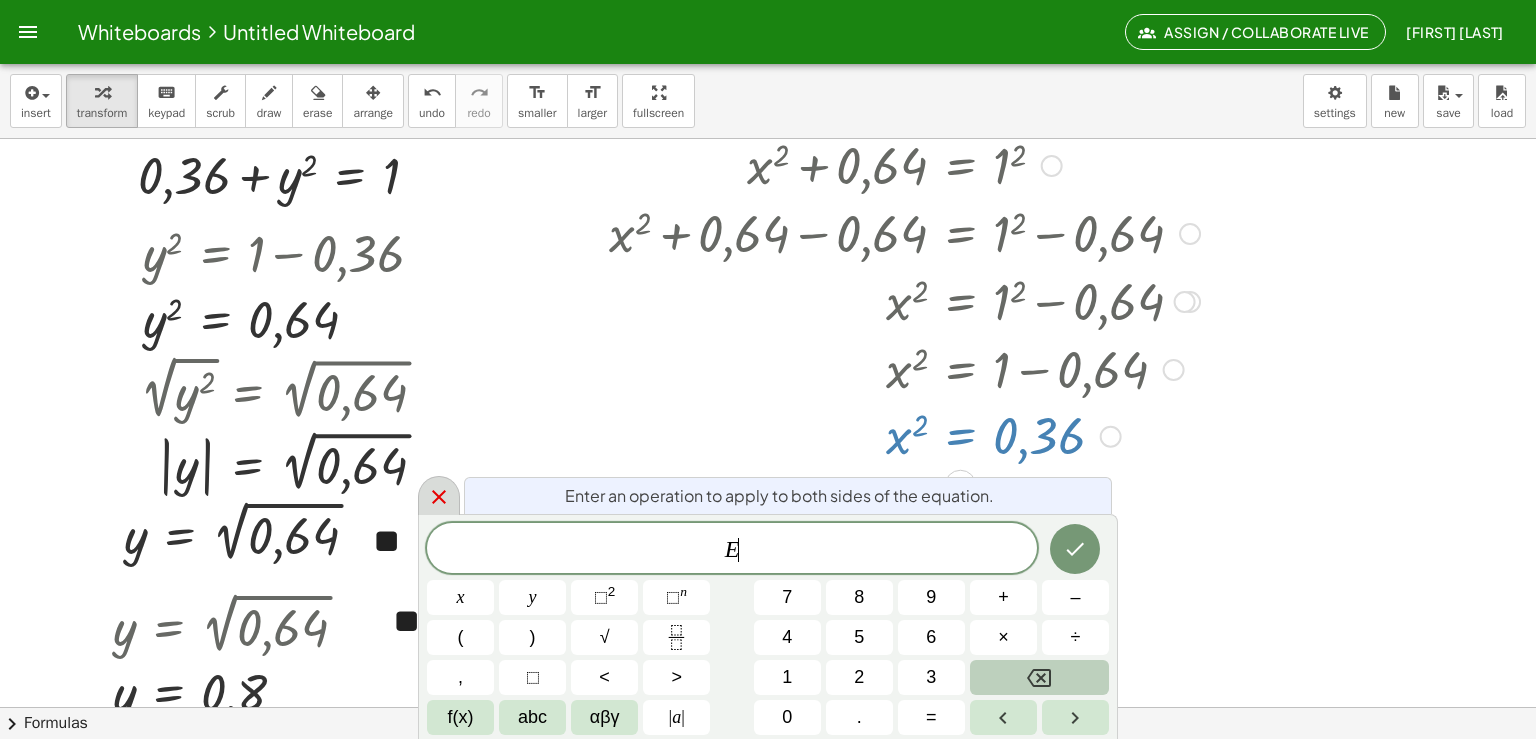 click at bounding box center [439, 495] 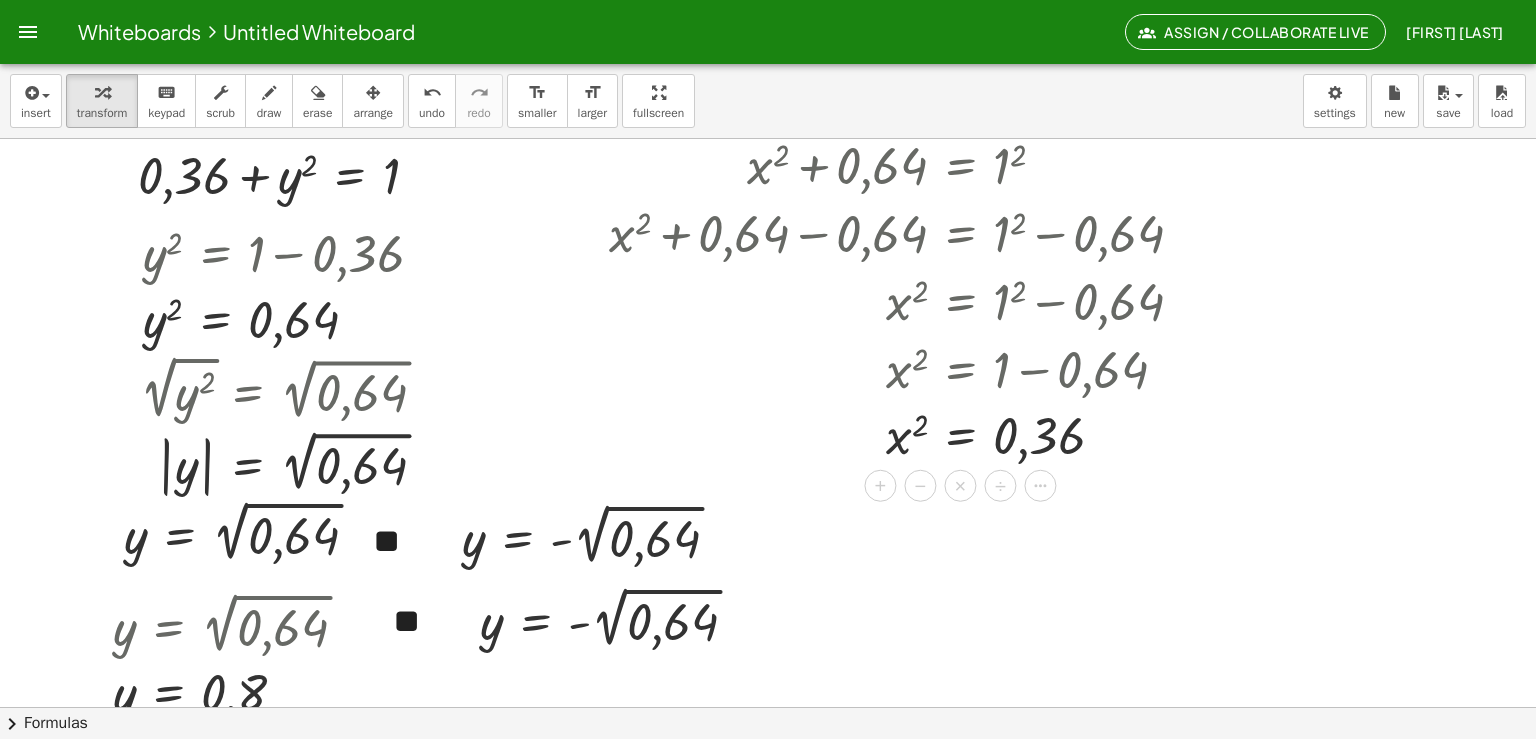 click at bounding box center [765, -1104] 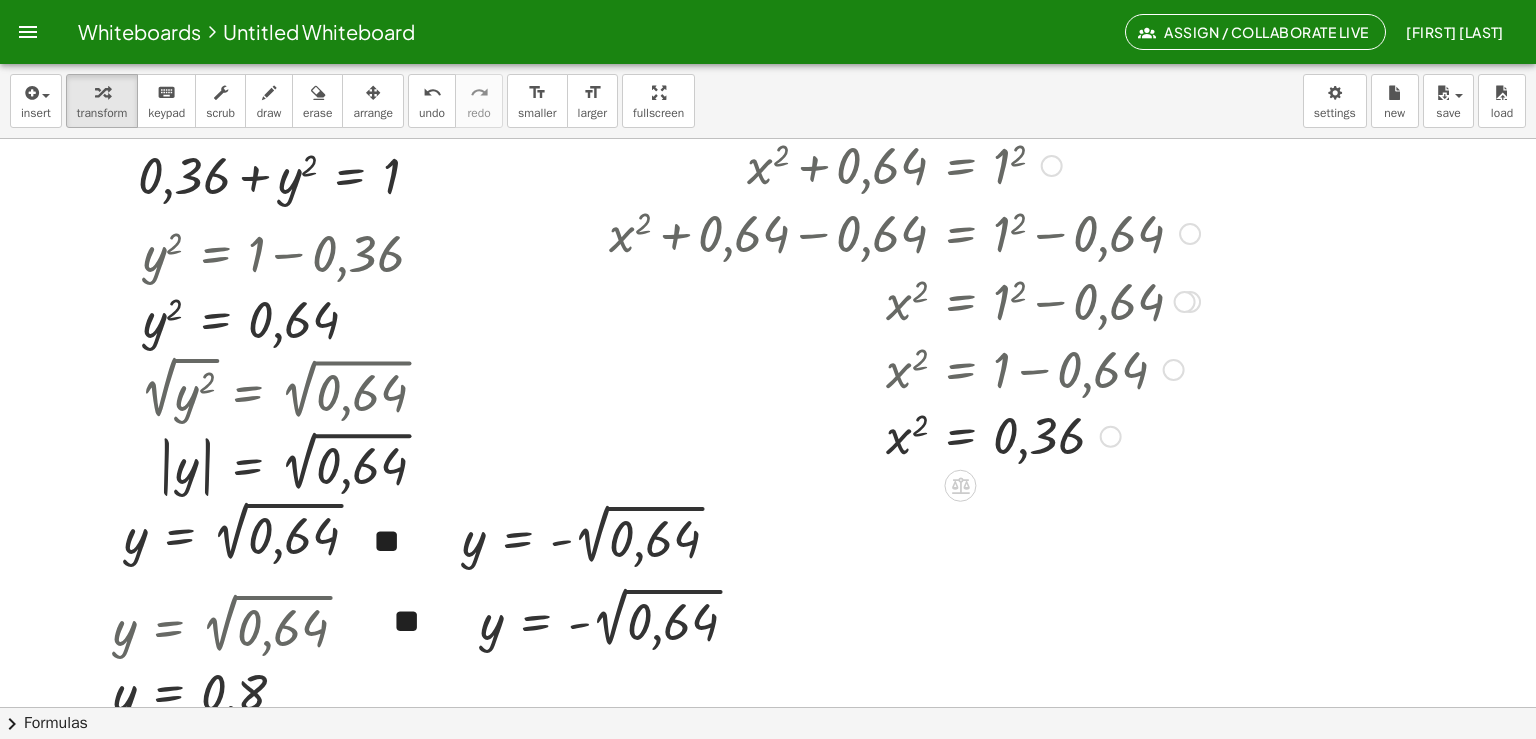 click at bounding box center (904, 435) 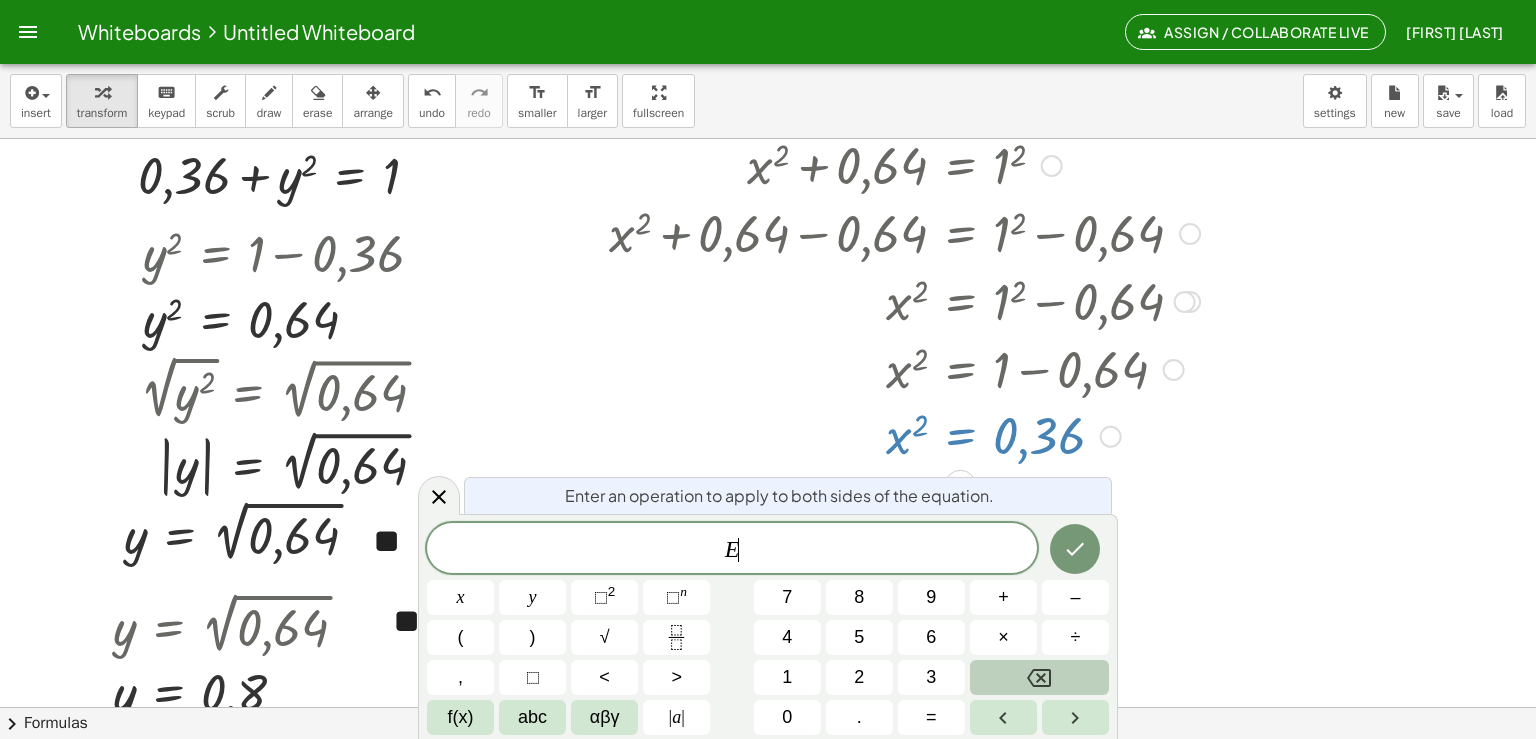click at bounding box center (904, 435) 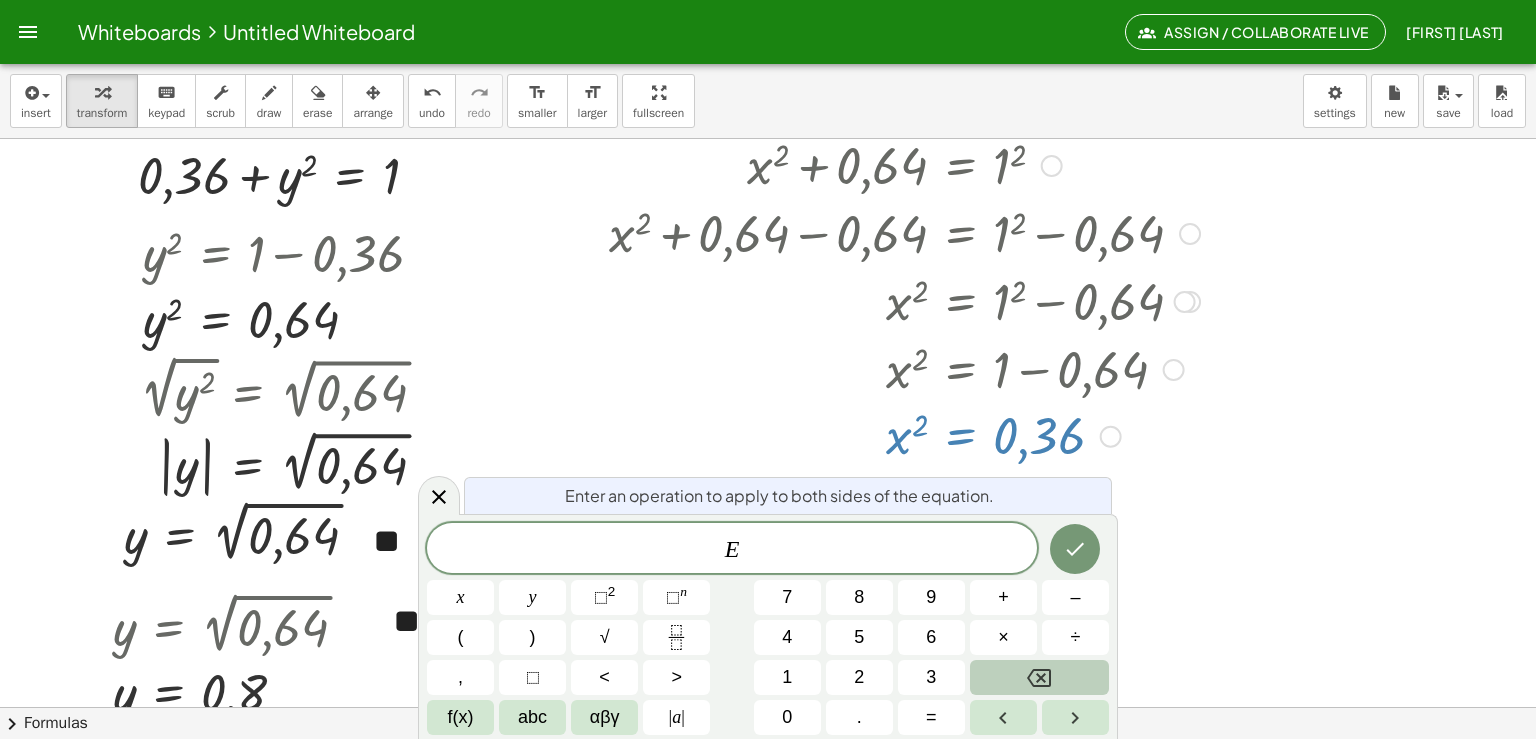 click at bounding box center [1111, 437] 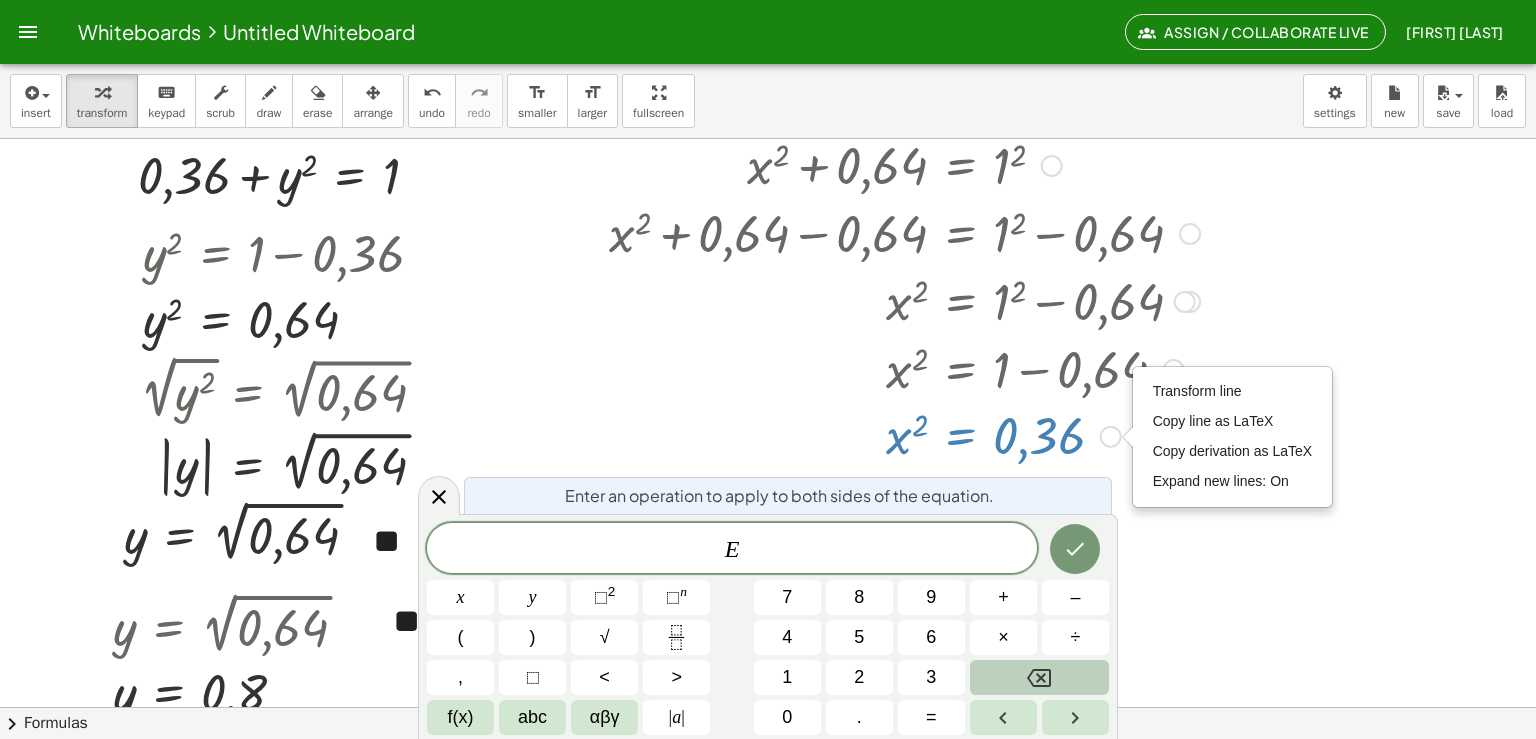 click on "Transform line Copy line as LaTeX Copy derivation as LaTeX Expand new lines: On" at bounding box center [1111, 437] 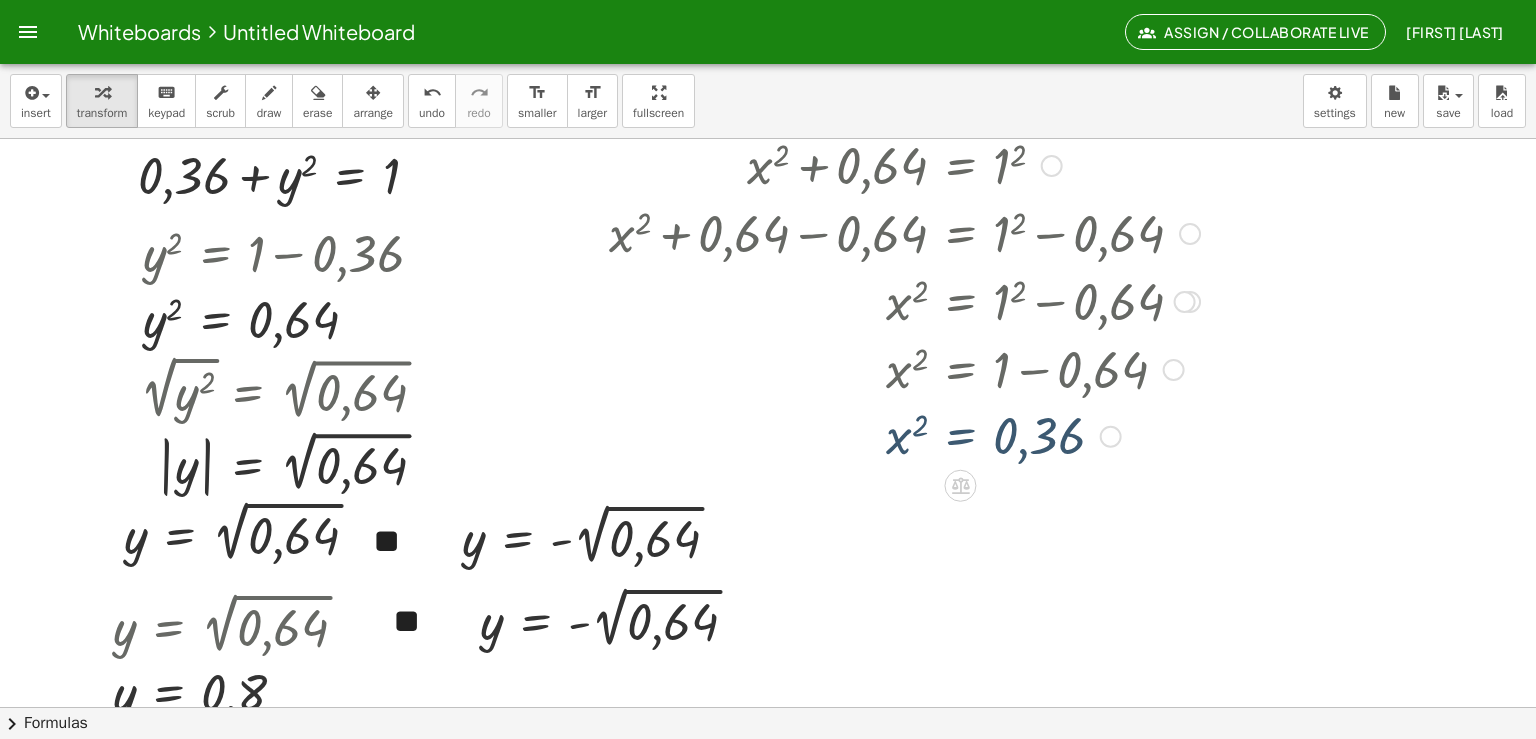 click at bounding box center (904, 435) 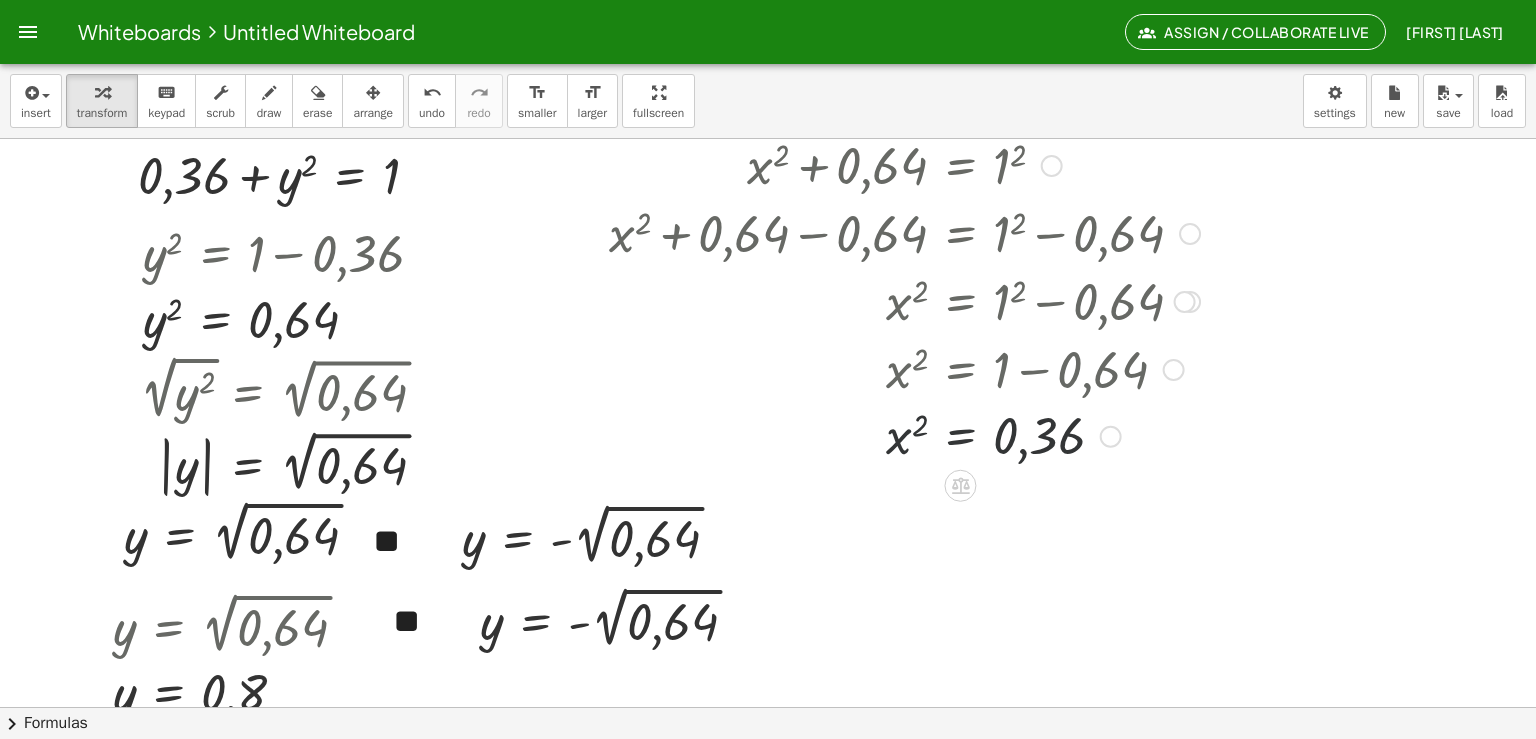 click at bounding box center (904, 435) 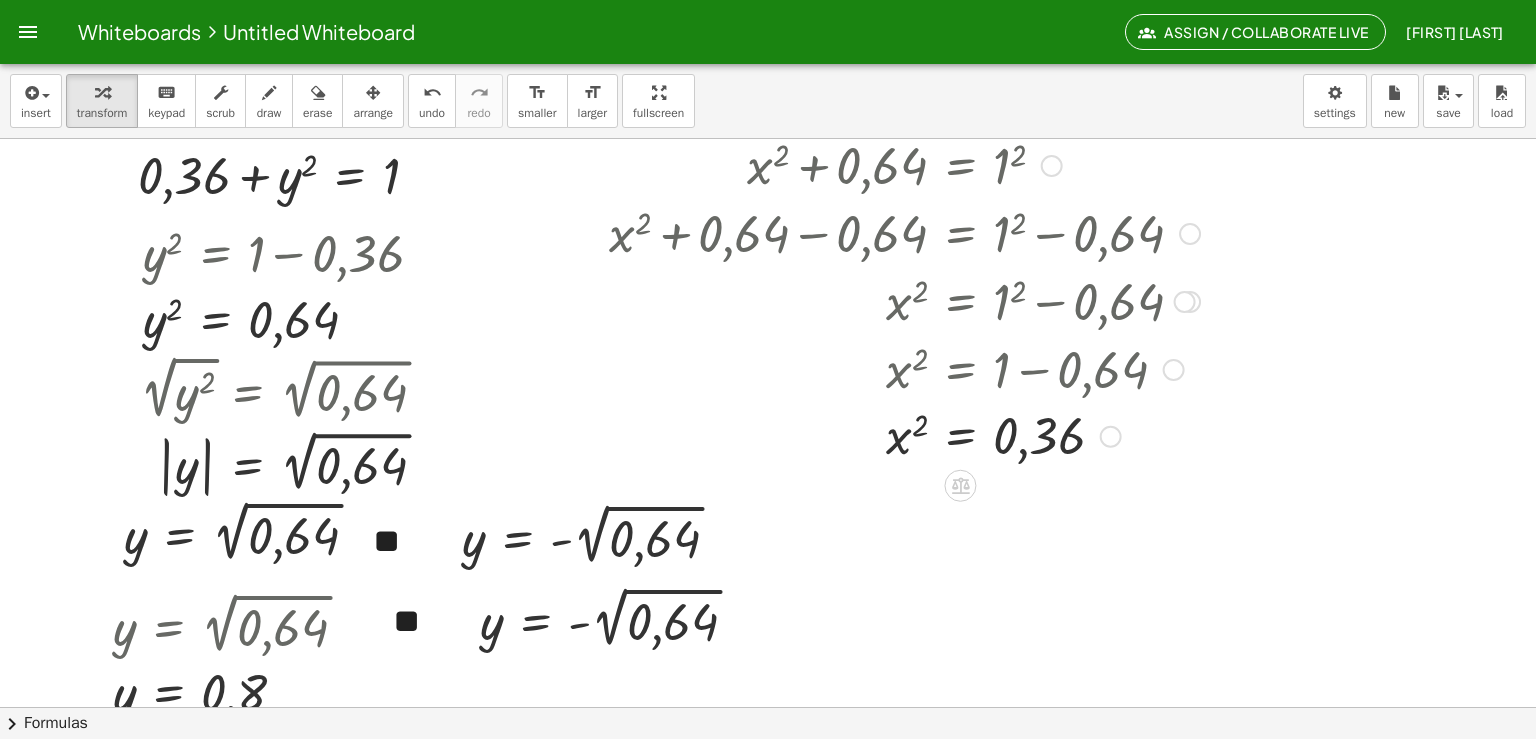 click at bounding box center (904, 435) 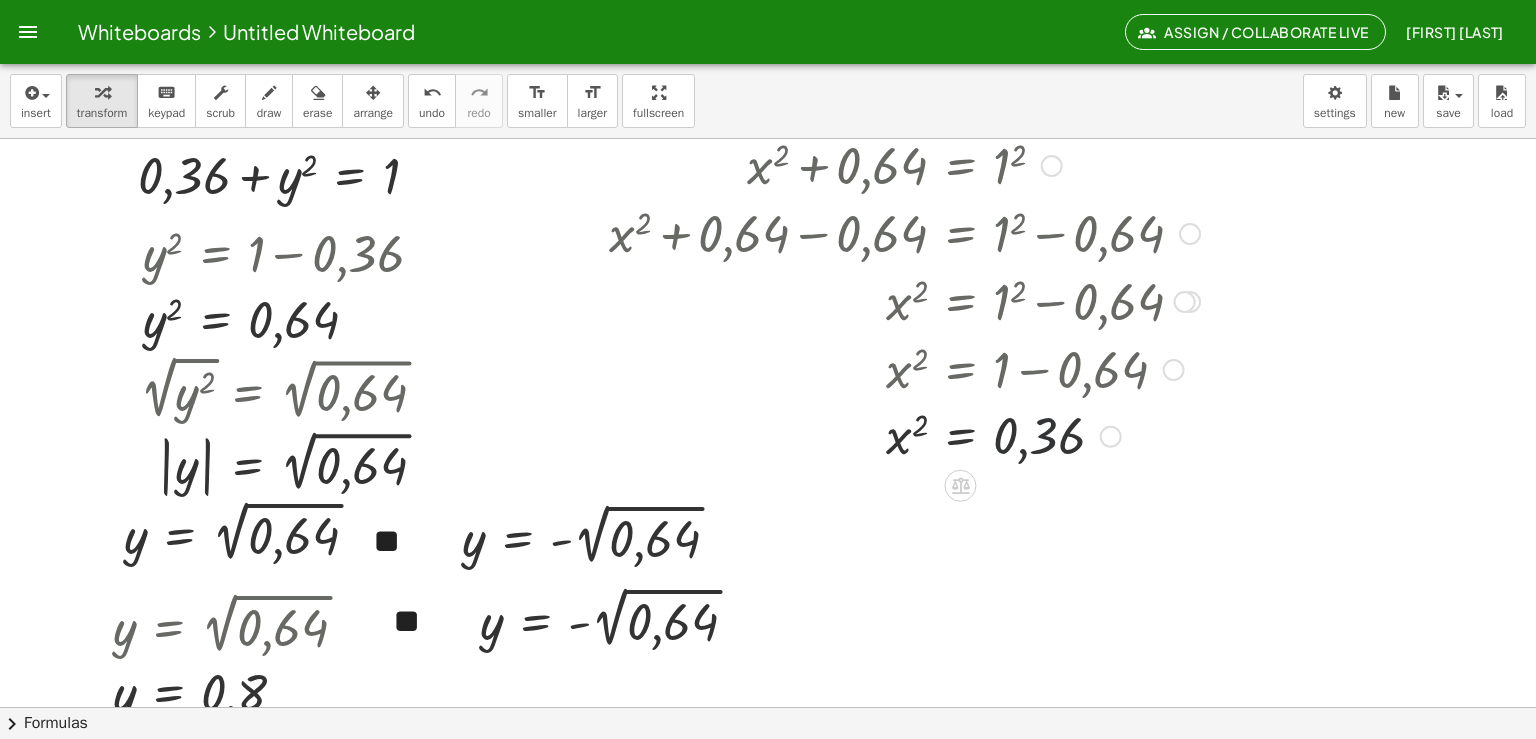 click at bounding box center (904, 435) 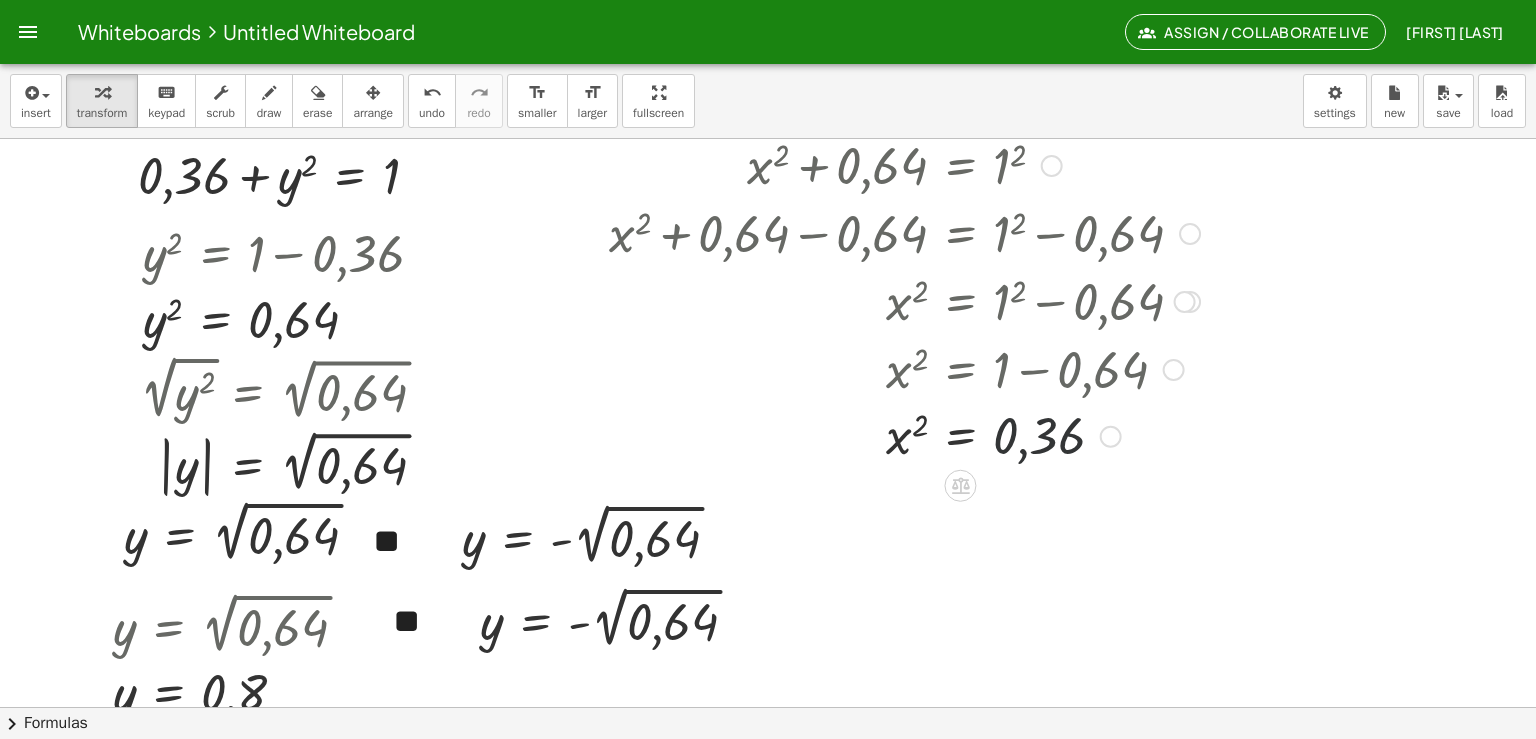 click at bounding box center [904, 435] 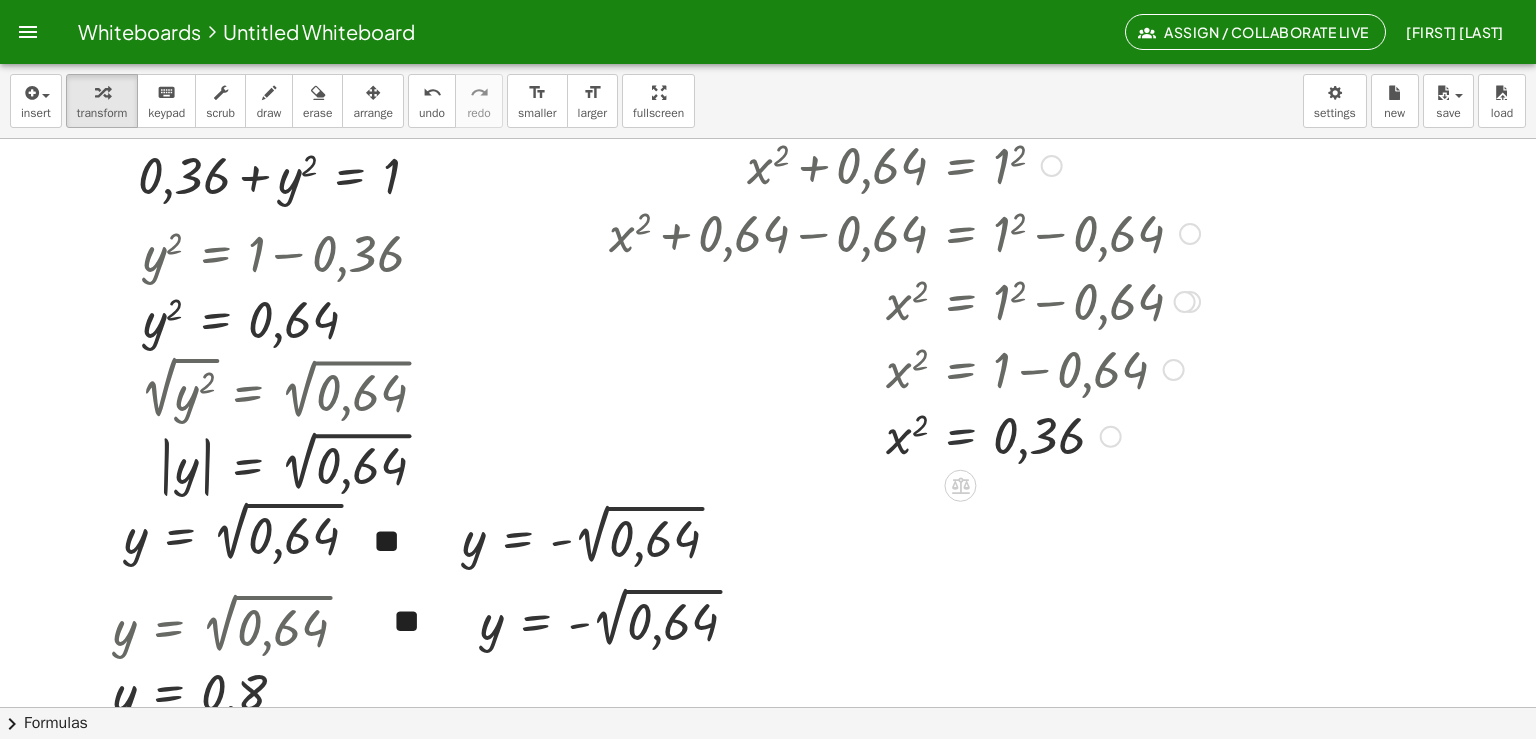 click at bounding box center [904, 435] 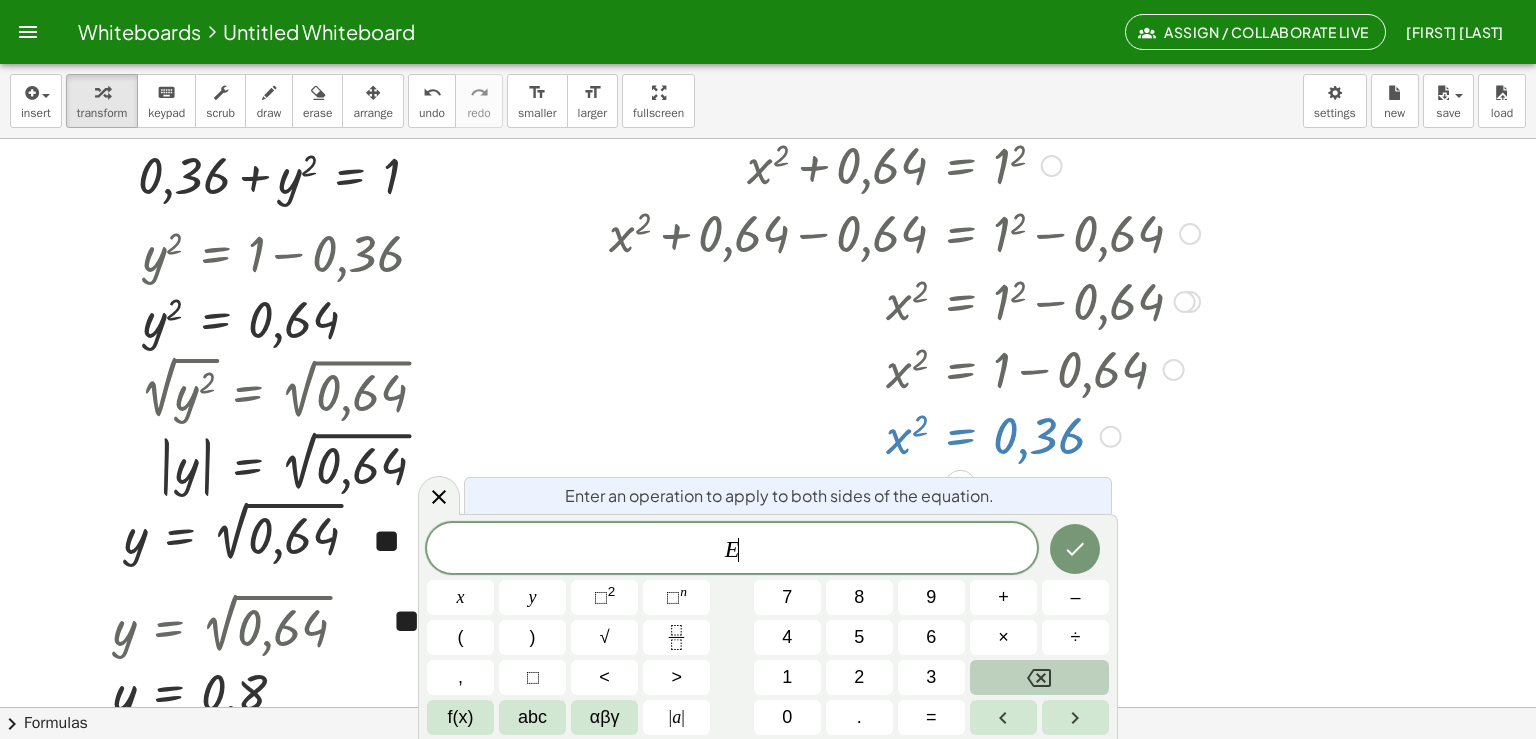 click at bounding box center (904, 435) 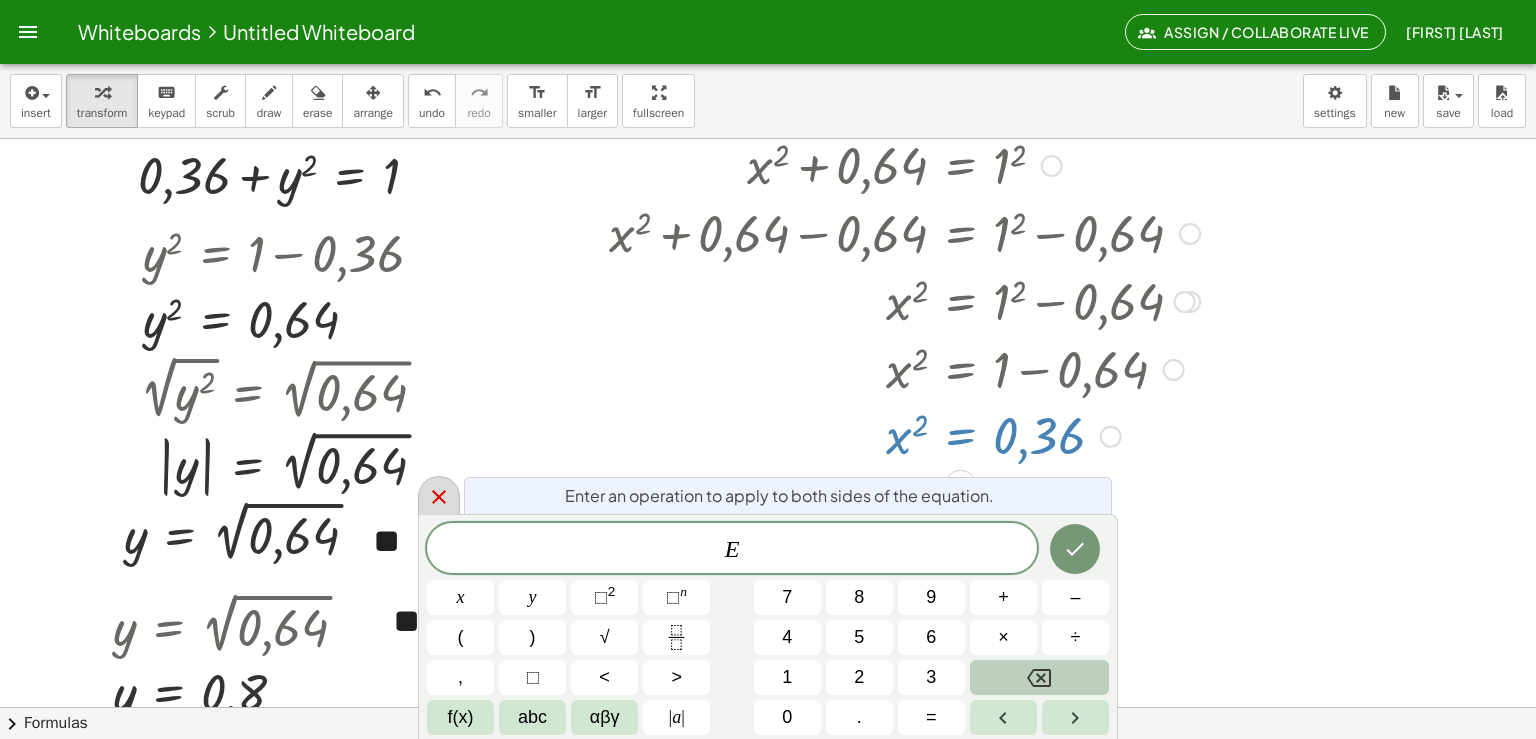 click at bounding box center (439, 495) 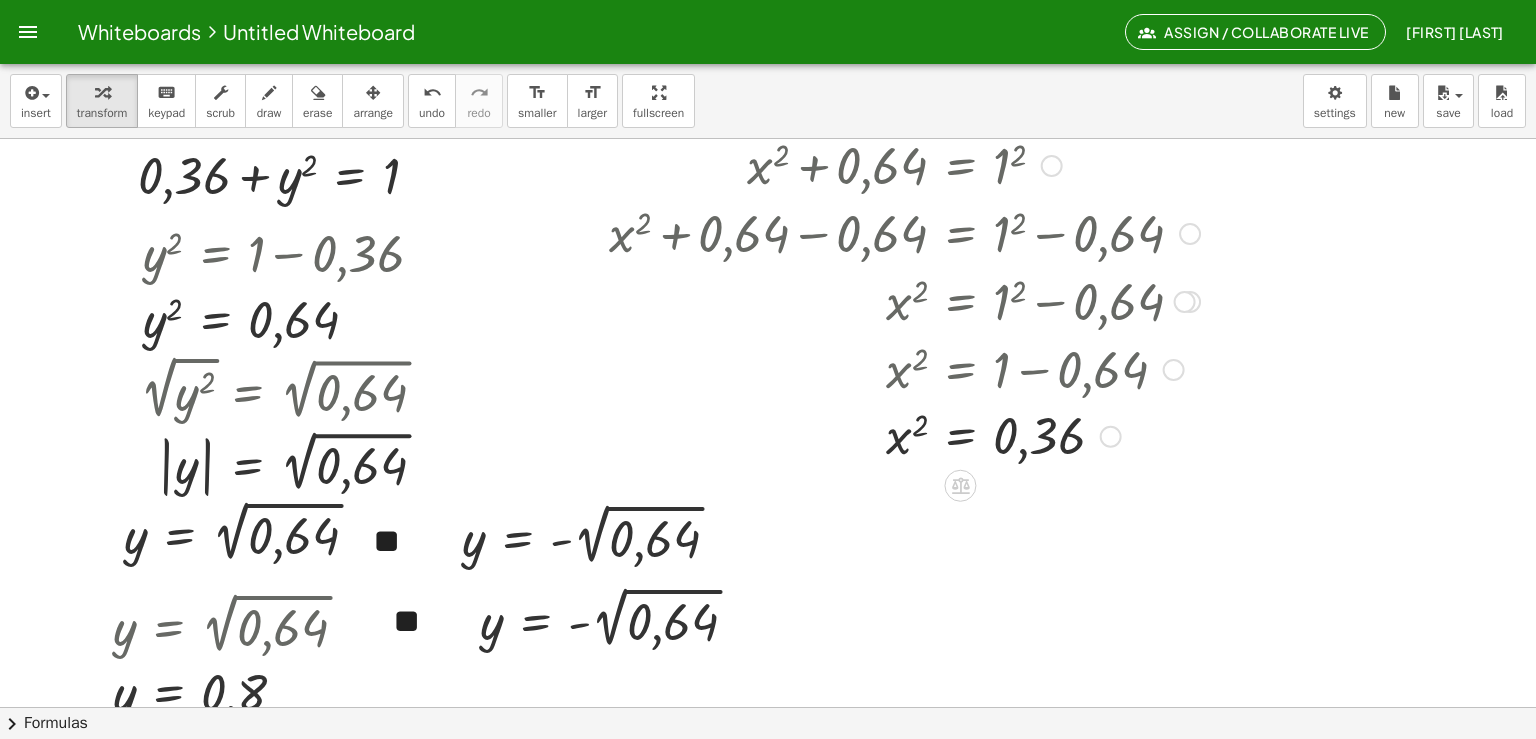 click at bounding box center (904, 435) 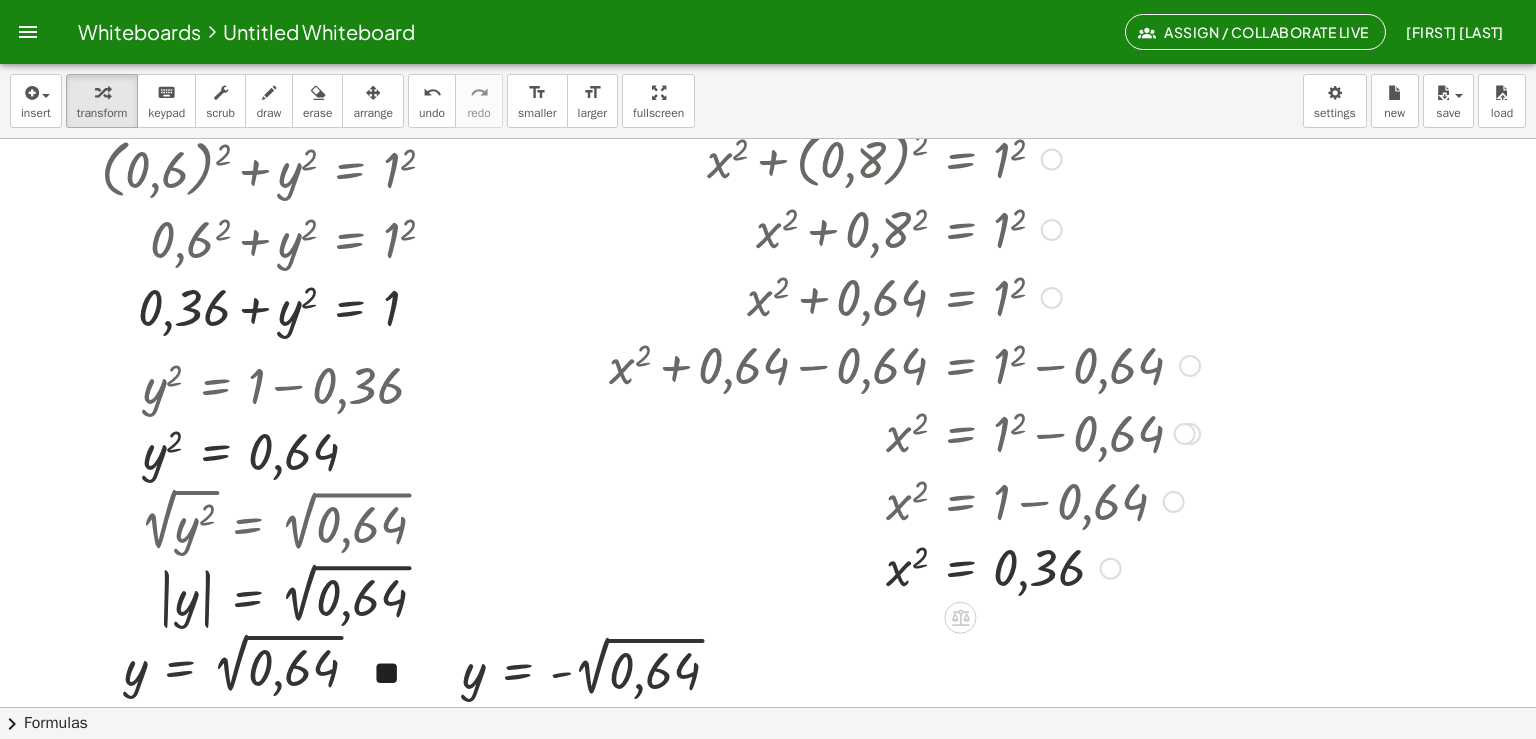 scroll, scrollTop: 3507, scrollLeft: 20, axis: both 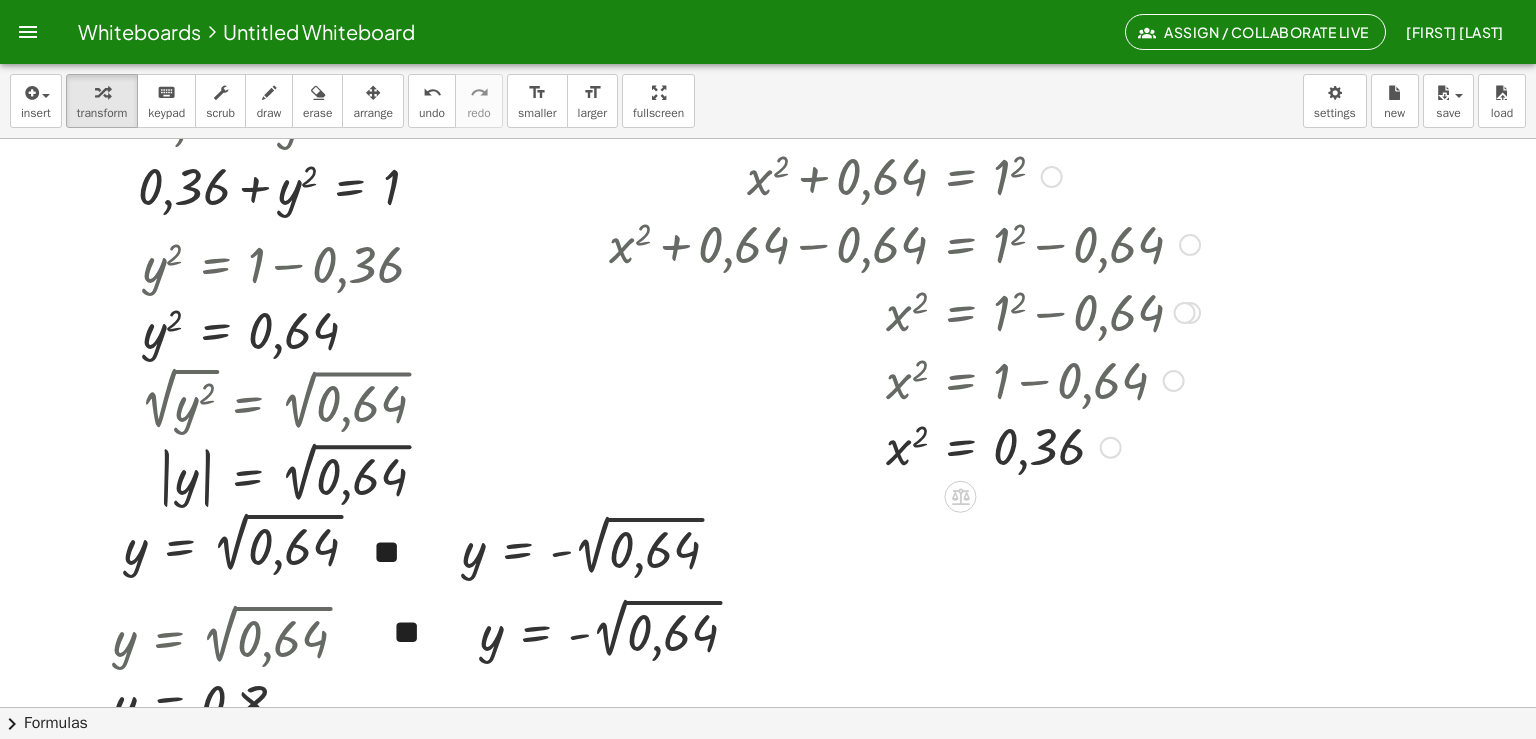 click at bounding box center [904, 446] 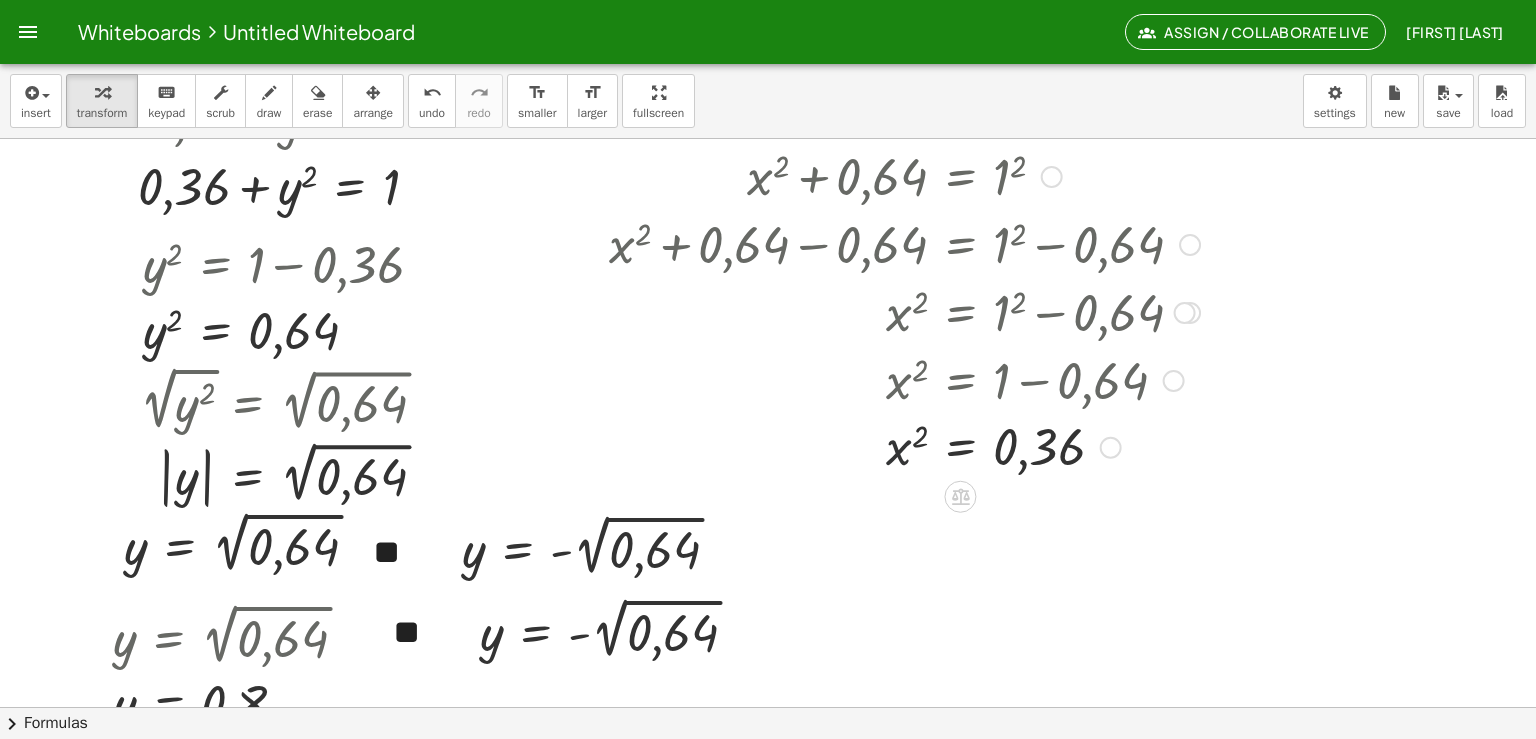 click at bounding box center (904, 446) 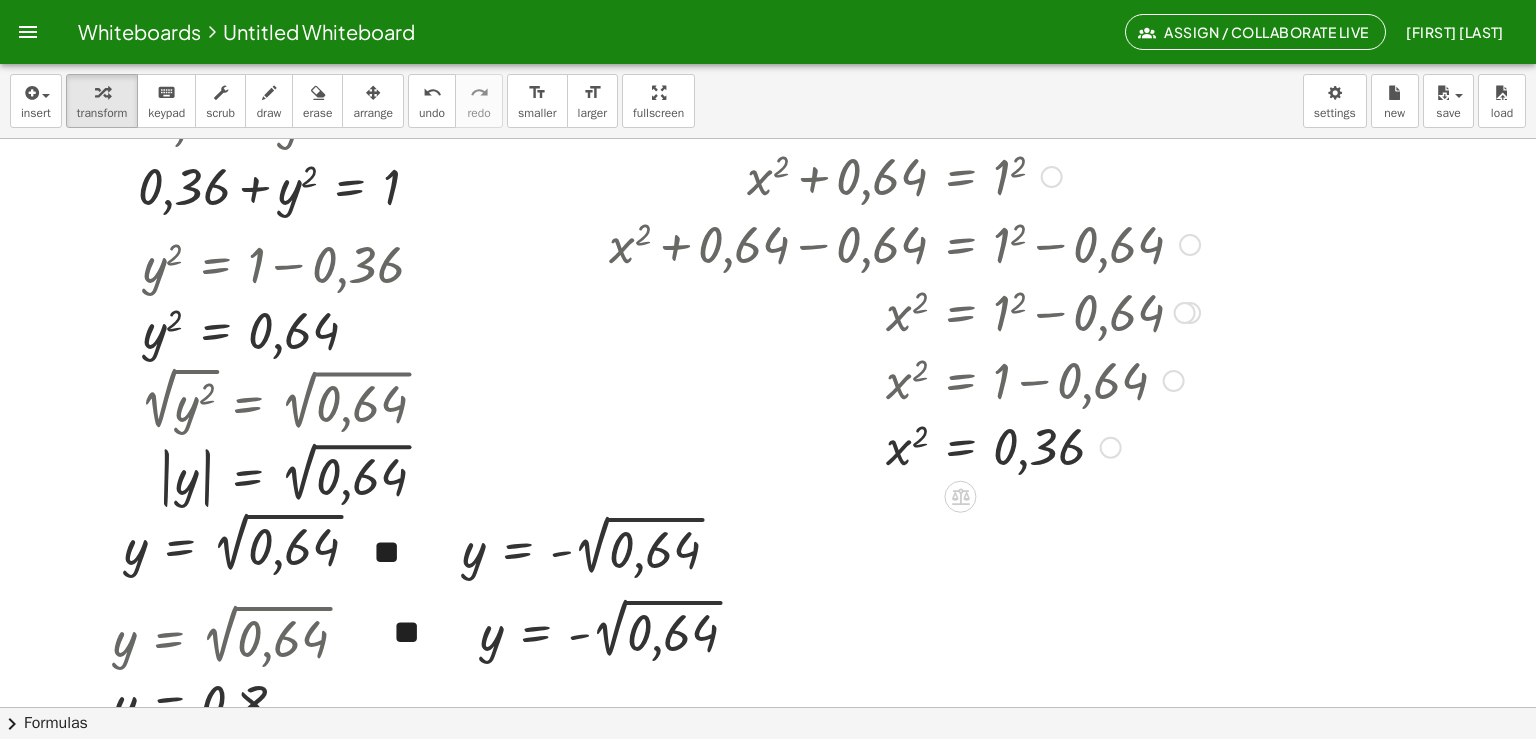 drag, startPoint x: 885, startPoint y: 446, endPoint x: 848, endPoint y: 446, distance: 37 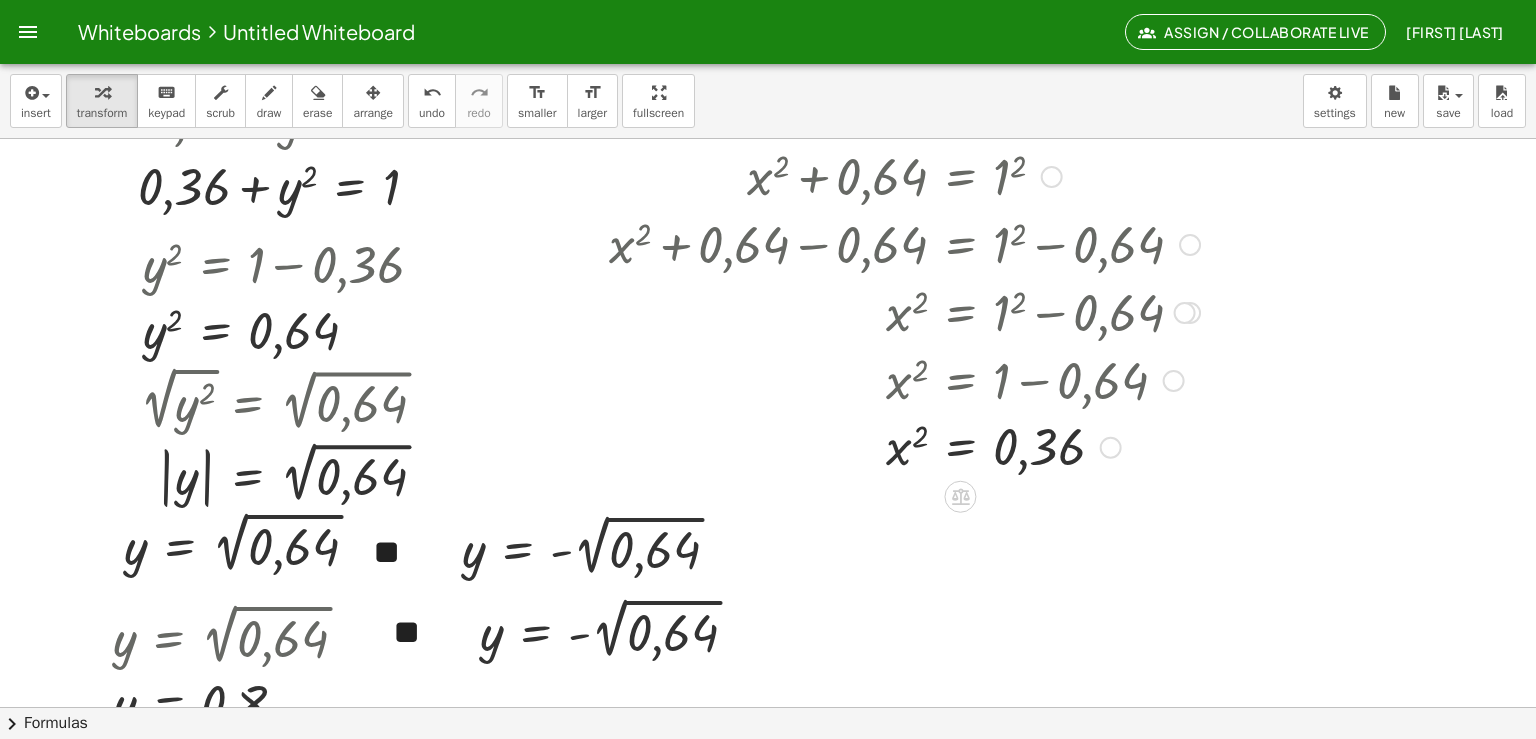 click at bounding box center (904, 446) 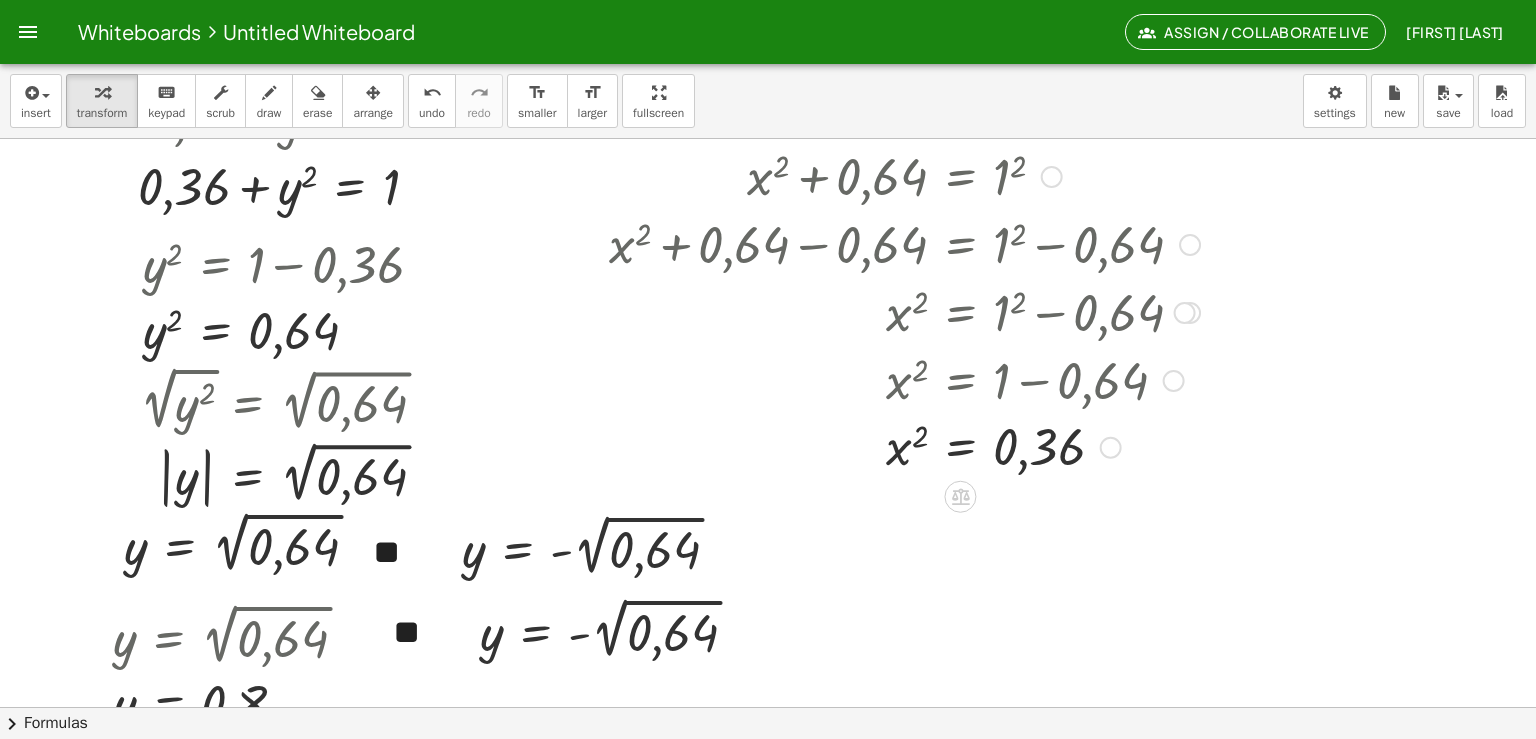 click at bounding box center [904, 379] 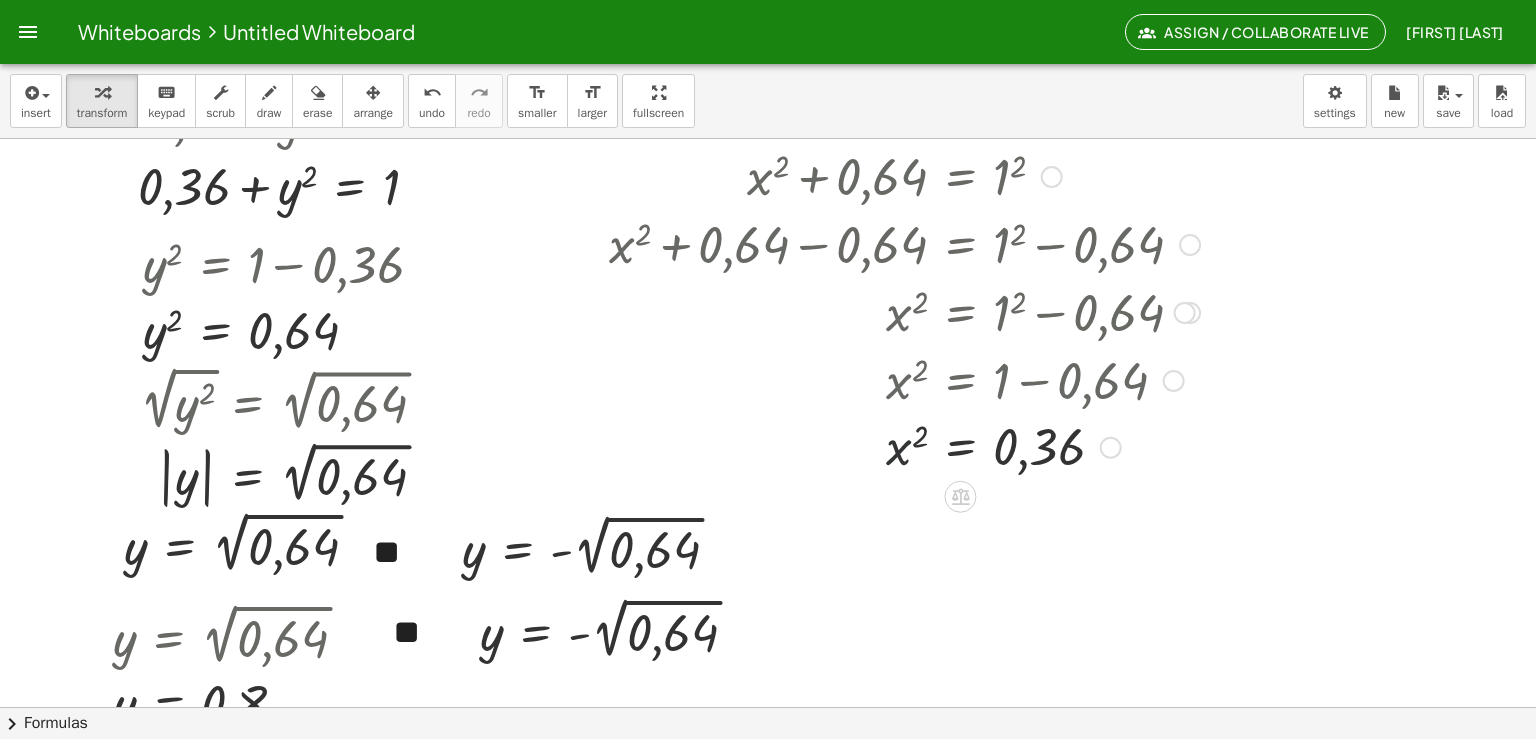 click at bounding box center [904, 446] 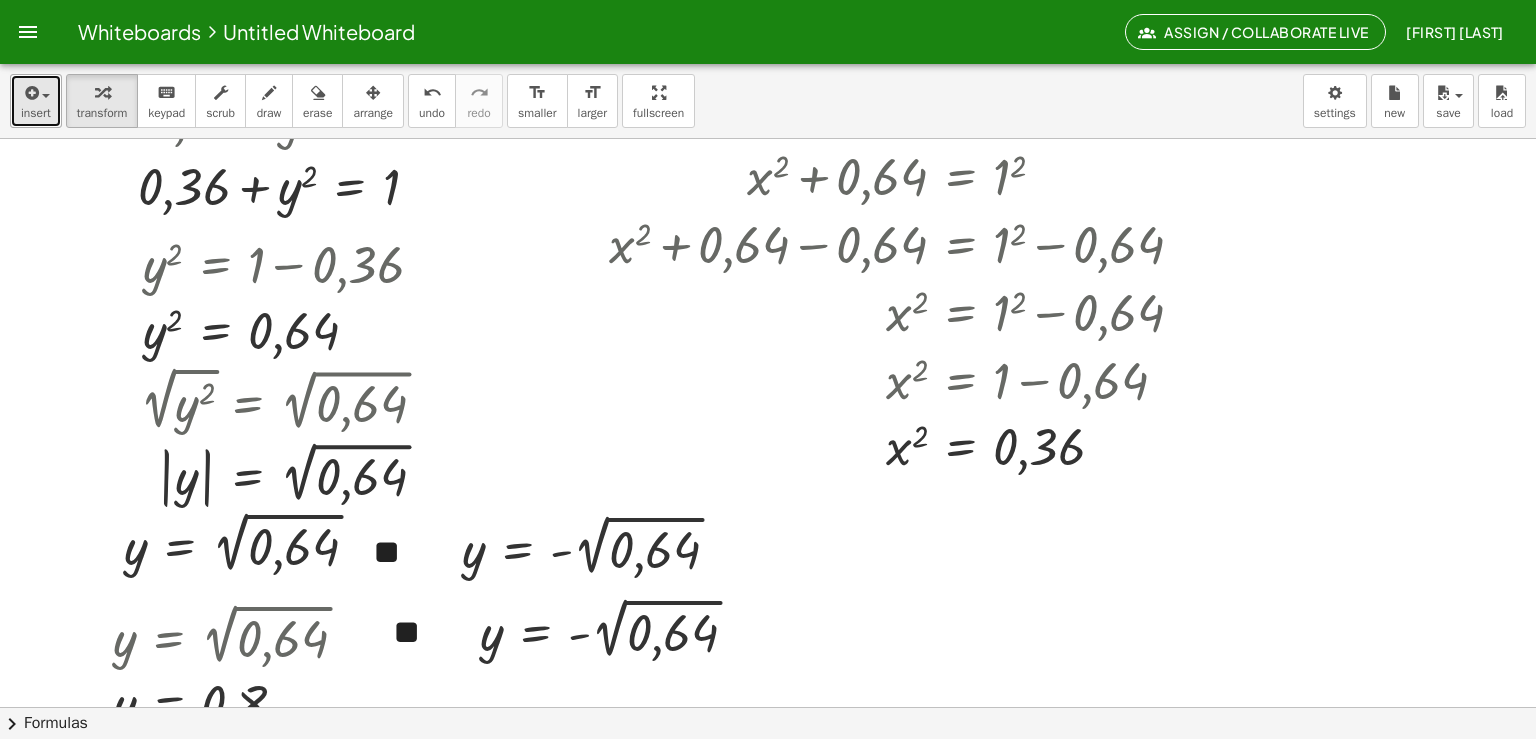 click at bounding box center (30, 93) 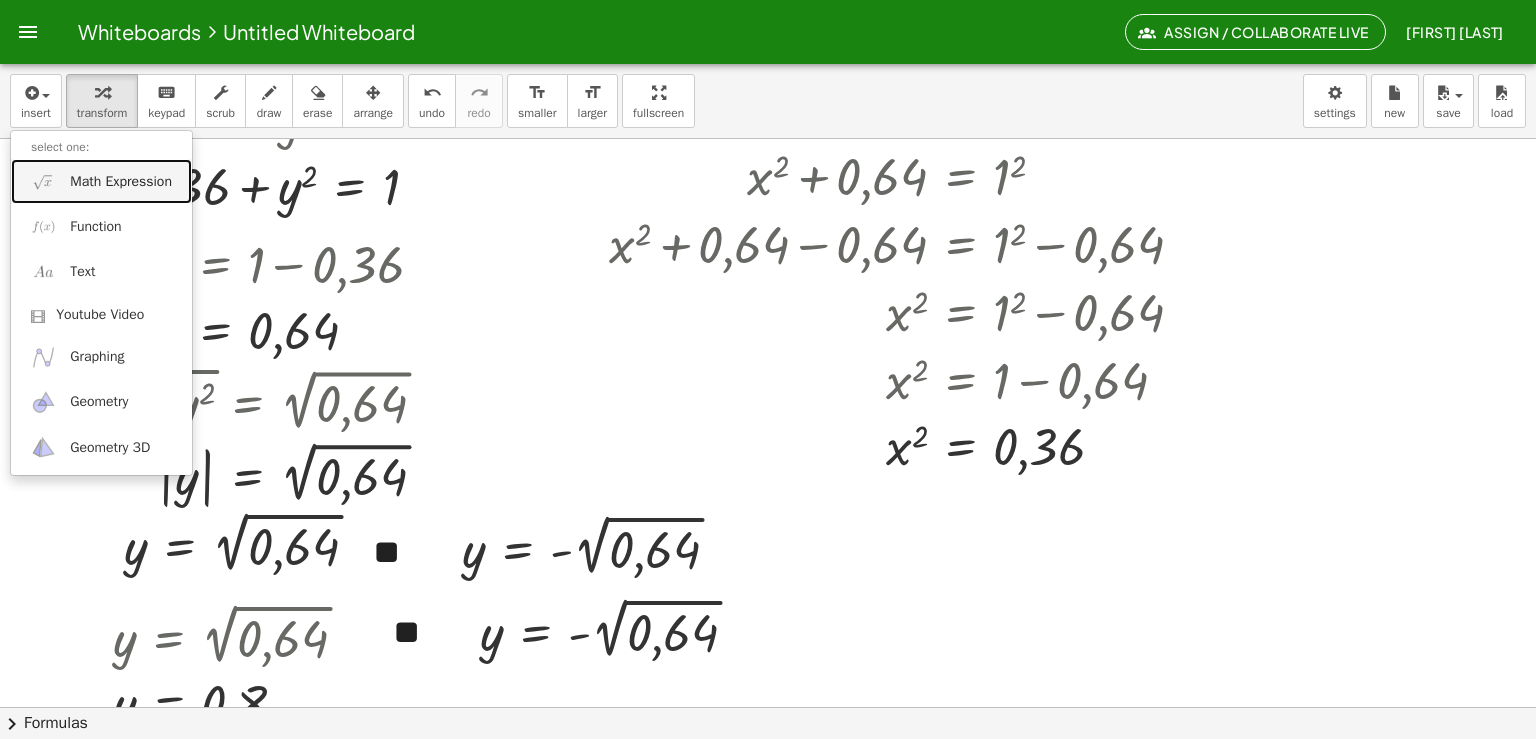 click on "Math Expression" at bounding box center [101, 181] 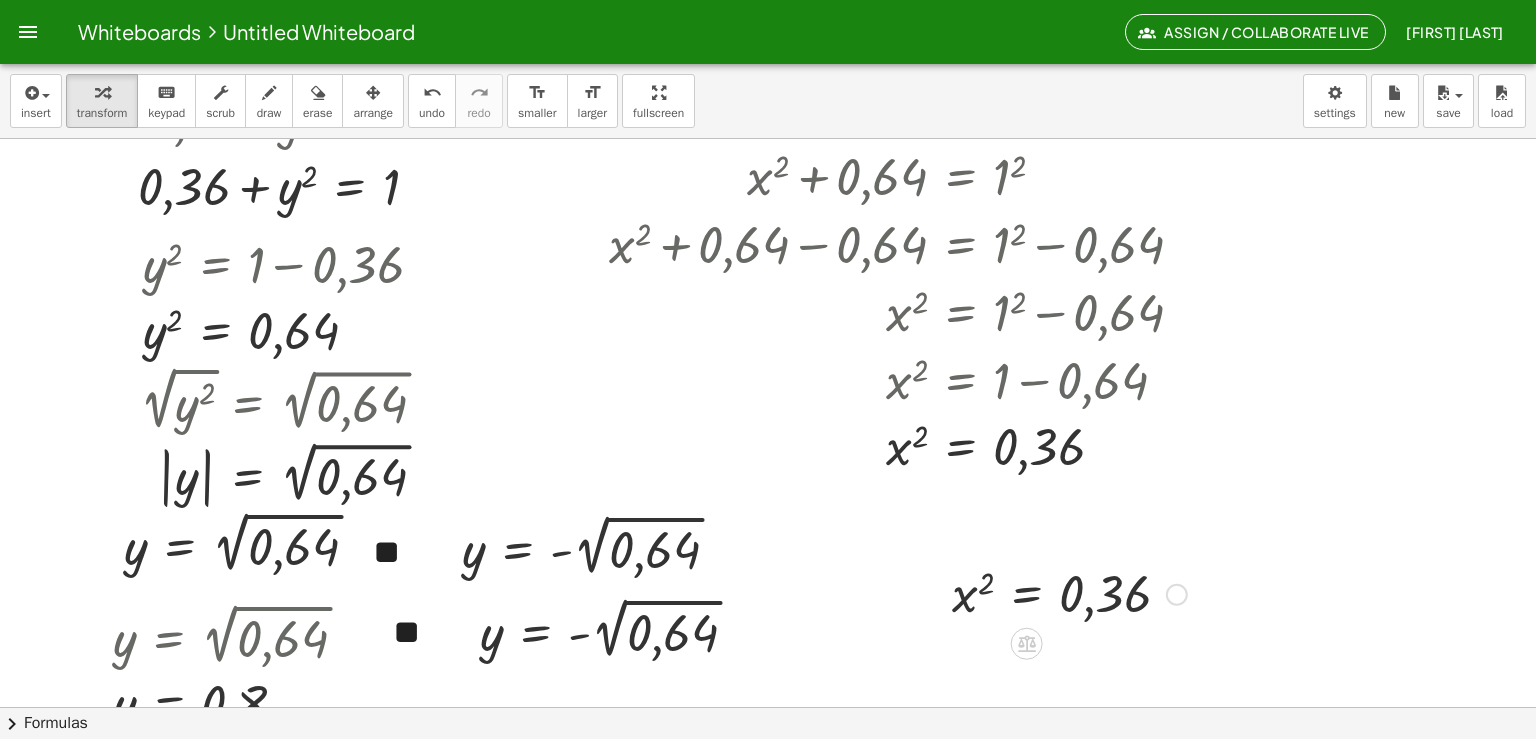 click at bounding box center (937, 593) 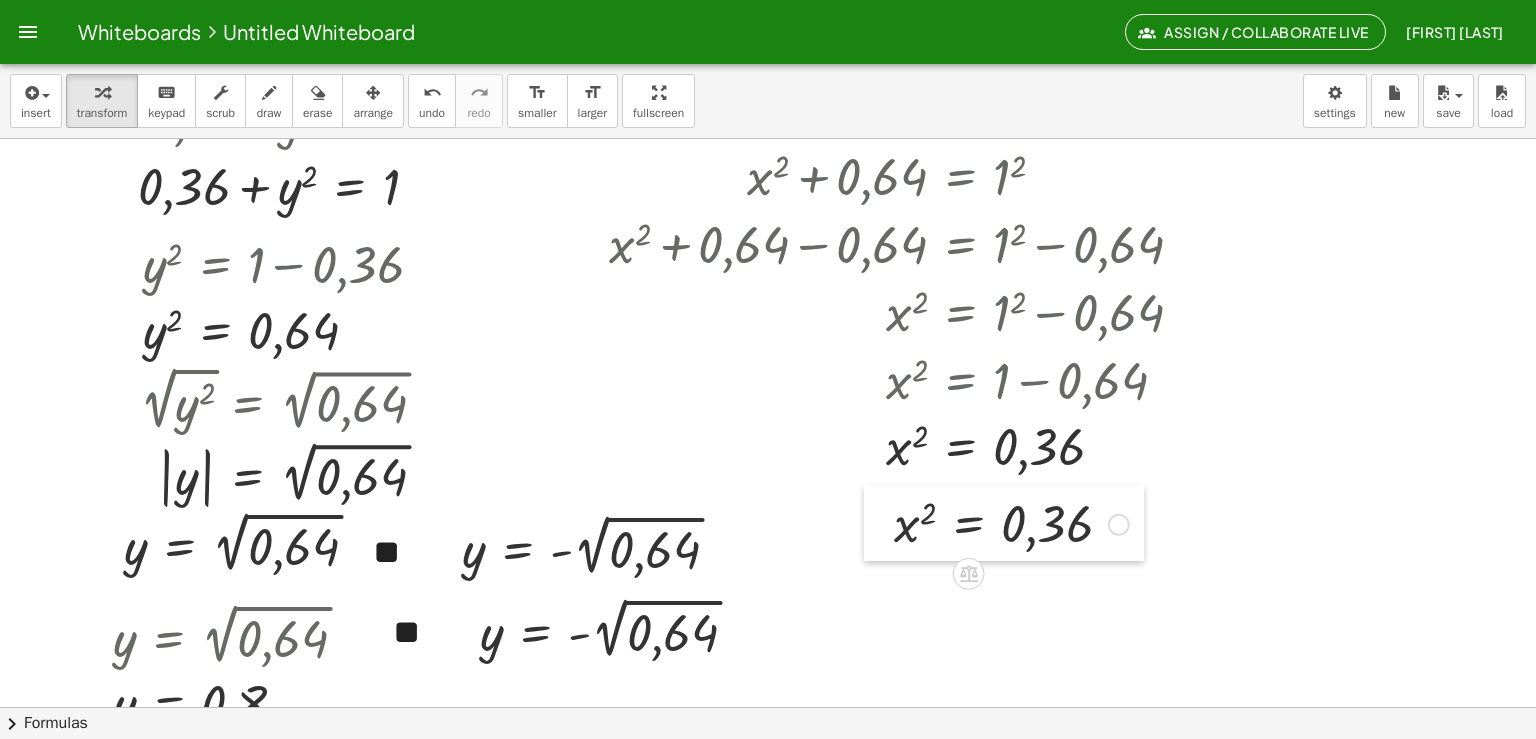 drag, startPoint x: 926, startPoint y: 619, endPoint x: 868, endPoint y: 554, distance: 87.11487 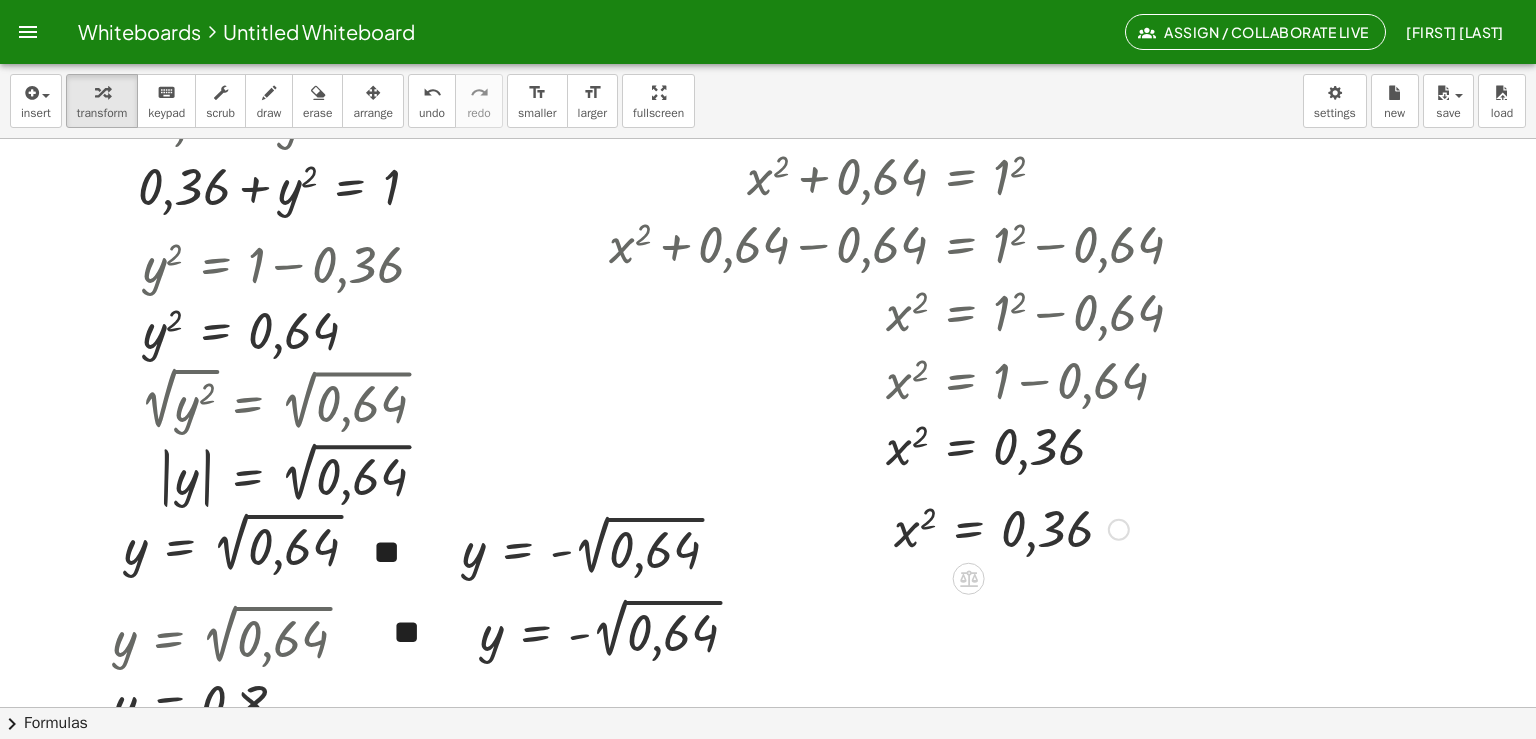 click at bounding box center (977, 576) 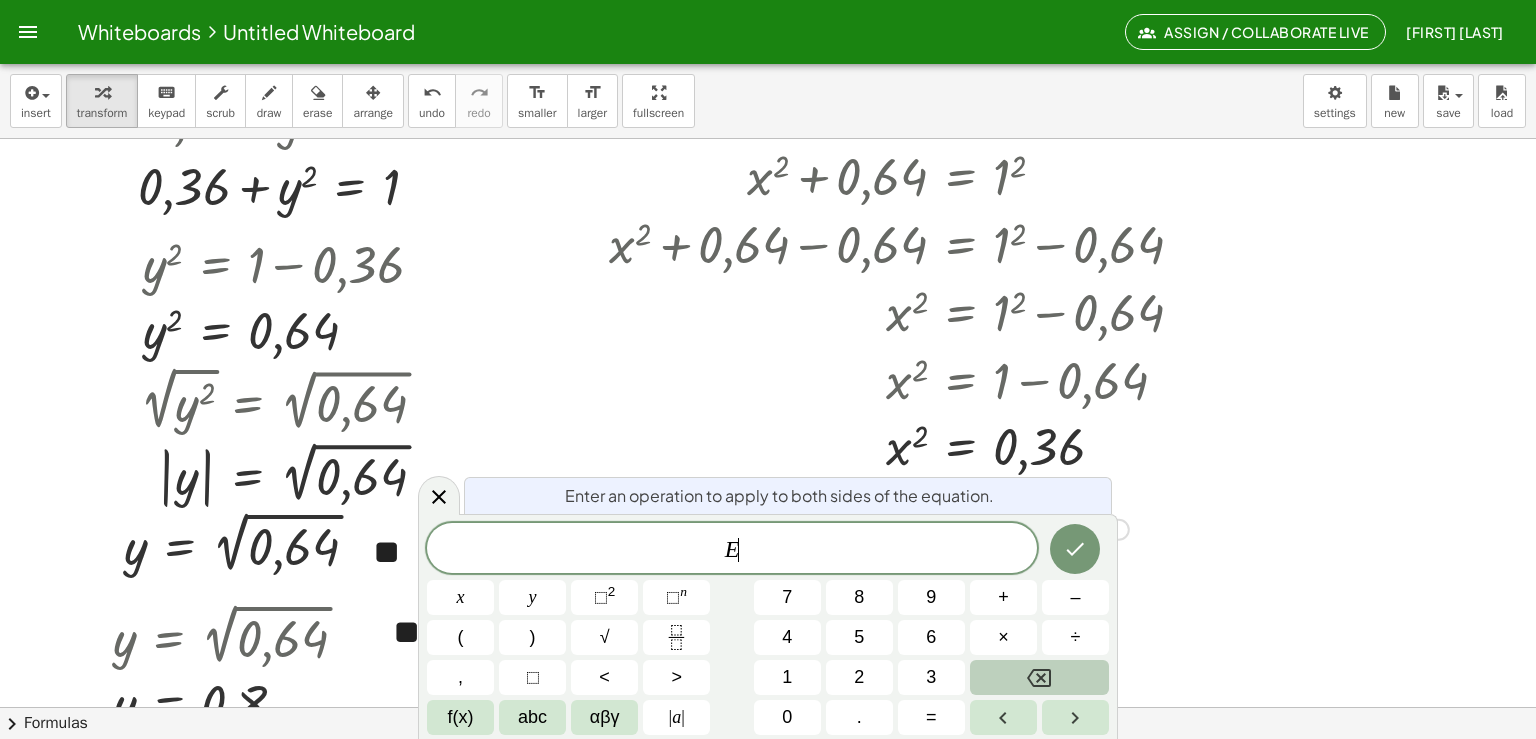 click on "E ​" at bounding box center [732, 550] 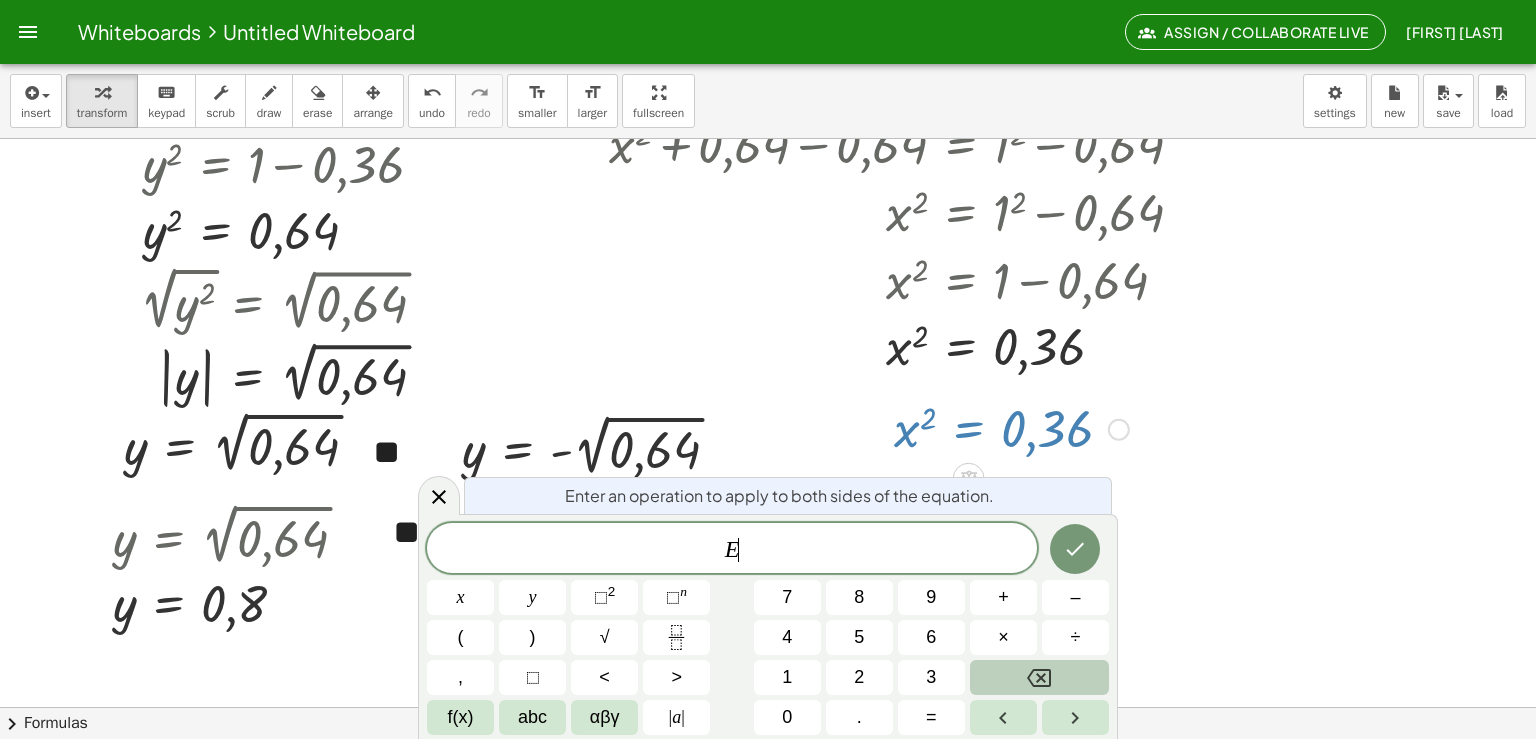 scroll, scrollTop: 3608, scrollLeft: 20, axis: both 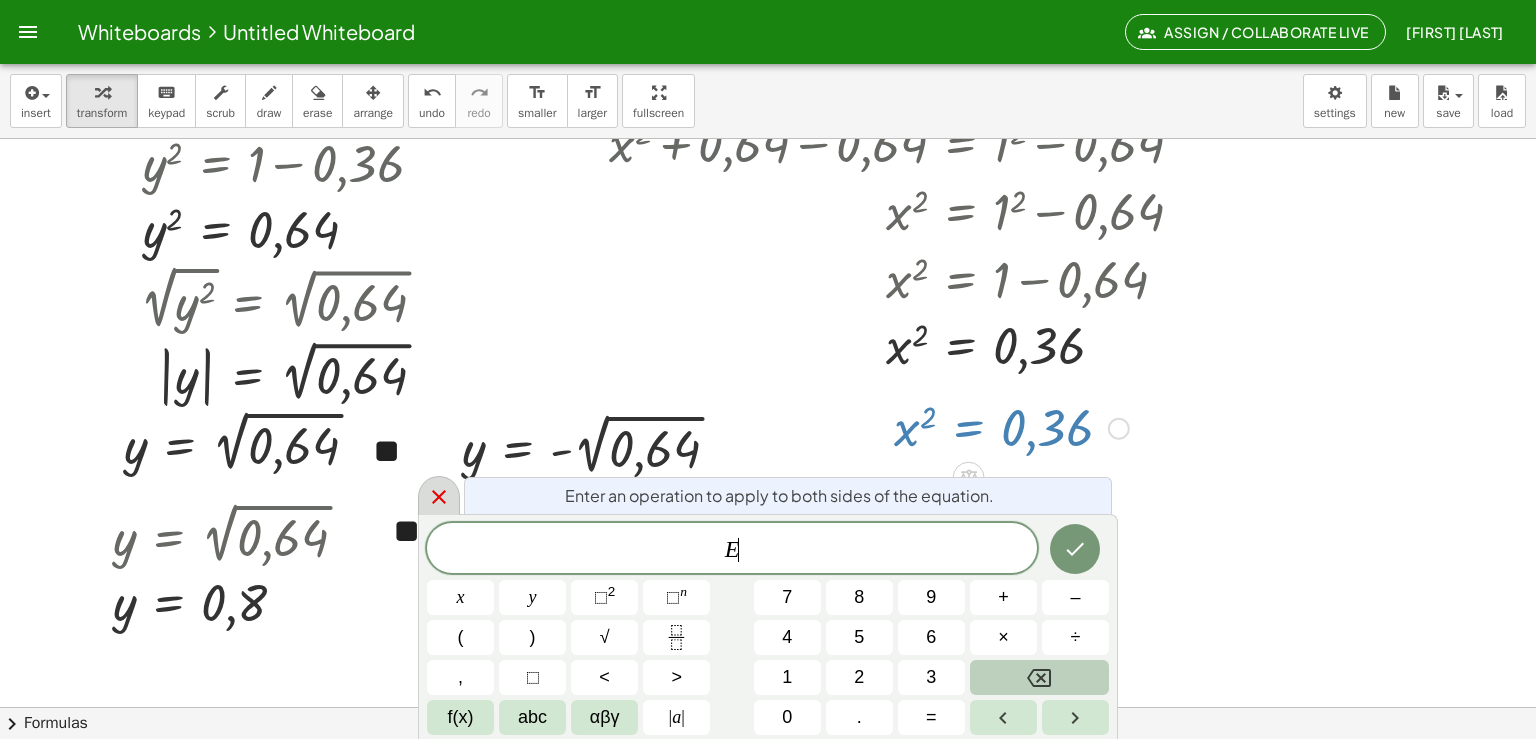 click 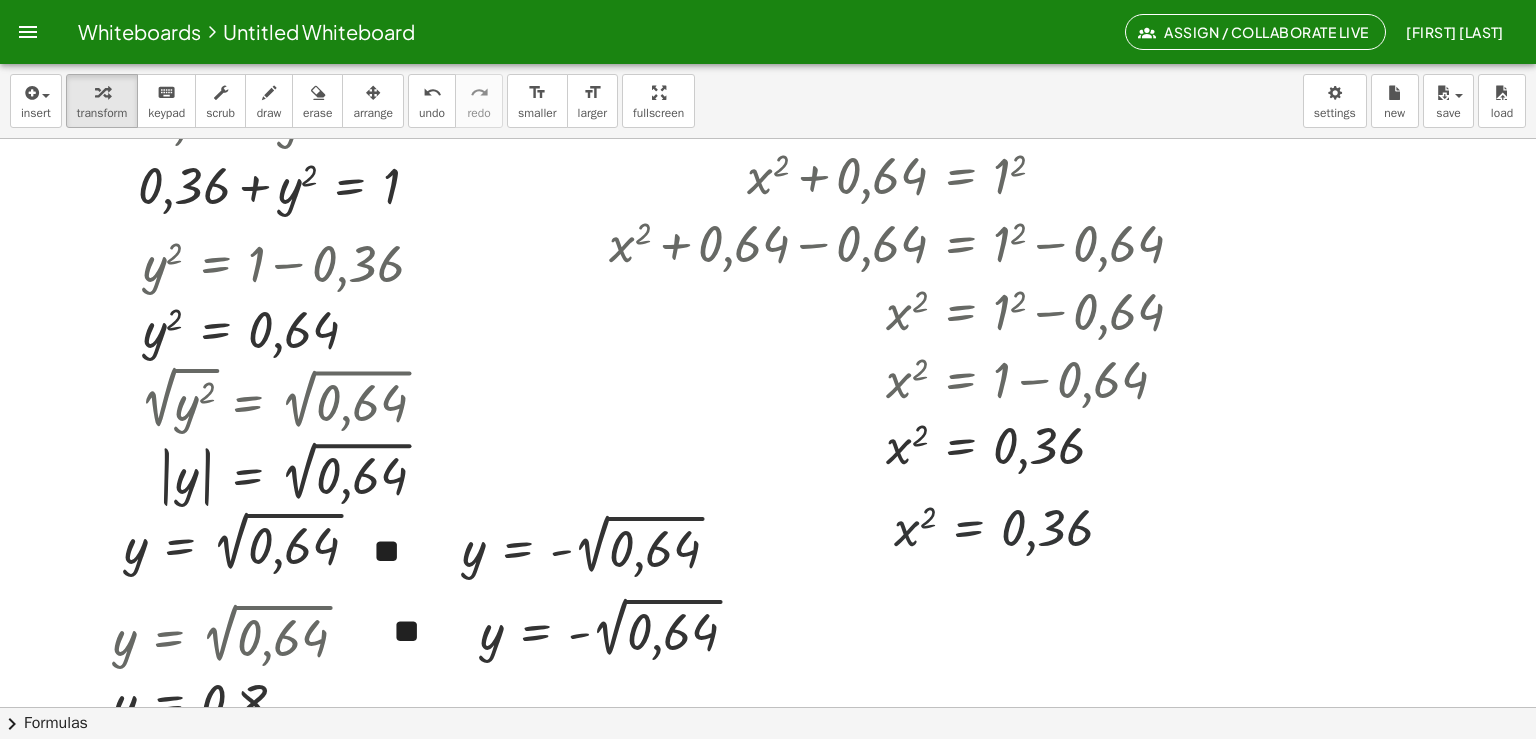 scroll, scrollTop: 3507, scrollLeft: 20, axis: both 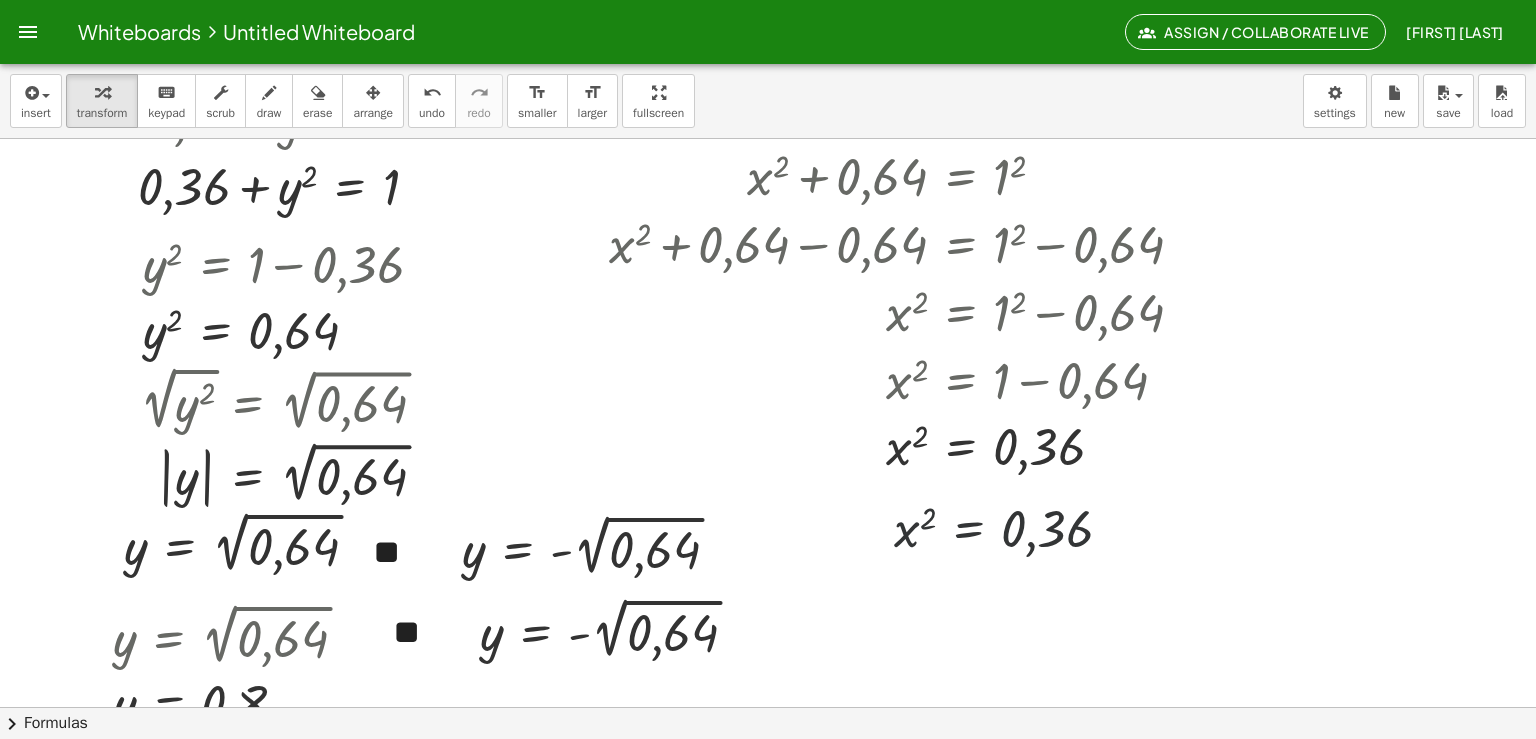 click at bounding box center [1011, 528] 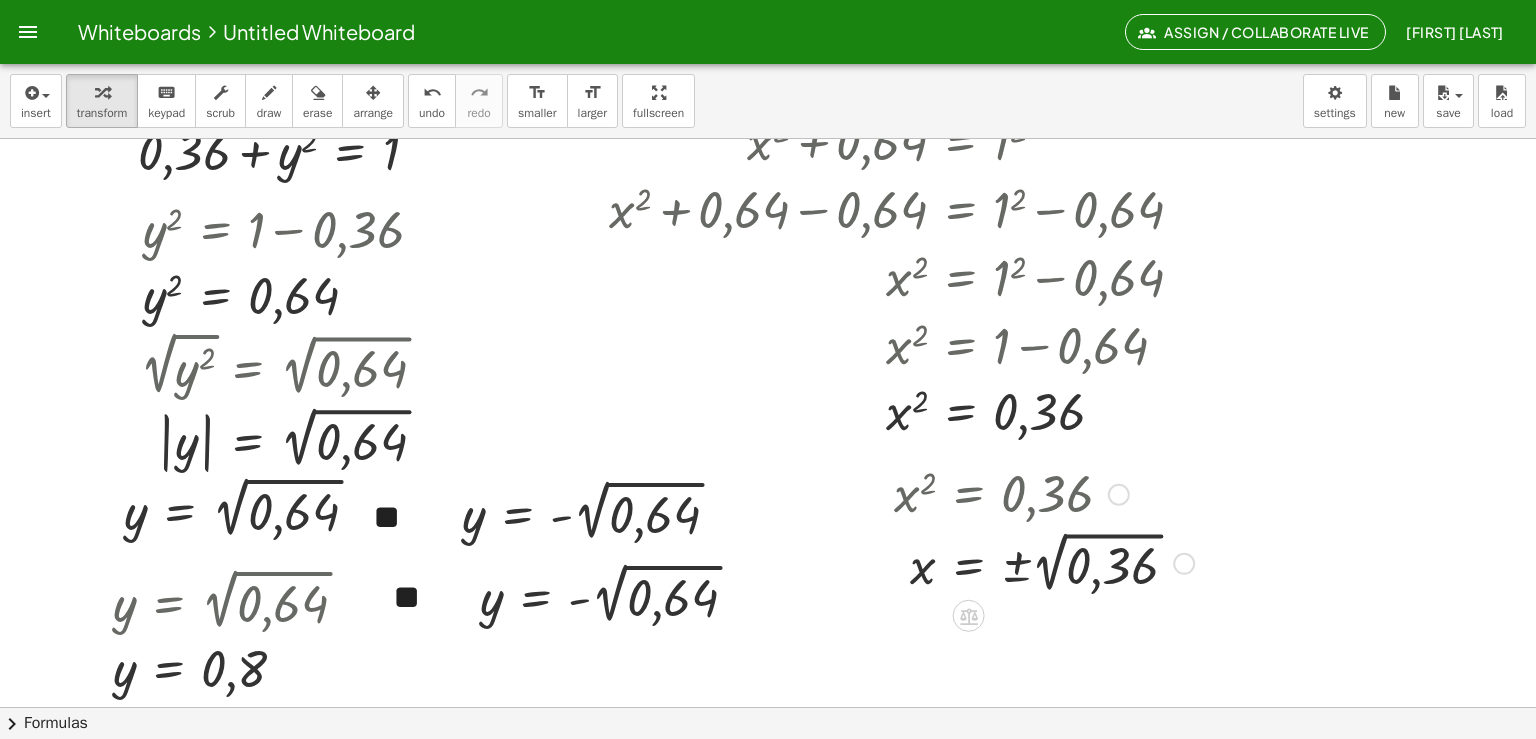 scroll, scrollTop: 3559, scrollLeft: 20, axis: both 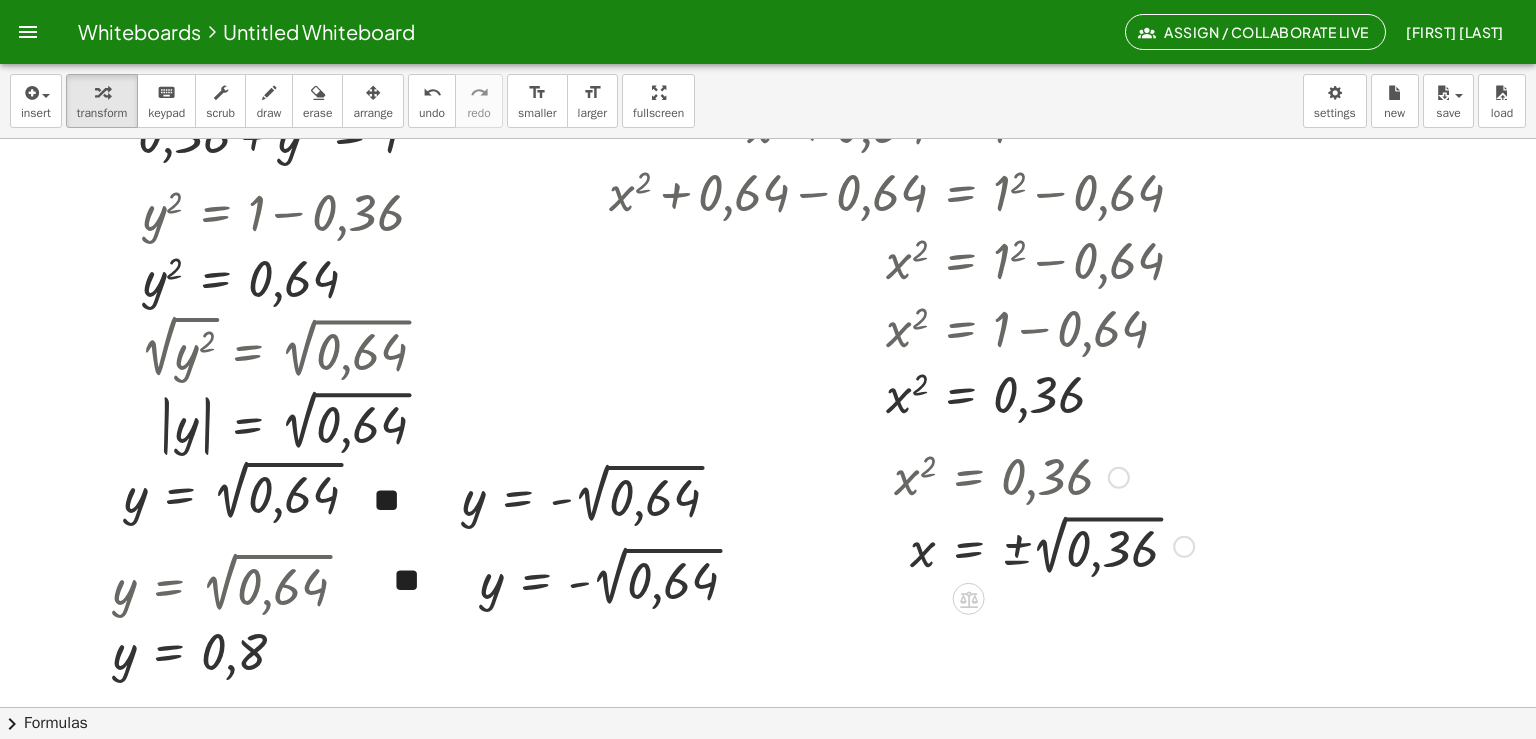 drag, startPoint x: 1038, startPoint y: 567, endPoint x: 959, endPoint y: 558, distance: 79.51101 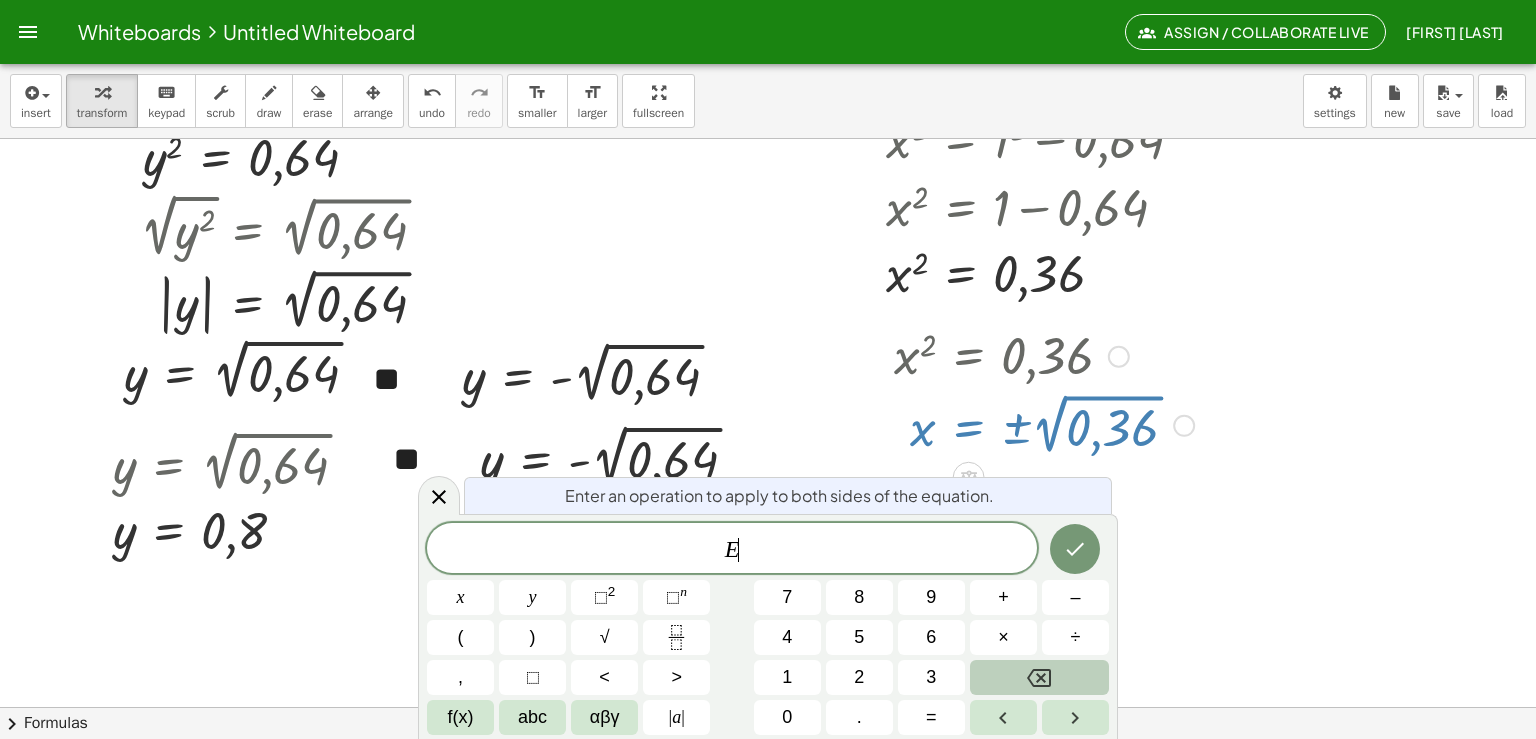 scroll, scrollTop: 3680, scrollLeft: 20, axis: both 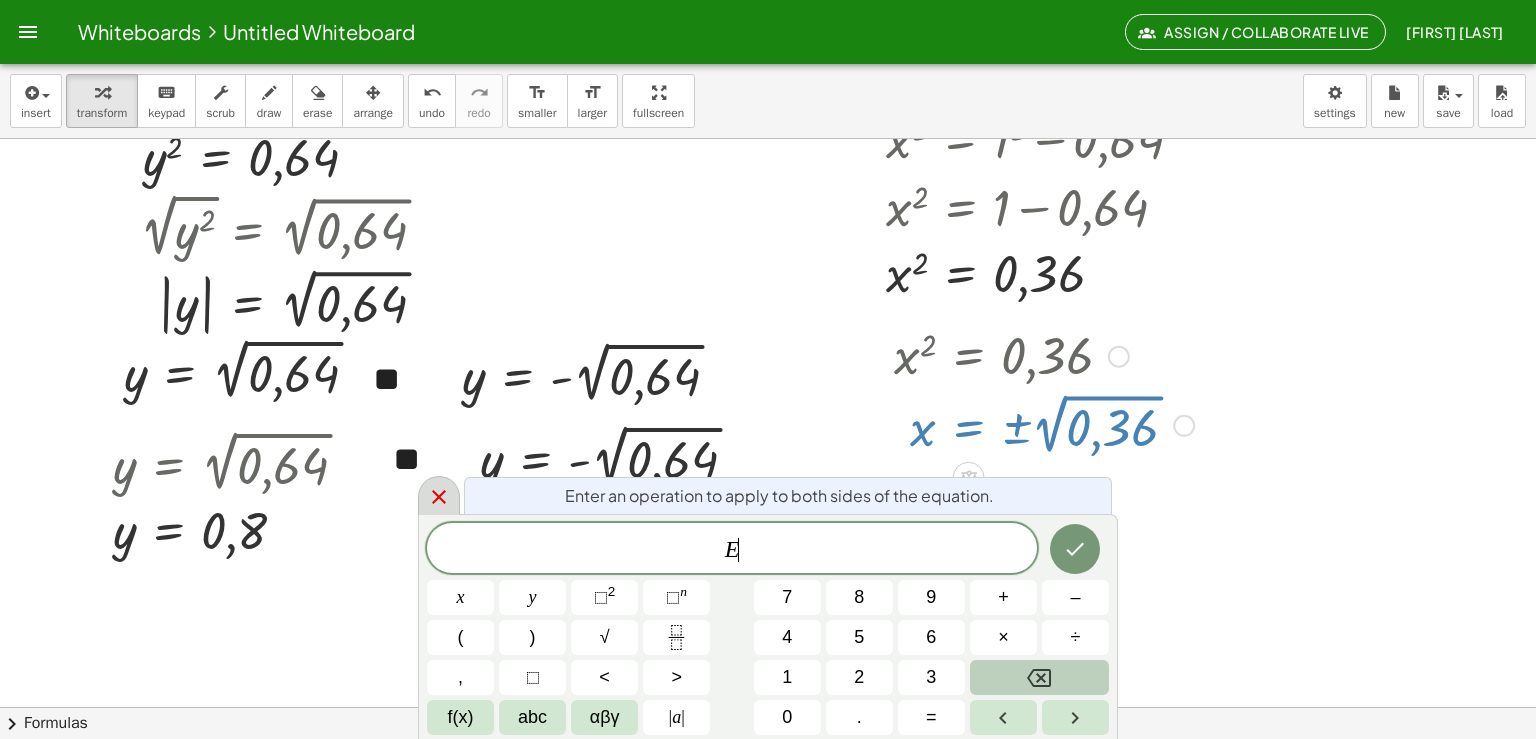 click 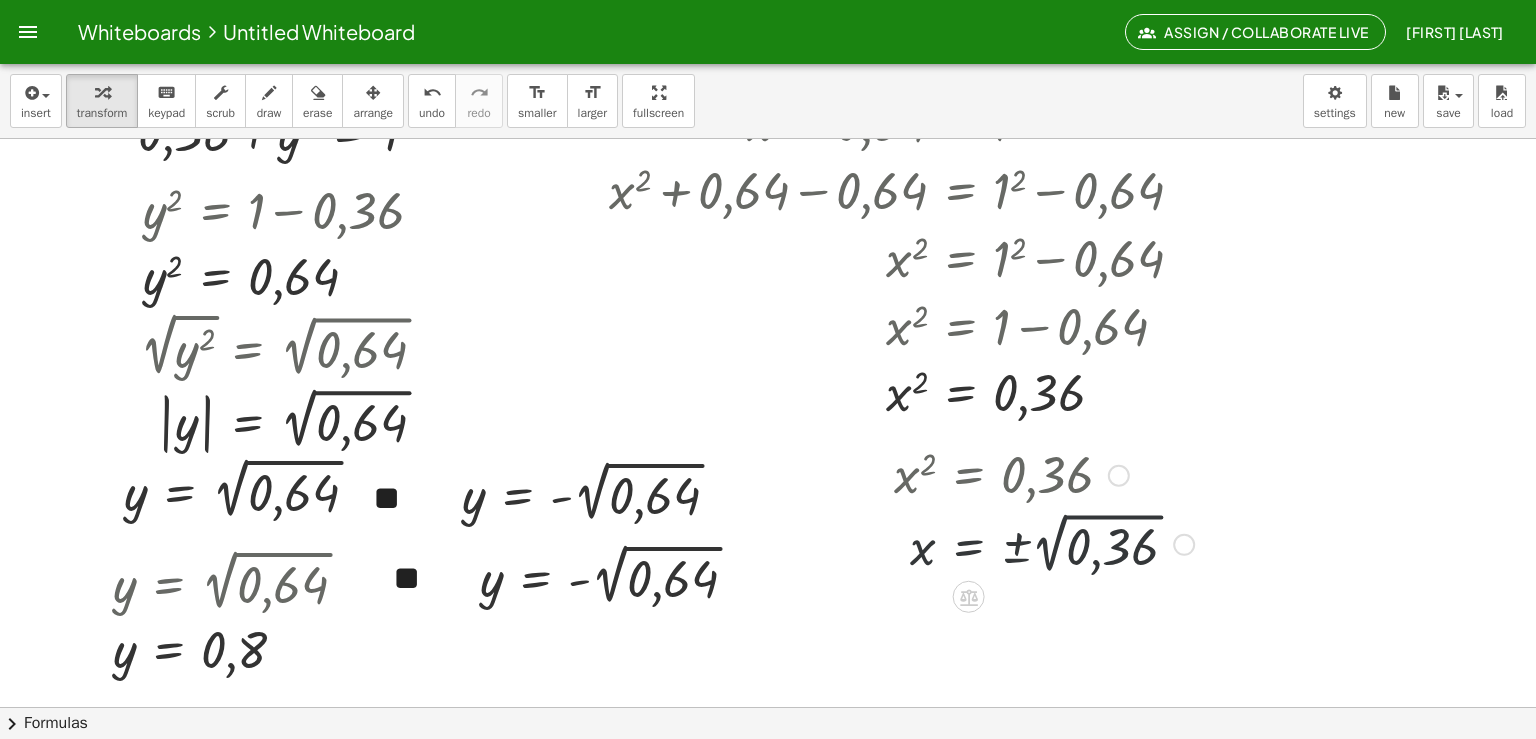 scroll, scrollTop: 3559, scrollLeft: 20, axis: both 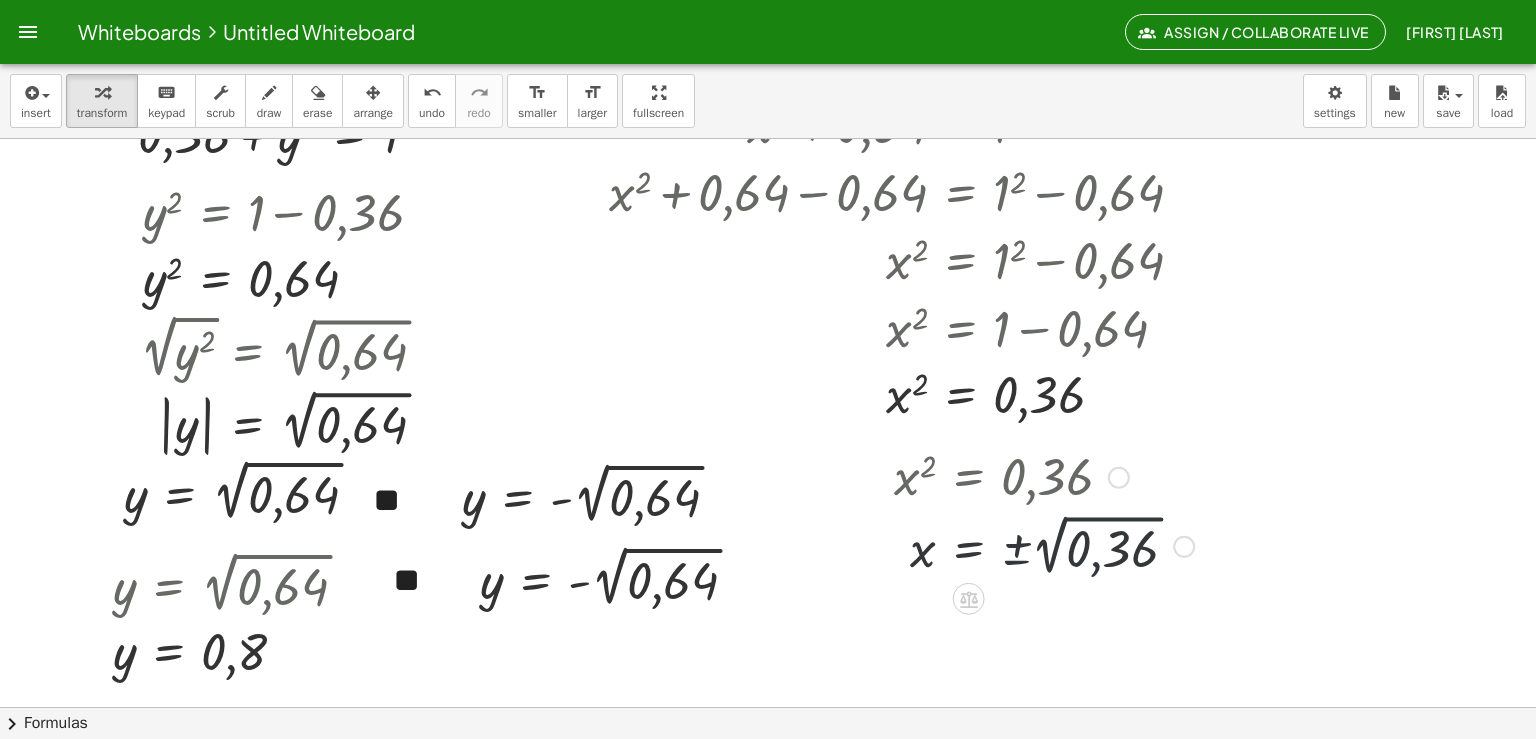 click at bounding box center [1044, 545] 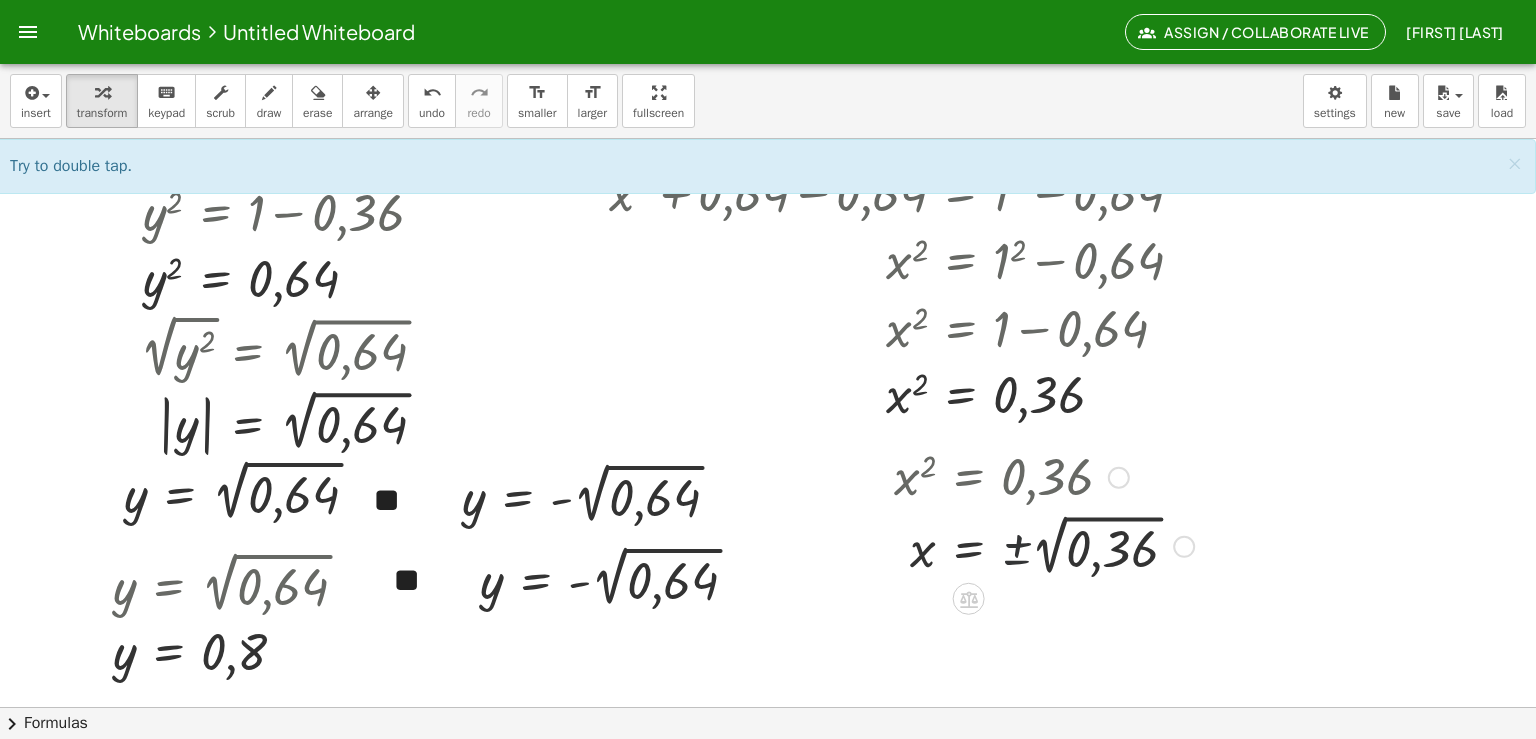 click at bounding box center [1044, 545] 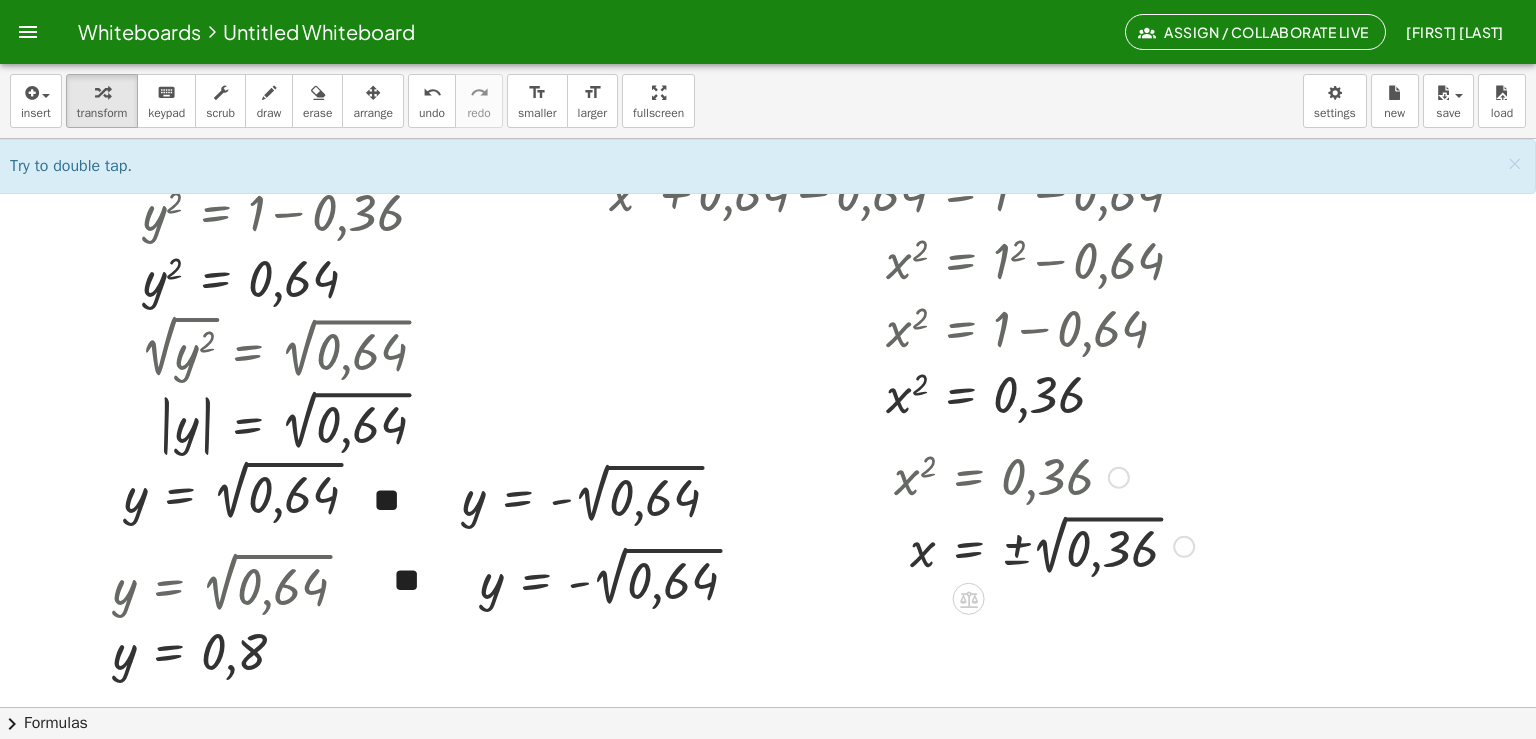 click at bounding box center (1044, 545) 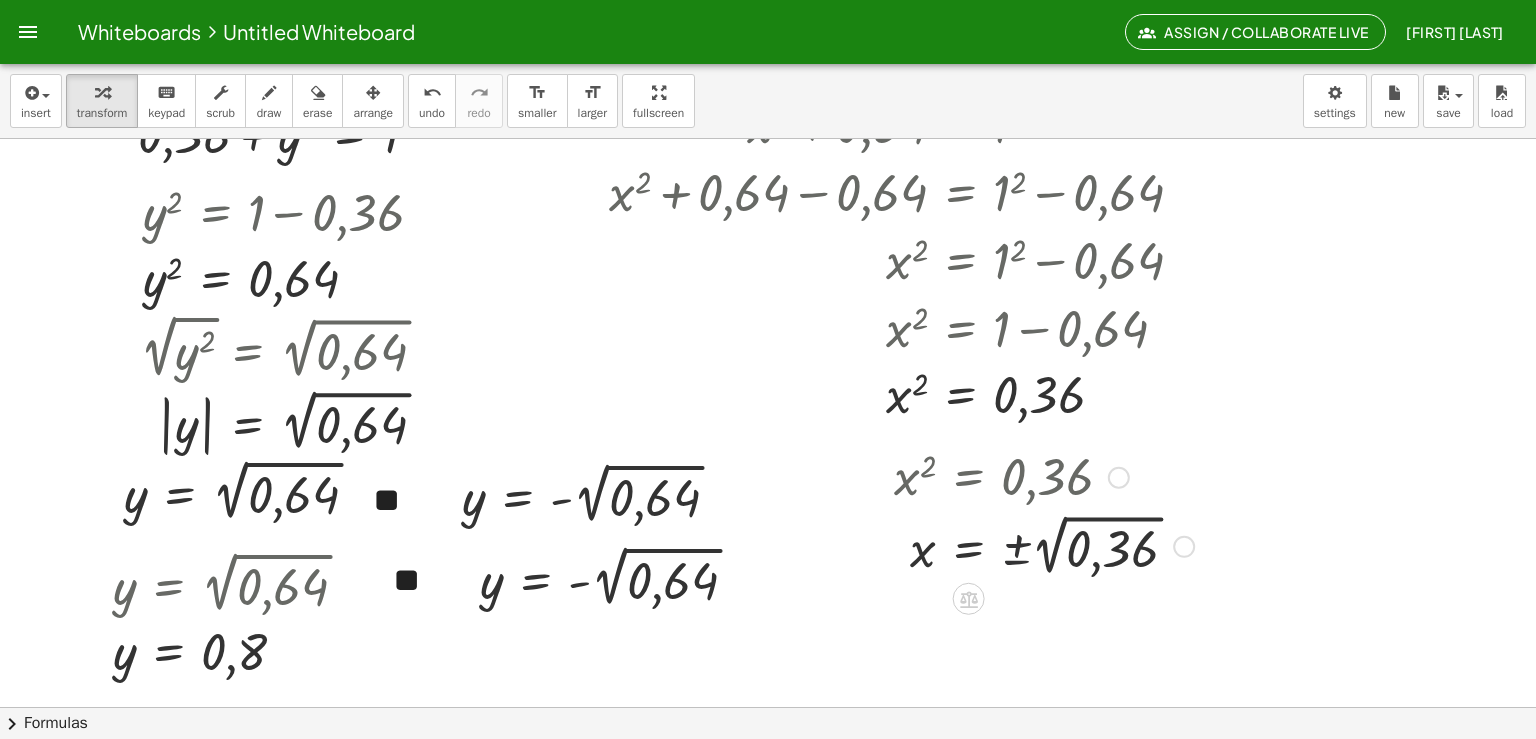 click at bounding box center (1044, 545) 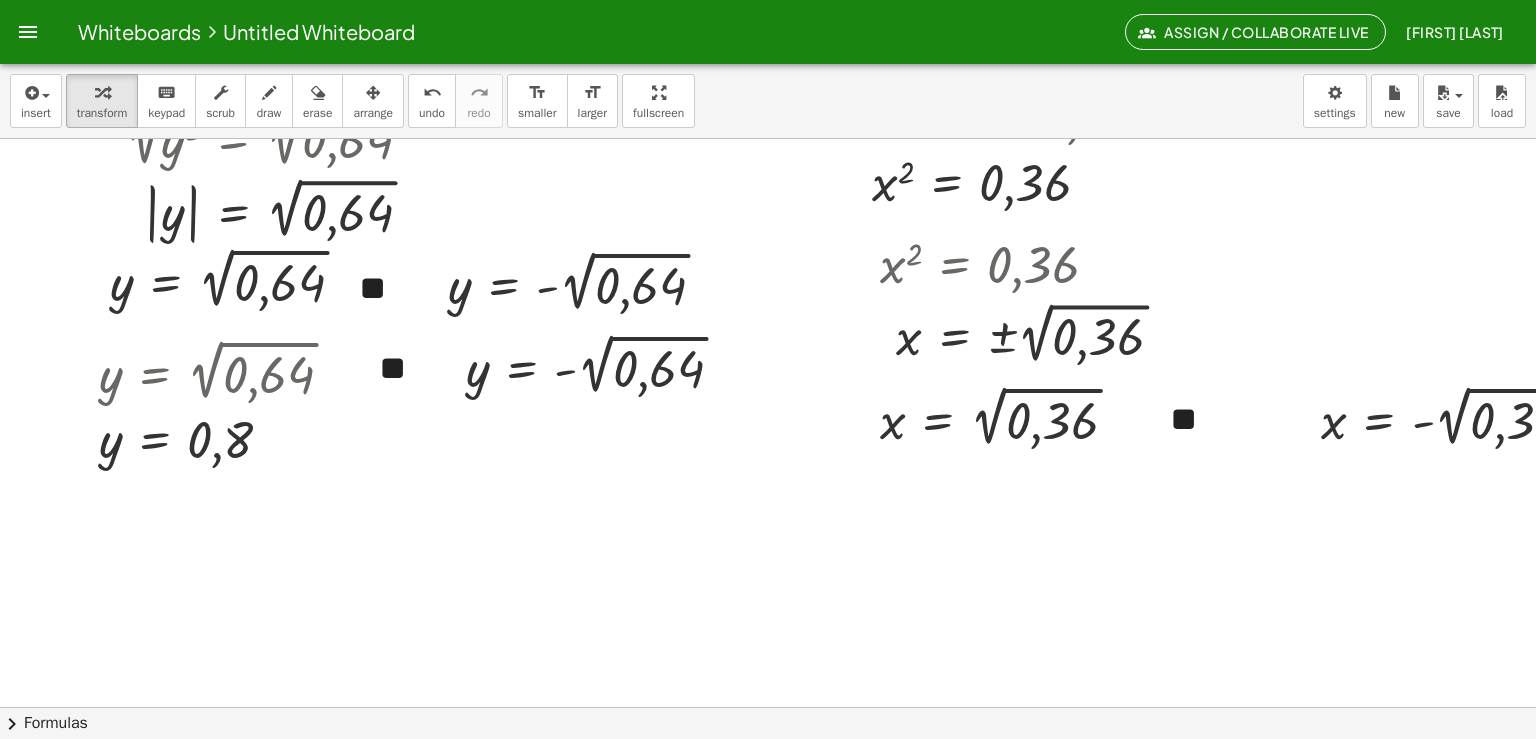 scroll, scrollTop: 3771, scrollLeft: 112, axis: both 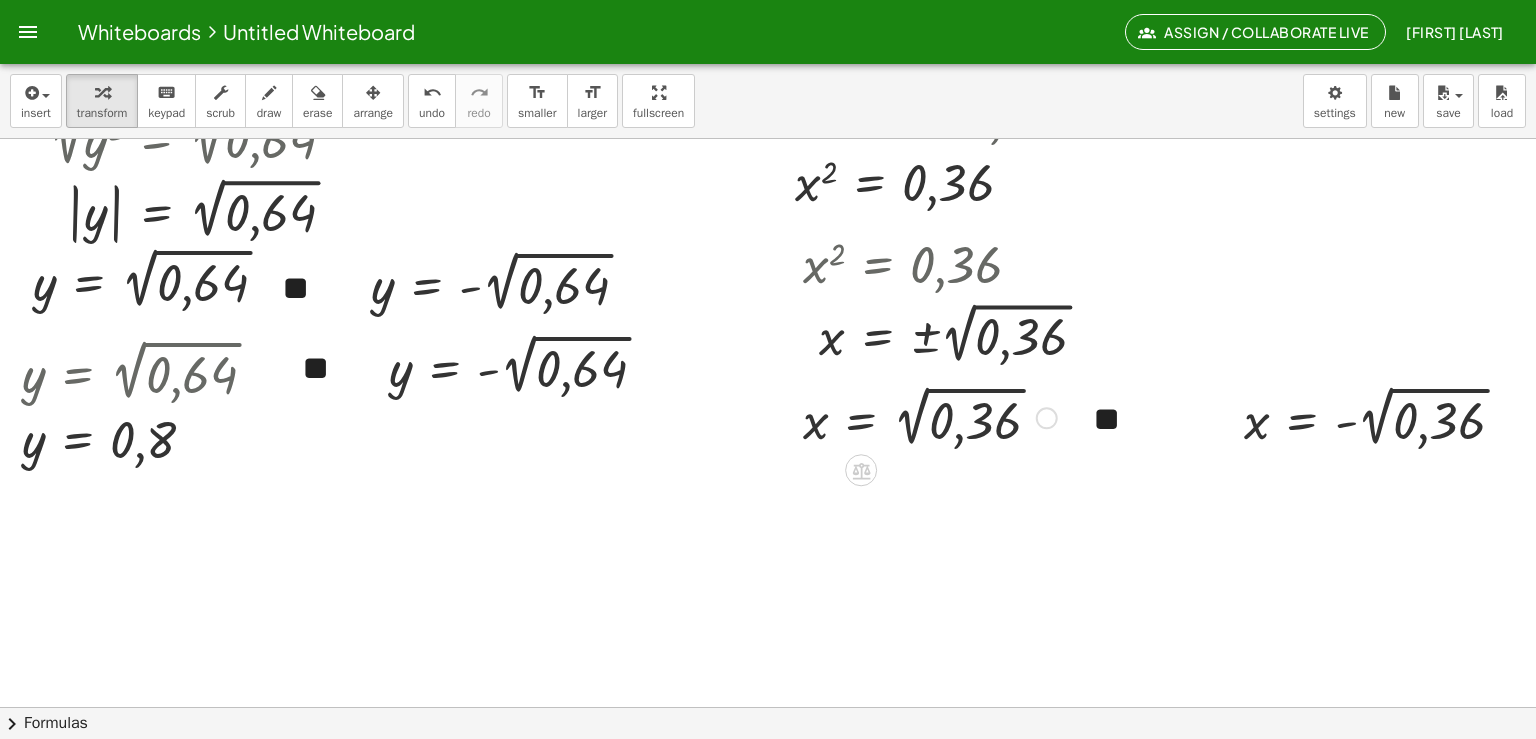 click at bounding box center (930, 416) 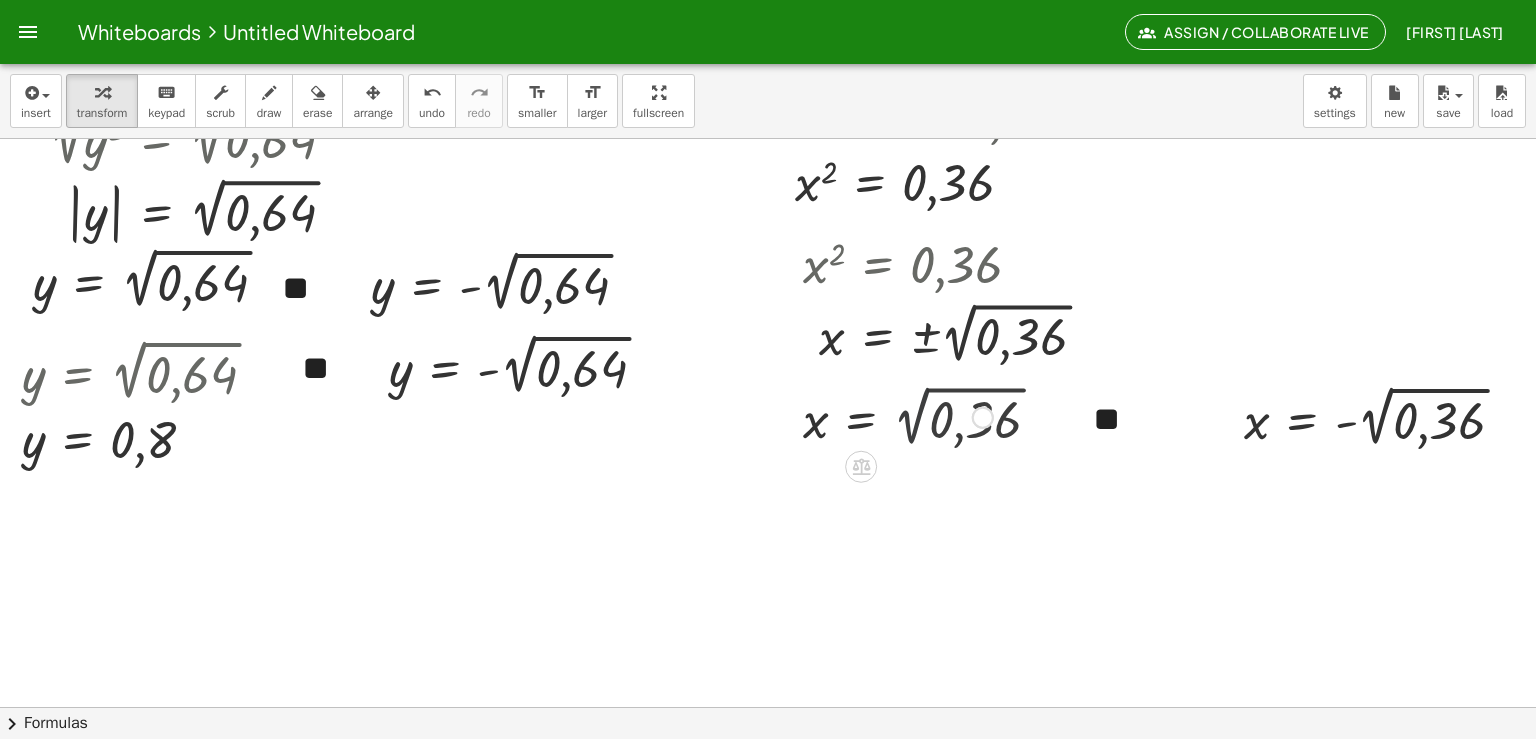 click at bounding box center [898, 416] 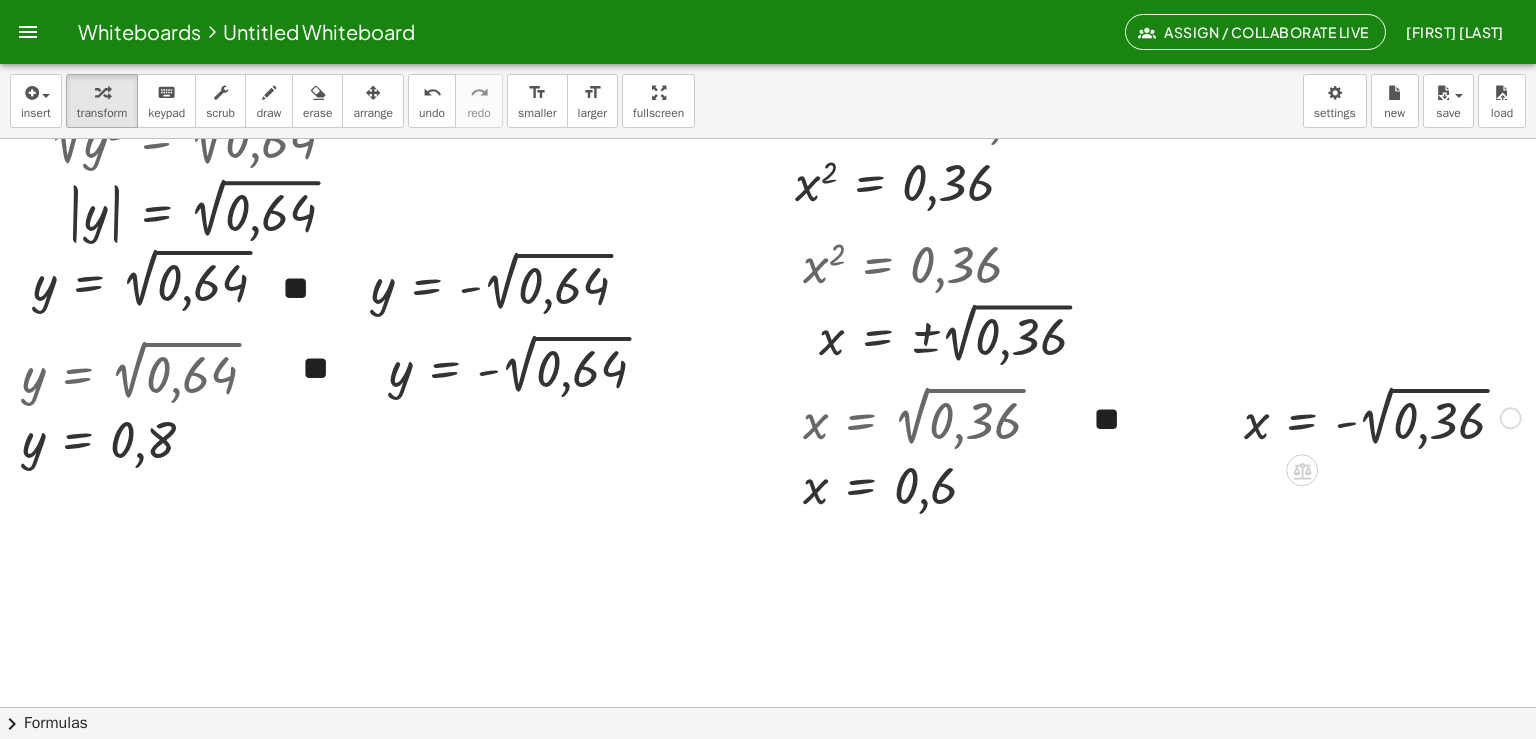 click at bounding box center (1382, 416) 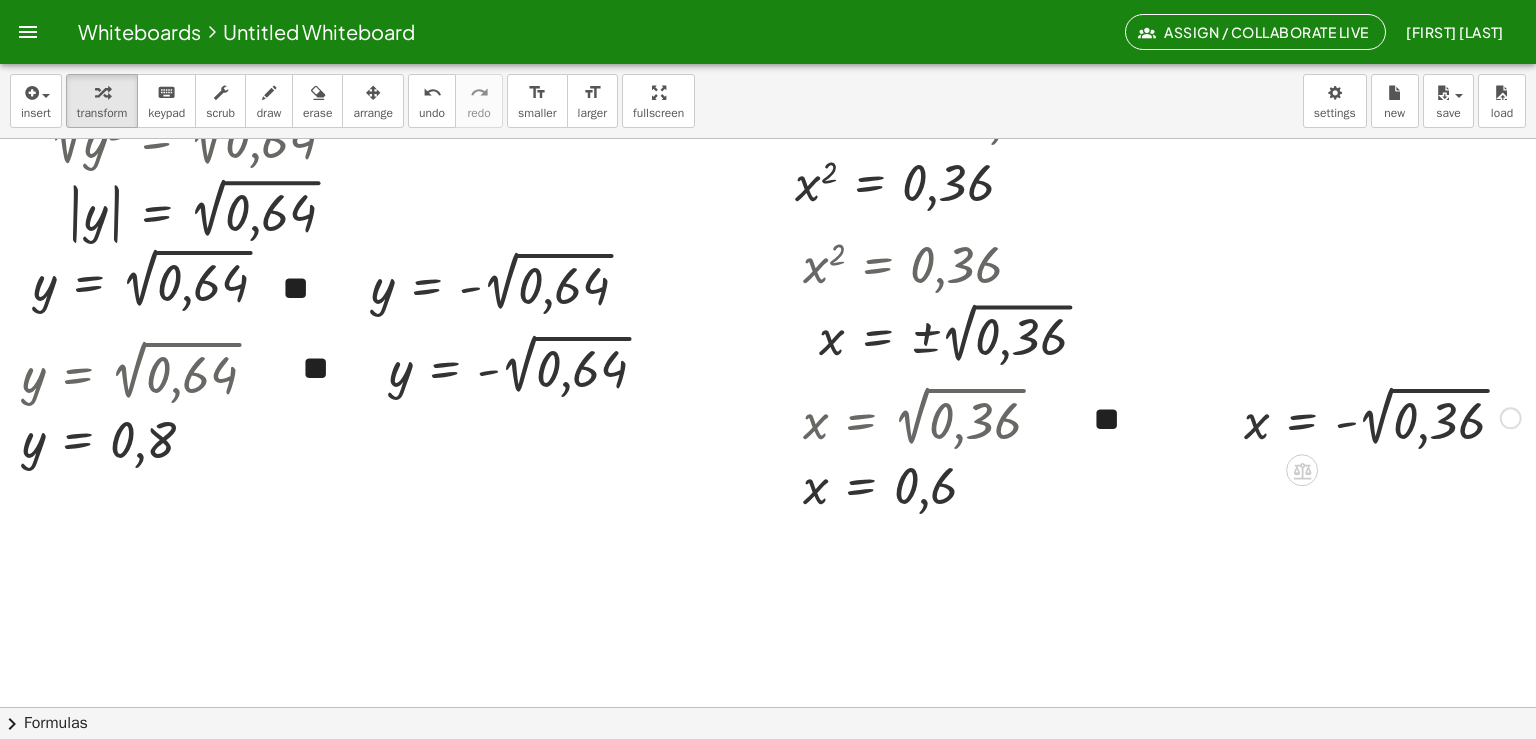 click at bounding box center [1382, 416] 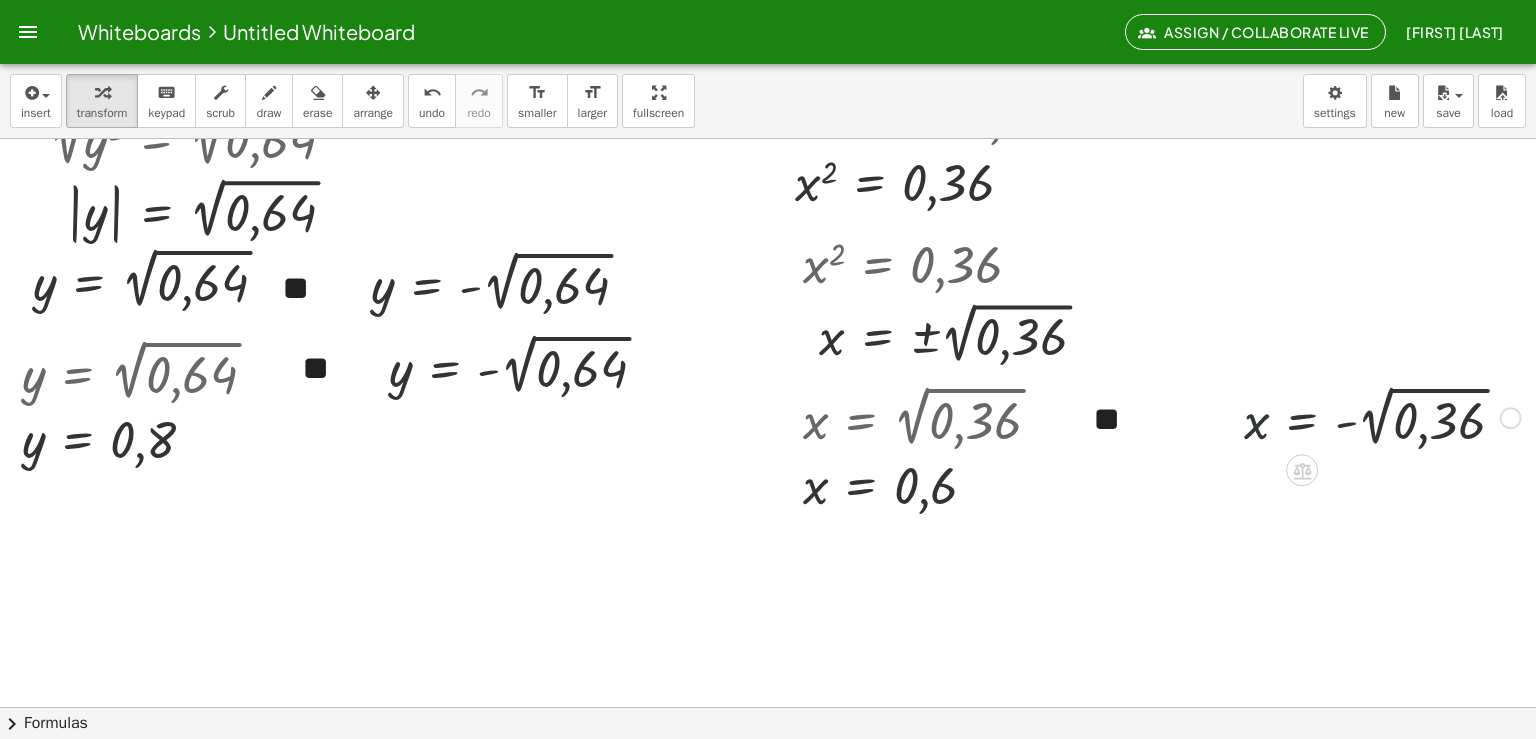 click at bounding box center [1382, 416] 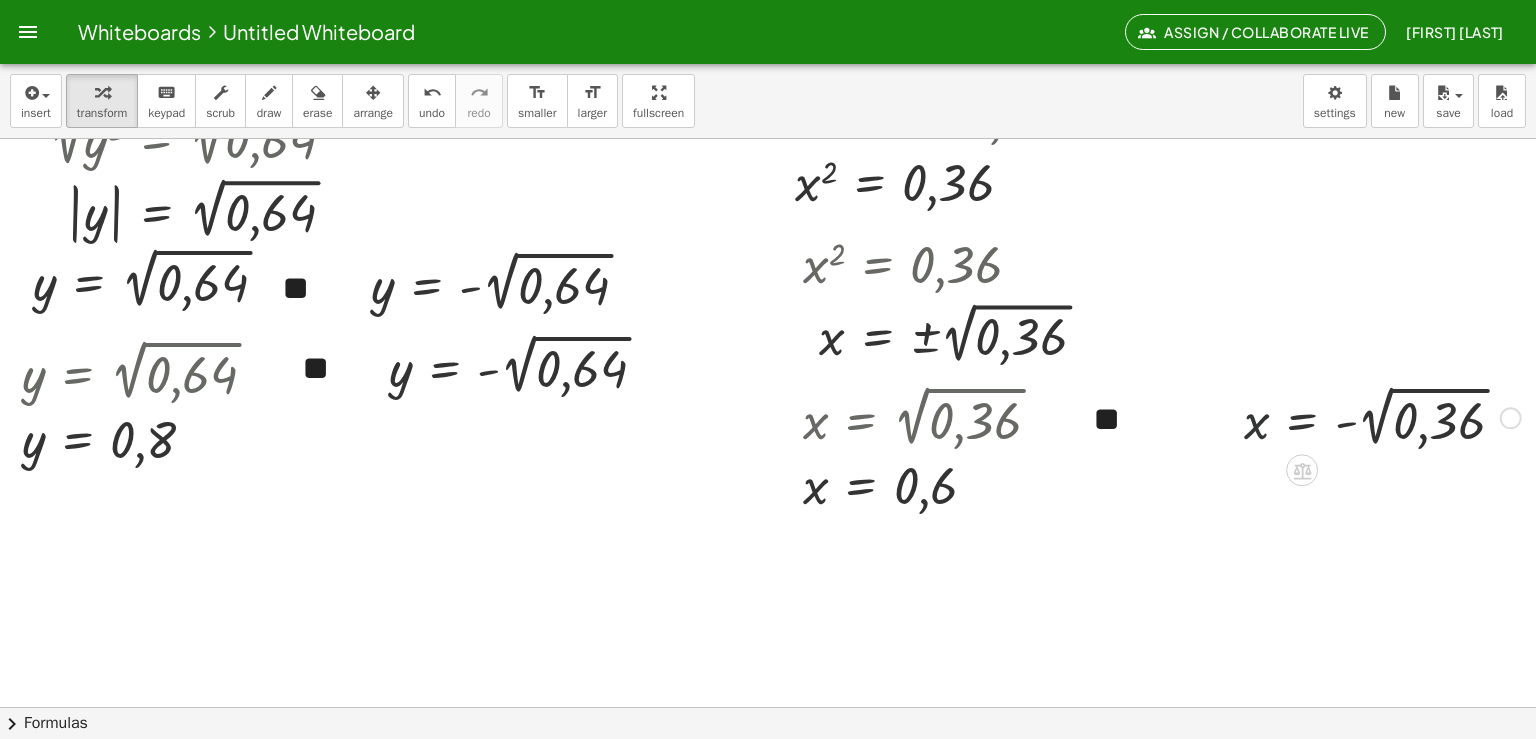 click at bounding box center (1382, 416) 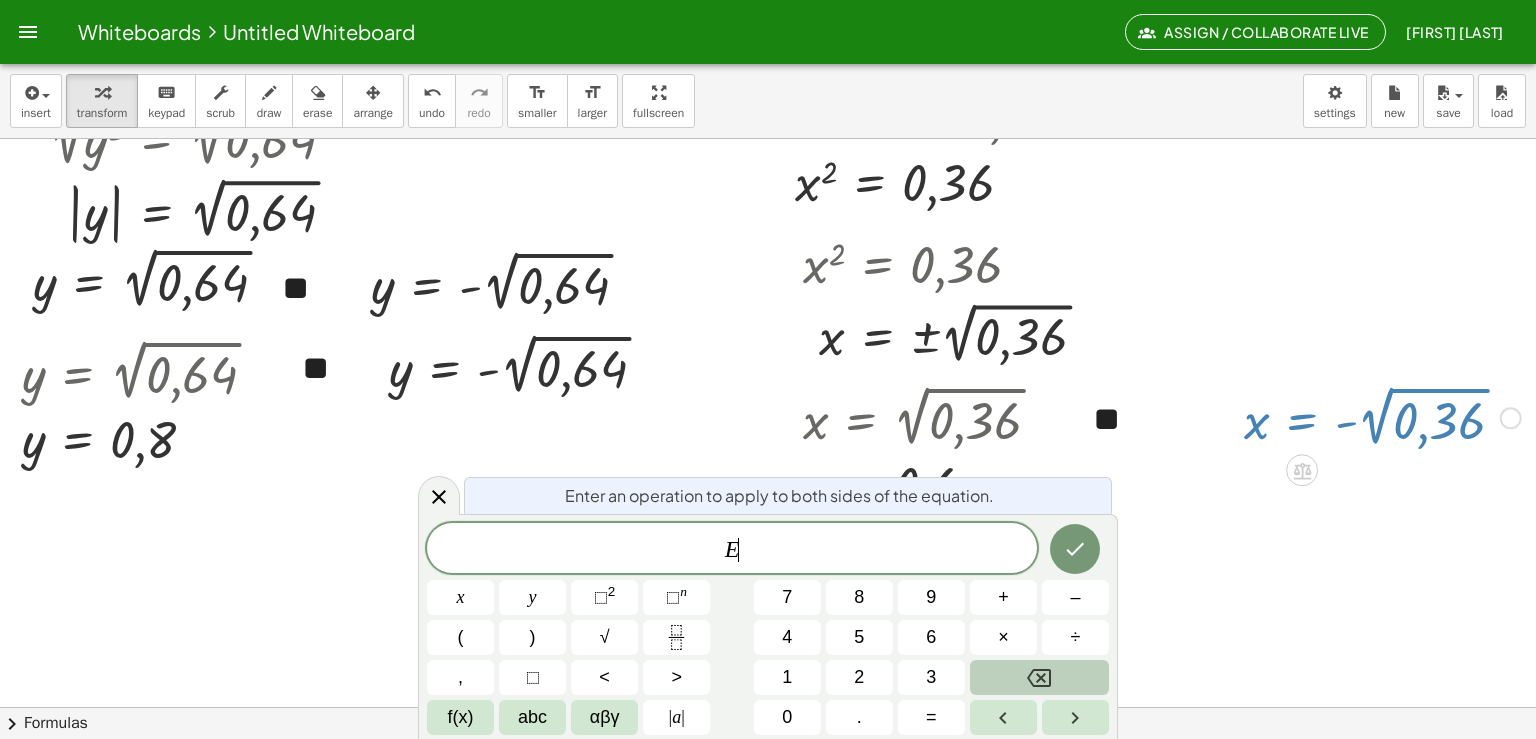 click at bounding box center [1382, 416] 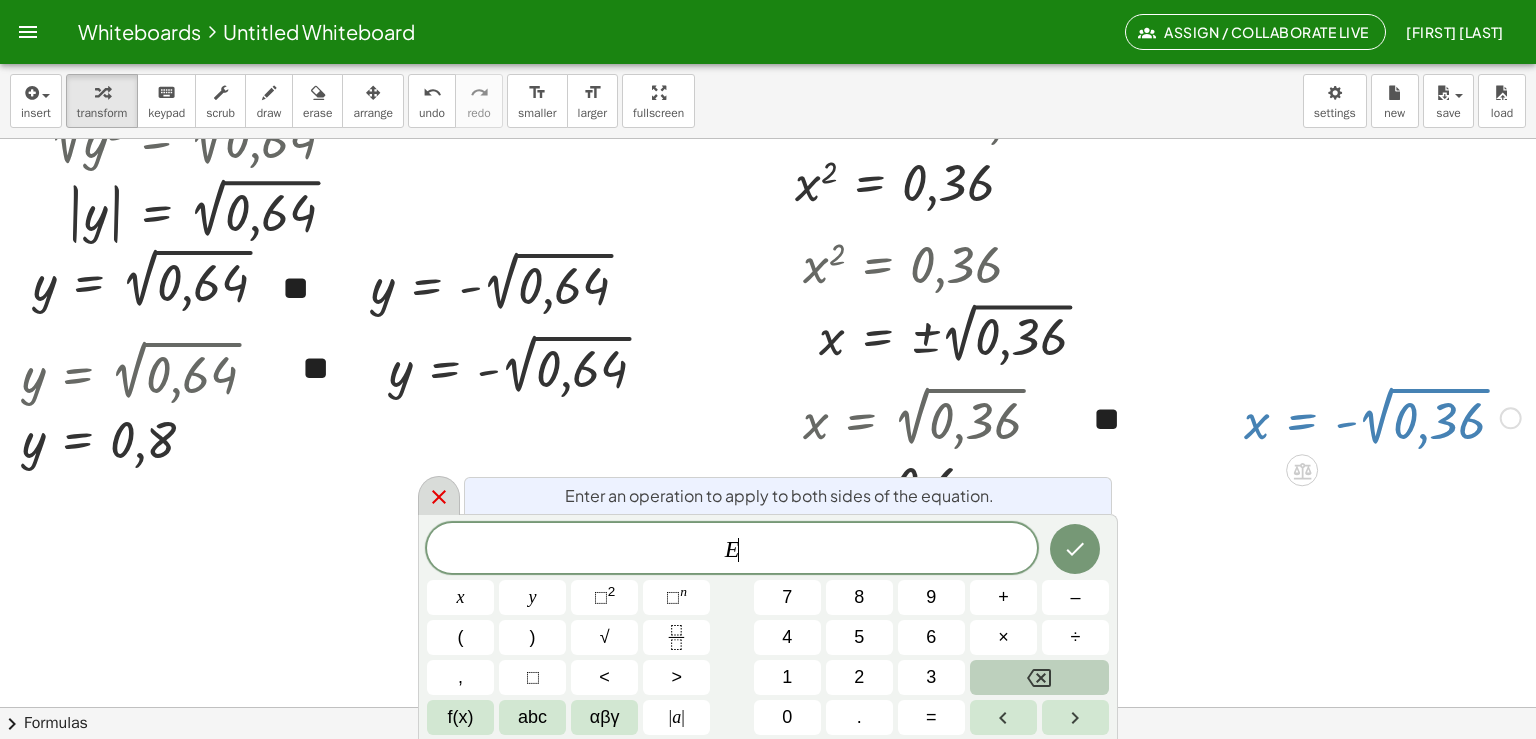 click 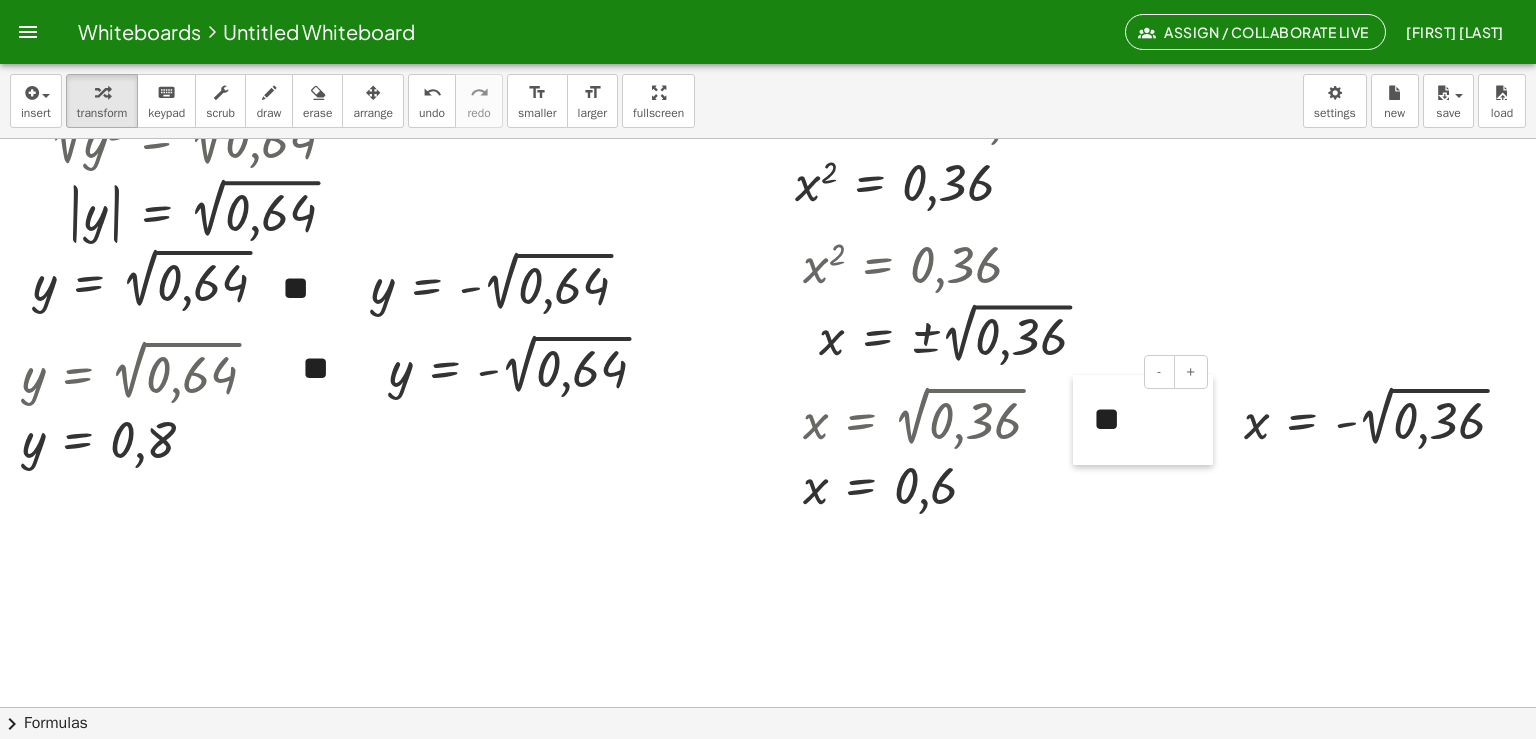click at bounding box center [1083, 420] 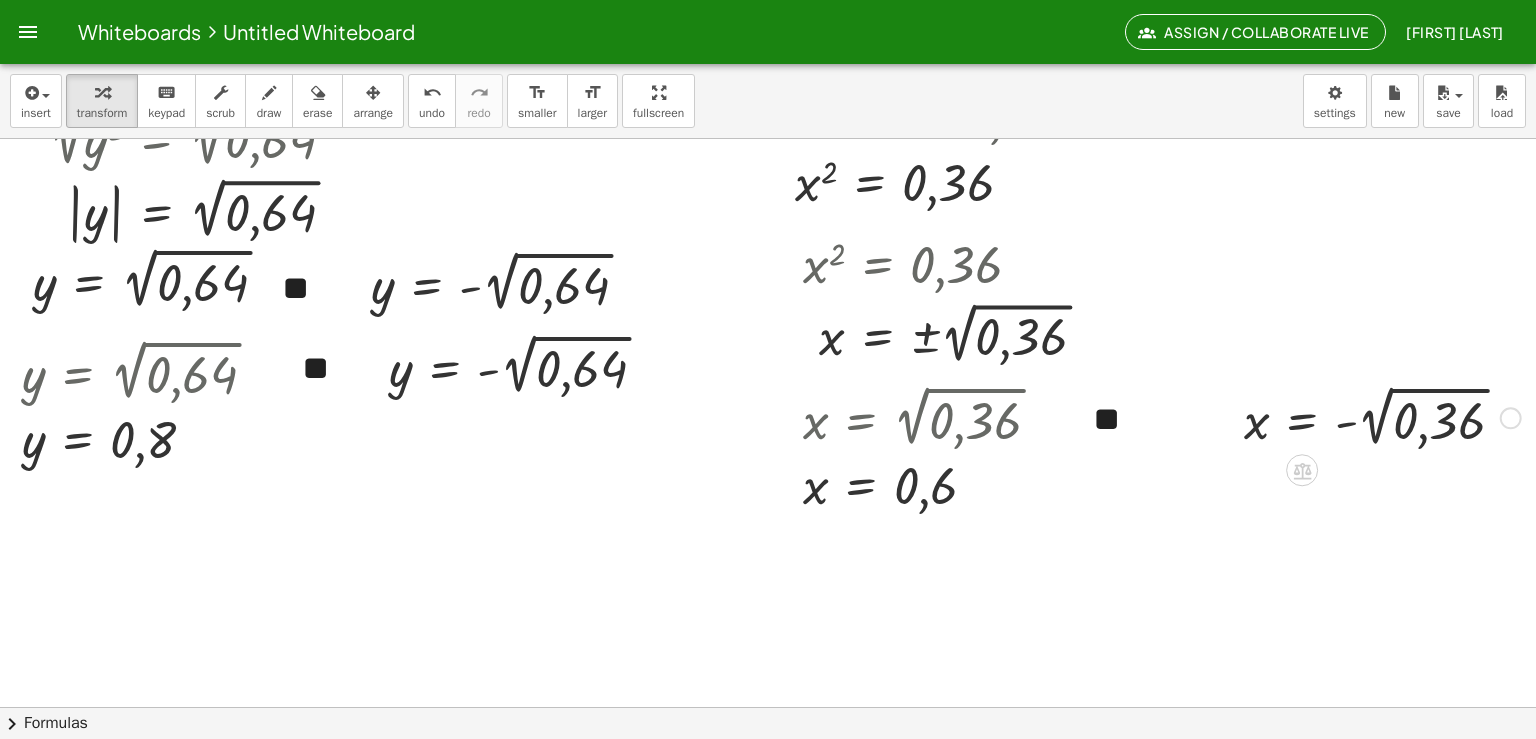 click at bounding box center [1229, 416] 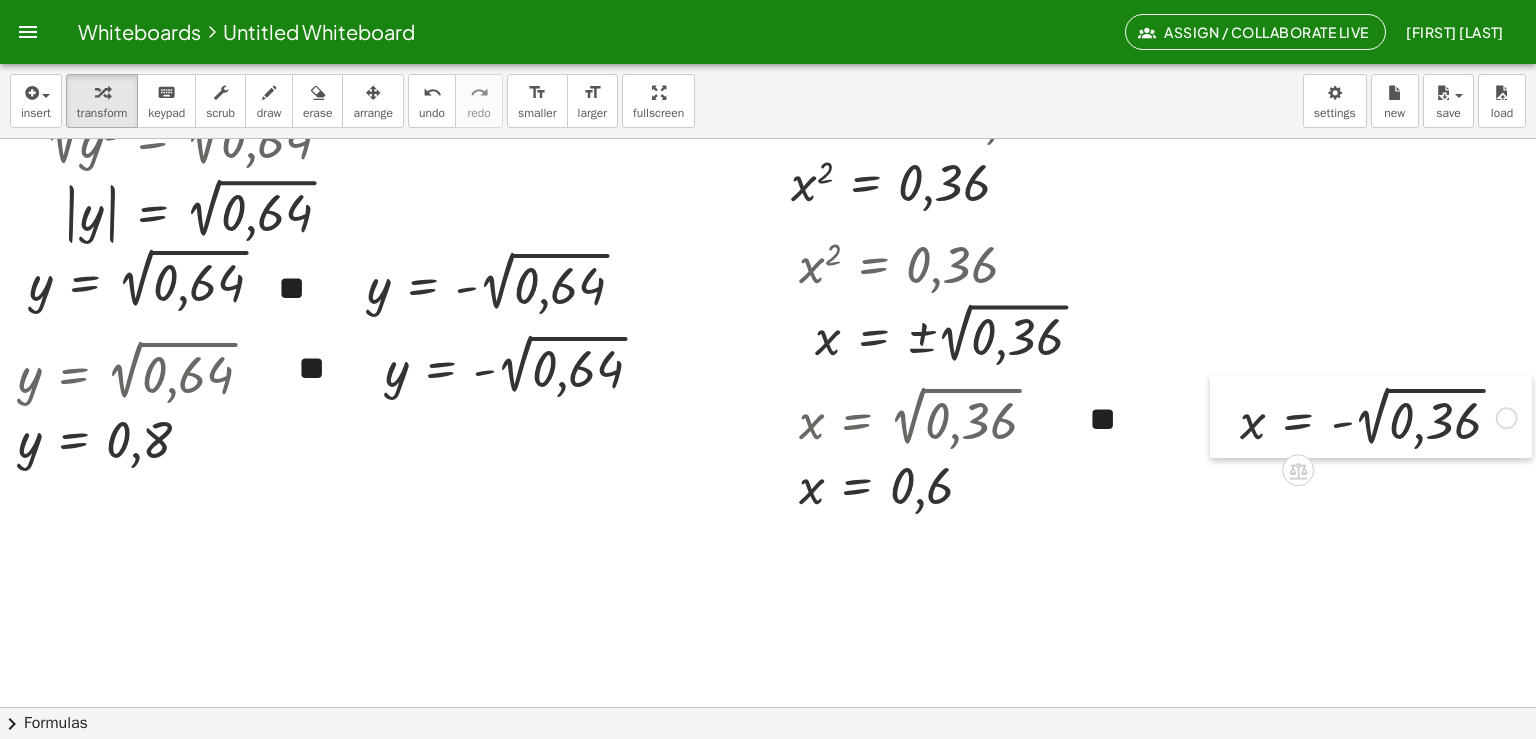 click at bounding box center [1225, 416] 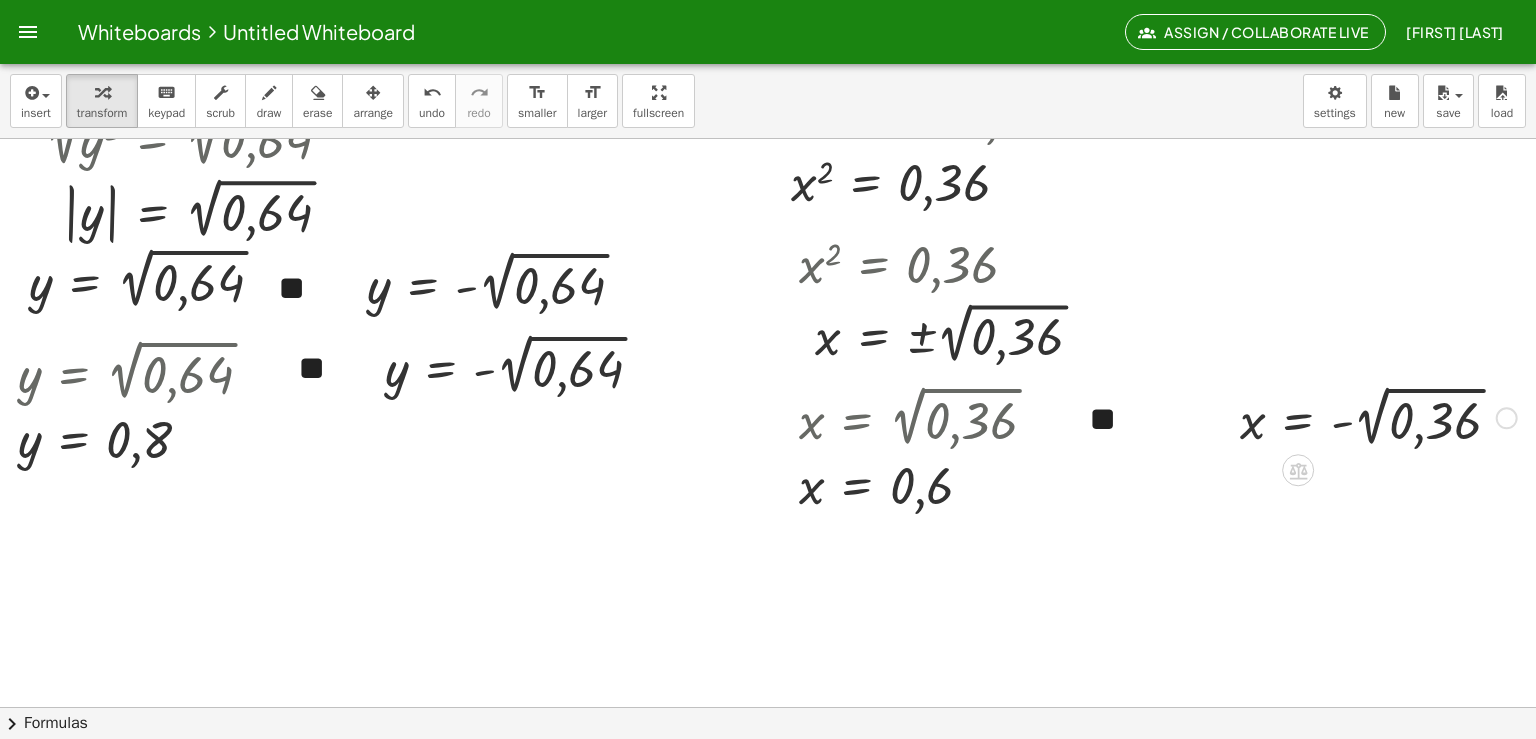 click at bounding box center (1378, 416) 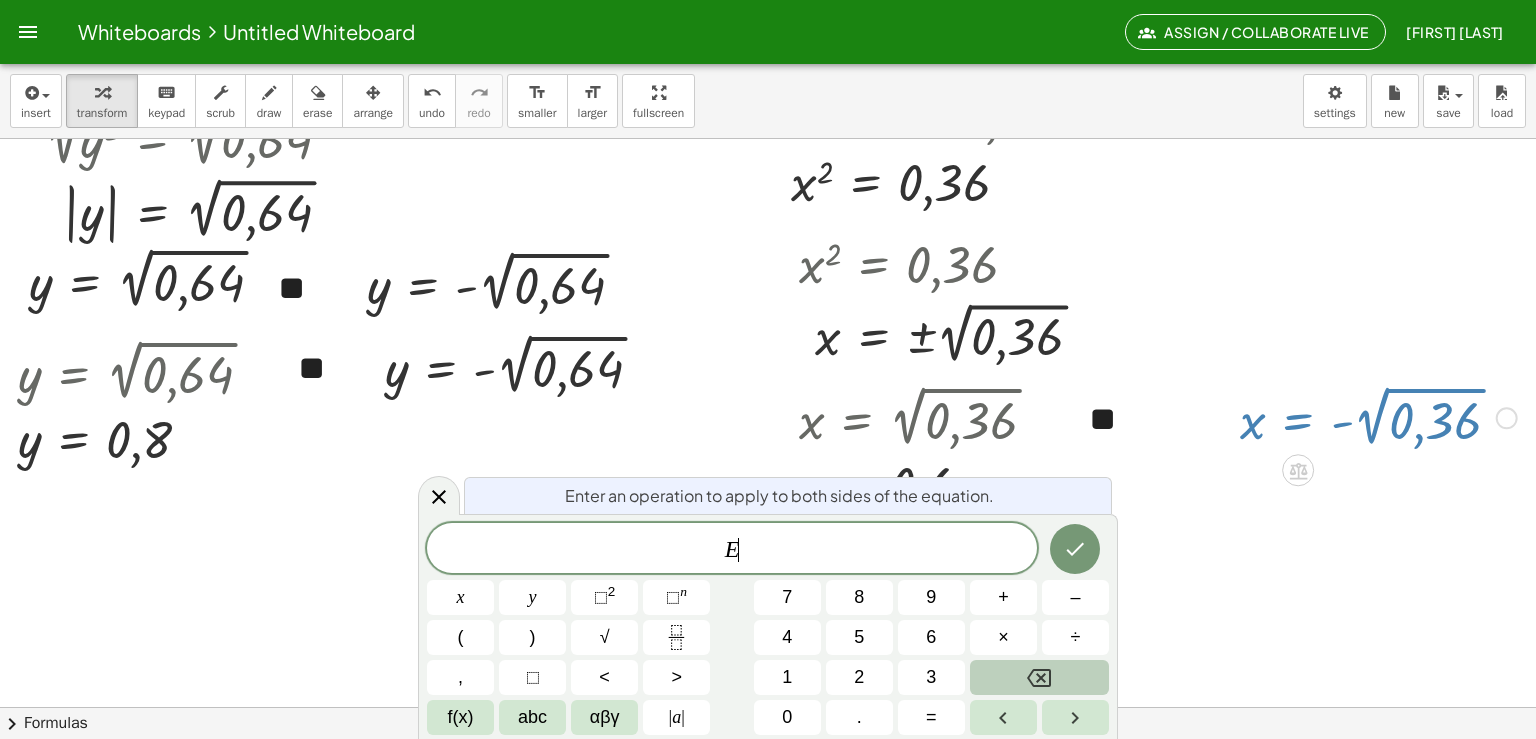 click at bounding box center (1378, 416) 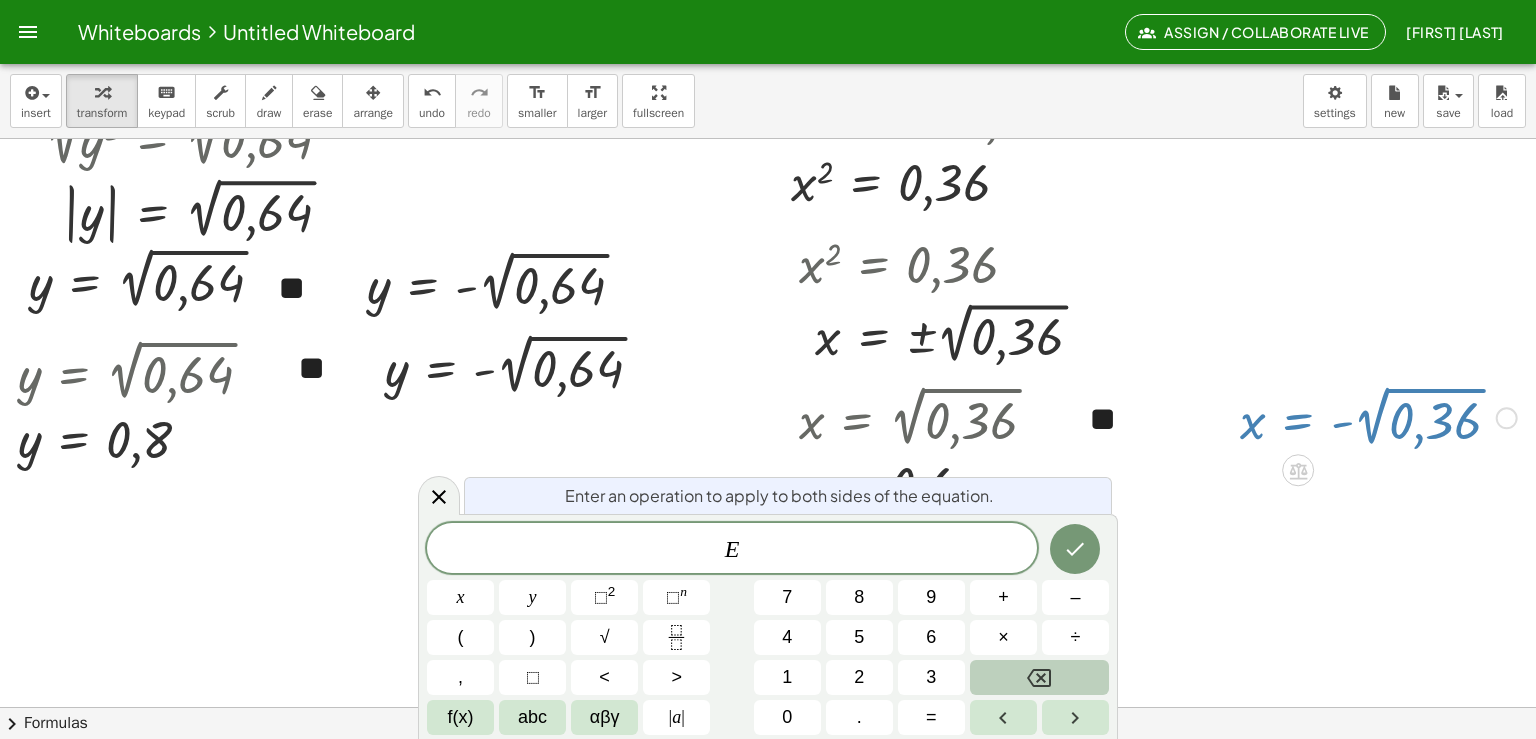 click at bounding box center [1378, 416] 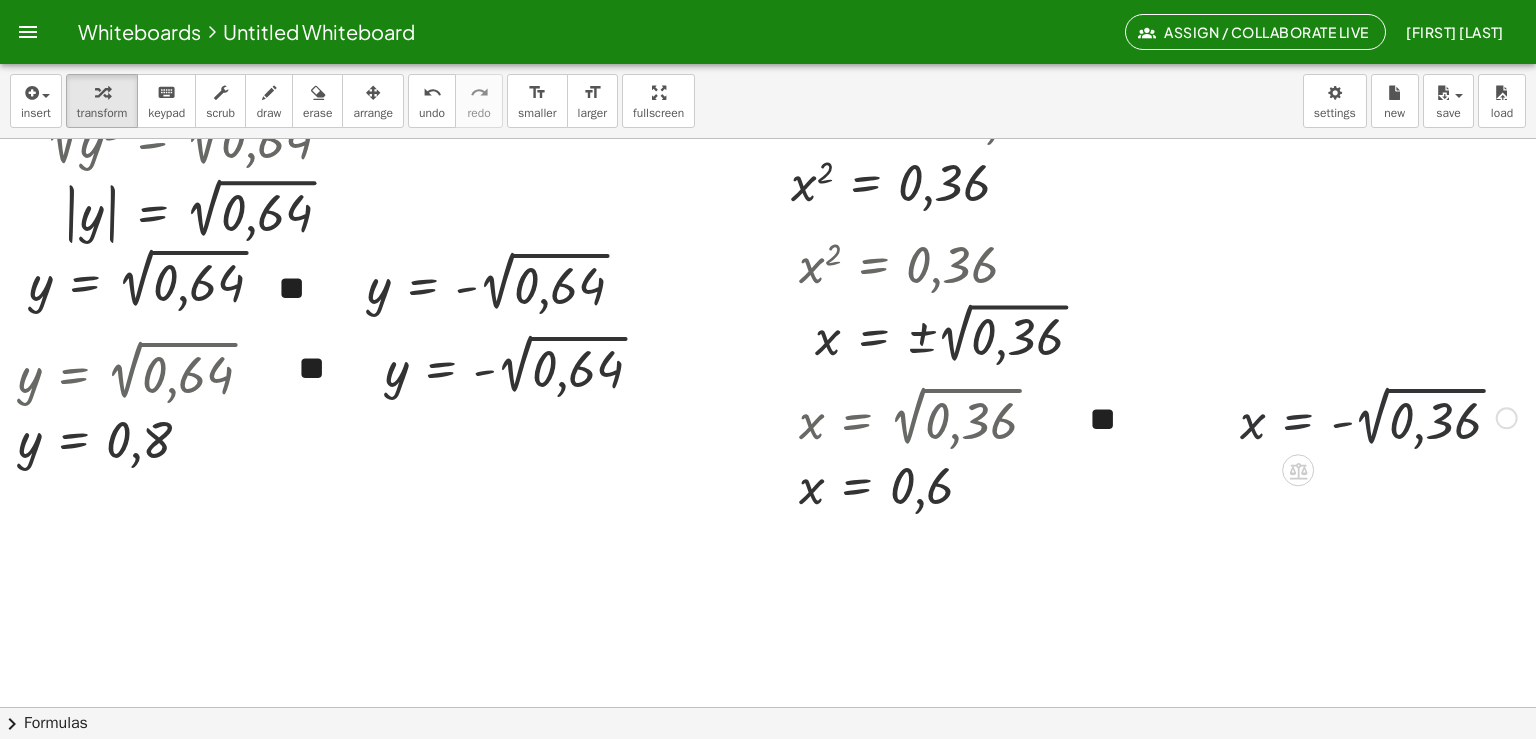 click at bounding box center [1378, 416] 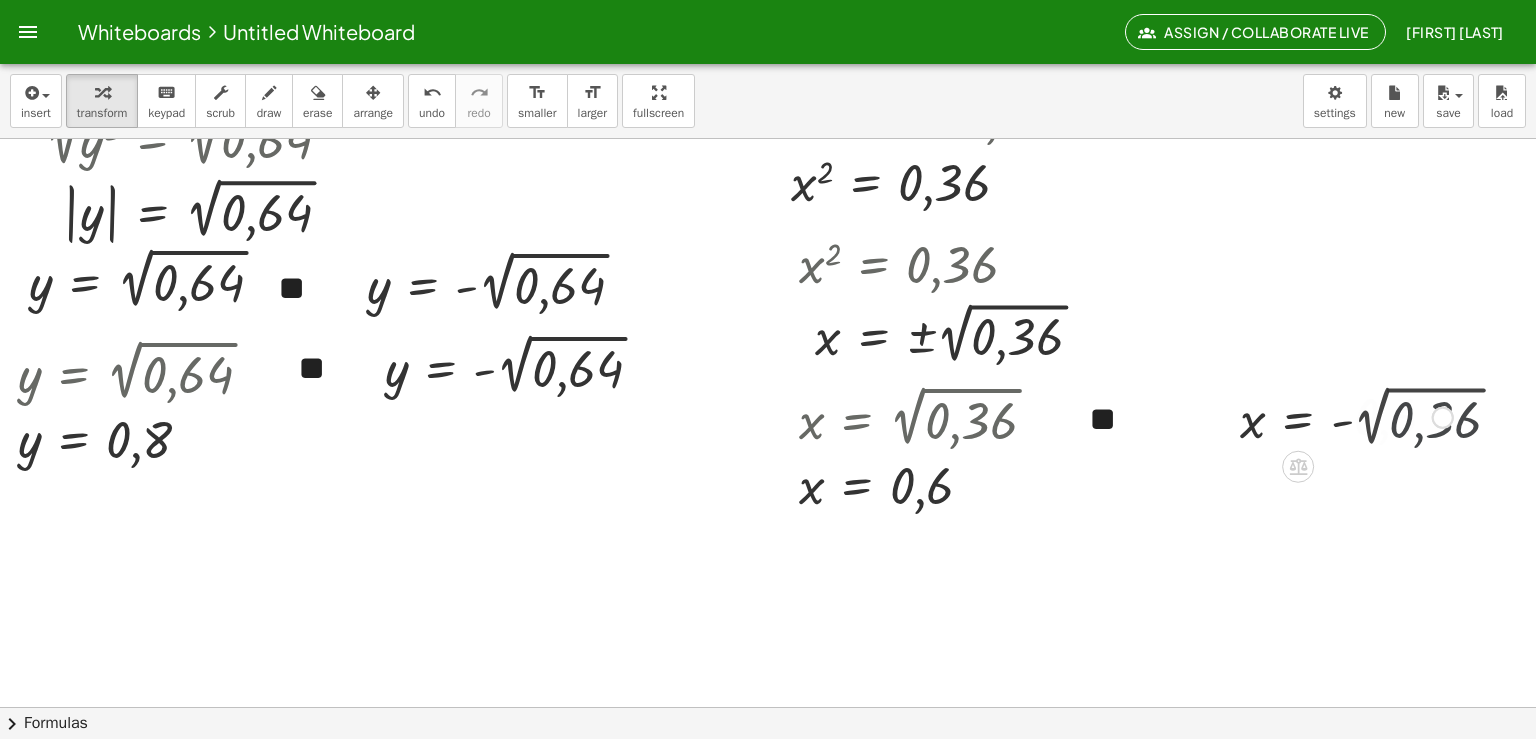 click at bounding box center [1346, 416] 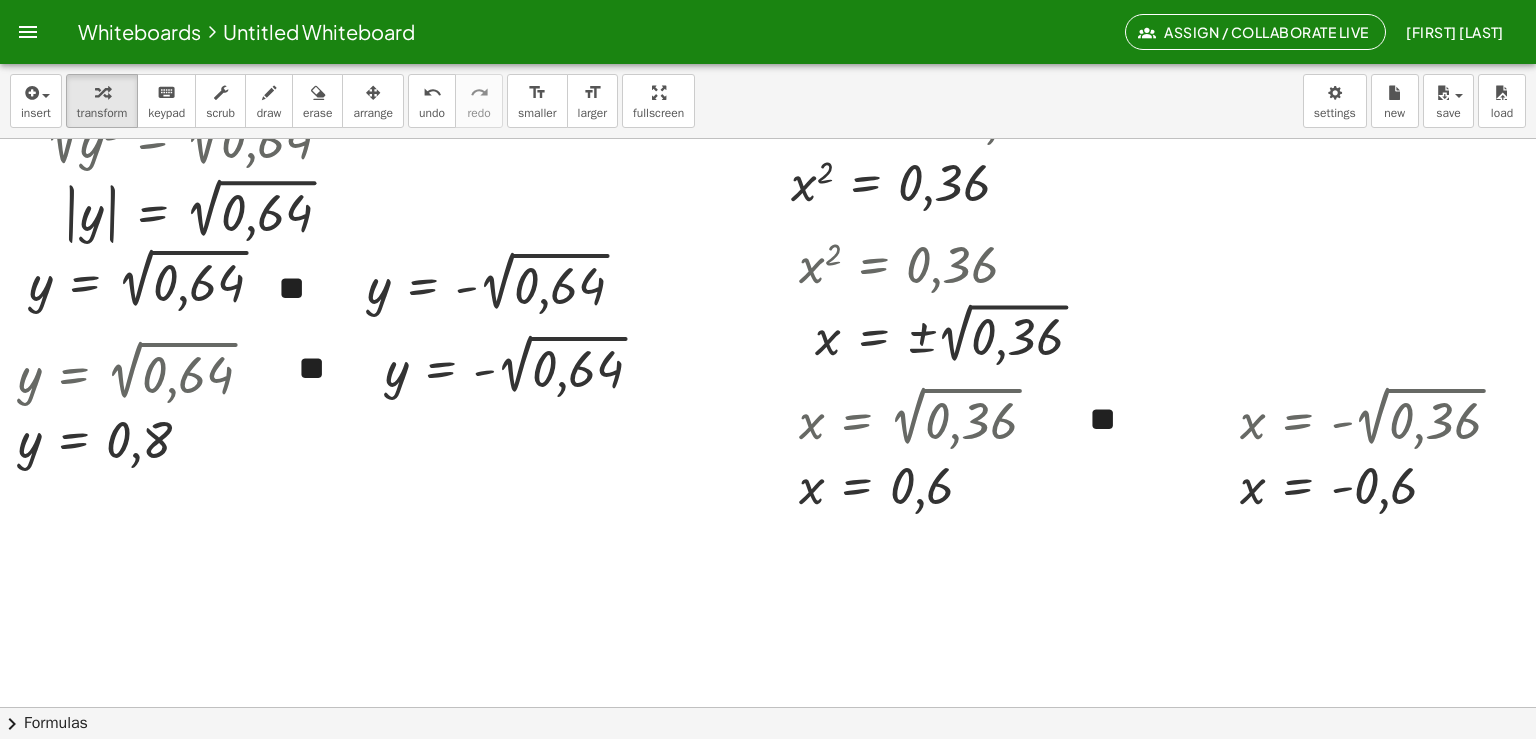 click at bounding box center (717, -1357) 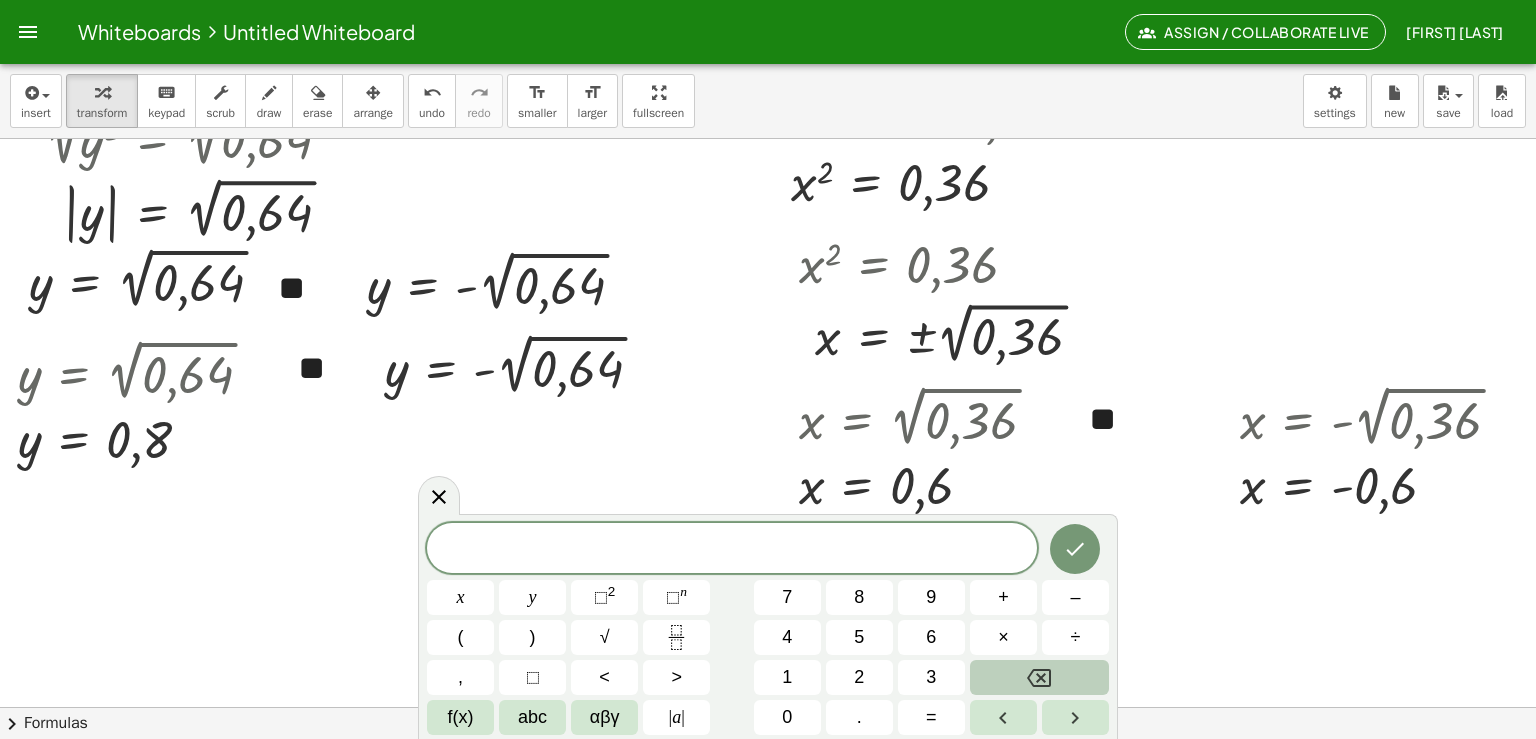 click at bounding box center [717, -1357] 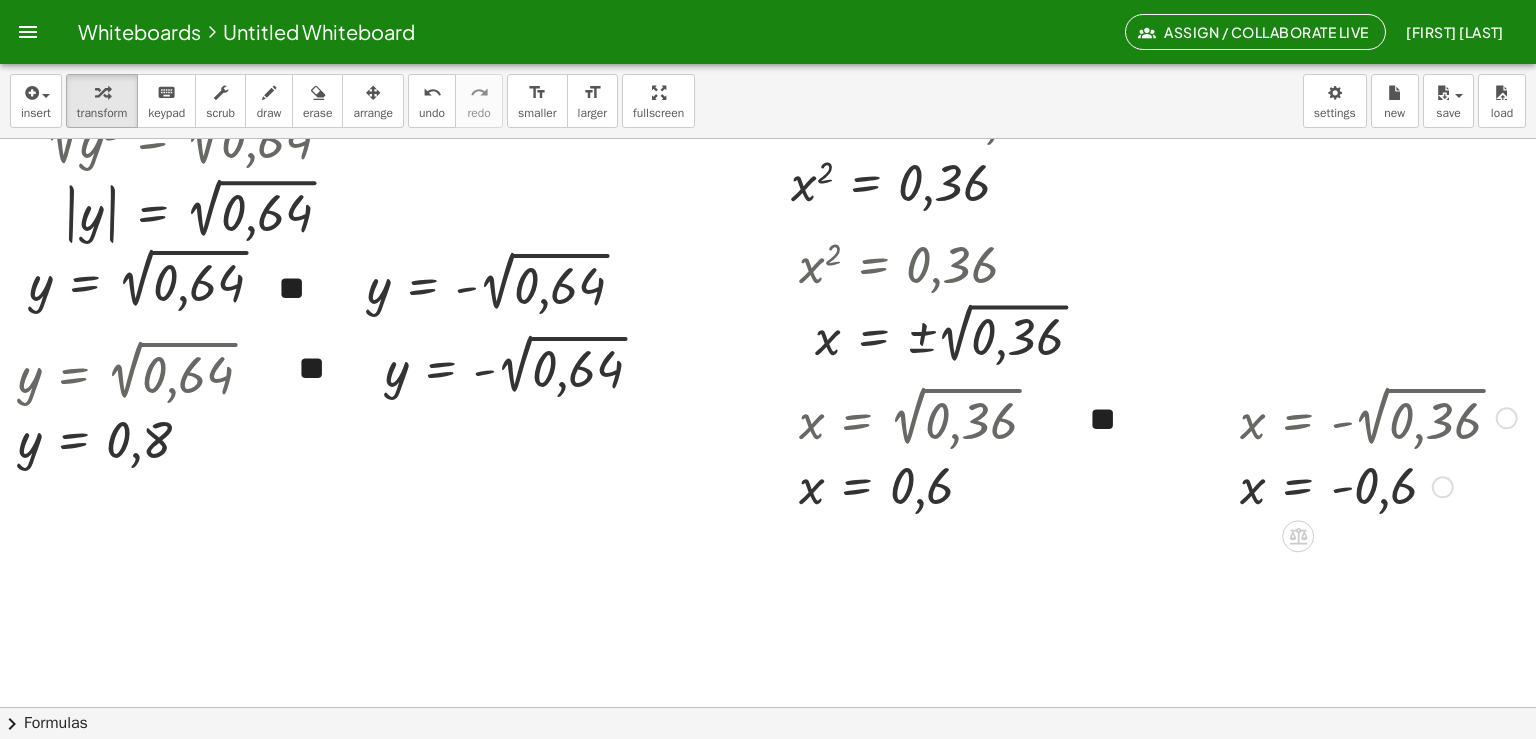 click at bounding box center [1378, 485] 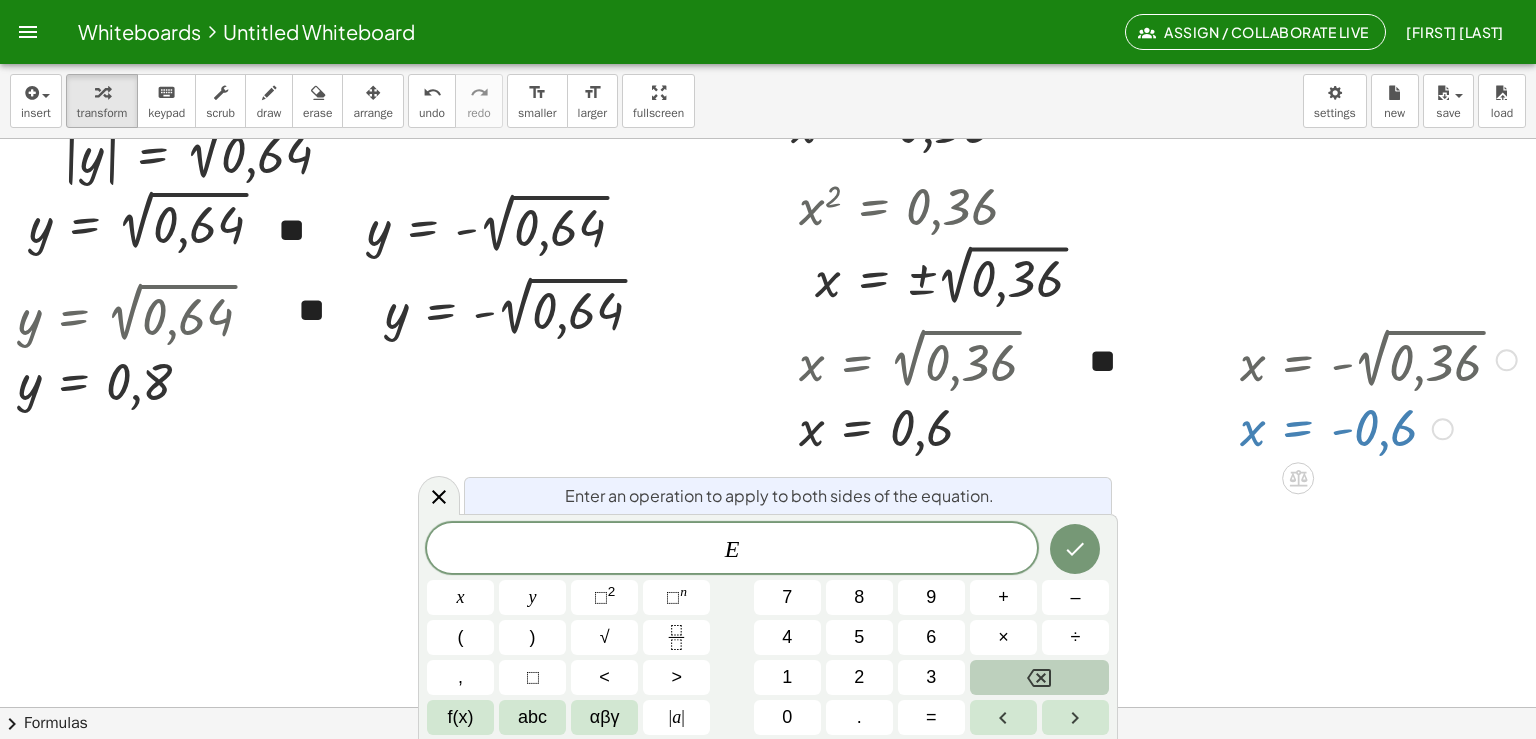 scroll, scrollTop: 3829, scrollLeft: 112, axis: both 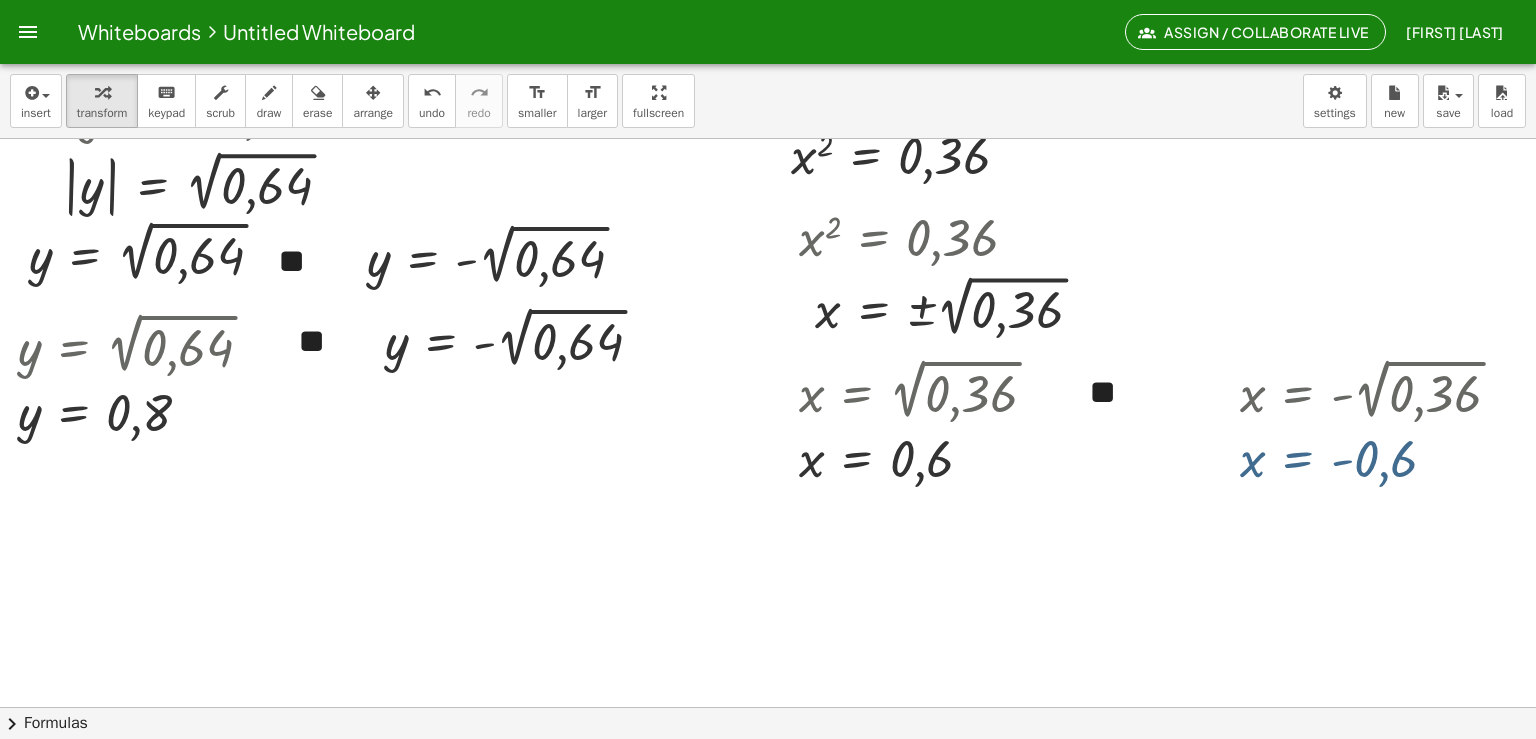 drag, startPoint x: 1112, startPoint y: 471, endPoint x: 631, endPoint y: 423, distance: 483.38907 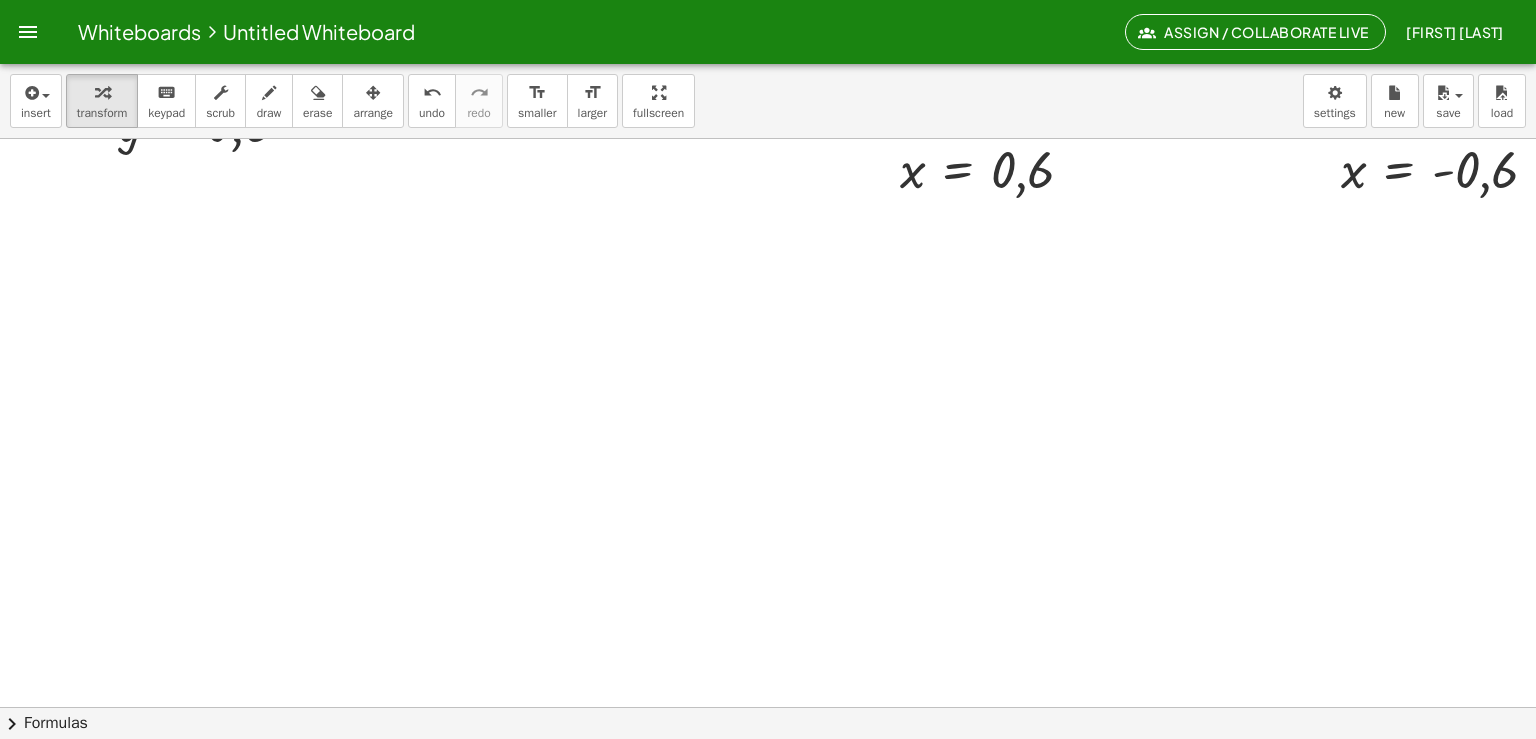 scroll, scrollTop: 4088, scrollLeft: 0, axis: vertical 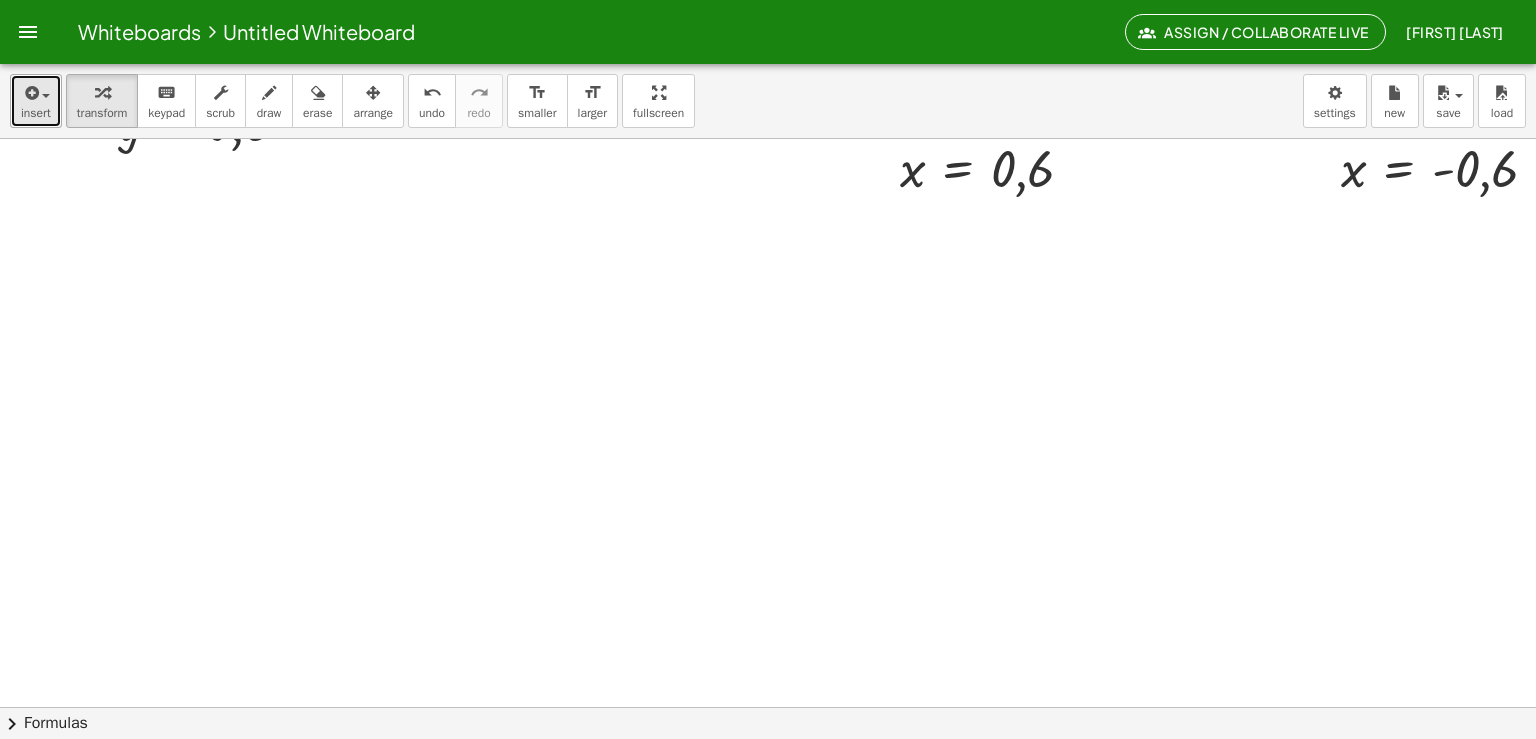 click on "insert" at bounding box center [36, 101] 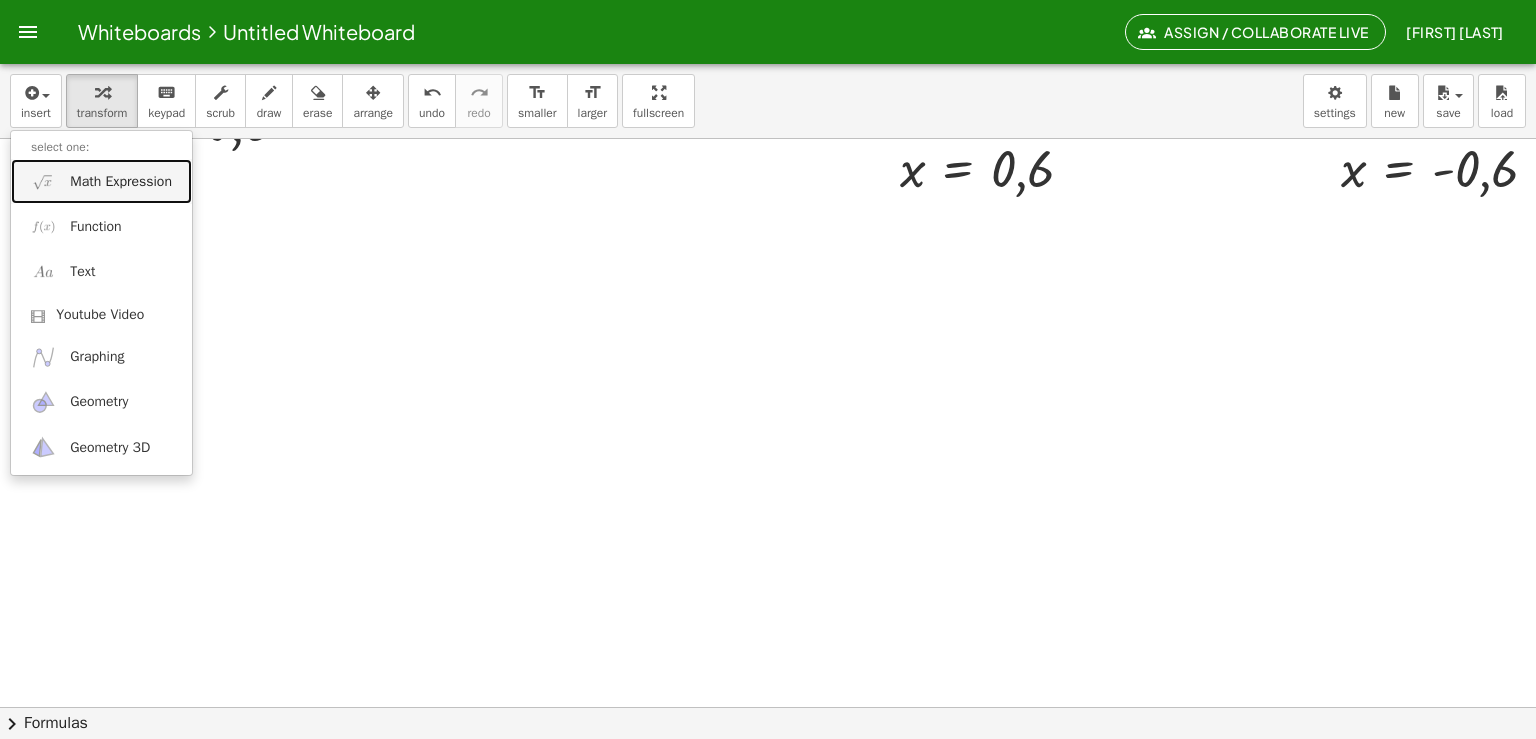 click on "Math Expression" at bounding box center [101, 181] 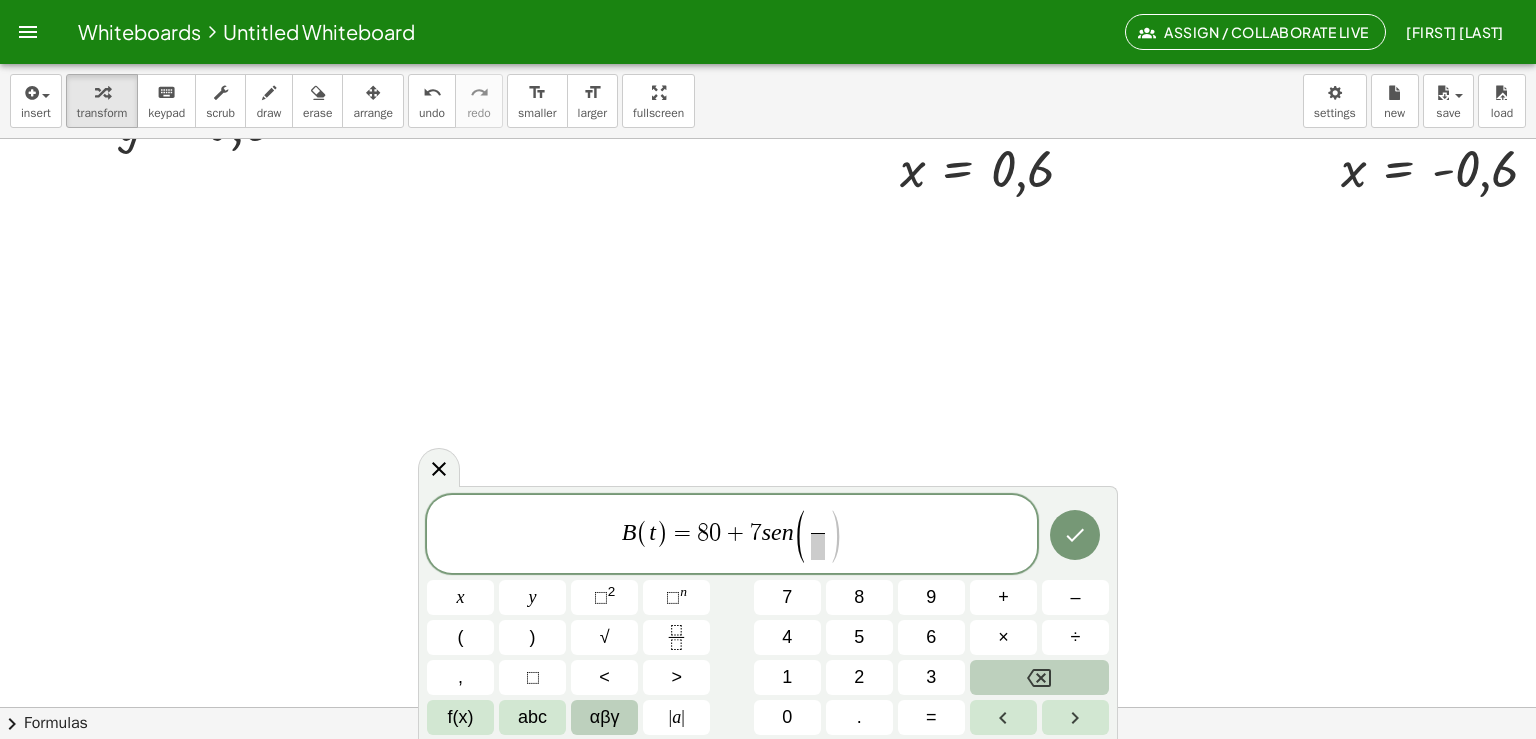 click on "αβγ" at bounding box center [605, 717] 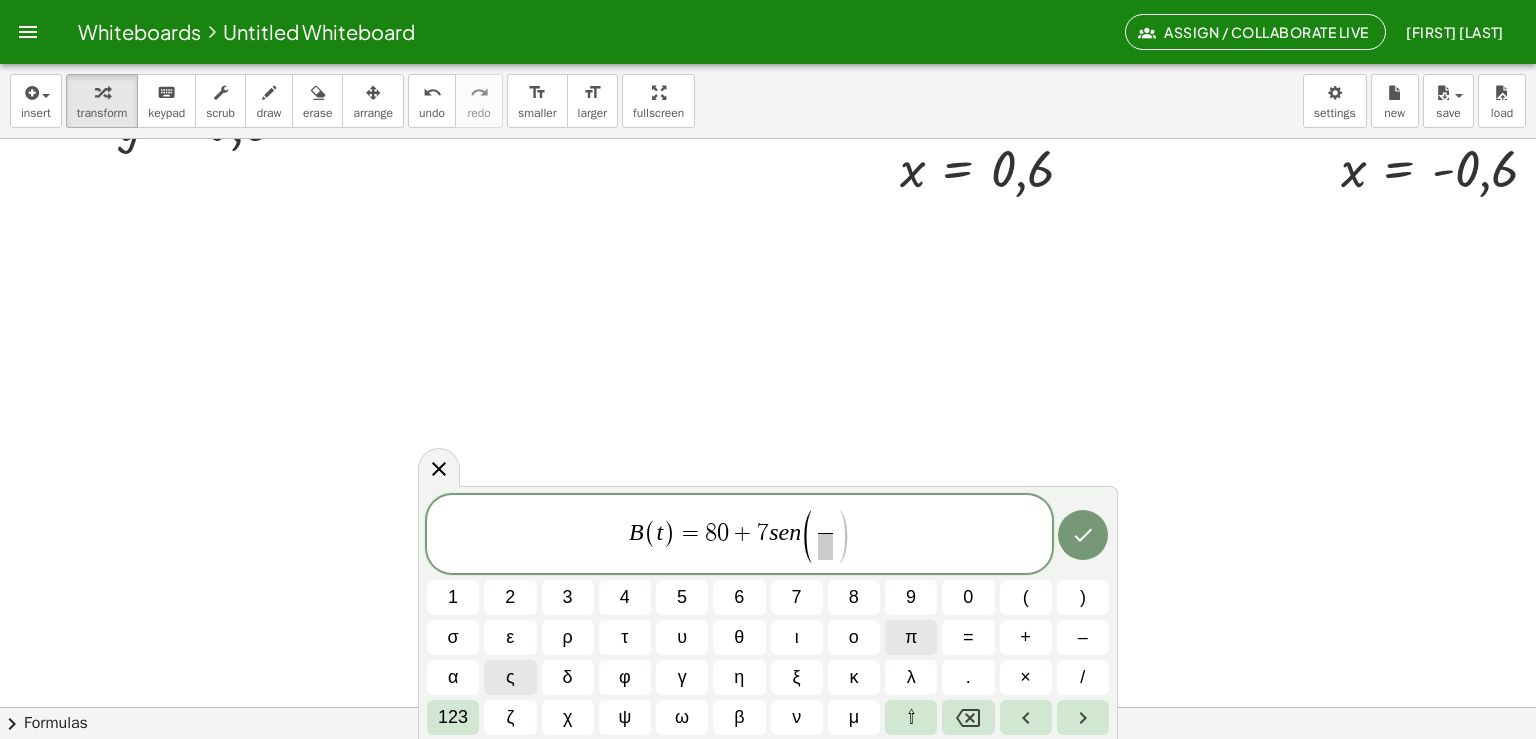 click on "π" at bounding box center [911, 637] 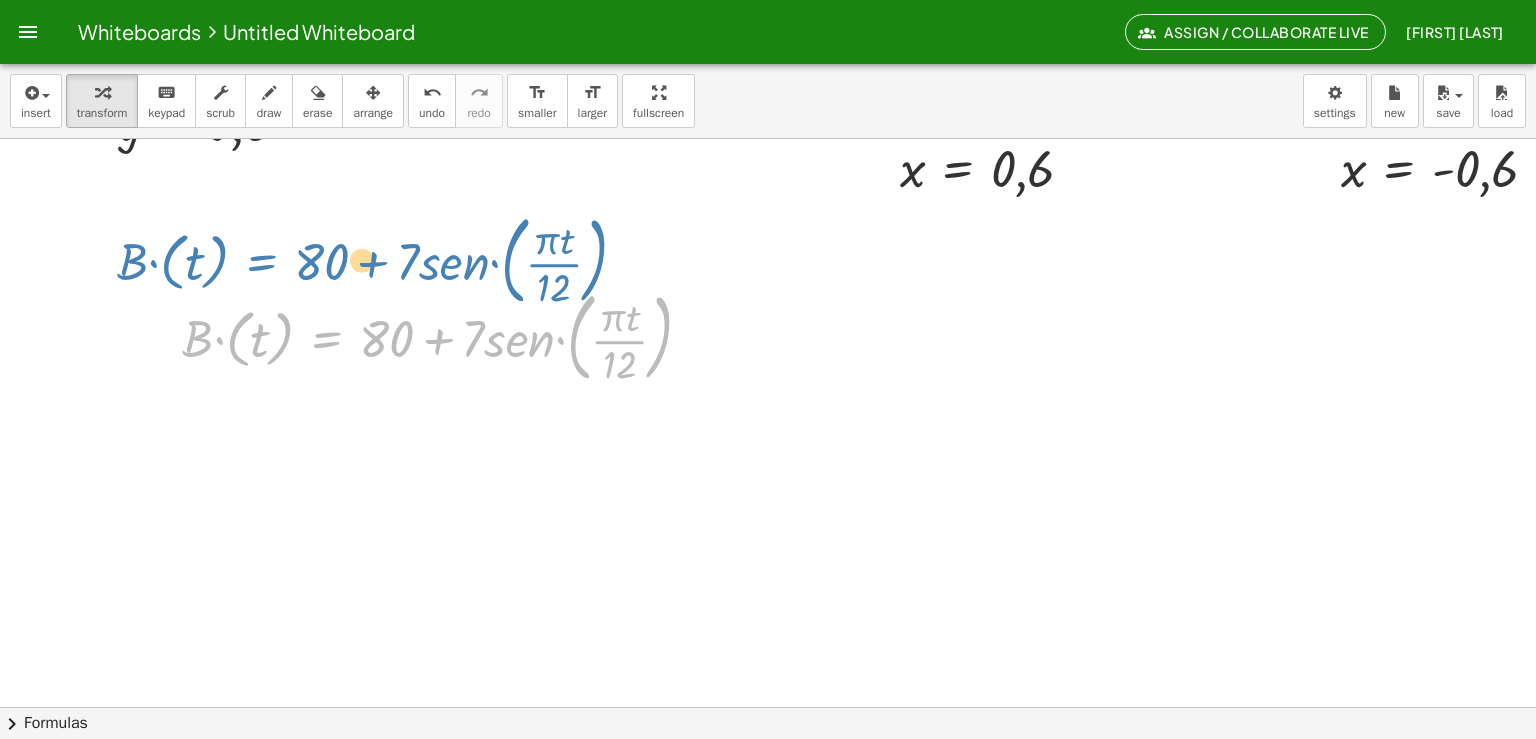 drag, startPoint x: 330, startPoint y: 347, endPoint x: 264, endPoint y: 268, distance: 102.941734 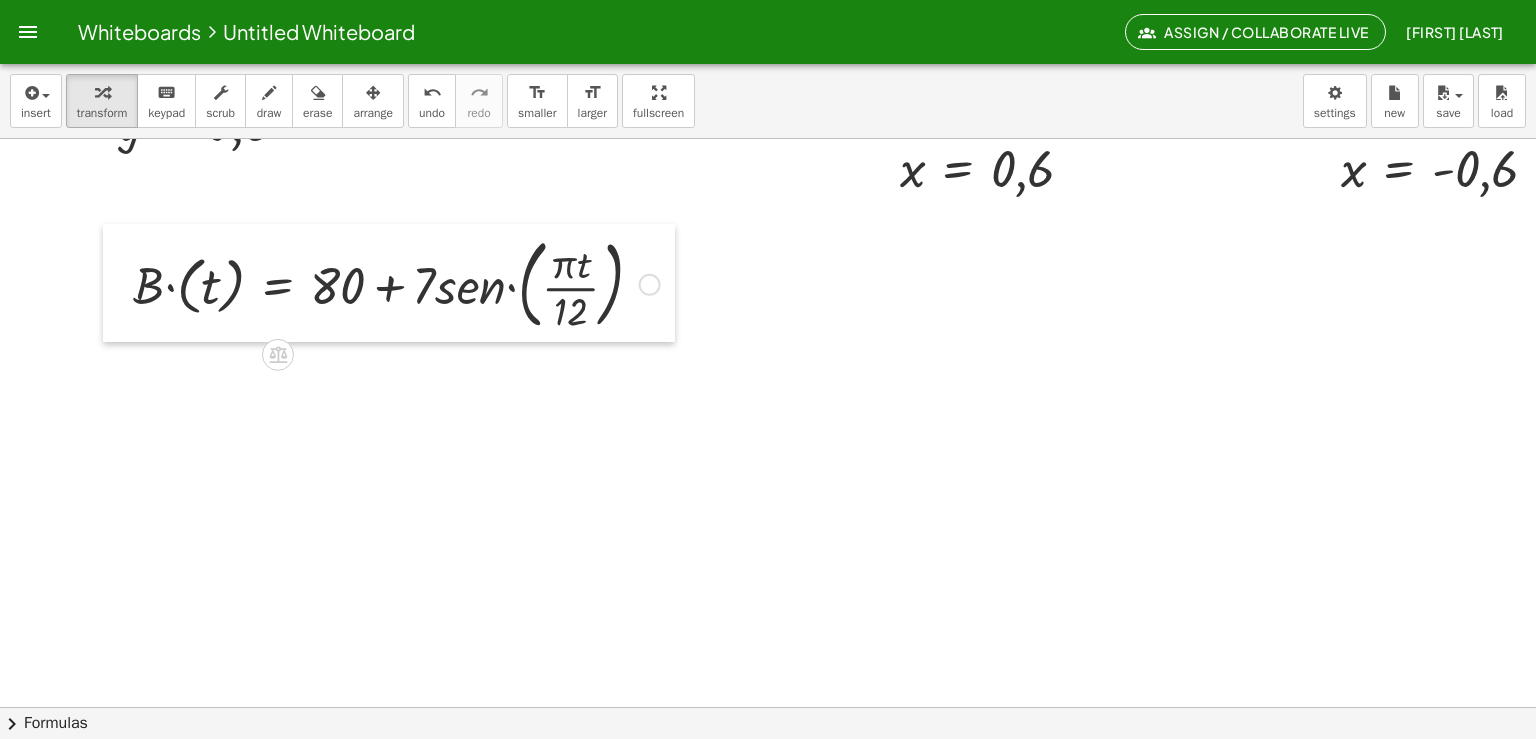 drag, startPoint x: 152, startPoint y: 349, endPoint x: 100, endPoint y: 298, distance: 72.835434 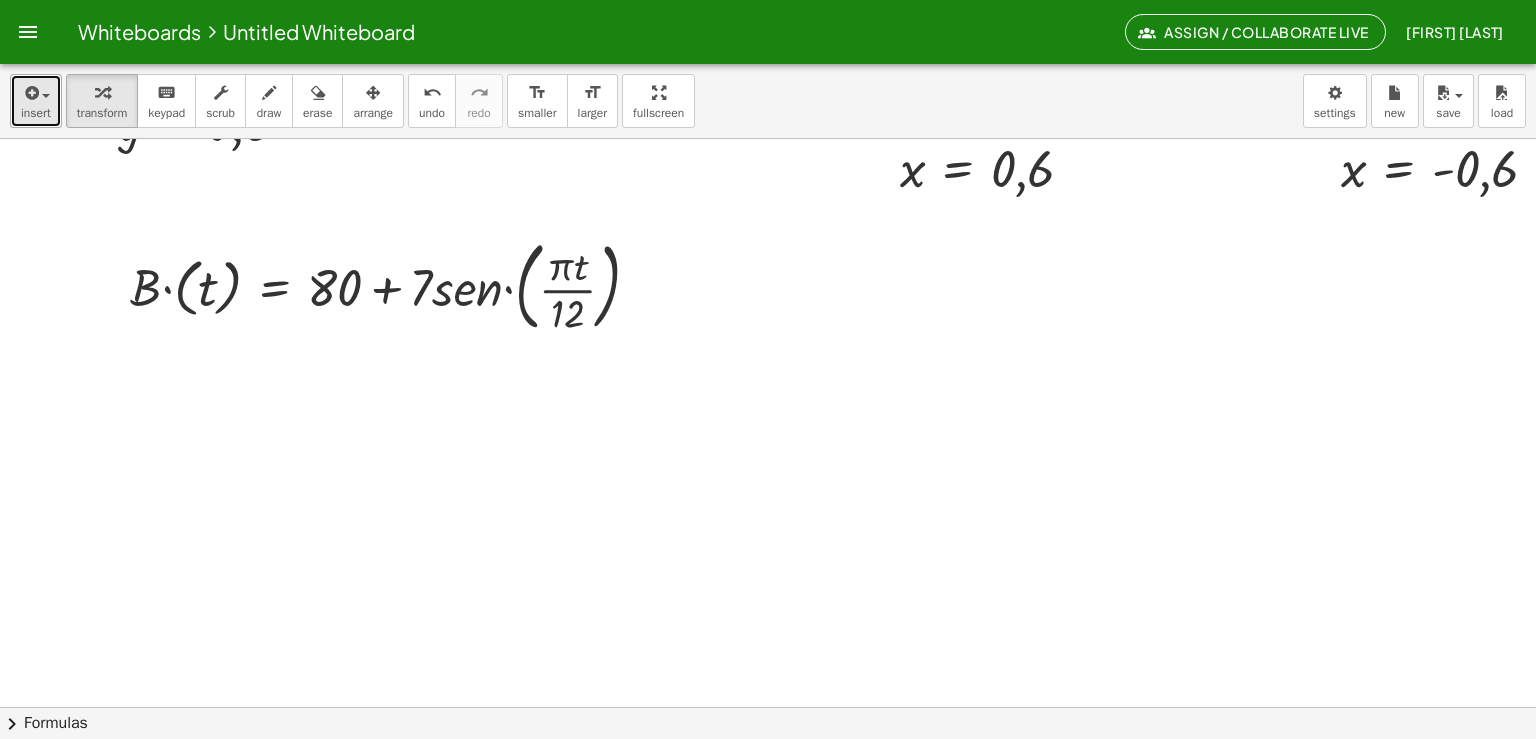 click on "insert" at bounding box center (36, 101) 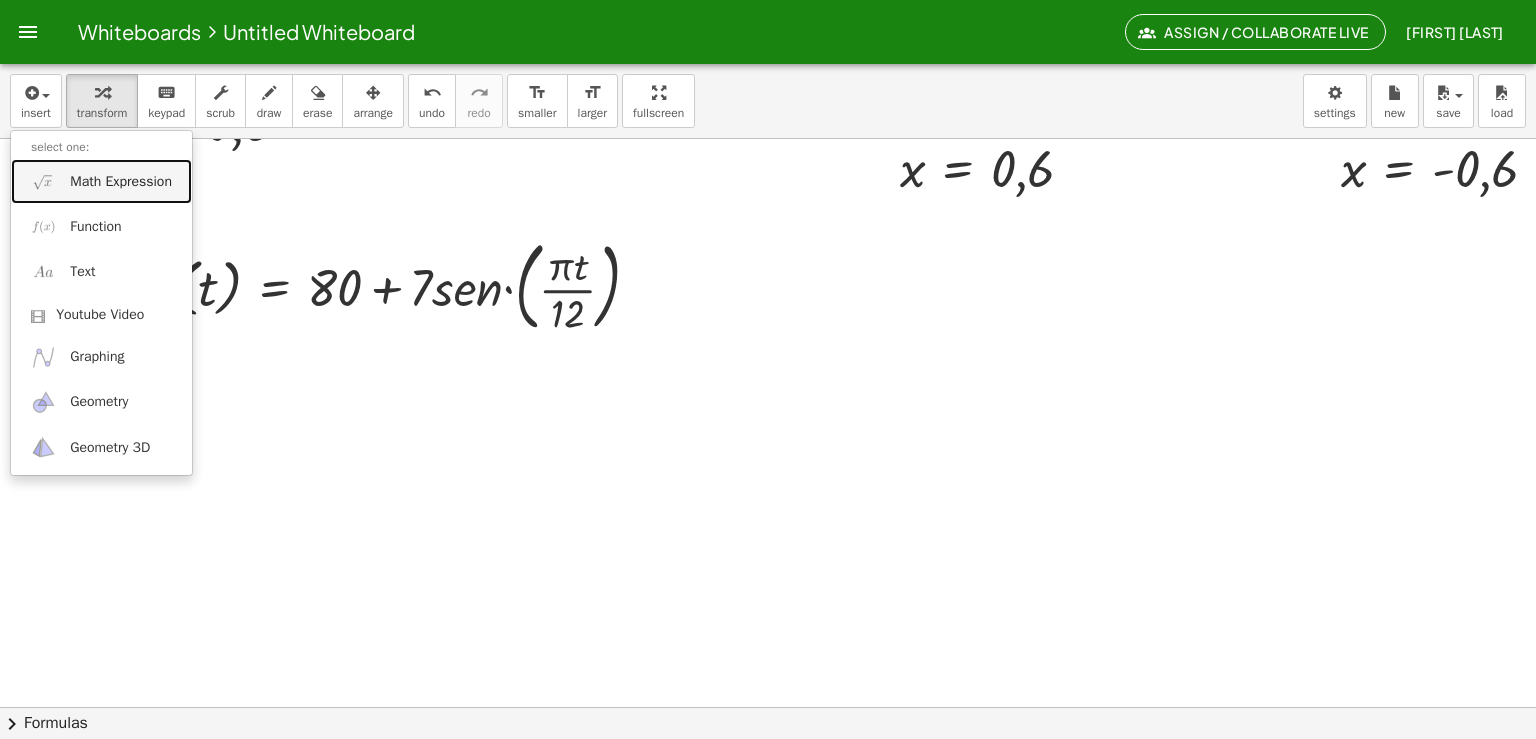 click on "Math Expression" at bounding box center (121, 182) 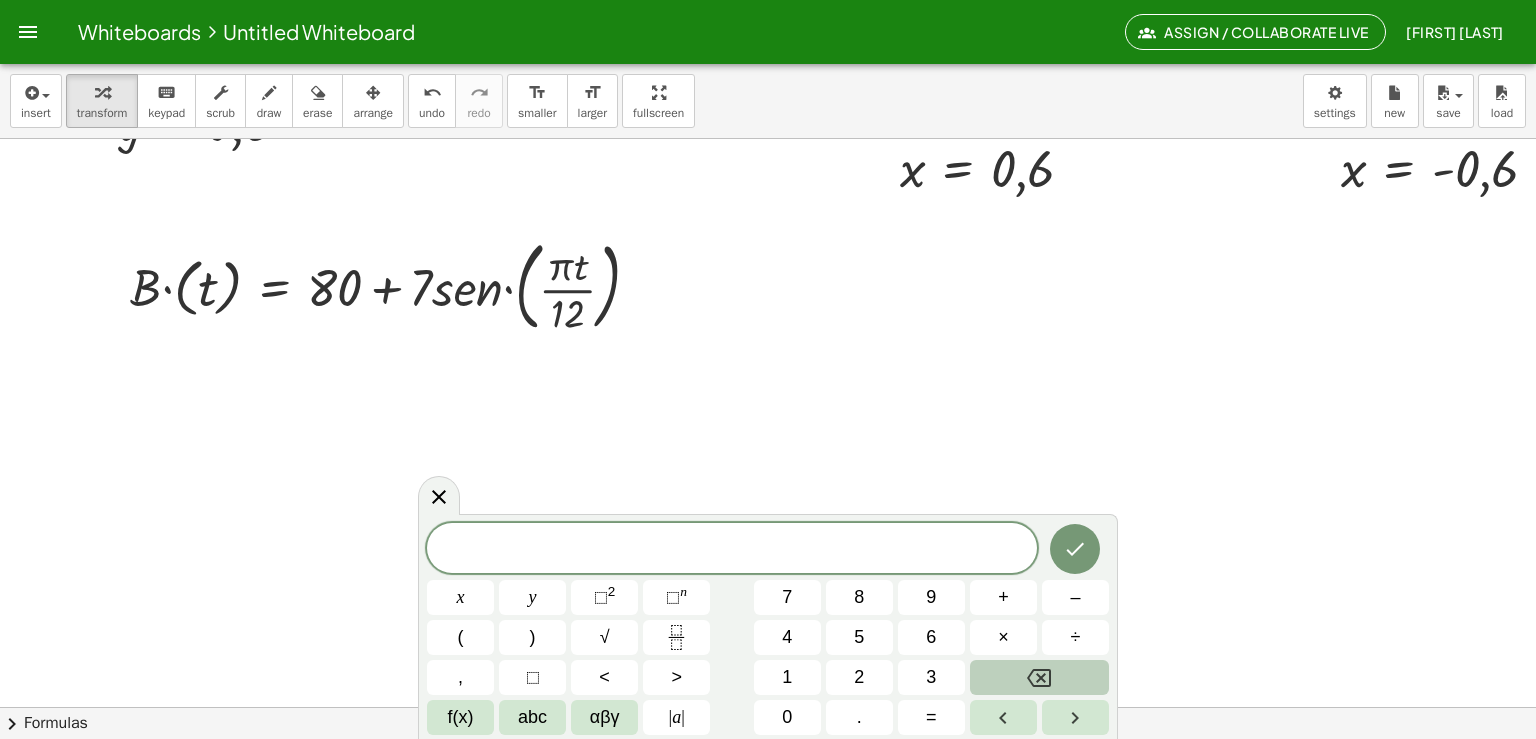 click on "​" 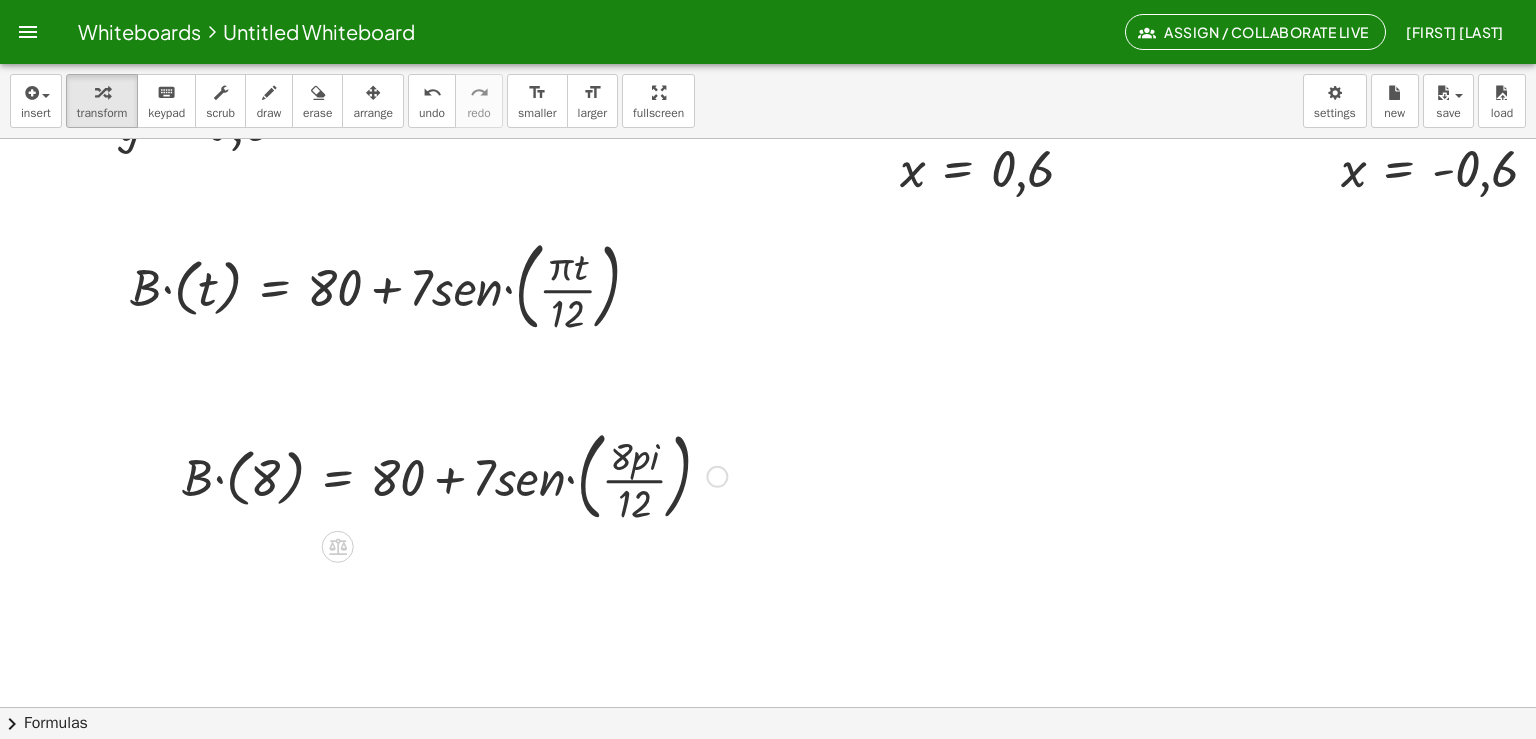 click at bounding box center (454, 475) 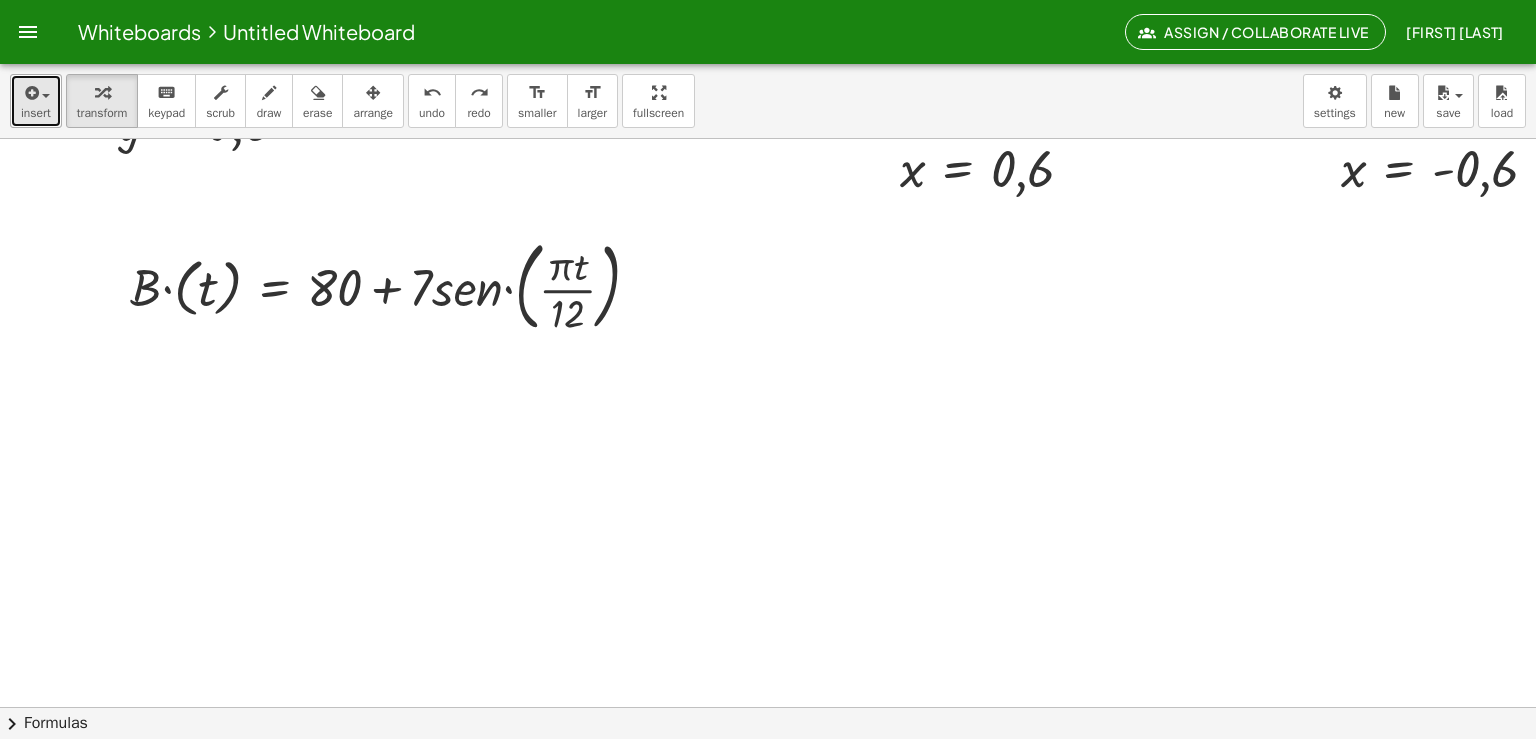 click on "insert" at bounding box center [36, 113] 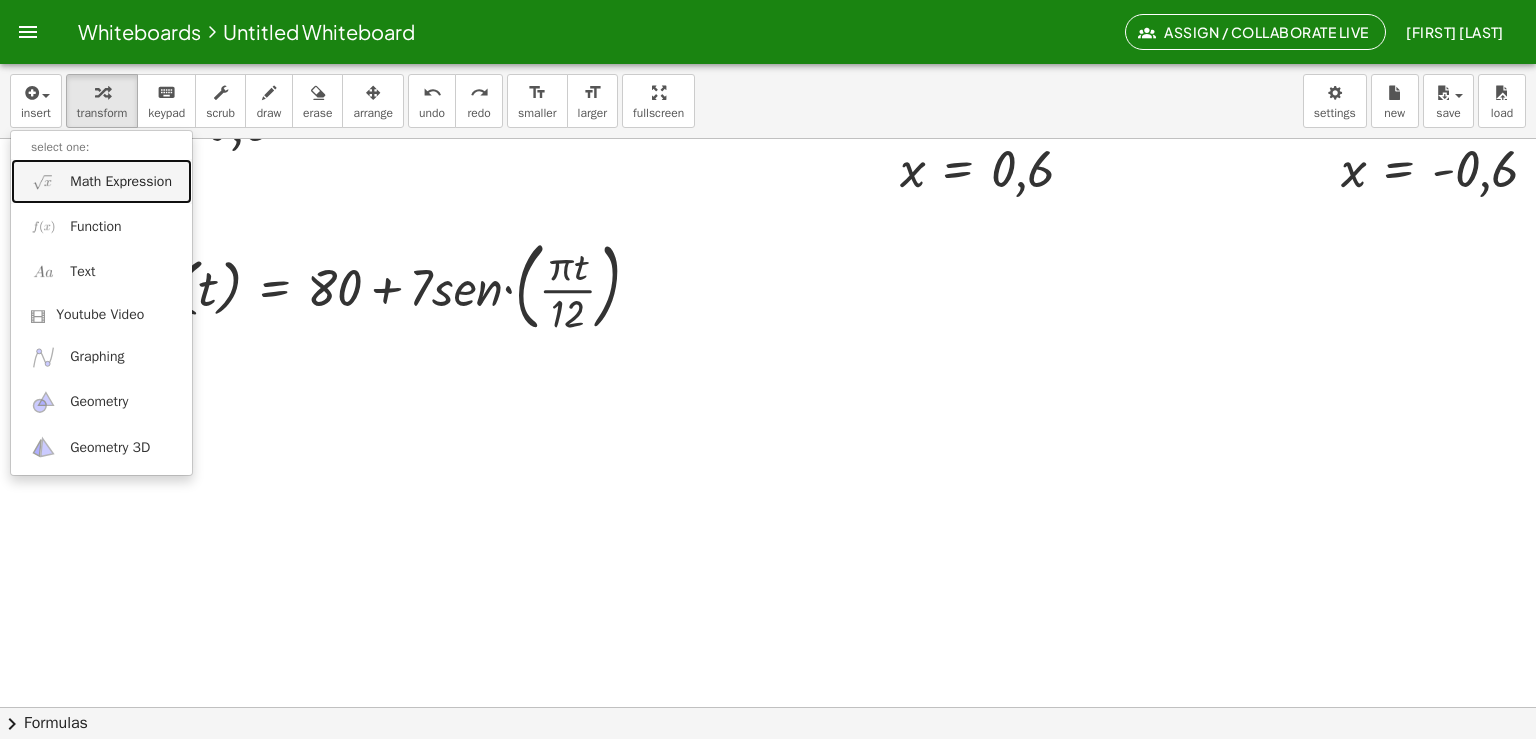 click on "Math Expression" at bounding box center [121, 182] 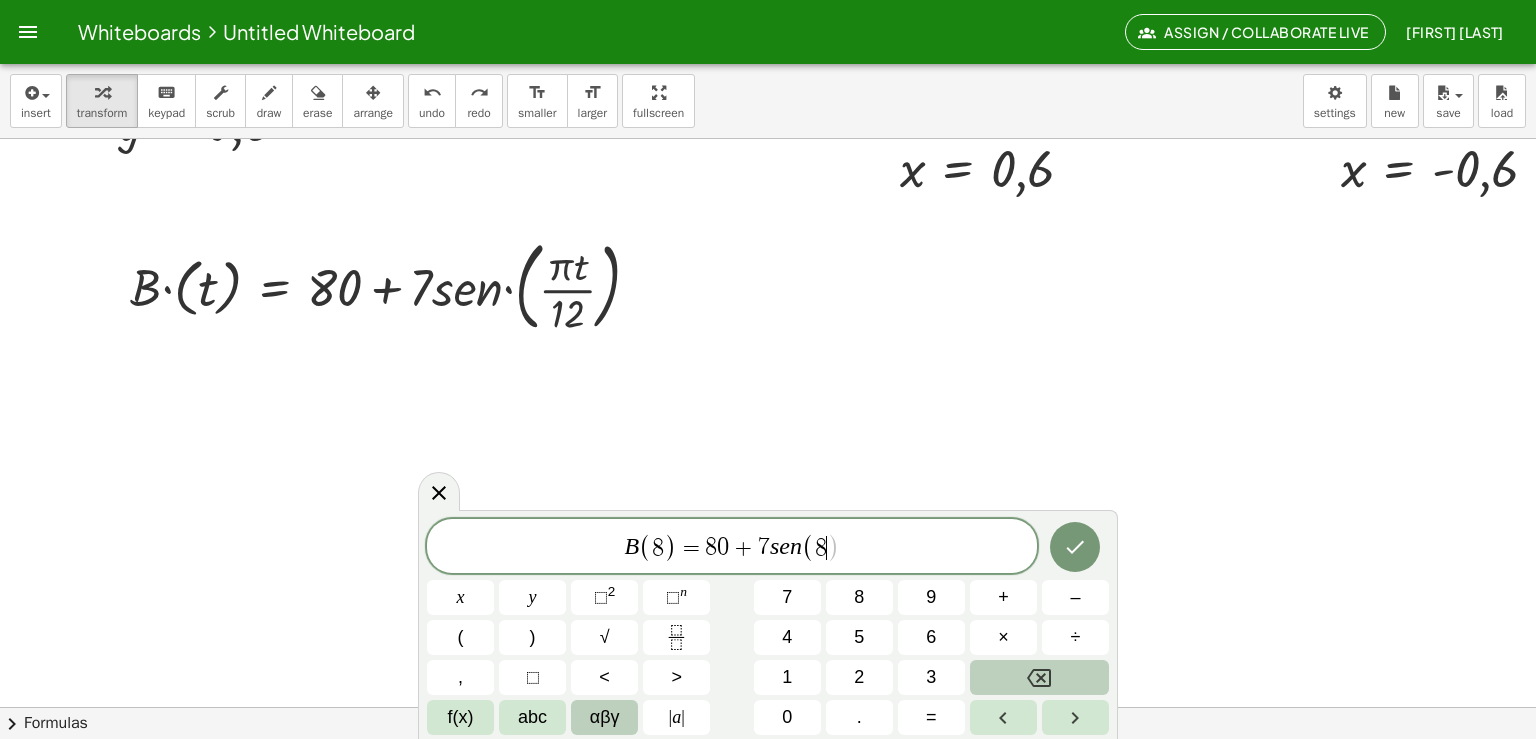 click on "αβγ" at bounding box center [605, 717] 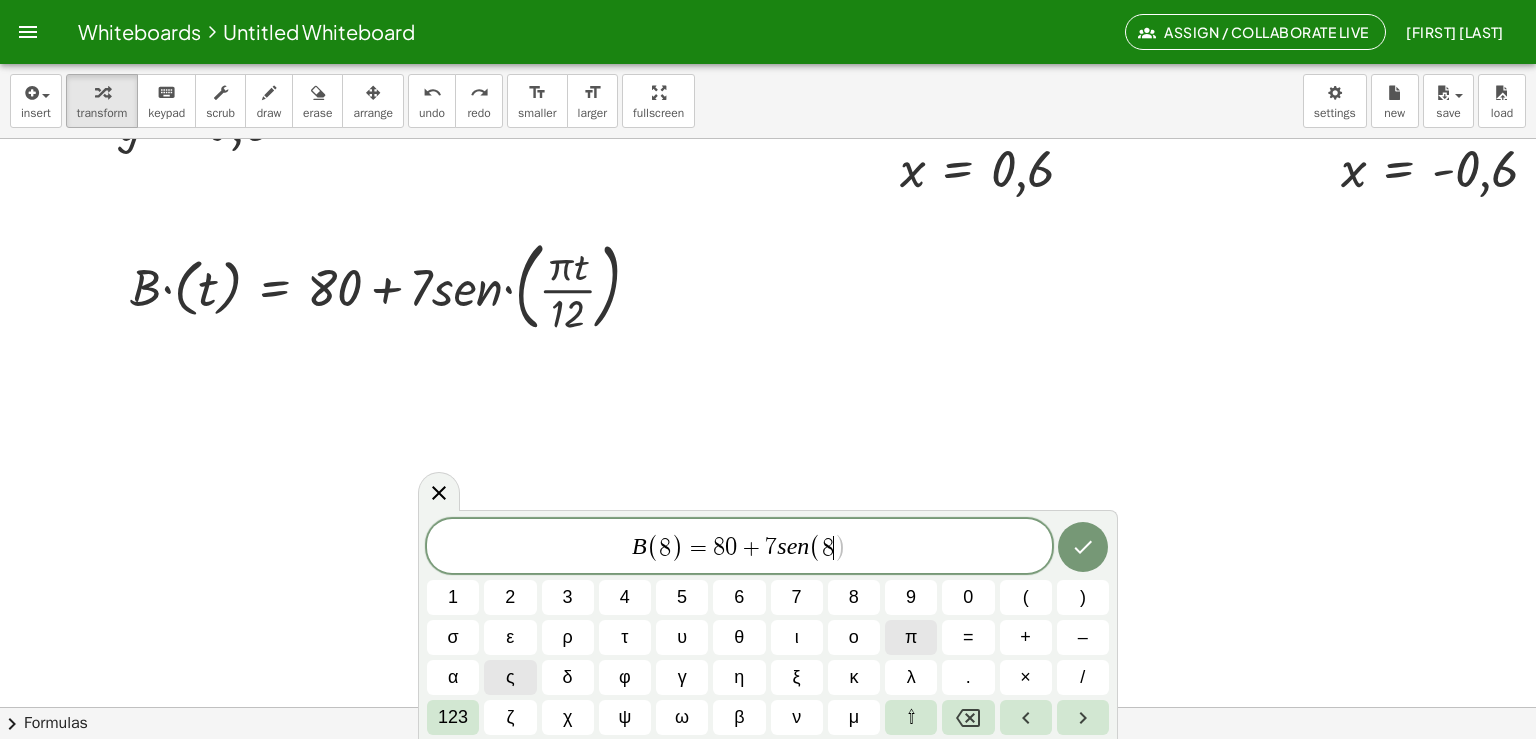 click on "π" at bounding box center [911, 637] 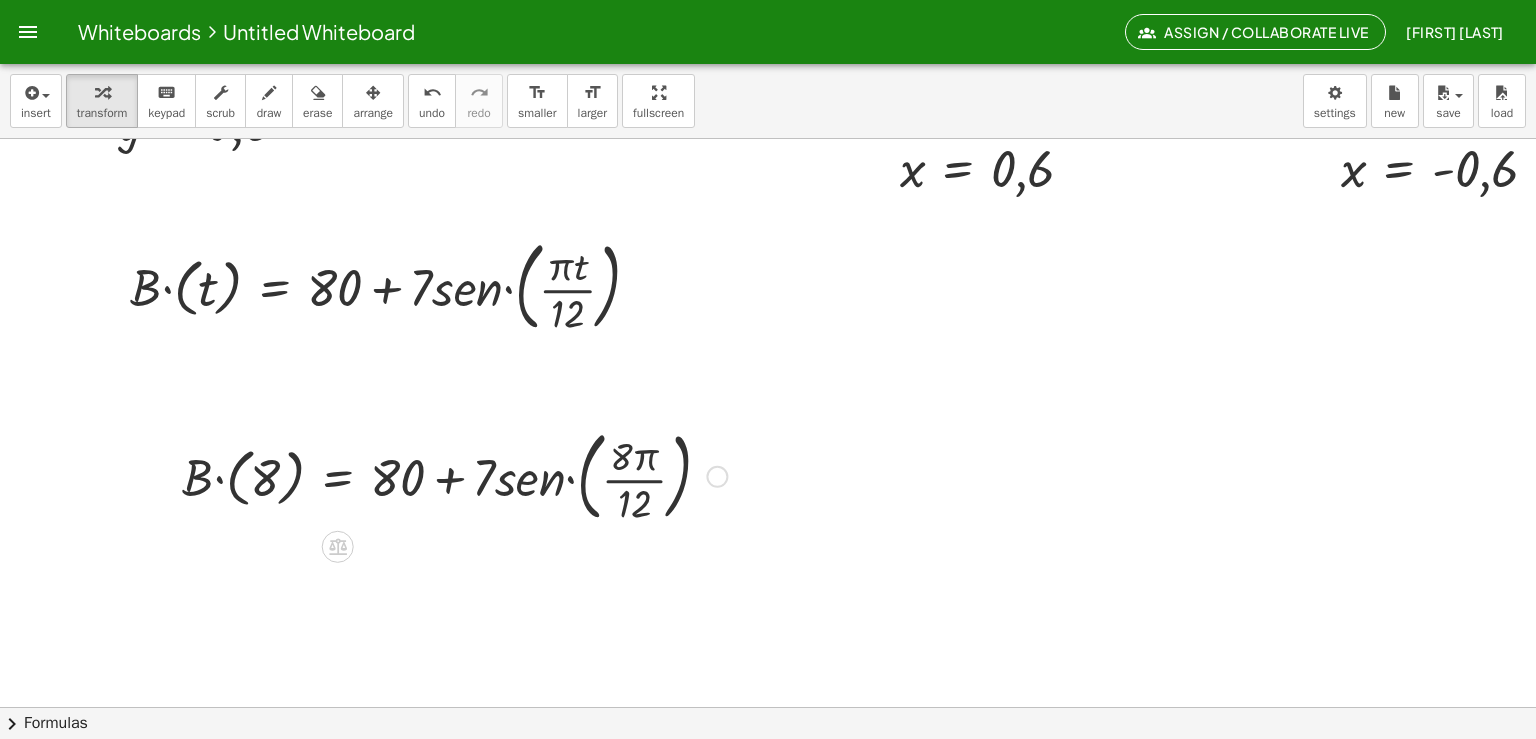 click at bounding box center (454, 475) 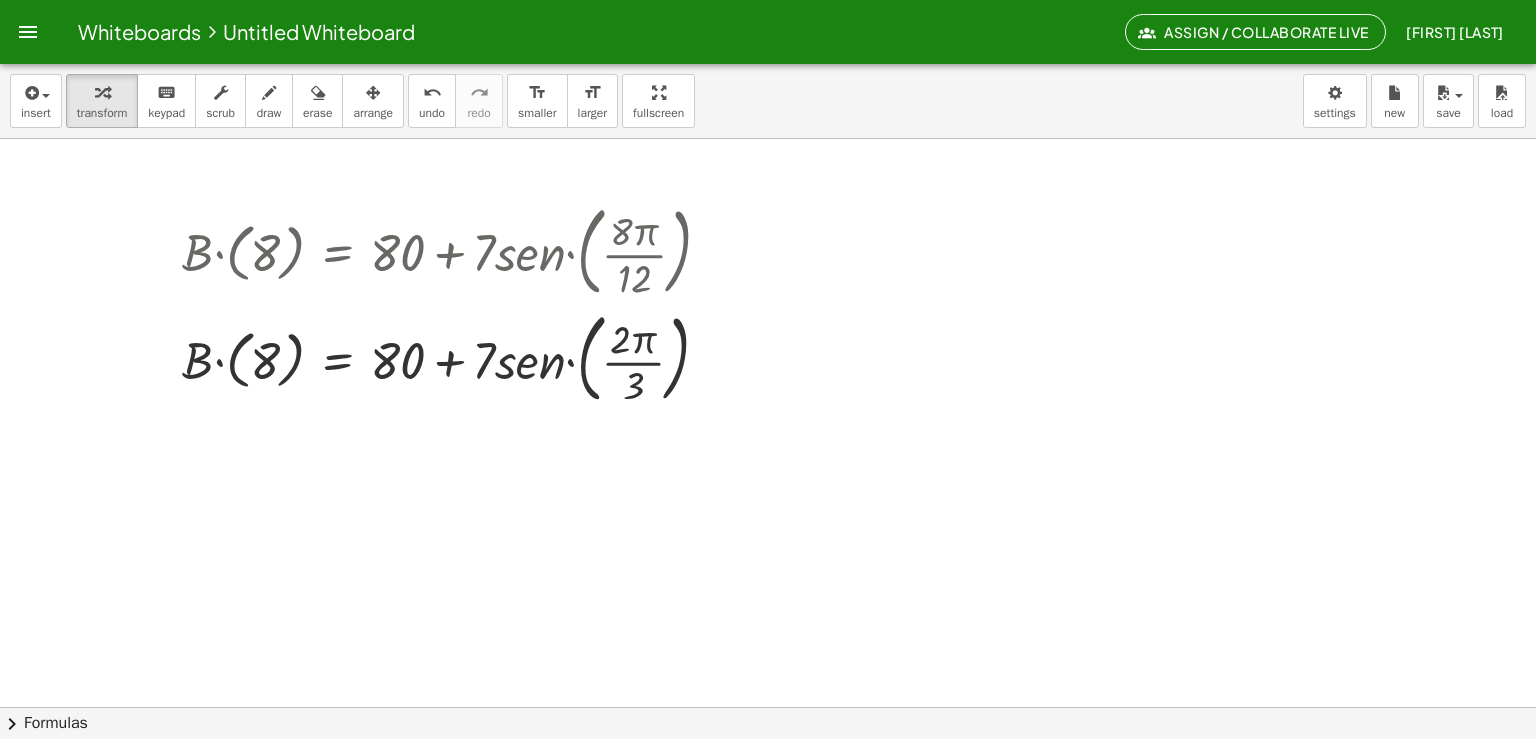scroll, scrollTop: 4314, scrollLeft: 0, axis: vertical 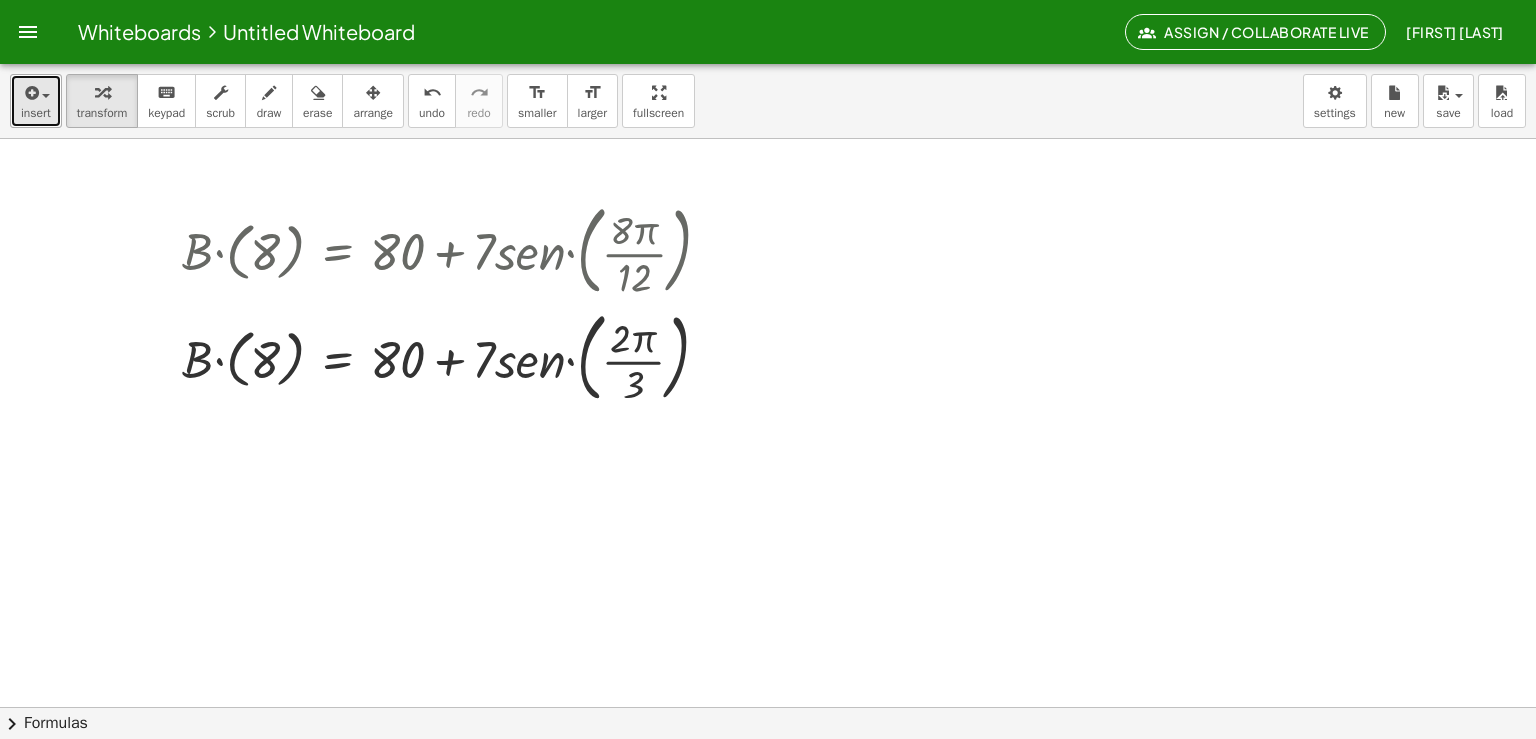 click at bounding box center [30, 93] 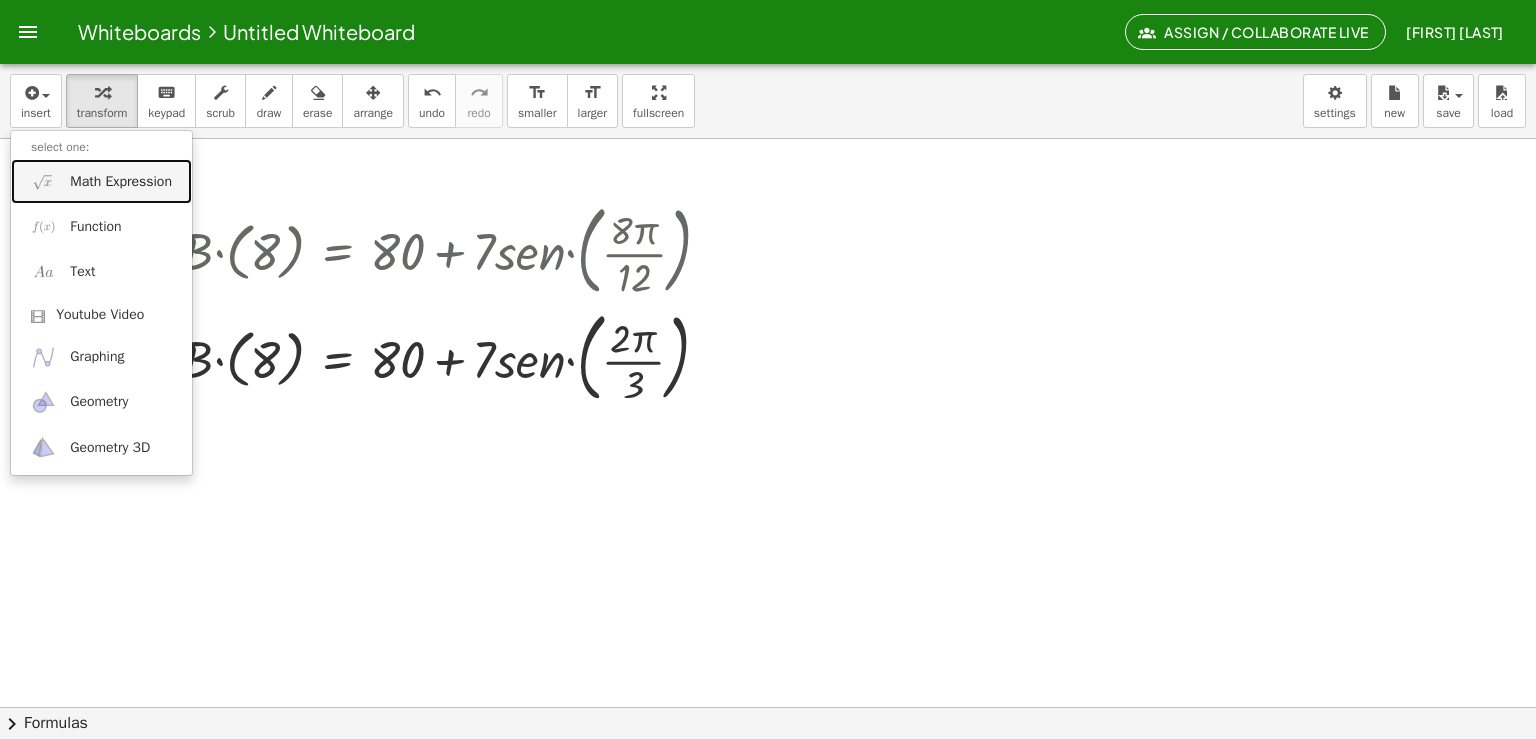 click on "Math Expression" at bounding box center [101, 181] 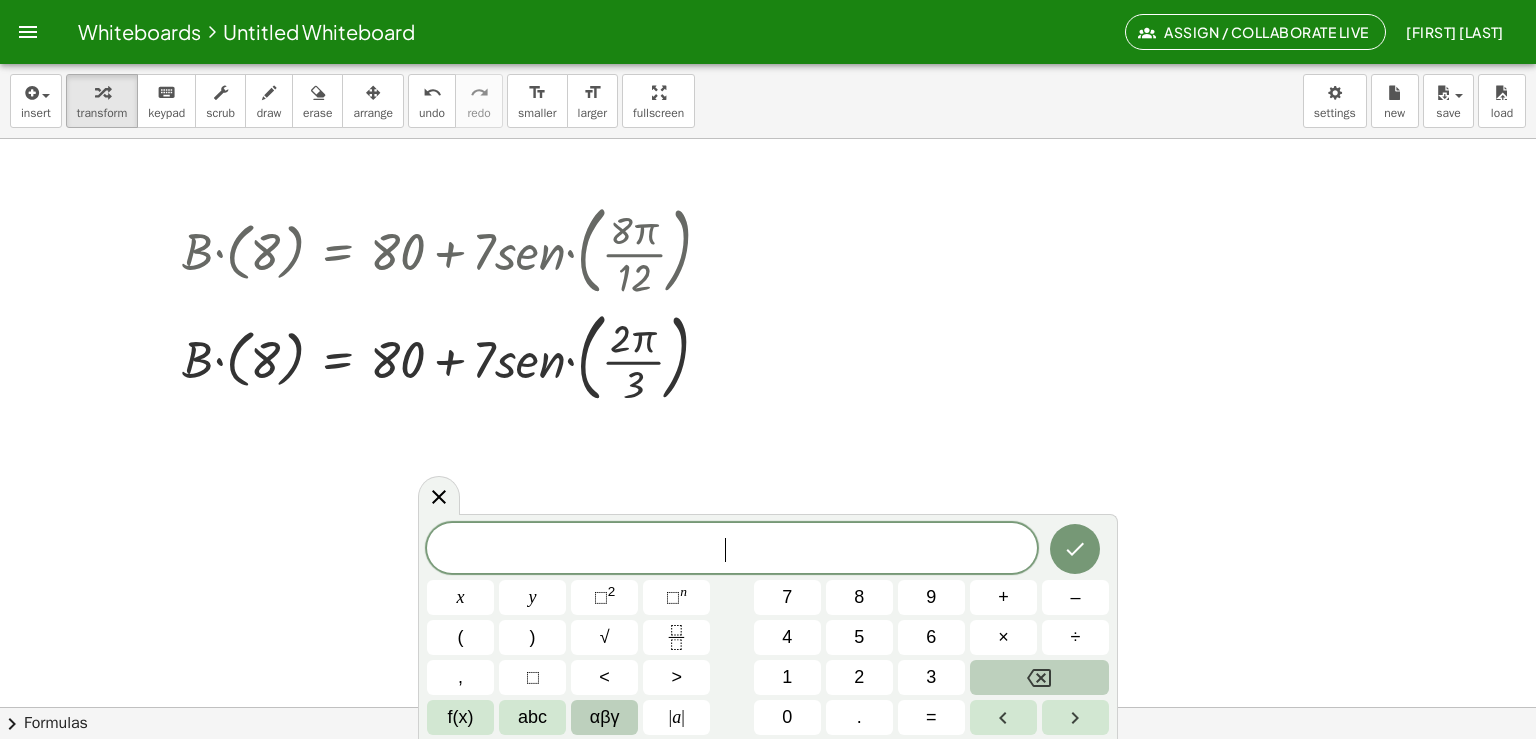 click on "αβγ" at bounding box center [605, 717] 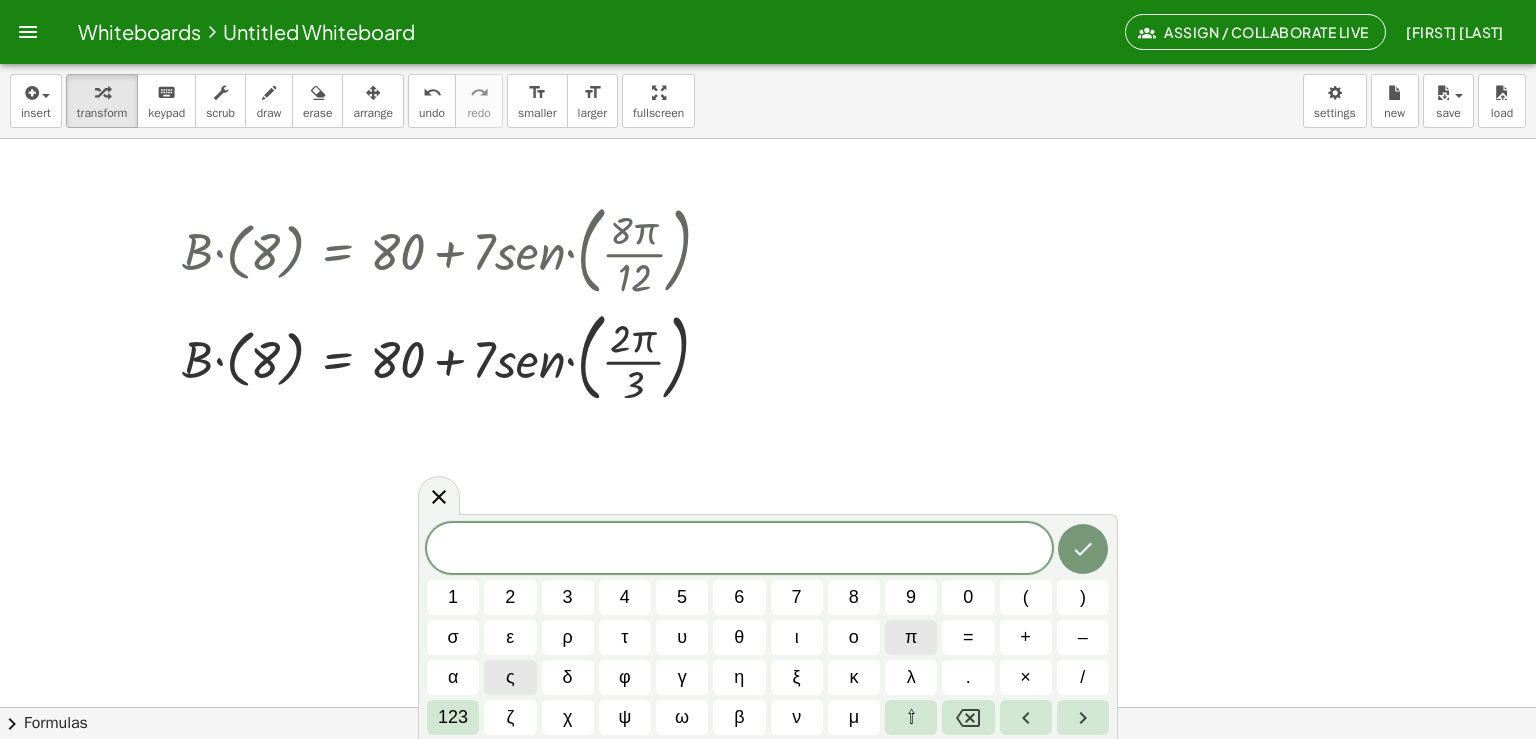 click on "π" at bounding box center [911, 637] 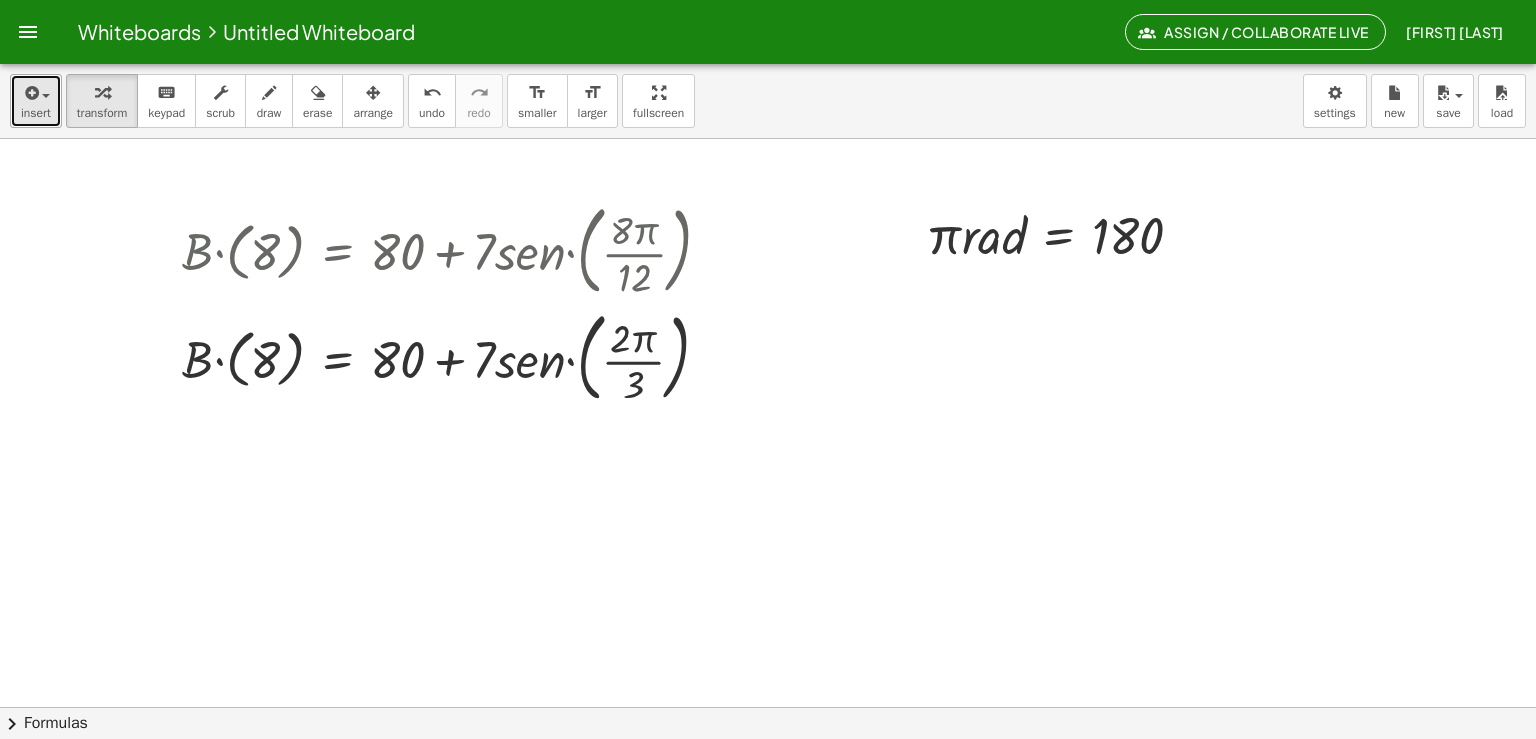 click on "insert" at bounding box center (36, 101) 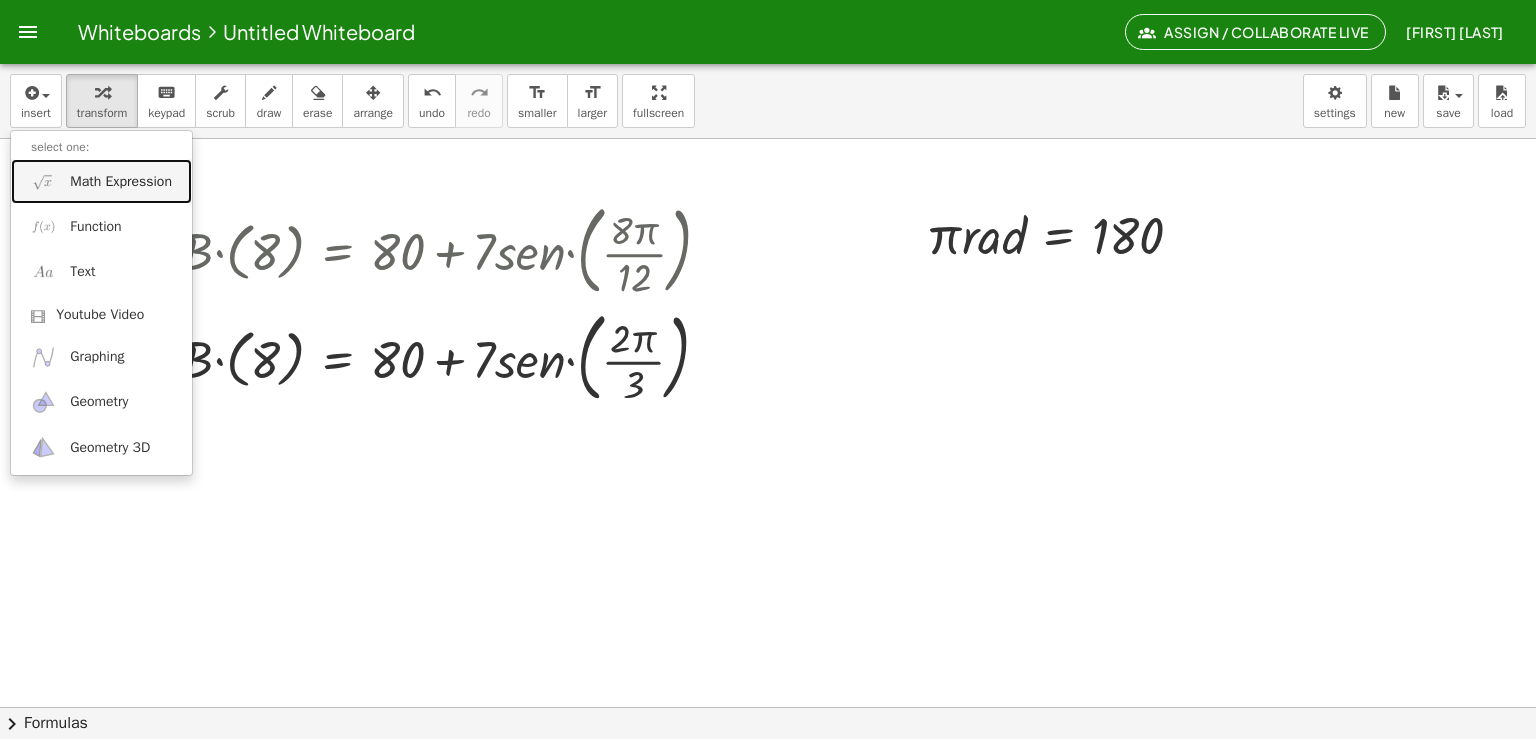 click on "Math Expression" at bounding box center (121, 182) 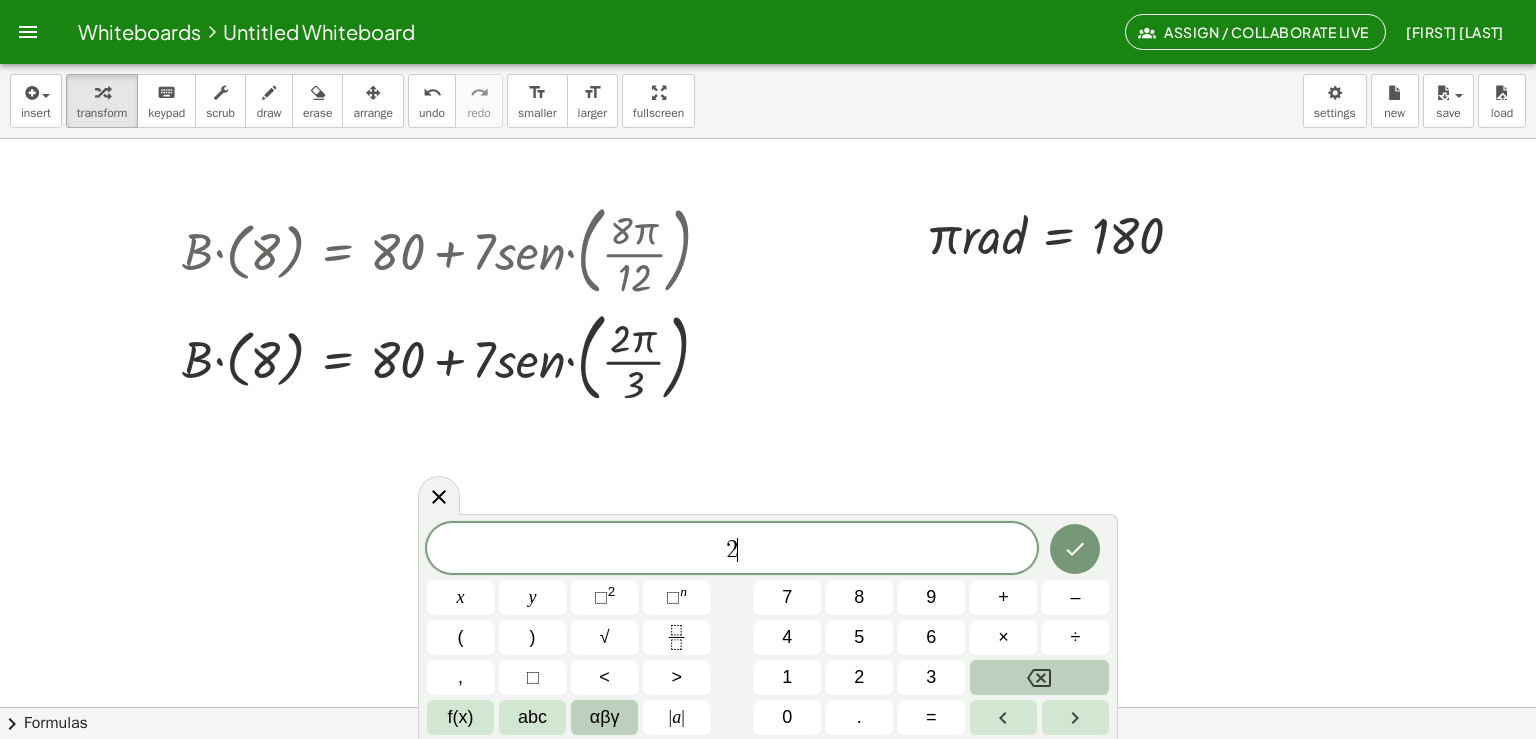 click on "αβγ" at bounding box center (605, 717) 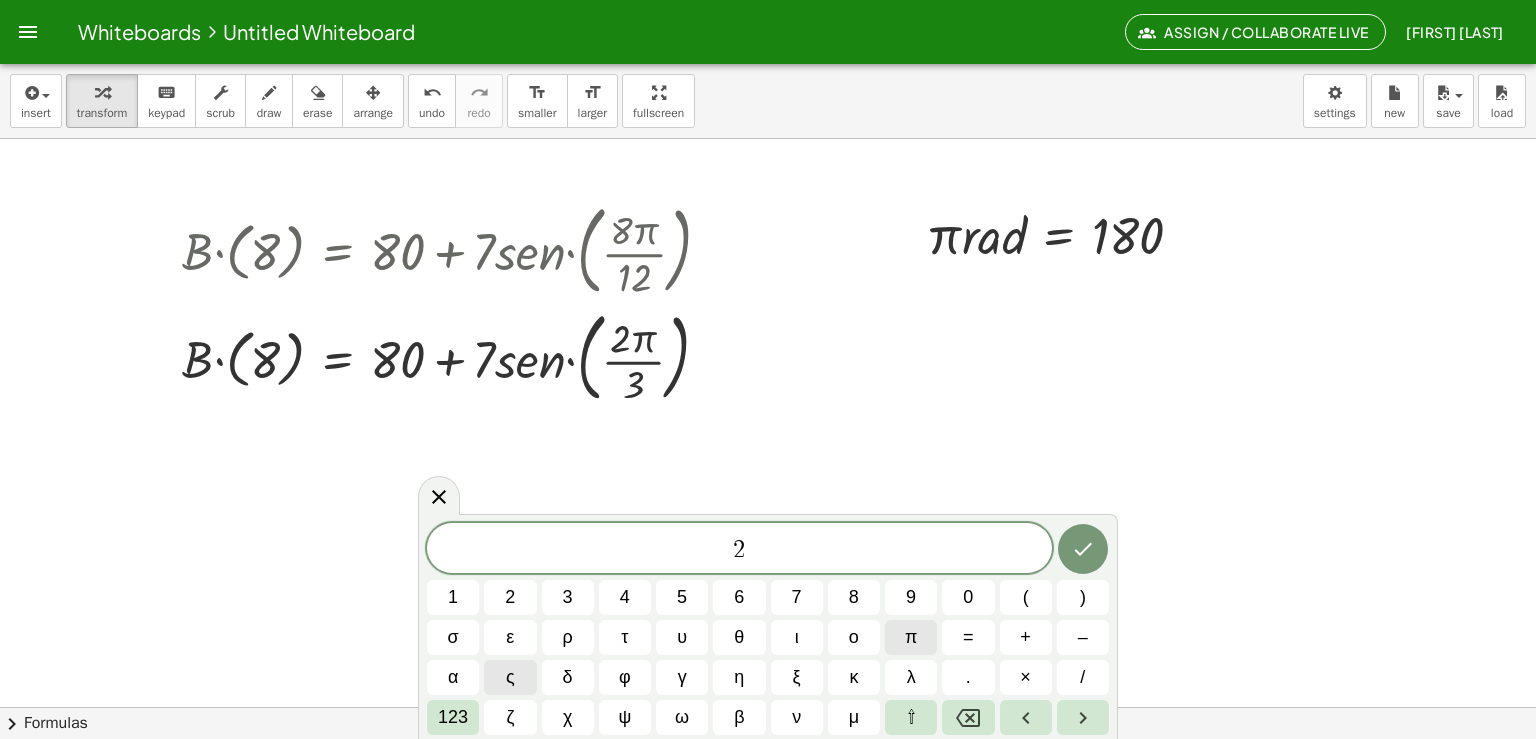 click on "π" at bounding box center [911, 637] 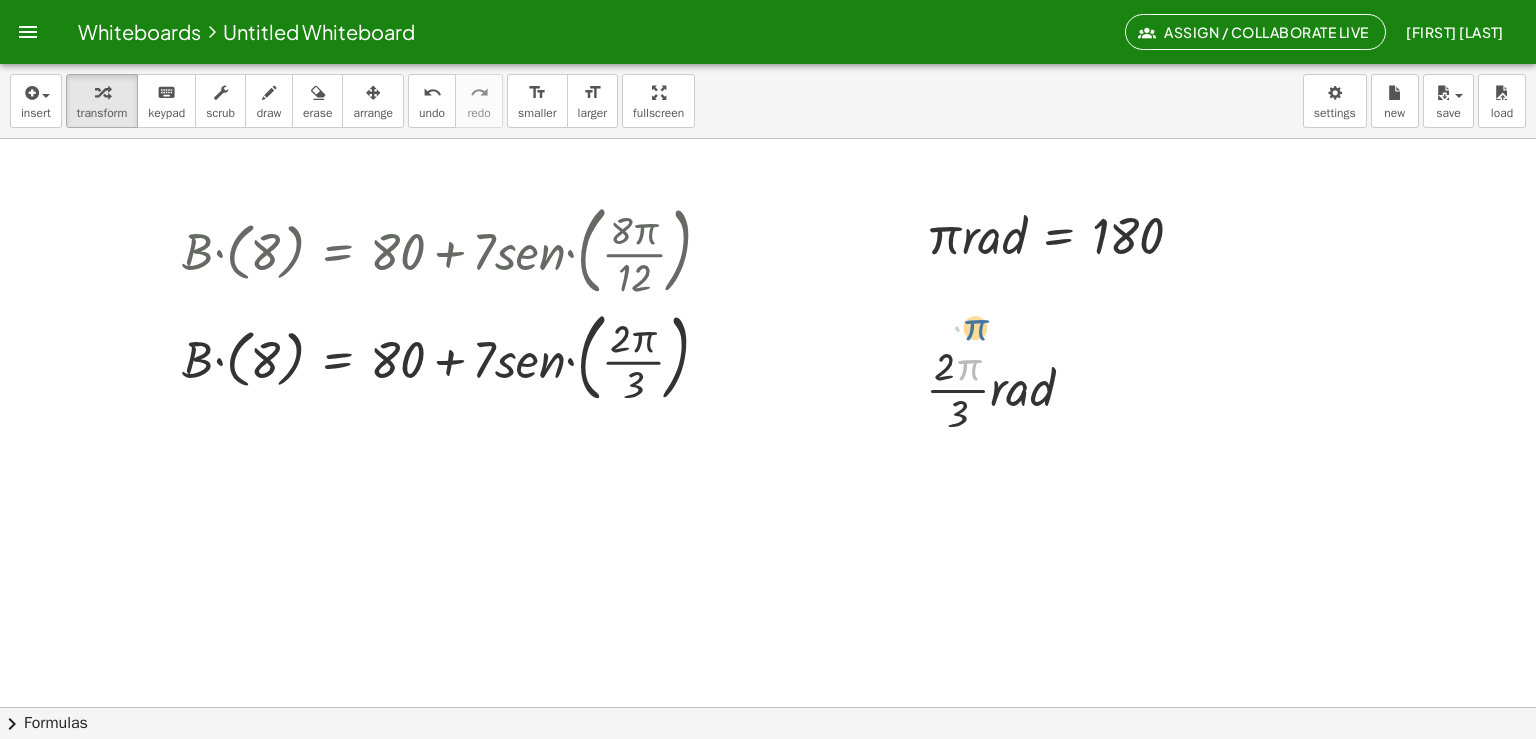 drag, startPoint x: 979, startPoint y: 370, endPoint x: 996, endPoint y: 287, distance: 84.723076 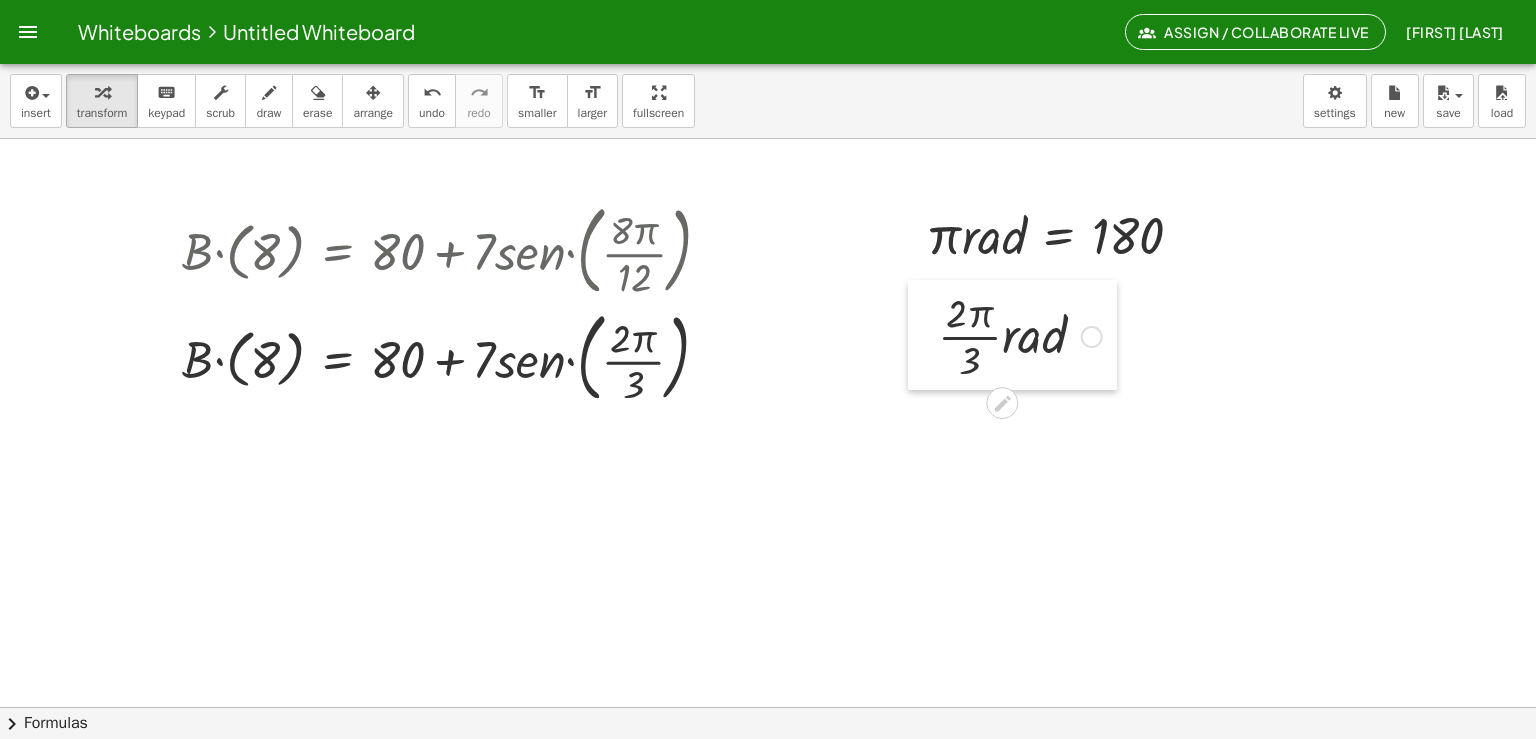 drag, startPoint x: 907, startPoint y: 372, endPoint x: 919, endPoint y: 319, distance: 54.34151 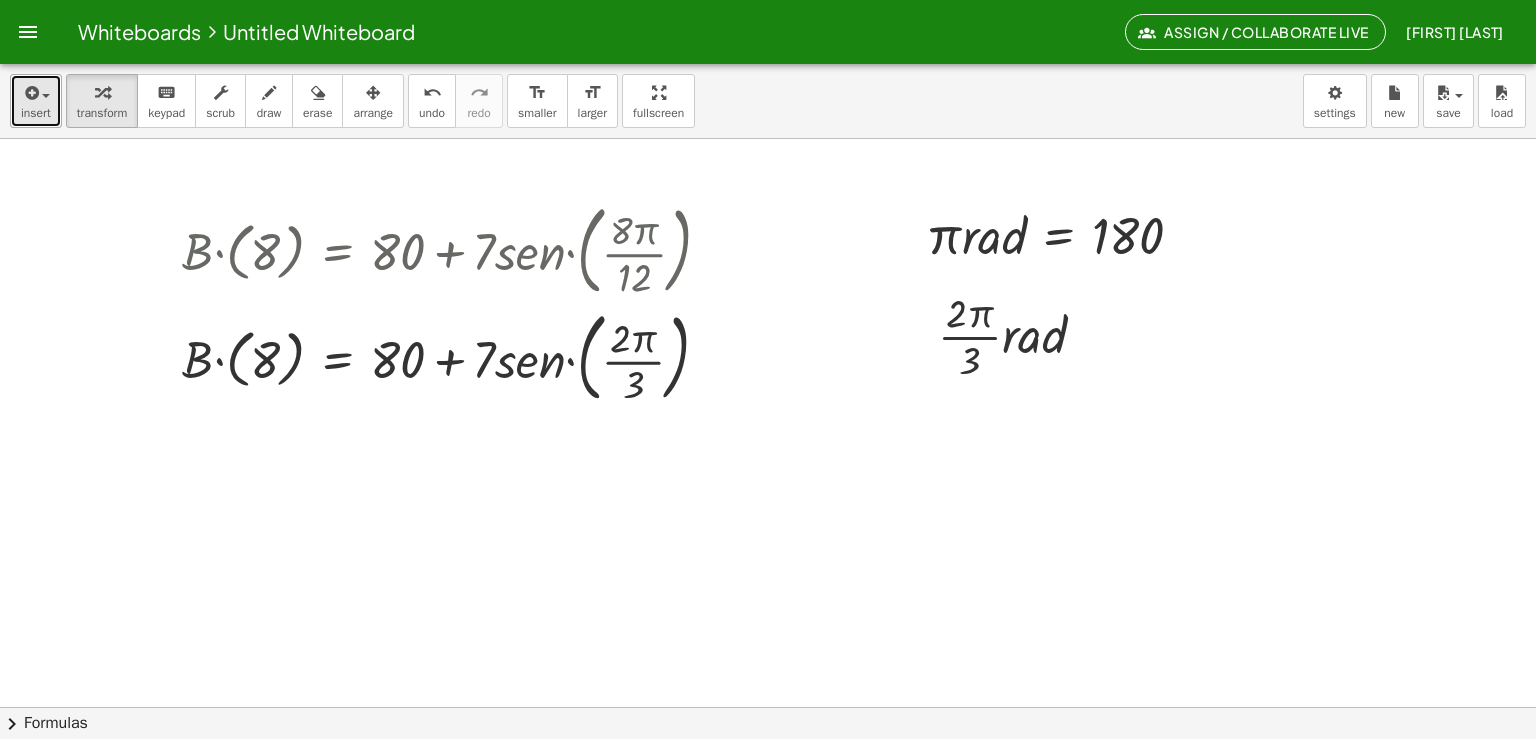 click on "insert" at bounding box center [36, 101] 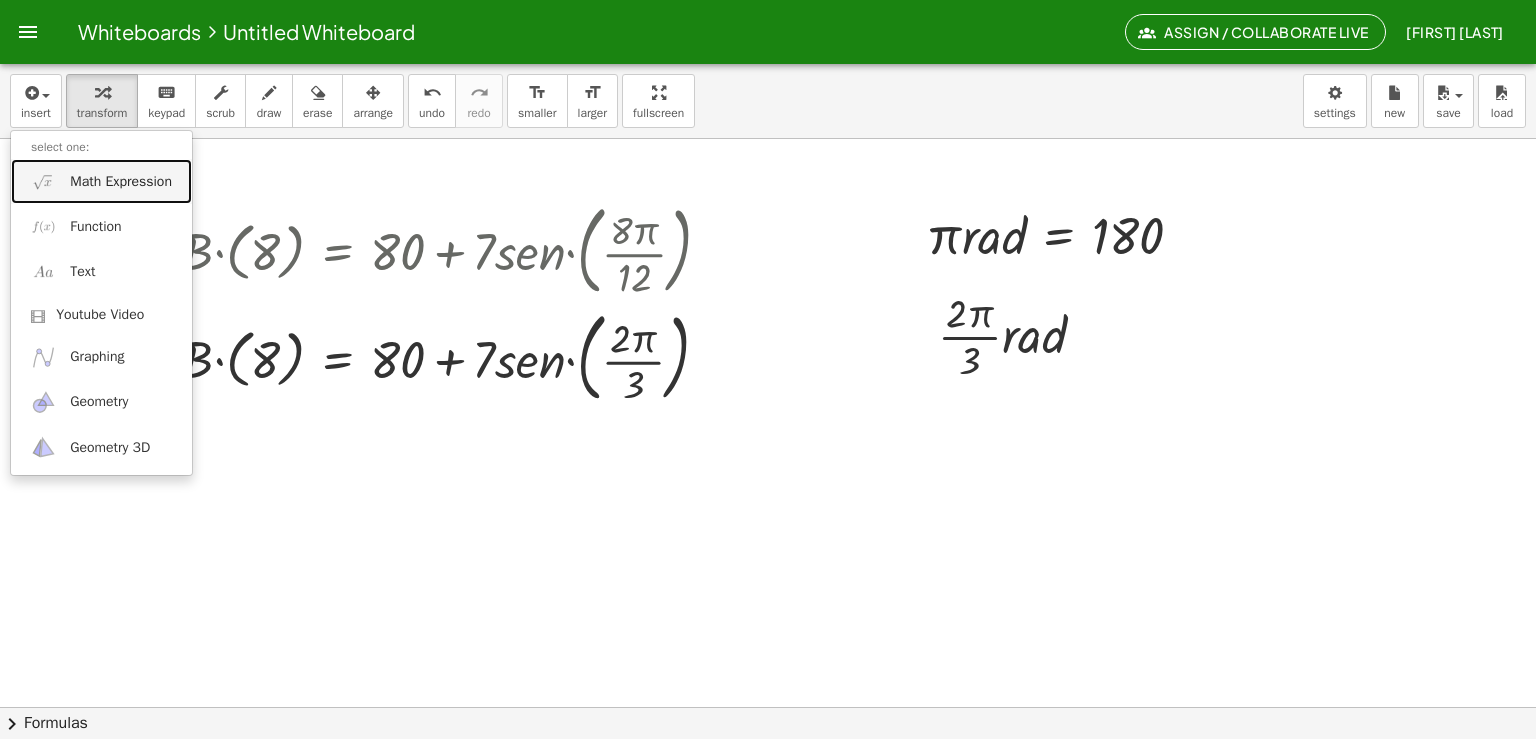 click on "Math Expression" at bounding box center (121, 182) 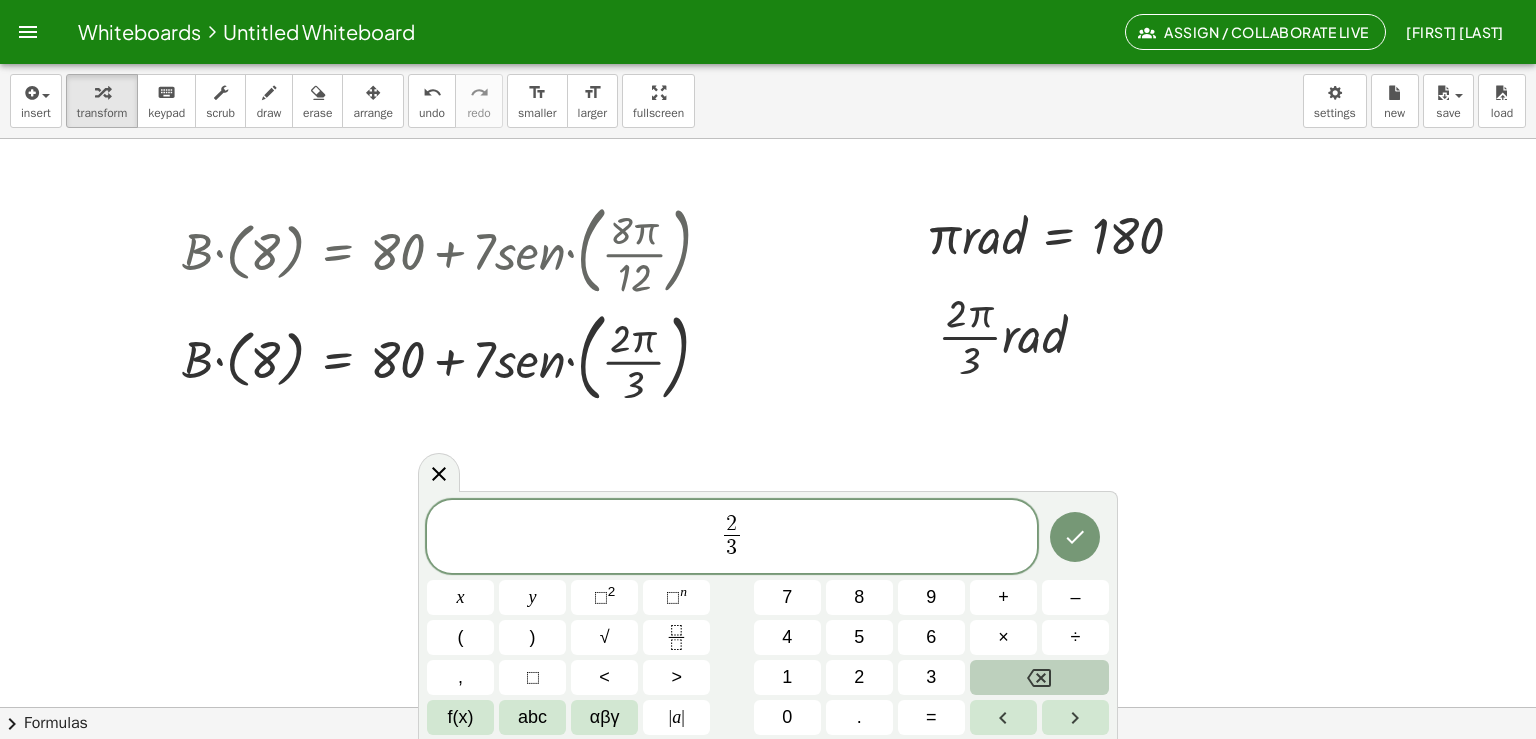 click at bounding box center (269, 92) 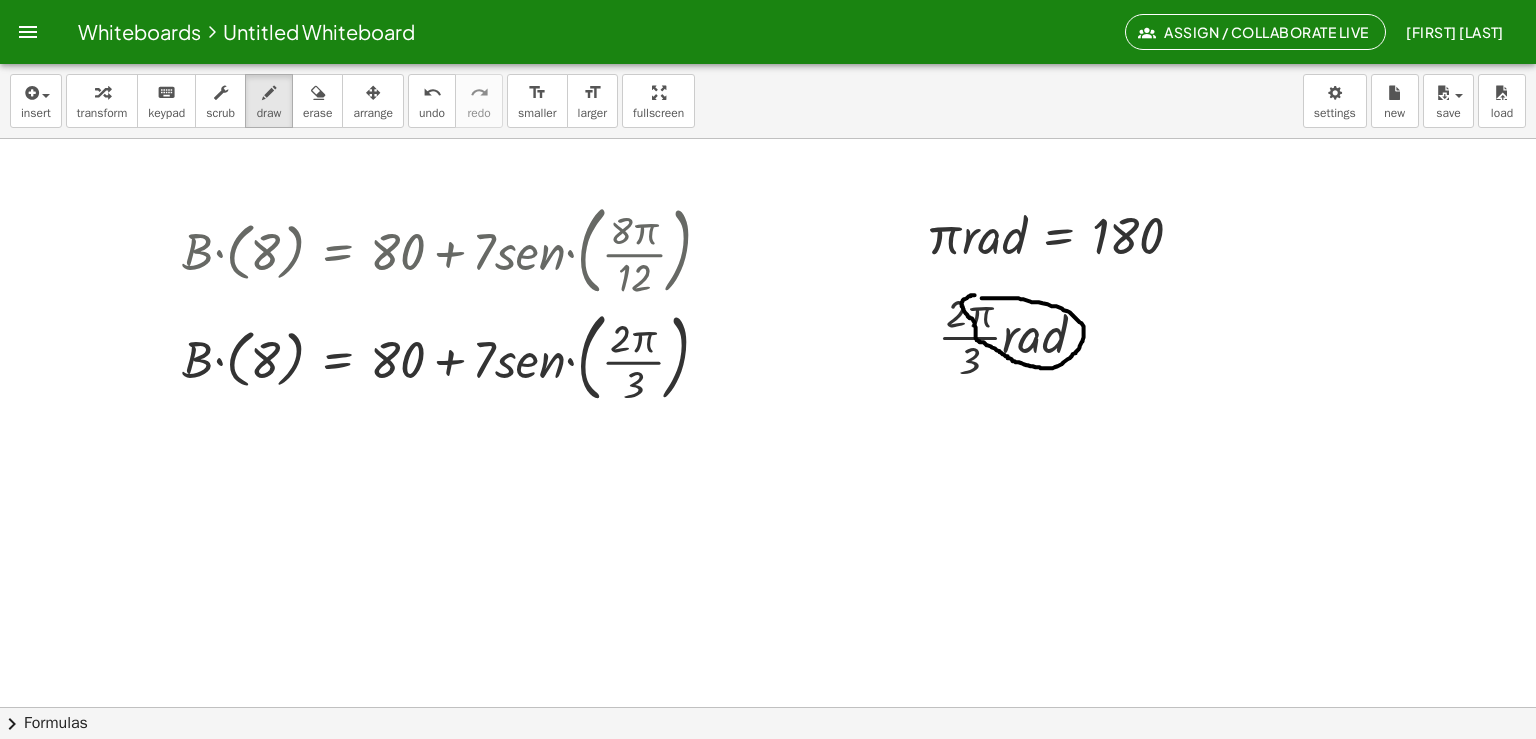 click at bounding box center (818, -1616) 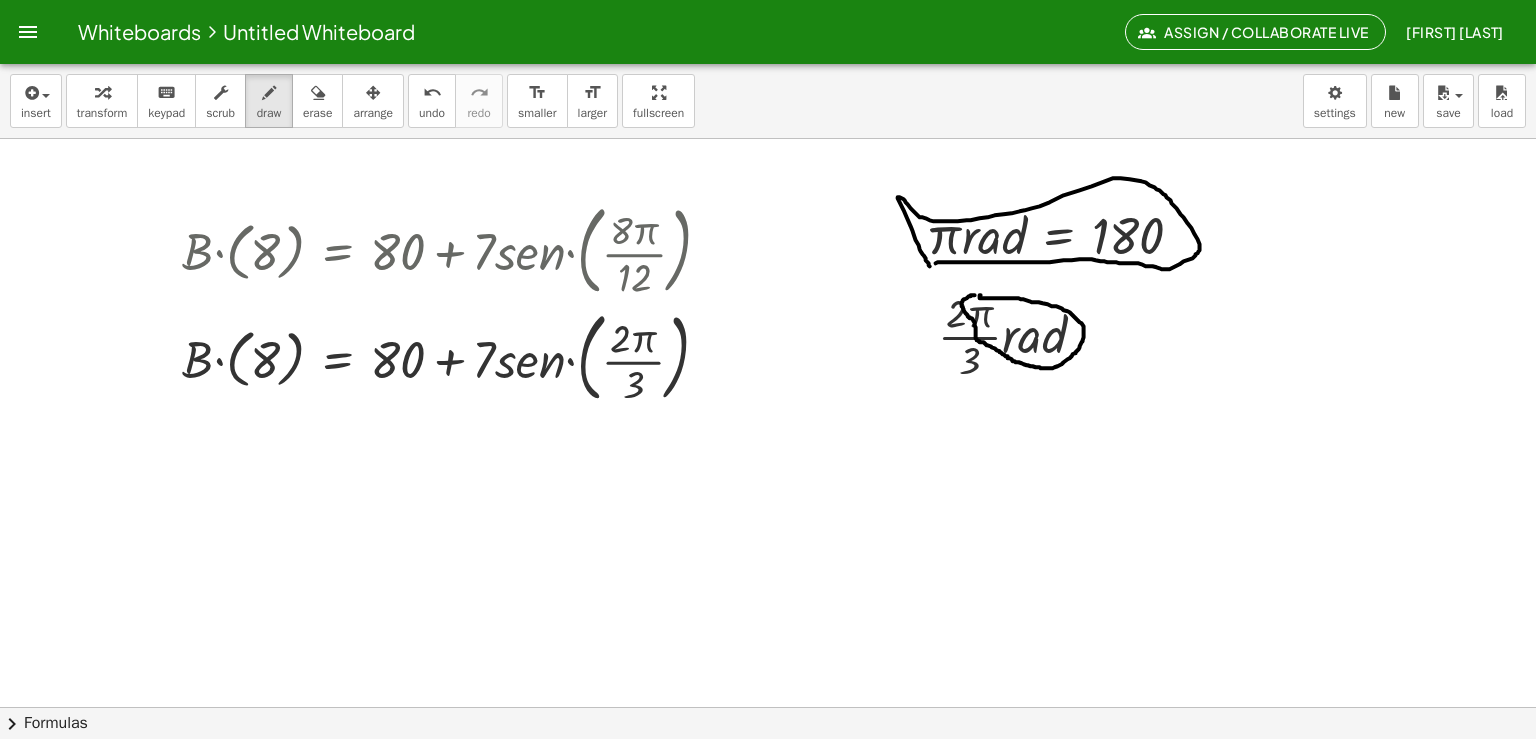 click at bounding box center (818, -1616) 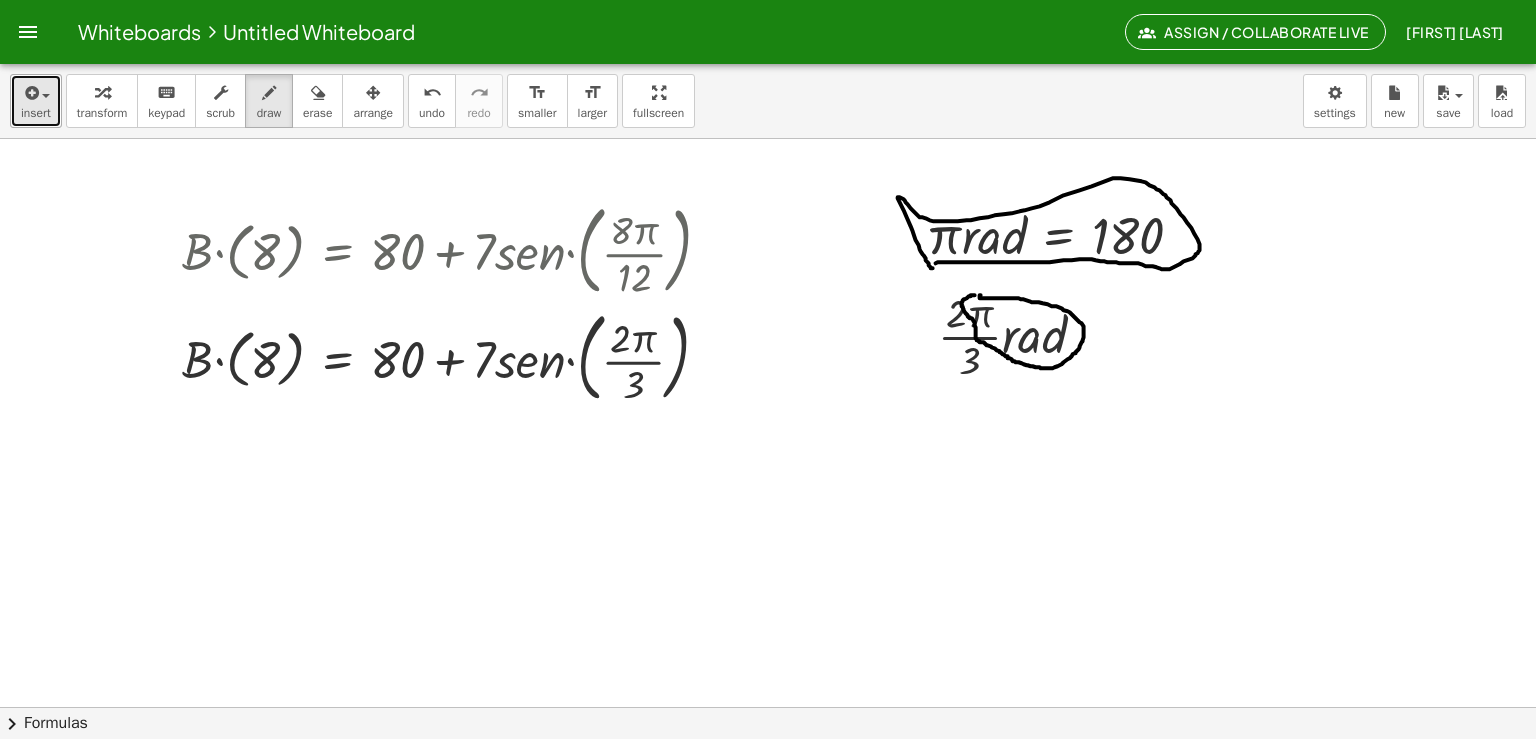 click at bounding box center (36, 92) 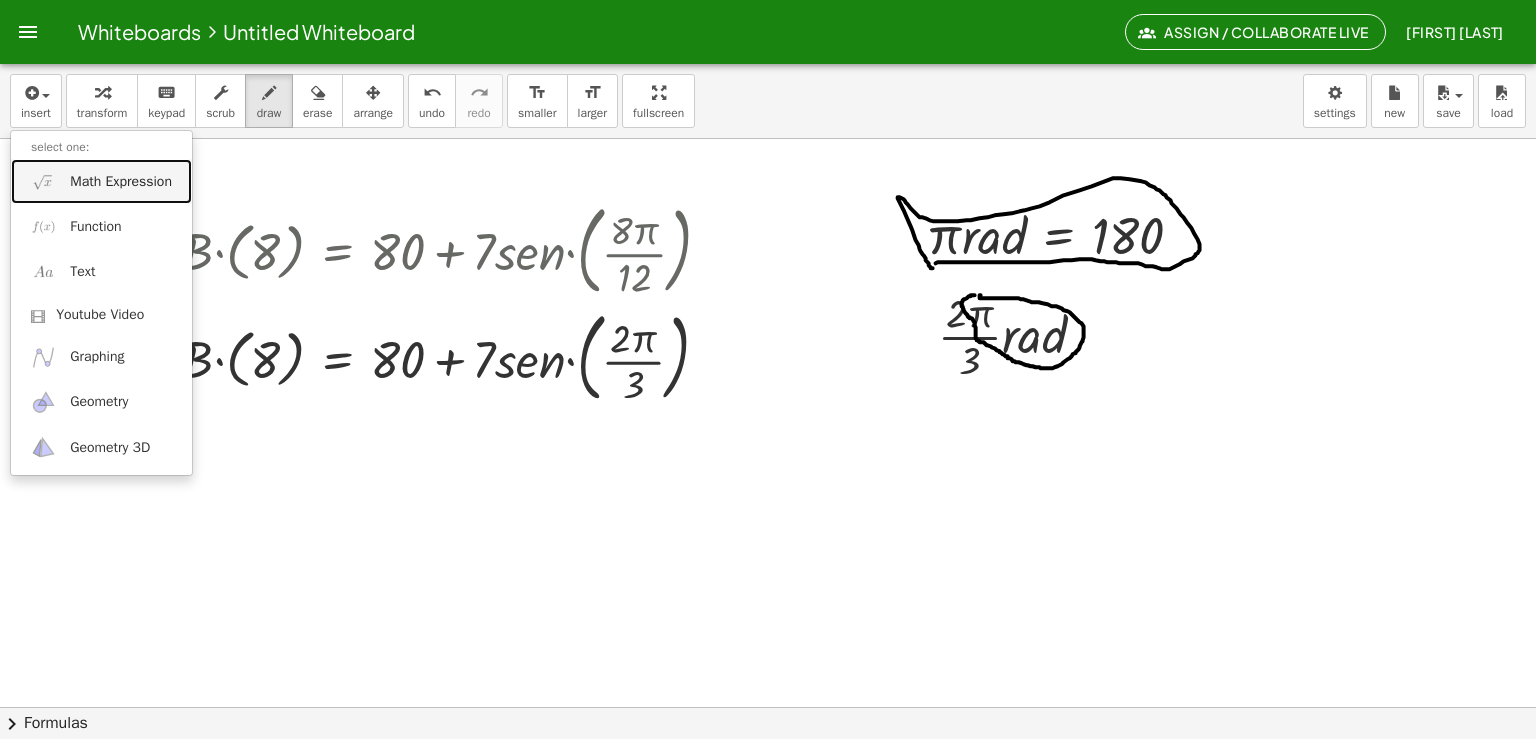 click on "Math Expression" at bounding box center (121, 182) 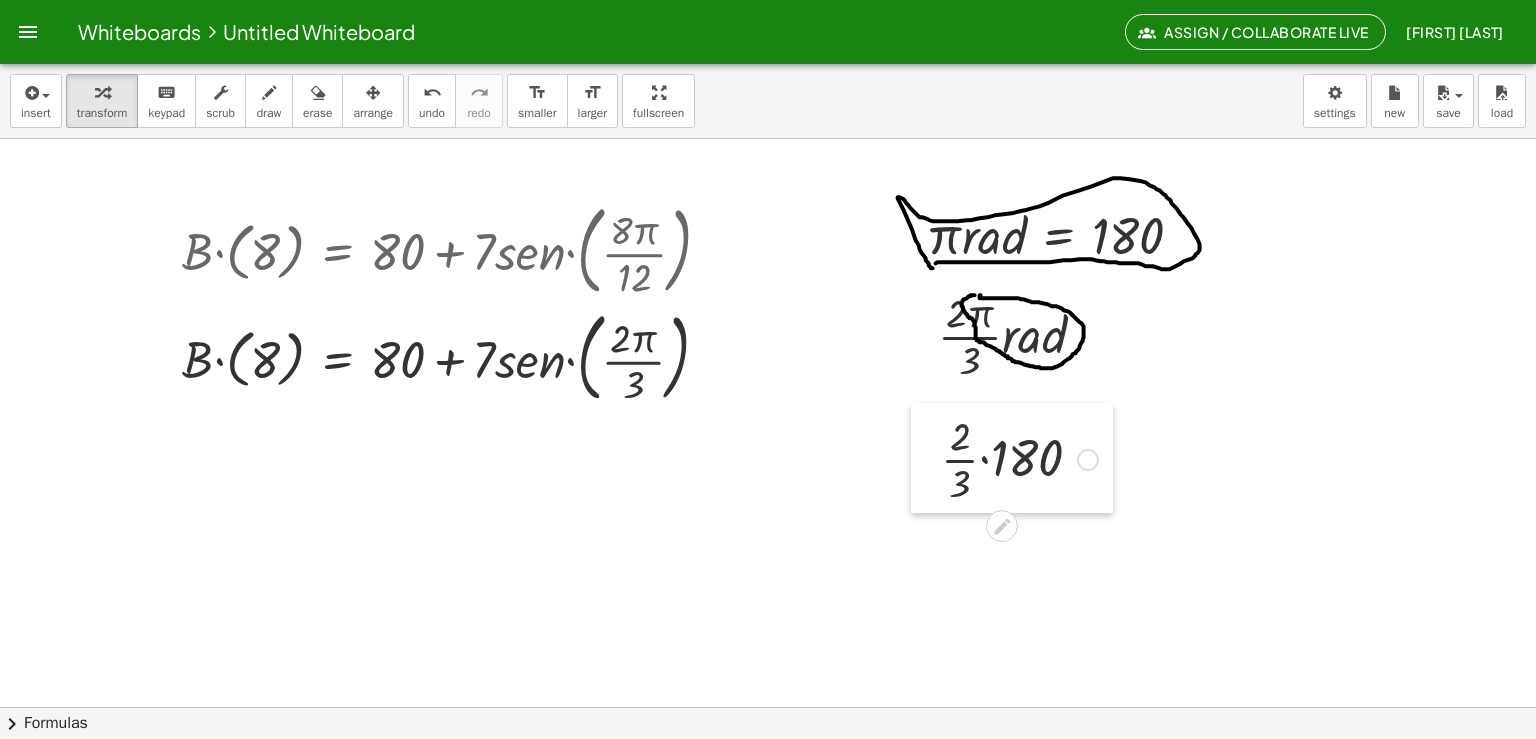 drag, startPoint x: 172, startPoint y: 533, endPoint x: 931, endPoint y: 464, distance: 762.1299 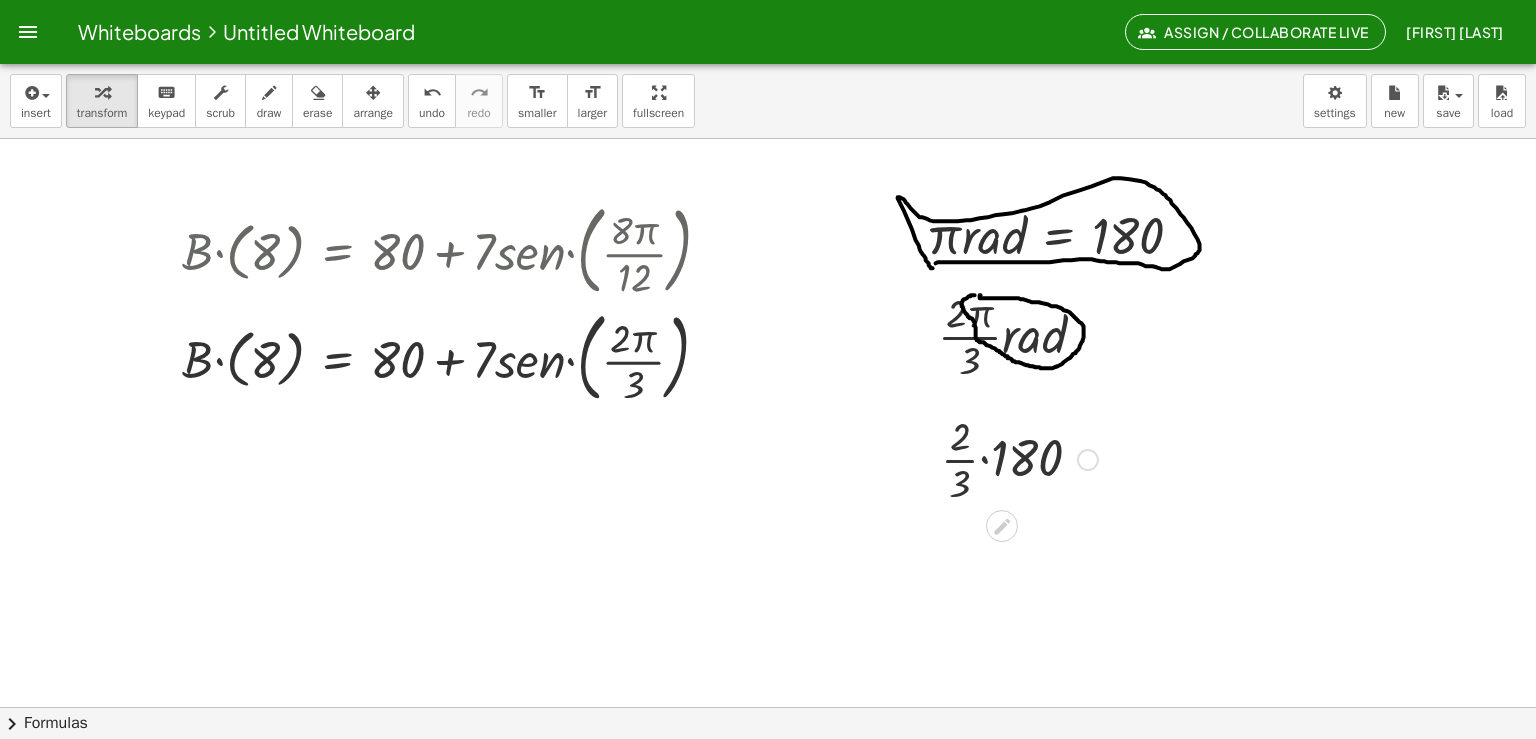click at bounding box center (1019, 458) 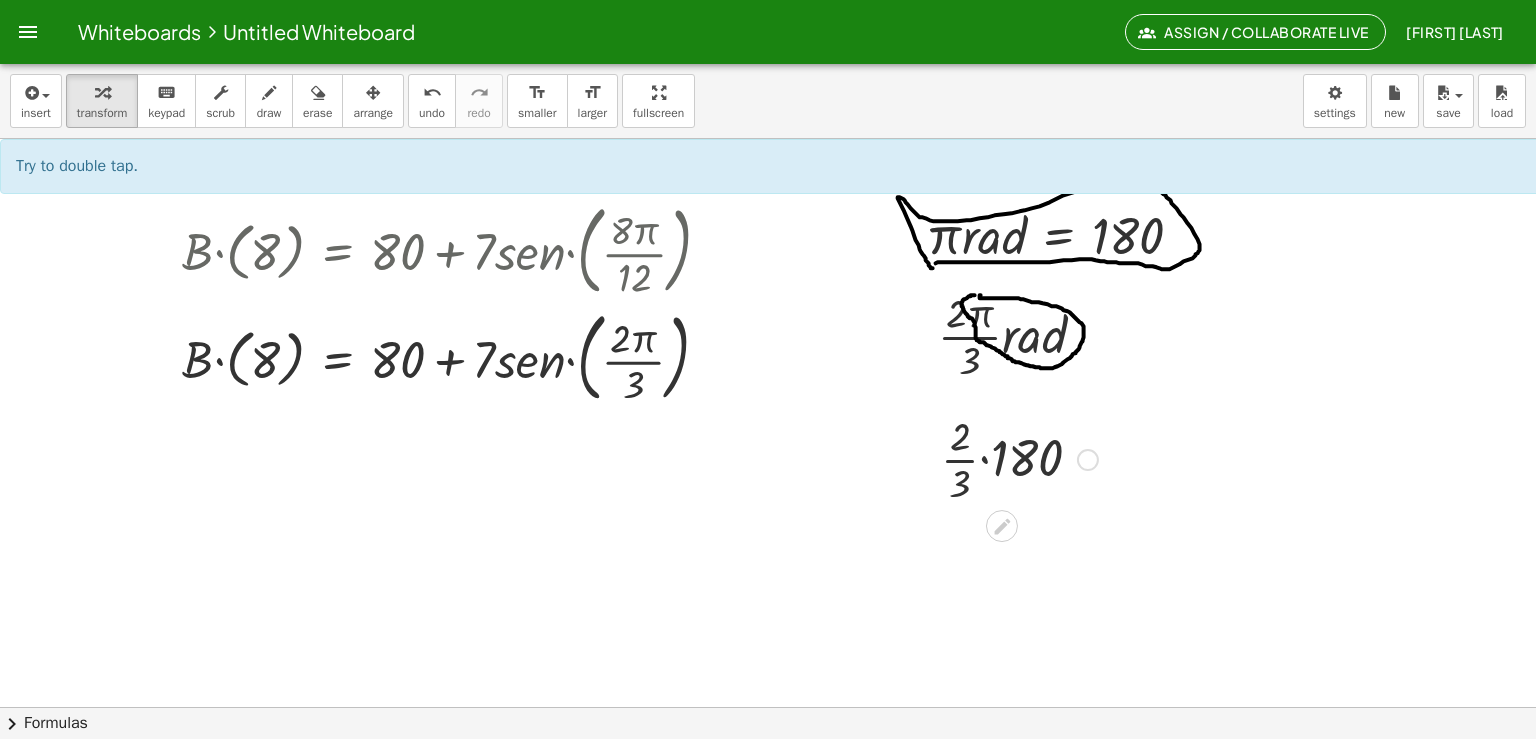 click at bounding box center [1019, 458] 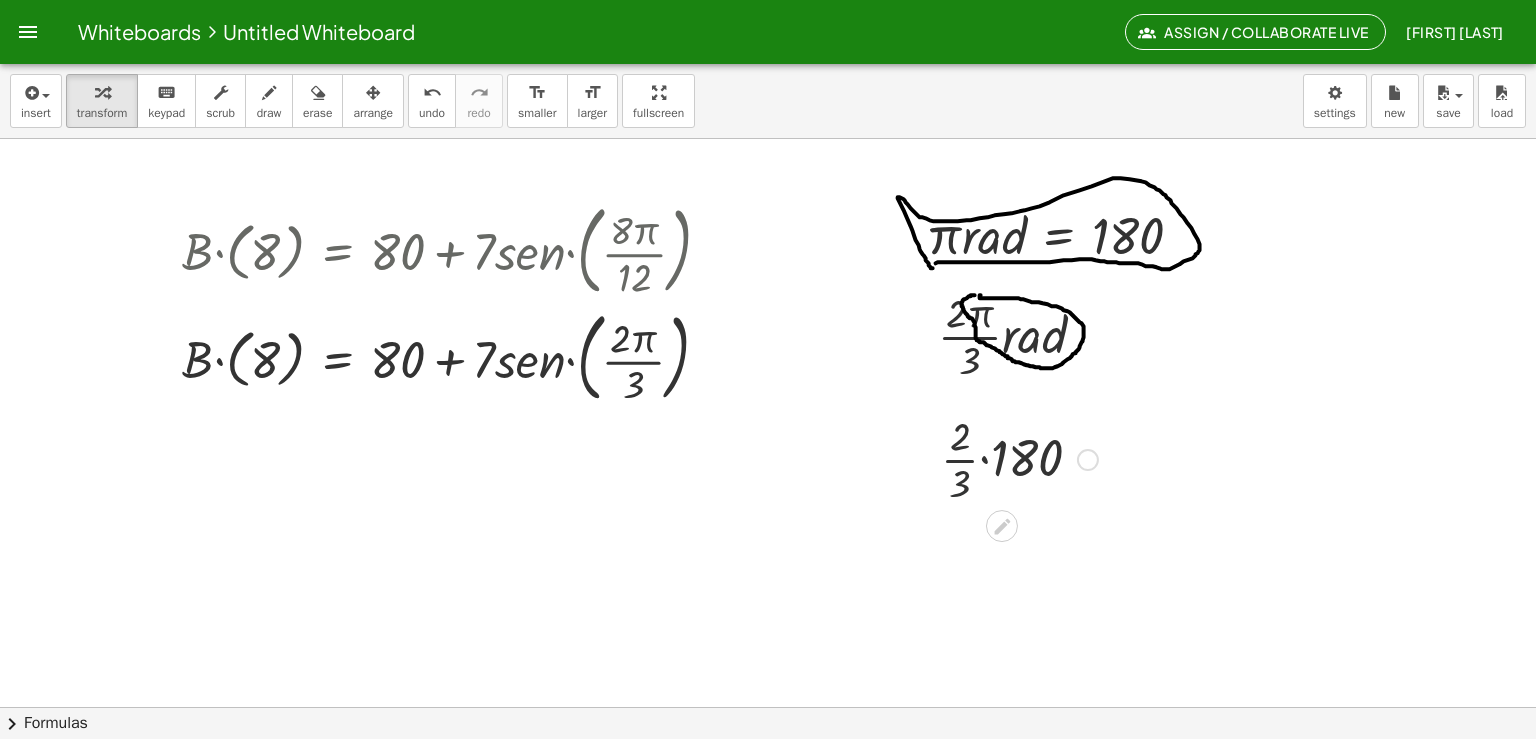 click at bounding box center [1019, 458] 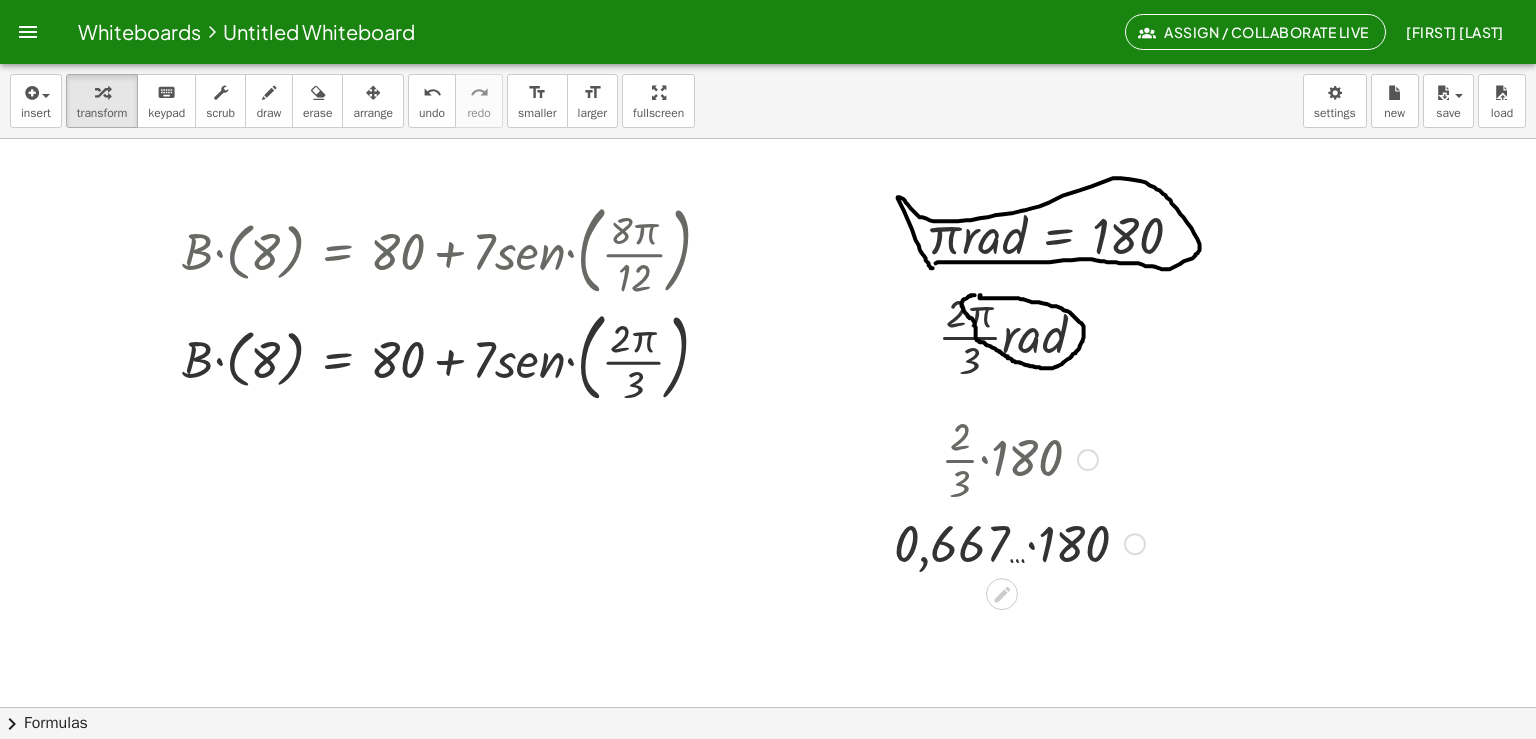 drag, startPoint x: 884, startPoint y: 551, endPoint x: 888, endPoint y: 602, distance: 51.156624 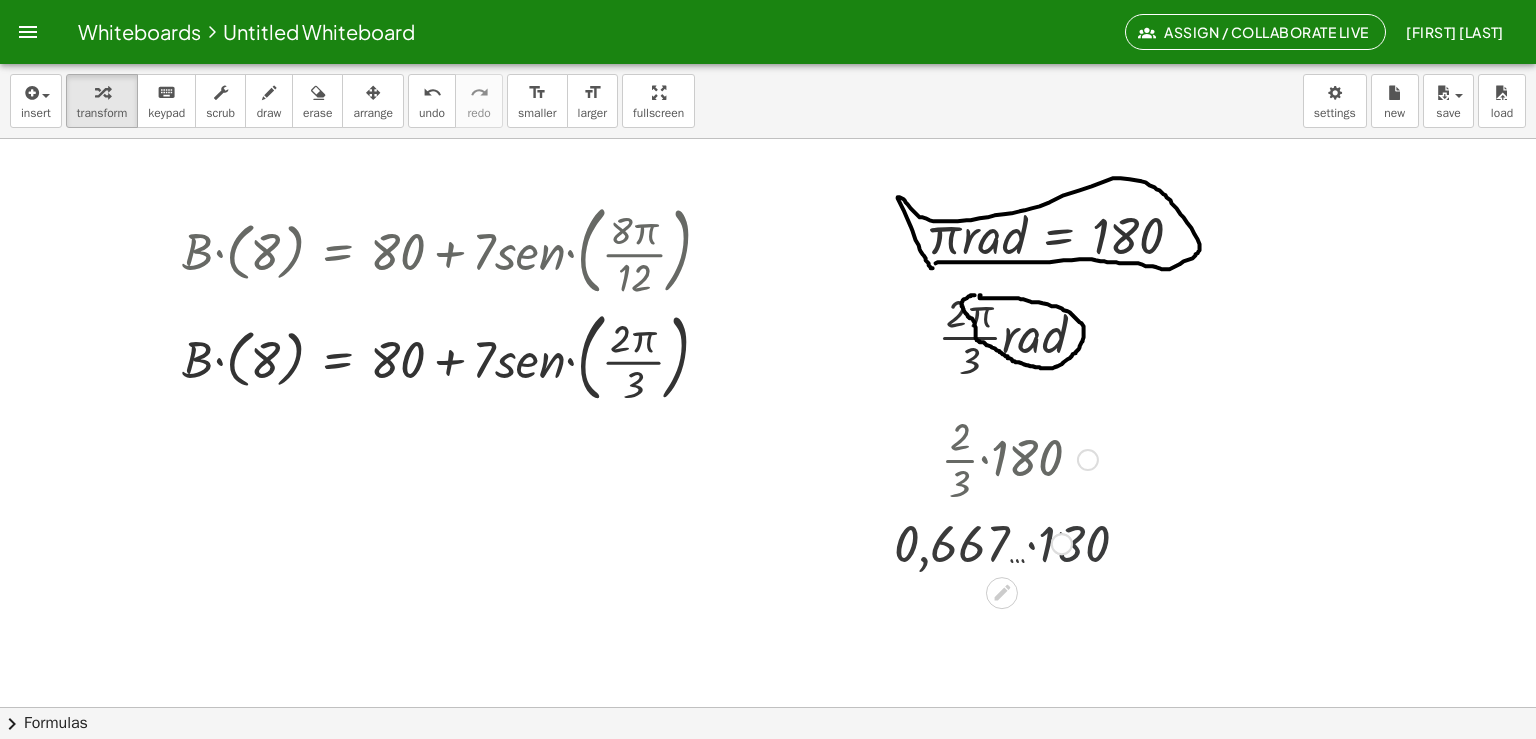 click at bounding box center (1019, 542) 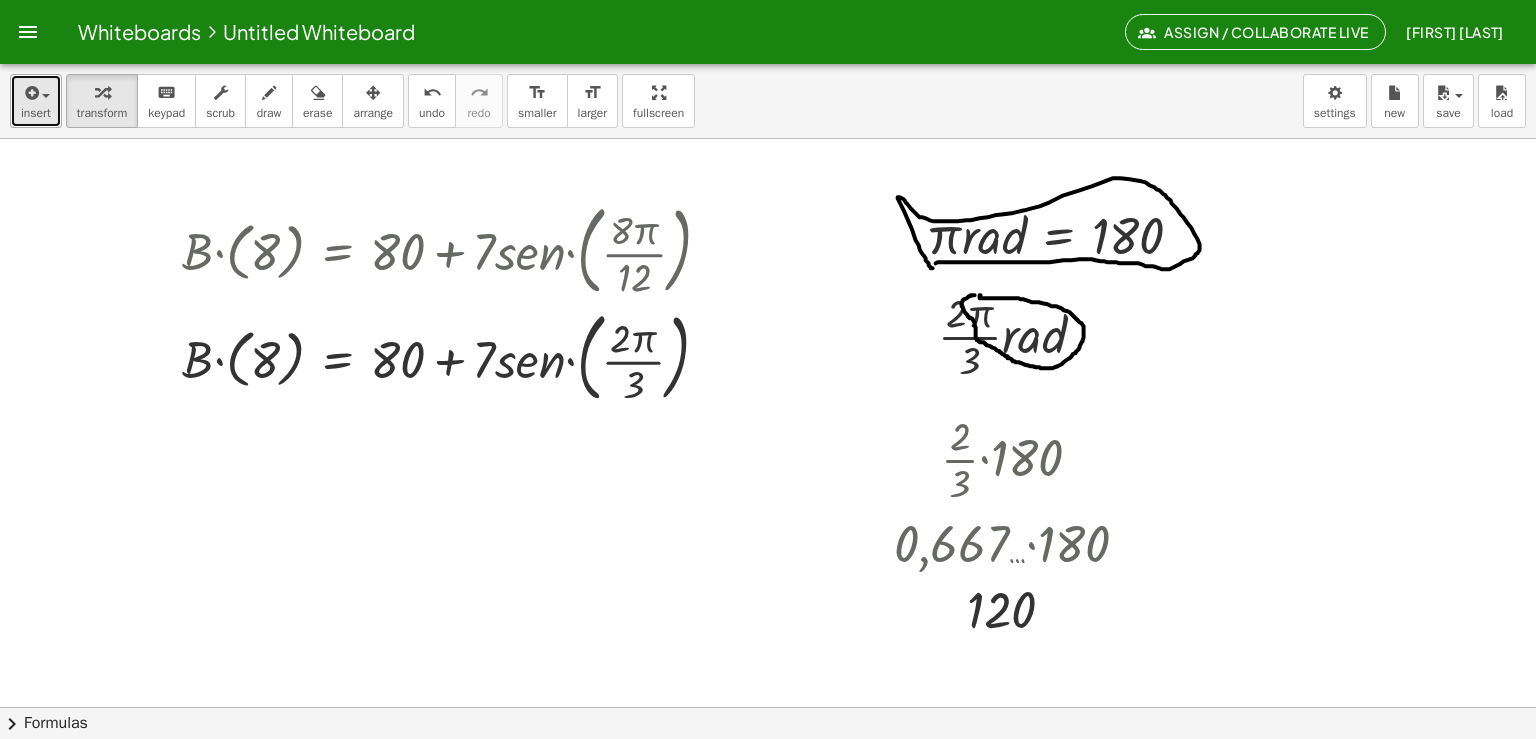click on "insert" at bounding box center [36, 113] 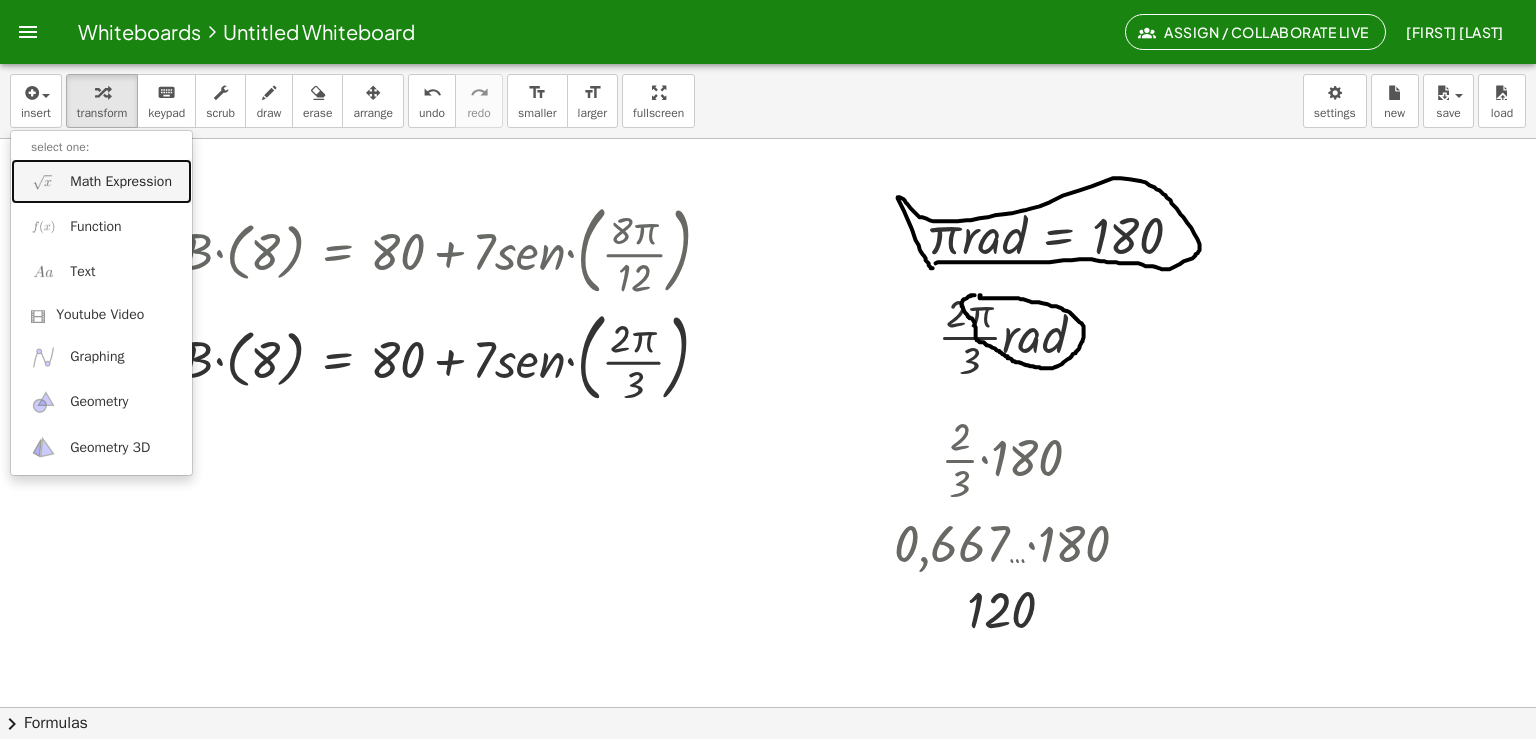 click on "Math Expression" at bounding box center (121, 182) 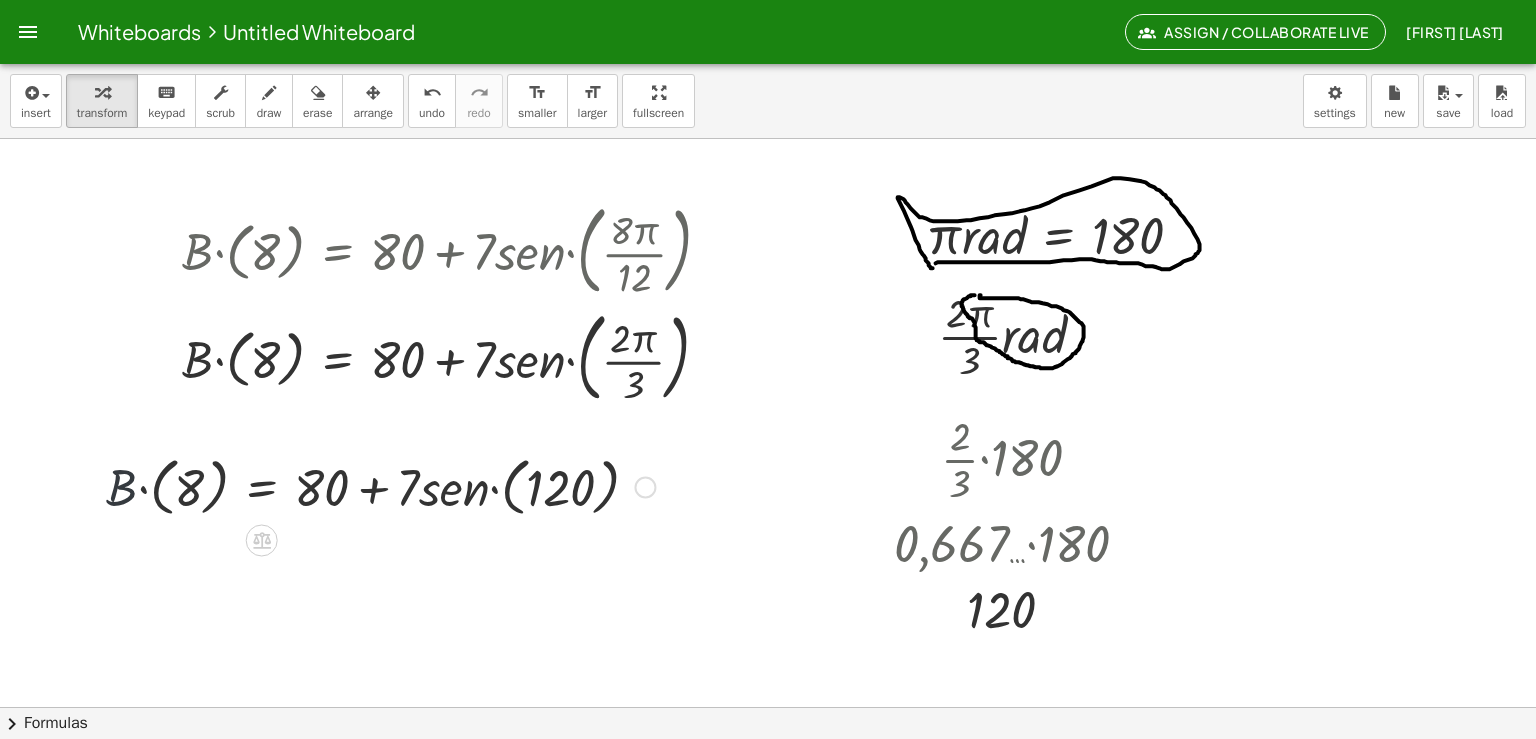 drag, startPoint x: 123, startPoint y: 453, endPoint x: 92, endPoint y: 451, distance: 31.06445 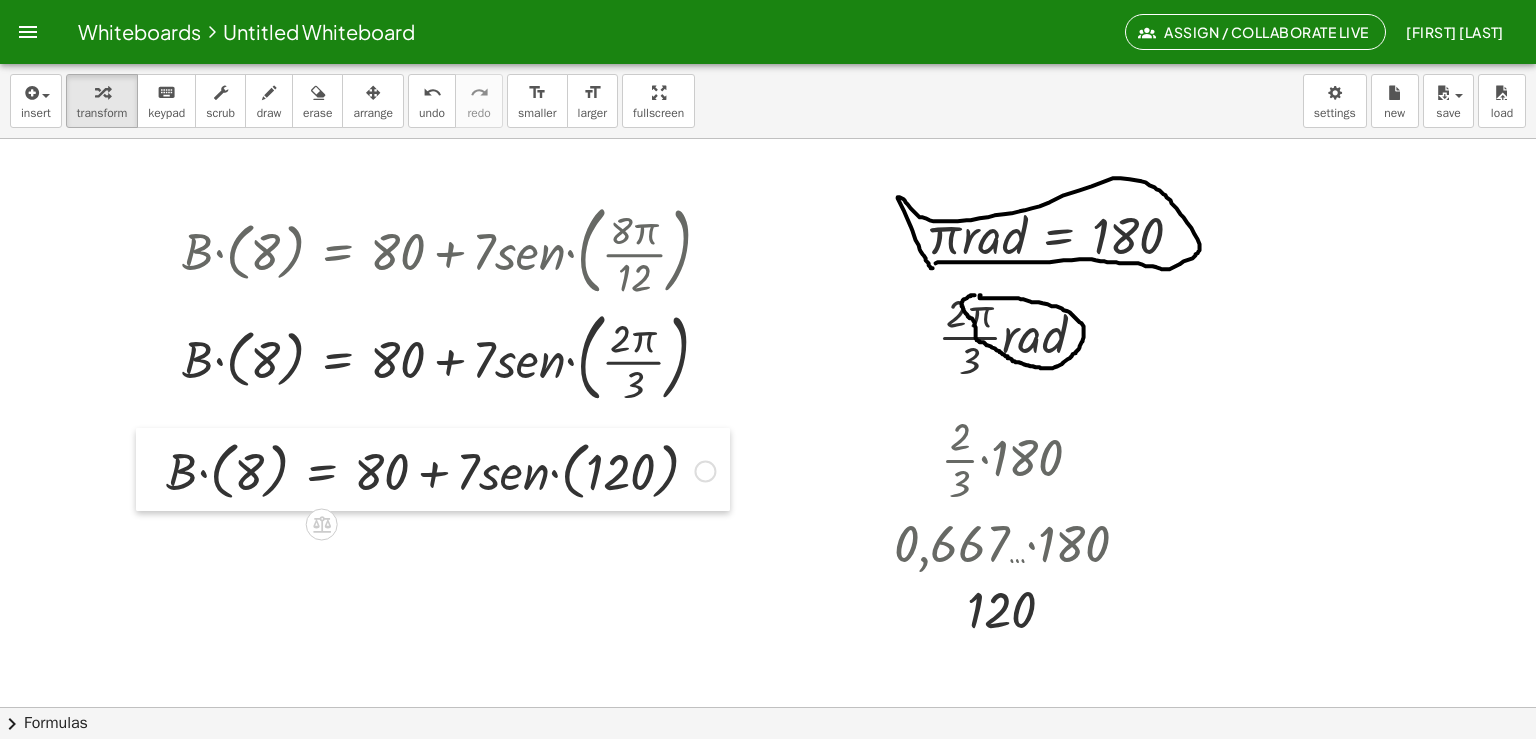 drag, startPoint x: 92, startPoint y: 511, endPoint x: 152, endPoint y: 493, distance: 62.641838 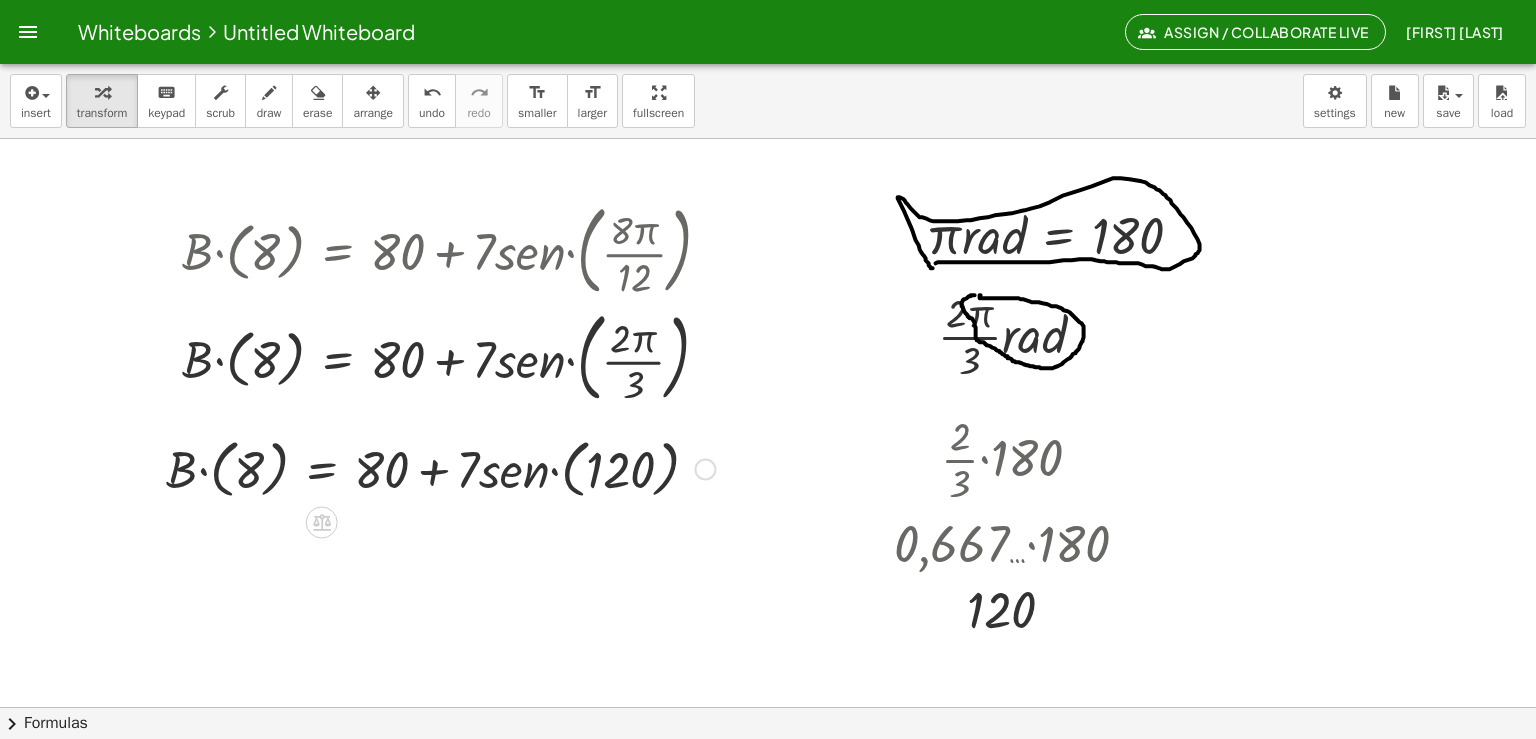 click at bounding box center (440, 467) 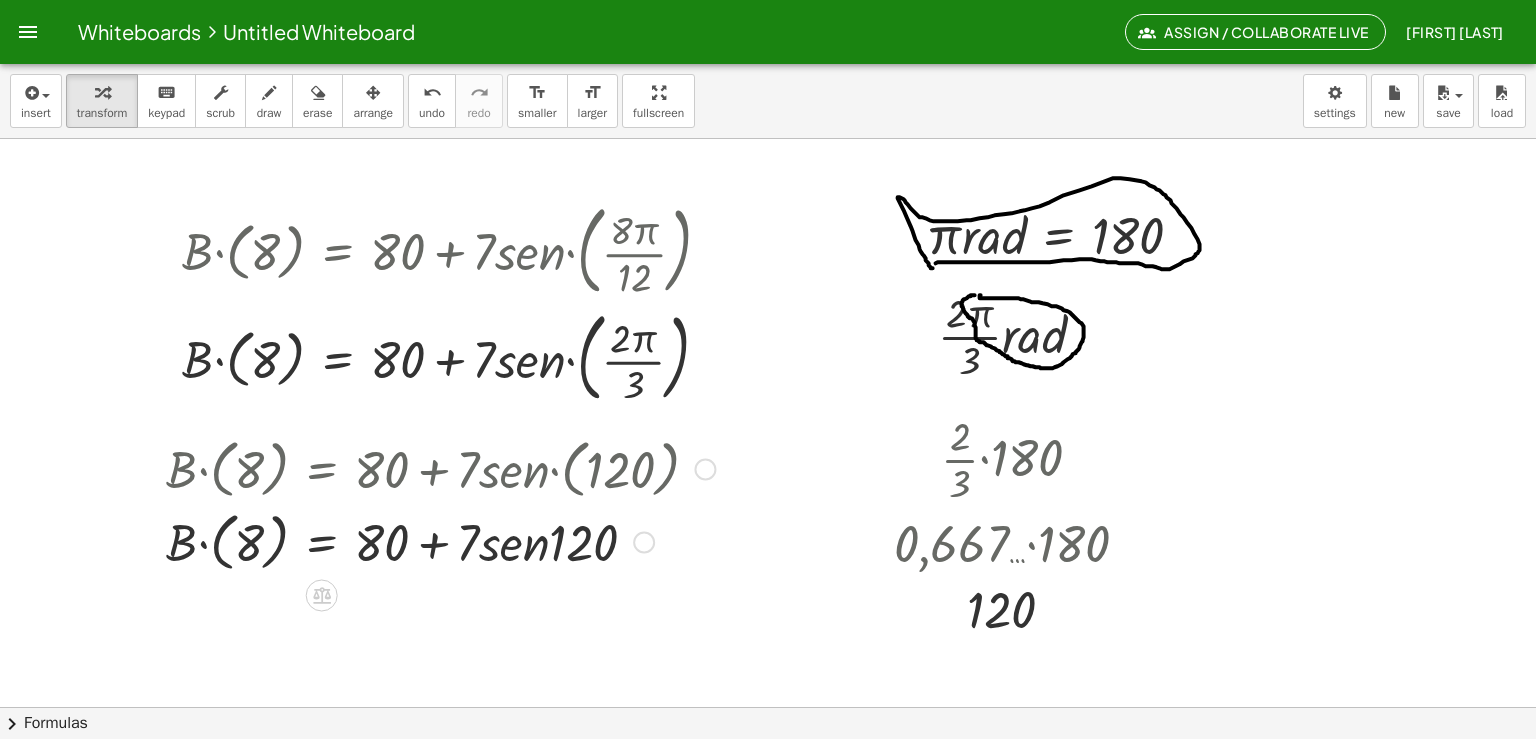 click at bounding box center (440, 540) 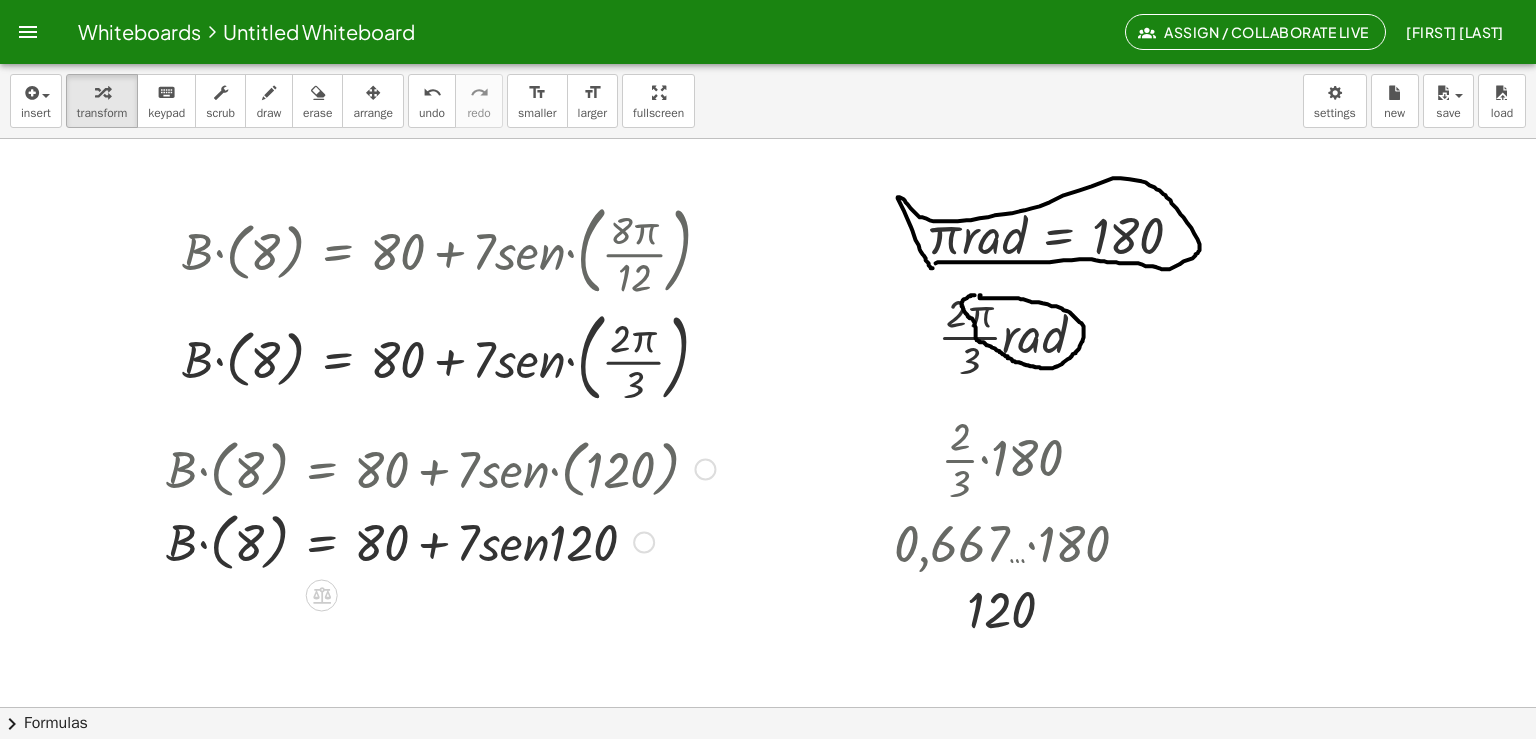 click at bounding box center [440, 540] 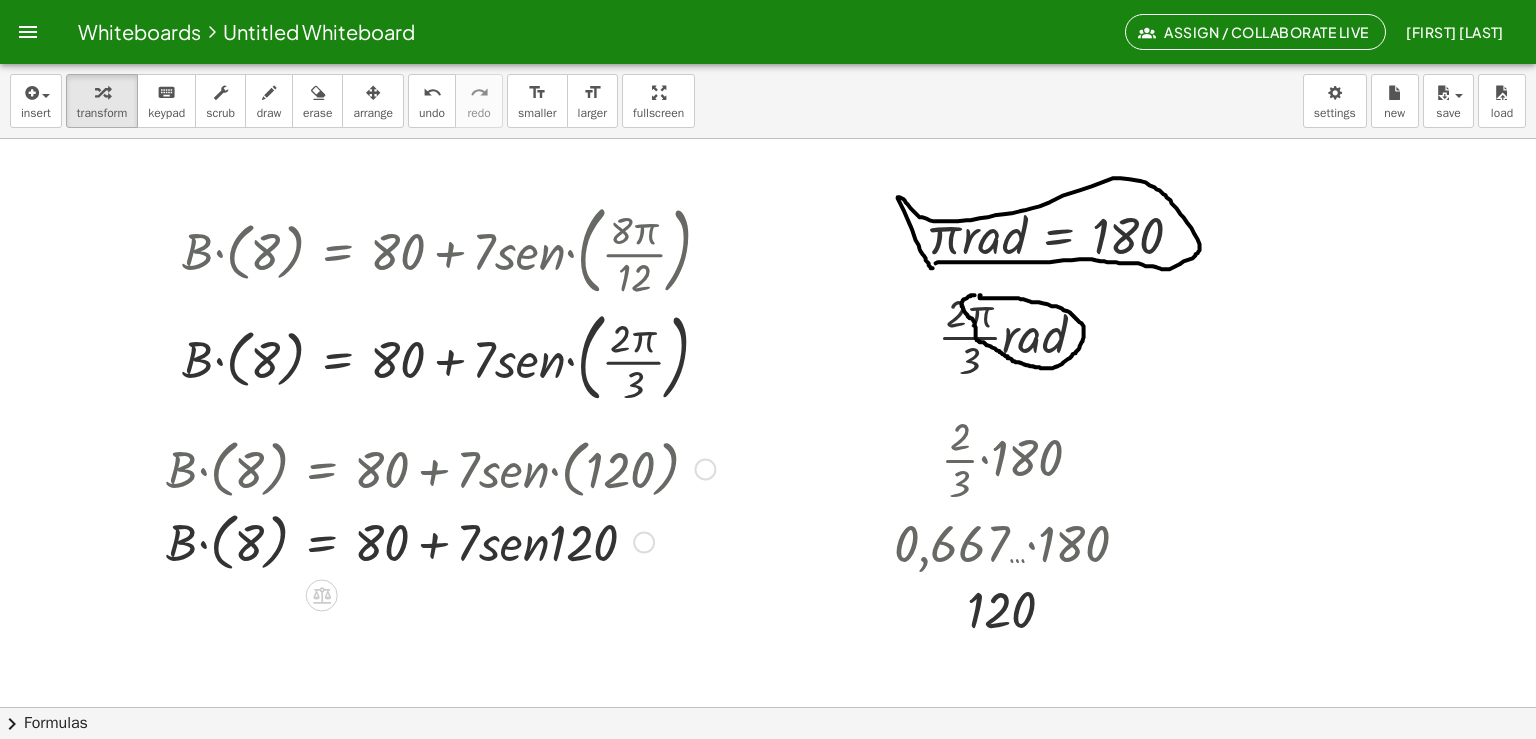 click at bounding box center [440, 540] 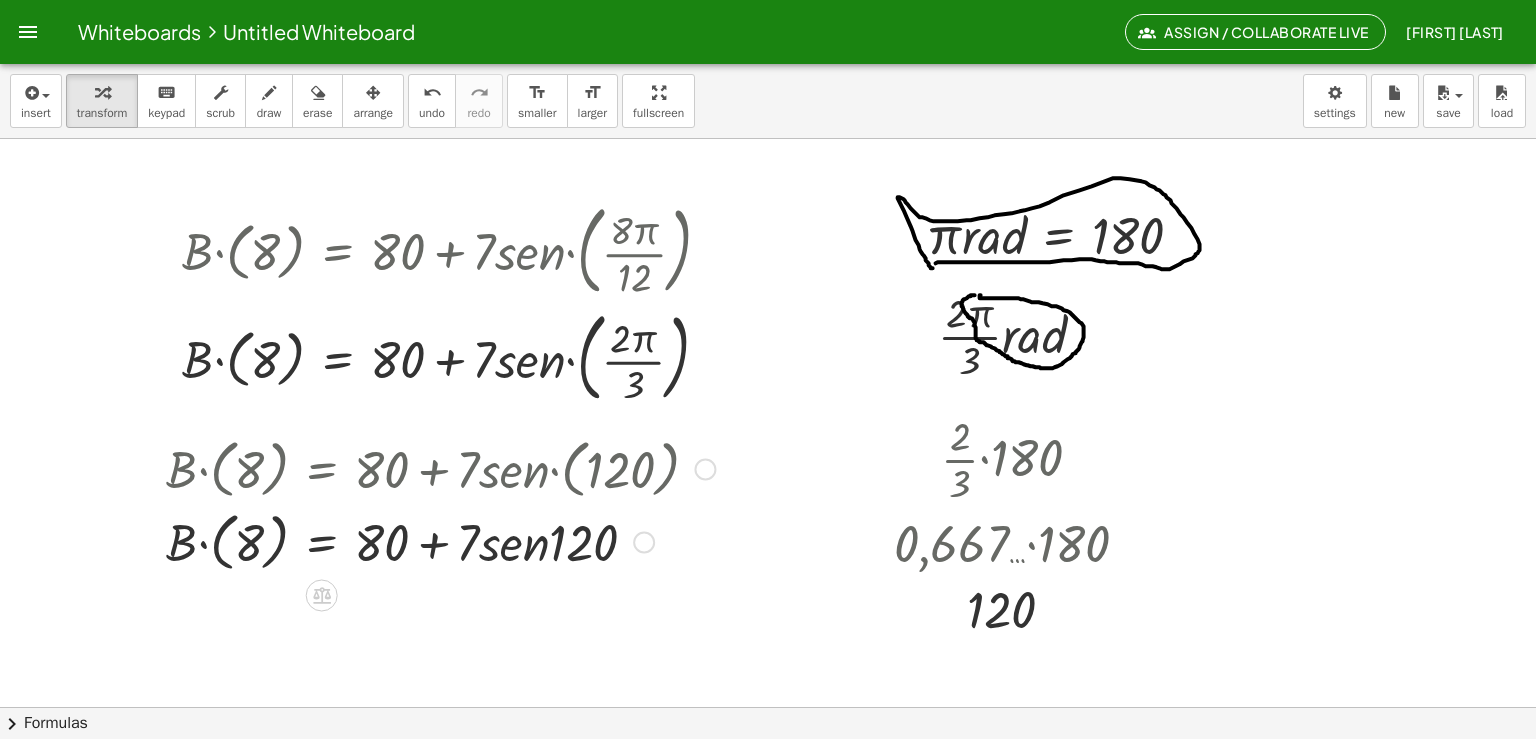 click at bounding box center (440, 540) 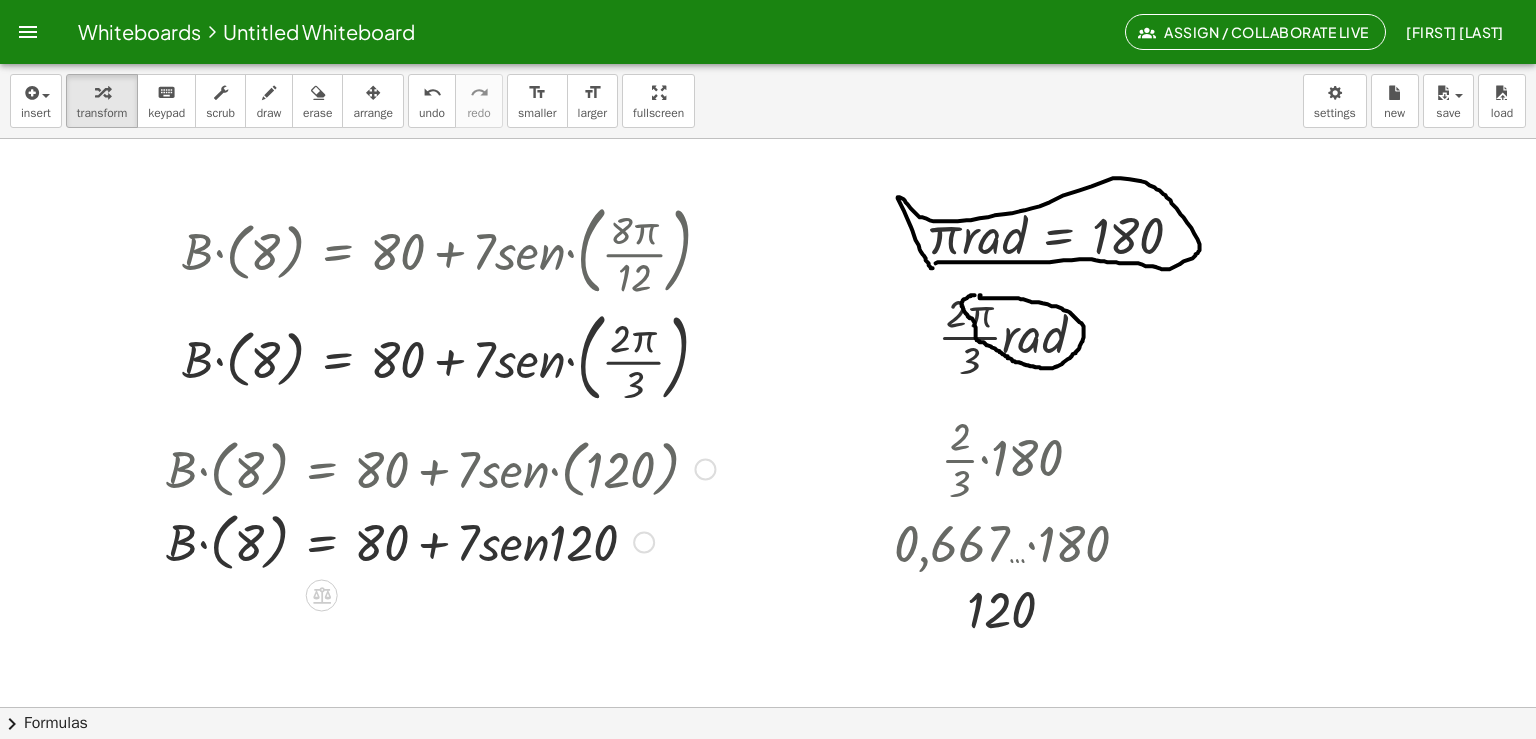click at bounding box center (440, 540) 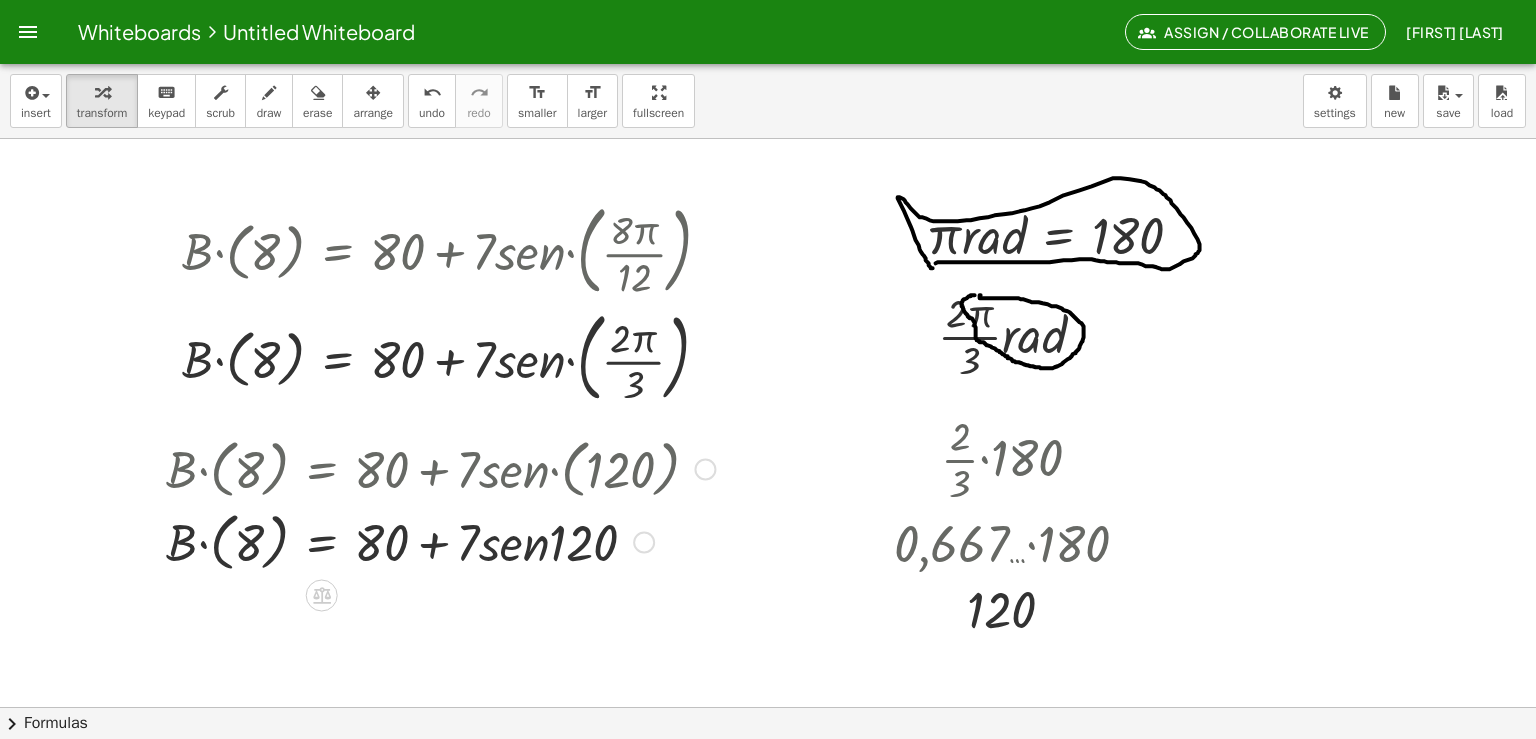 click at bounding box center [440, 540] 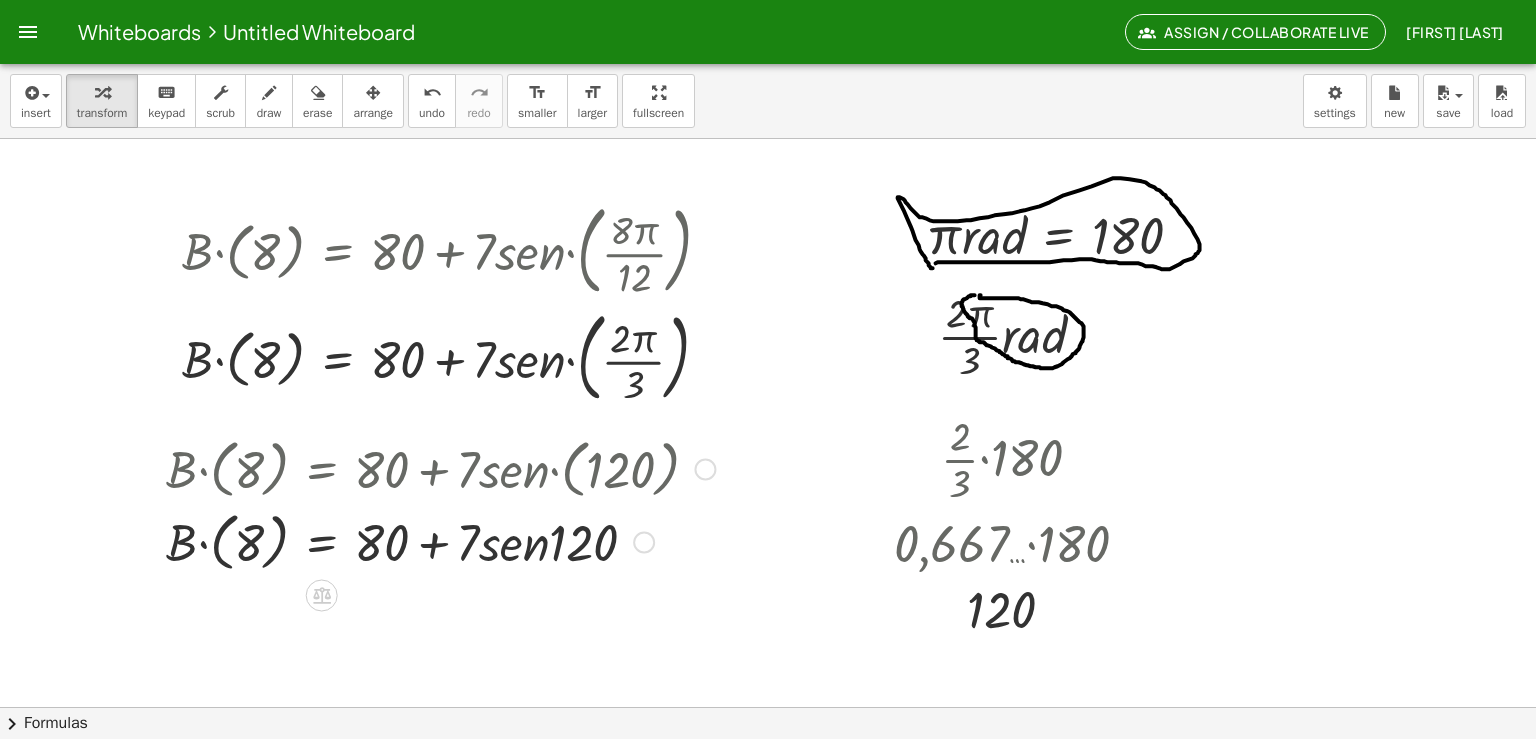 click at bounding box center (440, 540) 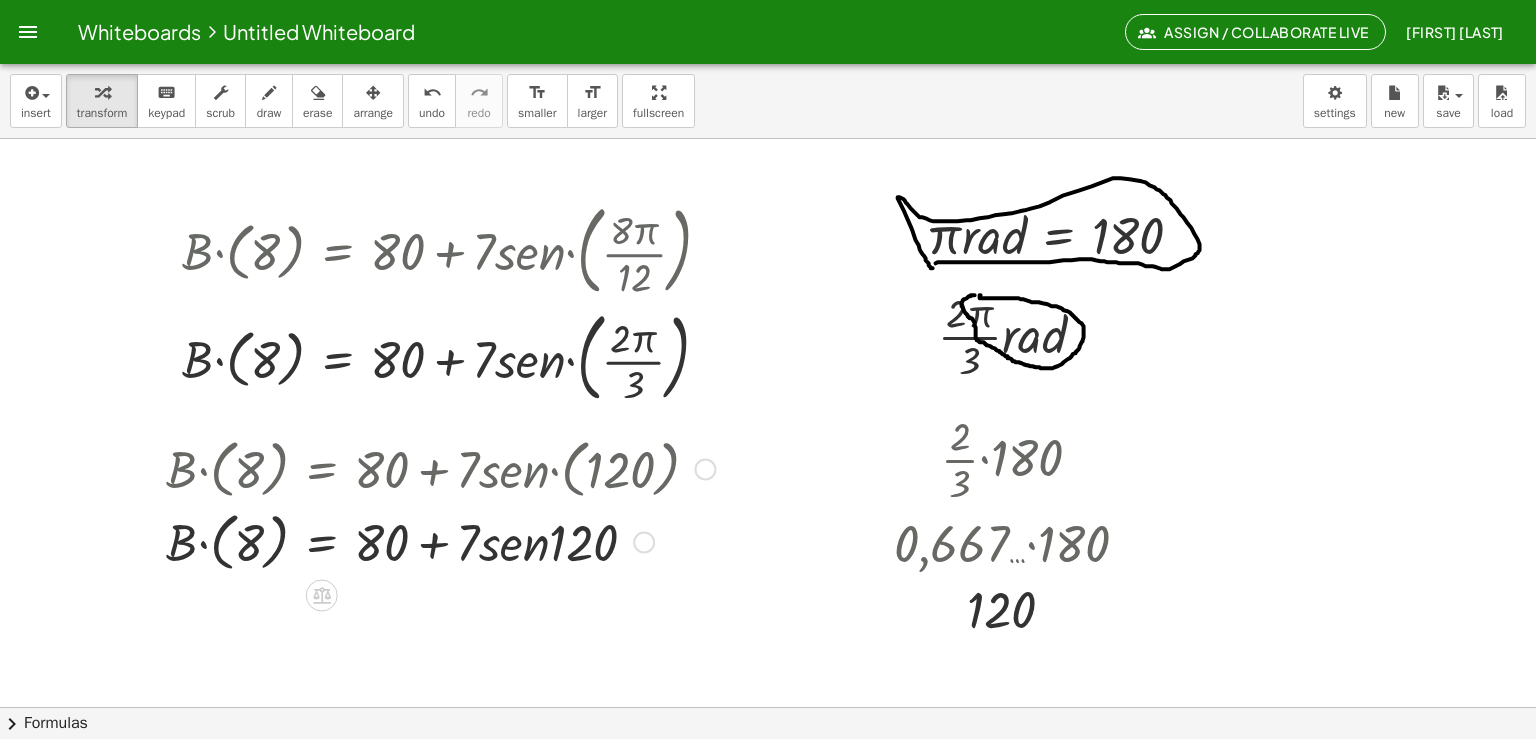 click at bounding box center (440, 540) 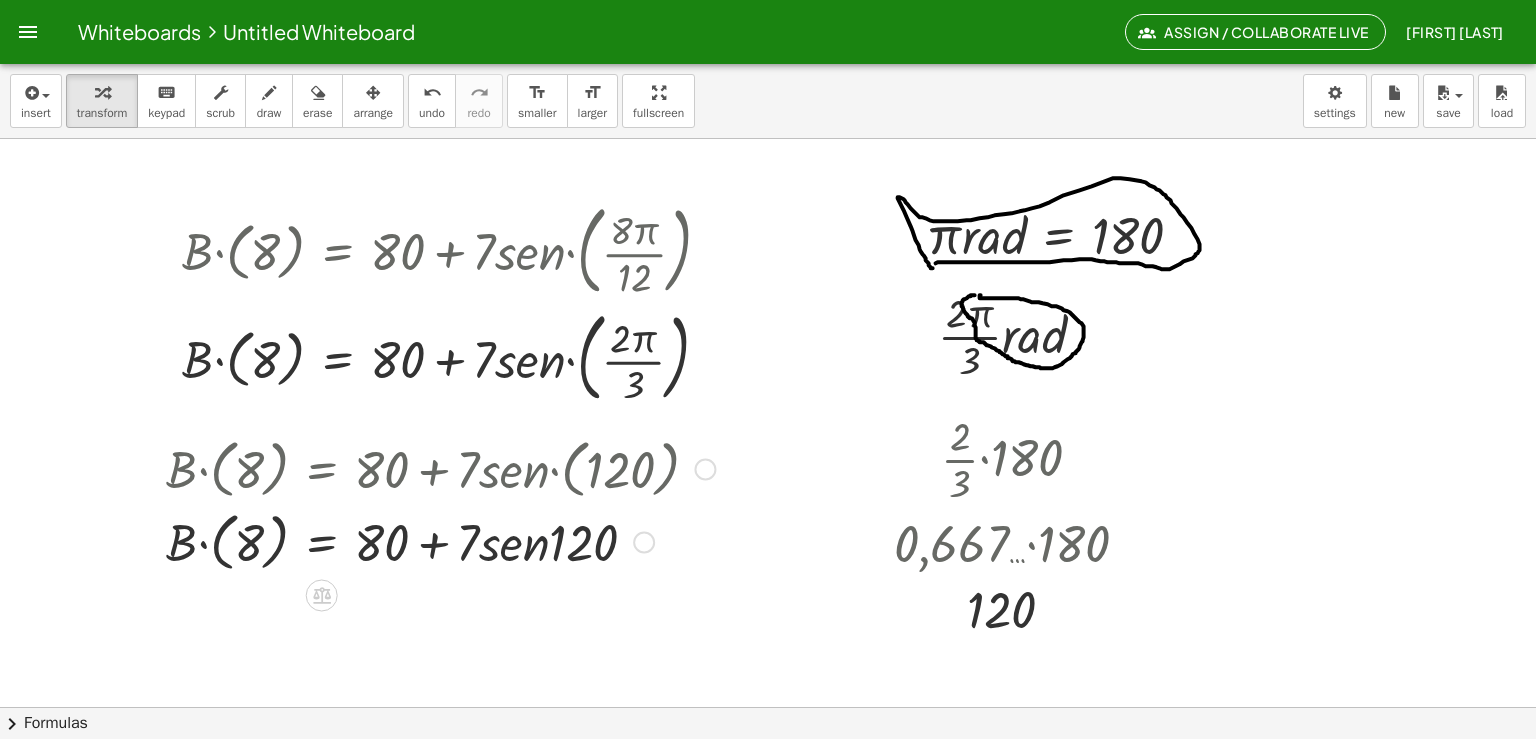 click at bounding box center [440, 540] 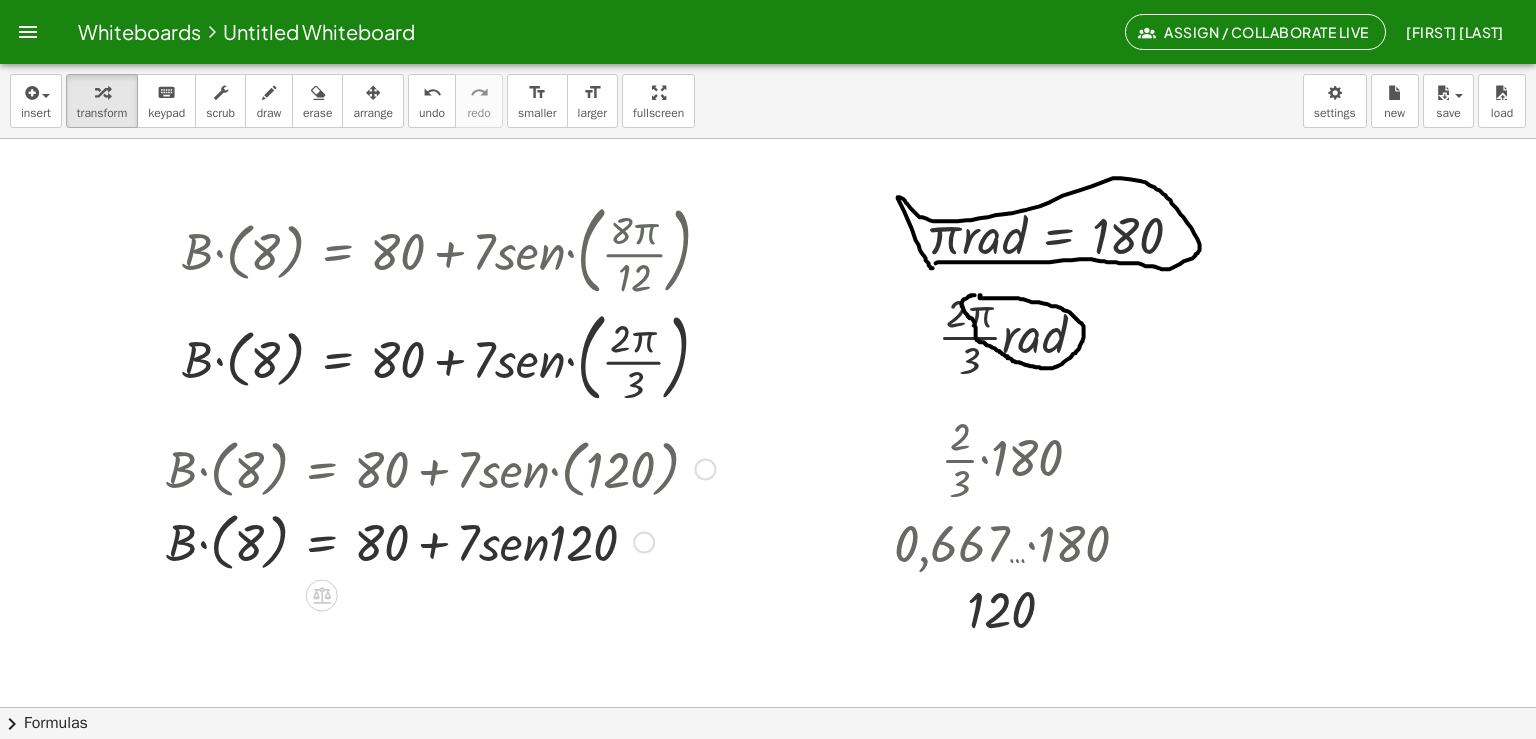 click at bounding box center [440, 540] 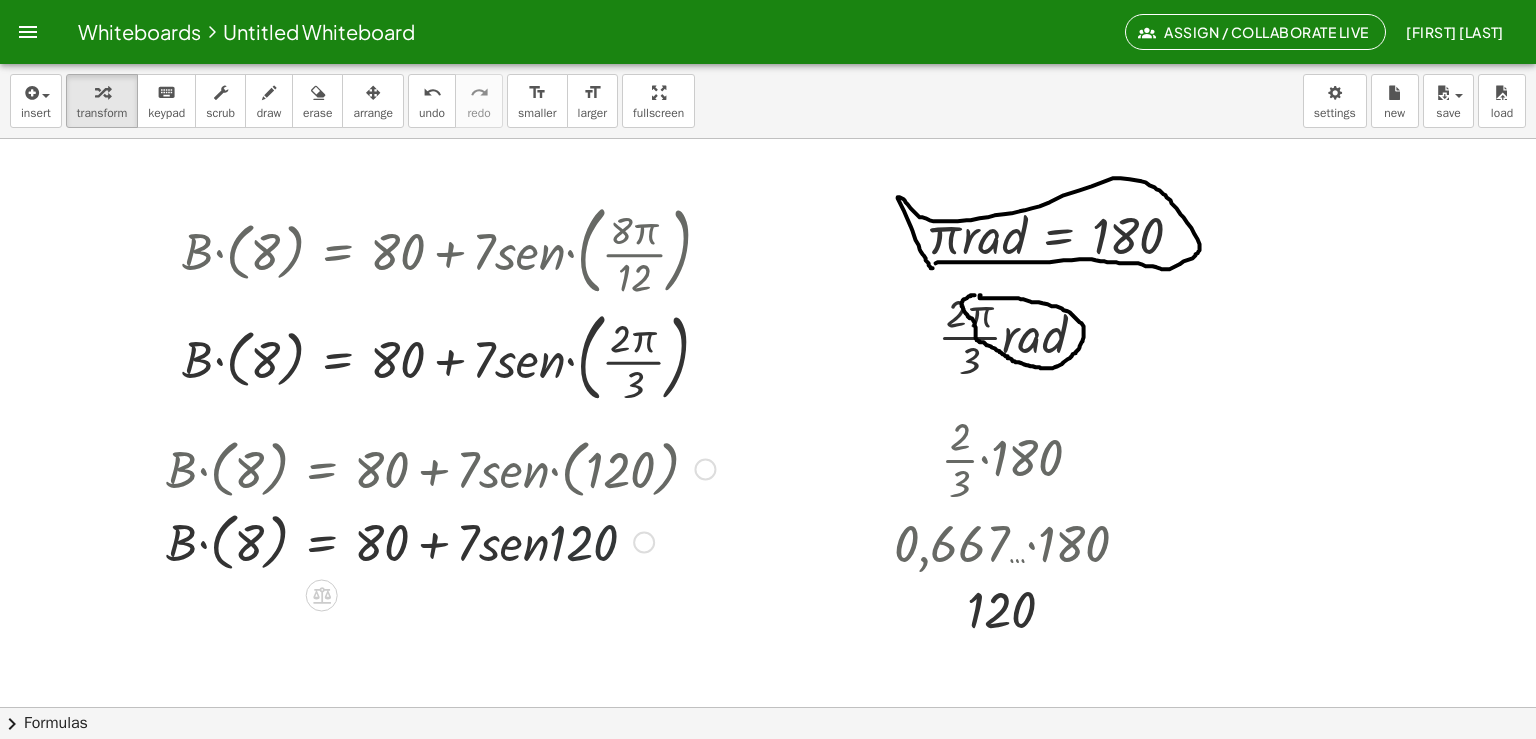 click at bounding box center (440, 540) 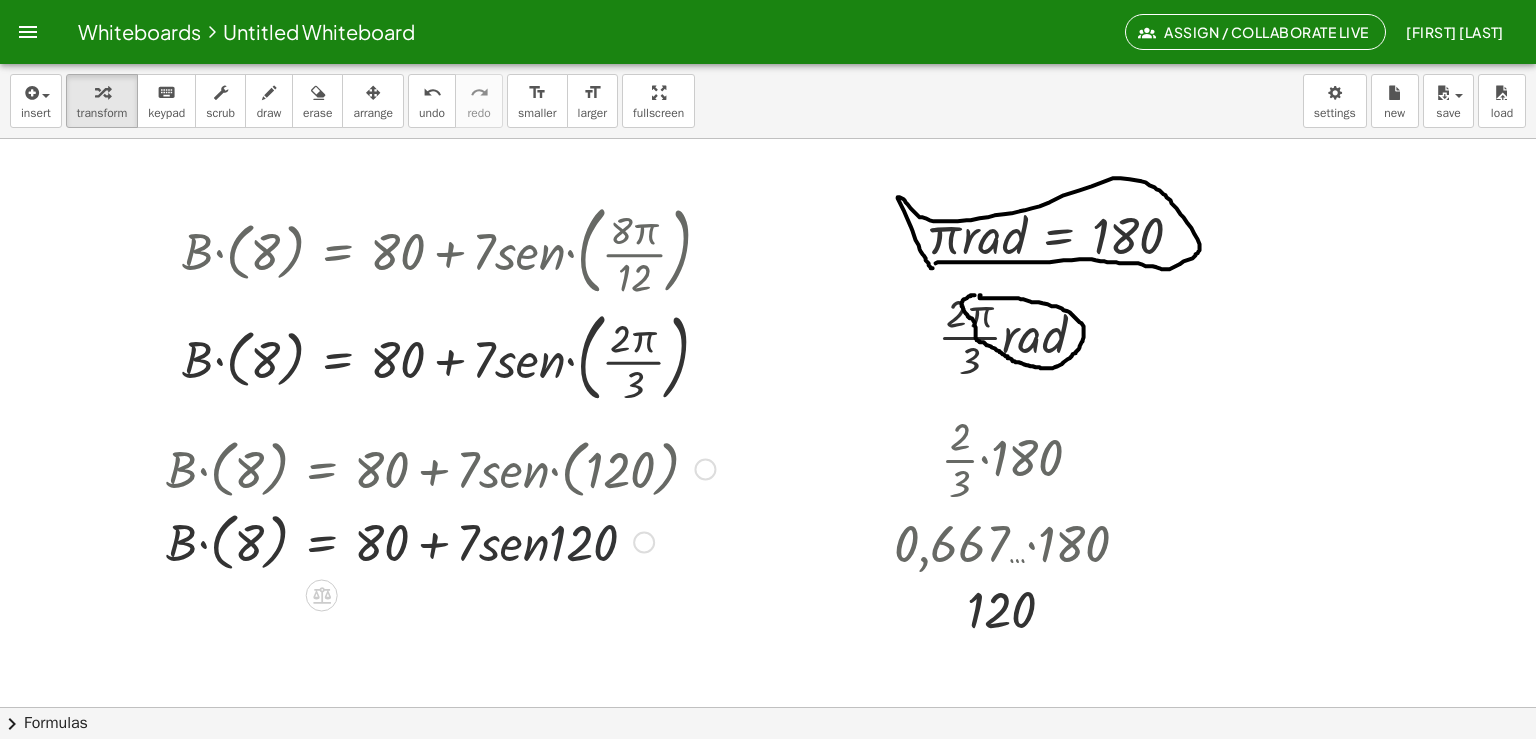 click at bounding box center (440, 540) 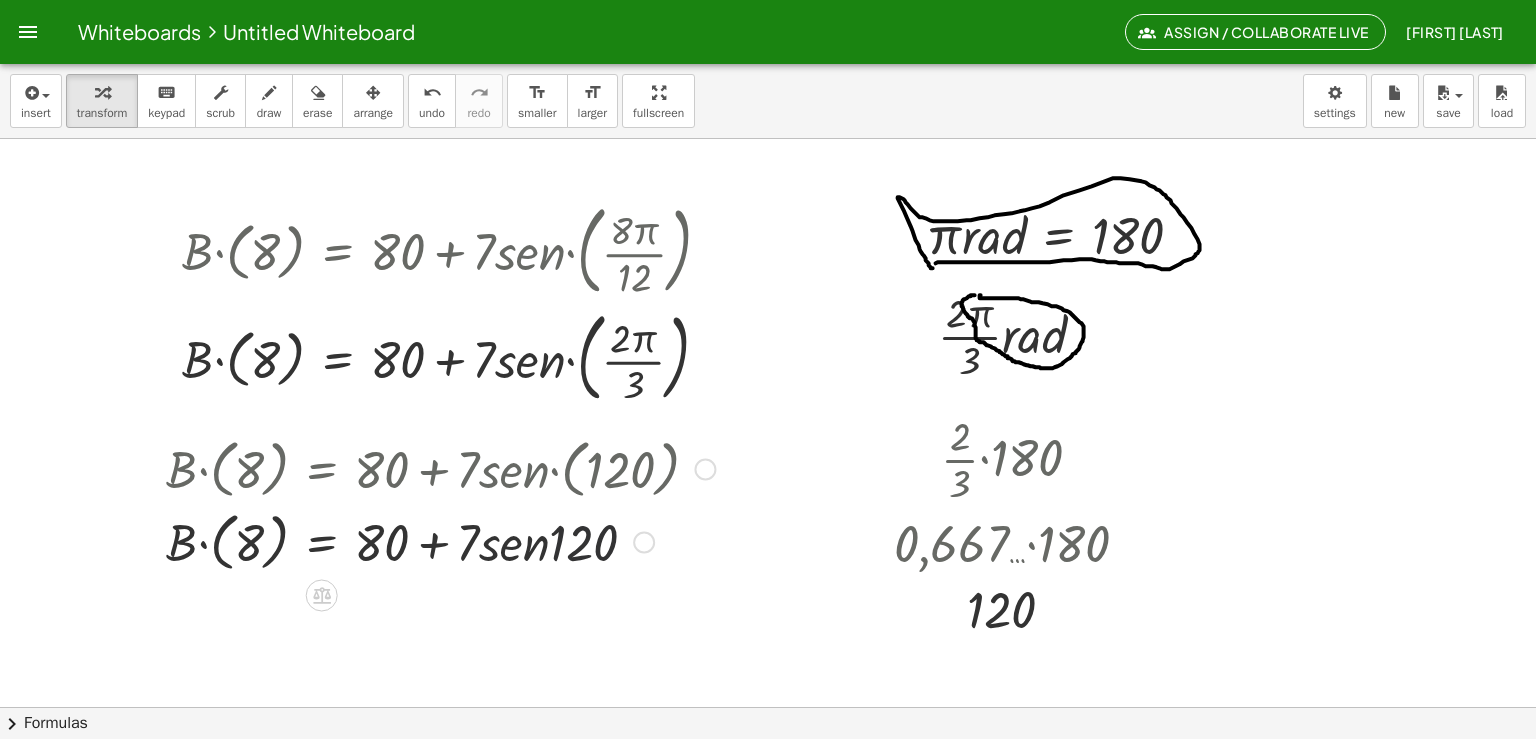 click at bounding box center [440, 540] 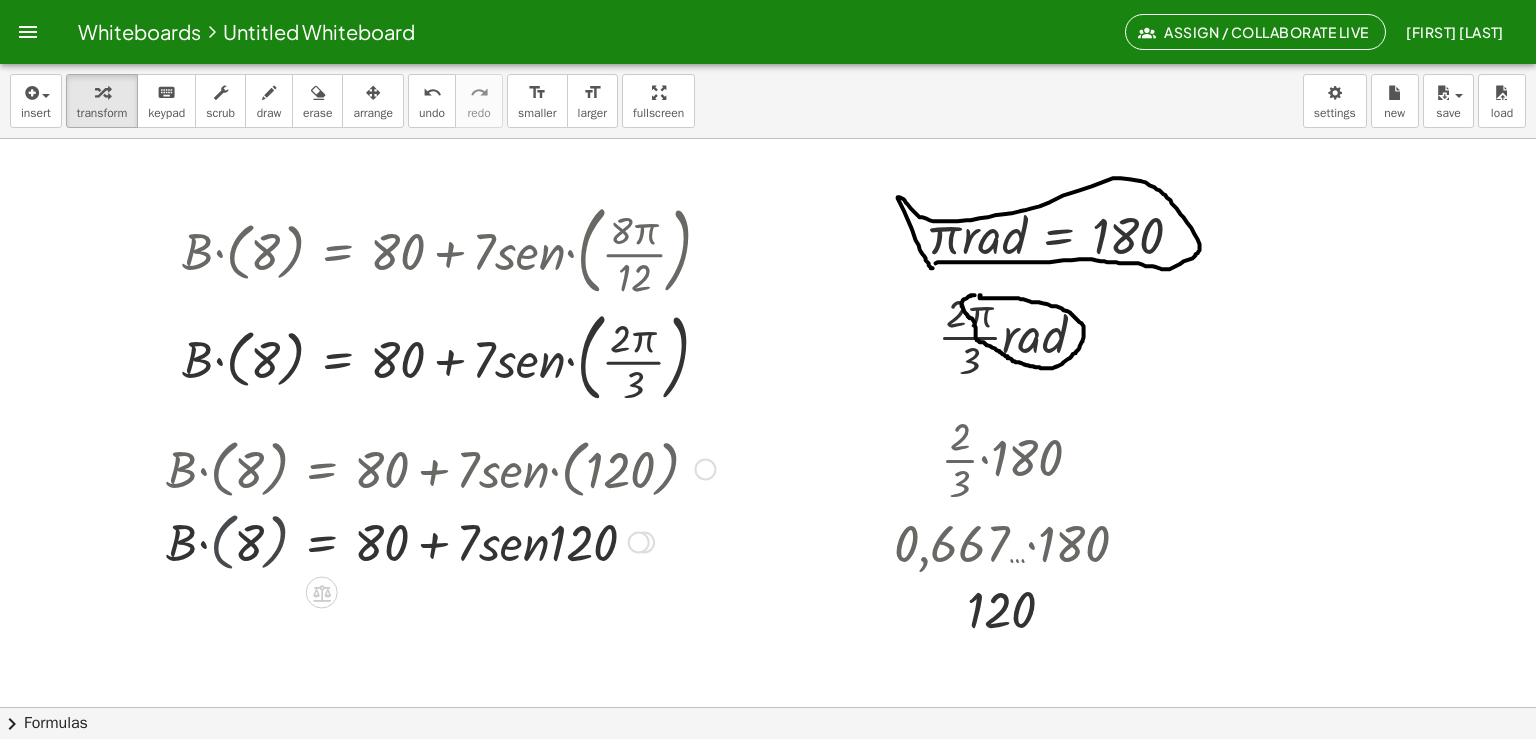 click at bounding box center (440, 541) 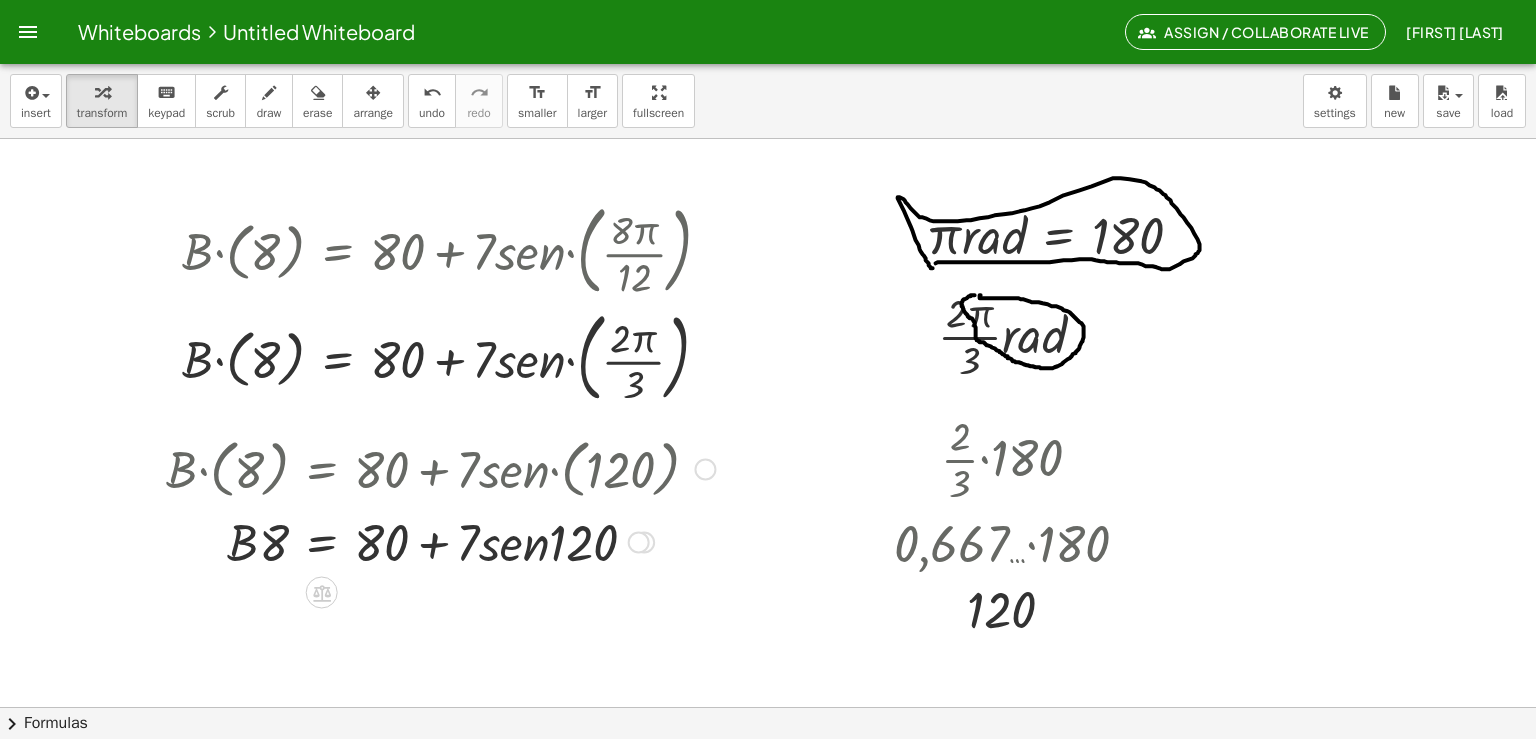 click at bounding box center (440, 541) 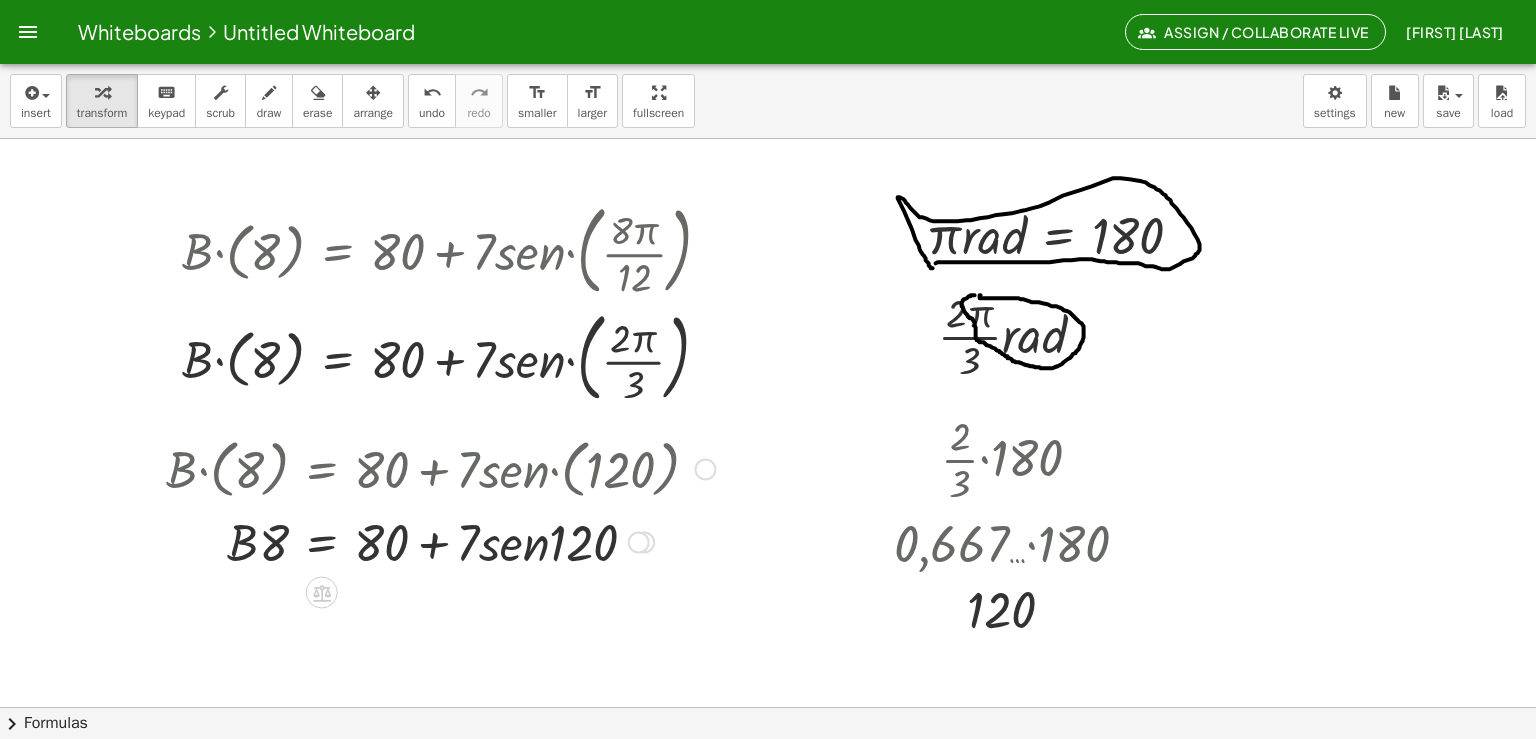 click at bounding box center [440, 541] 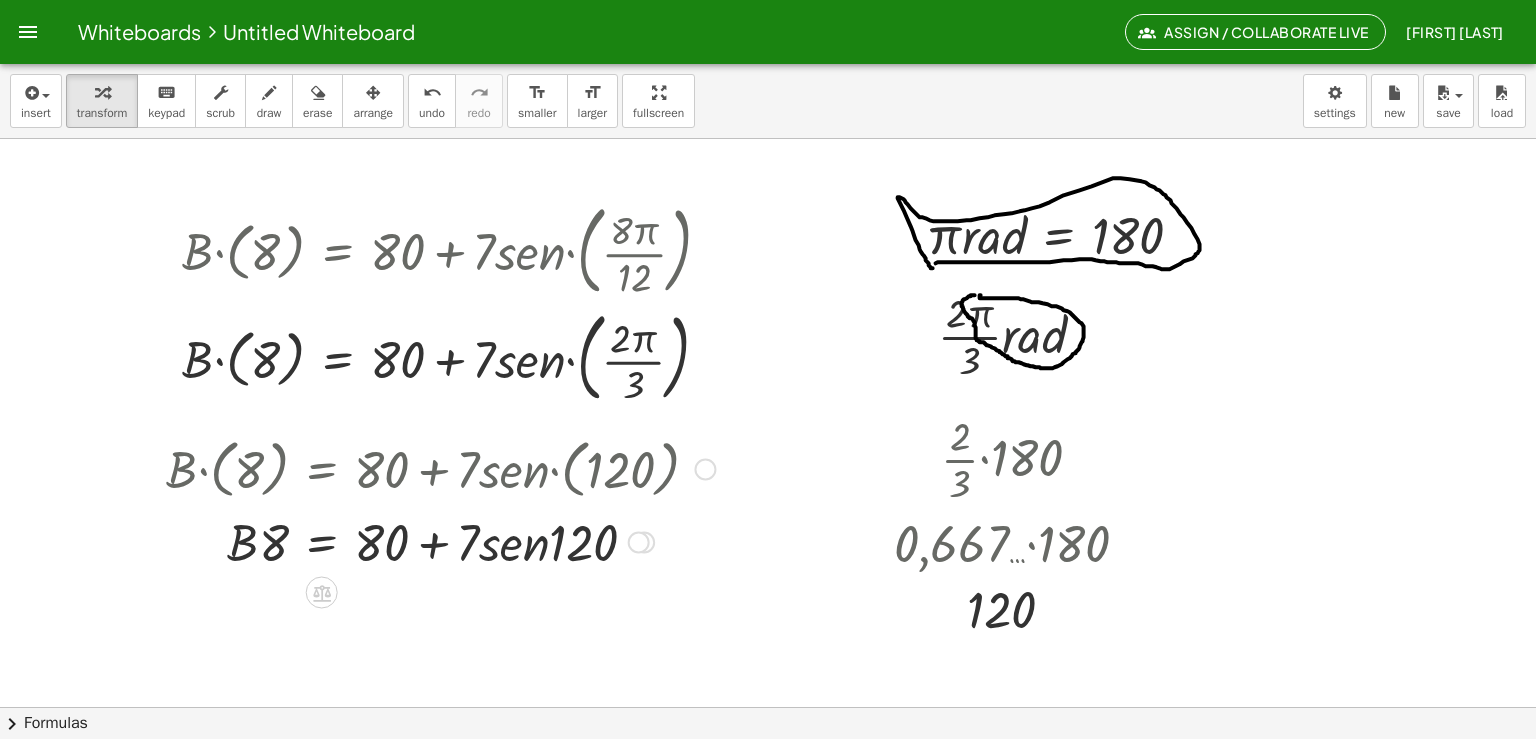 click at bounding box center (440, 541) 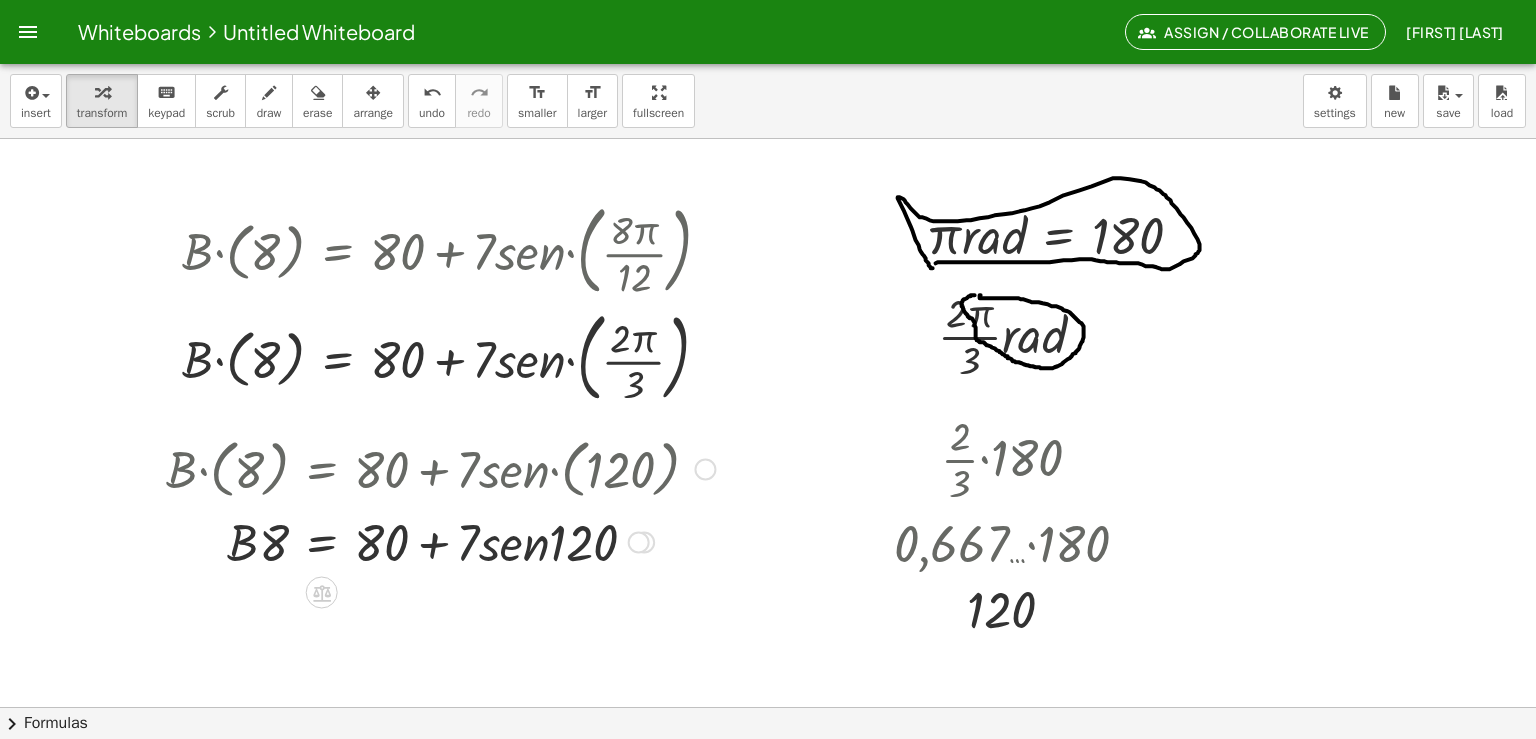 click at bounding box center (440, 541) 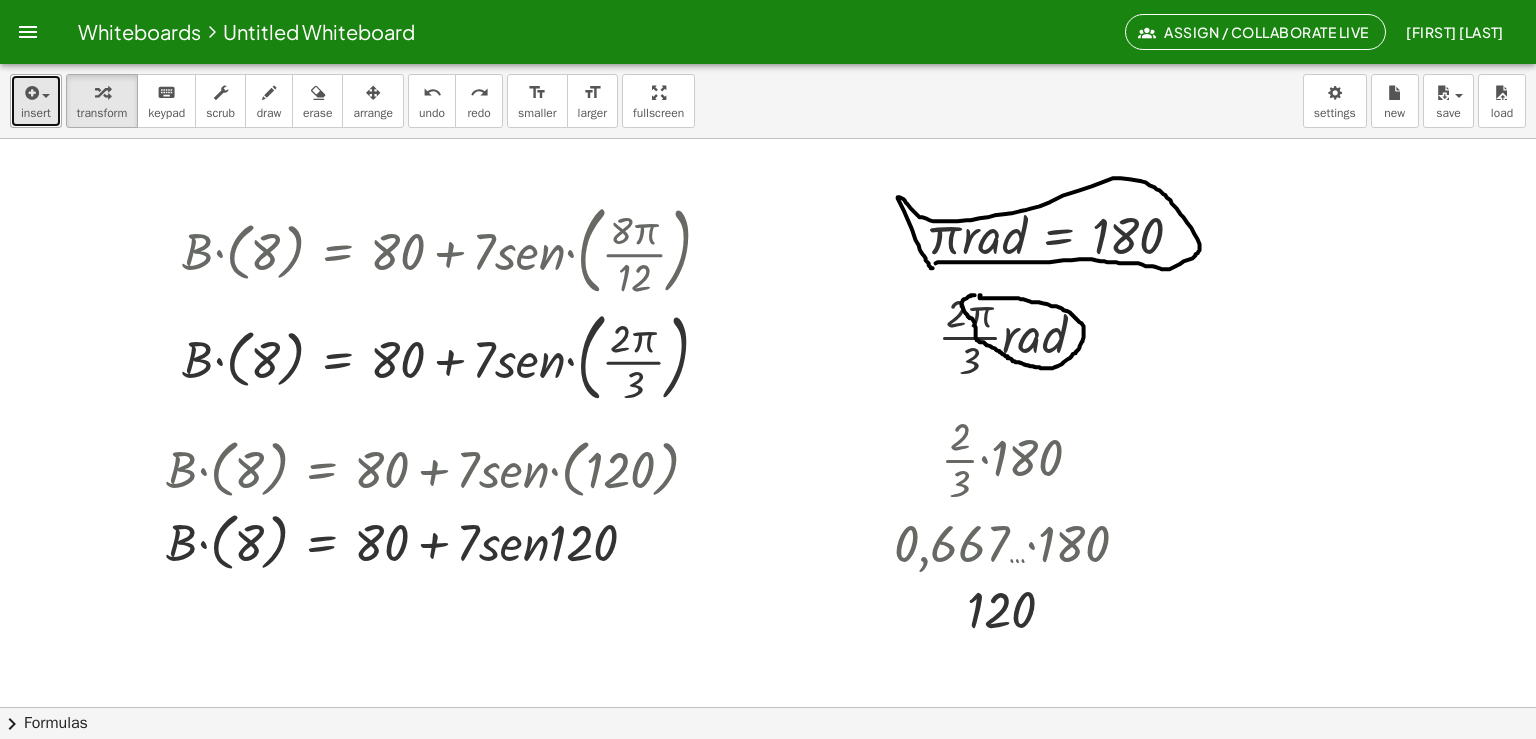 click at bounding box center (30, 93) 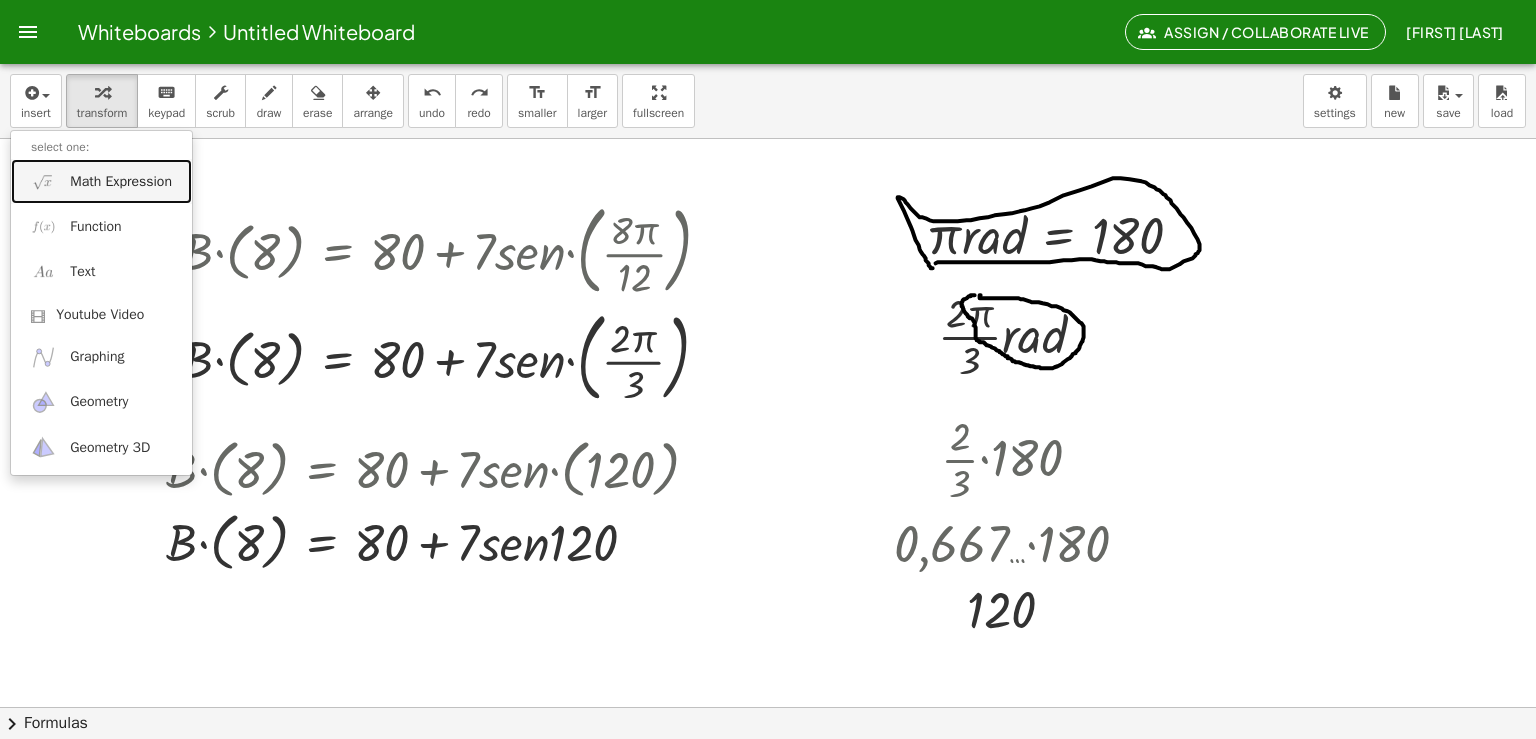 click on "Math Expression" at bounding box center (121, 182) 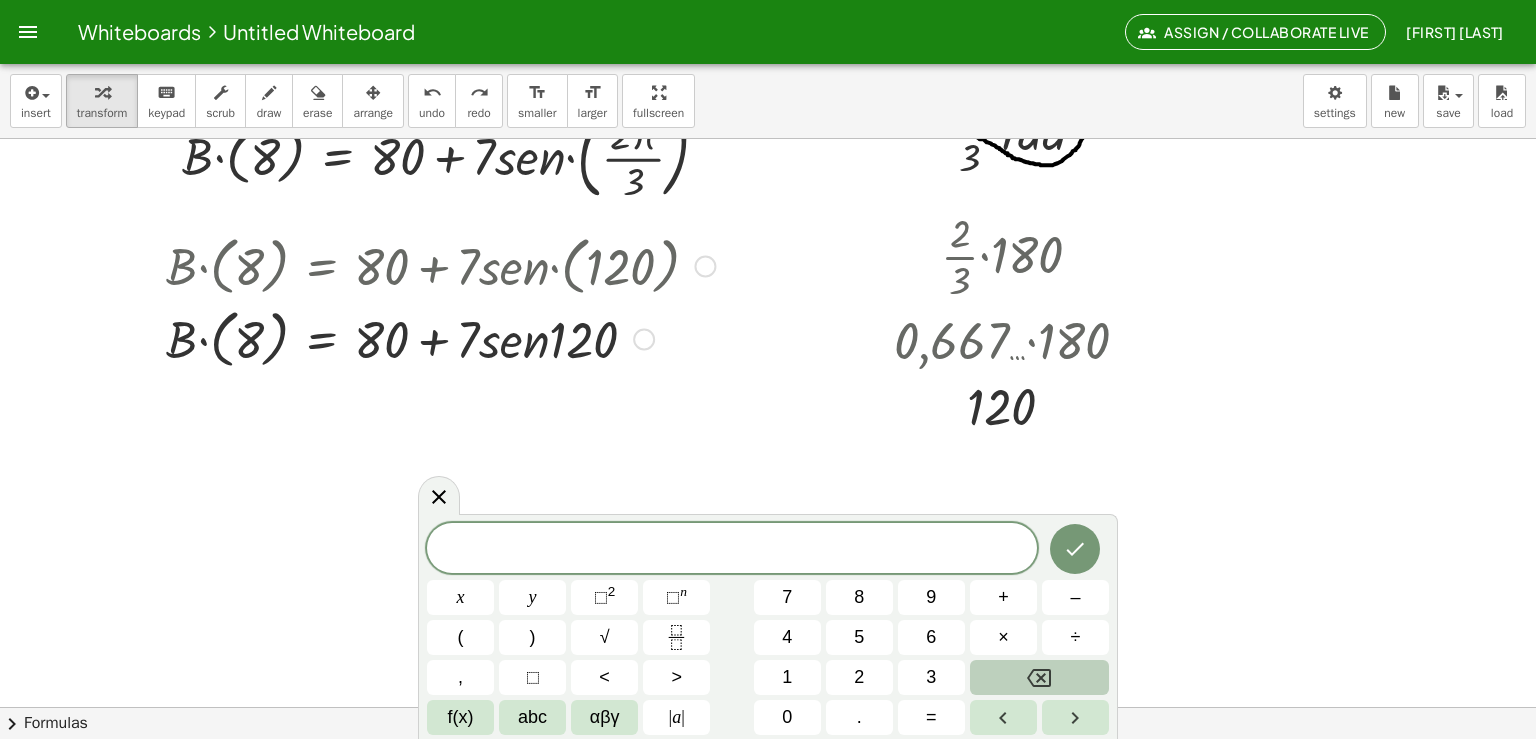 scroll, scrollTop: 4518, scrollLeft: 0, axis: vertical 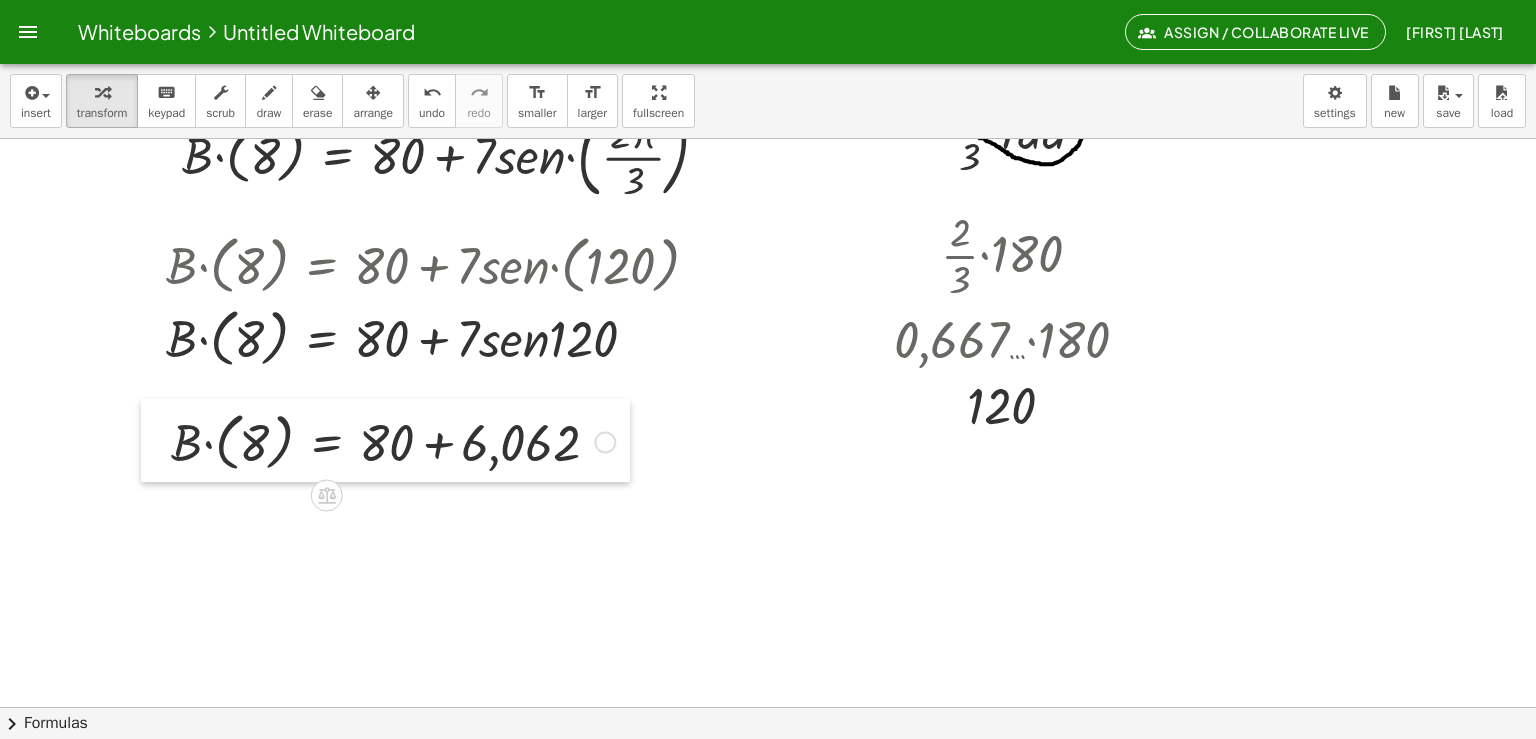 drag, startPoint x: 167, startPoint y: 474, endPoint x: 156, endPoint y: 428, distance: 47.296936 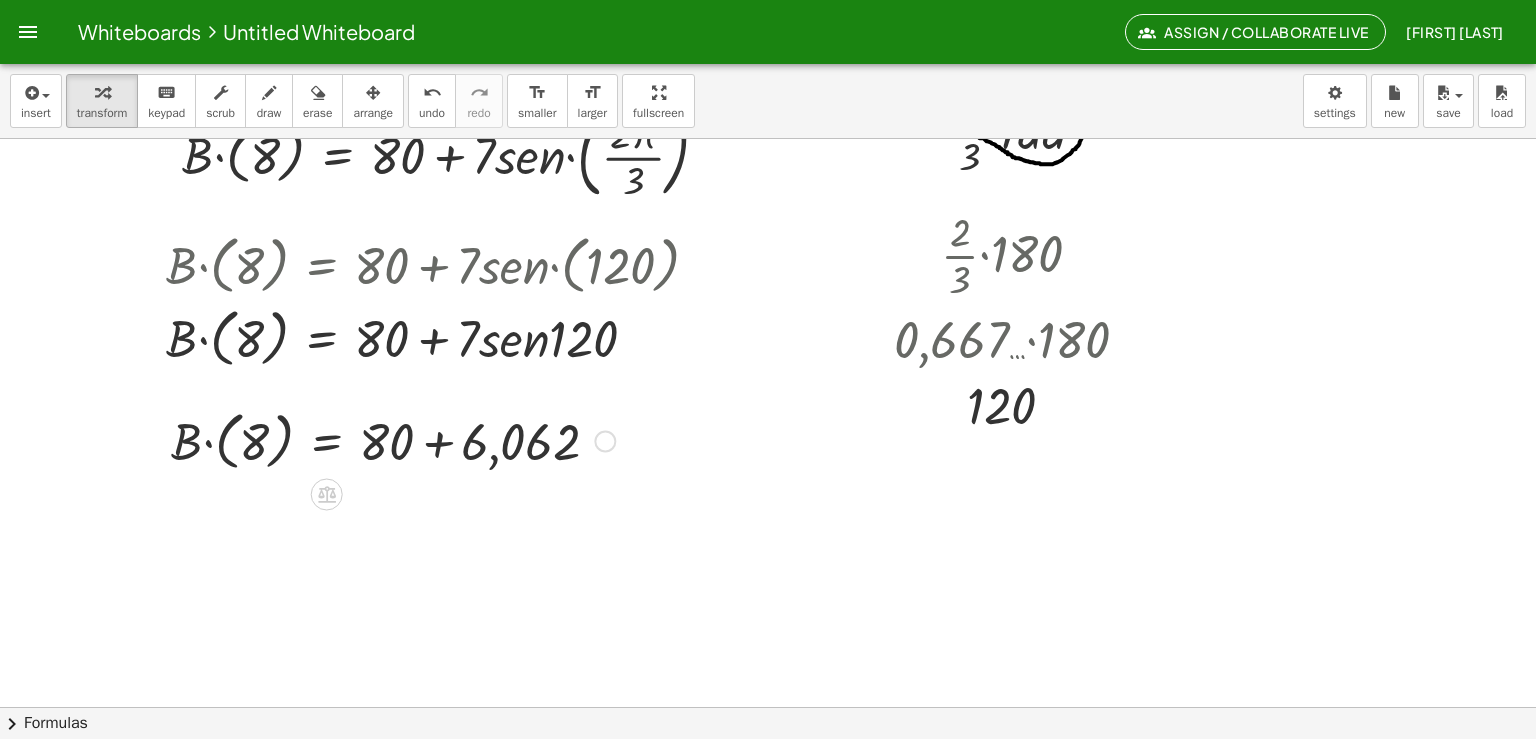click at bounding box center (393, 439) 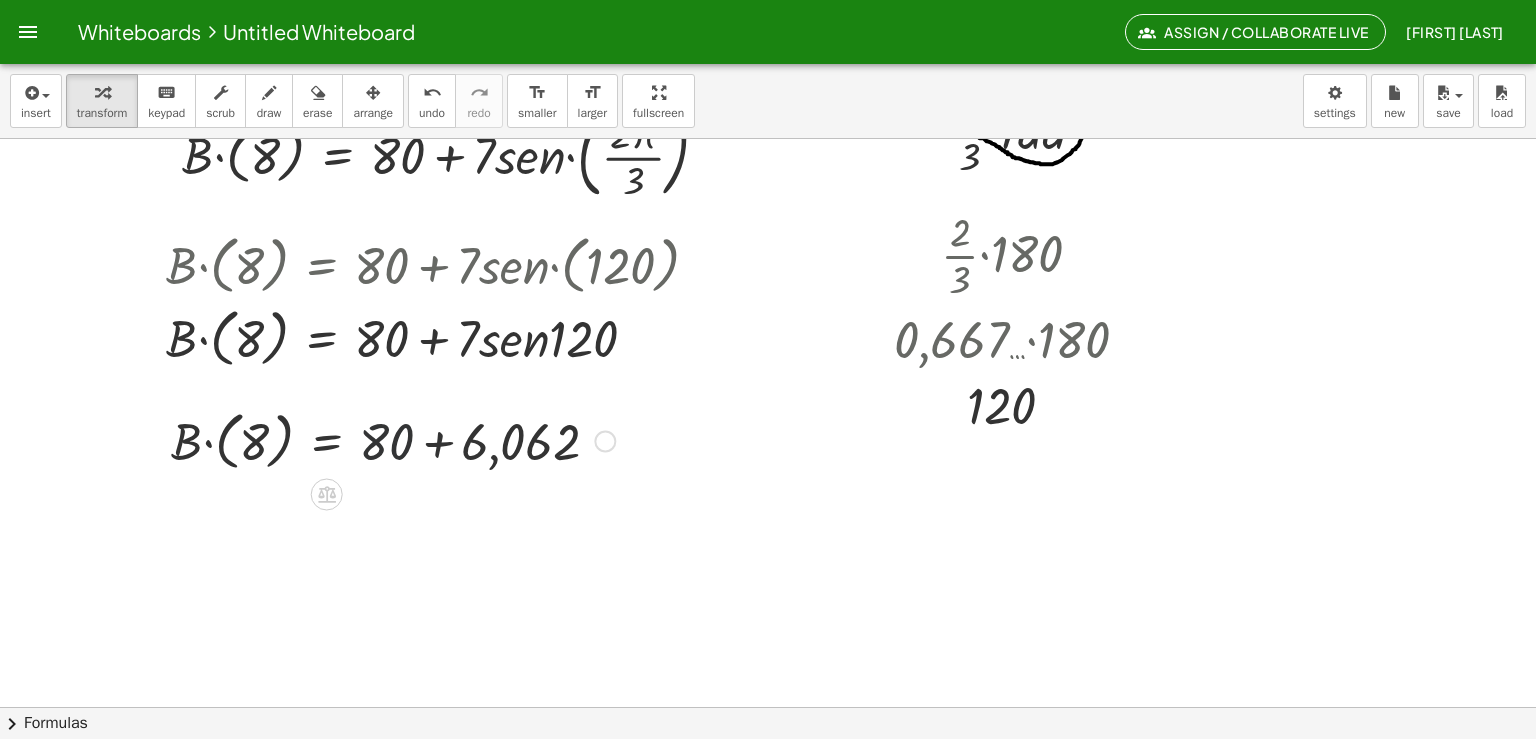 click at bounding box center [393, 439] 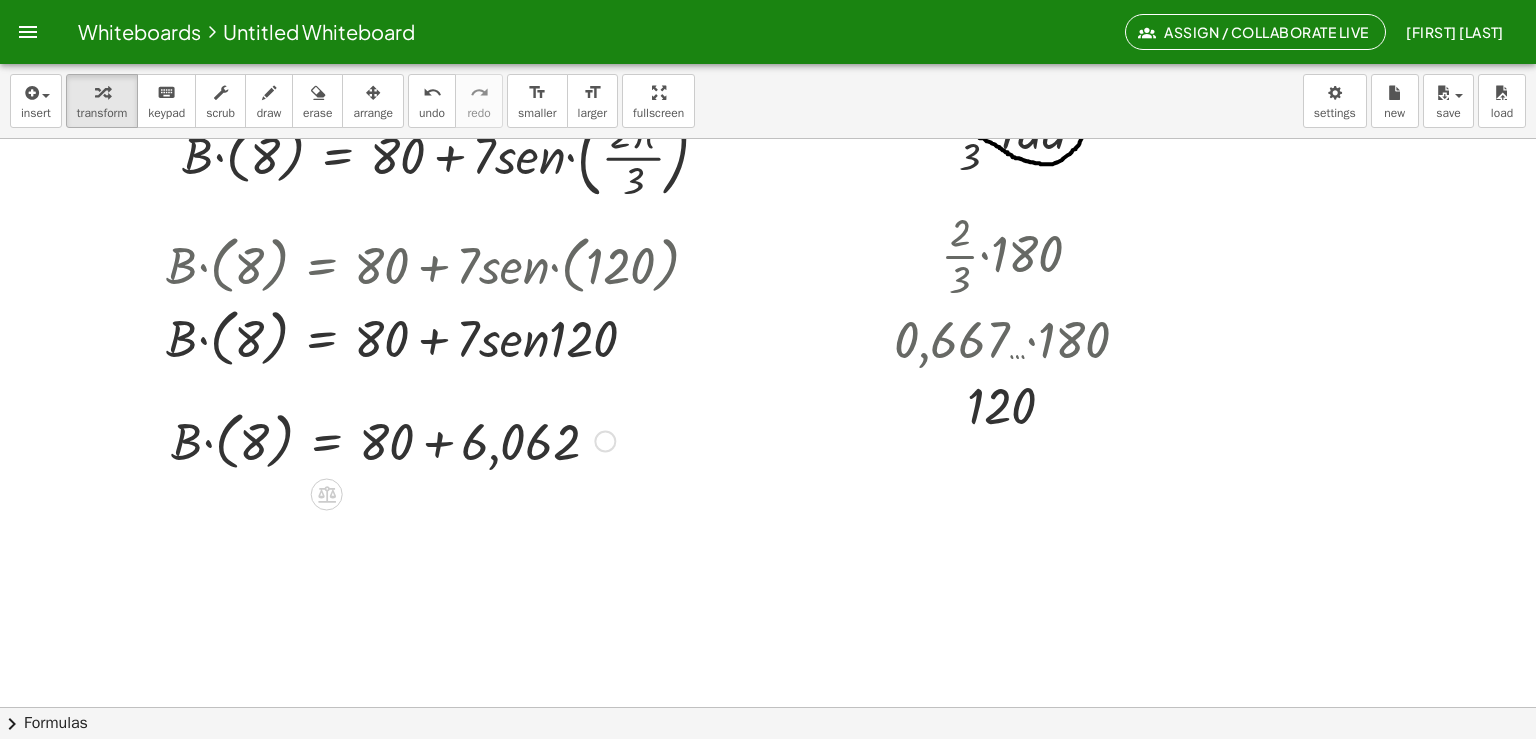 click at bounding box center [393, 439] 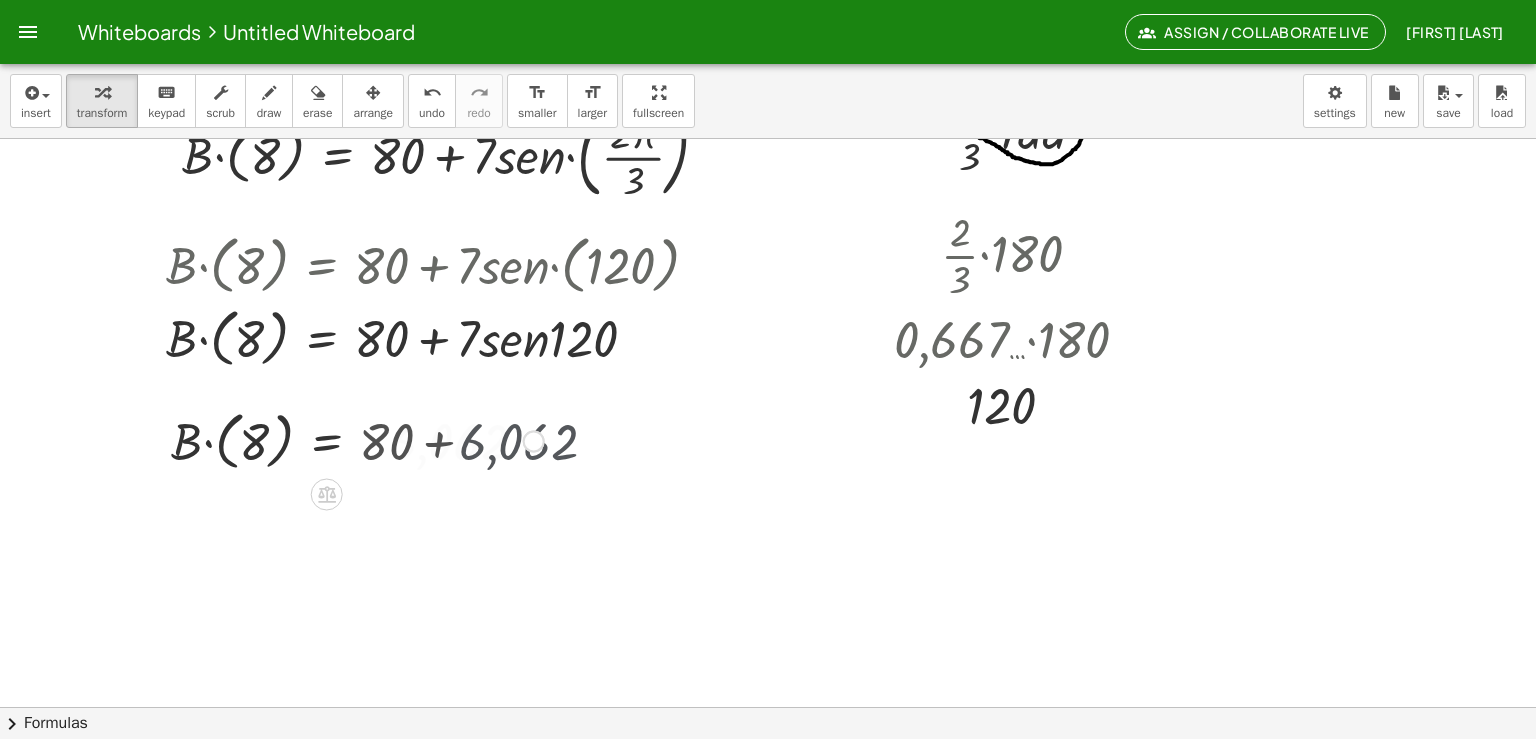 click at bounding box center (357, 439) 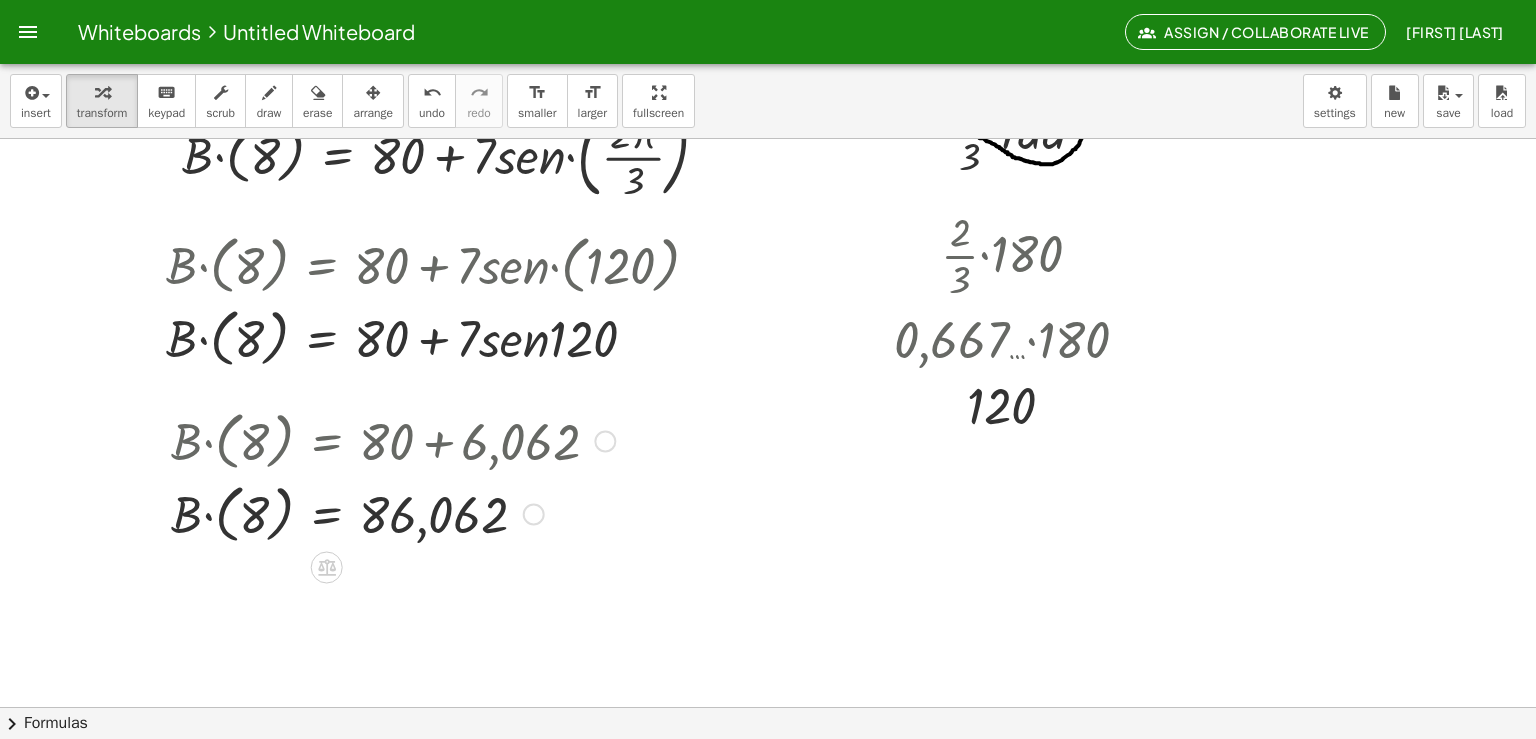 click at bounding box center (393, 512) 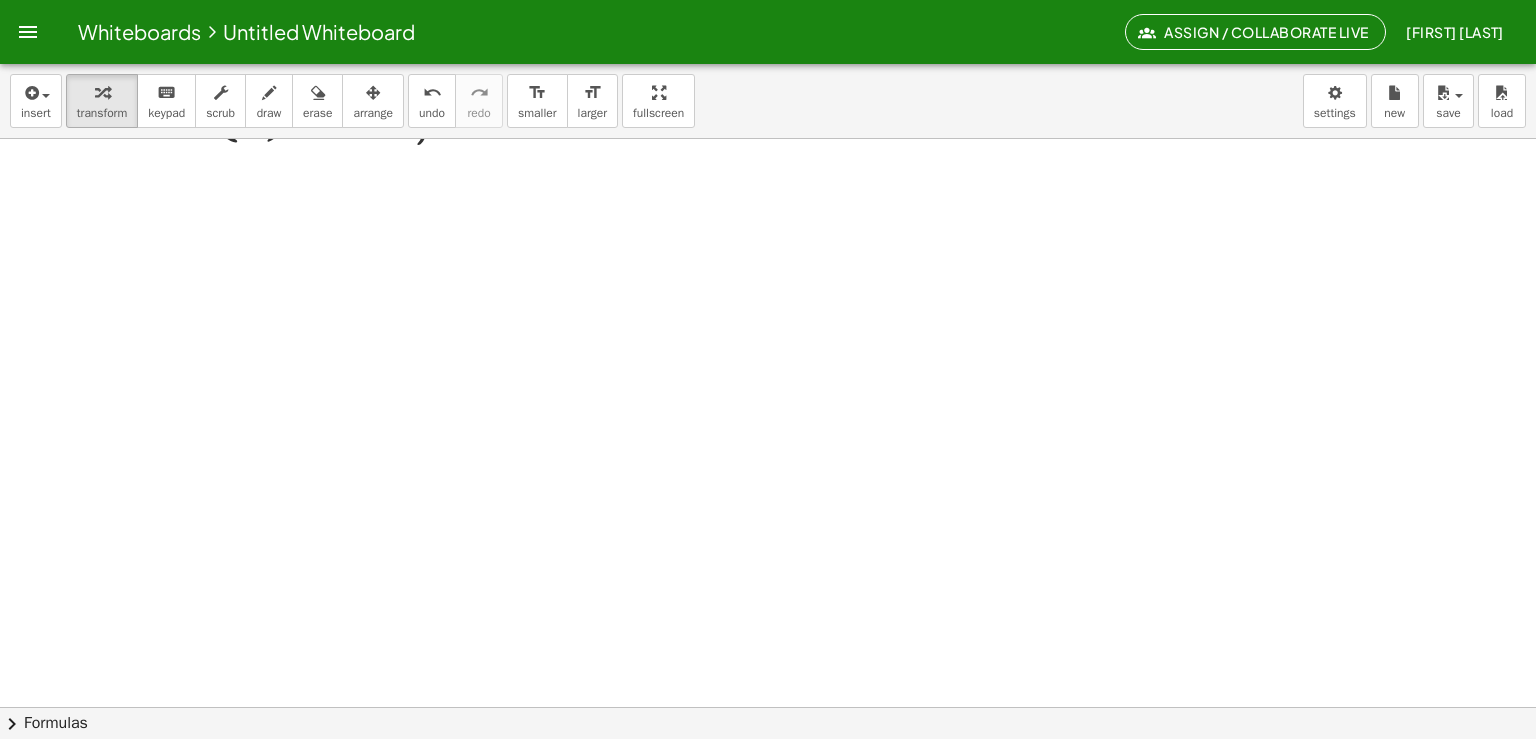 scroll, scrollTop: 4917, scrollLeft: 0, axis: vertical 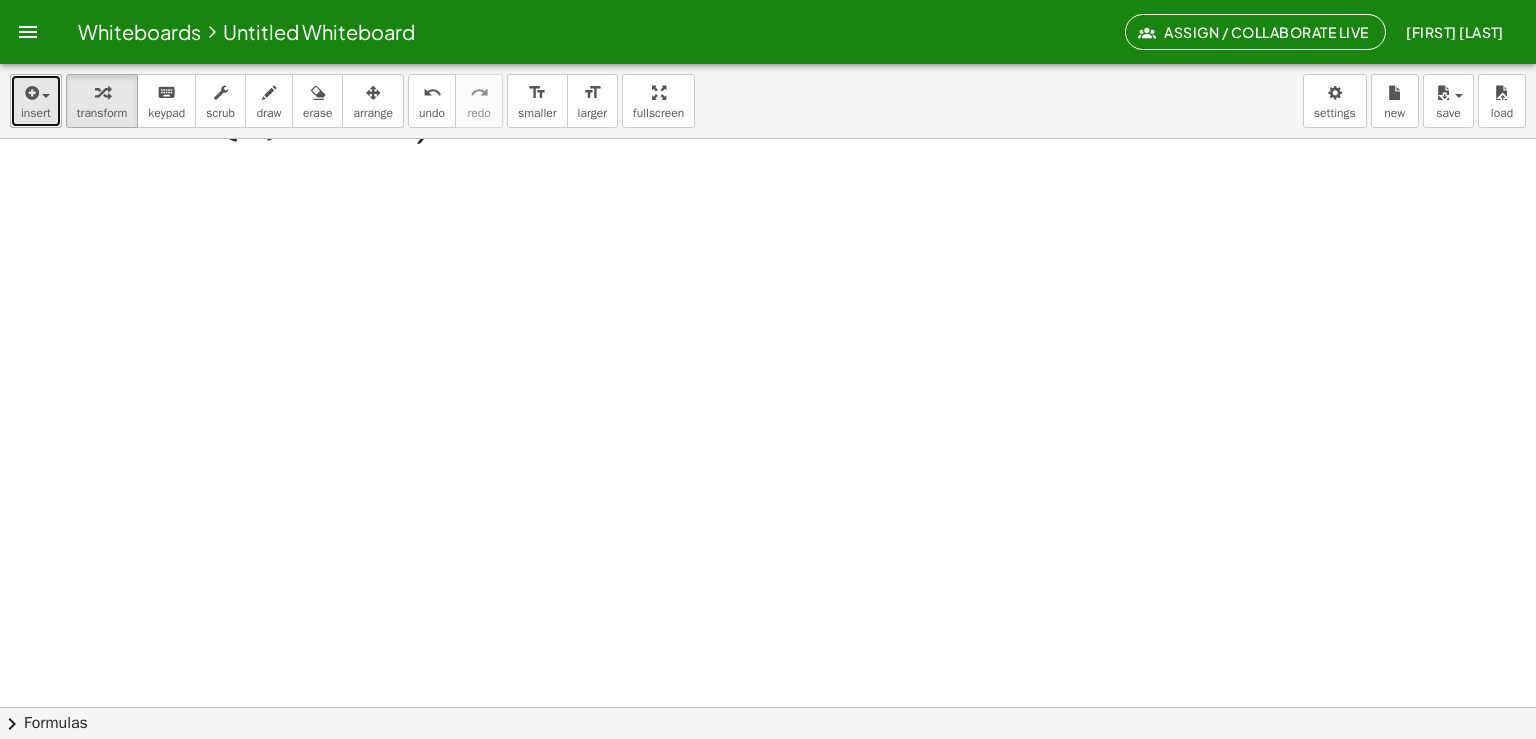 click on "insert" at bounding box center [36, 101] 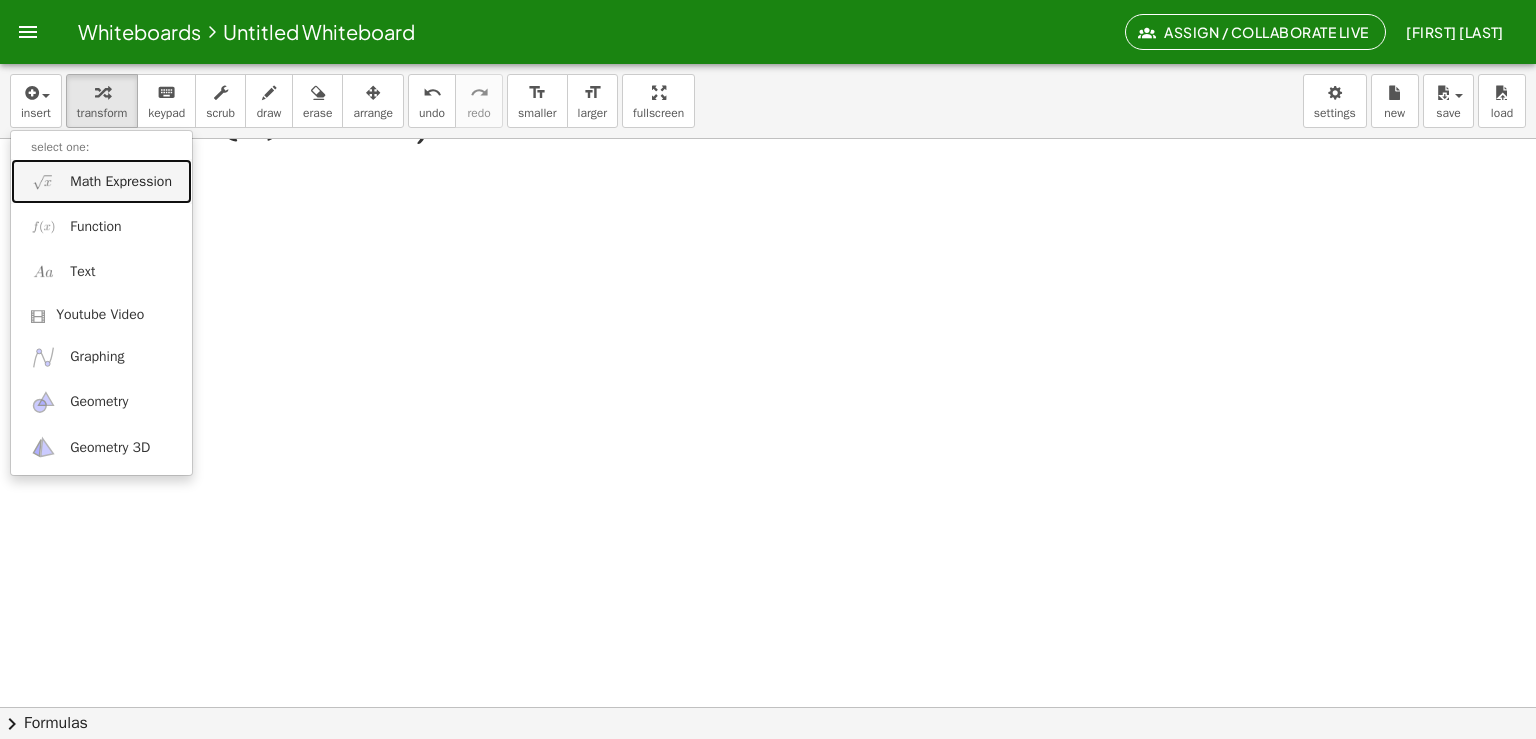 click on "Math Expression" at bounding box center [121, 182] 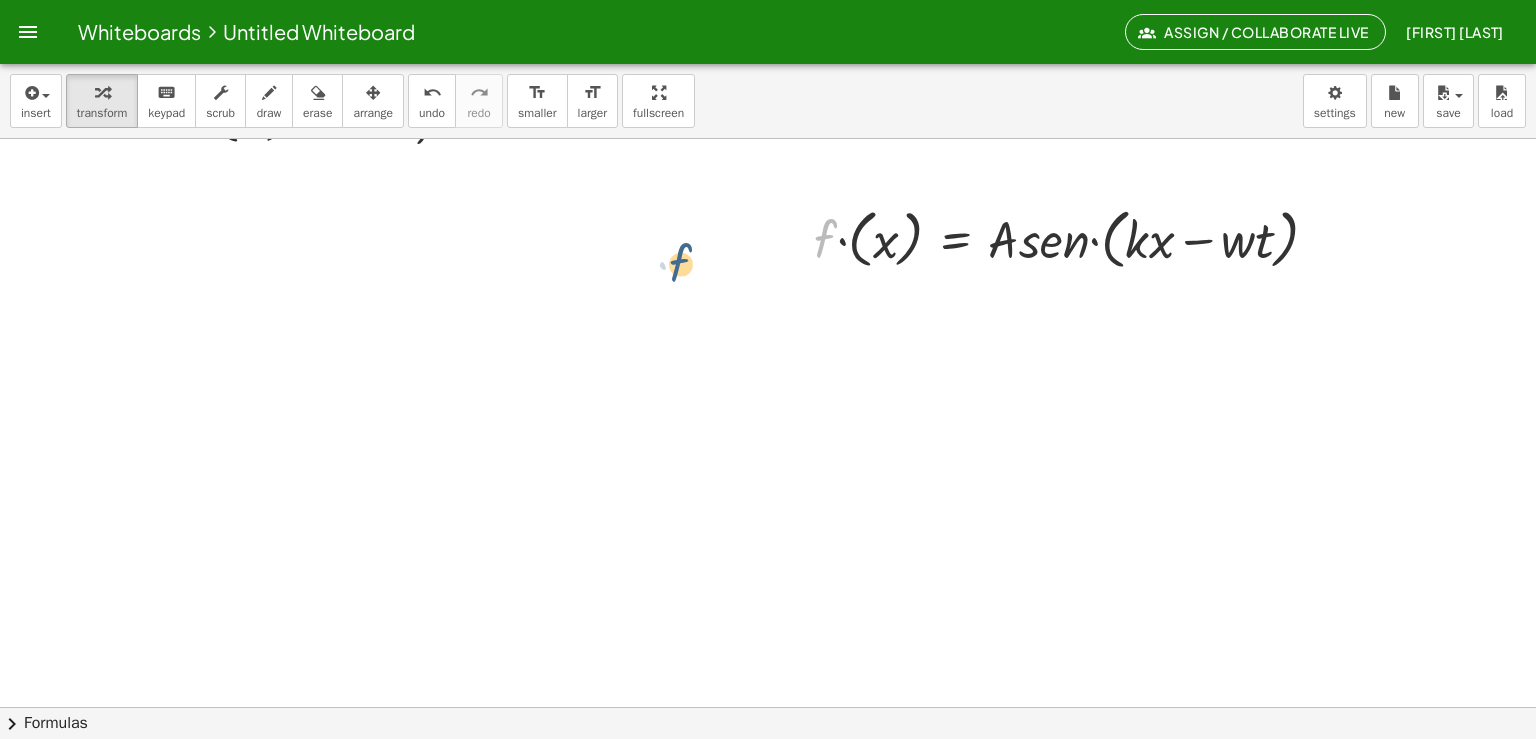 drag, startPoint x: 817, startPoint y: 243, endPoint x: 671, endPoint y: 266, distance: 147.80054 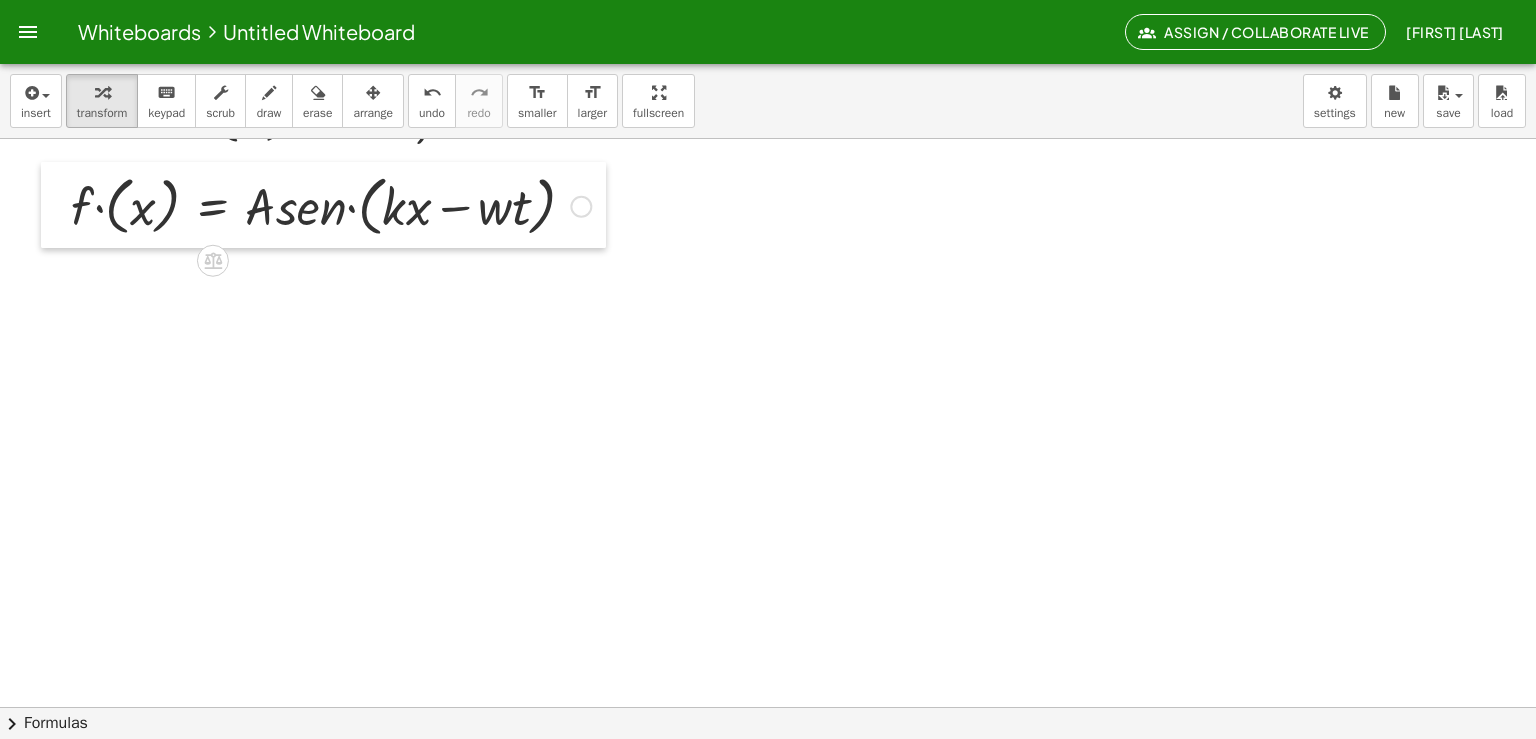 drag, startPoint x: 810, startPoint y: 235, endPoint x: 67, endPoint y: 202, distance: 743.7325 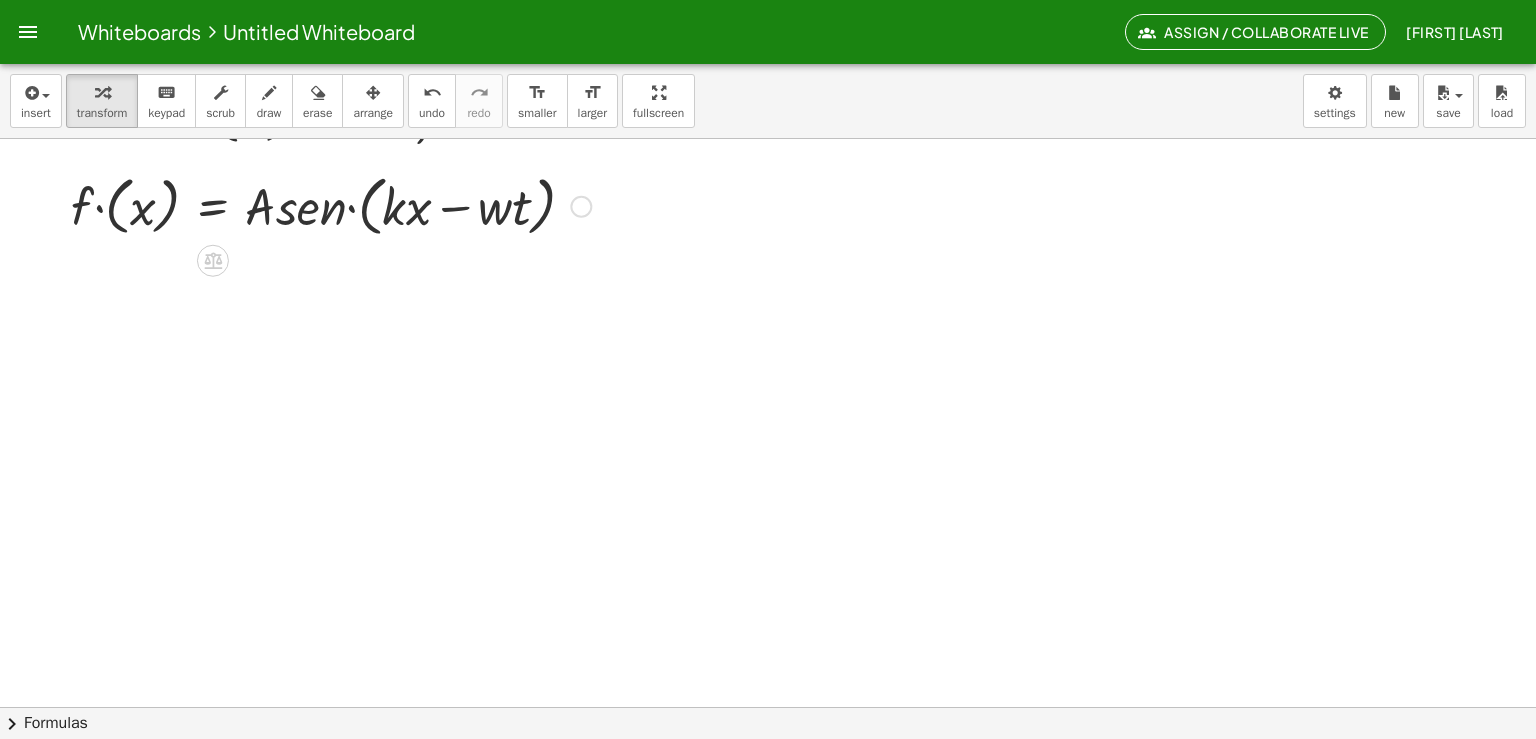 click at bounding box center (331, 205) 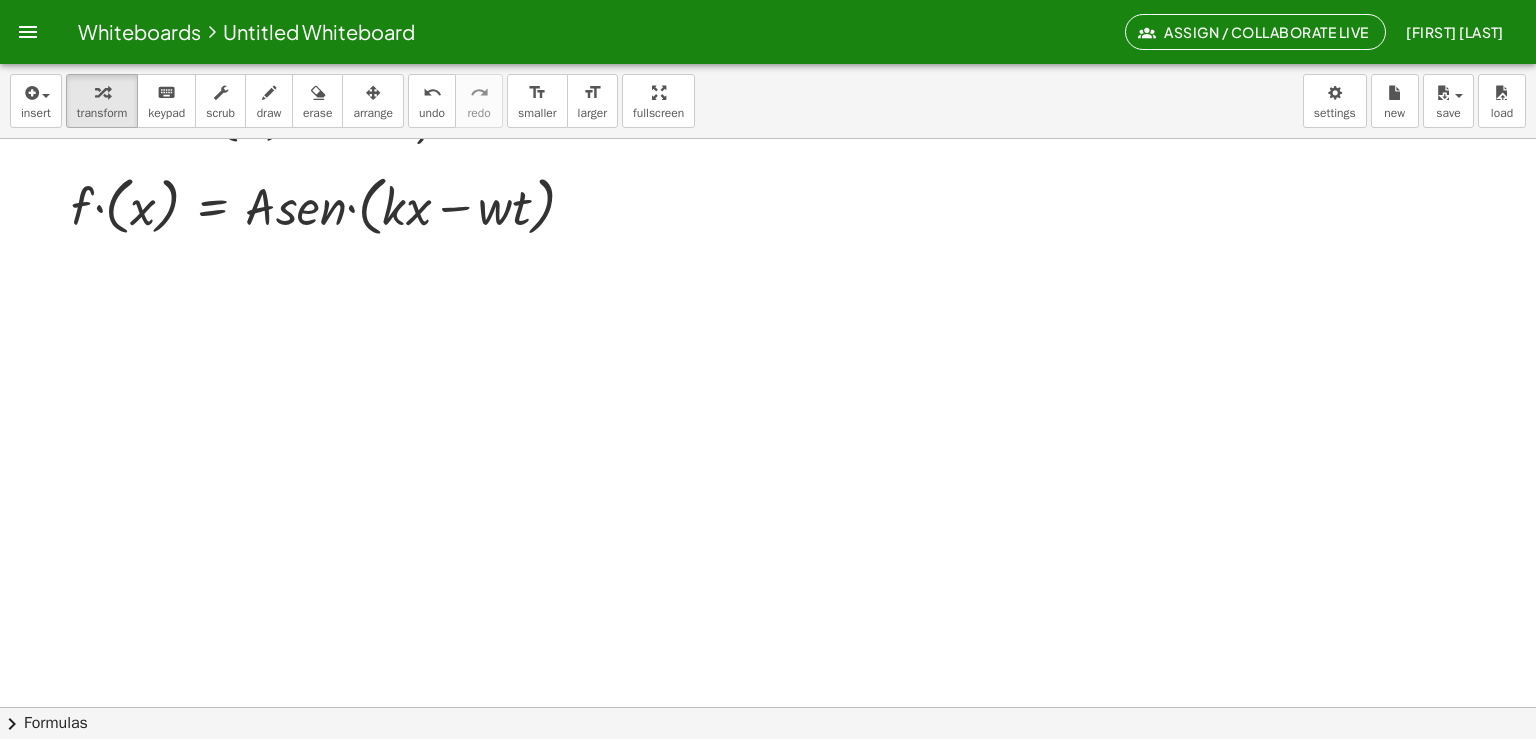 click at bounding box center [818, -1934] 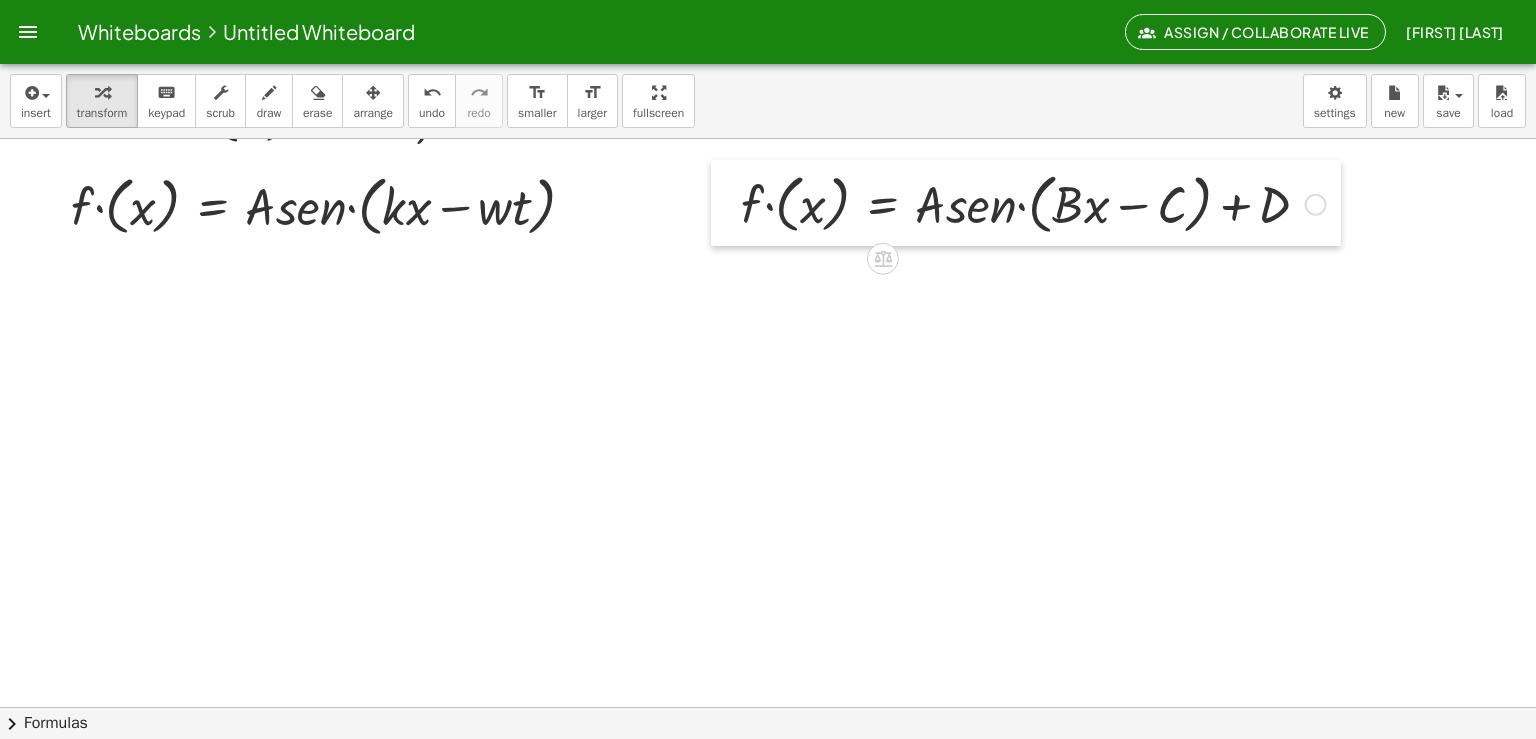 drag, startPoint x: 192, startPoint y: 387, endPoint x: 716, endPoint y: 211, distance: 552.7676 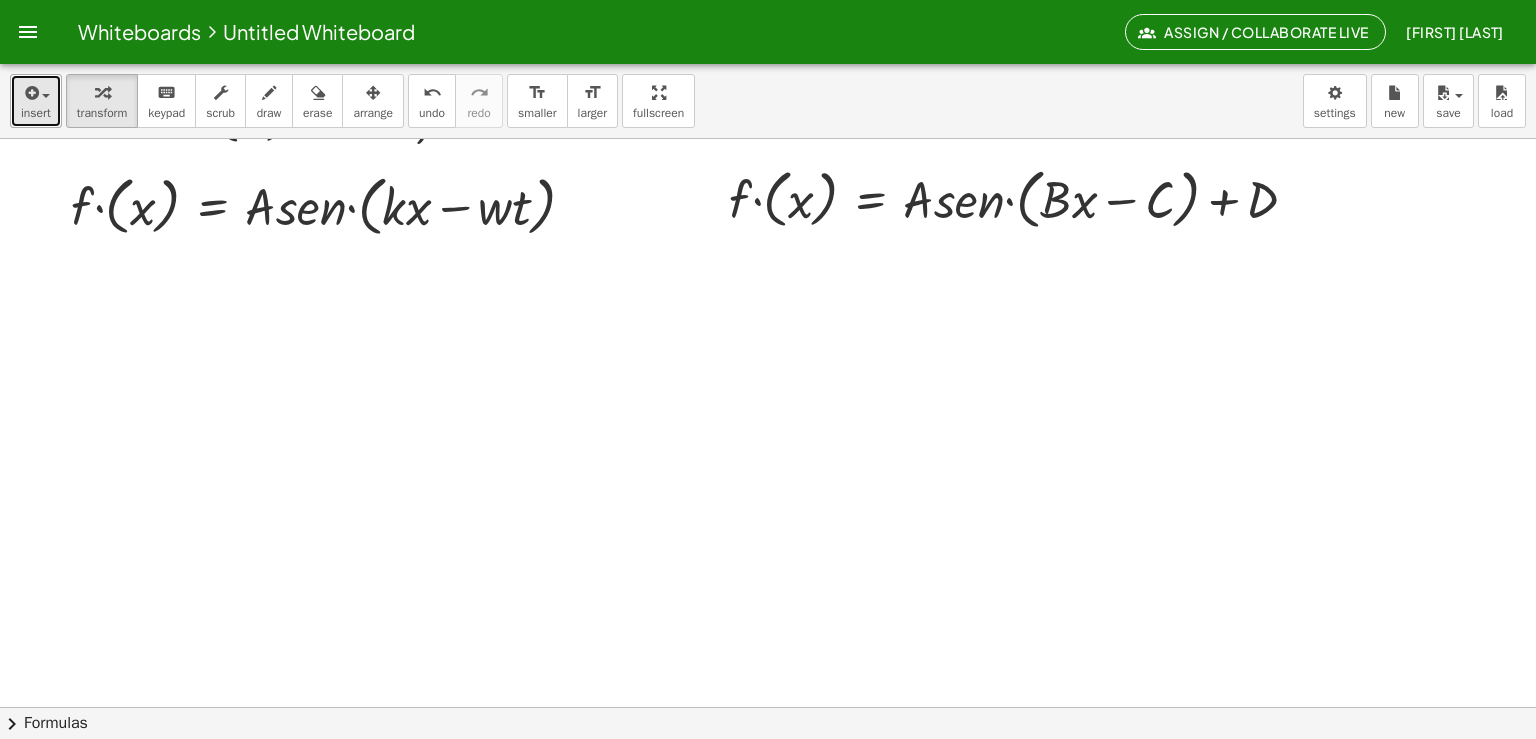 click on "insert" at bounding box center [36, 113] 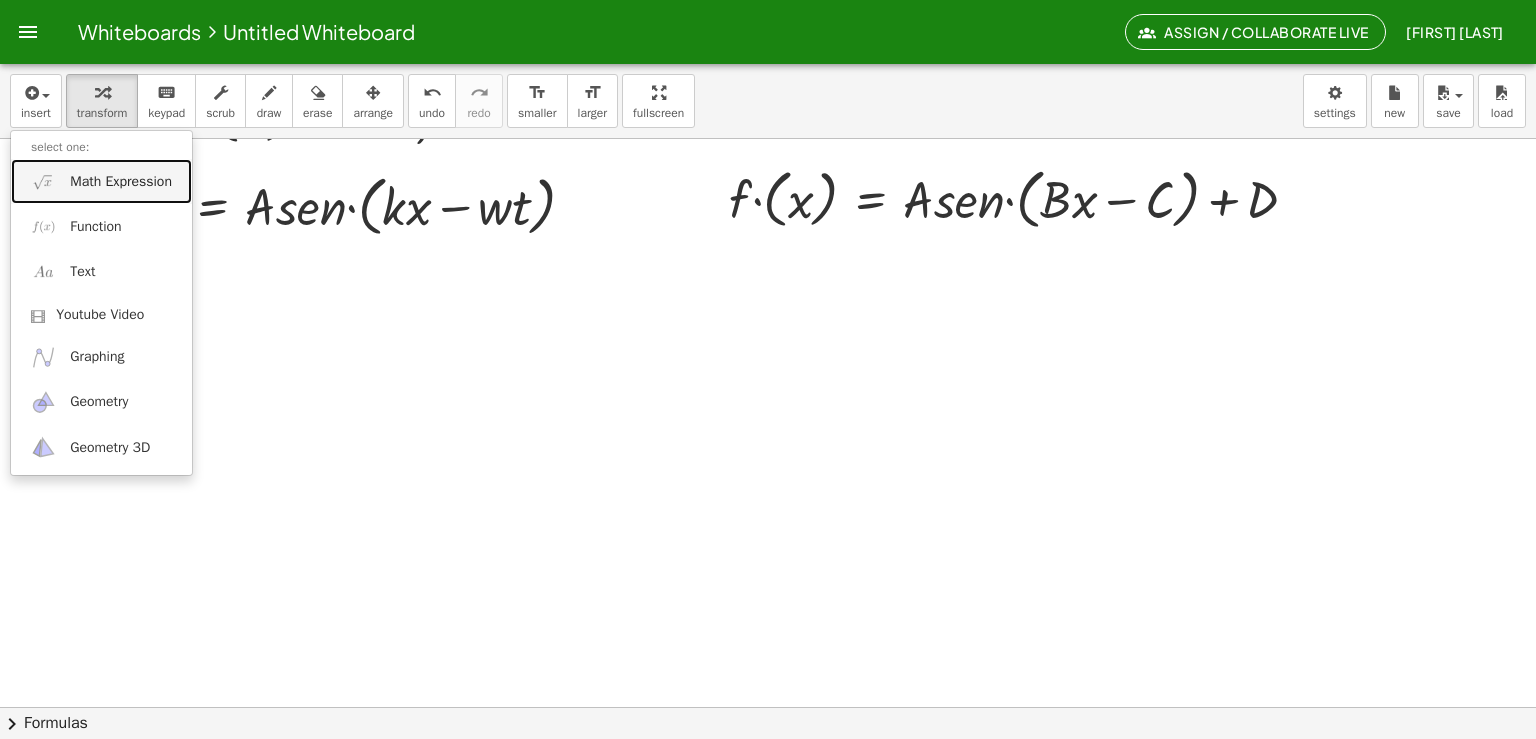 click on "Math Expression" at bounding box center [121, 182] 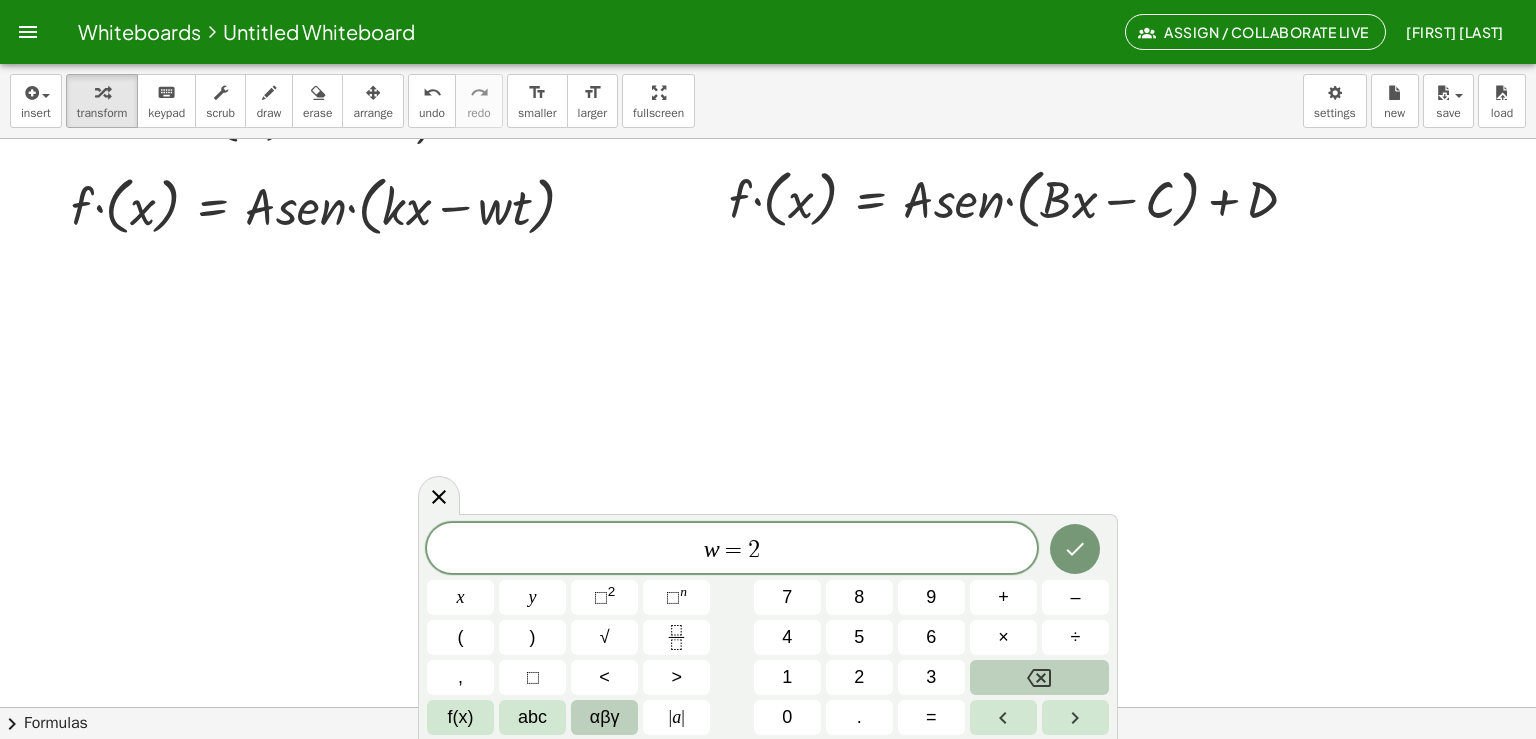click on "αβγ" at bounding box center [605, 717] 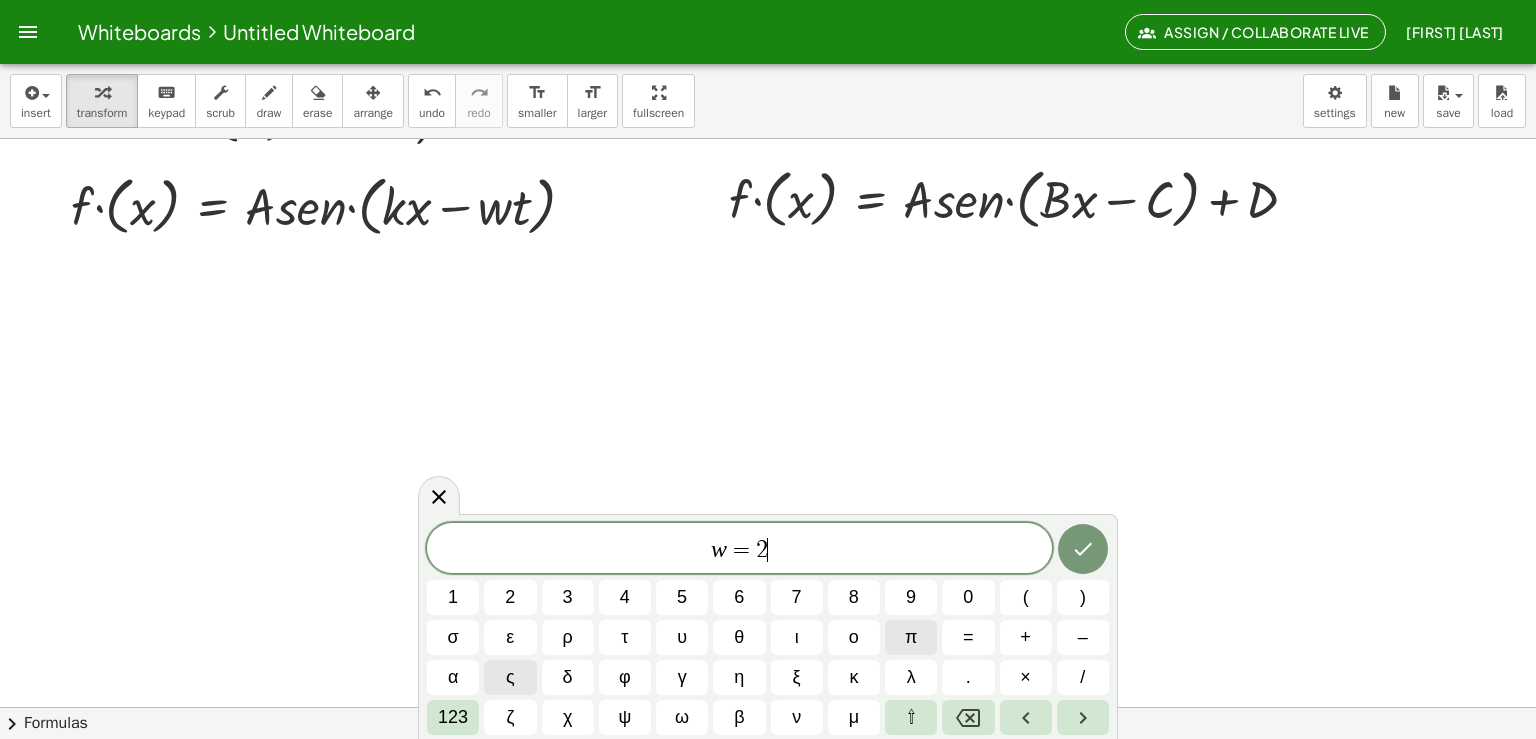 click on "π" at bounding box center (911, 637) 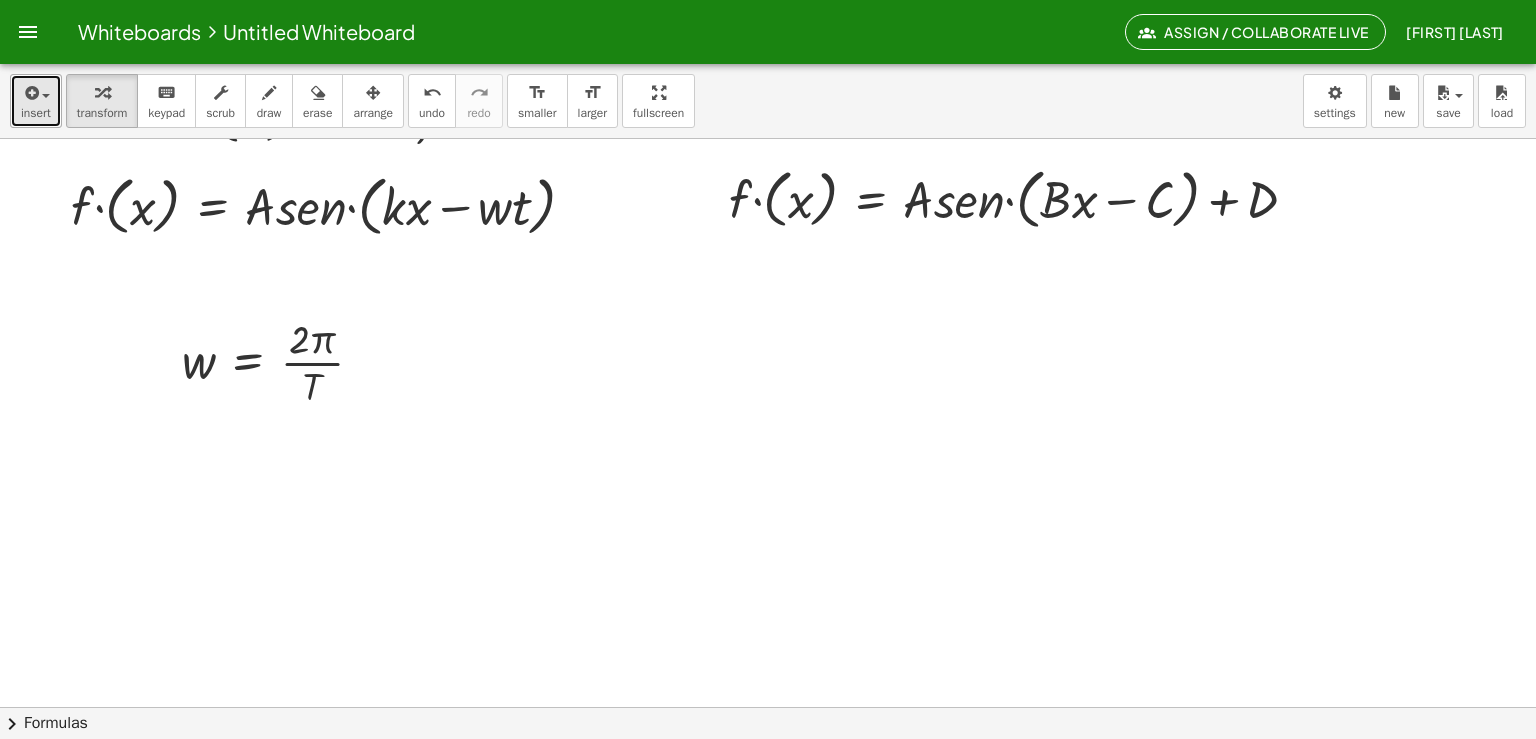 click at bounding box center [30, 93] 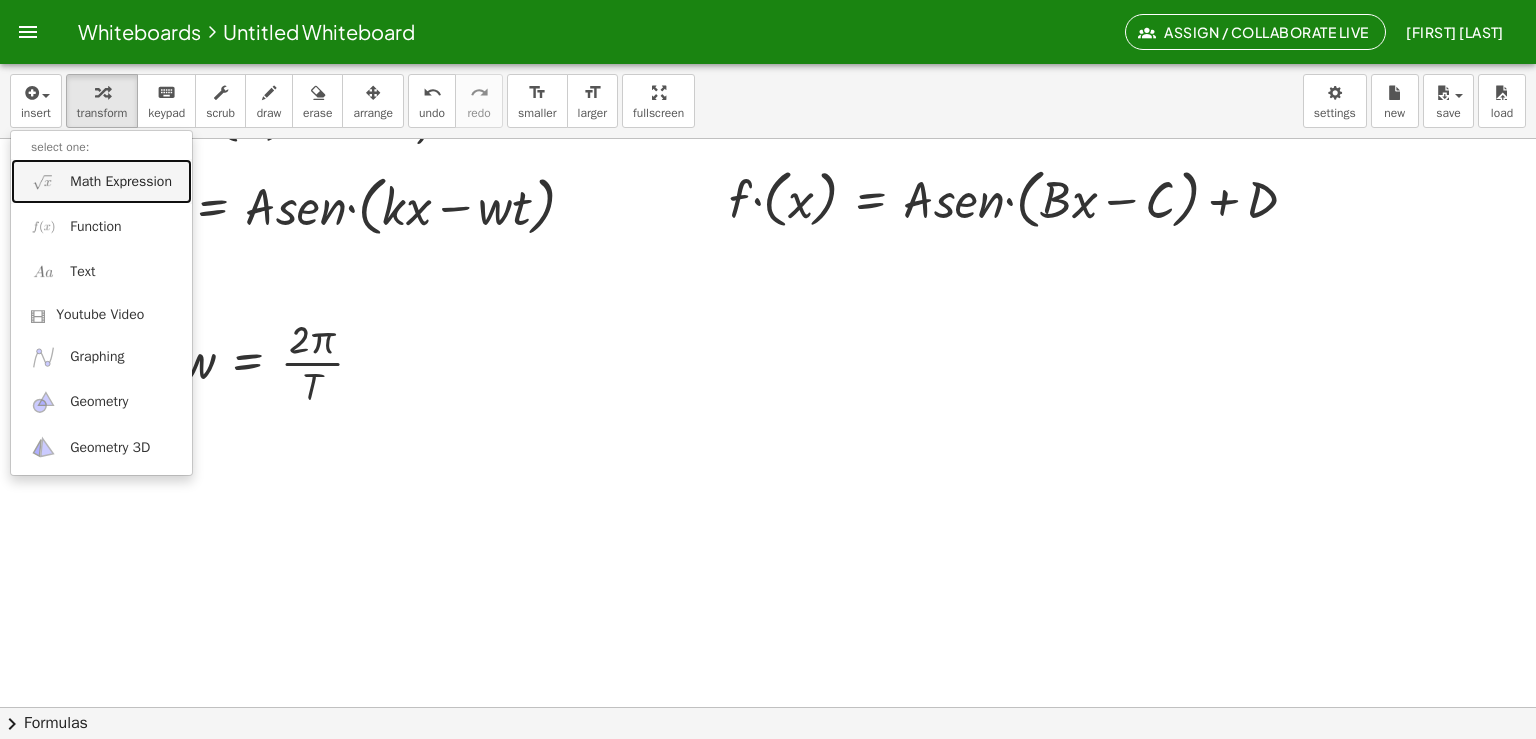 click on "Math Expression" at bounding box center [121, 182] 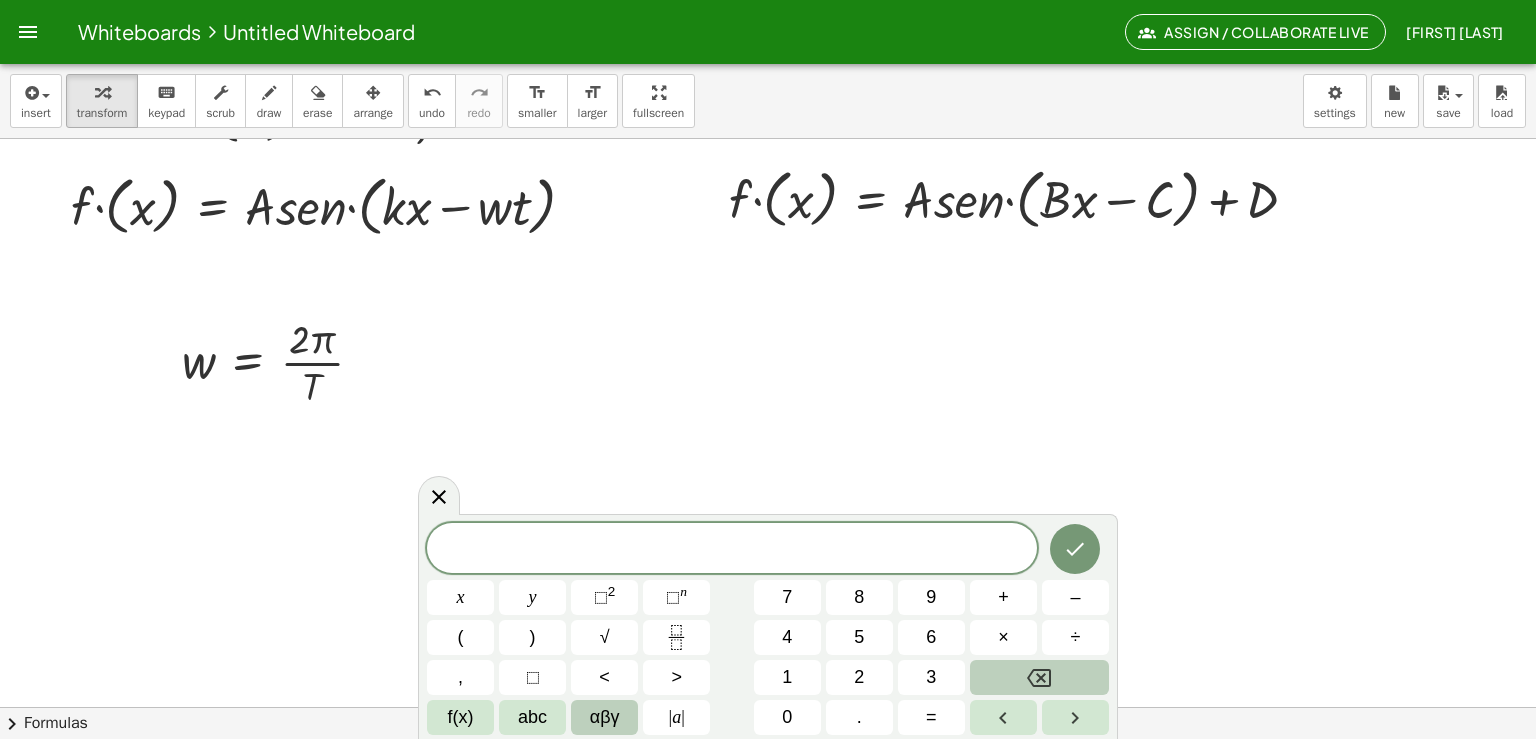 click on "αβγ" at bounding box center (605, 717) 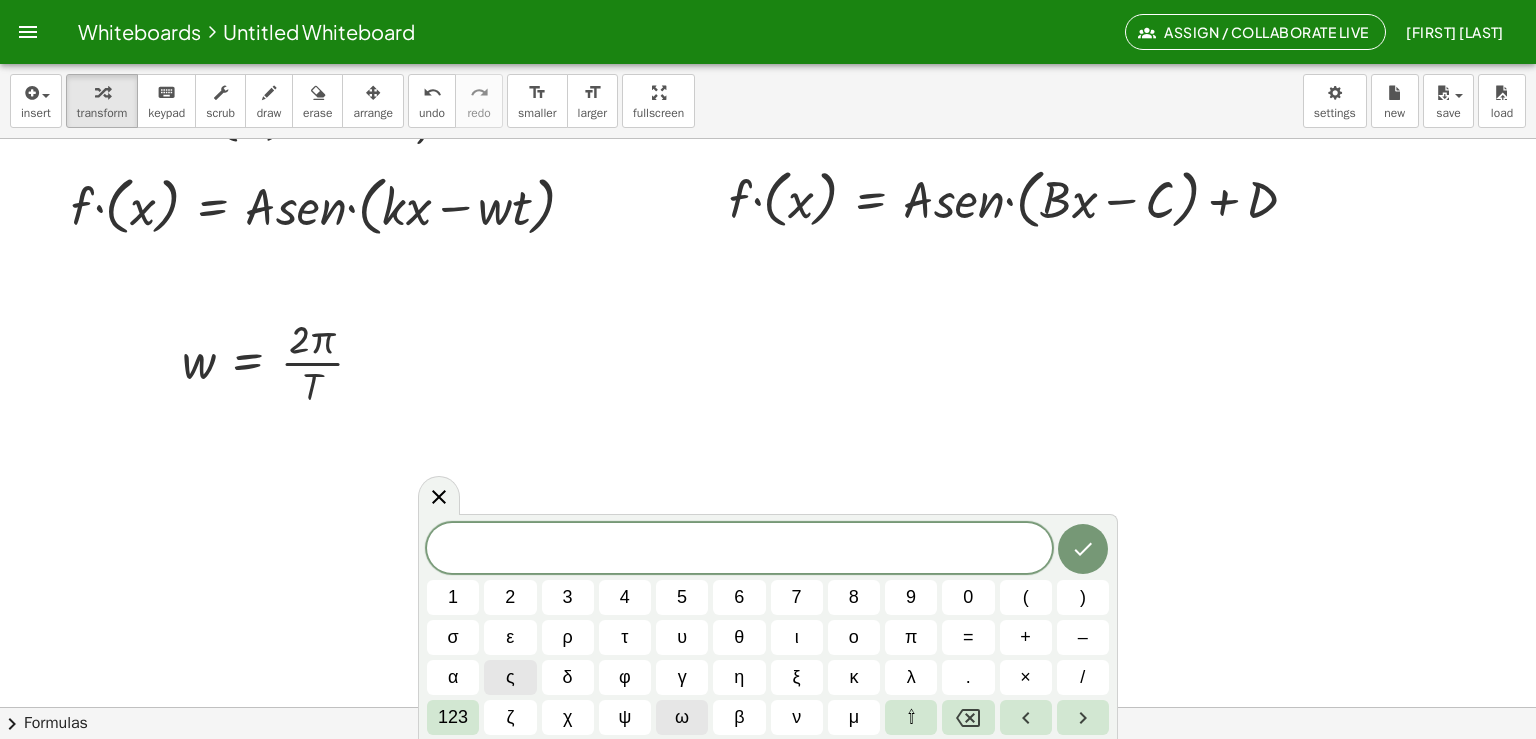 click on "ω" at bounding box center [682, 717] 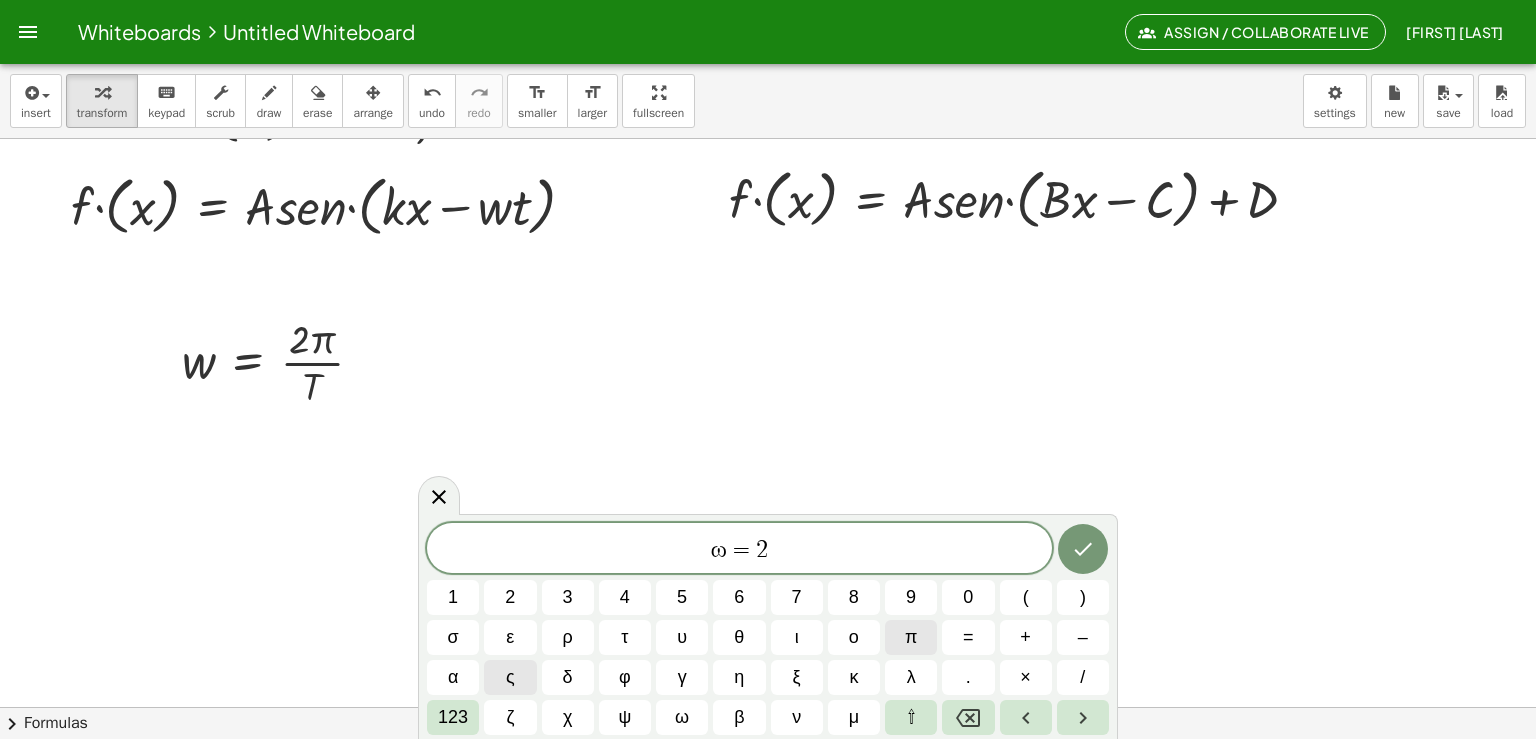 click on "π" at bounding box center (911, 637) 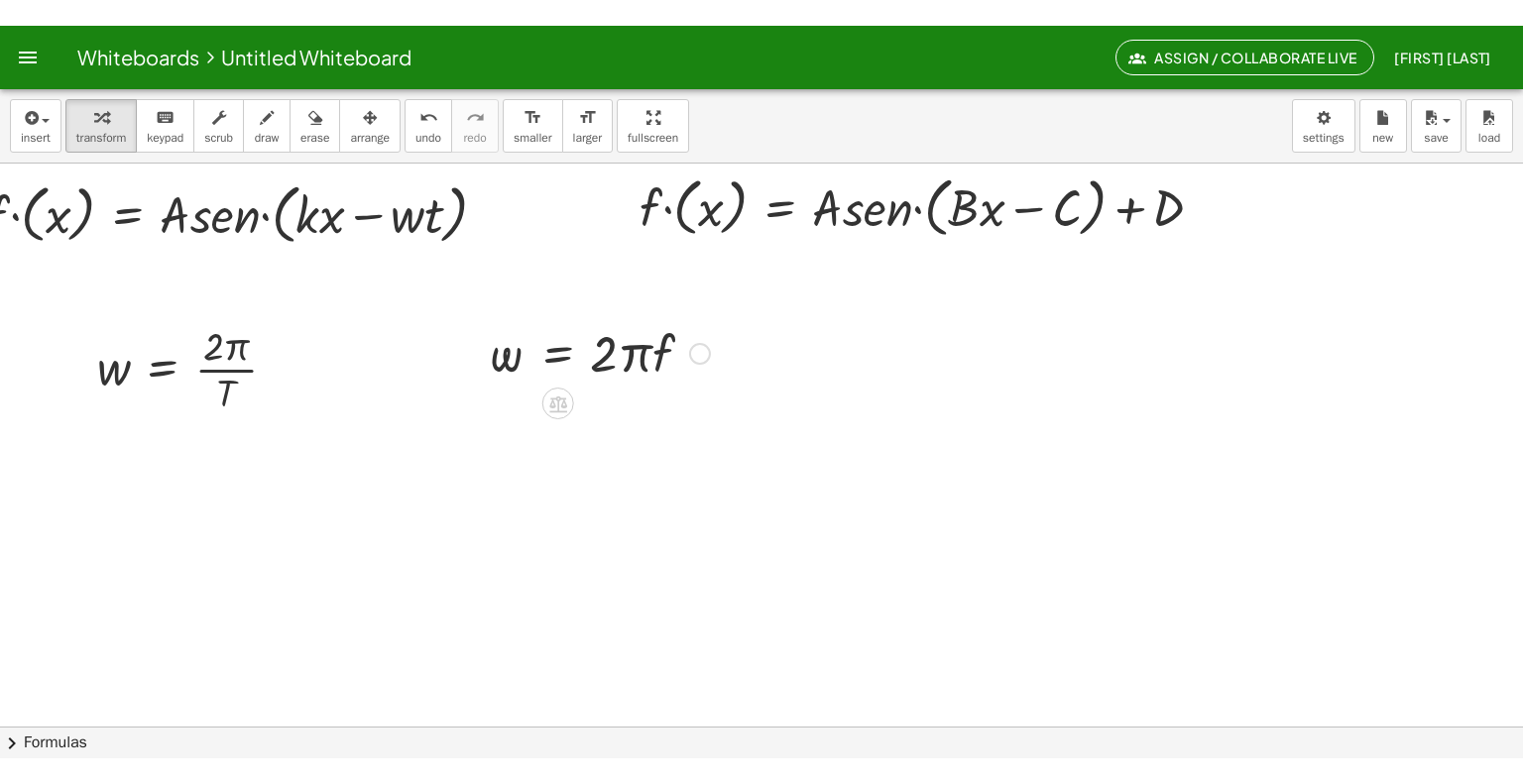 scroll, scrollTop: 4889, scrollLeft: 0, axis: vertical 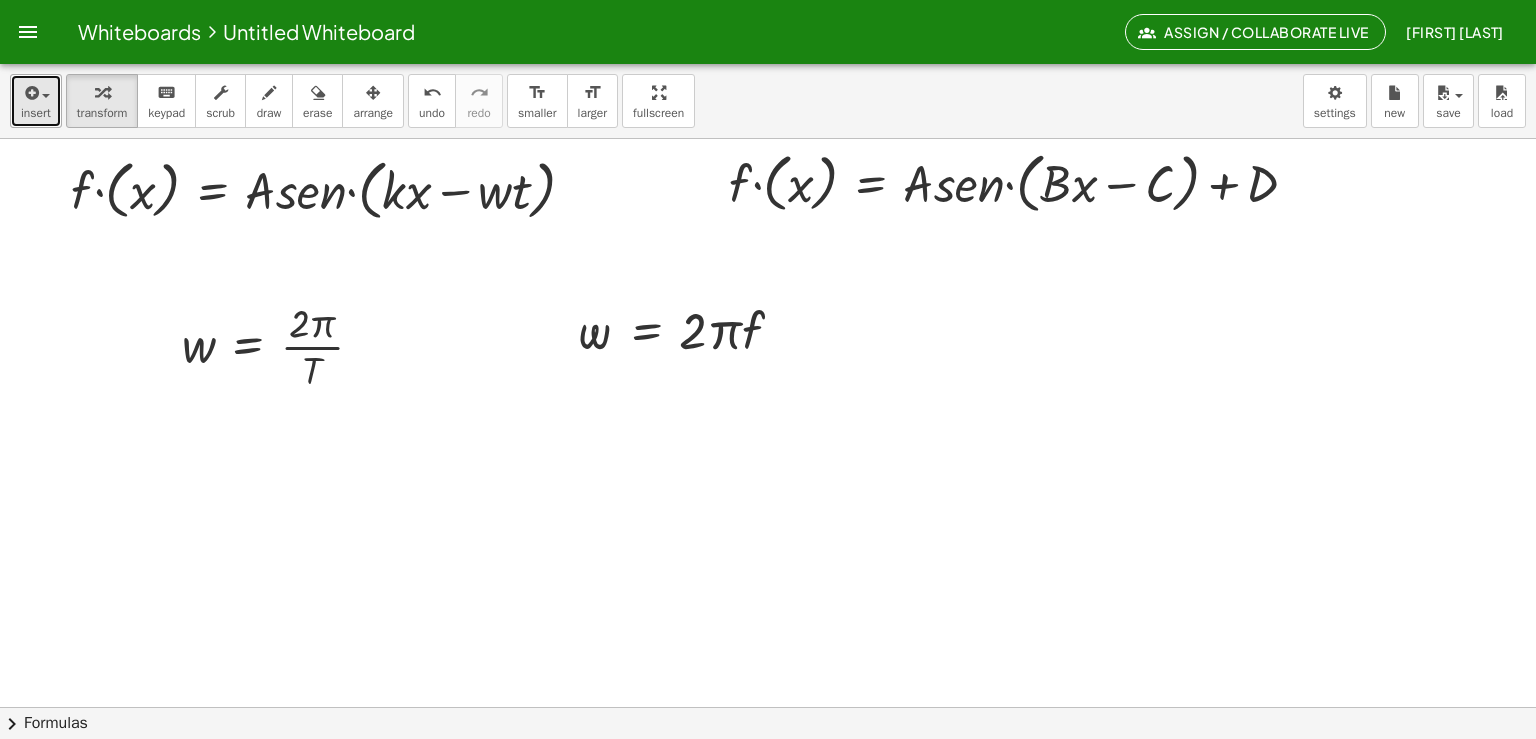 click at bounding box center (30, 93) 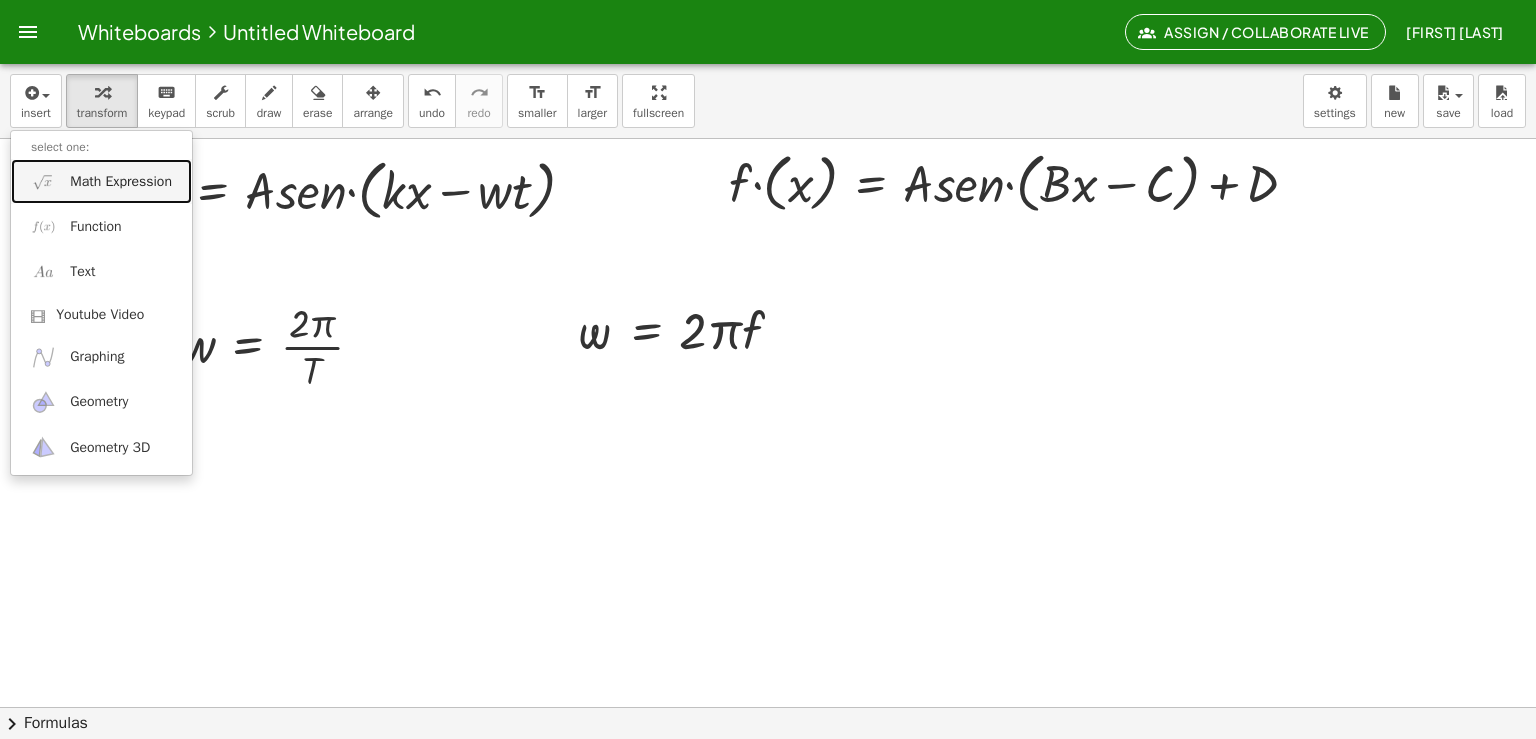 click on "Math Expression" at bounding box center [121, 182] 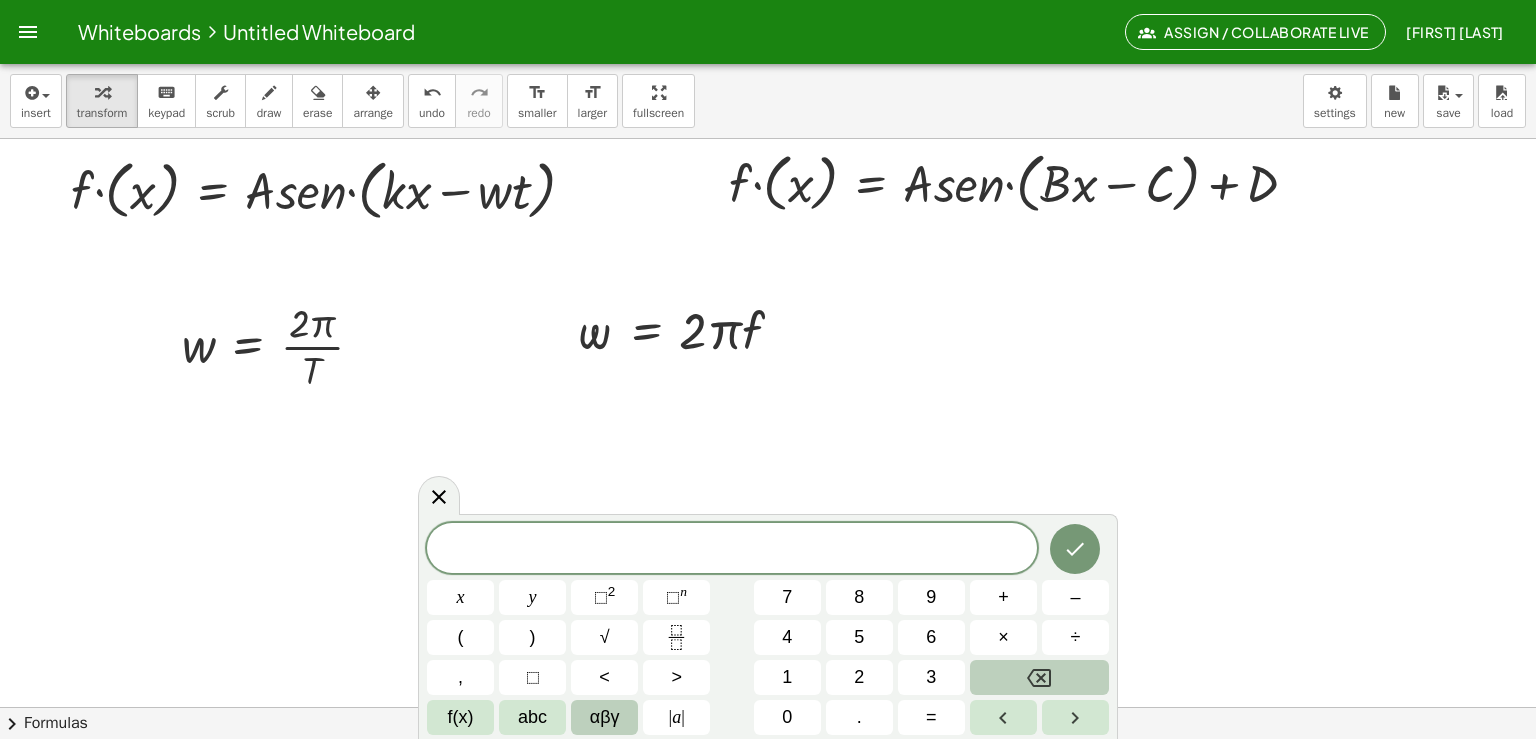 click on "αβγ" at bounding box center (605, 717) 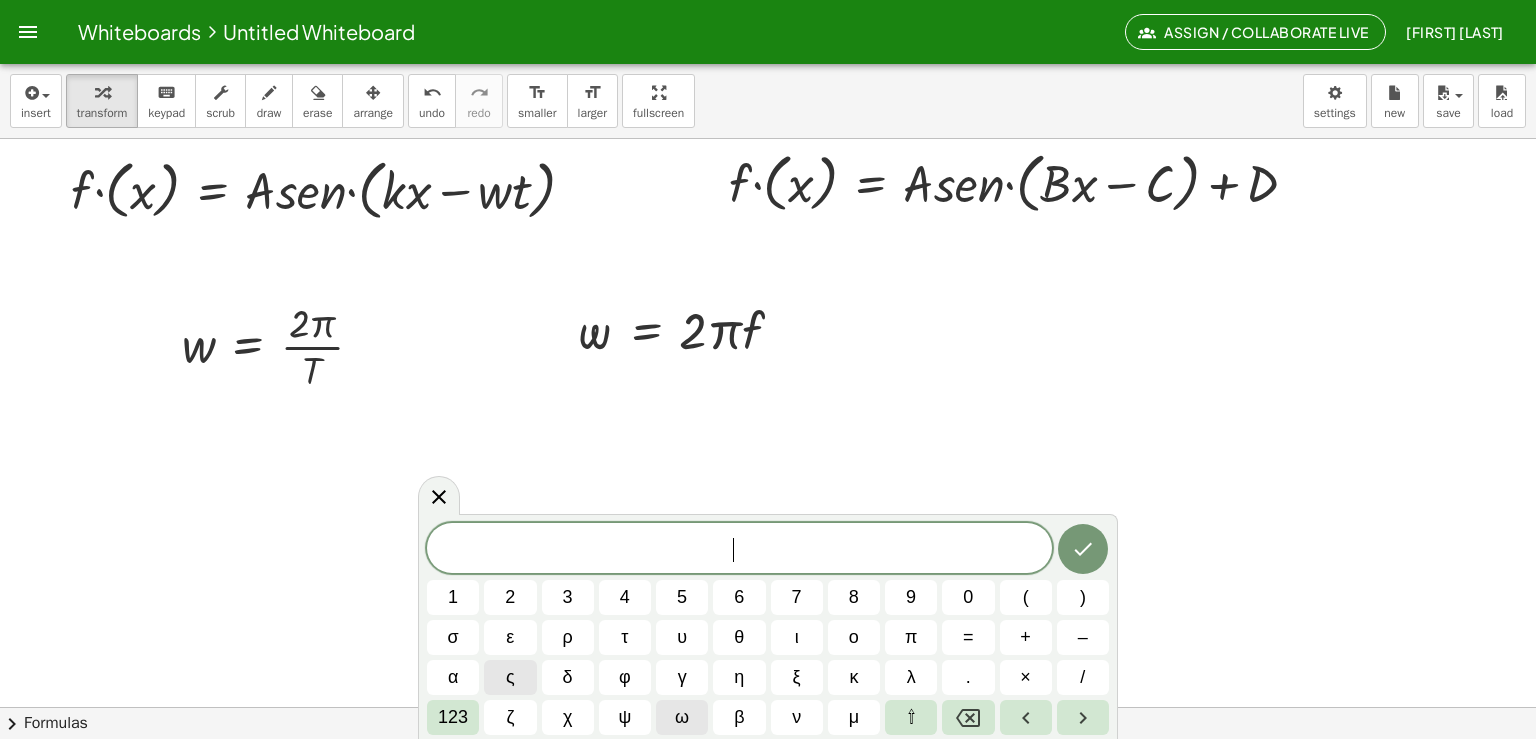 click on "ω" at bounding box center (682, 717) 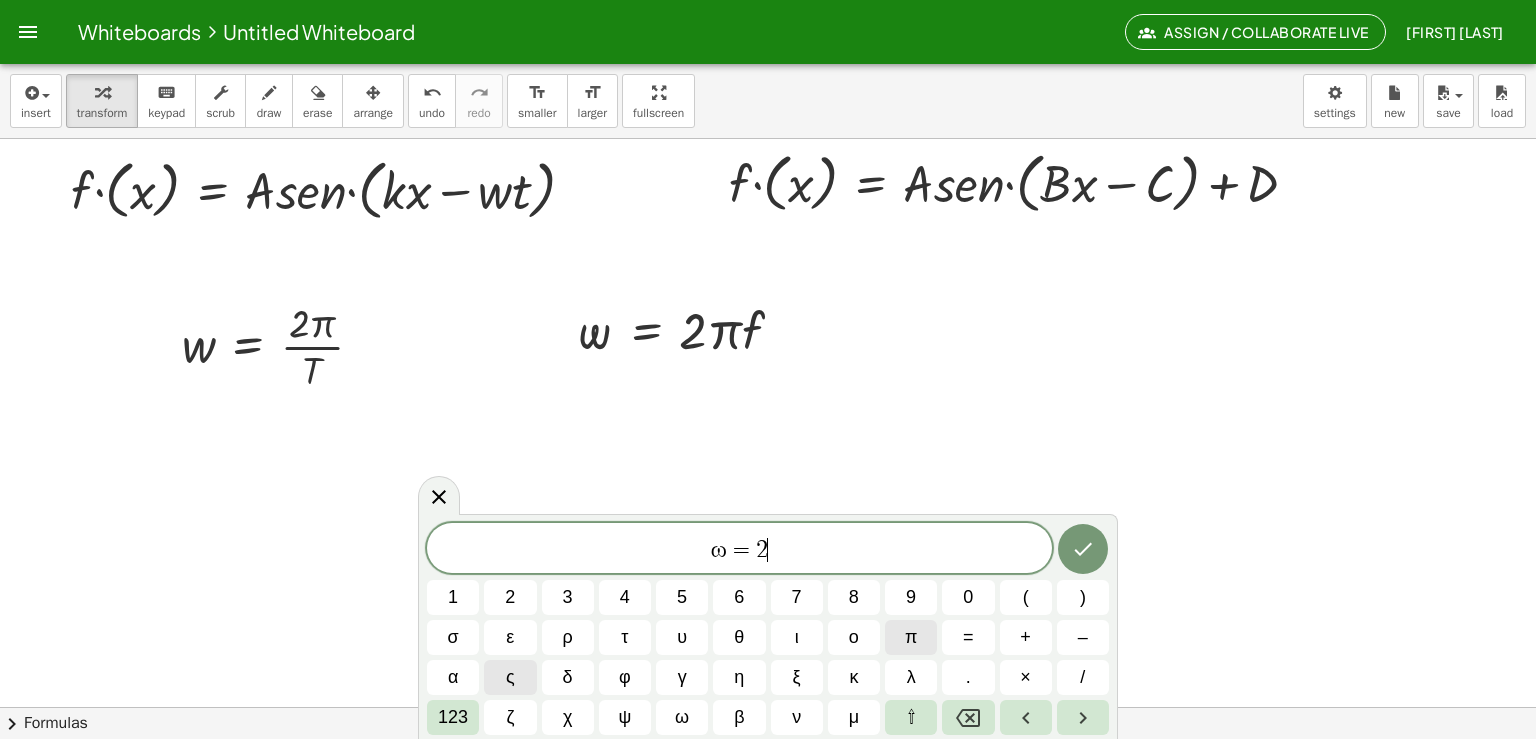 click on "π" at bounding box center (911, 637) 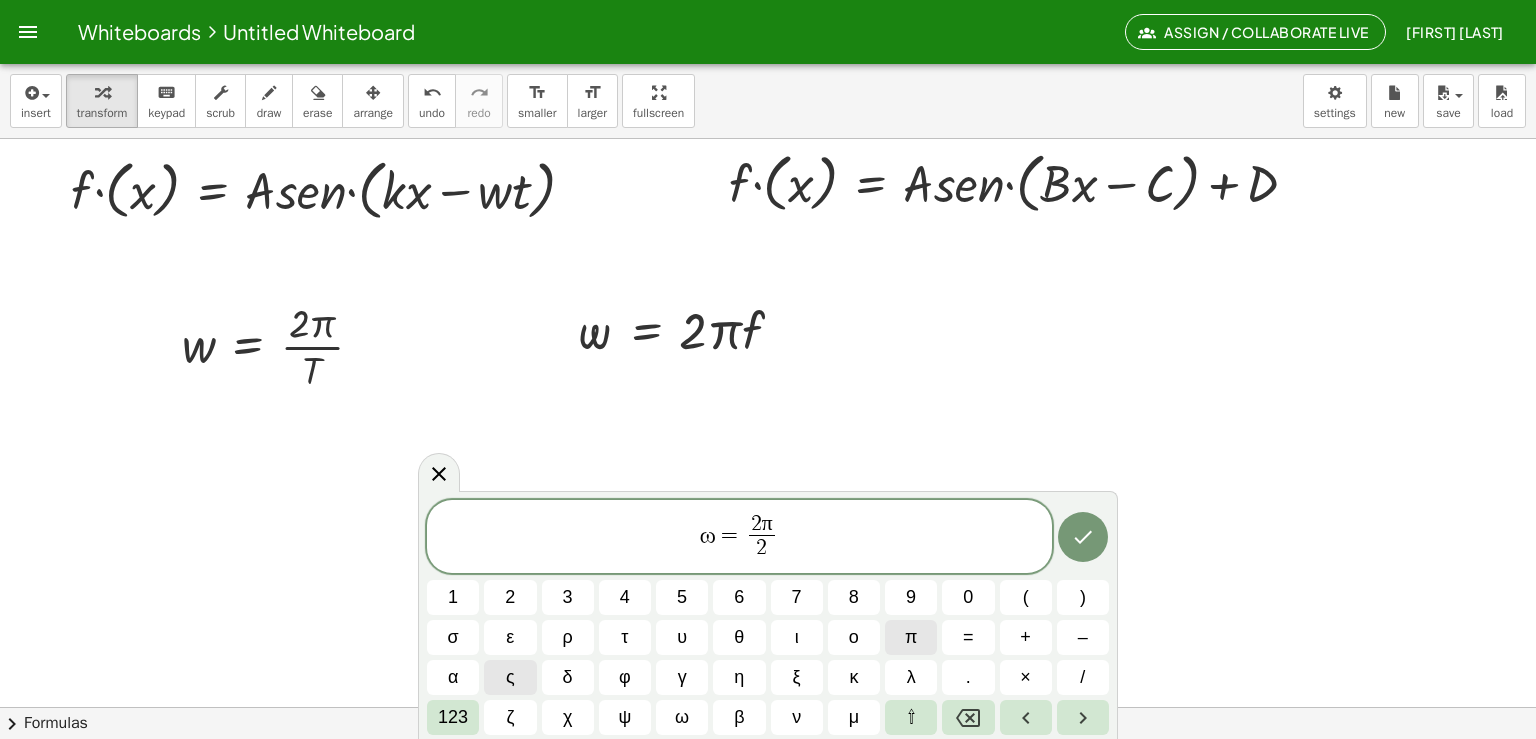 click on "π" at bounding box center [911, 637] 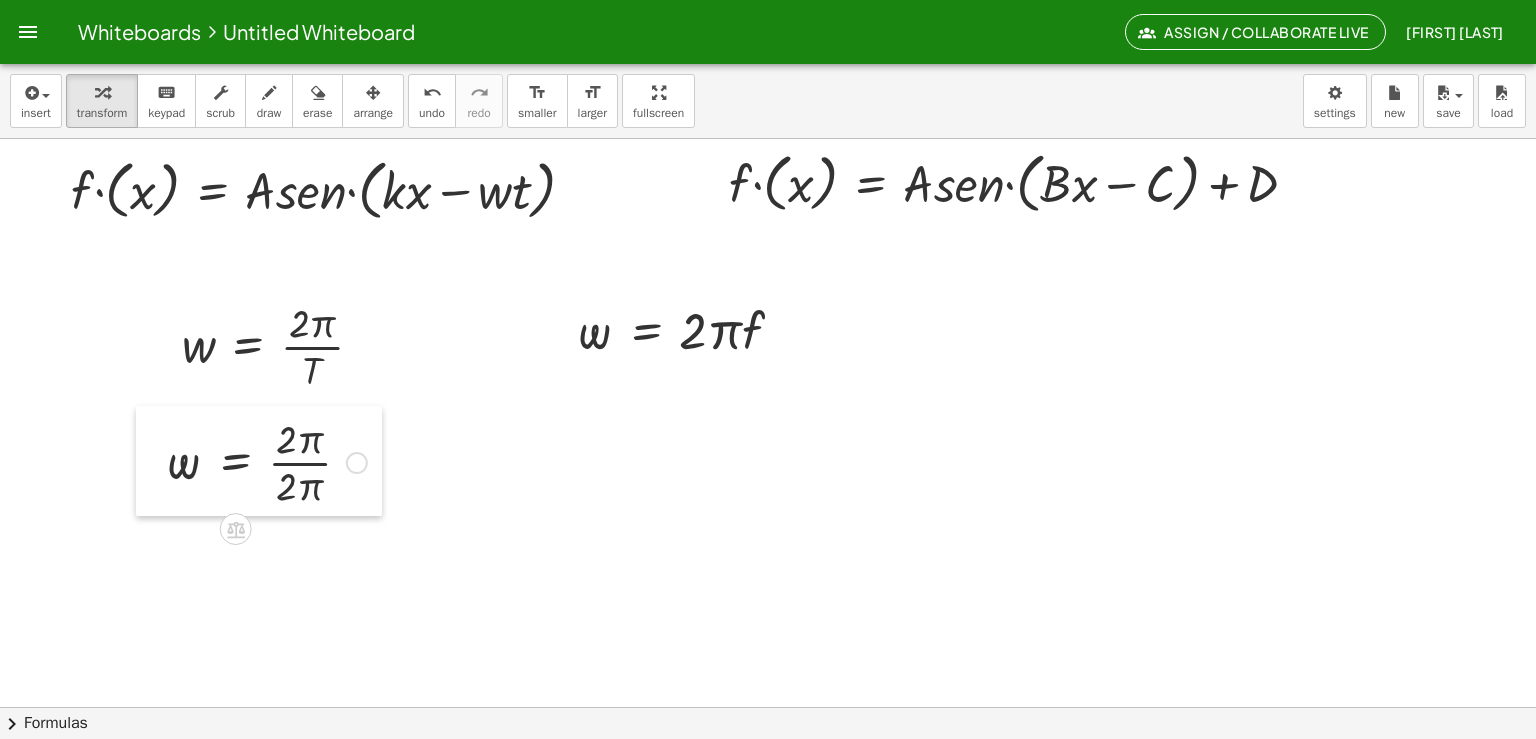 drag, startPoint x: 988, startPoint y: 370, endPoint x: 153, endPoint y: 469, distance: 840.8484 